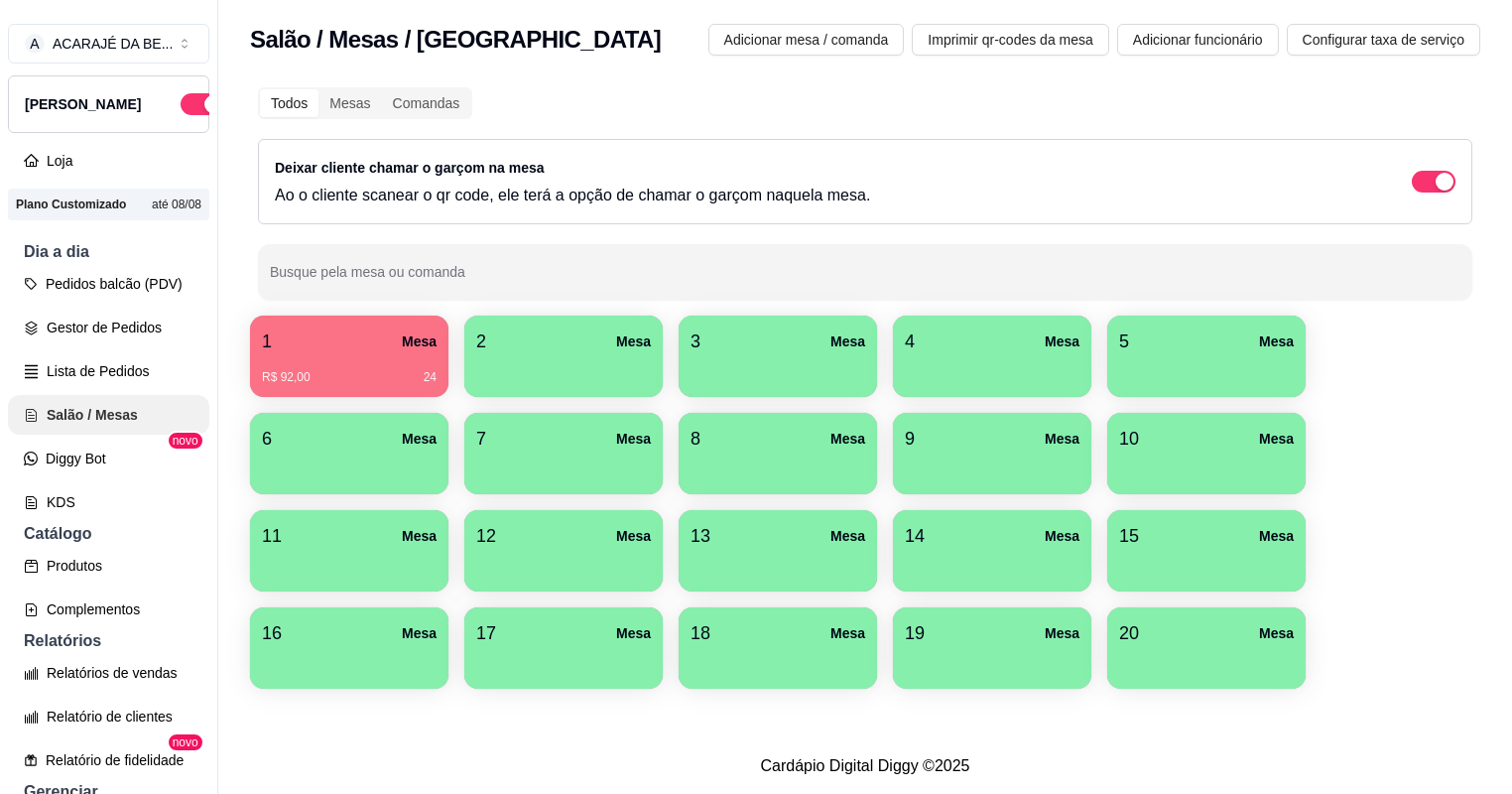scroll, scrollTop: 0, scrollLeft: 0, axis: both 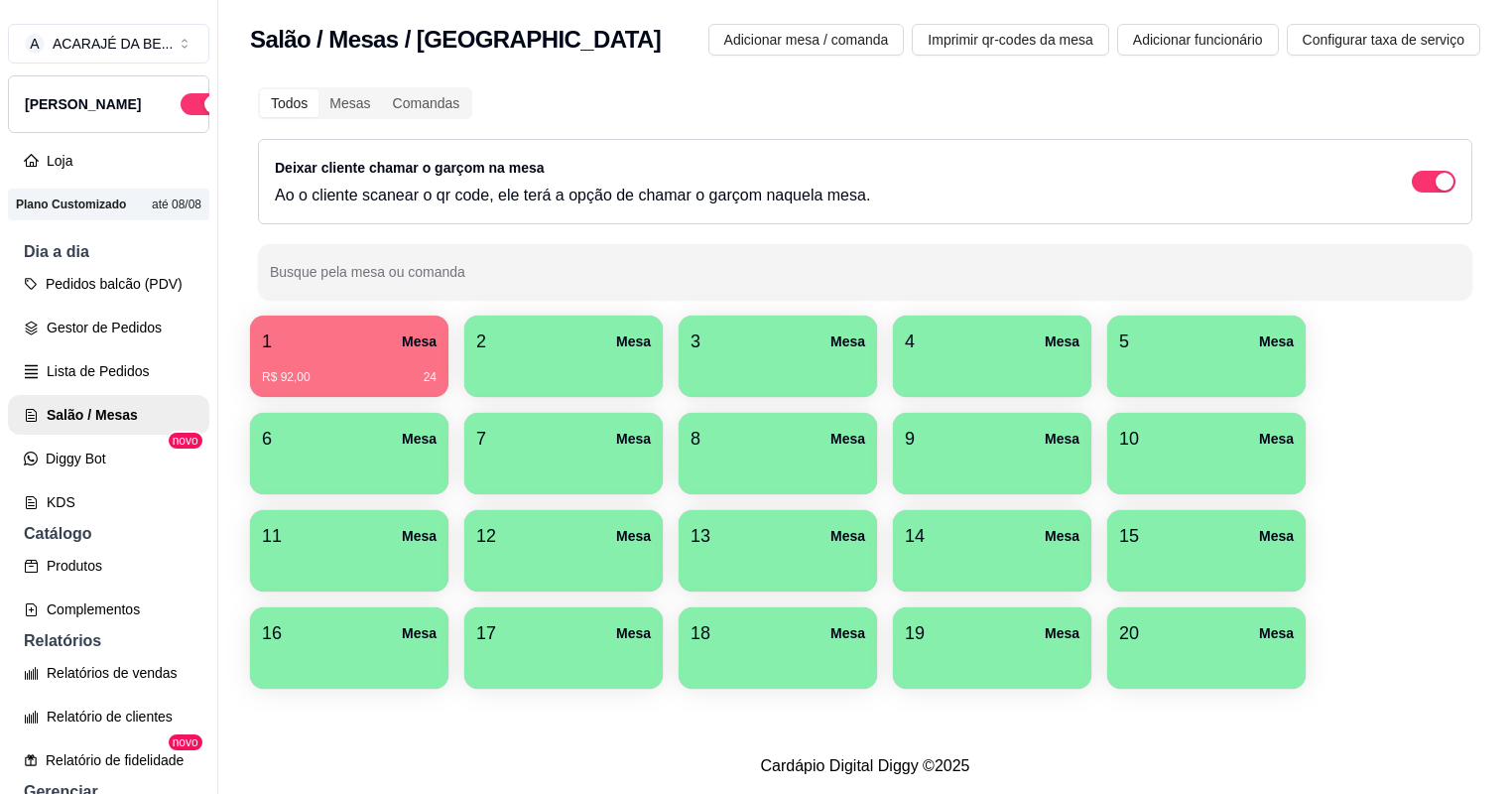 click on "R$ 92,00 24" at bounding box center (349, 377) 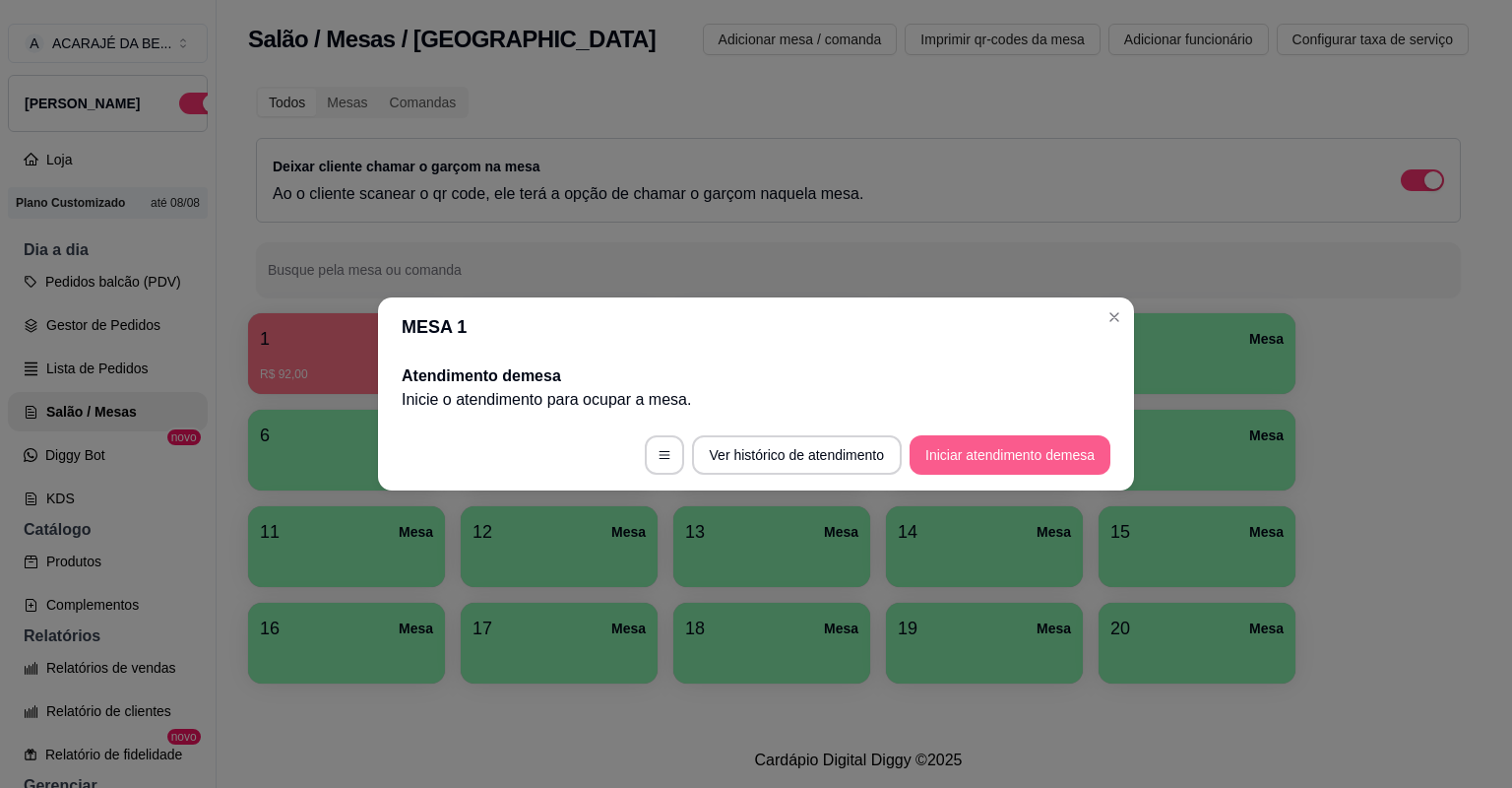 click on "Iniciar atendimento de  mesa" at bounding box center [1010, 455] 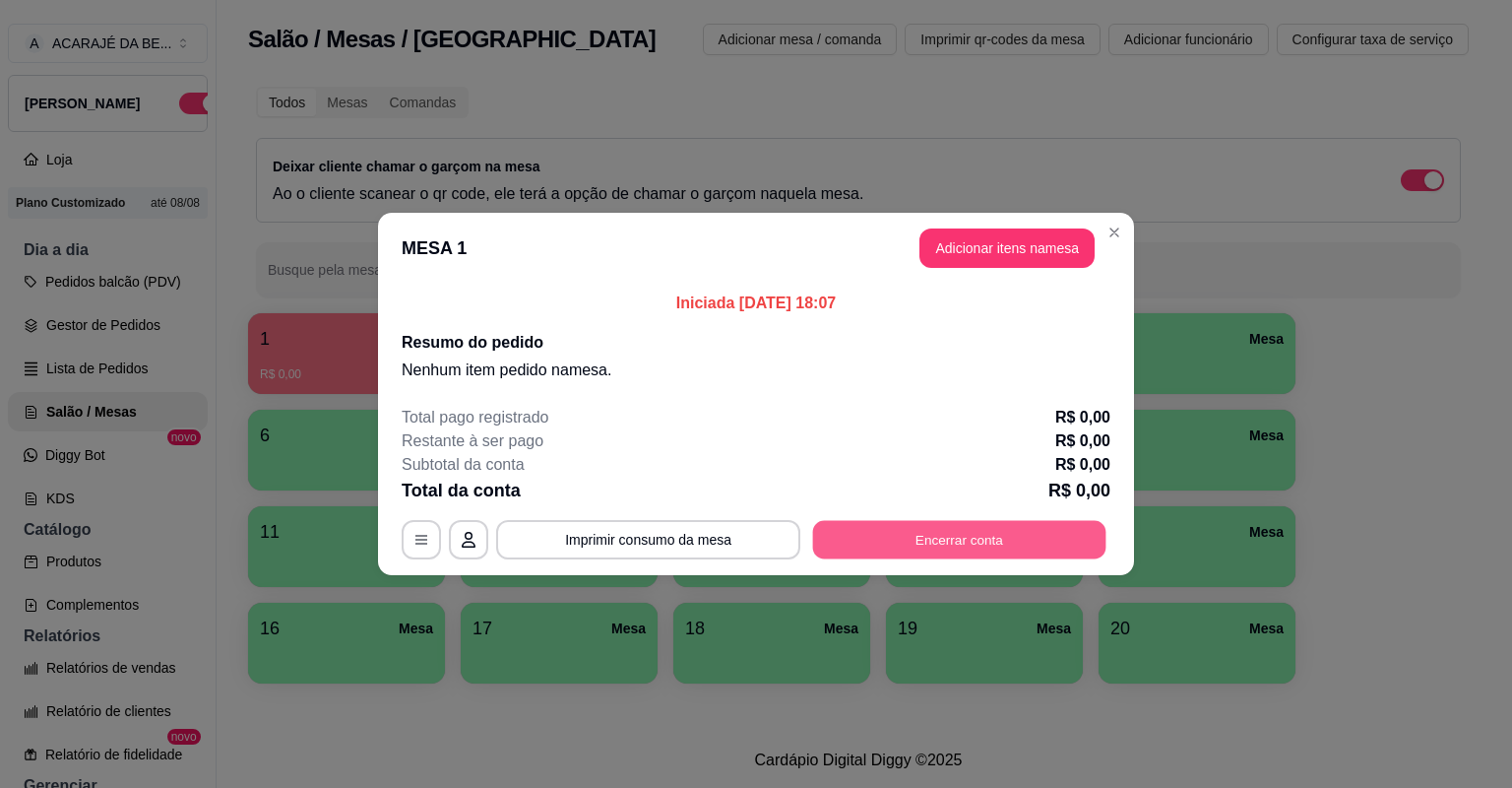 click on "Encerrar conta" at bounding box center [960, 540] 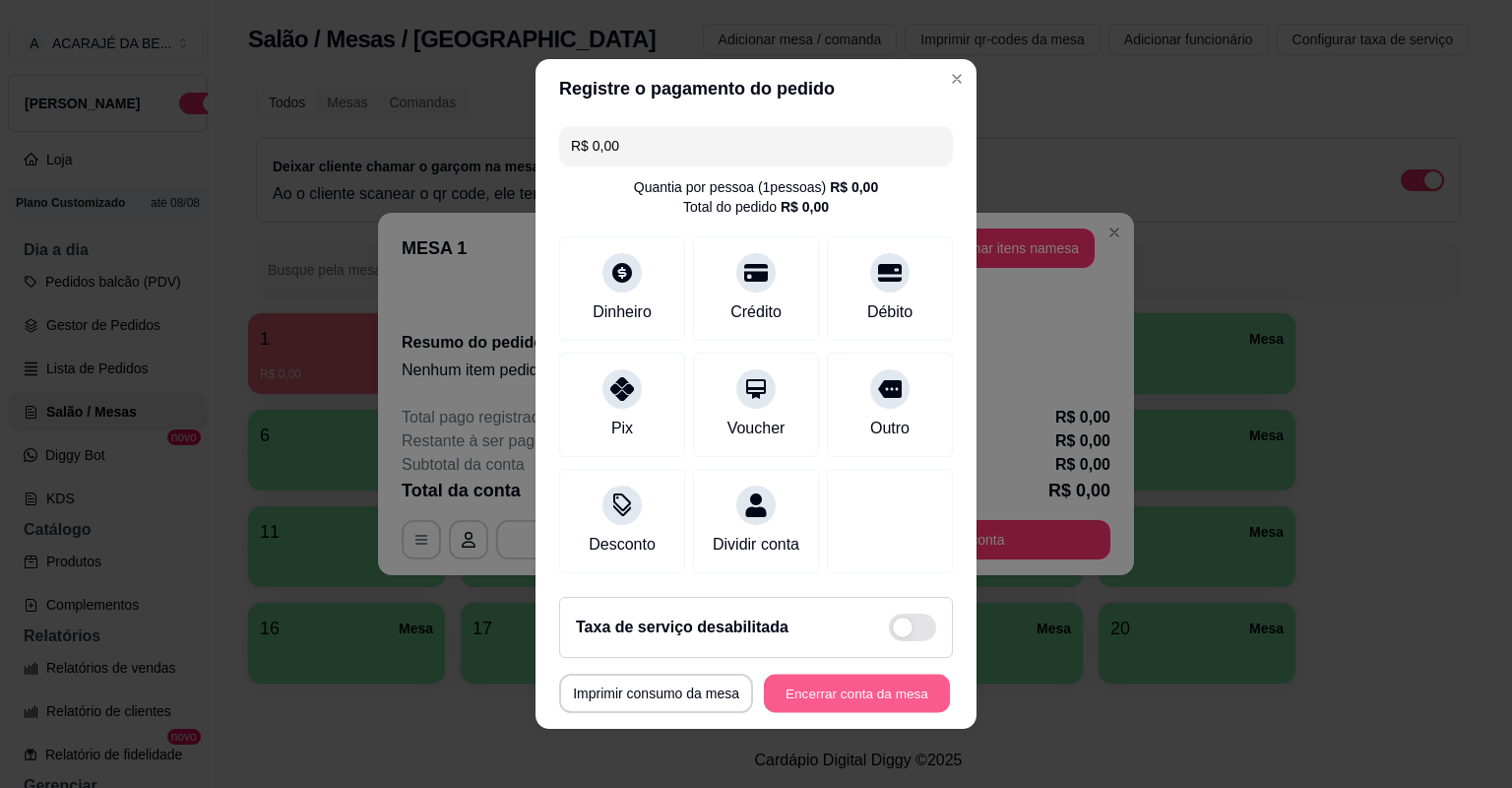 click on "Encerrar conta da mesa" at bounding box center [856, 693] 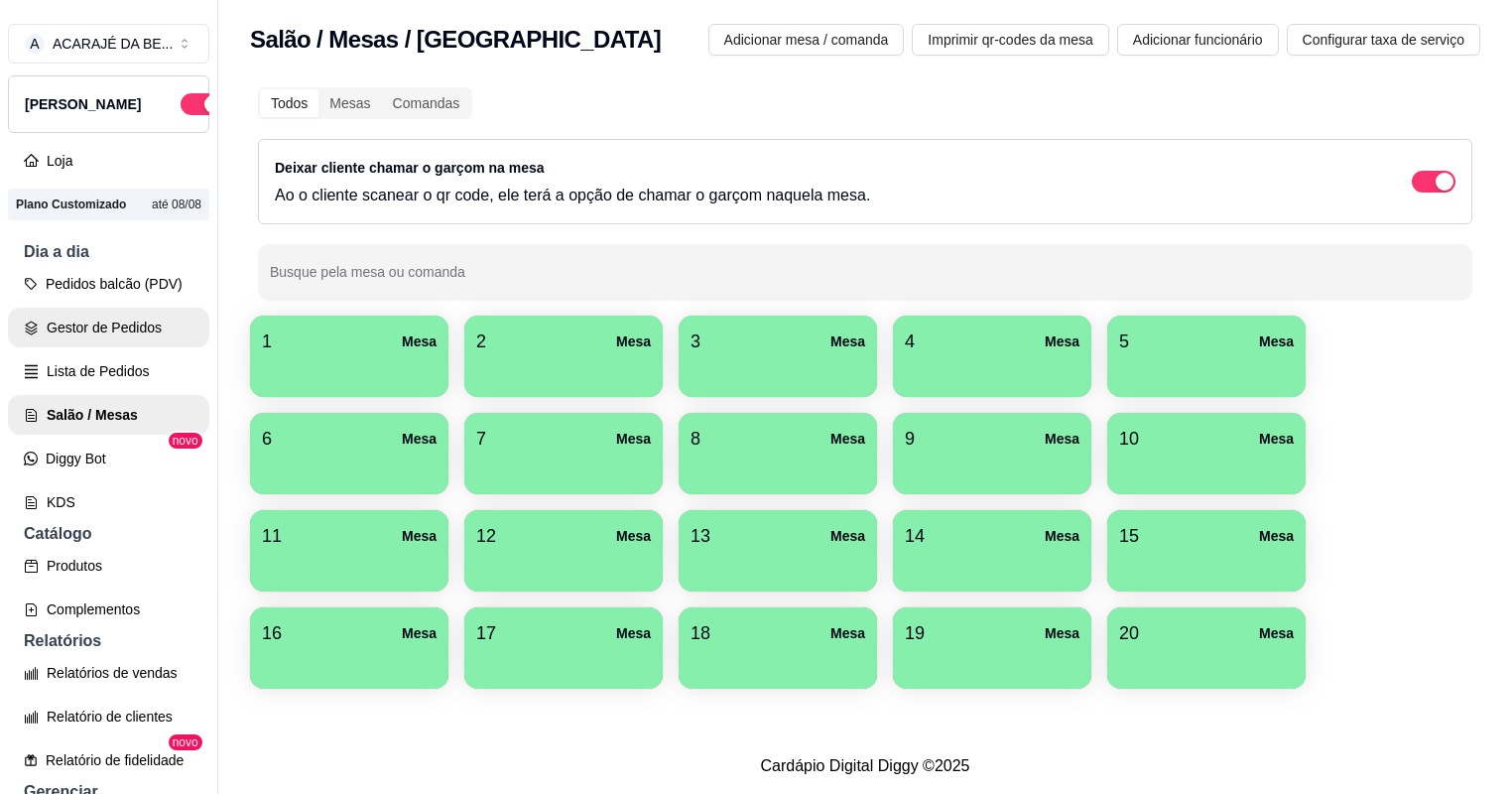 click on "Gestor de Pedidos" at bounding box center [108, 328] 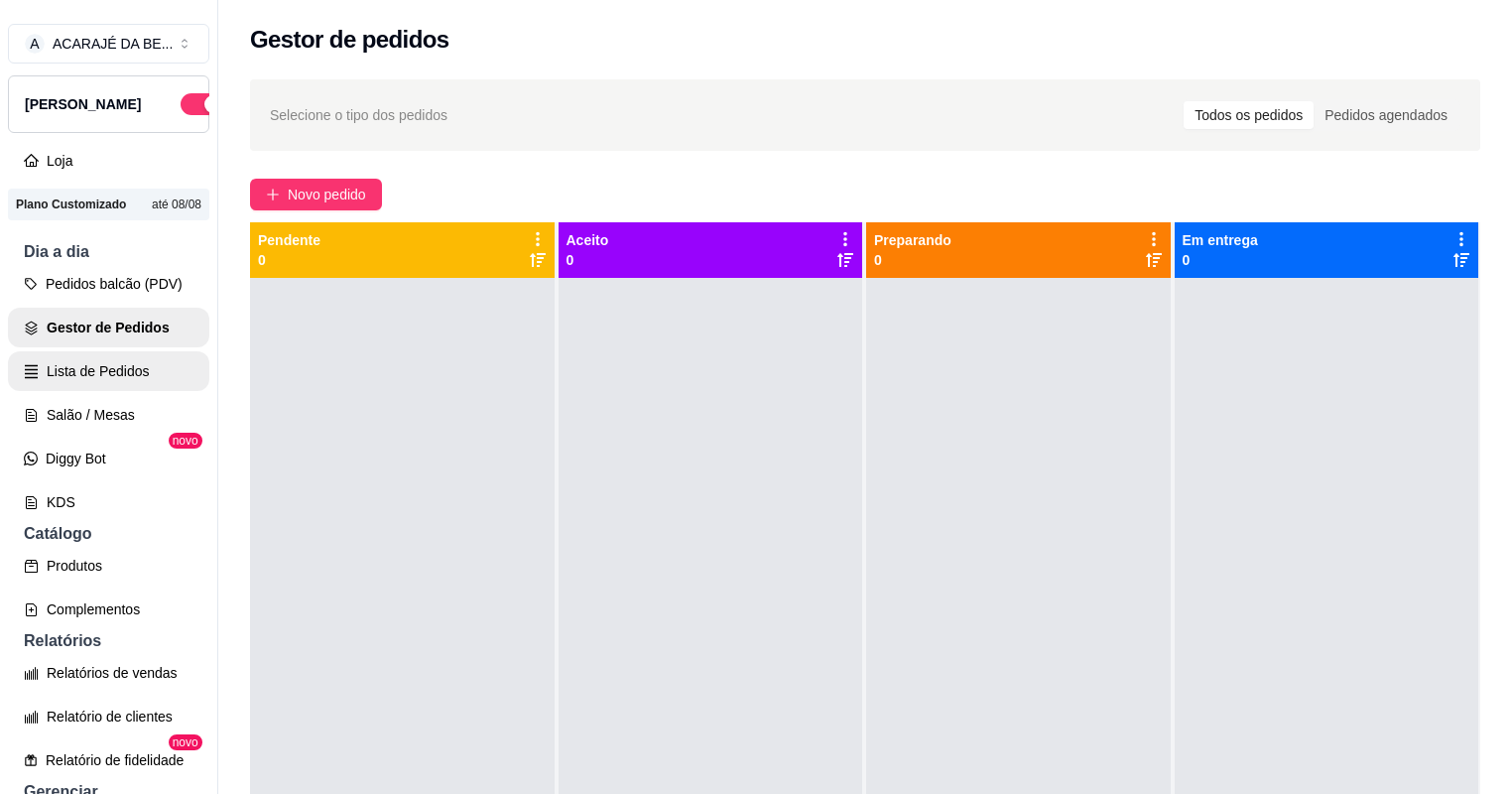 click on "Lista de Pedidos" at bounding box center (108, 371) 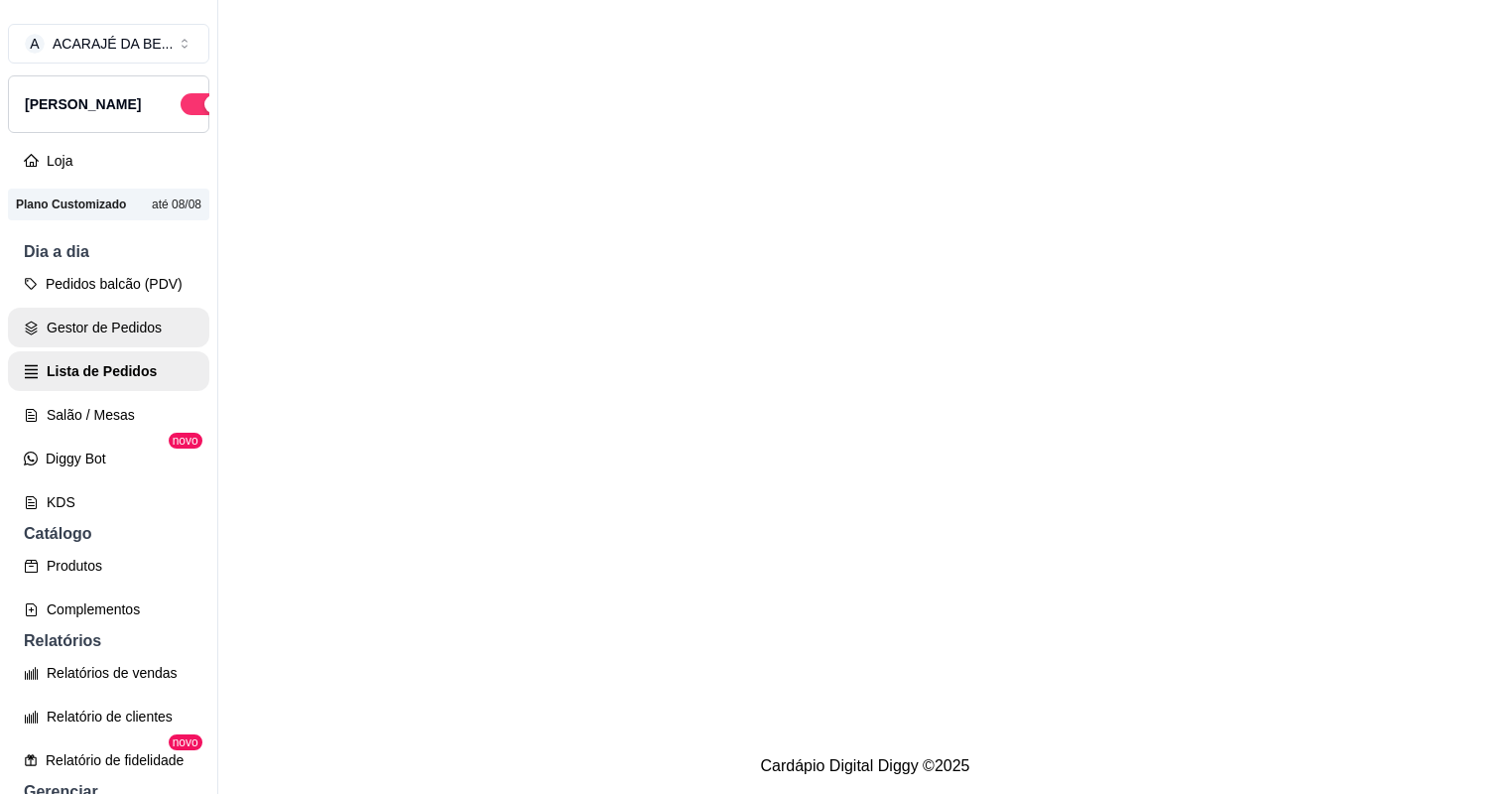 click on "Gestor de Pedidos" at bounding box center (108, 328) 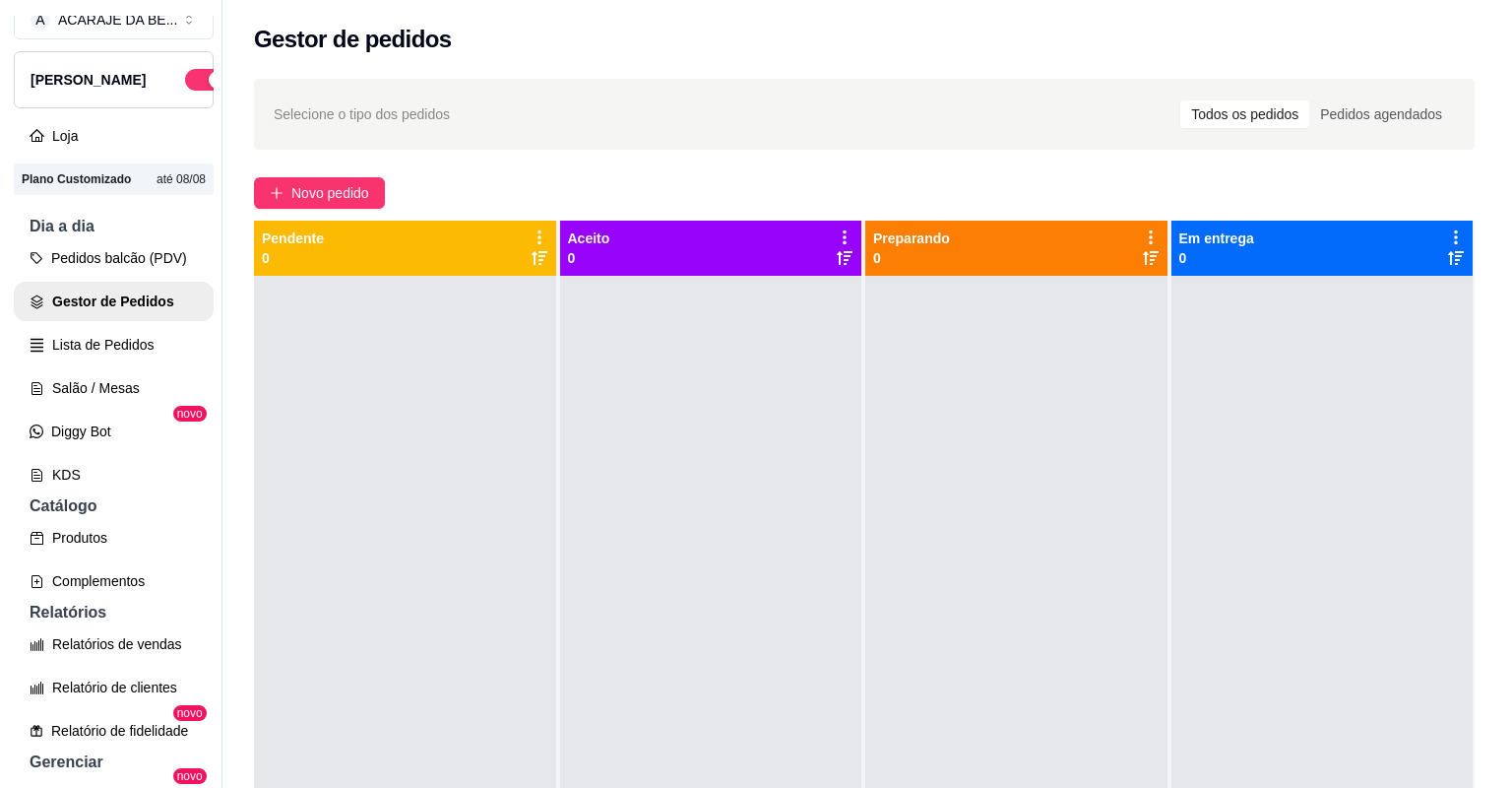 scroll, scrollTop: 0, scrollLeft: 0, axis: both 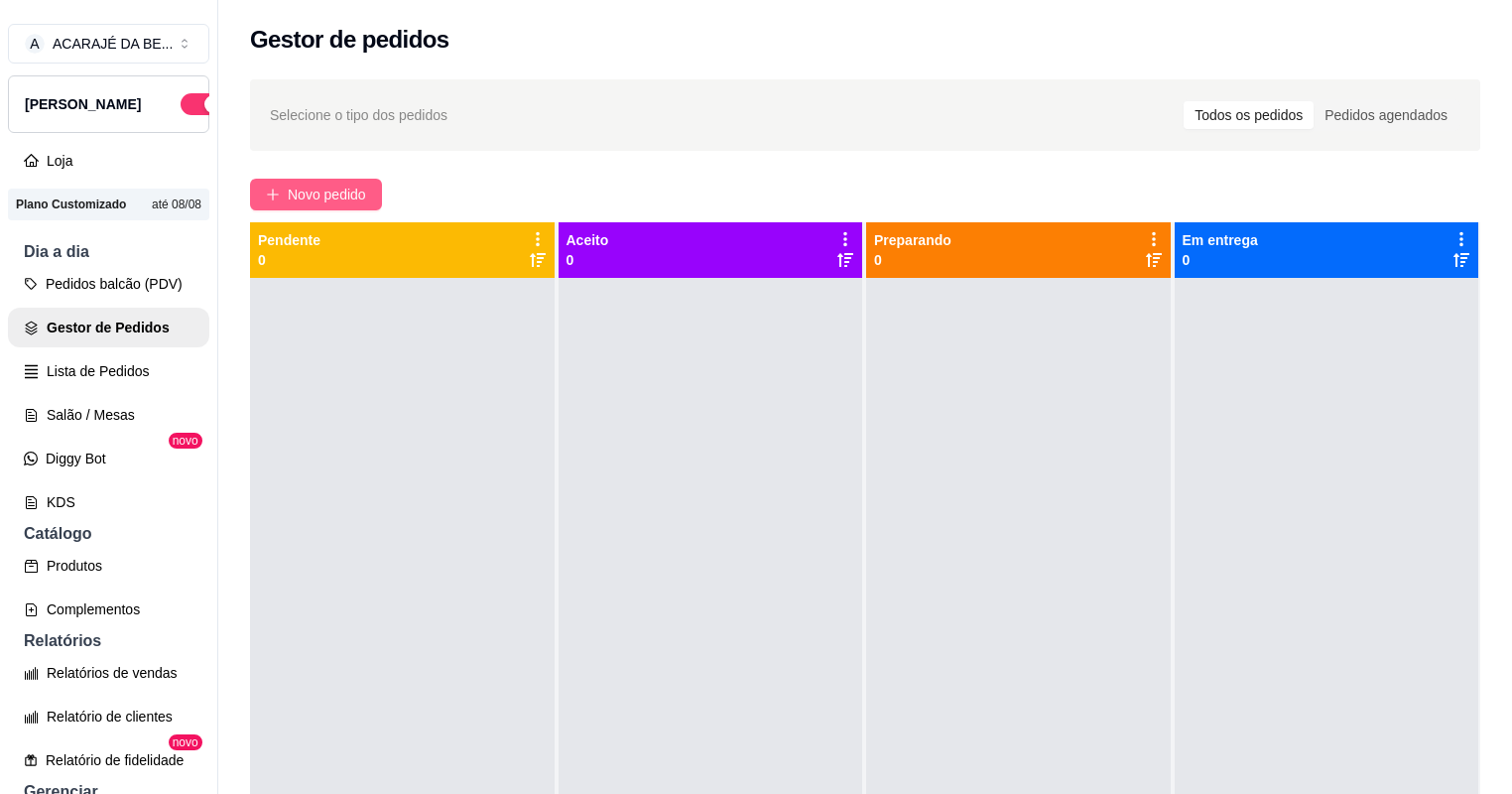 click on "Novo pedido" at bounding box center (326, 195) 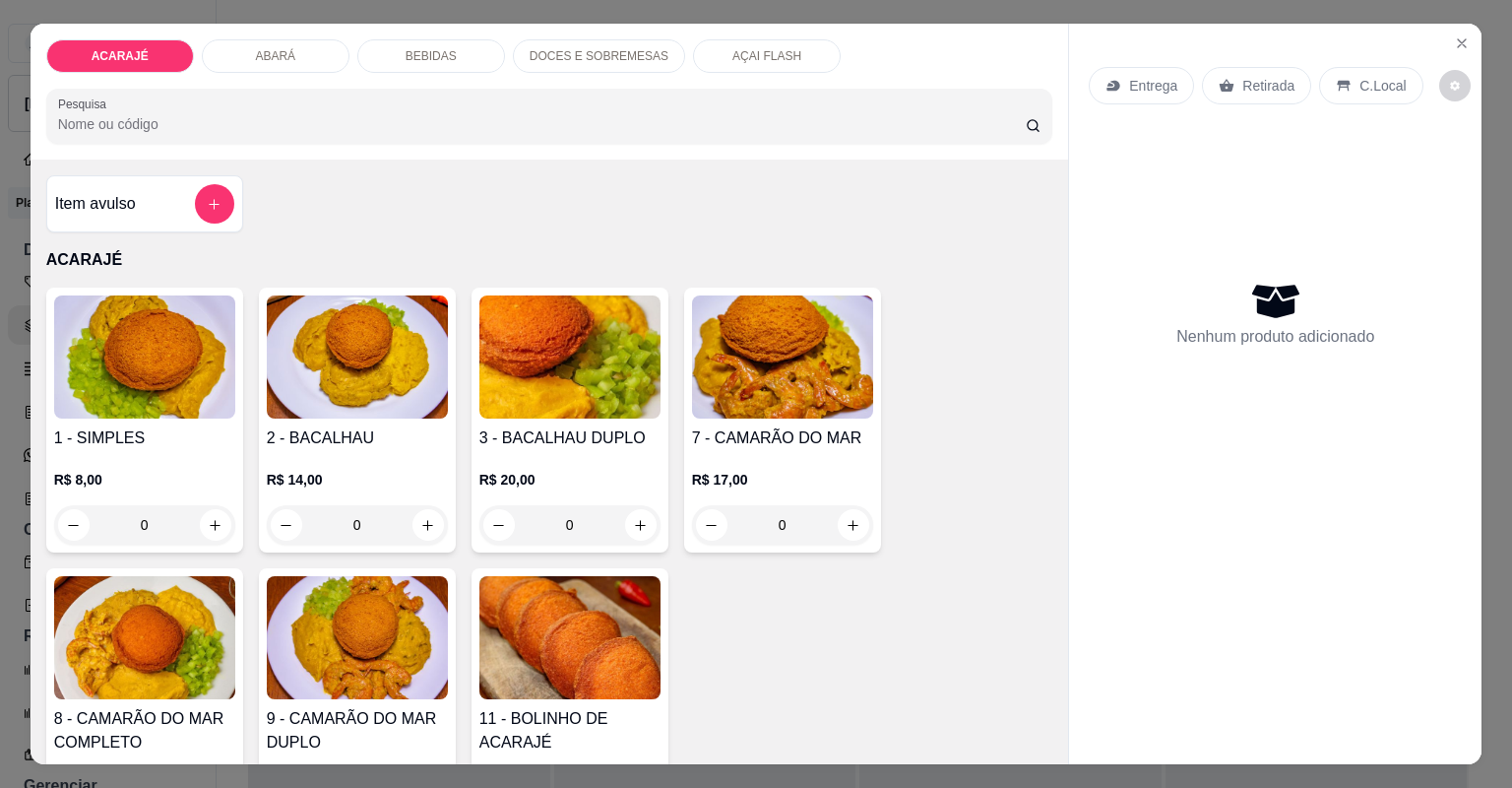 click on "0" at bounding box center [783, 525] 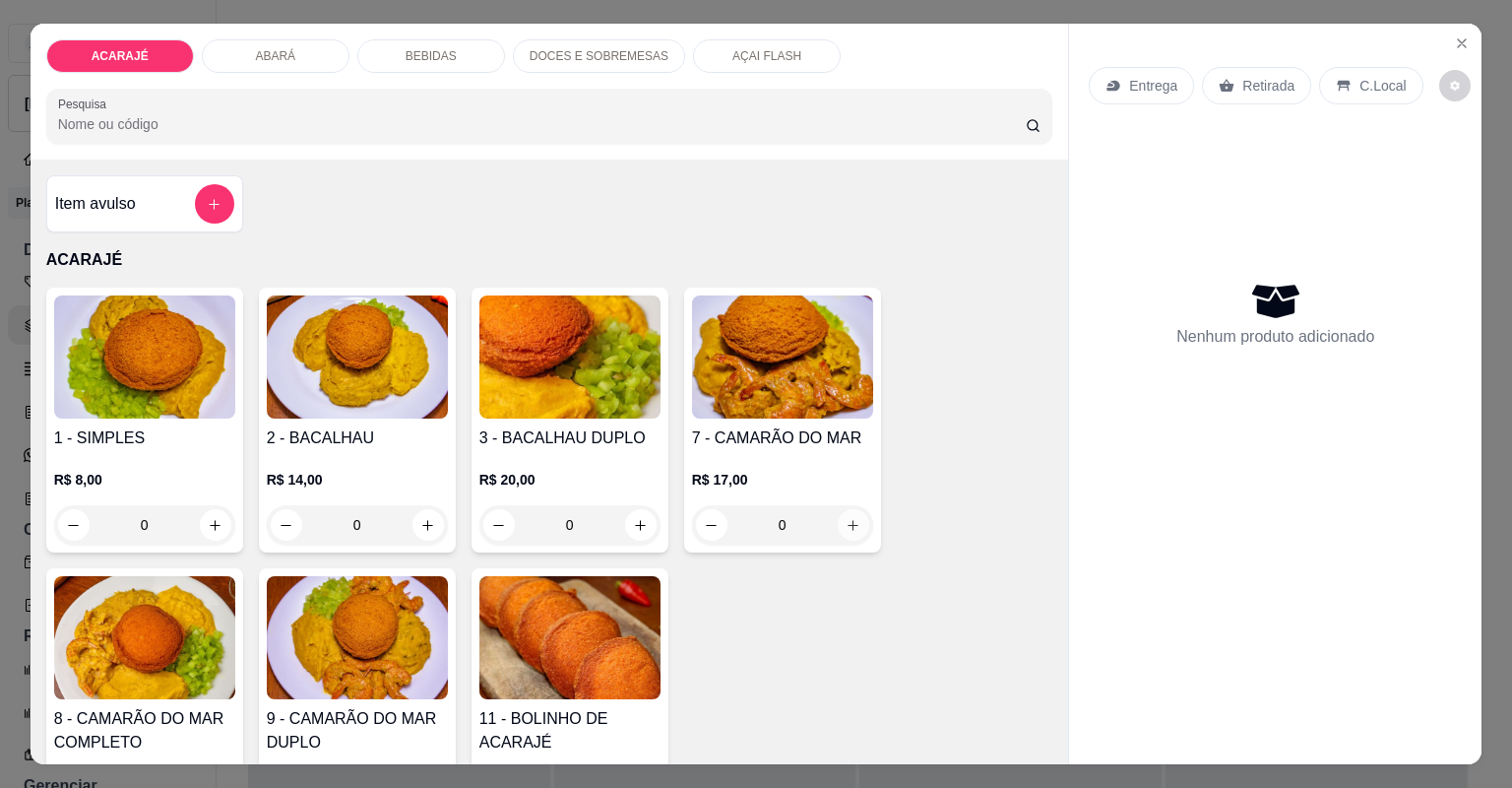 click at bounding box center (853, 525) 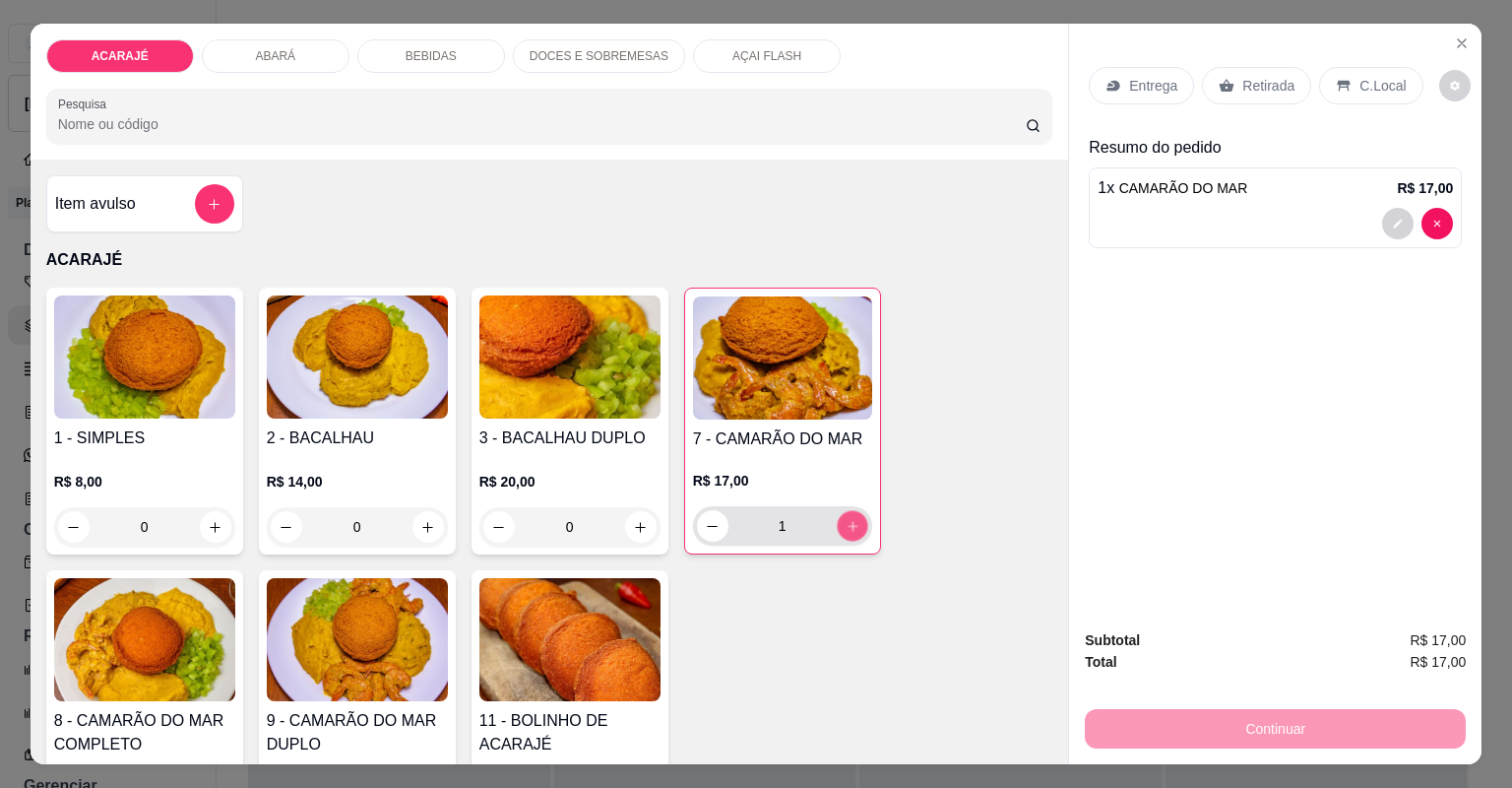 click at bounding box center [851, 525] 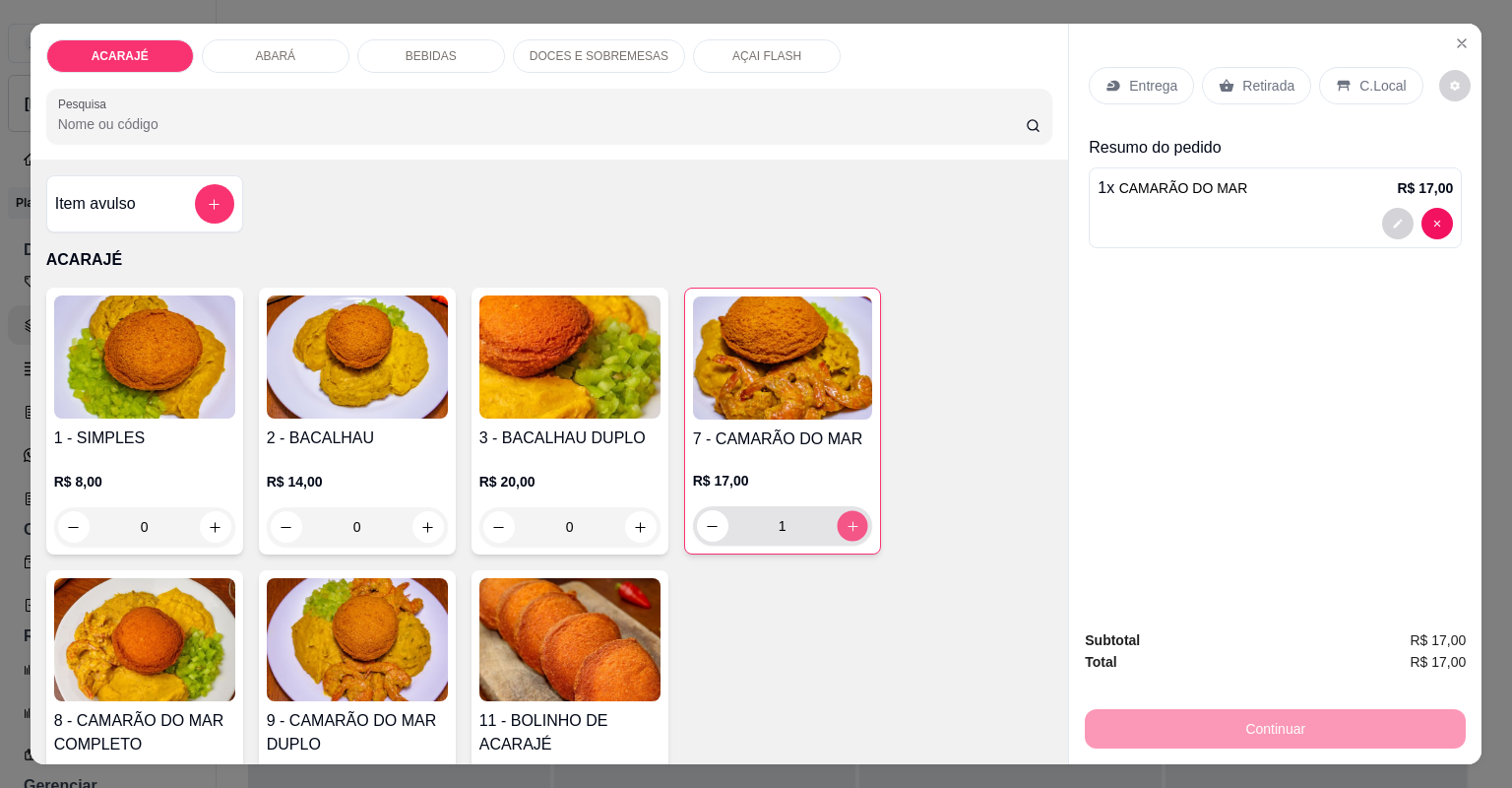 type on "2" 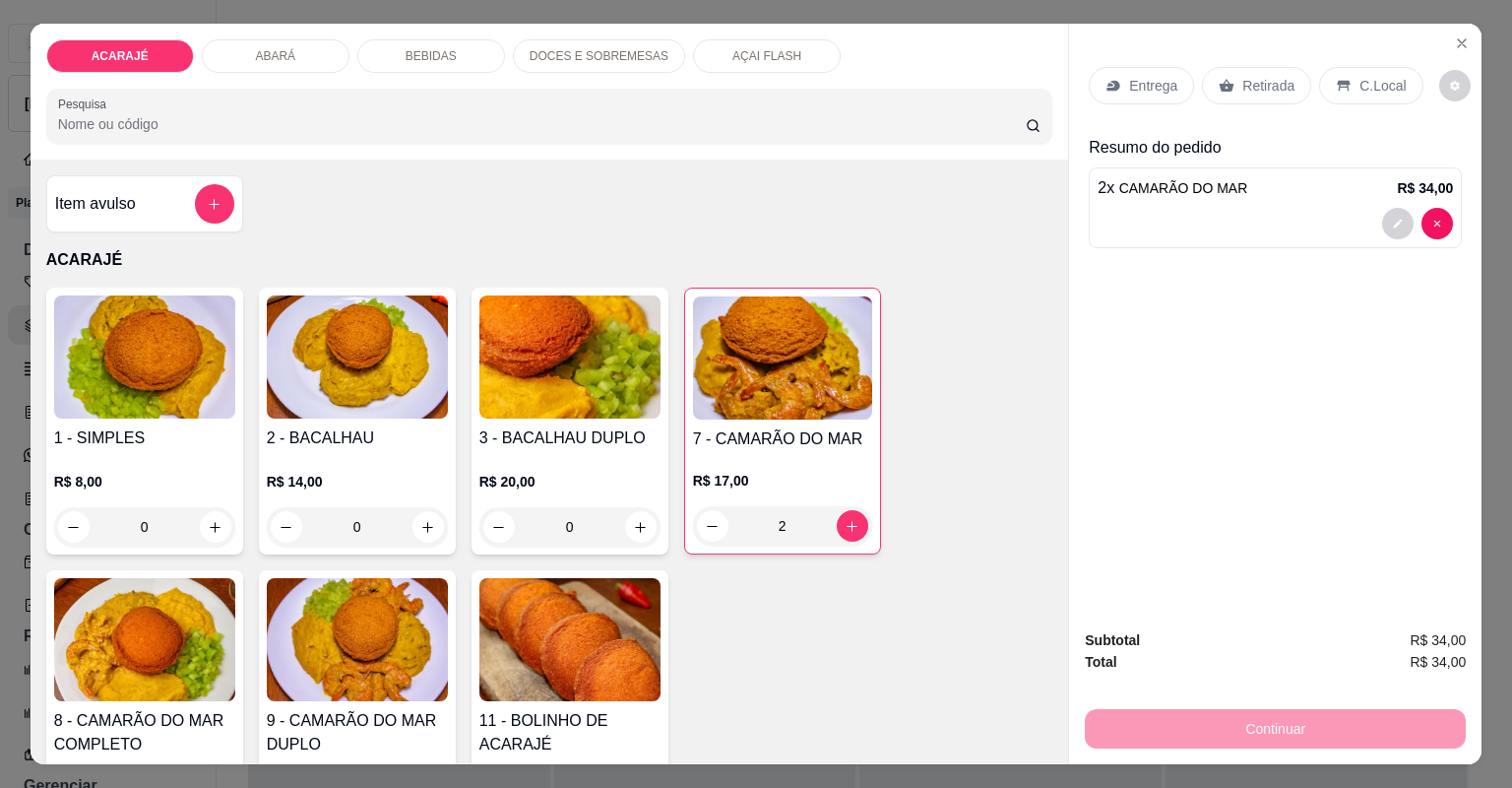 click on "Retirada" at bounding box center (1256, 86) 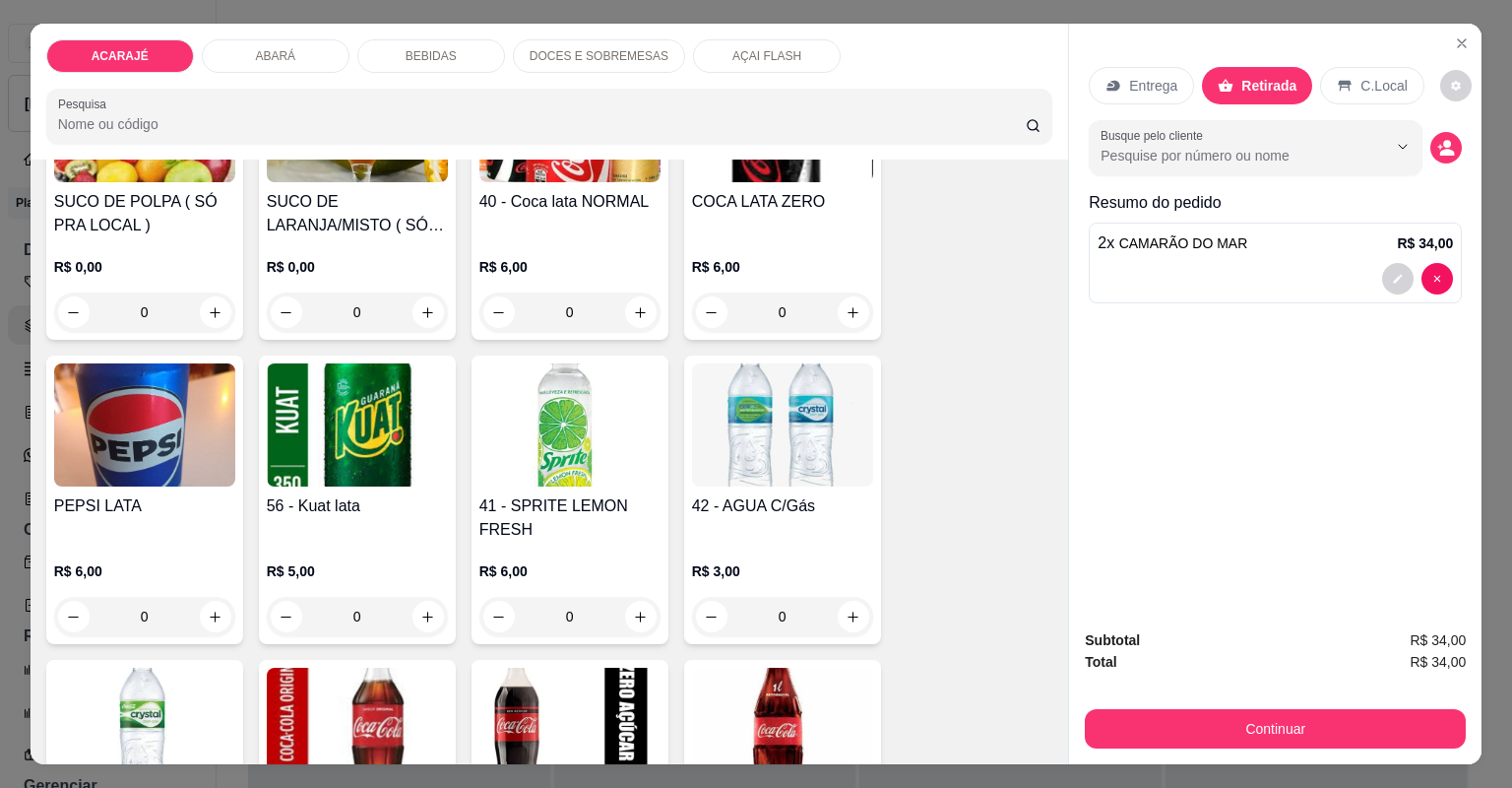 scroll, scrollTop: 1418, scrollLeft: 0, axis: vertical 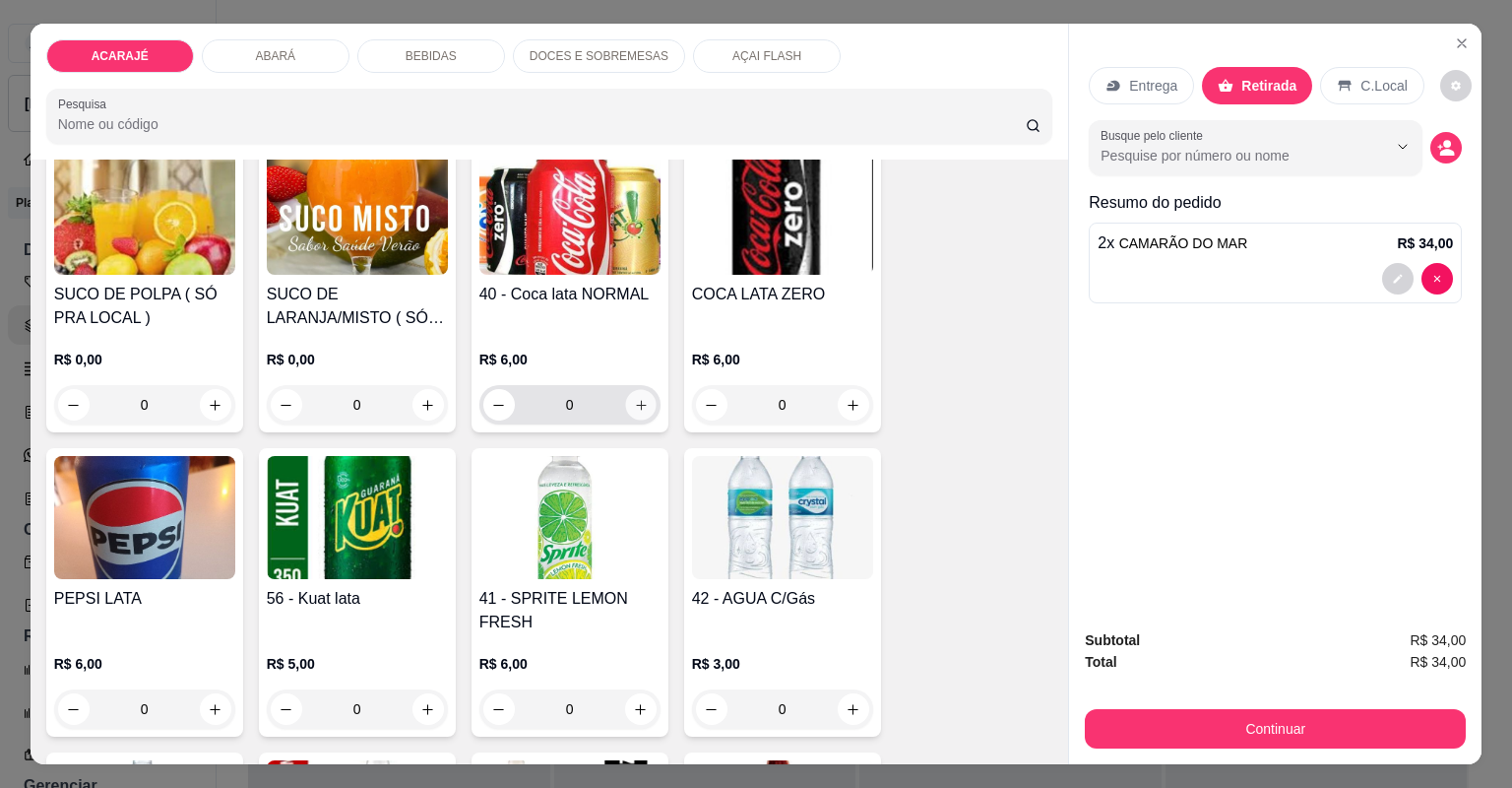 click 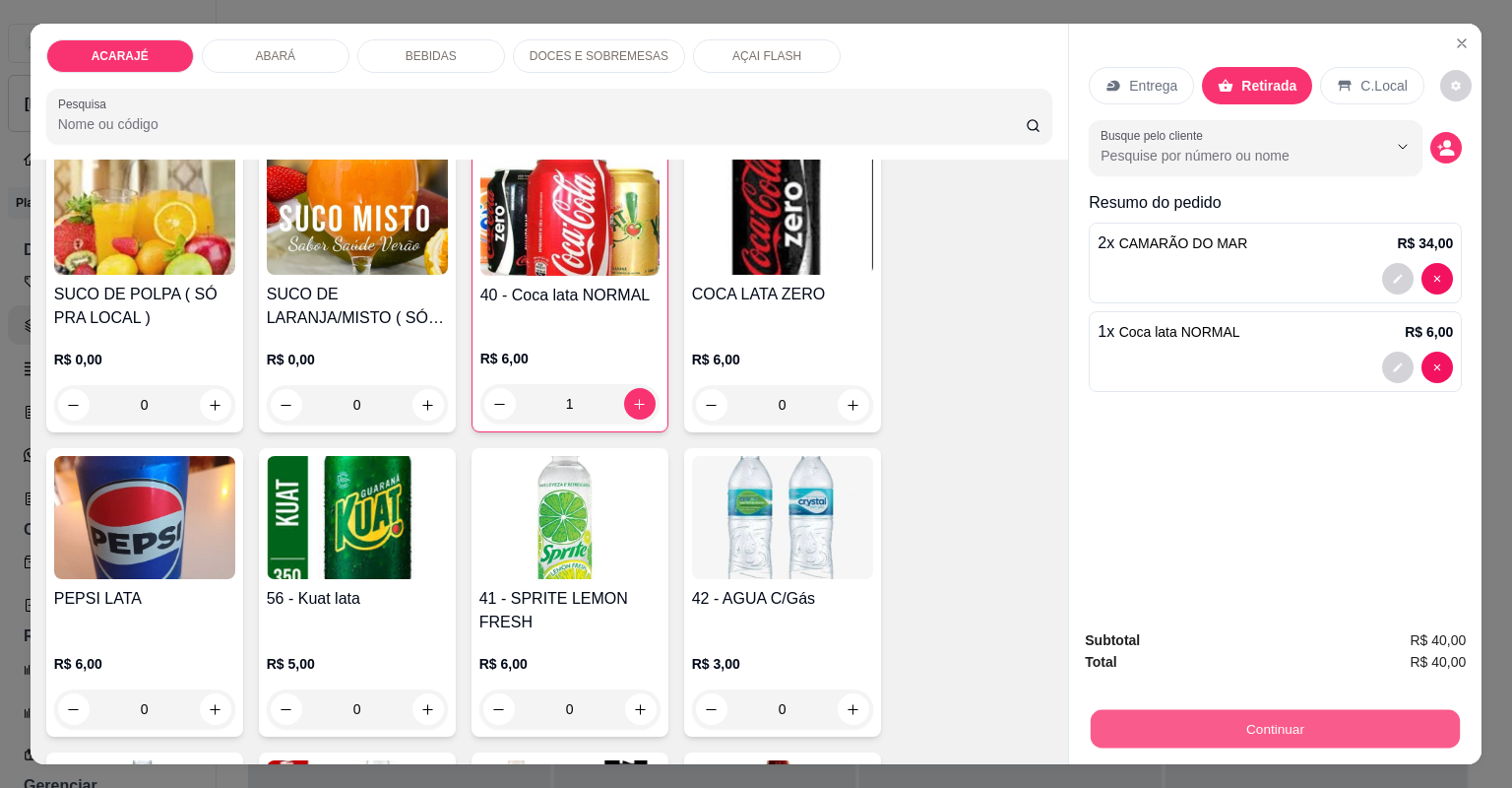 click on "Continuar" at bounding box center (1275, 729) 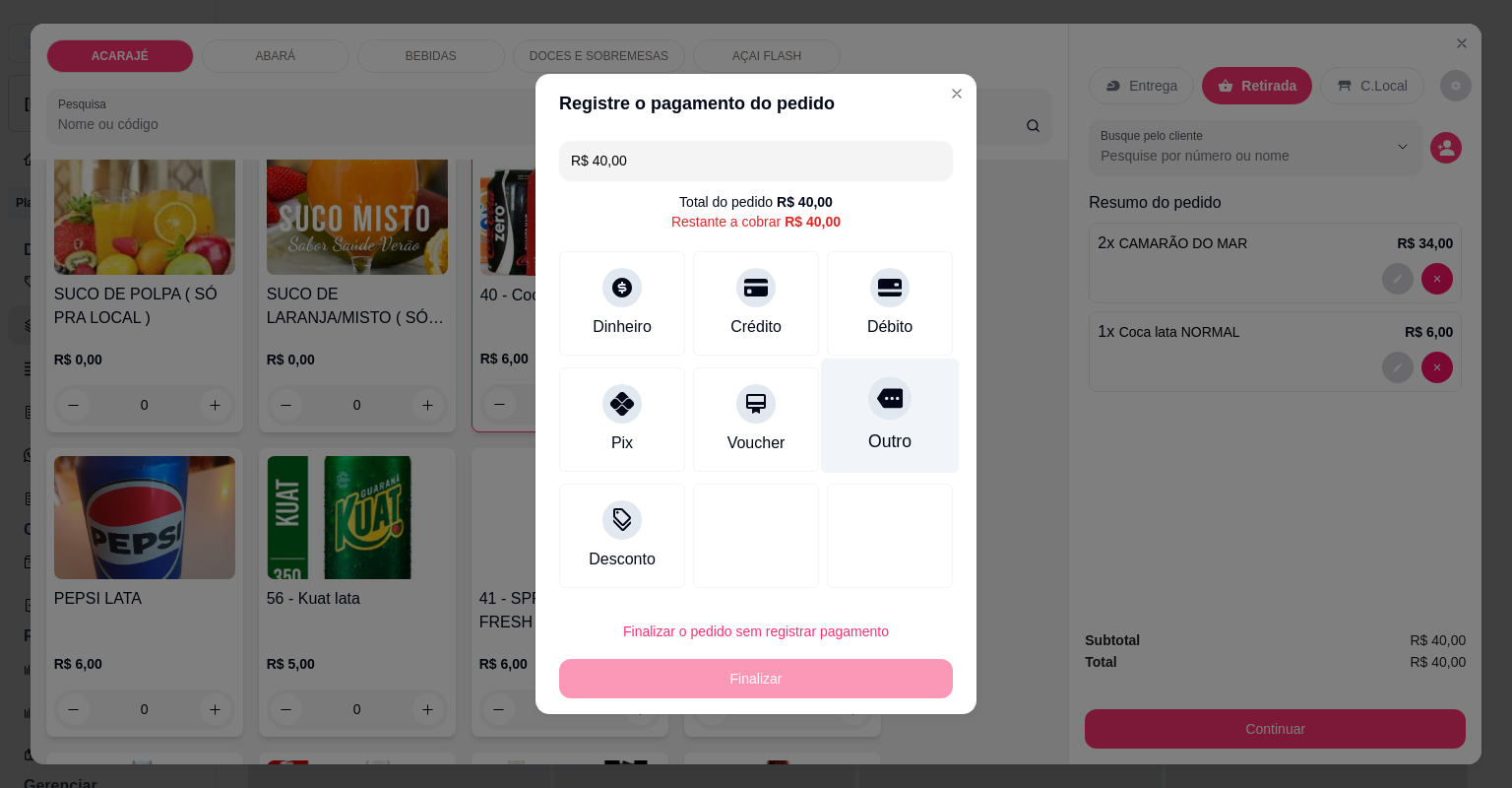 click 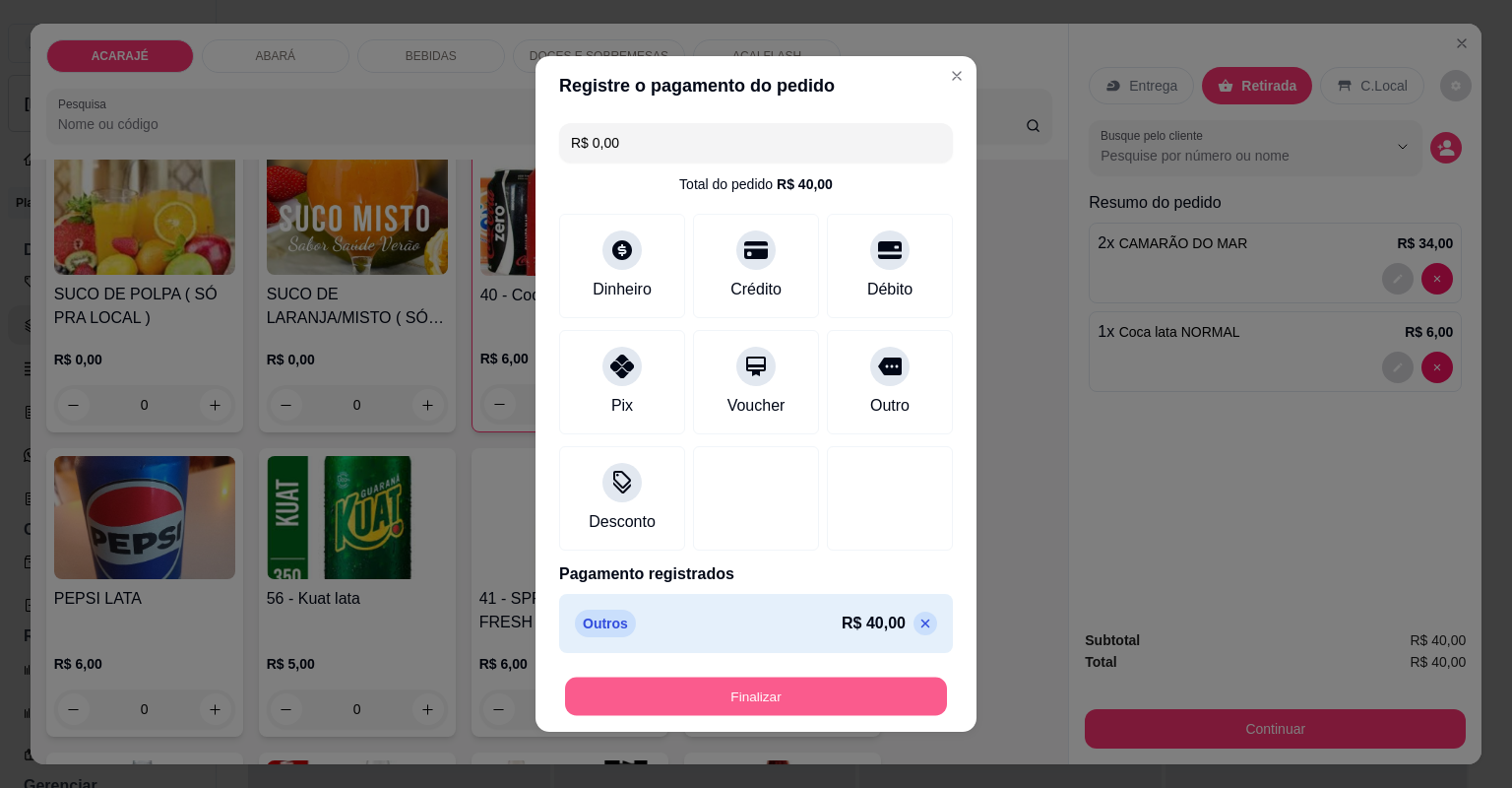click on "Finalizar" at bounding box center [756, 696] 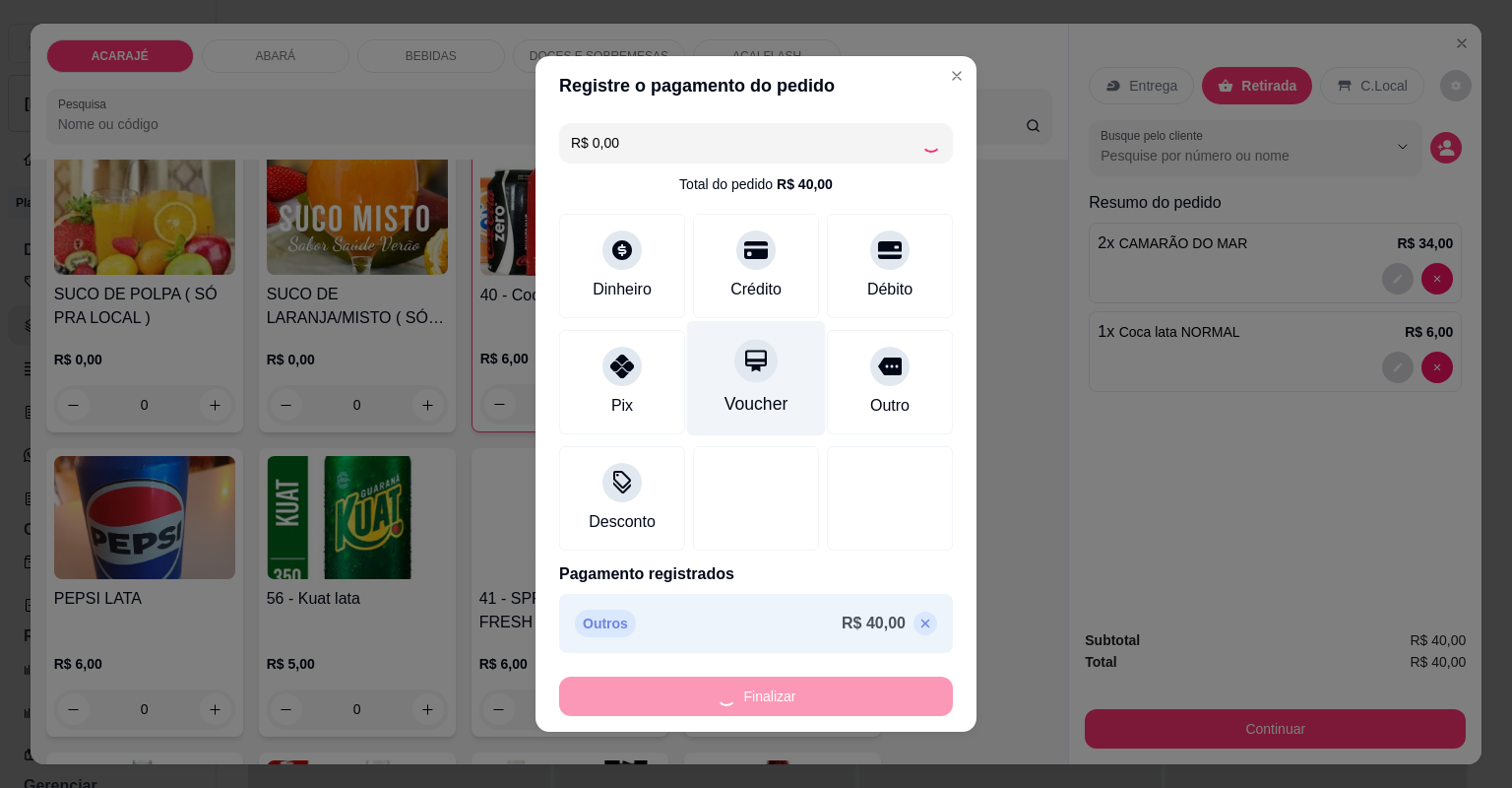 type on "0" 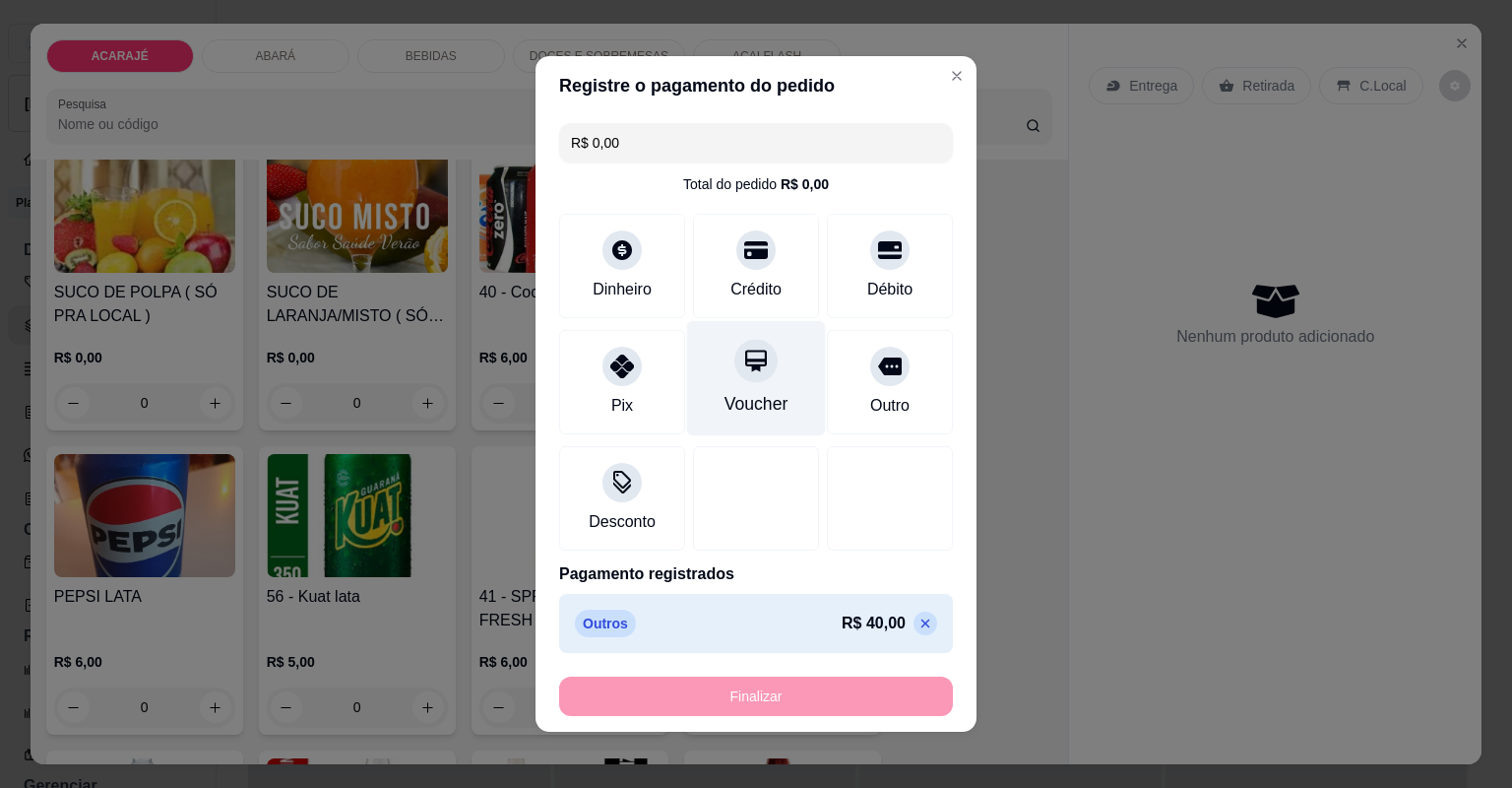 type on "-R$ 40,00" 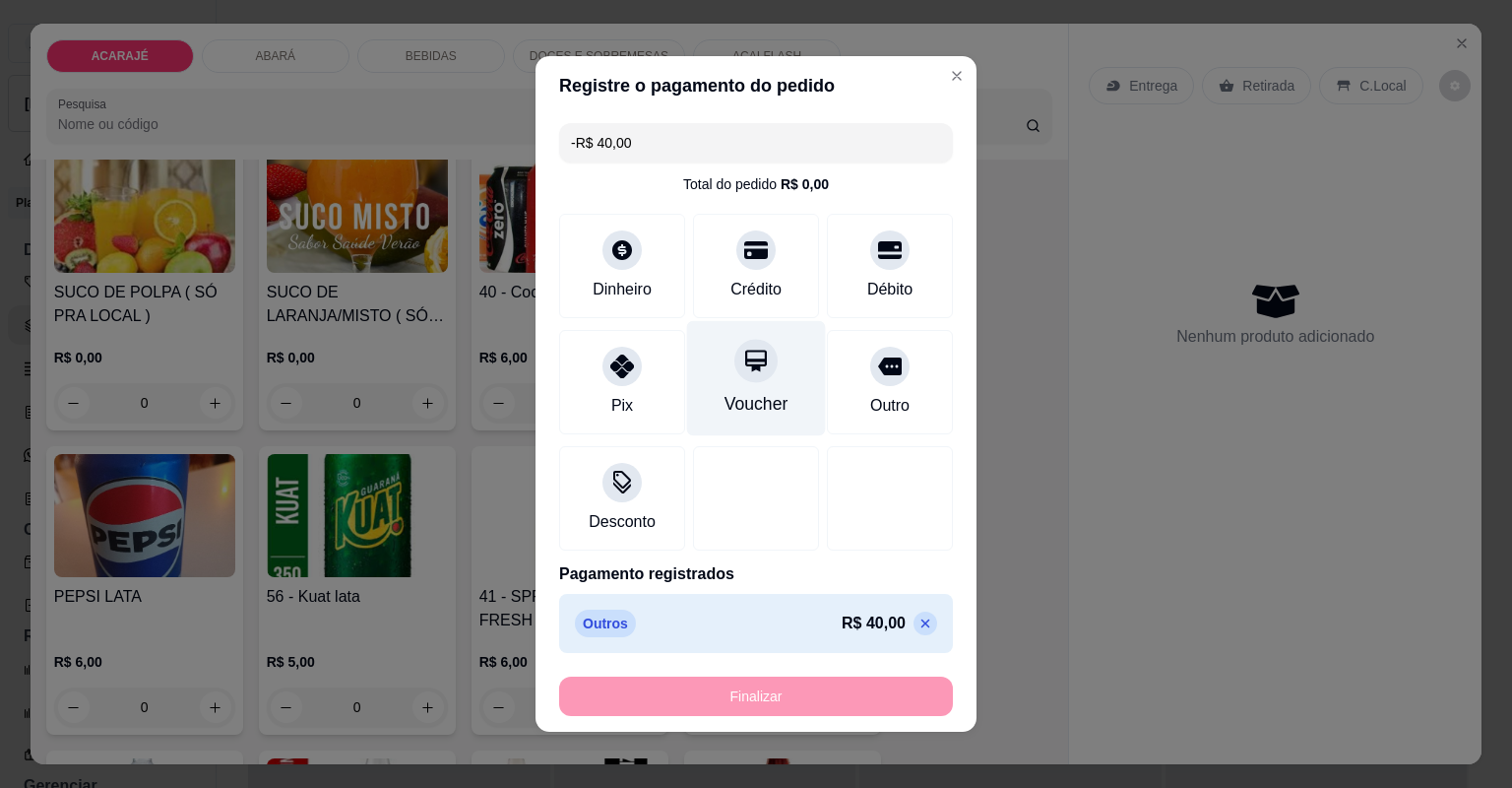 scroll, scrollTop: 1416, scrollLeft: 0, axis: vertical 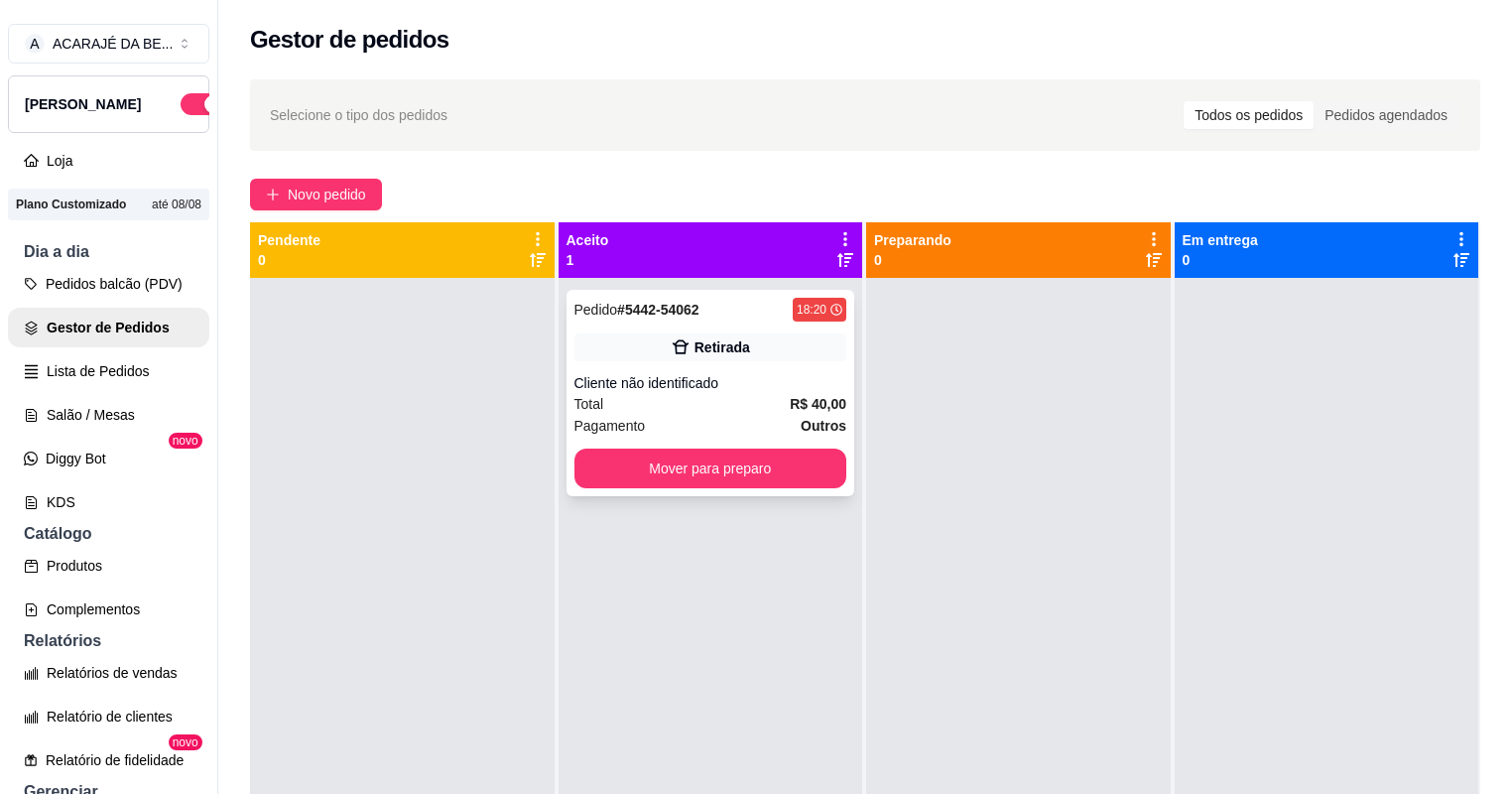 click on "Total R$ 40,00" at bounding box center [710, 404] 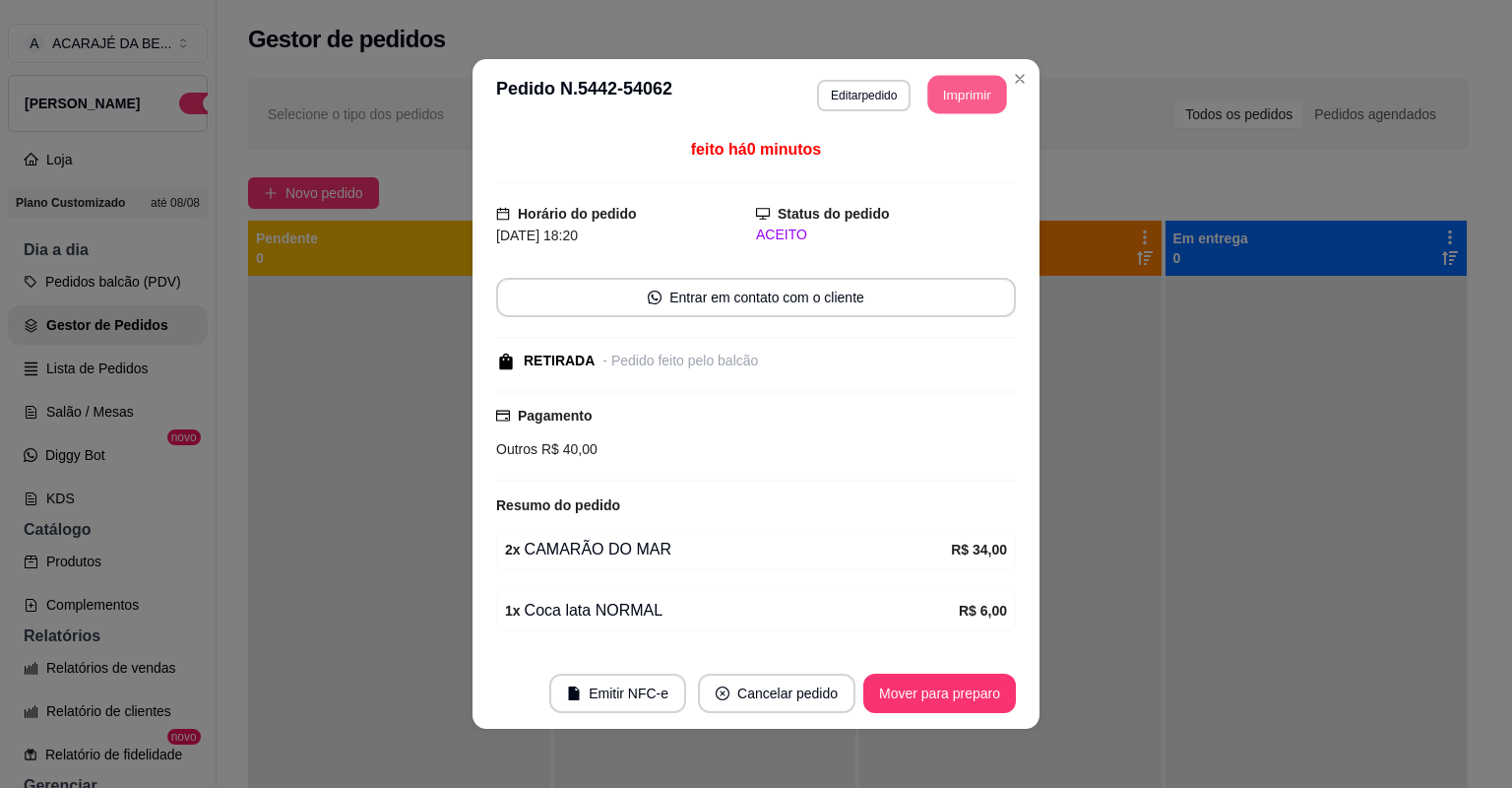 click on "Imprimir" at bounding box center (968, 95) 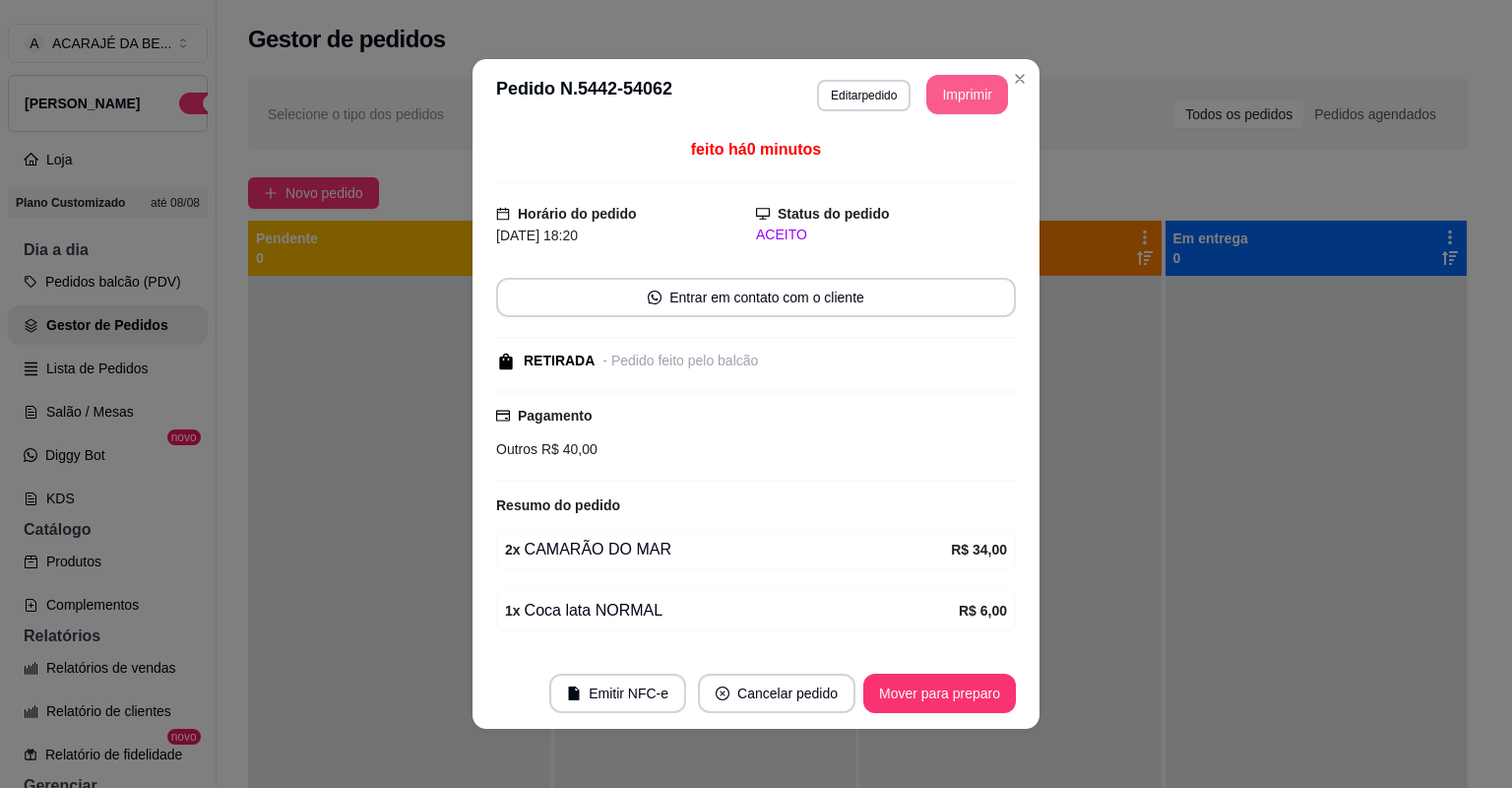 scroll, scrollTop: 0, scrollLeft: 0, axis: both 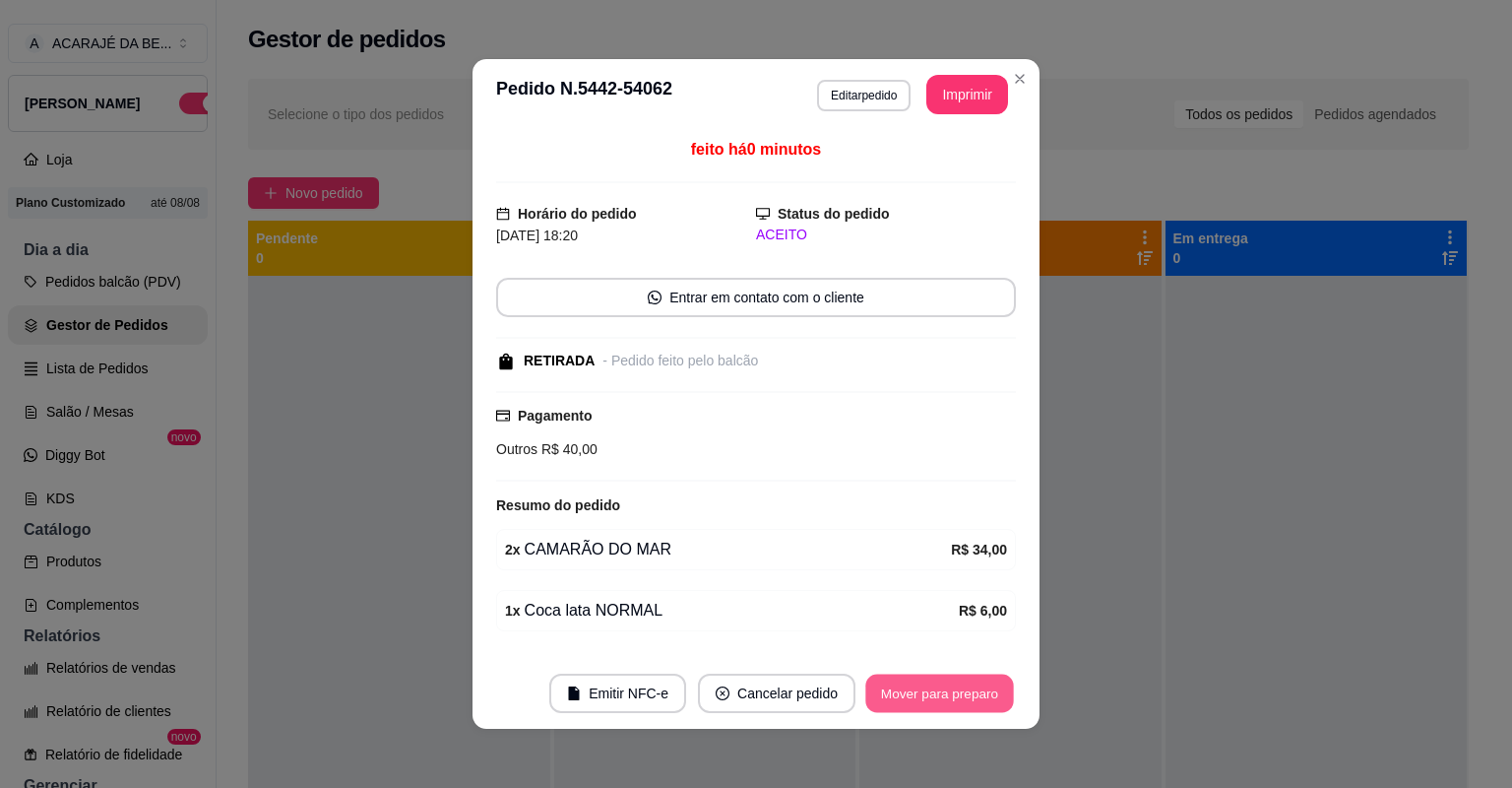click on "Mover para preparo" at bounding box center [939, 693] 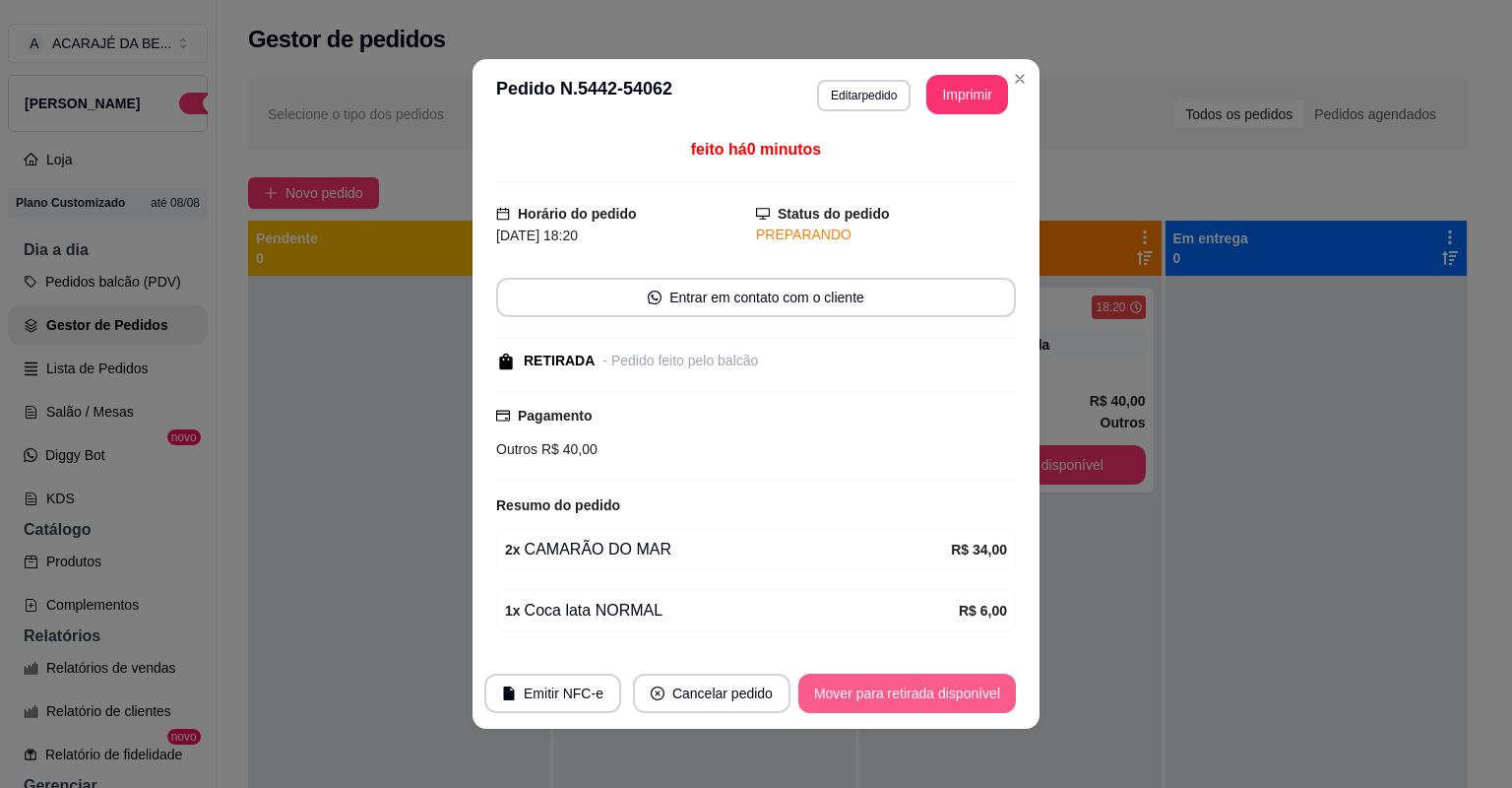 click on "Mover para retirada disponível" at bounding box center (907, 693) 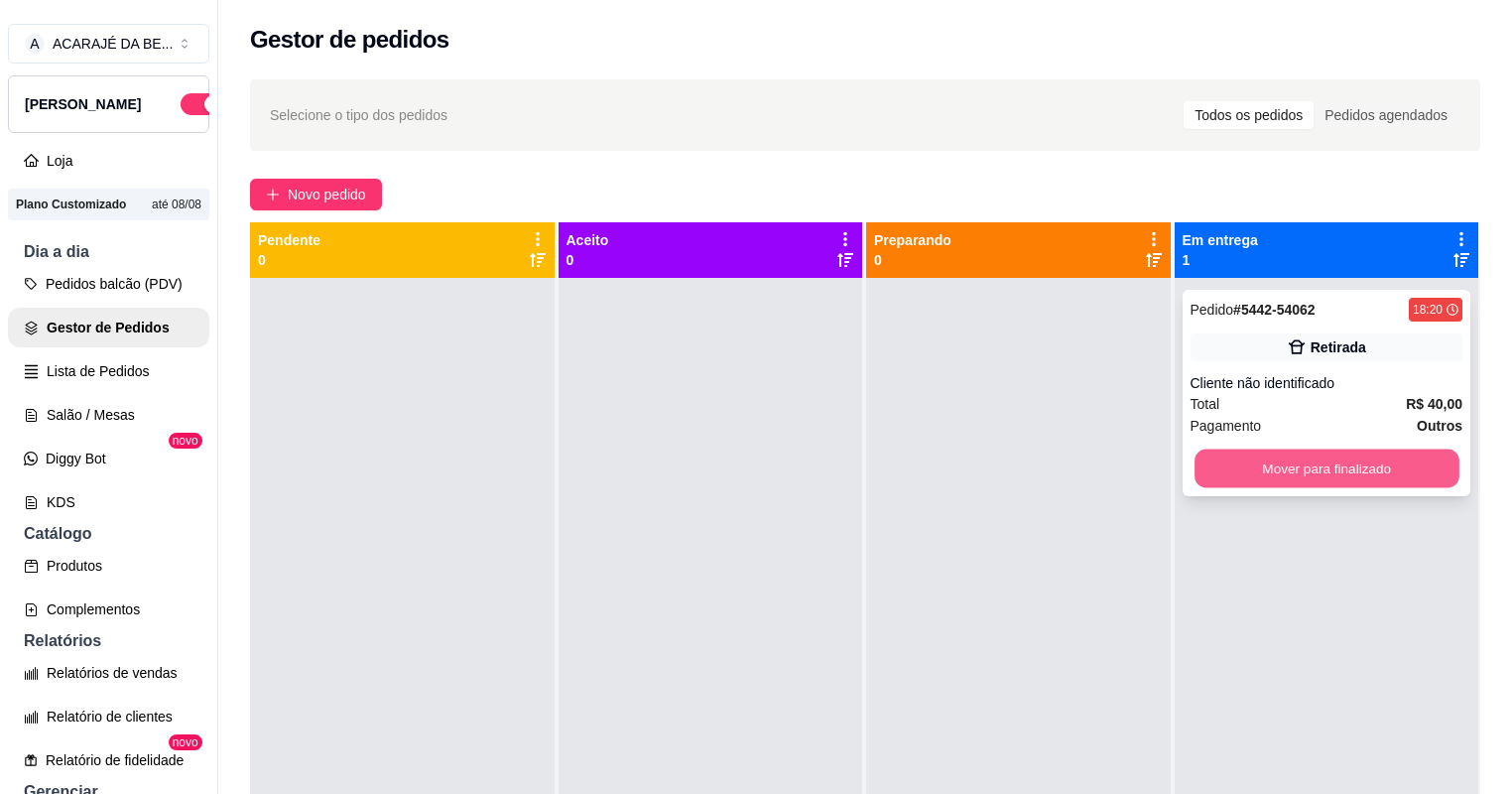 click on "Mover para finalizado" at bounding box center (1326, 468) 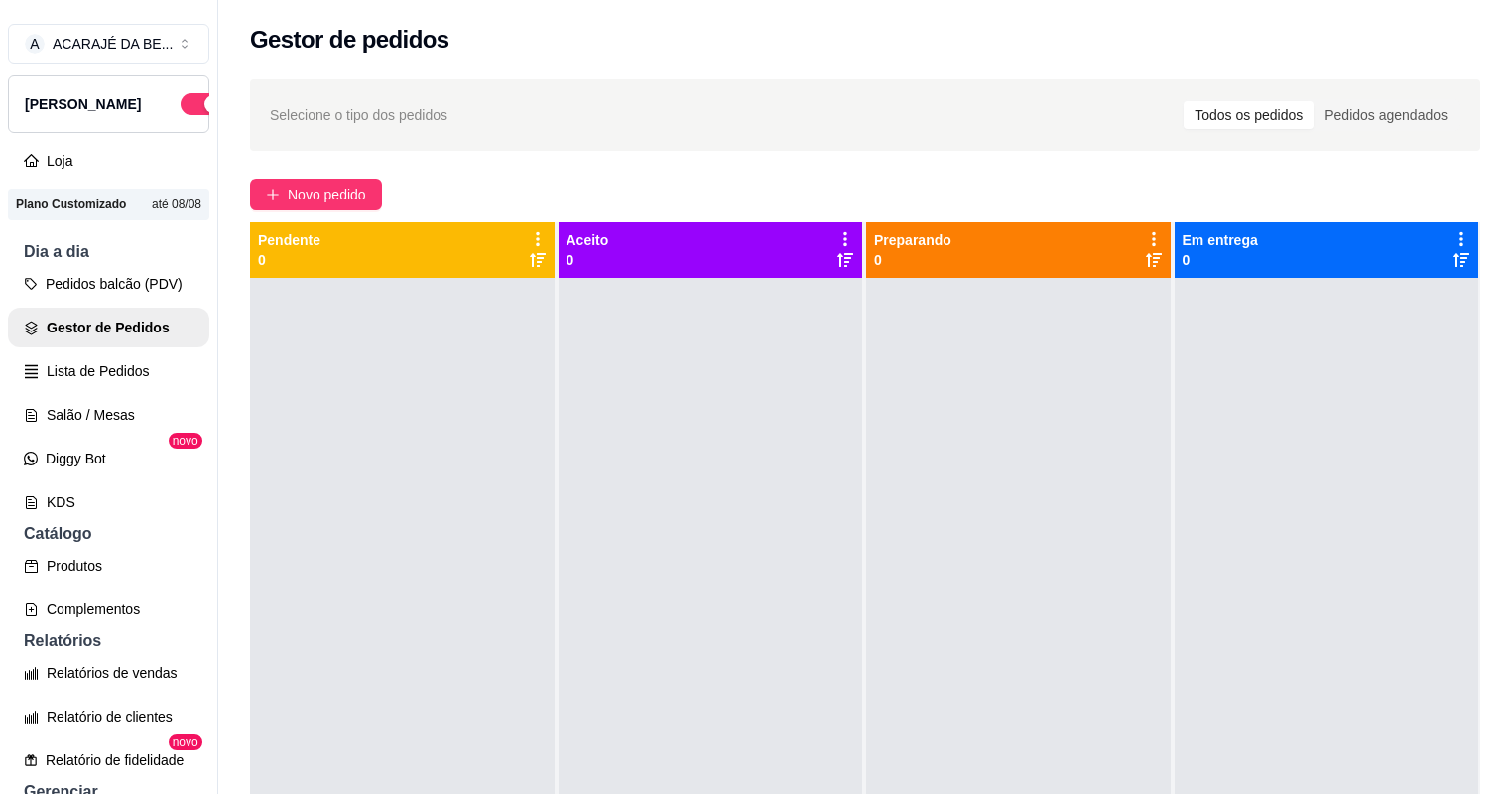 click on "Selecione o tipo dos pedidos Todos os pedidos Pedidos agendados Novo pedido Pendente 0 Aceito 0 Preparando 0 Em entrega 0" at bounding box center (865, 554) 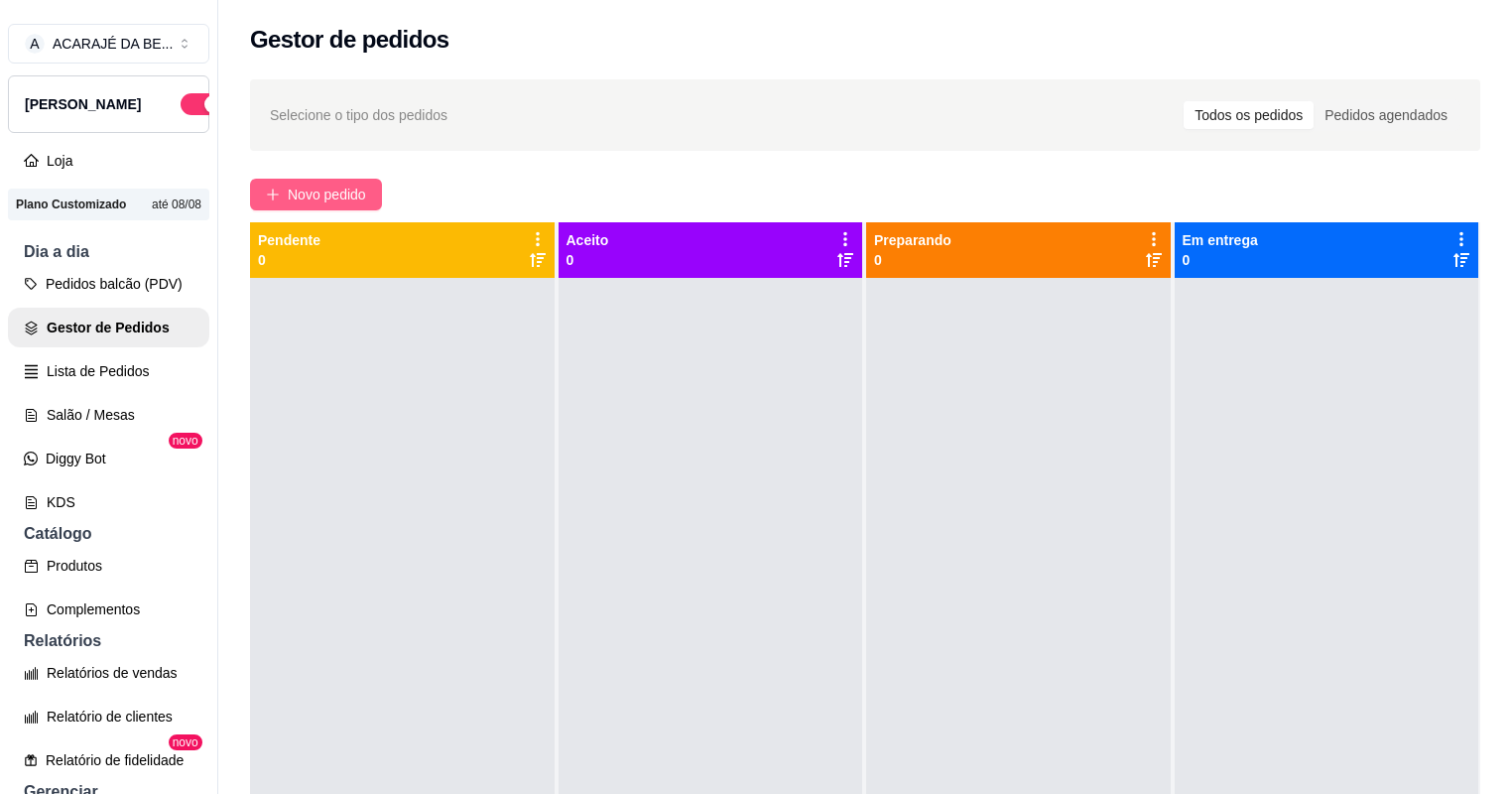 click on "Novo pedido" at bounding box center [315, 195] 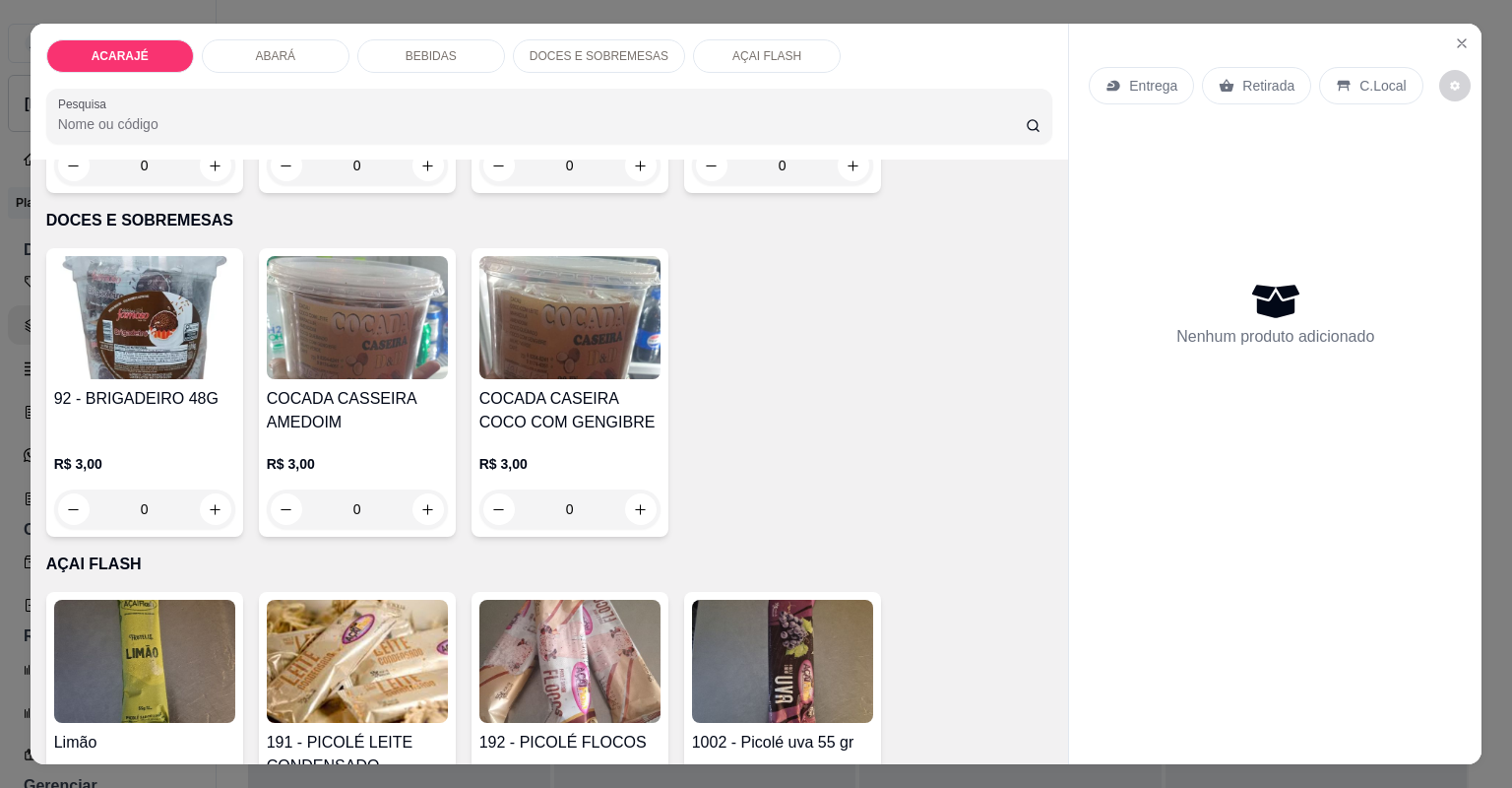 scroll, scrollTop: 2600, scrollLeft: 0, axis: vertical 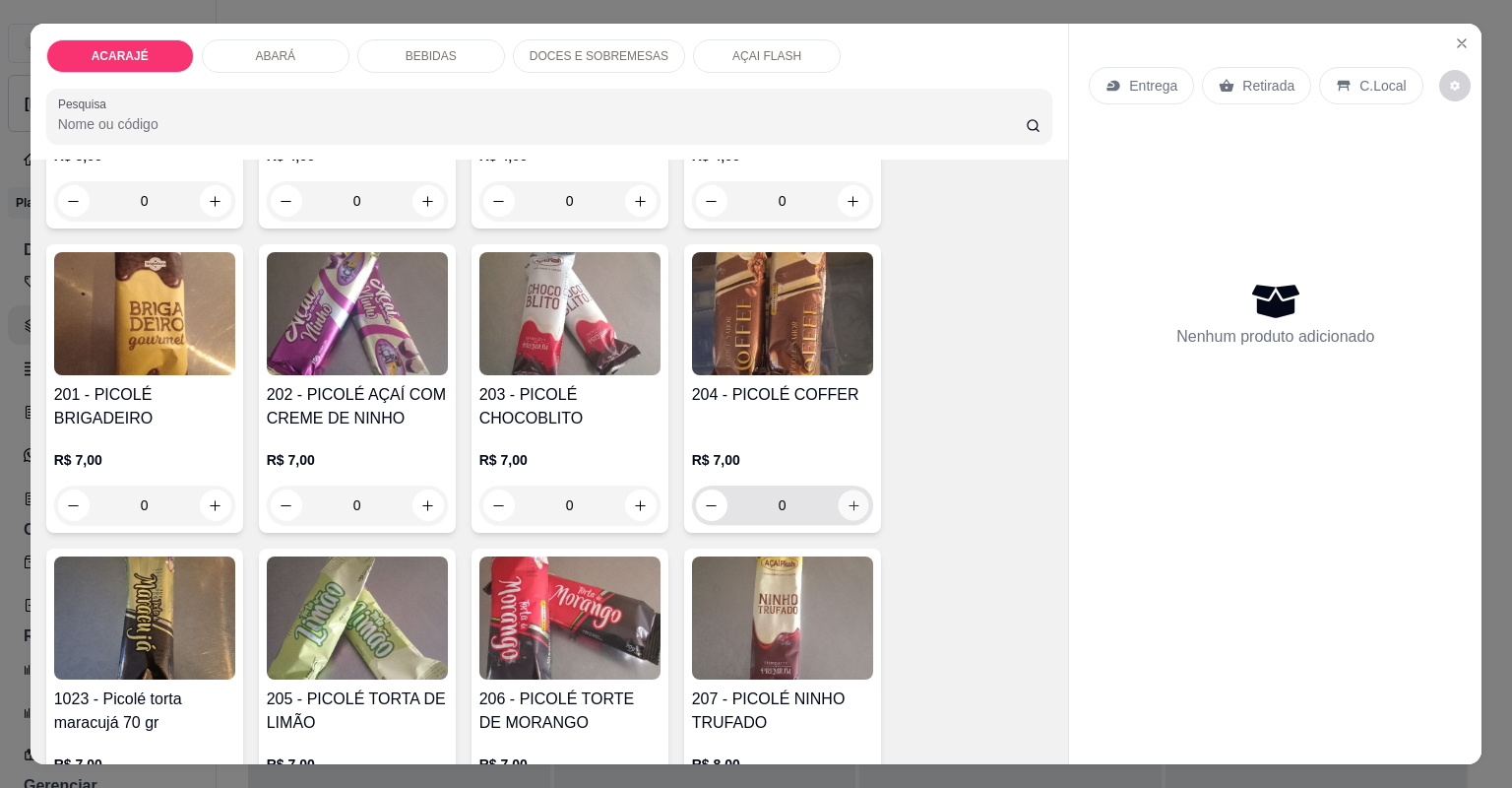 click 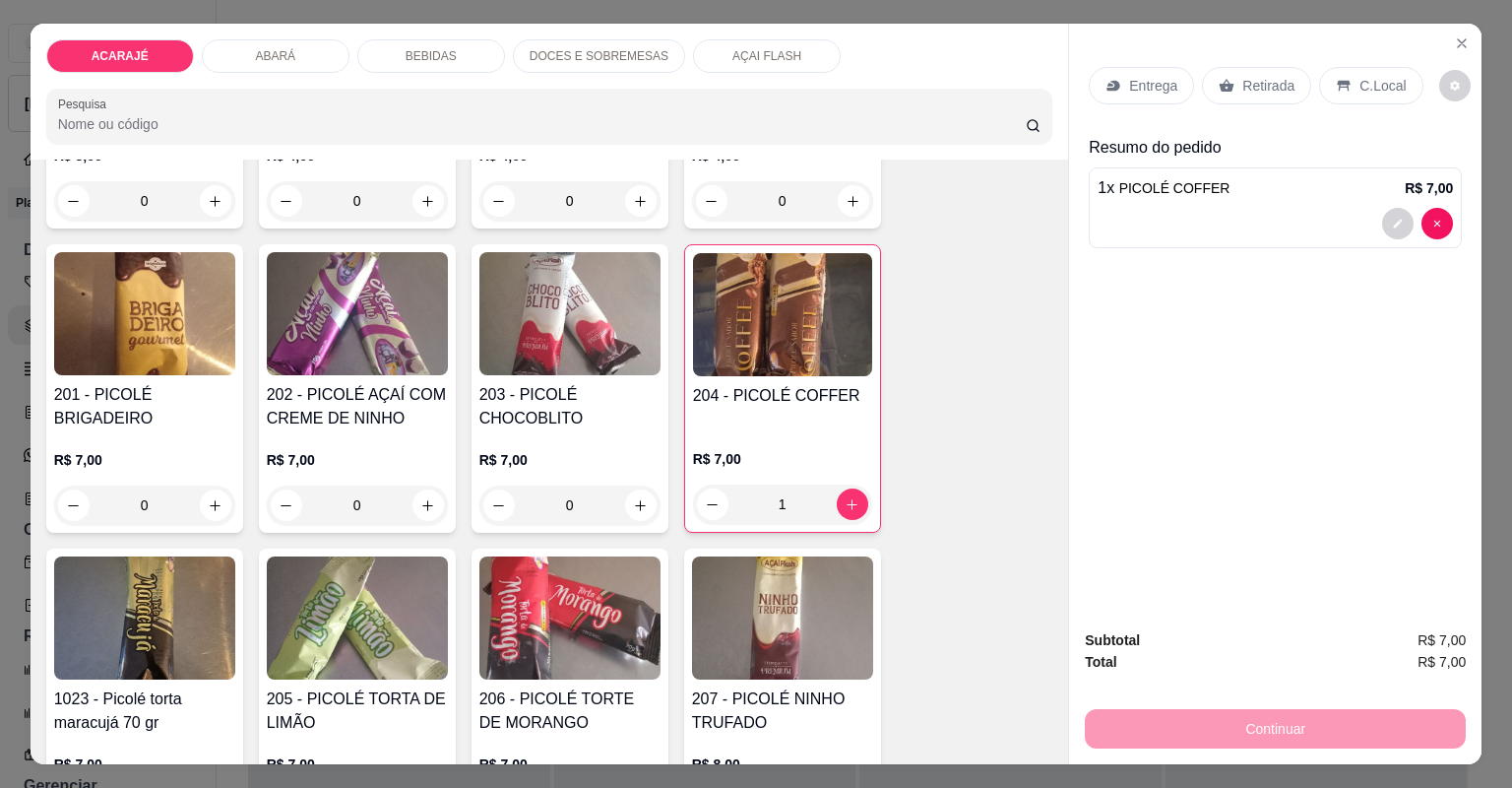 click 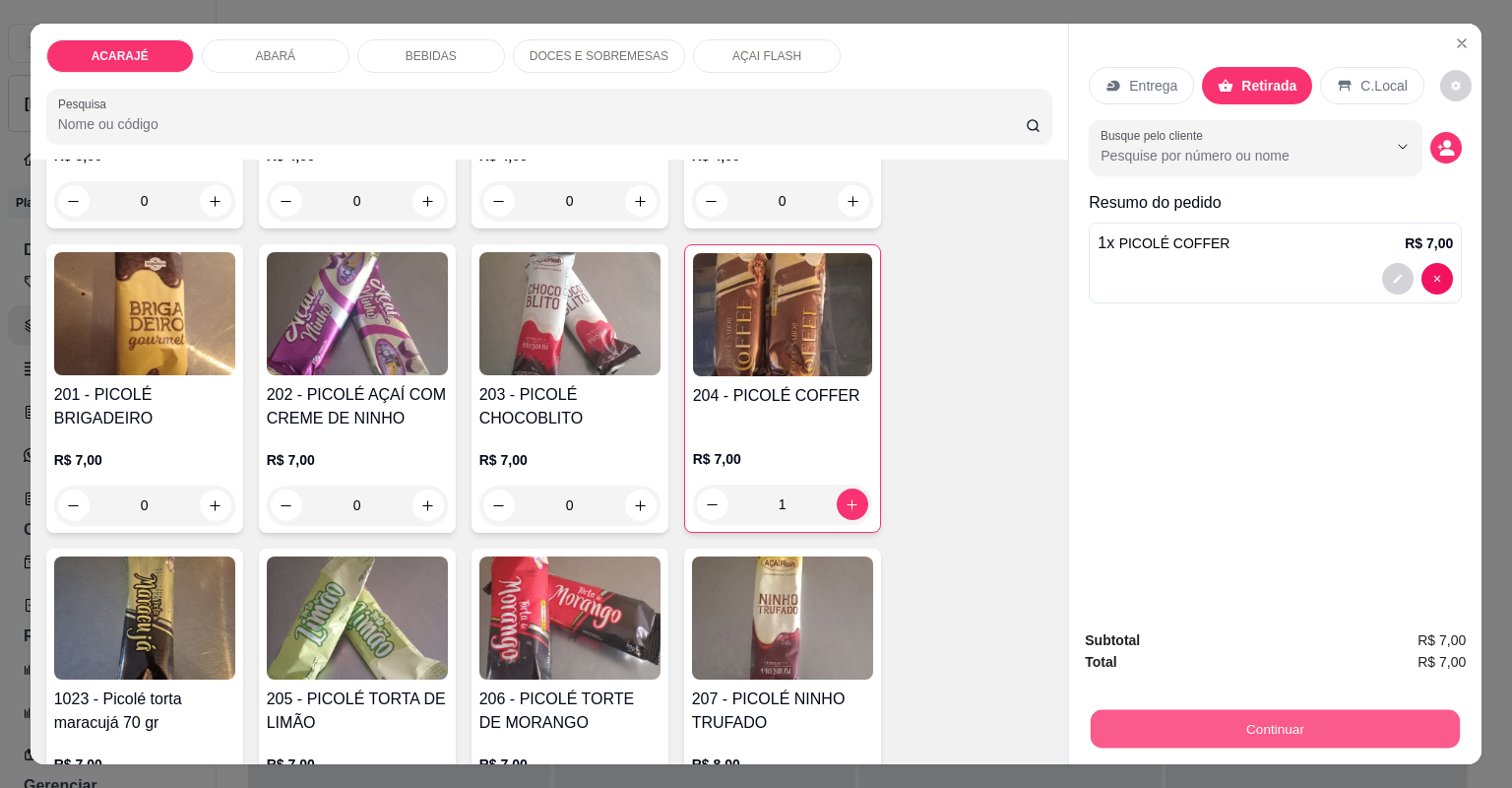 click on "Continuar" at bounding box center [1275, 729] 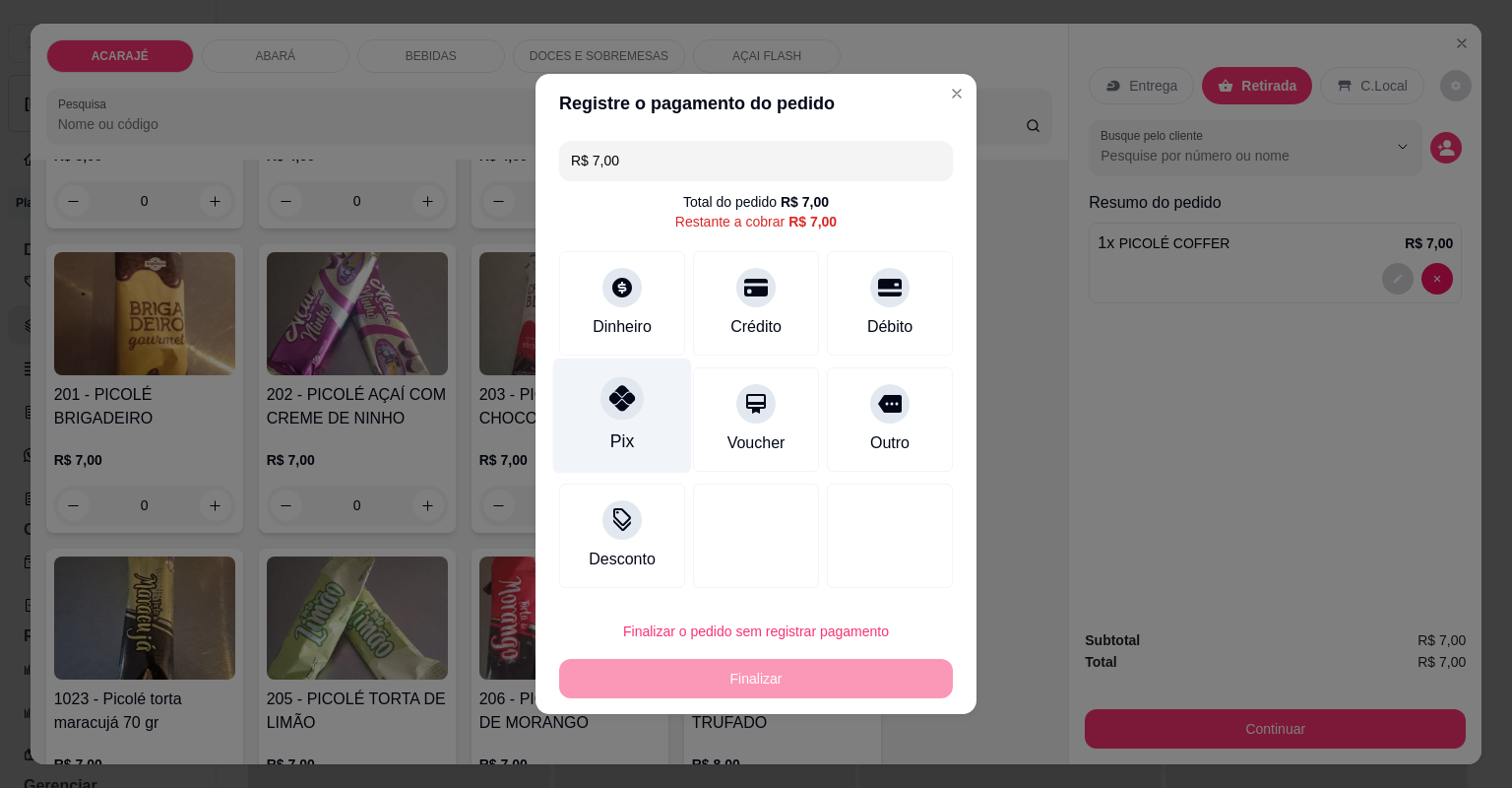 click 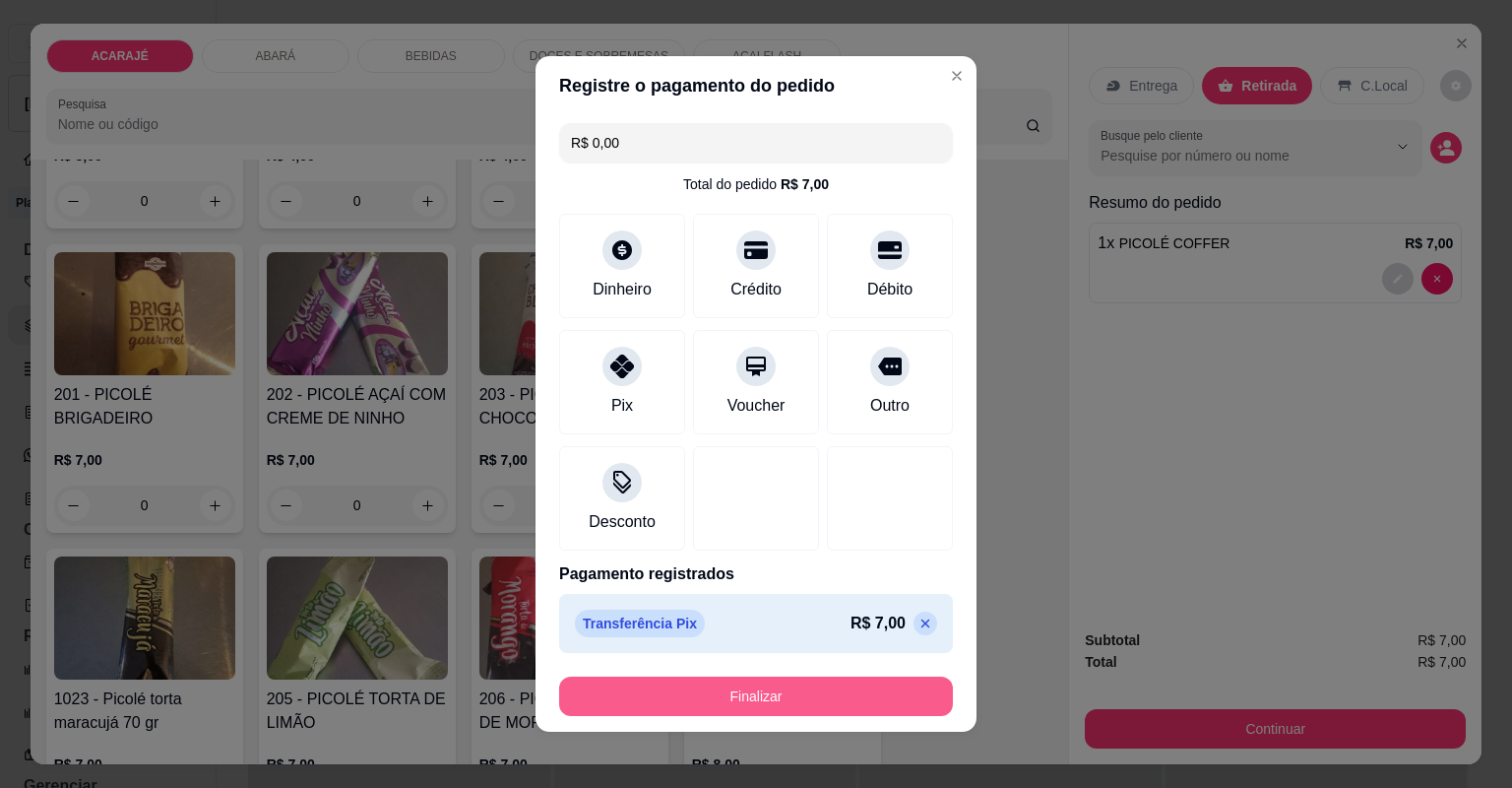 click on "Finalizar" at bounding box center (756, 696) 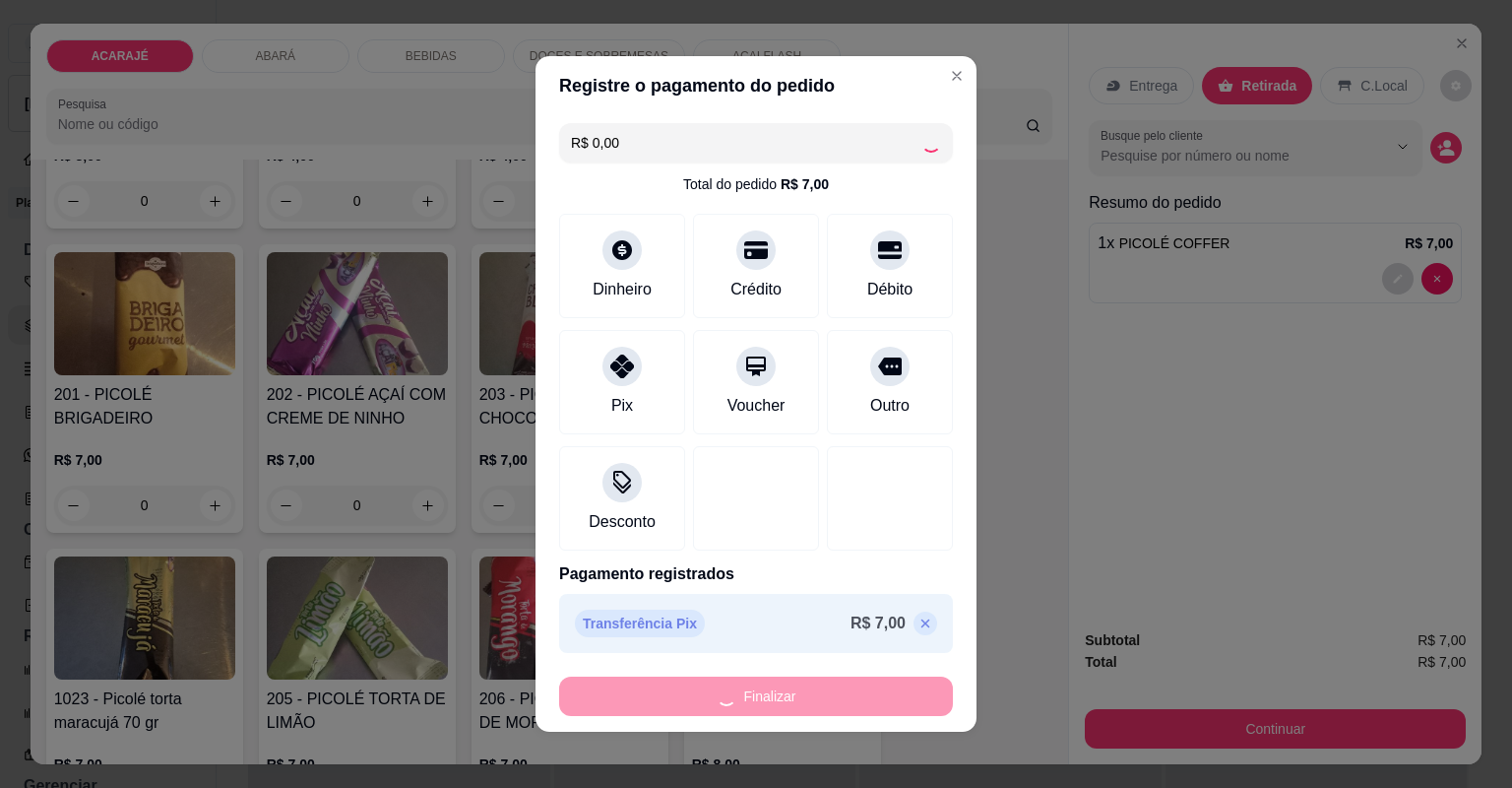 type on "0" 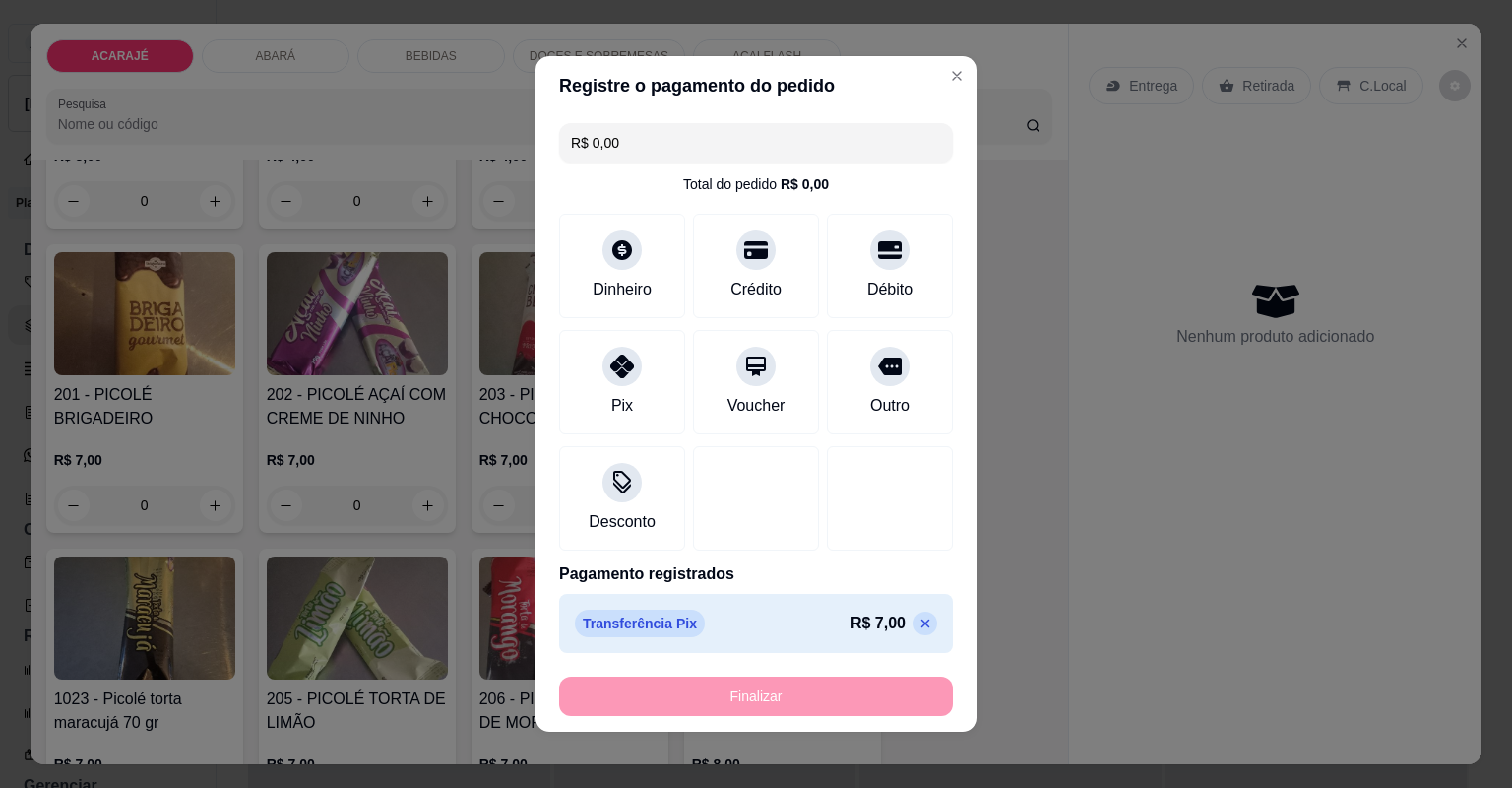 type on "-R$ 7,00" 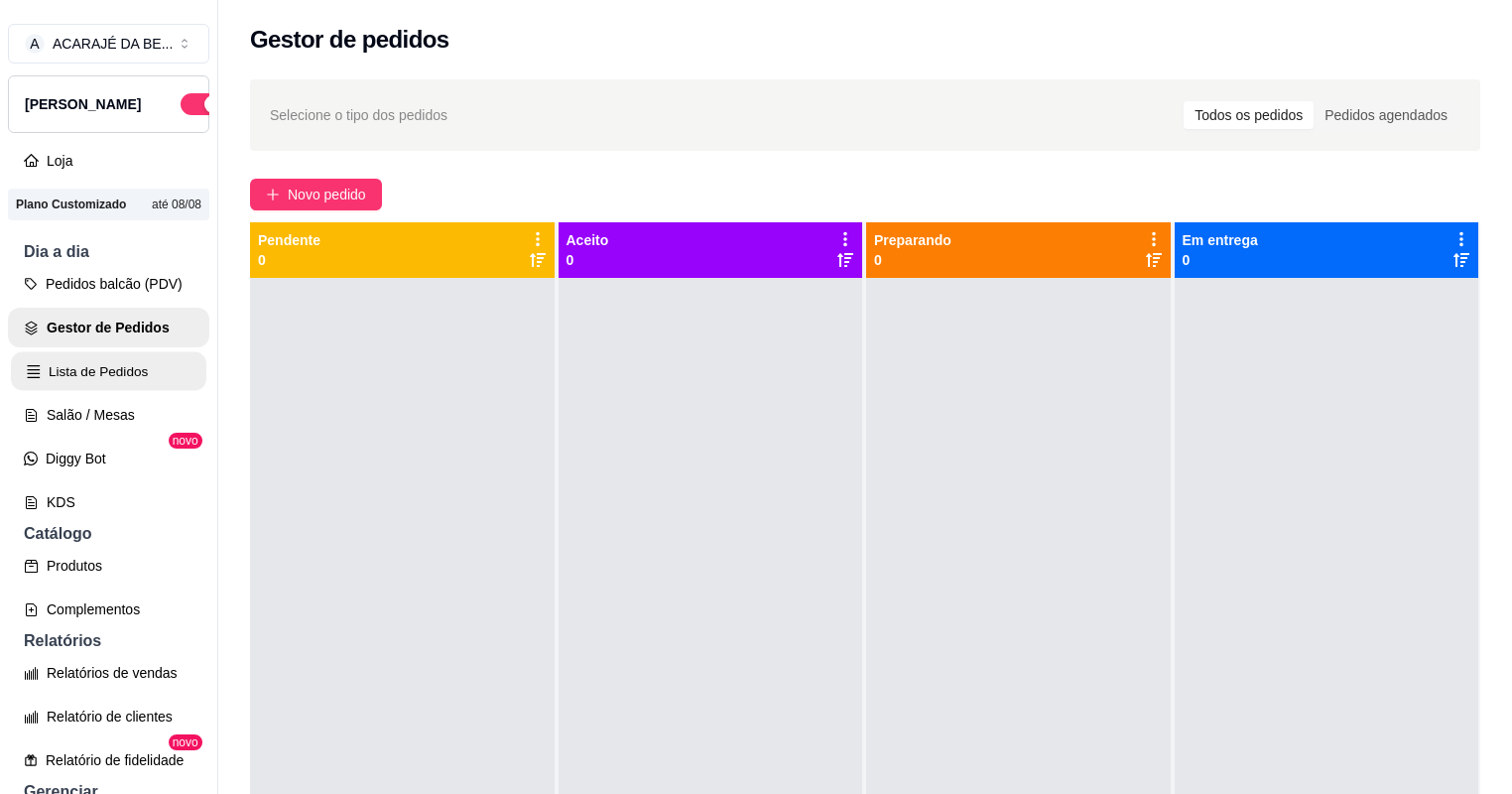click on "Lista de Pedidos" at bounding box center [108, 371] 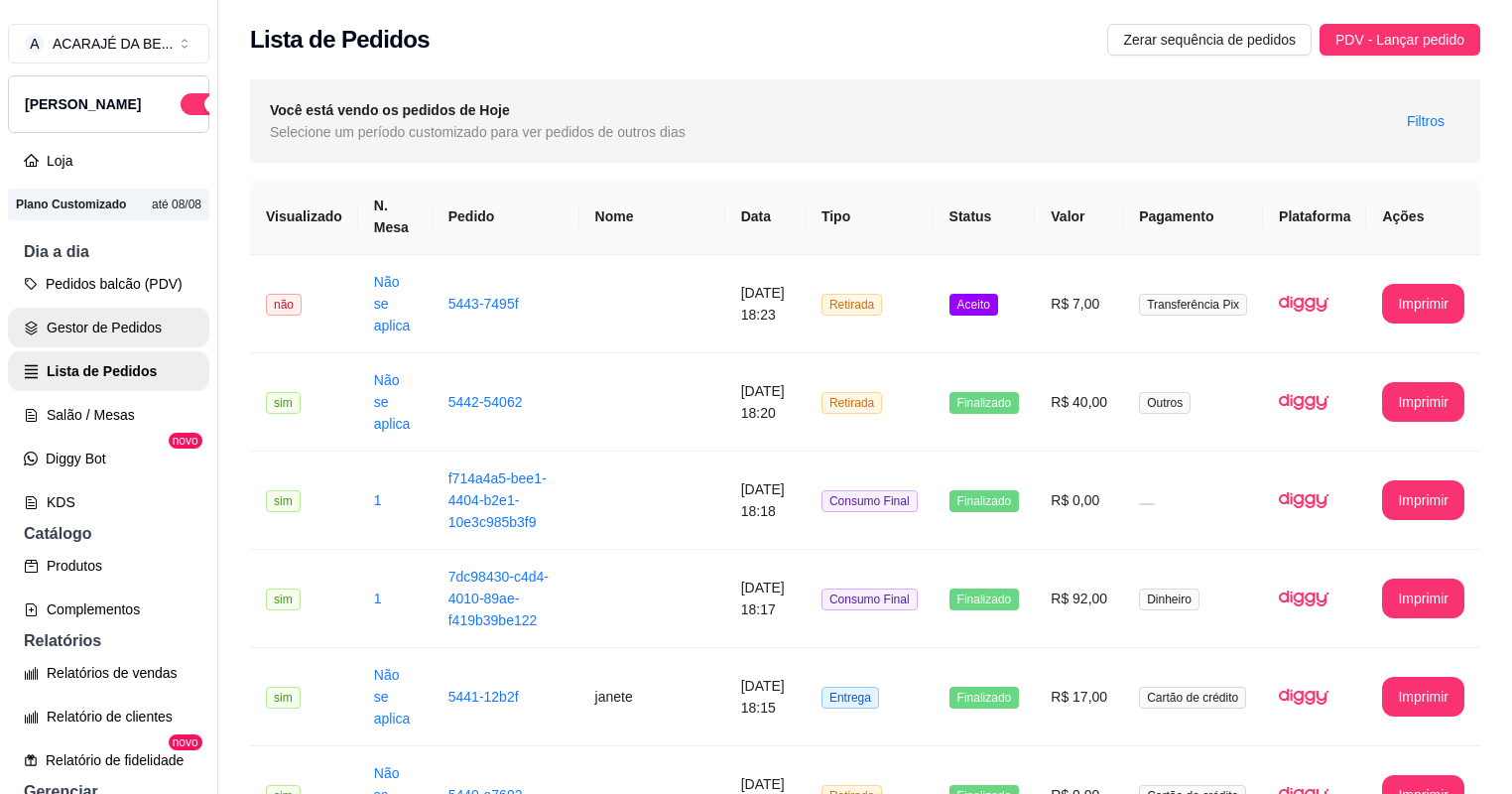 click on "Gestor de Pedidos" at bounding box center [108, 328] 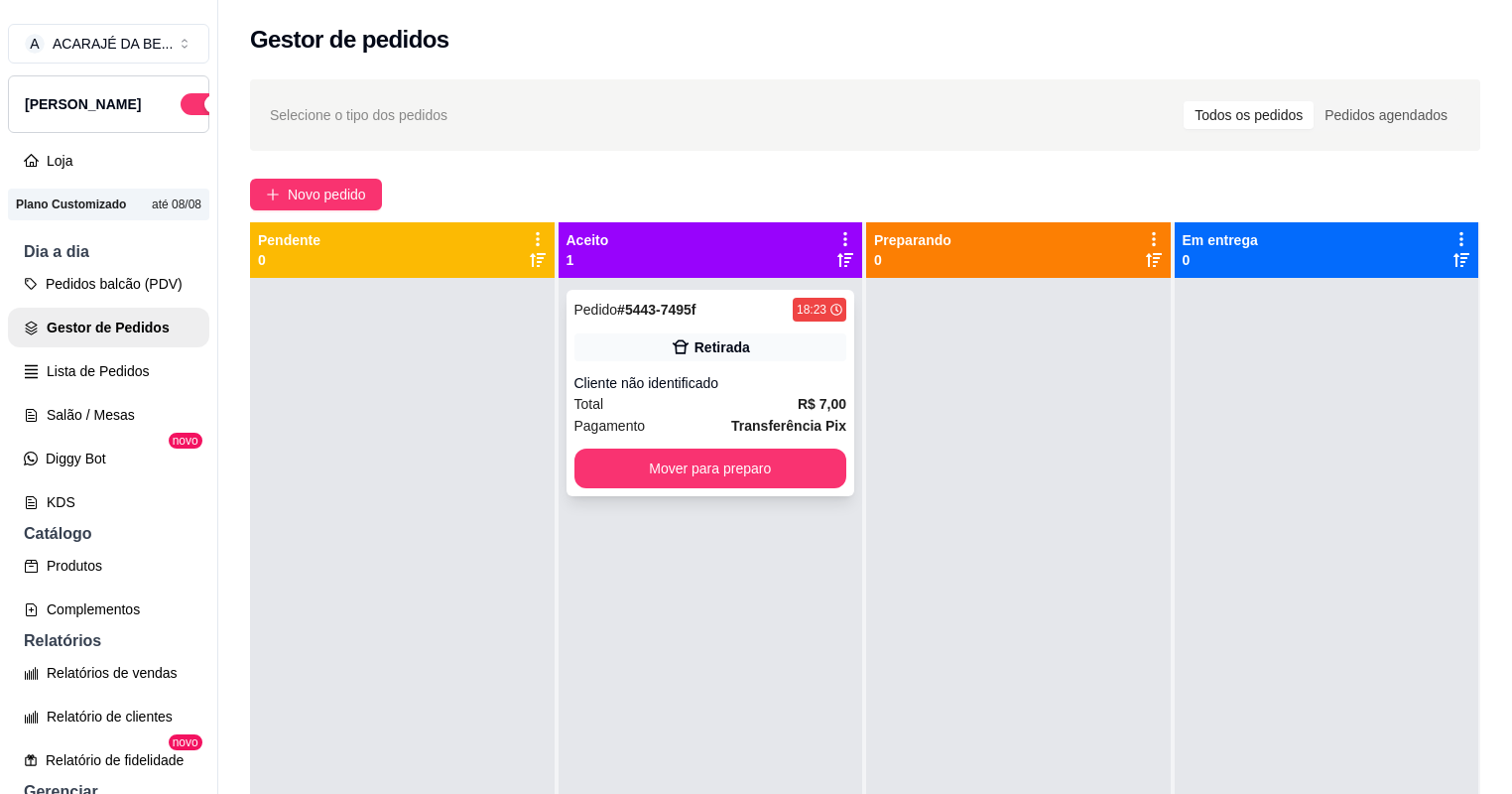 click on "Total R$ 7,00" at bounding box center (710, 404) 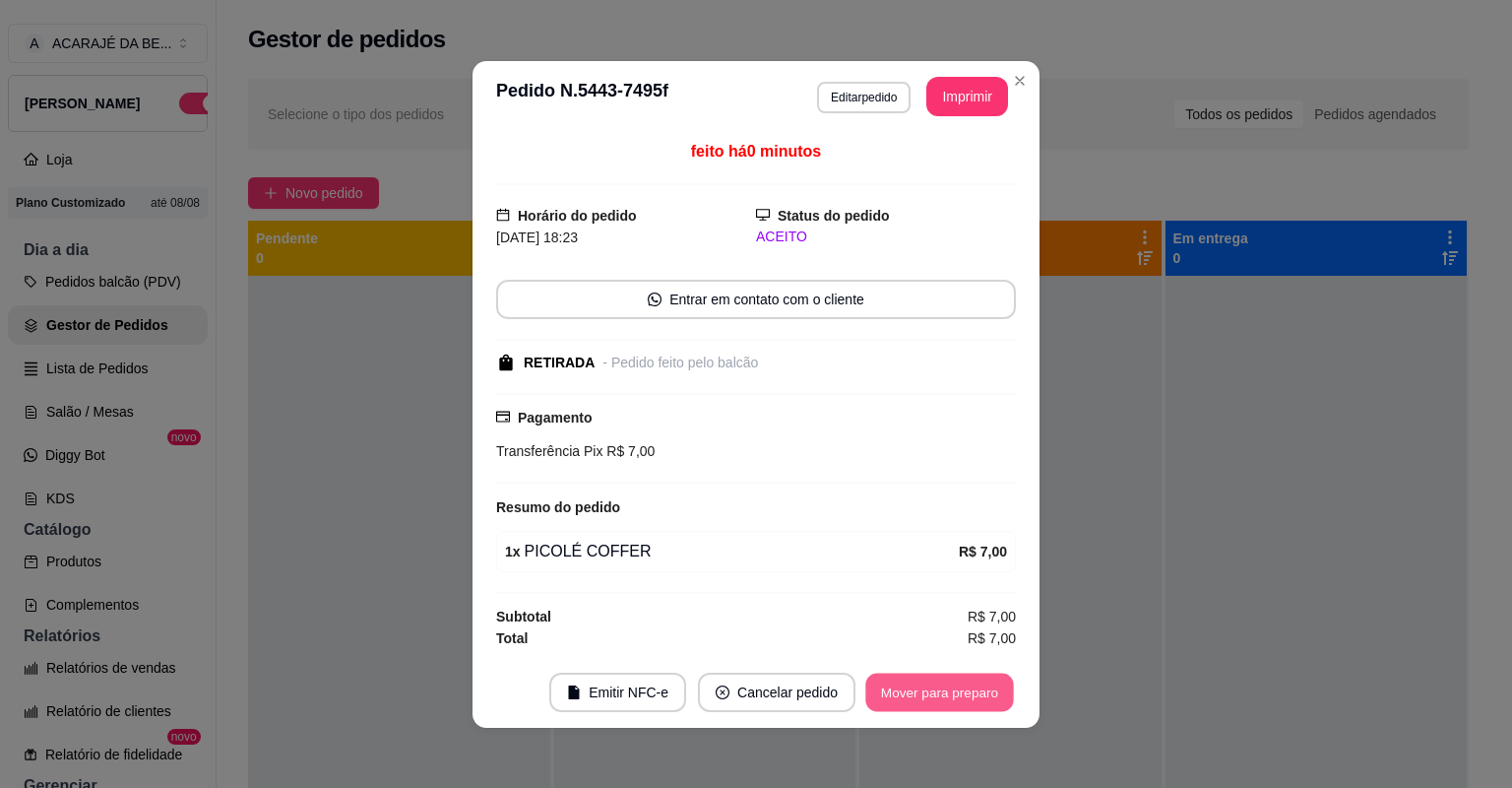 click on "Mover para preparo" at bounding box center (939, 691) 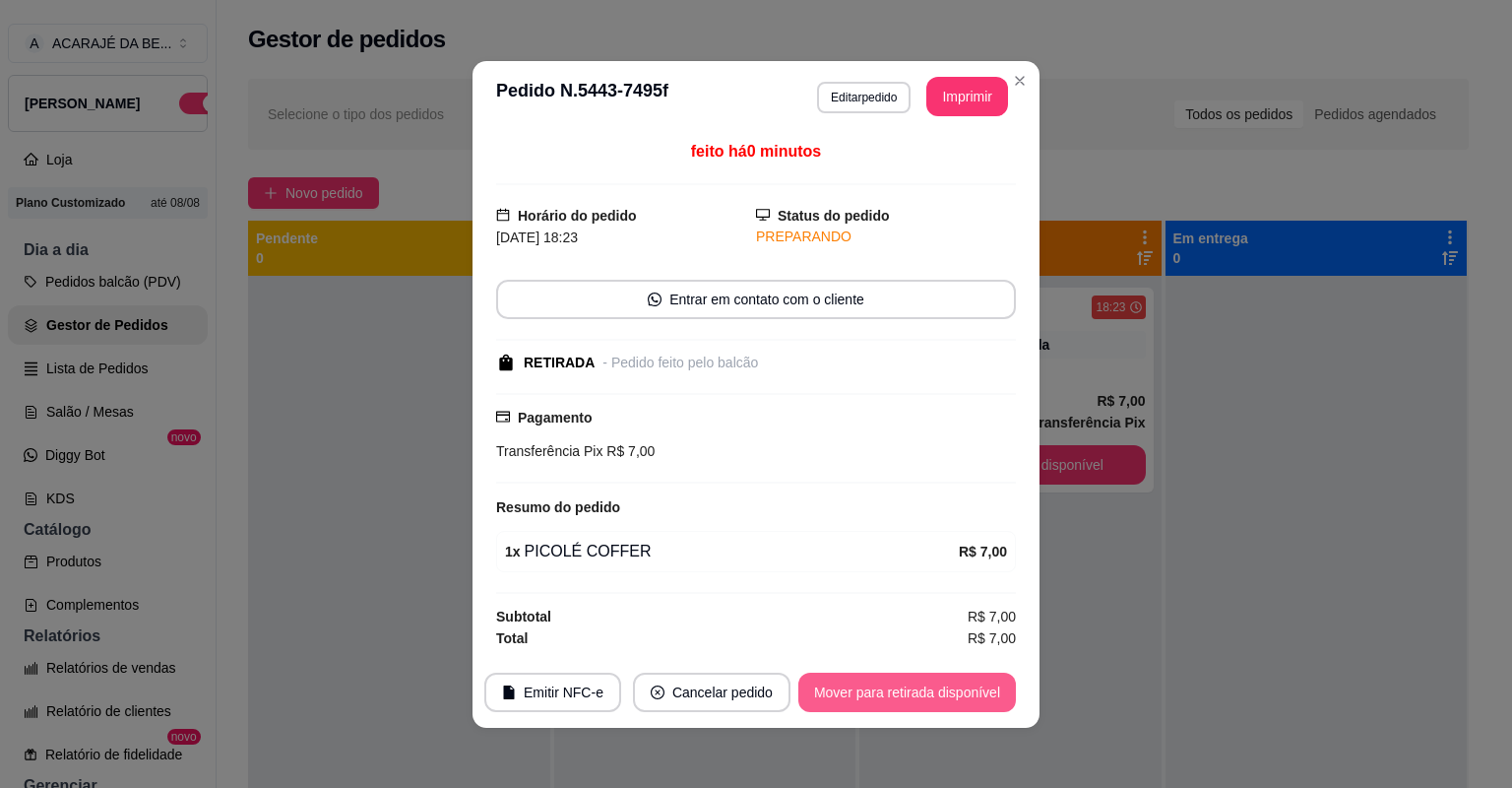 click on "Mover para retirada disponível" at bounding box center (907, 692) 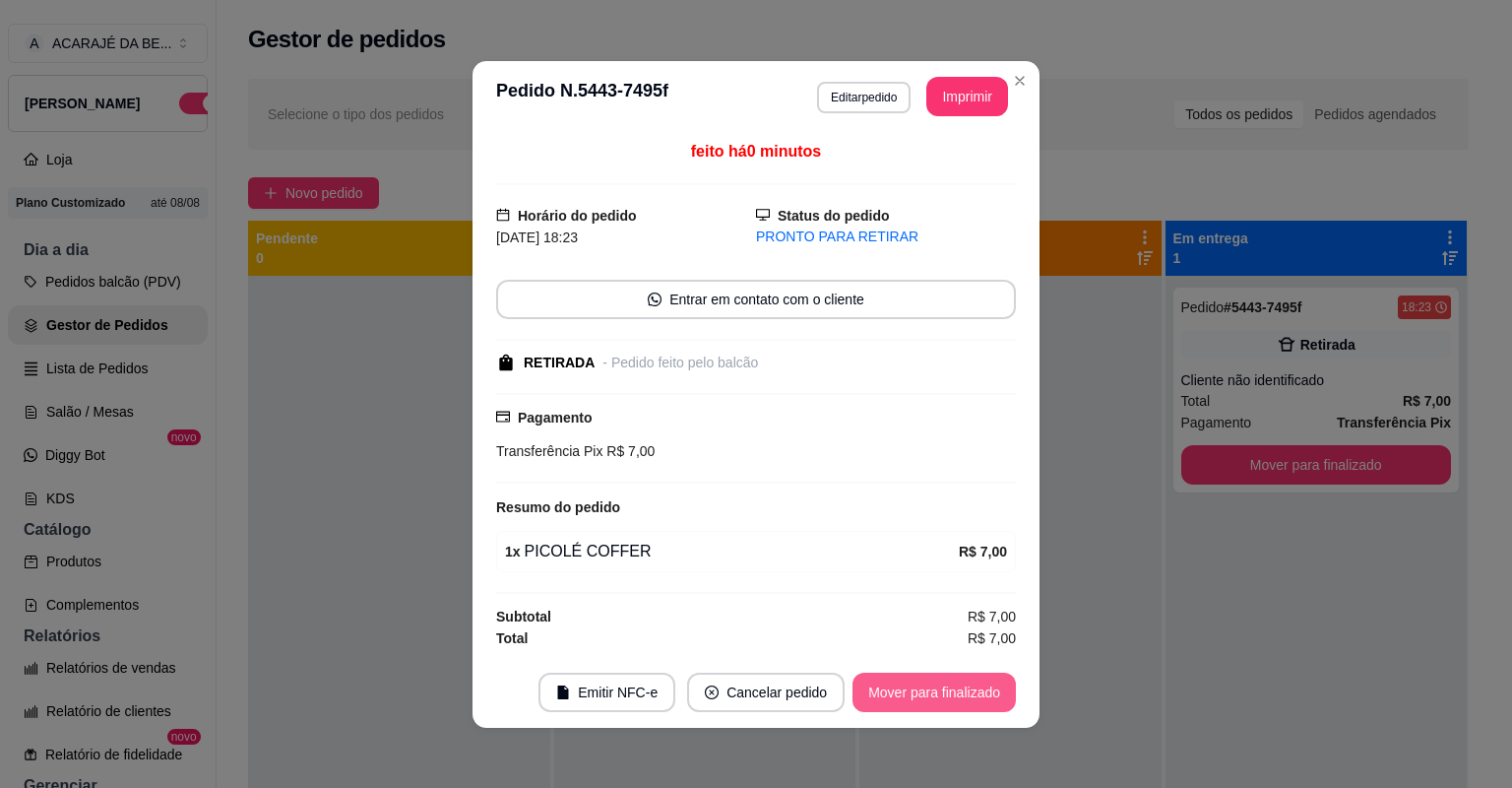 click on "Mover para finalizado" at bounding box center [934, 692] 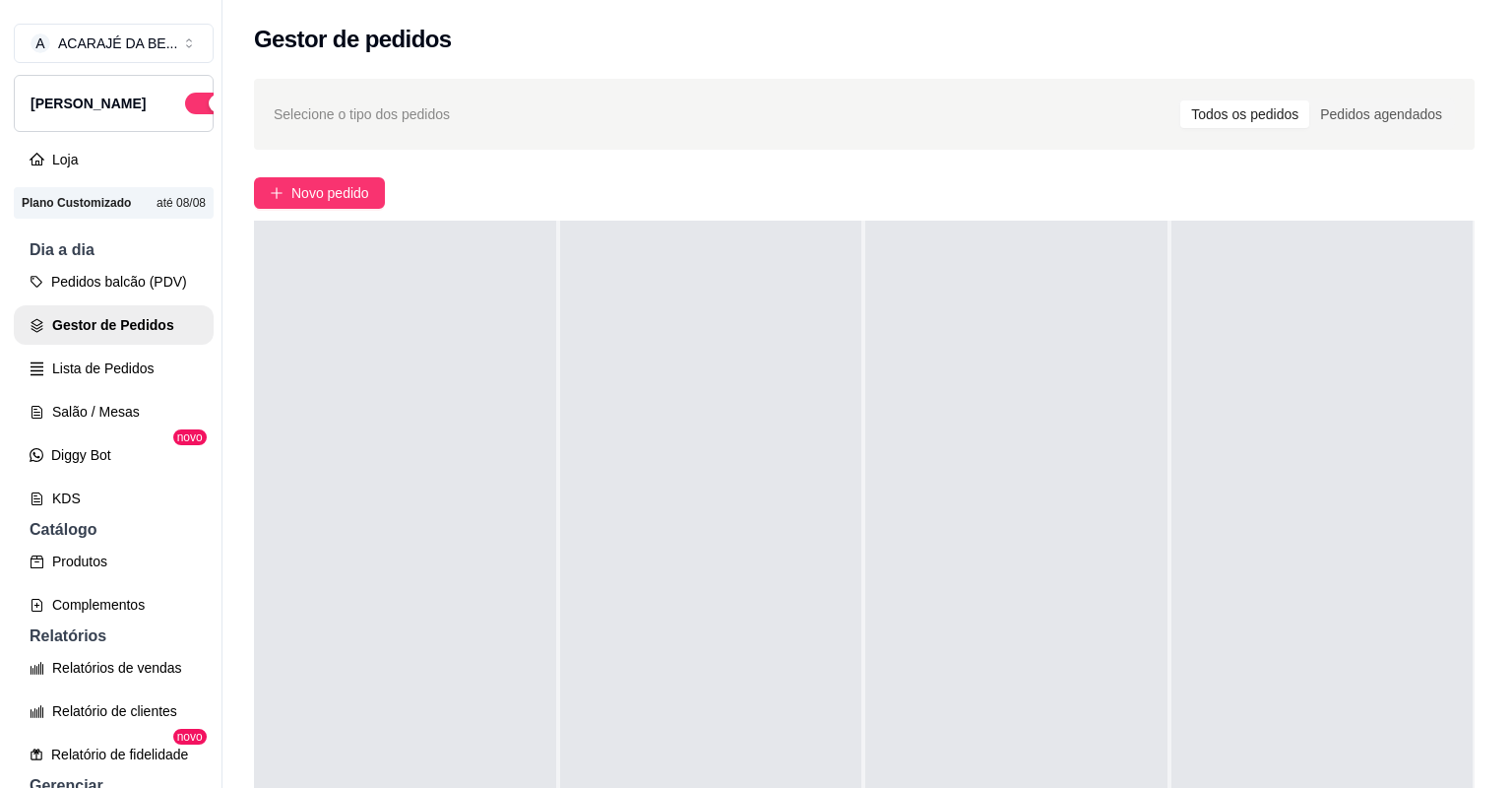 scroll, scrollTop: 0, scrollLeft: 0, axis: both 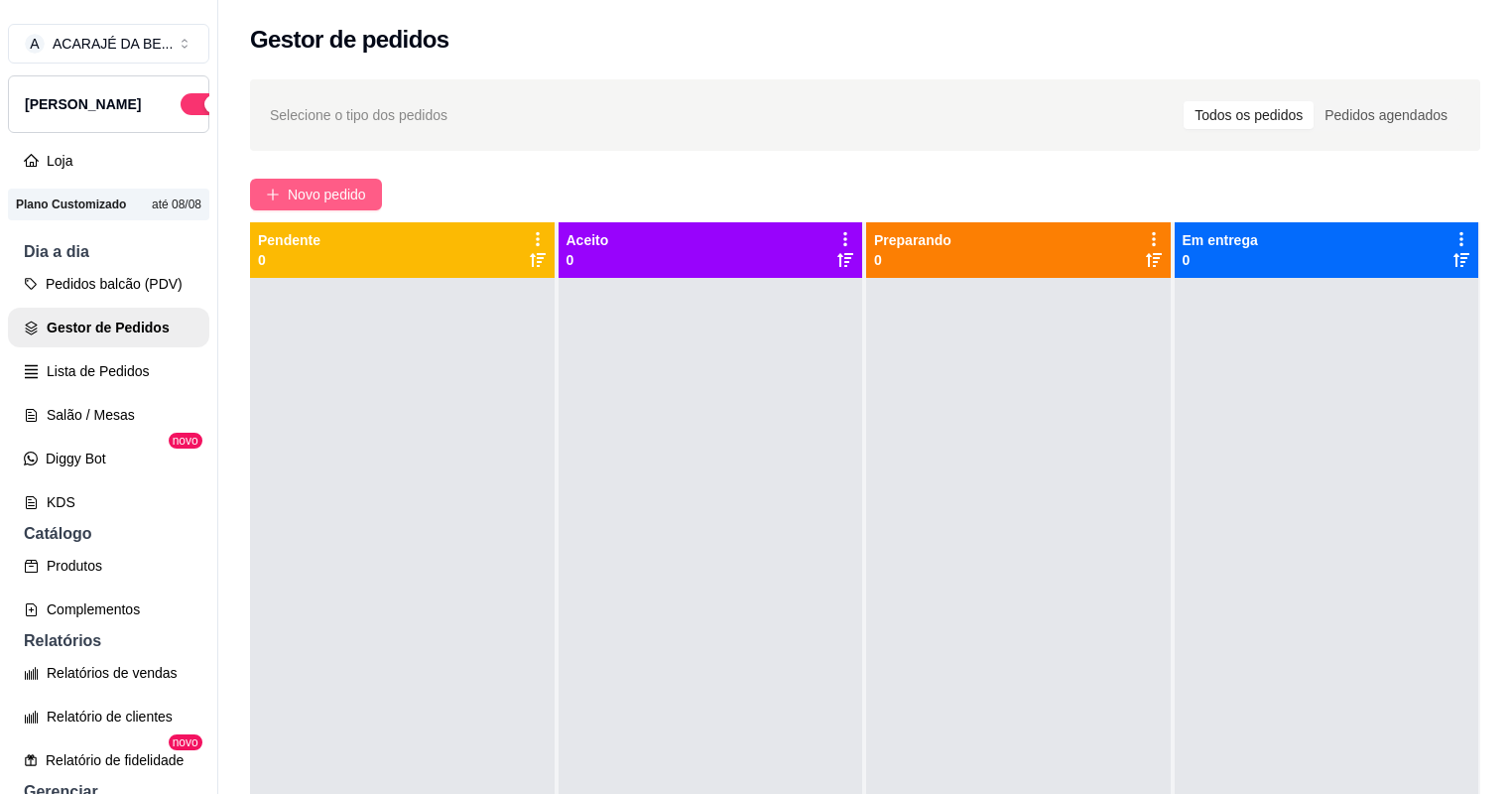 click on "Novo pedido" at bounding box center [326, 195] 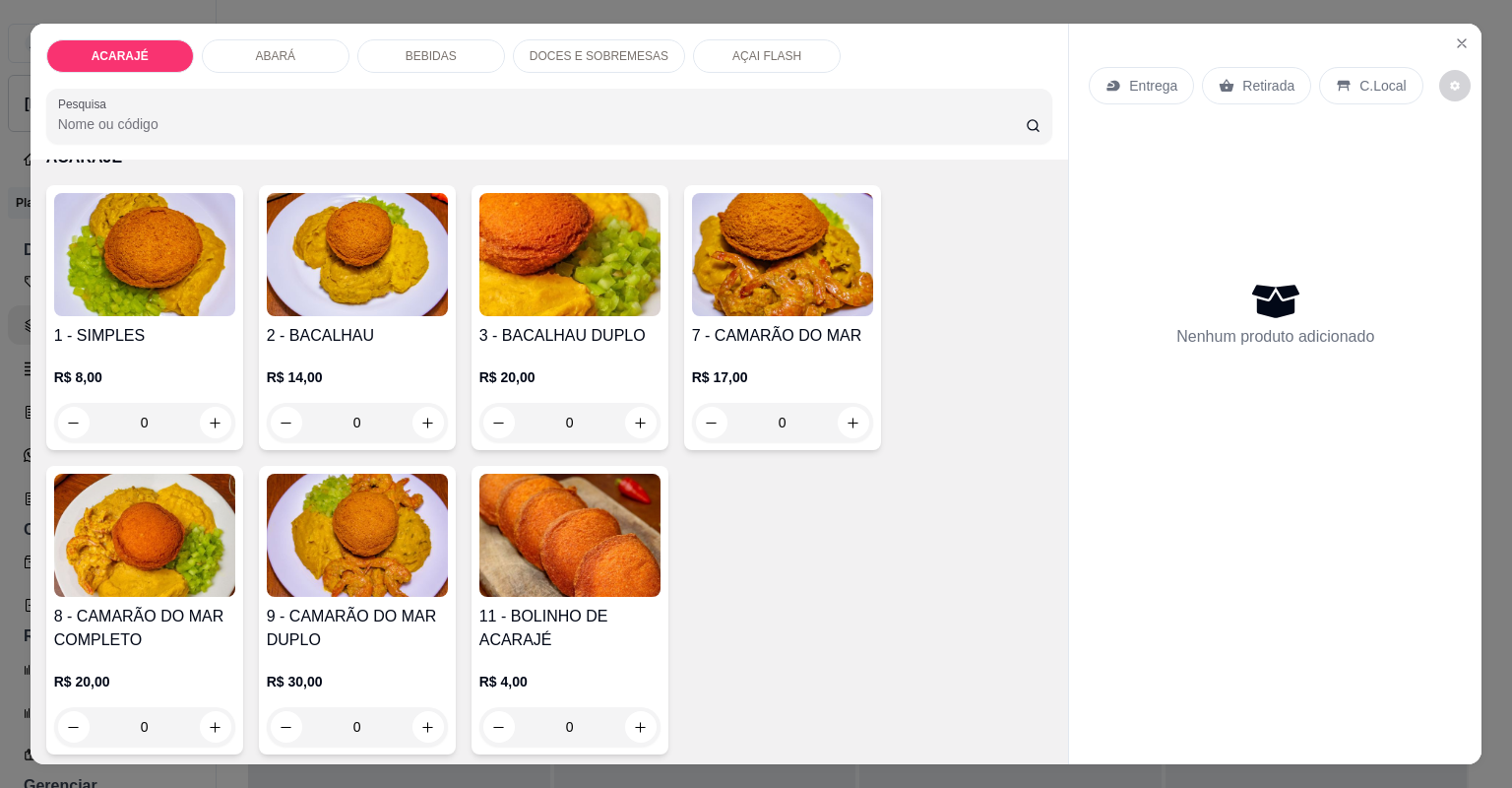 scroll, scrollTop: 158, scrollLeft: 0, axis: vertical 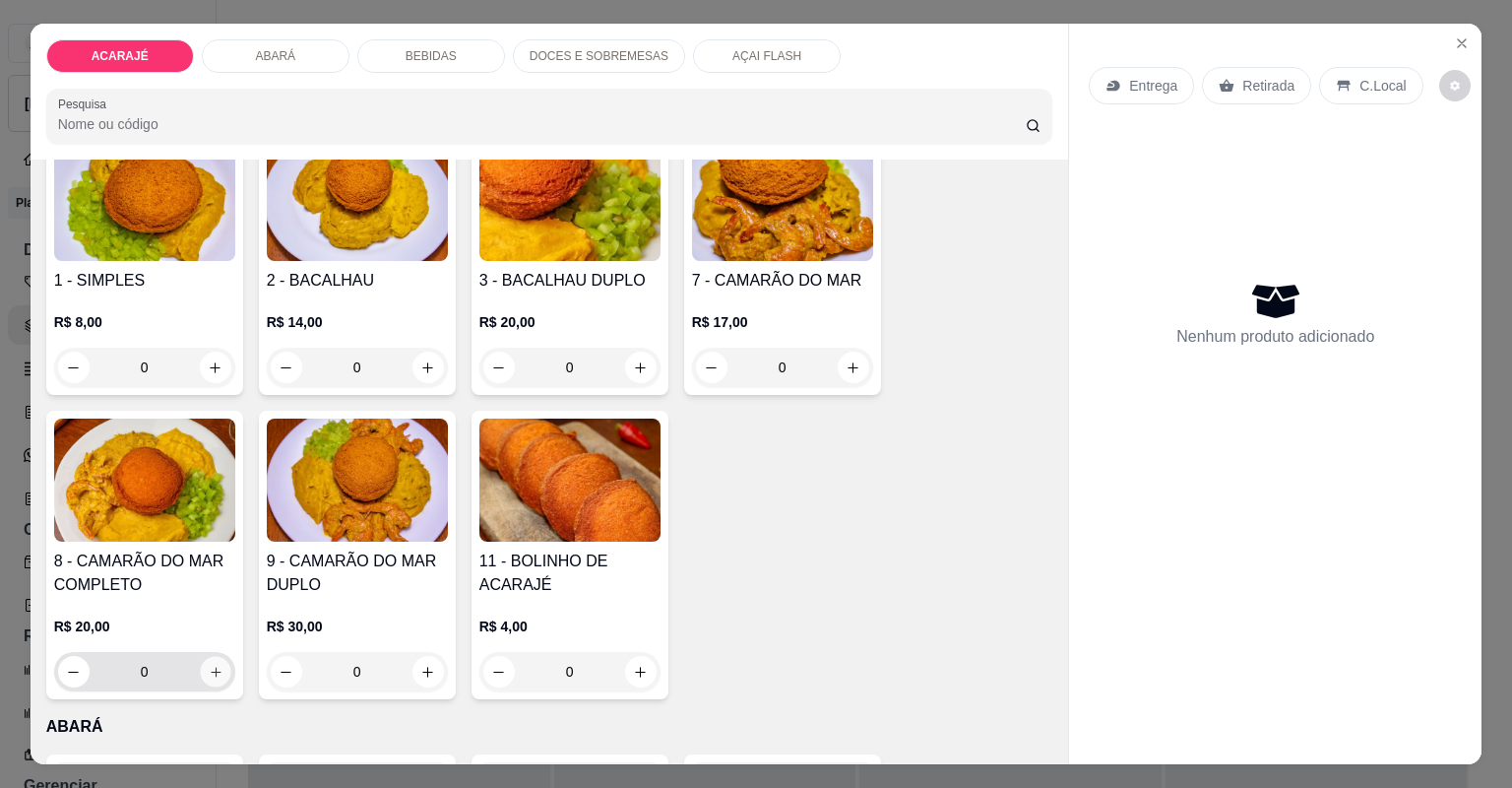 click 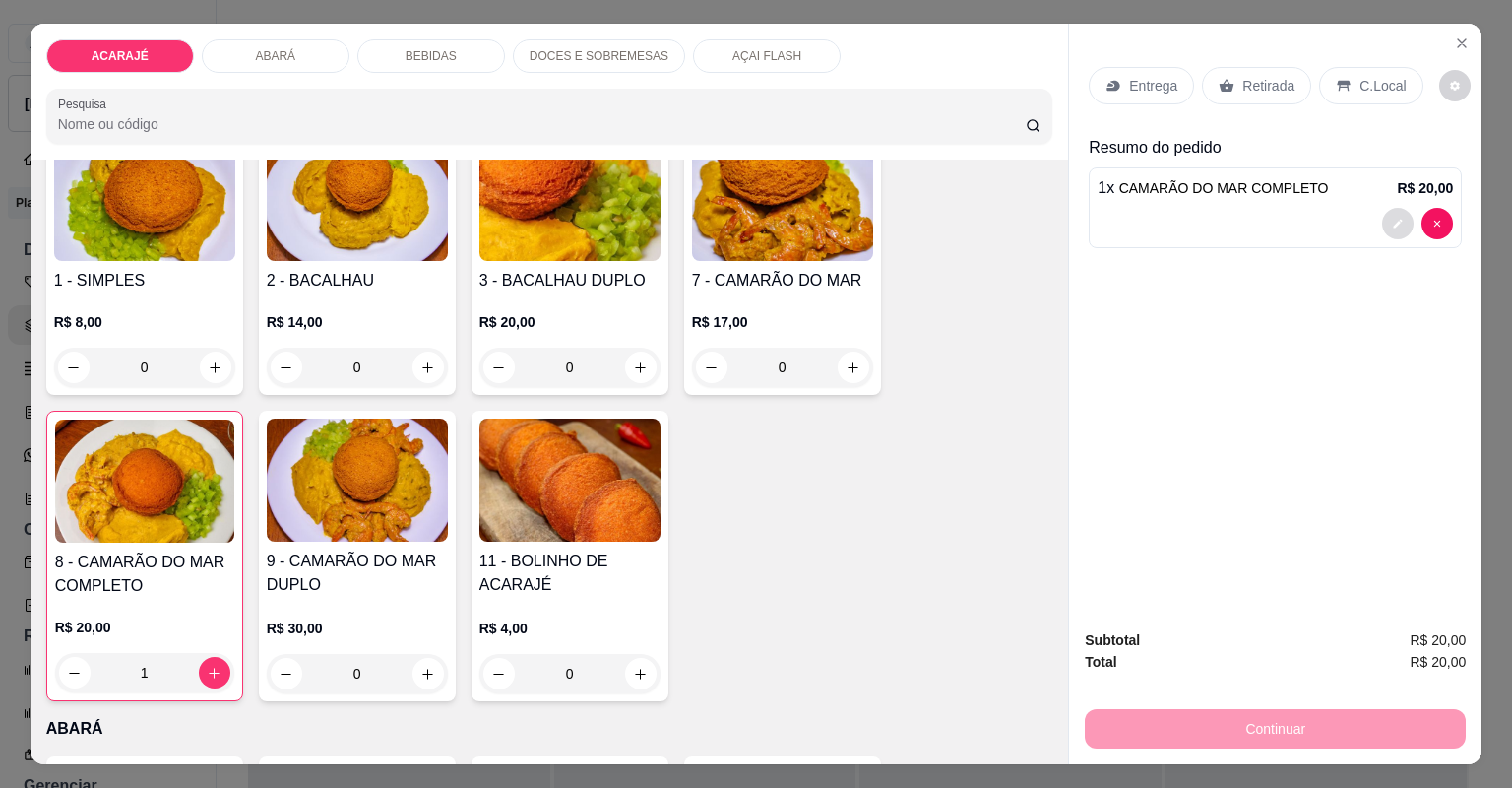 click at bounding box center [1398, 224] 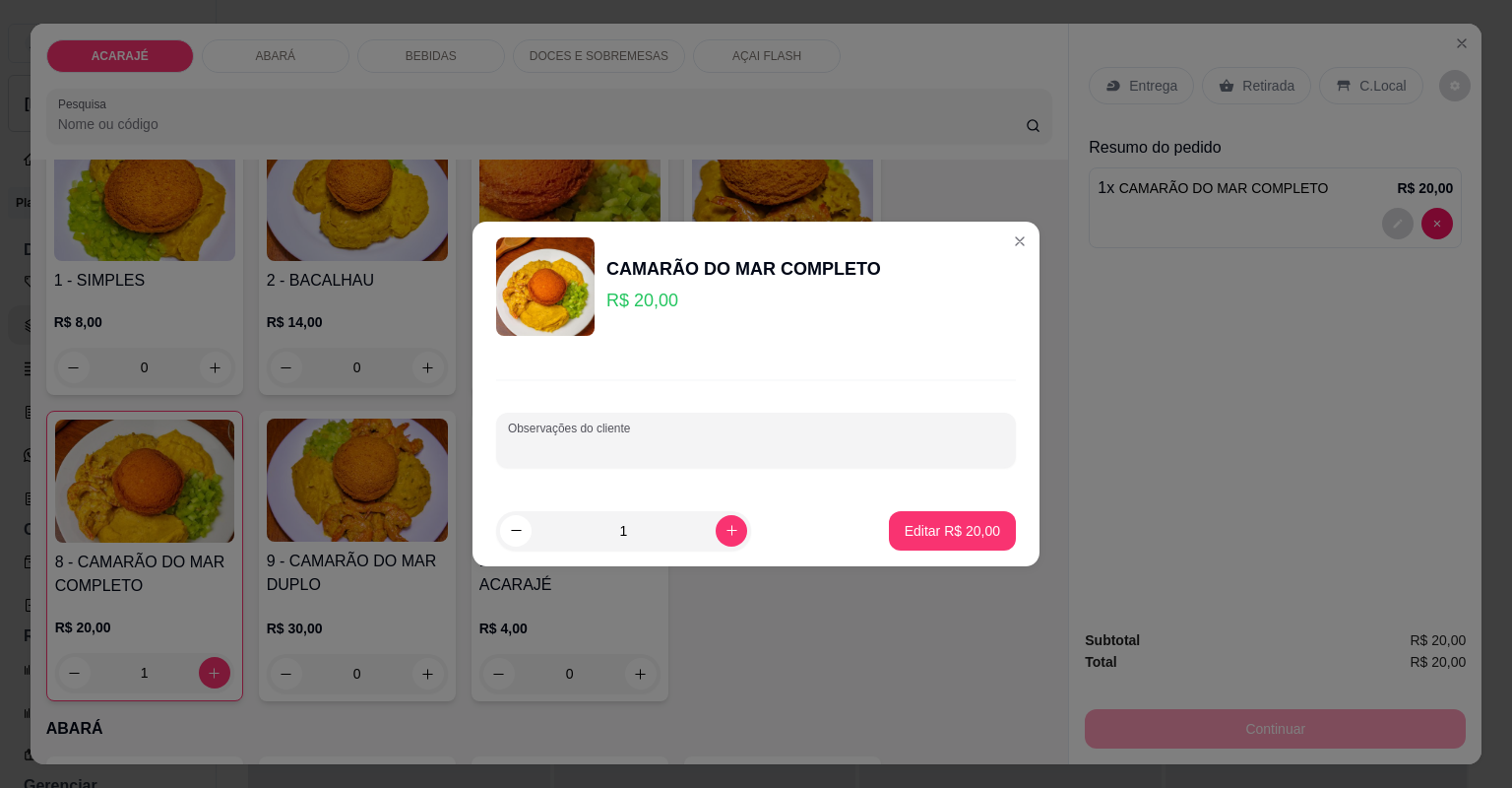 click on "Observações do cliente" at bounding box center (756, 448) 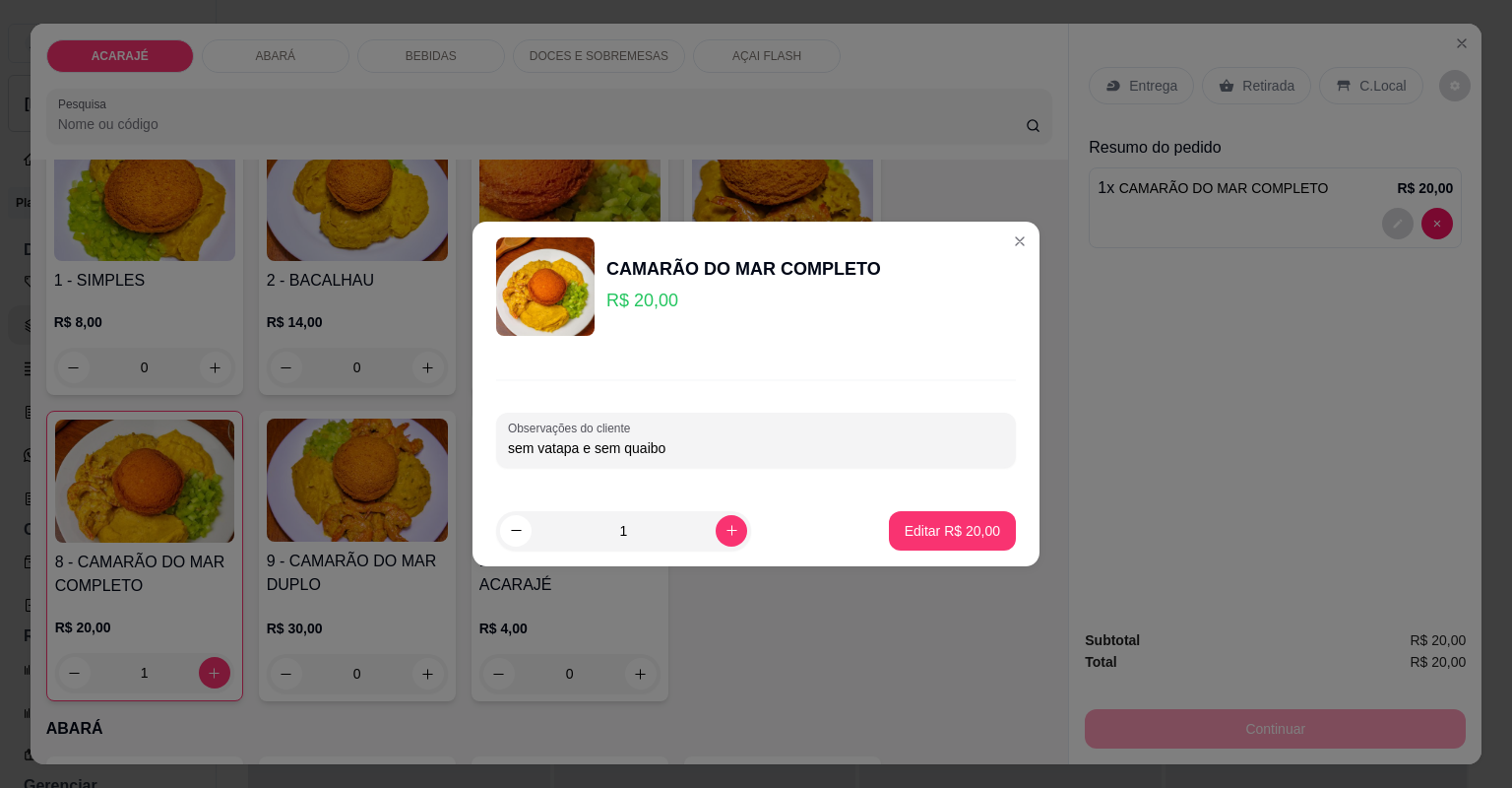drag, startPoint x: 650, startPoint y: 448, endPoint x: 672, endPoint y: 460, distance: 25.059928 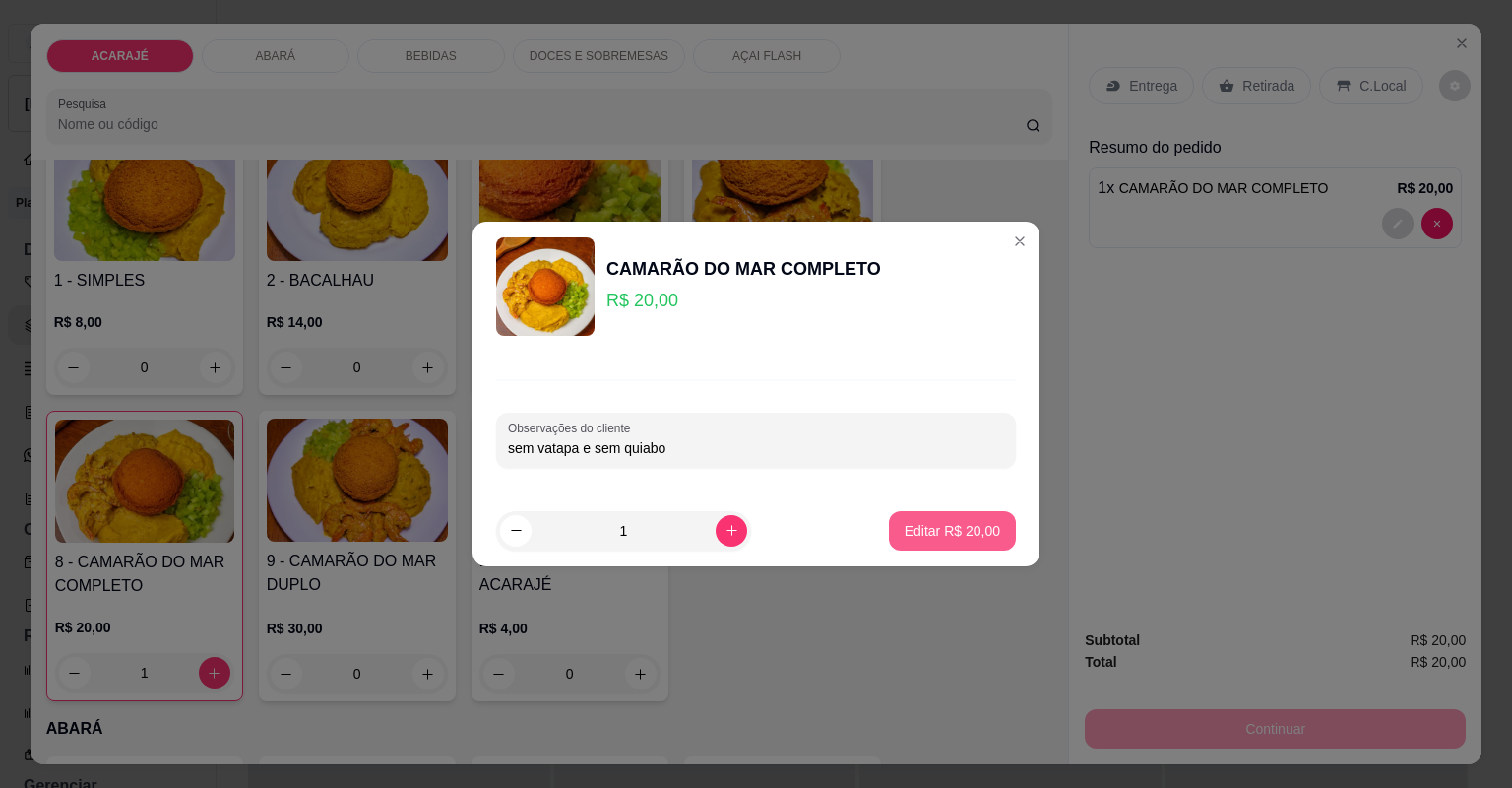 type on "sem vatapa e sem quiabo" 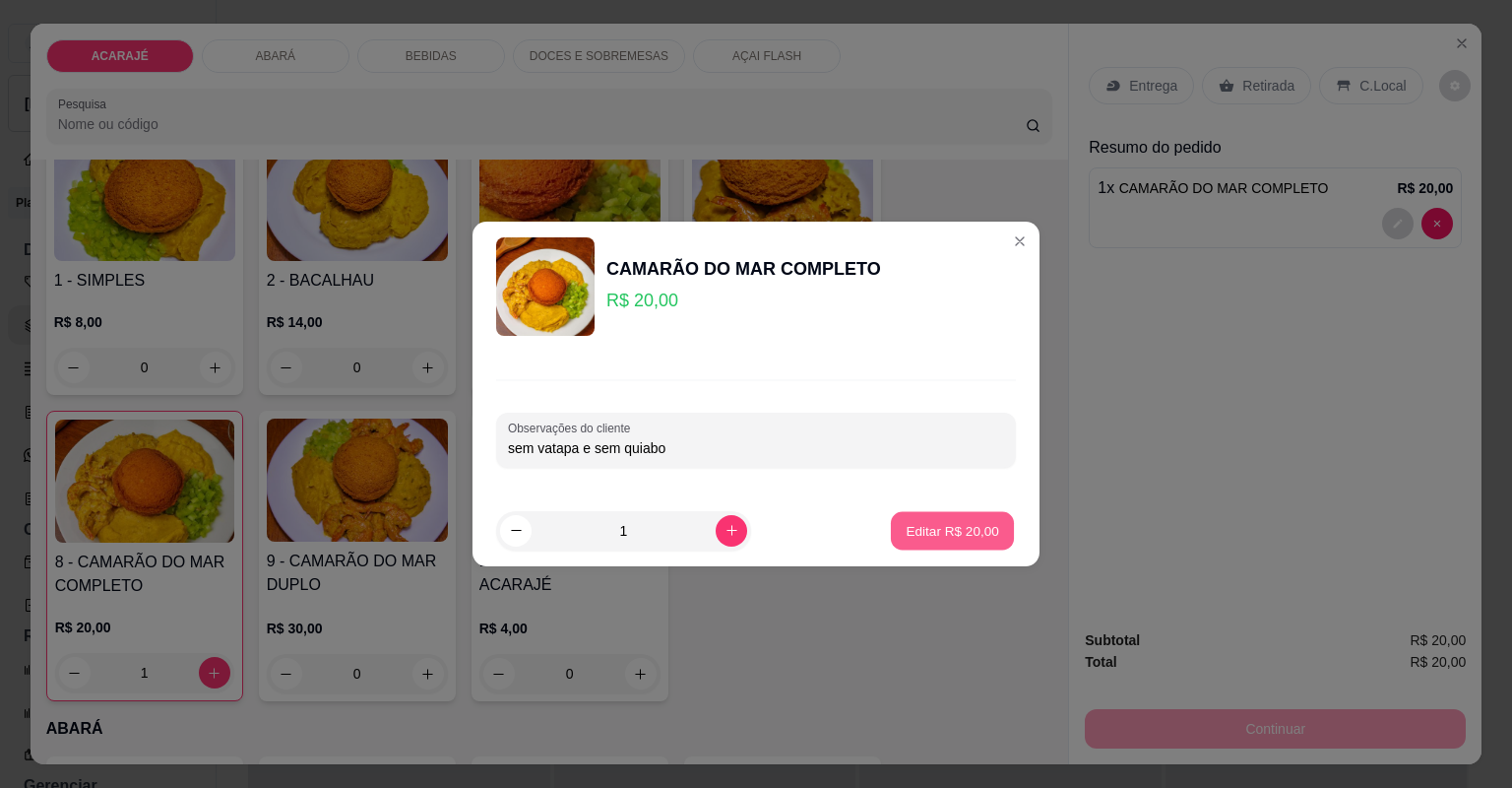 click on "Editar   R$ 20,00" at bounding box center [952, 530] 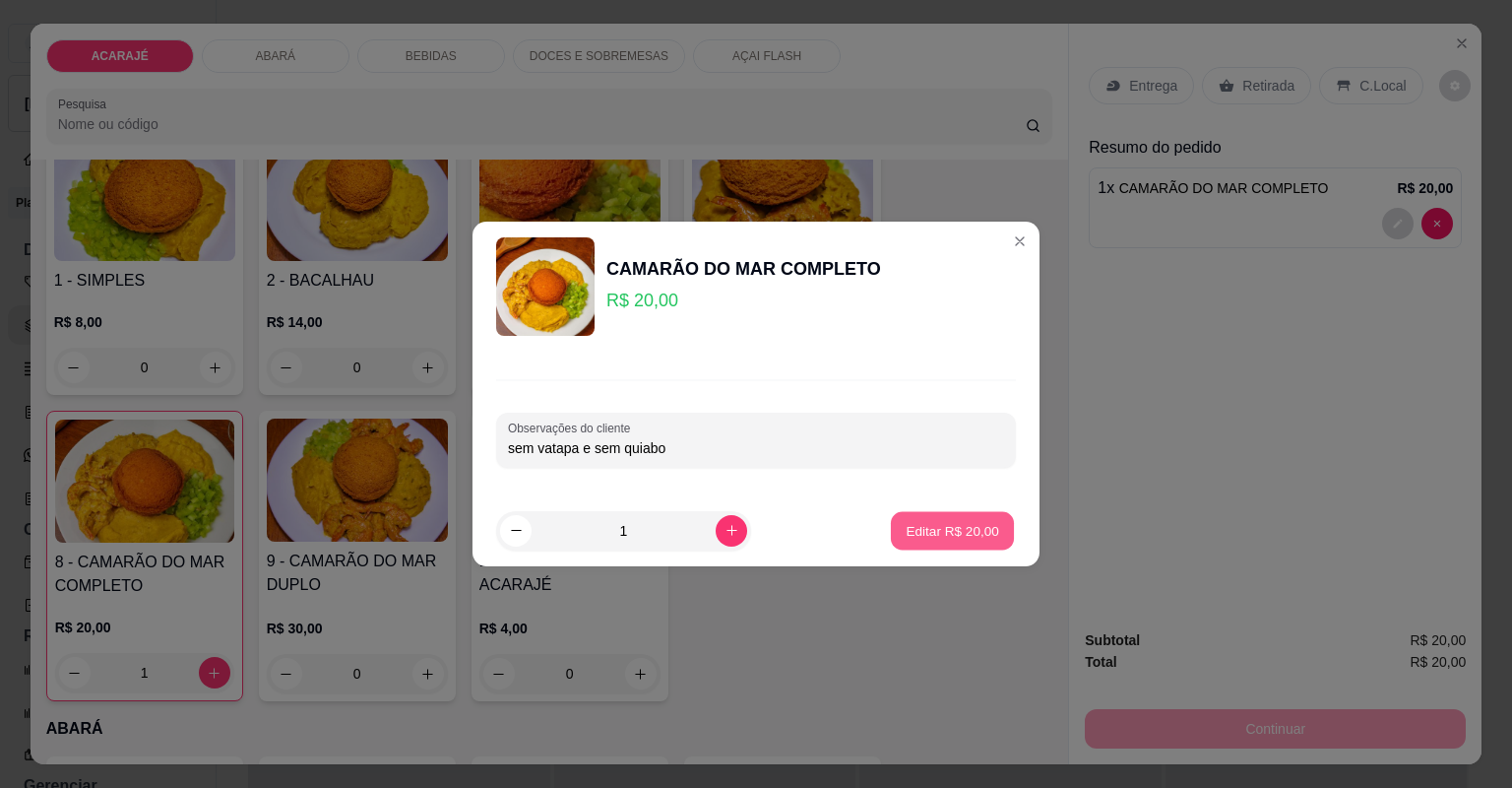type on "0" 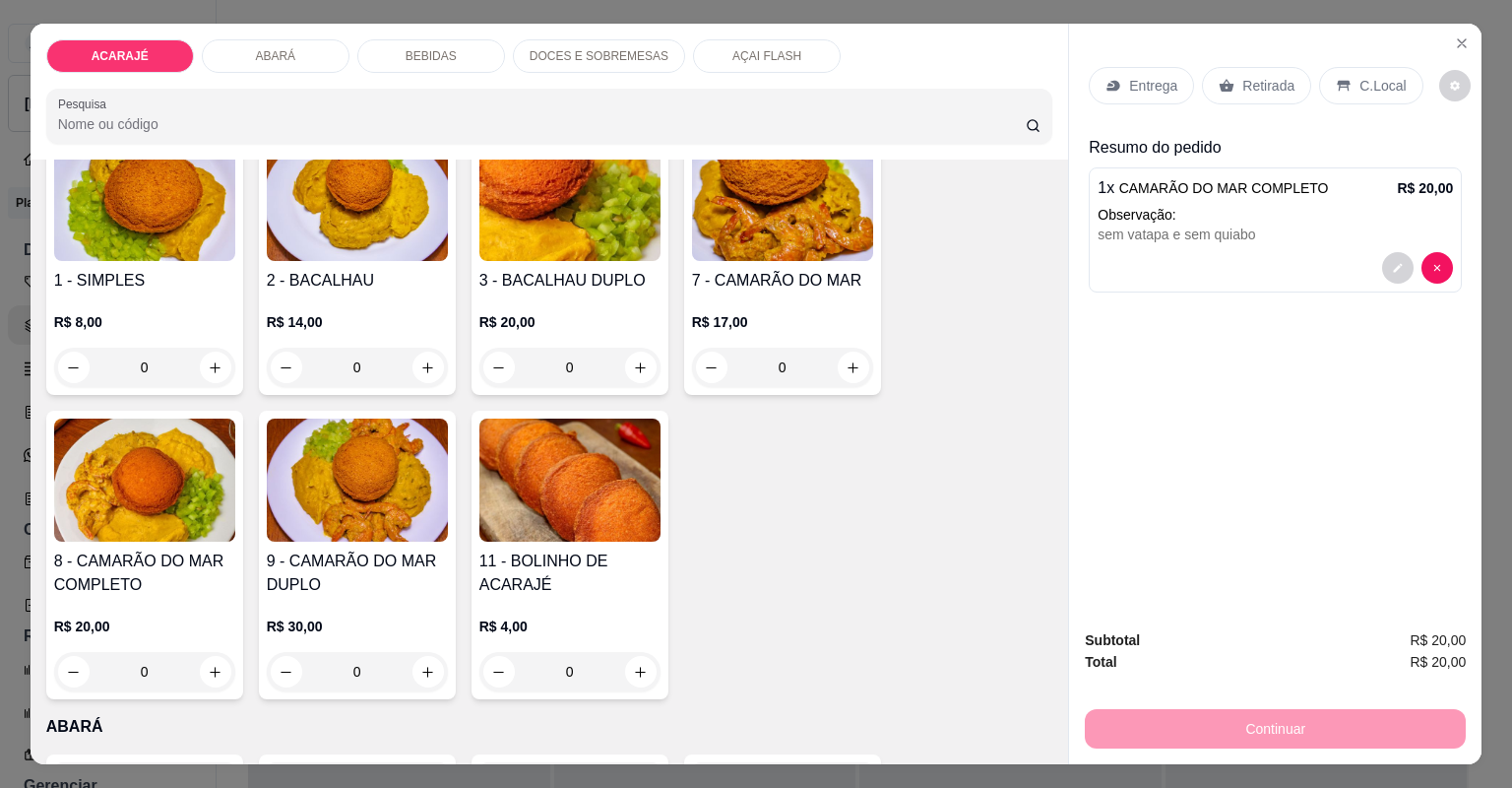 click on "Retirada" at bounding box center [1268, 86] 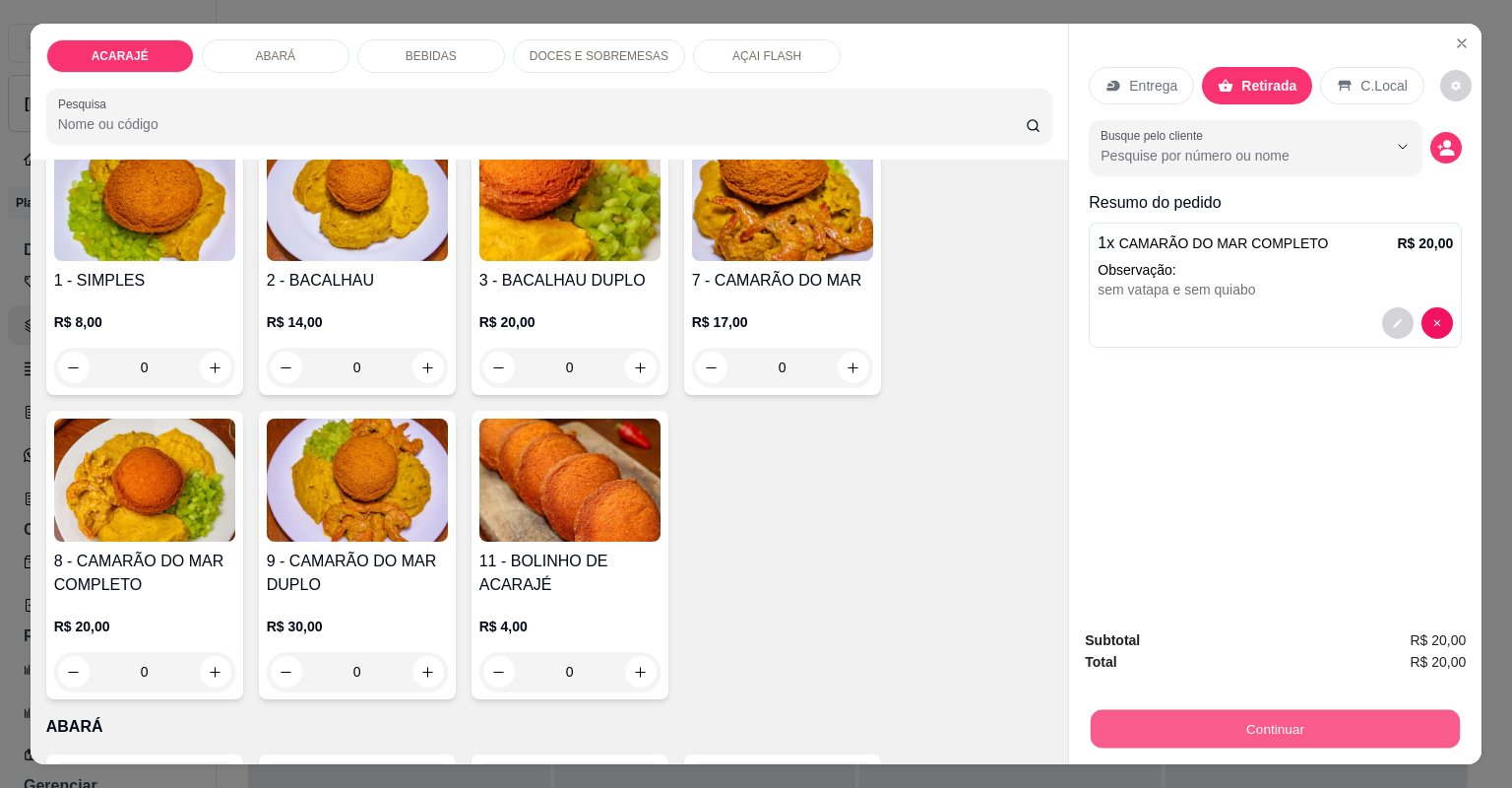 click on "Continuar" at bounding box center [1275, 729] 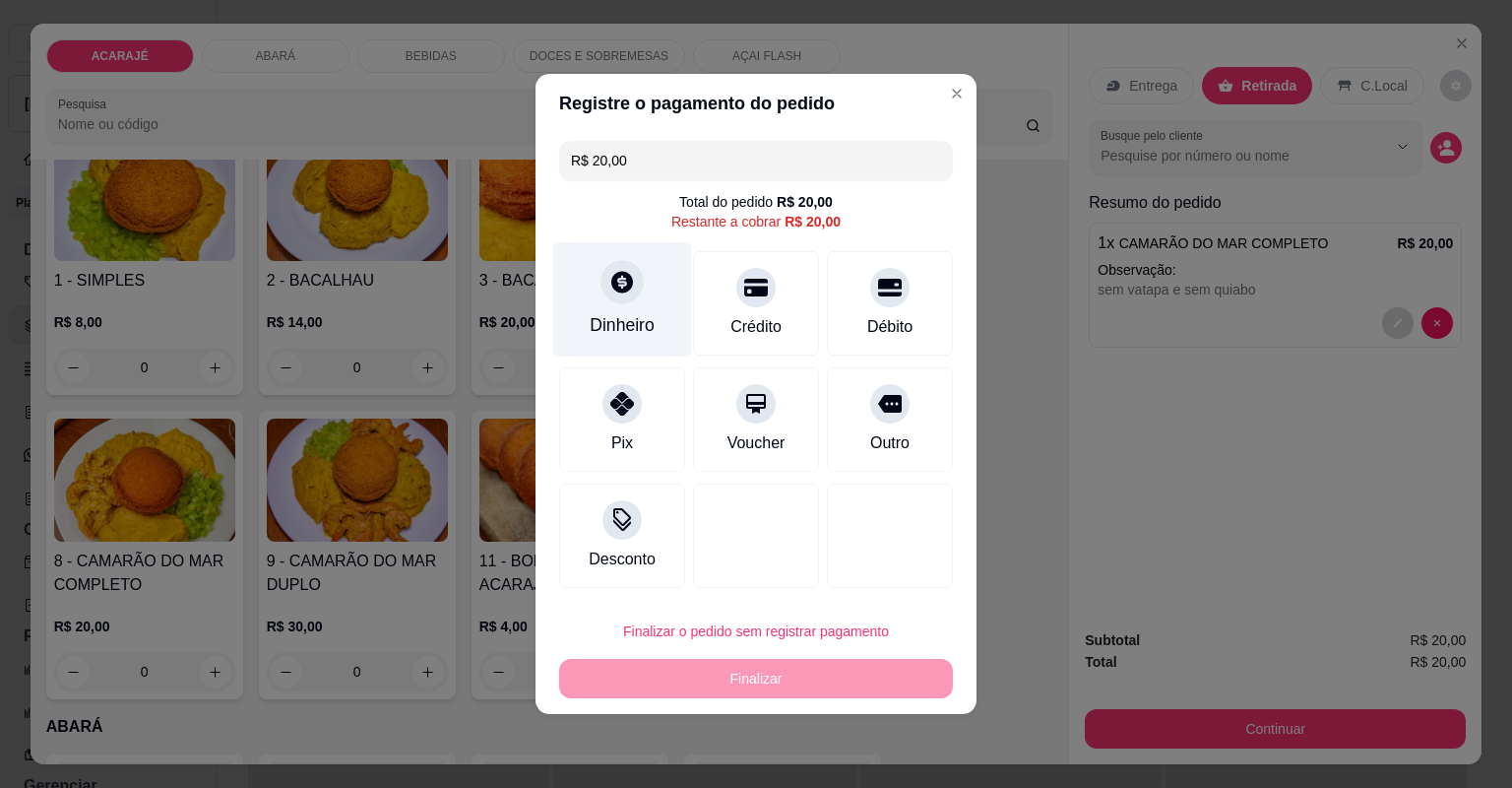 click on "Dinheiro" at bounding box center [622, 325] 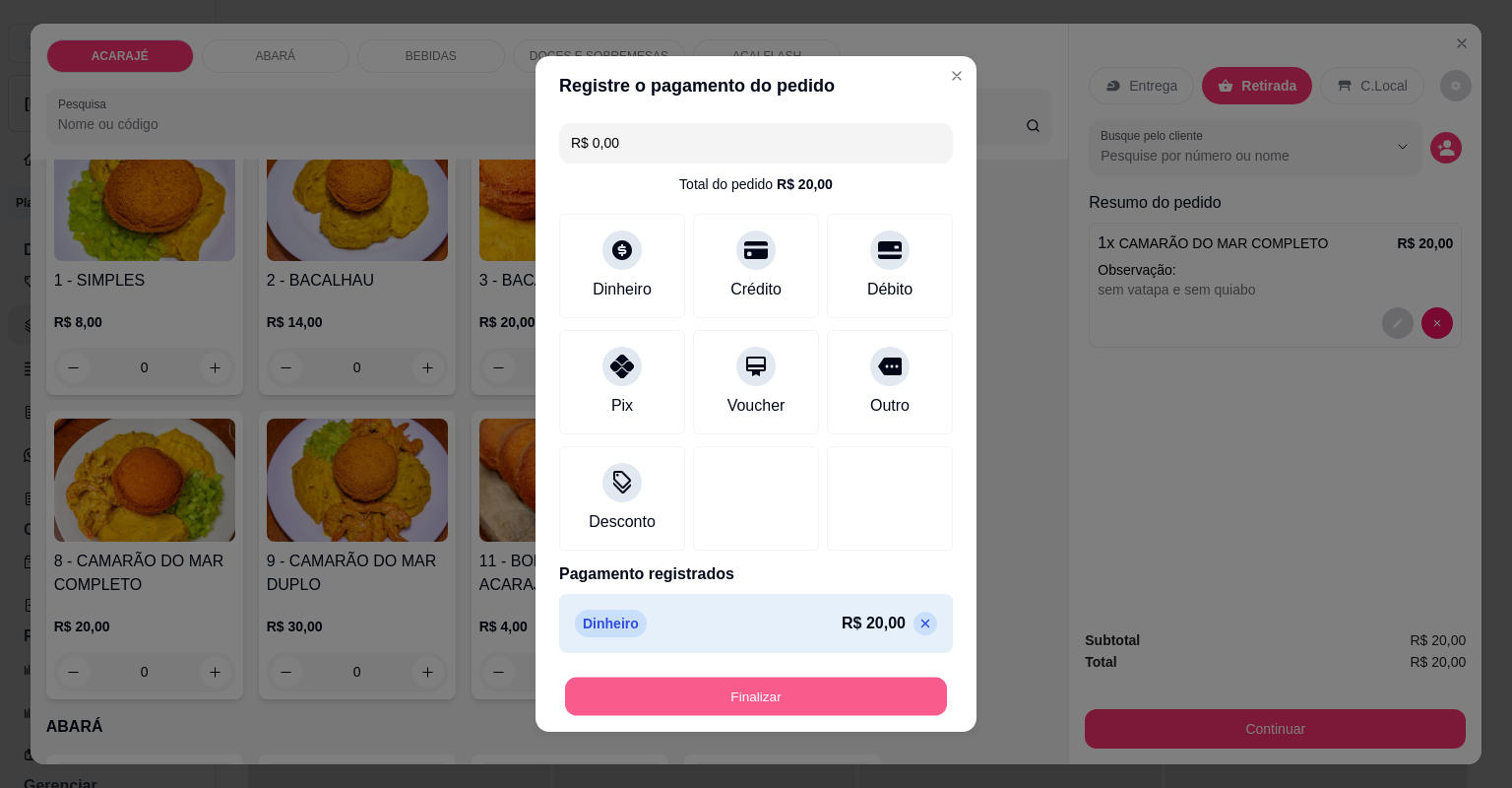 click on "Finalizar" at bounding box center [756, 696] 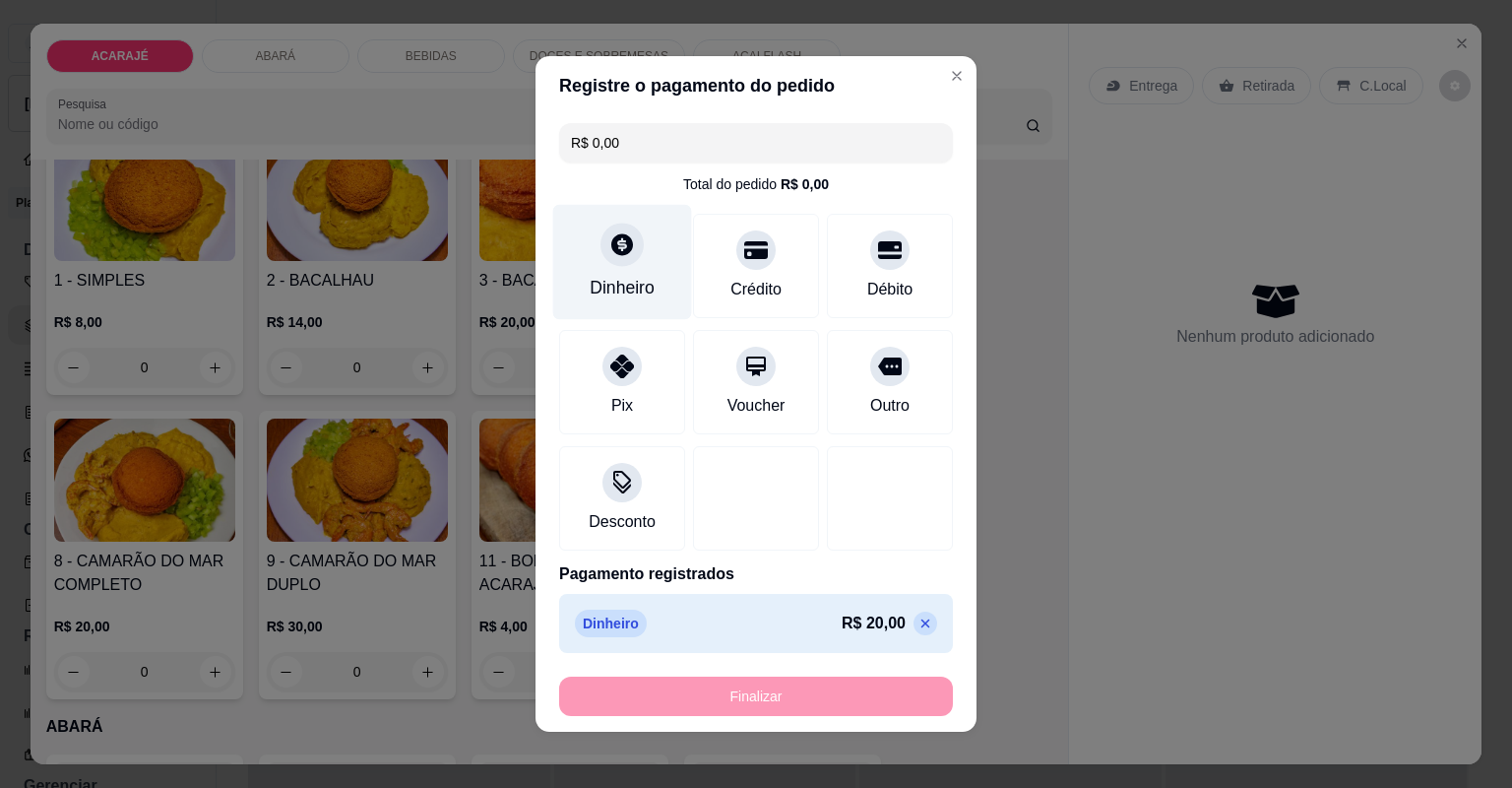 type on "-R$ 20,00" 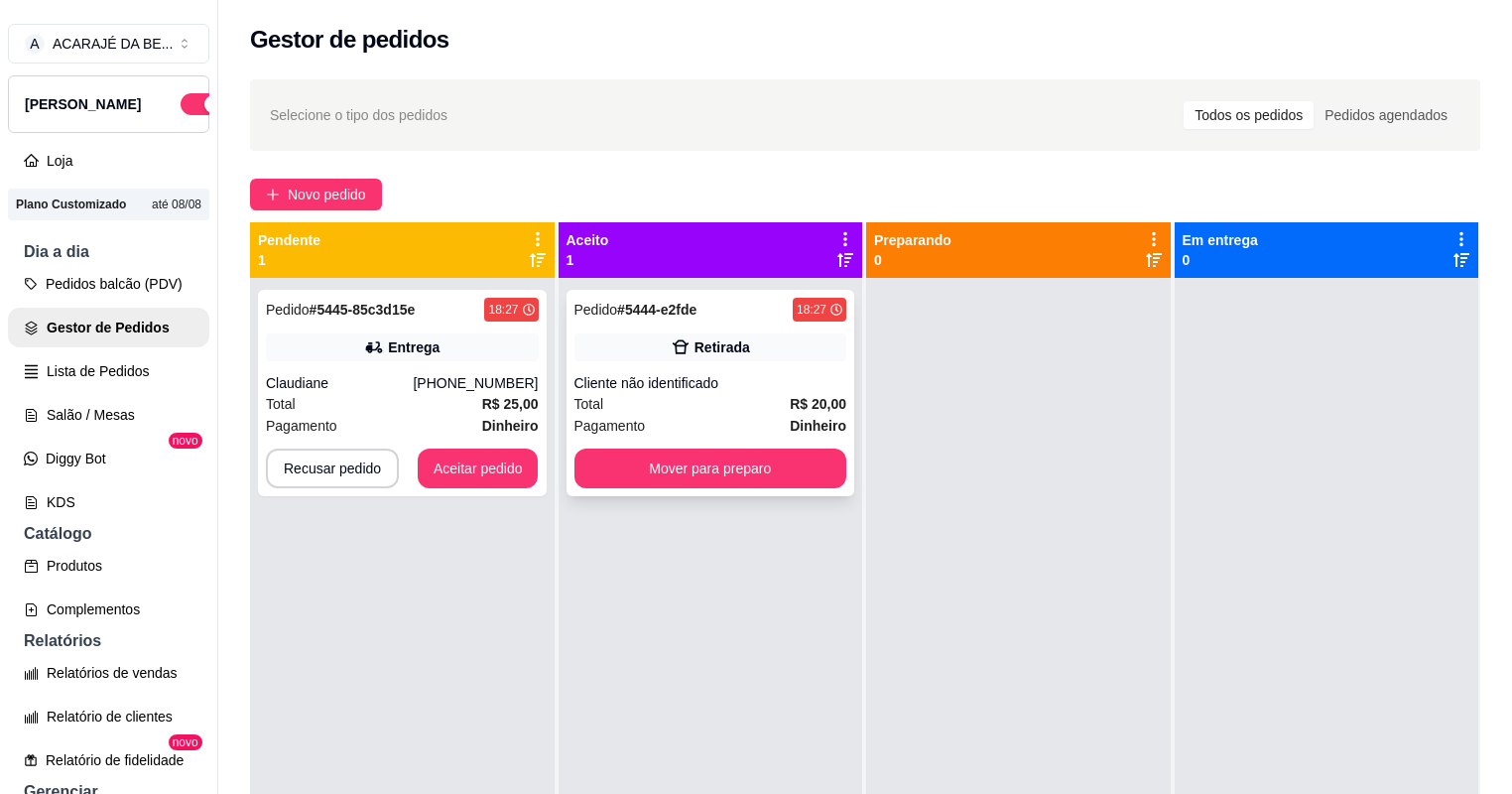 click on "Total R$ 20,00" at bounding box center (710, 404) 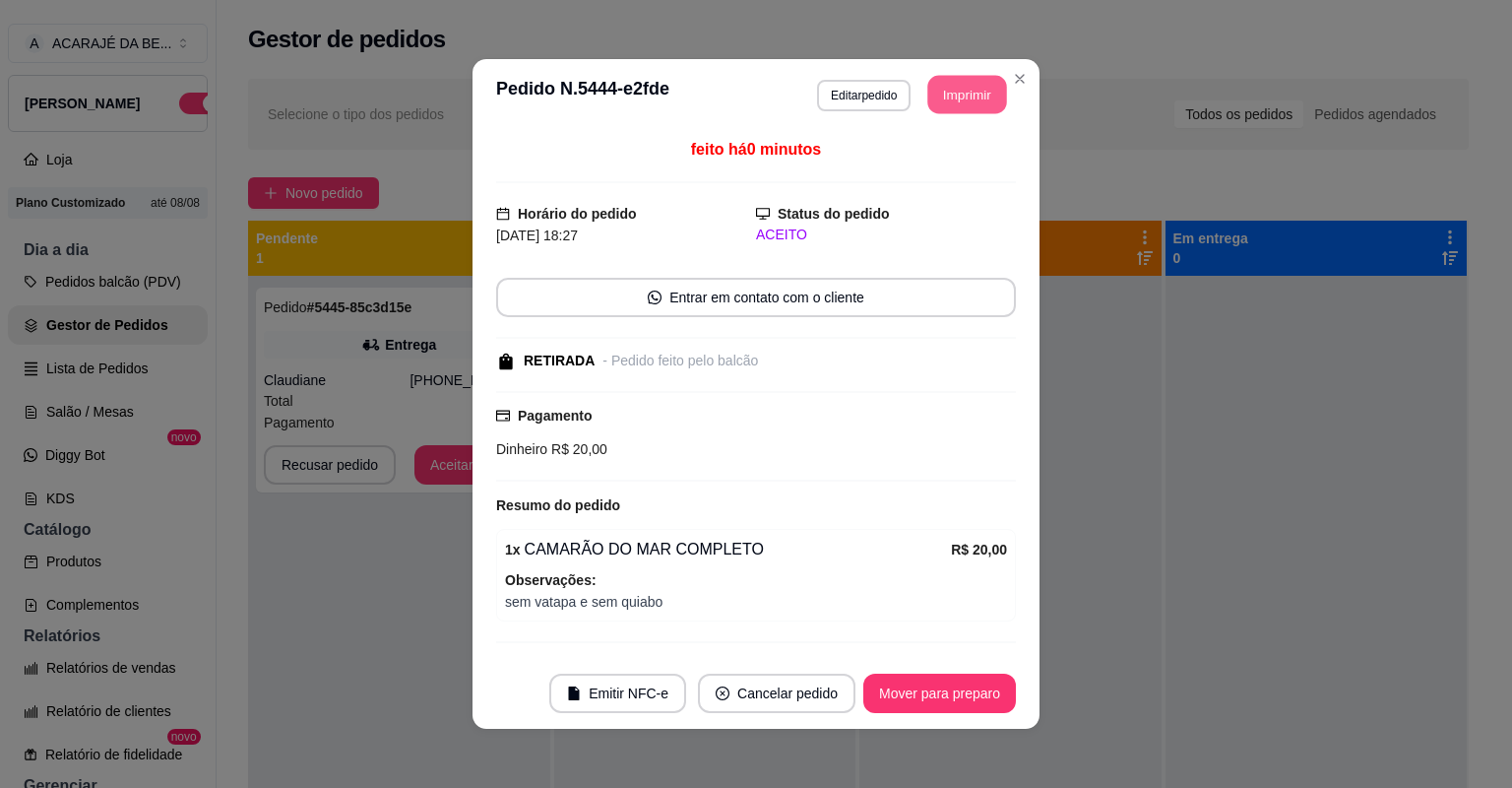 click on "Imprimir" at bounding box center (968, 95) 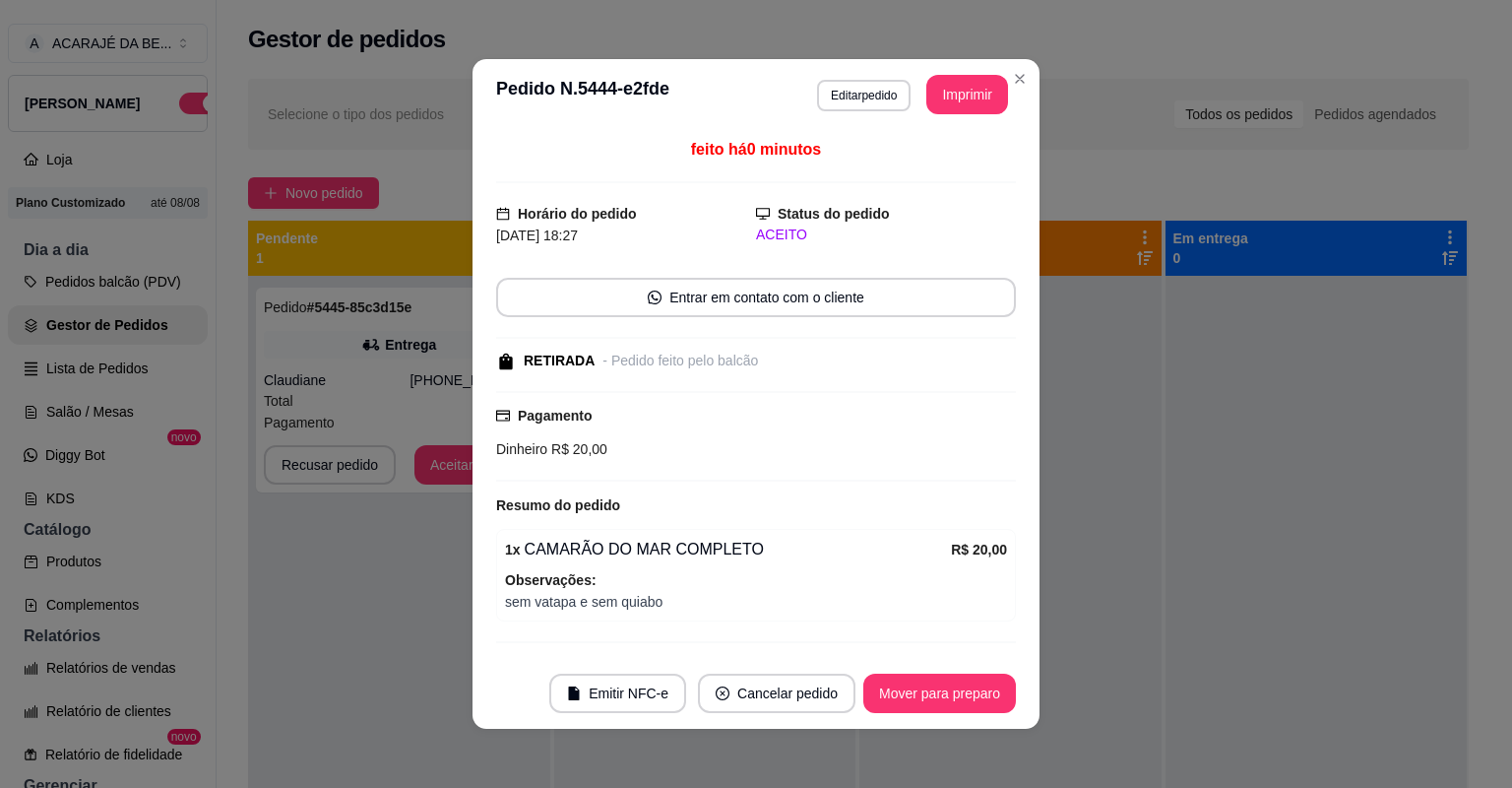 scroll, scrollTop: 0, scrollLeft: 0, axis: both 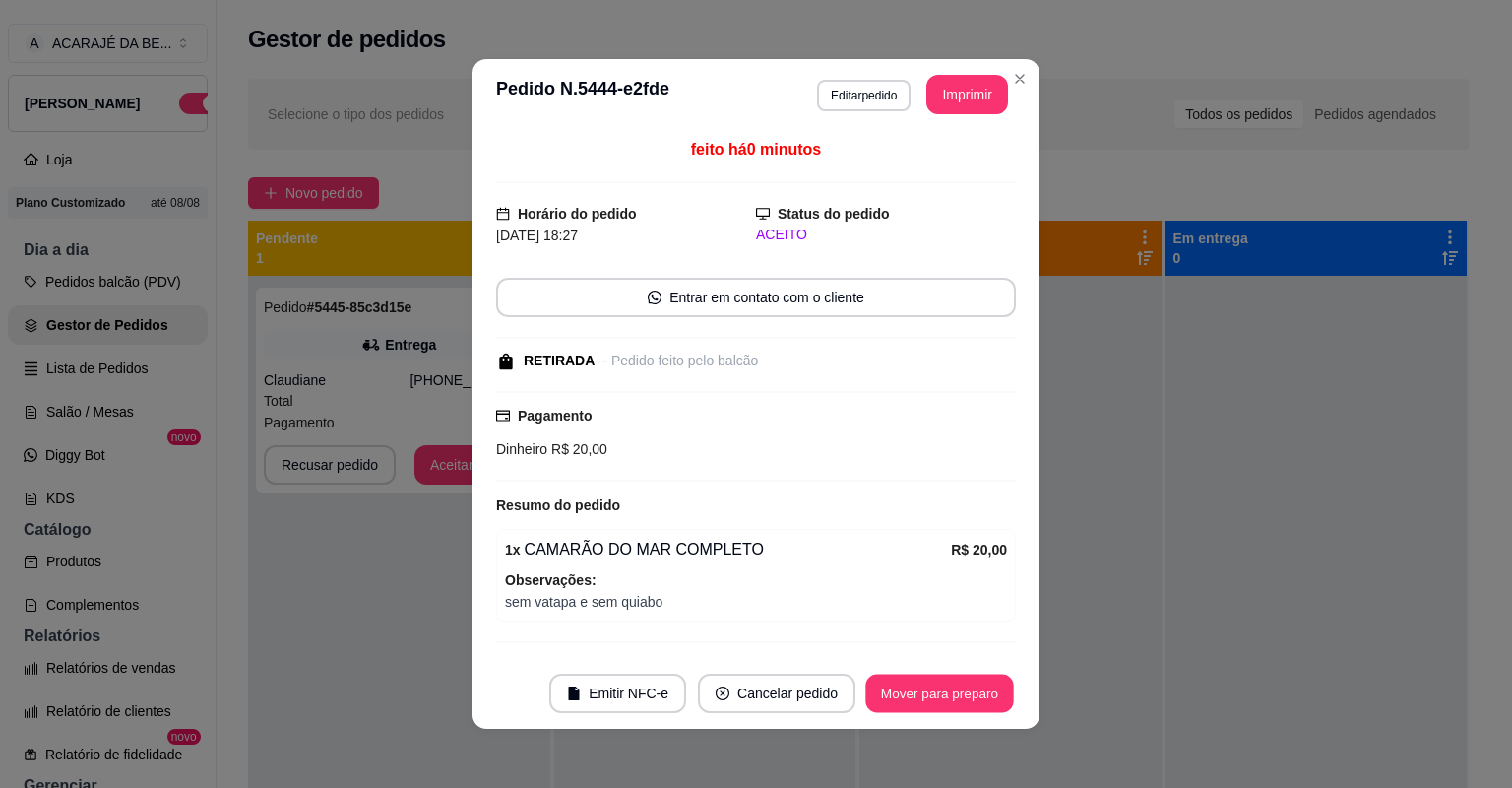 click on "Mover para preparo" at bounding box center (939, 693) 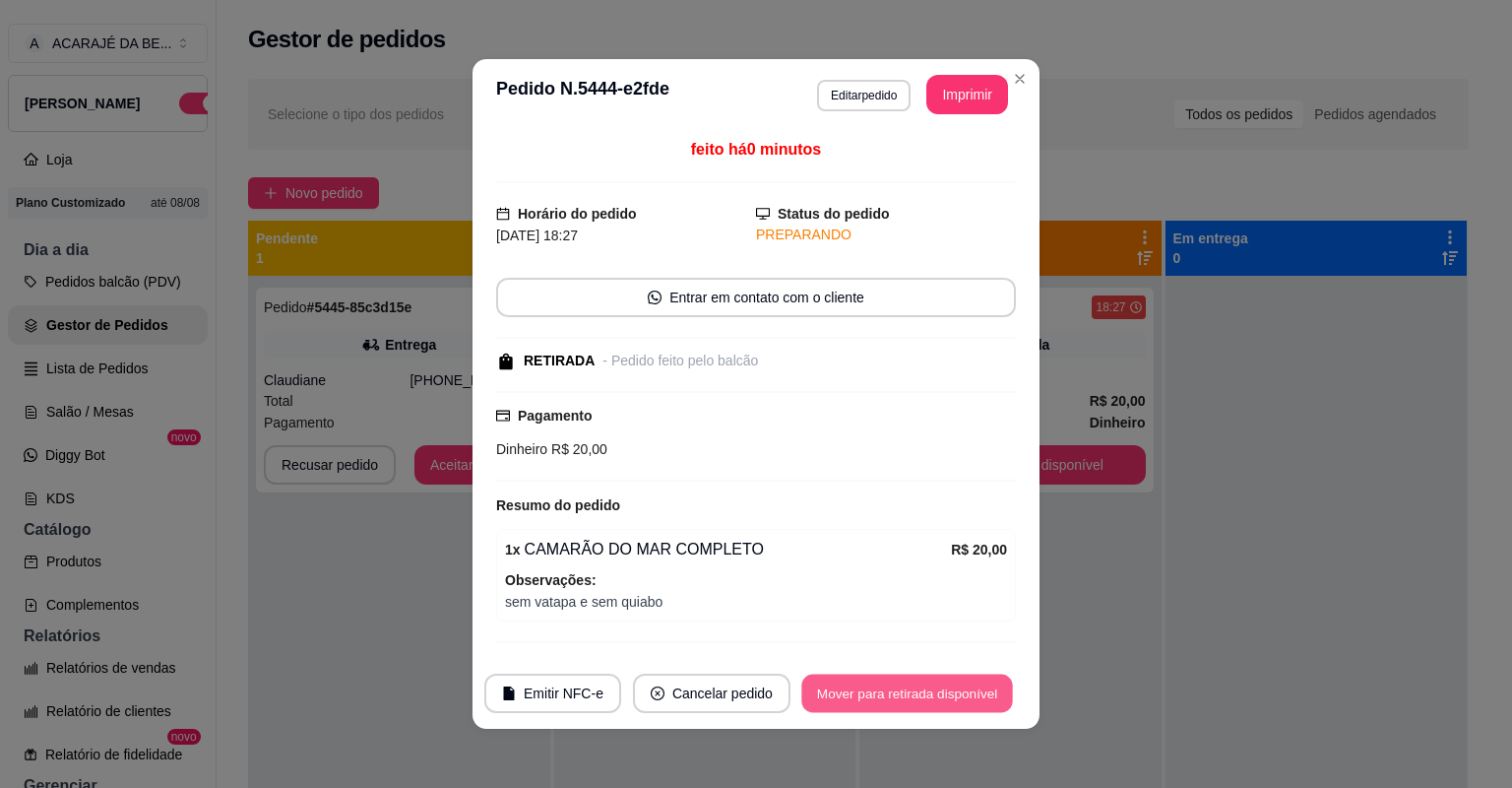click on "Mover para retirada disponível" at bounding box center (907, 693) 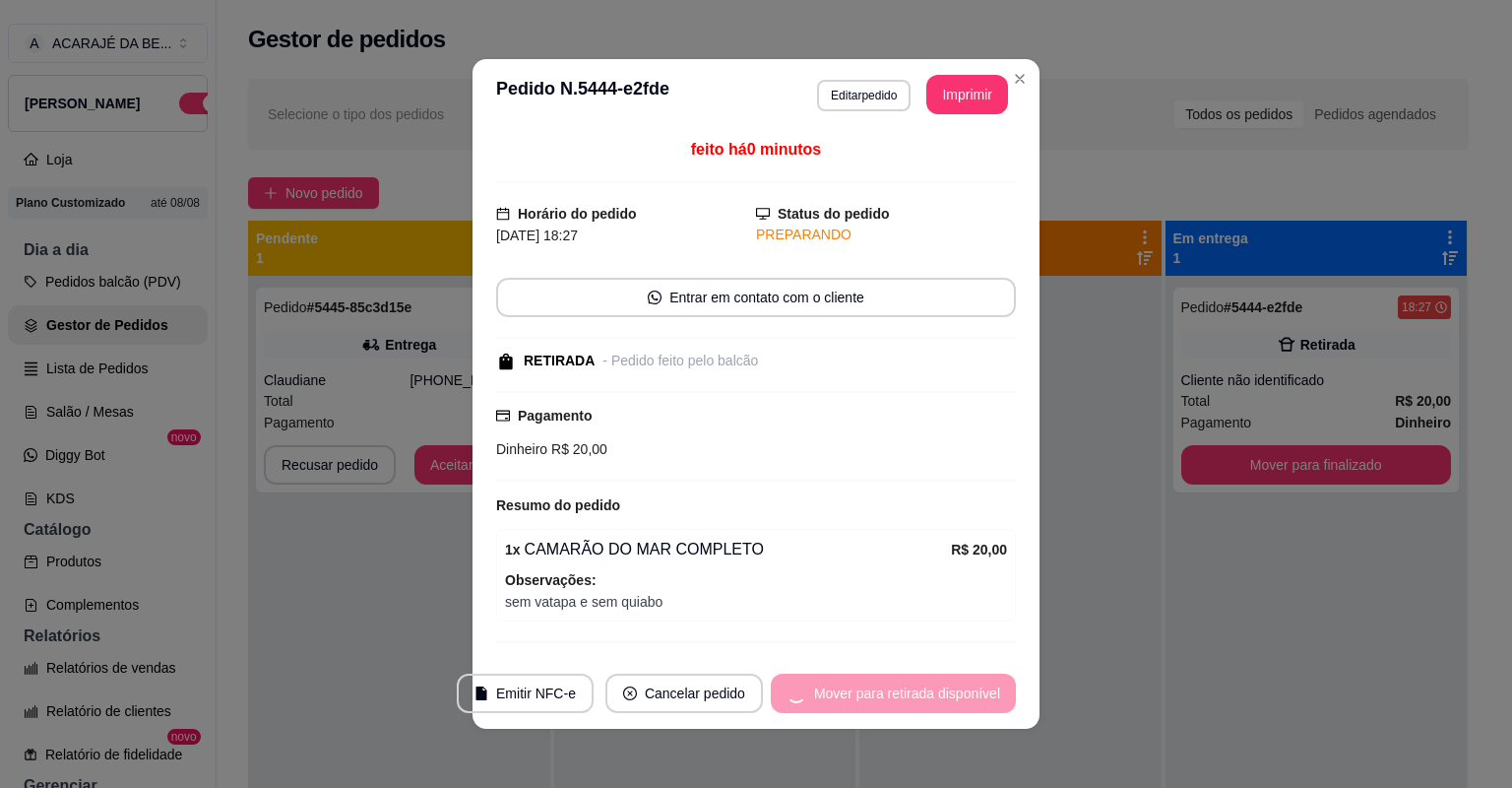 click on "Mover para retirada disponível" at bounding box center [893, 693] 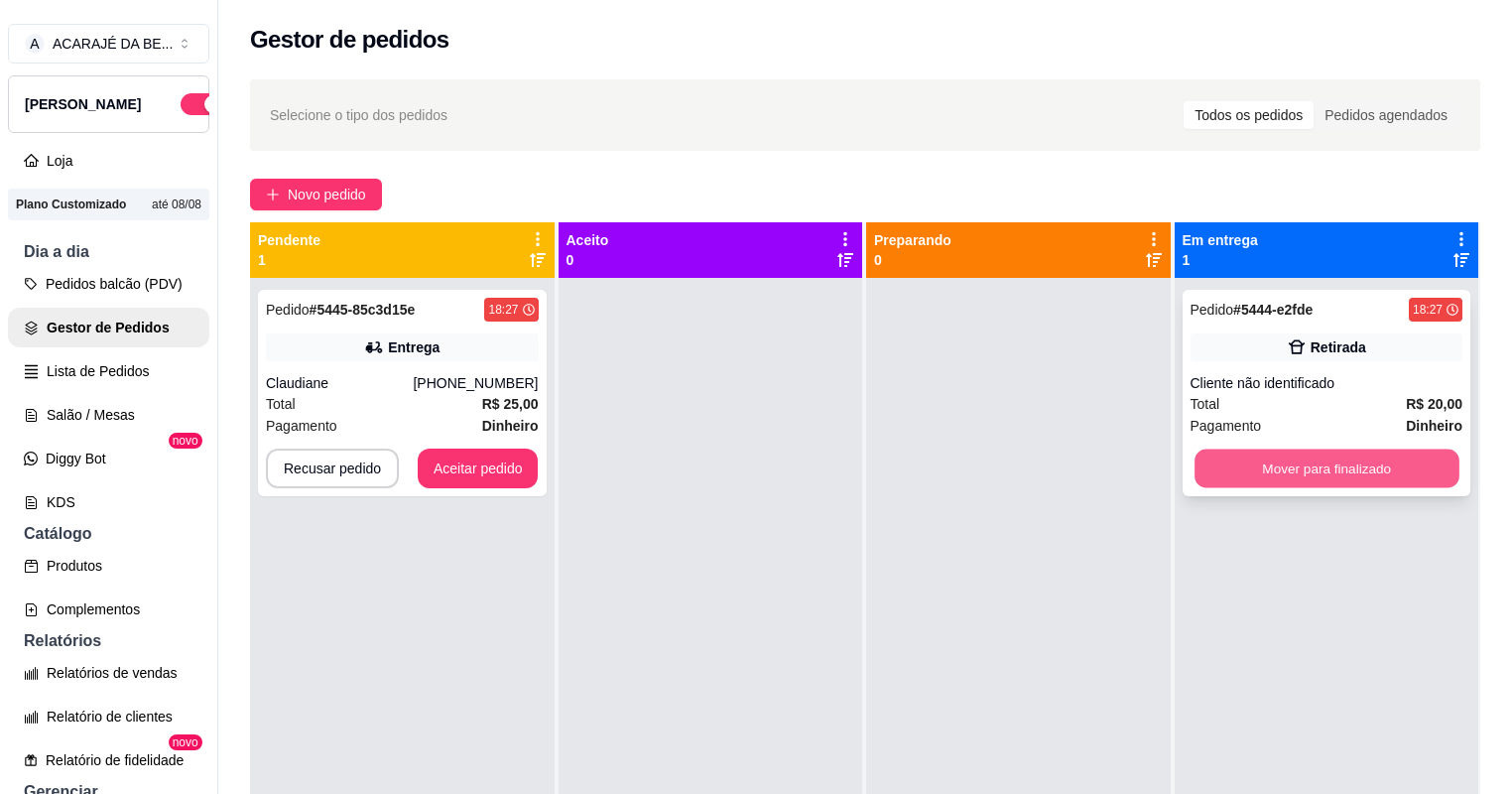 click on "Mover para finalizado" at bounding box center [1326, 468] 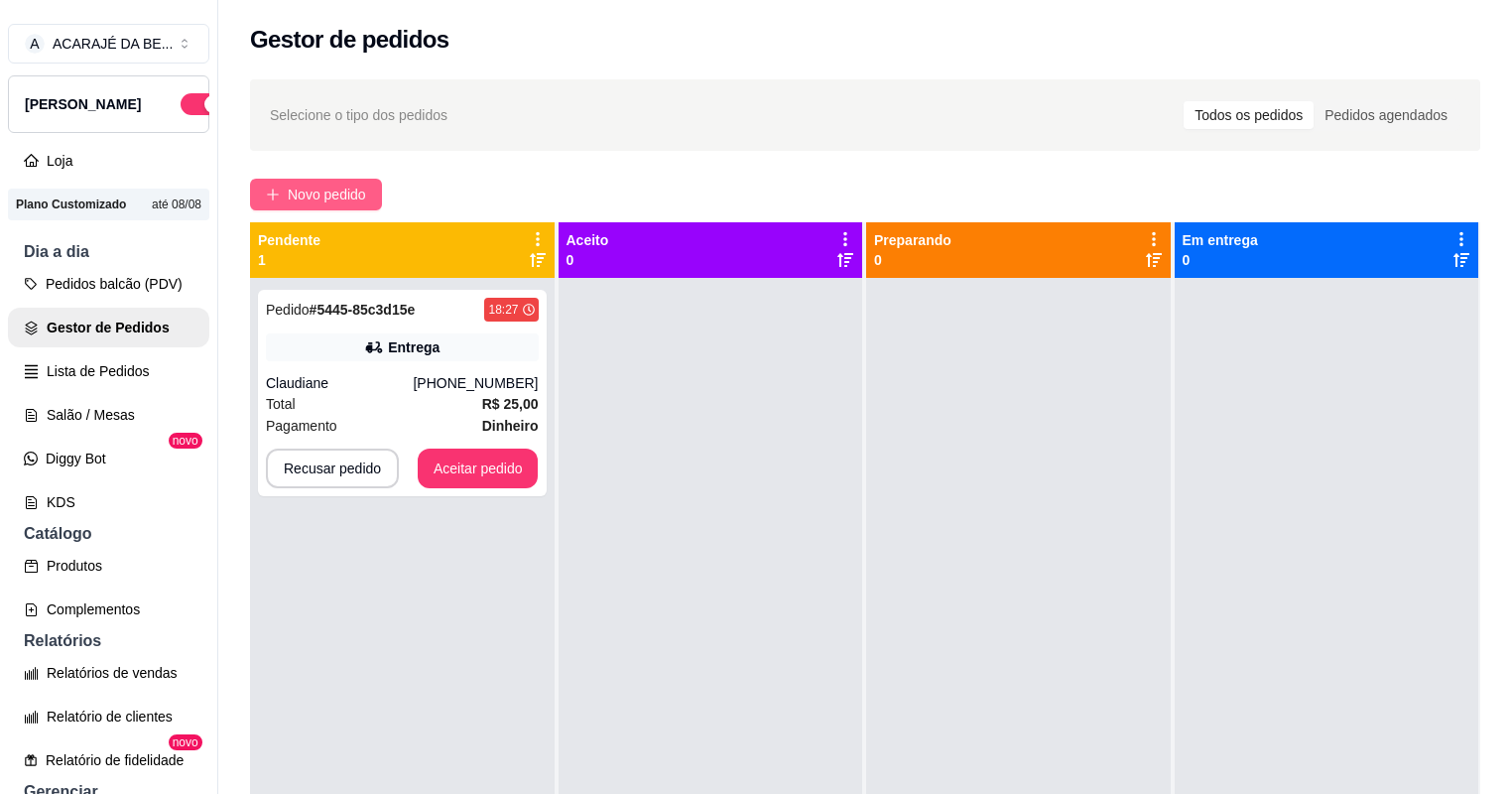 click on "Novo pedido" at bounding box center [315, 195] 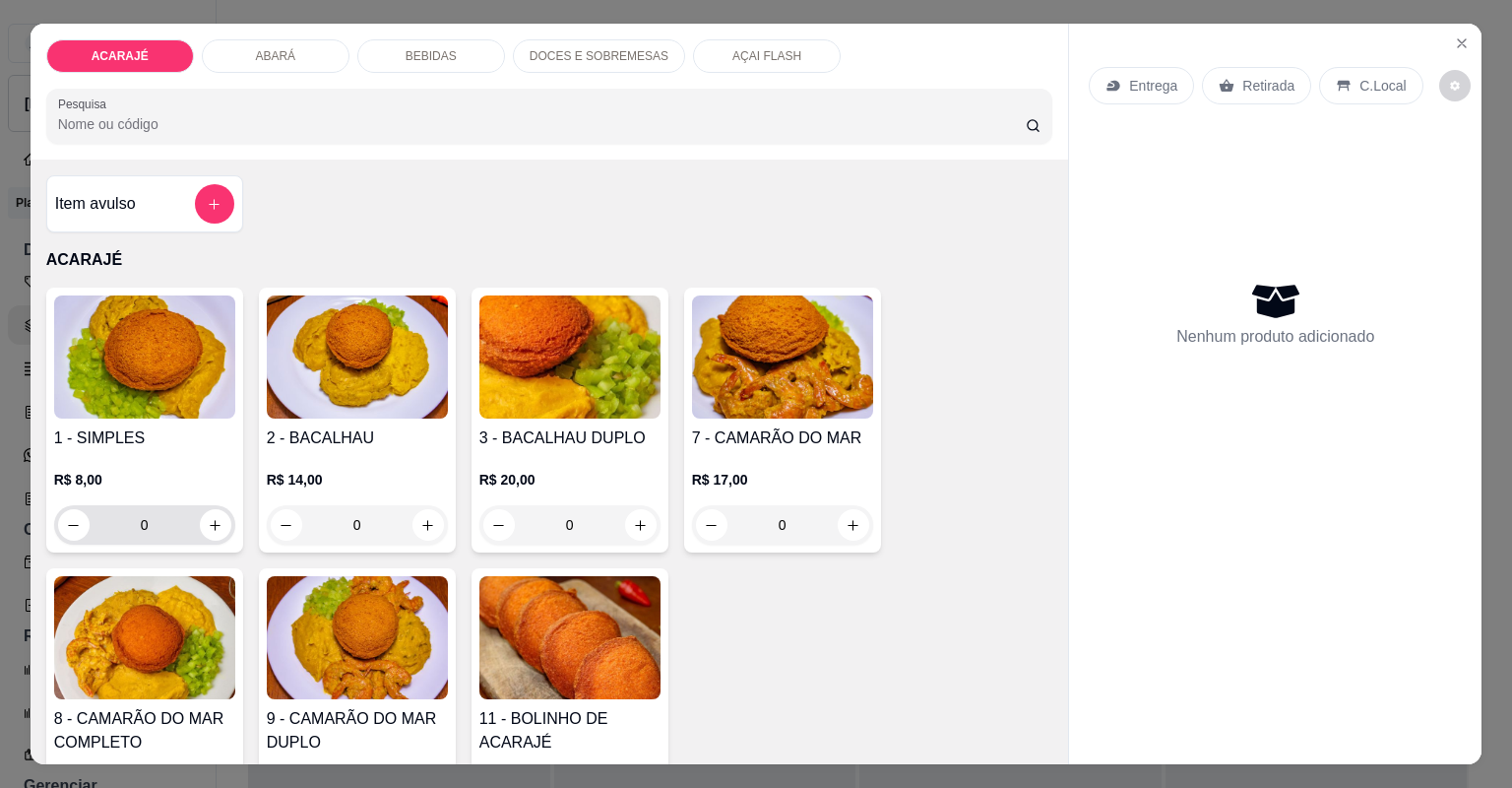 click on "0" at bounding box center (145, 525) 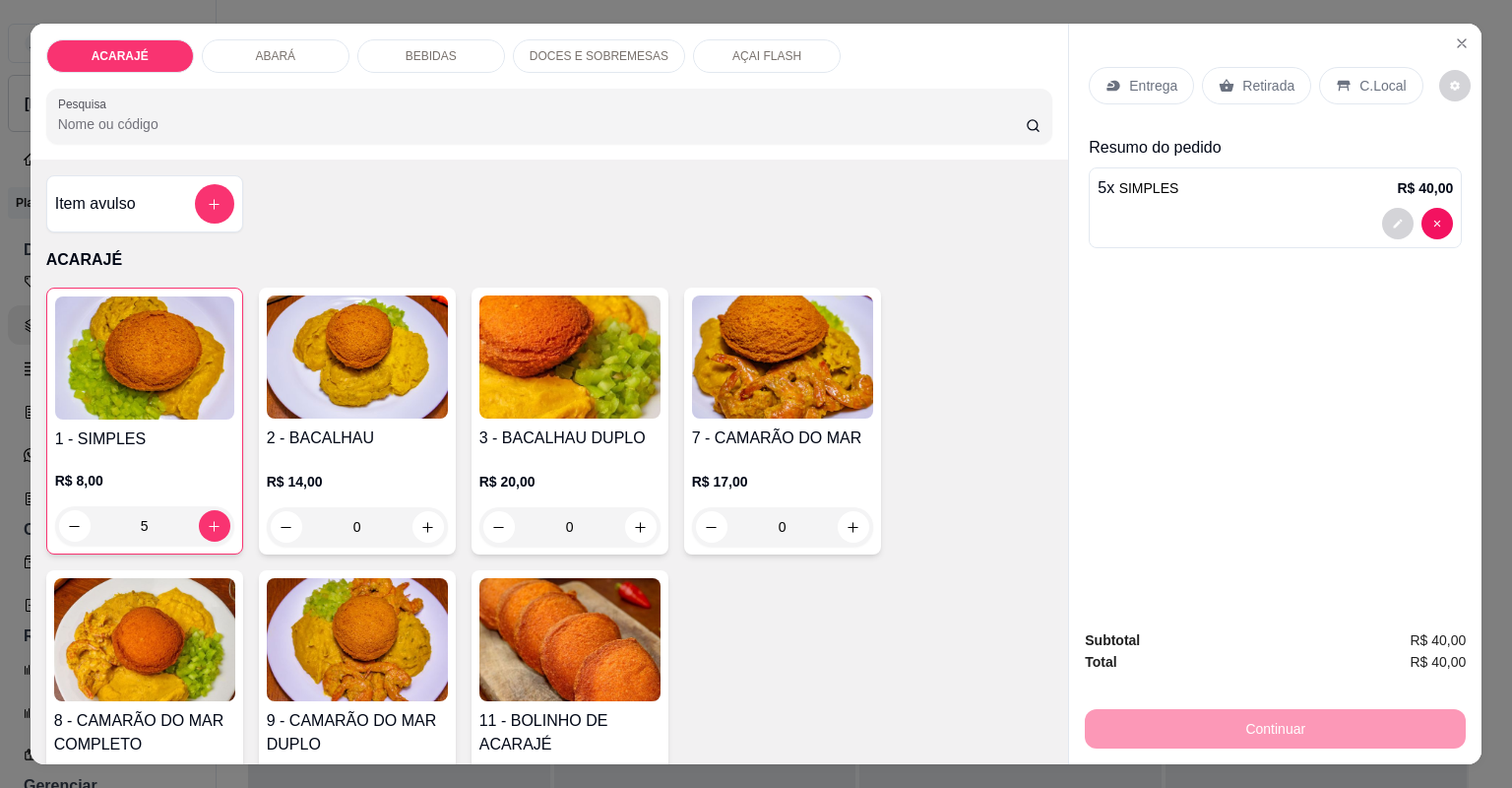 type on "5" 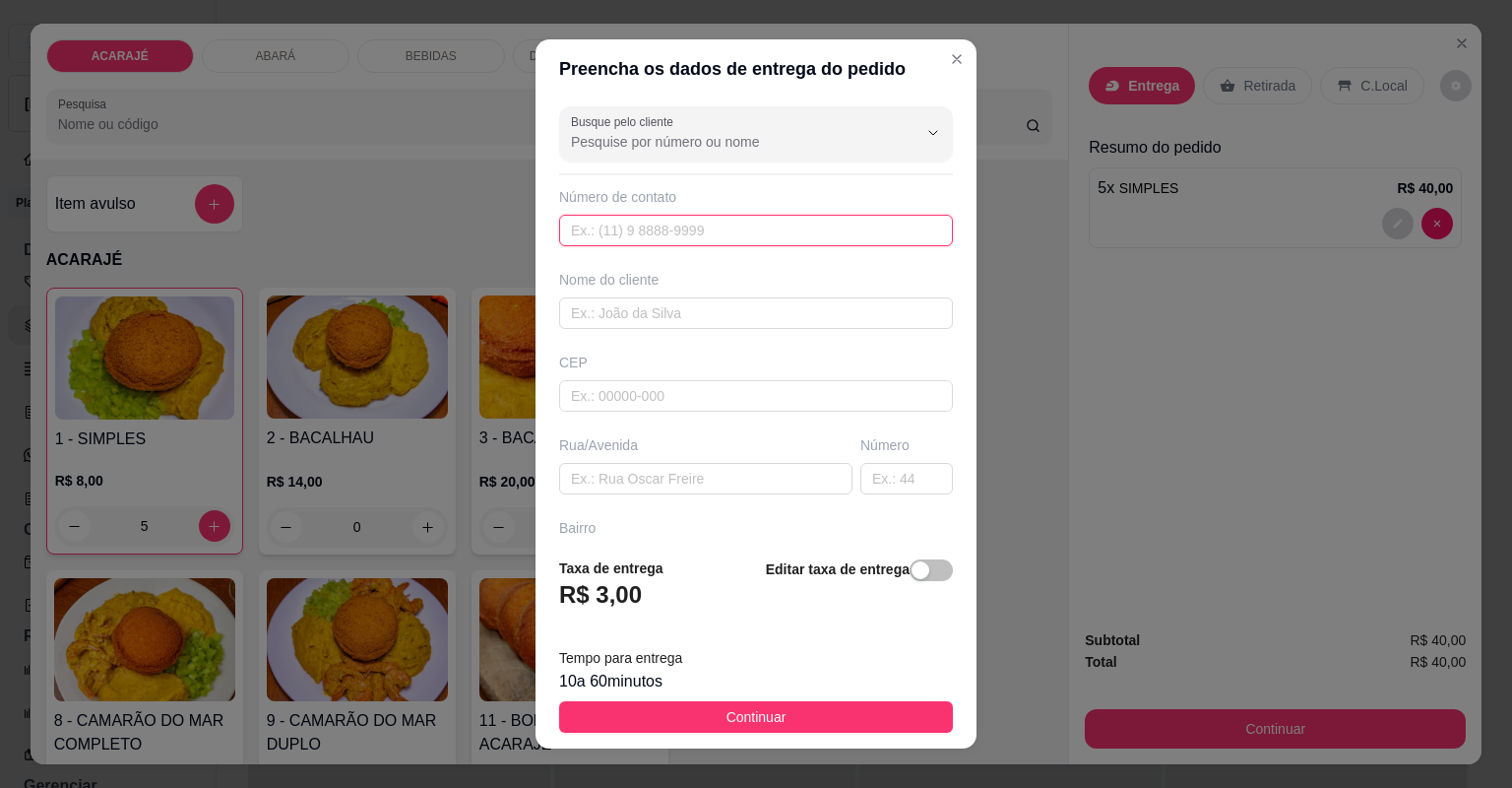 click at bounding box center (756, 230) 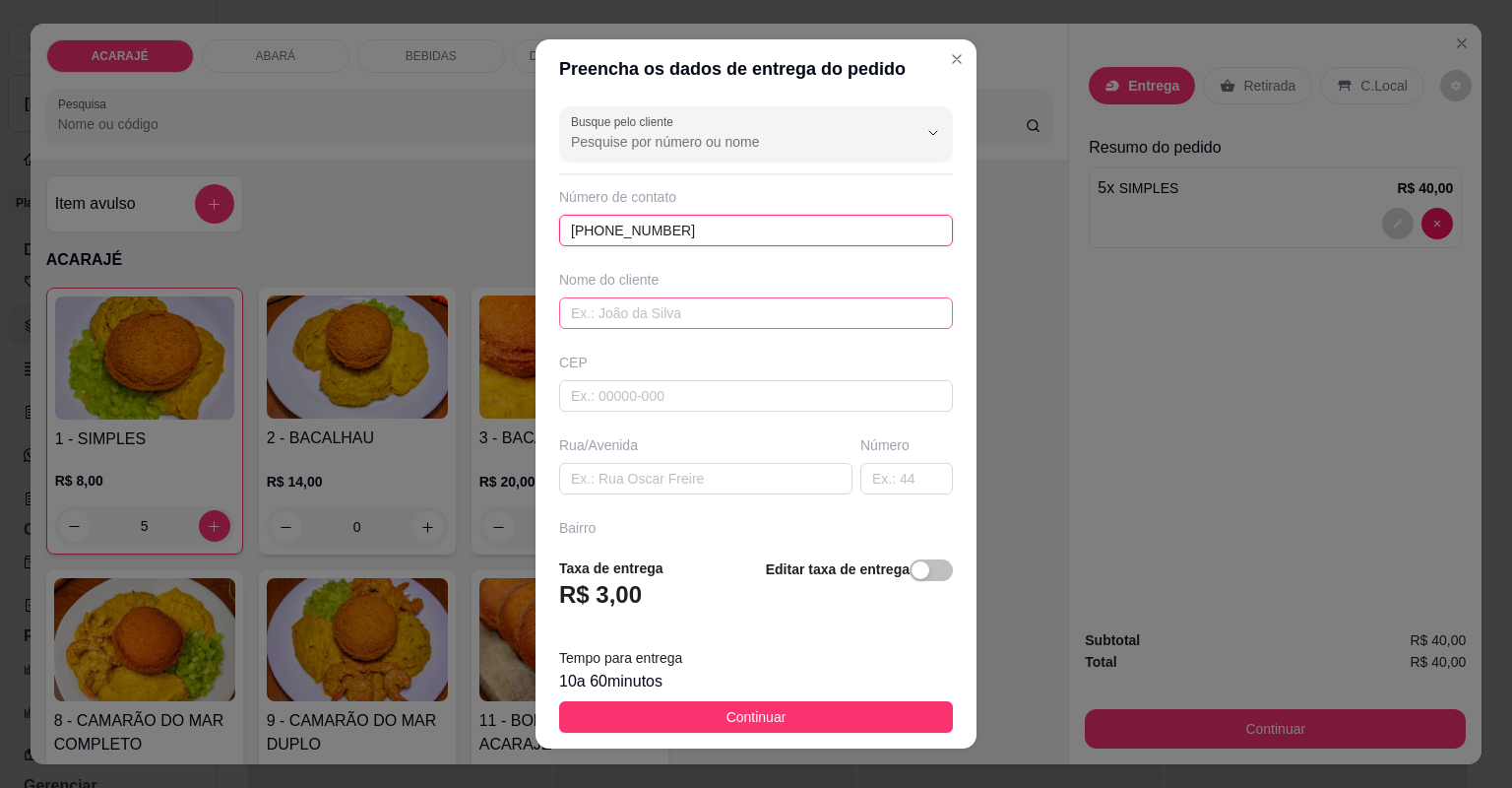 type on "[PHONE_NUMBER]" 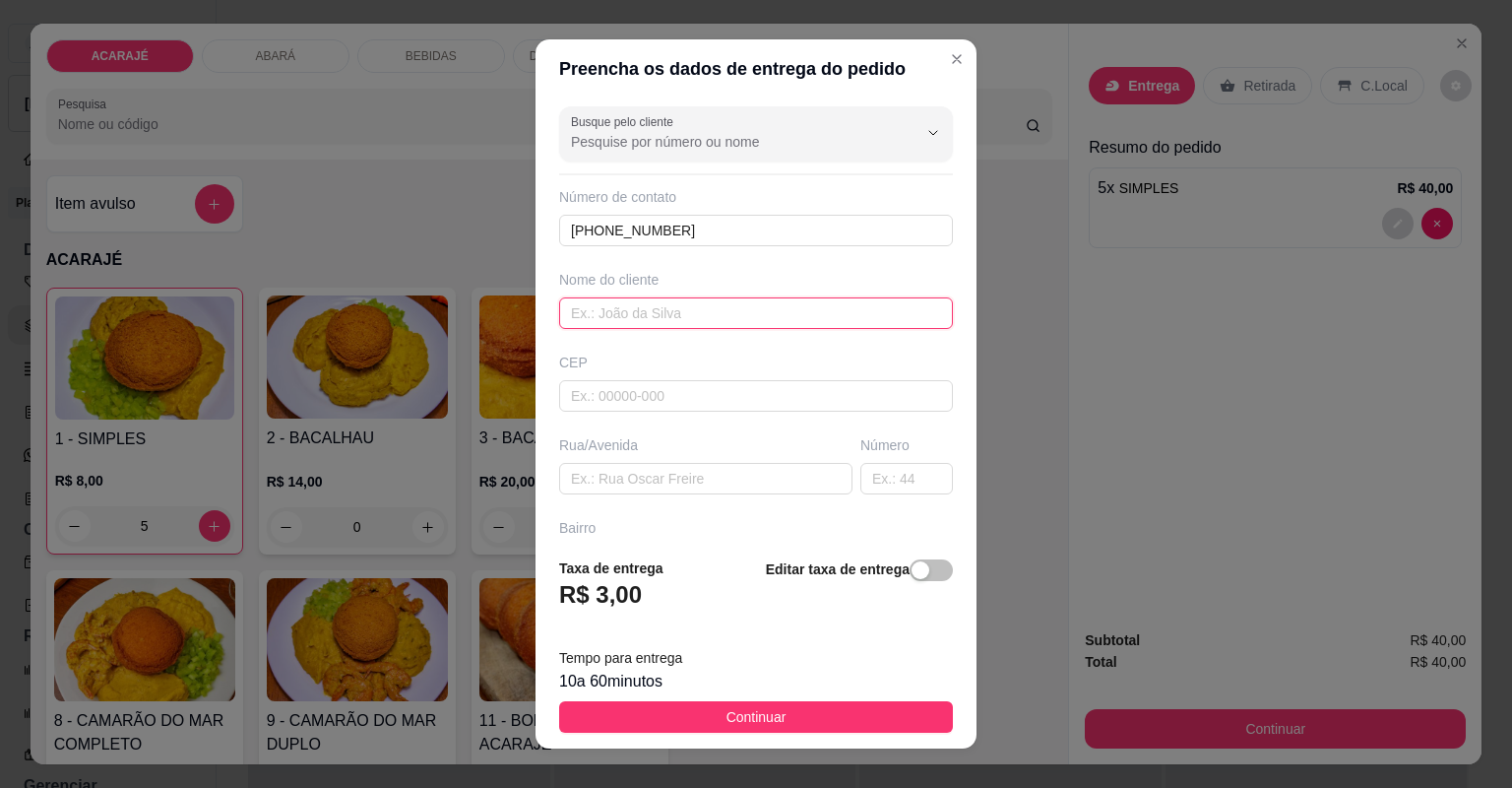 click at bounding box center [756, 313] 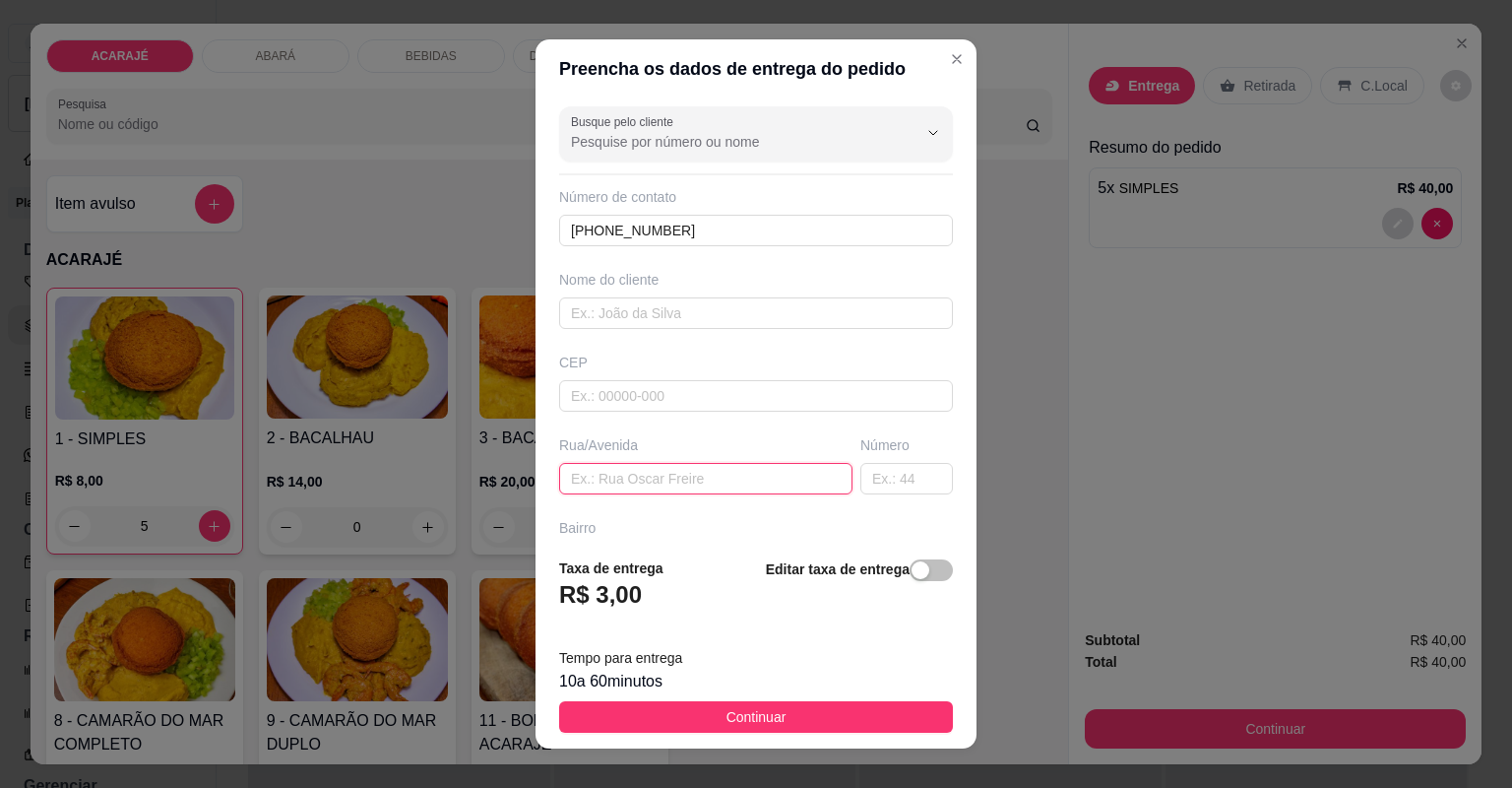 paste on "Rua - [DATE]  Bairro - [DATE] N-105 [GEOGRAPHIC_DATA],  próximo a [DEMOGRAPHIC_DATA] assembleia.  [GEOGRAPHIC_DATA],  pagamento cartão." 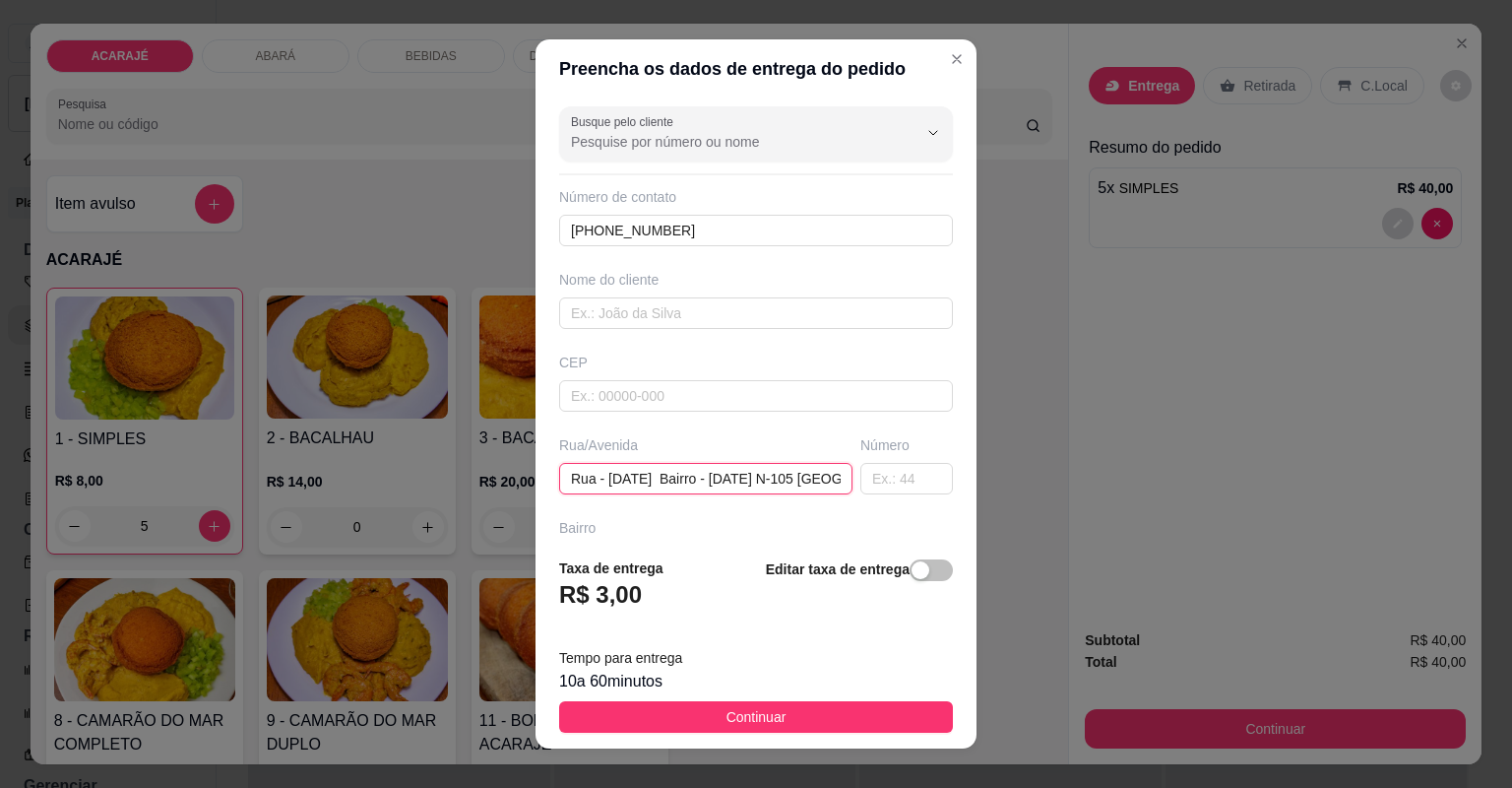 scroll, scrollTop: 0, scrollLeft: 571, axis: horizontal 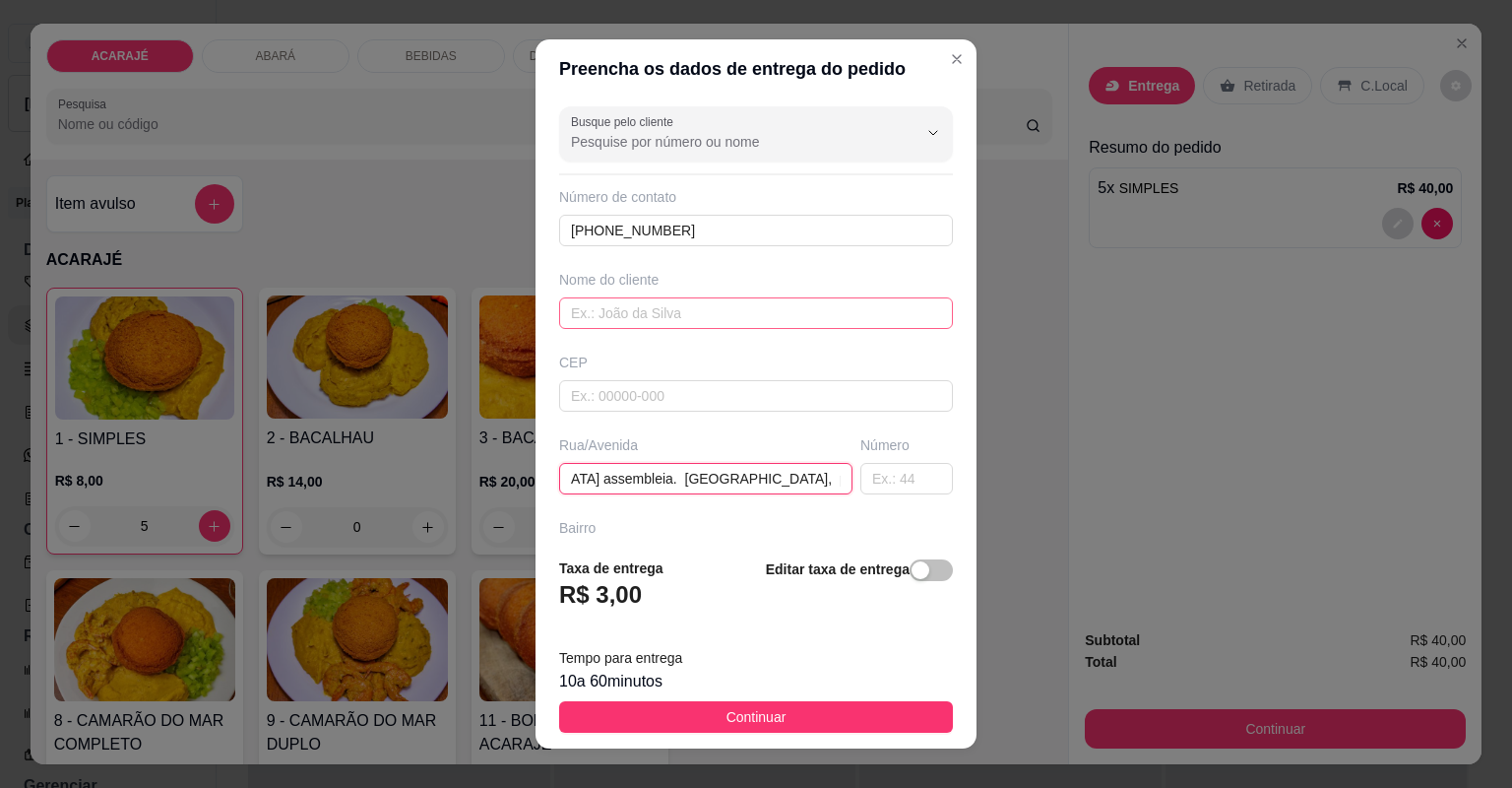 type on "Rua - [DATE]  Bairro - [DATE] N-105 [GEOGRAPHIC_DATA],  próximo a [DEMOGRAPHIC_DATA] assembleia.  [GEOGRAPHIC_DATA],  pagamento cartão." 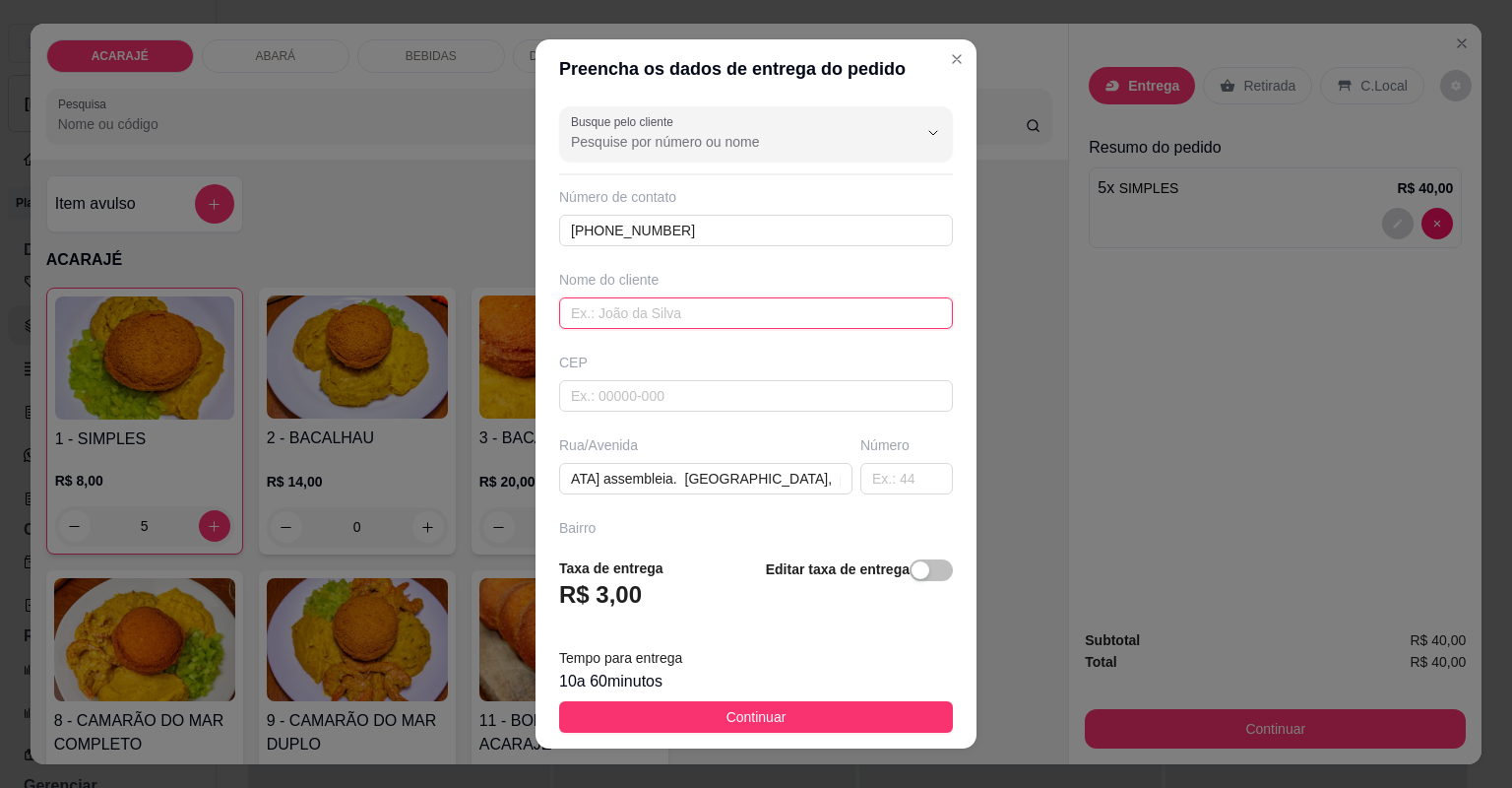 click at bounding box center [756, 313] 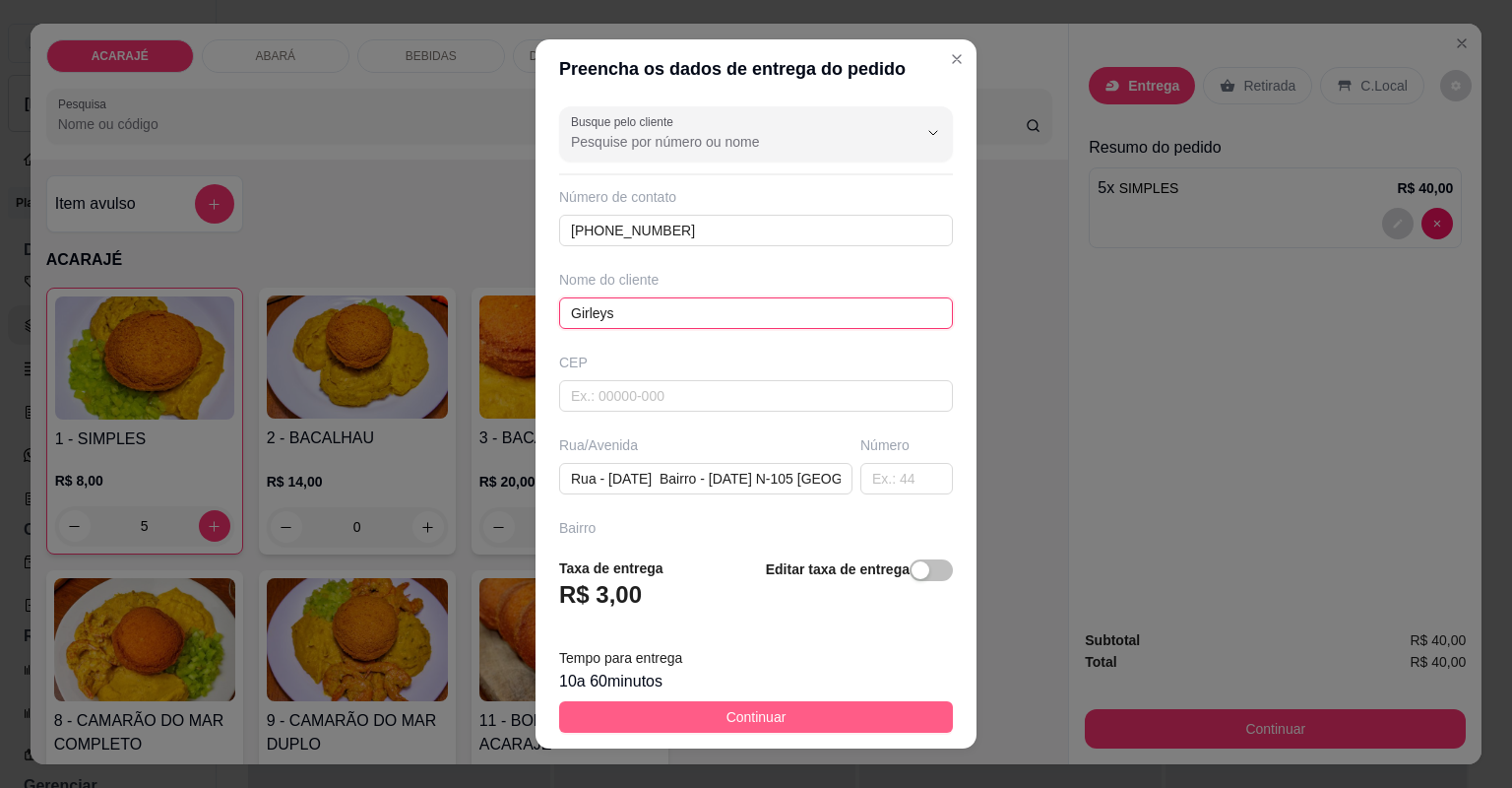 type on "Girleys" 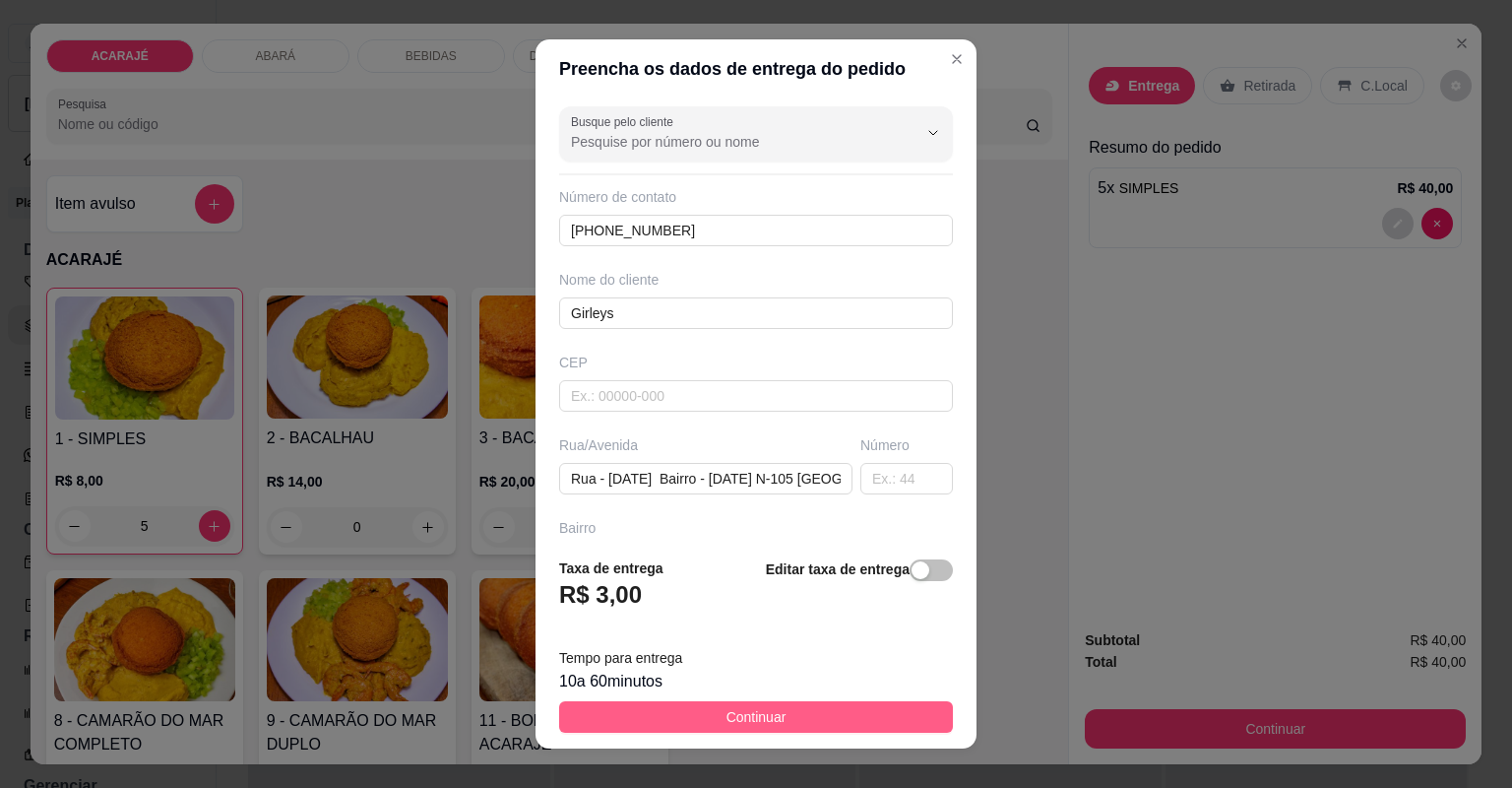 click on "Continuar" at bounding box center [756, 717] 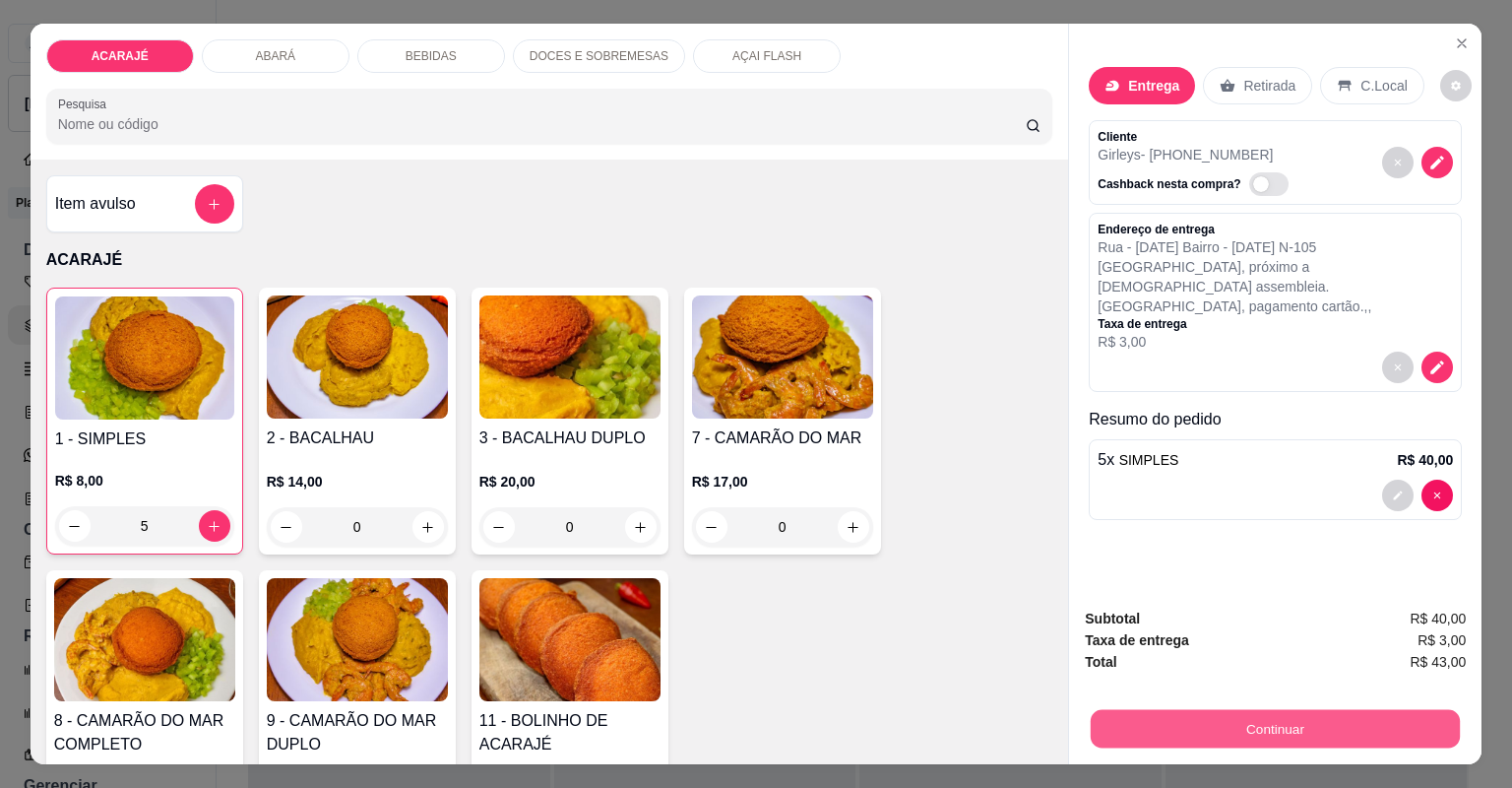 click on "Continuar" at bounding box center (1275, 729) 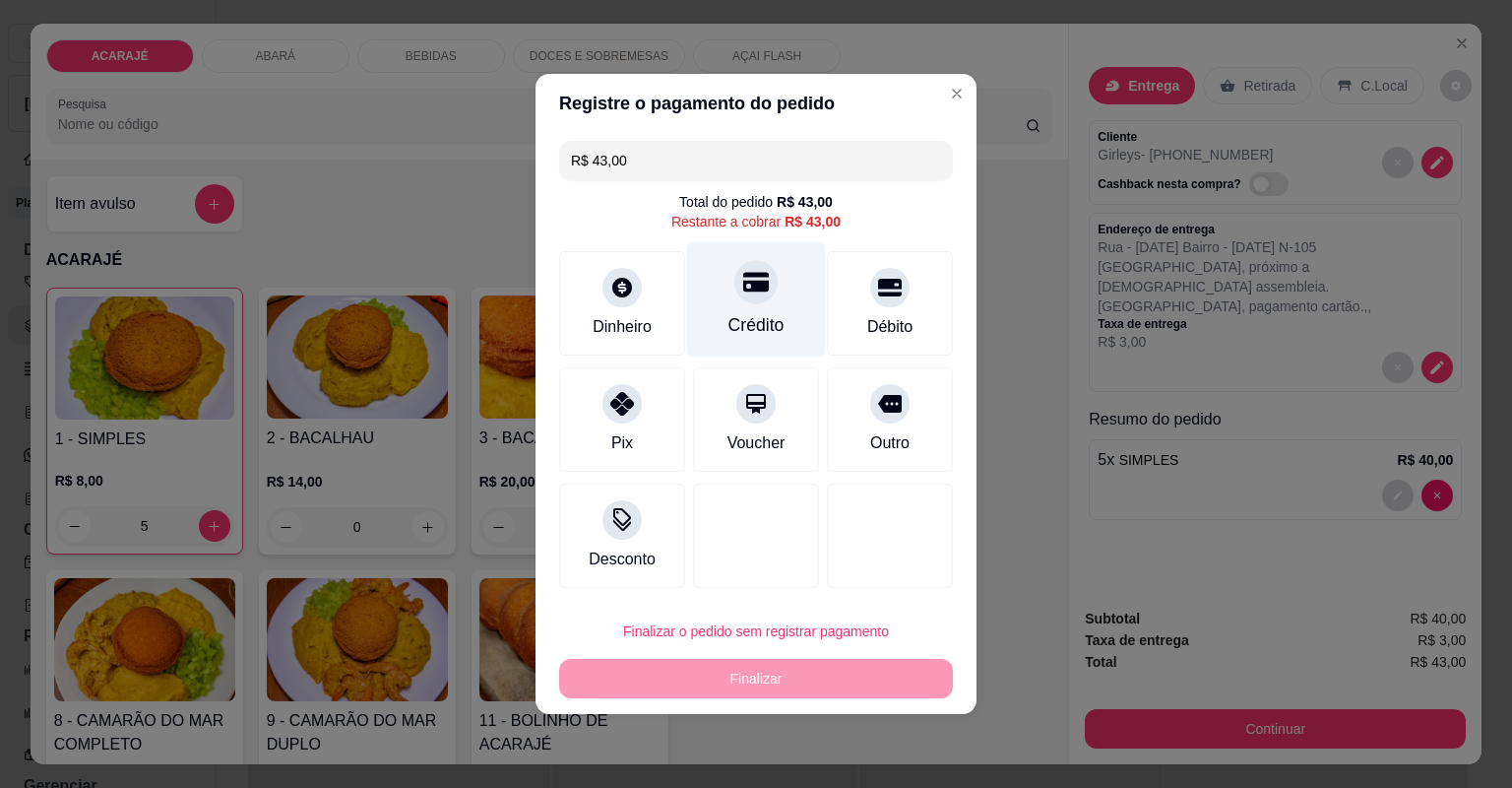 click on "Crédito" at bounding box center [756, 299] 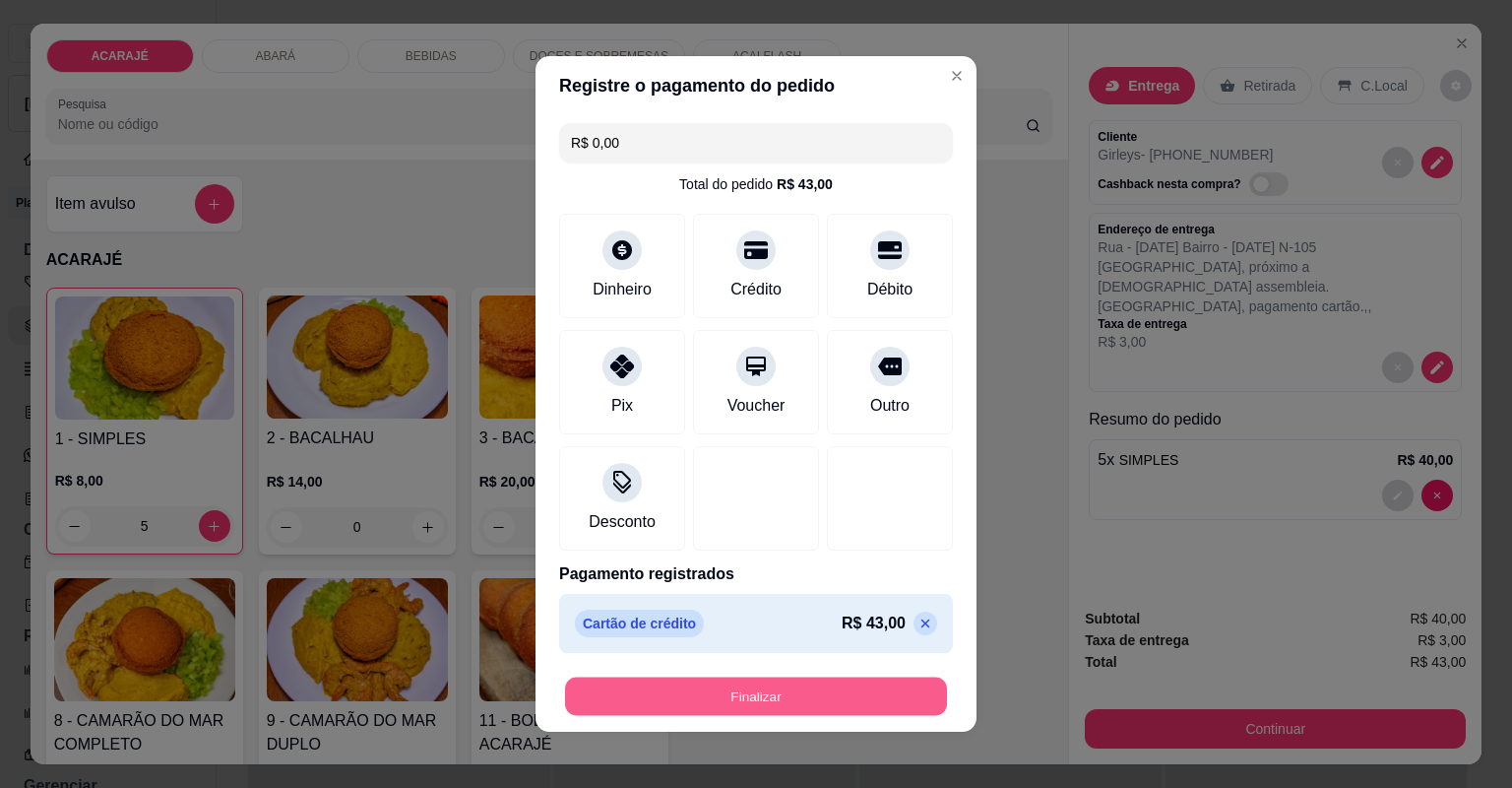 click on "Finalizar" at bounding box center [756, 696] 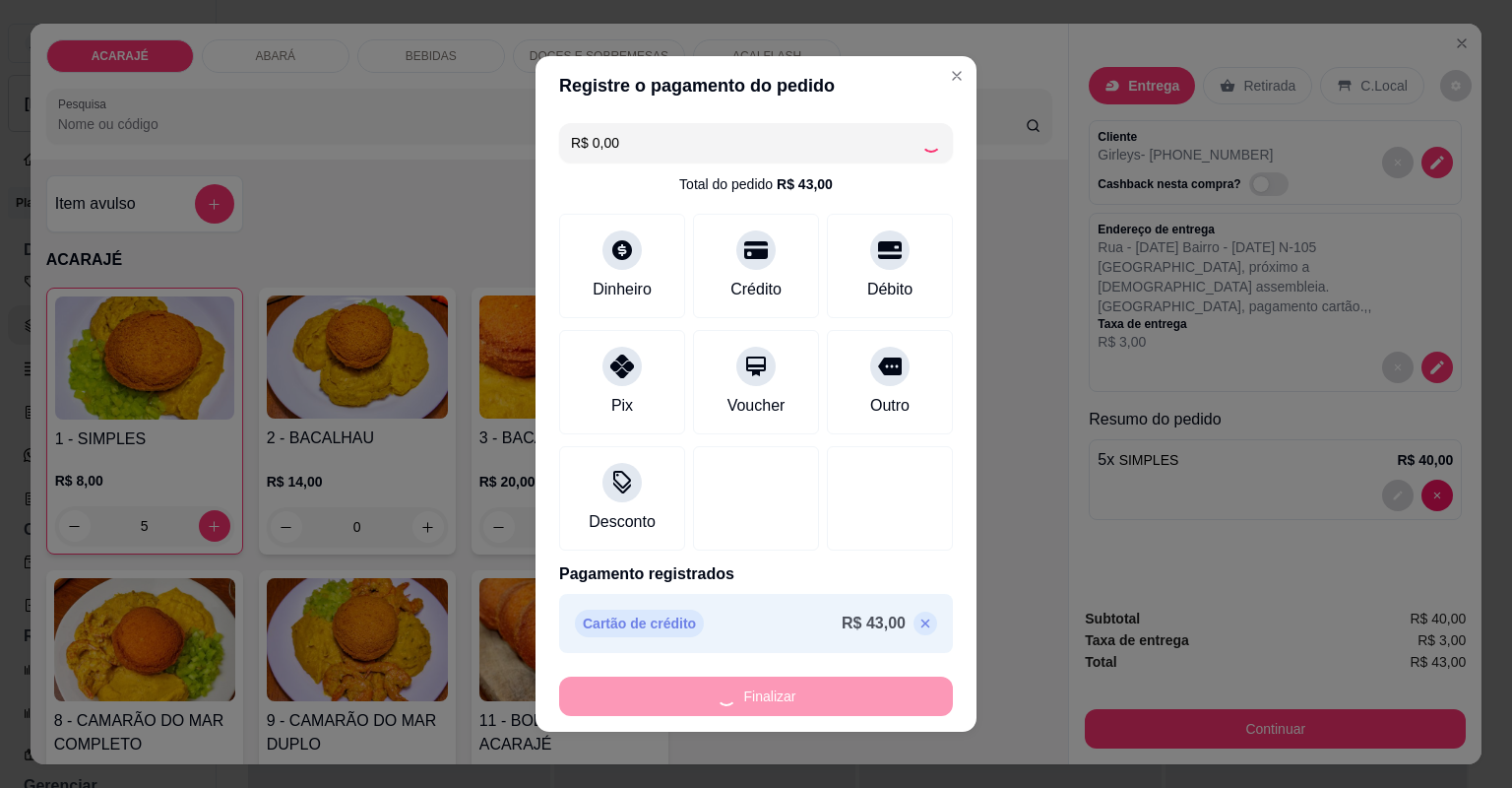 type on "0" 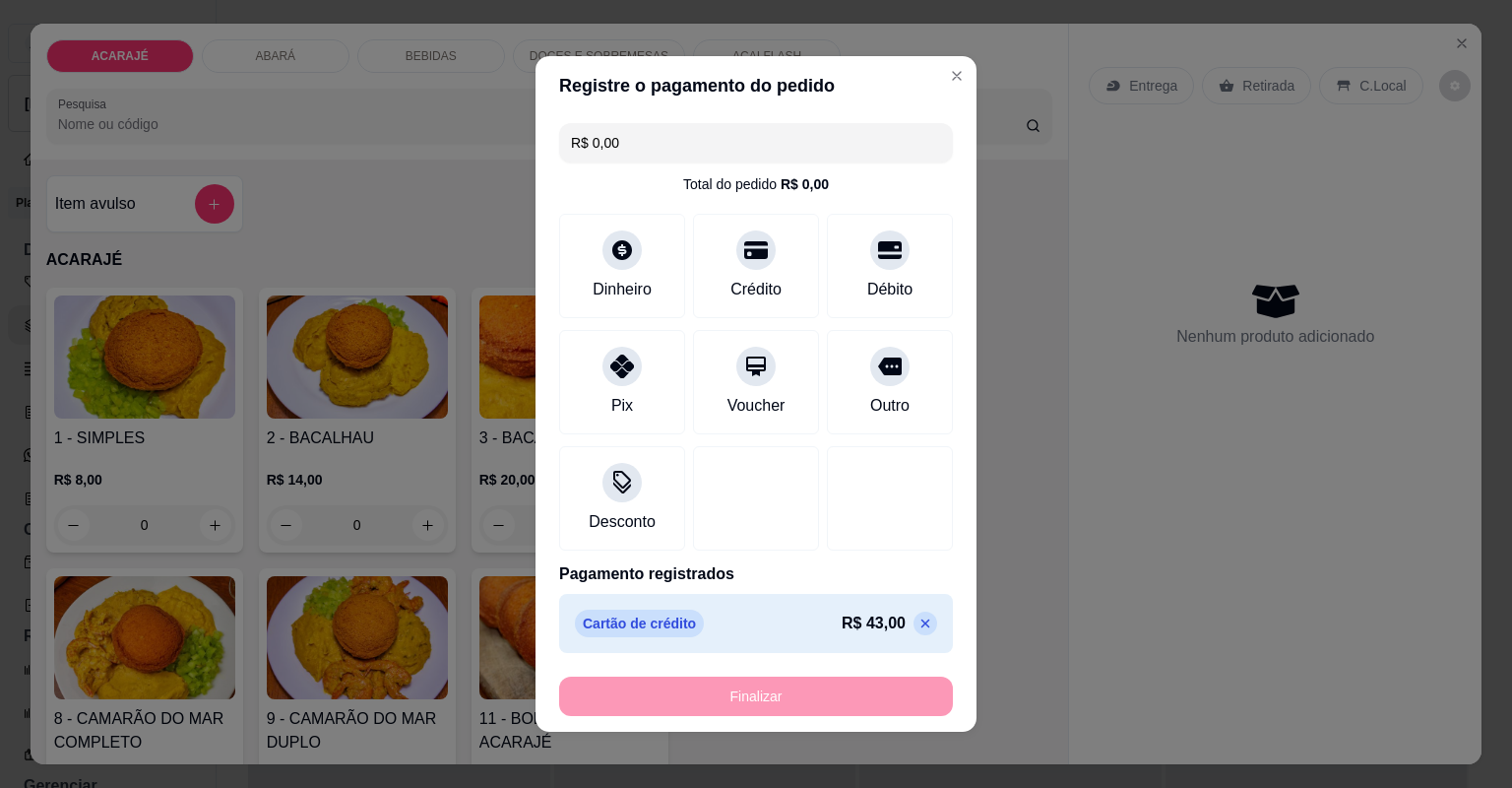 type on "-R$ 43,00" 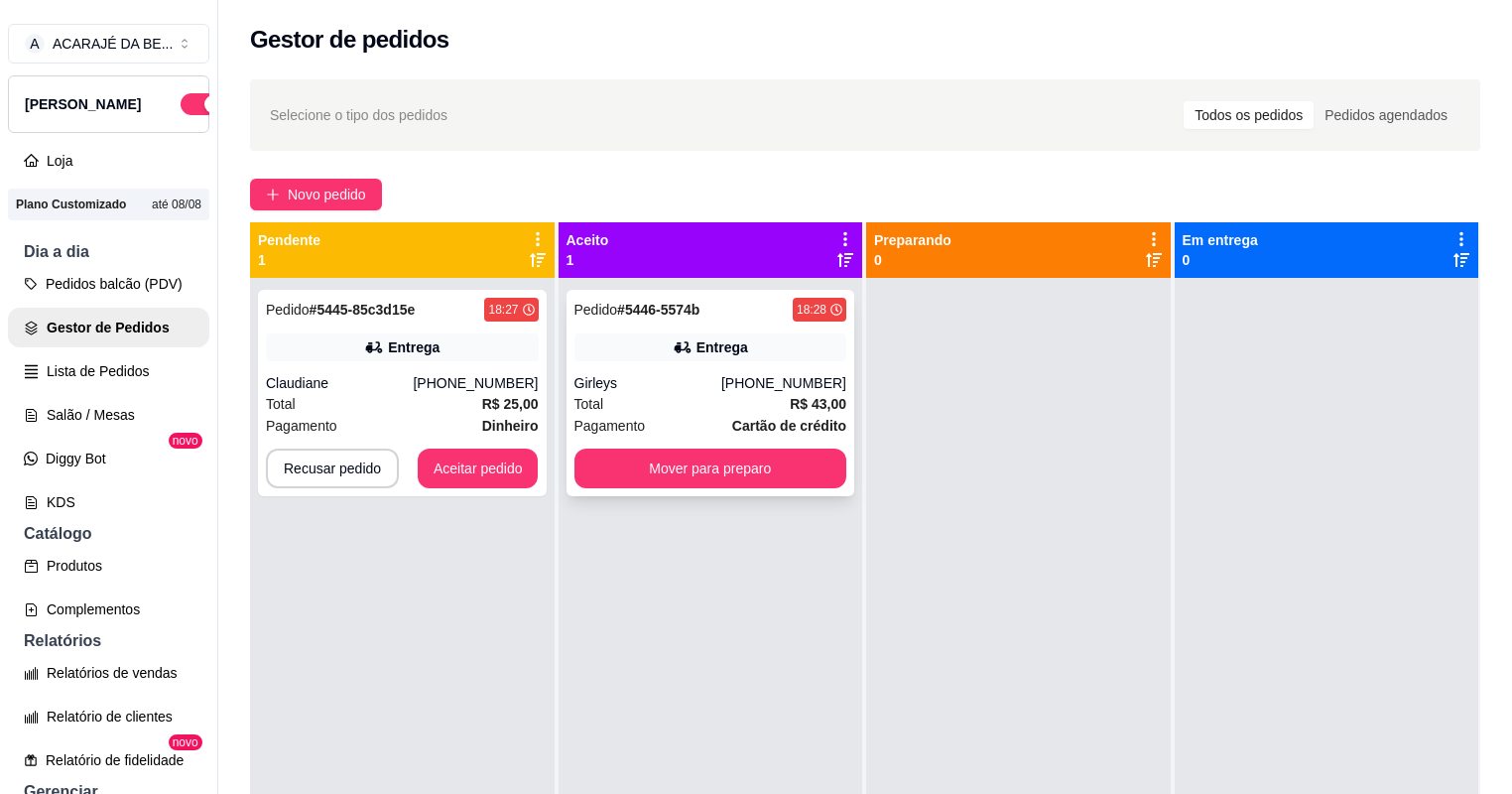 click on "Total R$ 43,00" at bounding box center [710, 404] 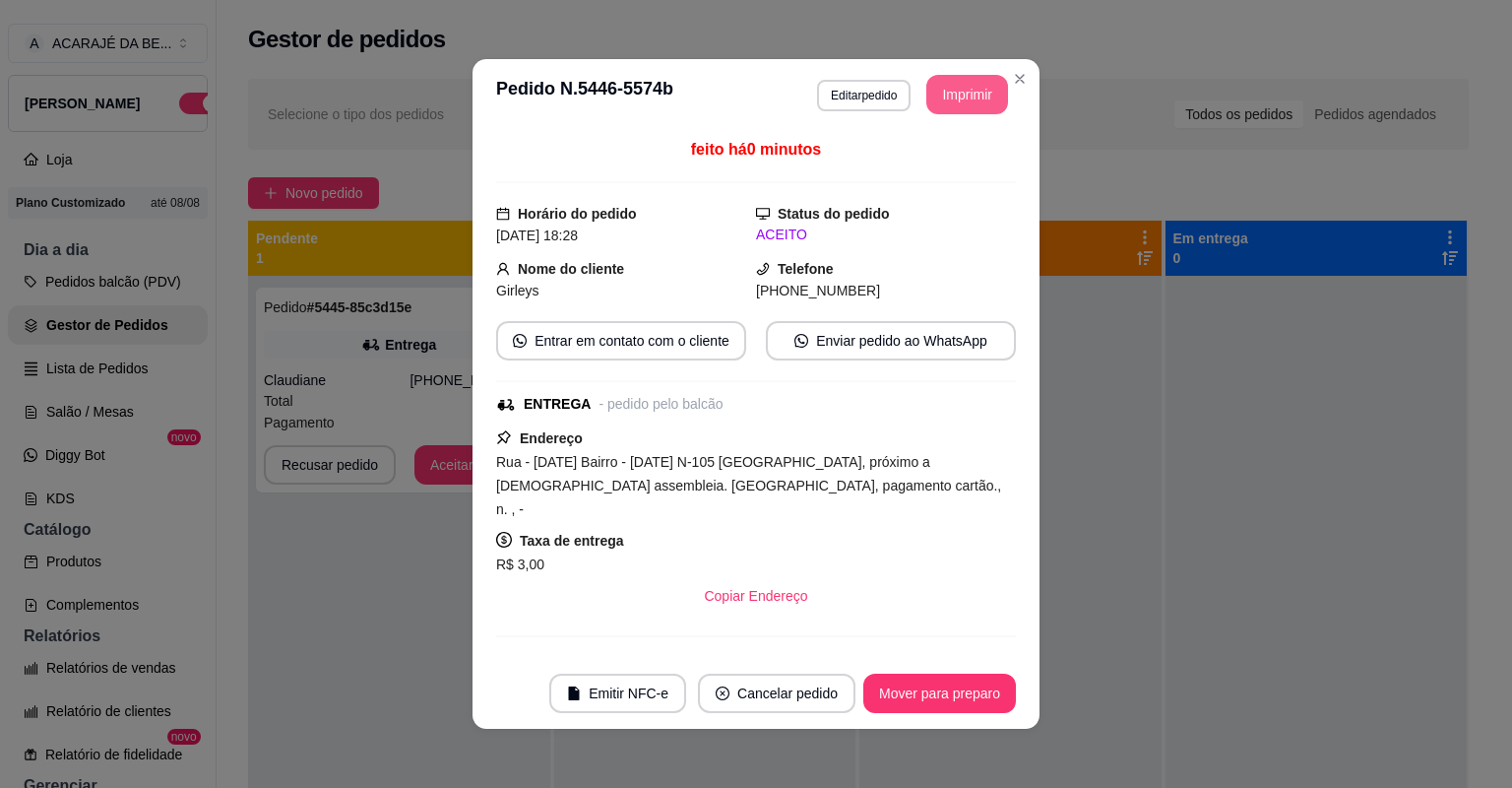 click on "Imprimir" at bounding box center (967, 95) 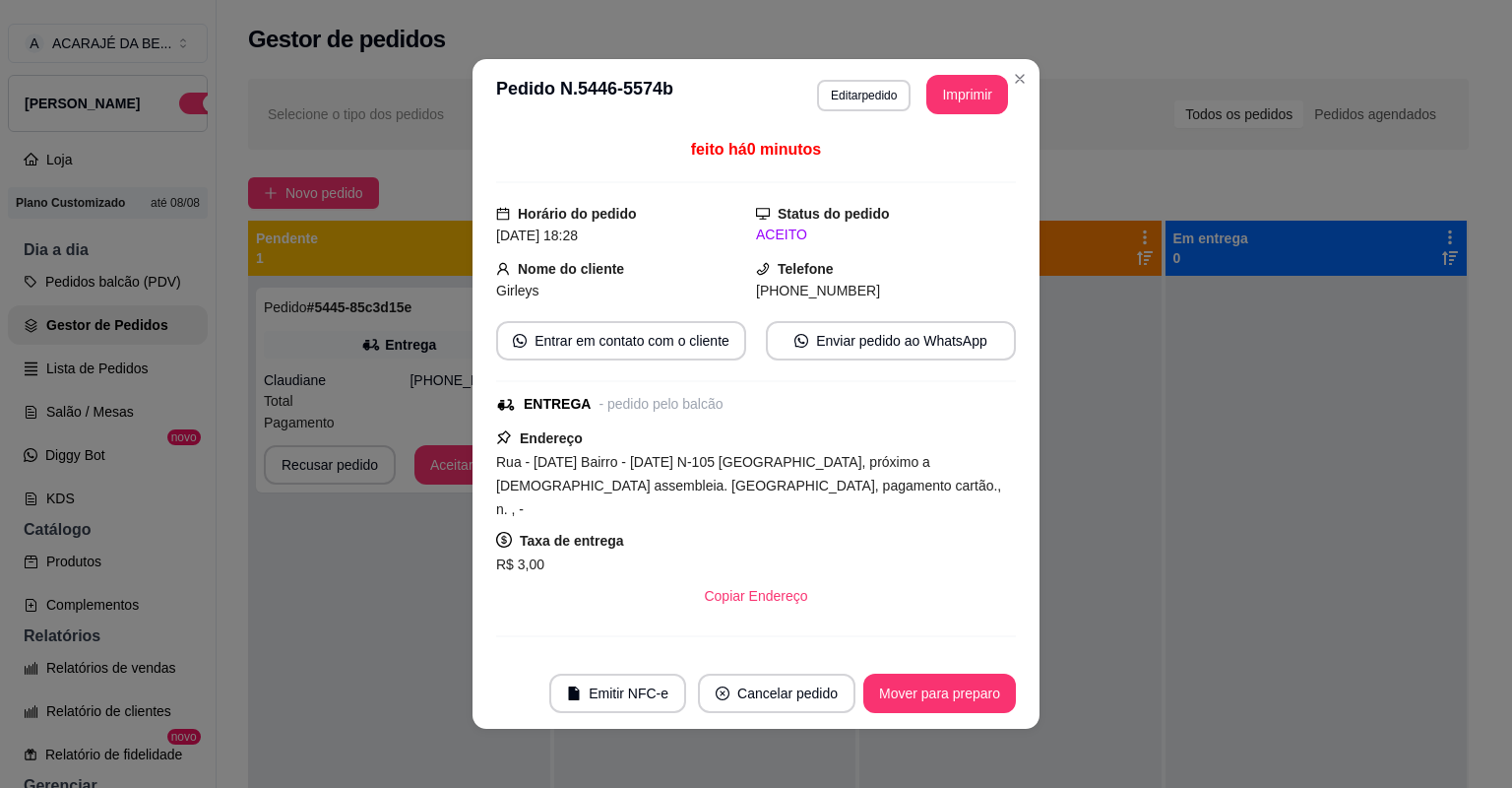 scroll, scrollTop: 0, scrollLeft: 0, axis: both 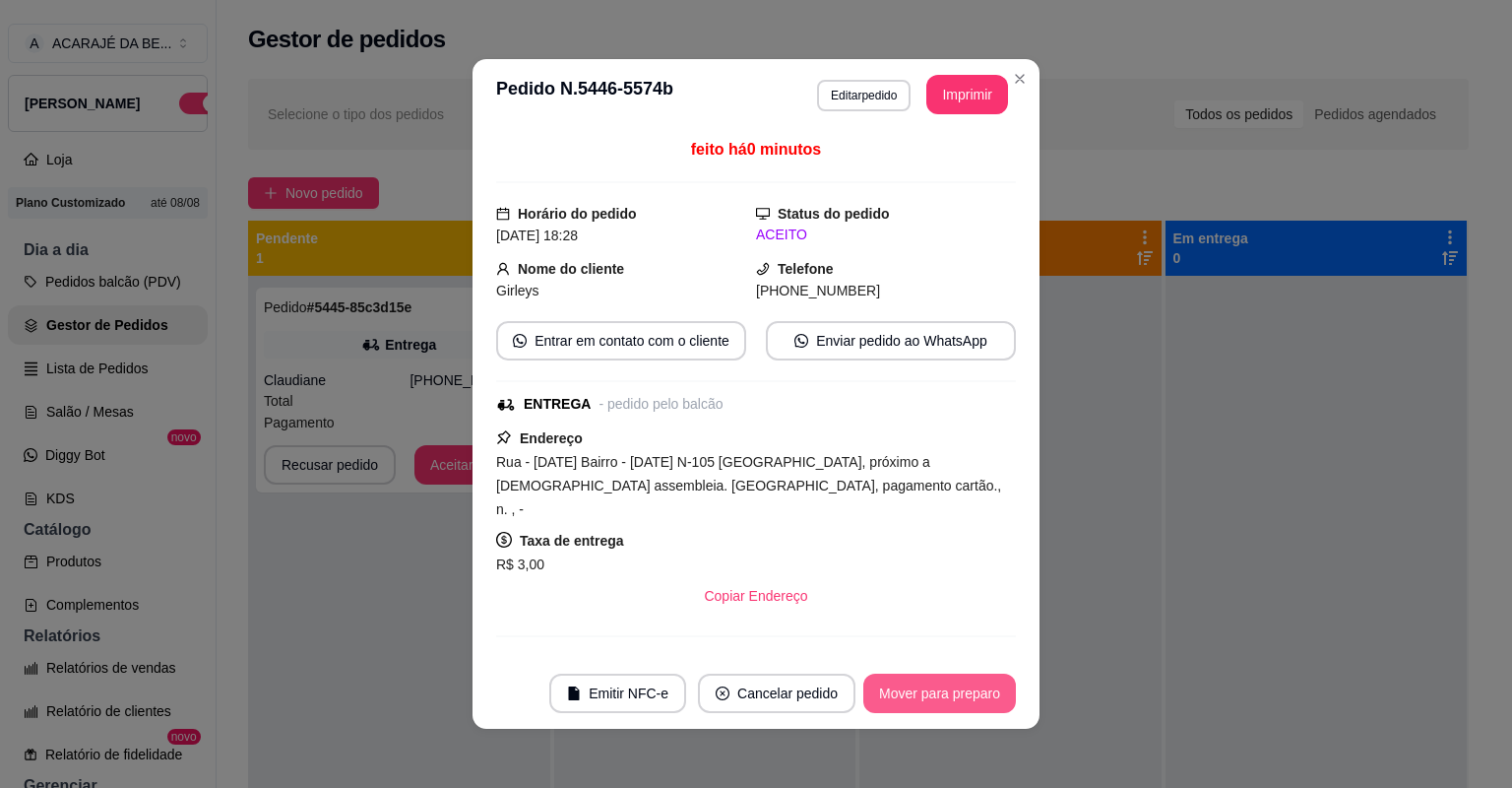 click on "Mover para preparo" at bounding box center (939, 693) 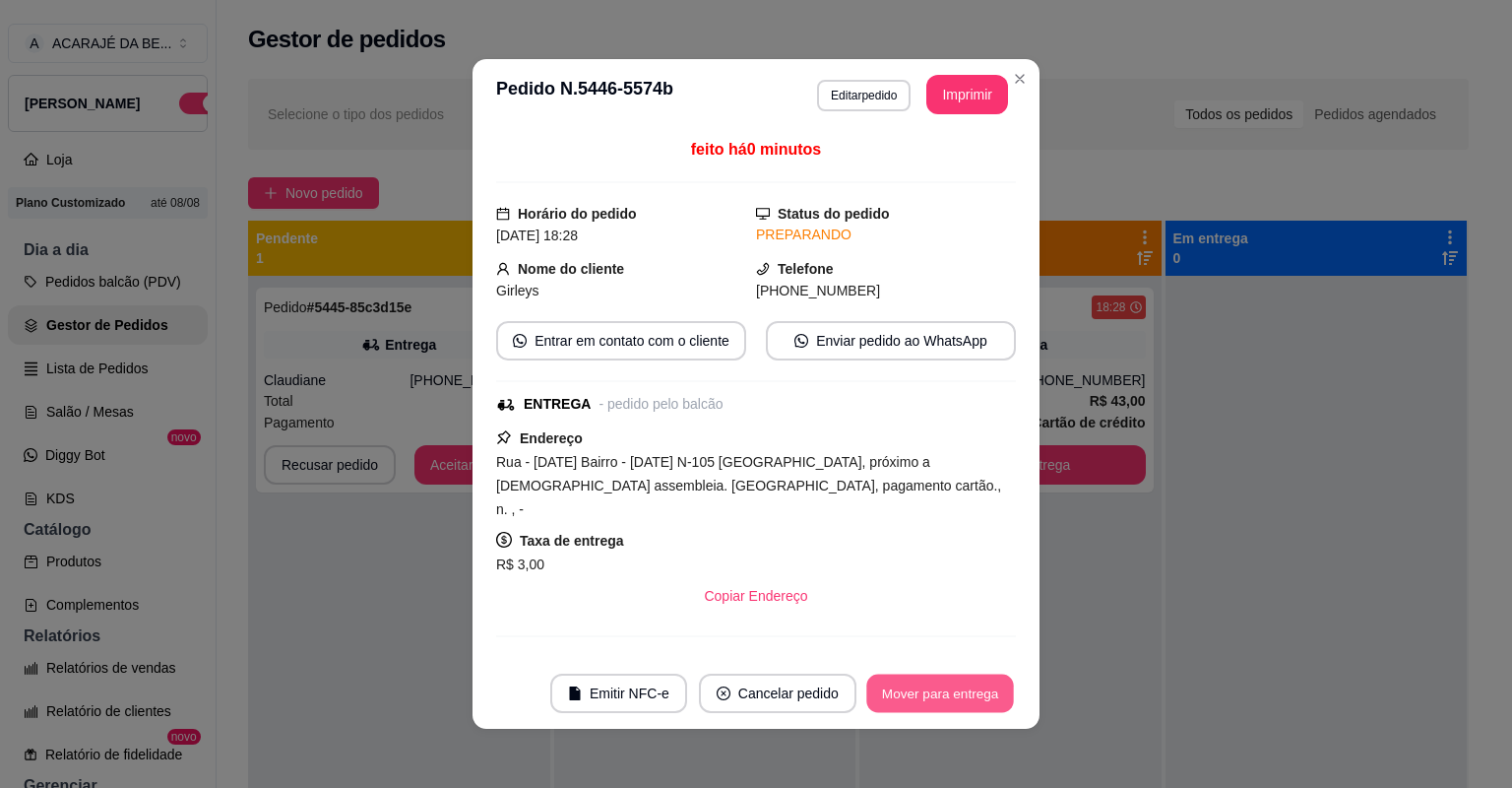click on "Mover para entrega" at bounding box center (940, 693) 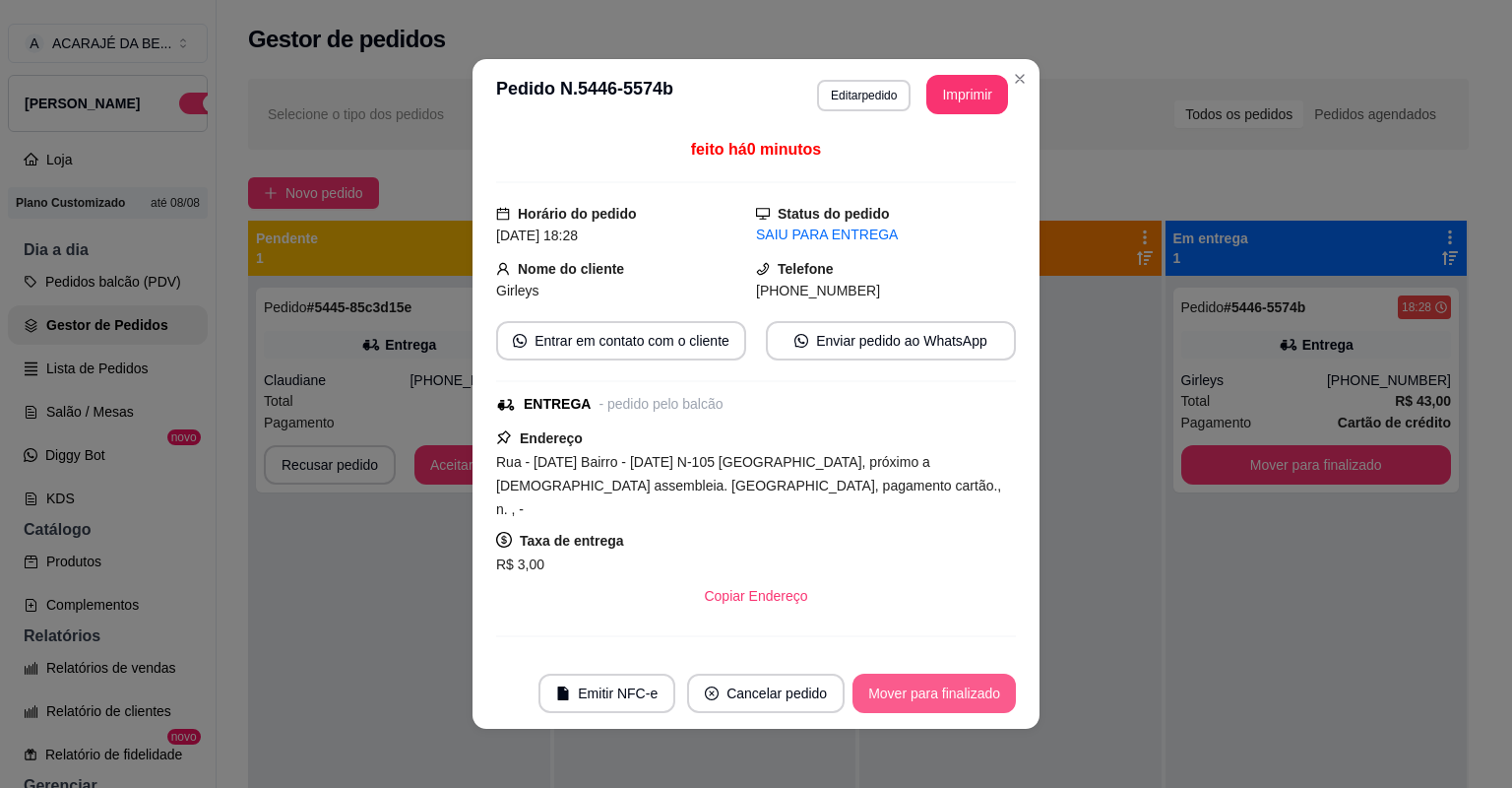 click on "Mover para finalizado" at bounding box center [934, 693] 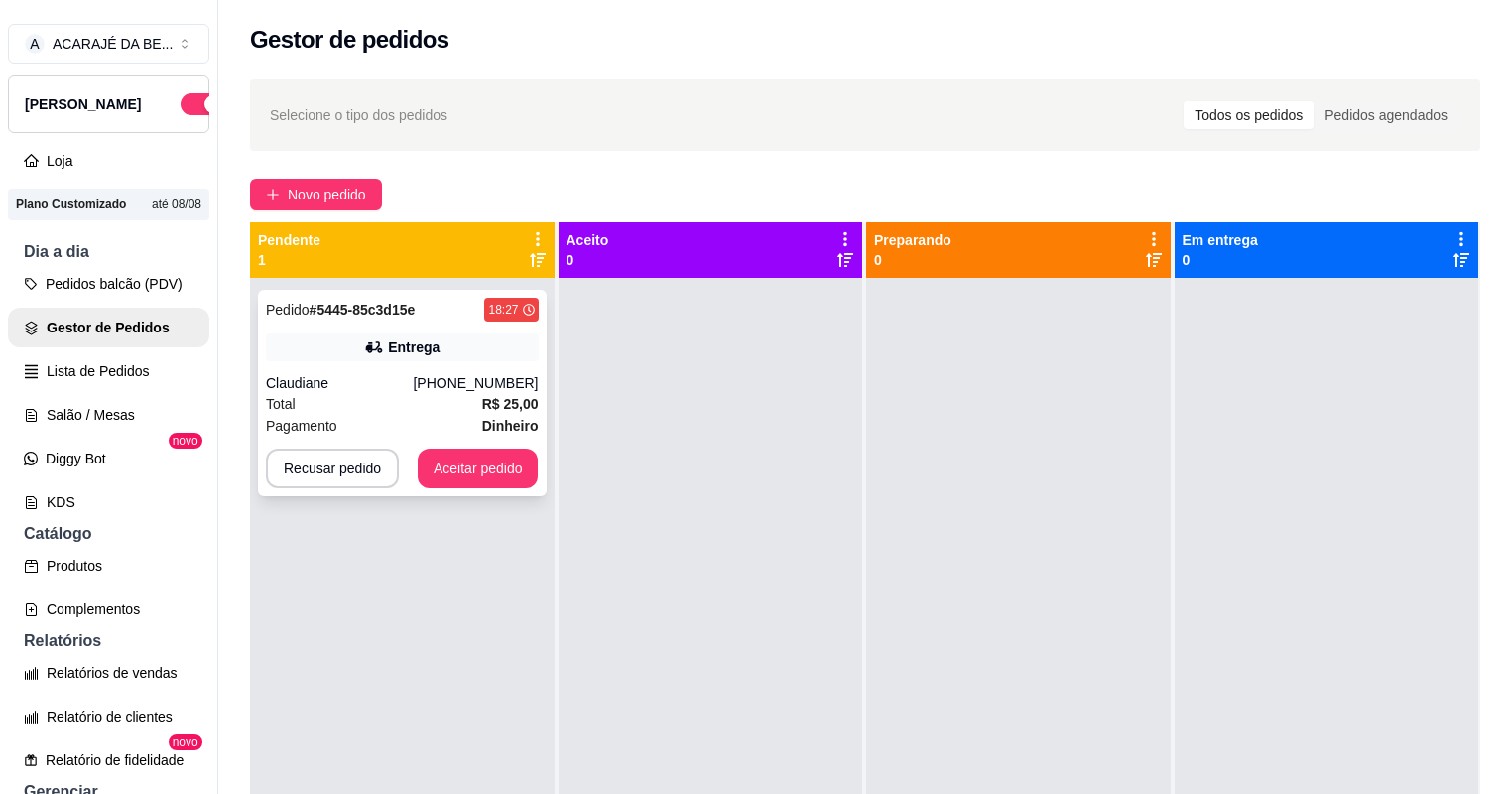 click on "Total R$ 25,00" at bounding box center (402, 404) 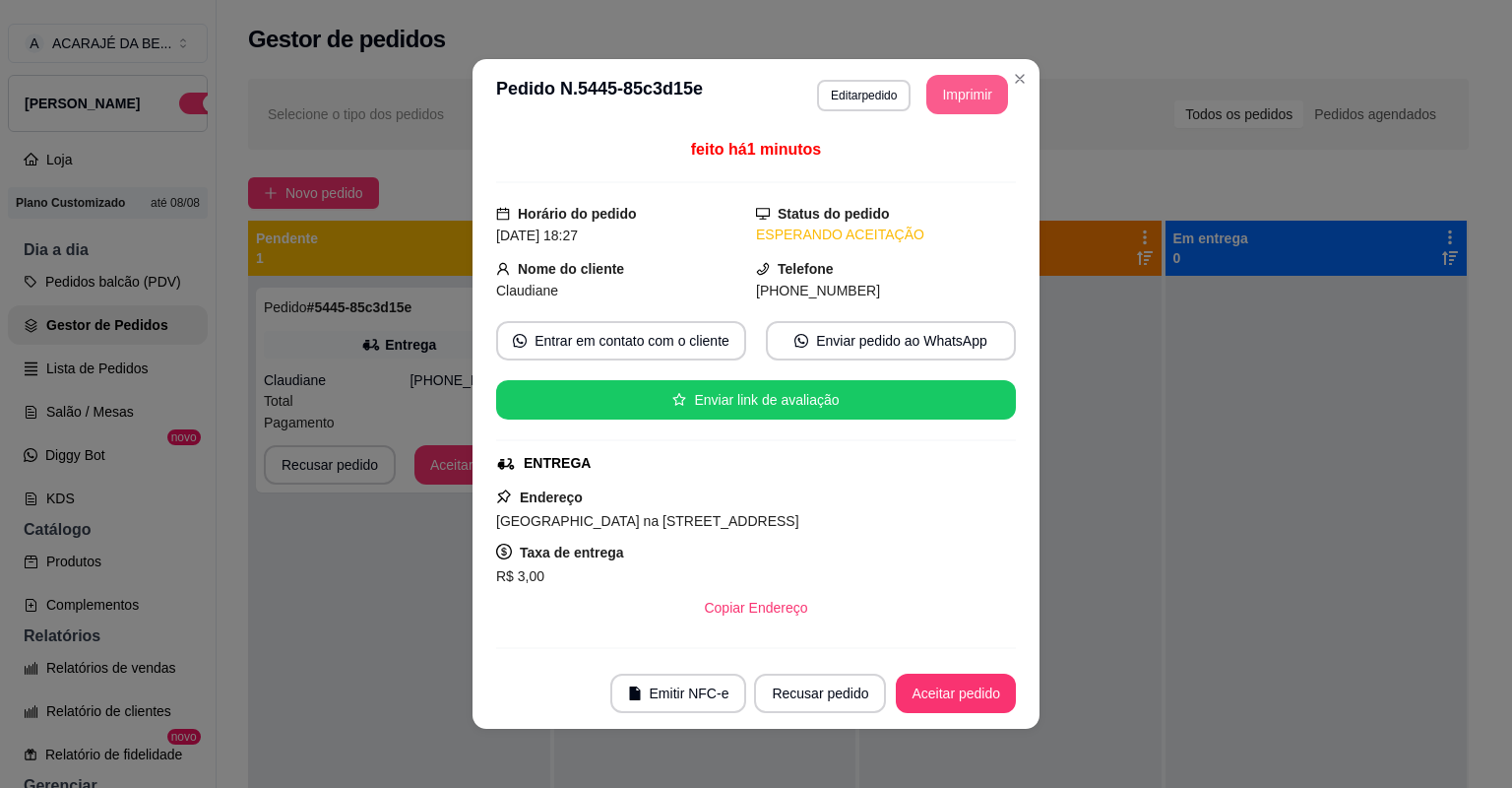 click on "Imprimir" at bounding box center [967, 95] 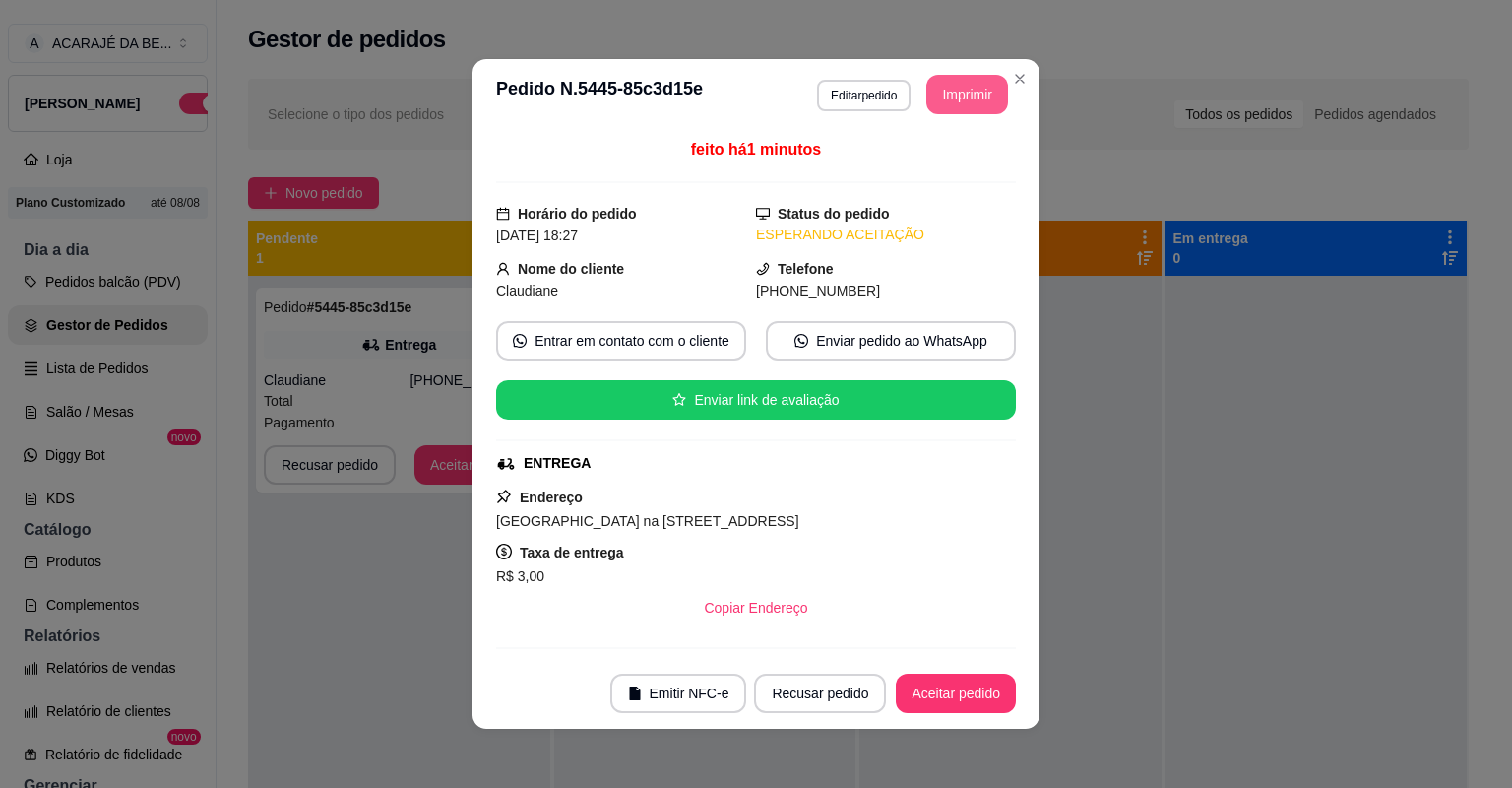 scroll, scrollTop: 0, scrollLeft: 0, axis: both 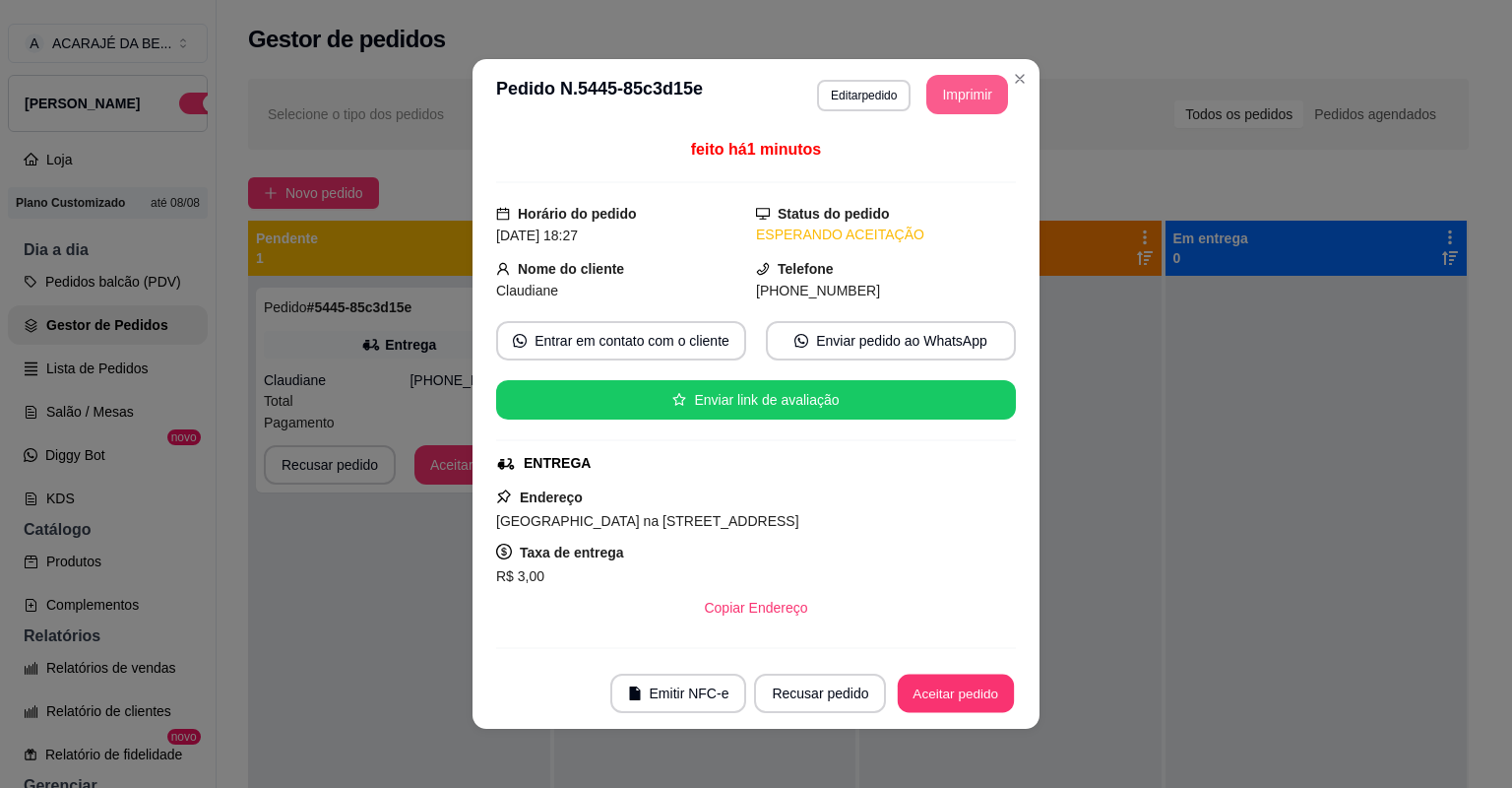click on "Aceitar pedido" at bounding box center (956, 693) 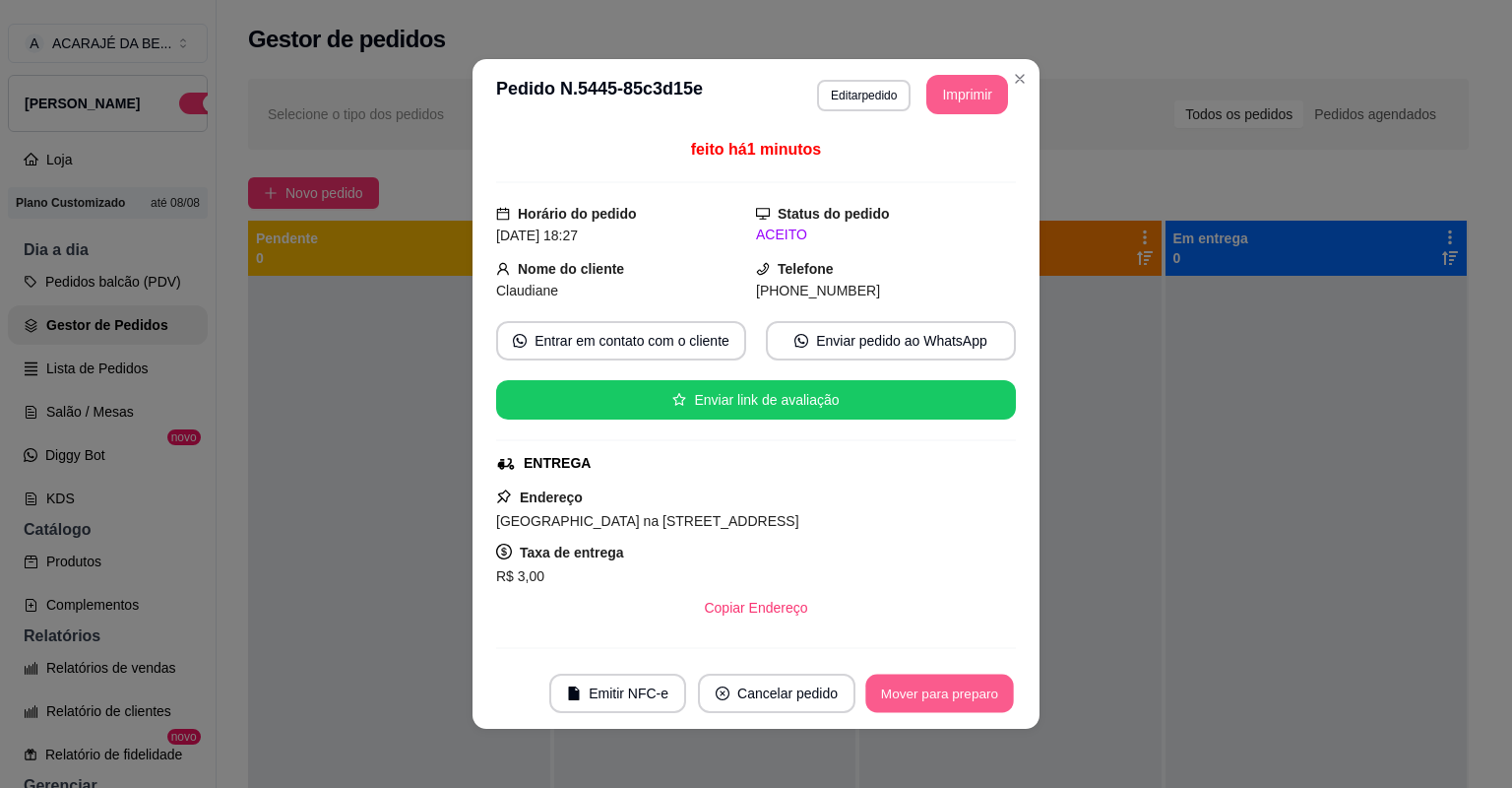 click on "Mover para preparo" at bounding box center [939, 693] 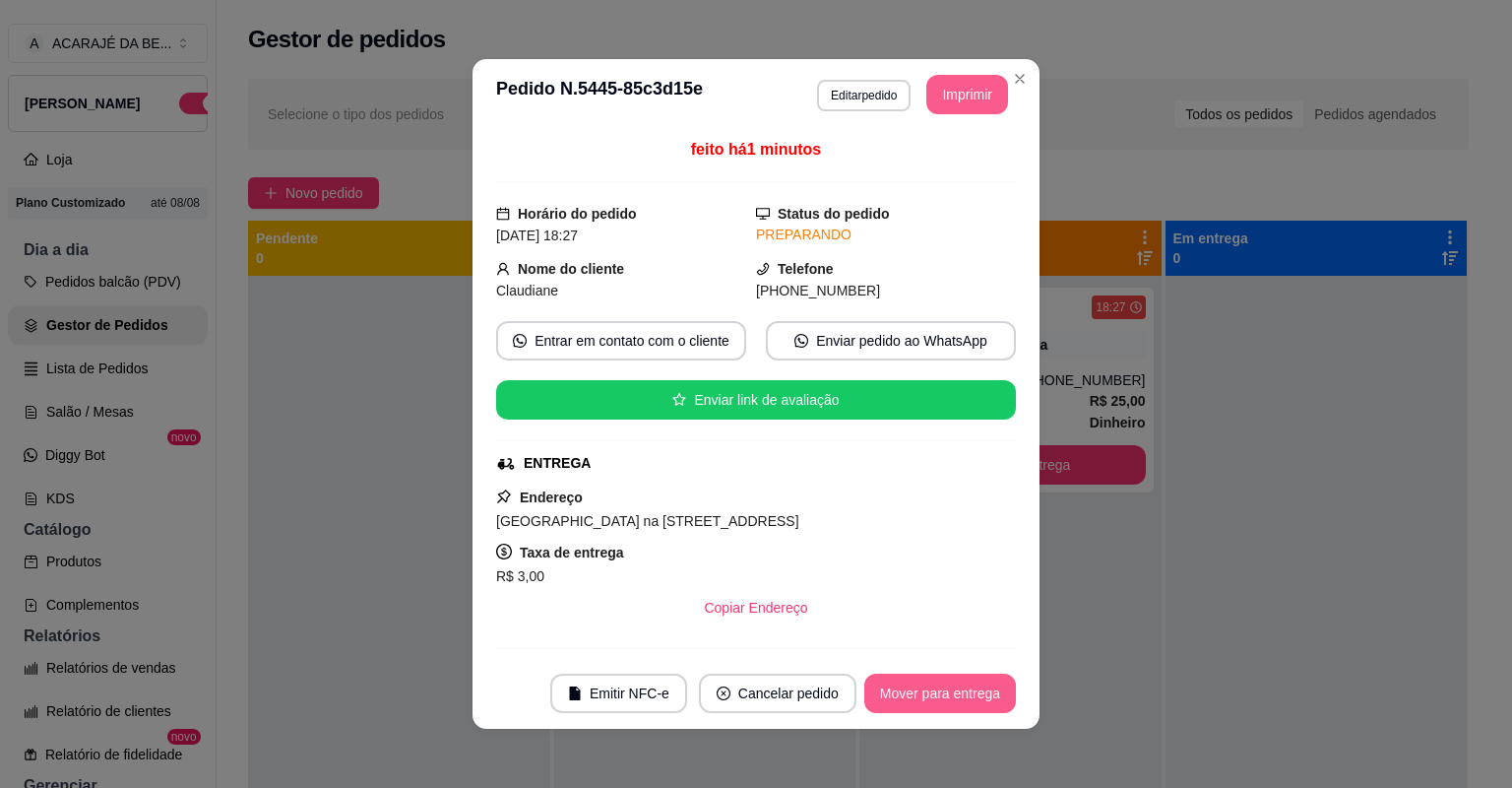 click on "Mover para entrega" at bounding box center (940, 693) 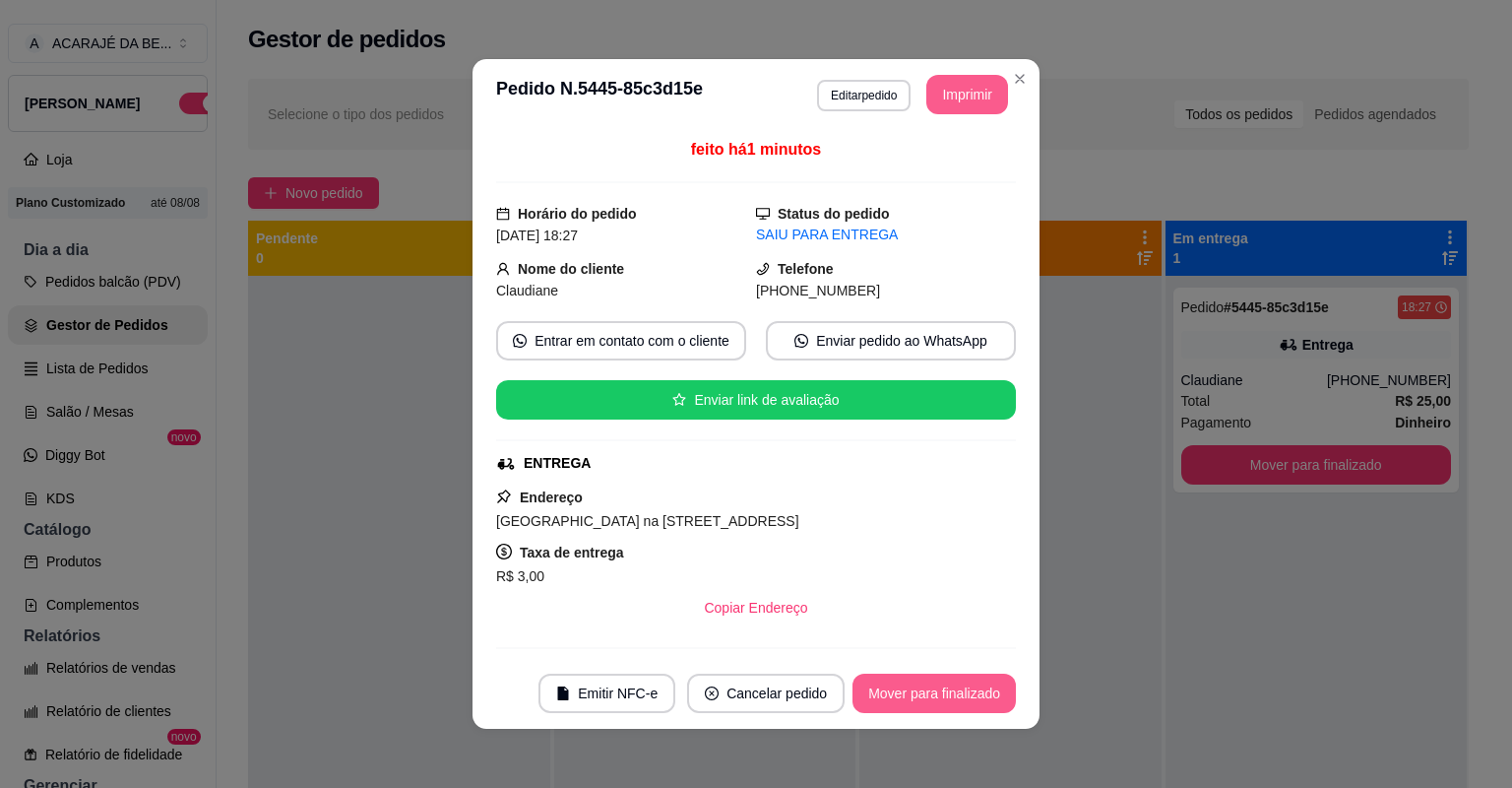 click on "Mover para finalizado" at bounding box center [934, 693] 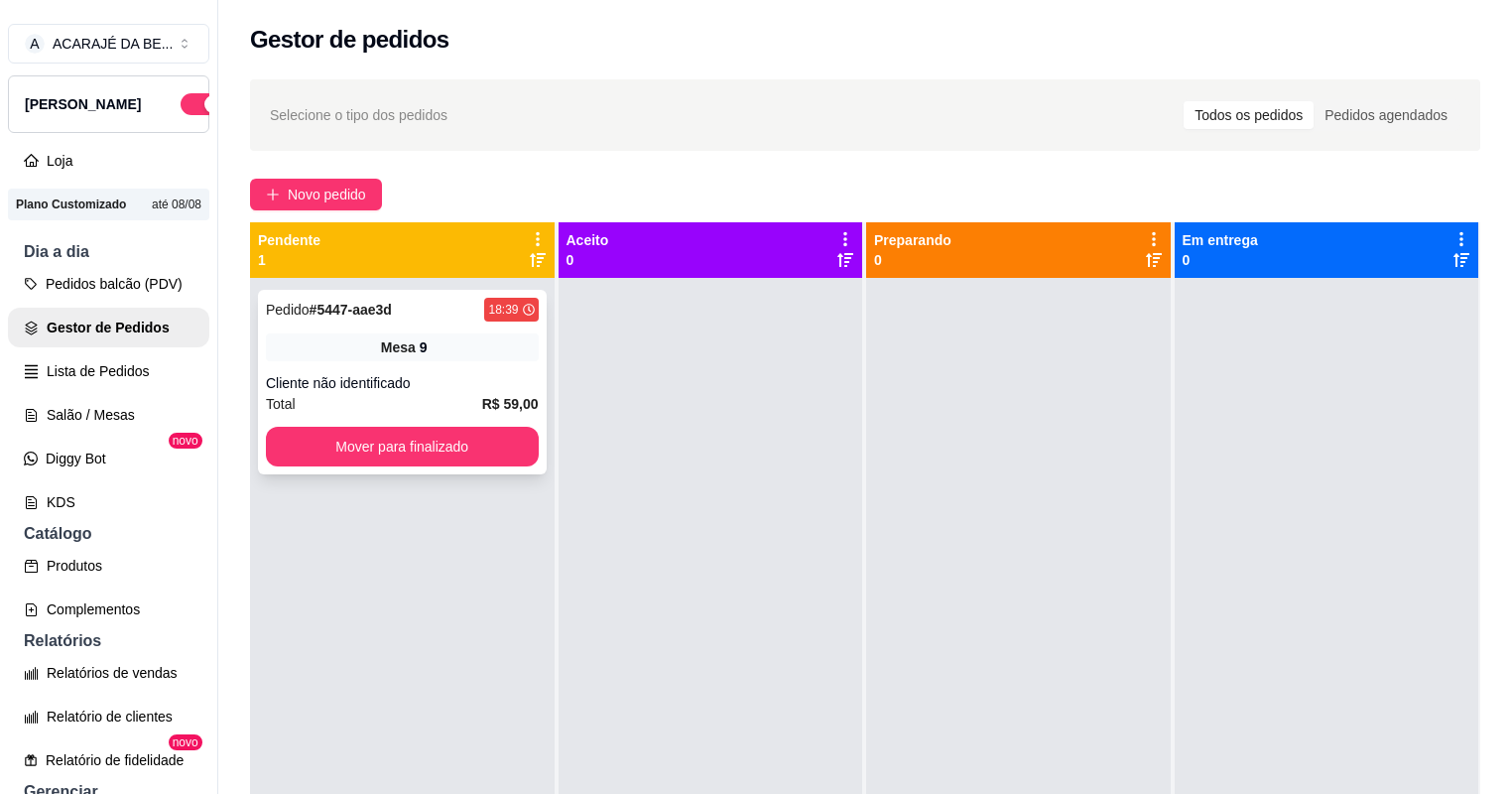click on "Cliente não identificado" at bounding box center [402, 383] 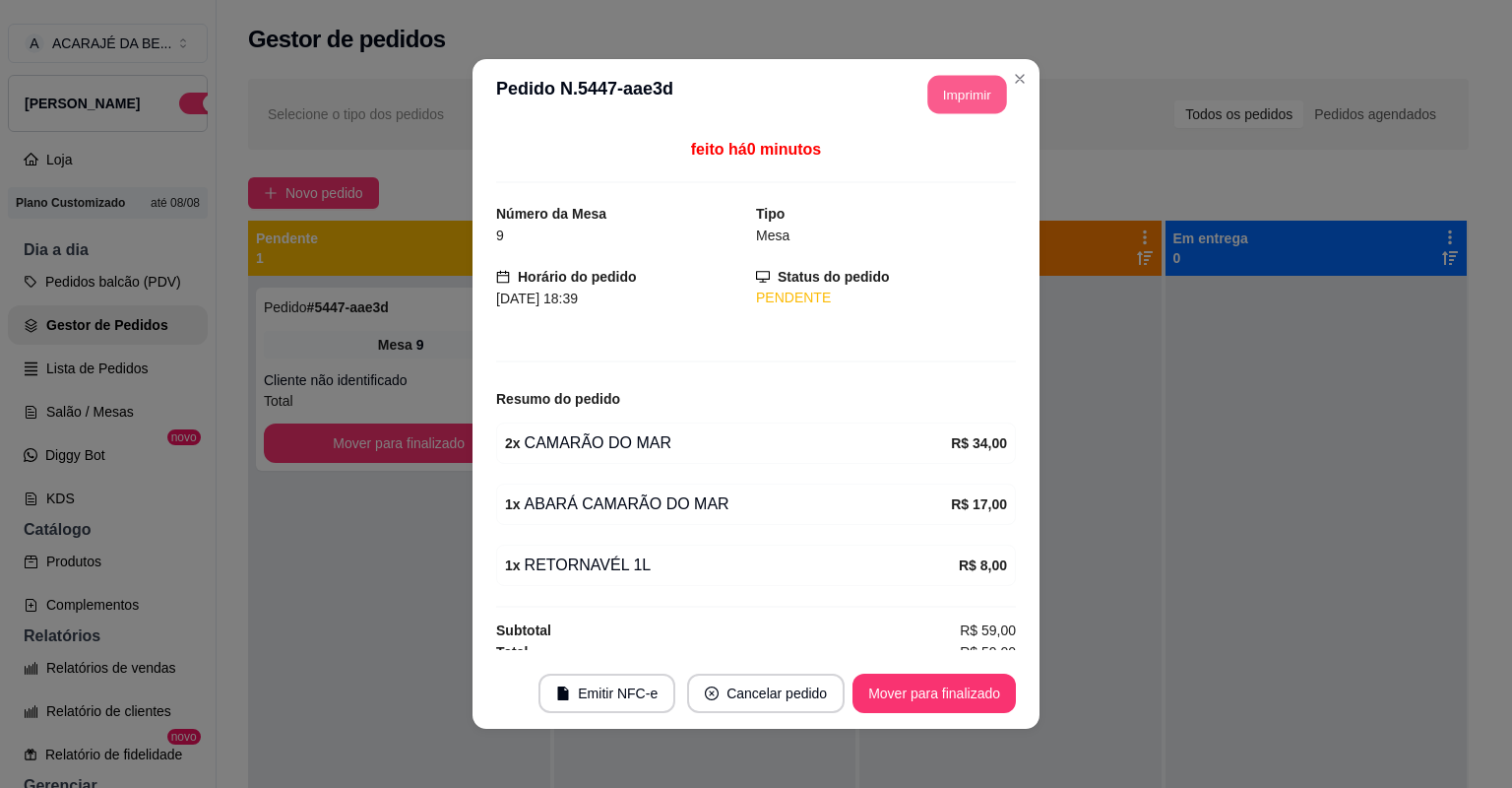 click on "Imprimir" at bounding box center (968, 95) 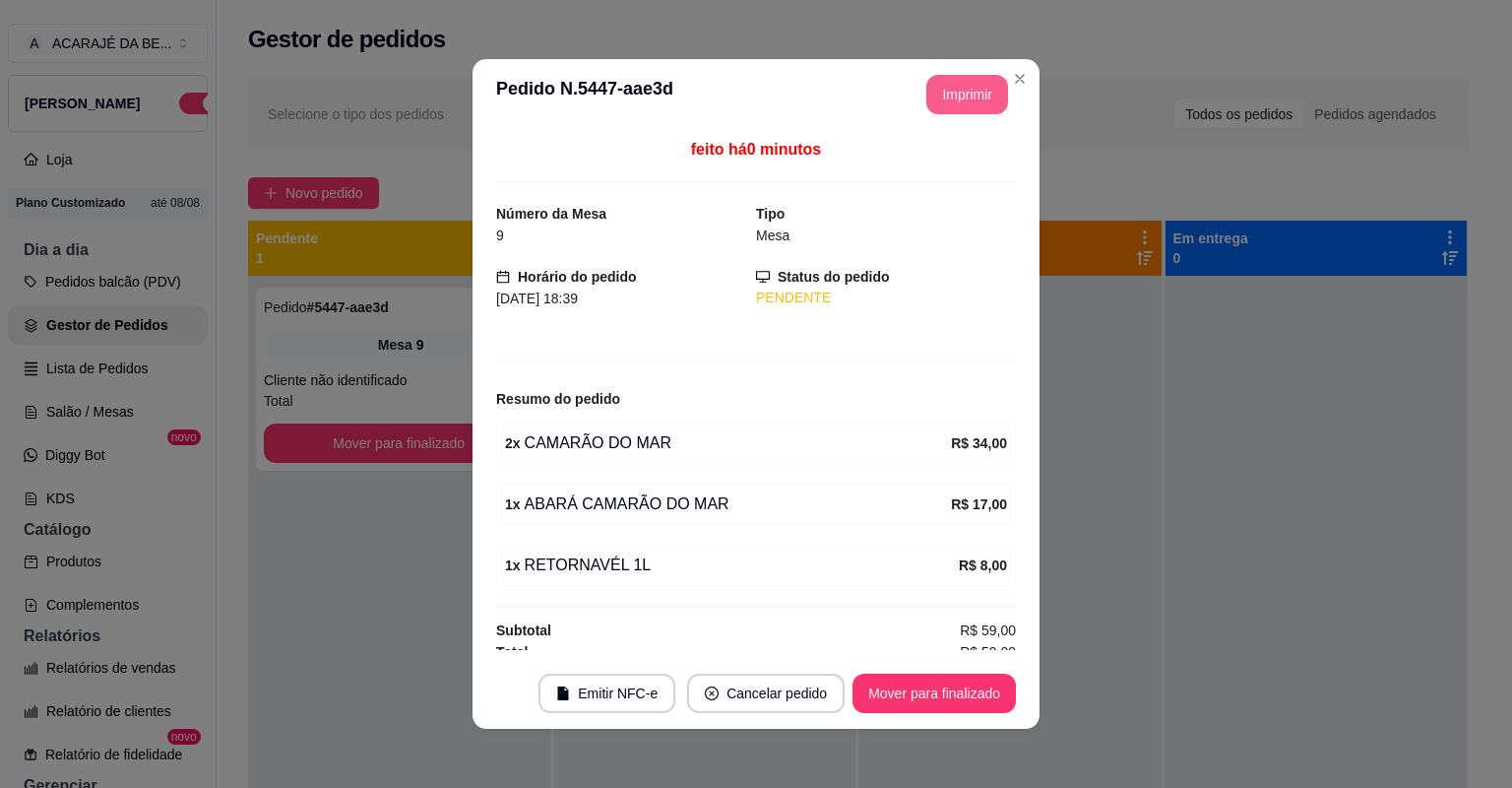 scroll, scrollTop: 0, scrollLeft: 0, axis: both 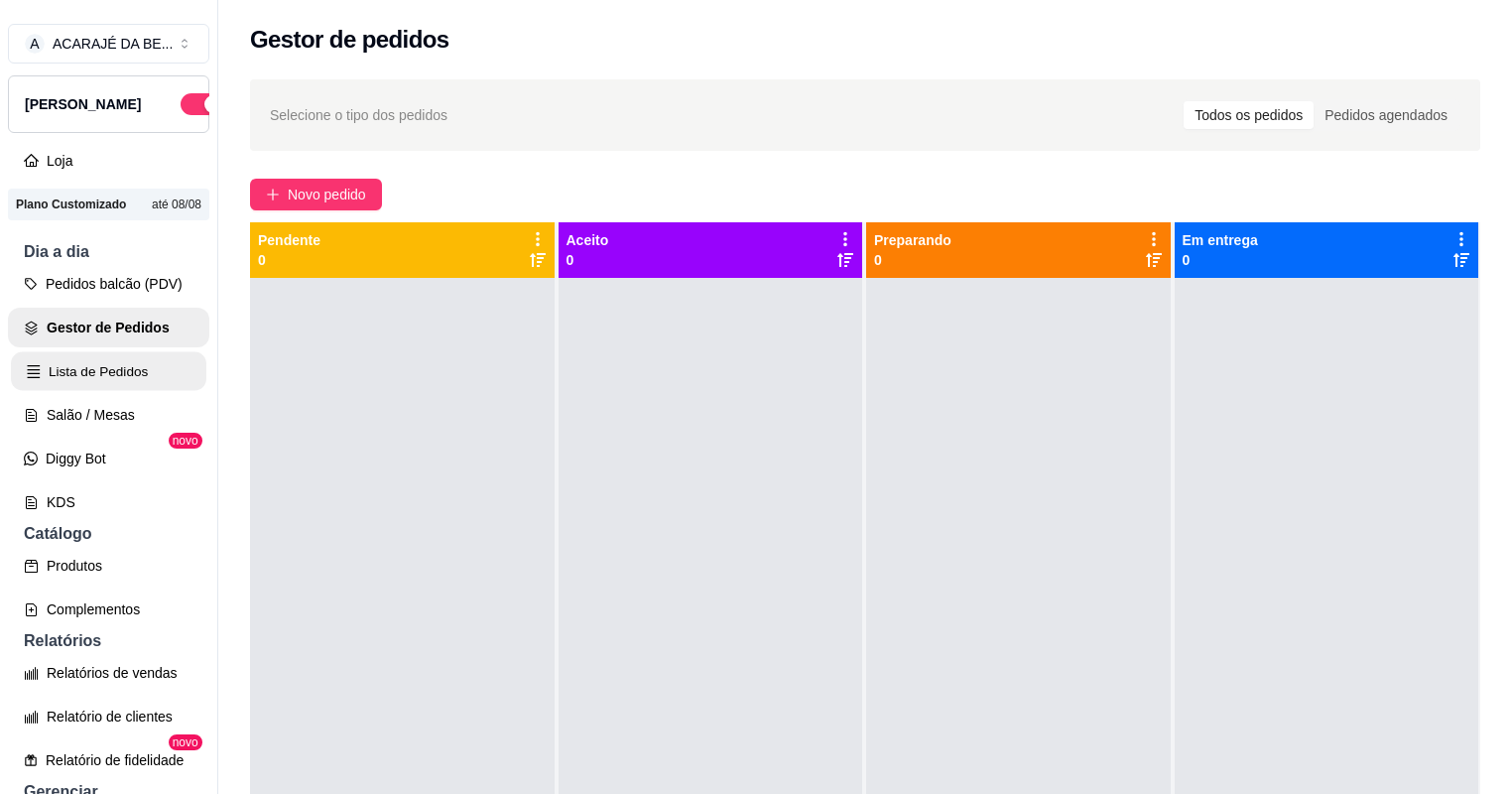 click on "Lista de Pedidos" at bounding box center [108, 371] 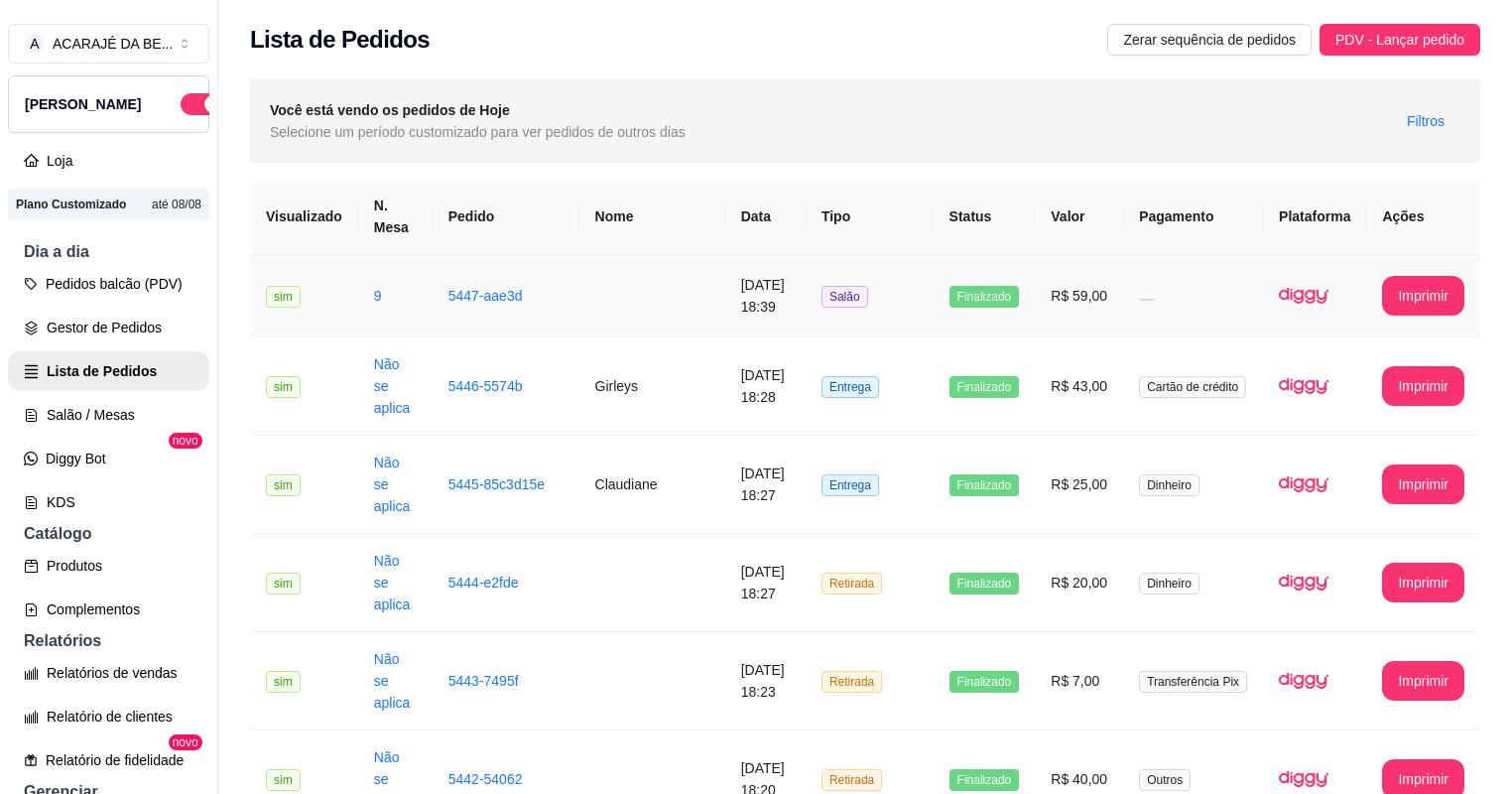 click on "5447-aae3d" at bounding box center [506, 296] 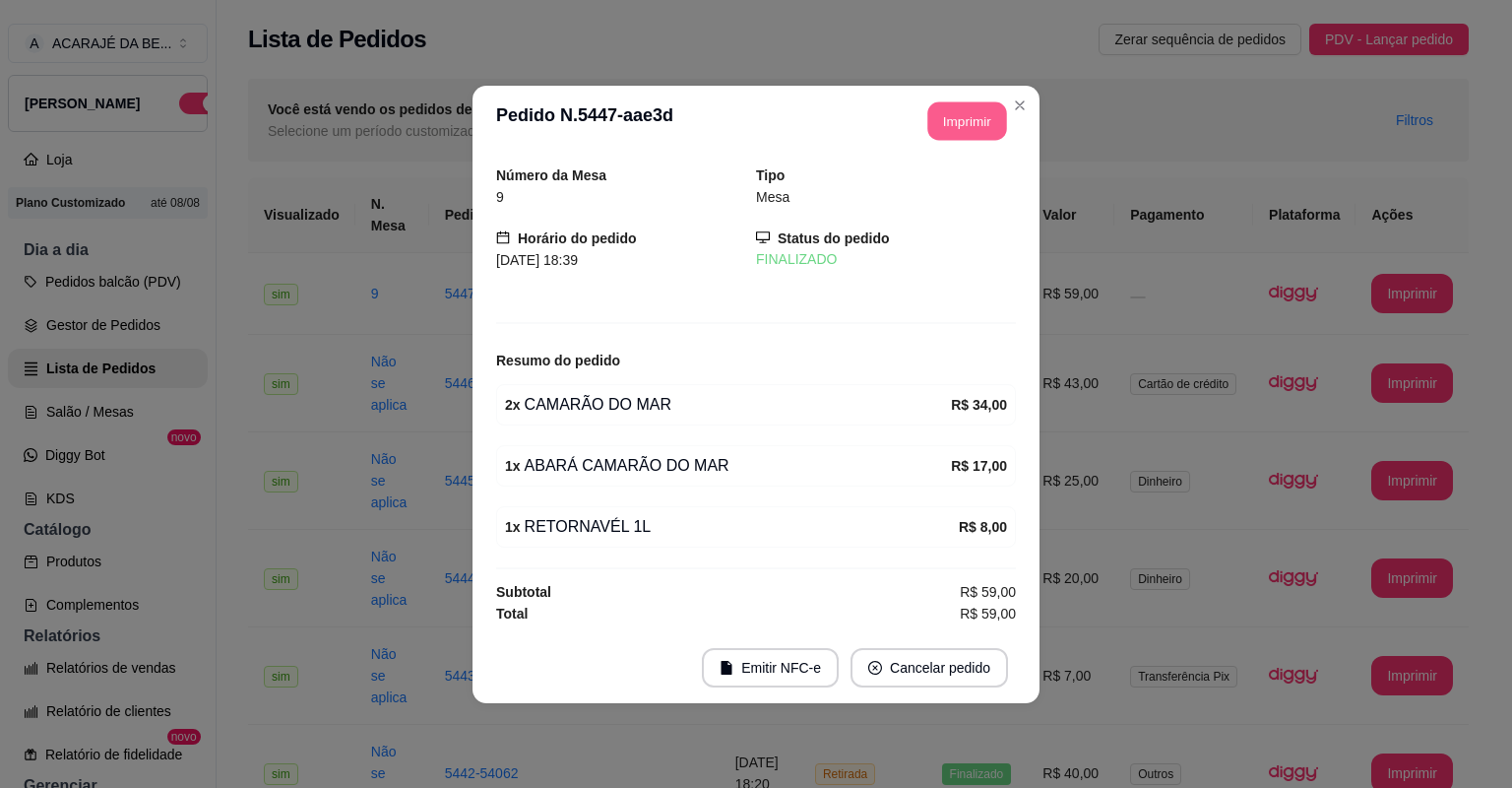 click on "Imprimir" at bounding box center (968, 120) 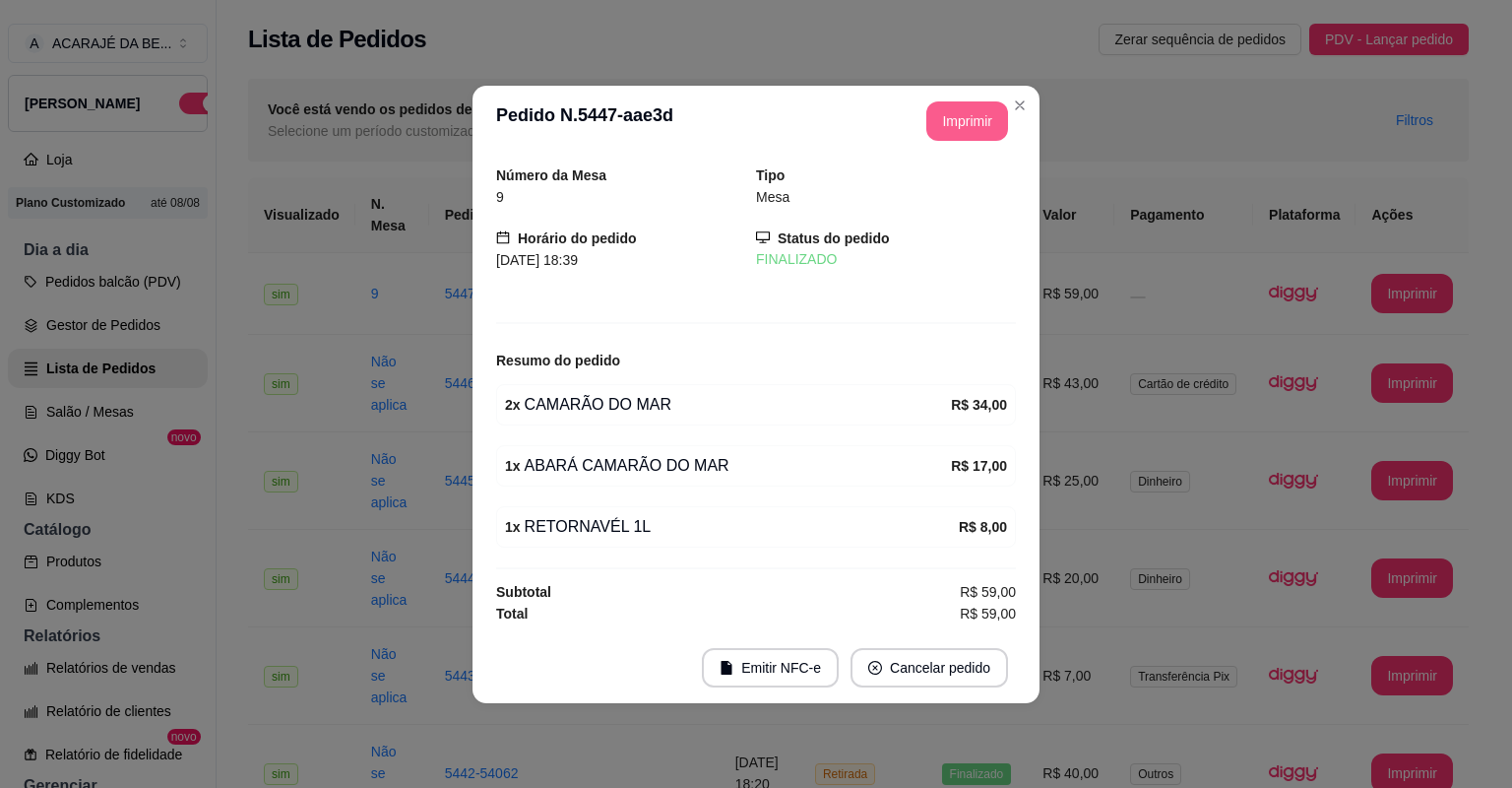 scroll, scrollTop: 0, scrollLeft: 0, axis: both 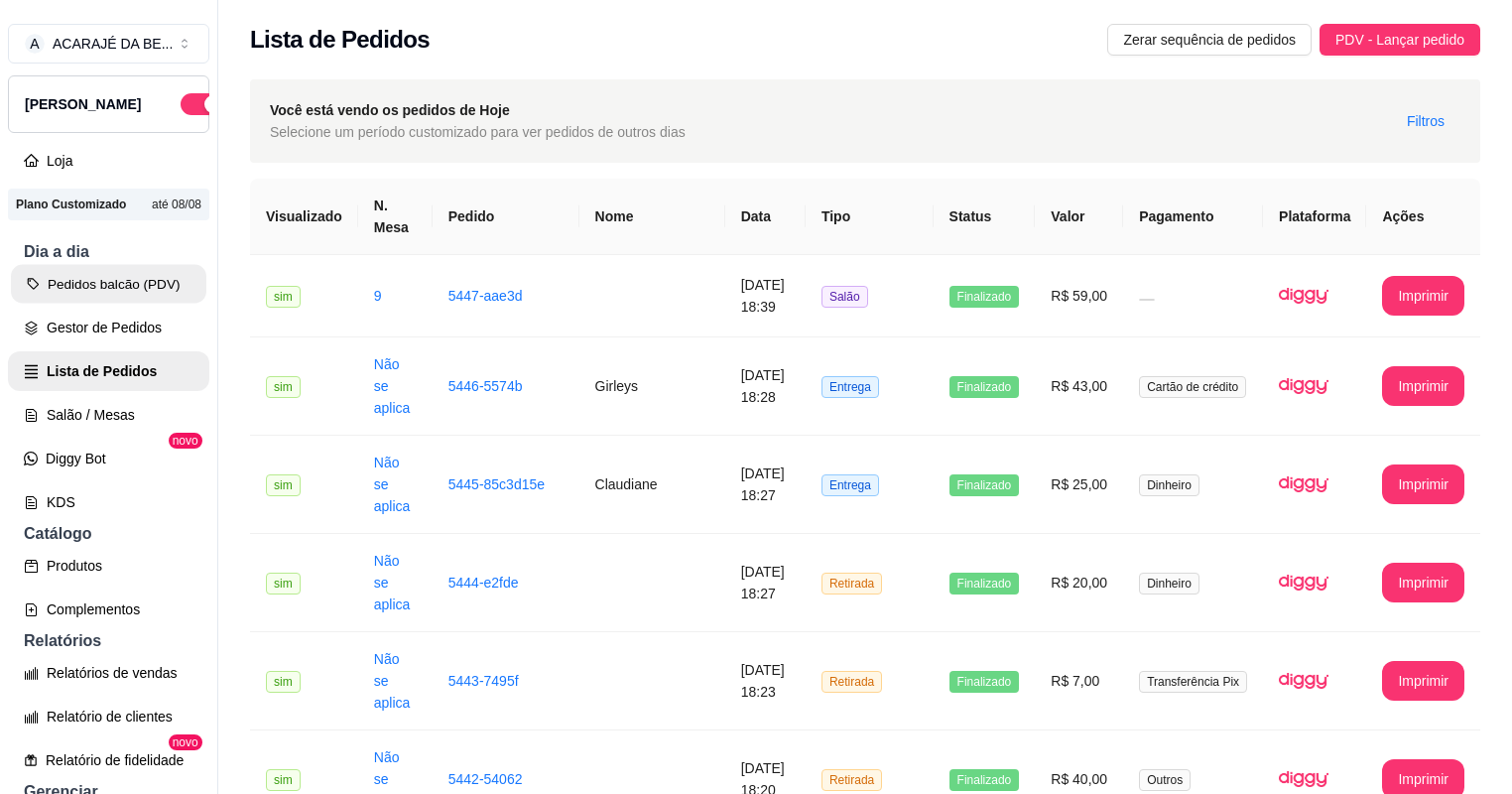 click on "Pedidos balcão (PDV)" at bounding box center (108, 284) 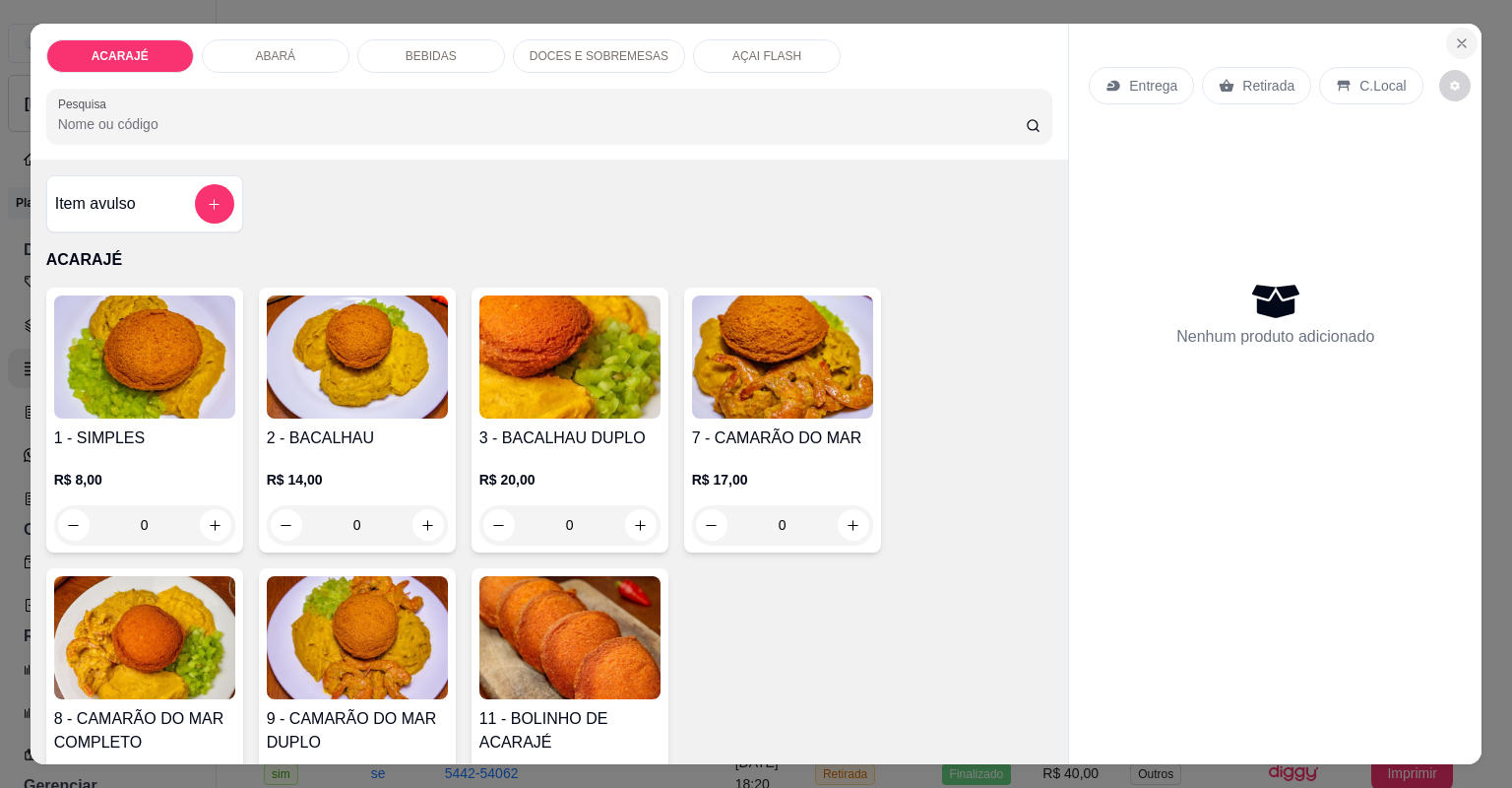 click 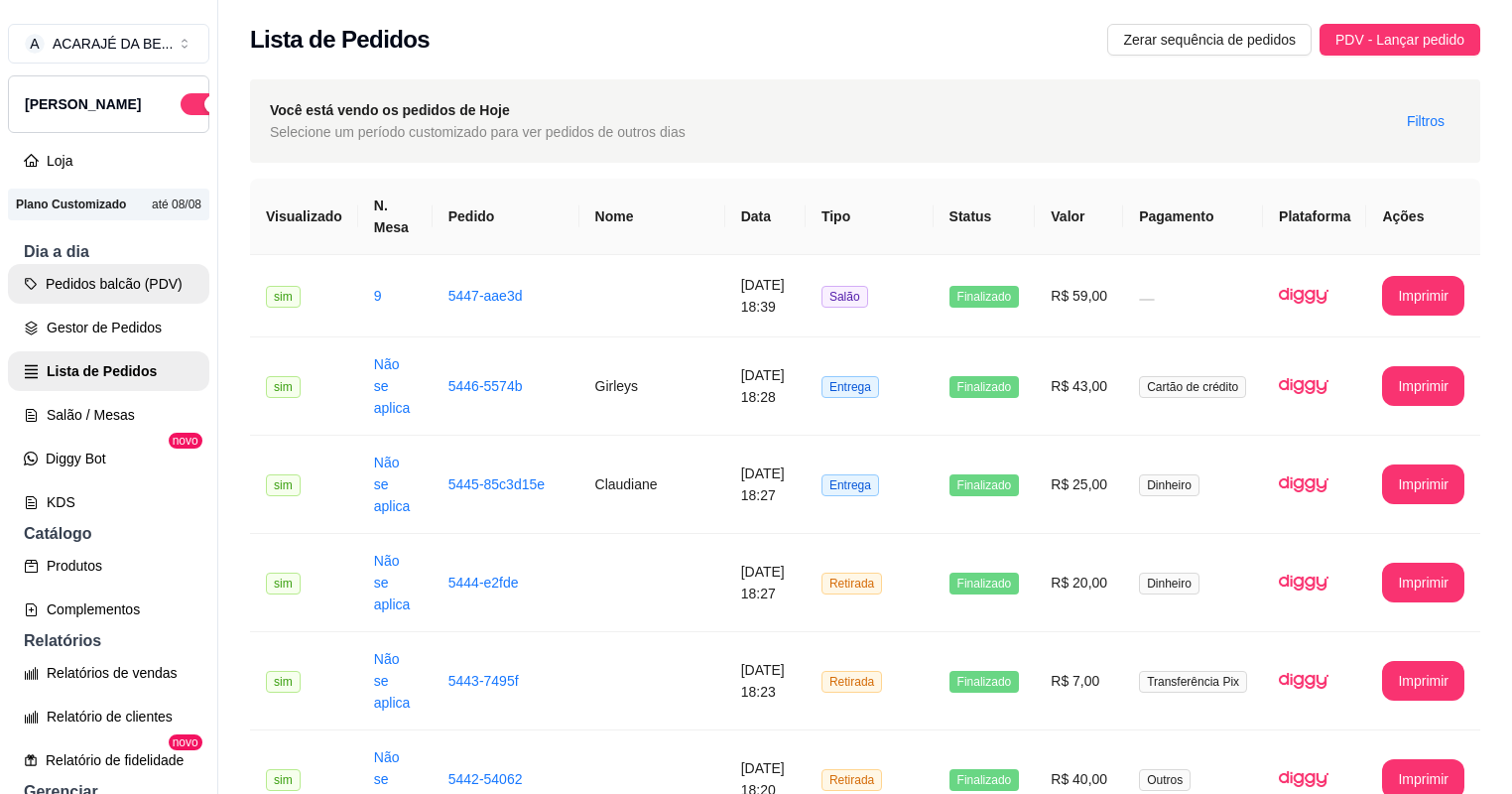 click on "Pedidos balcão (PDV)" at bounding box center [108, 284] 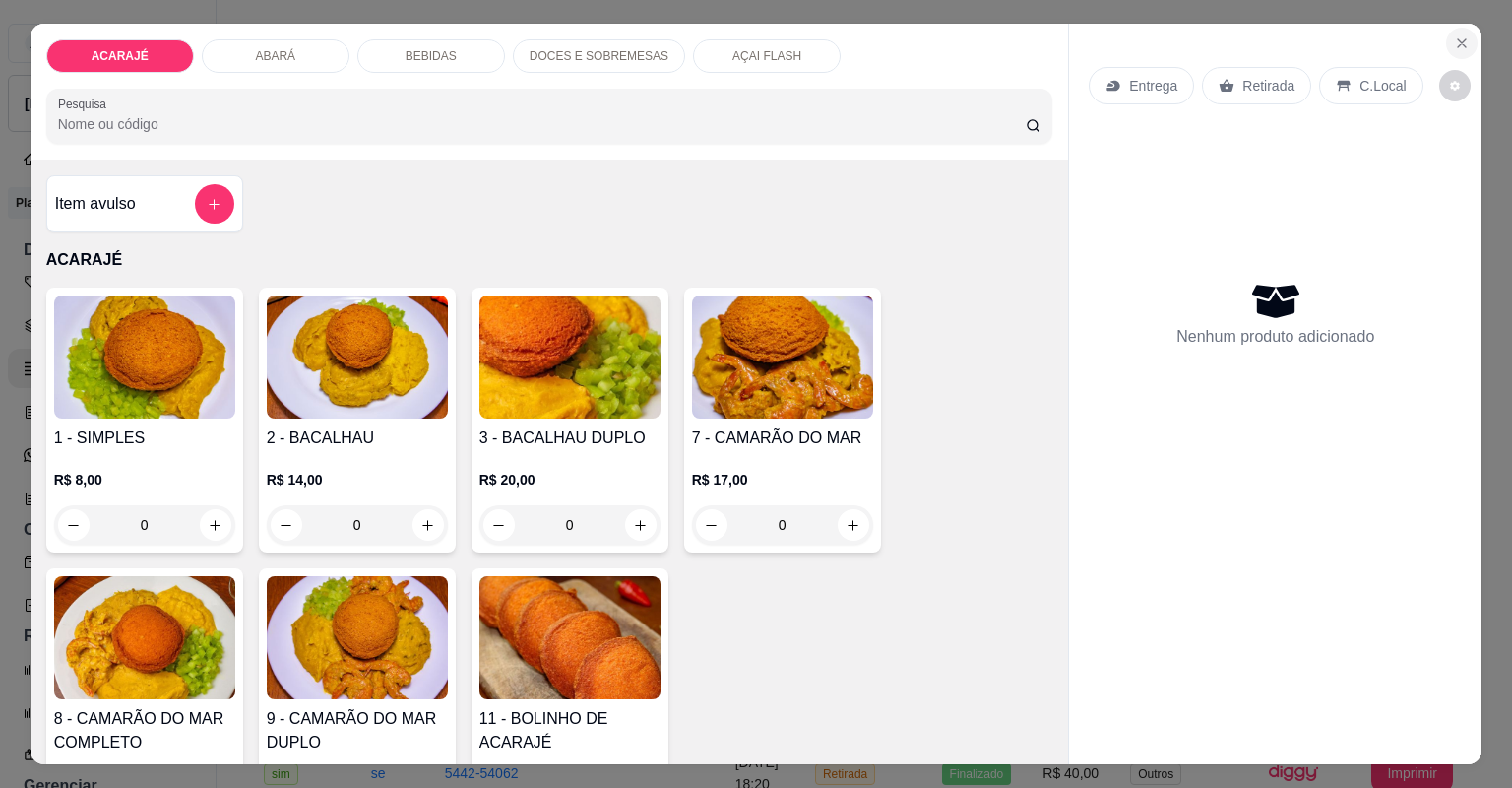 click 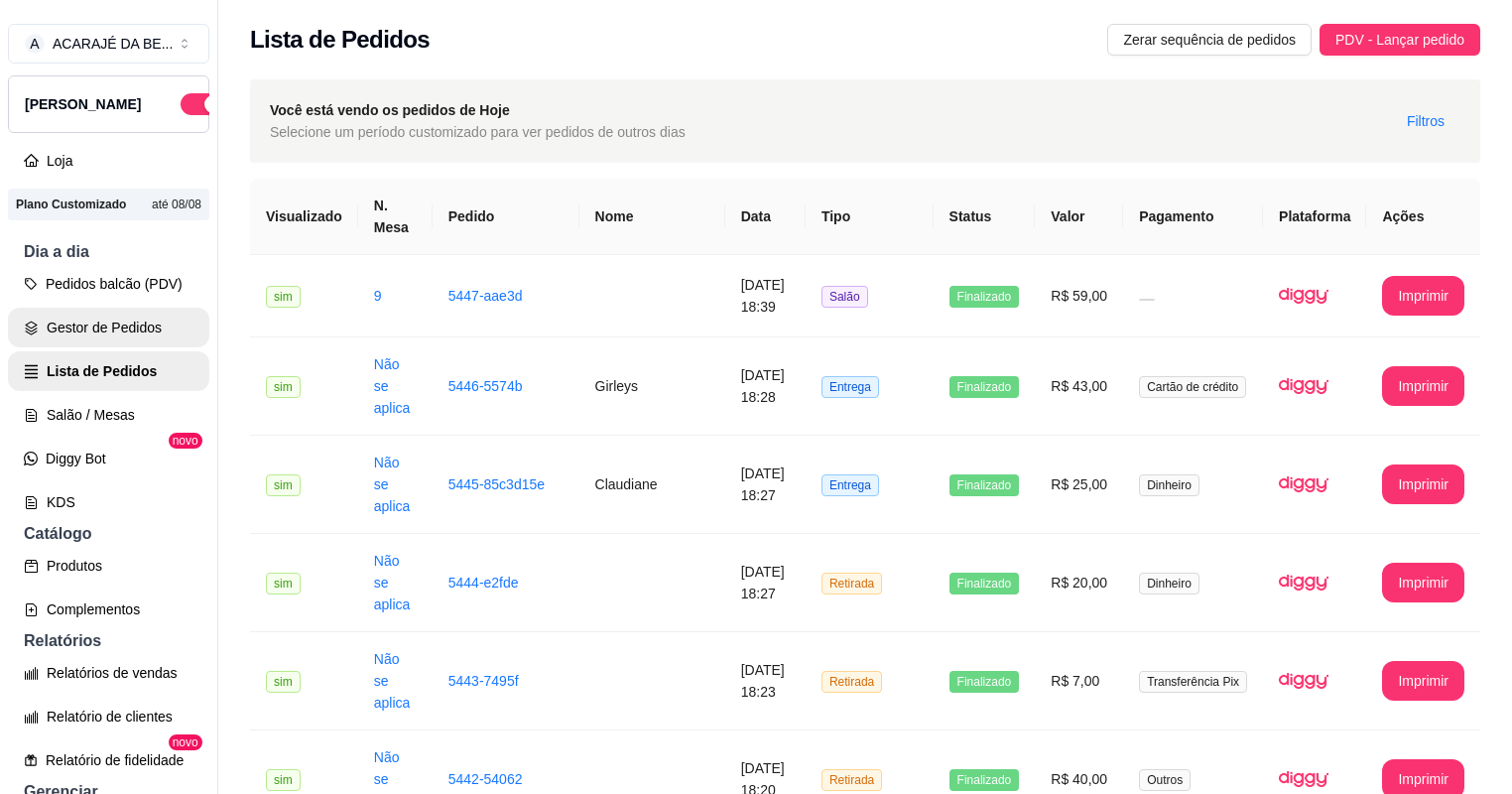 click on "Gestor de Pedidos" at bounding box center [108, 328] 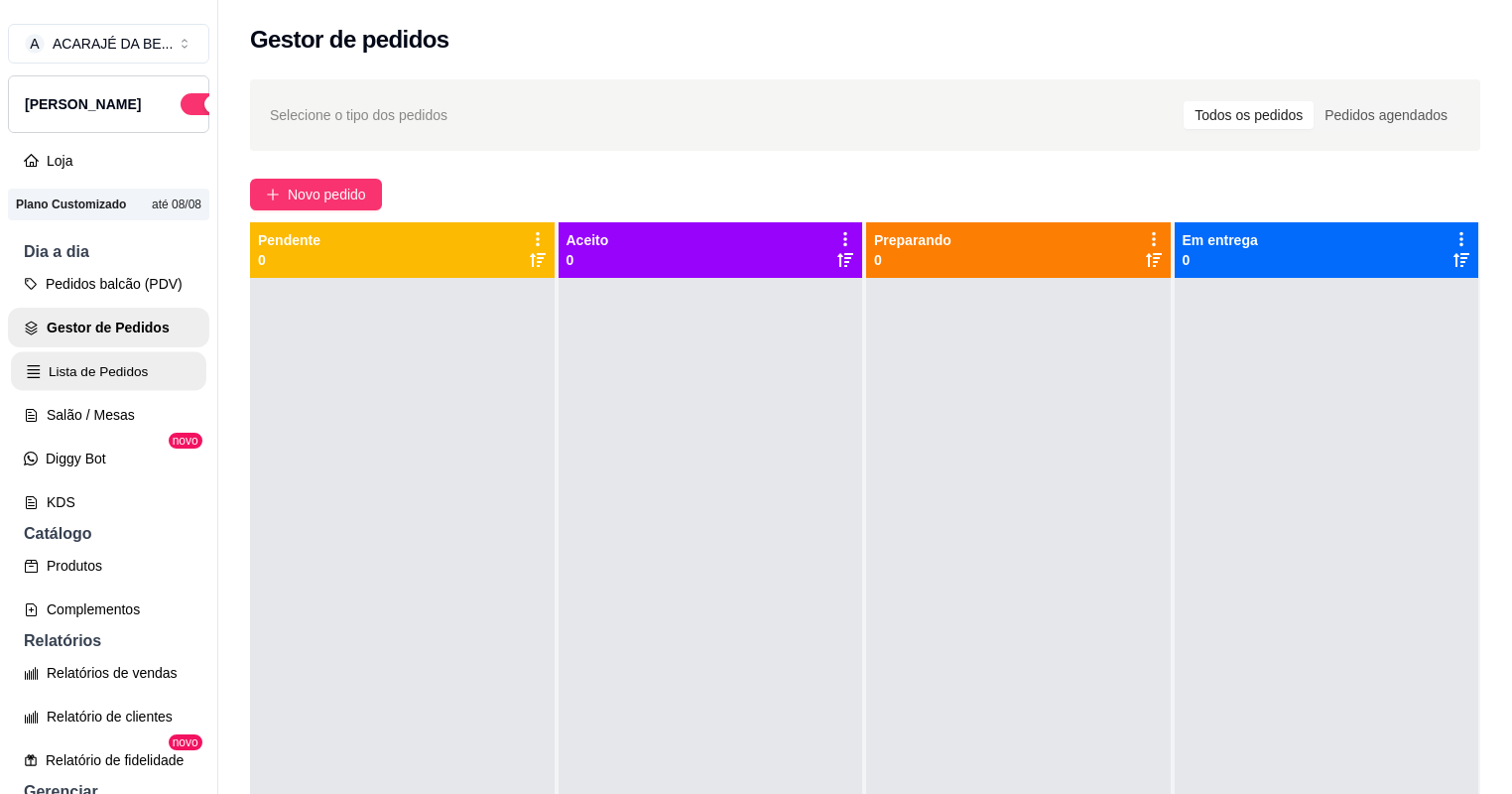 click on "Lista de Pedidos" at bounding box center (108, 371) 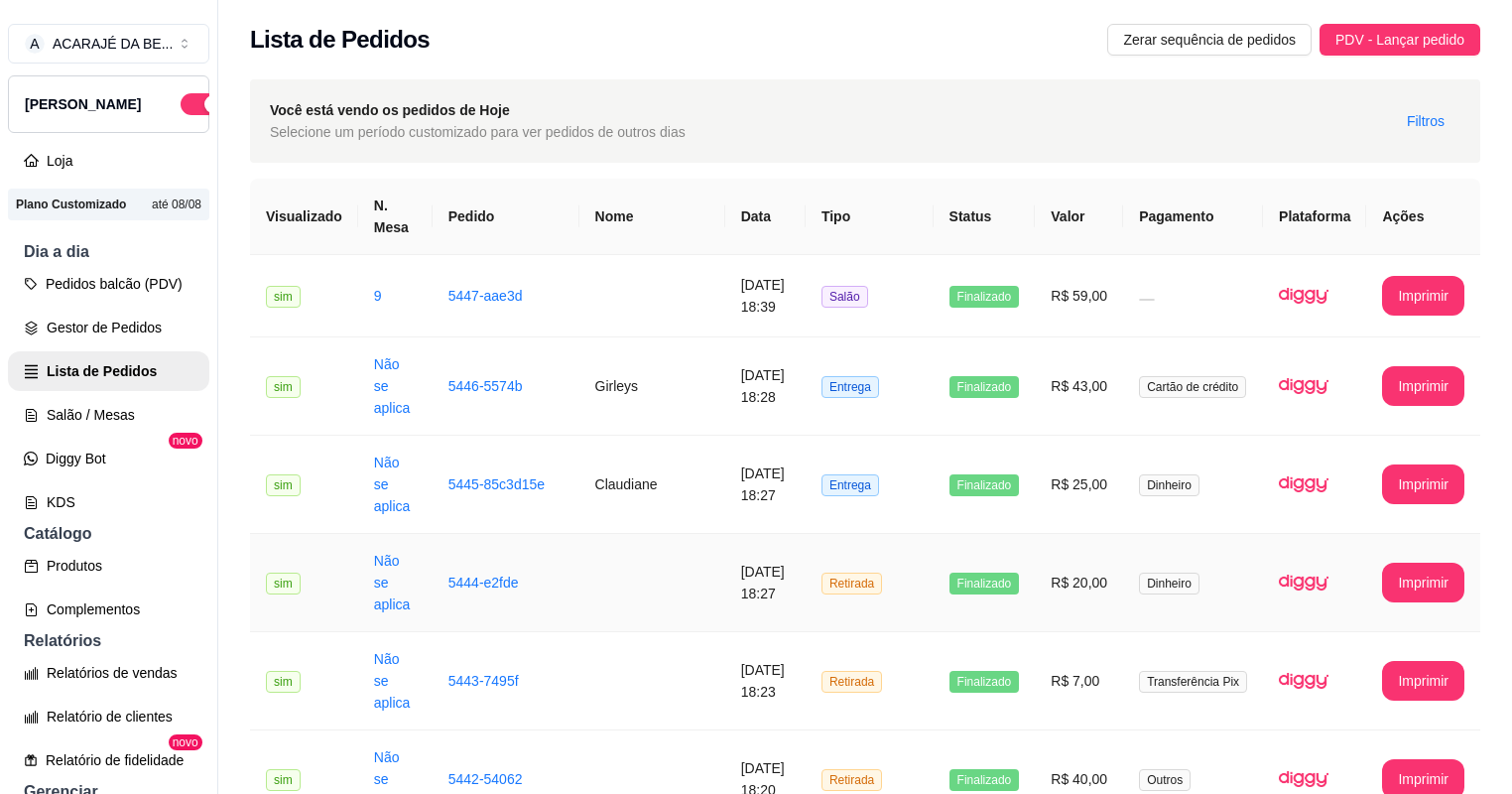 click at bounding box center (652, 583) 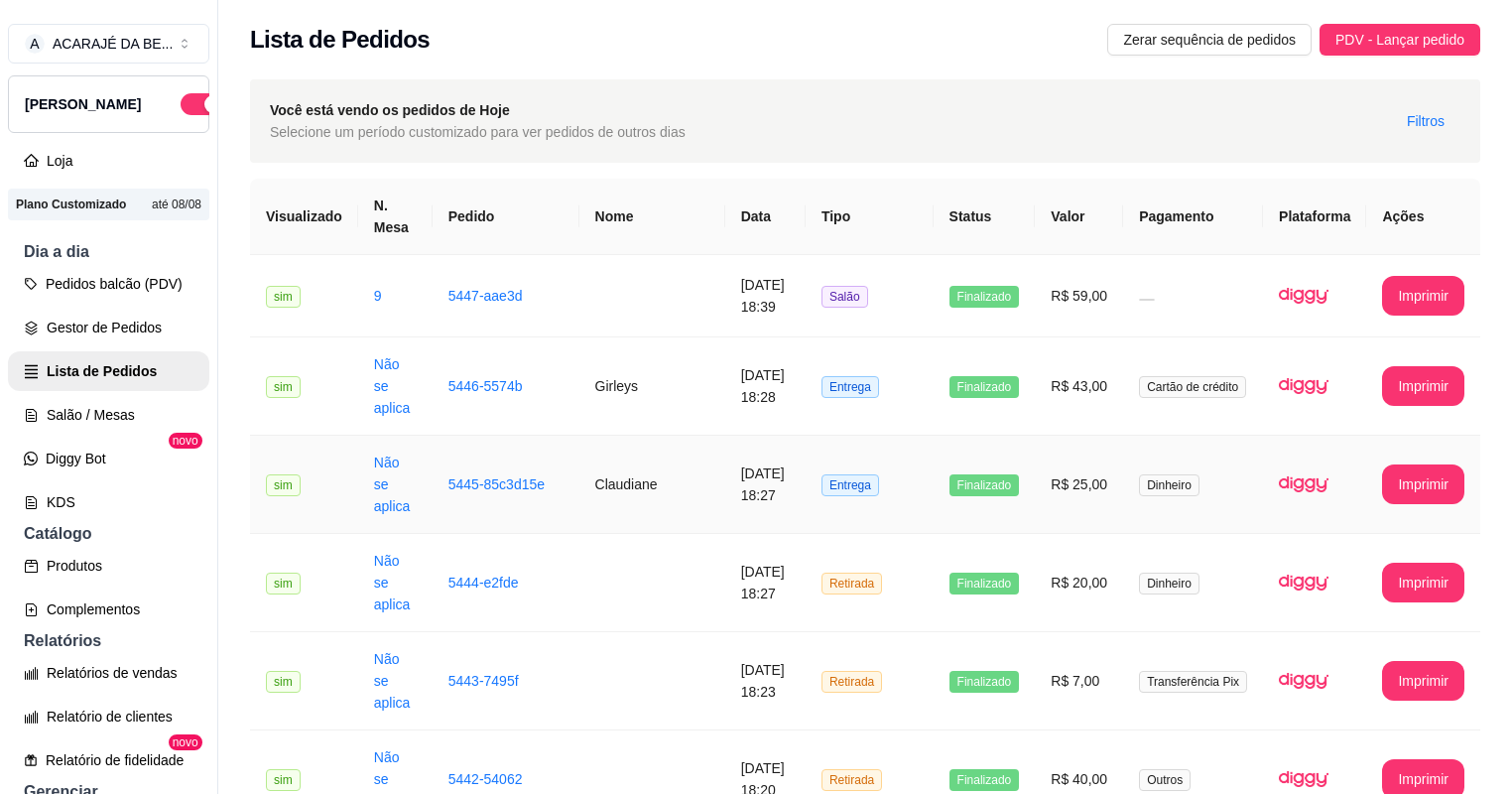click on "[DATE] 18:27" at bounding box center (765, 484) 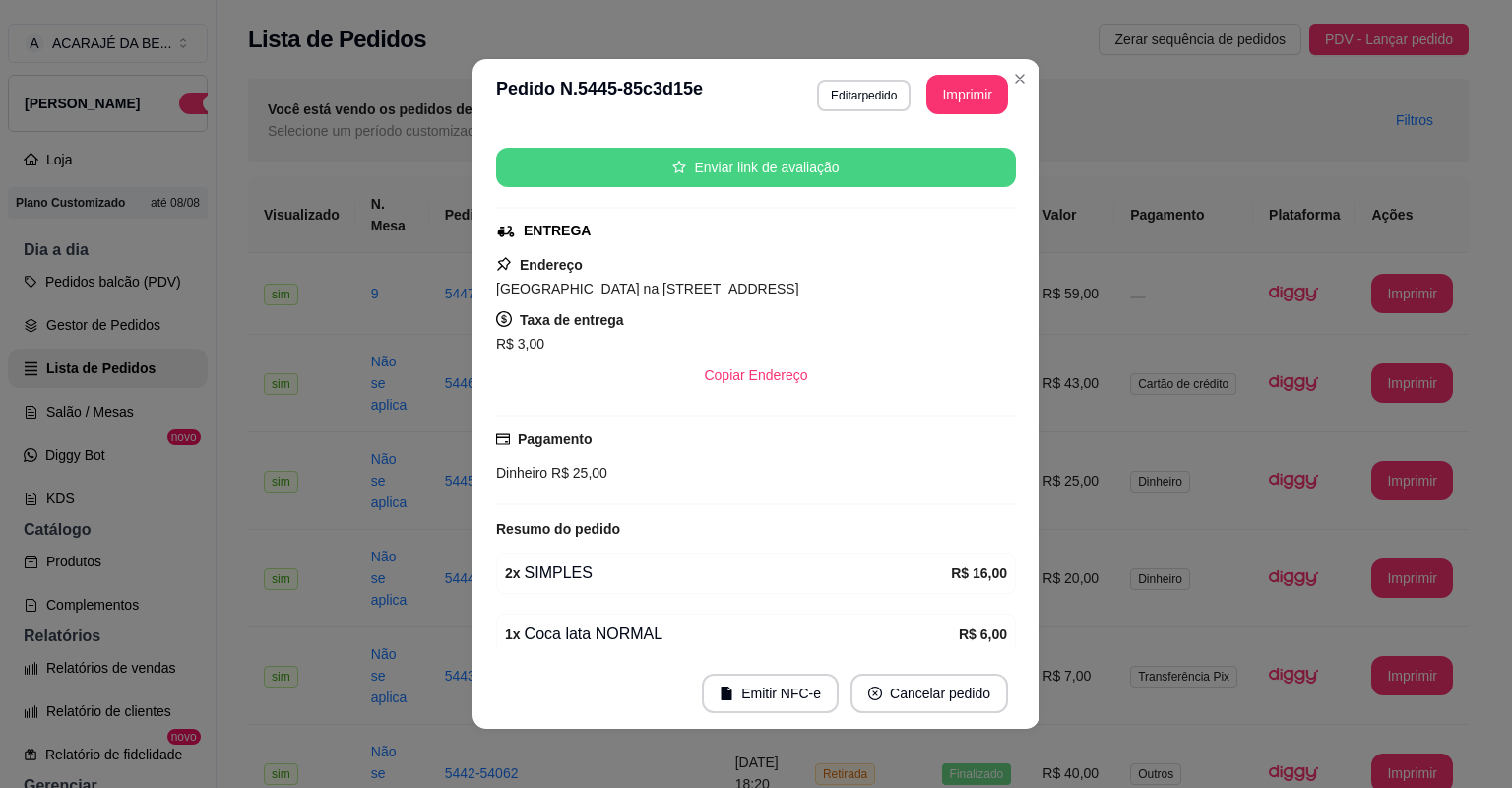 scroll, scrollTop: 266, scrollLeft: 0, axis: vertical 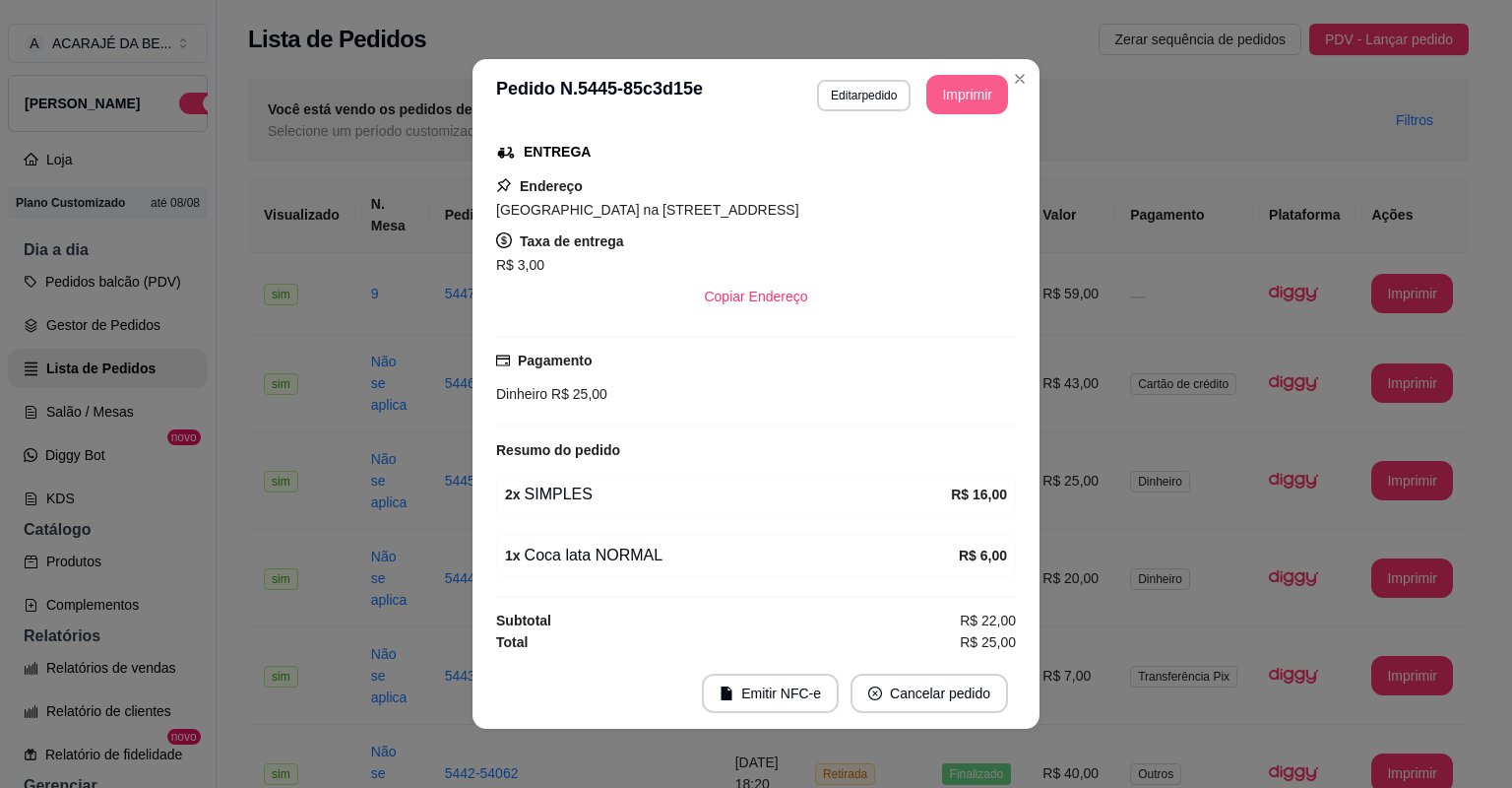 click on "Imprimir" at bounding box center [967, 95] 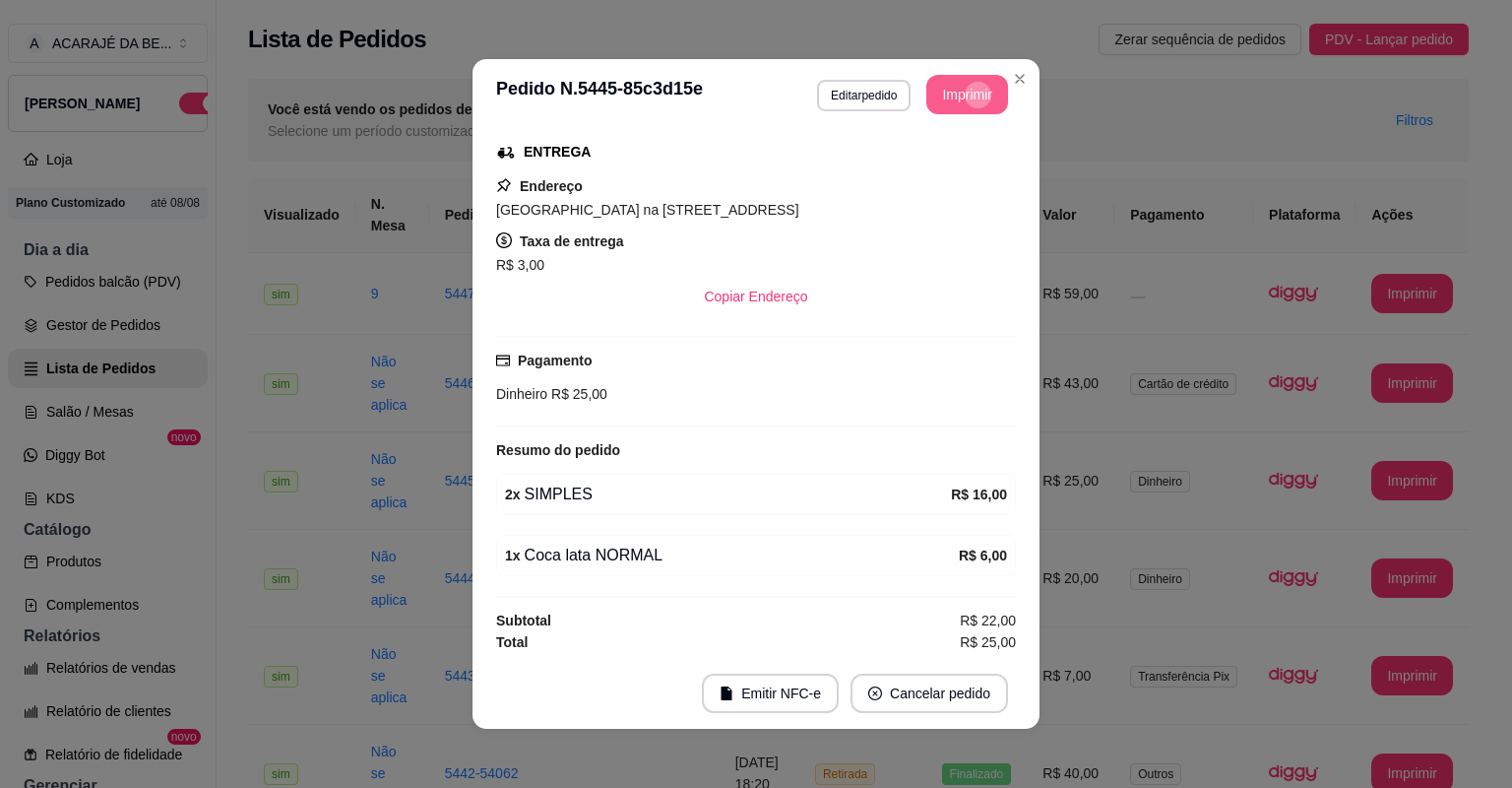 scroll, scrollTop: 0, scrollLeft: 0, axis: both 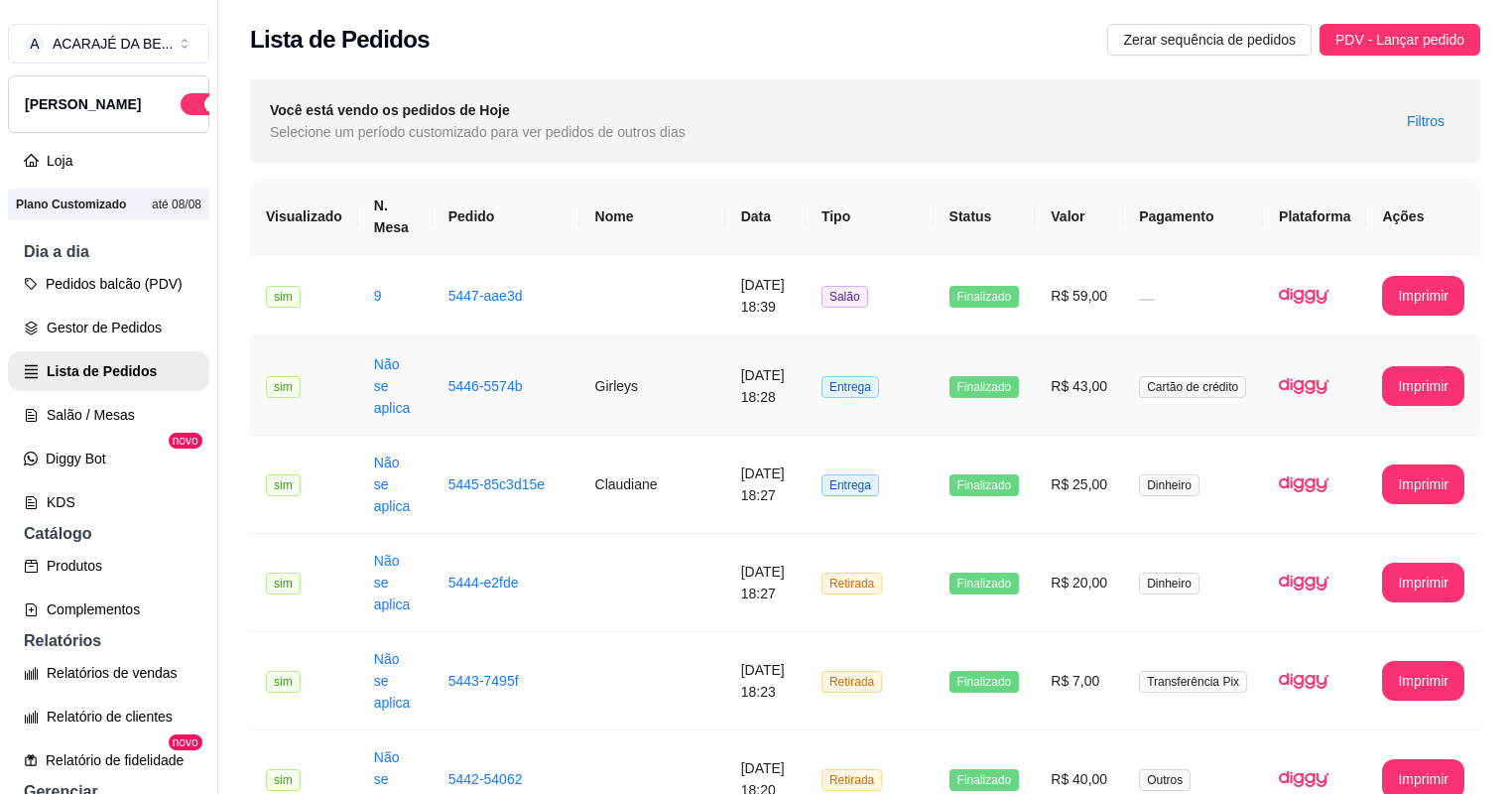 click on "Entrega" at bounding box center [869, 386] 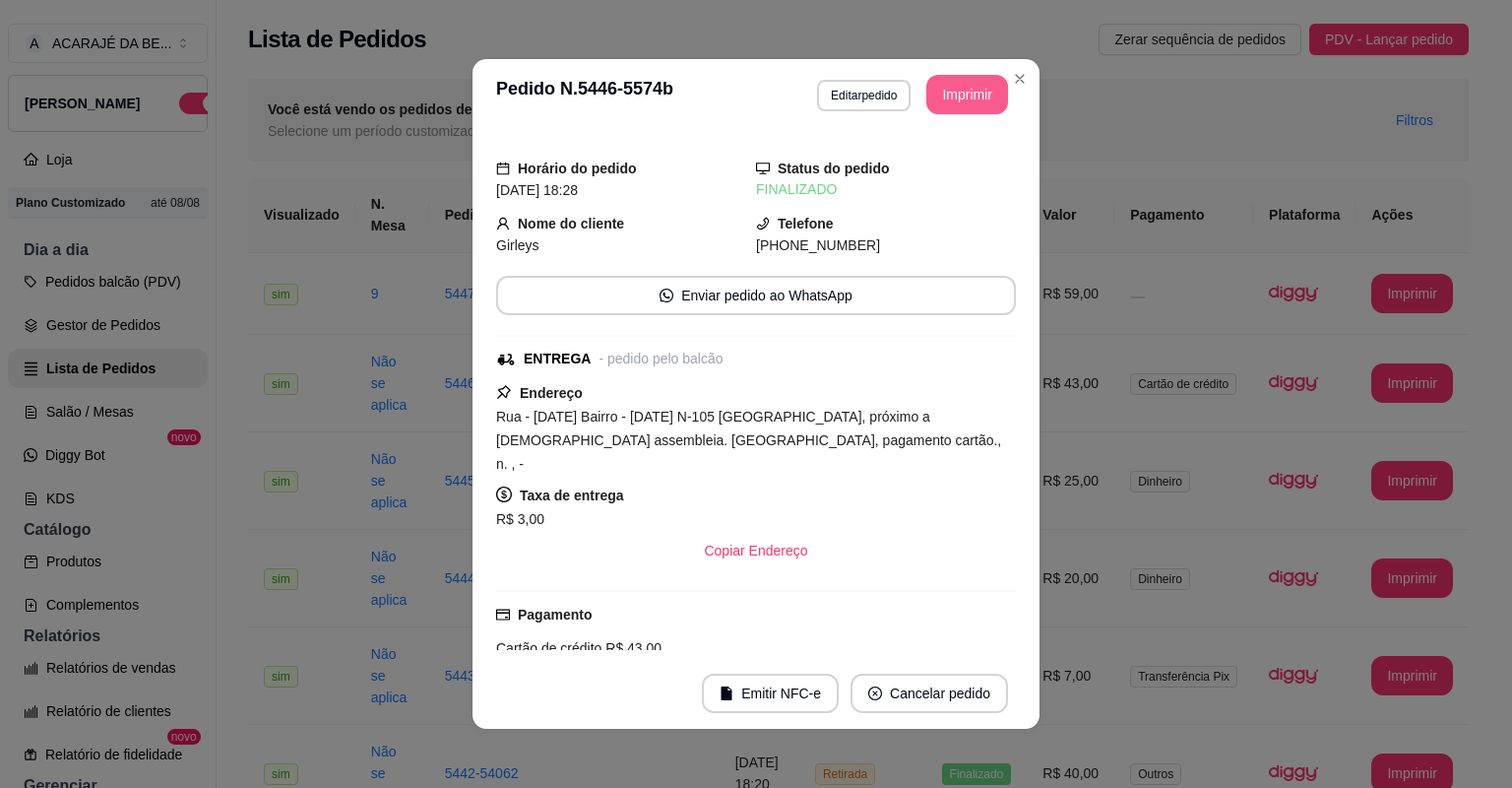 click on "Imprimir" at bounding box center (967, 95) 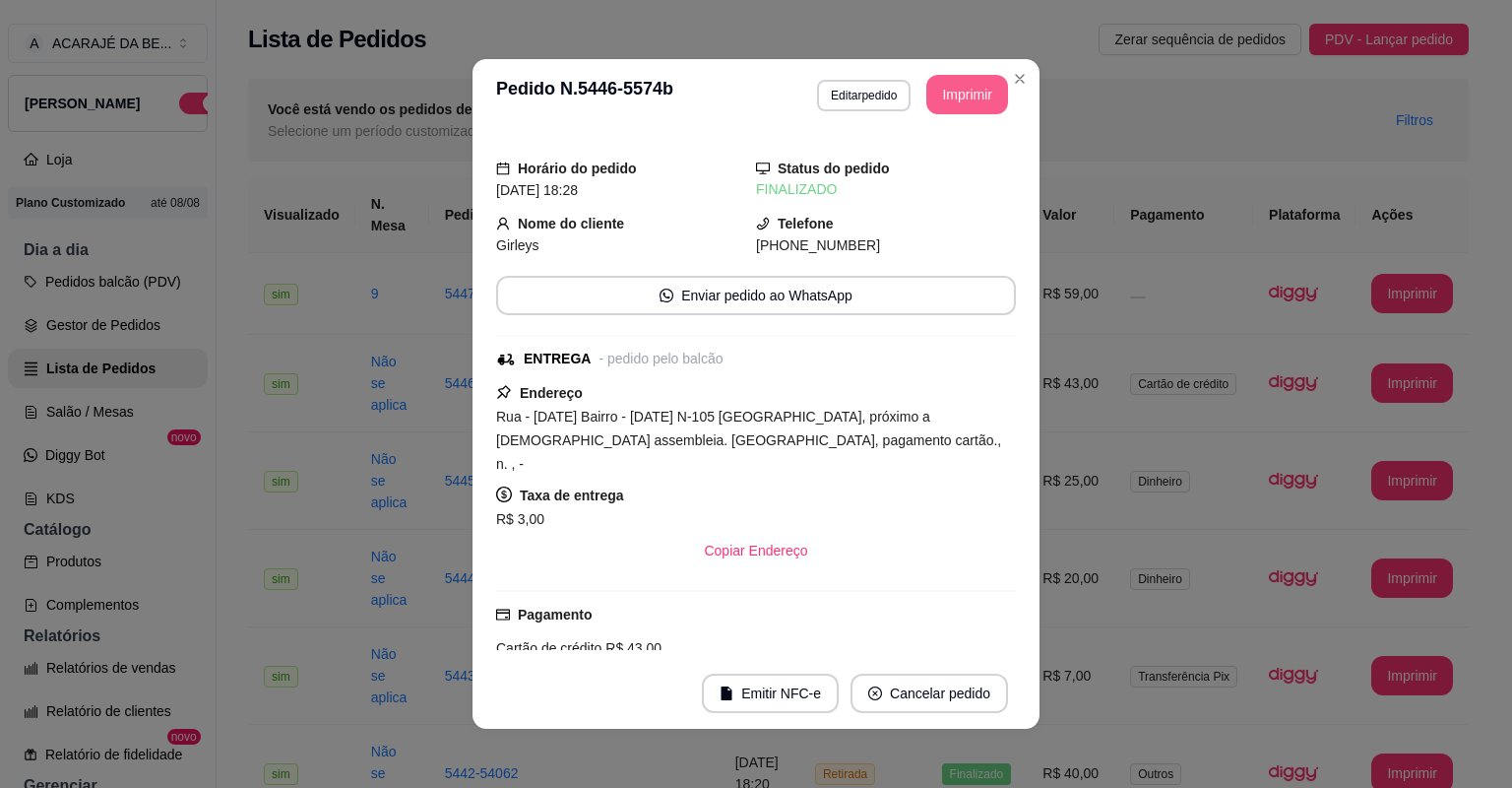 scroll, scrollTop: 0, scrollLeft: 0, axis: both 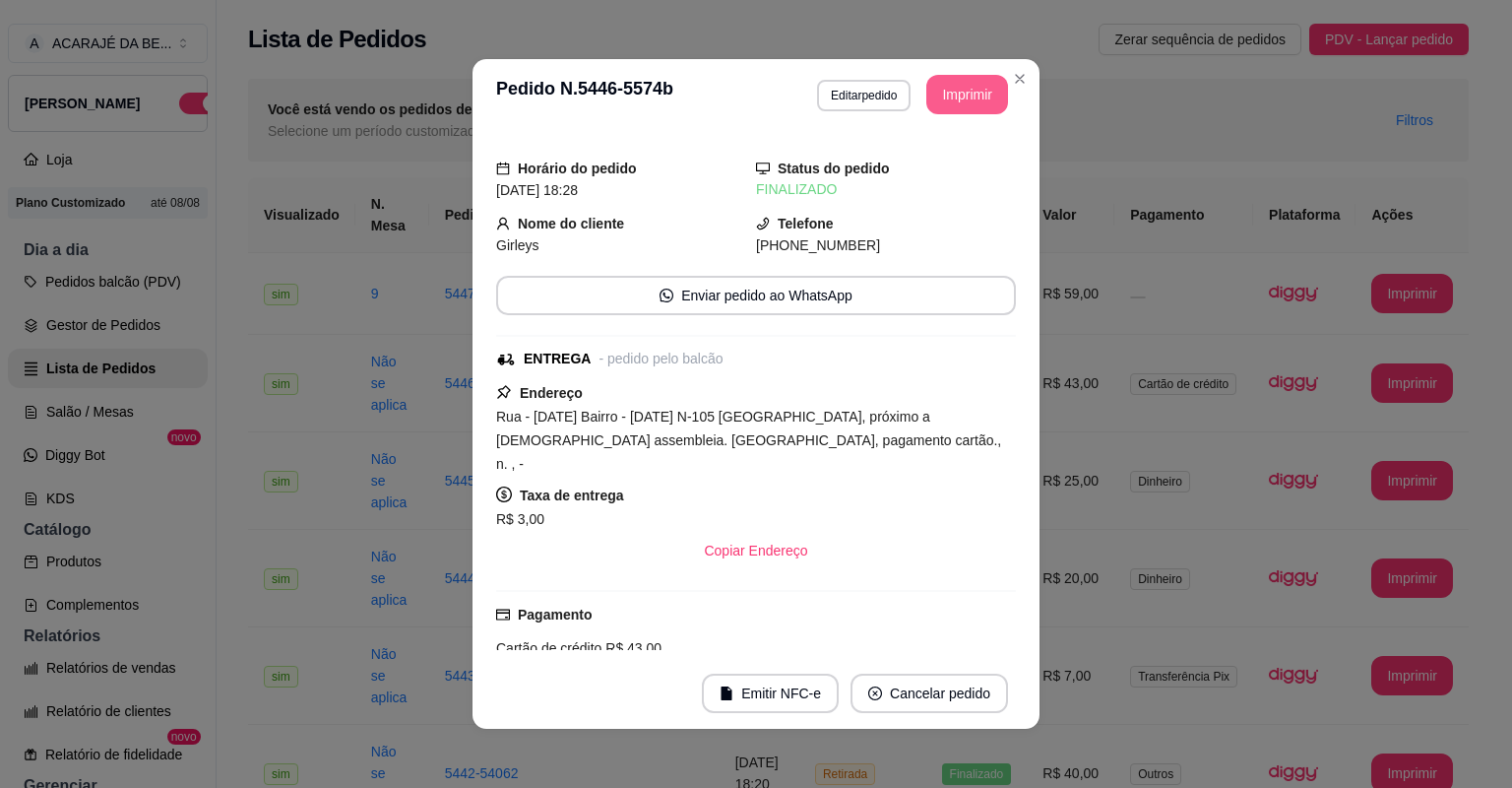 click on "**********" at bounding box center [756, 95] 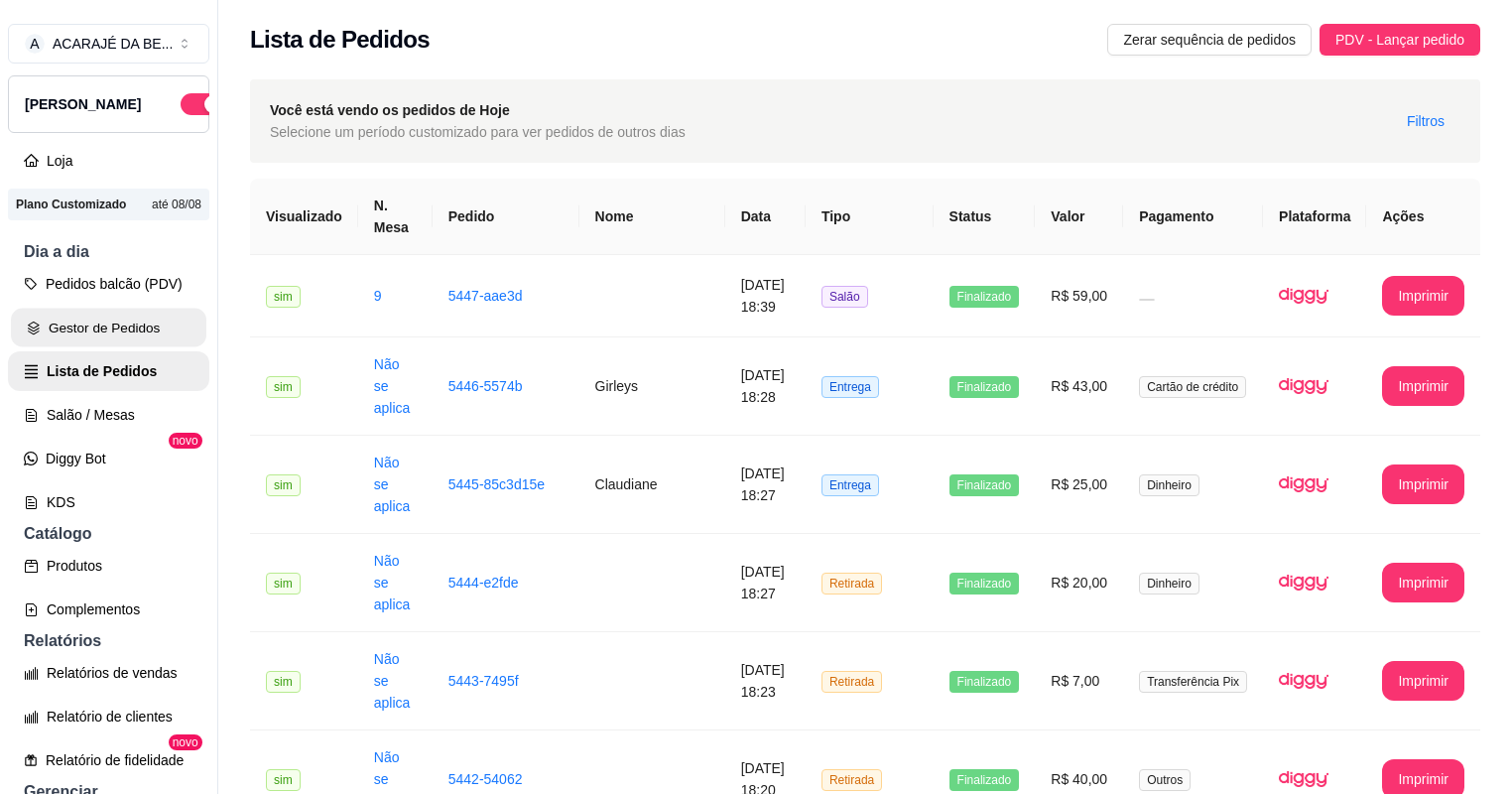 click on "Gestor de Pedidos" at bounding box center (108, 328) 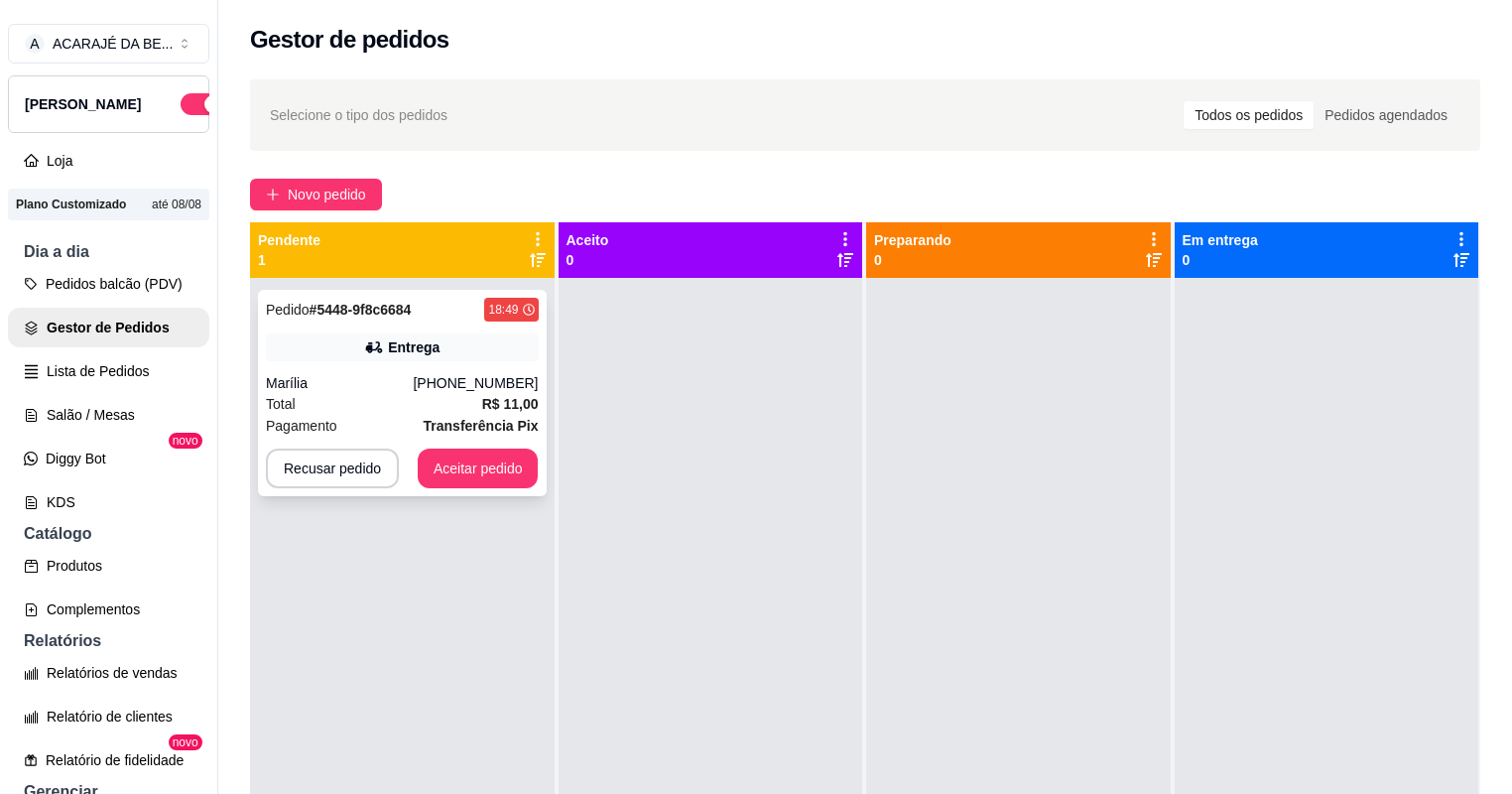 click on "Marília" at bounding box center (339, 383) 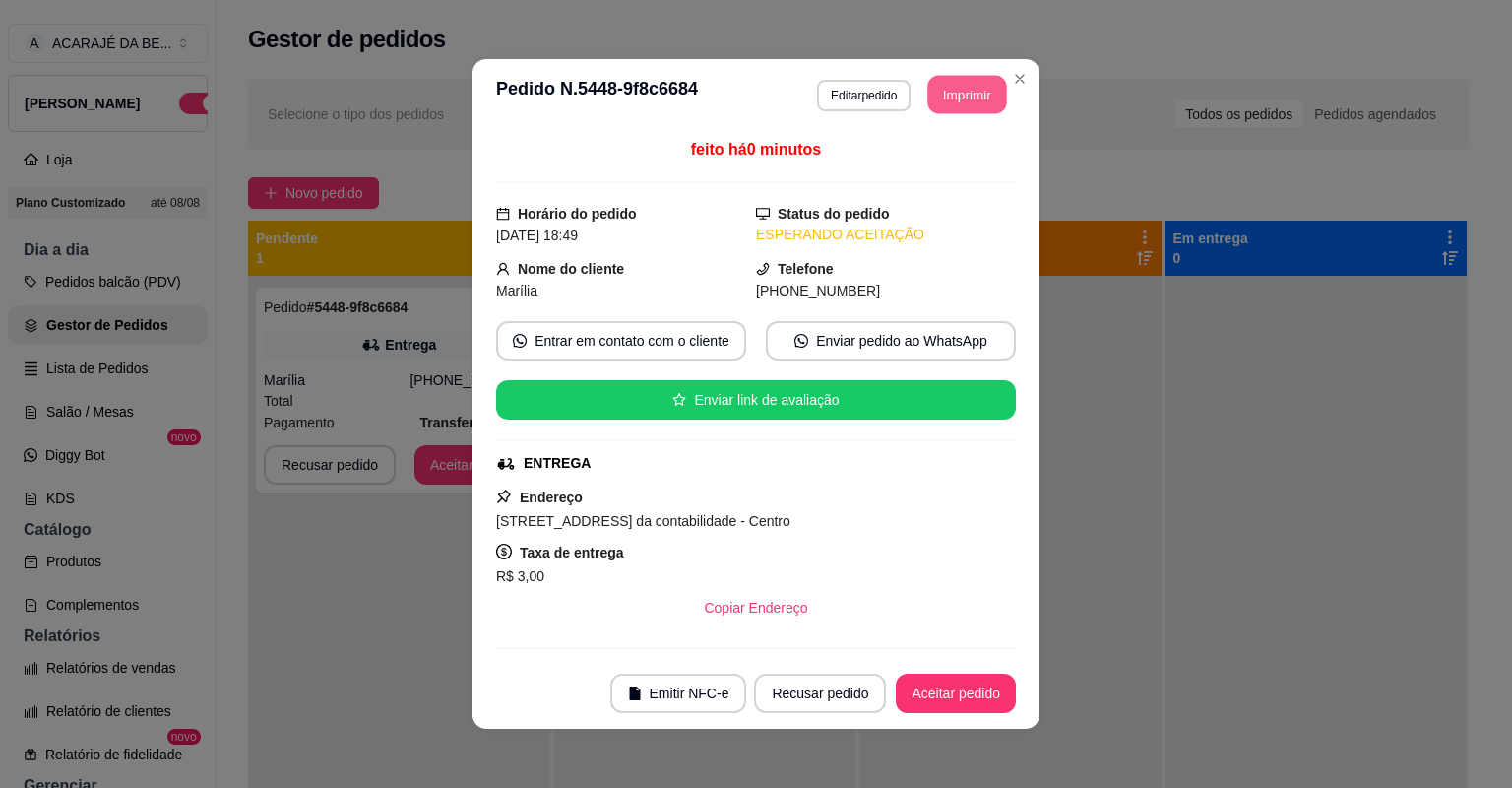 click on "**********" at bounding box center (913, 95) 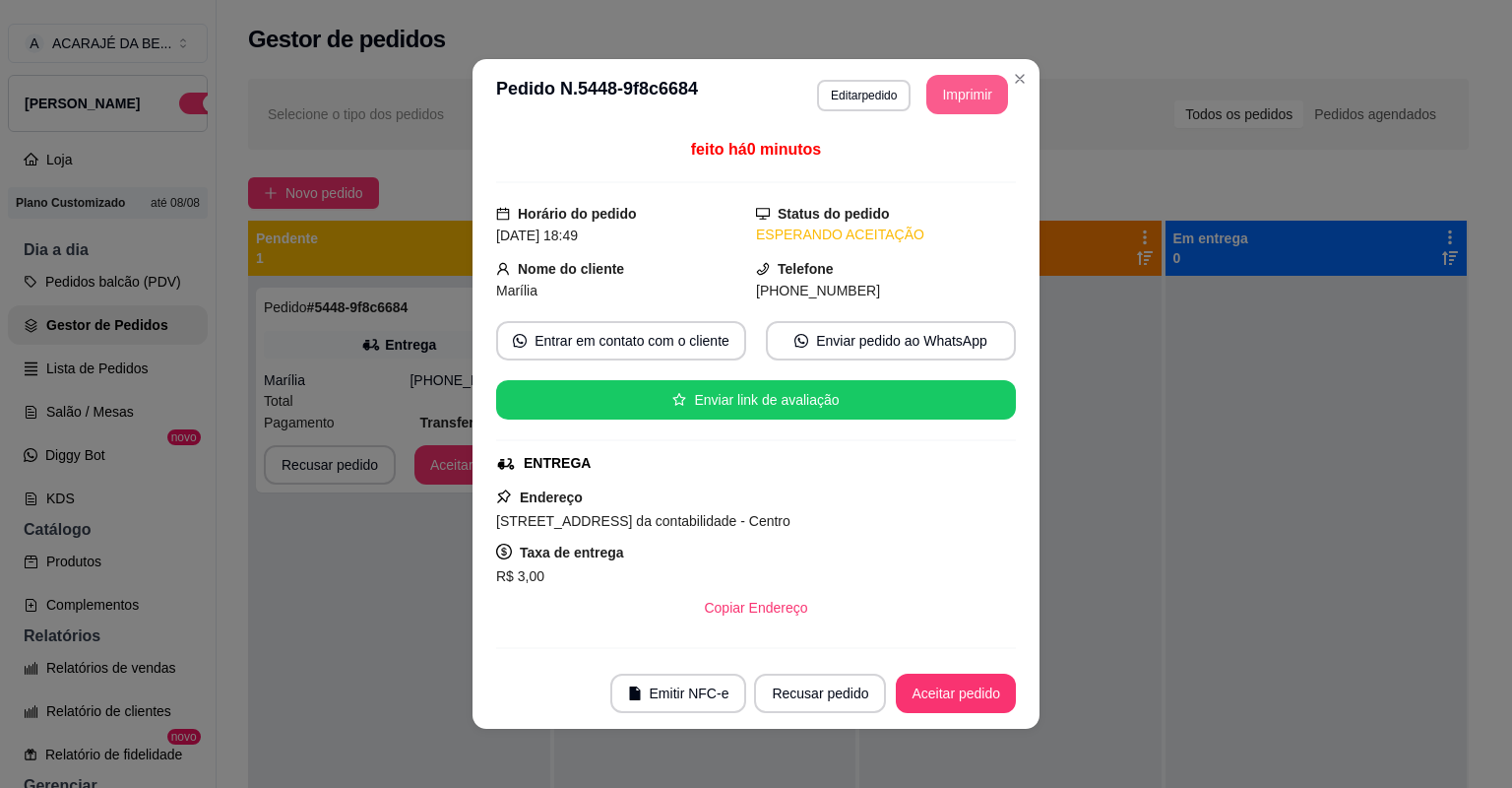 click on "**********" at bounding box center [756, 394] 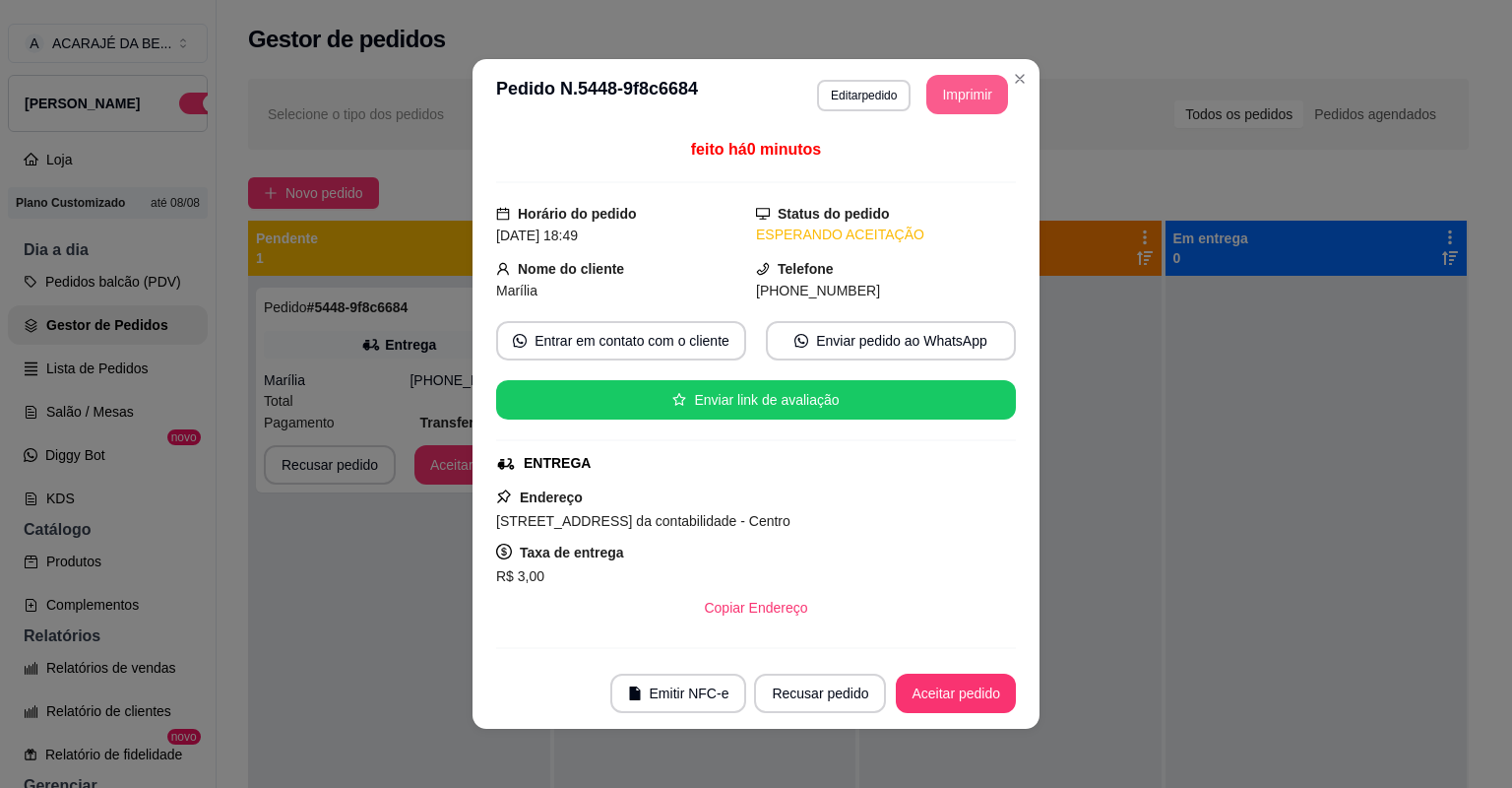 scroll, scrollTop: 0, scrollLeft: 0, axis: both 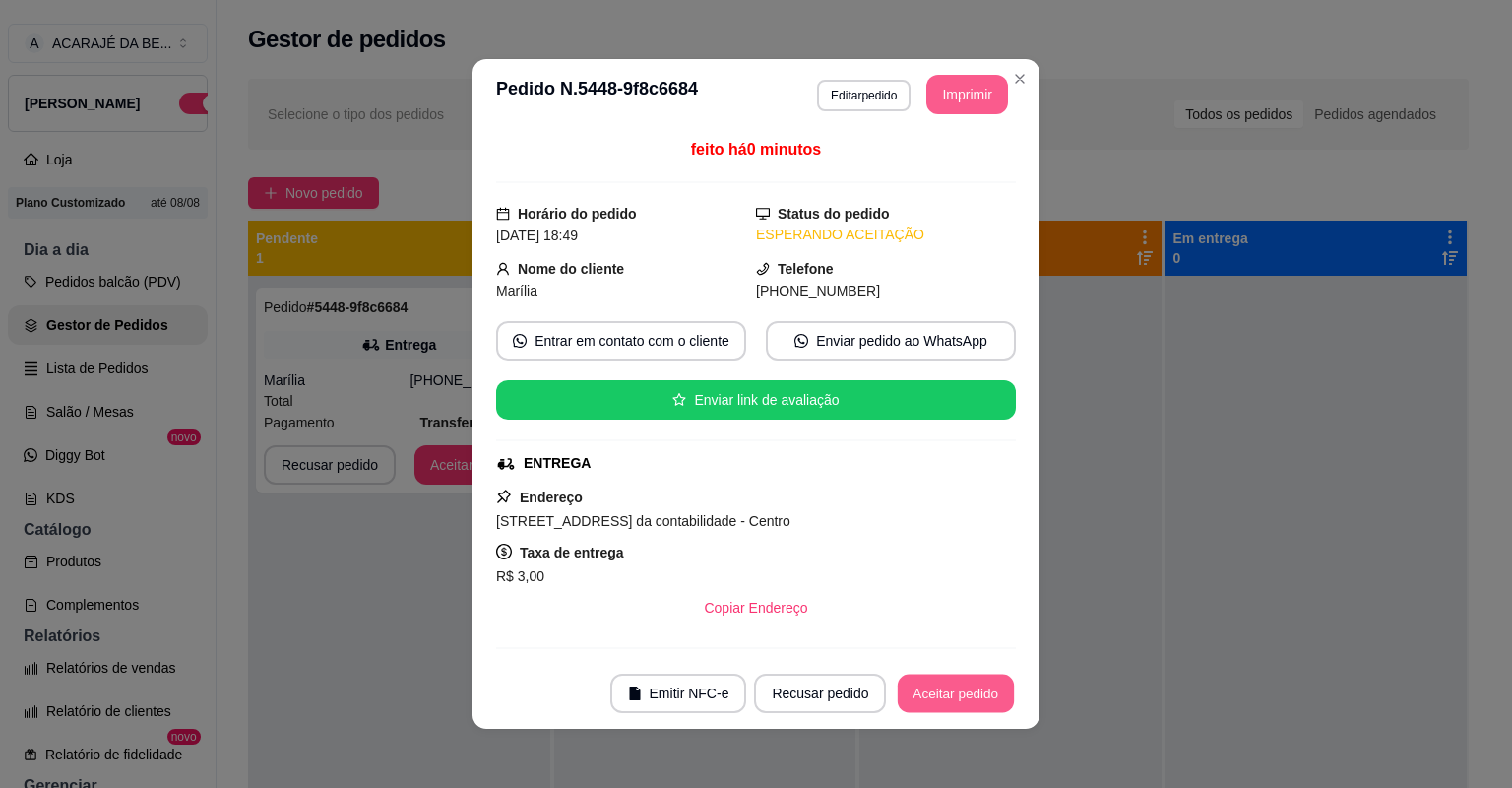 click on "Aceitar pedido" at bounding box center [956, 693] 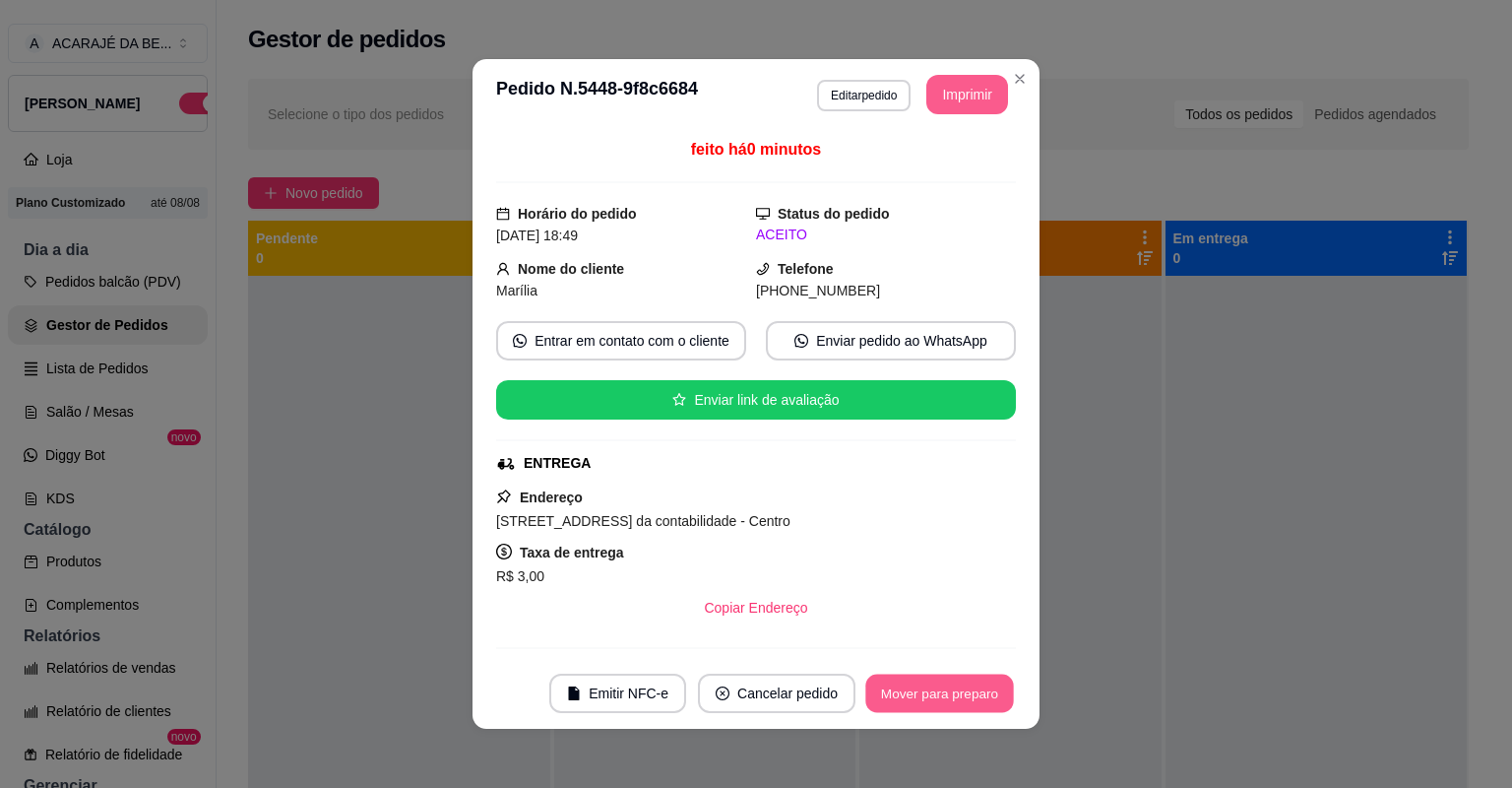 click on "Mover para preparo" at bounding box center [939, 693] 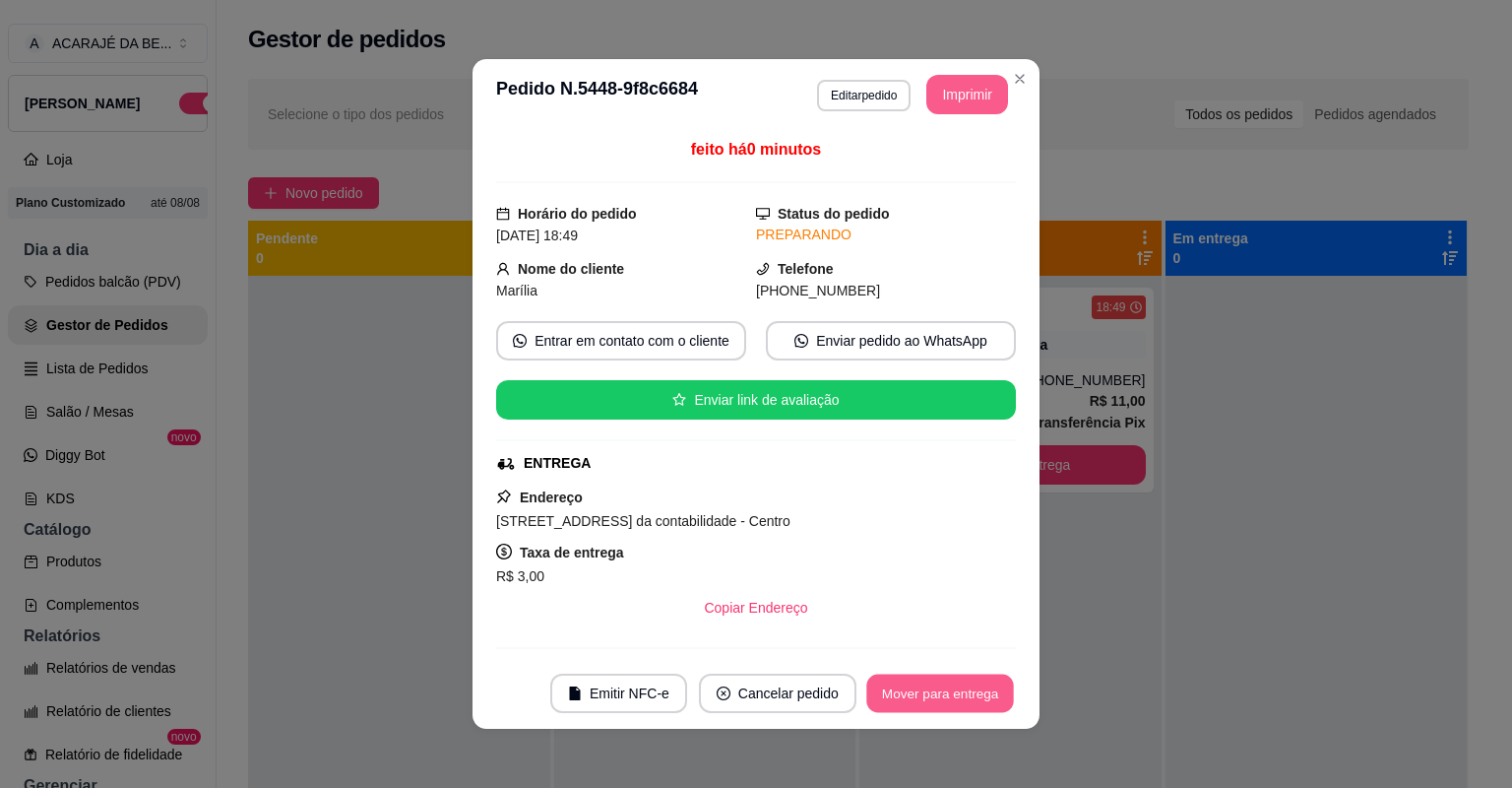 click on "Mover para entrega" at bounding box center (940, 693) 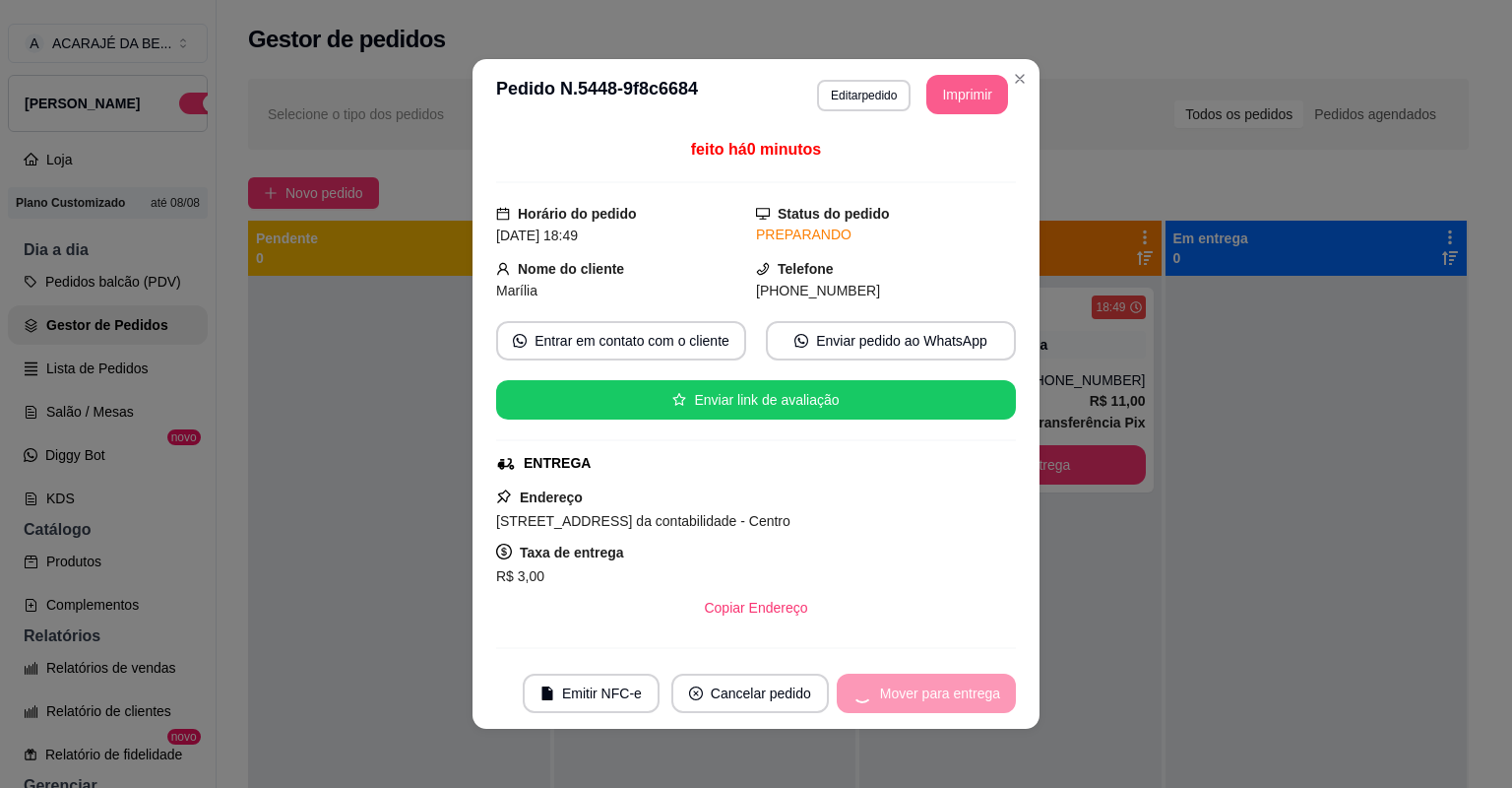click on "Mover para entrega" at bounding box center [926, 693] 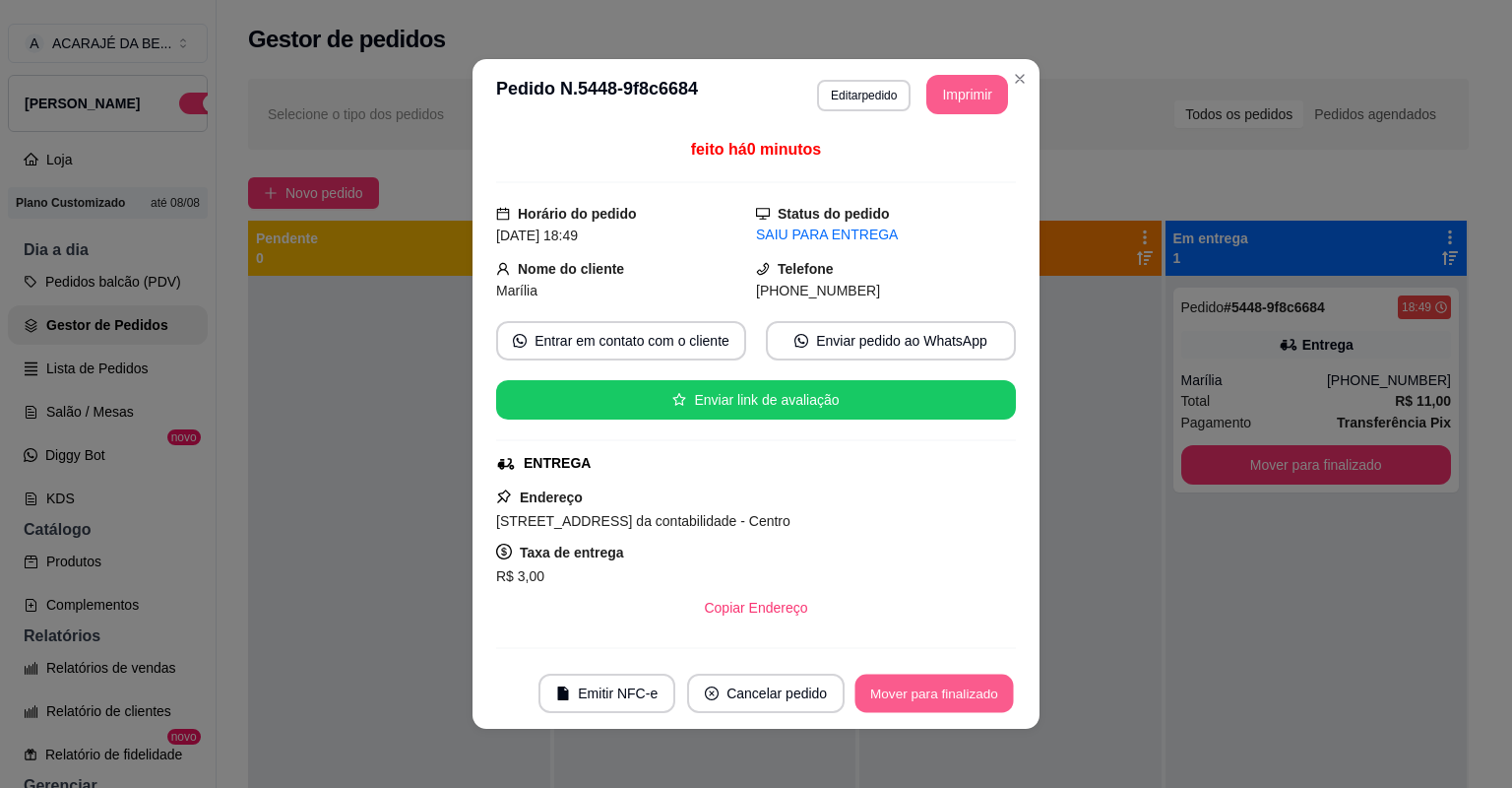 click on "Mover para finalizado" at bounding box center [934, 693] 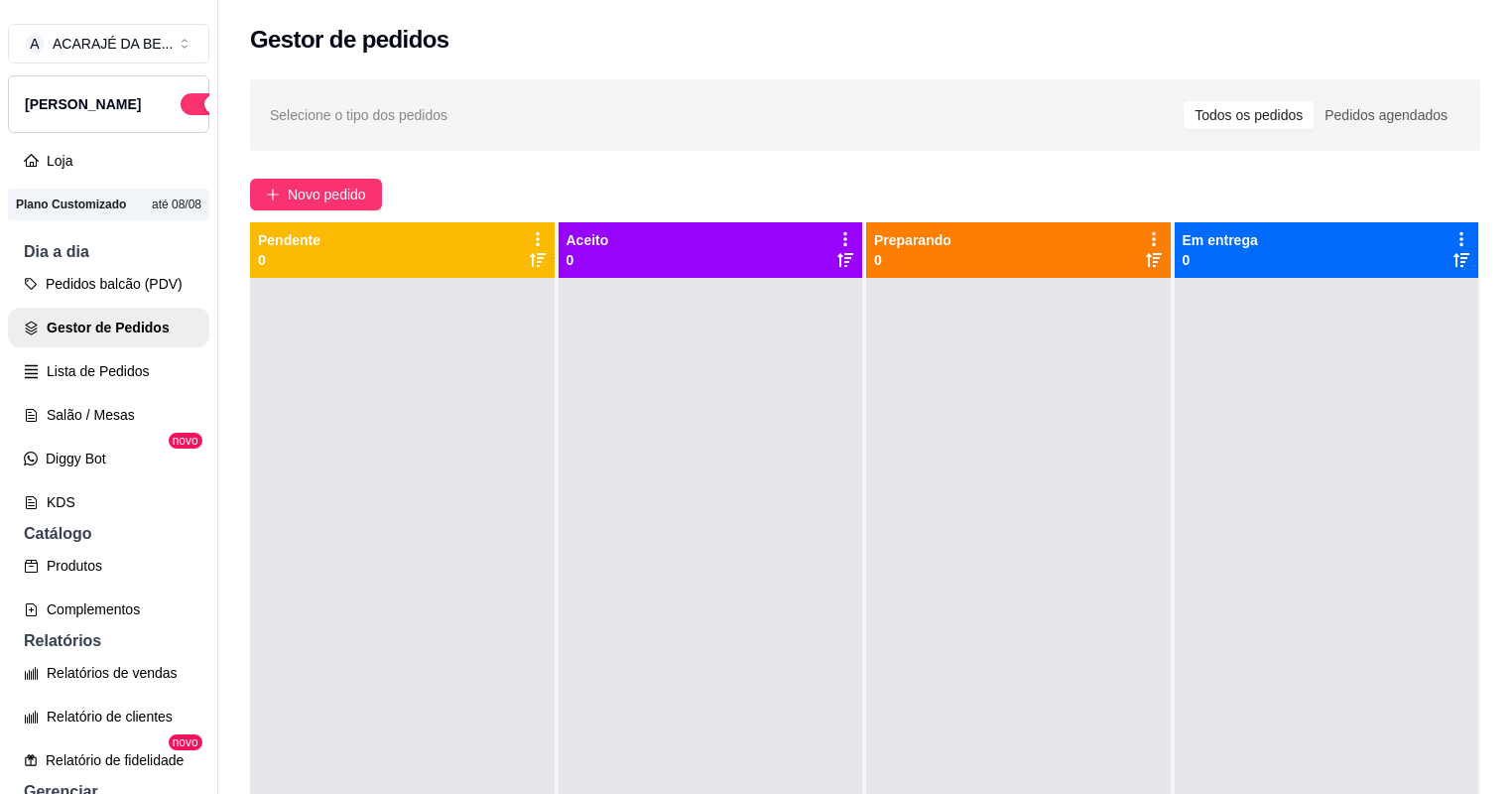 click on "Selecione o tipo dos pedidos Todos os pedidos Pedidos agendados Novo pedido Pendente 0 Aceito 0 Preparando 0 Em entrega 0" at bounding box center [865, 554] 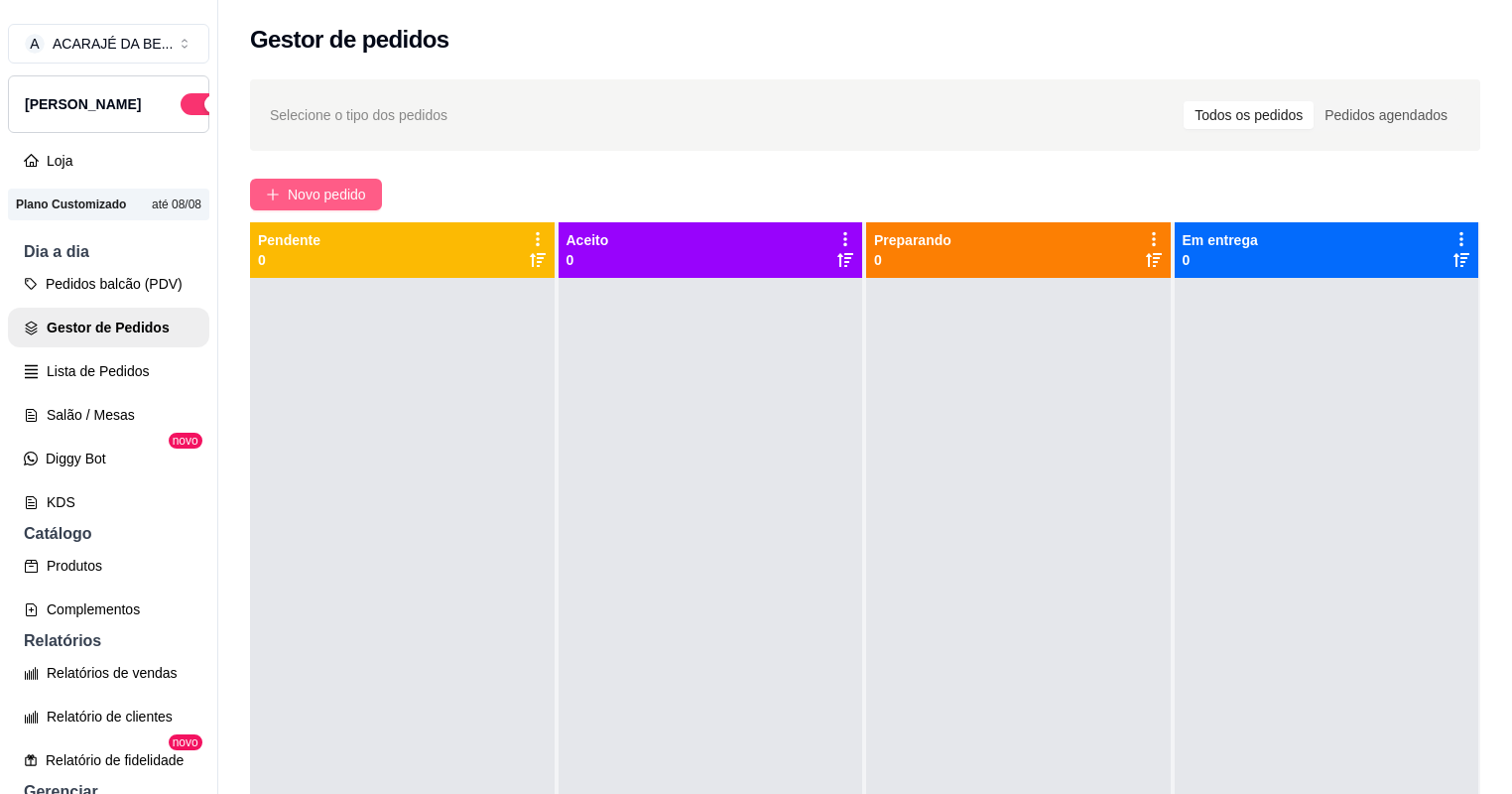 click on "Novo pedido" at bounding box center [326, 195] 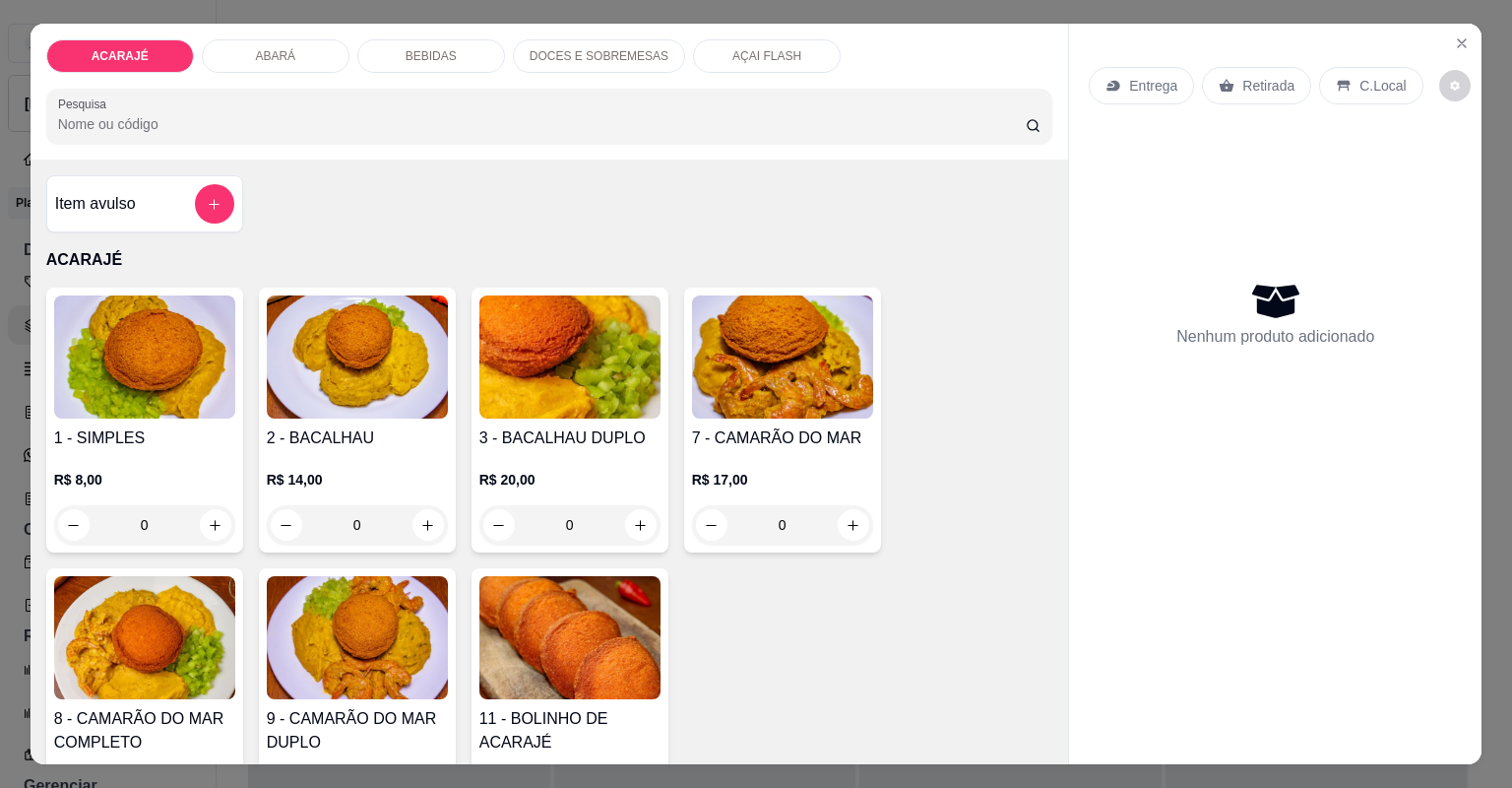 click on "1 - SIMPLES    R$ 8,00 0 2 - BACALHAU    R$ 14,00 0 3 - BACALHAU DUPLO    R$ 20,00 0 7 - CAMARÃO DO MAR    R$ 17,00 0 8 - CAMARÃO DO MAR COMPLETO    R$ 20,00 0 9 - CAMARÃO DO MAR DUPLO   R$ 30,00 0 11 - BOLINHO DE ACARAJÉ    R$ 4,00 0" at bounding box center (549, 572) 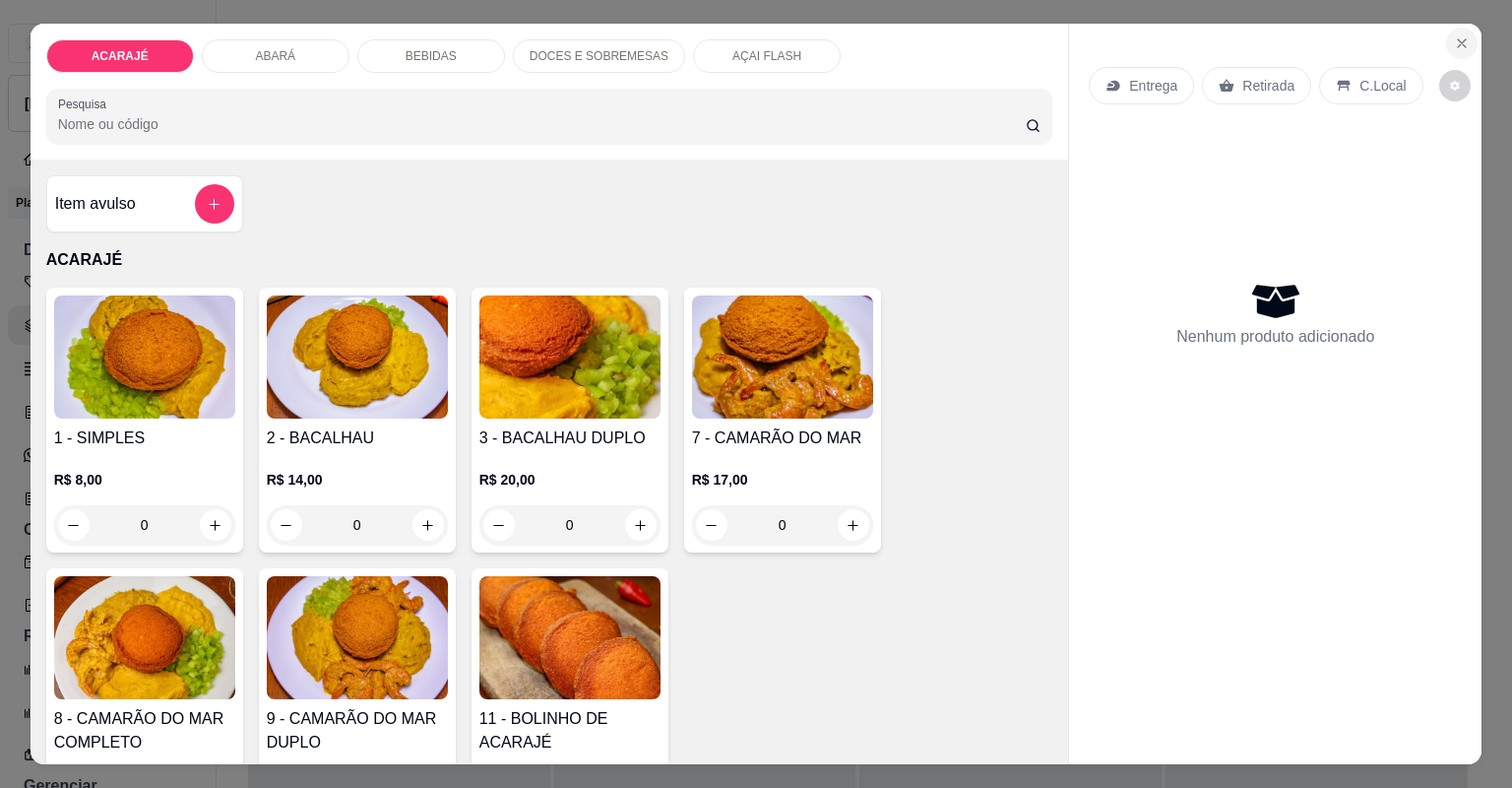 click 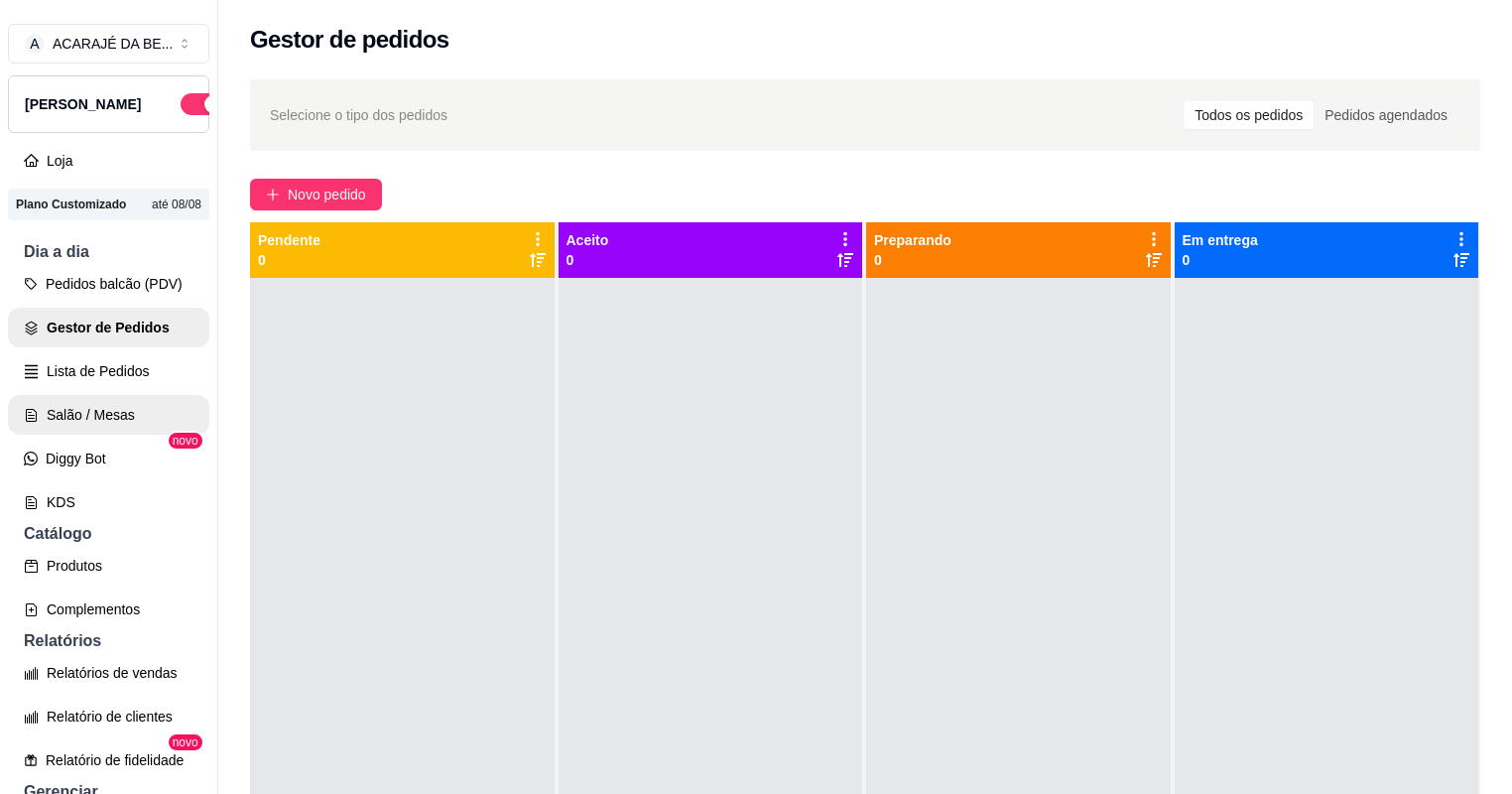 click on "Salão / Mesas" at bounding box center [108, 415] 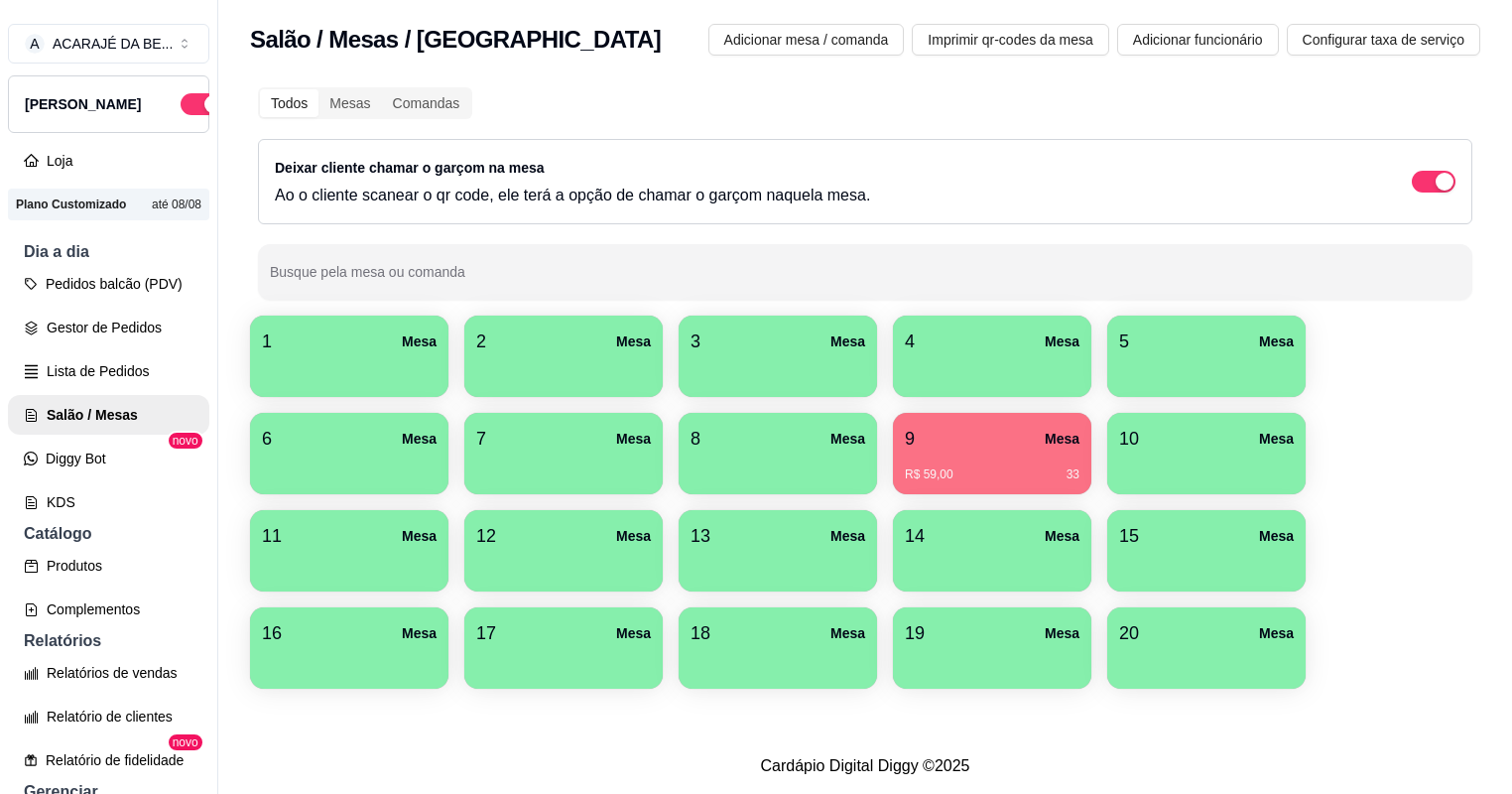 click on "R$ 59,00 33" at bounding box center [992, 467] 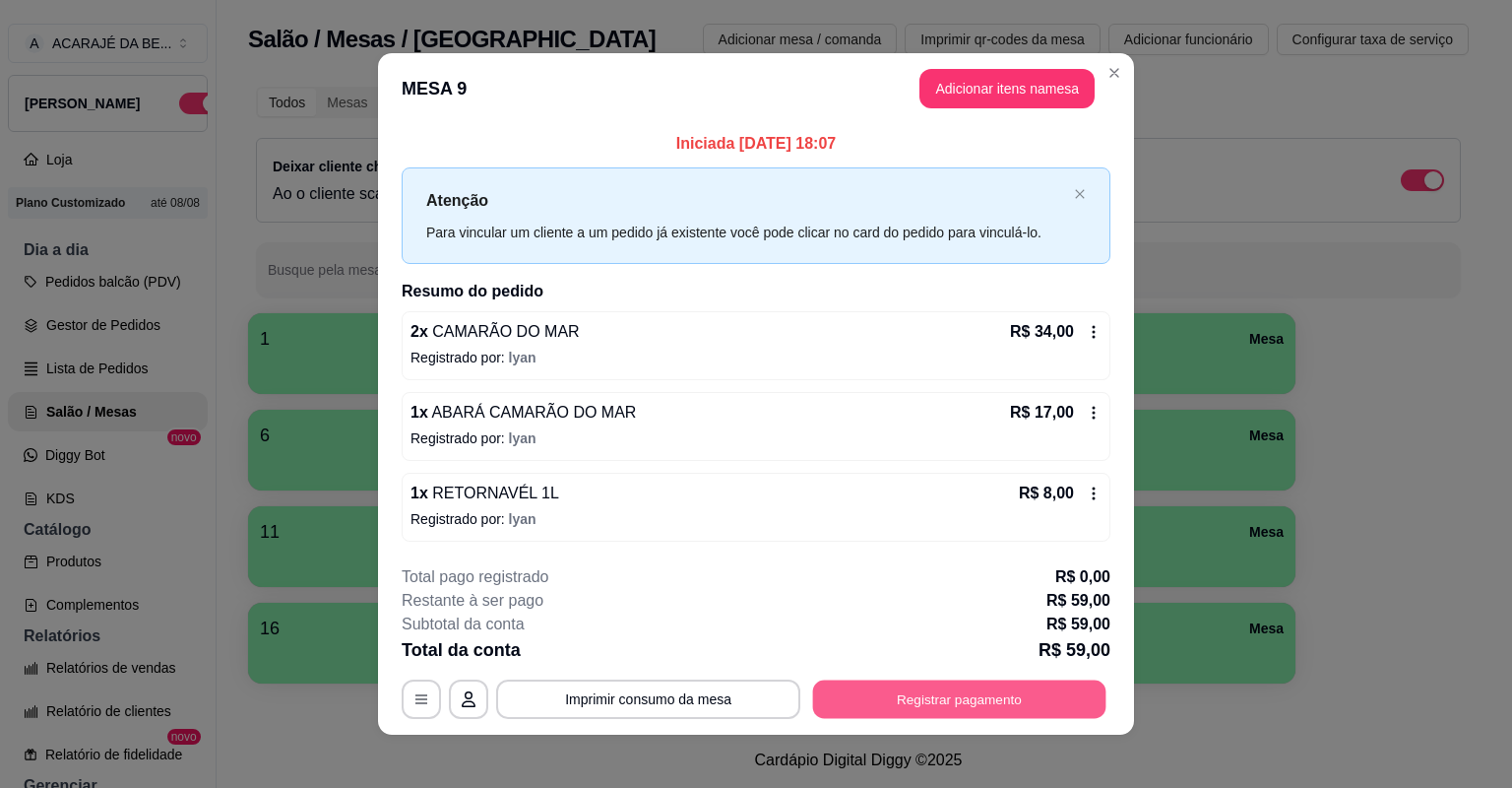click on "Registrar pagamento" at bounding box center [960, 698] 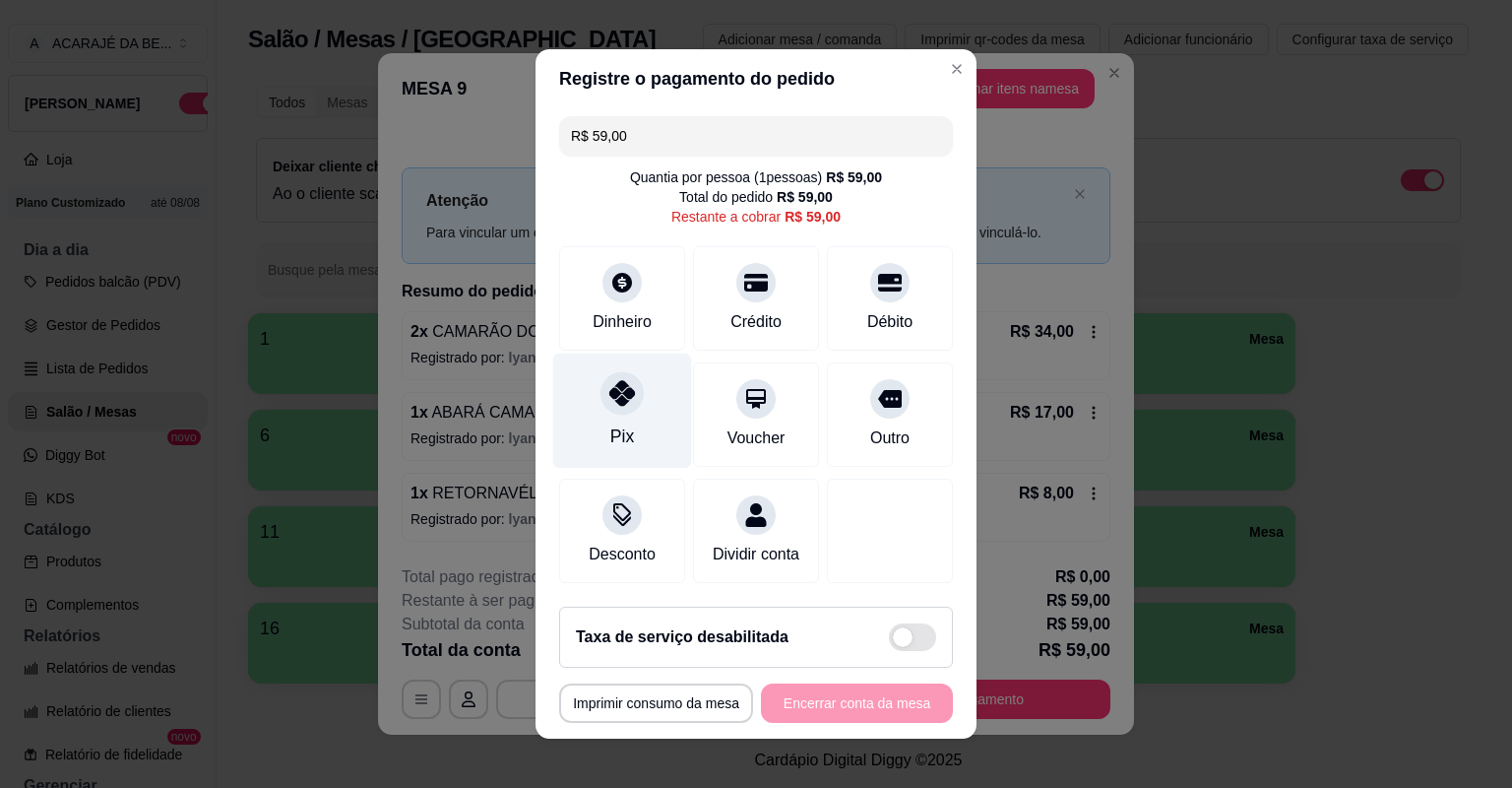 click on "Pix" at bounding box center (622, 411) 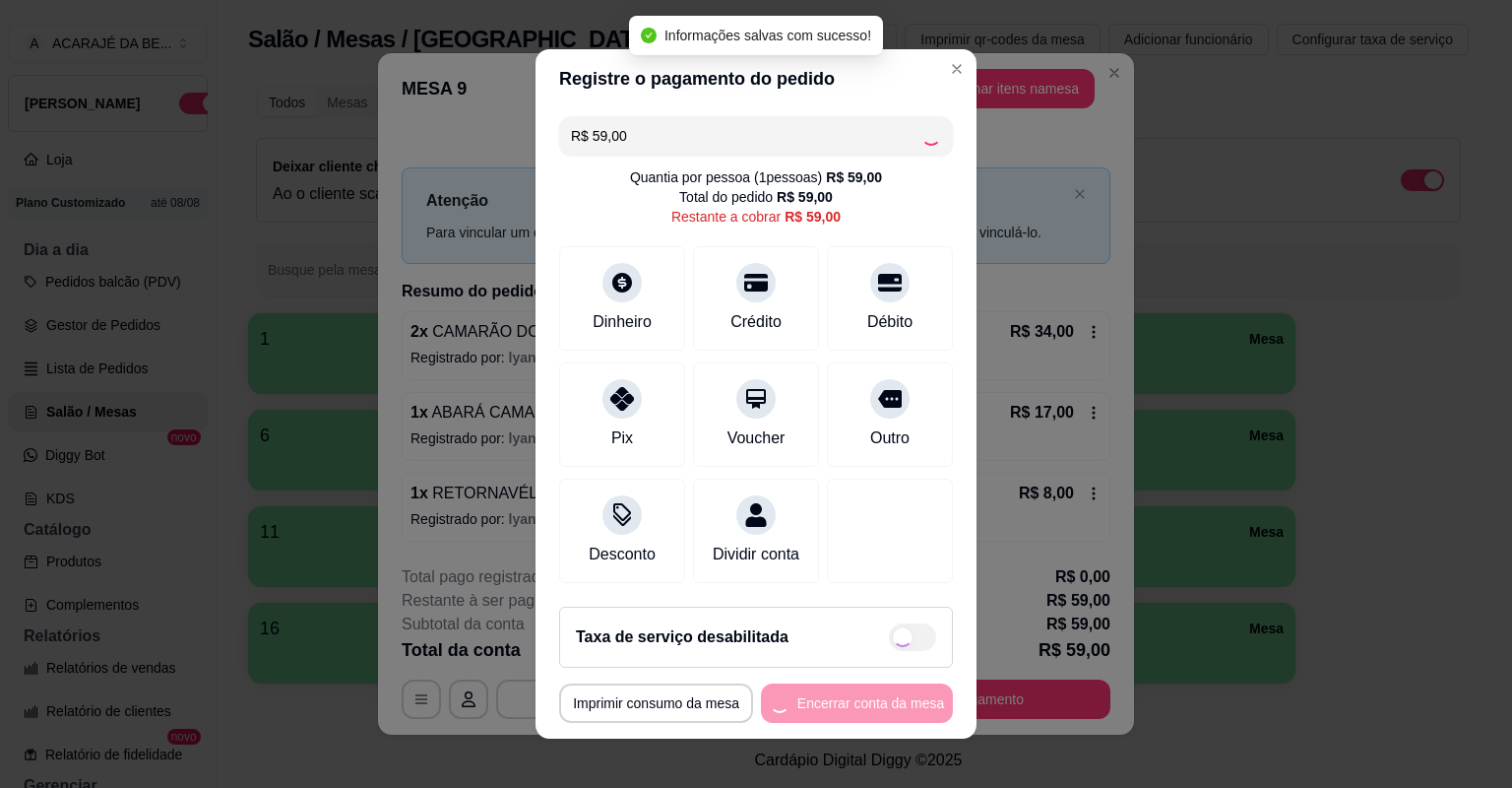 type on "R$ 0,00" 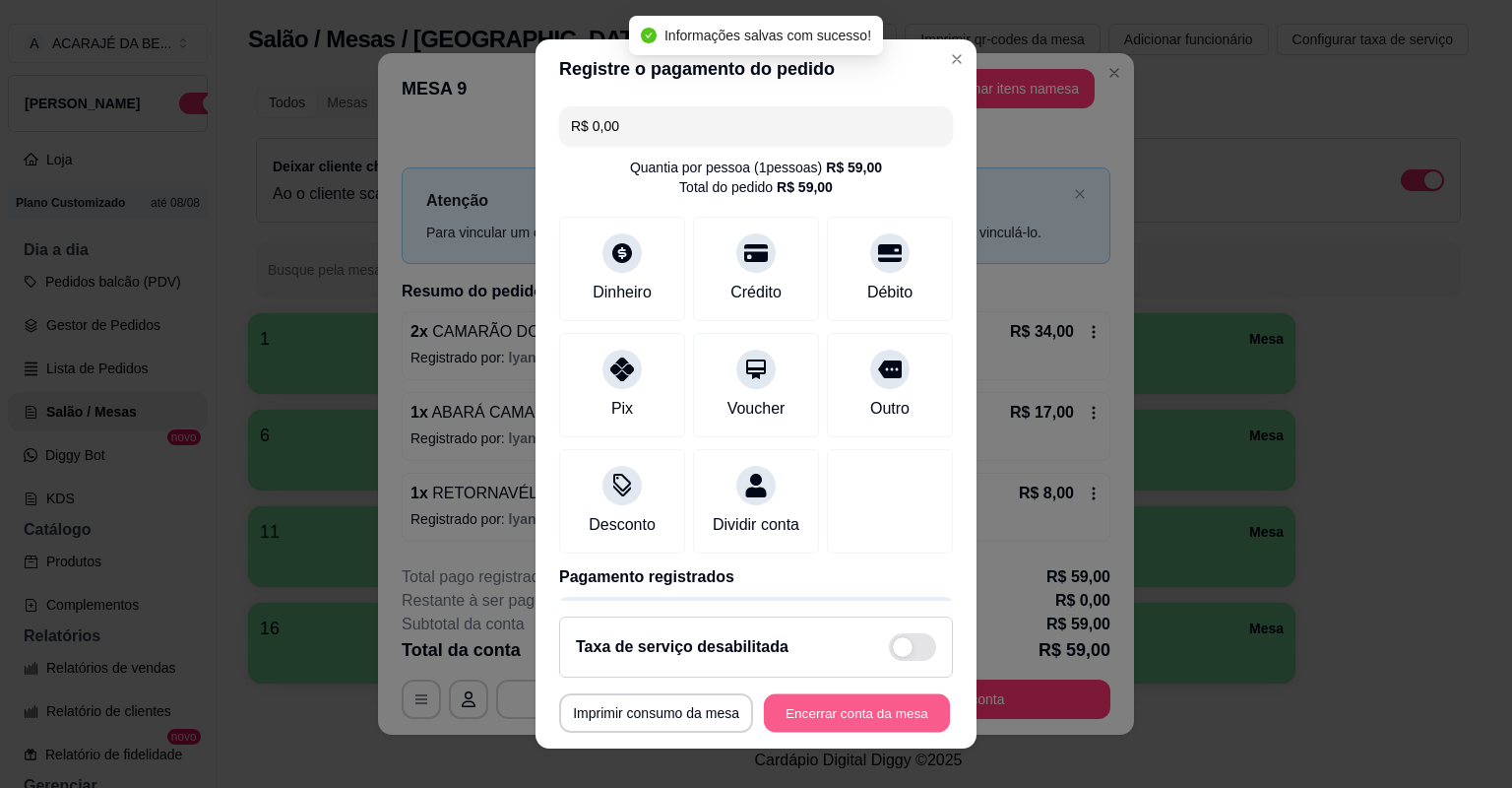 click on "Encerrar conta da mesa" at bounding box center [856, 713] 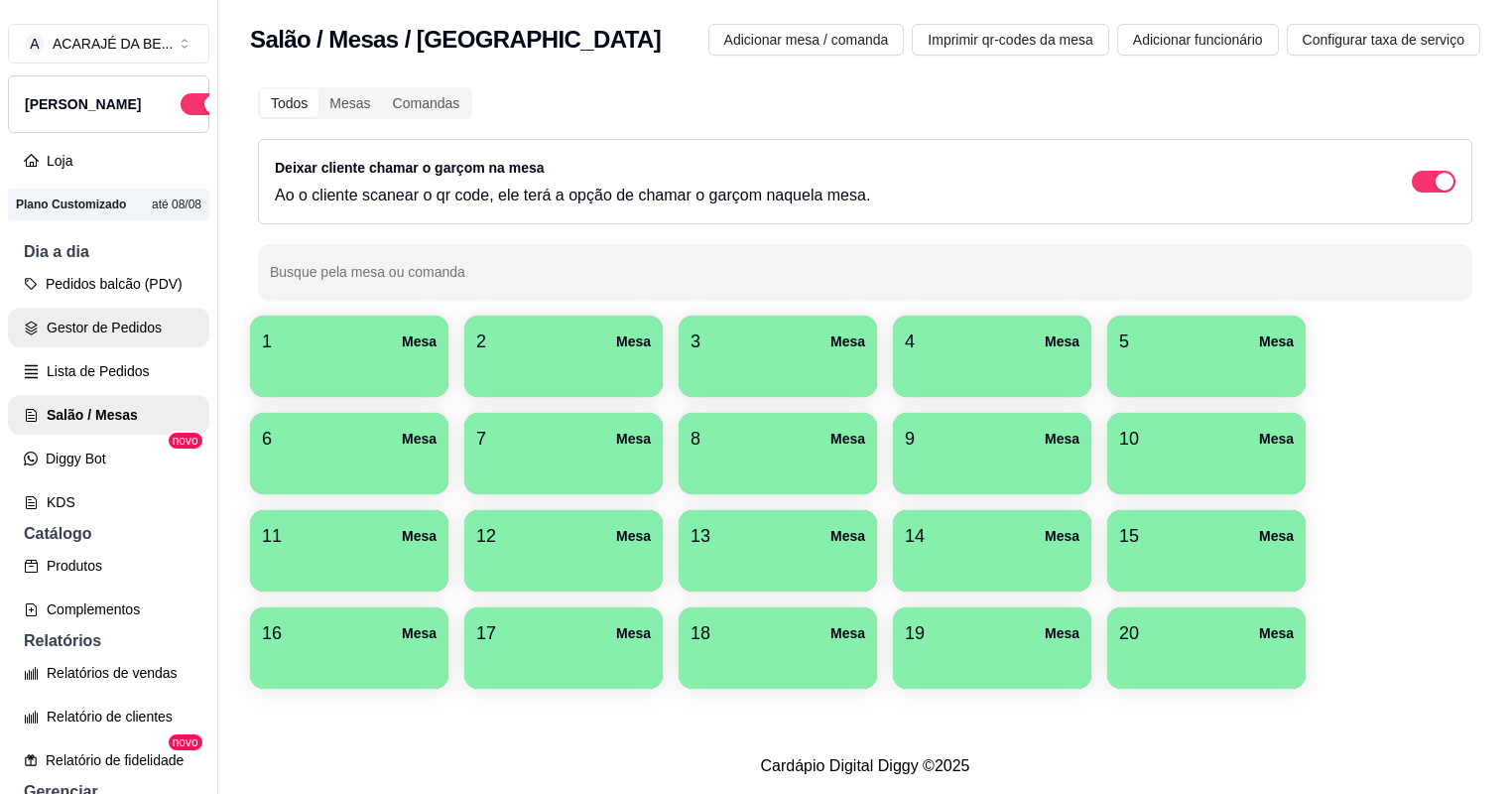 click on "Gestor de Pedidos" at bounding box center [108, 328] 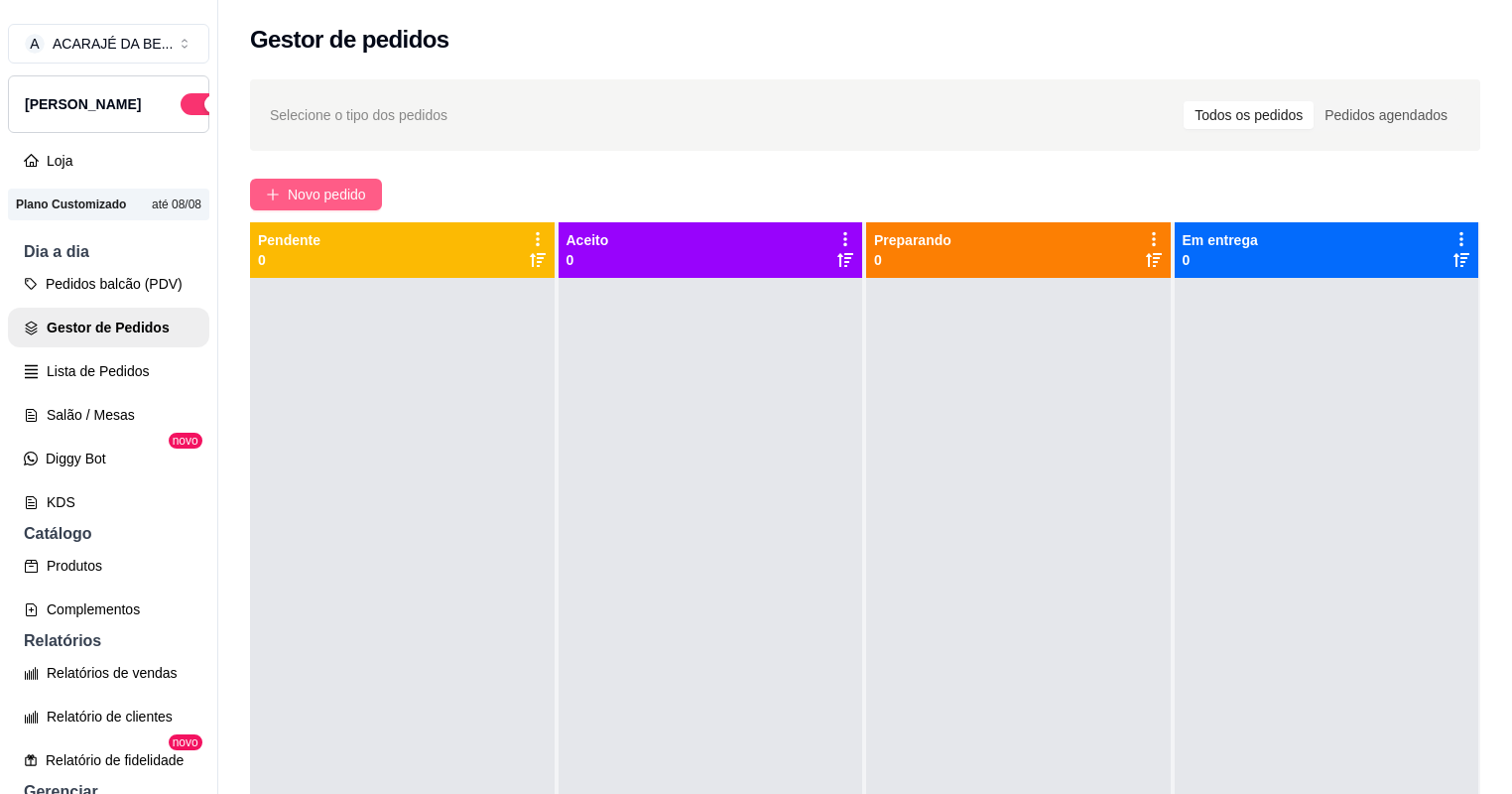 click 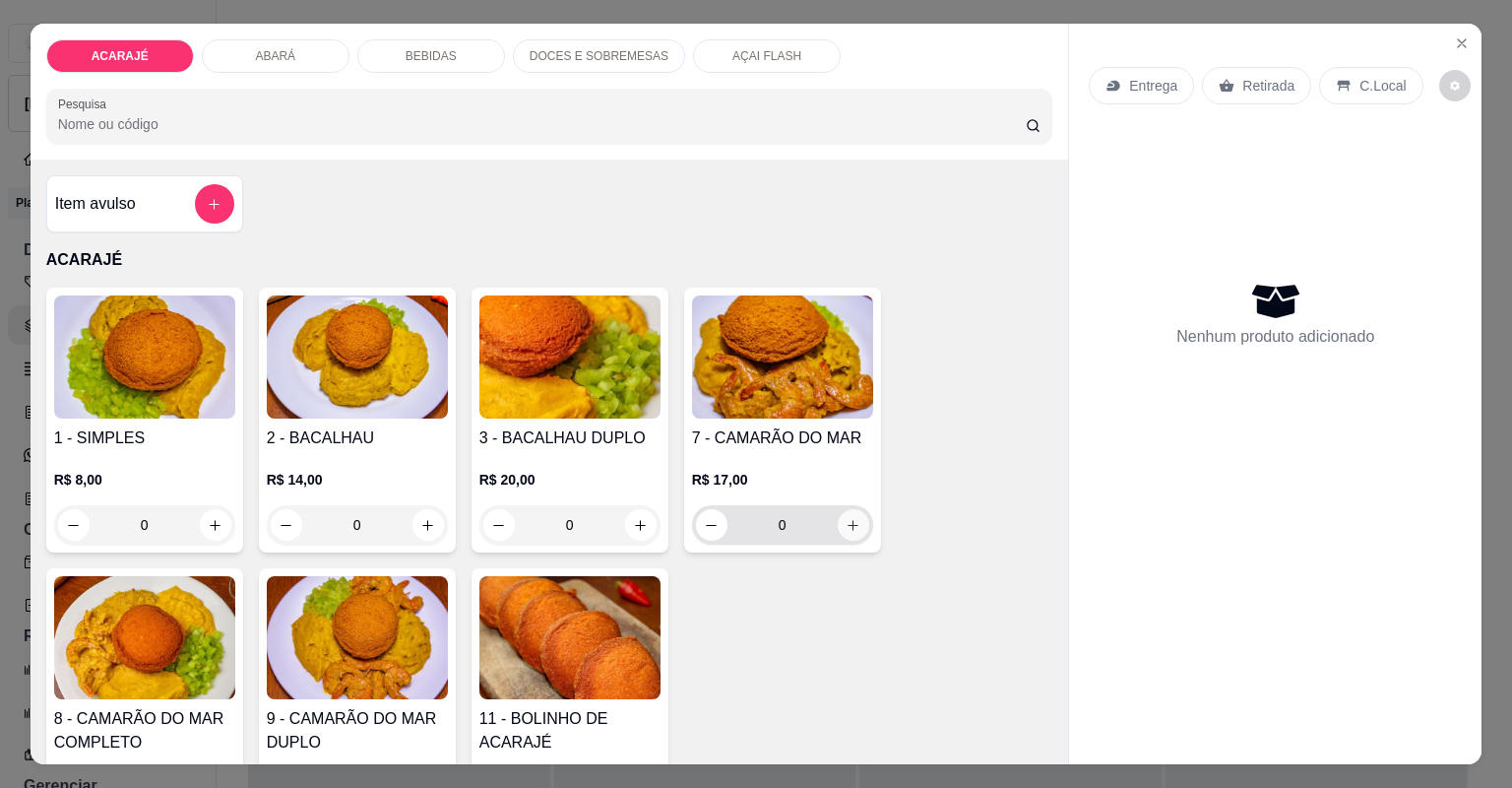 click 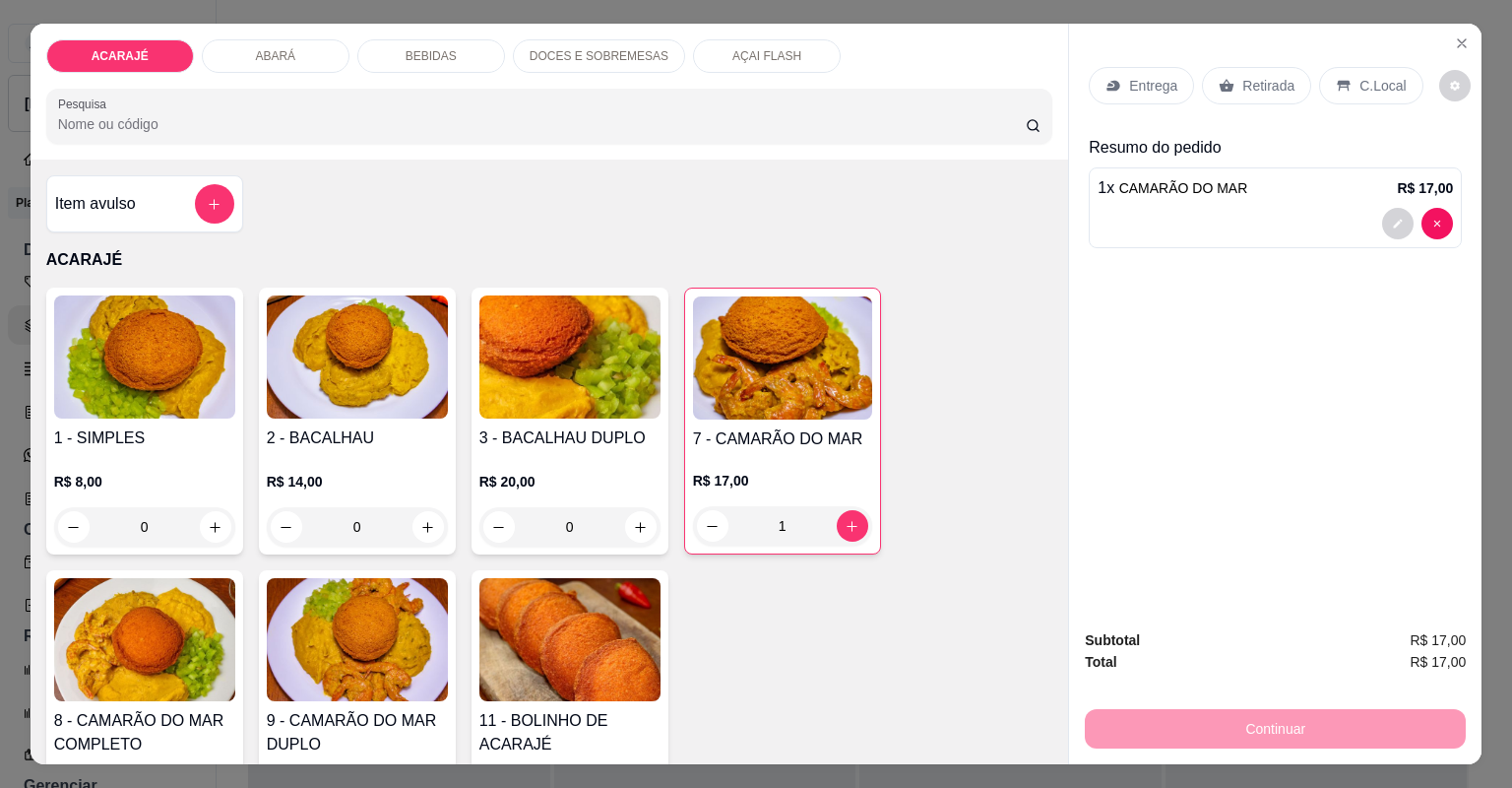 click on "Entrega" at bounding box center (1153, 86) 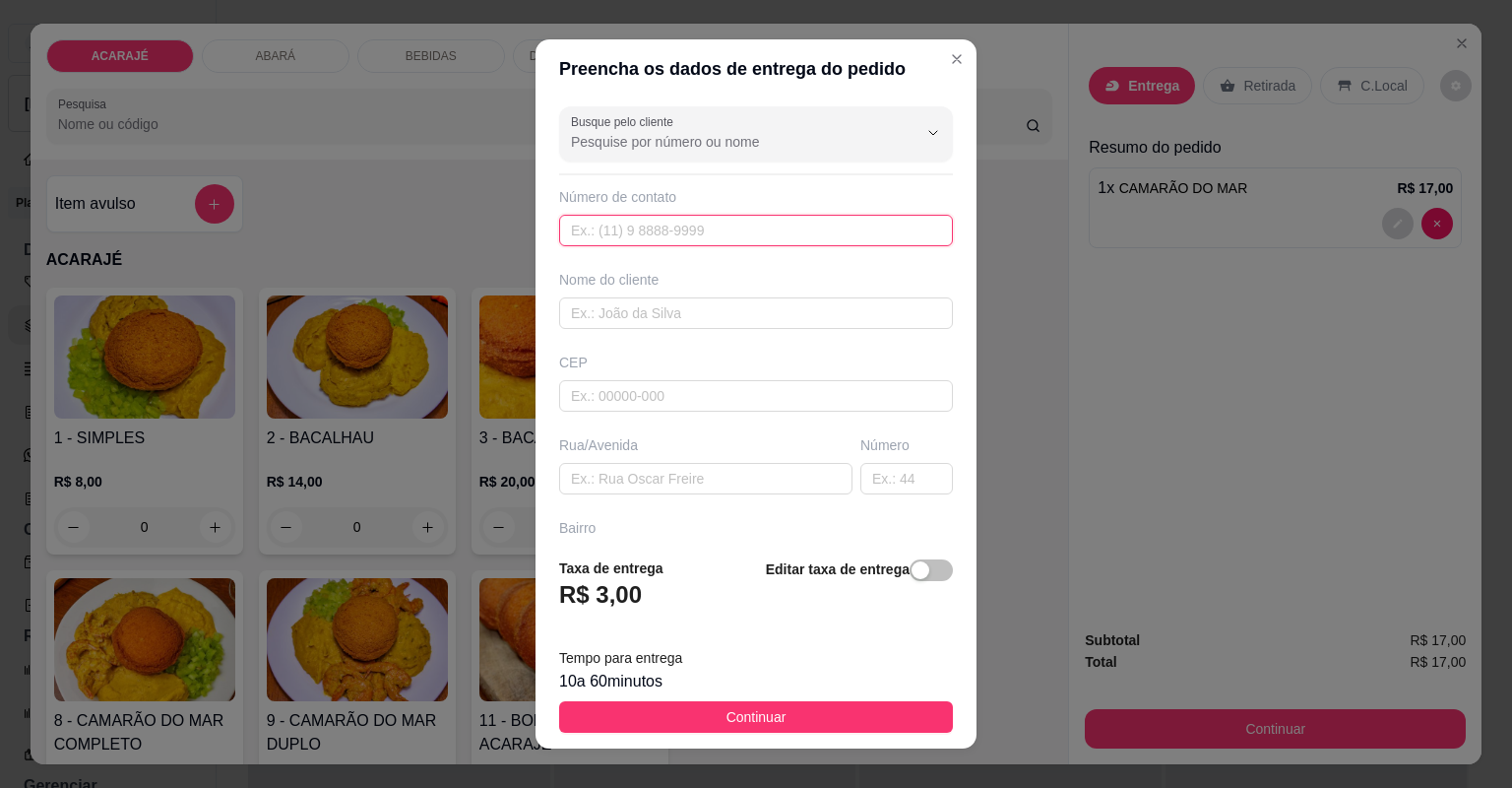click at bounding box center (756, 230) 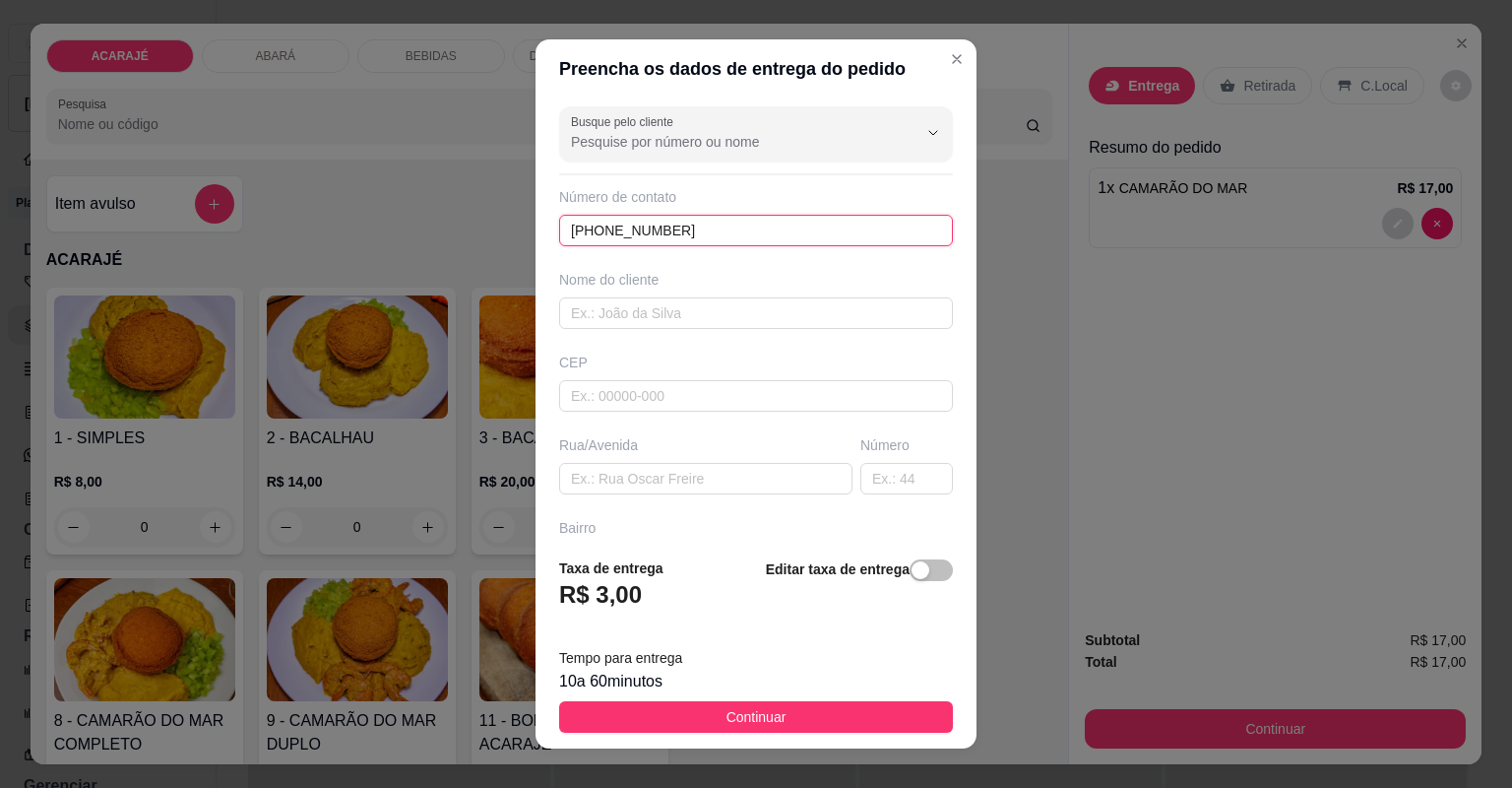 type on "[PHONE_NUMBER]" 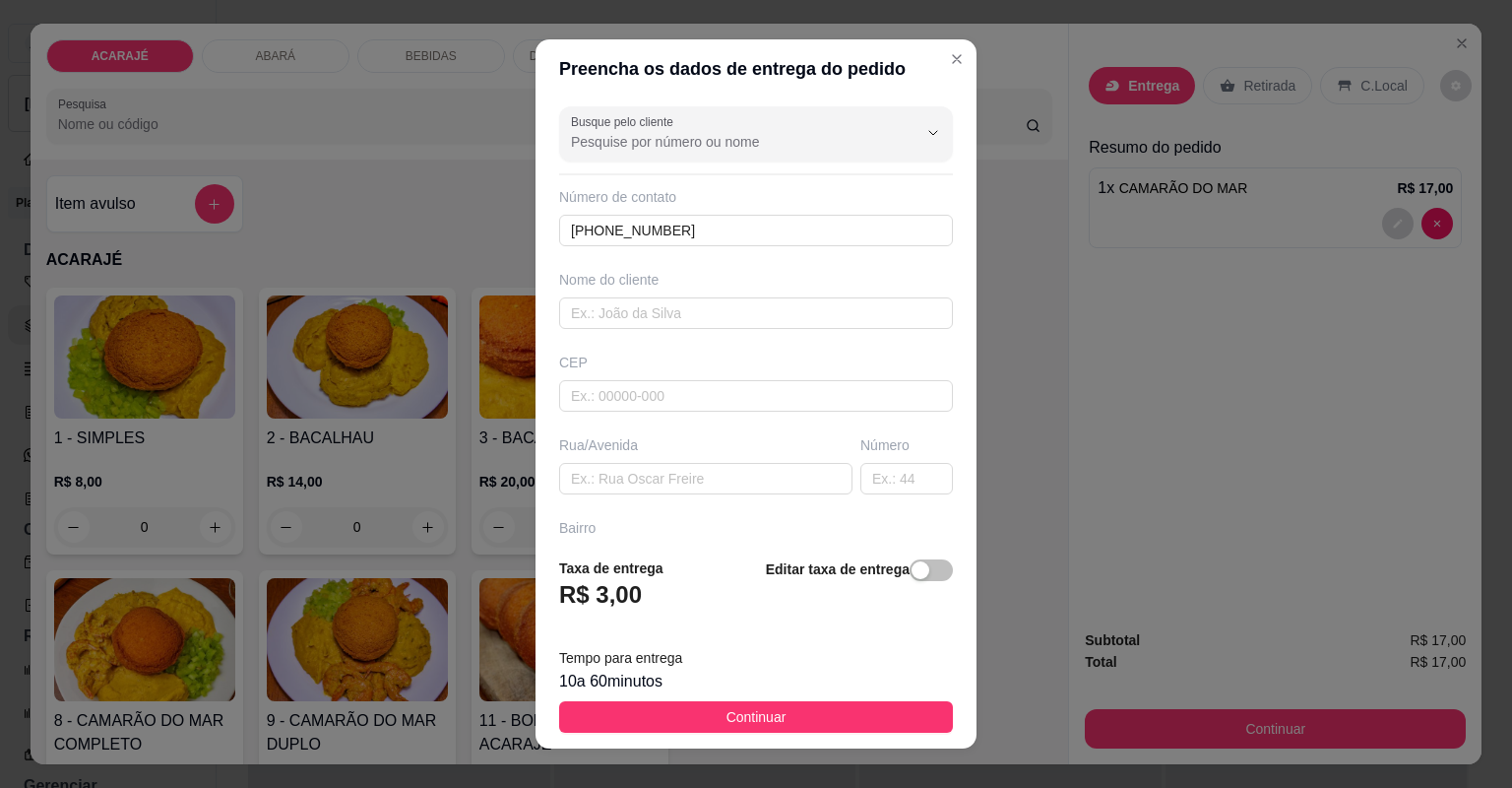 click on "Busque pelo cliente Número de contato [PHONE_NUMBER] Nome do cliente CEP Rua/[GEOGRAPHIC_DATA]" at bounding box center [756, 320] 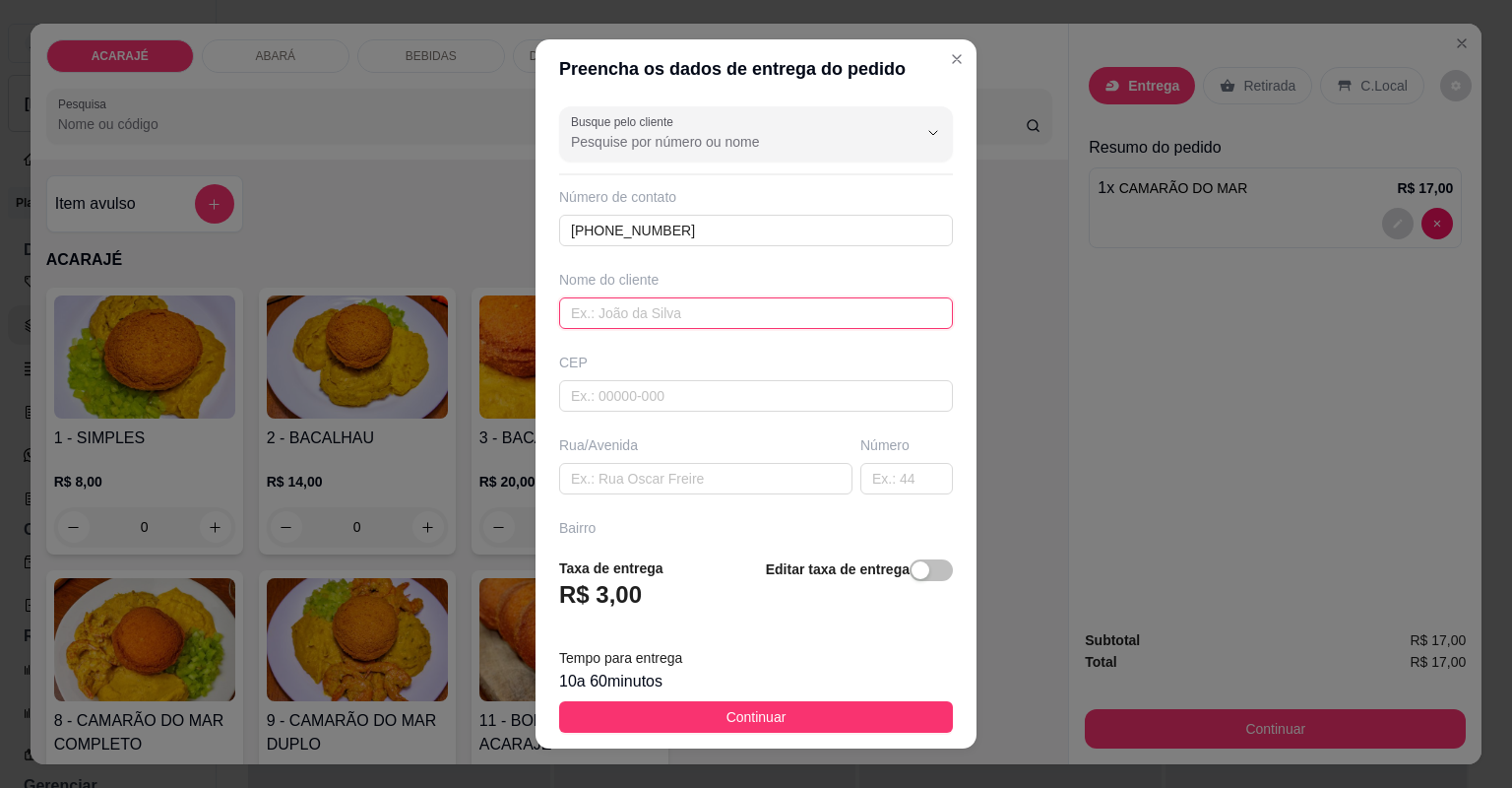 click at bounding box center (756, 313) 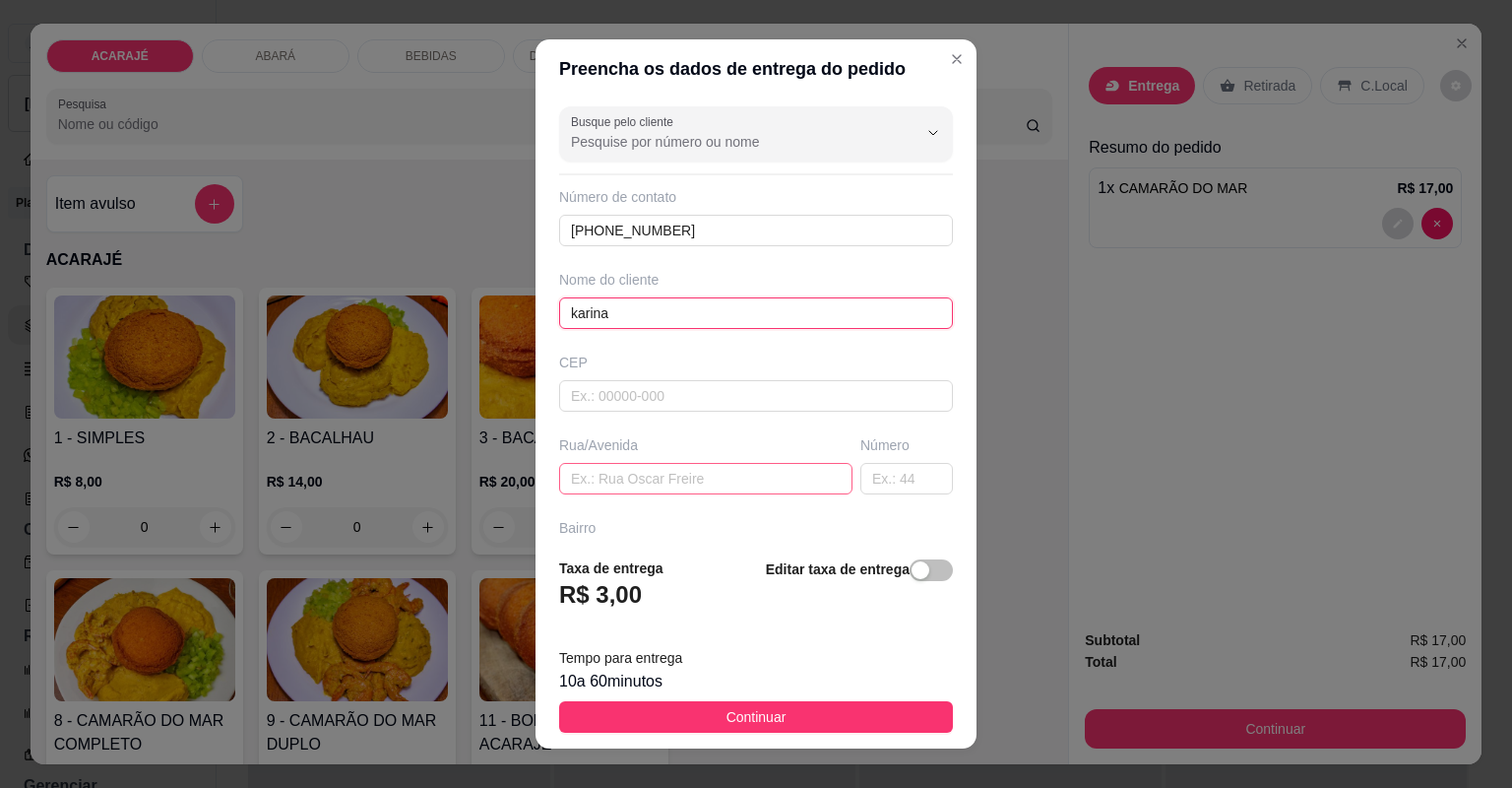 type on "karina" 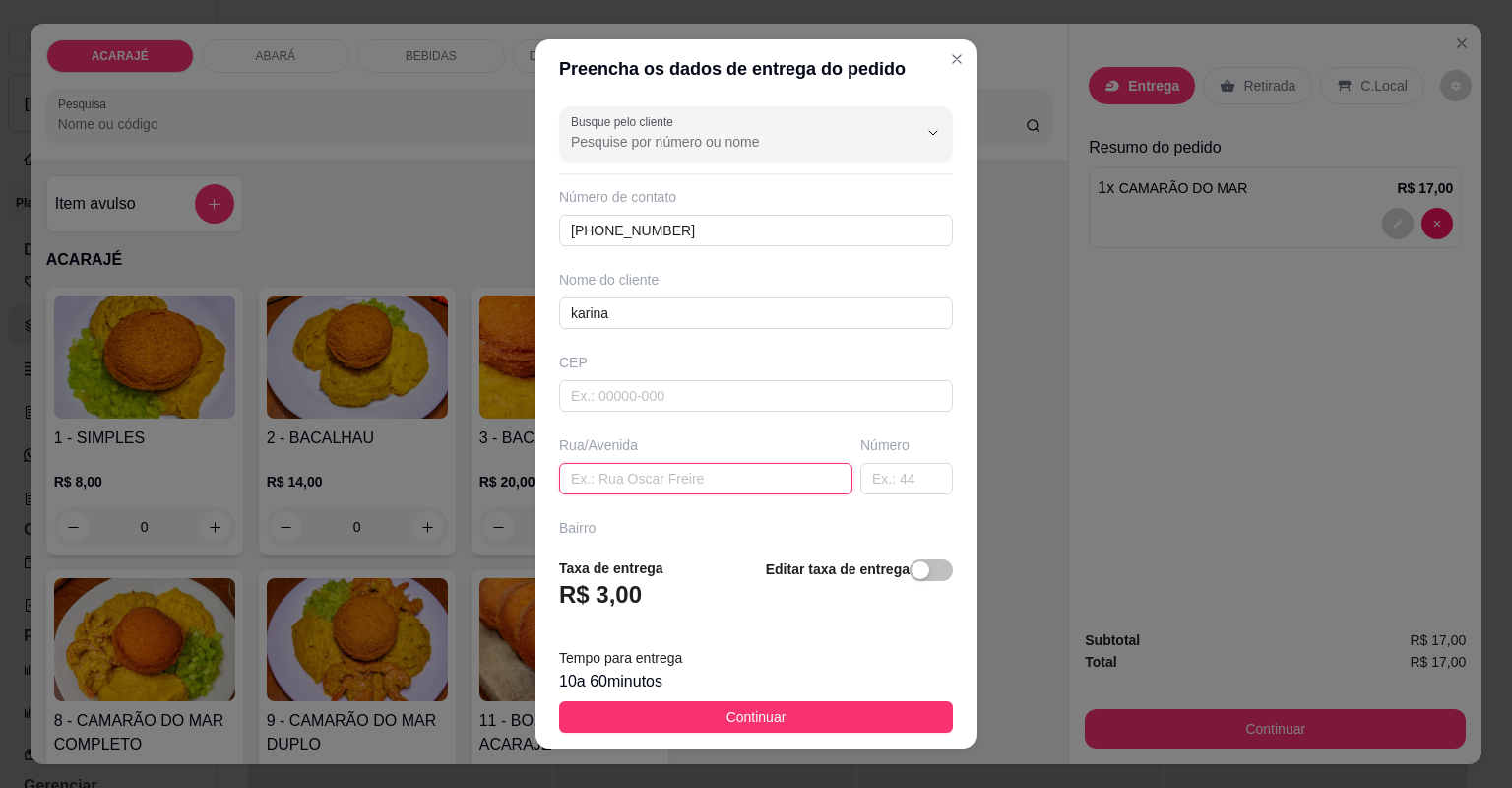 click at bounding box center [706, 479] 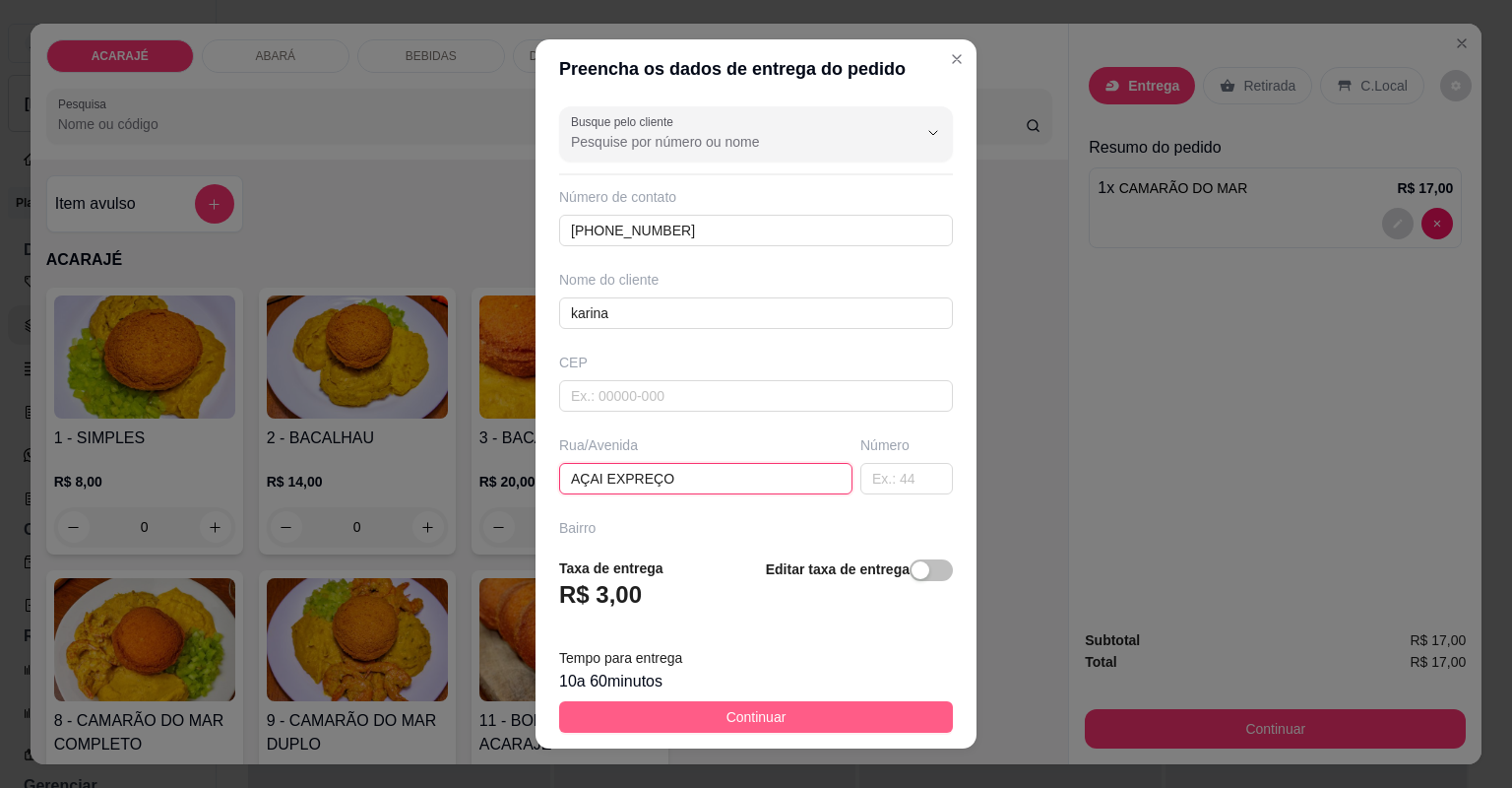 type on "AÇAI EXPREÇO" 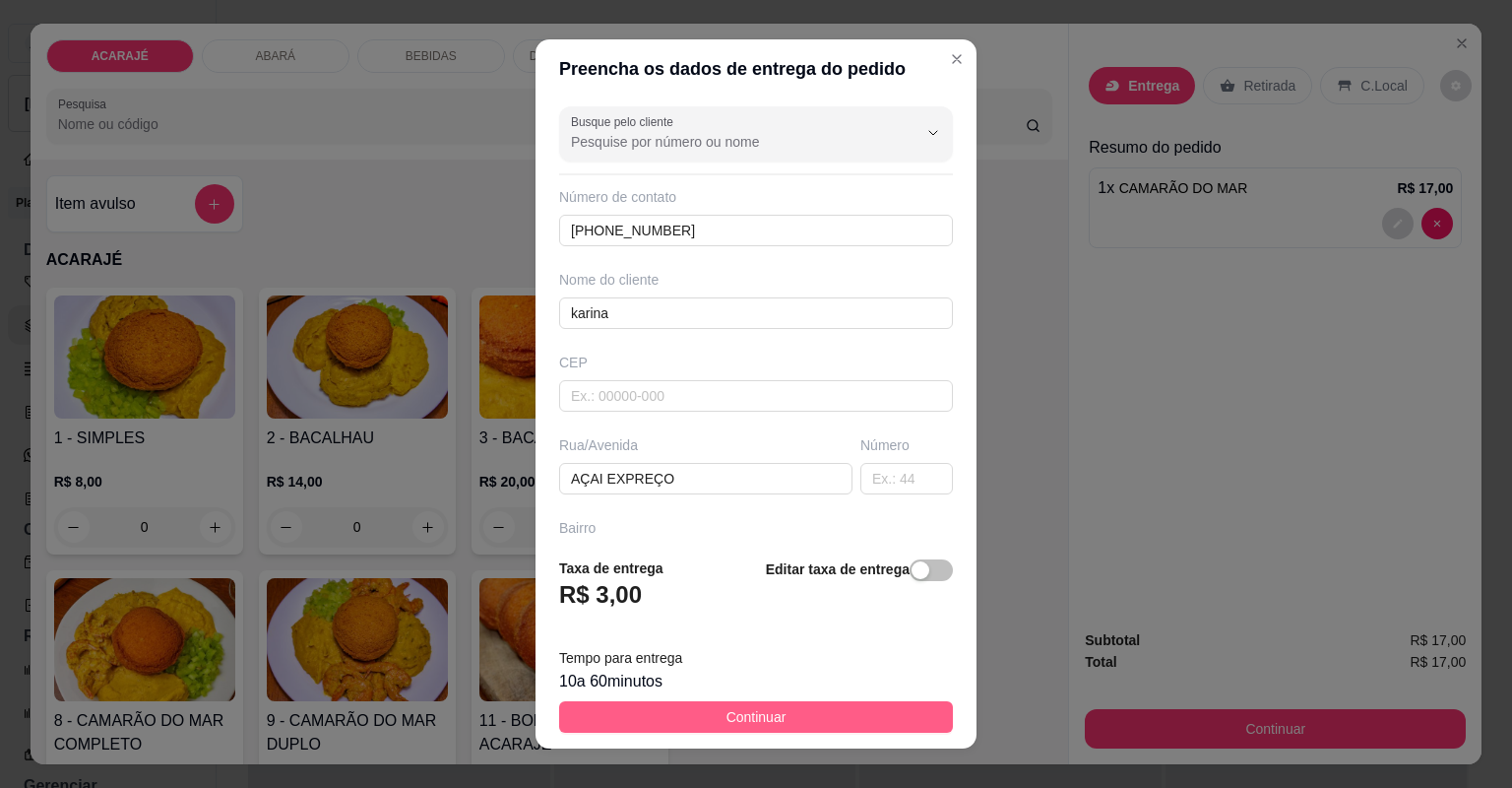 click on "Continuar" at bounding box center [756, 717] 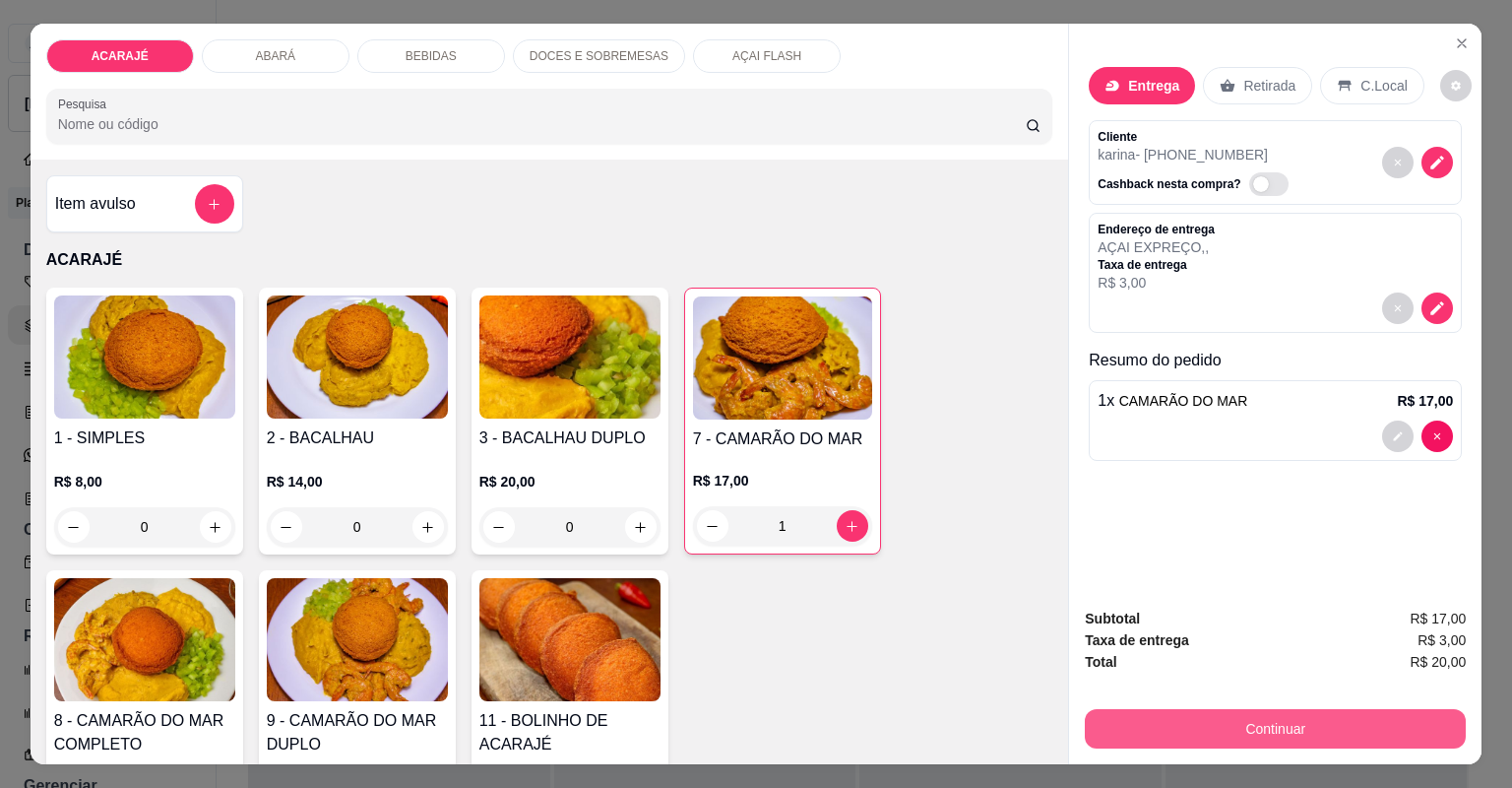 click on "Continuar" at bounding box center [1275, 729] 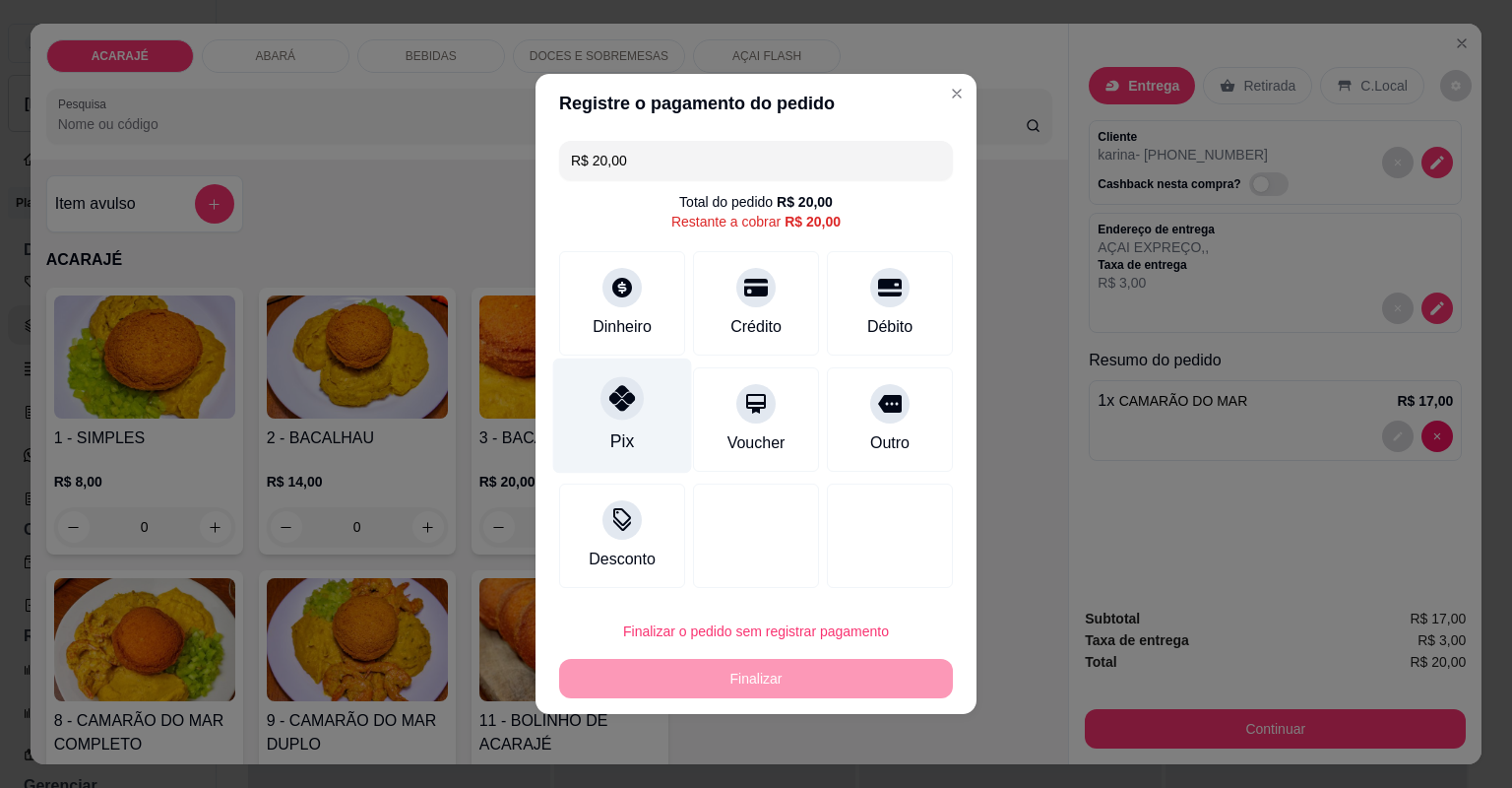 click on "Pix" at bounding box center [622, 441] 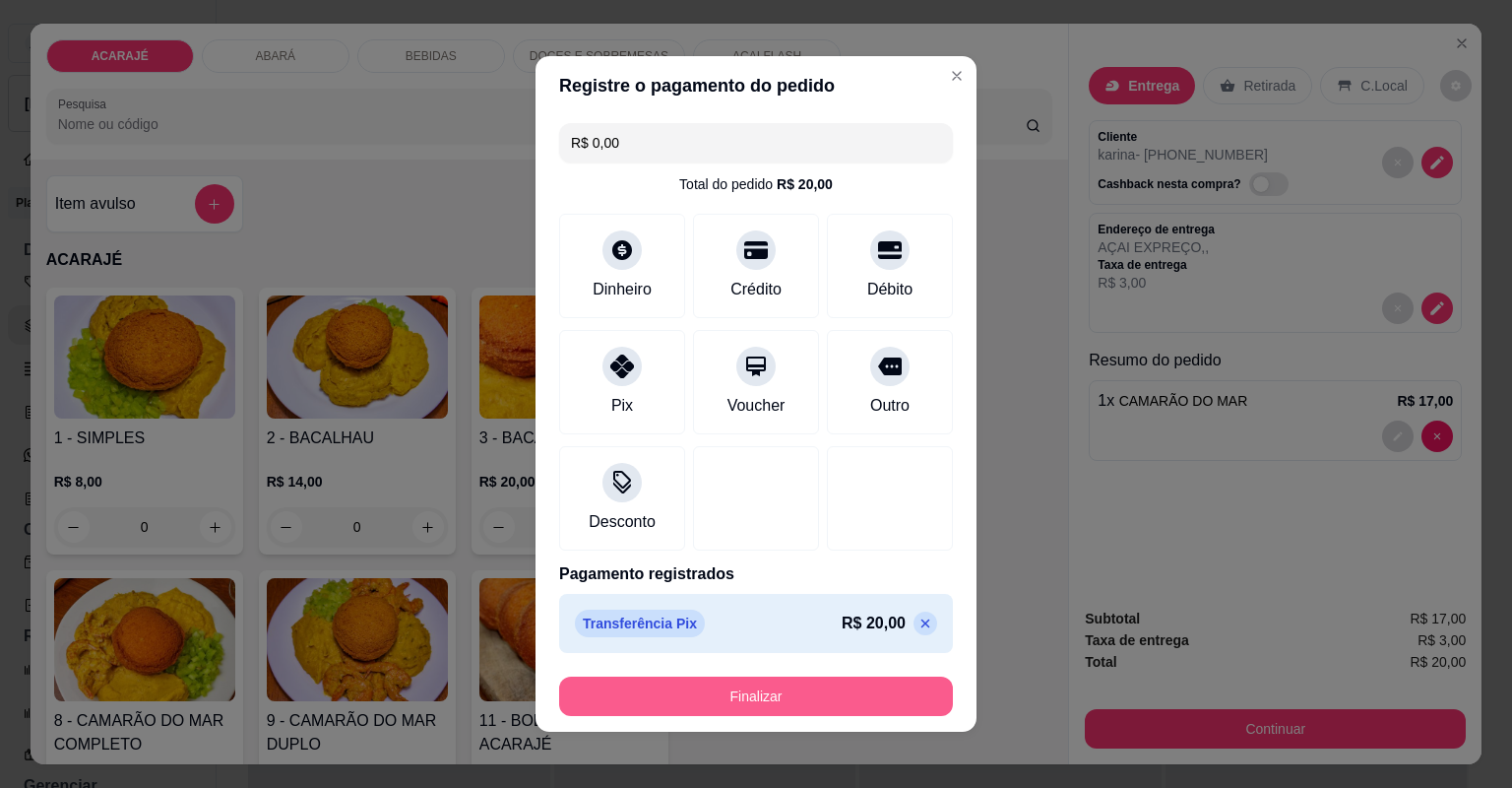 click on "Finalizar" at bounding box center [756, 696] 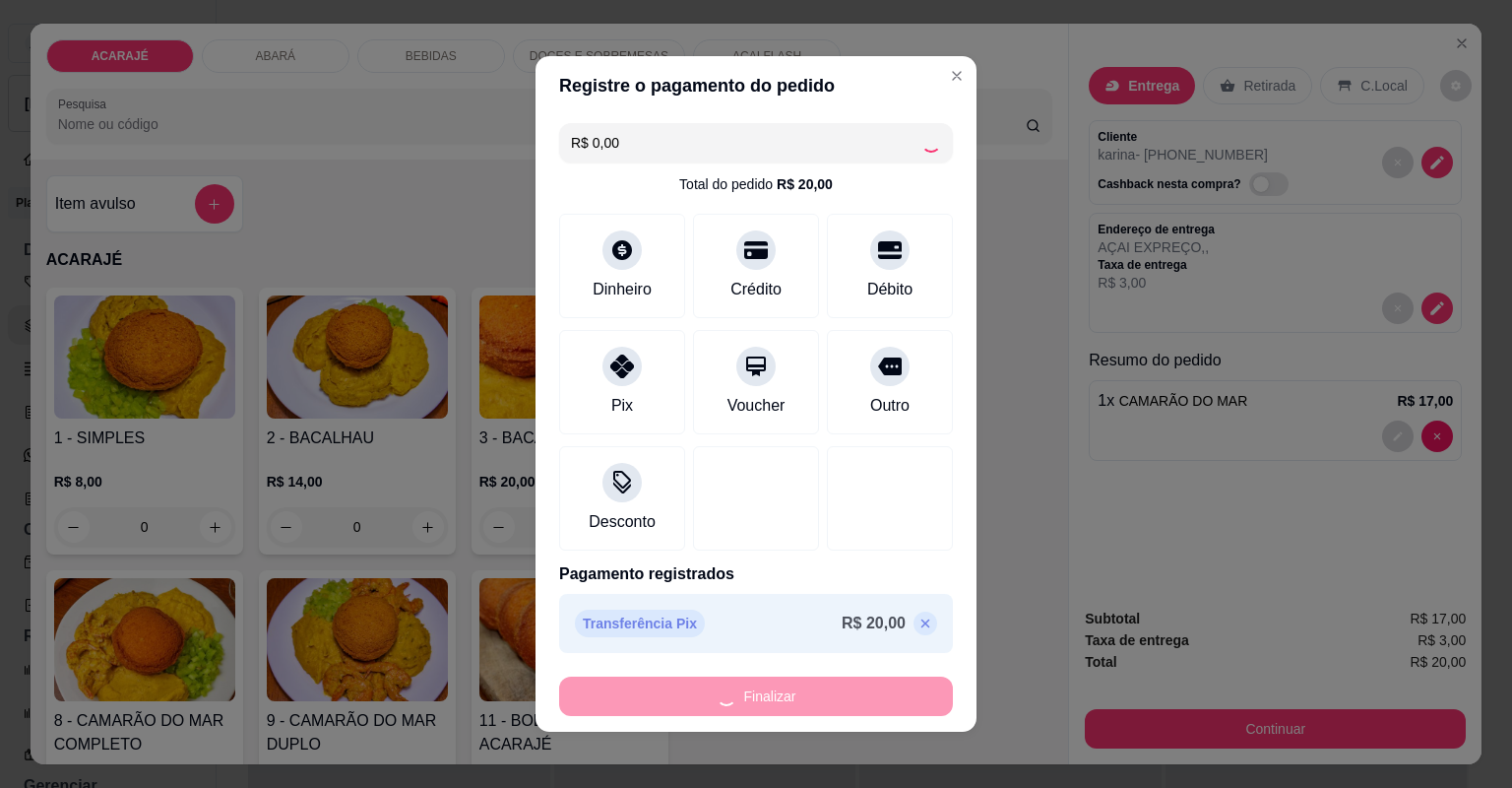 type on "0" 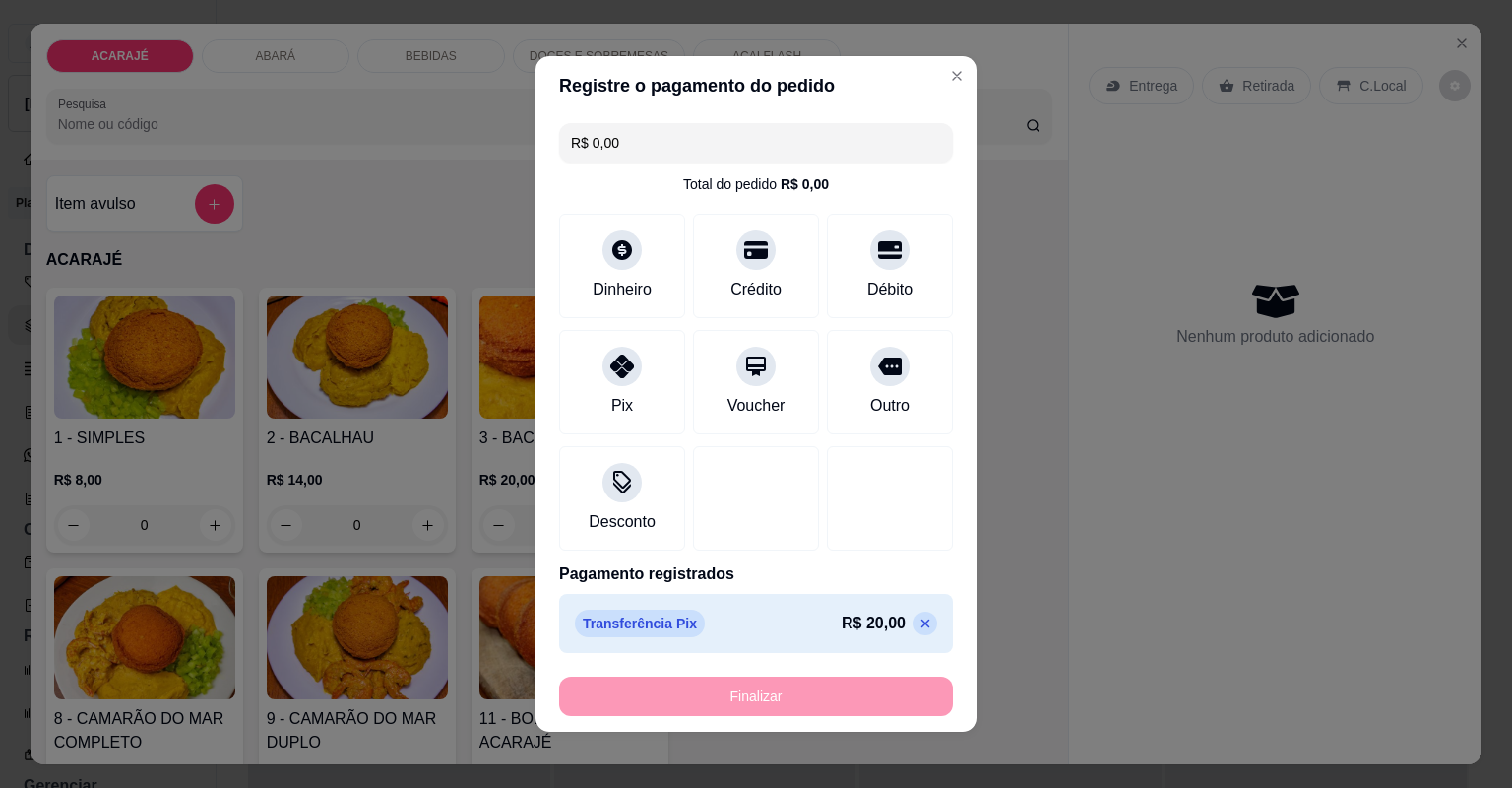 type on "-R$ 20,00" 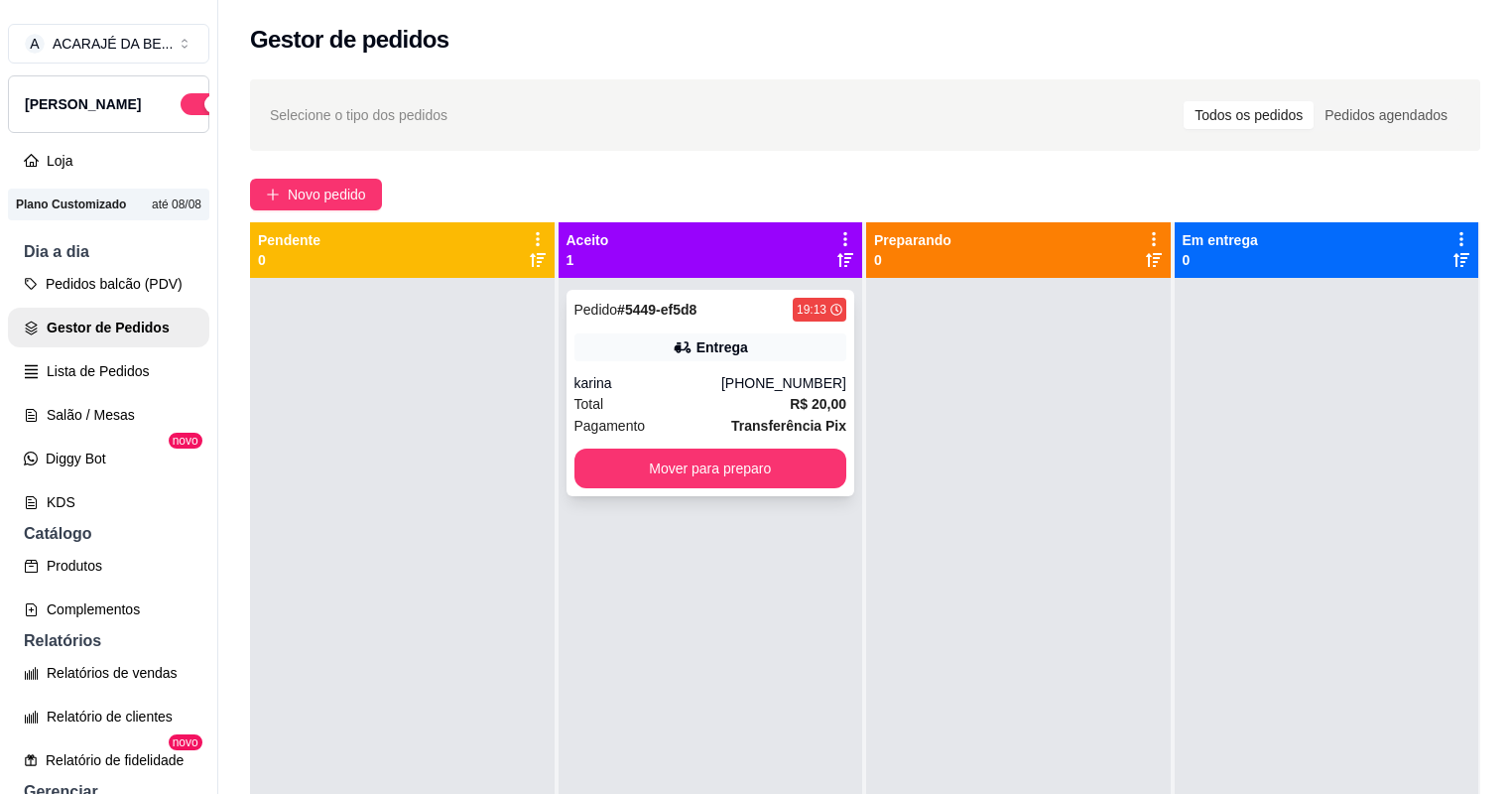 click on "Total R$ 20,00" at bounding box center (710, 404) 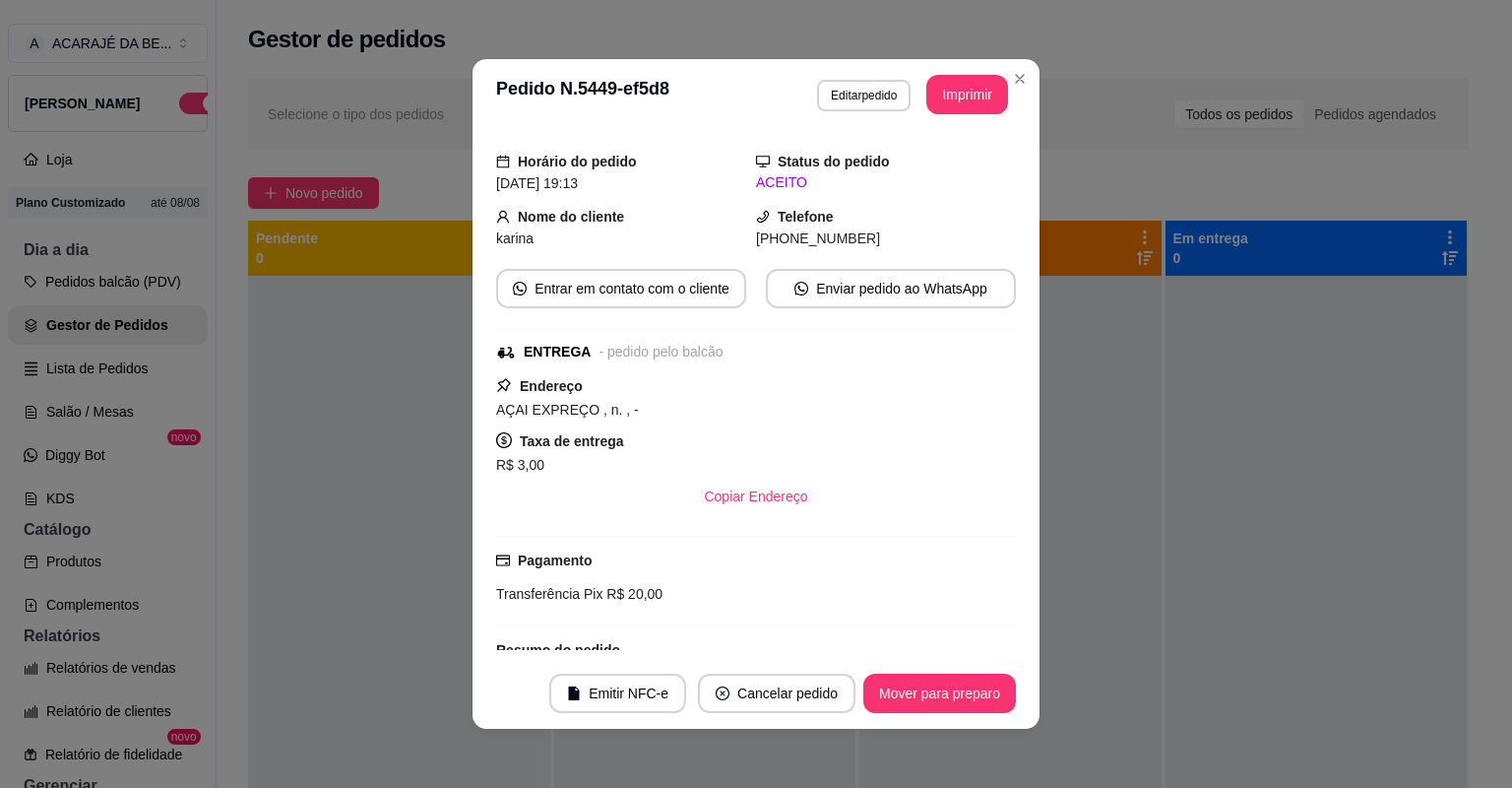scroll, scrollTop: 79, scrollLeft: 0, axis: vertical 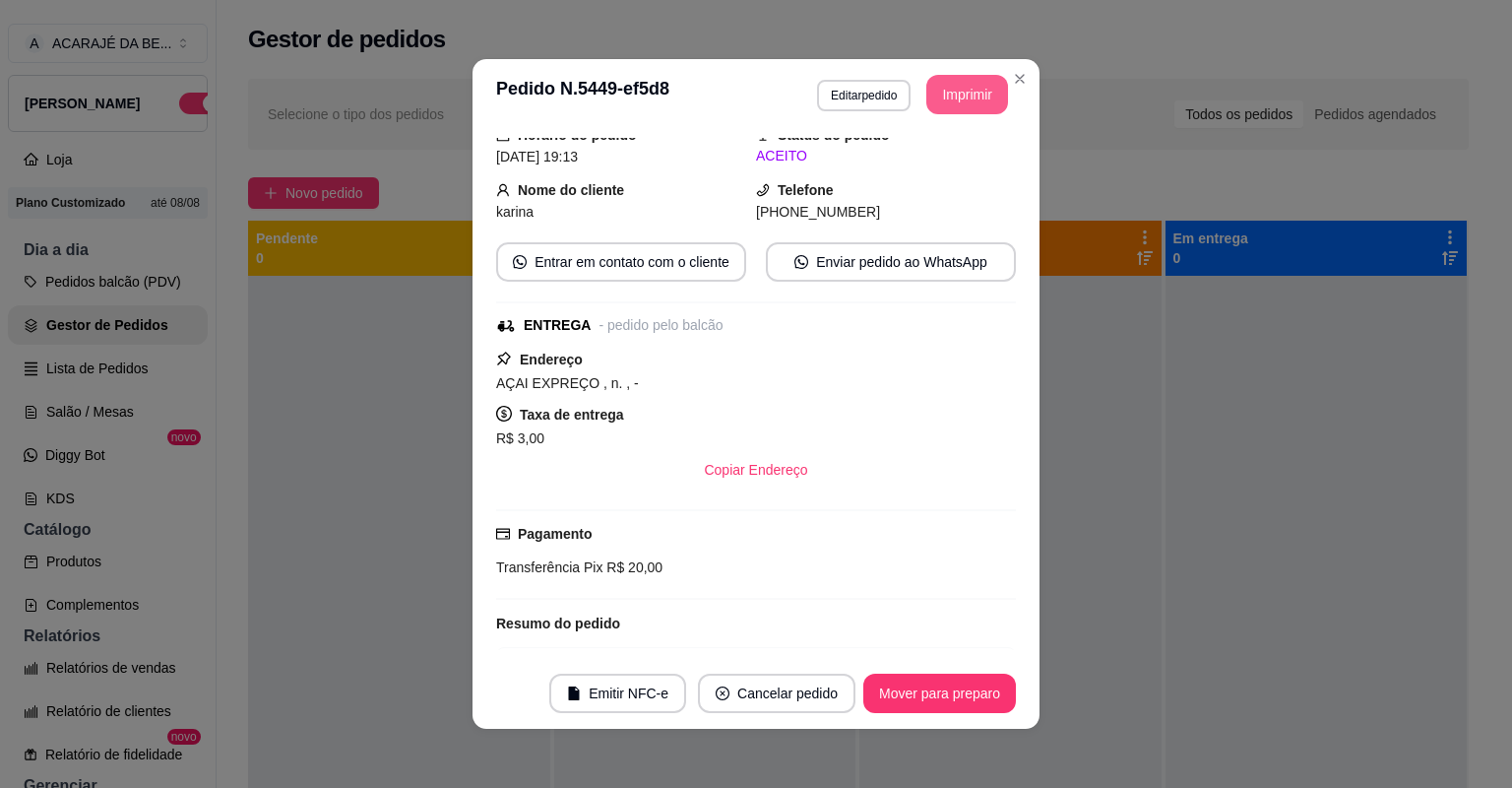 click on "Imprimir" at bounding box center [967, 95] 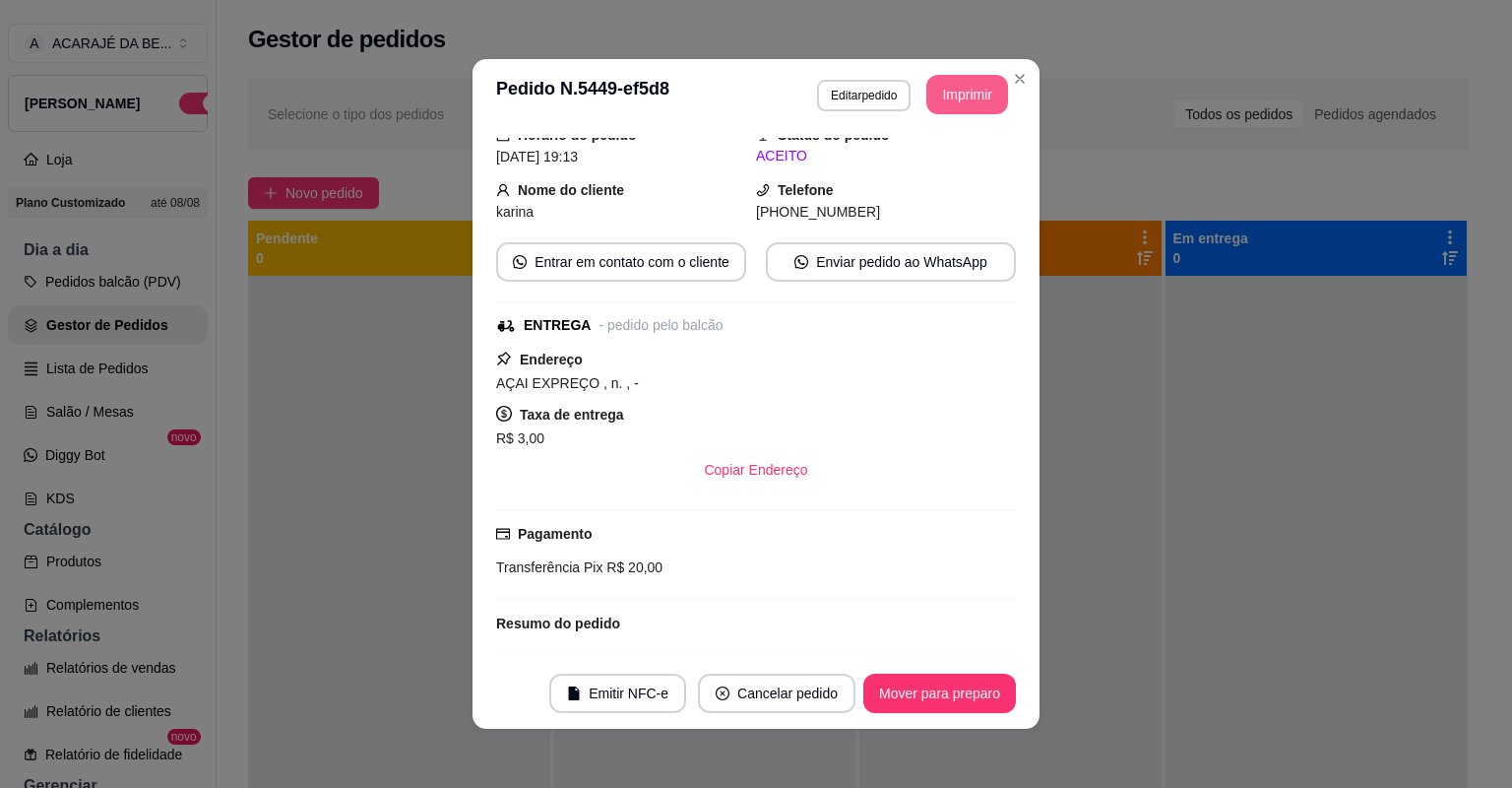 scroll, scrollTop: 0, scrollLeft: 0, axis: both 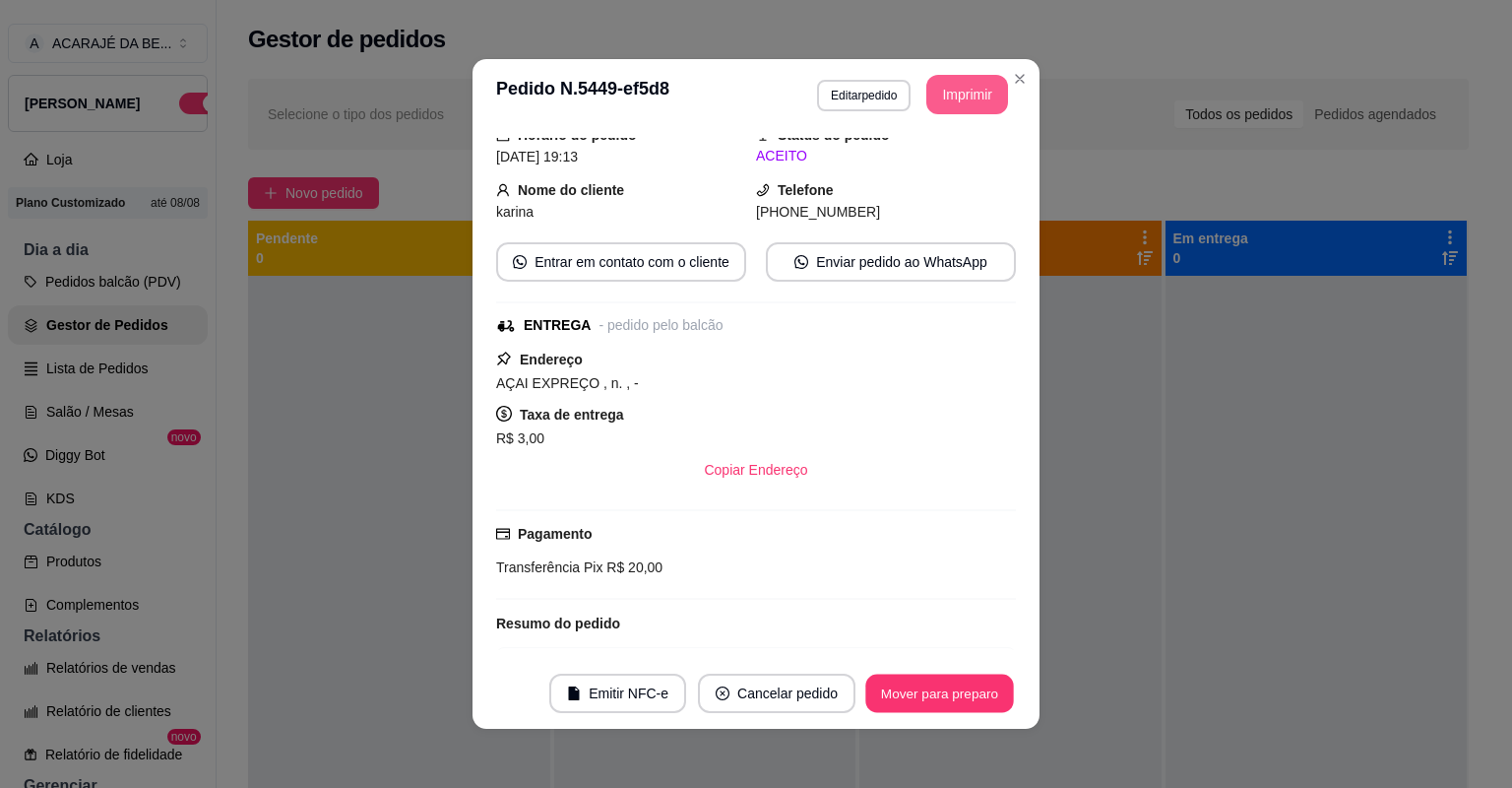 click on "Mover para preparo" at bounding box center [939, 693] 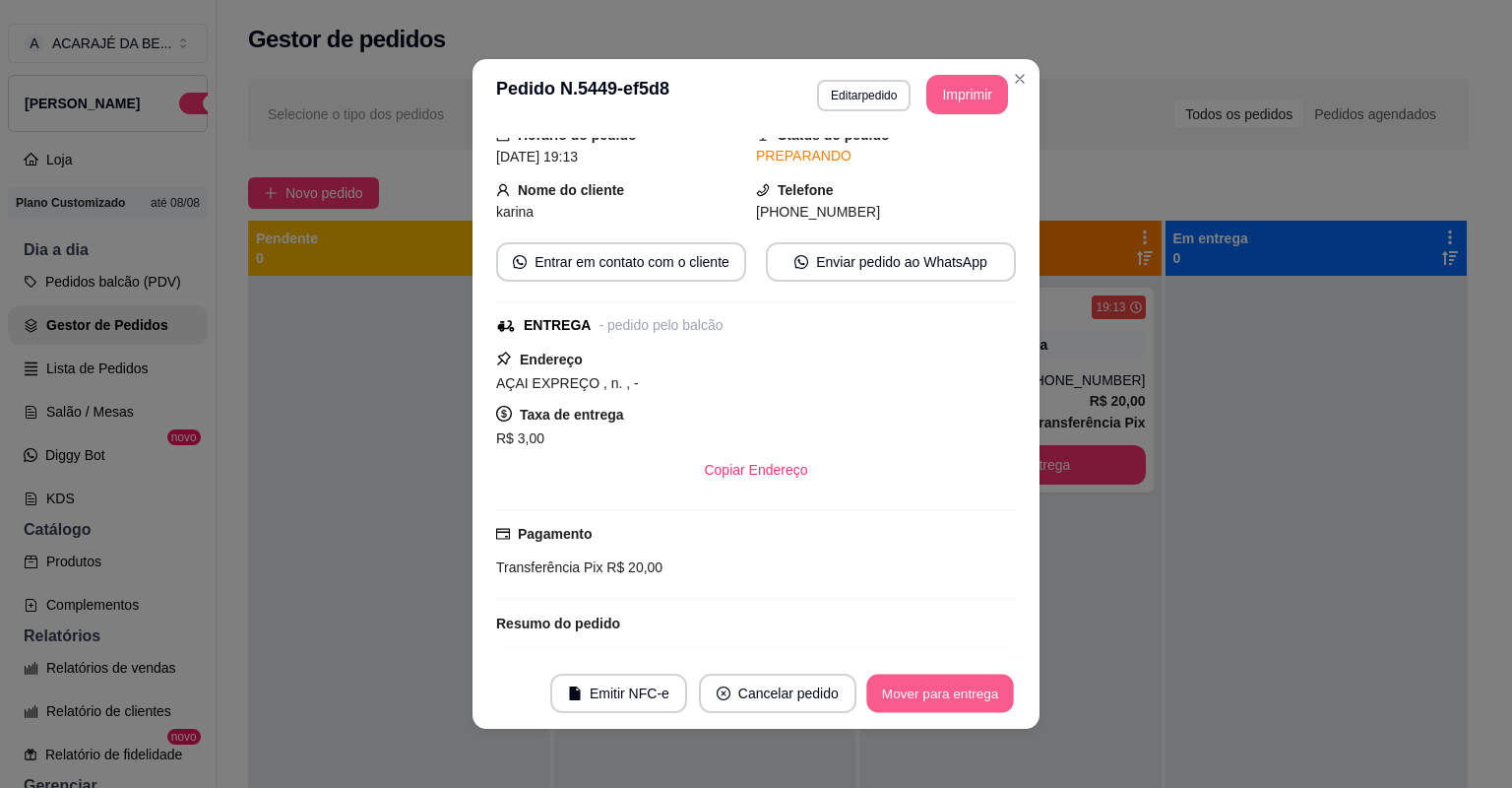 click on "Mover para entrega" at bounding box center (940, 693) 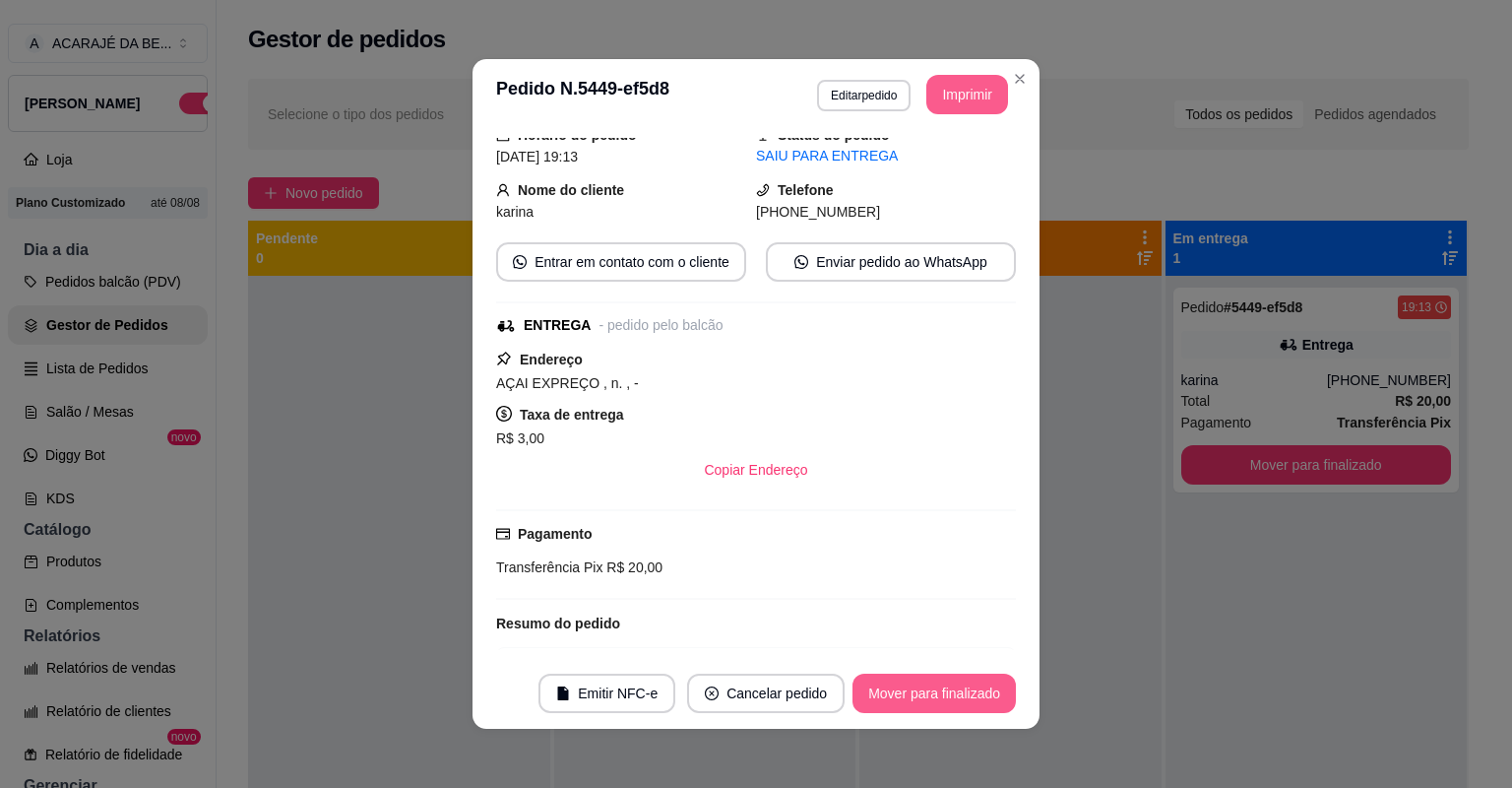 click on "Mover para finalizado" at bounding box center (934, 693) 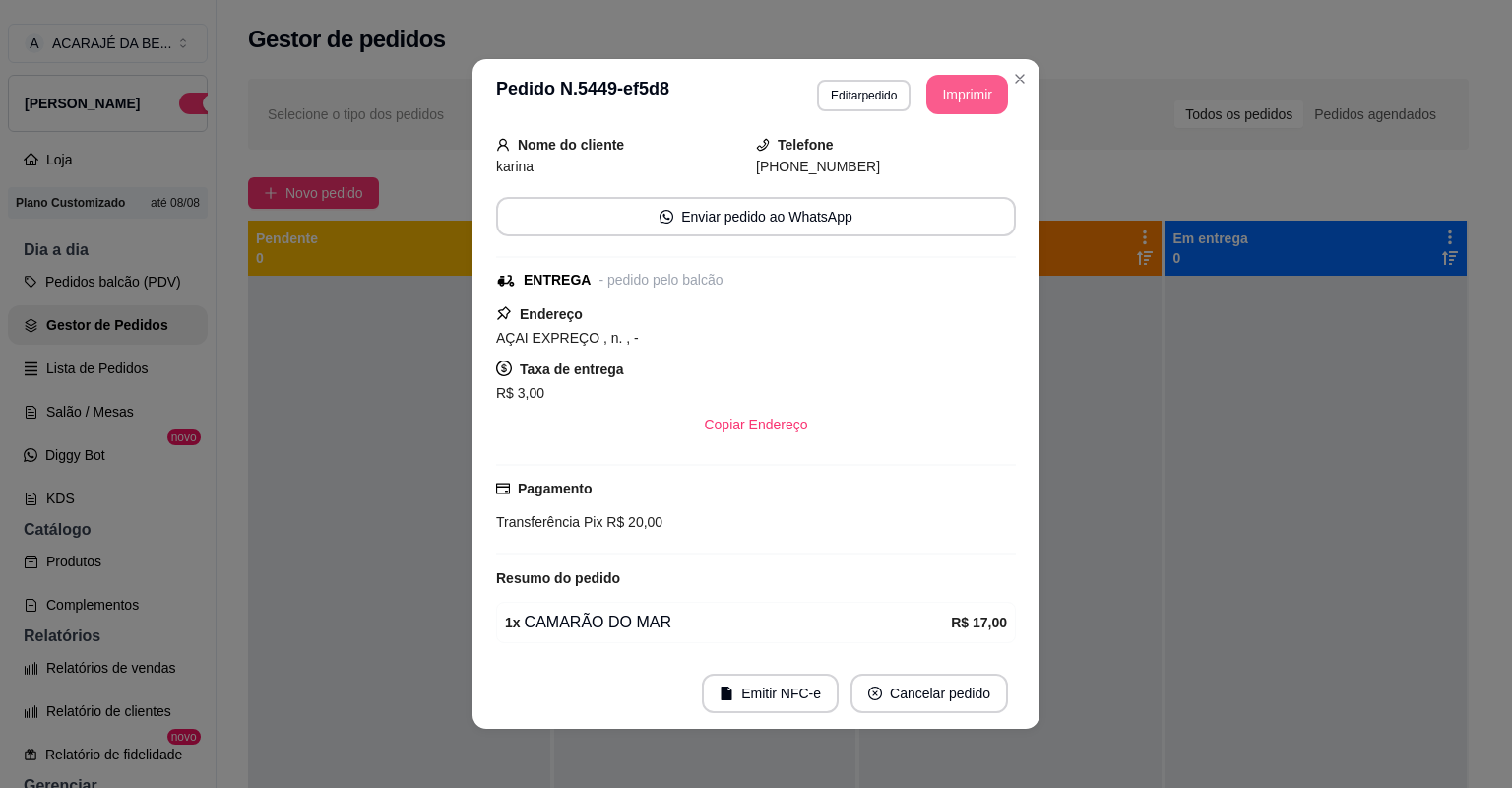 scroll, scrollTop: 33, scrollLeft: 0, axis: vertical 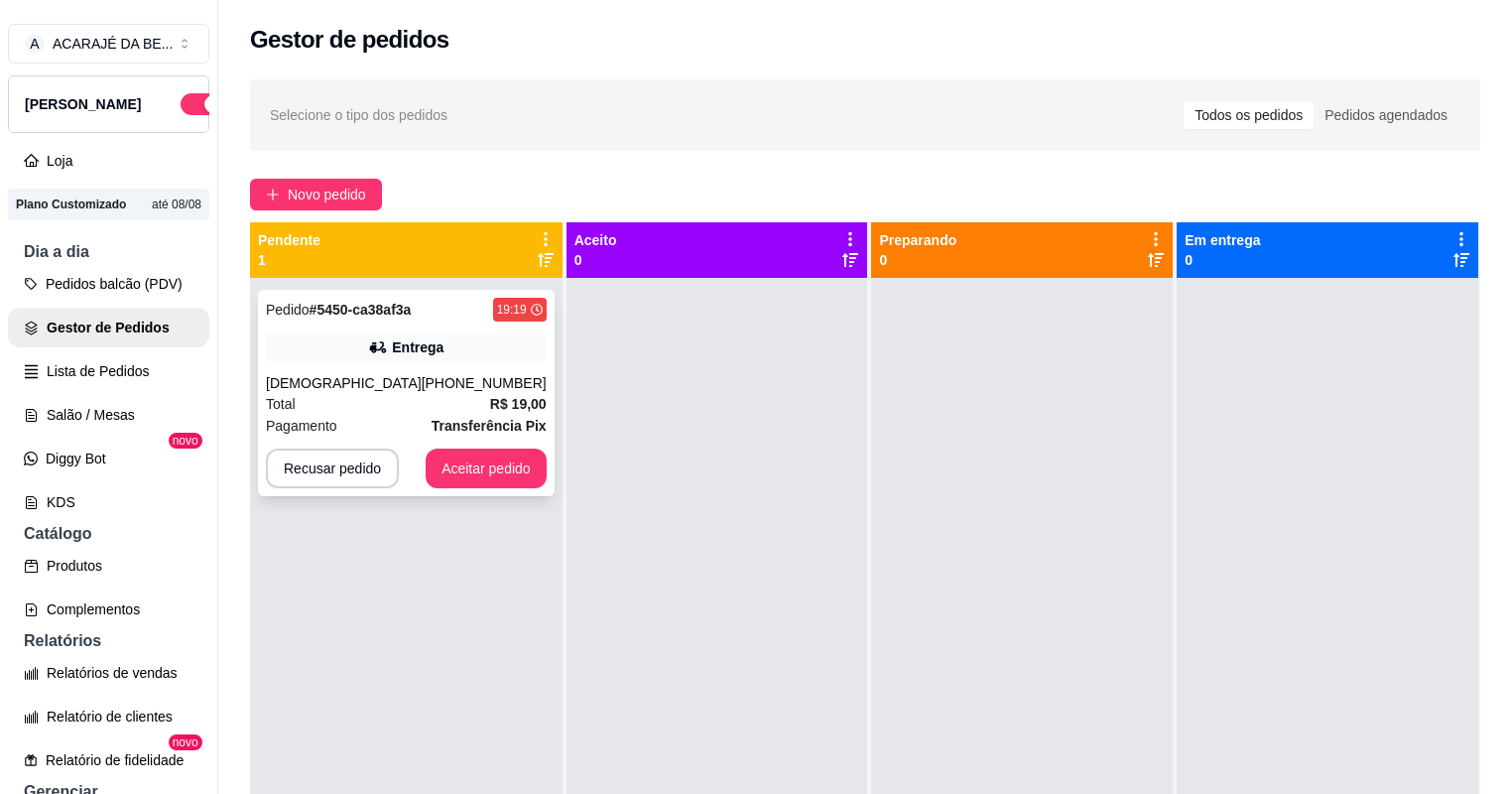 click on "Total R$ 19,00" at bounding box center (406, 404) 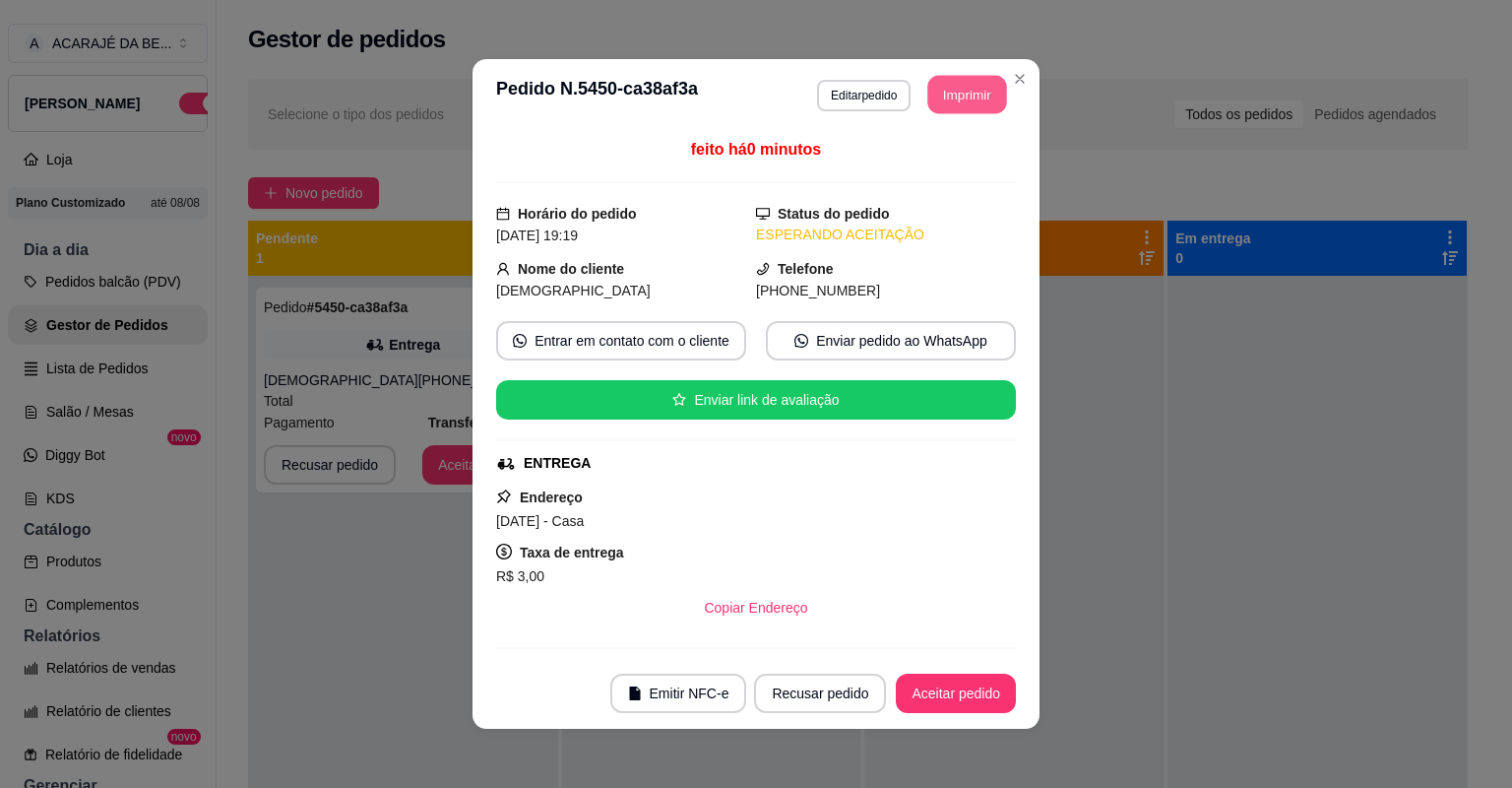 click on "Imprimir" at bounding box center (968, 95) 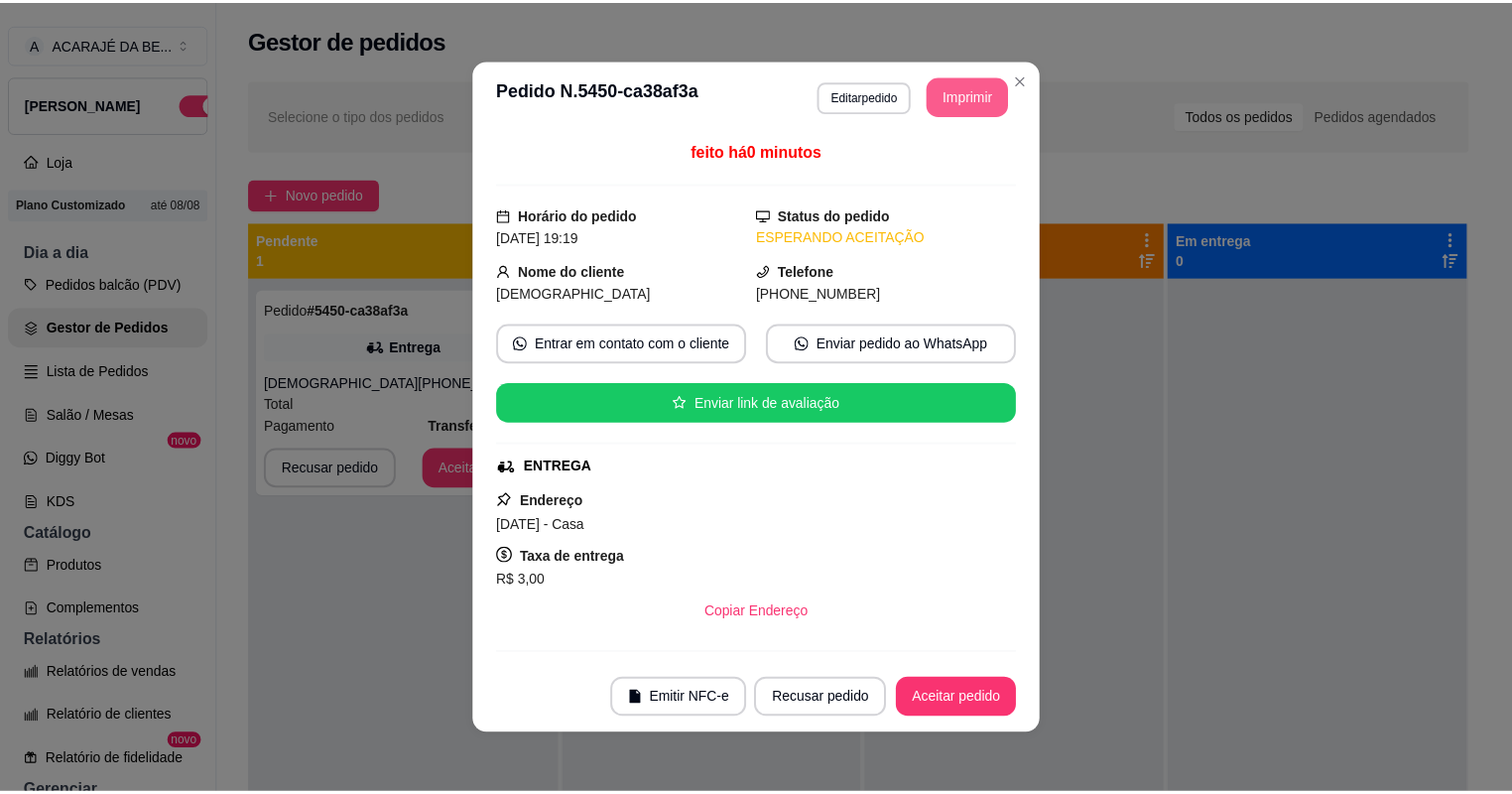 scroll, scrollTop: 0, scrollLeft: 0, axis: both 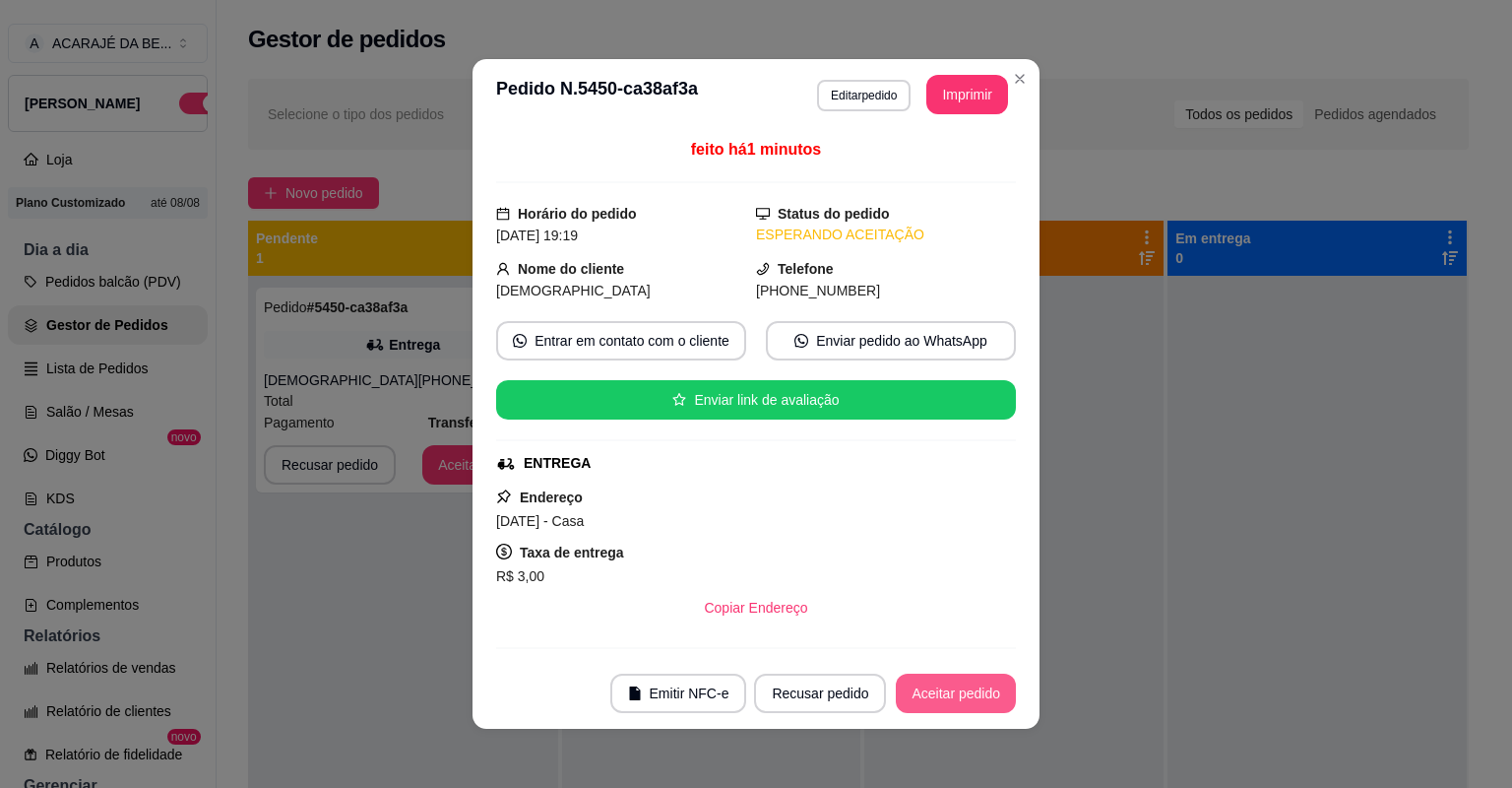 click on "Aceitar pedido" at bounding box center [956, 693] 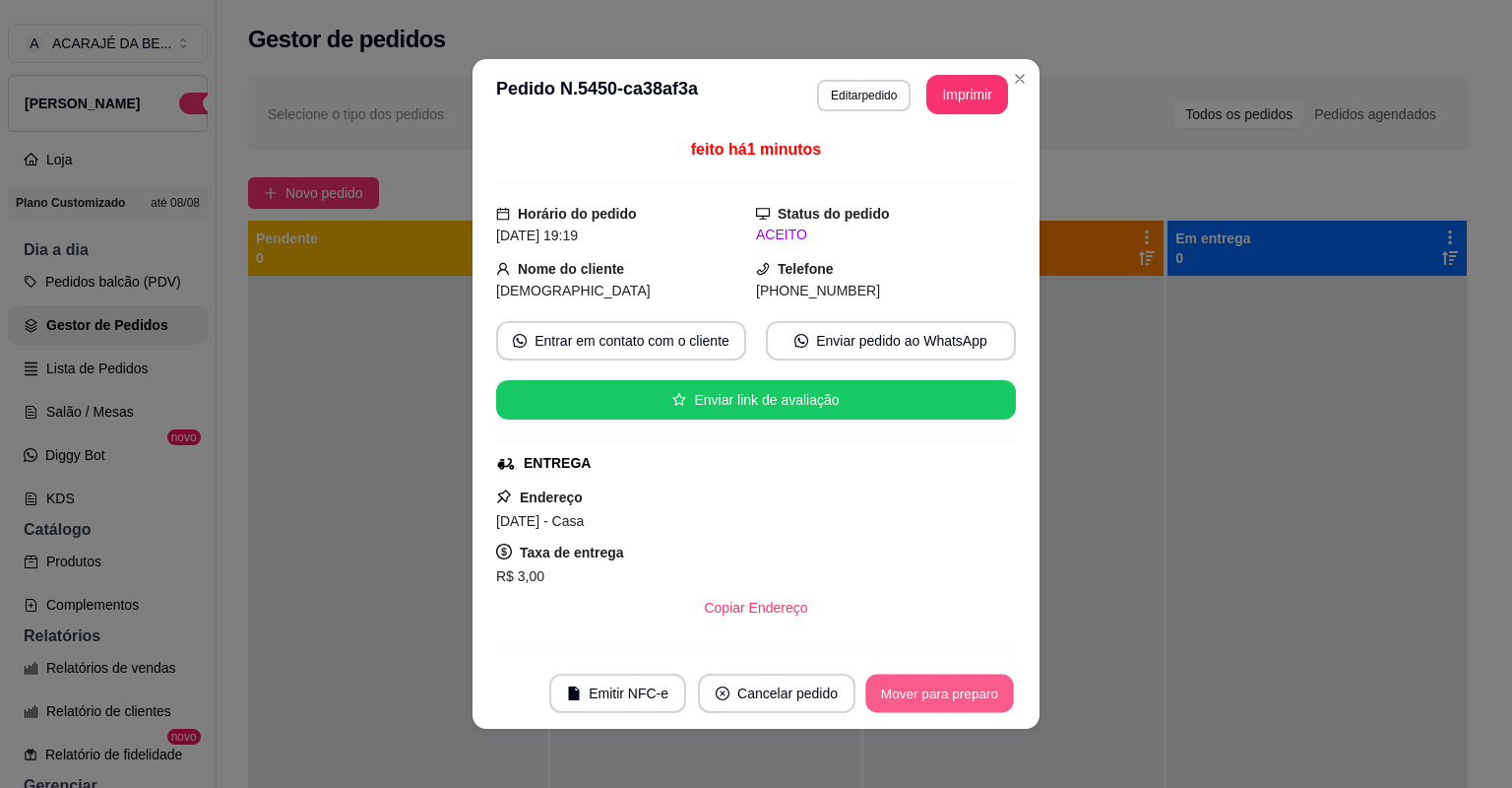 click on "Mover para preparo" at bounding box center (939, 693) 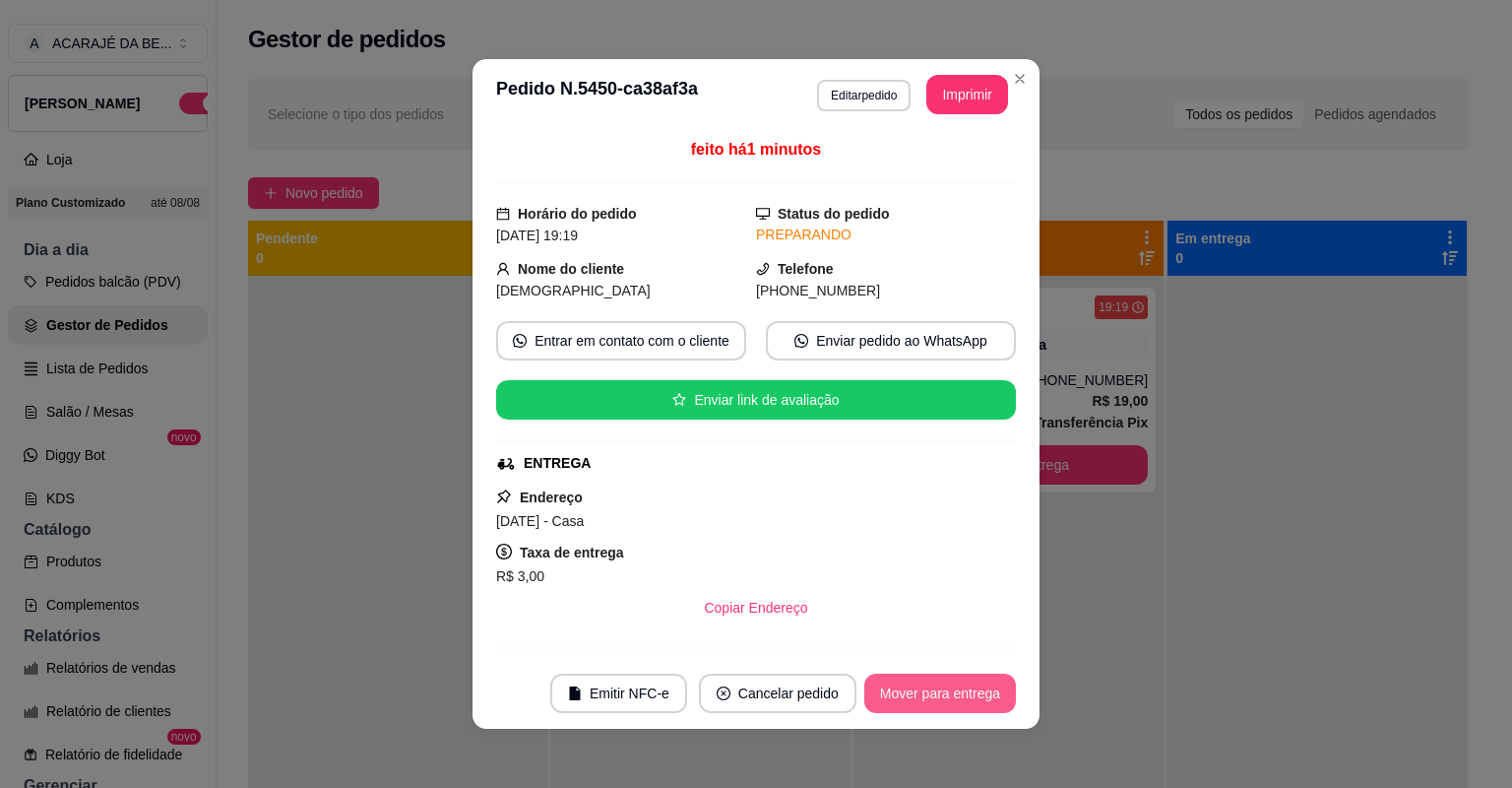 click on "Mover para entrega" at bounding box center (940, 693) 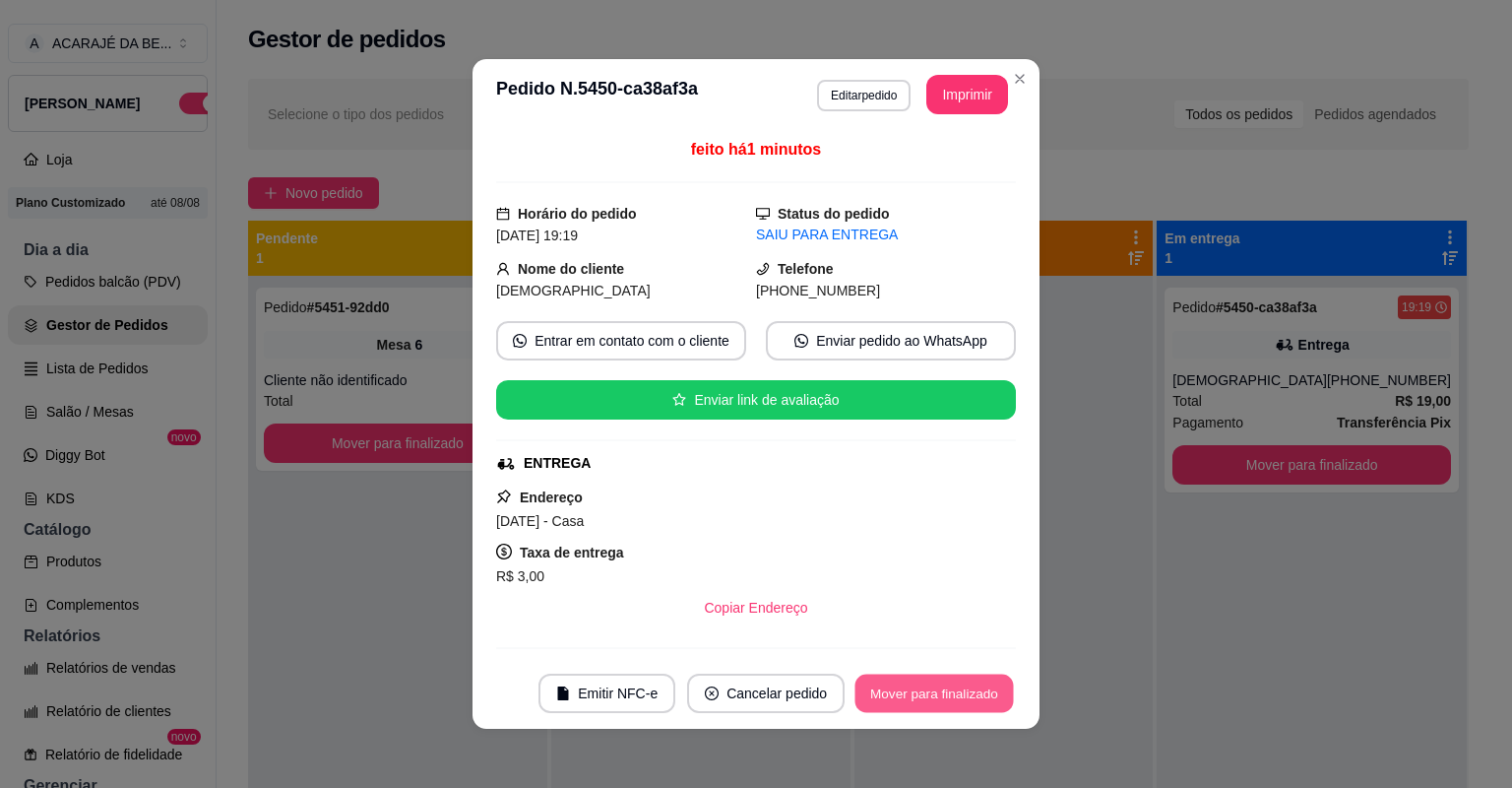 click on "Mover para finalizado" at bounding box center [934, 693] 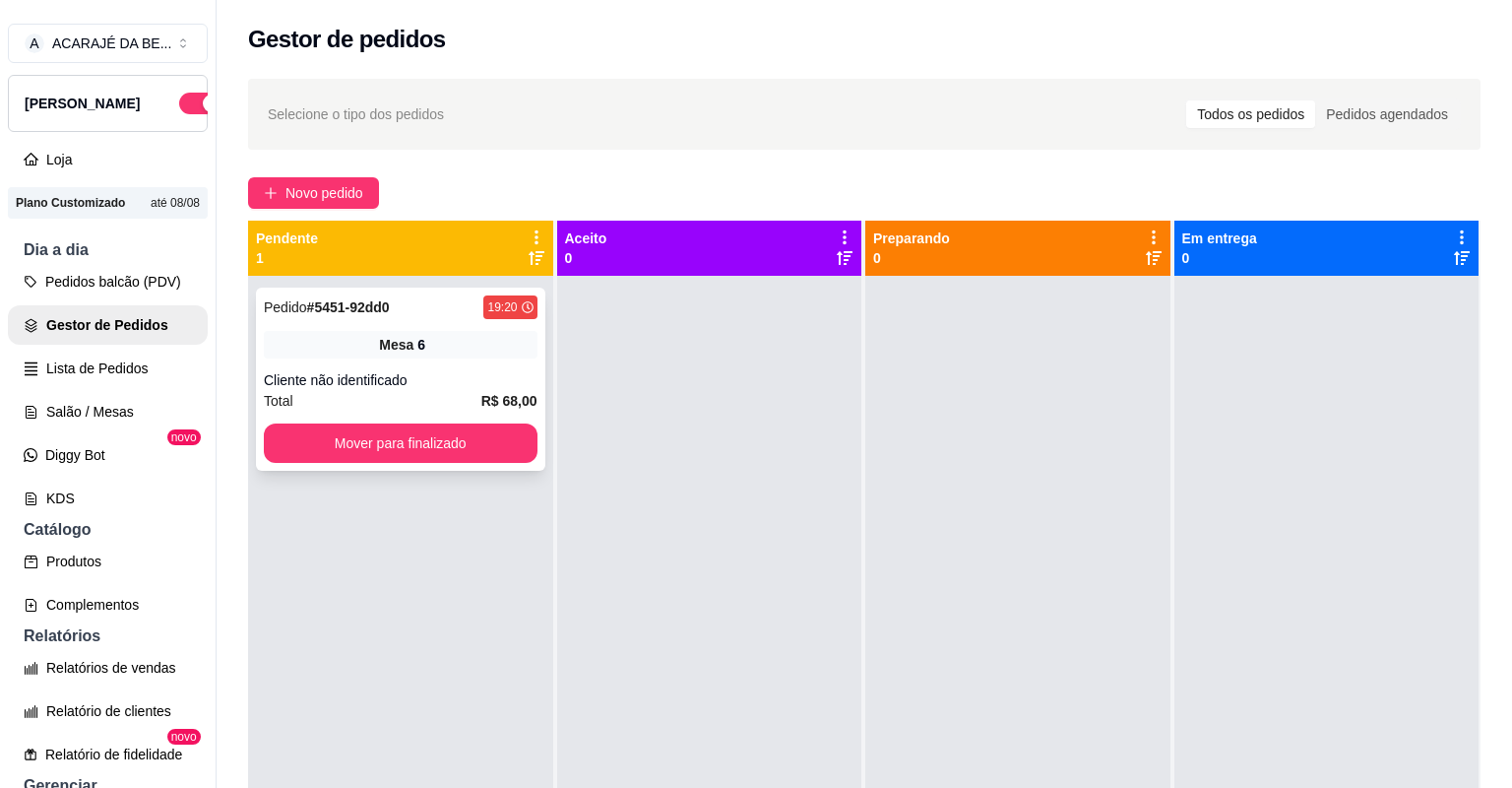 click on "Pedido  # 5451-92dd0 19:20 Mesa 6 Cliente não identificado Total R$ 68,00 Mover para finalizado" at bounding box center (401, 379) 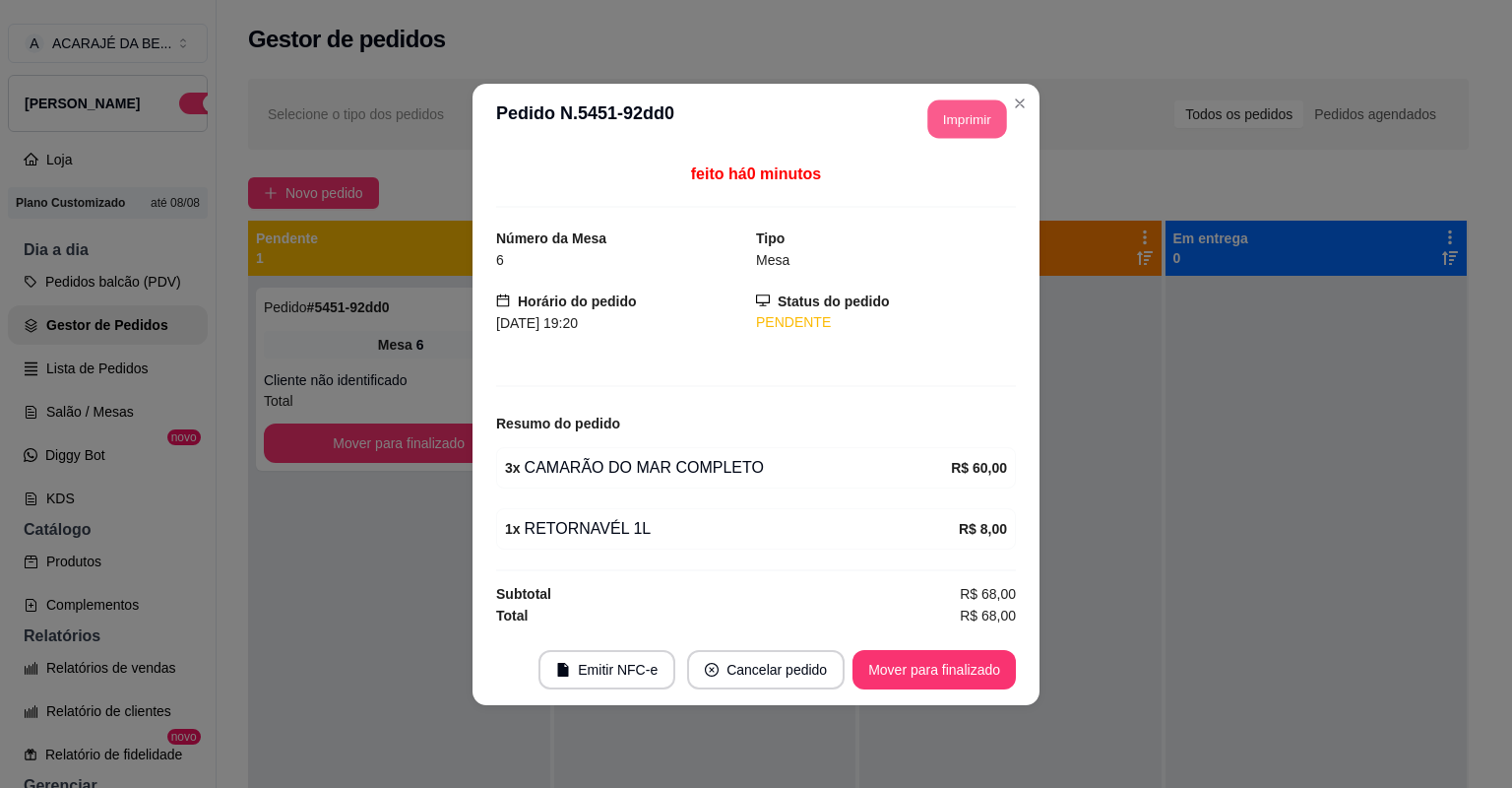 click on "Imprimir" at bounding box center (968, 118) 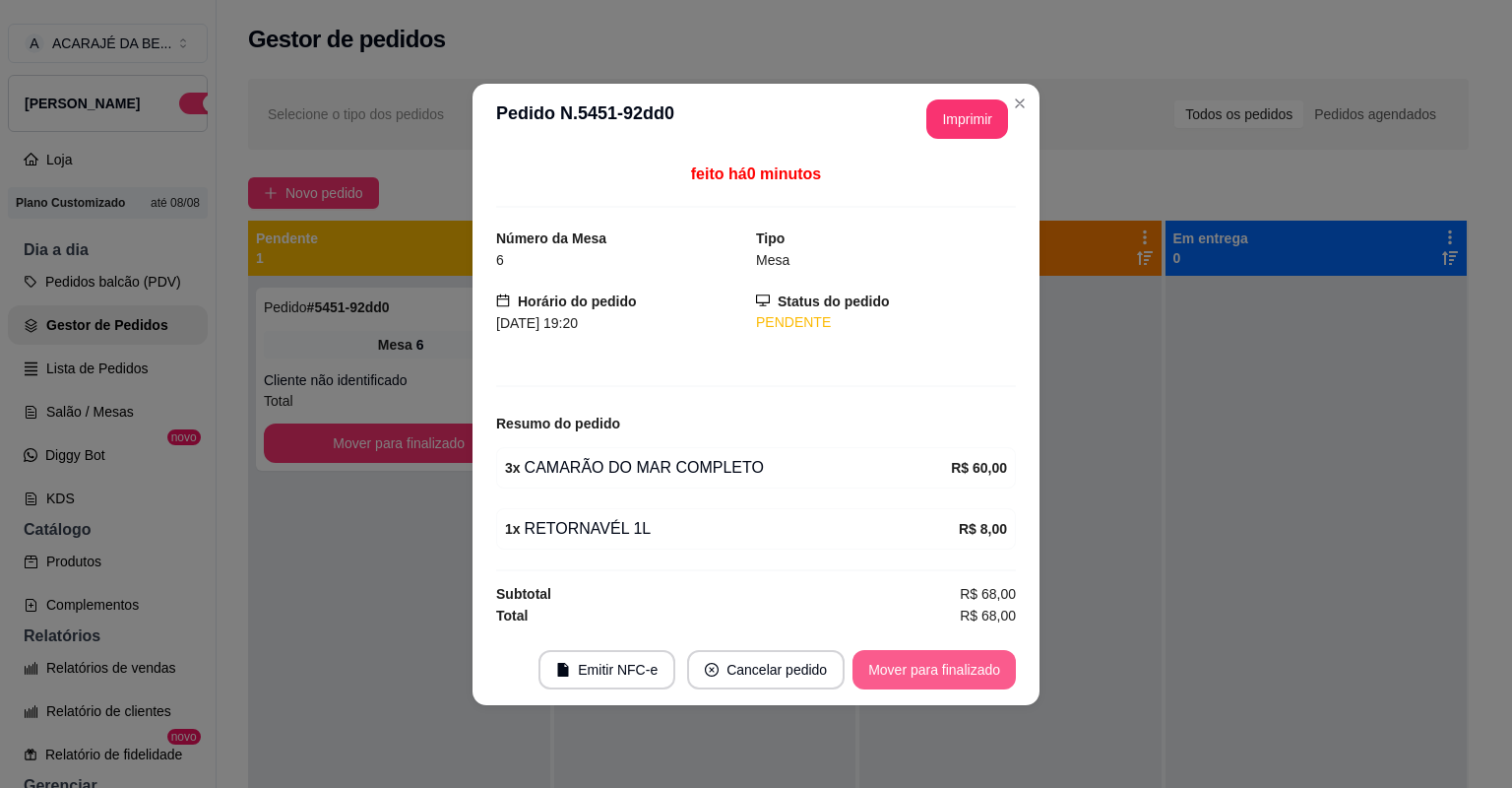 click on "Mover para finalizado" at bounding box center (934, 670) 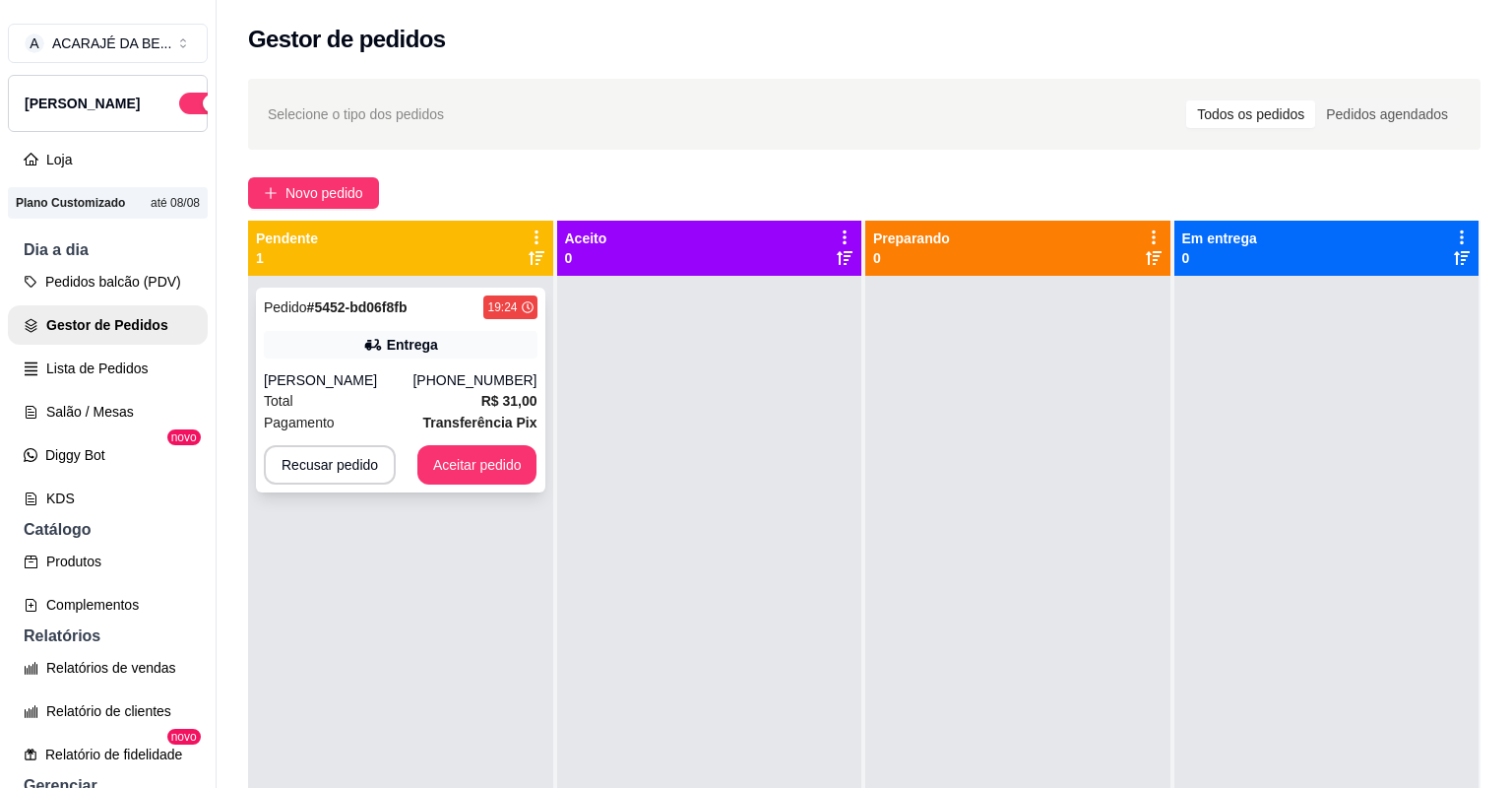 click on "Total R$ 31,00" at bounding box center (401, 401) 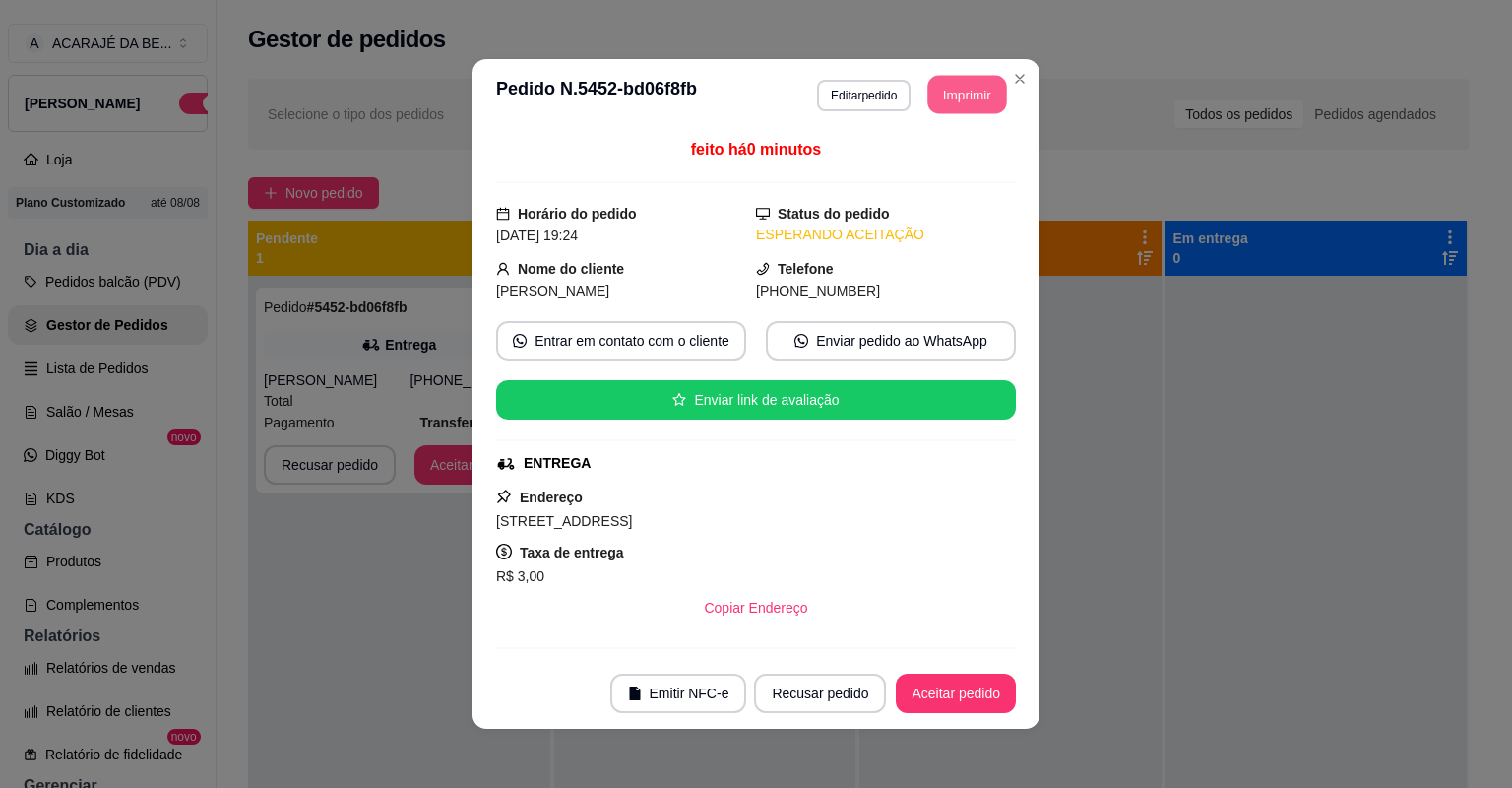 click on "Imprimir" at bounding box center [968, 95] 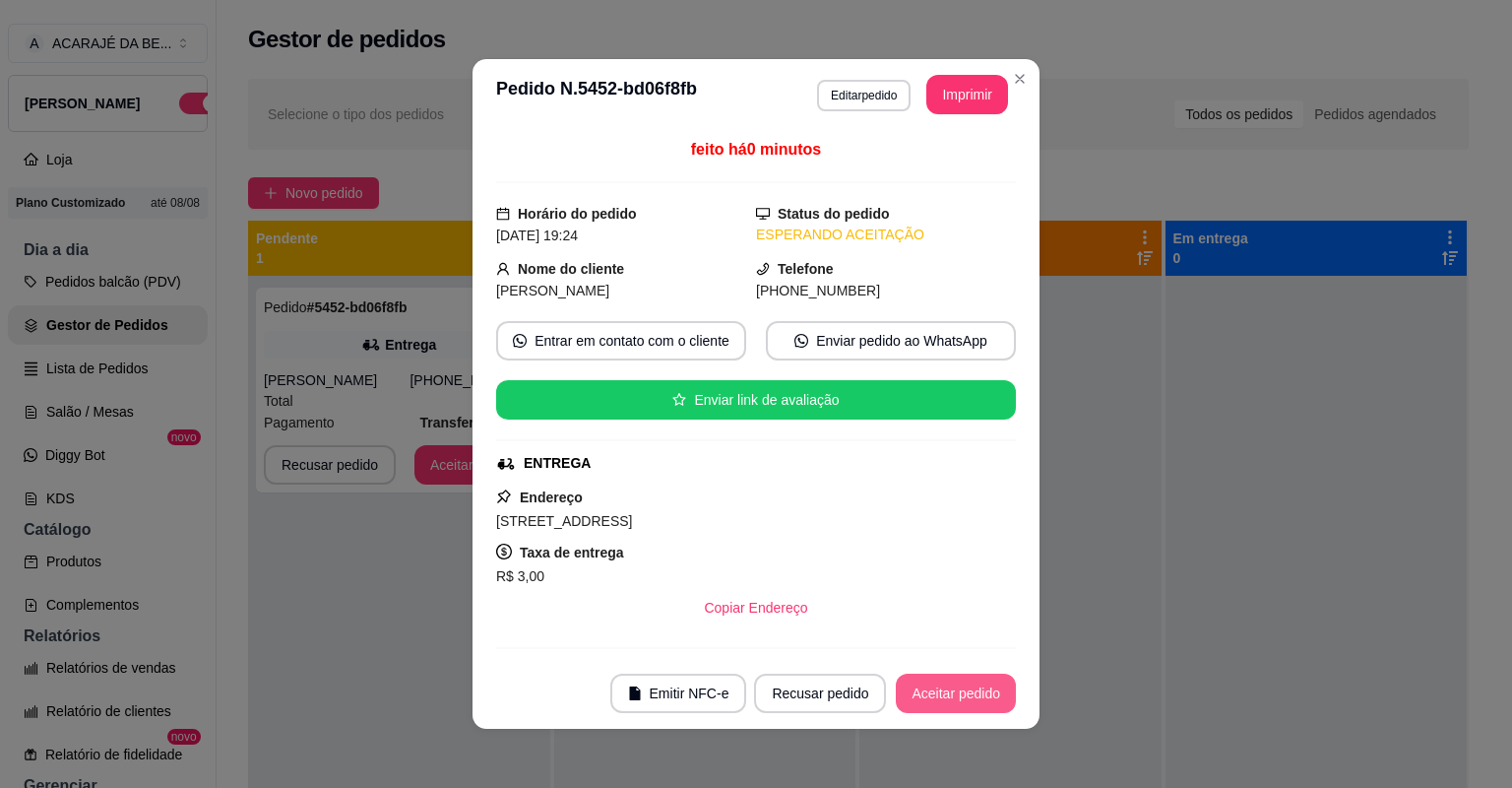 click on "Aceitar pedido" at bounding box center (956, 693) 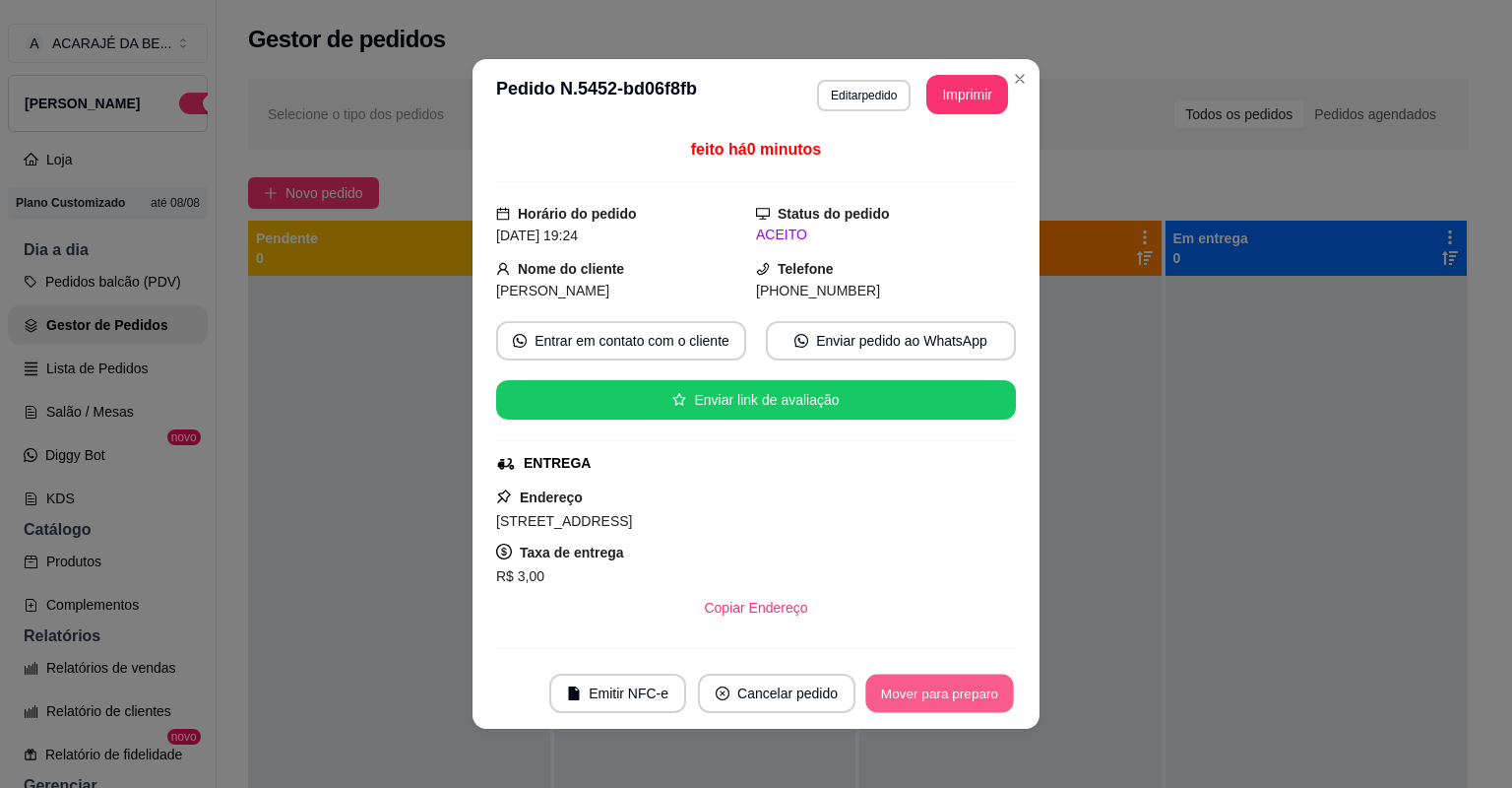 click on "Mover para preparo" at bounding box center [939, 693] 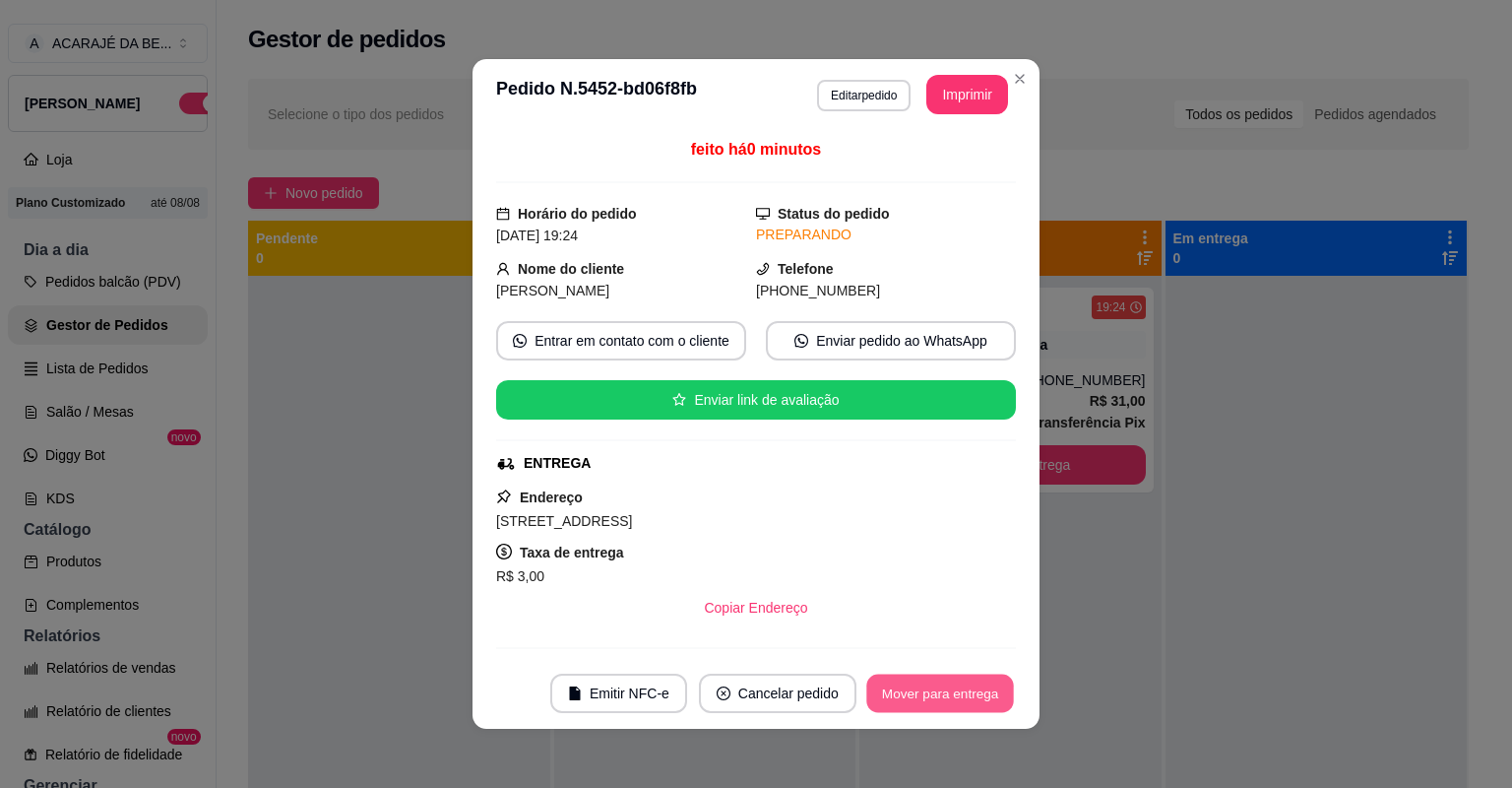 click on "Mover para entrega" at bounding box center (940, 693) 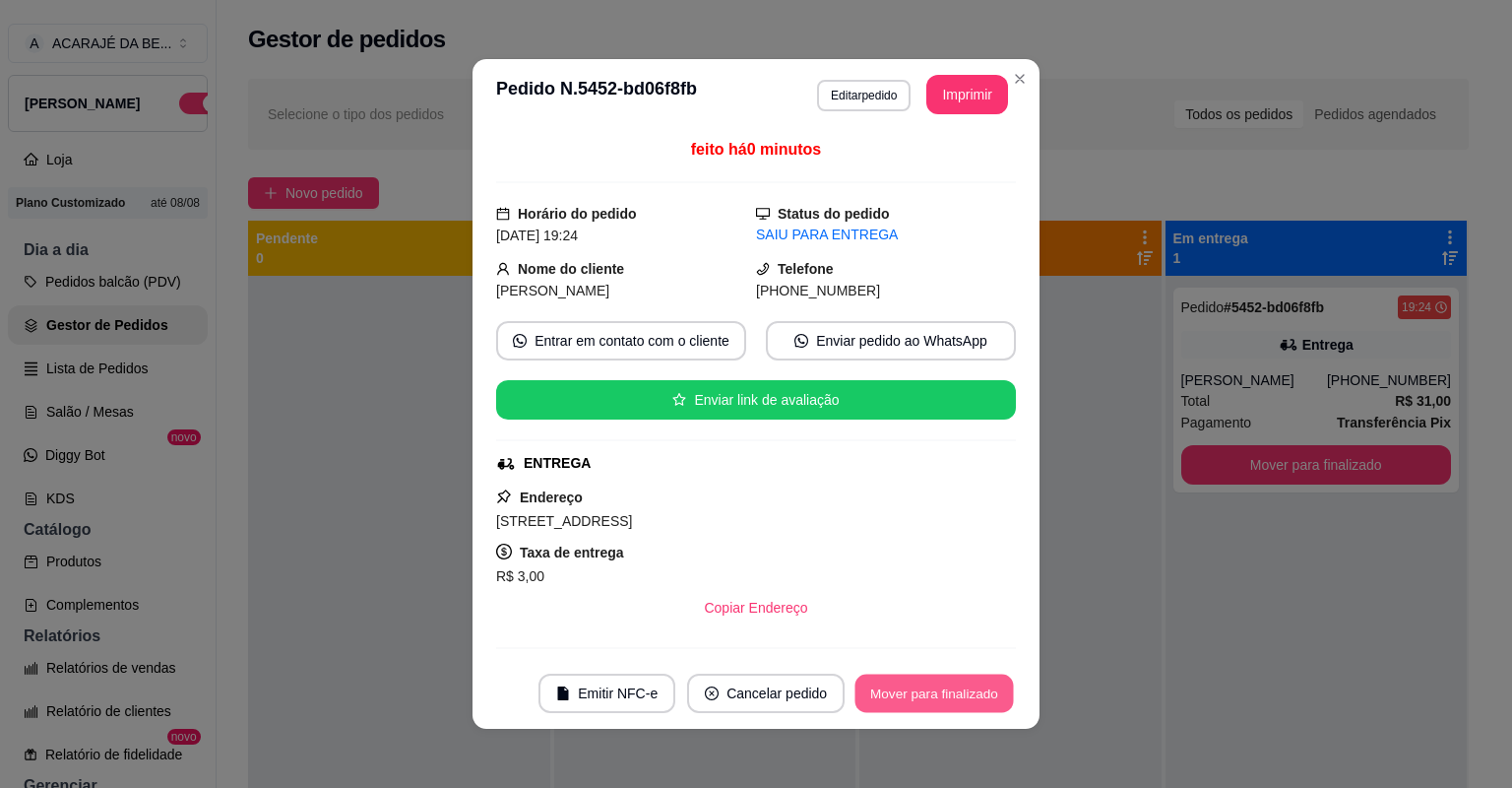 click on "Mover para finalizado" at bounding box center (934, 693) 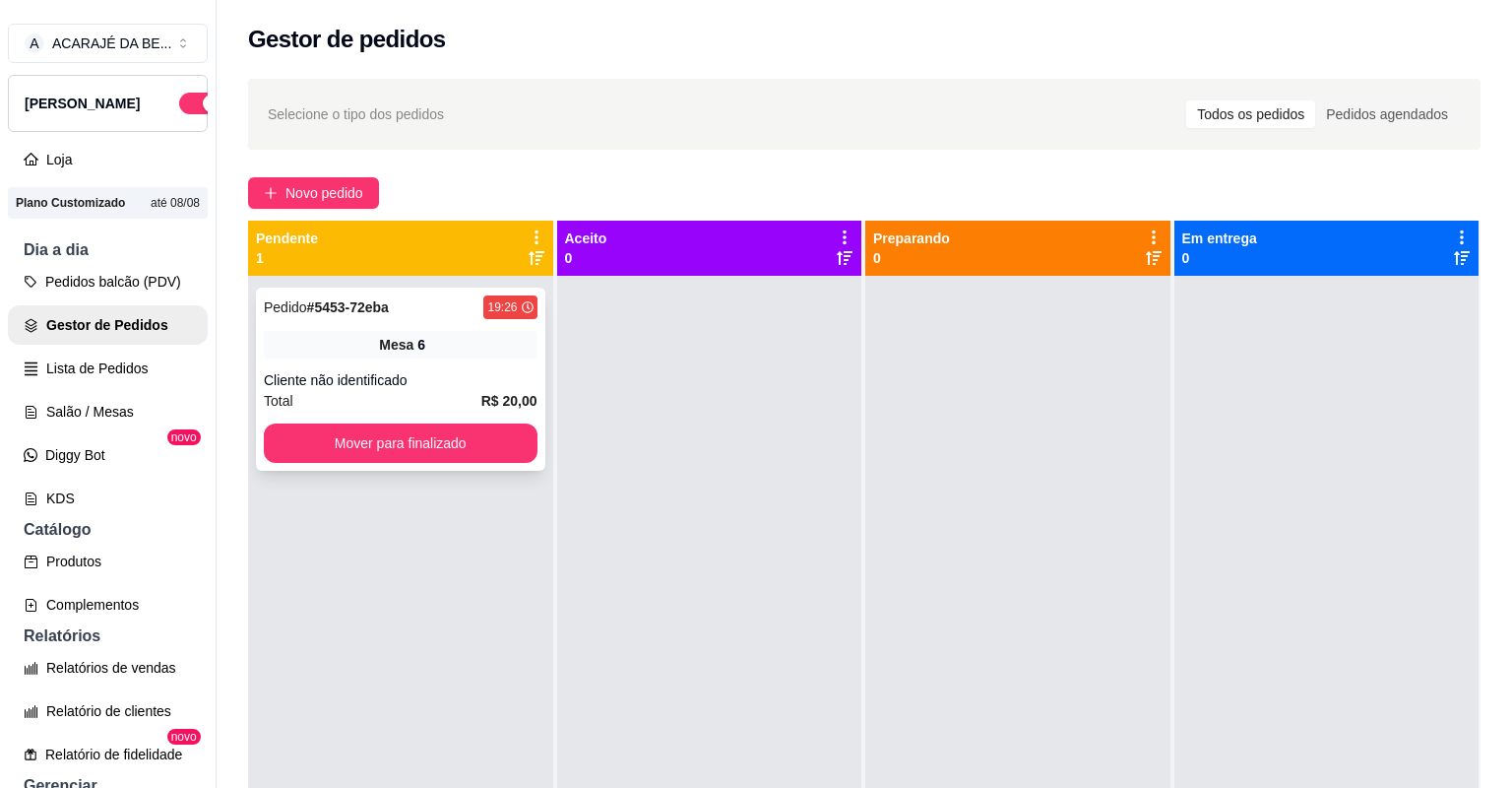 click on "Total R$ 20,00" at bounding box center (401, 401) 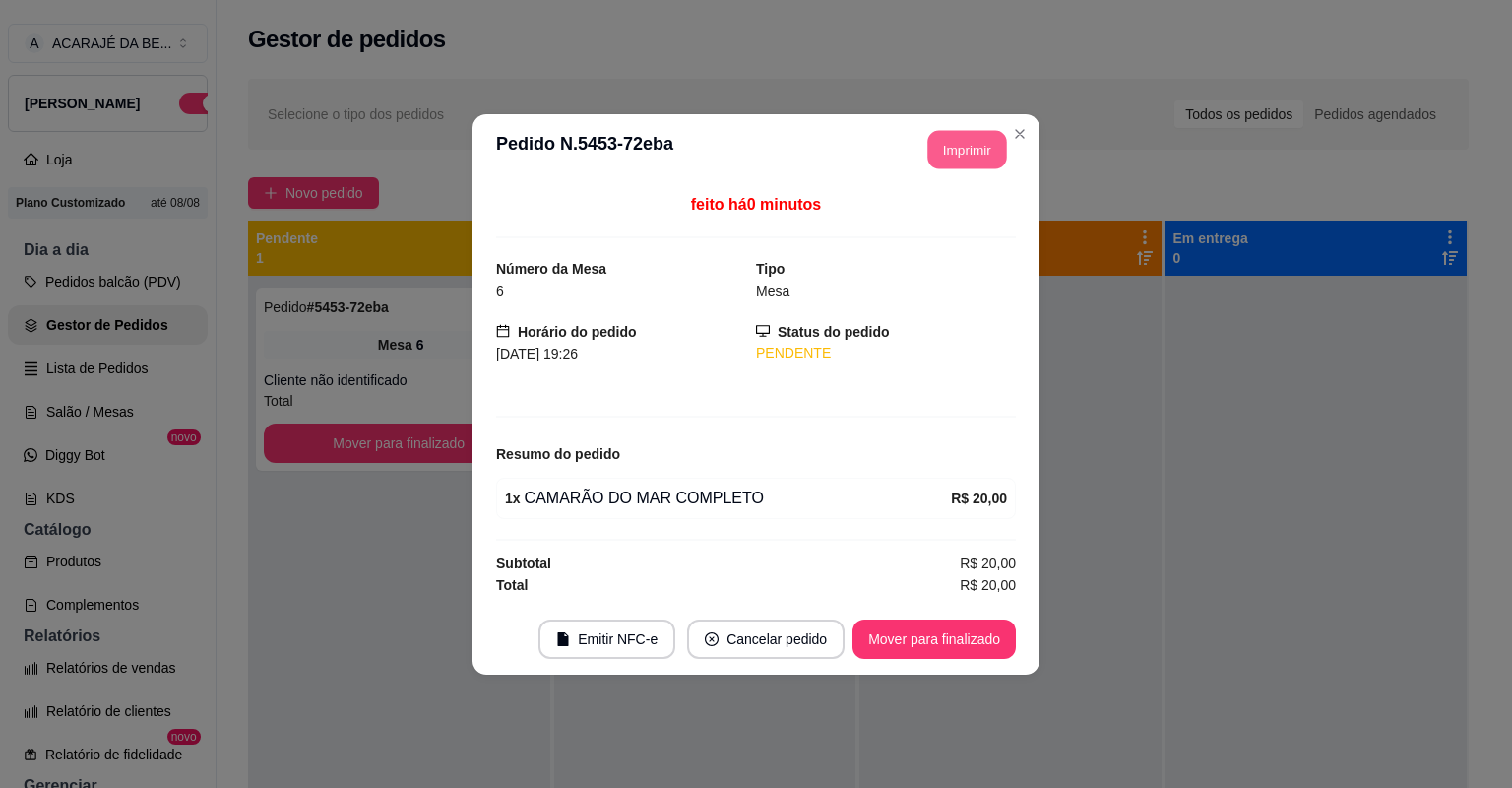 click on "Imprimir" at bounding box center [968, 149] 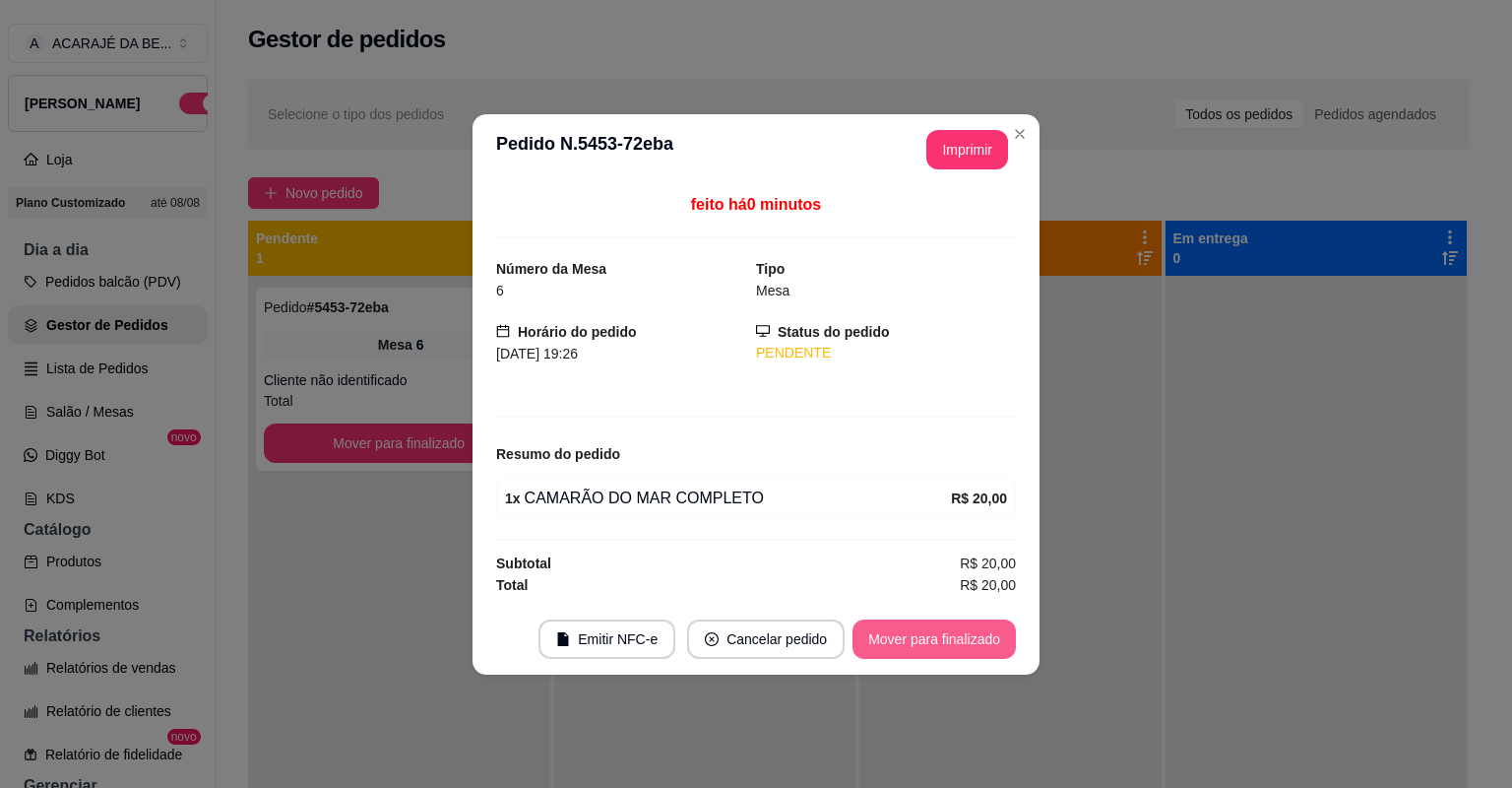 click on "Mover para finalizado" at bounding box center (934, 639) 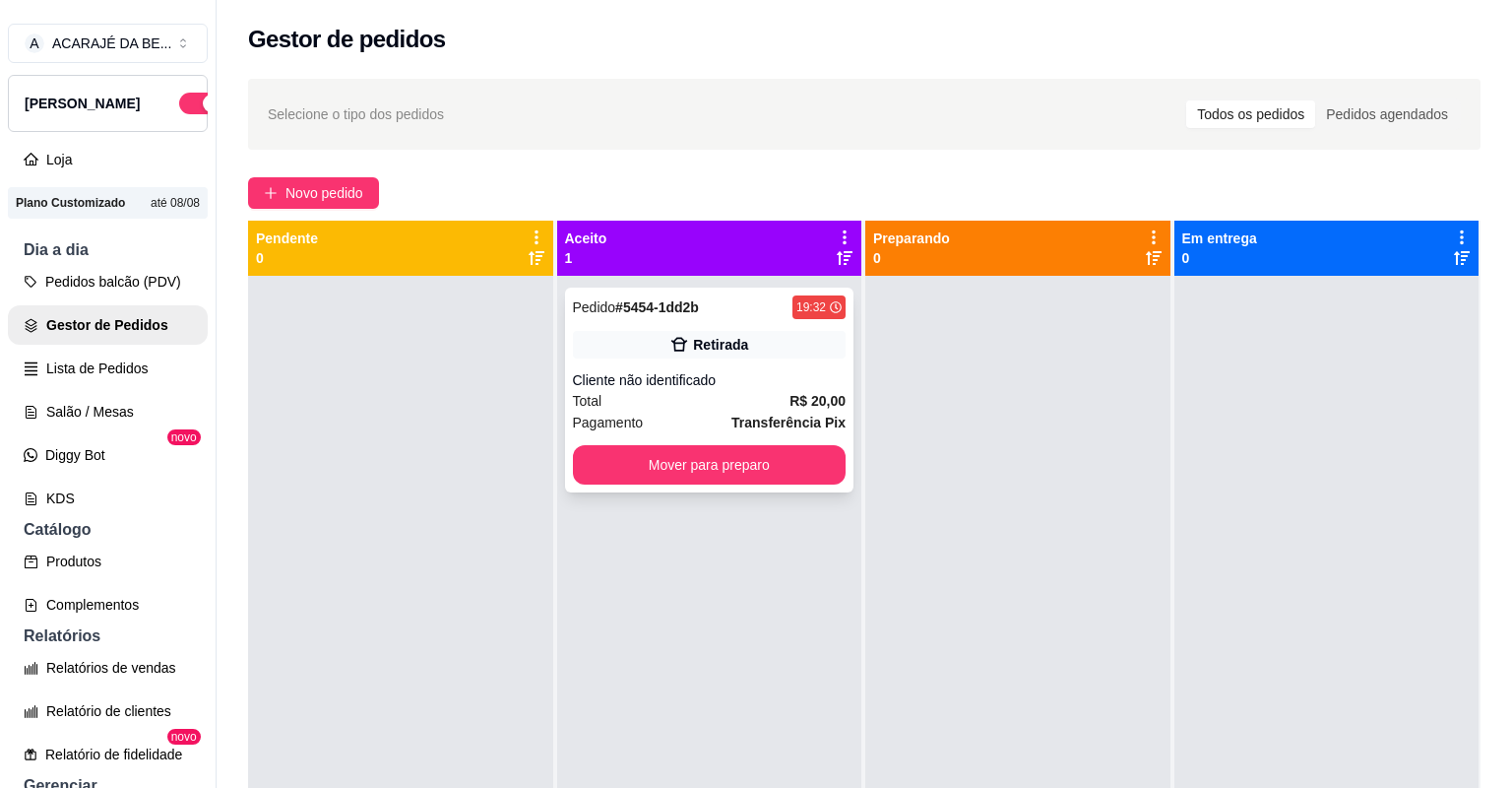 click on "R$ 20,00" at bounding box center [817, 401] 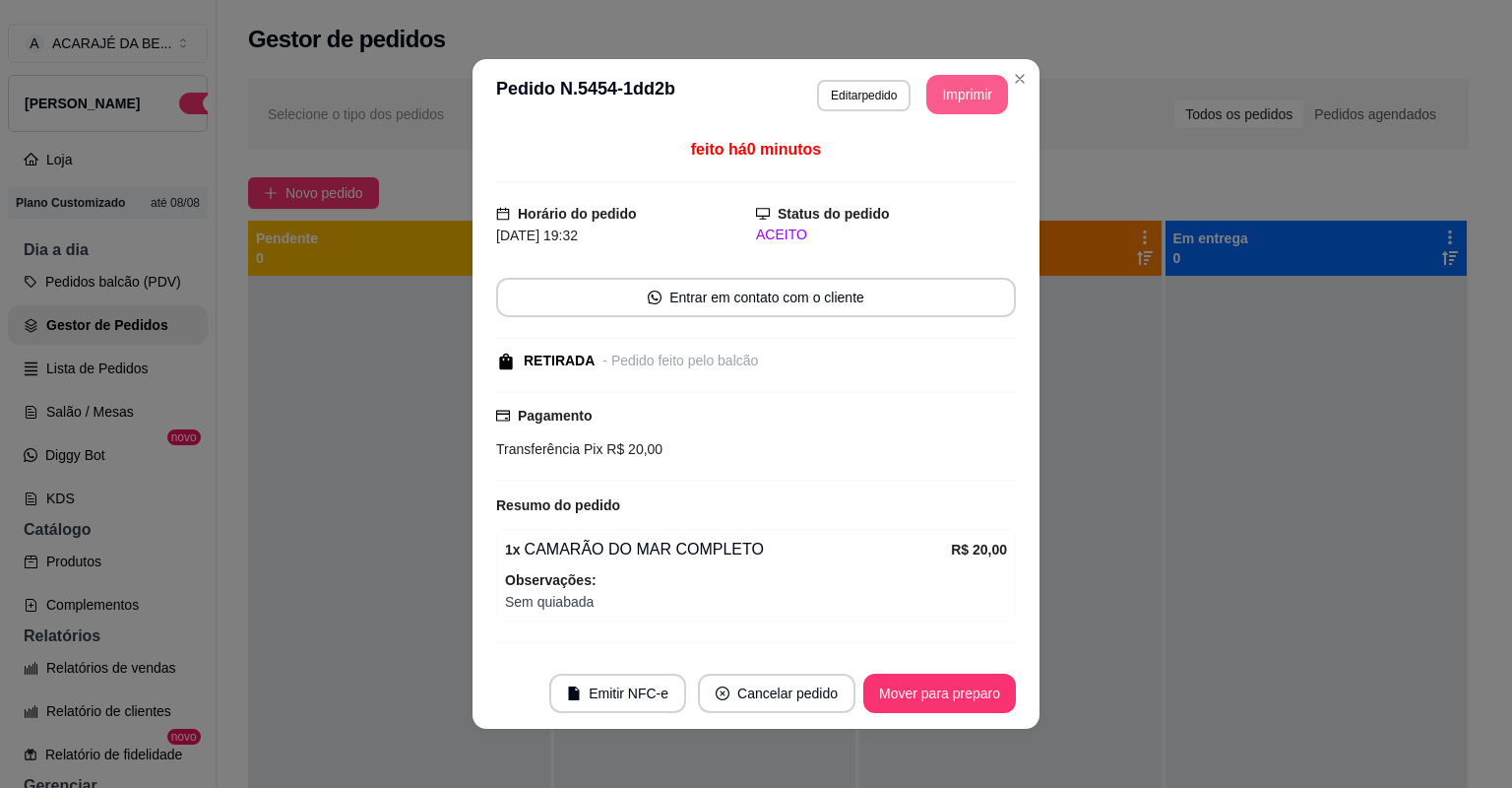 click on "Imprimir" at bounding box center [967, 95] 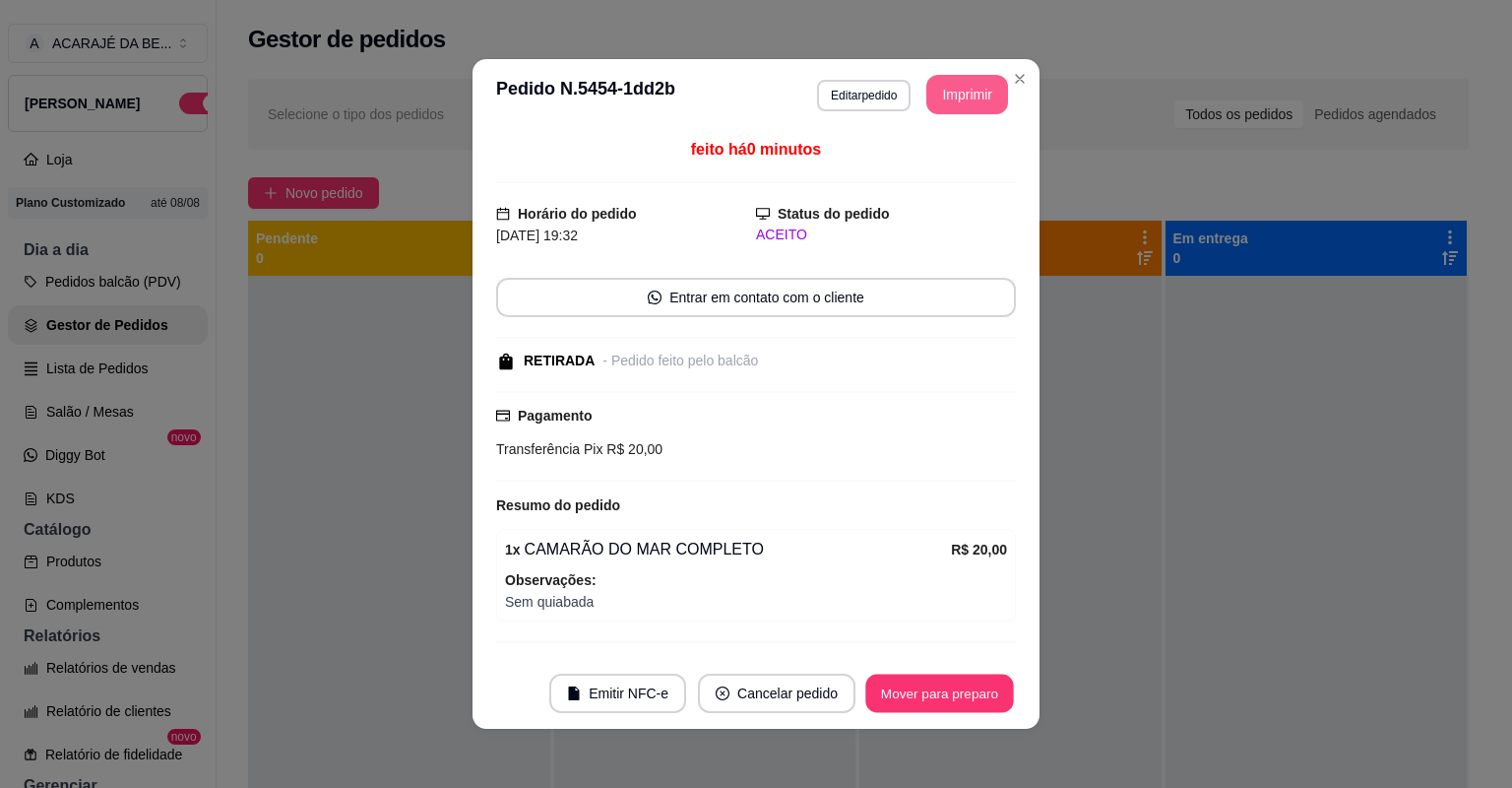 click on "Mover para preparo" at bounding box center [939, 693] 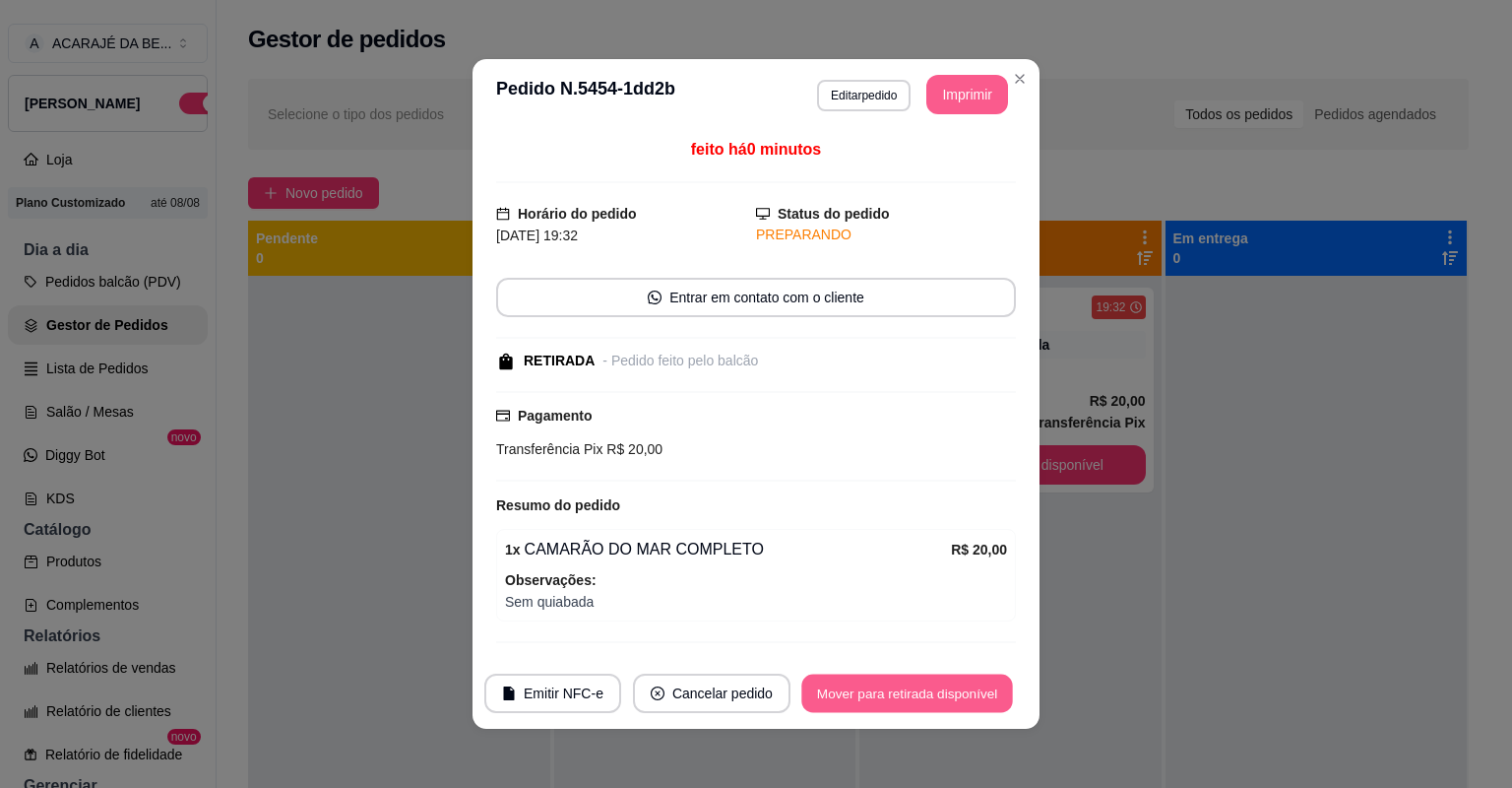 click on "Mover para retirada disponível" at bounding box center (907, 693) 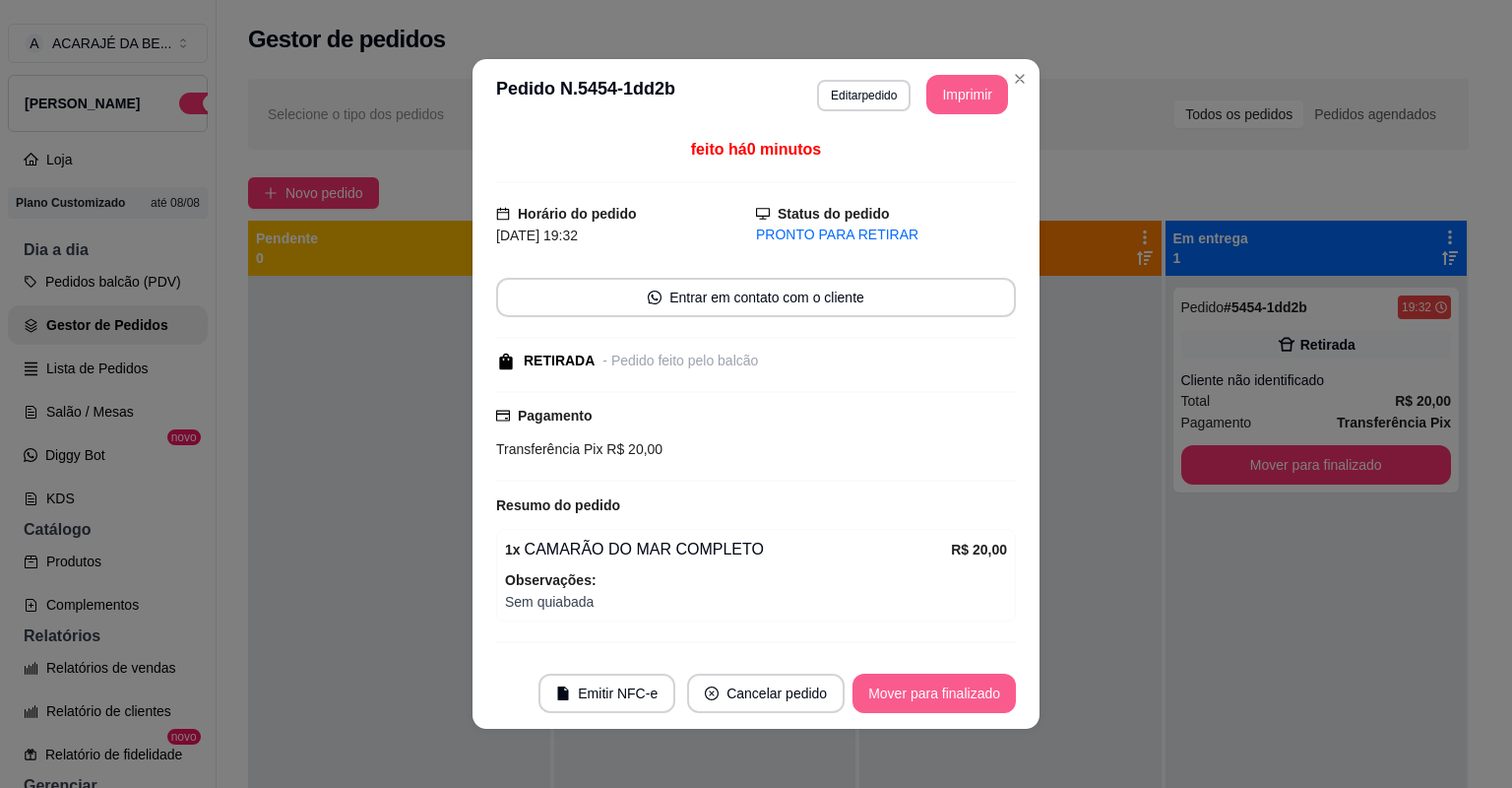 click on "Mover para finalizado" at bounding box center (934, 693) 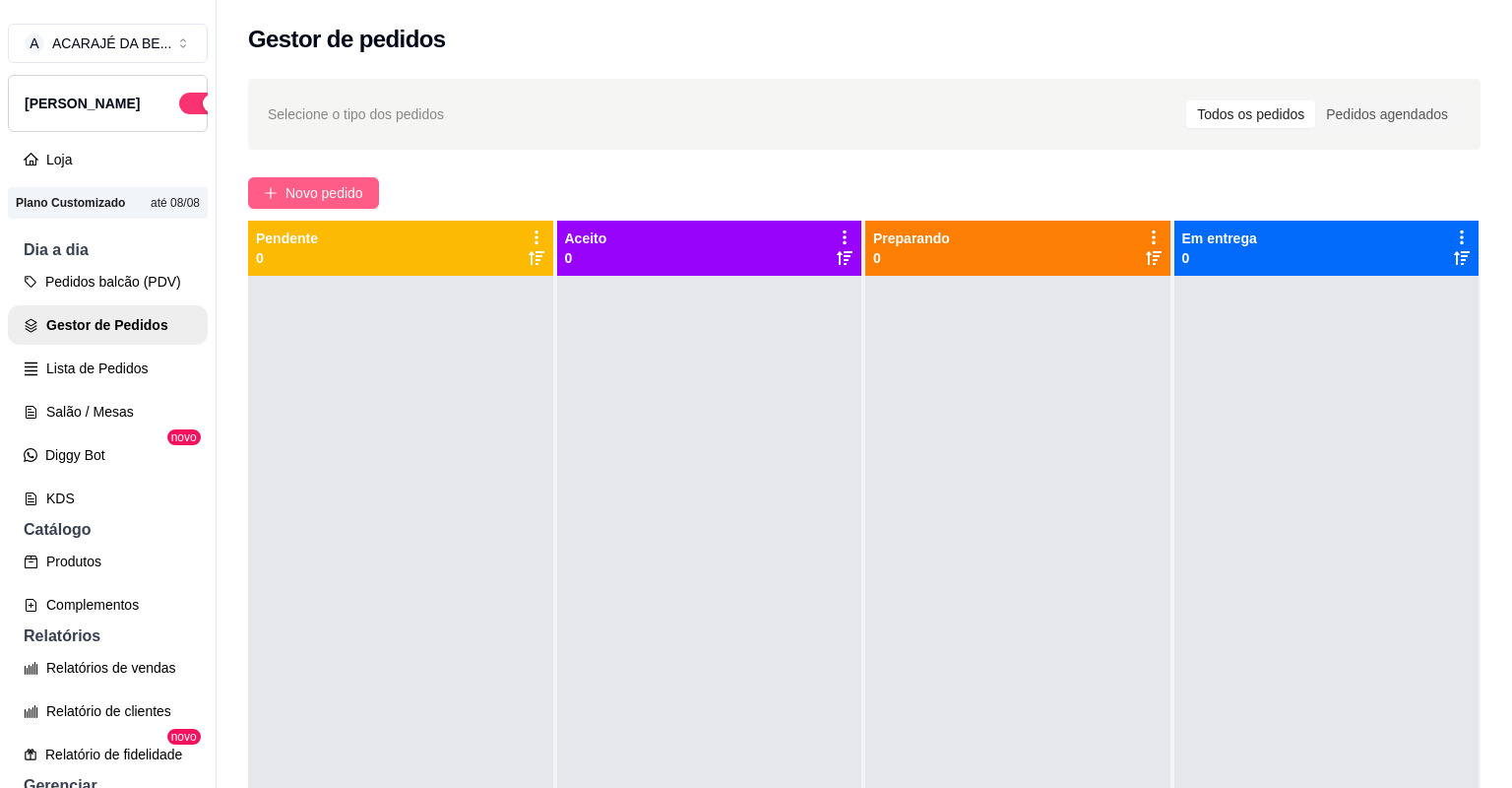 click on "Novo pedido" at bounding box center [324, 193] 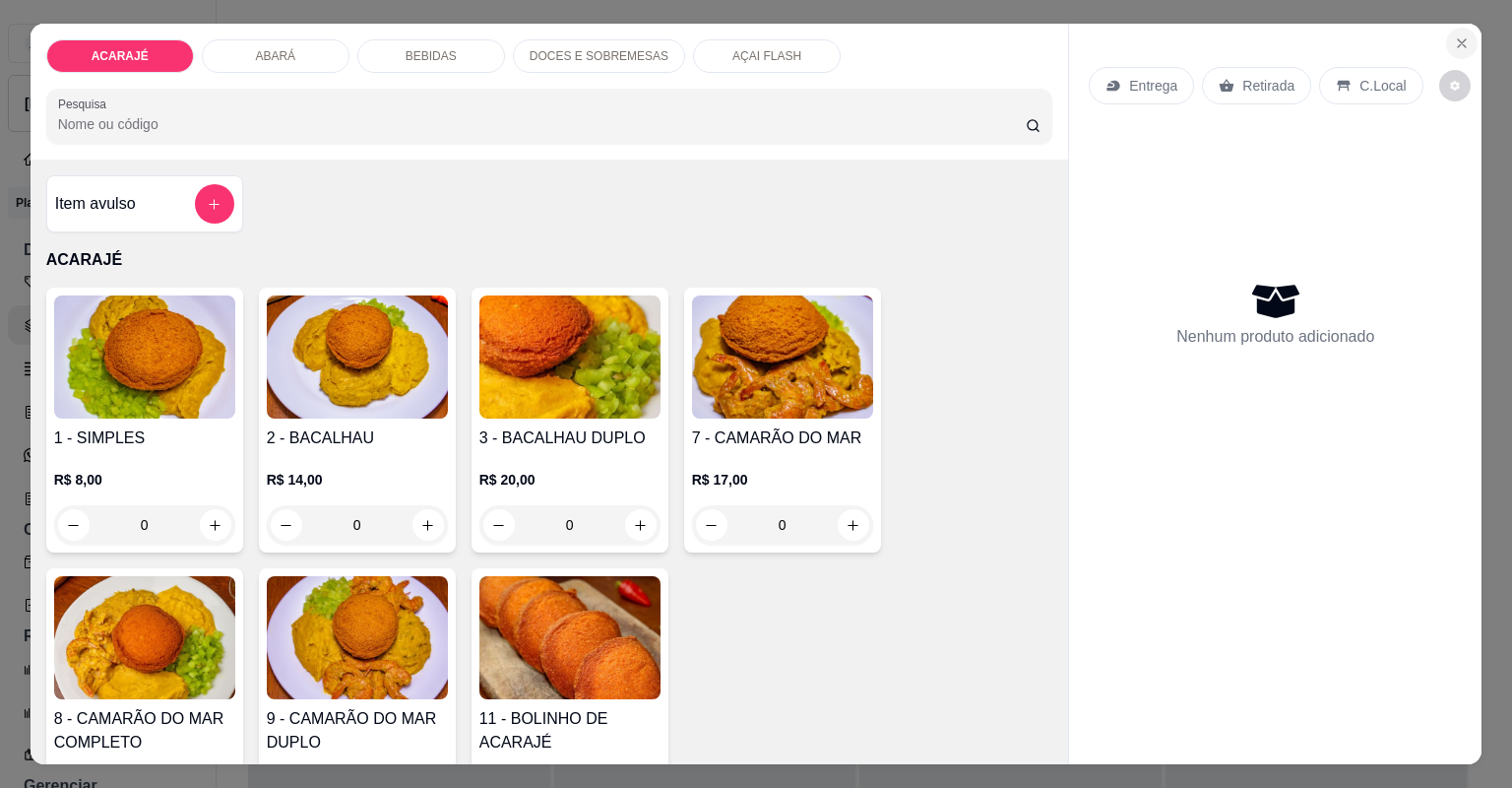 click 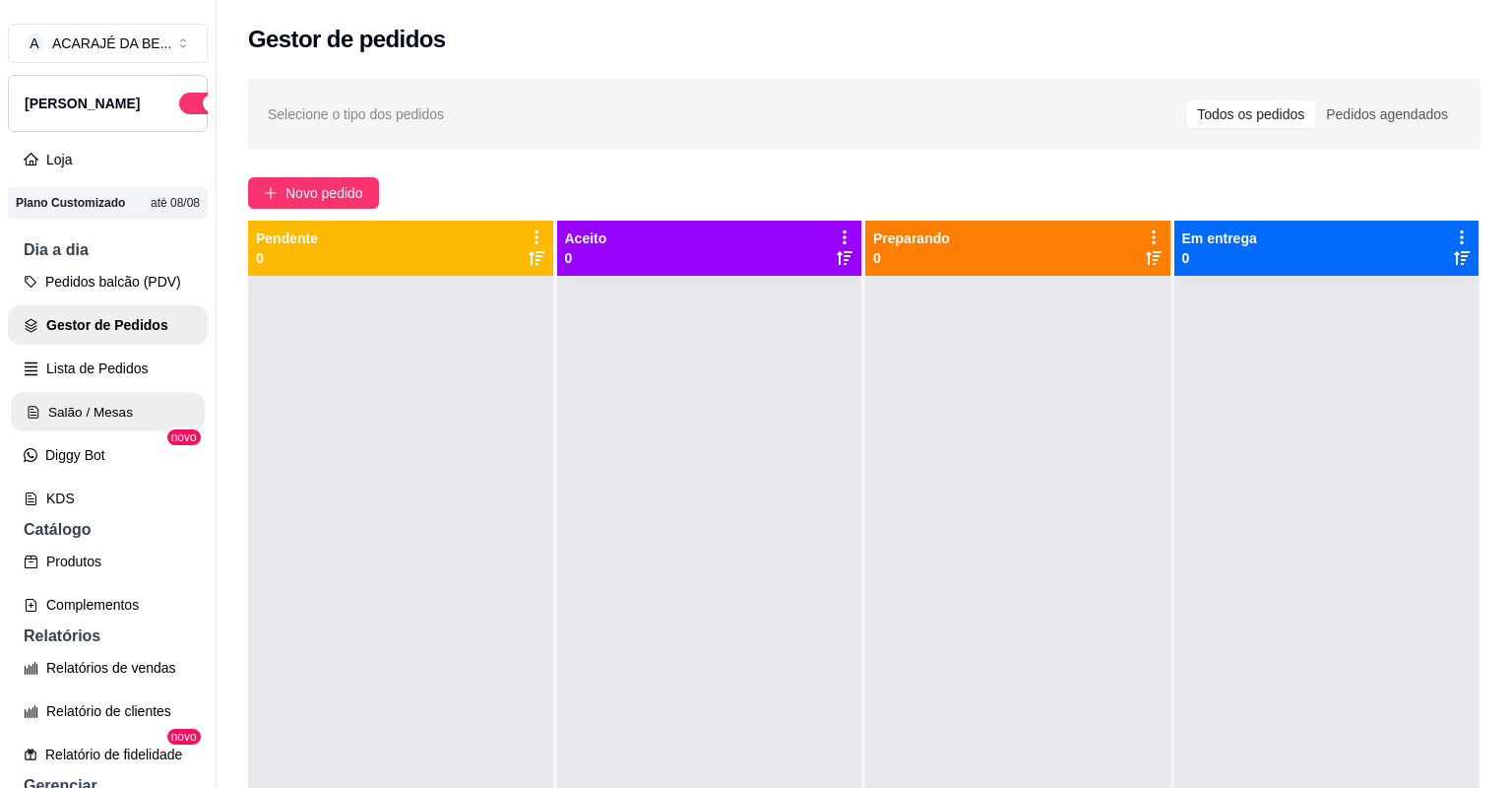 click on "Salão / Mesas" at bounding box center [107, 412] 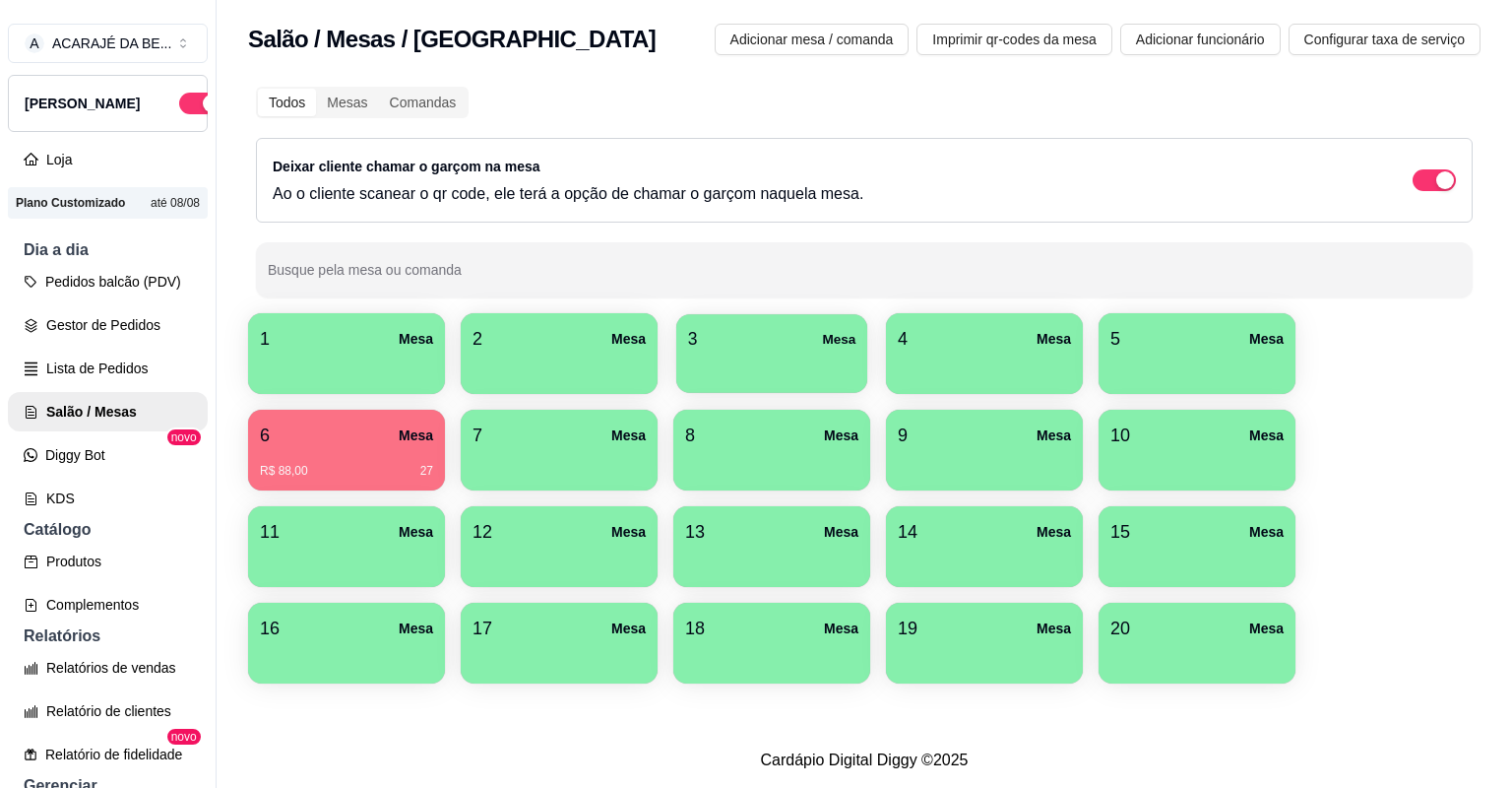 click at bounding box center [772, 366] 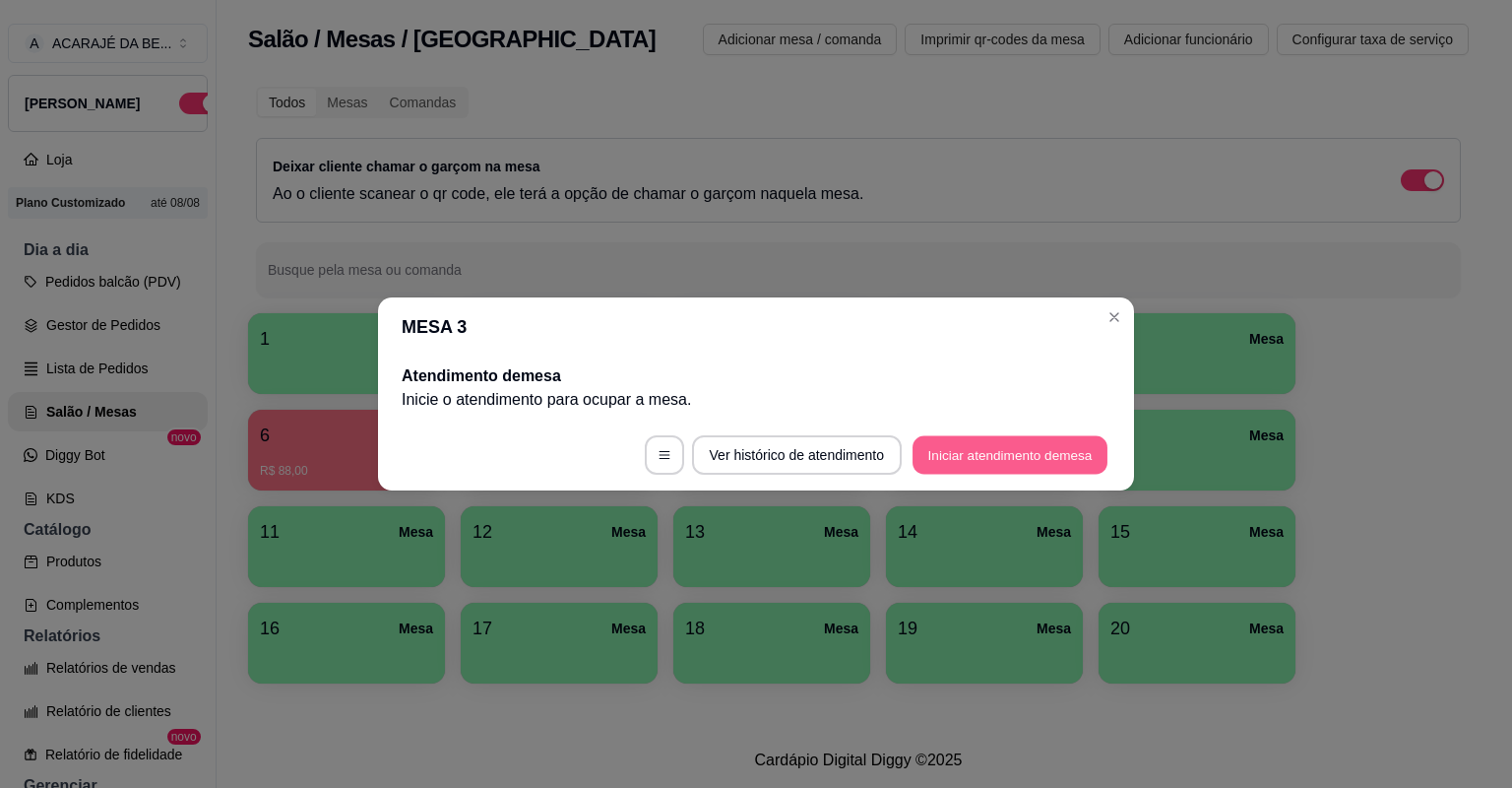 click on "Iniciar atendimento de  mesa" at bounding box center [1010, 455] 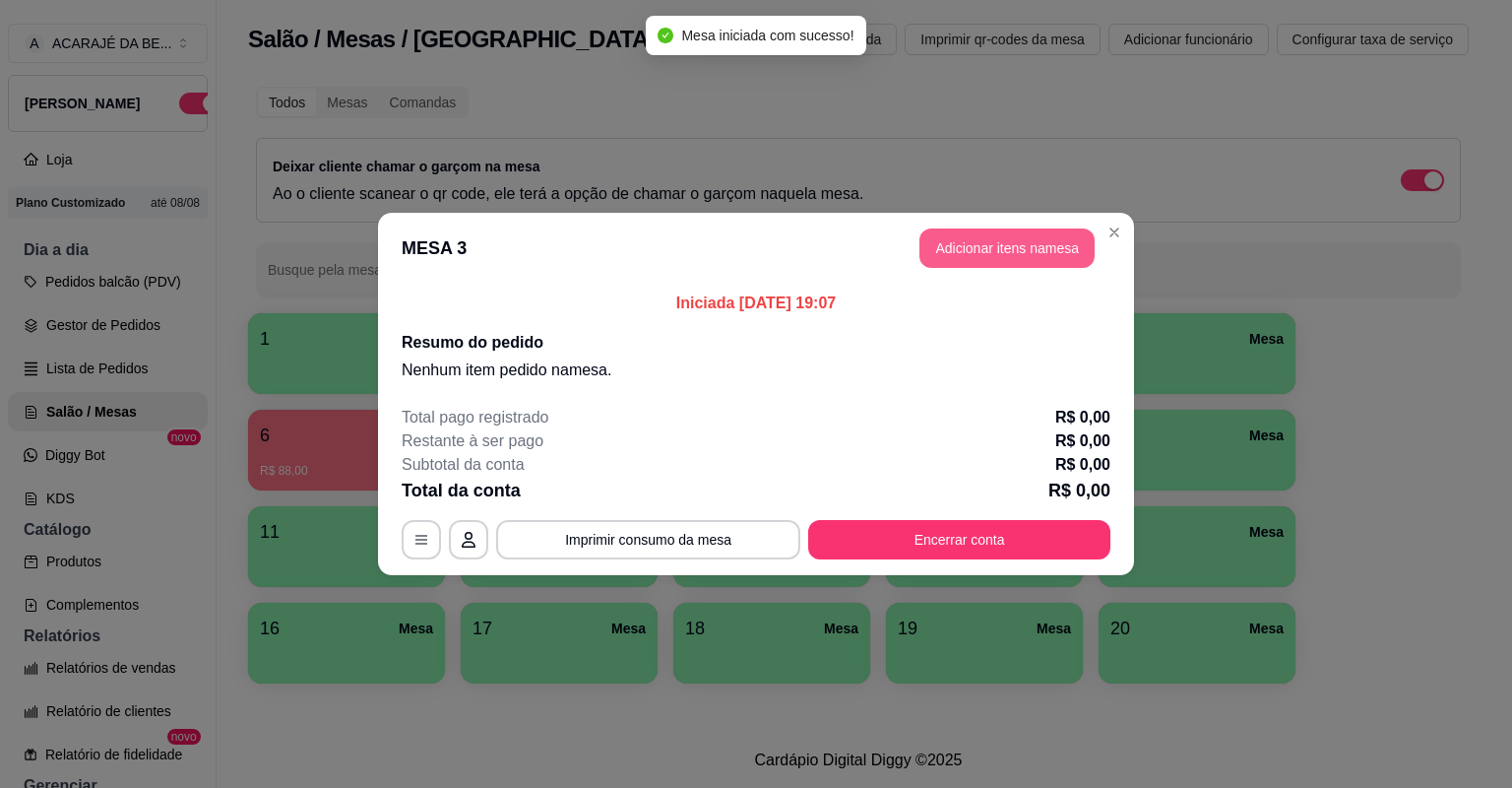 click on "Adicionar itens na  mesa" at bounding box center [1007, 248] 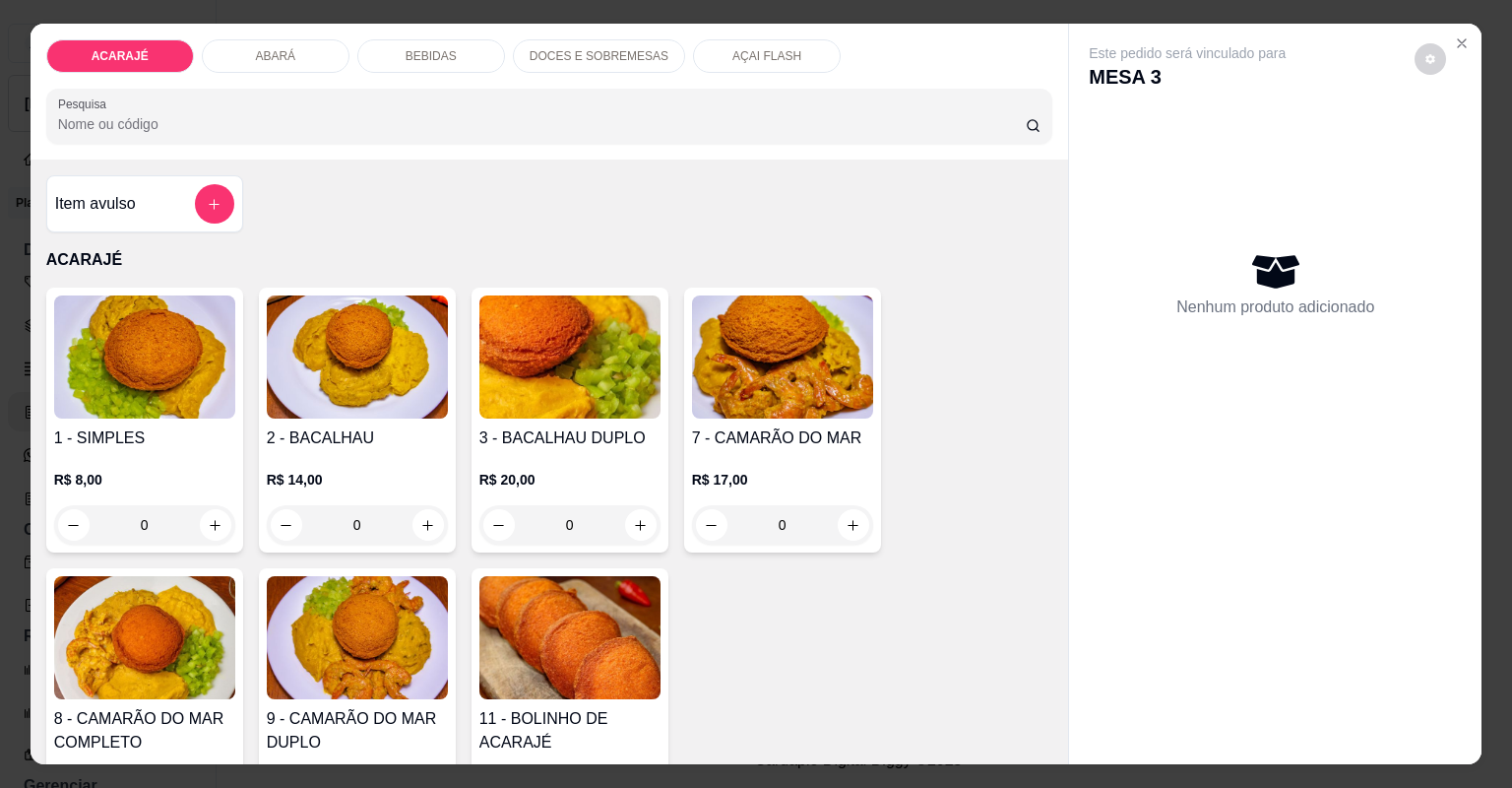 click at bounding box center [216, 829] 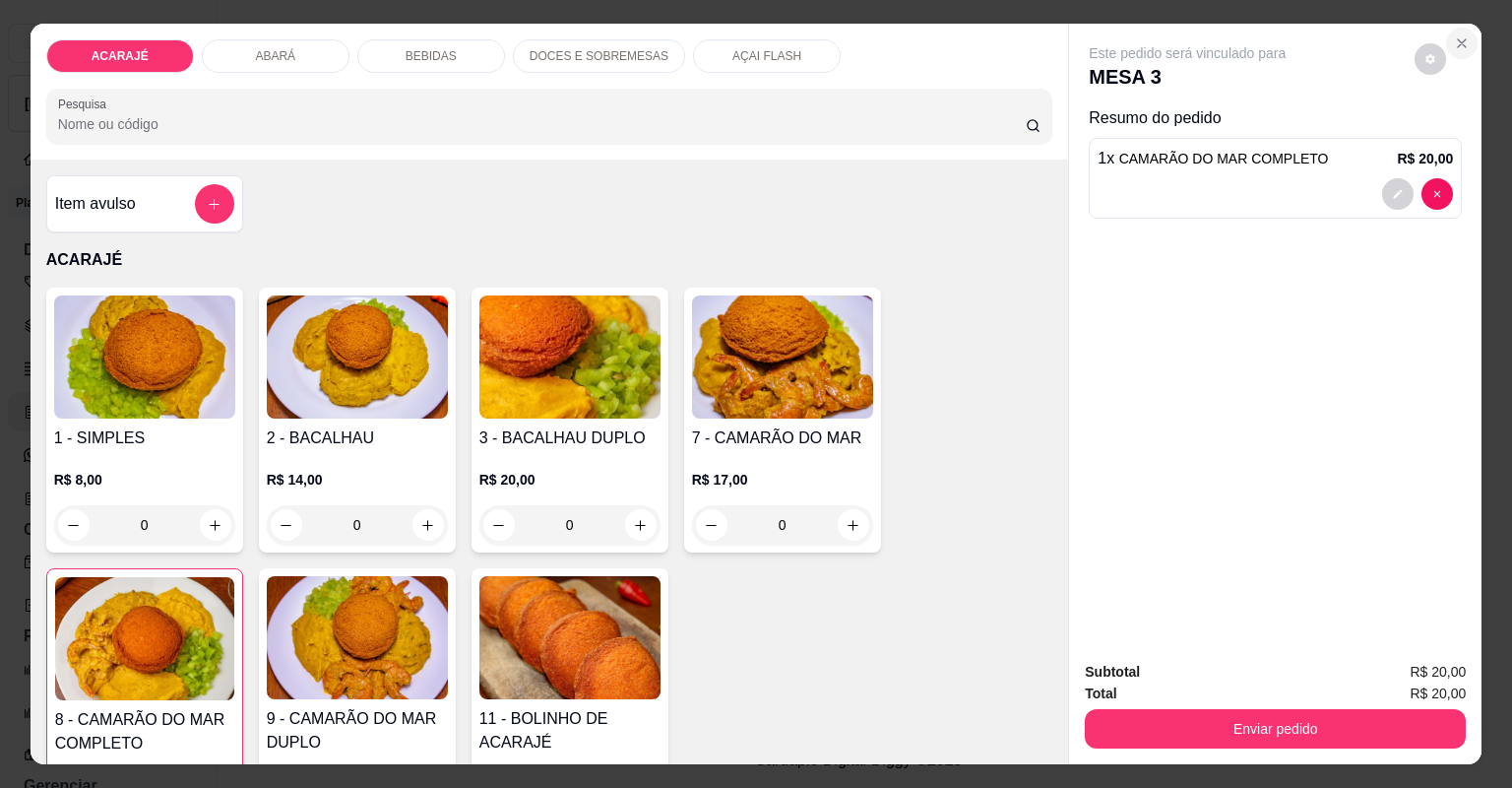 click at bounding box center [1462, 43] 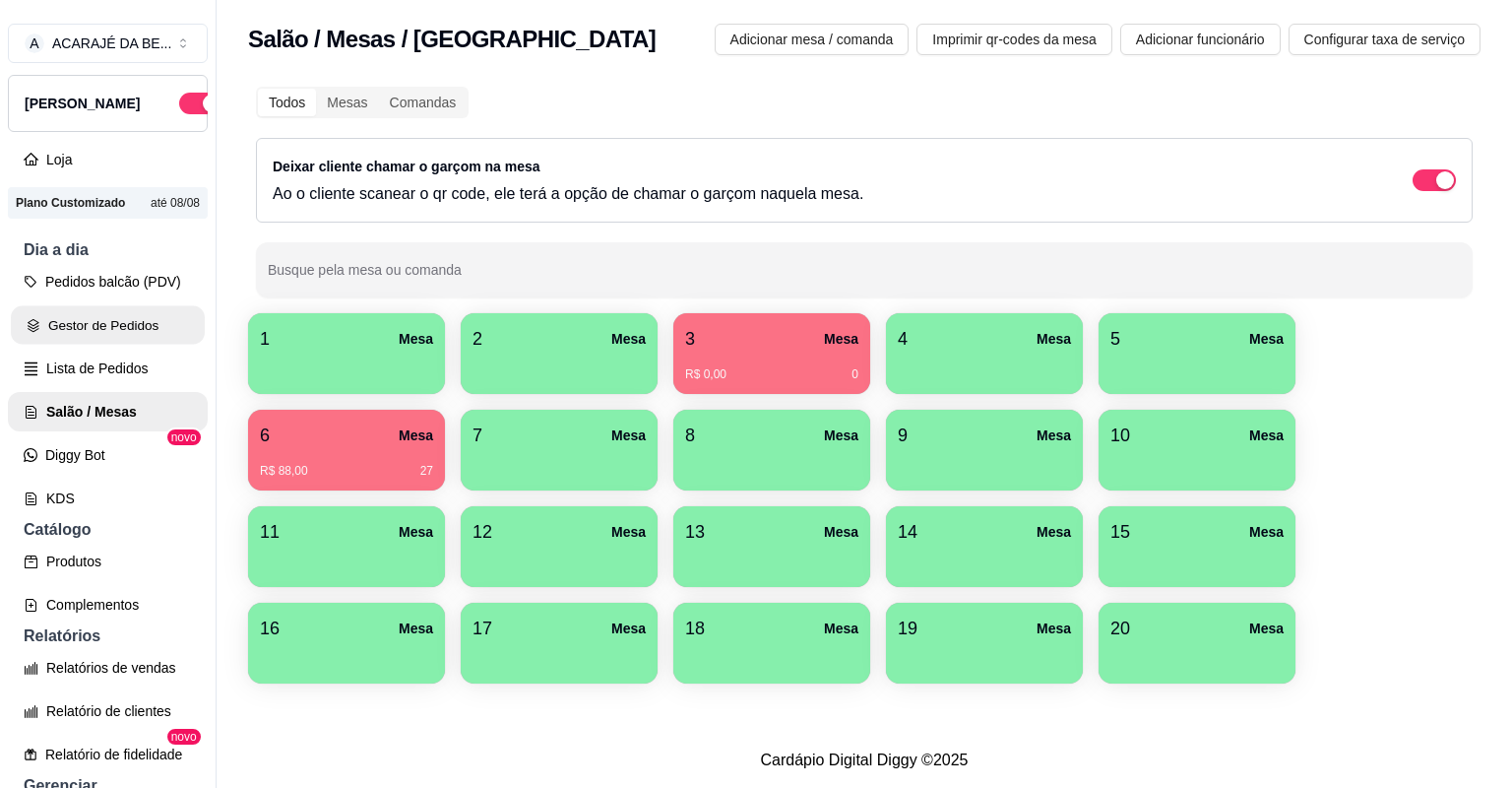 click on "Gestor de Pedidos" at bounding box center [107, 325] 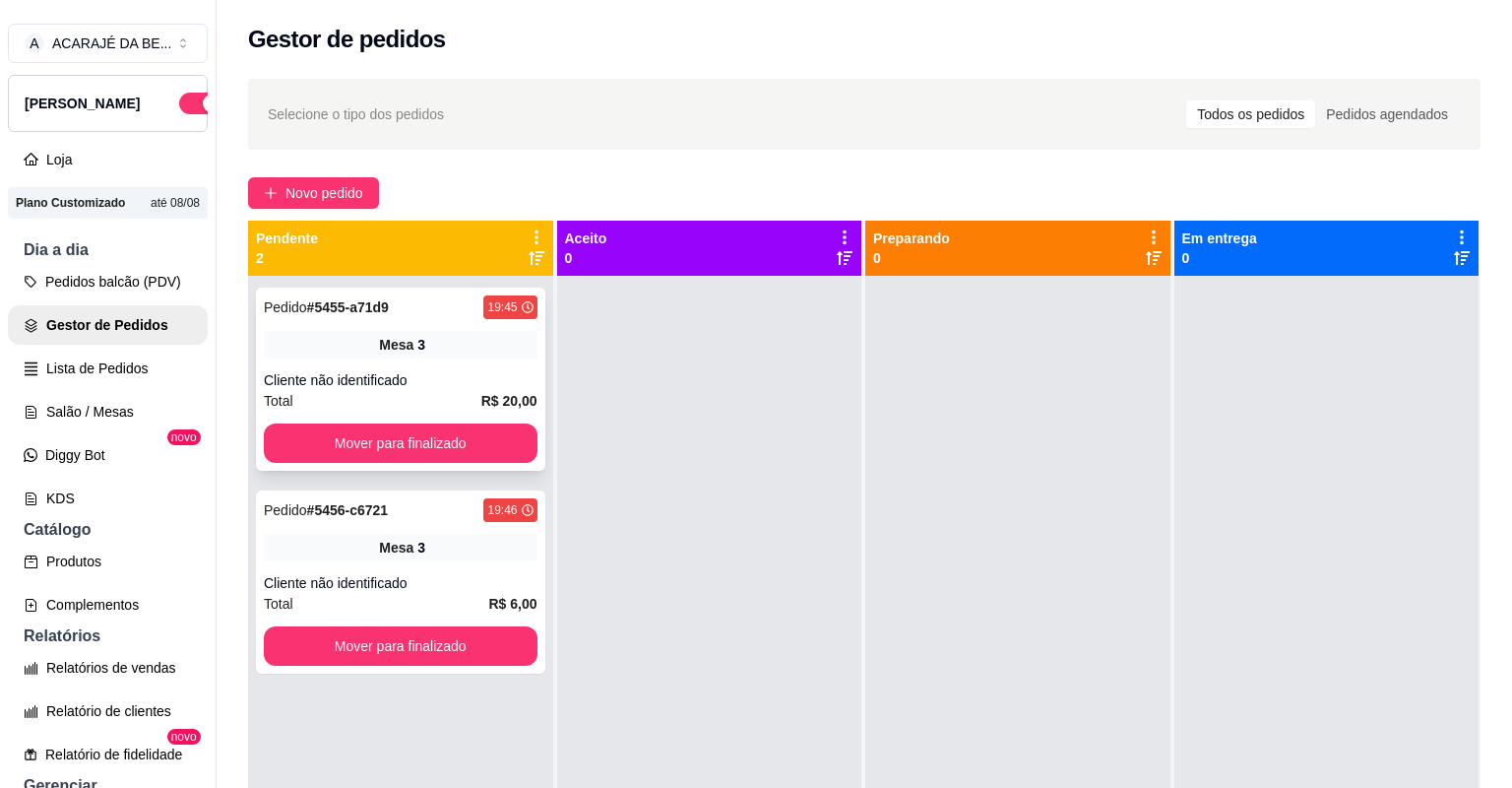 click on "Total R$ 20,00" at bounding box center (401, 401) 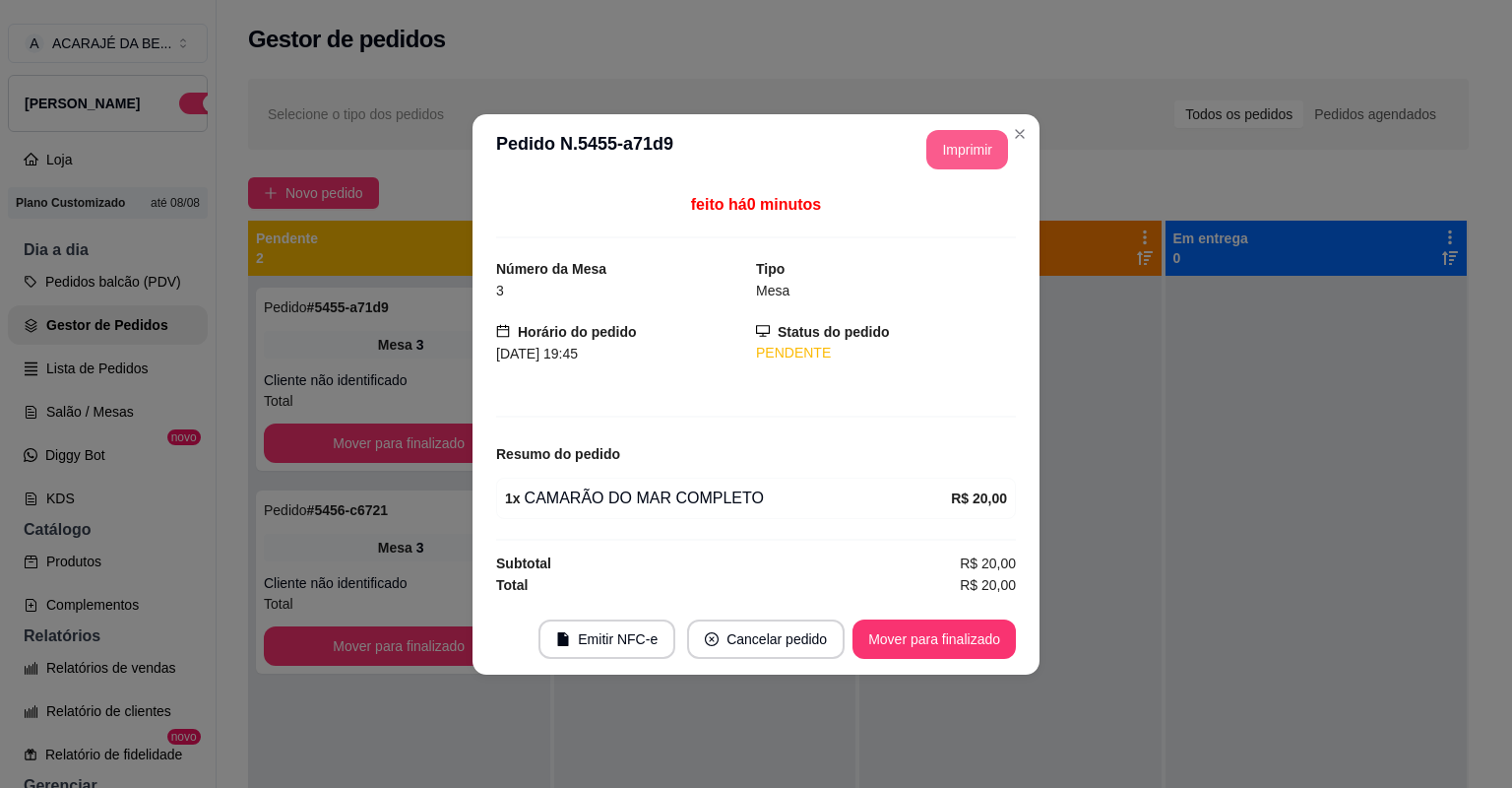 click on "Imprimir" at bounding box center [967, 150] 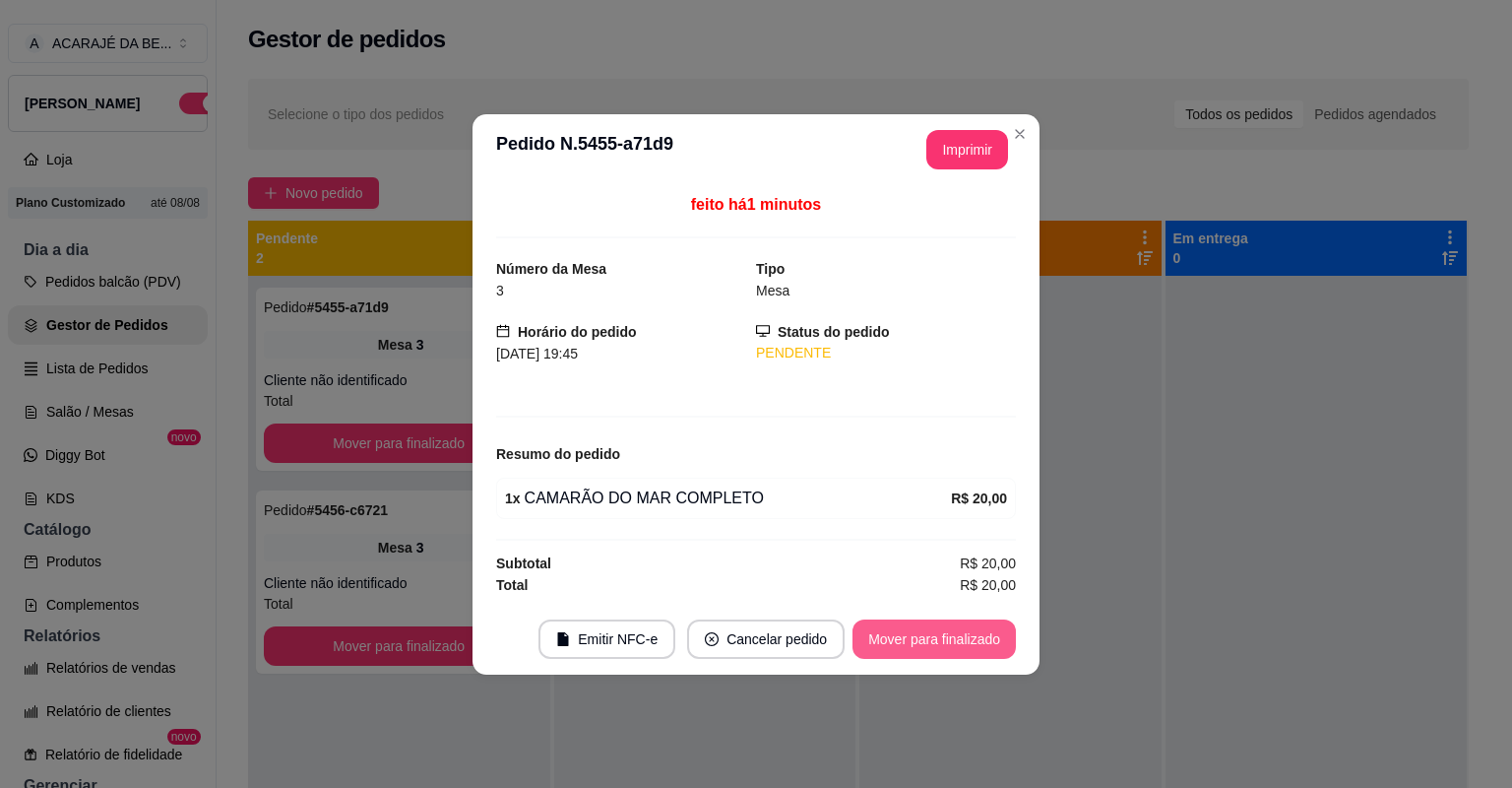 click on "Mover para finalizado" at bounding box center [934, 639] 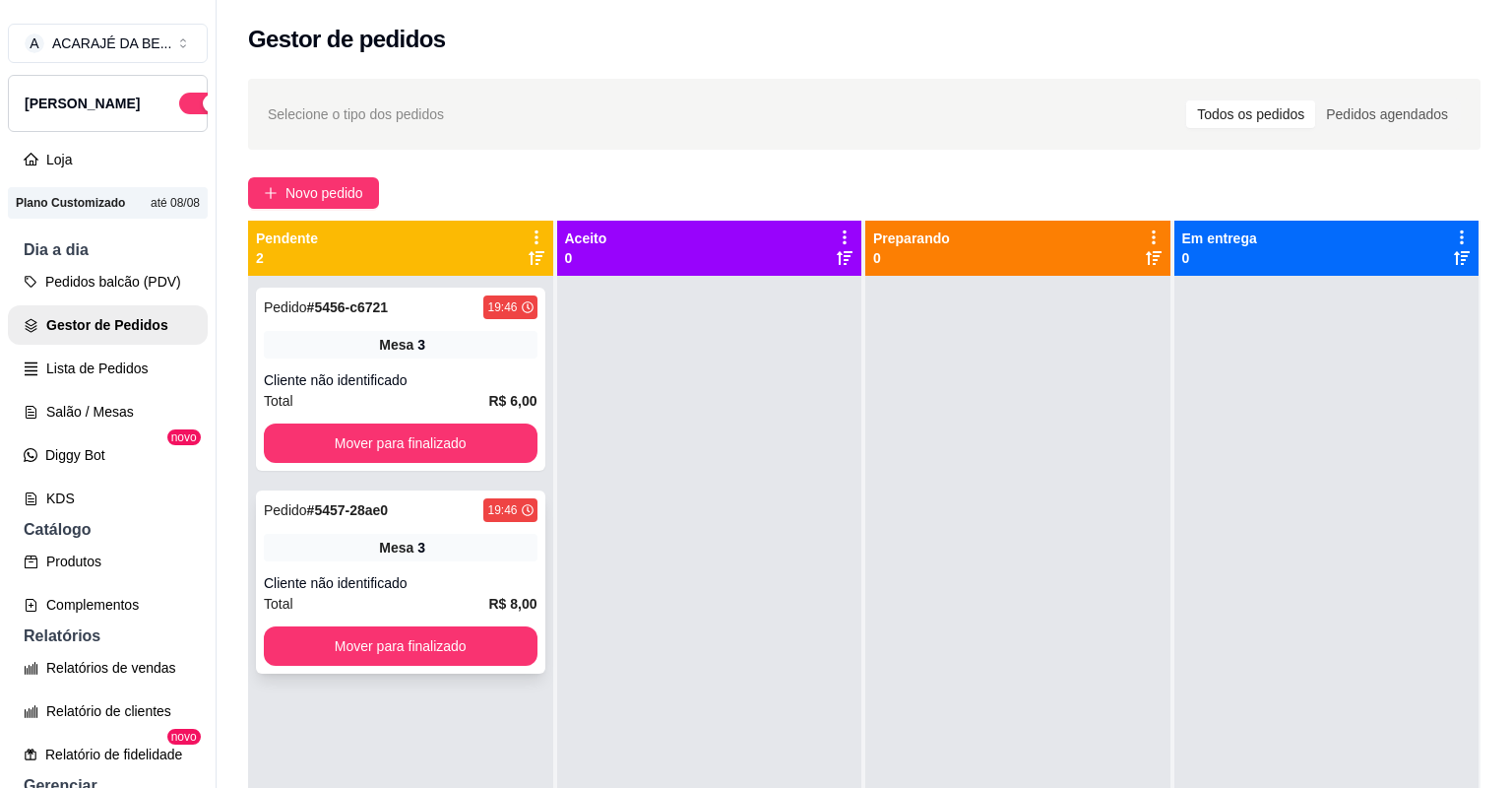 click on "Total R$ 8,00" at bounding box center [401, 604] 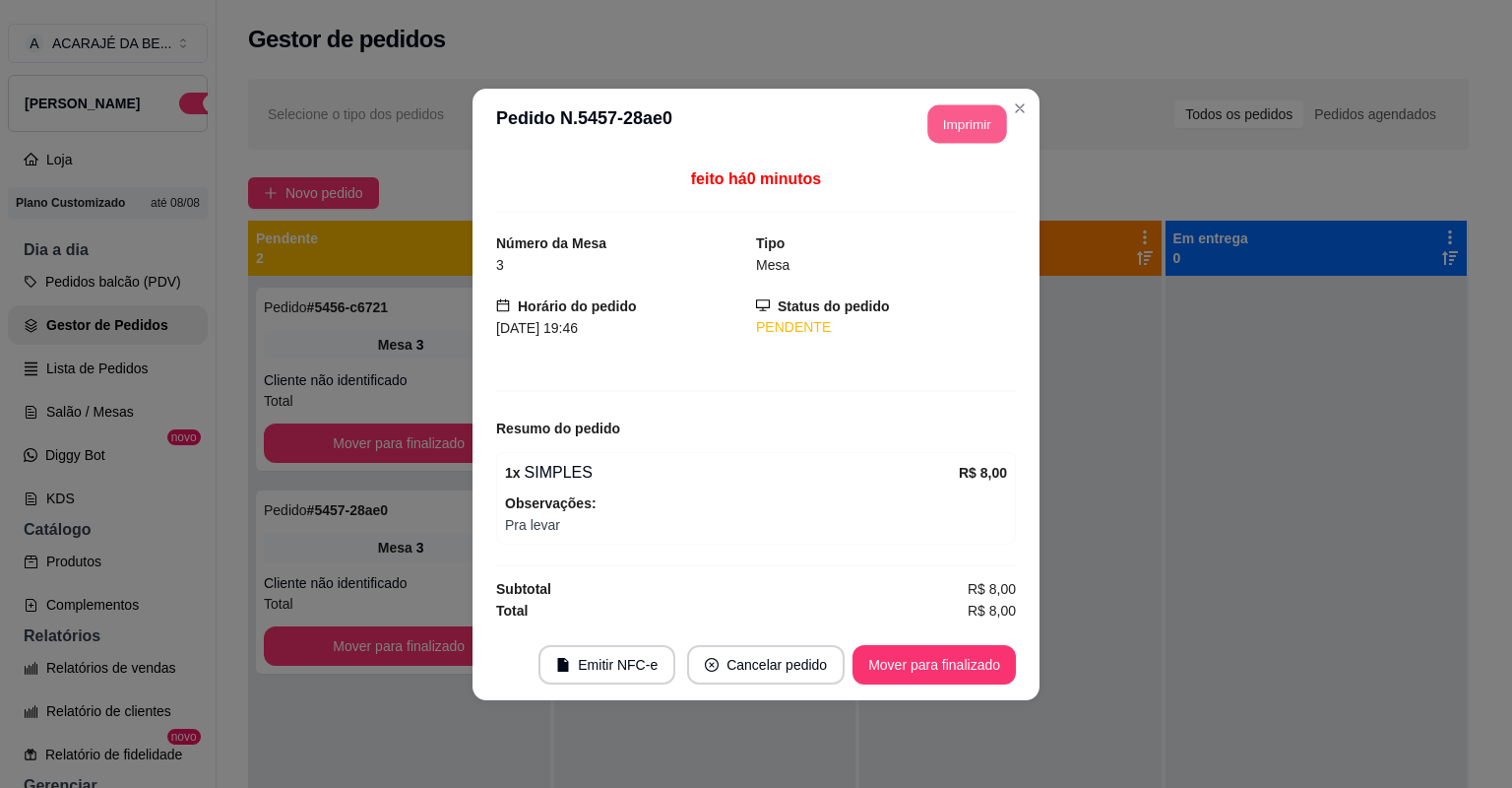 click on "Imprimir" at bounding box center [968, 123] 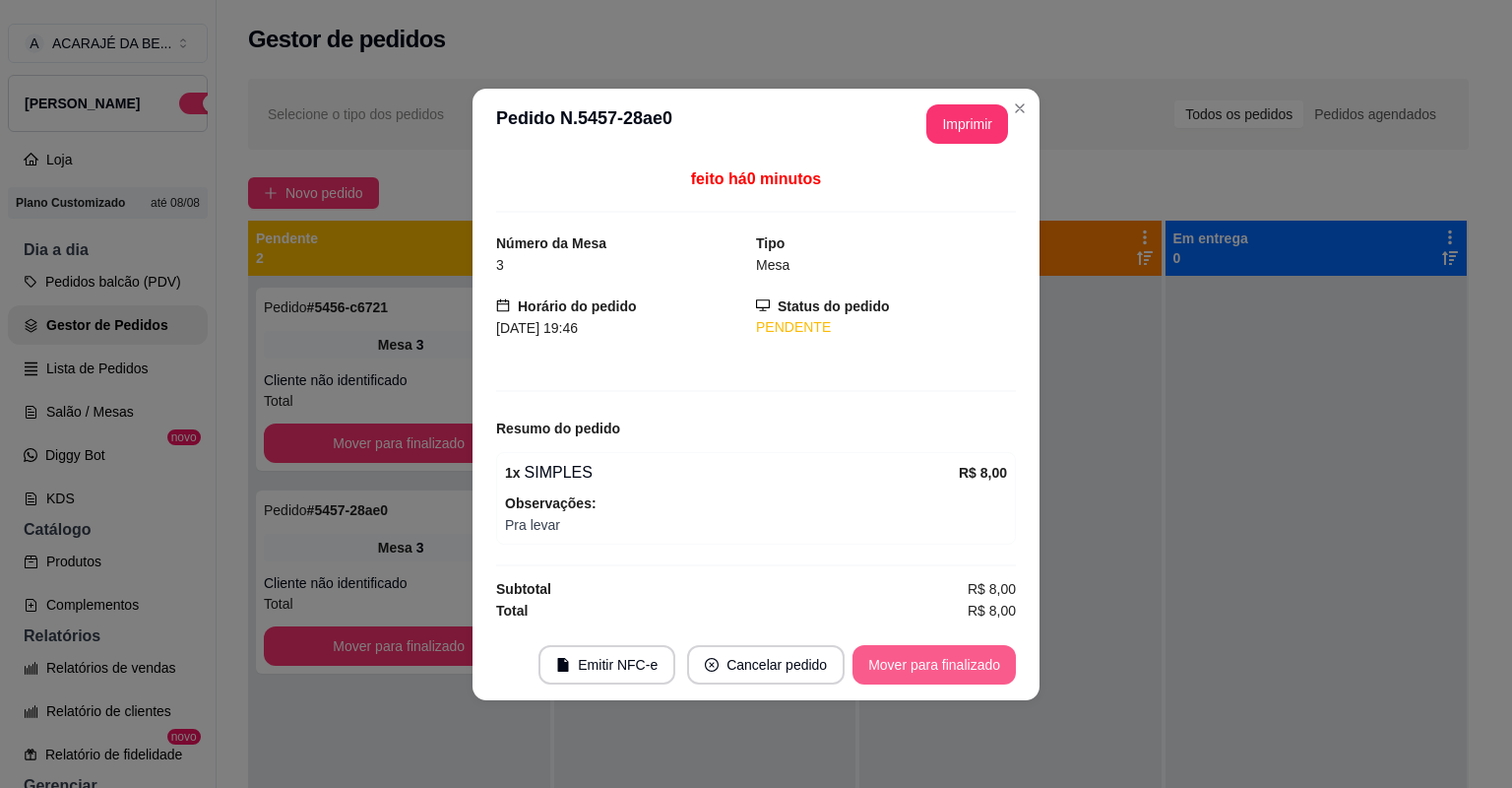 click on "Mover para finalizado" at bounding box center (934, 665) 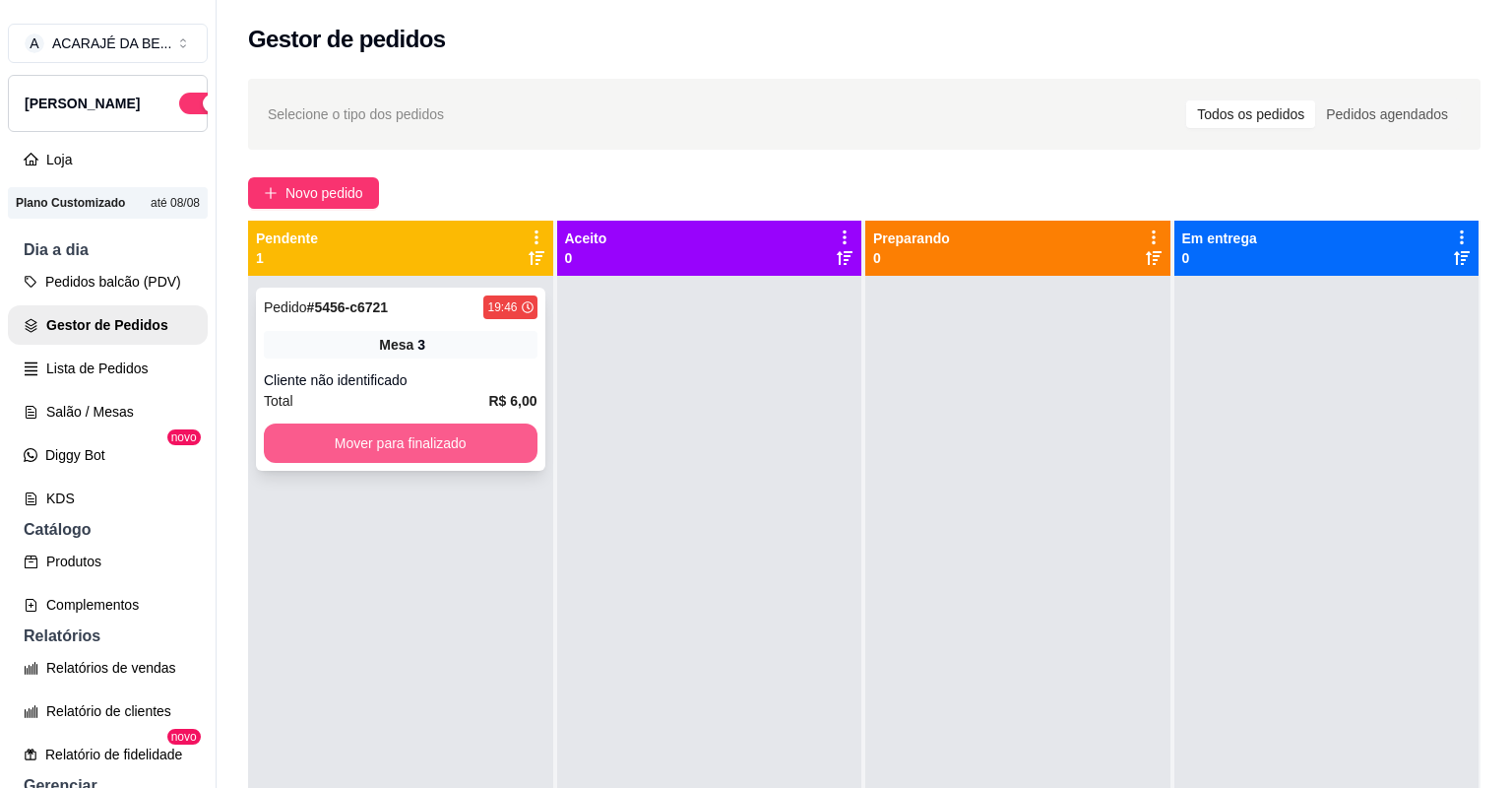 click on "Mover para finalizado" at bounding box center (401, 443) 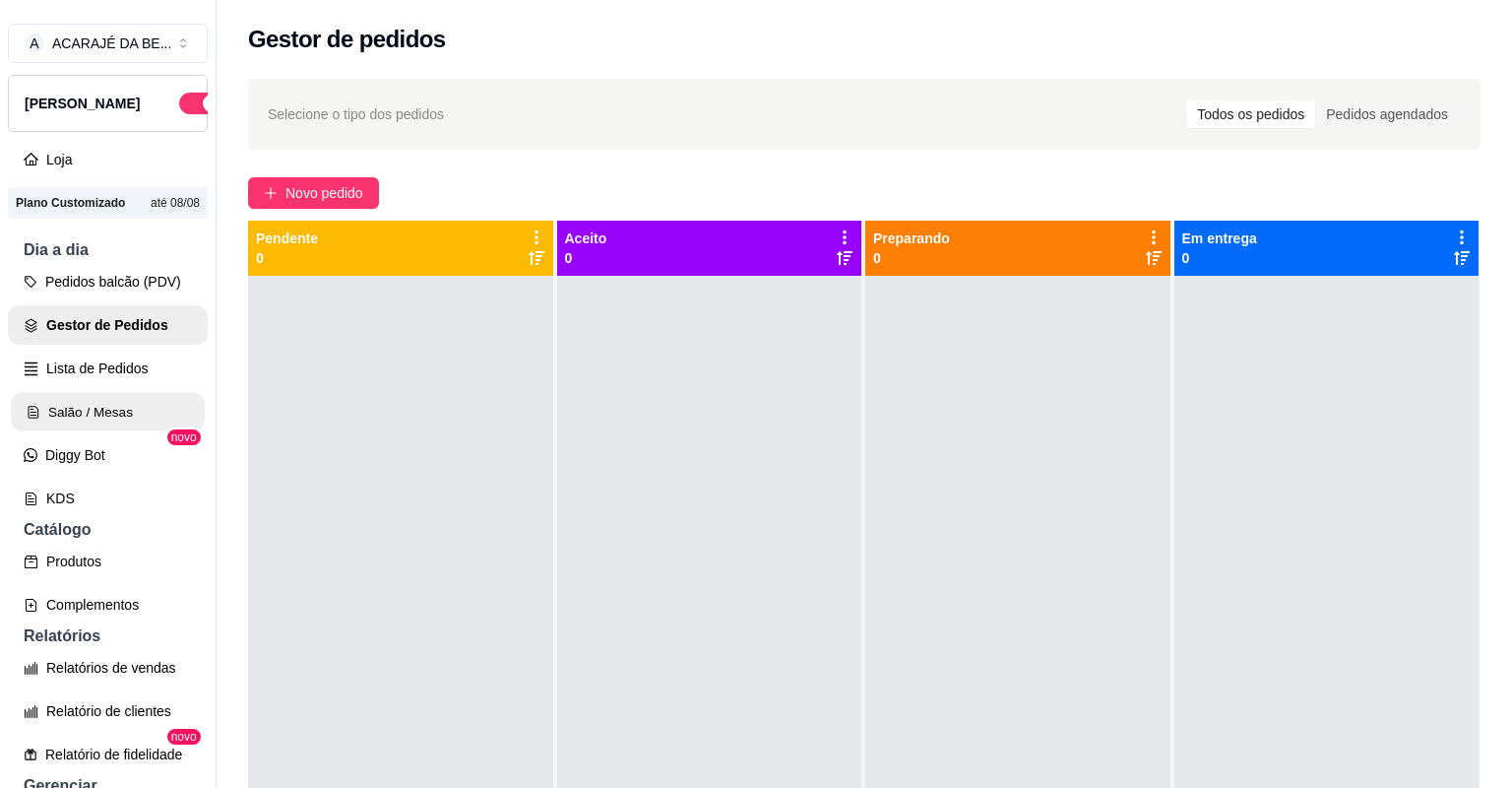 click on "Salão / Mesas" at bounding box center [107, 412] 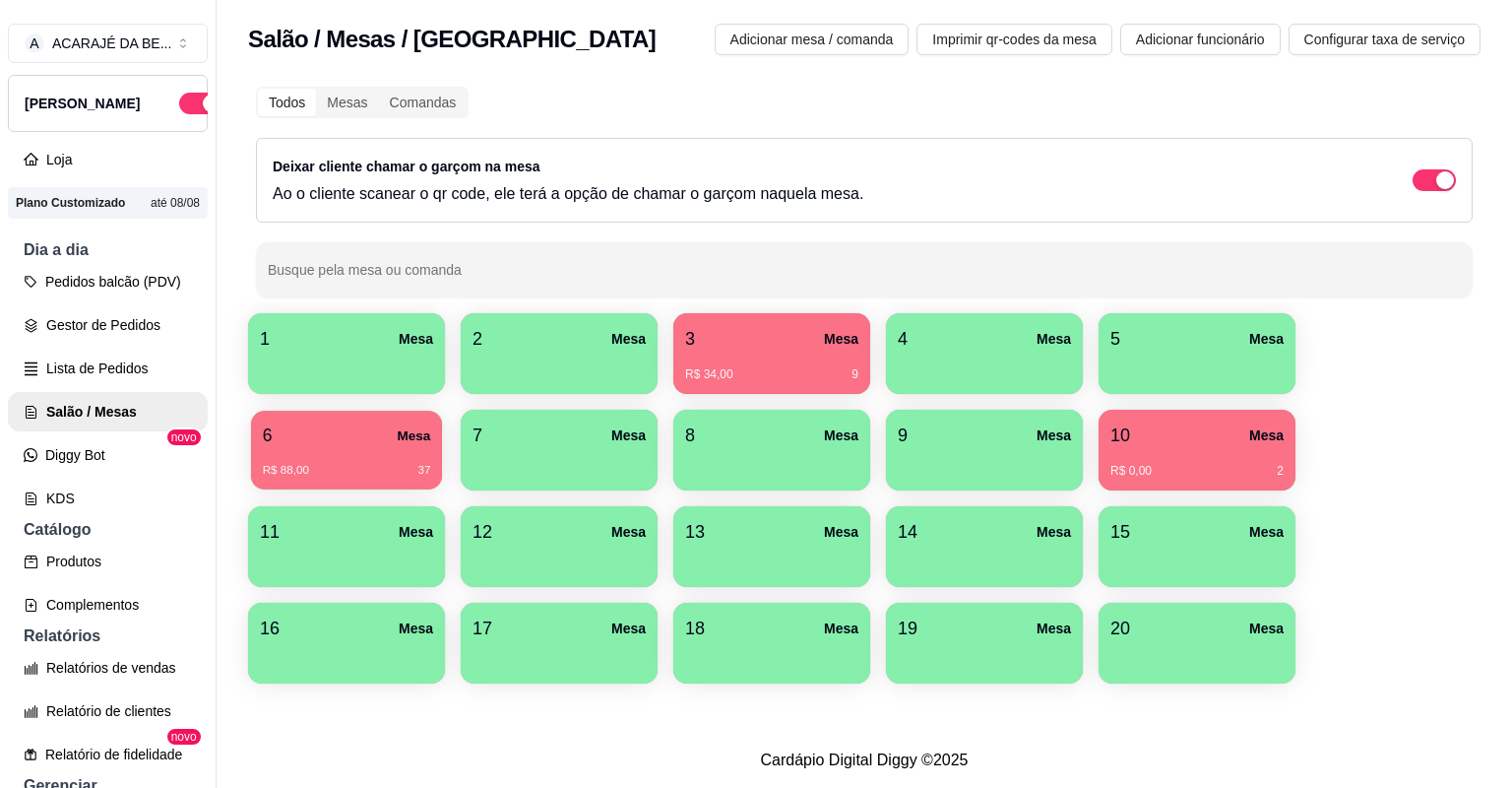 click on "6 Mesa" at bounding box center [346, 435] 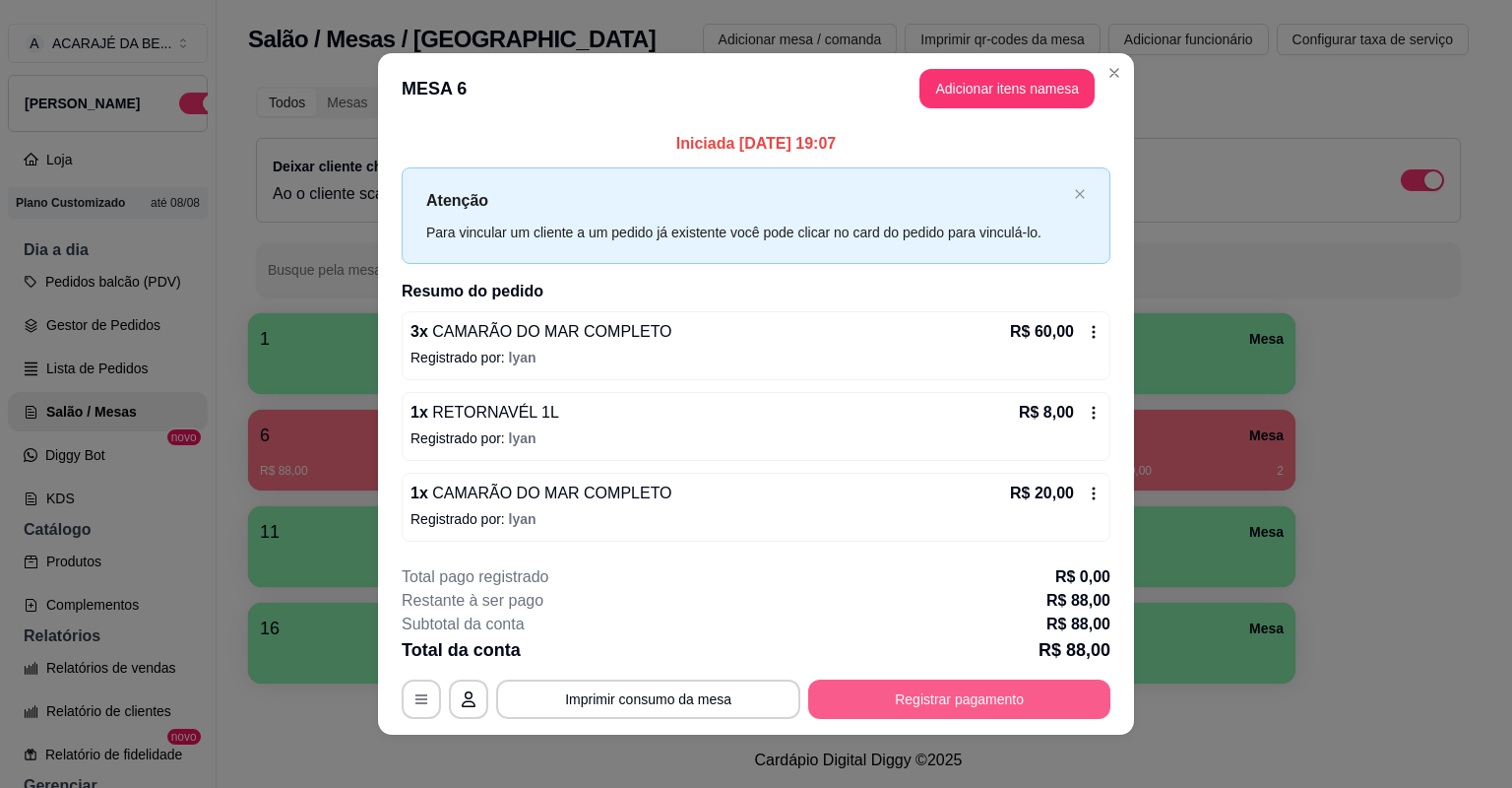 click on "Registrar pagamento" at bounding box center (959, 699) 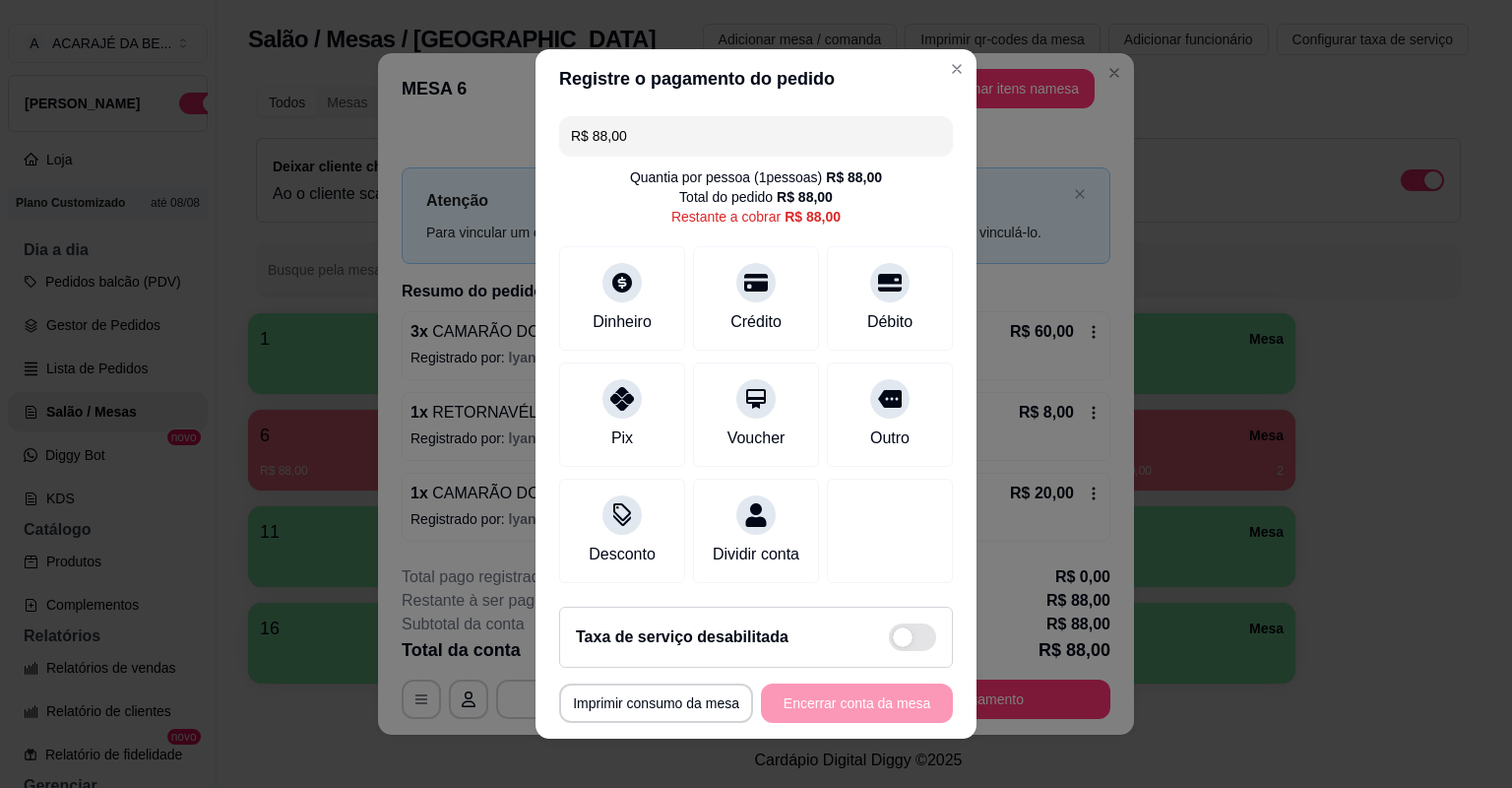 drag, startPoint x: 639, startPoint y: 134, endPoint x: 587, endPoint y: 134, distance: 52 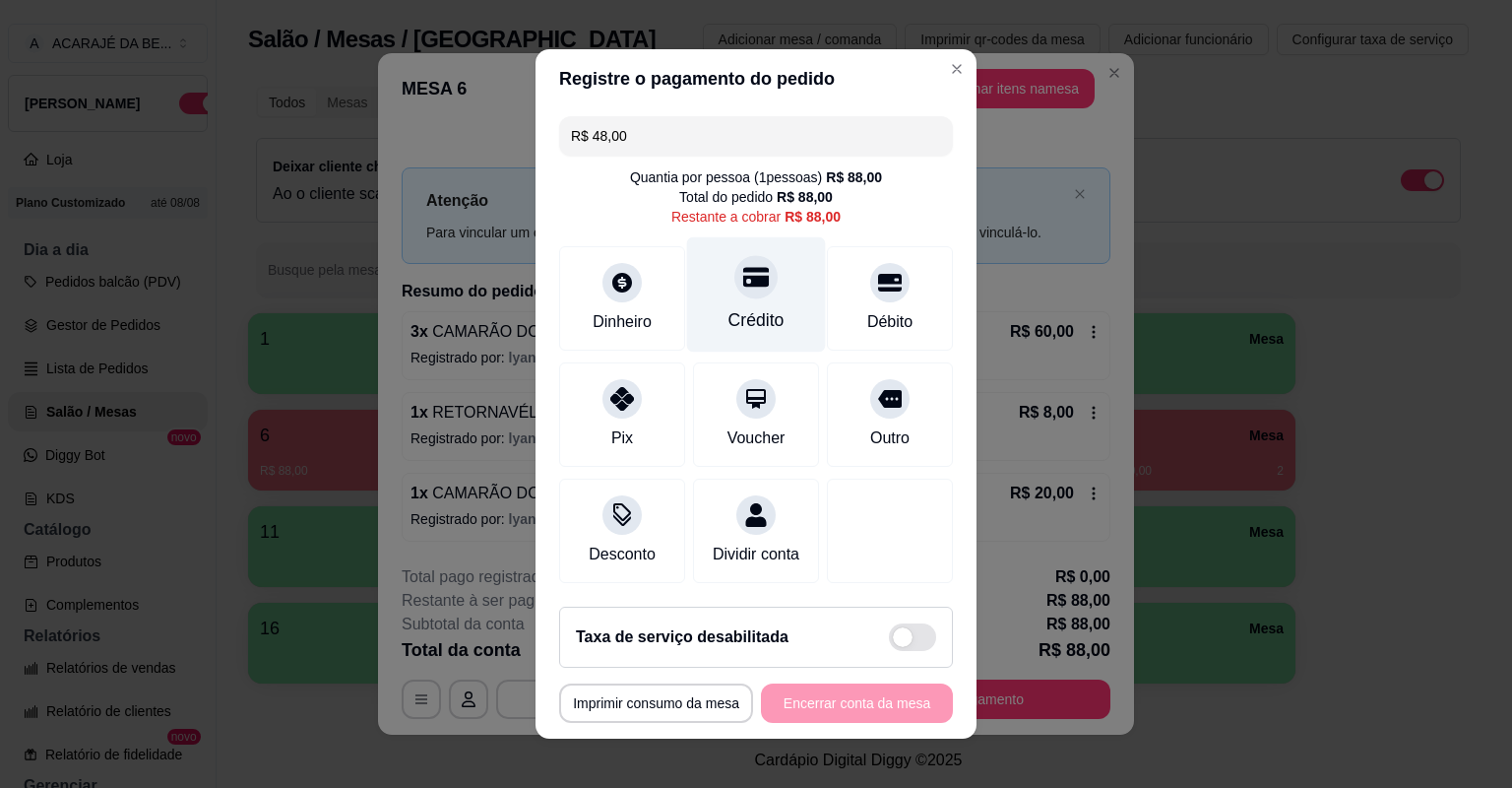 click on "Crédito" at bounding box center [756, 320] 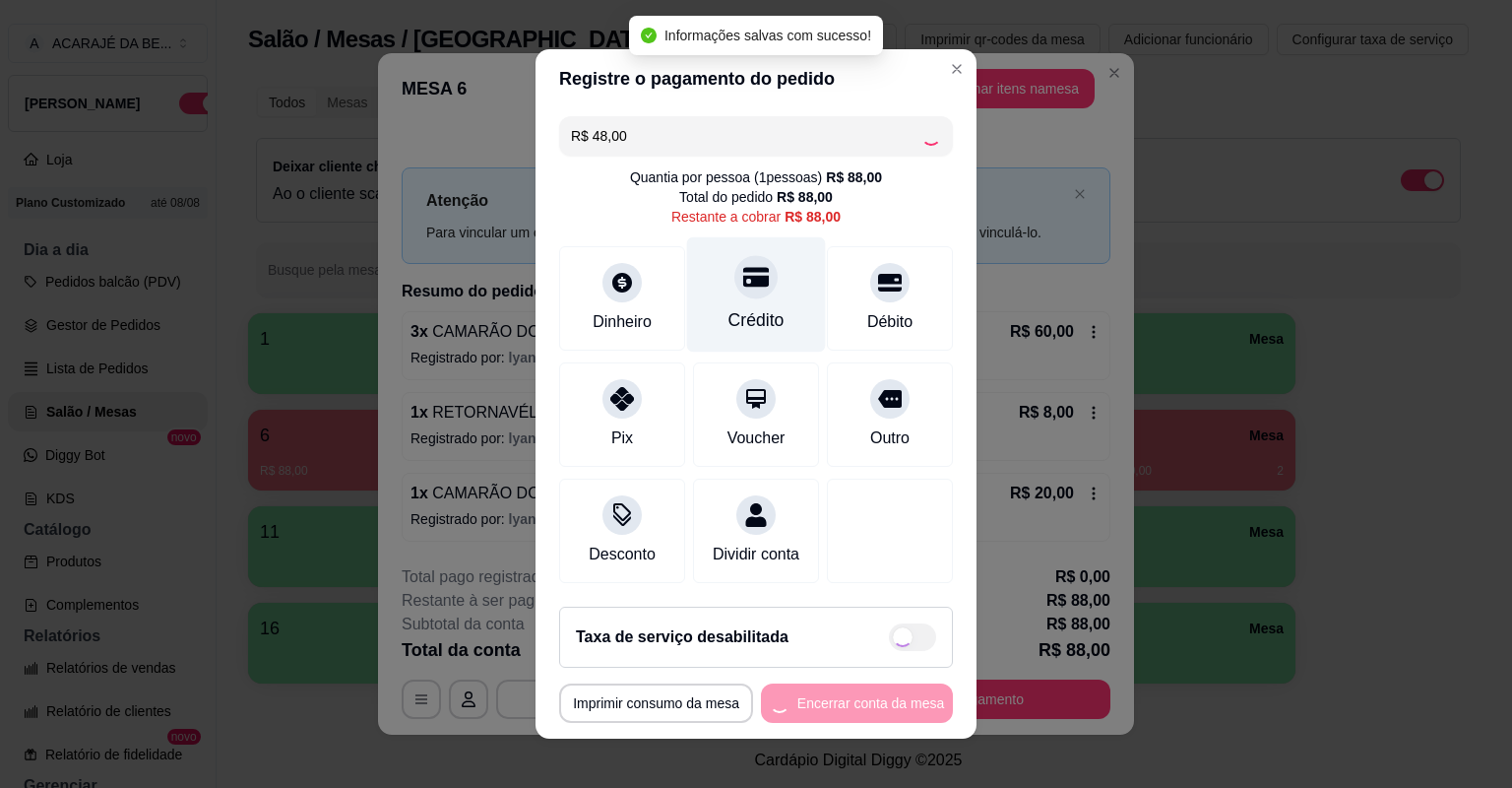 type on "R$ 40,00" 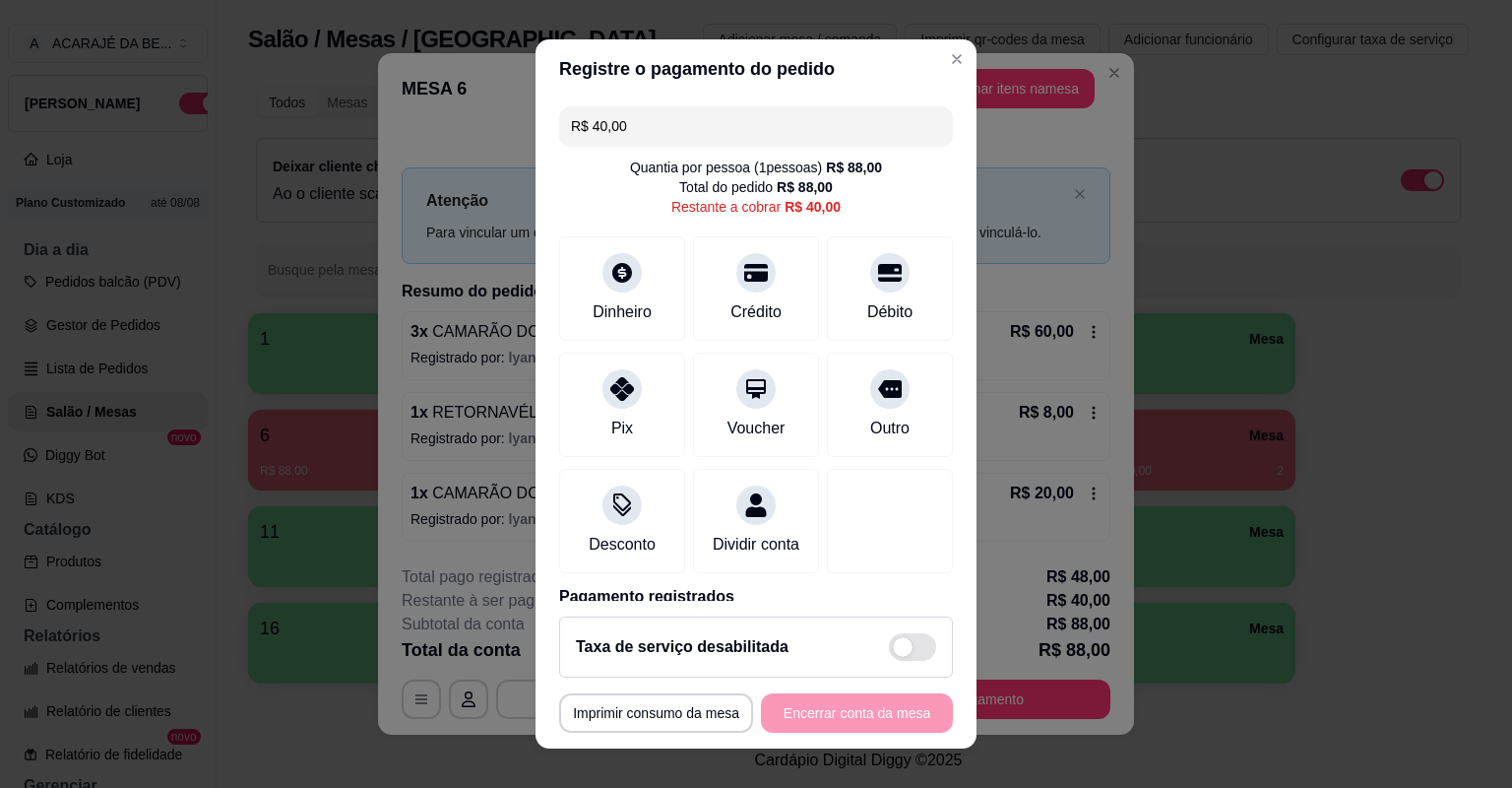 click on "R$ 40,00" at bounding box center [756, 126] 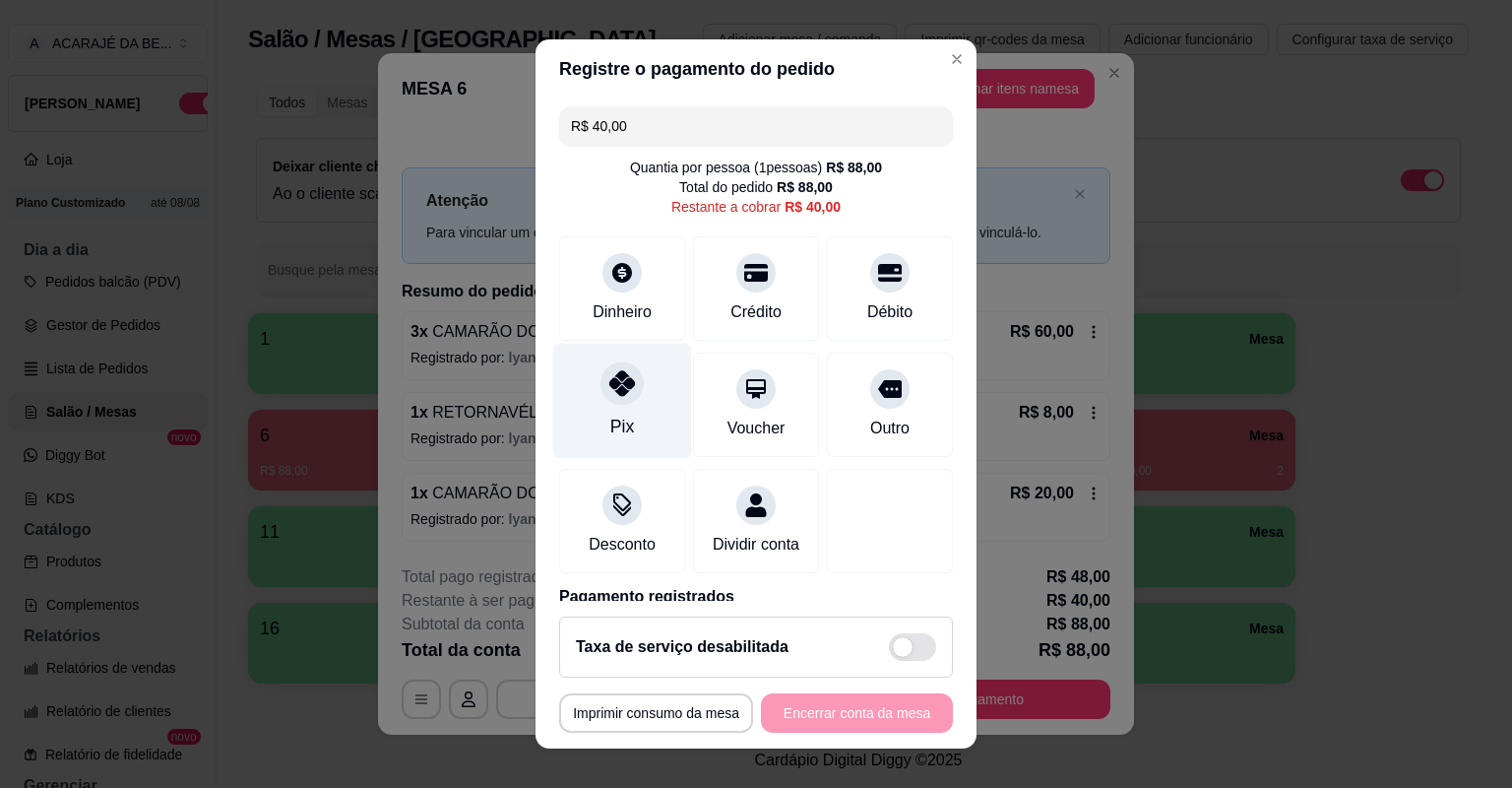click on "Pix" at bounding box center [622, 401] 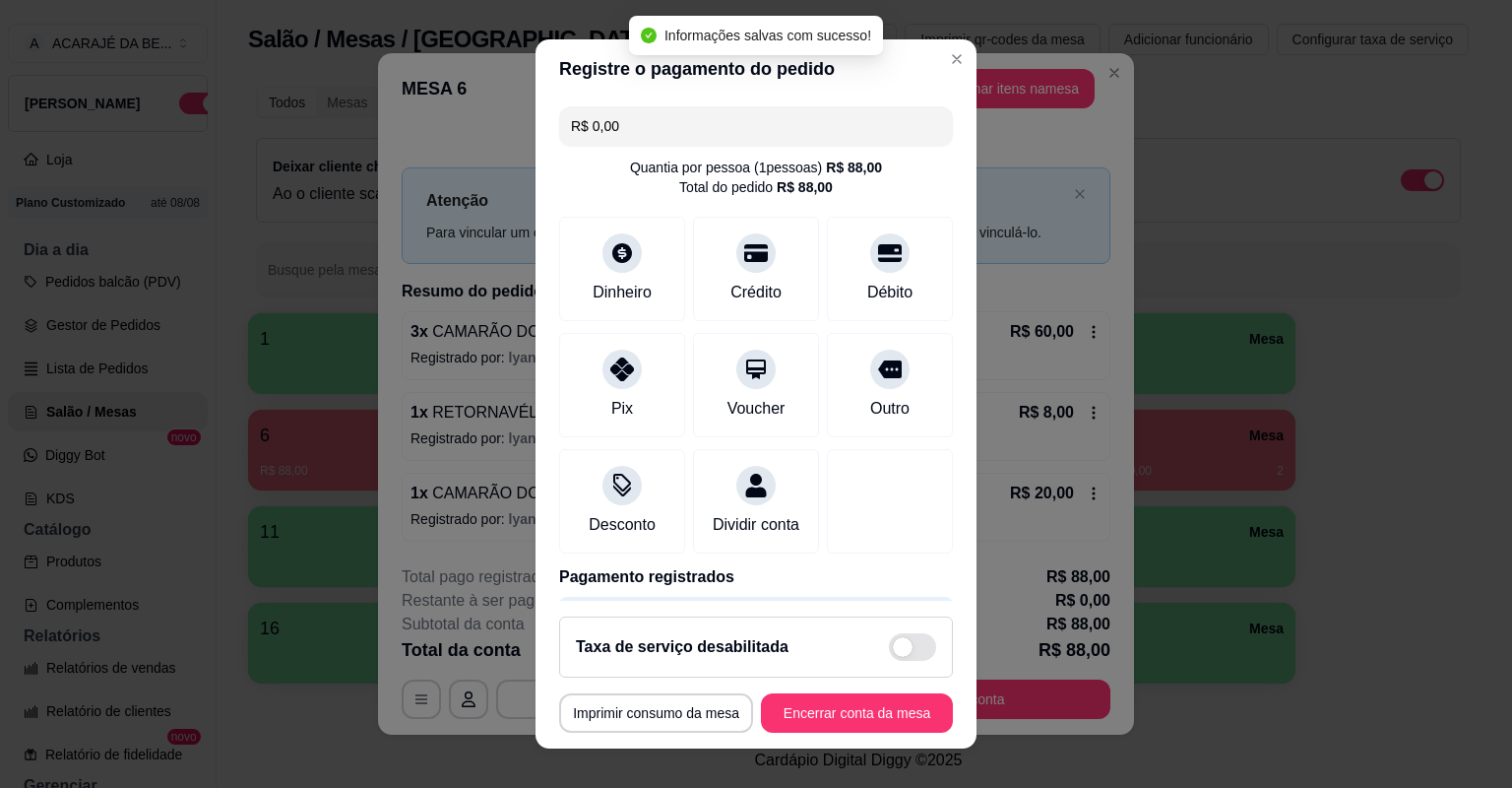 click on "**********" at bounding box center (756, 675) 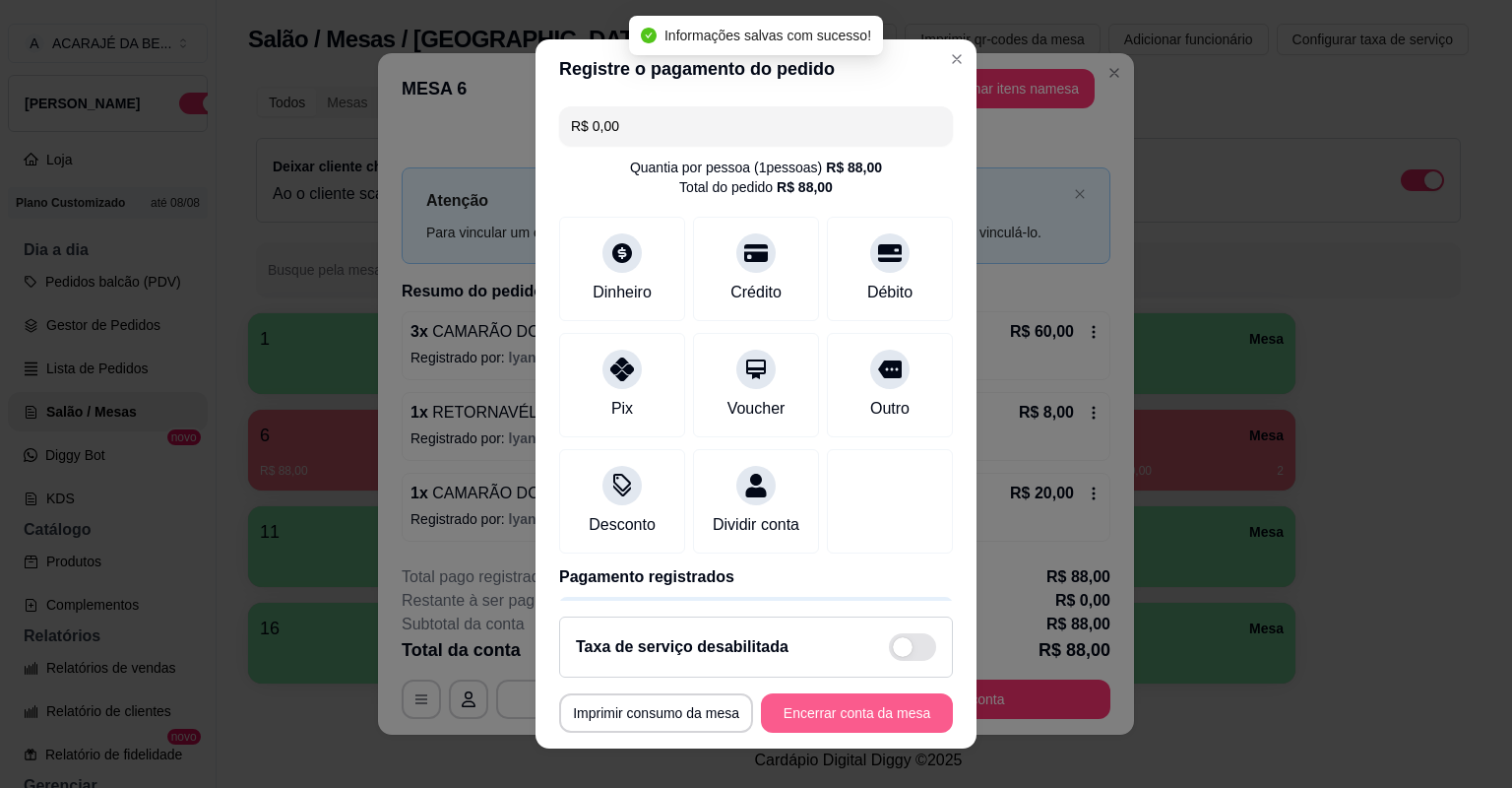 click on "Encerrar conta da mesa" at bounding box center [856, 713] 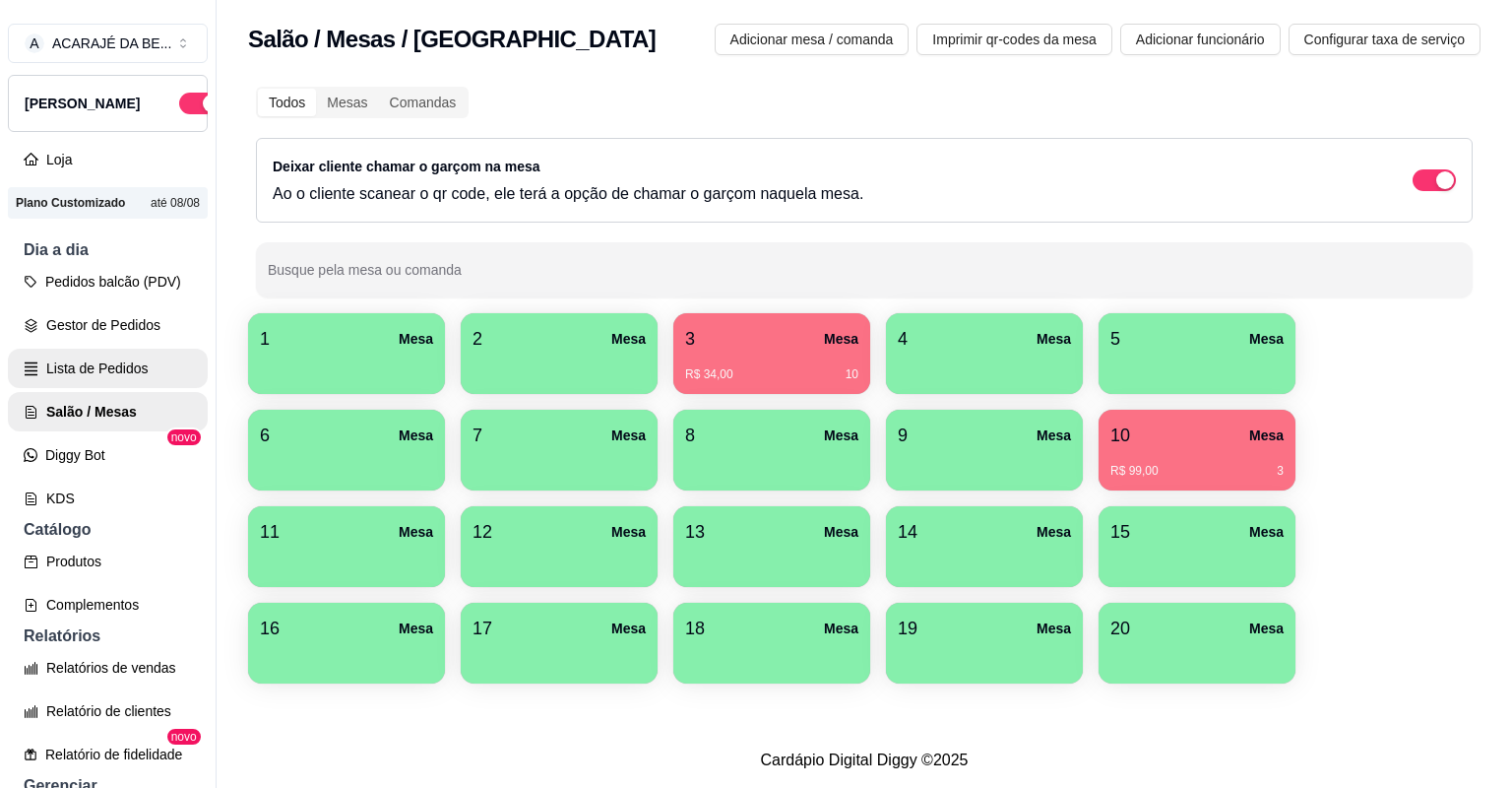 click on "Lista de Pedidos" at bounding box center [107, 368] 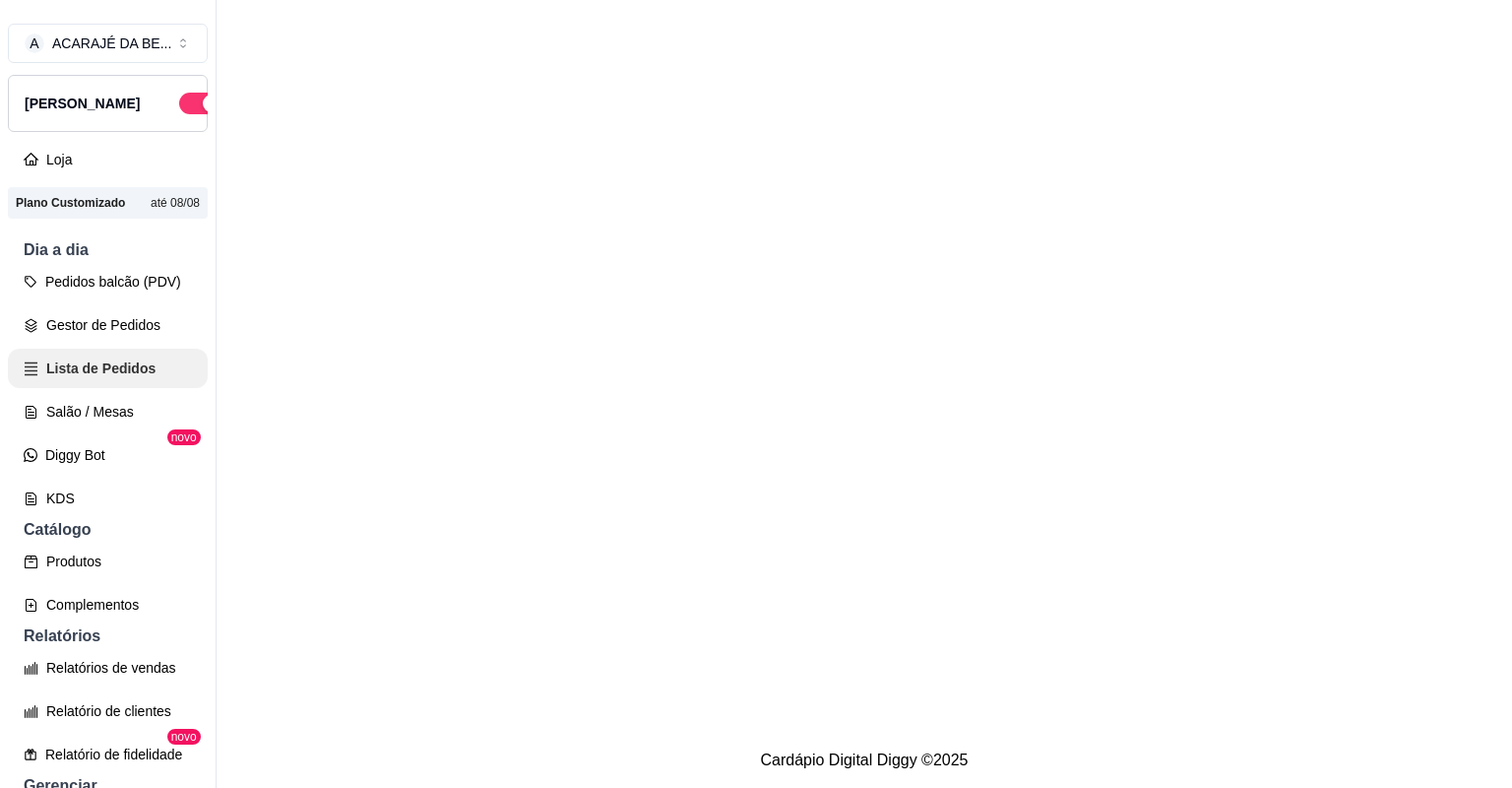 click on "Gestor de Pedidos" at bounding box center [107, 325] 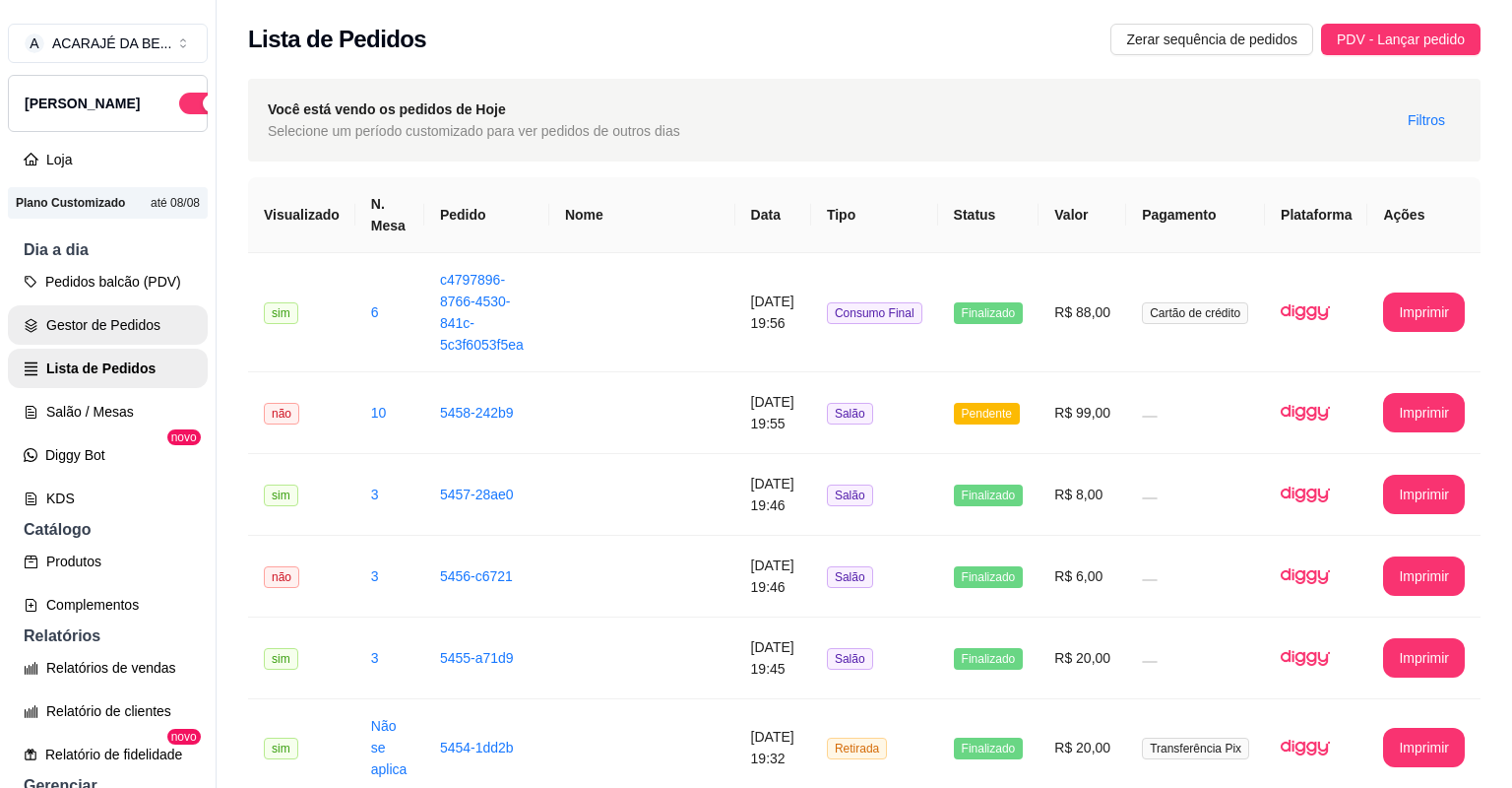 click on "Gestor de Pedidos" at bounding box center [107, 325] 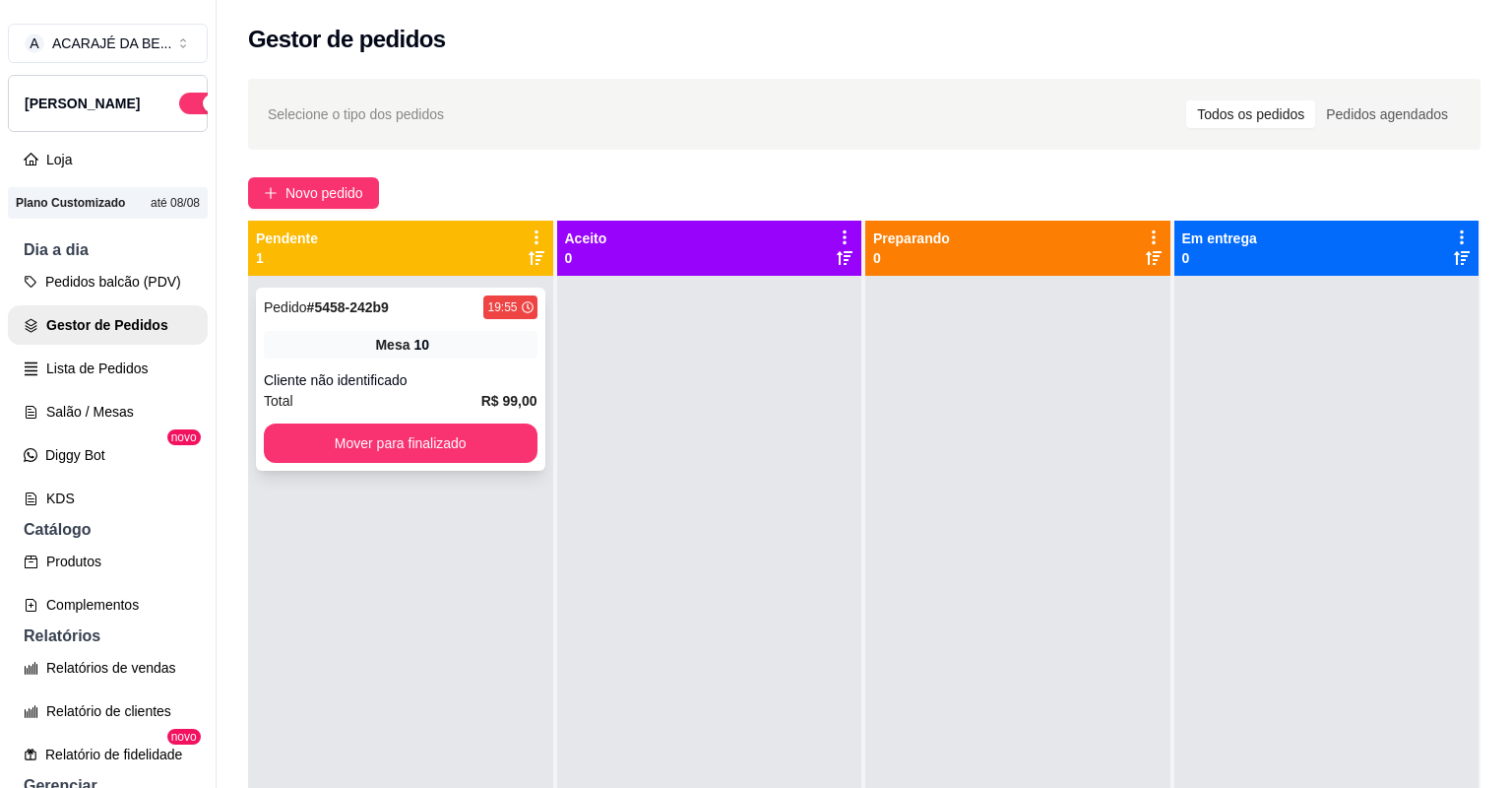 click on "Cliente não identificado" at bounding box center [401, 380] 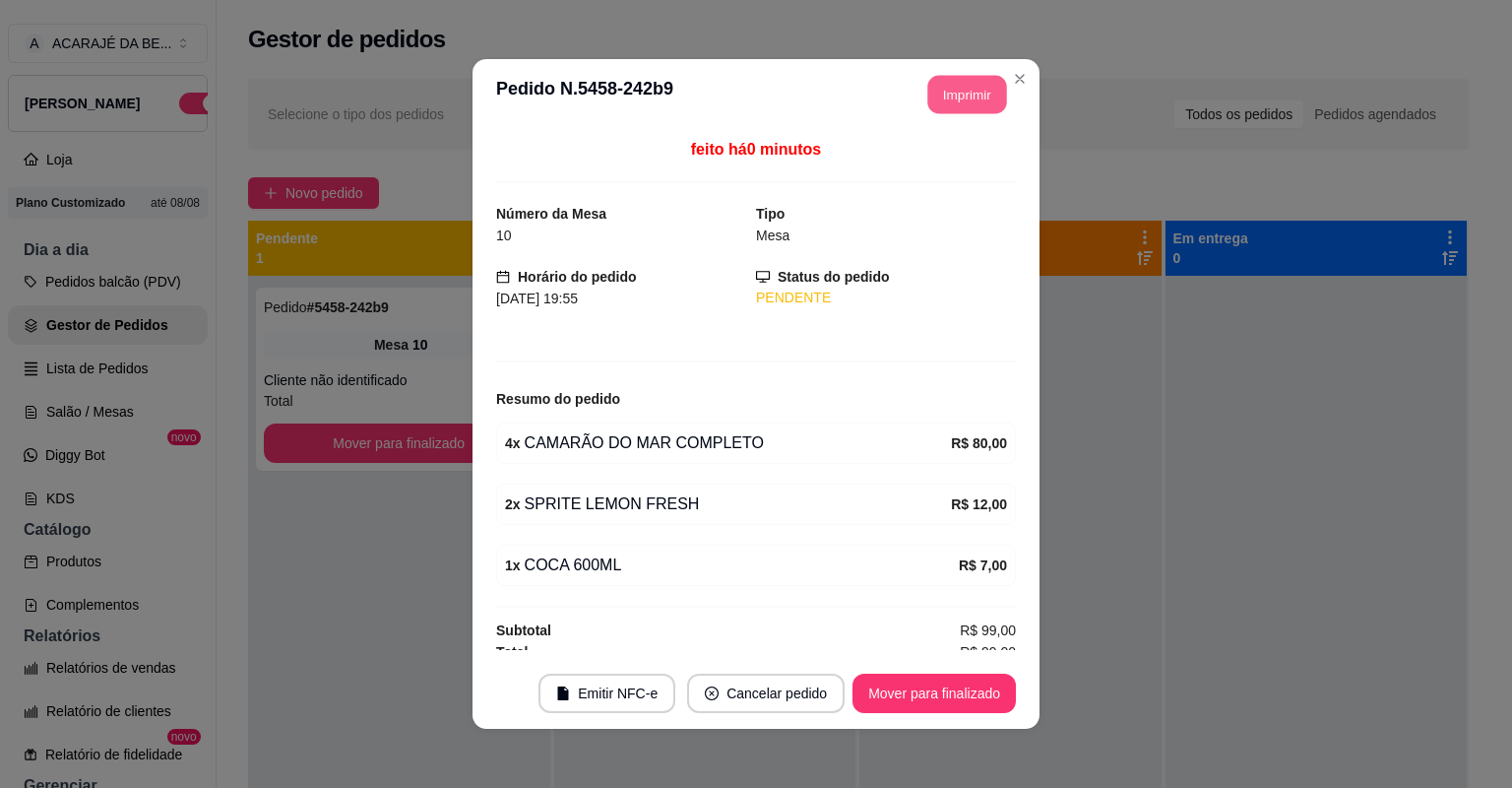 click on "Imprimir" at bounding box center (968, 95) 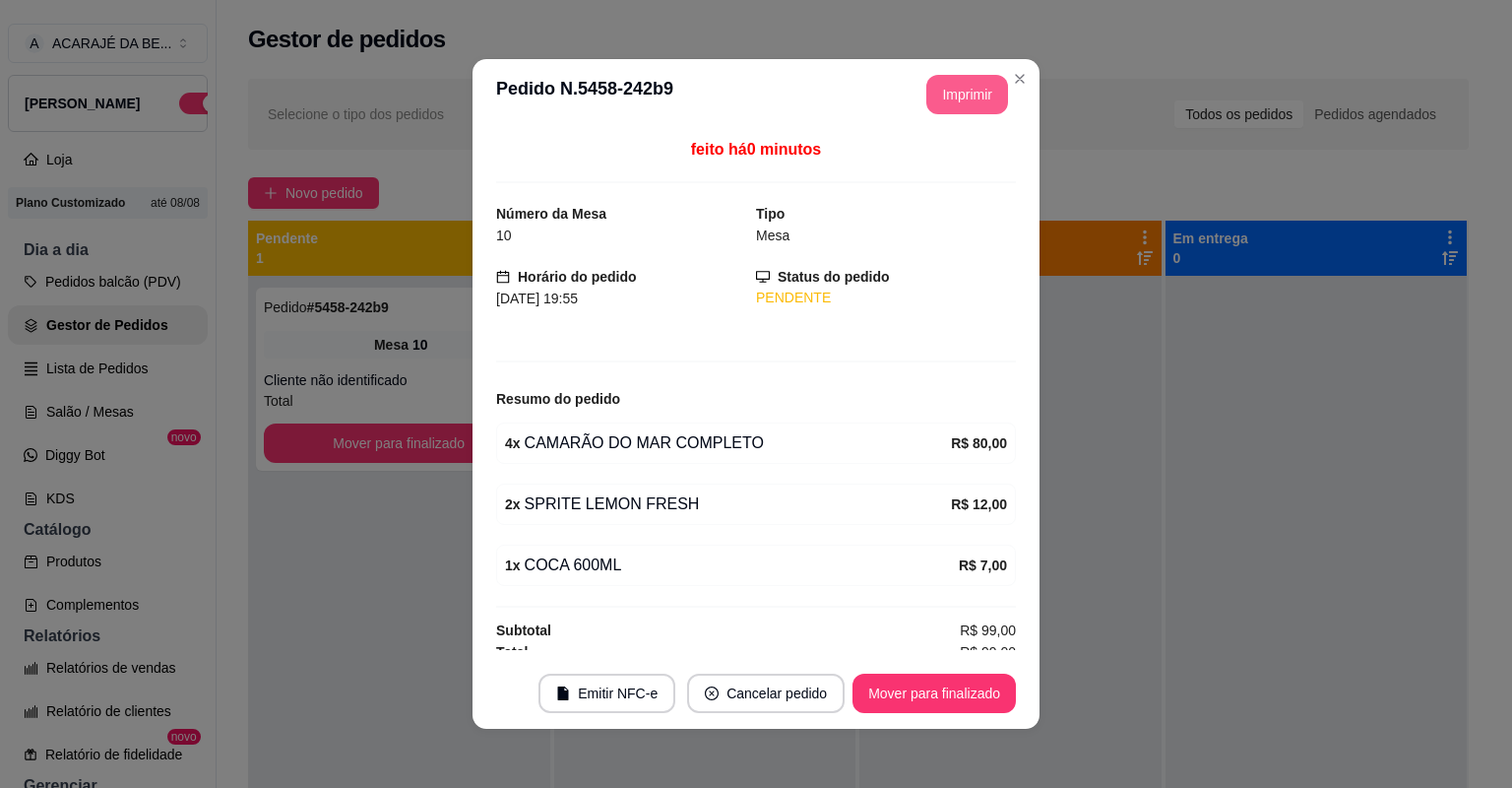 click on "Mover para finalizado" at bounding box center [934, 693] 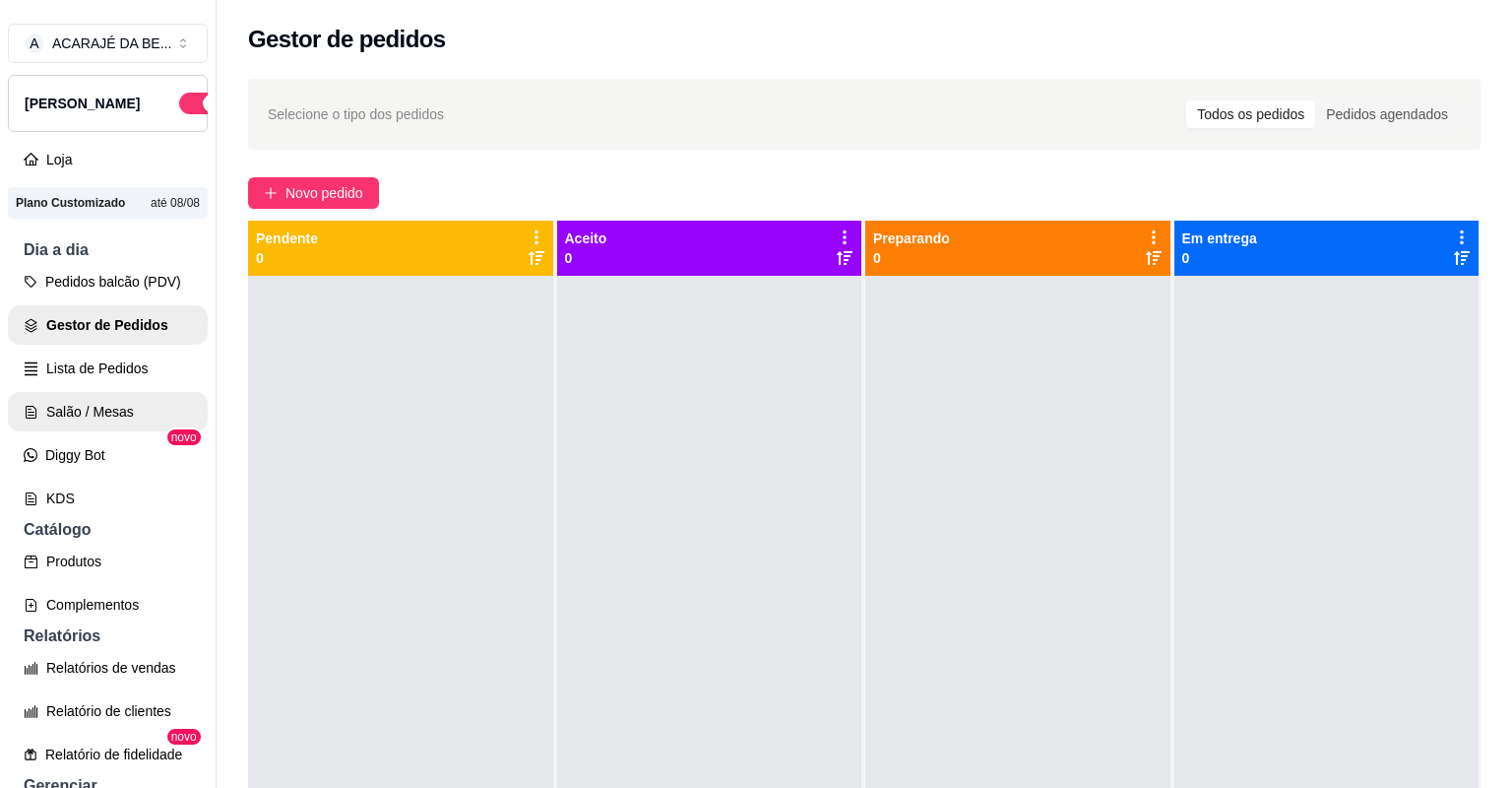 click on "Salão / Mesas" at bounding box center (107, 412) 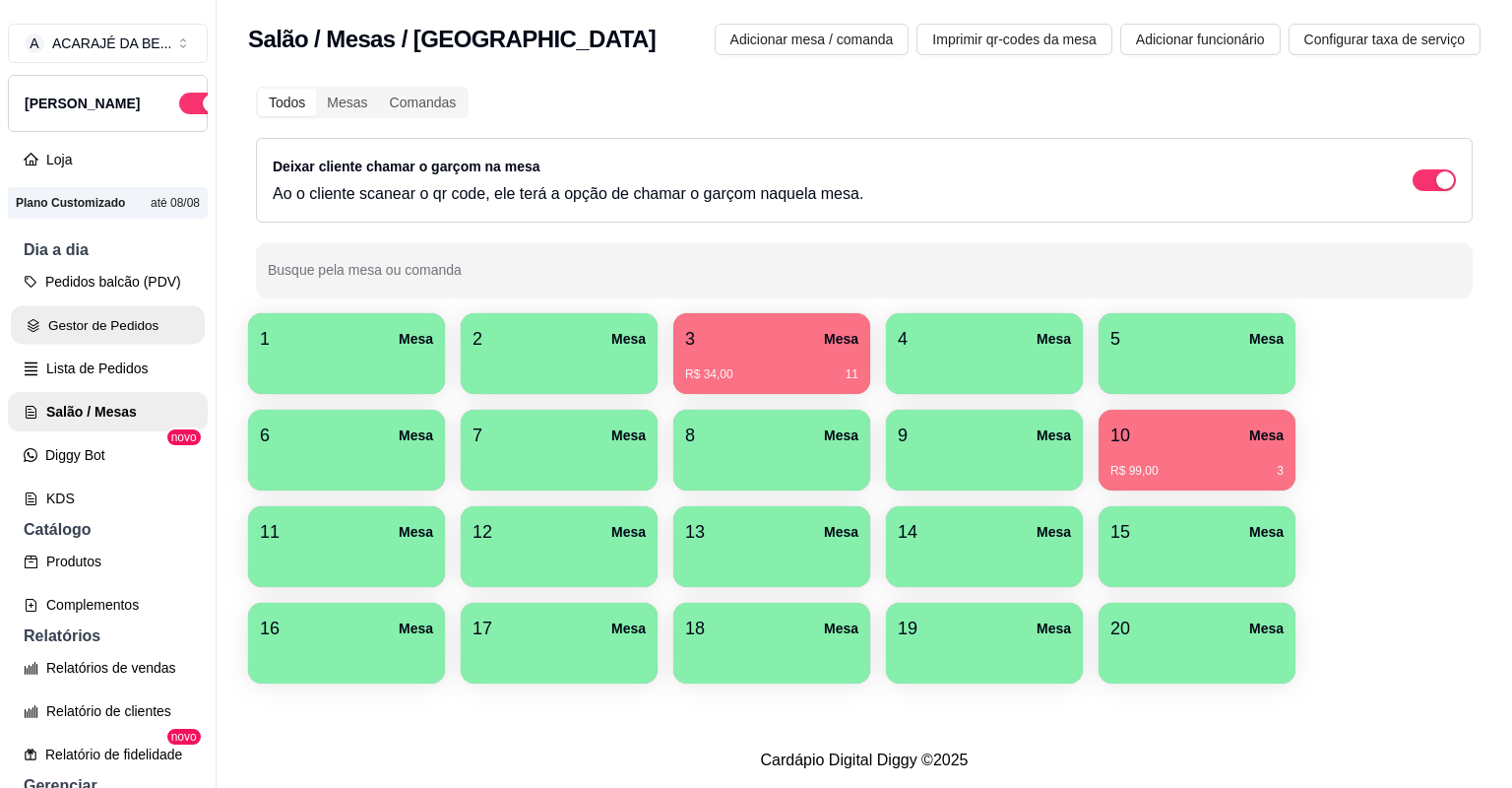 click on "Gestor de Pedidos" at bounding box center (107, 325) 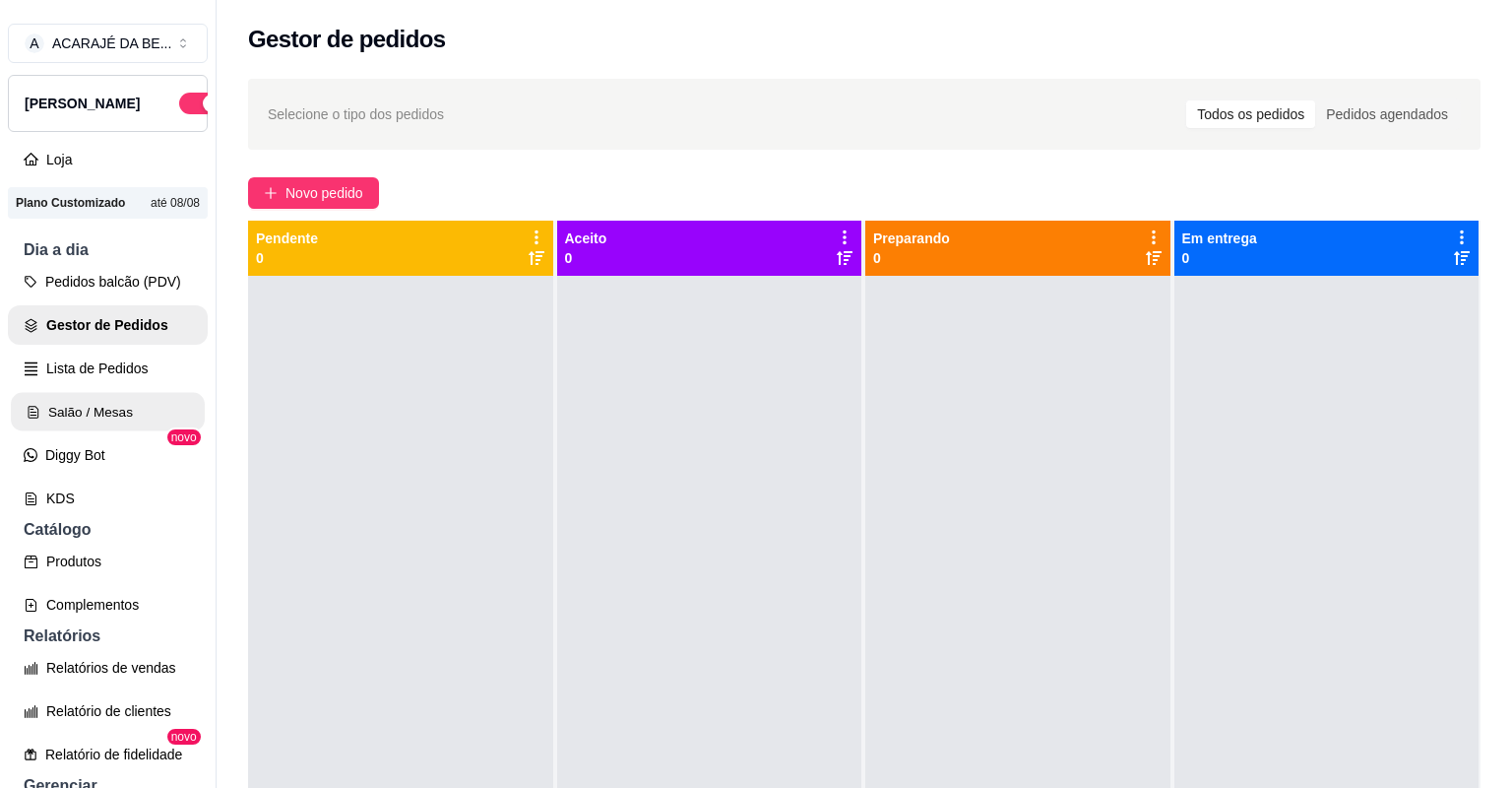 click on "Salão / Mesas" at bounding box center (107, 412) 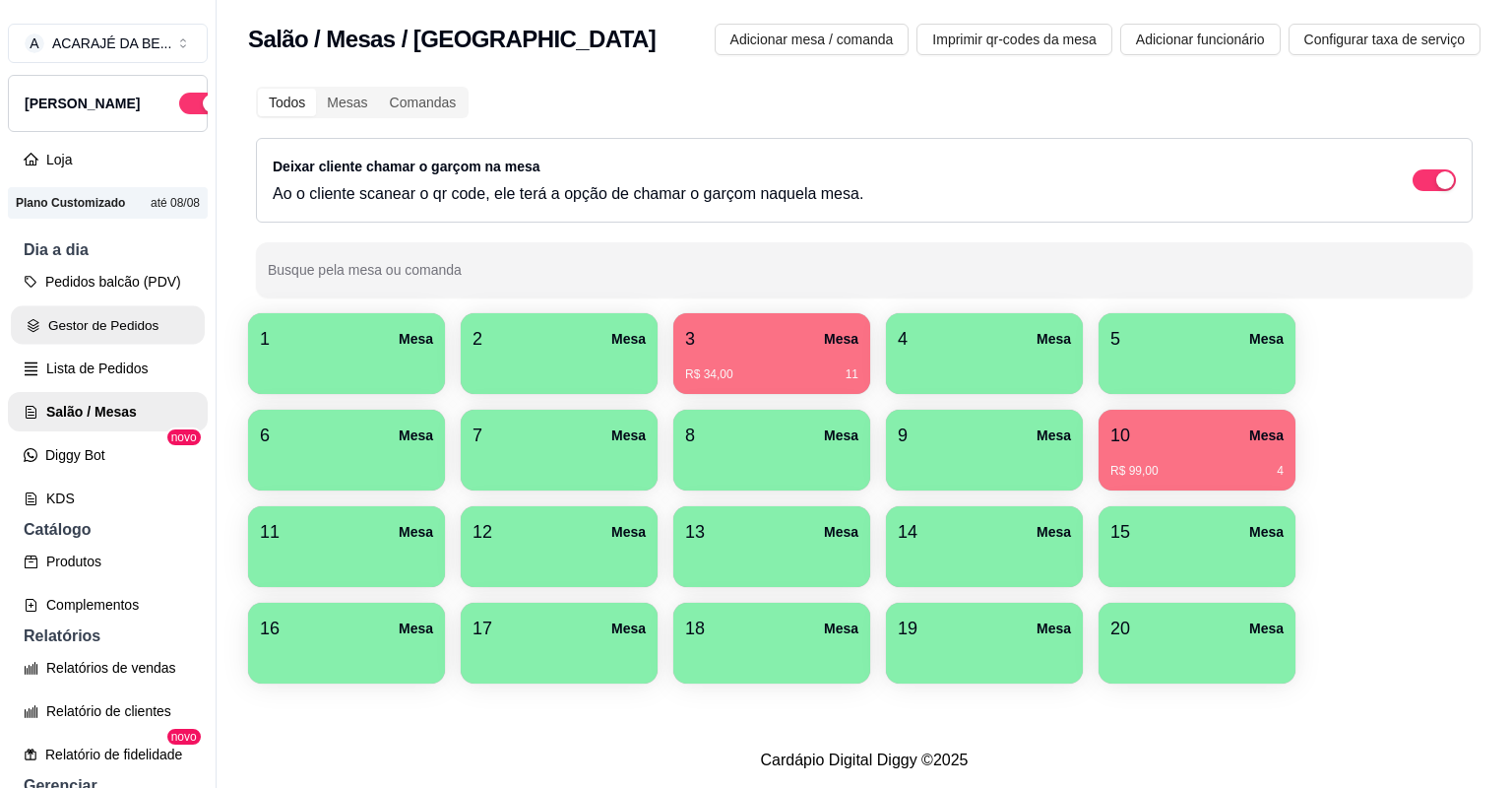 click on "Gestor de Pedidos" at bounding box center (107, 325) 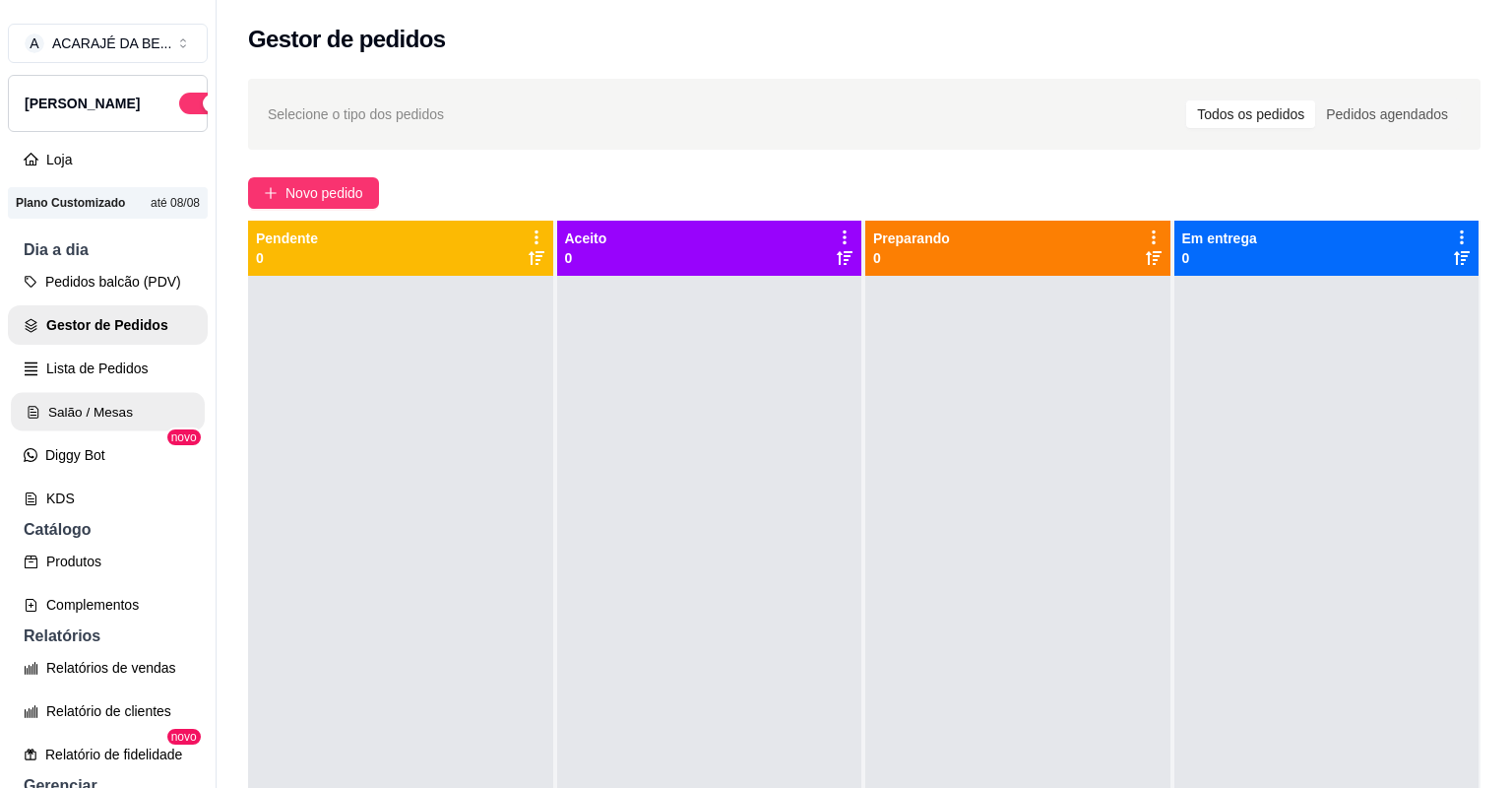 click on "Salão / Mesas" at bounding box center (107, 412) 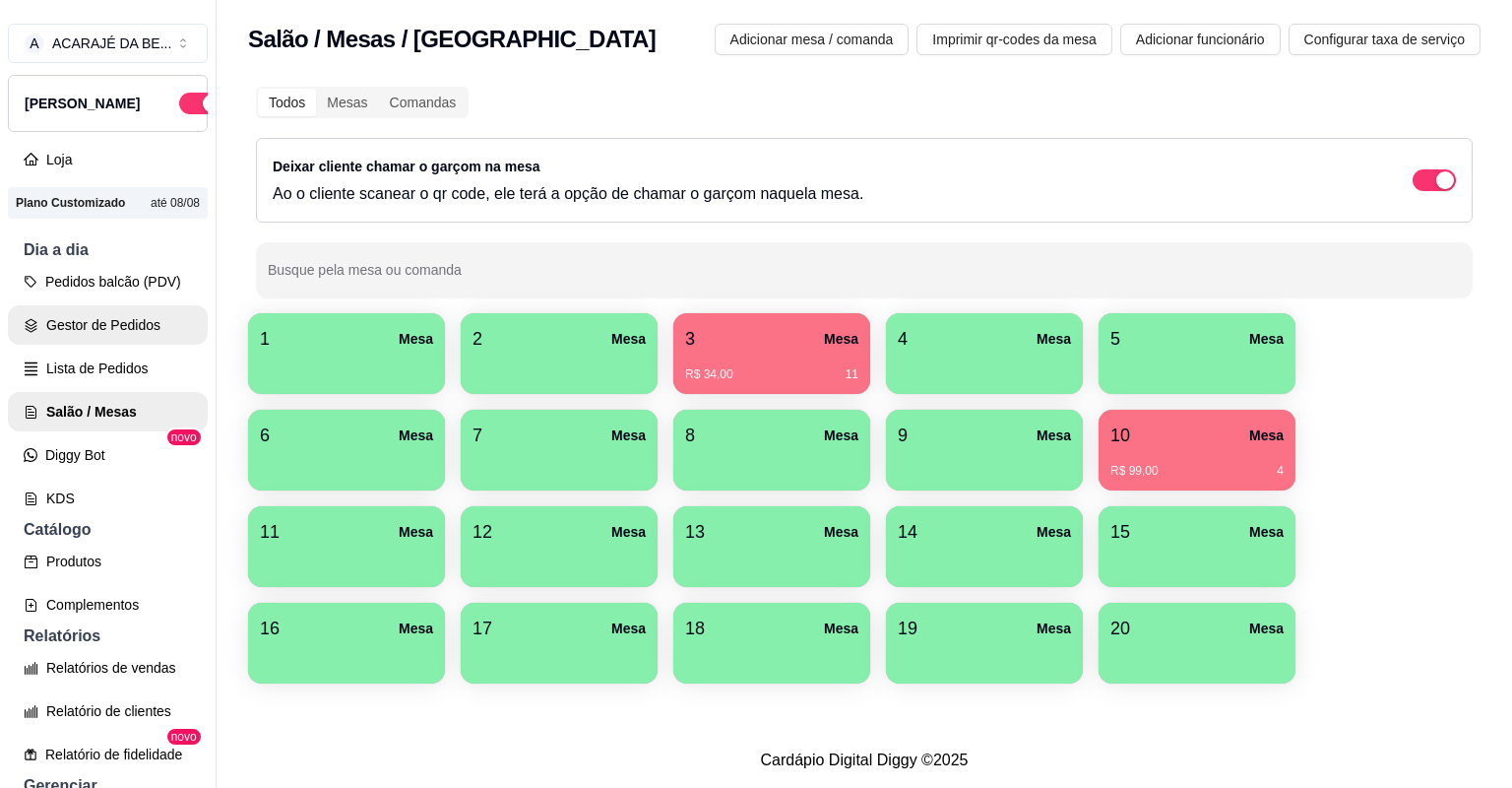 click on "Gestor de Pedidos" at bounding box center [107, 325] 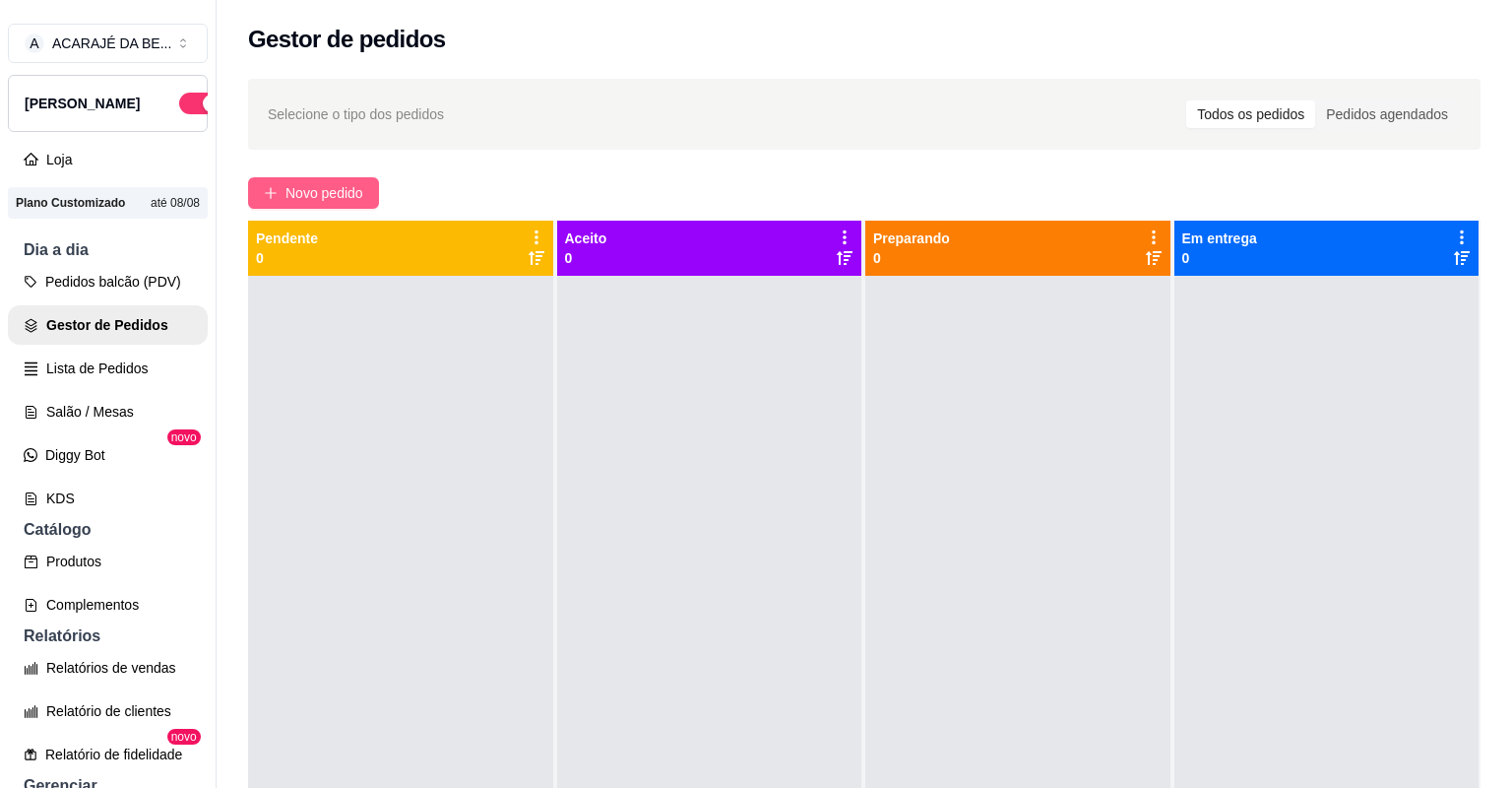 click on "Novo pedido" at bounding box center [324, 193] 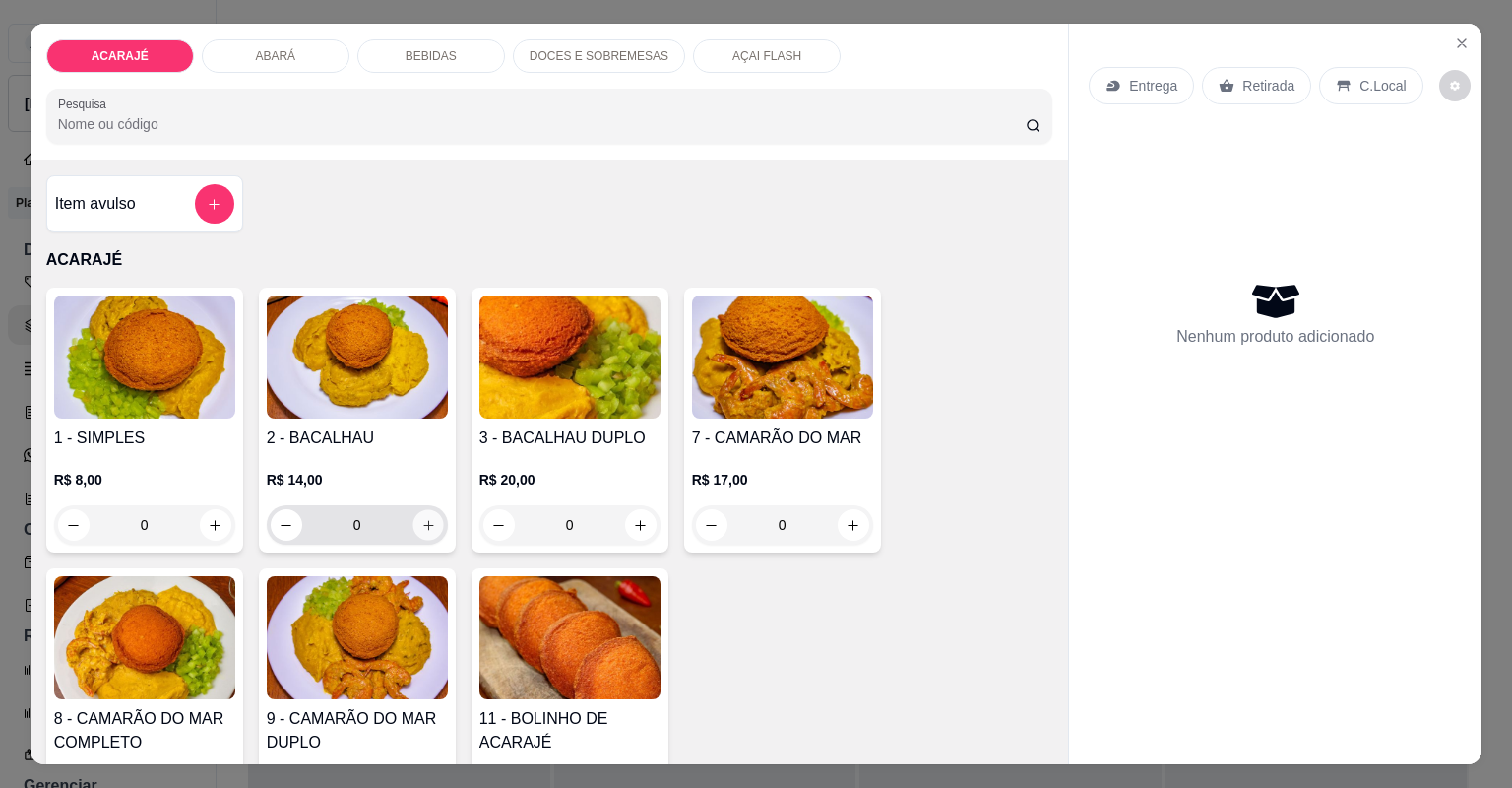 click 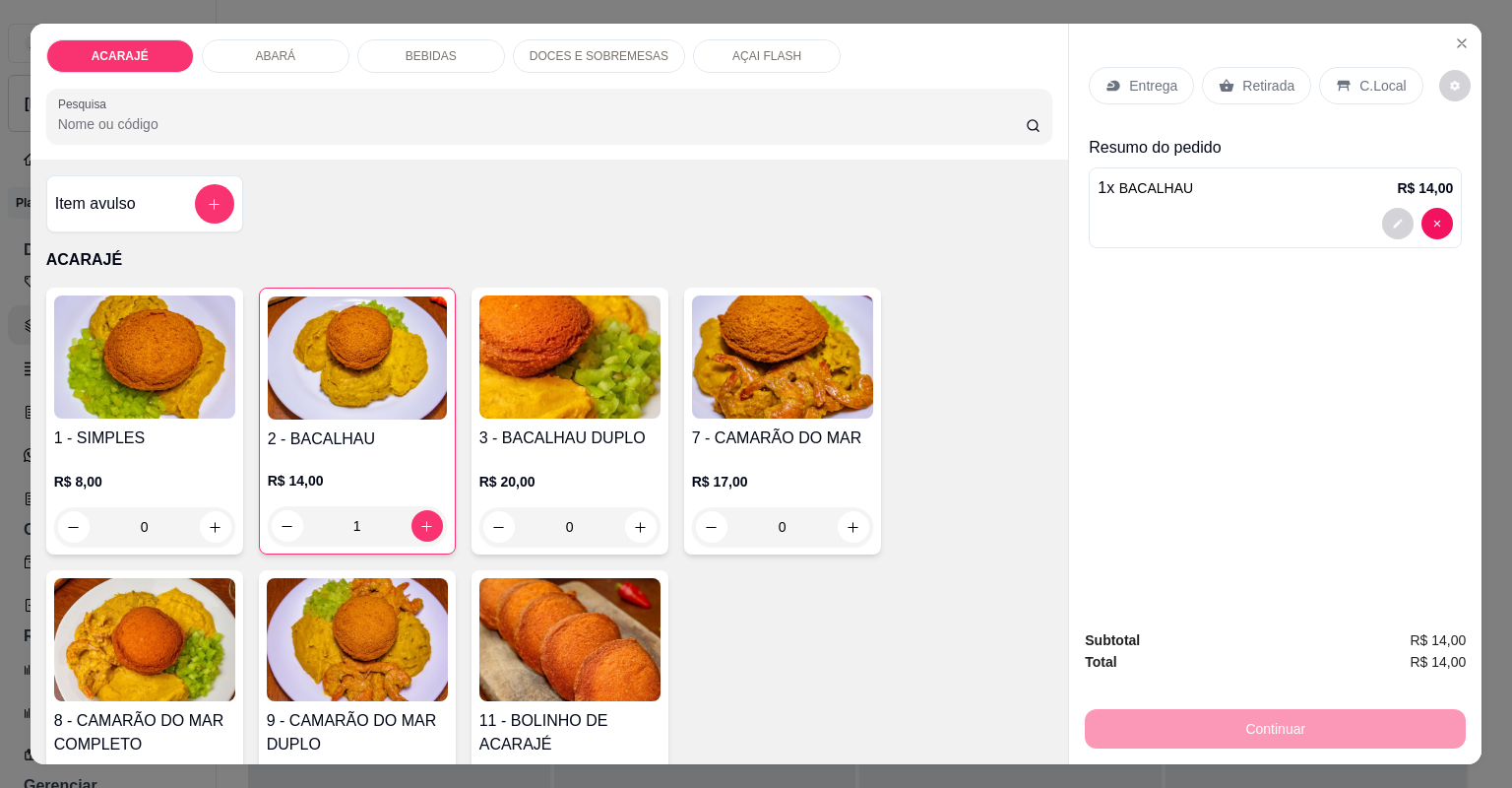 click 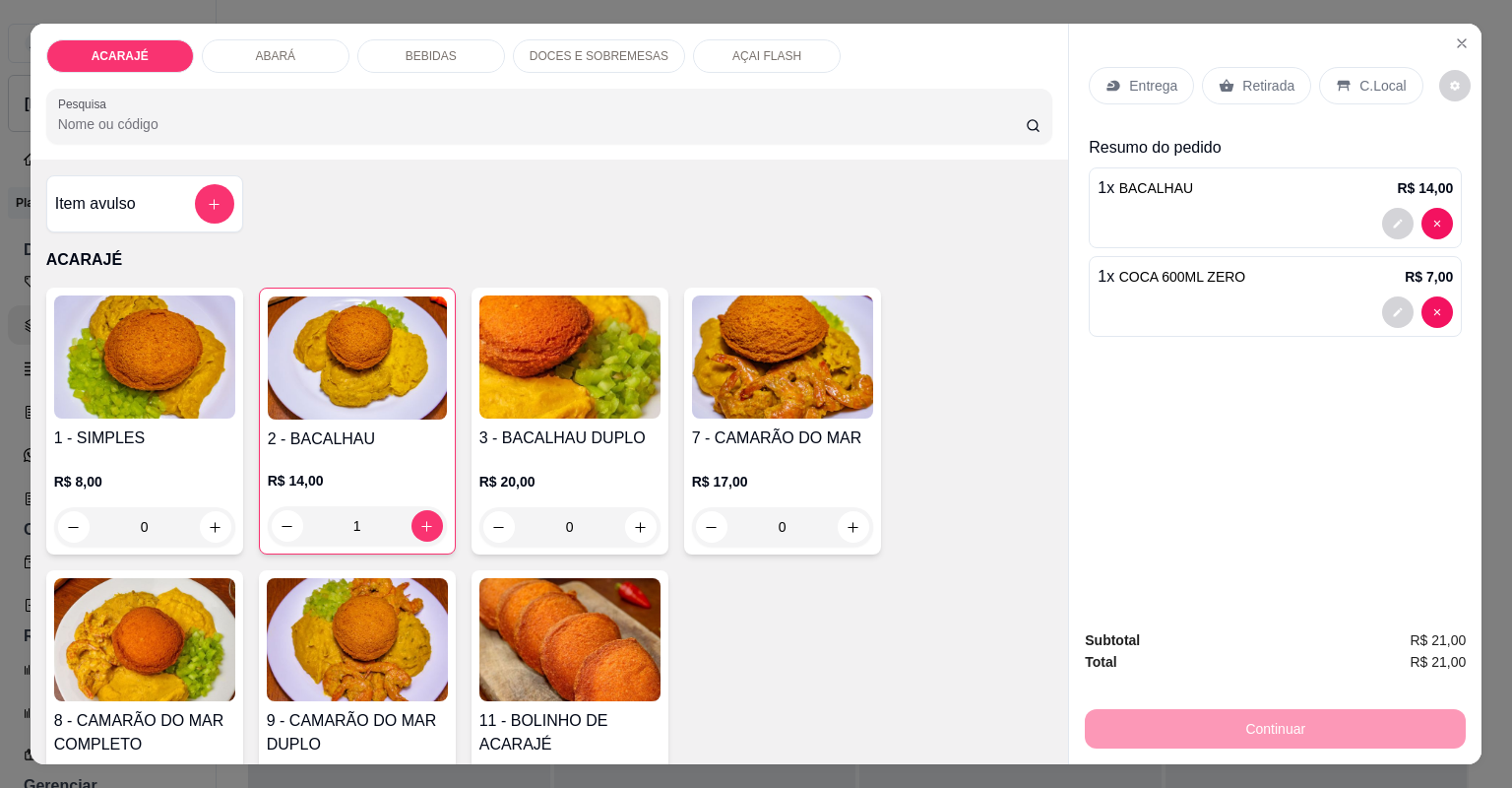 click on "Retirada" at bounding box center [1268, 86] 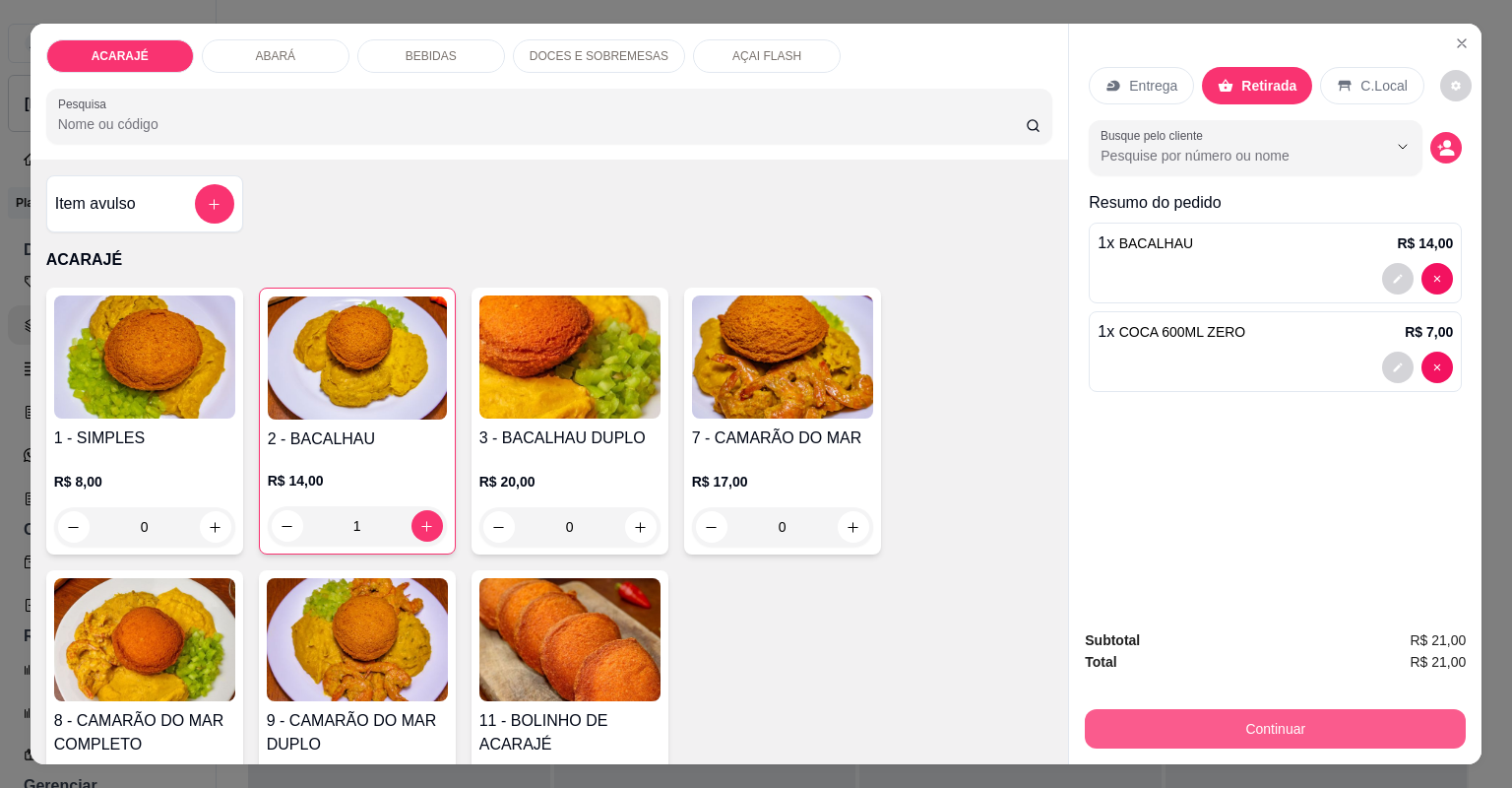 click on "Continuar" at bounding box center (1275, 729) 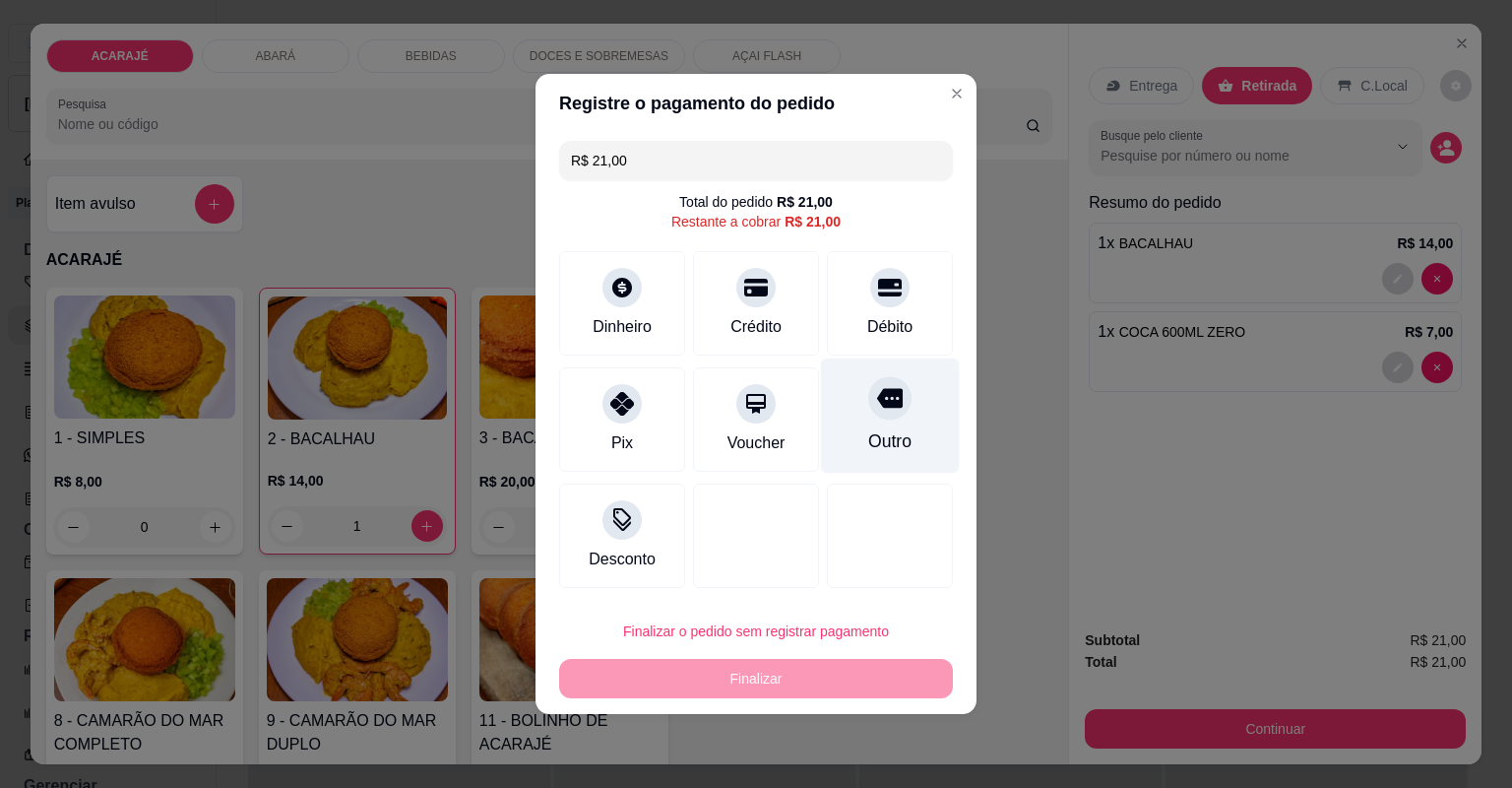click on "Outro" at bounding box center [890, 441] 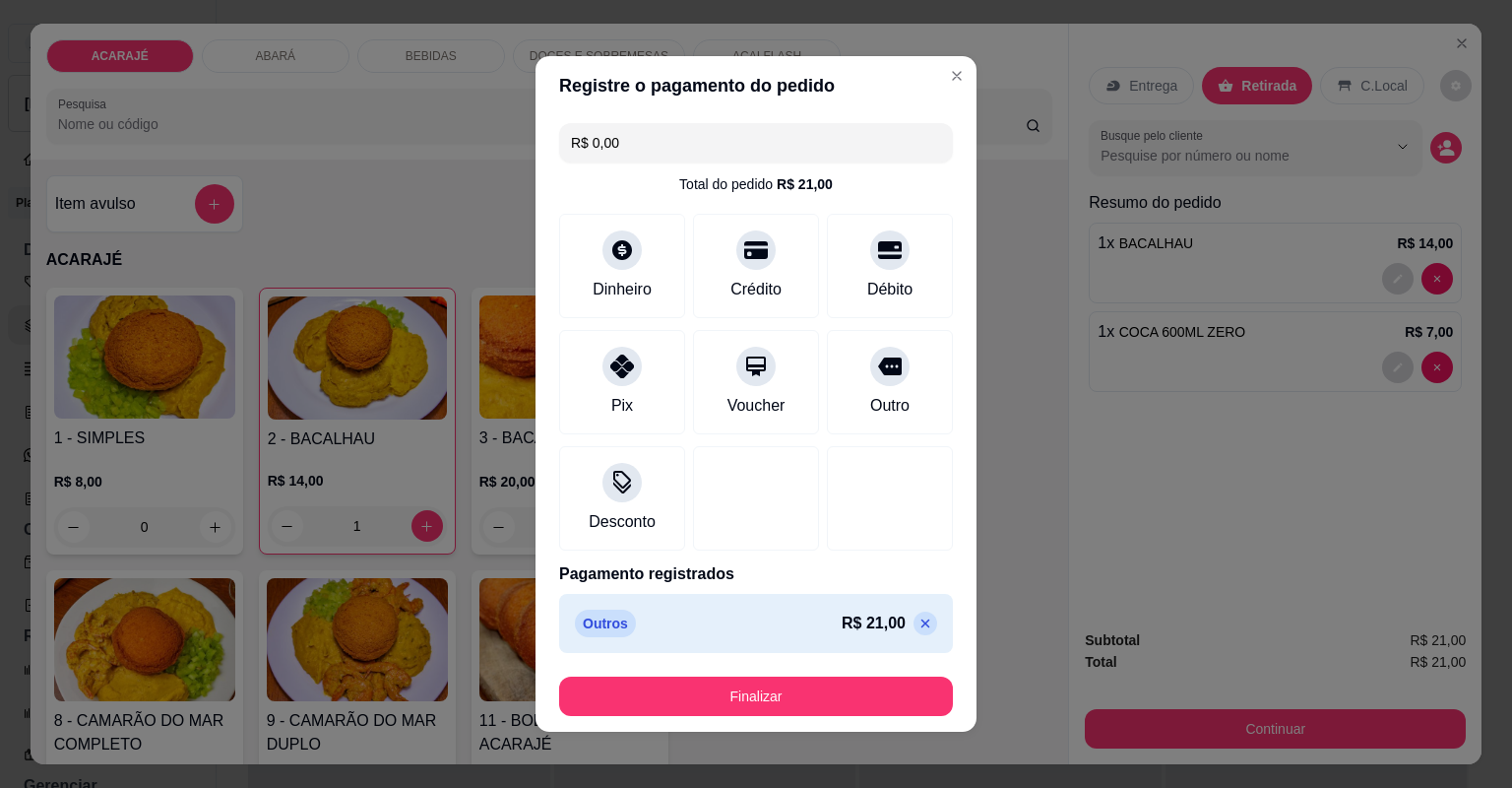 click 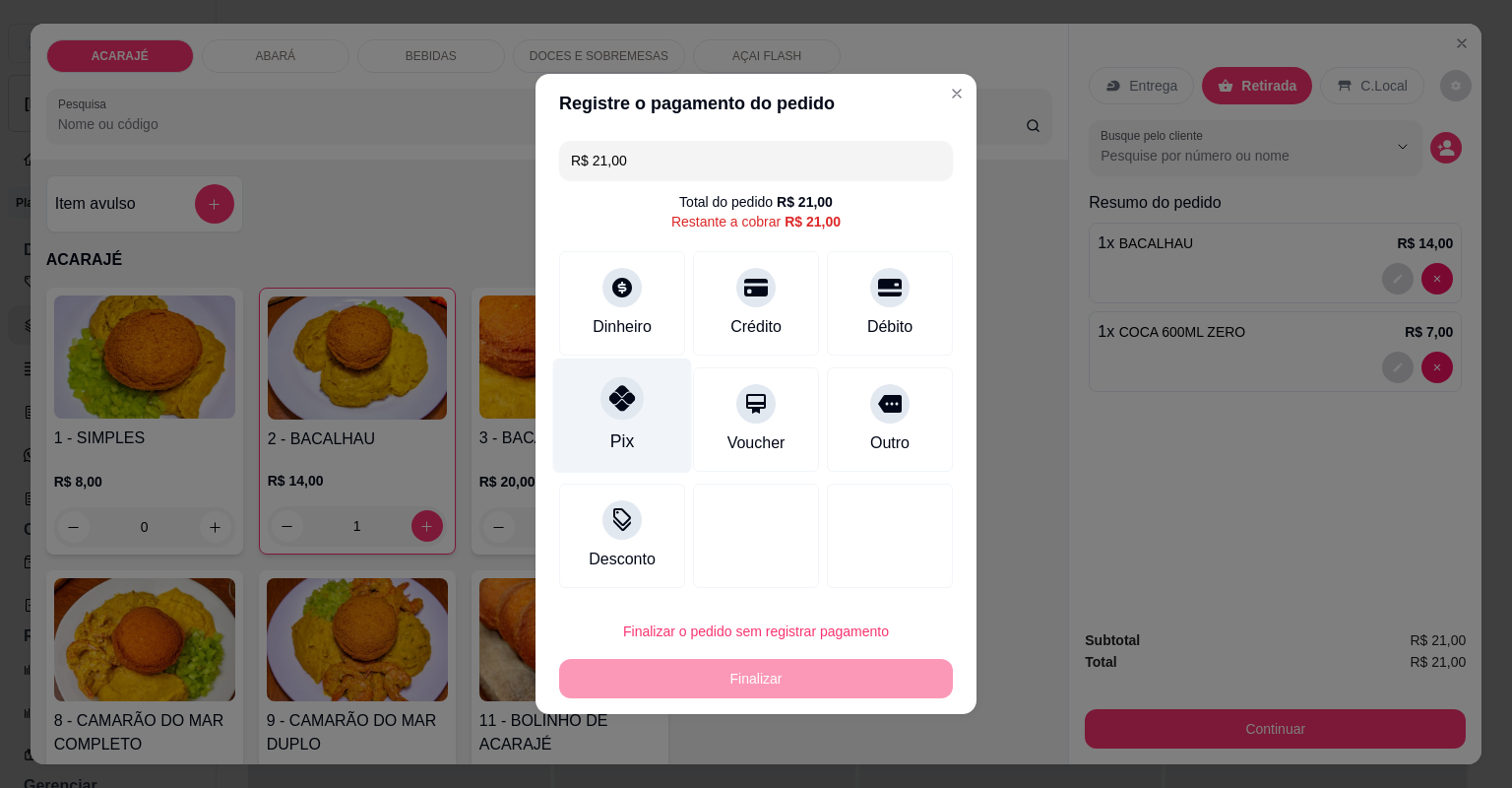 click on "Pix" at bounding box center [622, 441] 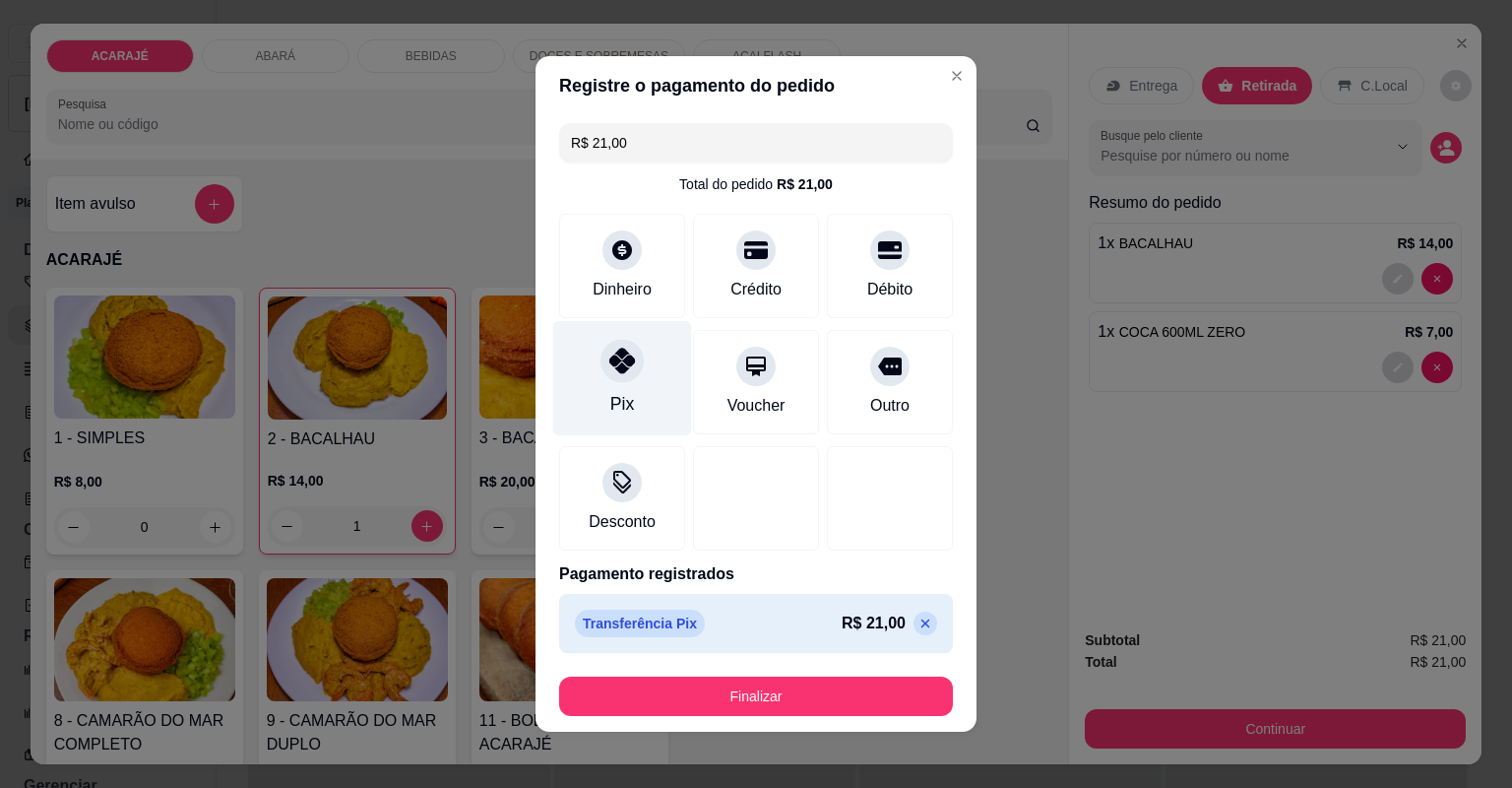 type on "R$ 0,00" 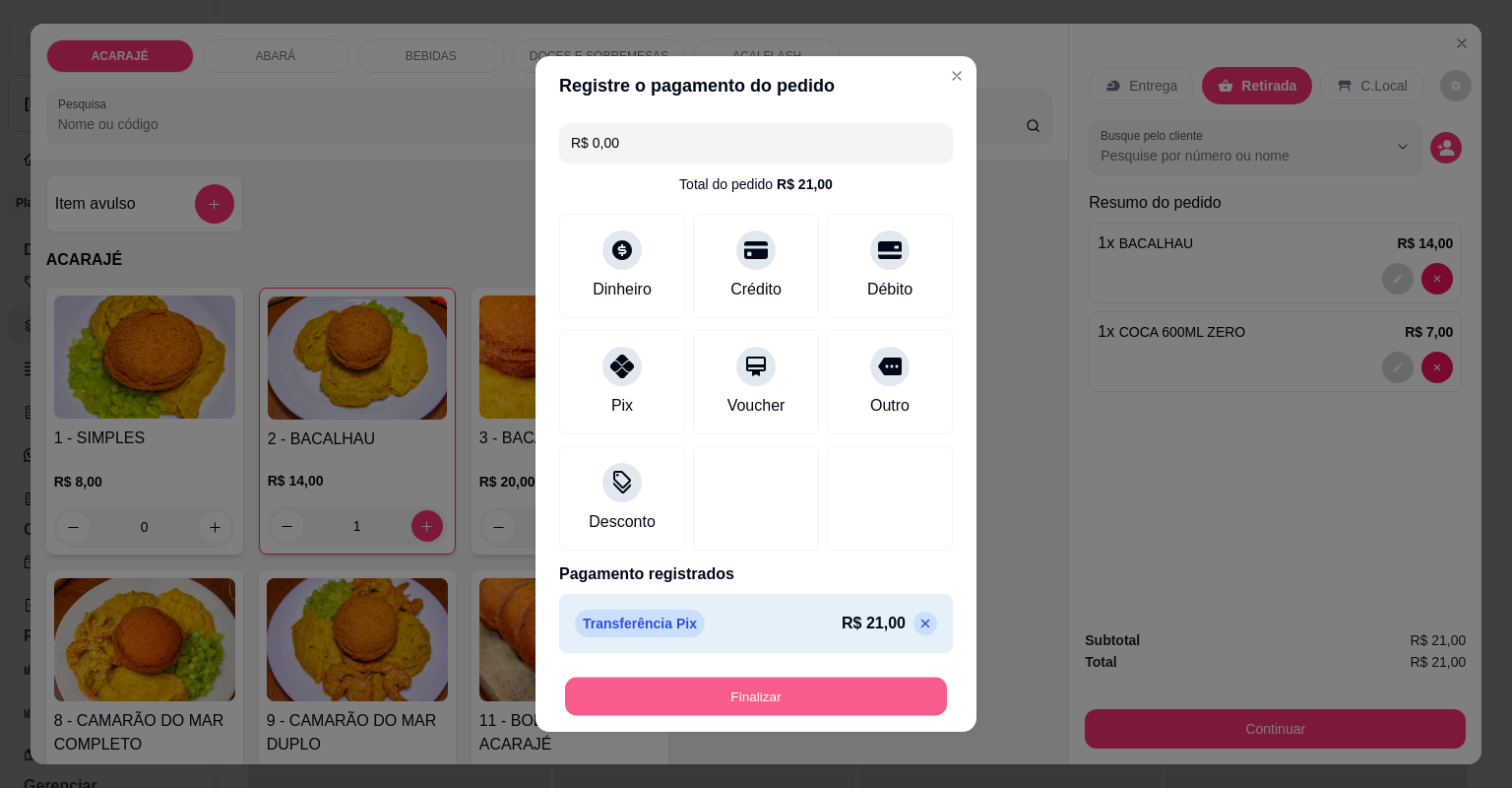 click on "Finalizar" at bounding box center [756, 696] 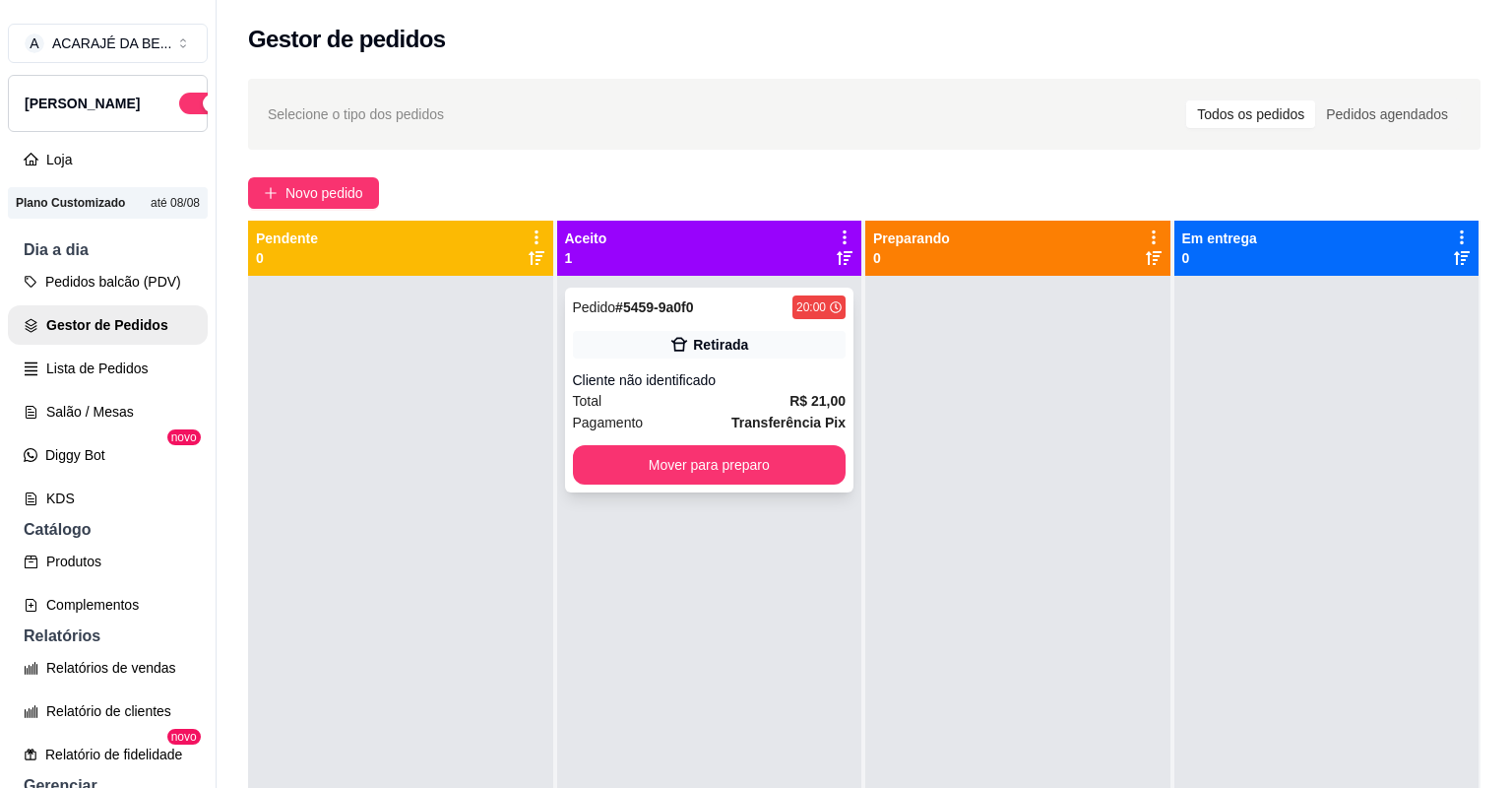 click on "Pagamento Transferência Pix" at bounding box center [710, 423] 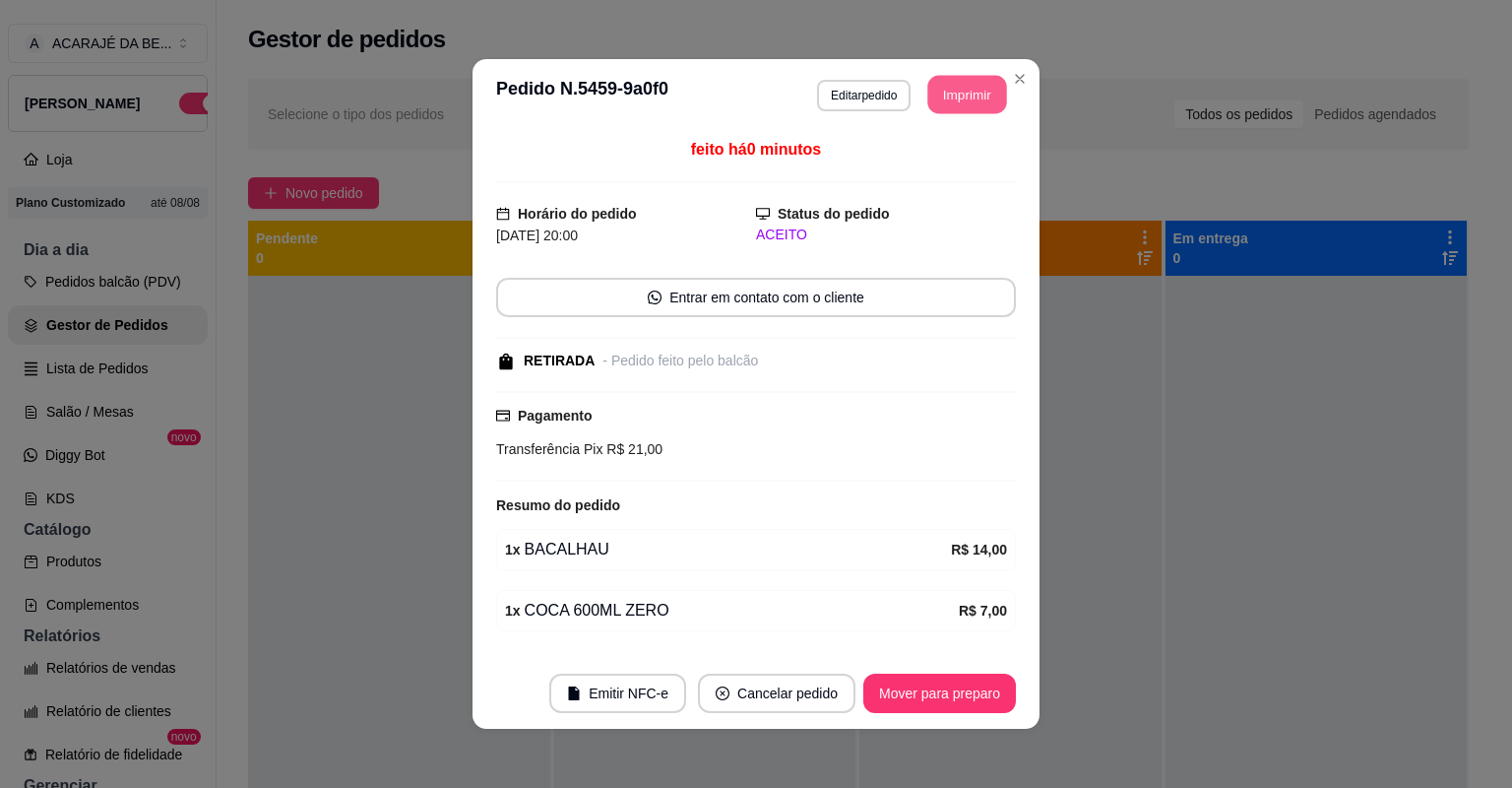 click on "Imprimir" at bounding box center (968, 95) 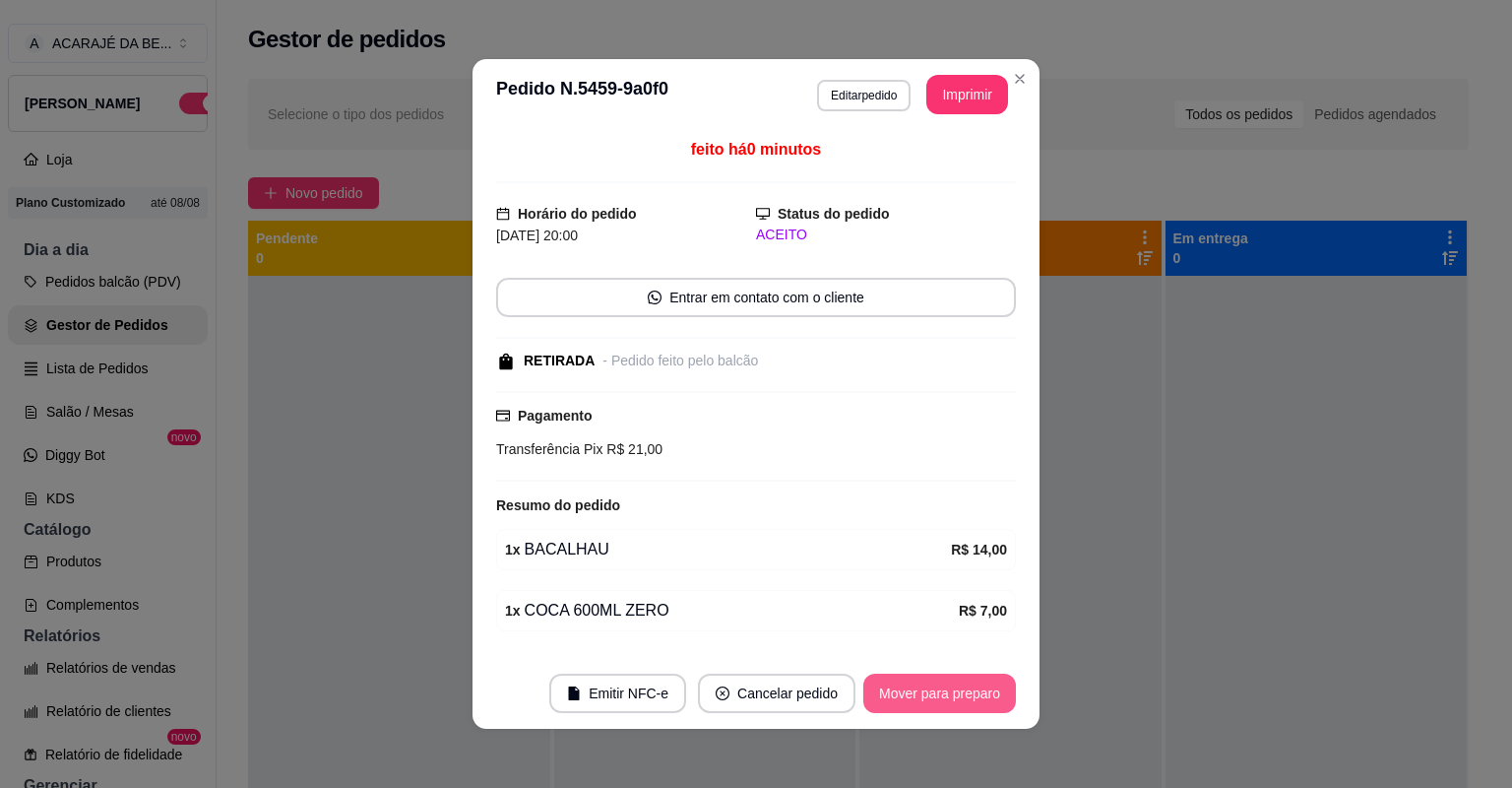 click on "Mover para preparo" at bounding box center (939, 693) 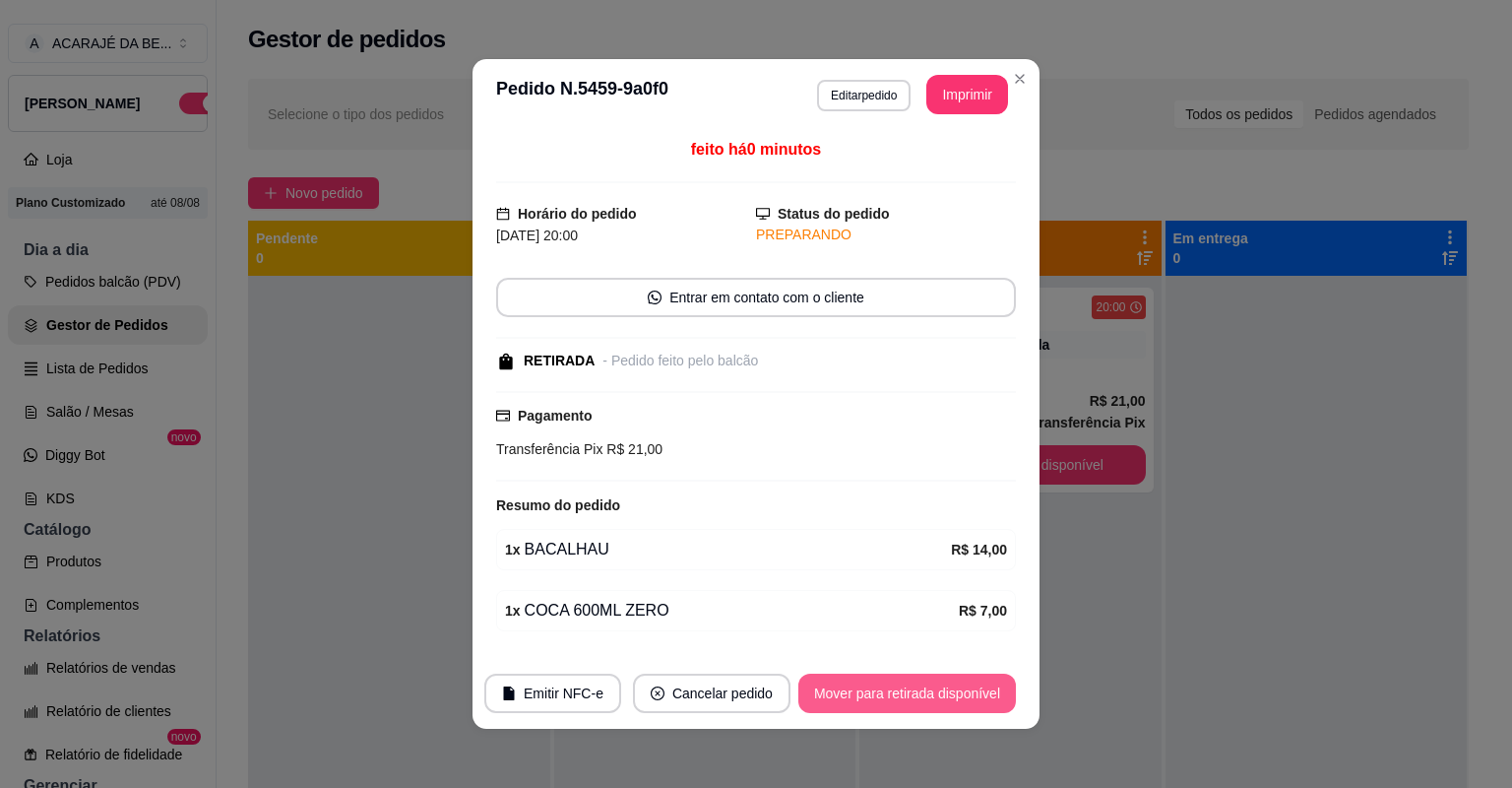 click on "Mover para retirada disponível" at bounding box center (907, 693) 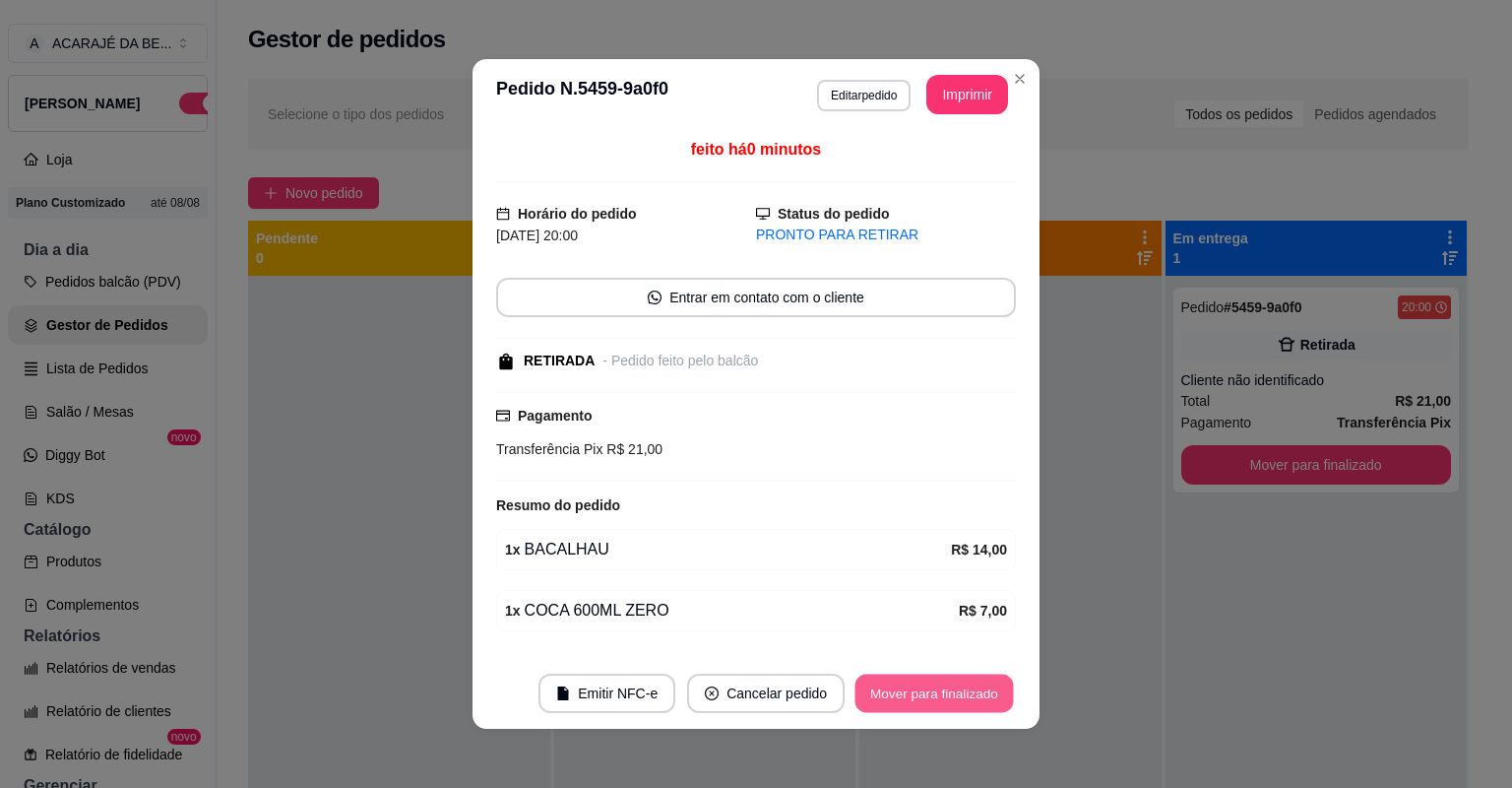 click on "Mover para finalizado" at bounding box center [934, 693] 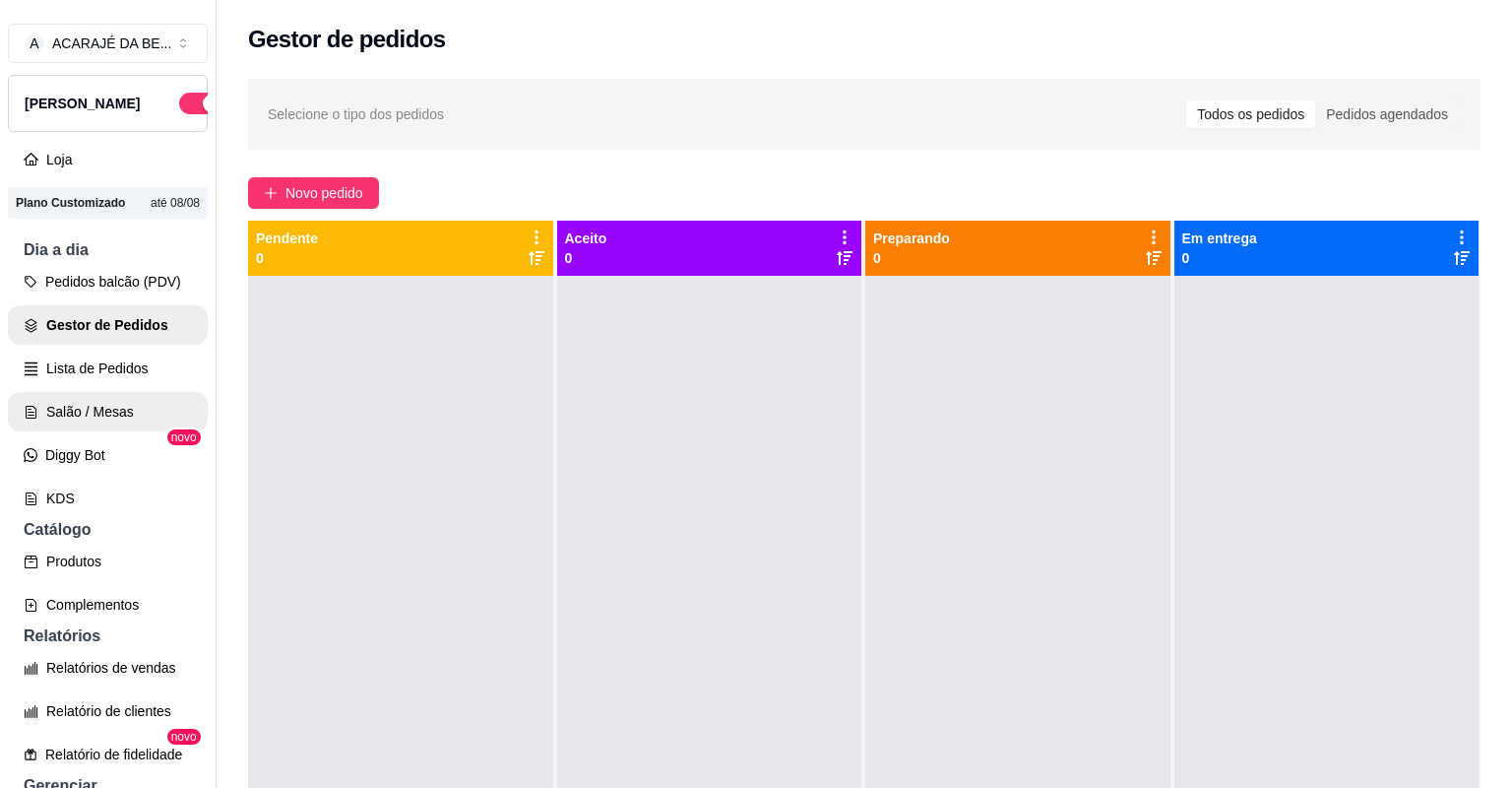 click on "Salão / Mesas" at bounding box center (107, 412) 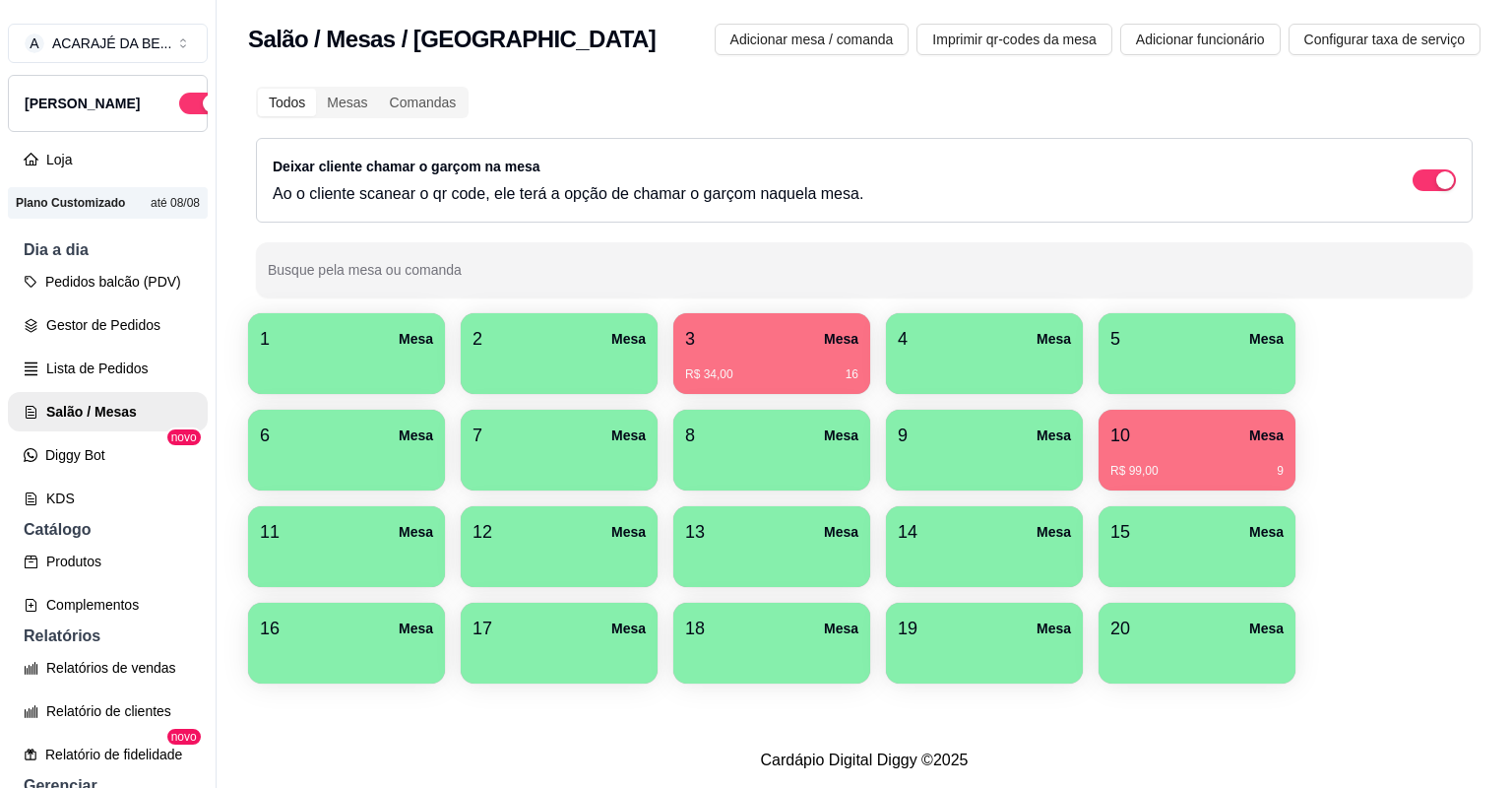 click on "R$ 34,00 16" at bounding box center (772, 374) 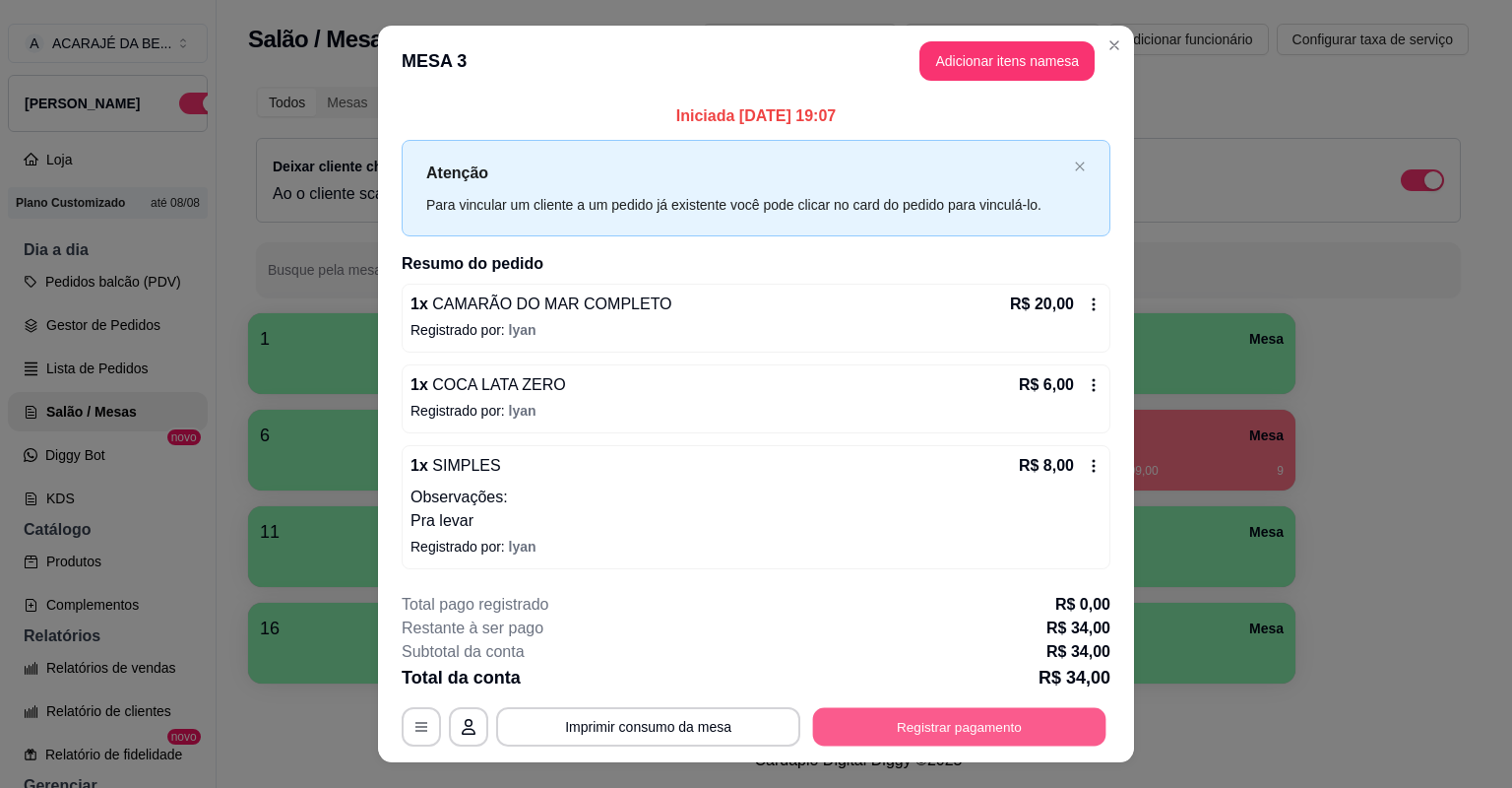 click on "Registrar pagamento" at bounding box center (960, 726) 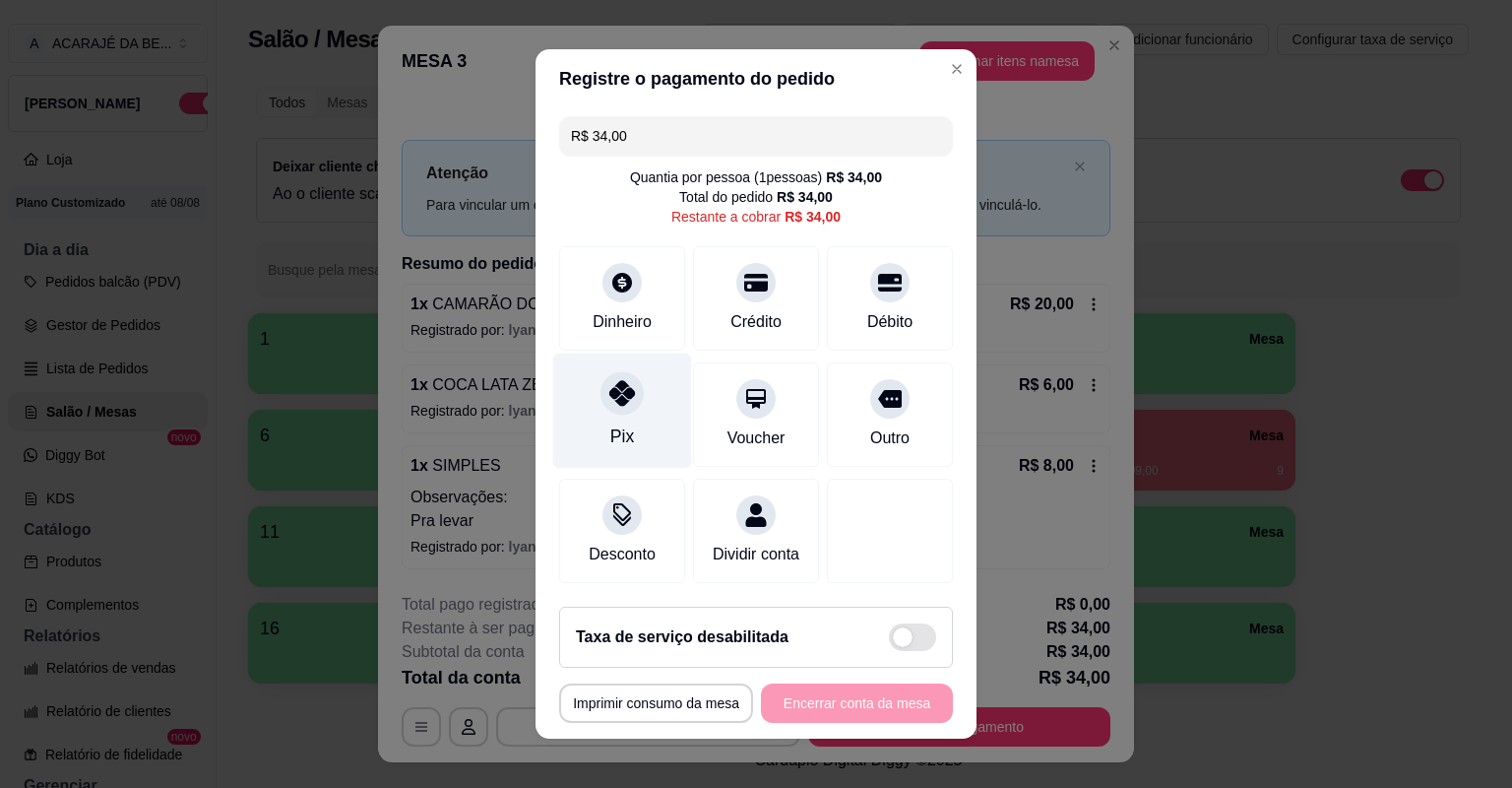 click on "Pix" at bounding box center (622, 411) 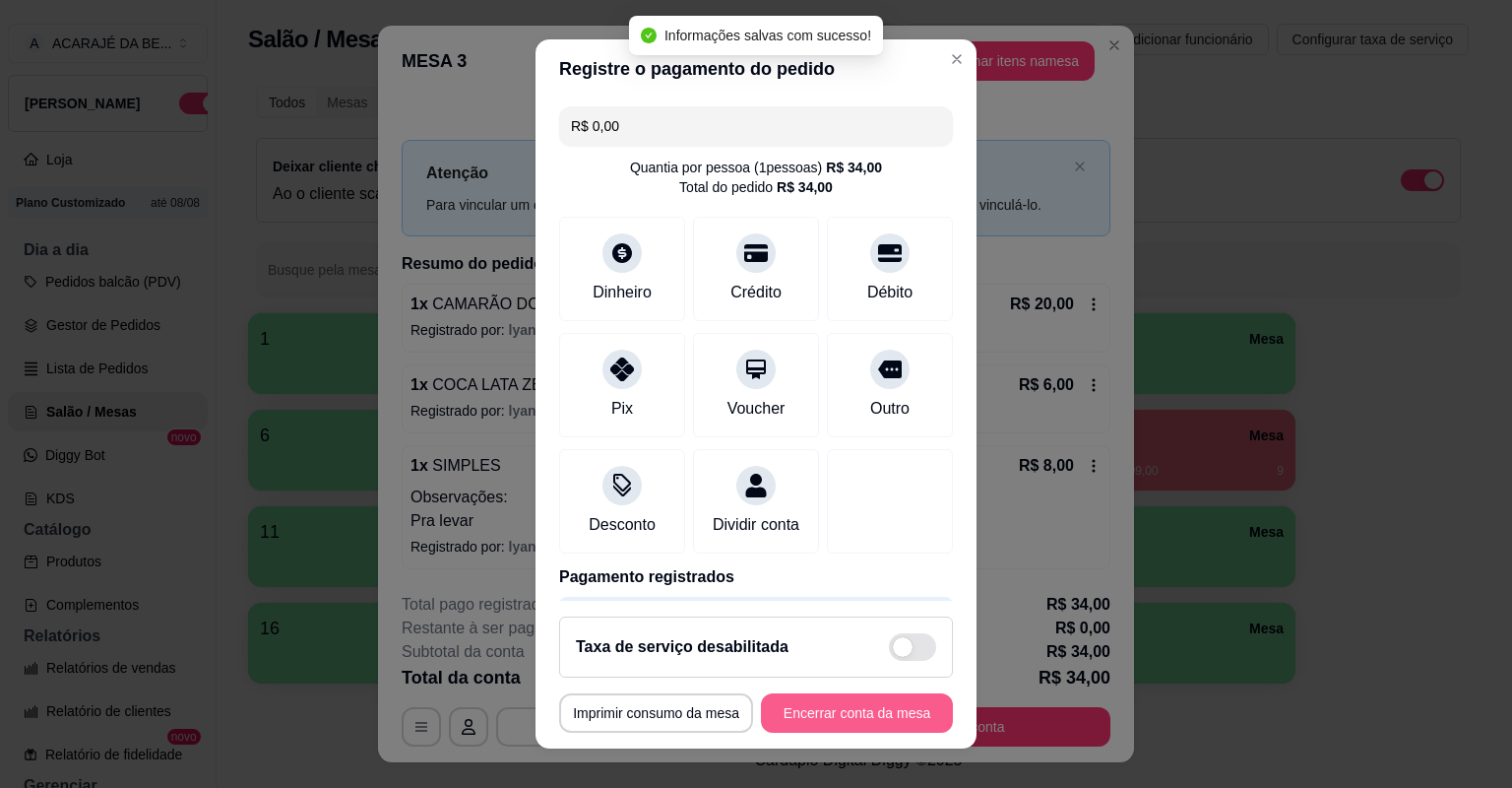 click on "Encerrar conta da mesa" at bounding box center (856, 713) 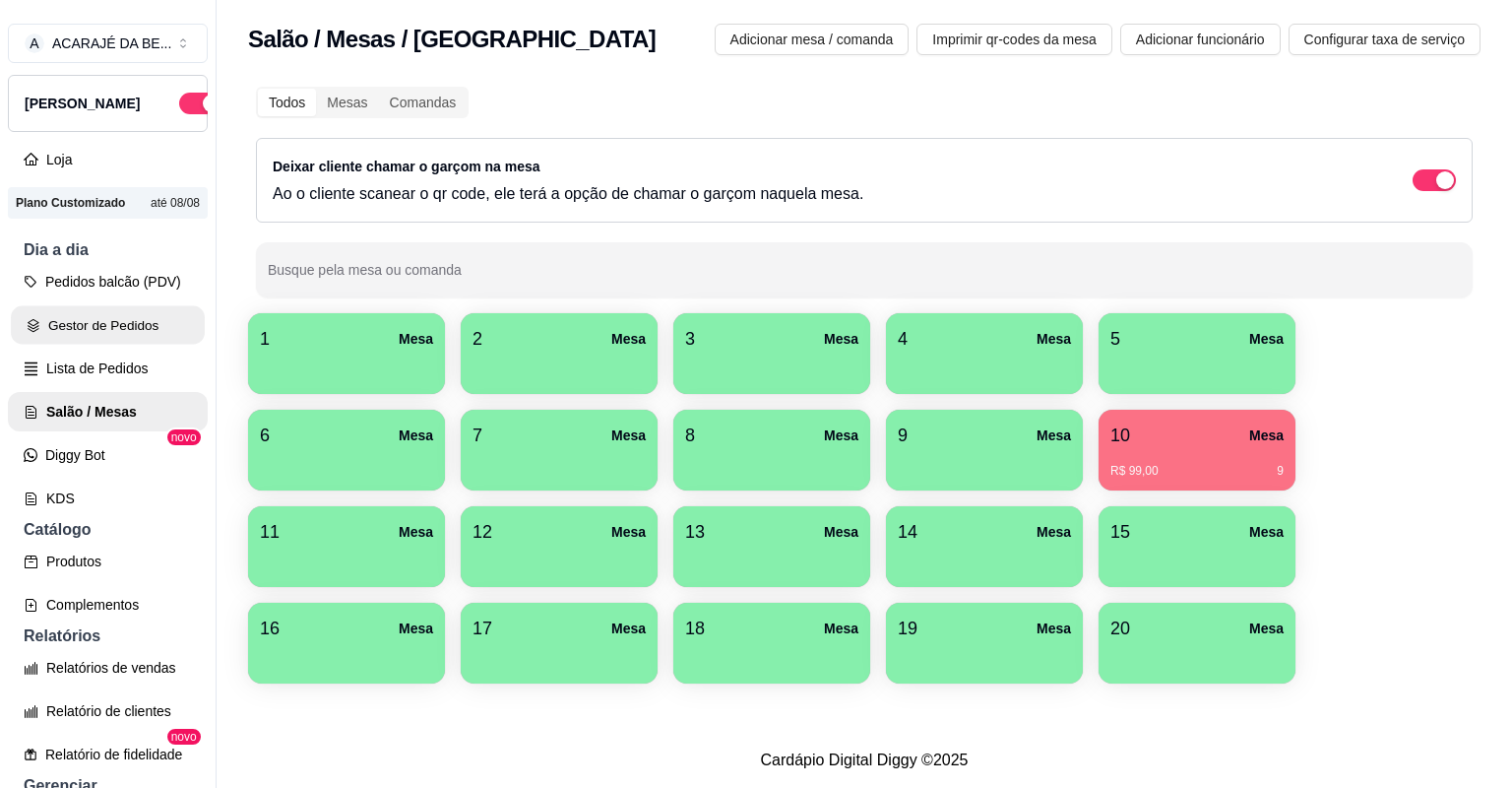 click on "Gestor de Pedidos" at bounding box center (107, 325) 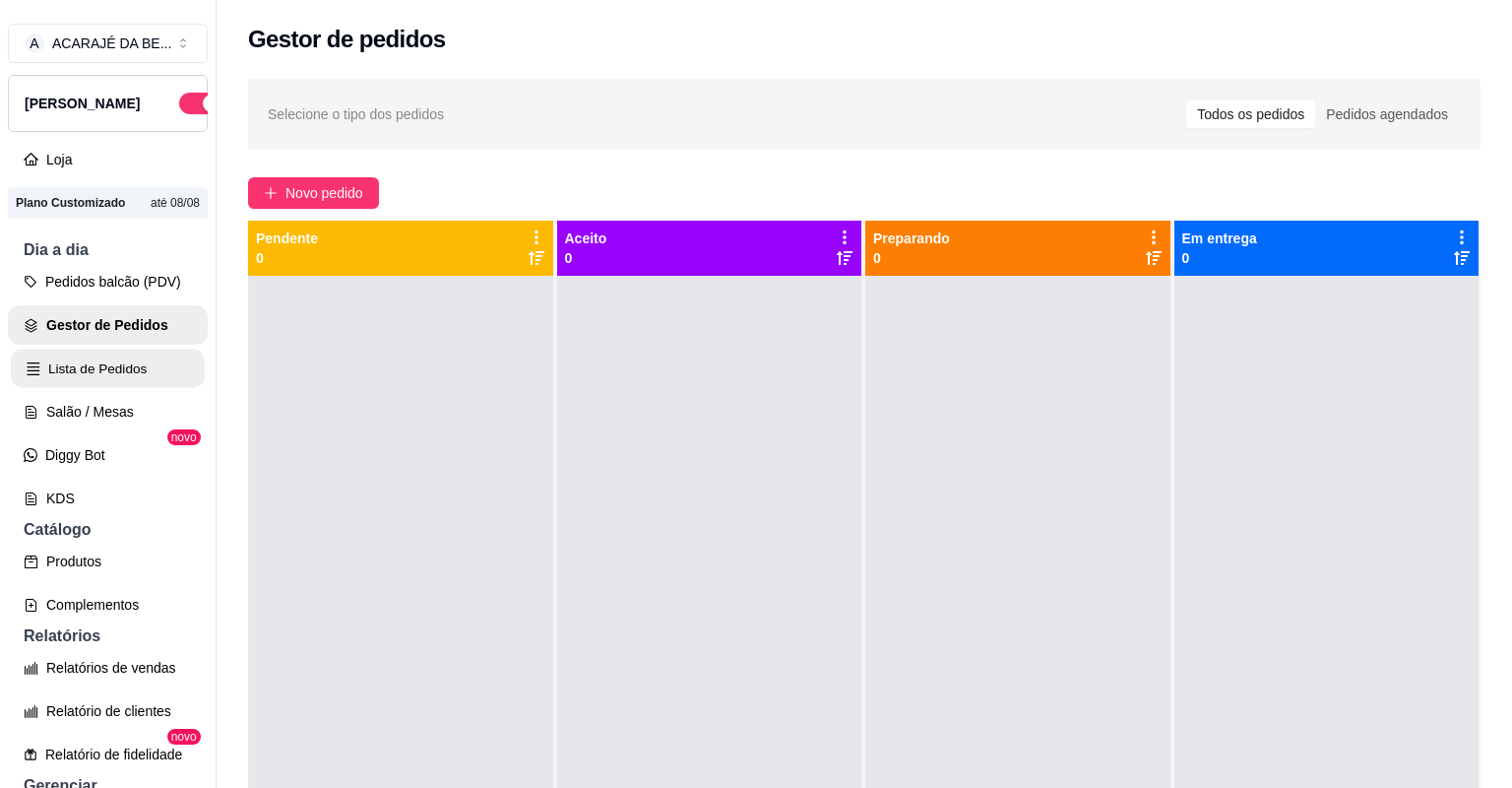 click on "Lista de Pedidos" at bounding box center (107, 368) 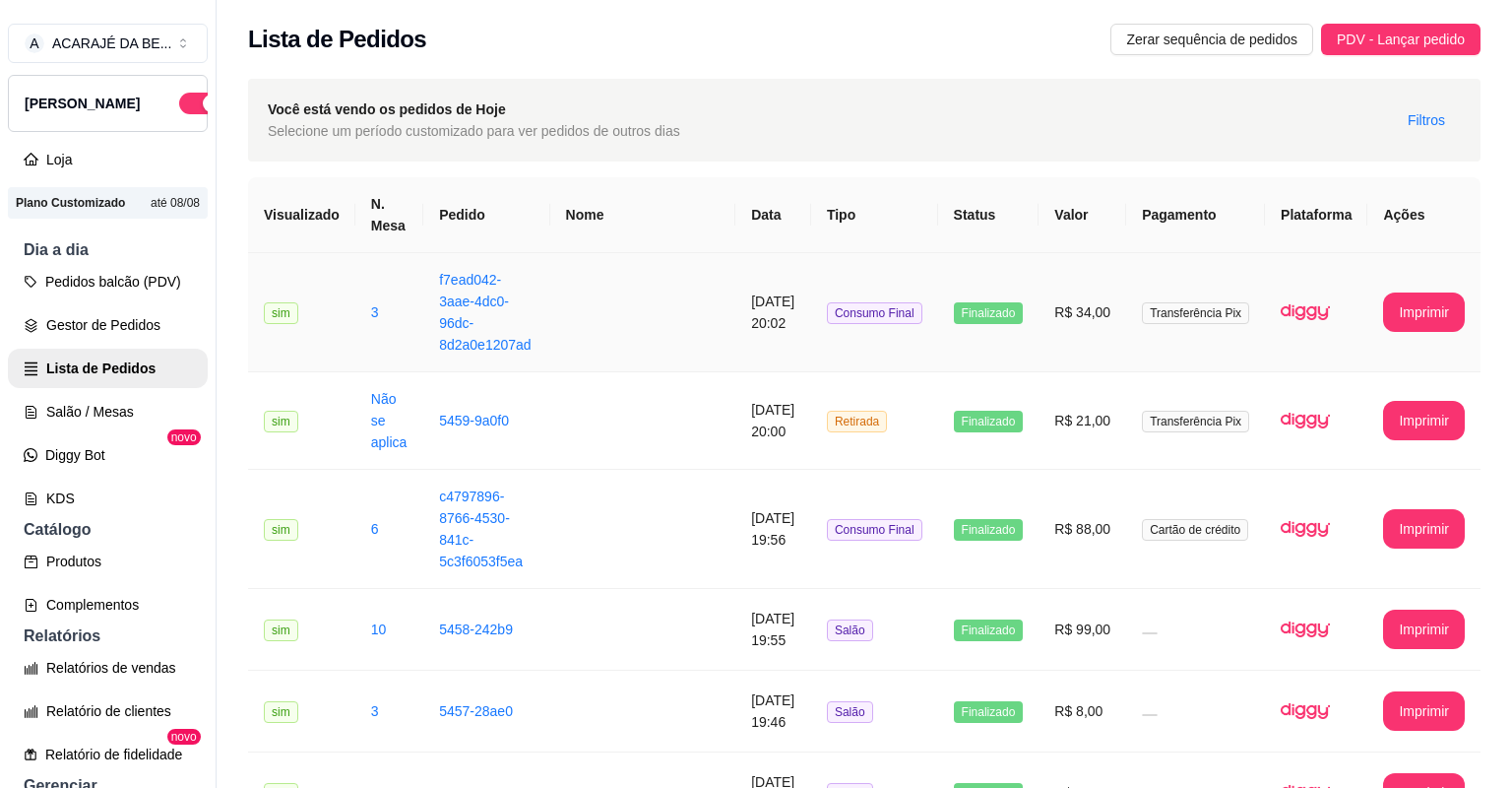 click at bounding box center [643, 312] 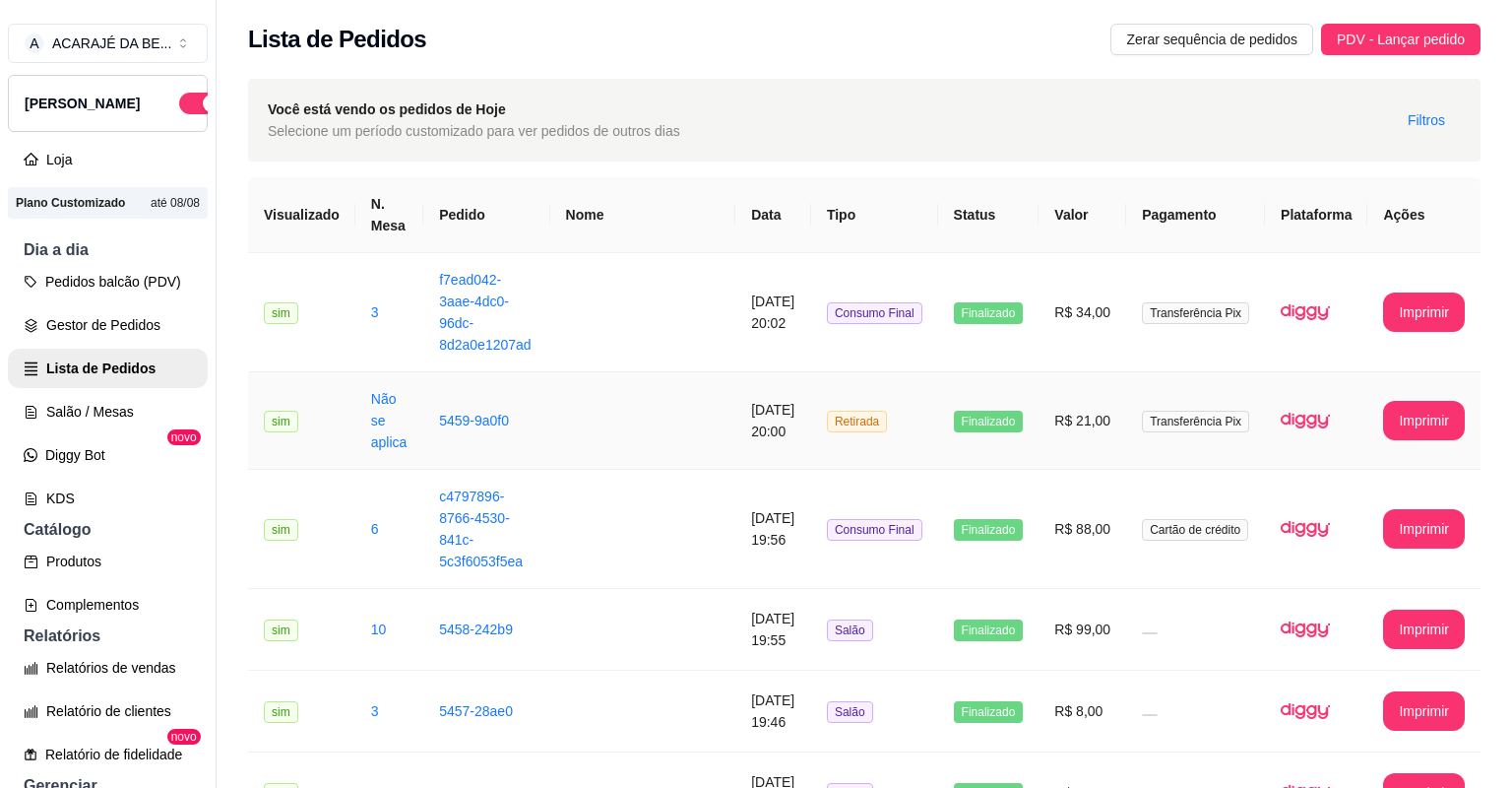 click at bounding box center [643, 421] 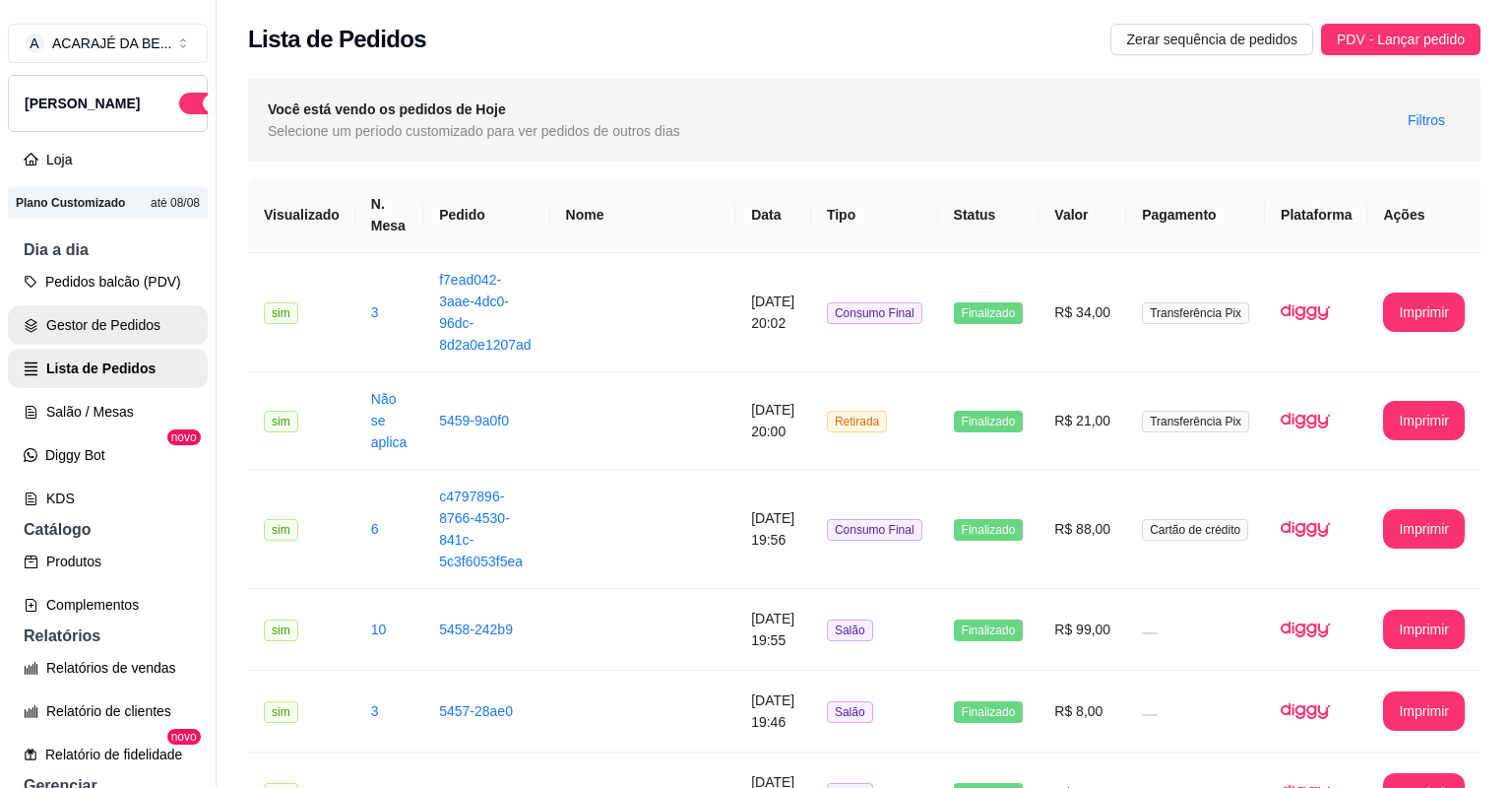 click on "Gestor de Pedidos" at bounding box center [107, 325] 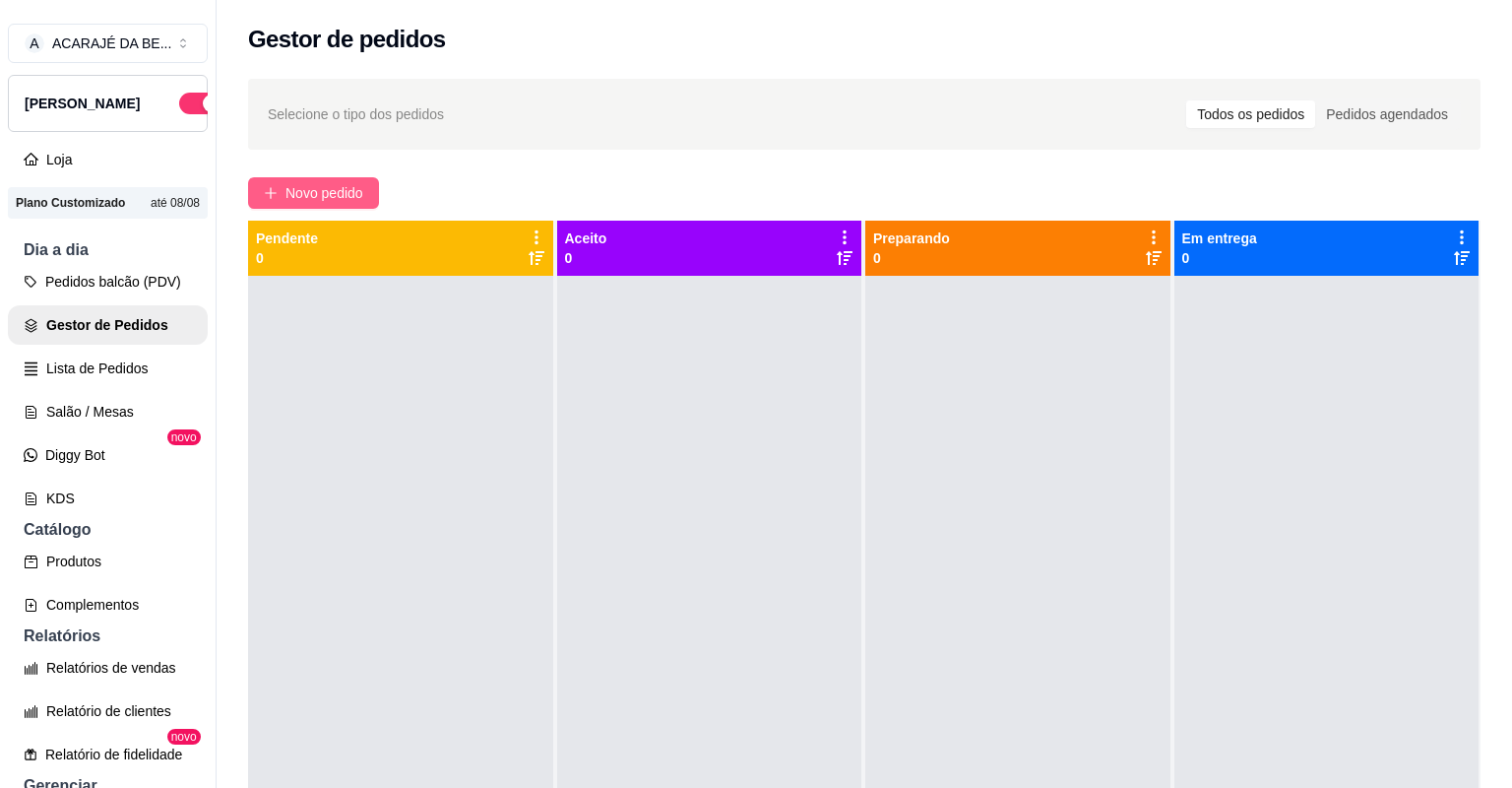 click on "Novo pedido" at bounding box center (324, 193) 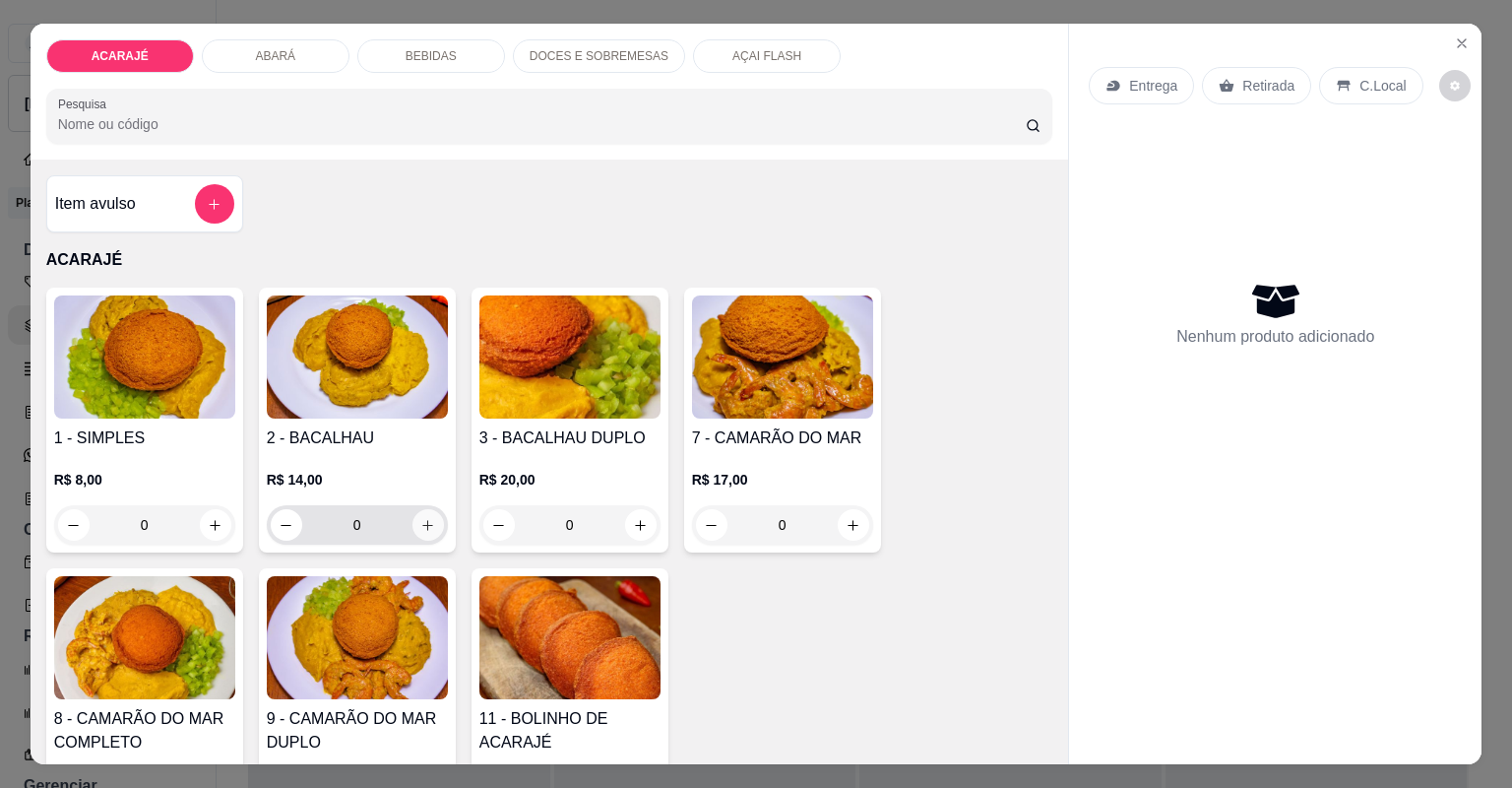 click 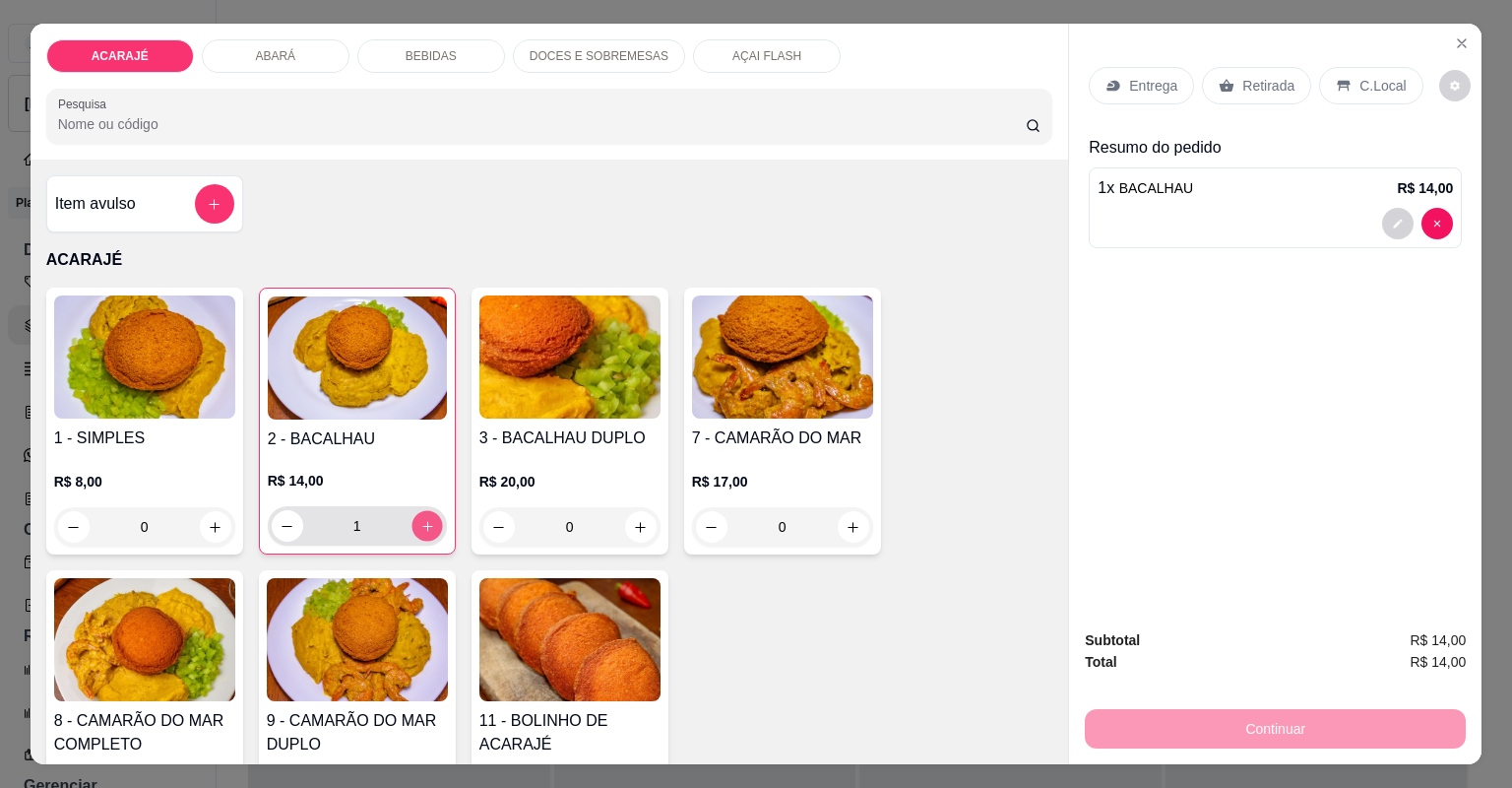 click 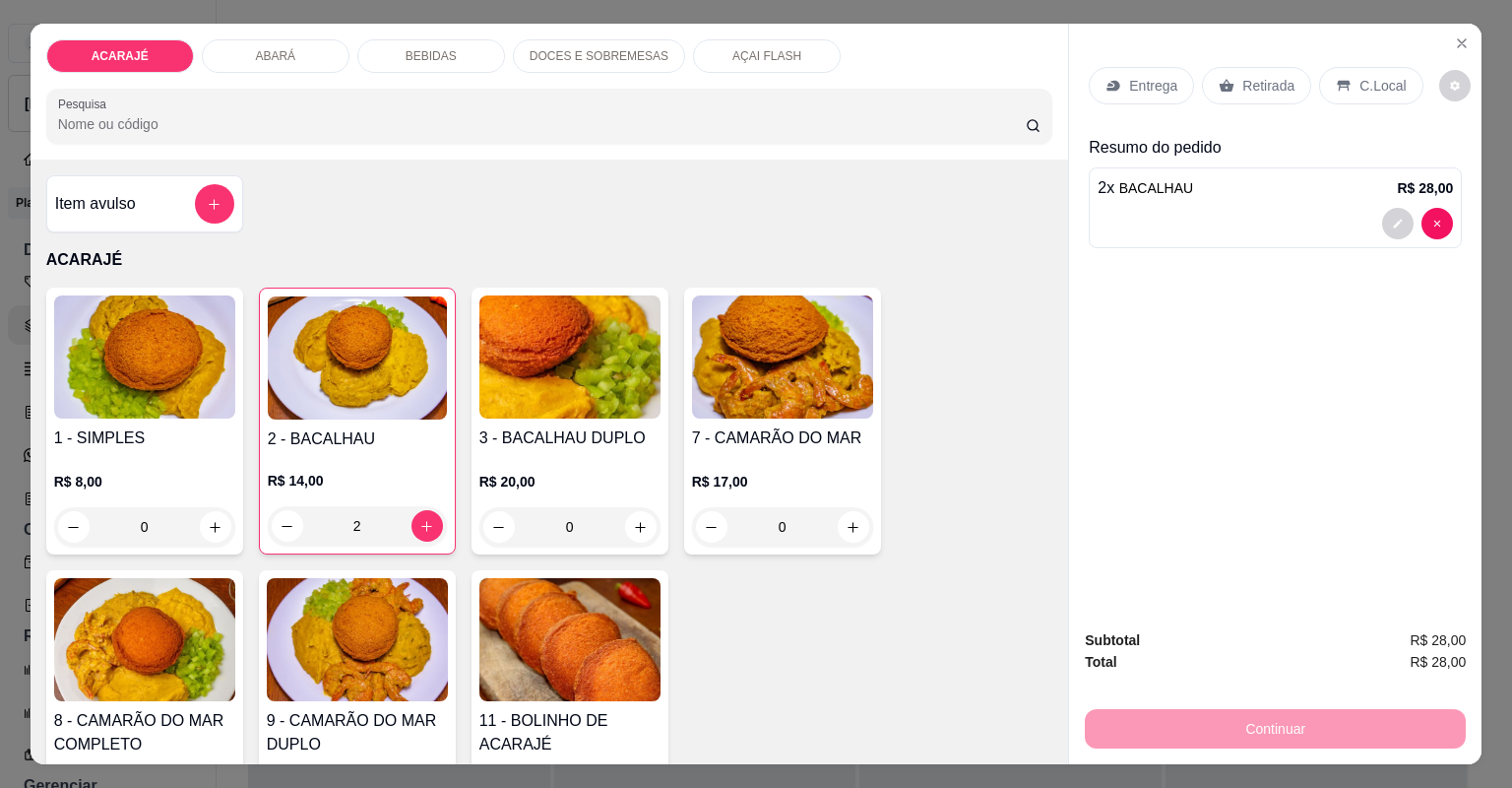 click on "Retirada" at bounding box center (1256, 86) 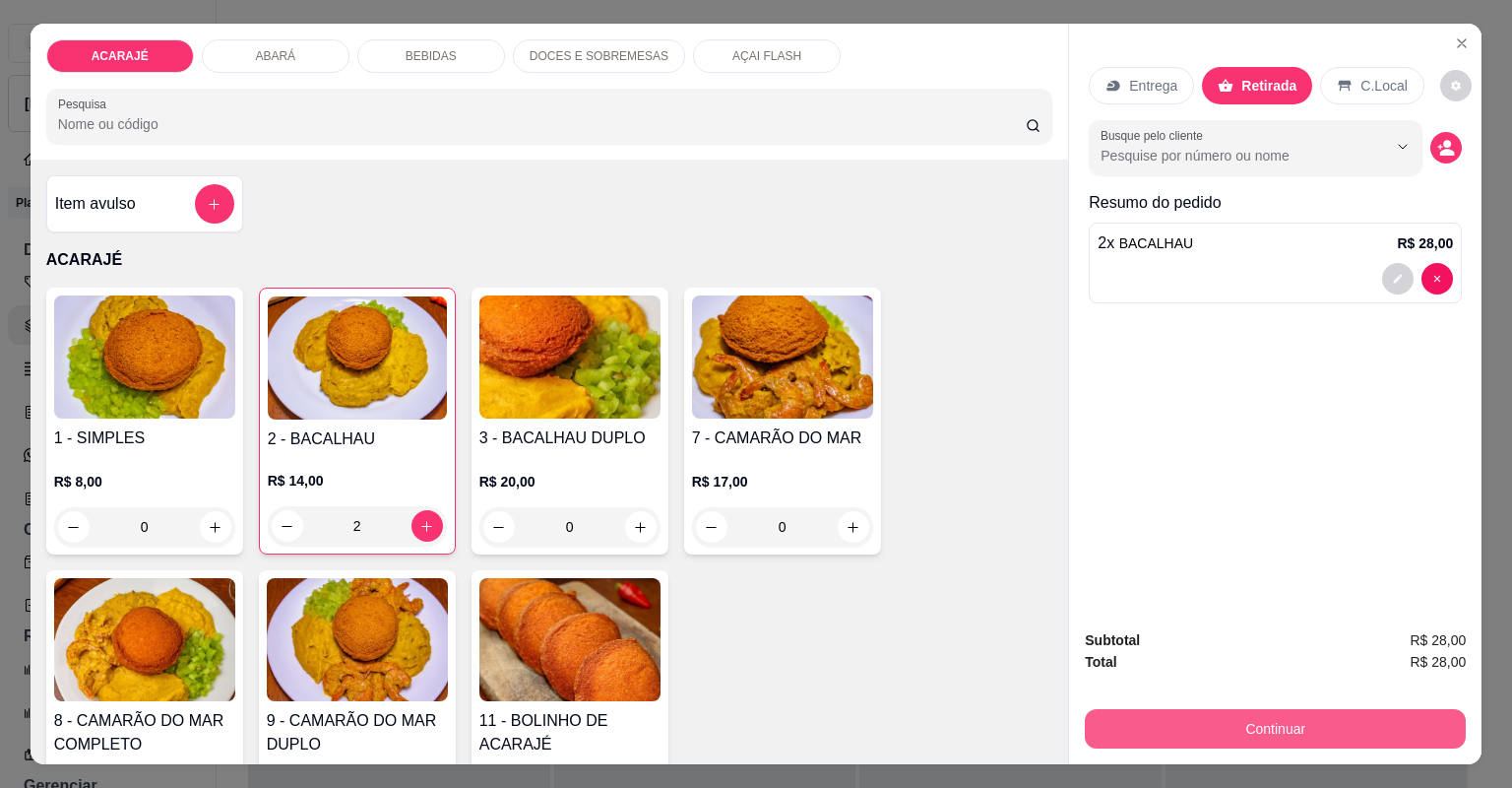 click on "Continuar" at bounding box center (1275, 729) 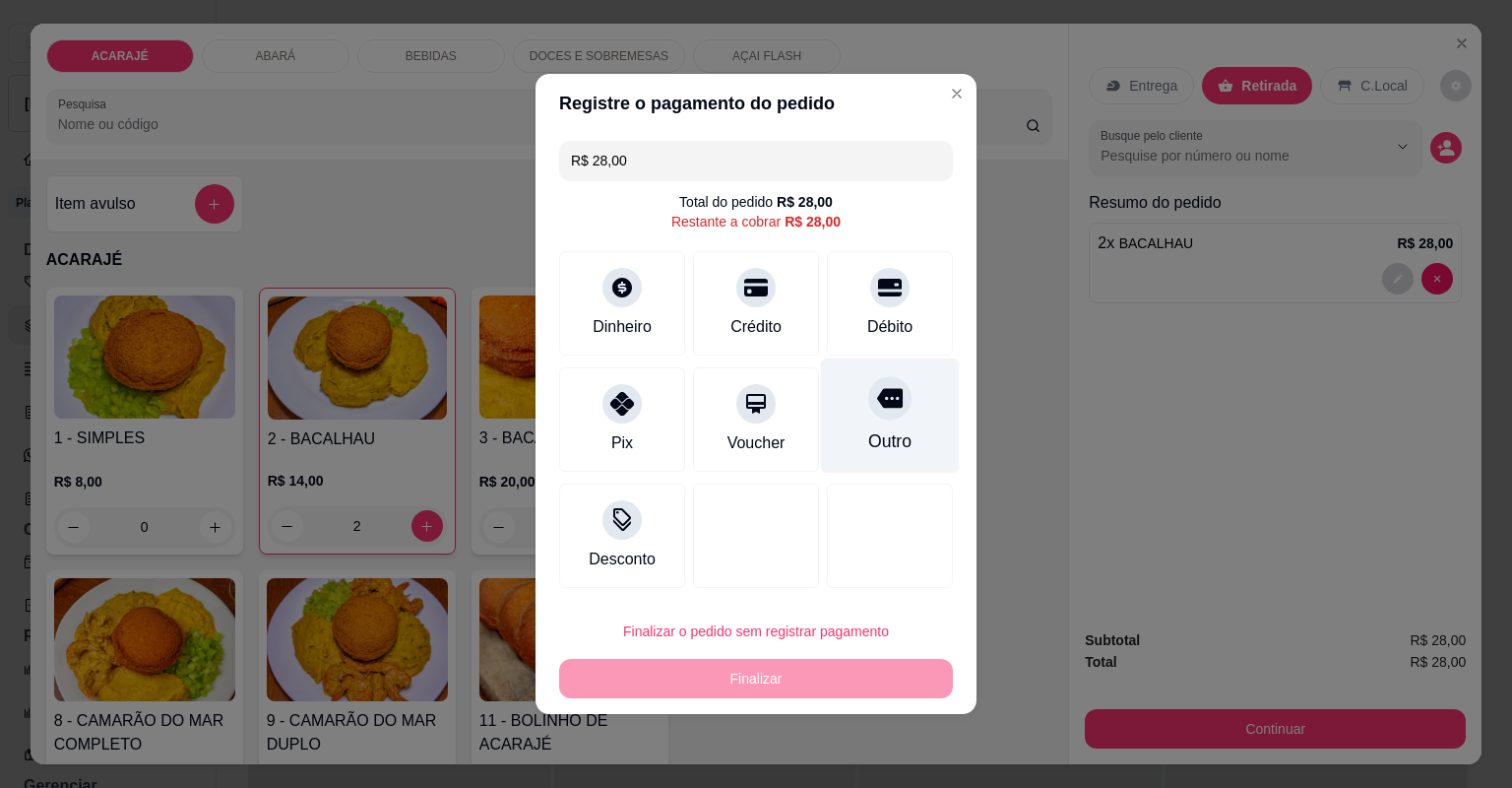click 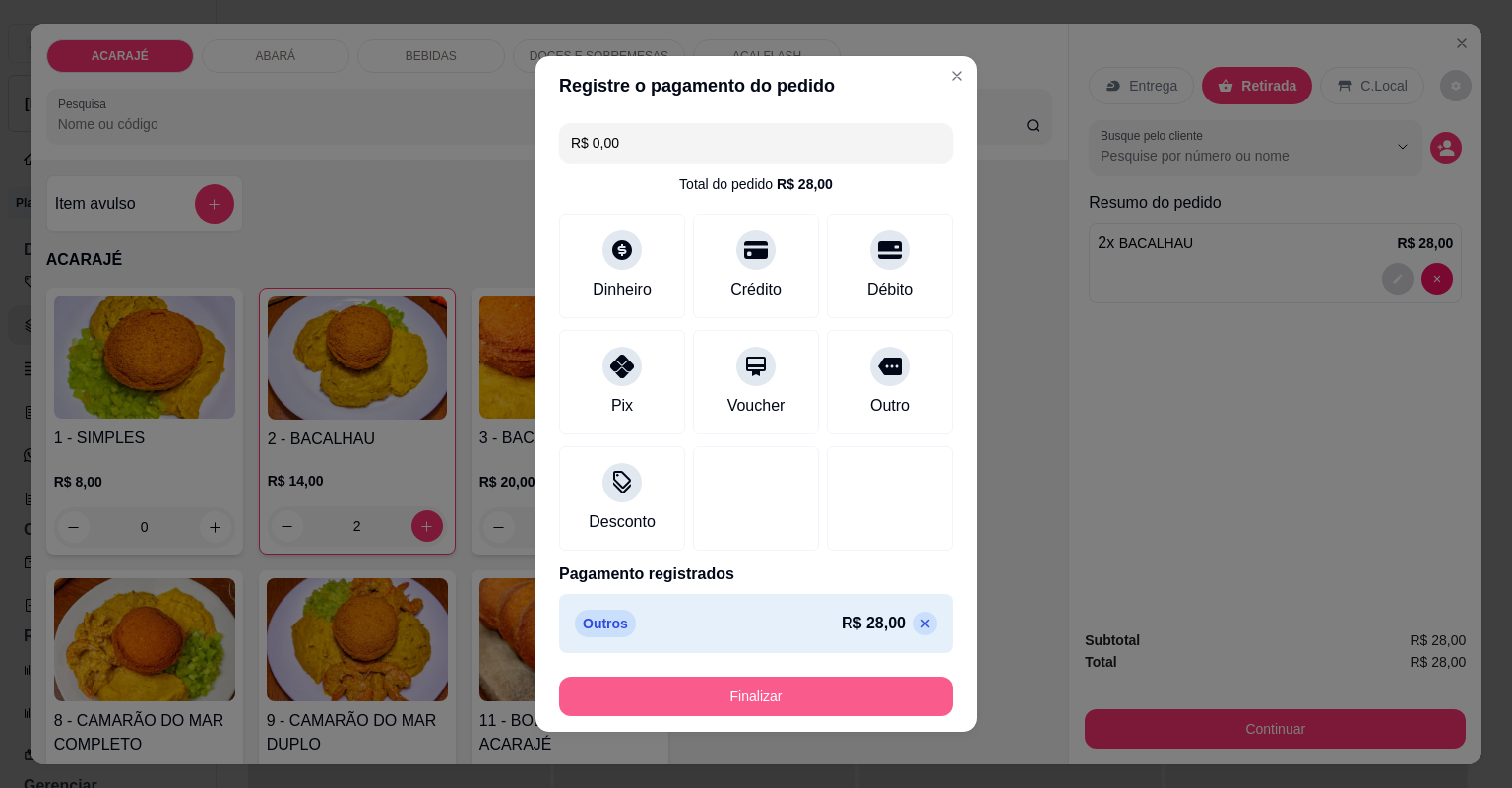 click on "Finalizar" at bounding box center (756, 696) 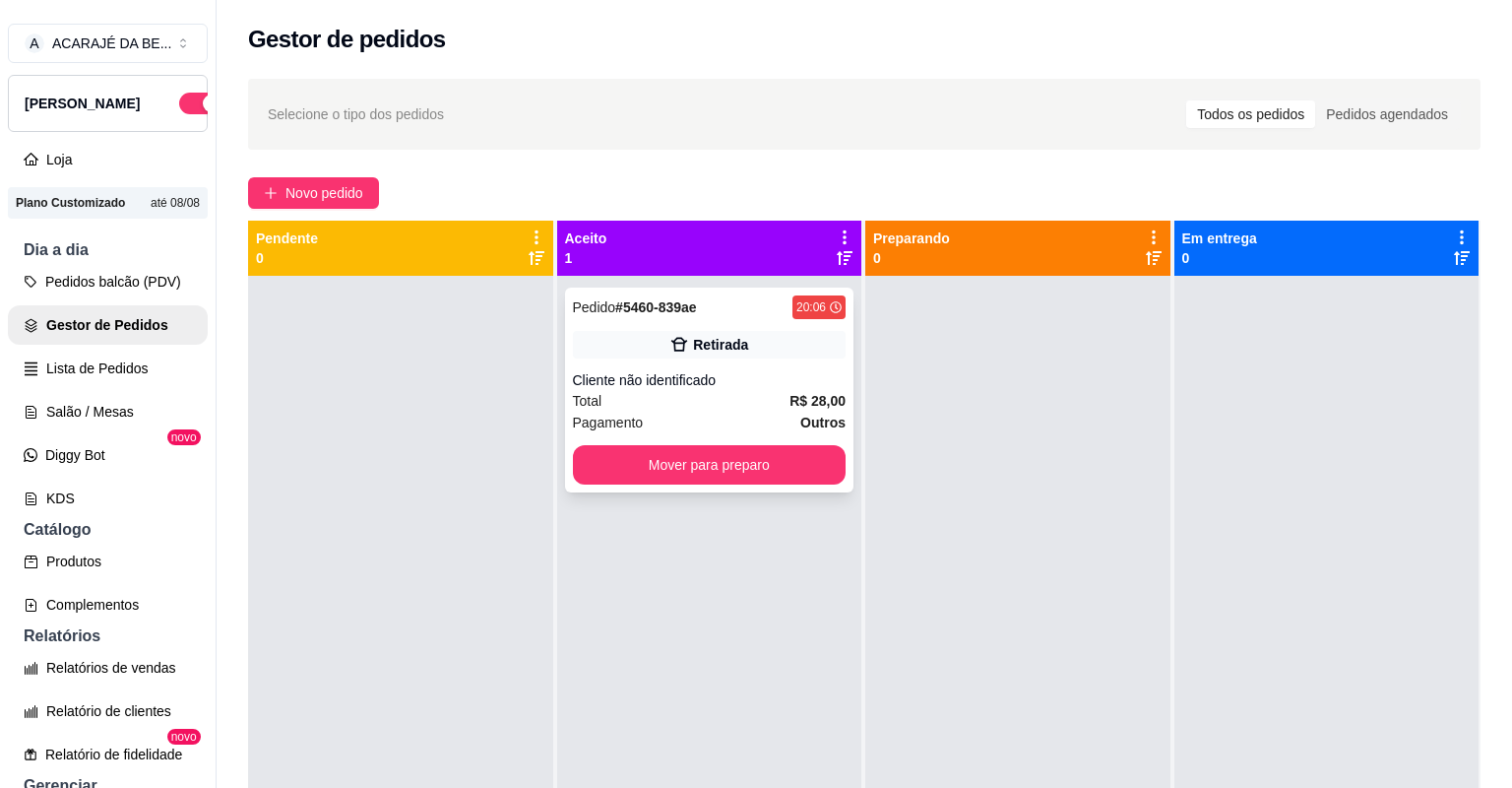 click on "Total R$ 28,00" at bounding box center [710, 401] 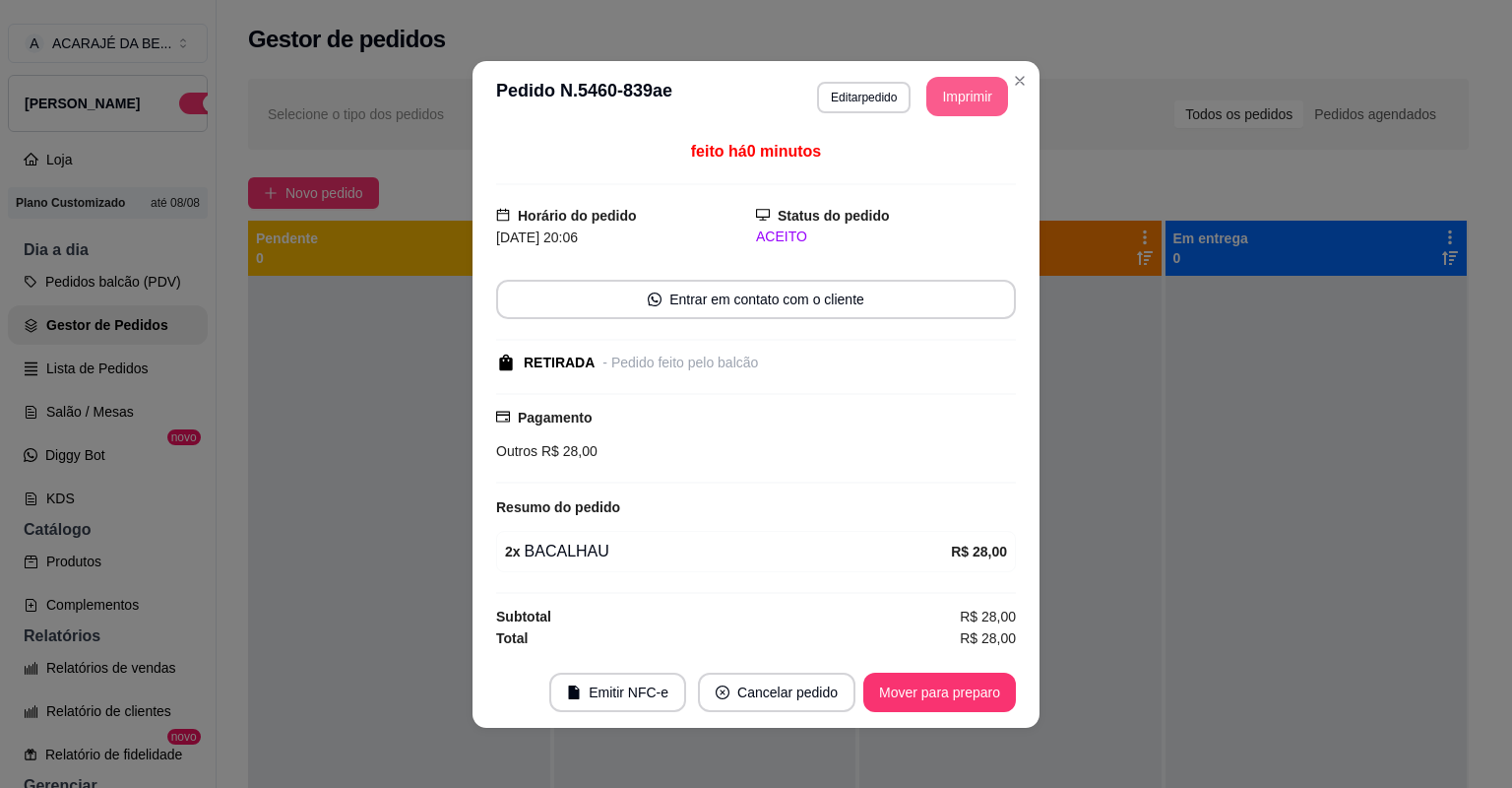click on "Imprimir" at bounding box center [967, 97] 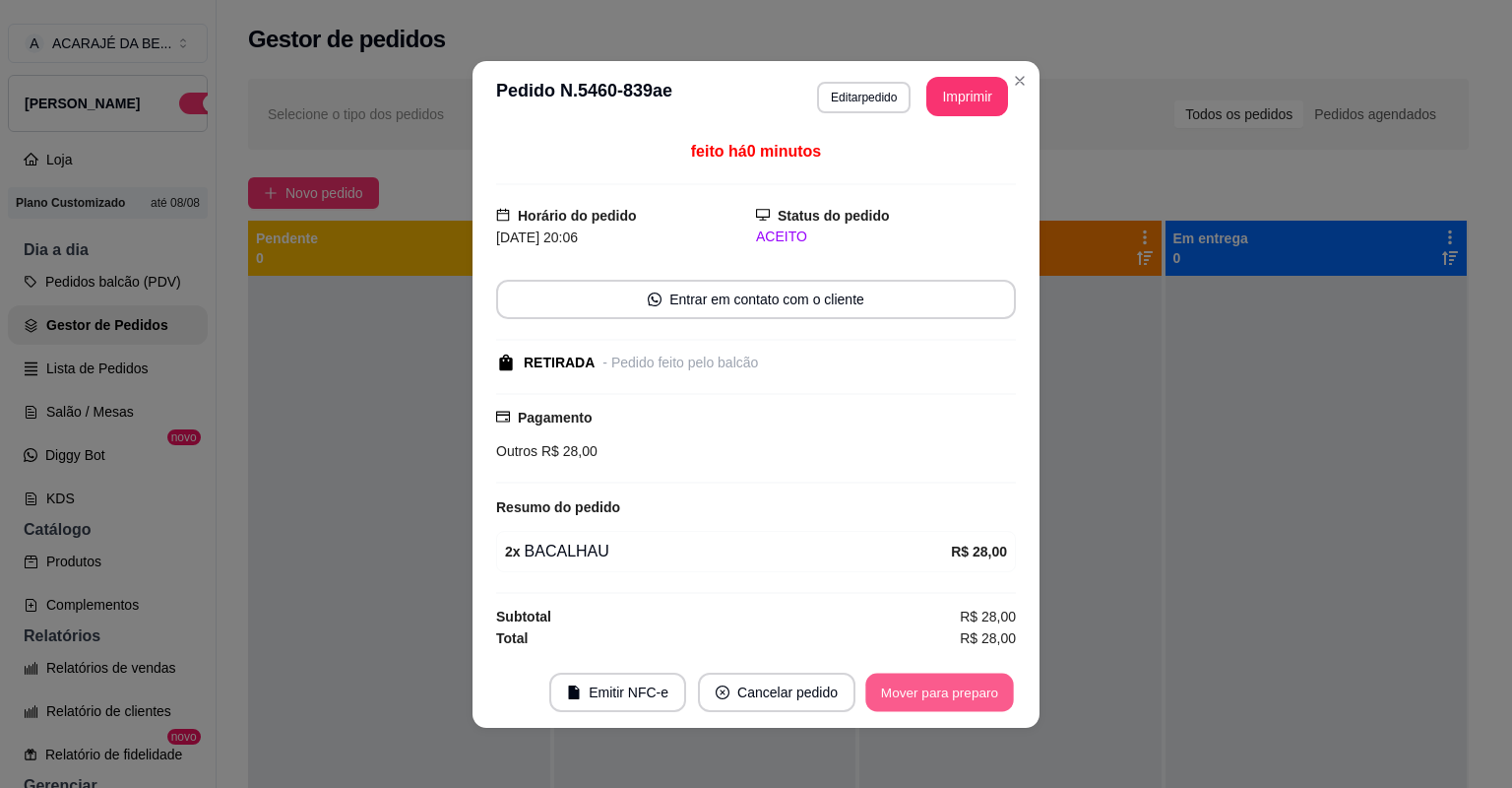 click on "Mover para preparo" at bounding box center [939, 691] 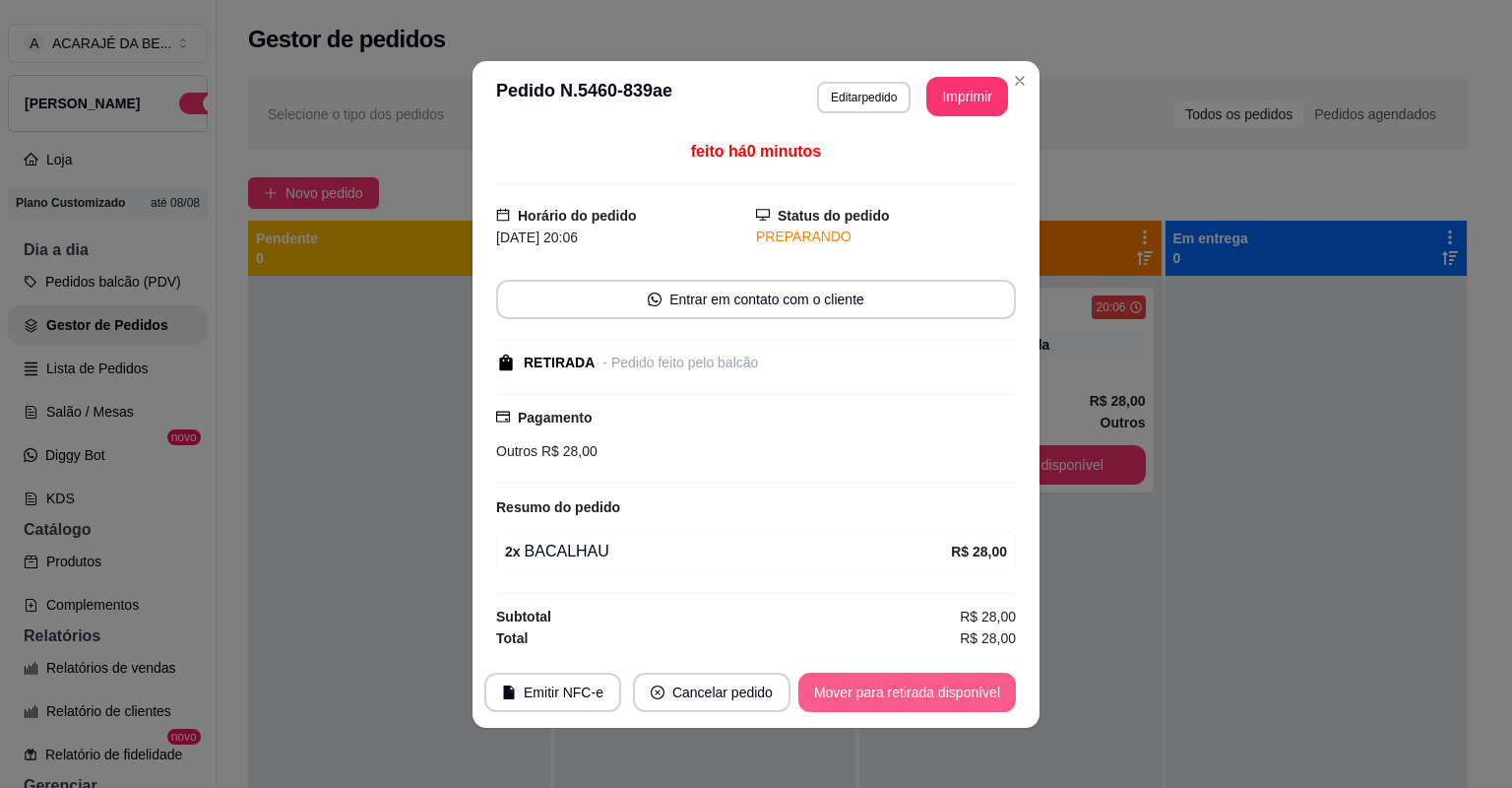 click on "Mover para retirada disponível" at bounding box center [907, 692] 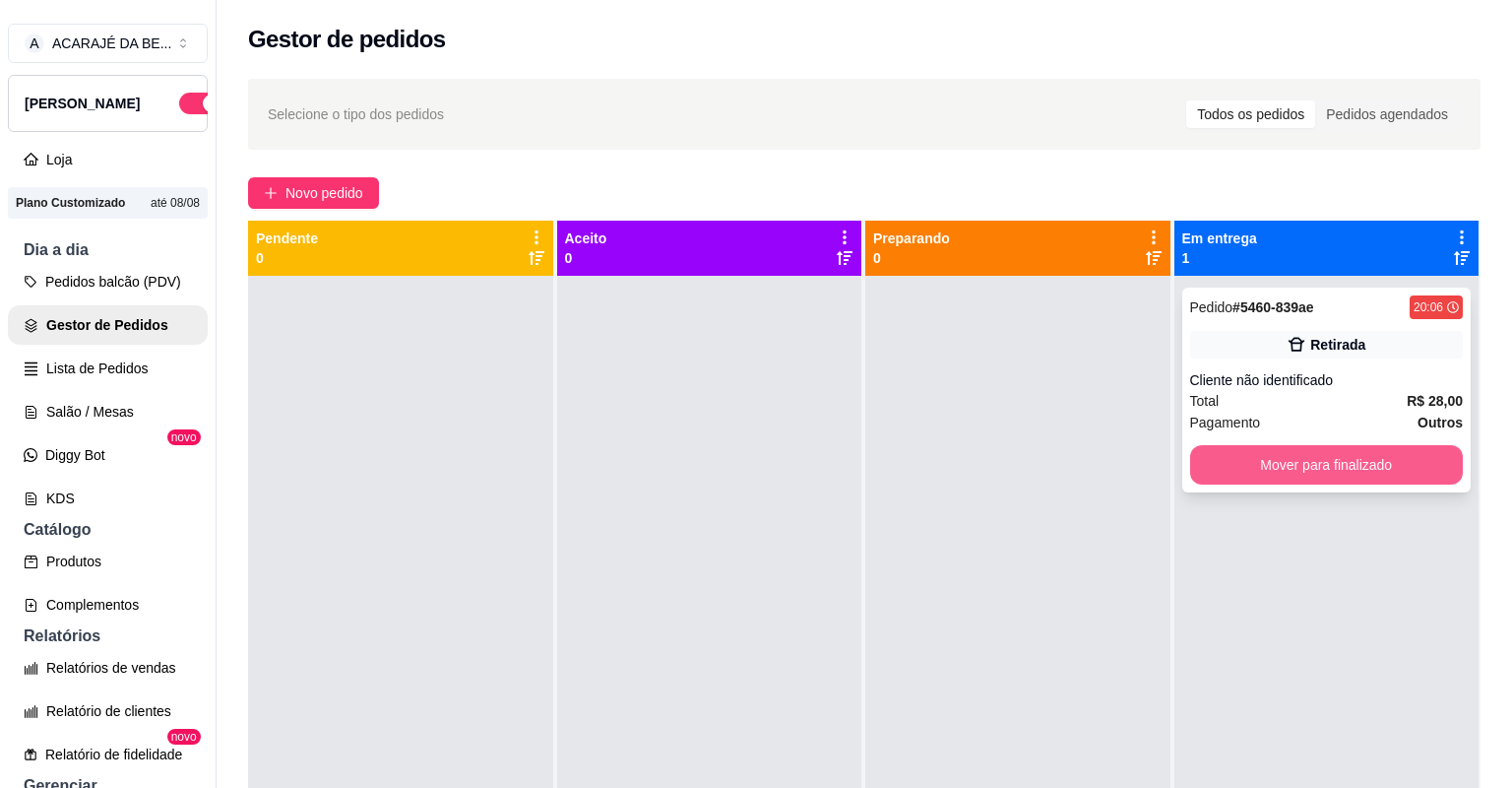 click on "Mover para finalizado" at bounding box center [1327, 465] 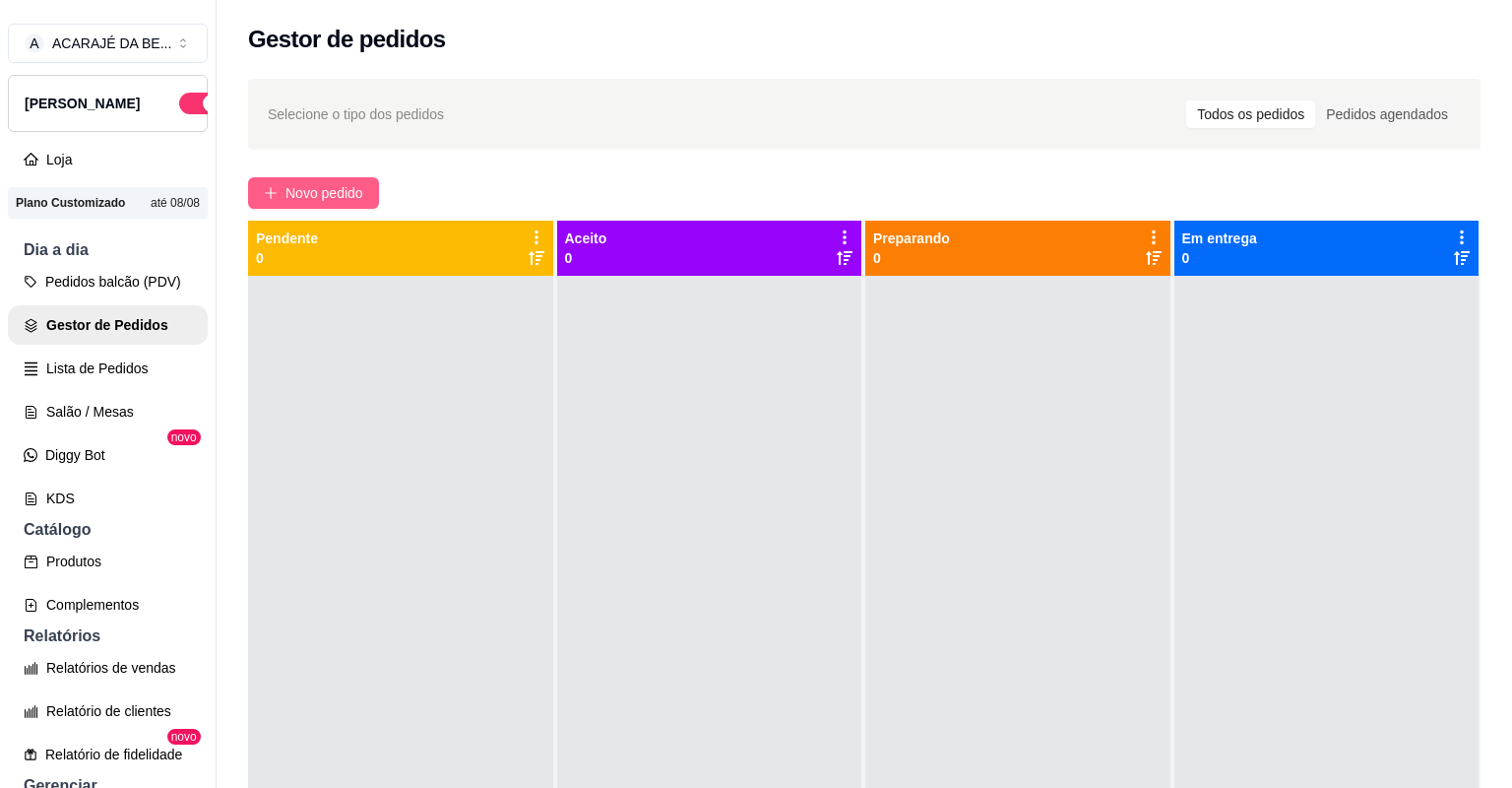 click on "Novo pedido" at bounding box center (324, 193) 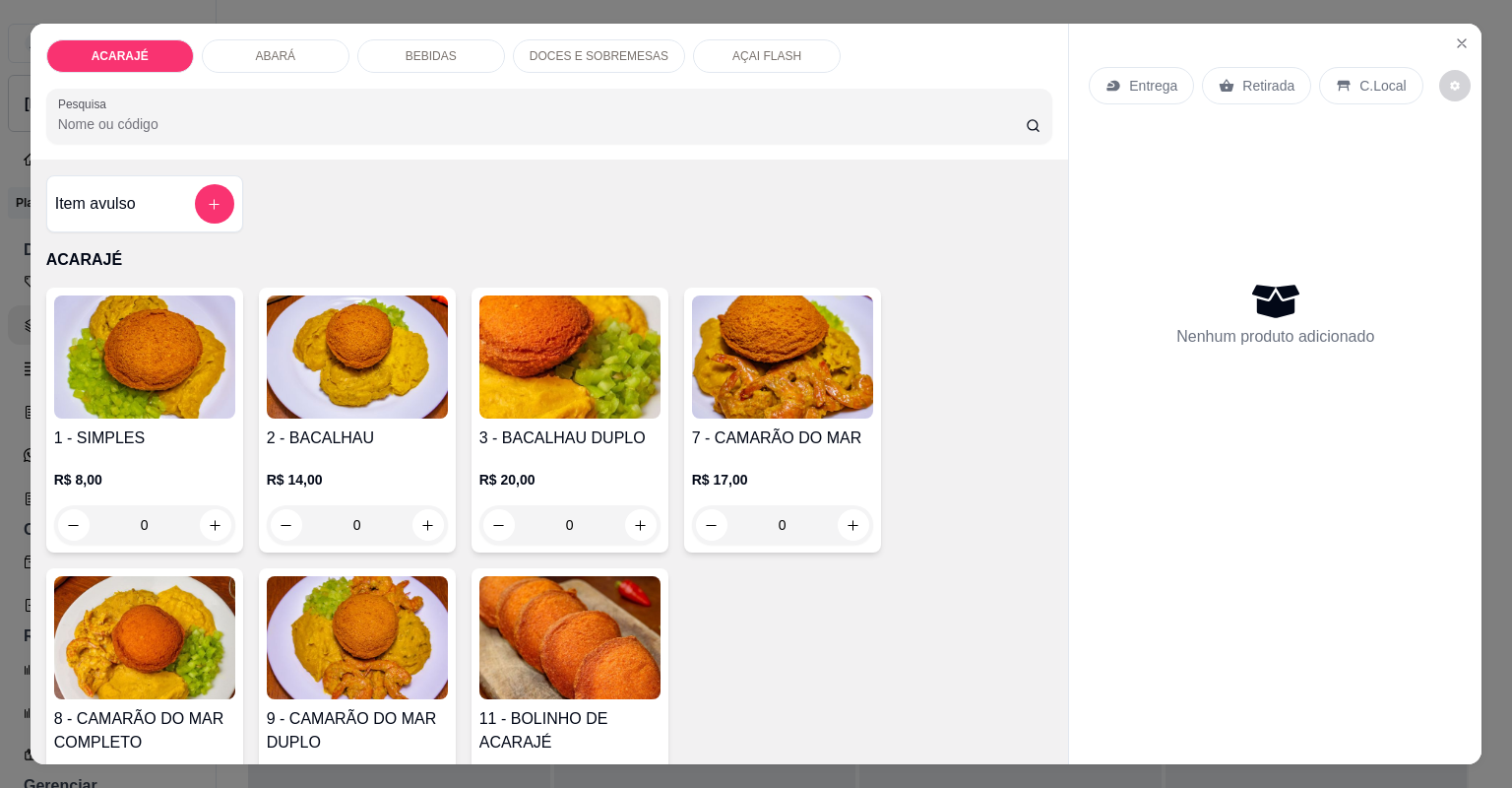 click at bounding box center (640, 1820) 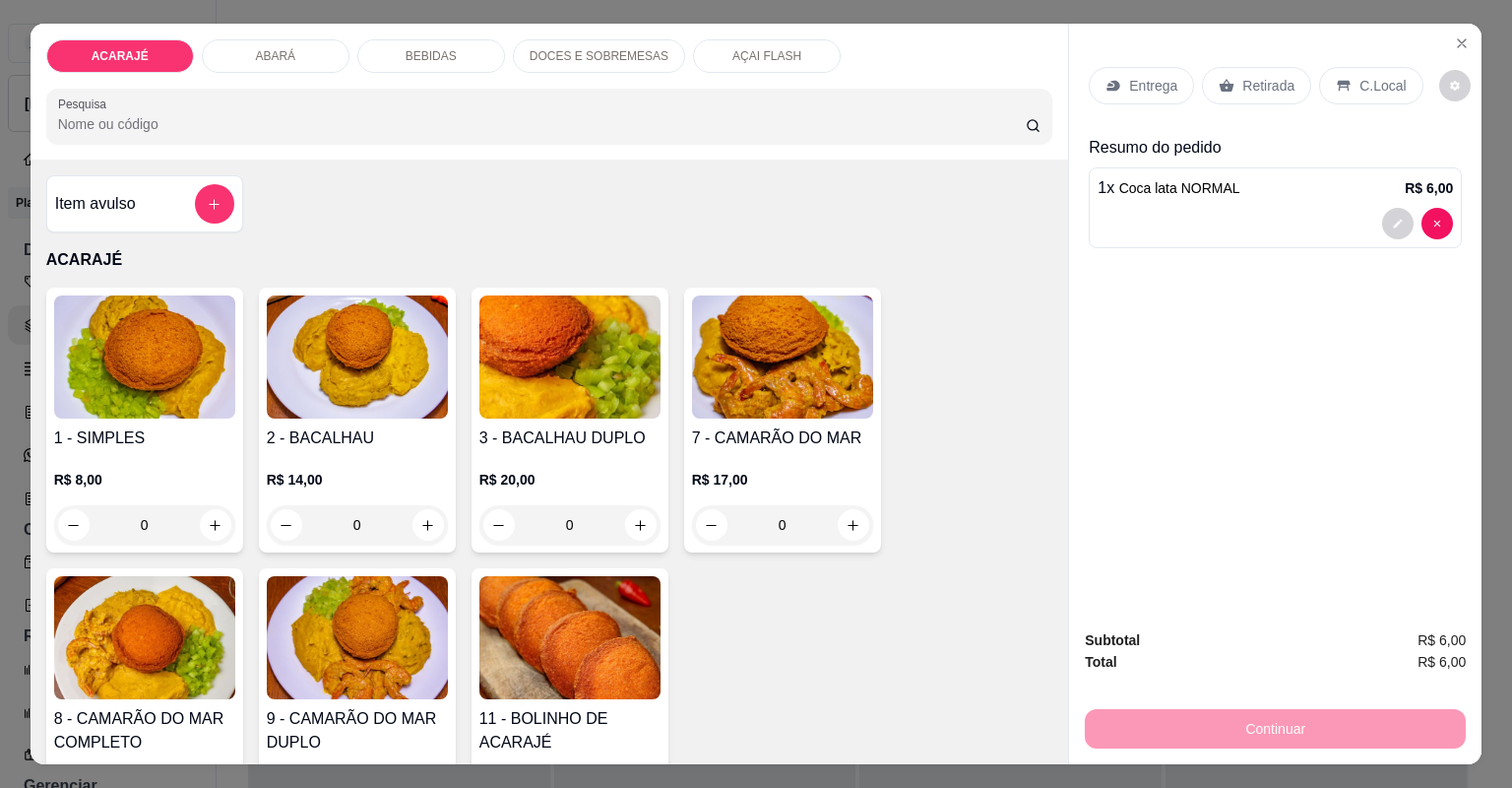 click on "Retirada" at bounding box center (1256, 86) 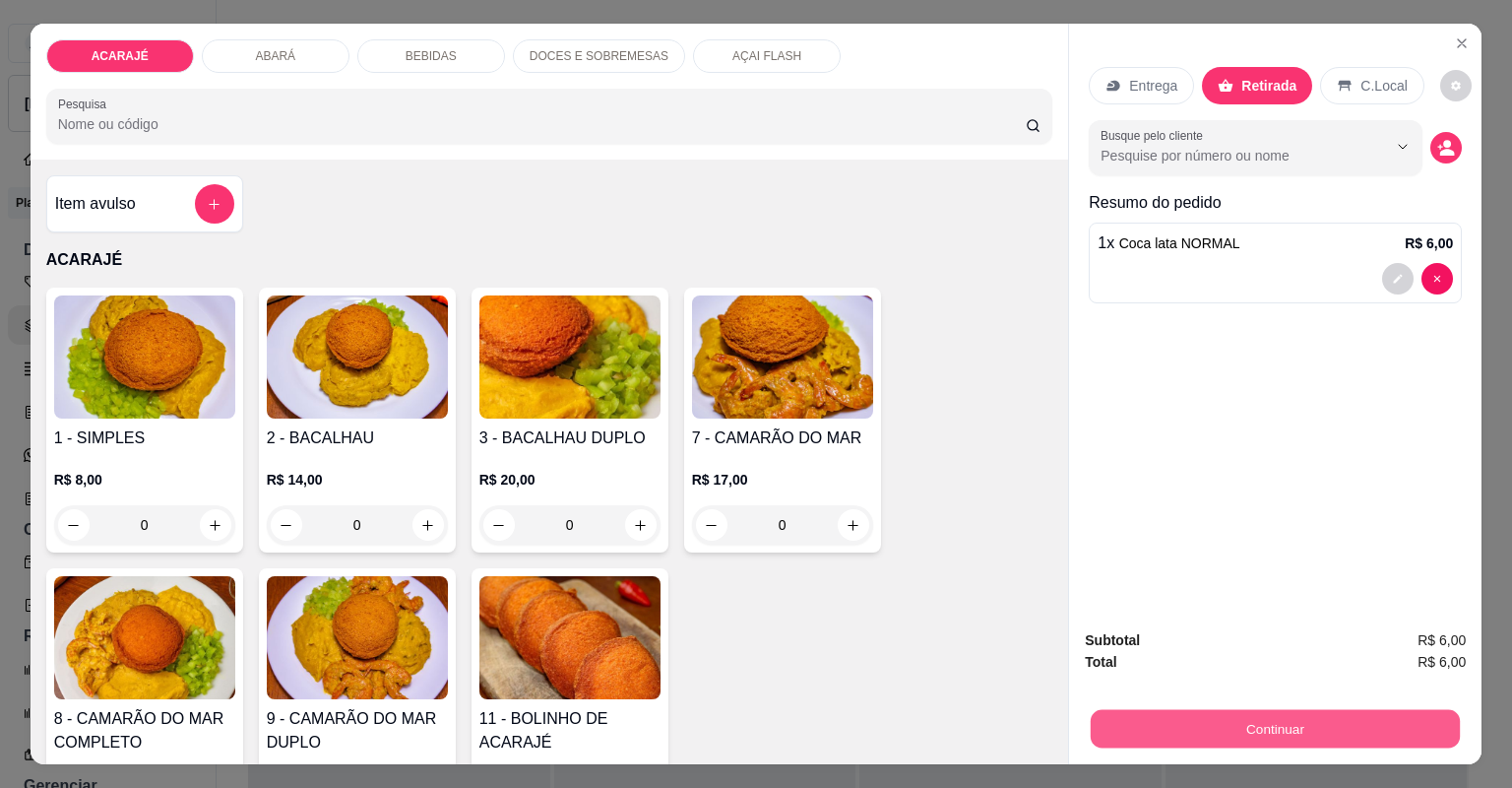 click on "Continuar" at bounding box center (1275, 729) 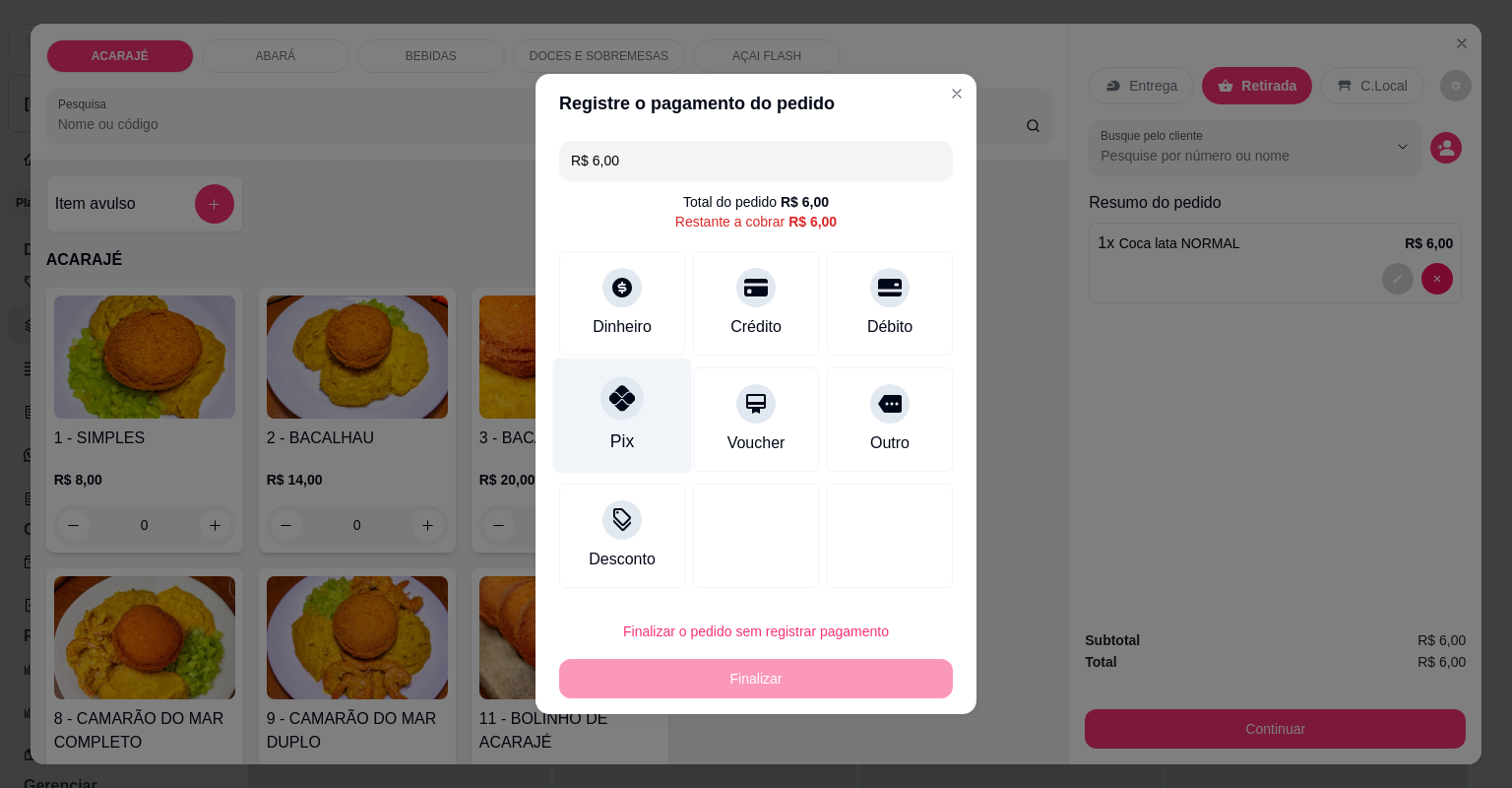 click on "Pix" at bounding box center (622, 416) 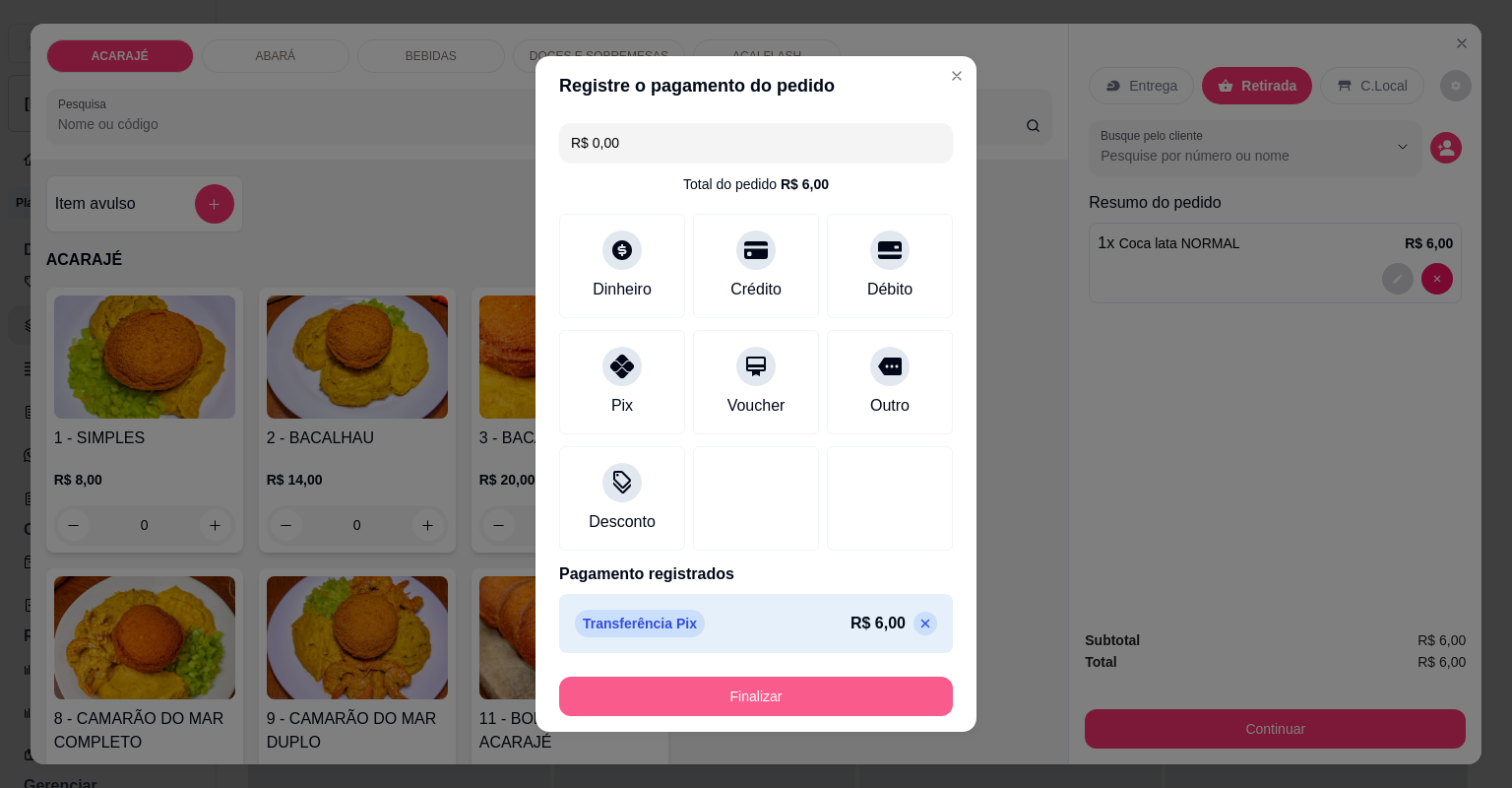 click on "Finalizar" at bounding box center [756, 696] 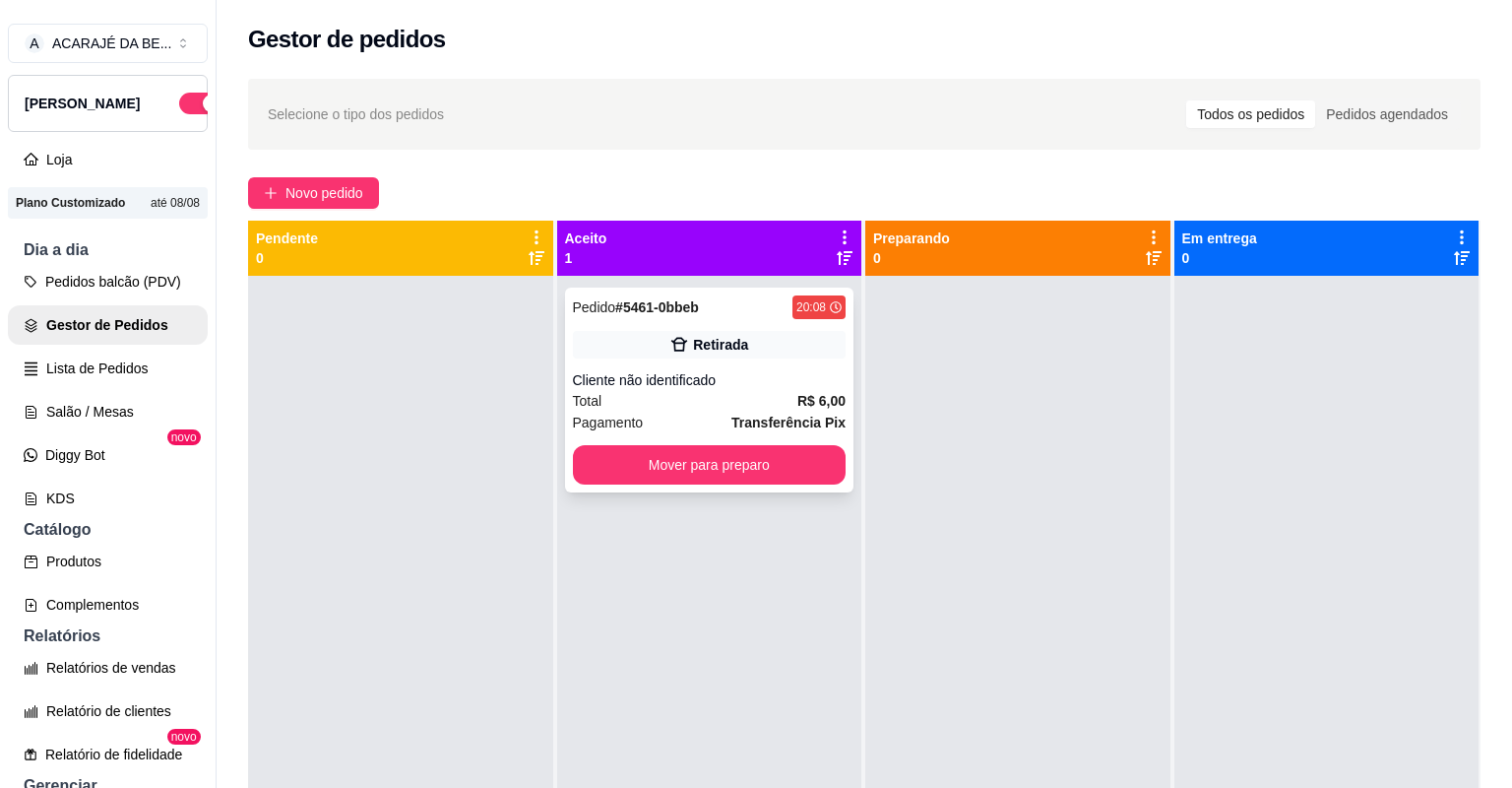 click on "Total R$ 6,00" at bounding box center (710, 401) 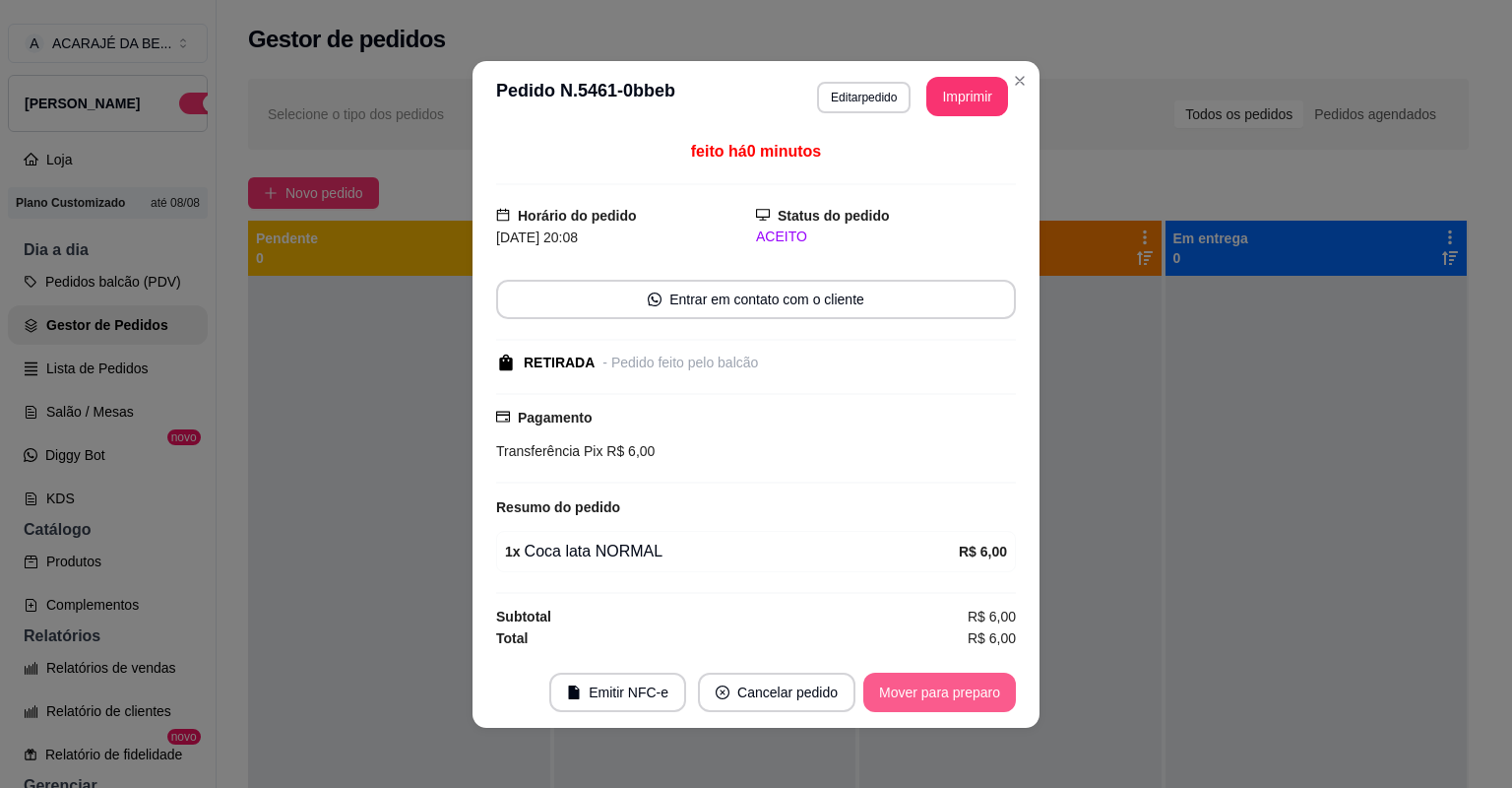click on "Mover para preparo" at bounding box center (939, 692) 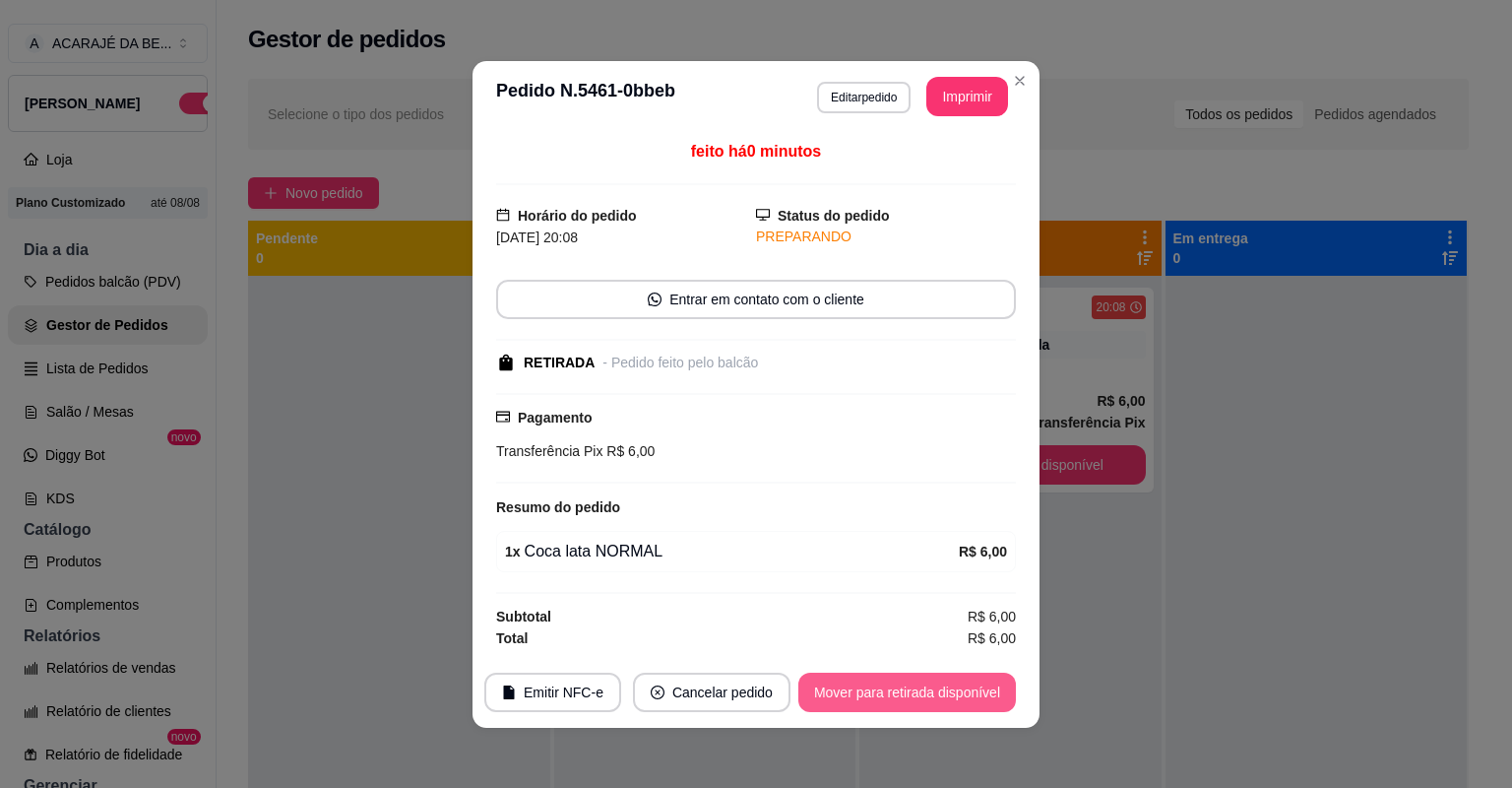 click on "Mover para retirada disponível" at bounding box center [907, 692] 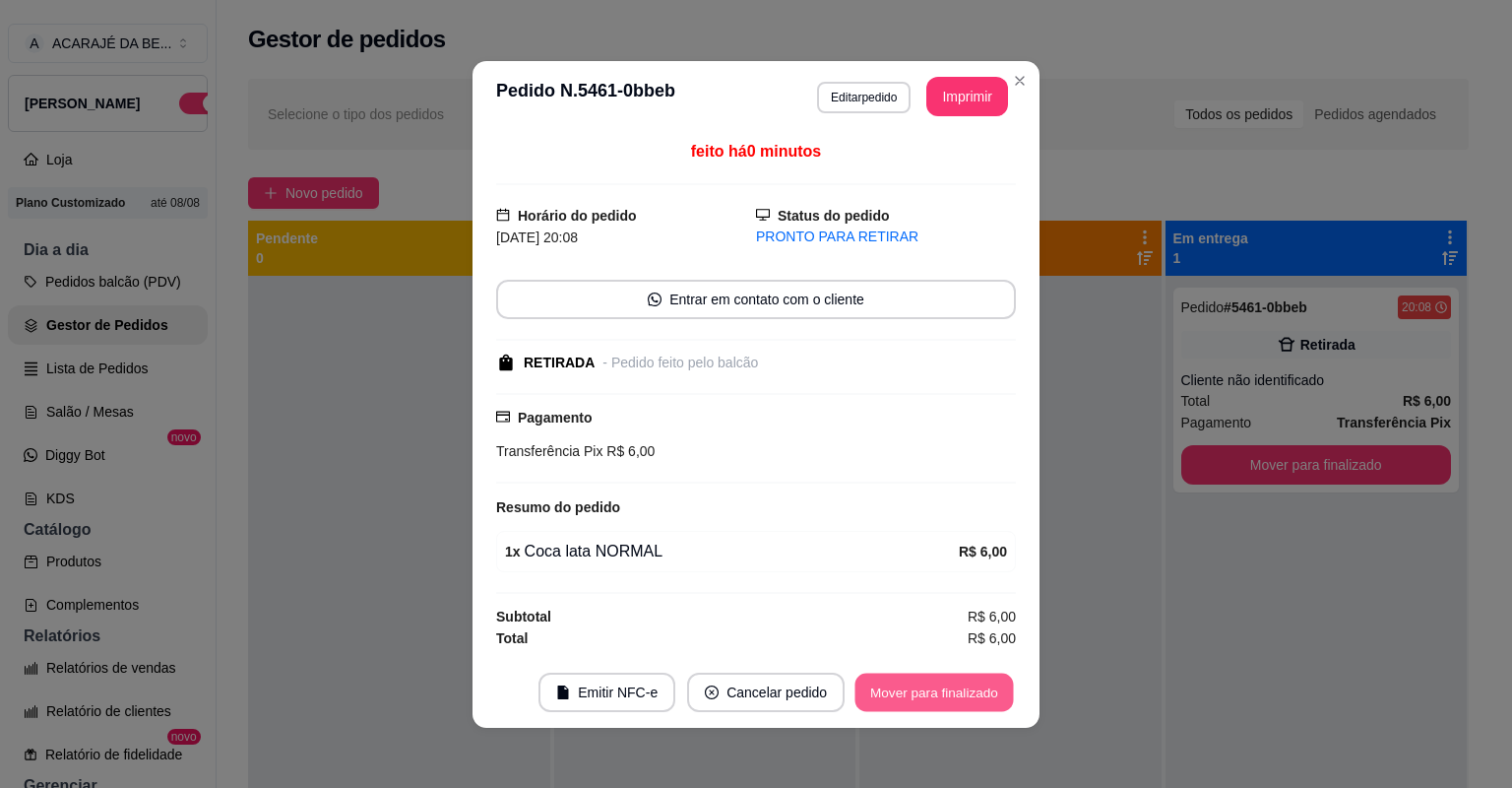 click on "Mover para finalizado" at bounding box center (934, 691) 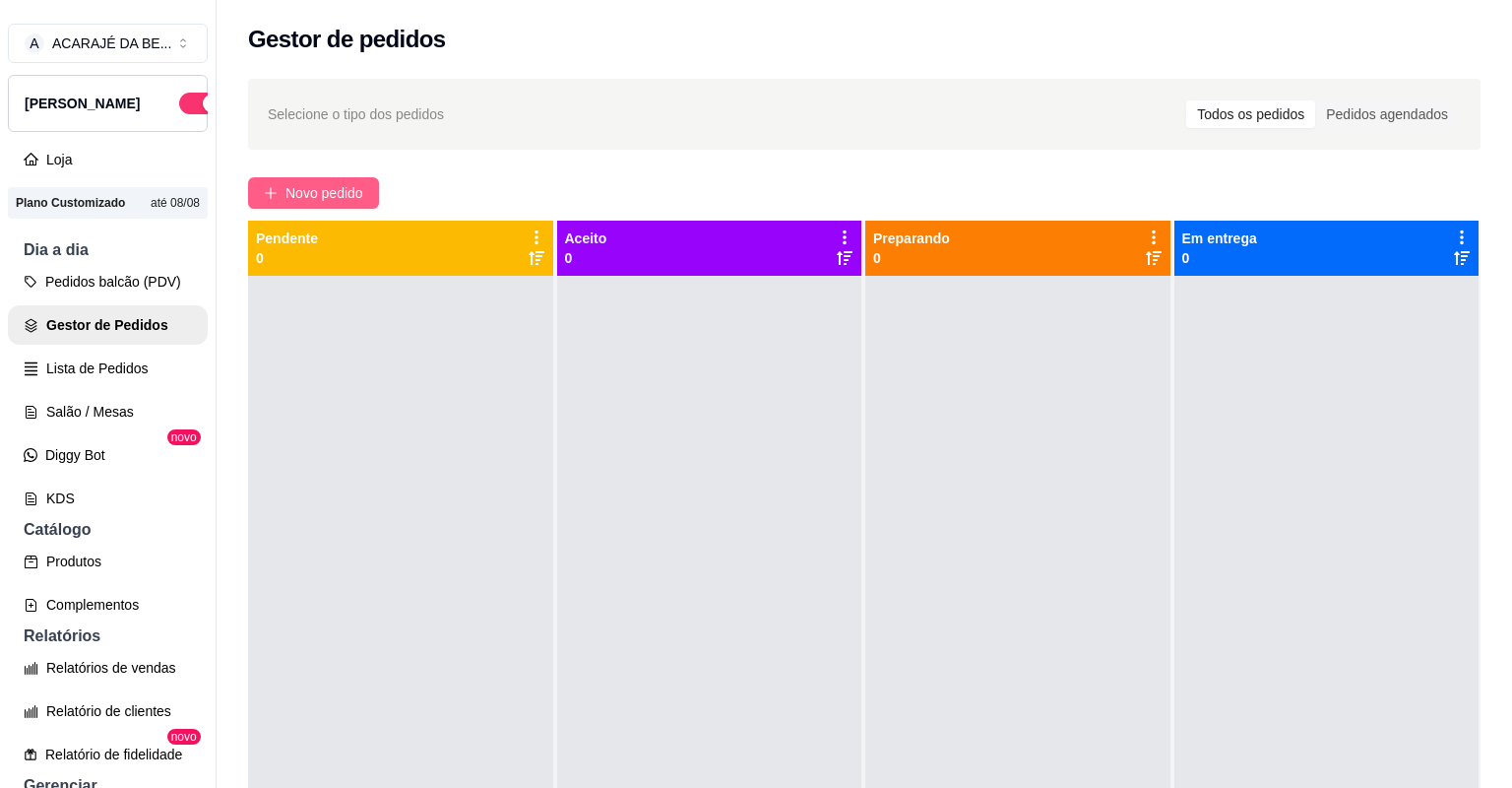 click on "Novo pedido" at bounding box center (313, 193) 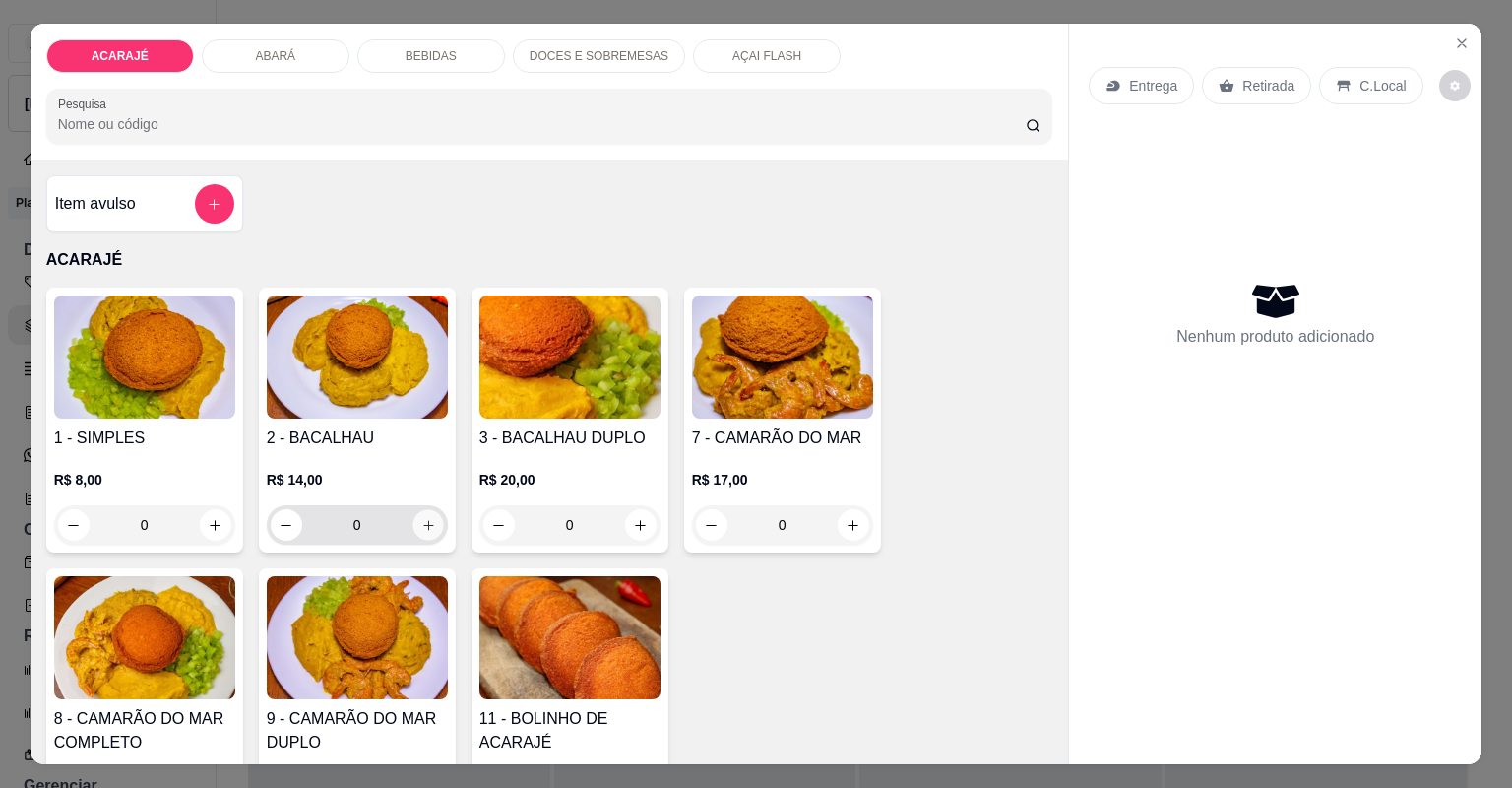 click 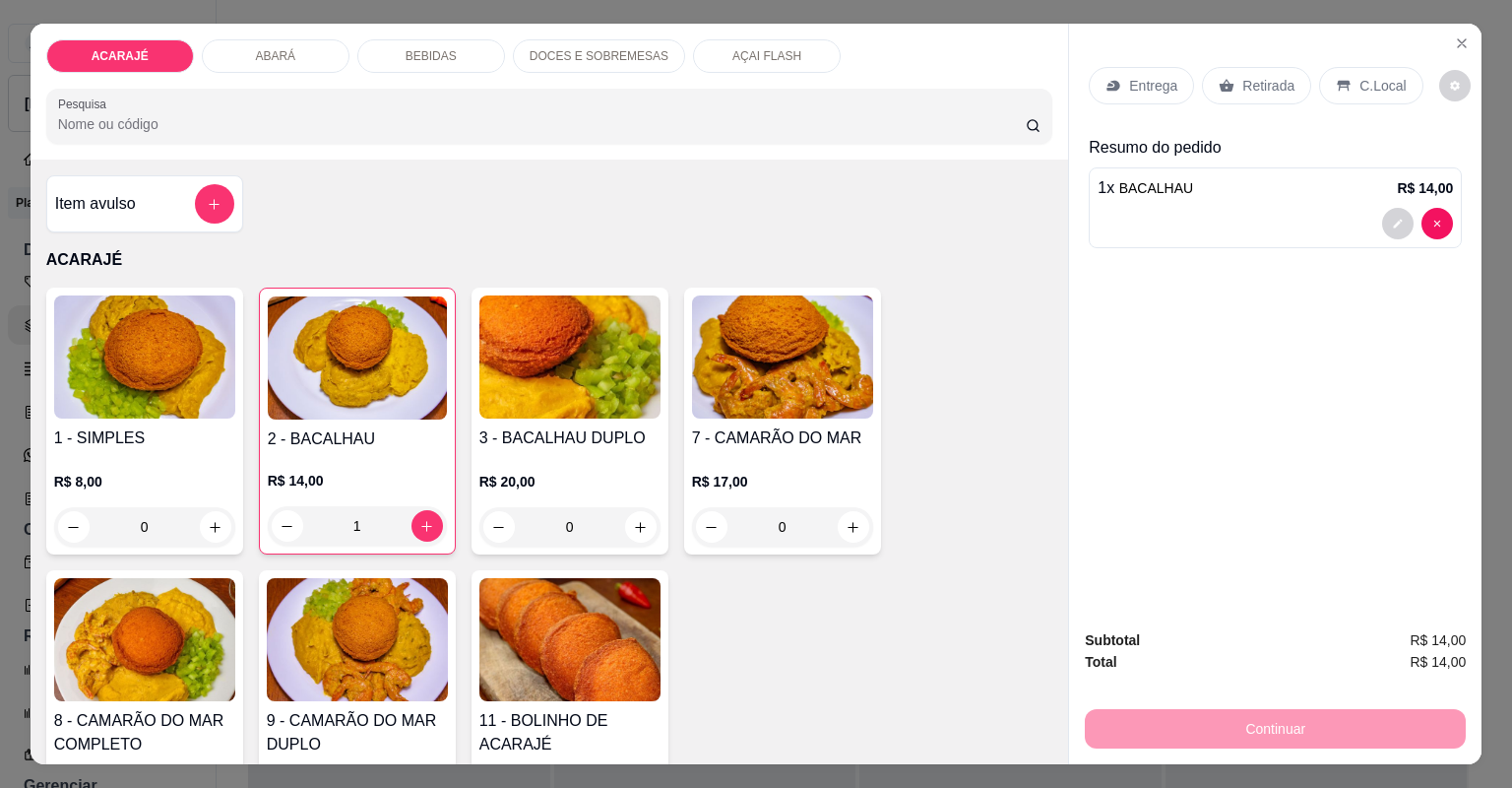 click at bounding box center (427, 1174) 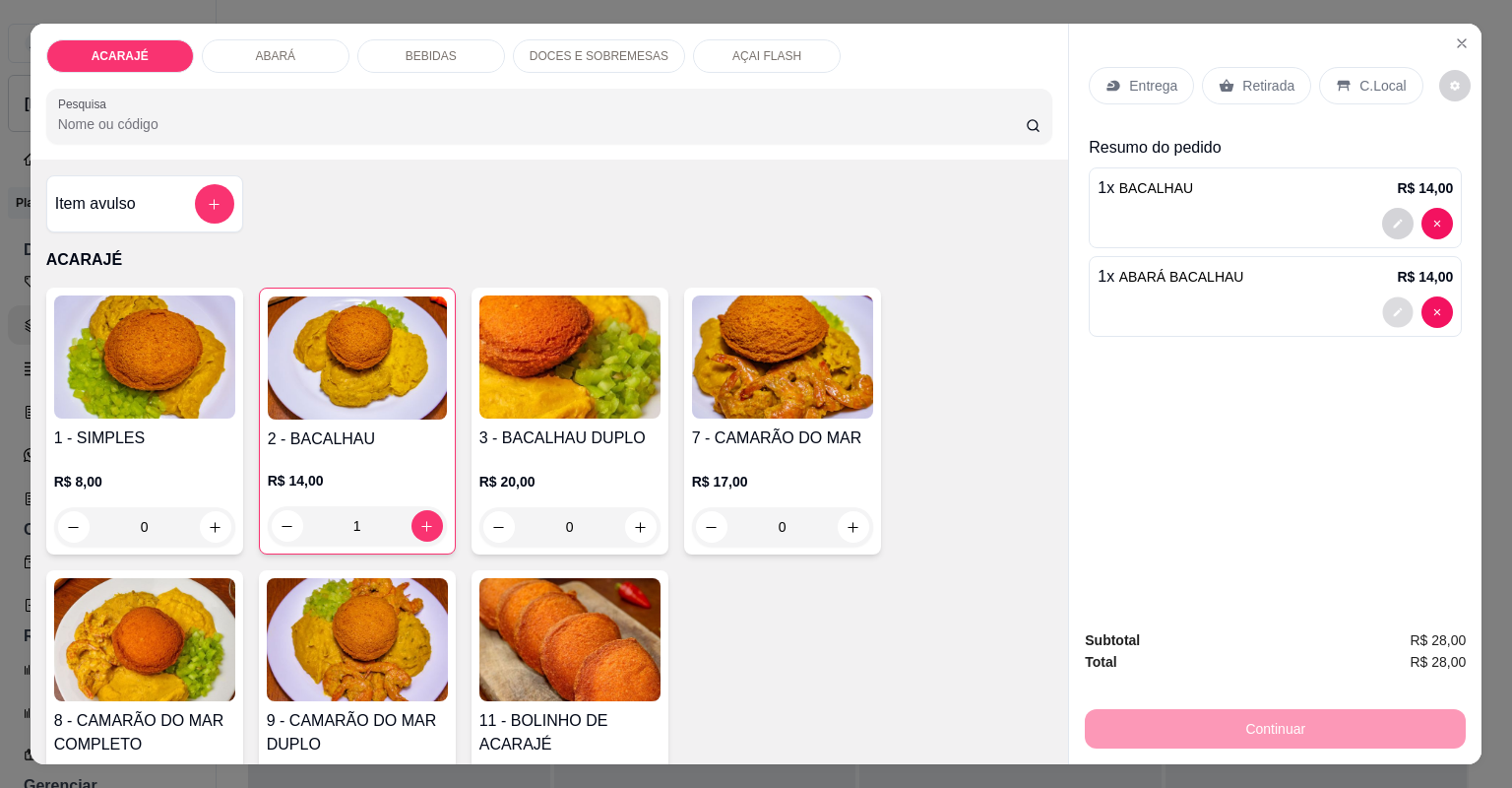 click 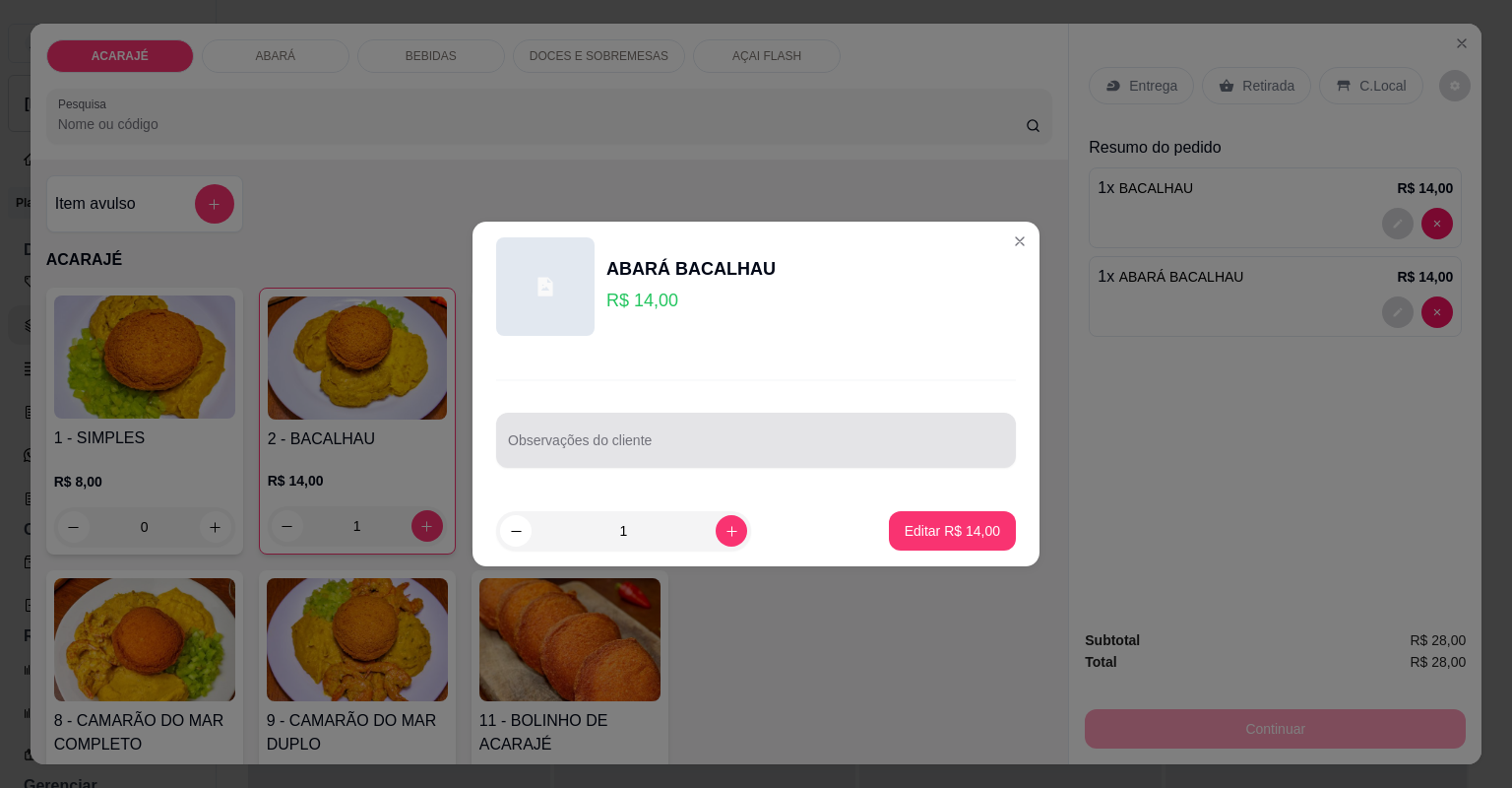 click at bounding box center (756, 440) 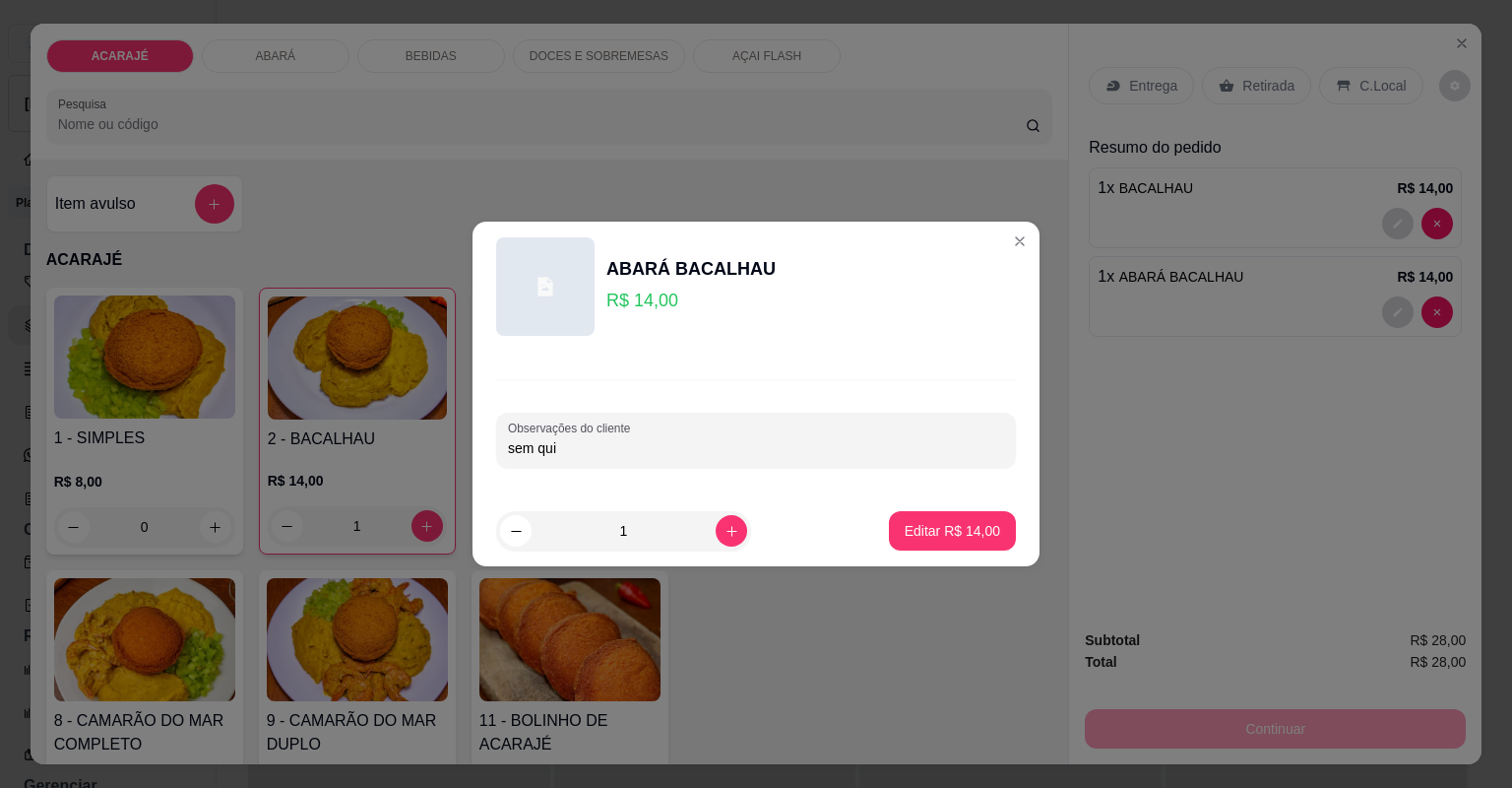 type on "sem quia" 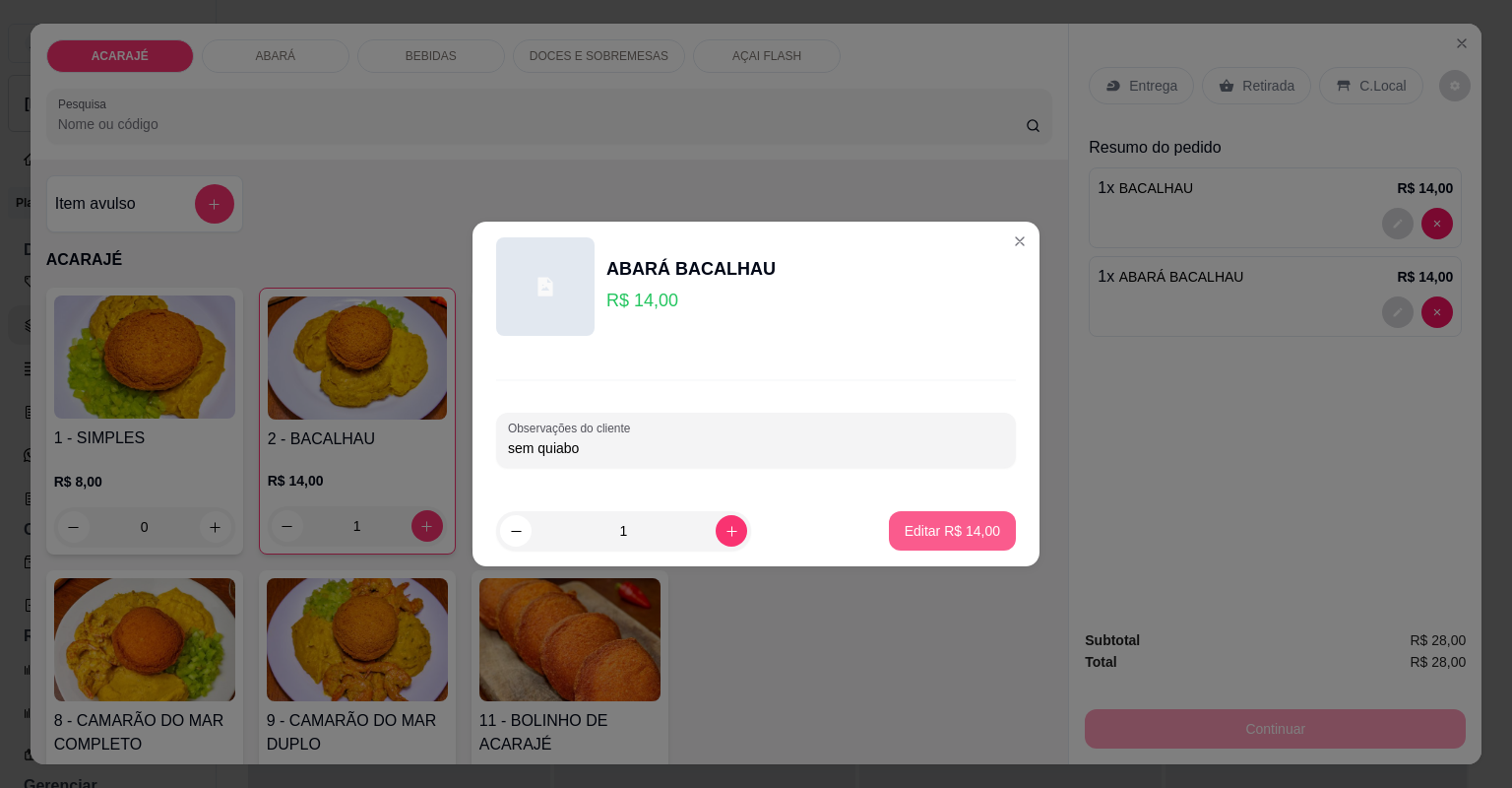 click on "Editar   R$ 14,00" at bounding box center [952, 531] 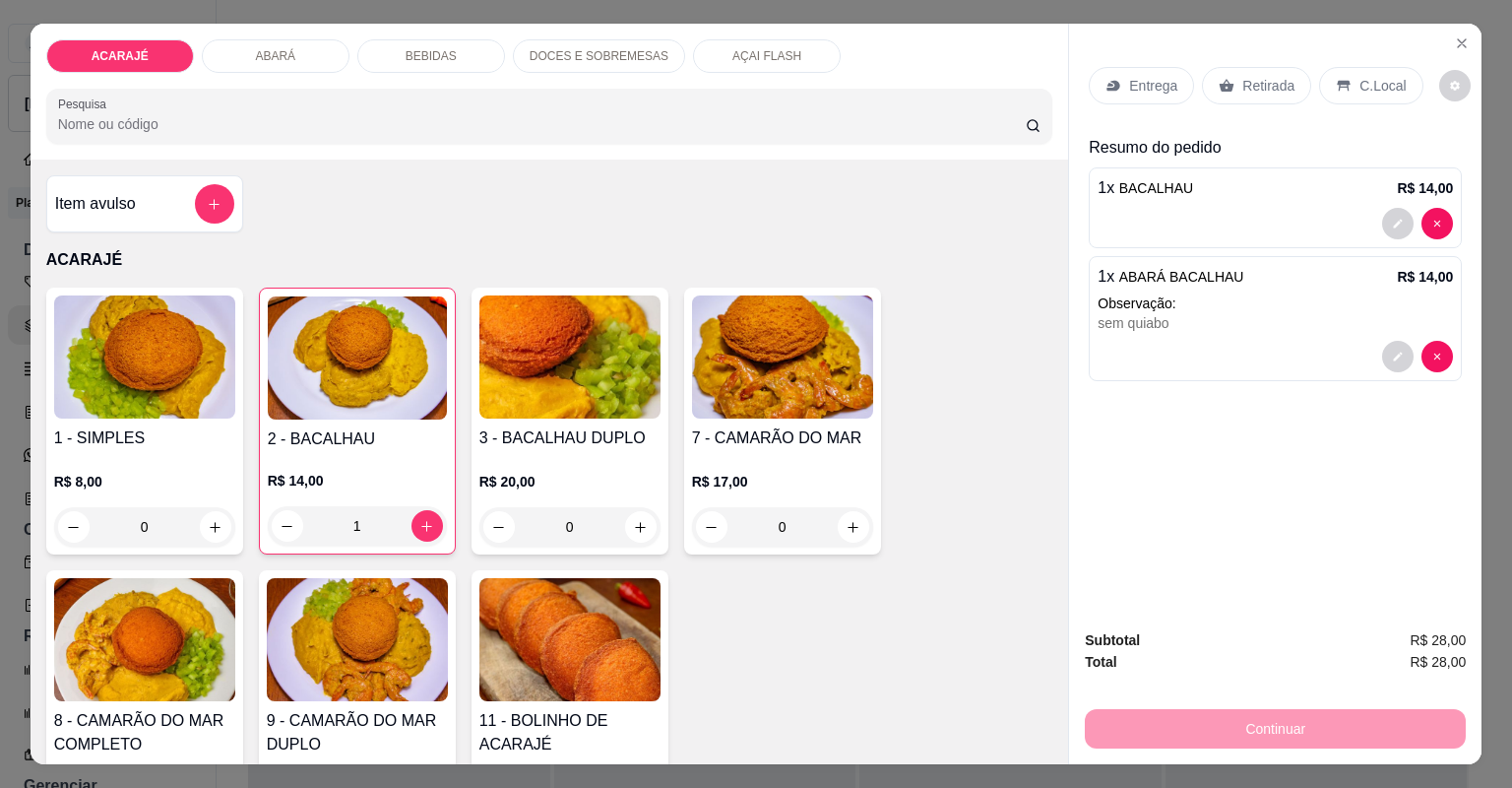 click on "Retirada" at bounding box center [1268, 86] 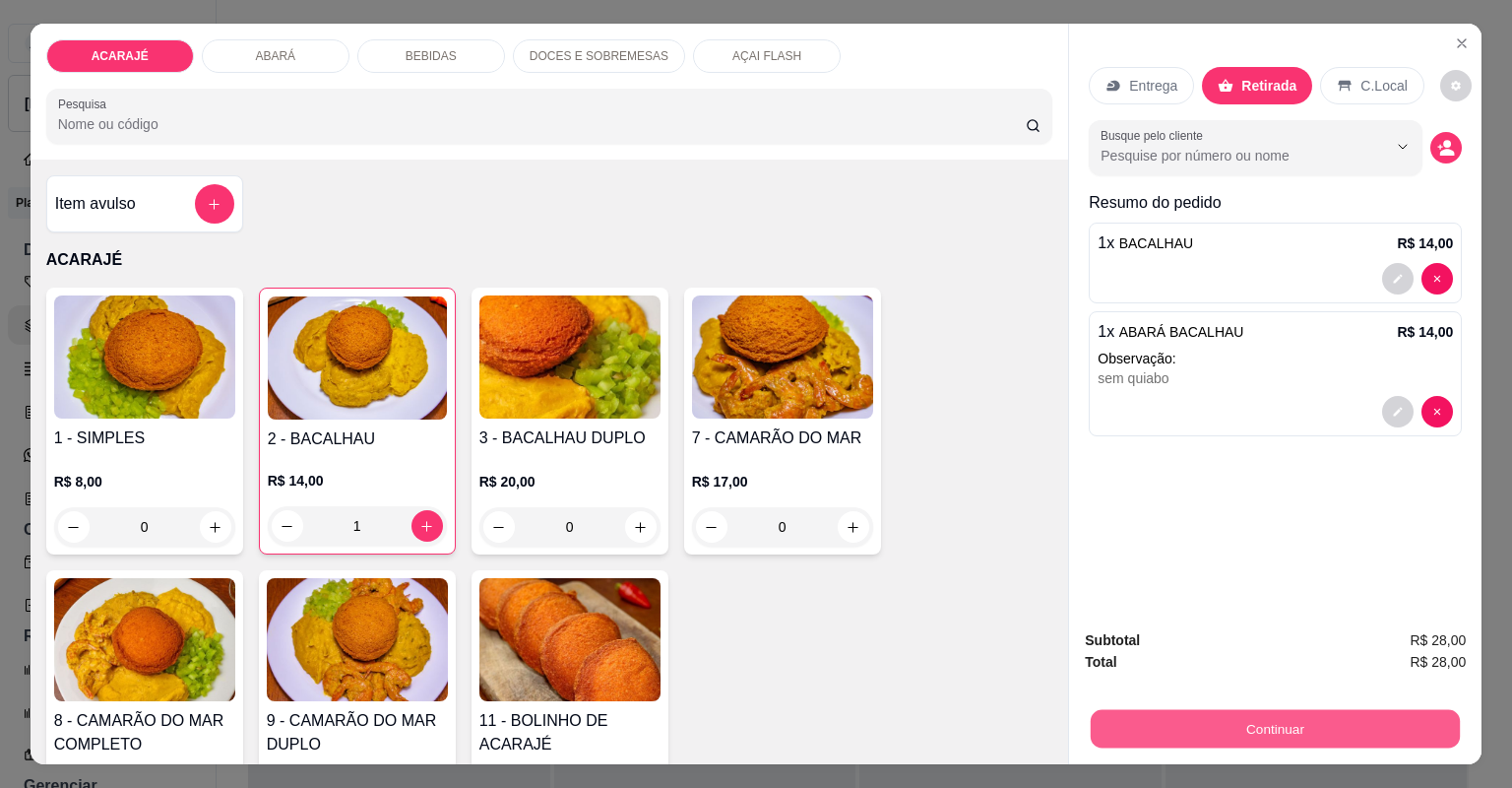 click on "Continuar" at bounding box center (1275, 729) 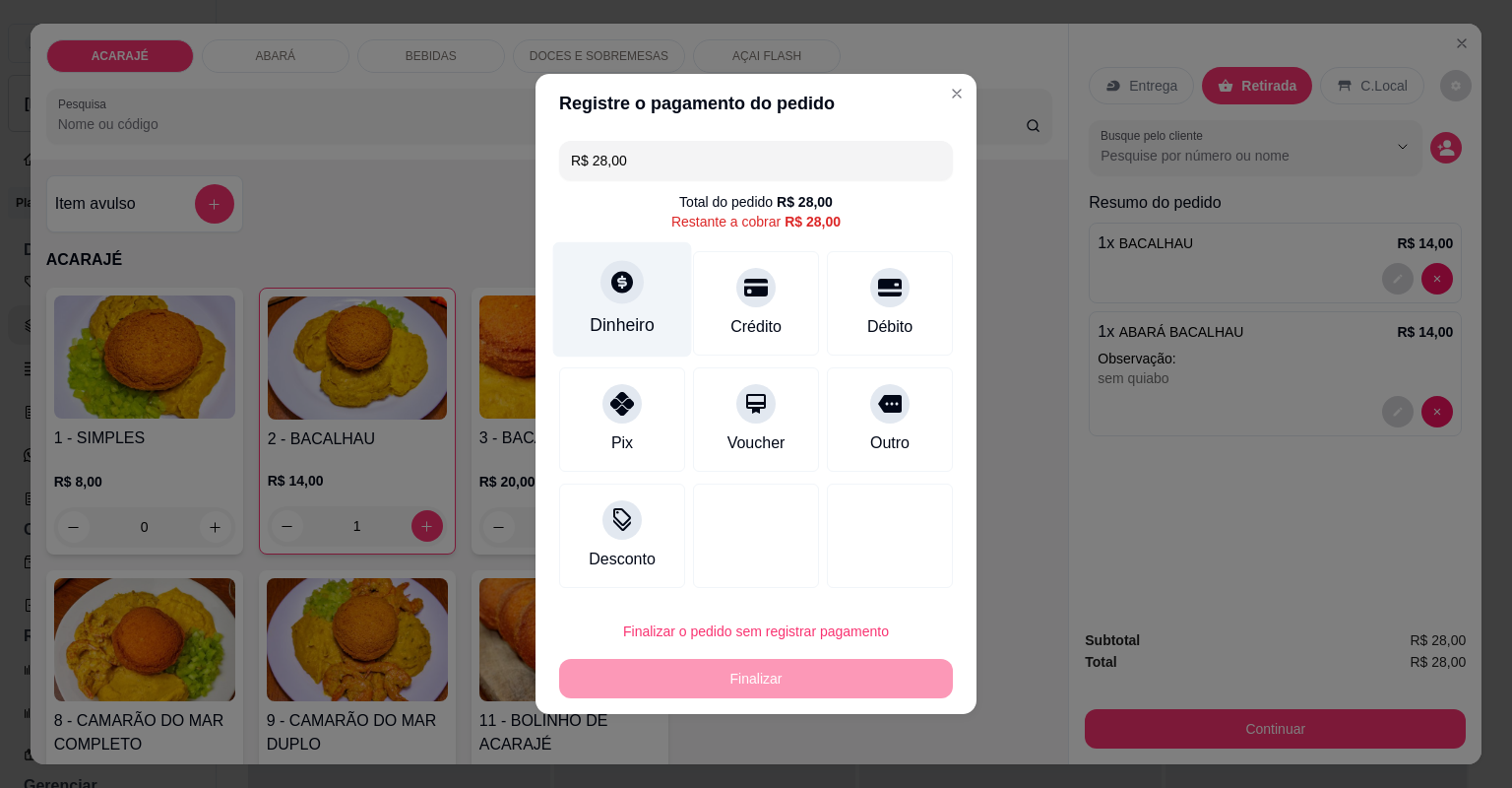 click on "Dinheiro" at bounding box center (622, 325) 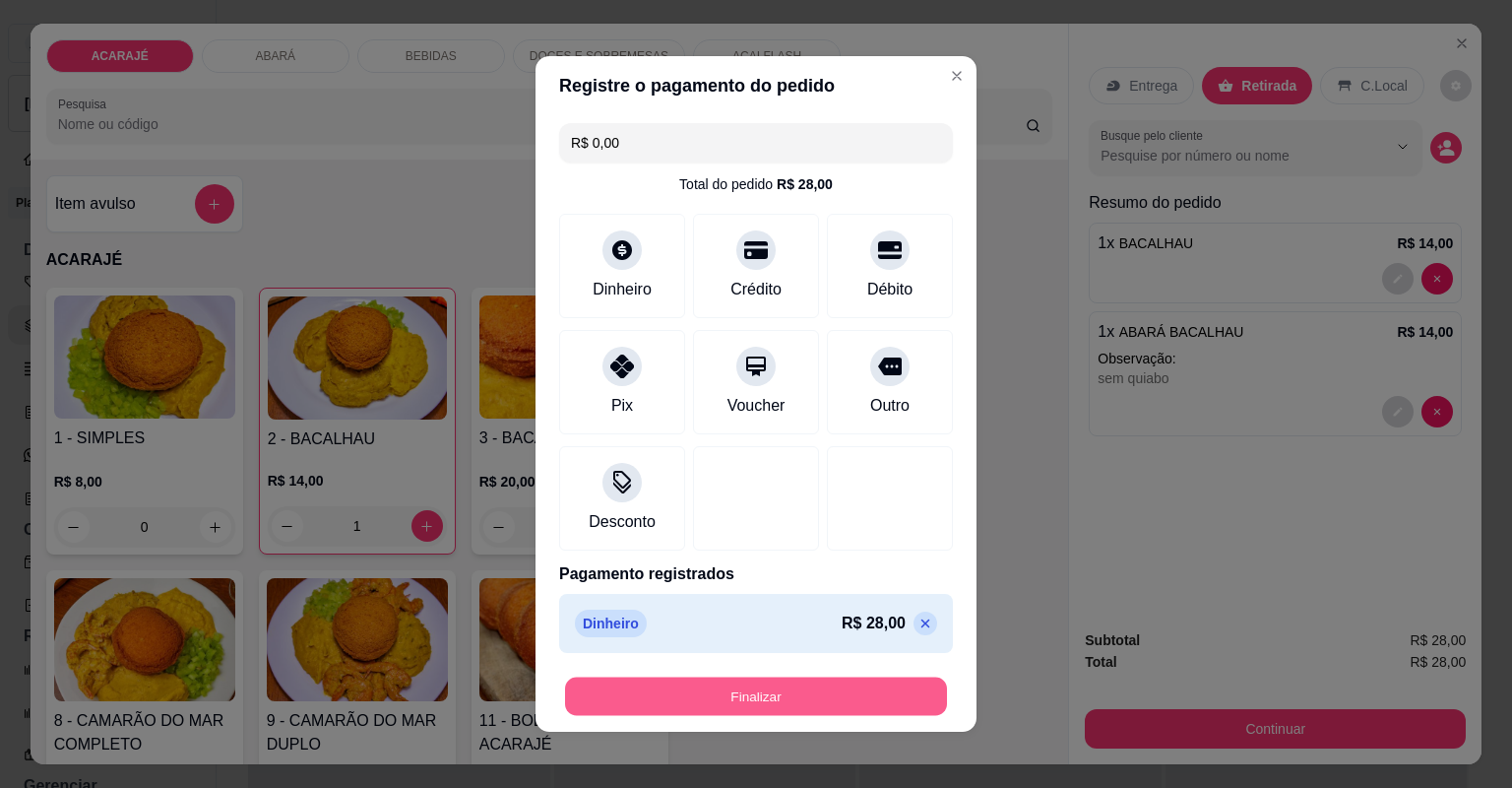 click on "Finalizar" at bounding box center [756, 696] 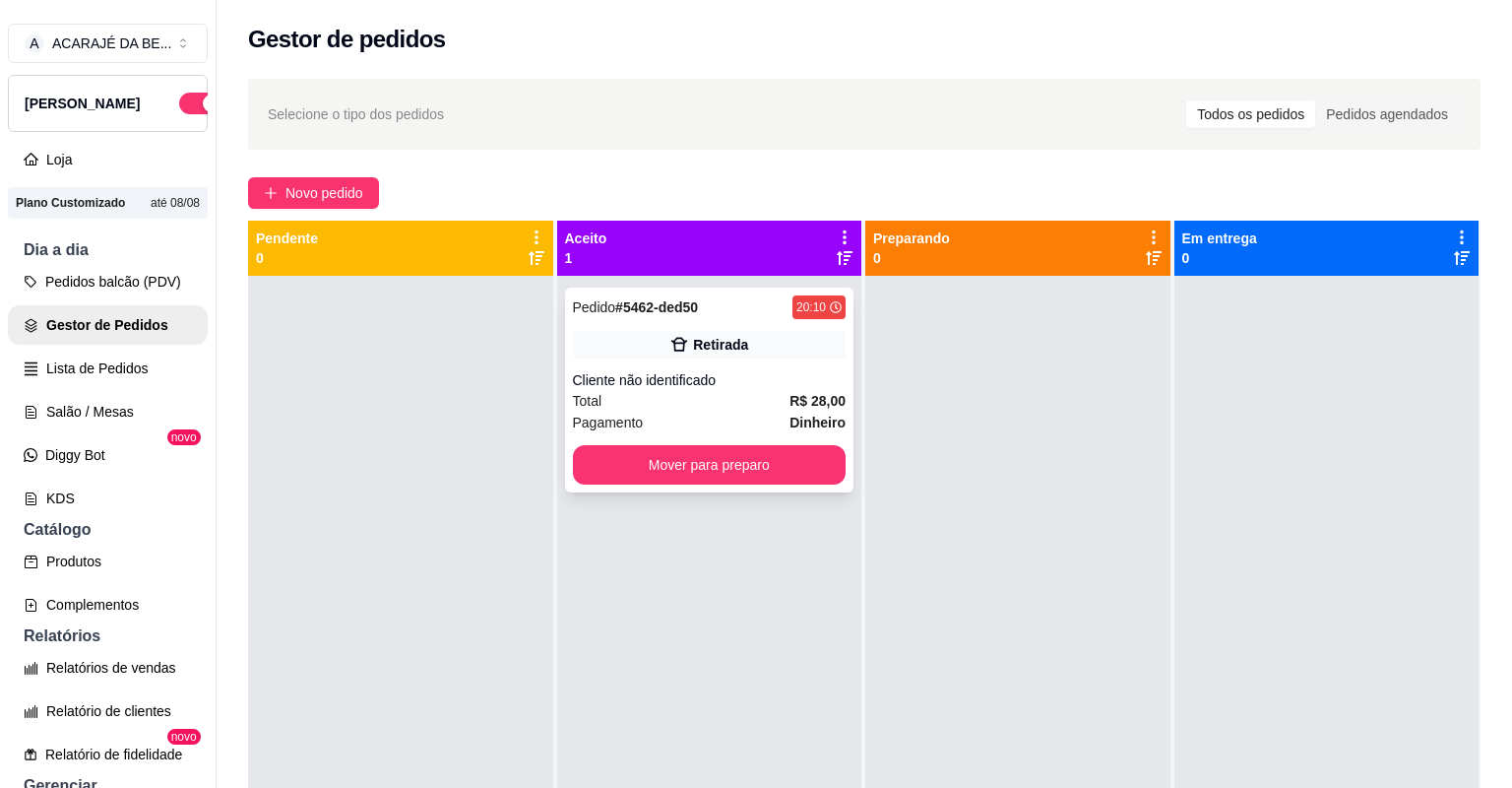 click on "Cliente não identificado" at bounding box center [710, 380] 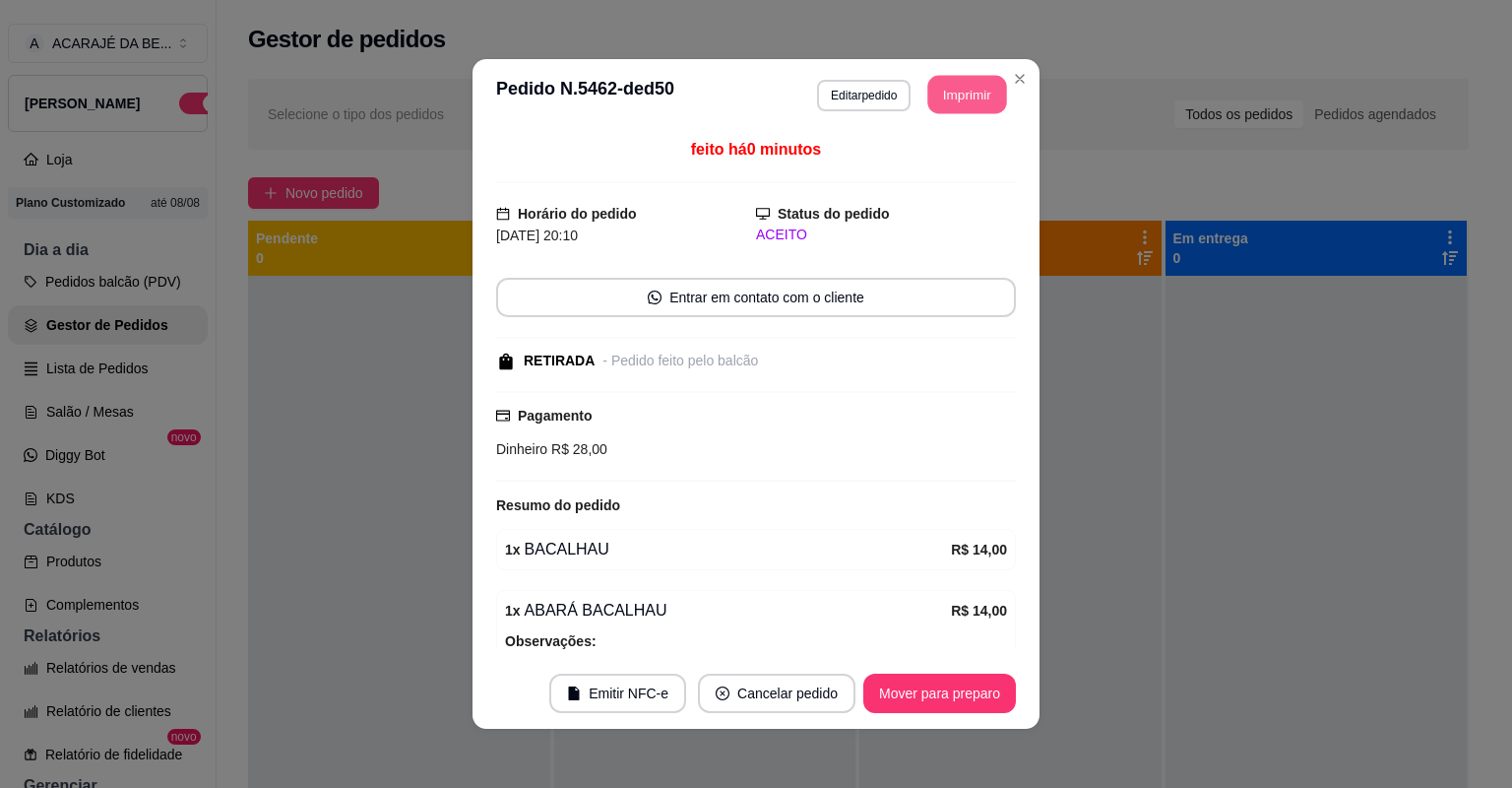 click on "Imprimir" at bounding box center [968, 95] 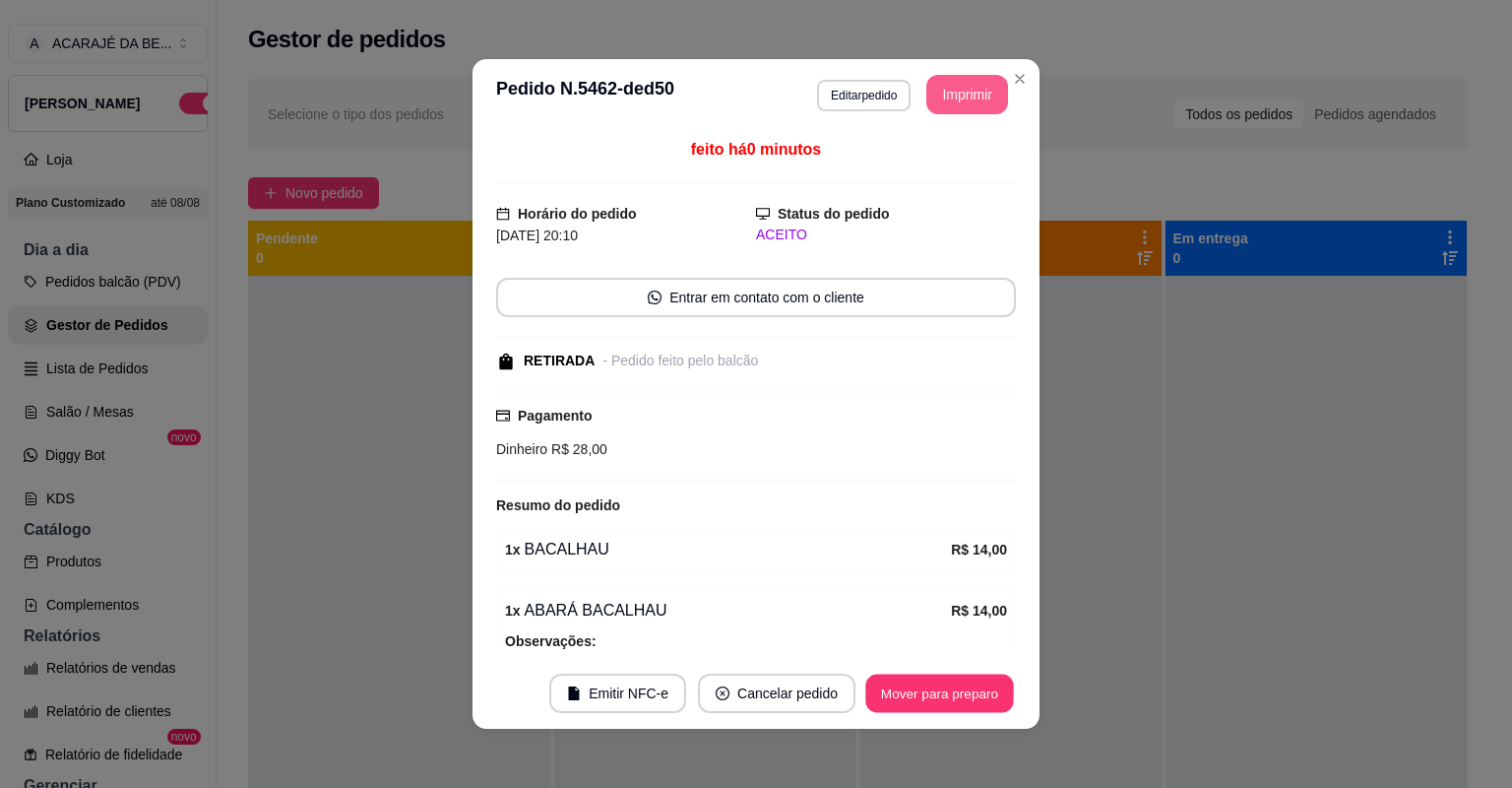 click on "Mover para preparo" at bounding box center [939, 693] 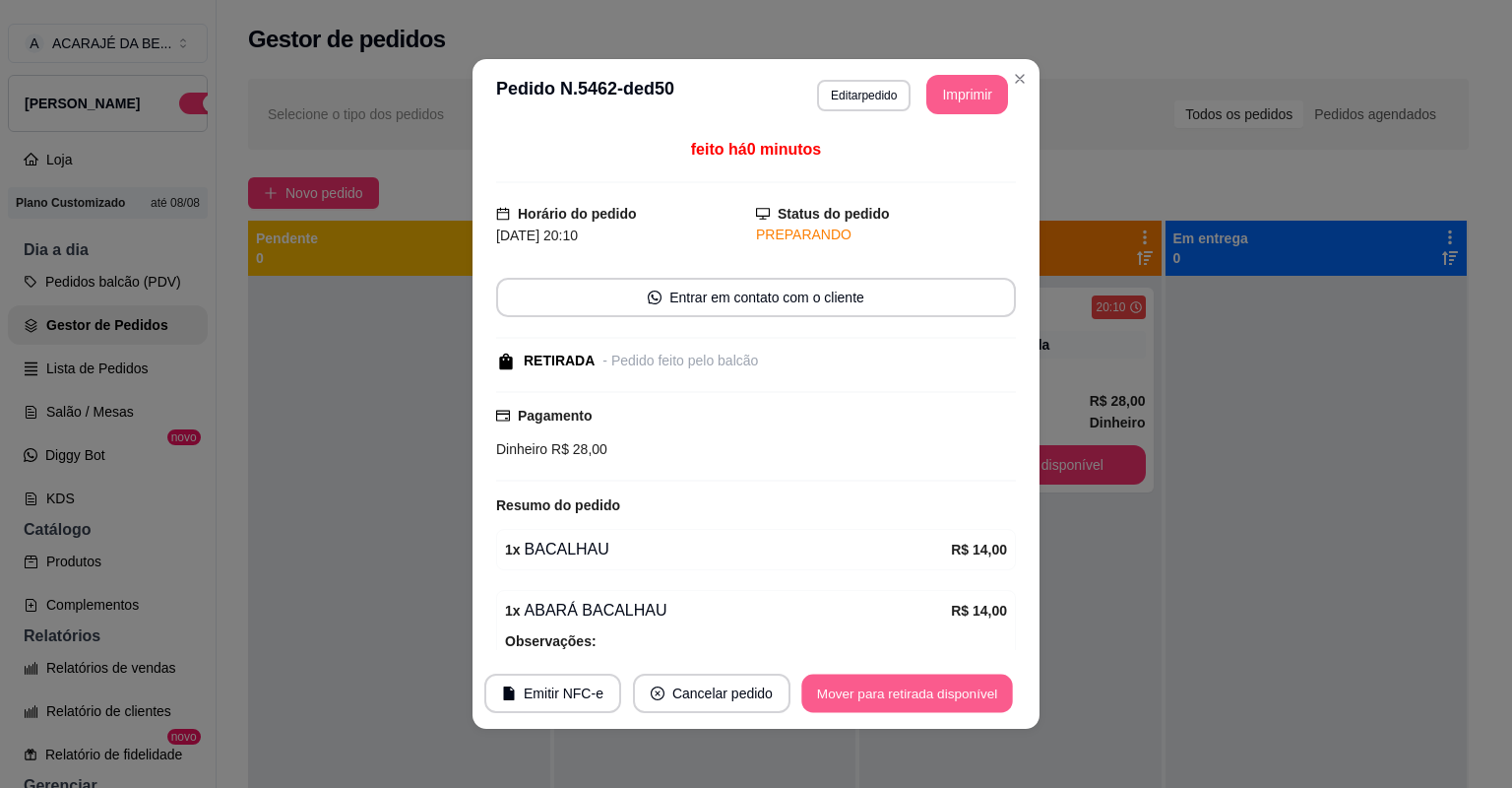 click on "Mover para retirada disponível" at bounding box center [907, 693] 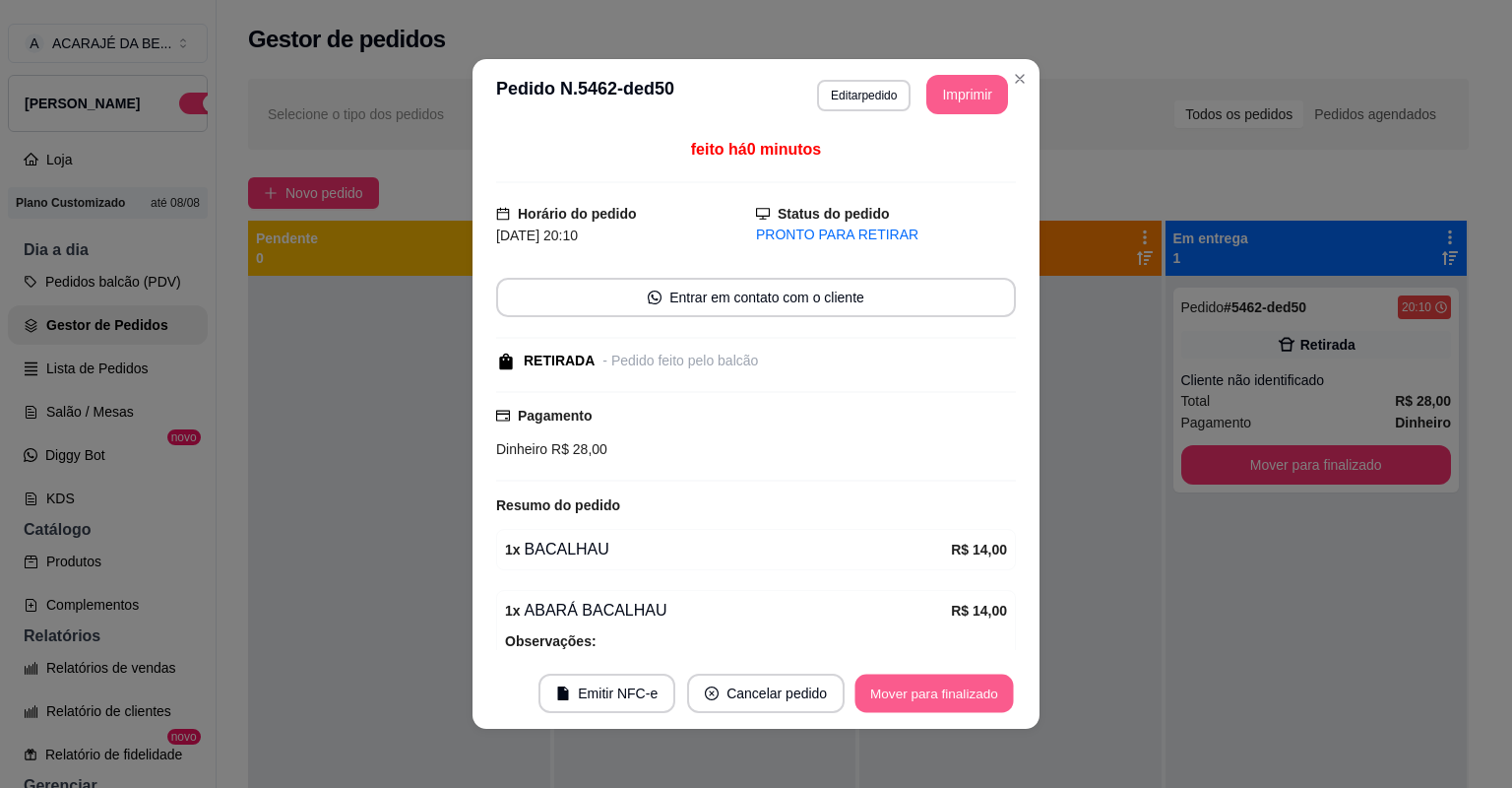 click on "Mover para finalizado" at bounding box center [934, 693] 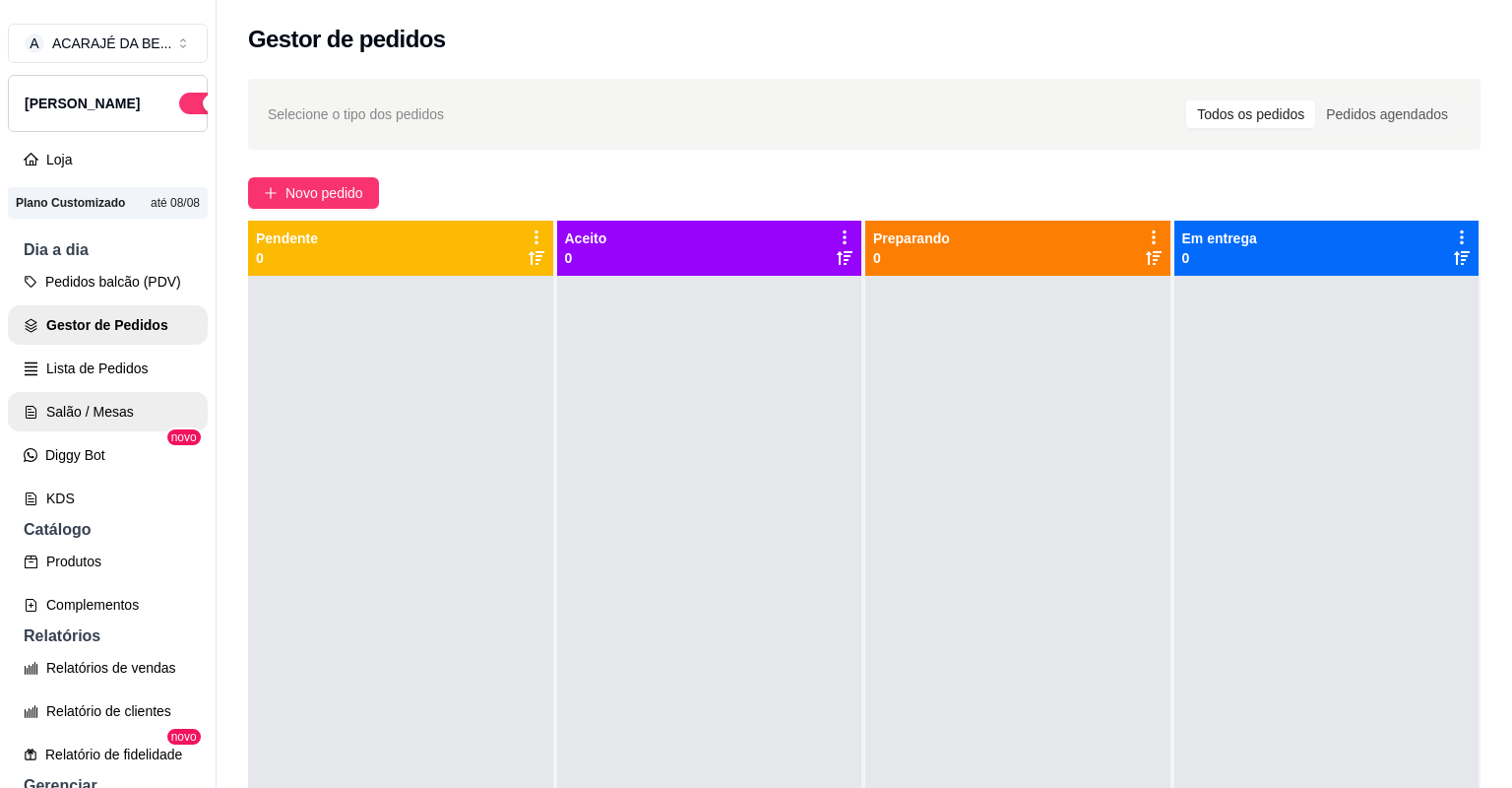 click on "Salão / Mesas" at bounding box center (107, 412) 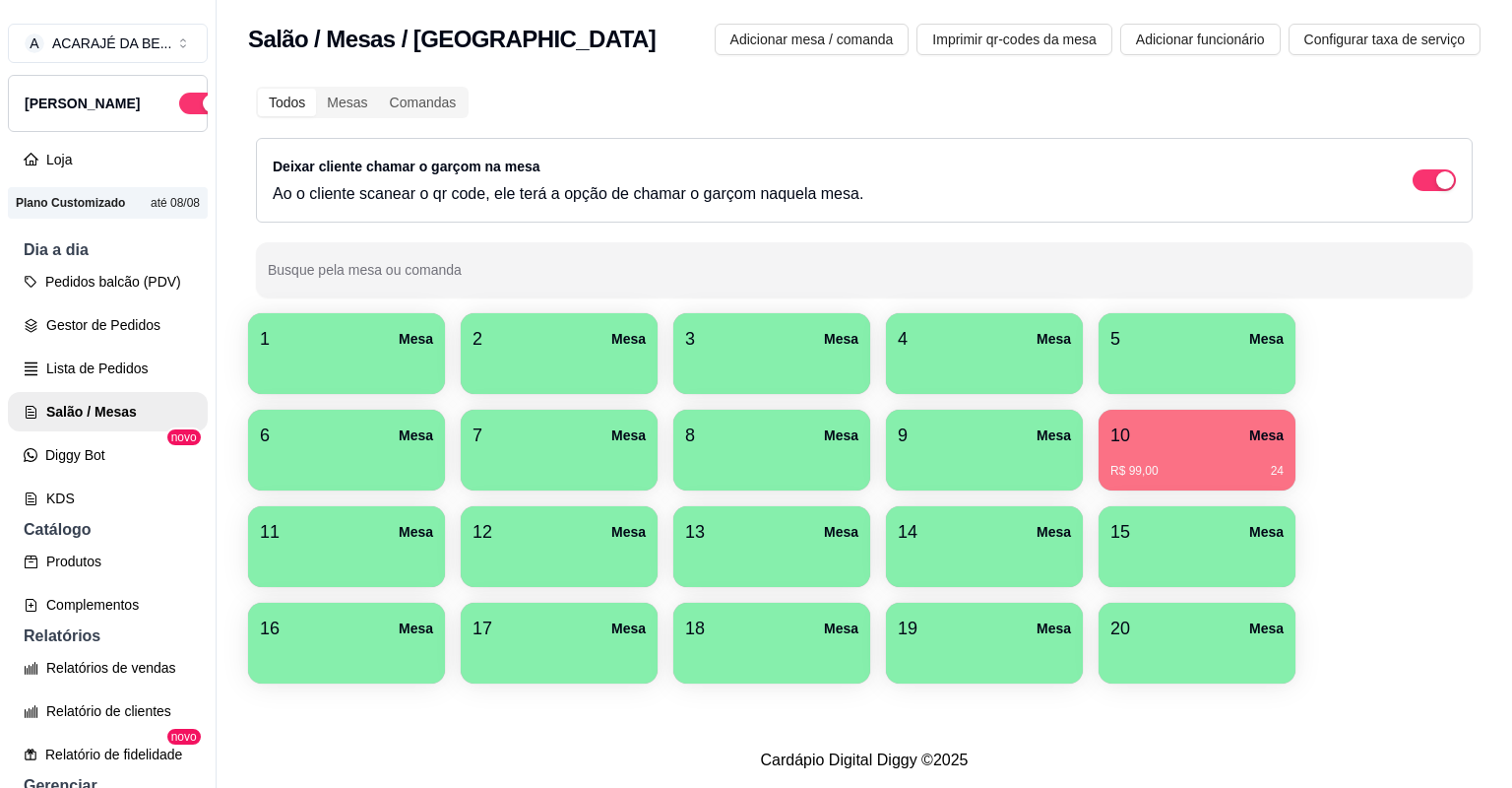 click at bounding box center (346, 464) 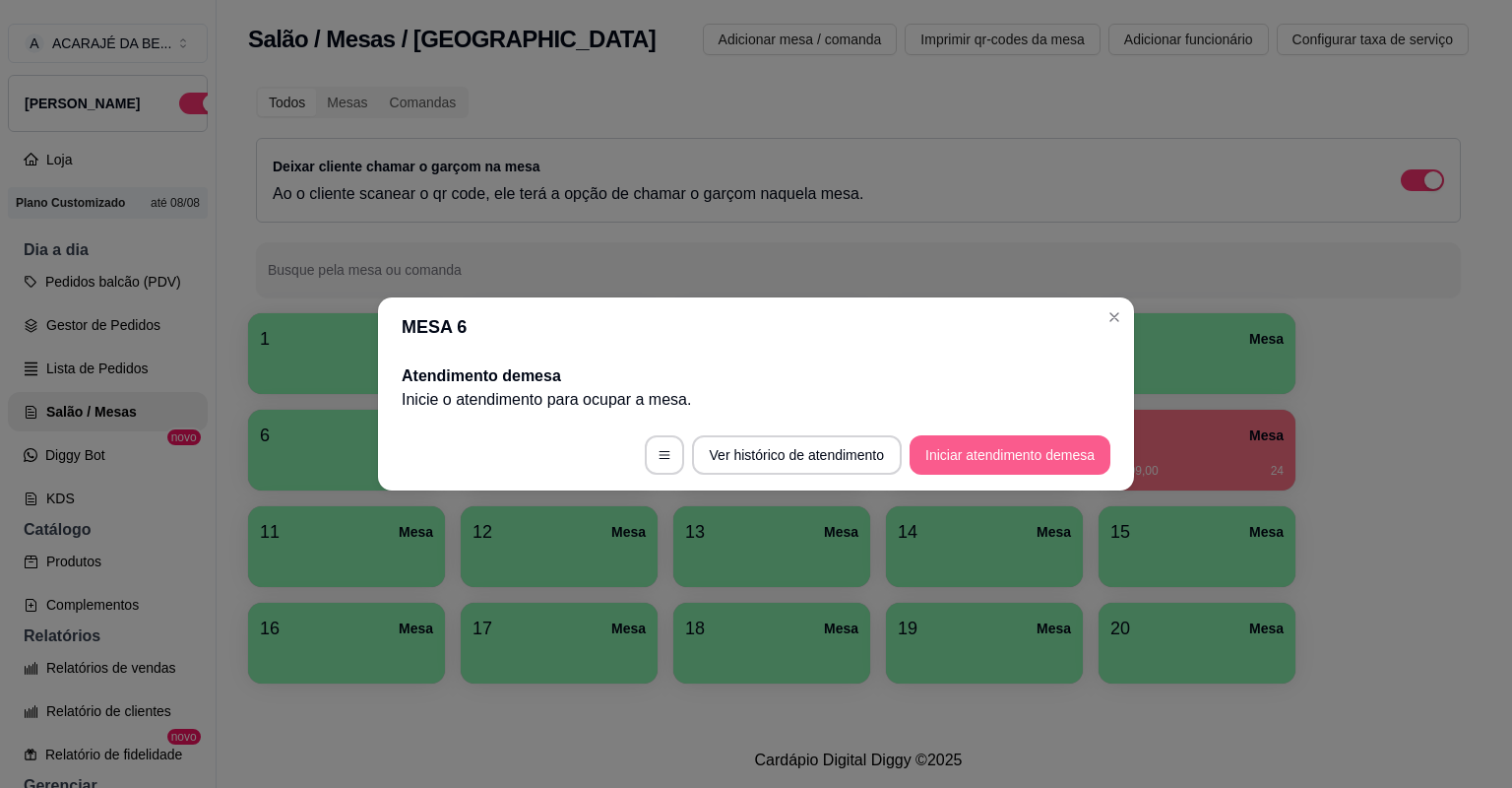 click on "Iniciar atendimento de  mesa" at bounding box center (1010, 455) 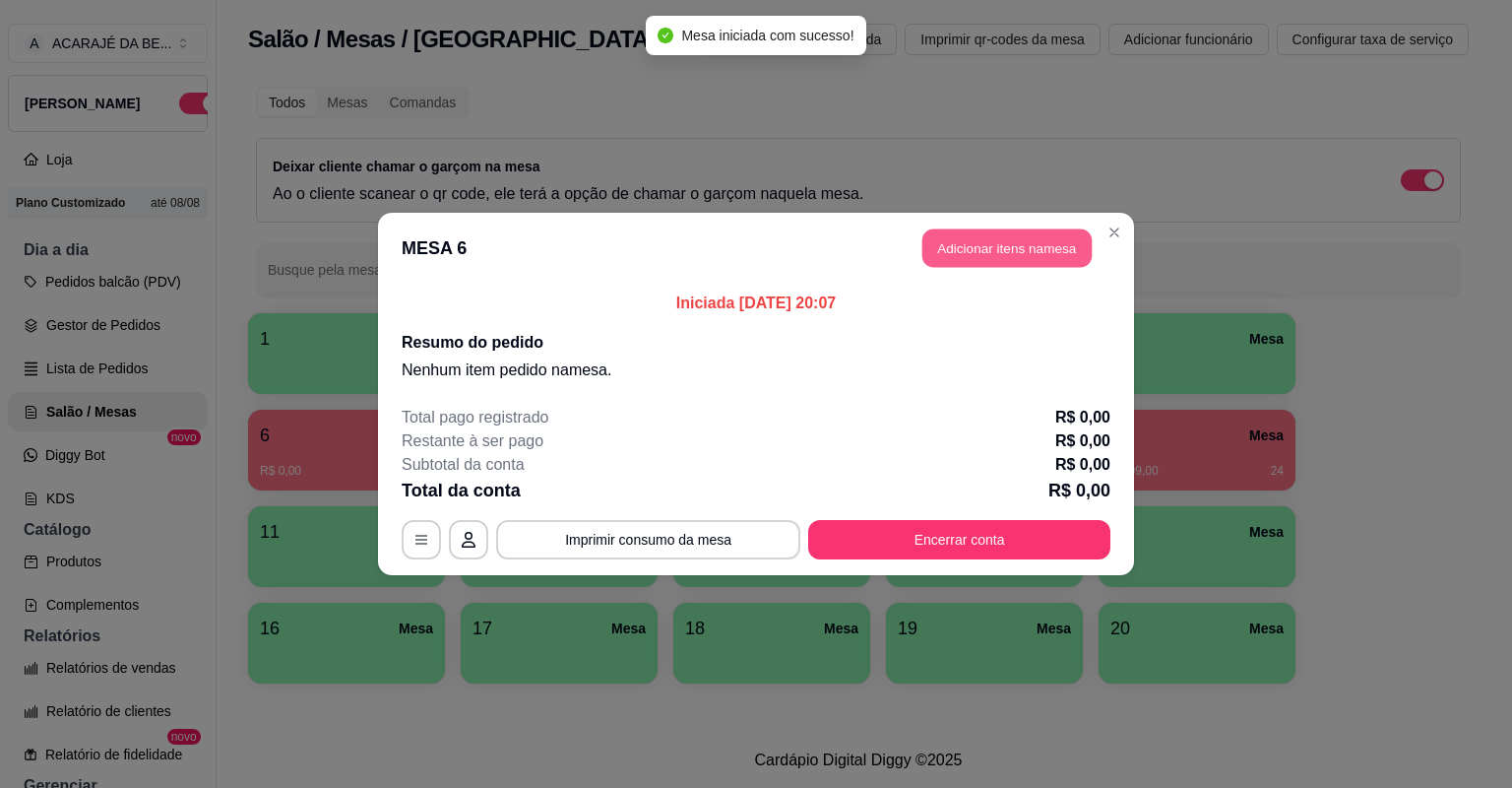 click on "Adicionar itens na  mesa" at bounding box center [1007, 248] 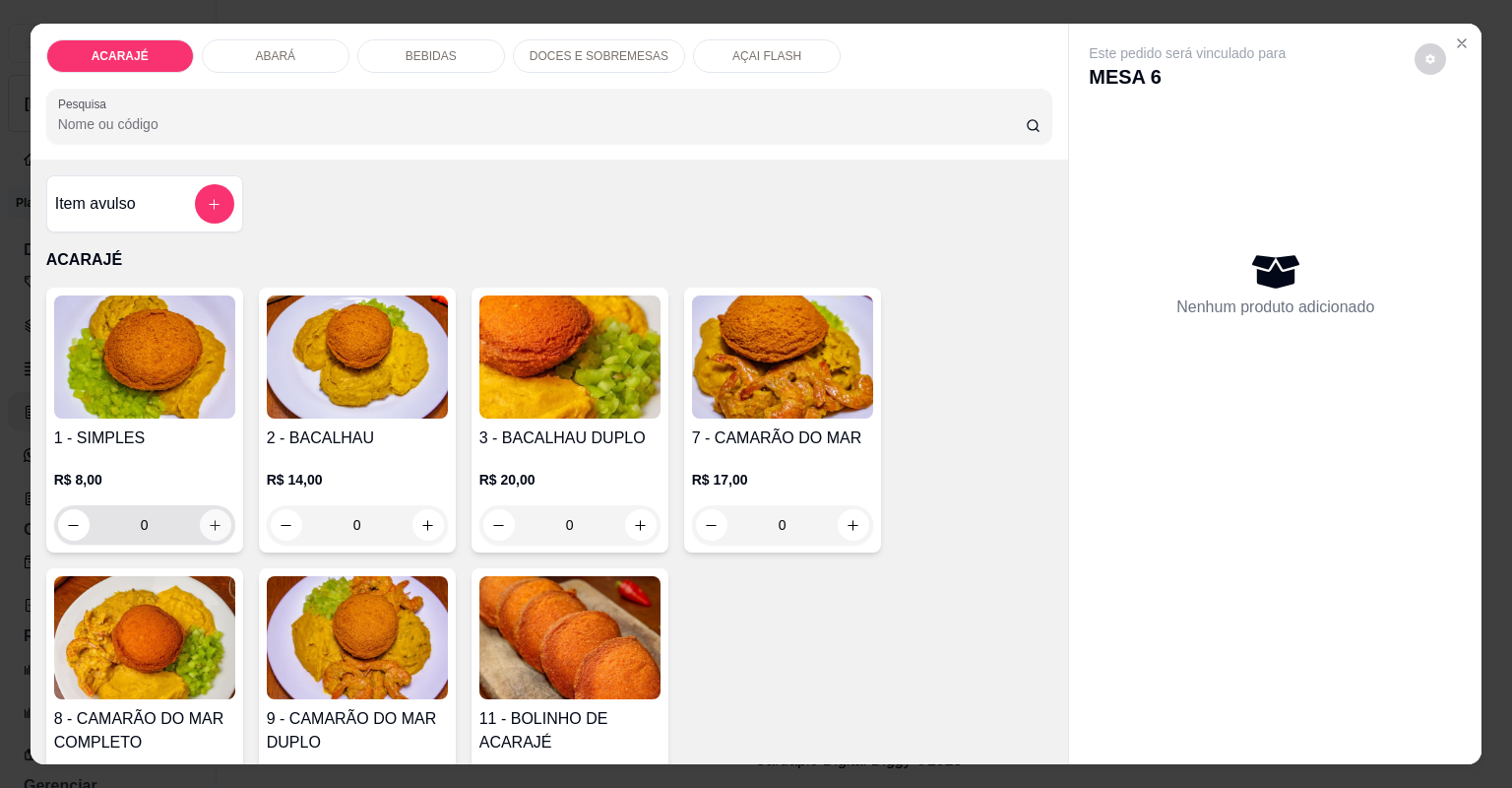 click at bounding box center (216, 525) 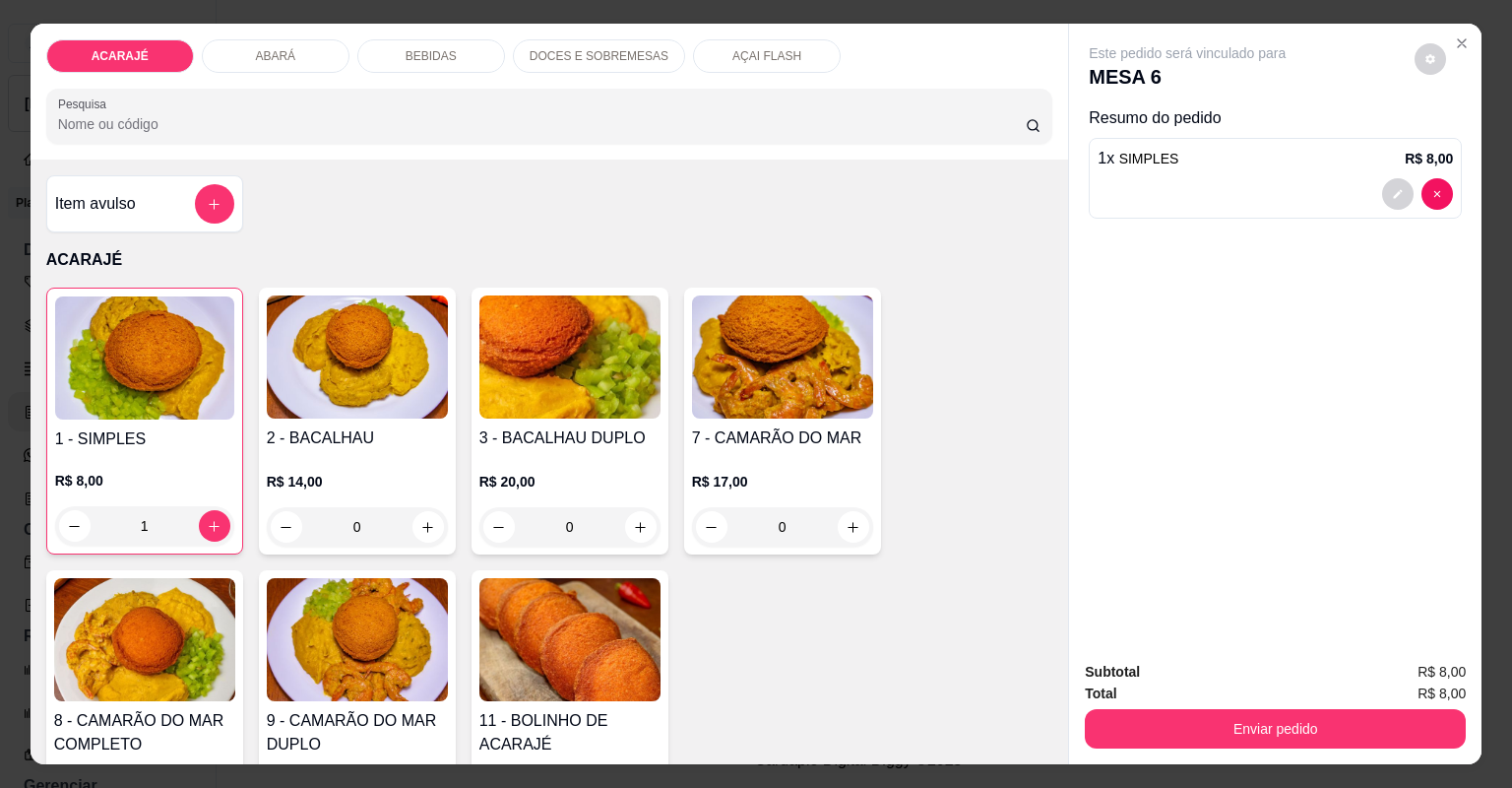 click 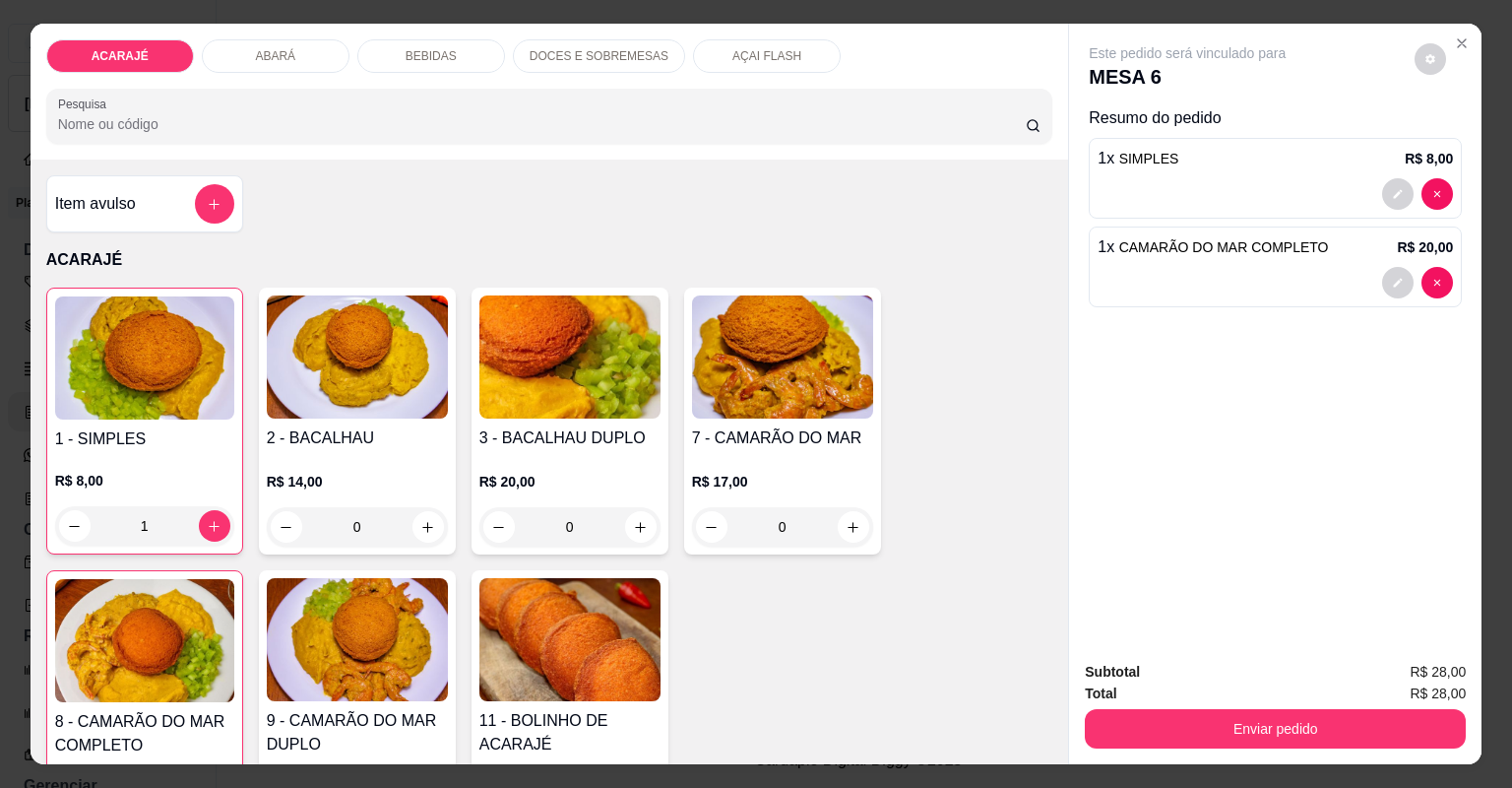 click at bounding box center (641, 1825) 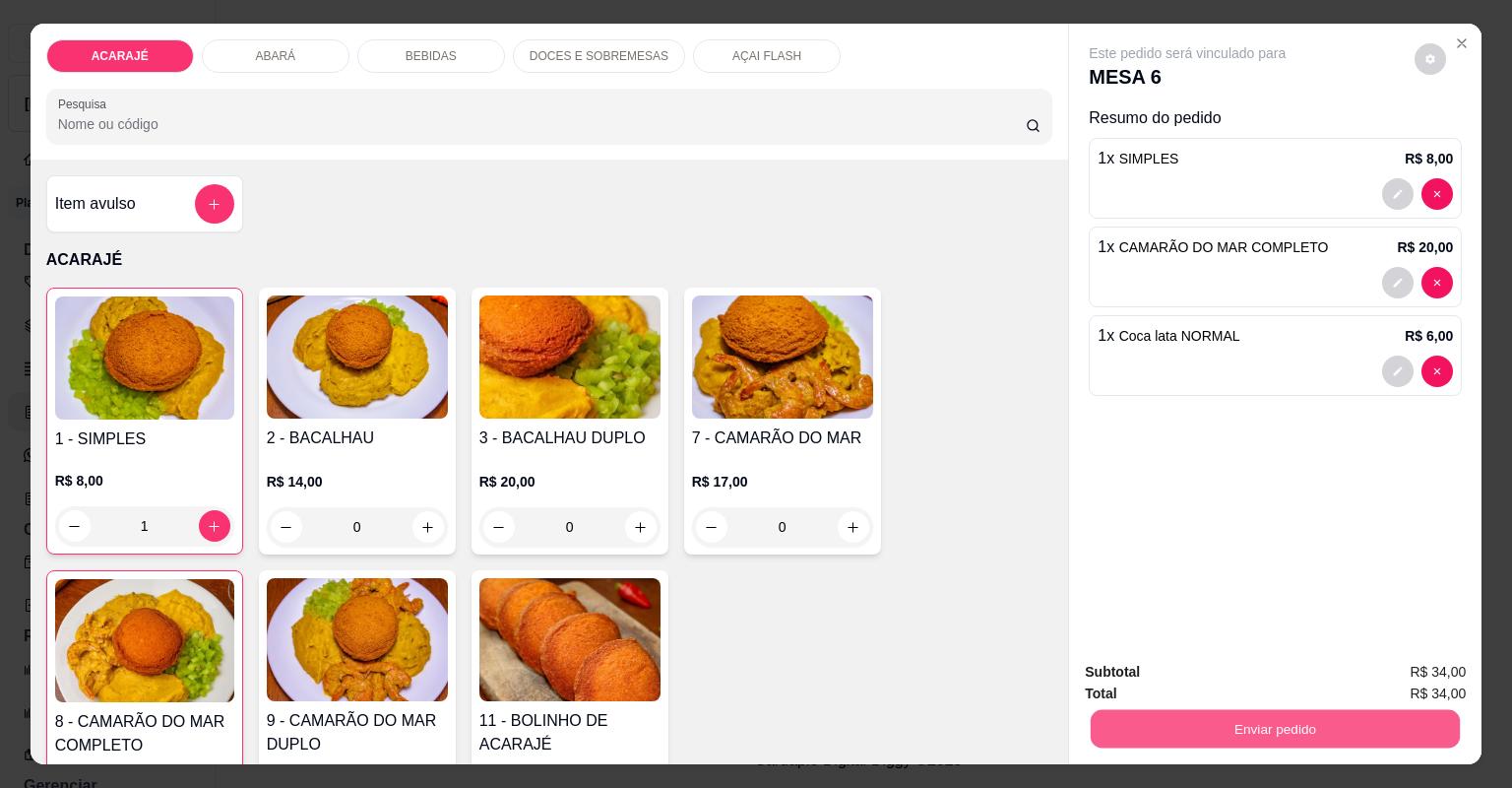 click on "Enviar pedido" at bounding box center (1275, 729) 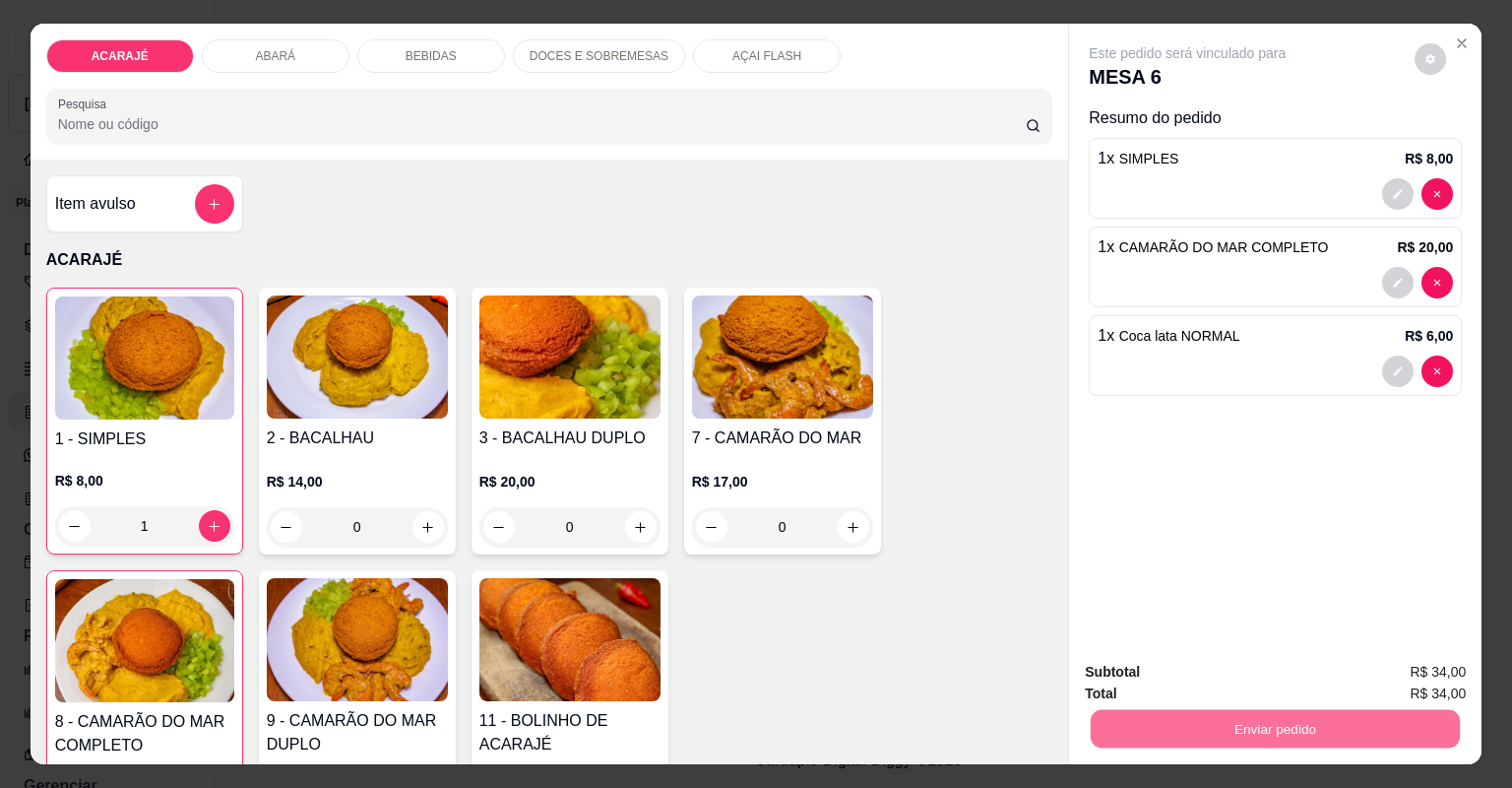 click on "Não registrar e enviar pedido" at bounding box center [1212, 680] 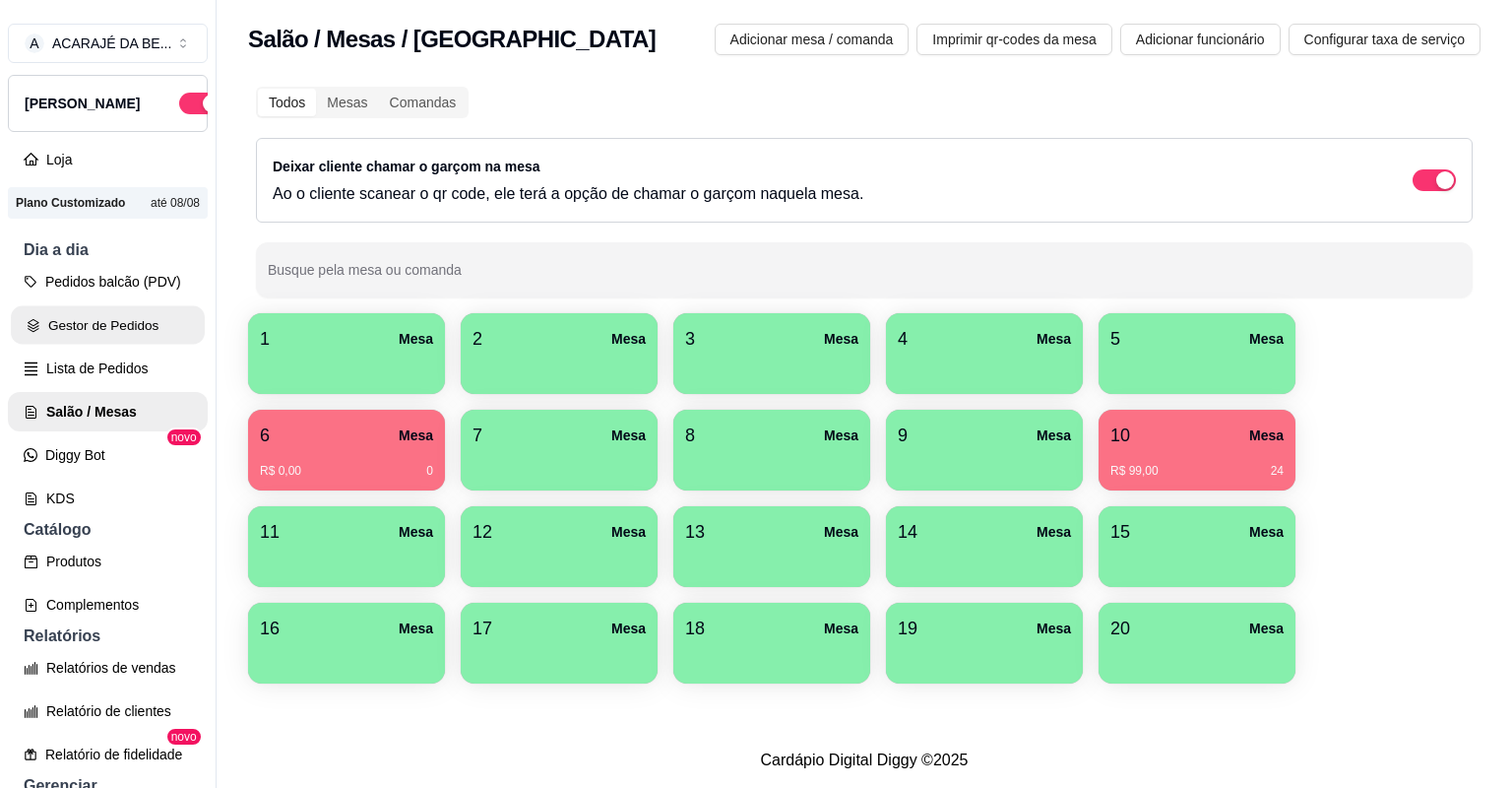 click on "Gestor de Pedidos" at bounding box center [107, 325] 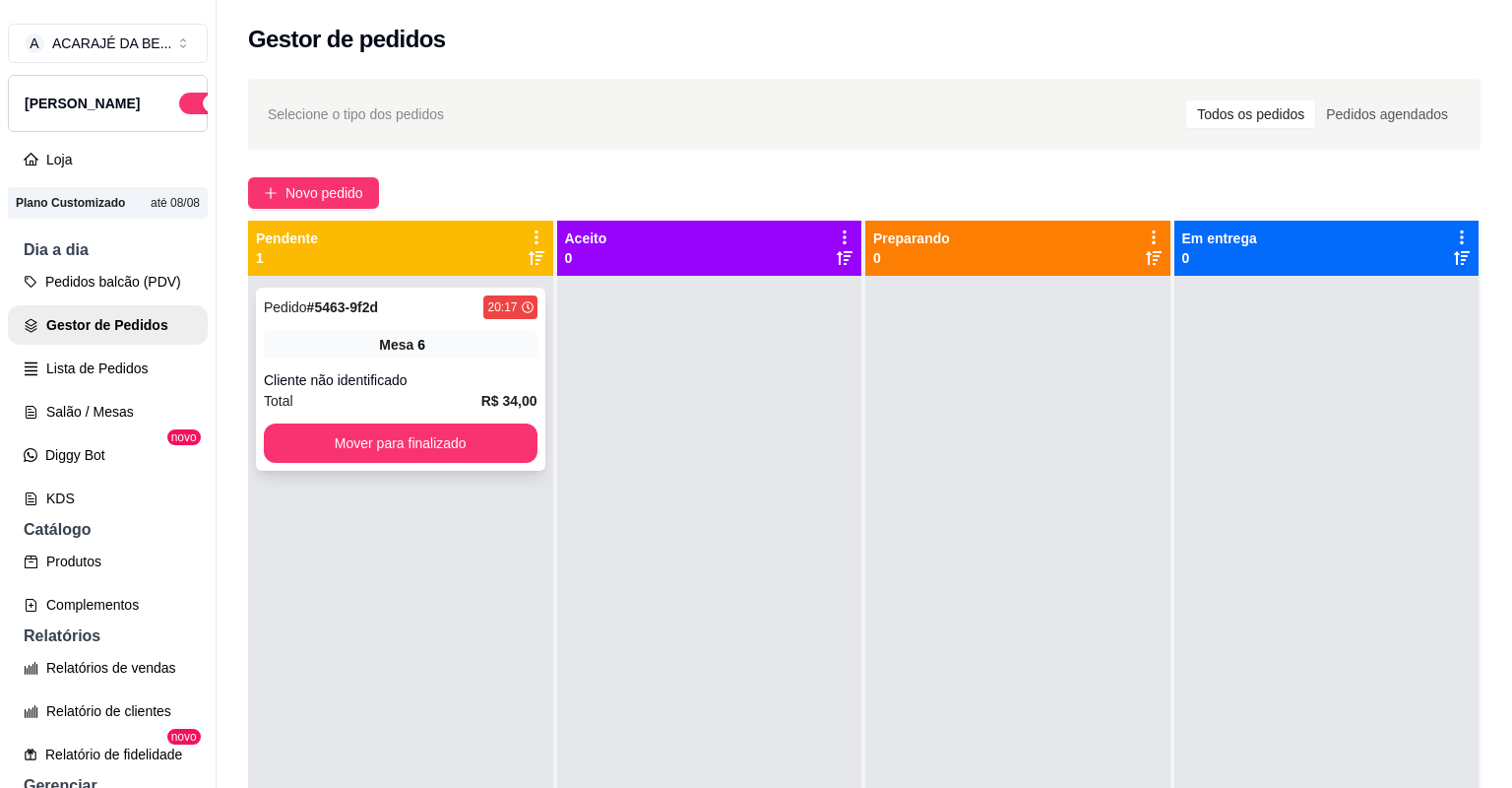 click on "R$ 34,00" at bounding box center [509, 401] 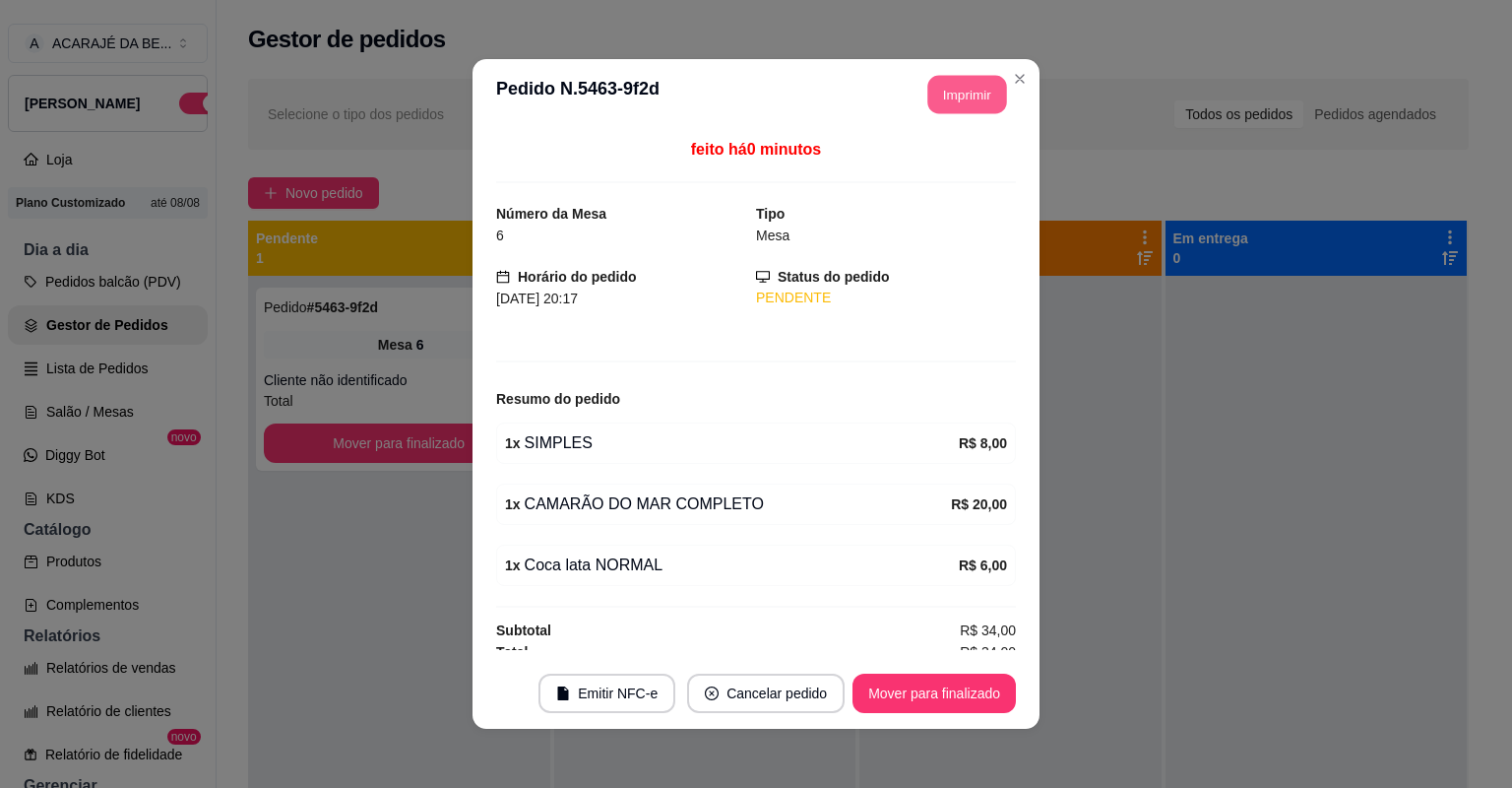click on "Imprimir" at bounding box center (968, 95) 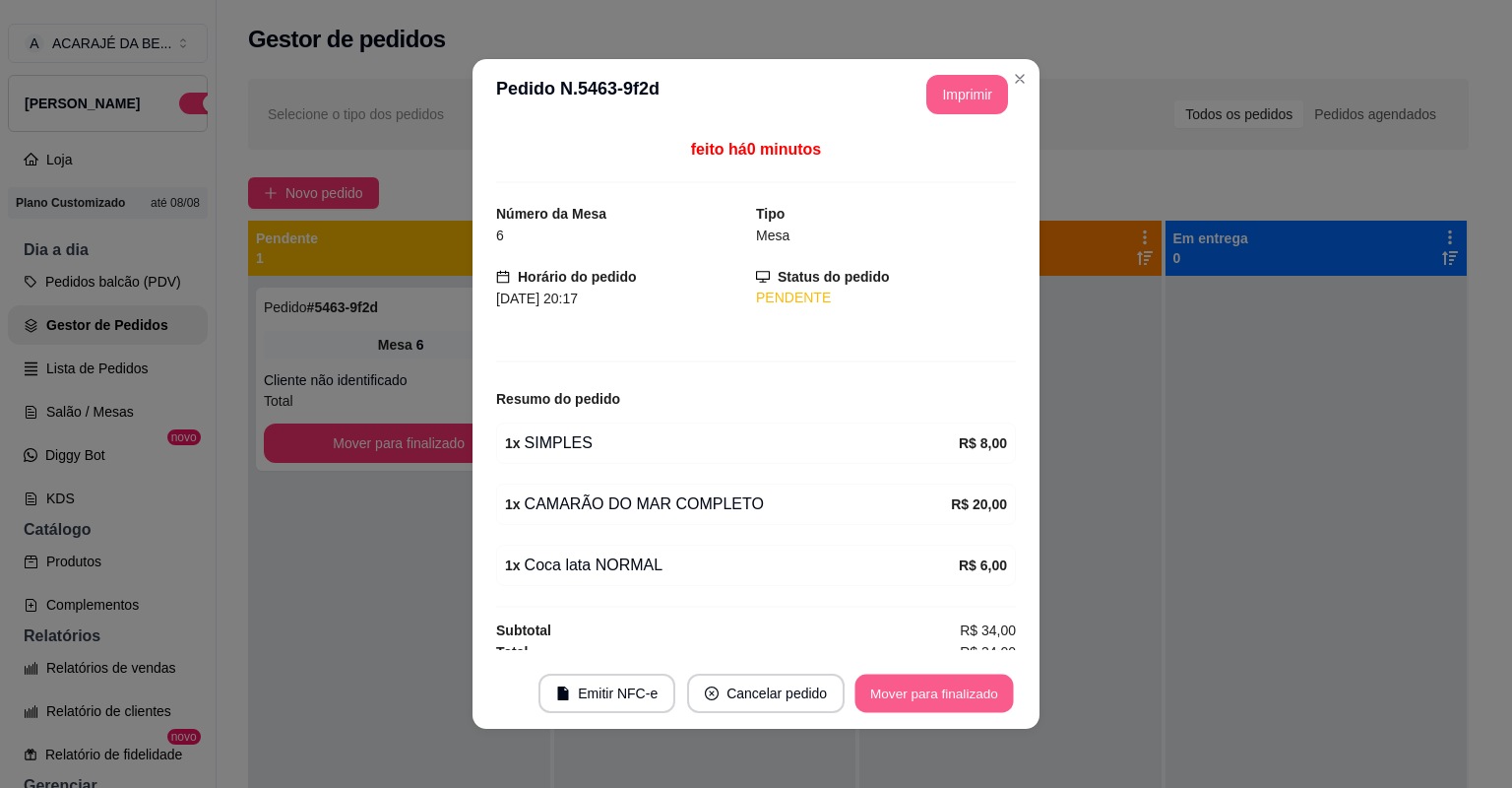click on "Mover para finalizado" at bounding box center [934, 693] 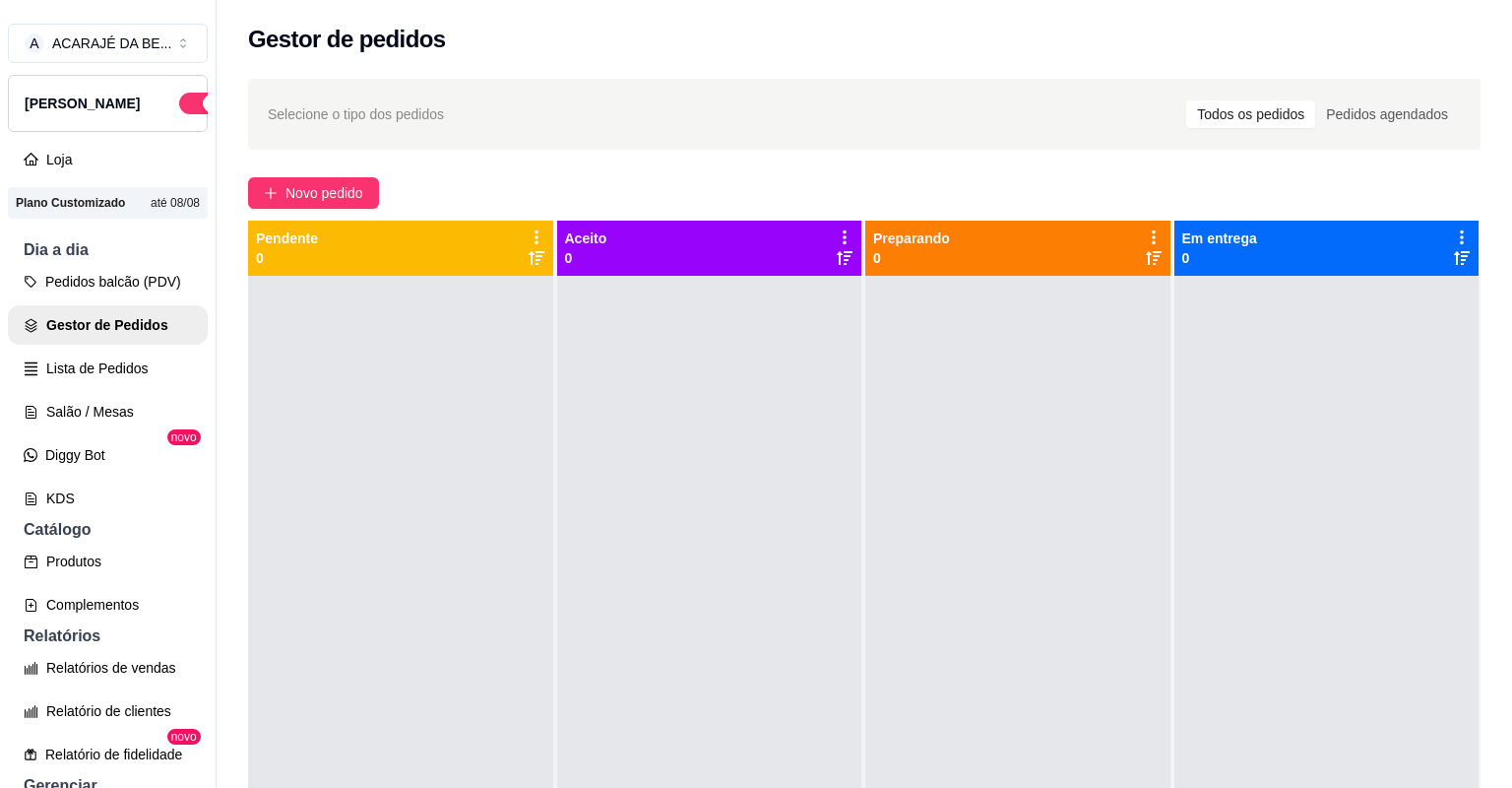click on "Controle de caixa" at bounding box center (107, 904) 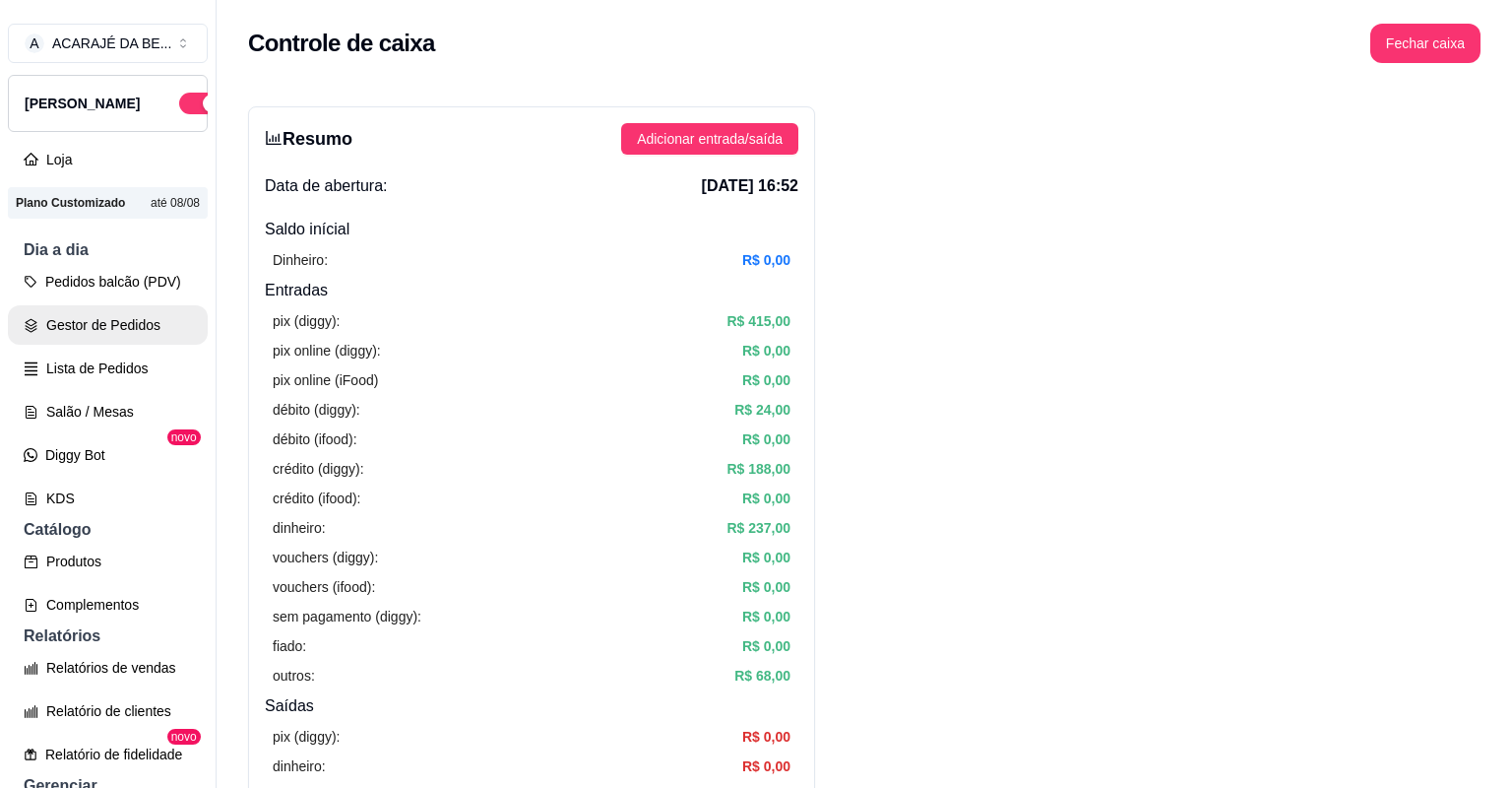 click on "Gestor de Pedidos" at bounding box center (107, 325) 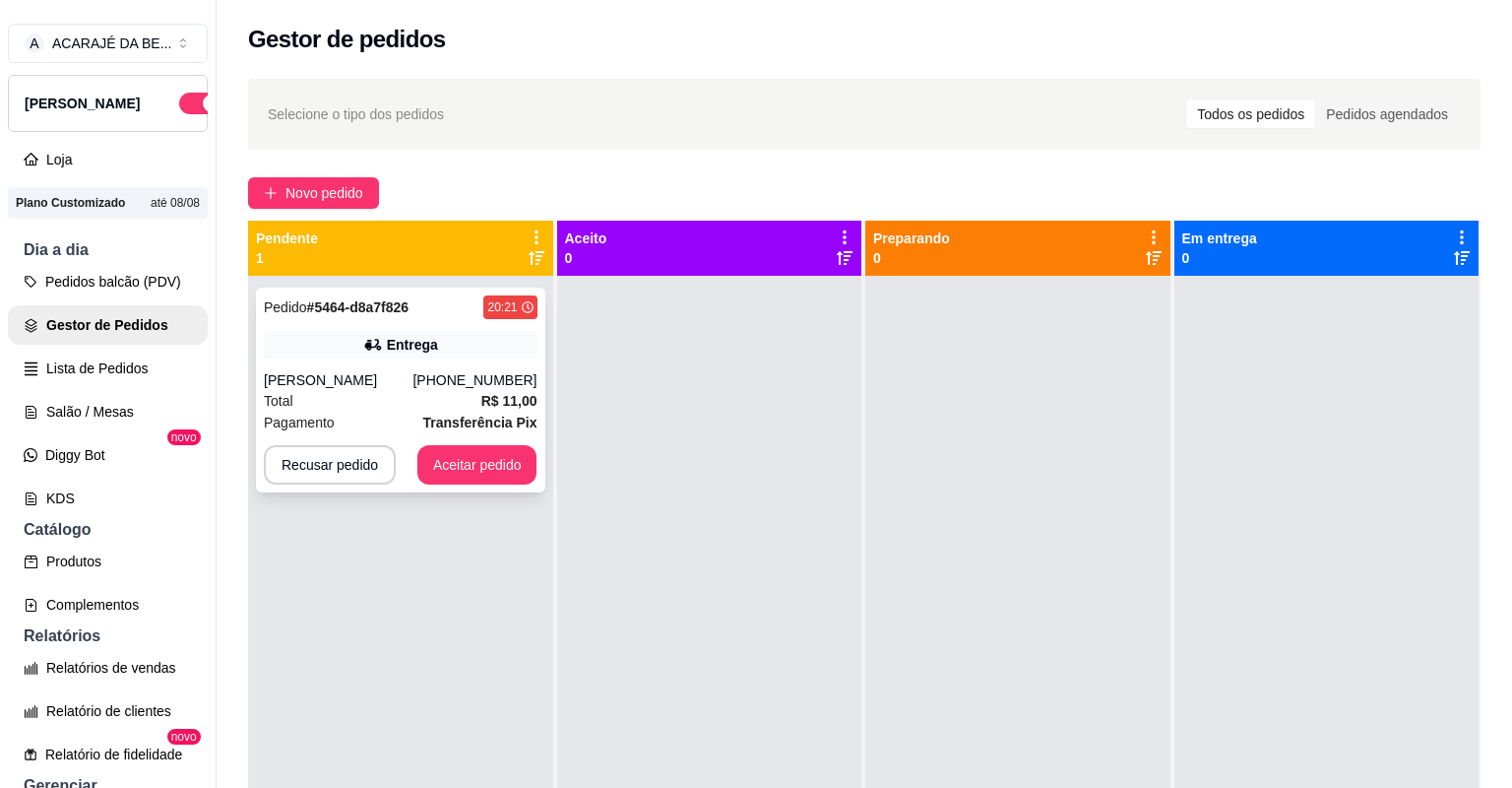 click on "[PERSON_NAME]" at bounding box center (338, 380) 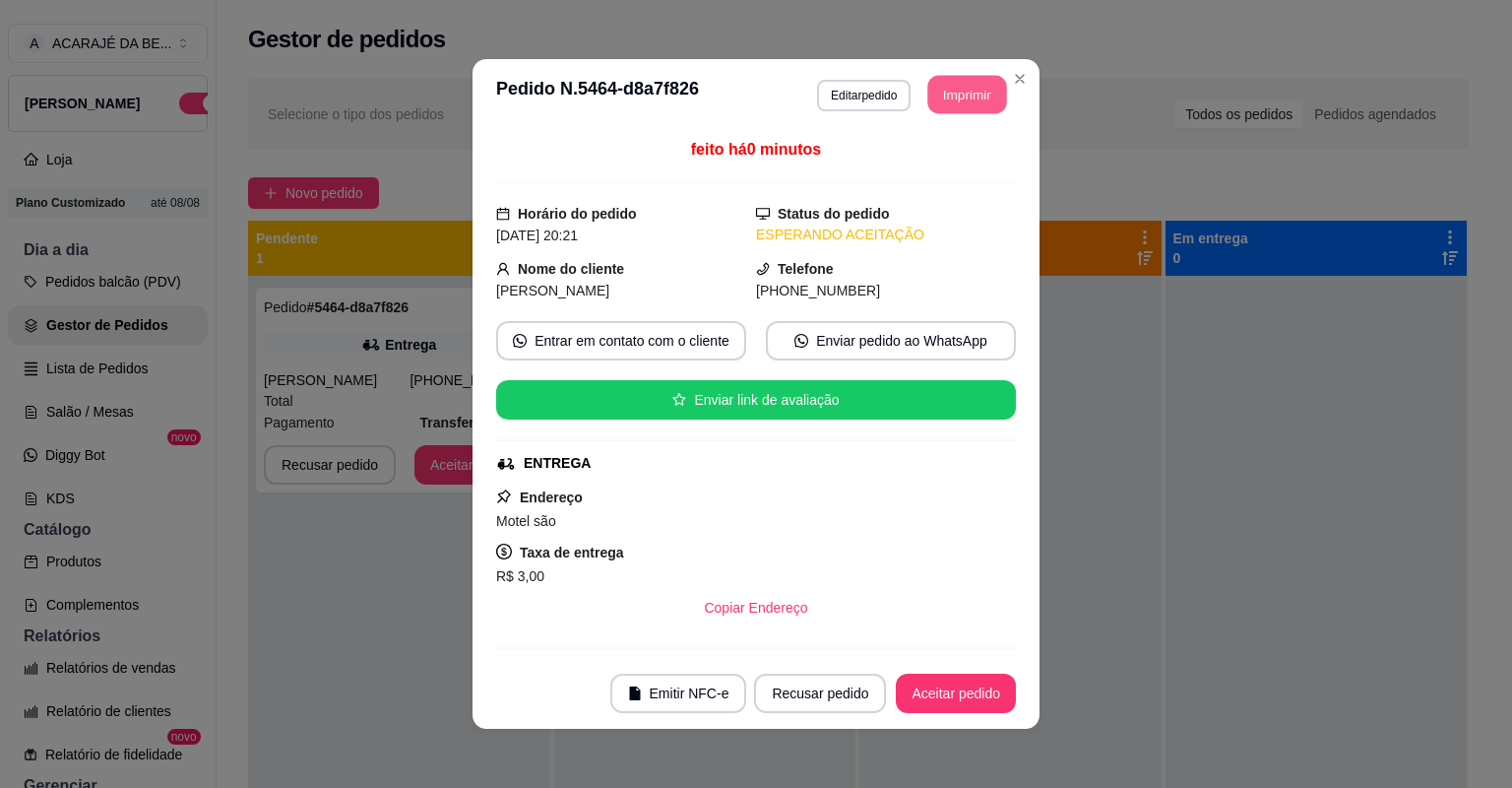 click on "Imprimir" at bounding box center (968, 95) 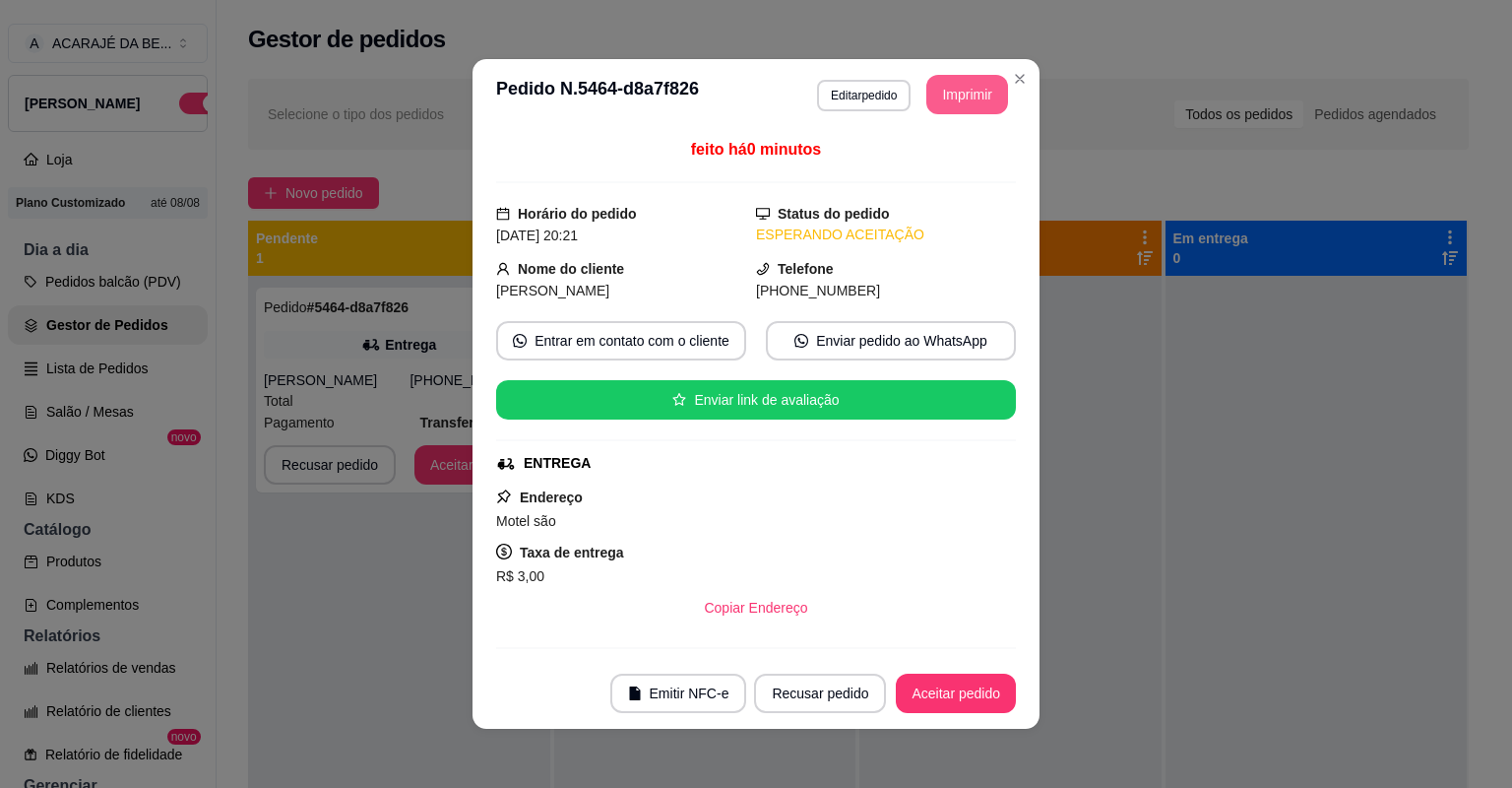 click on "Aceitar pedido" at bounding box center [956, 693] 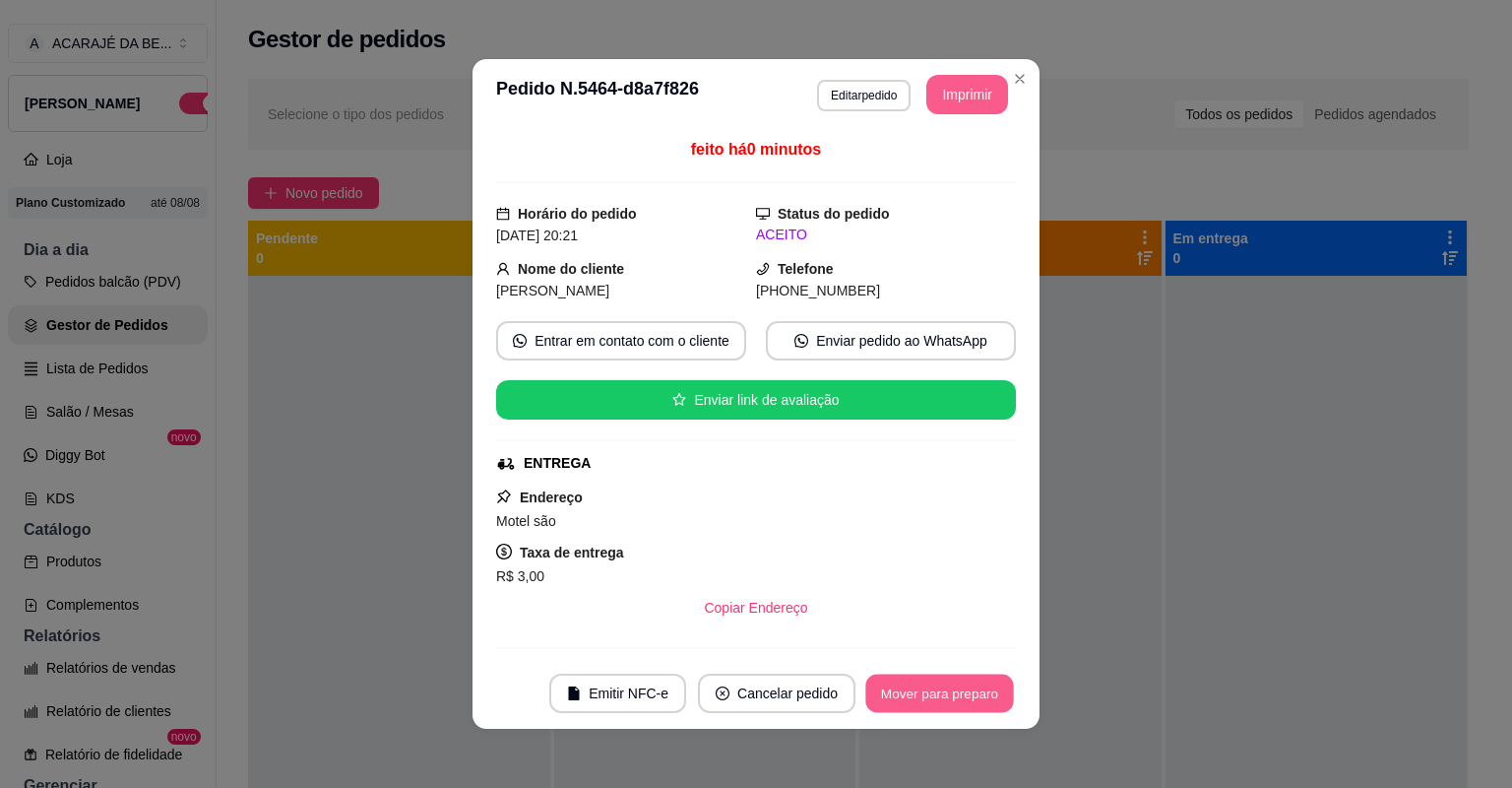 click on "Mover para preparo" at bounding box center [939, 693] 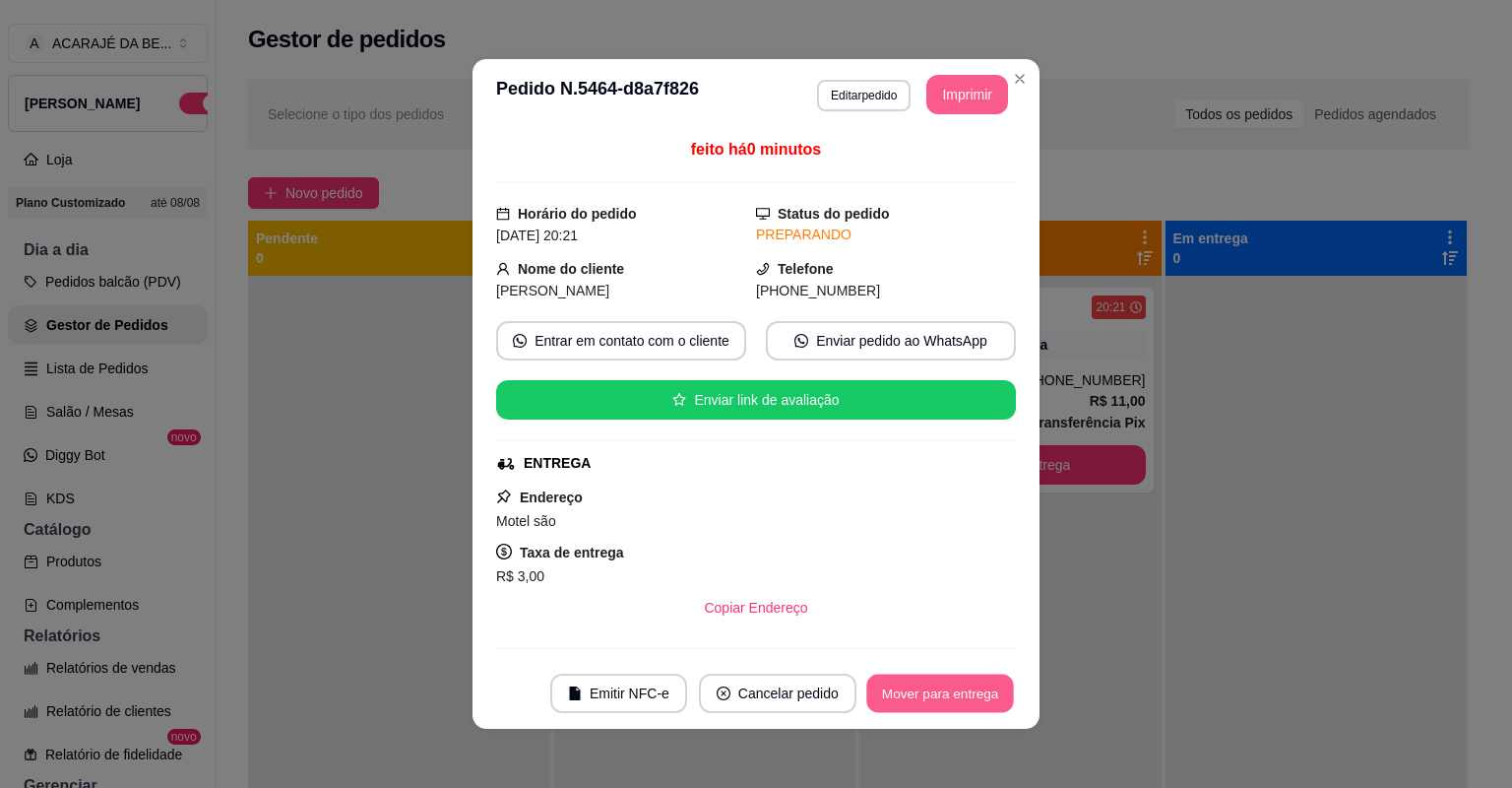 click on "Mover para entrega" at bounding box center (940, 693) 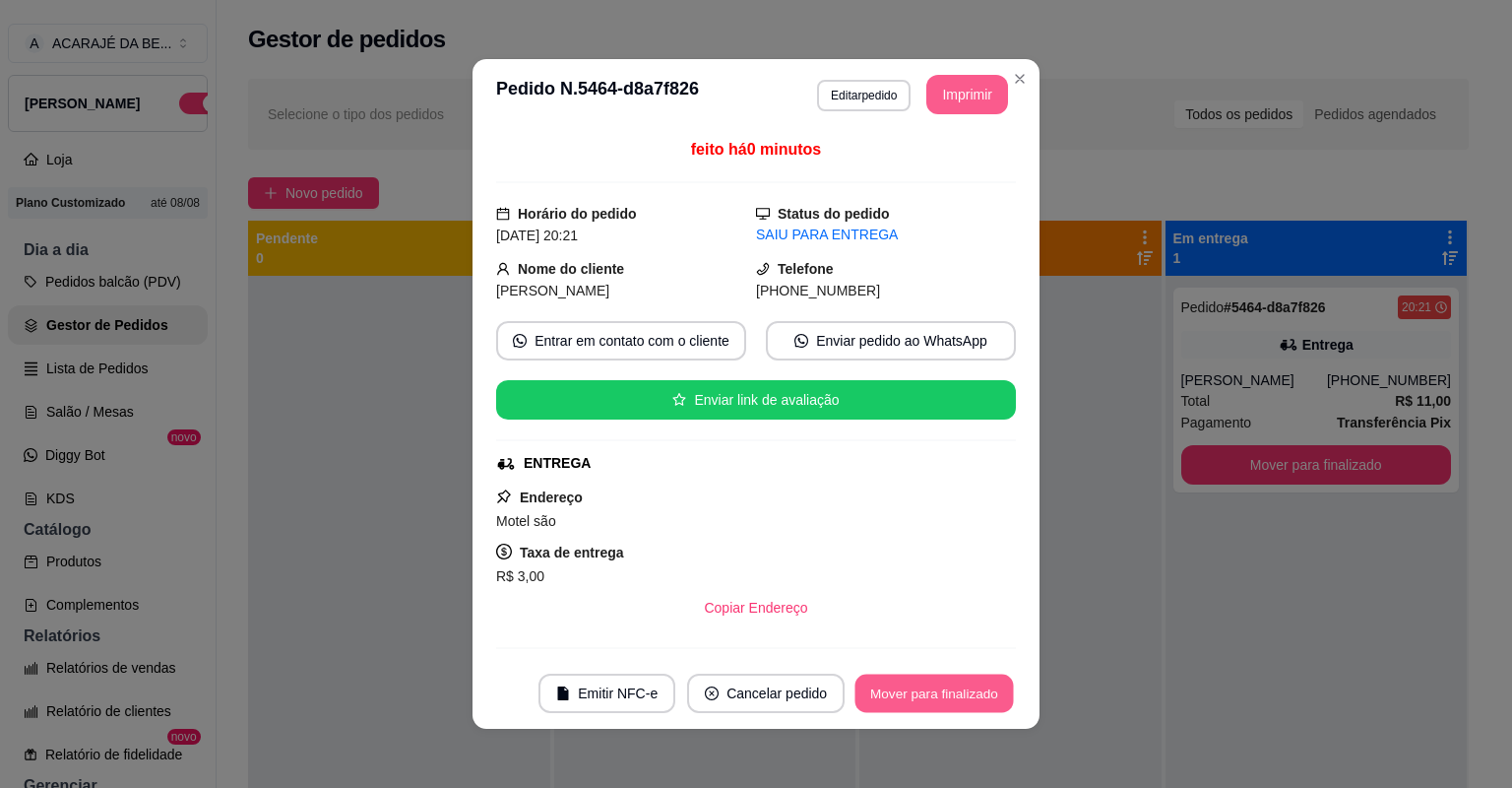 click on "Mover para finalizado" at bounding box center (934, 693) 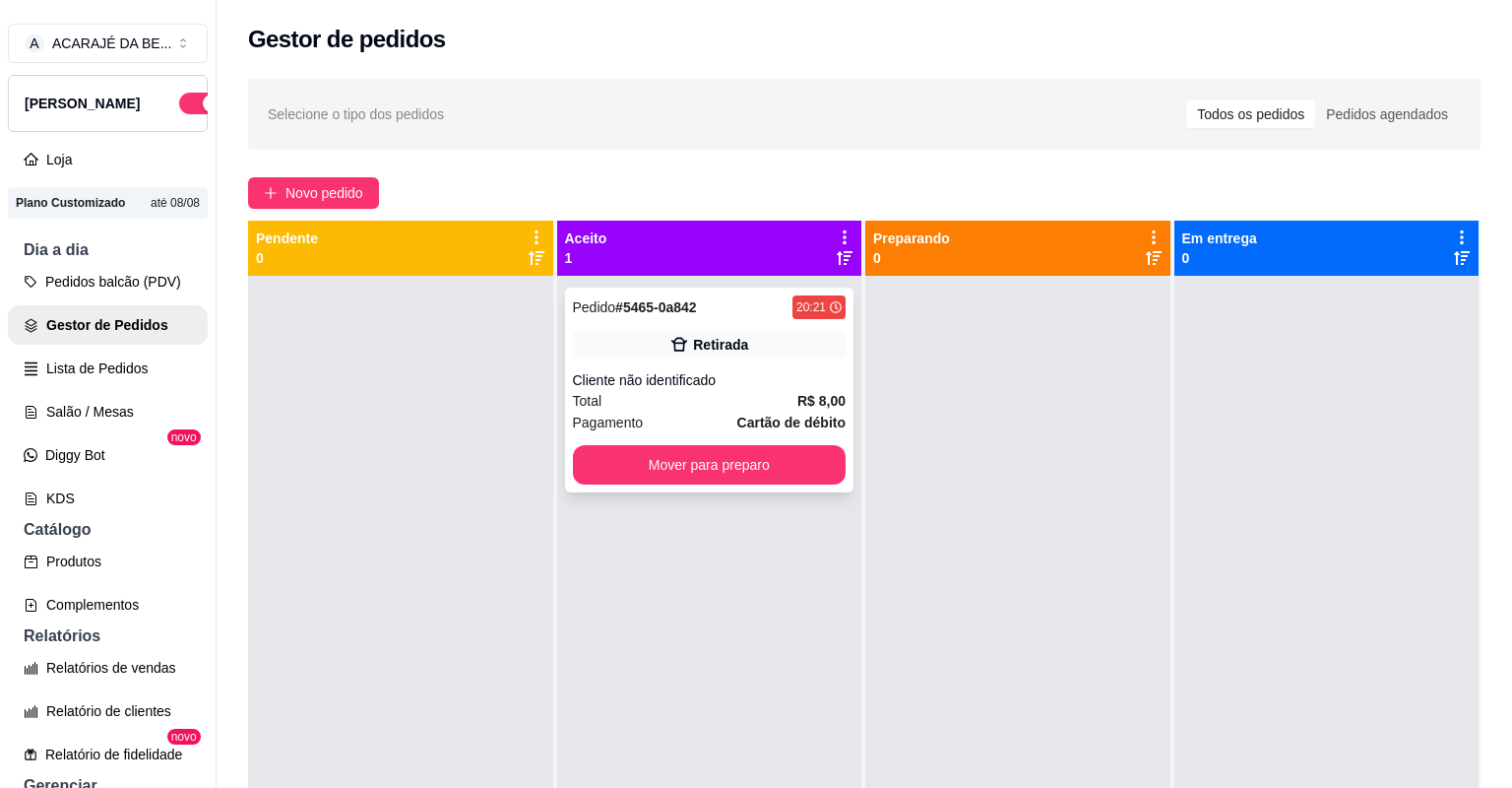 click on "Pagamento Cartão de débito" at bounding box center [710, 423] 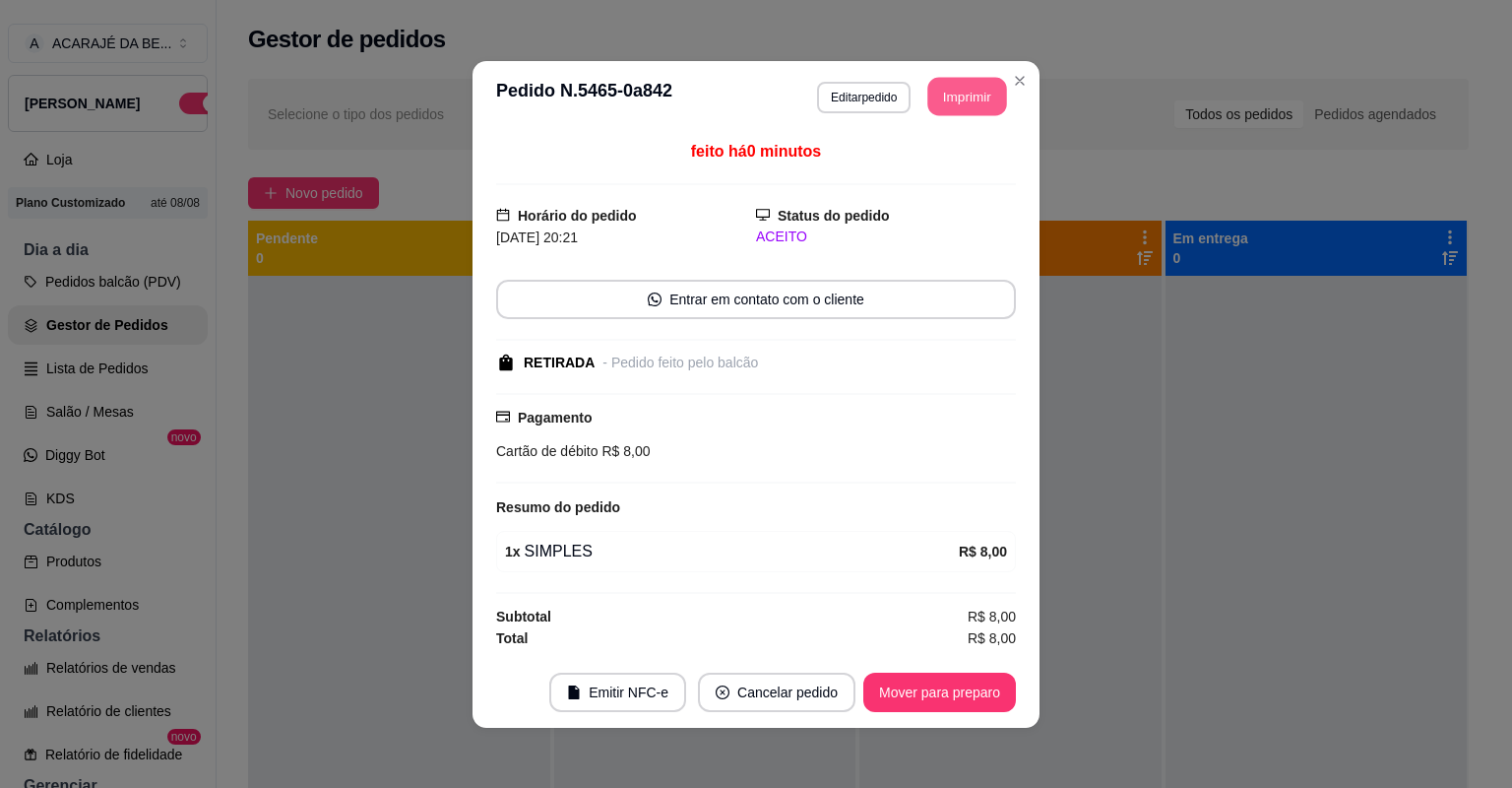 click on "Imprimir" at bounding box center (968, 96) 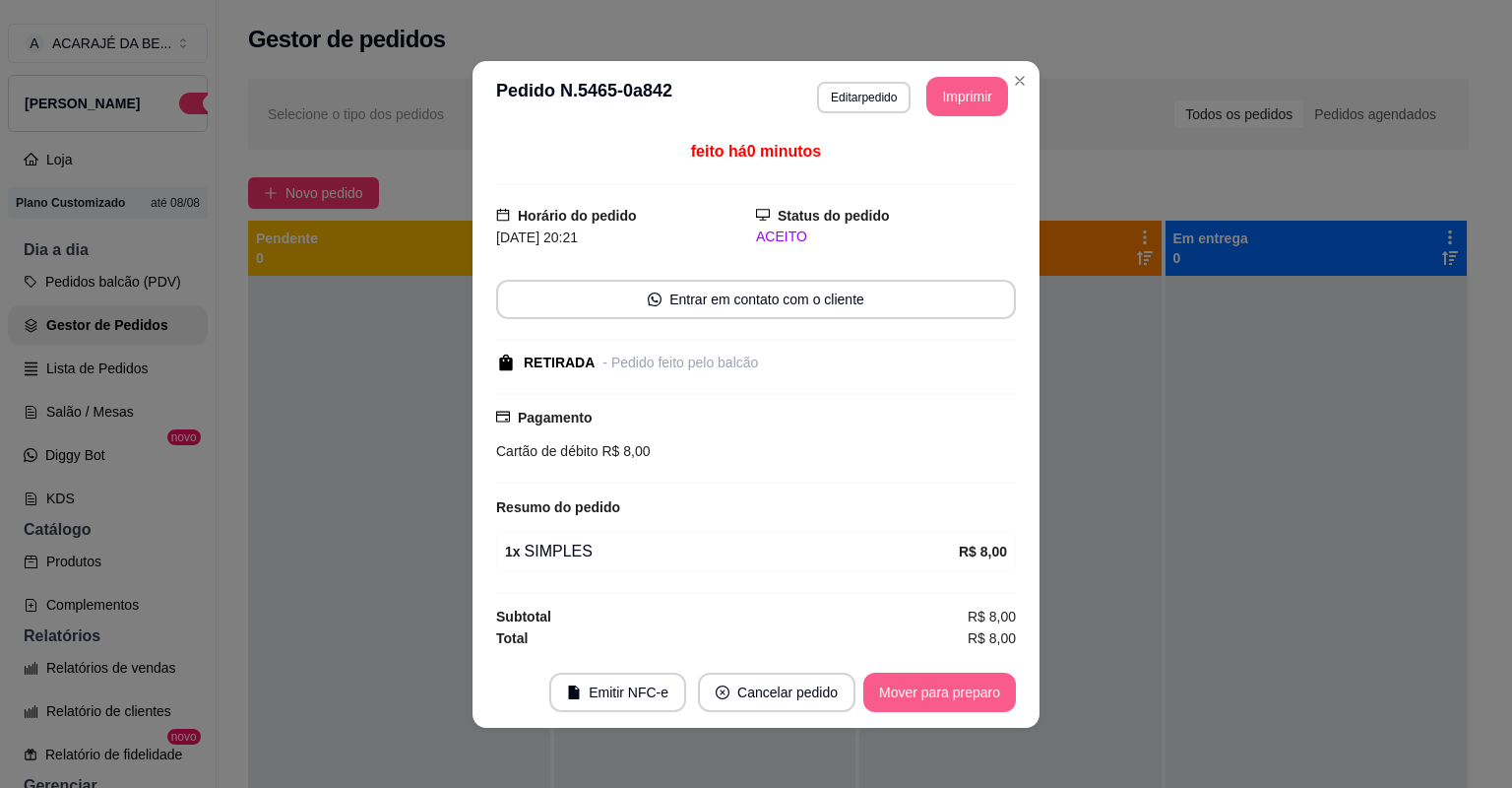 click on "Mover para preparo" at bounding box center [939, 692] 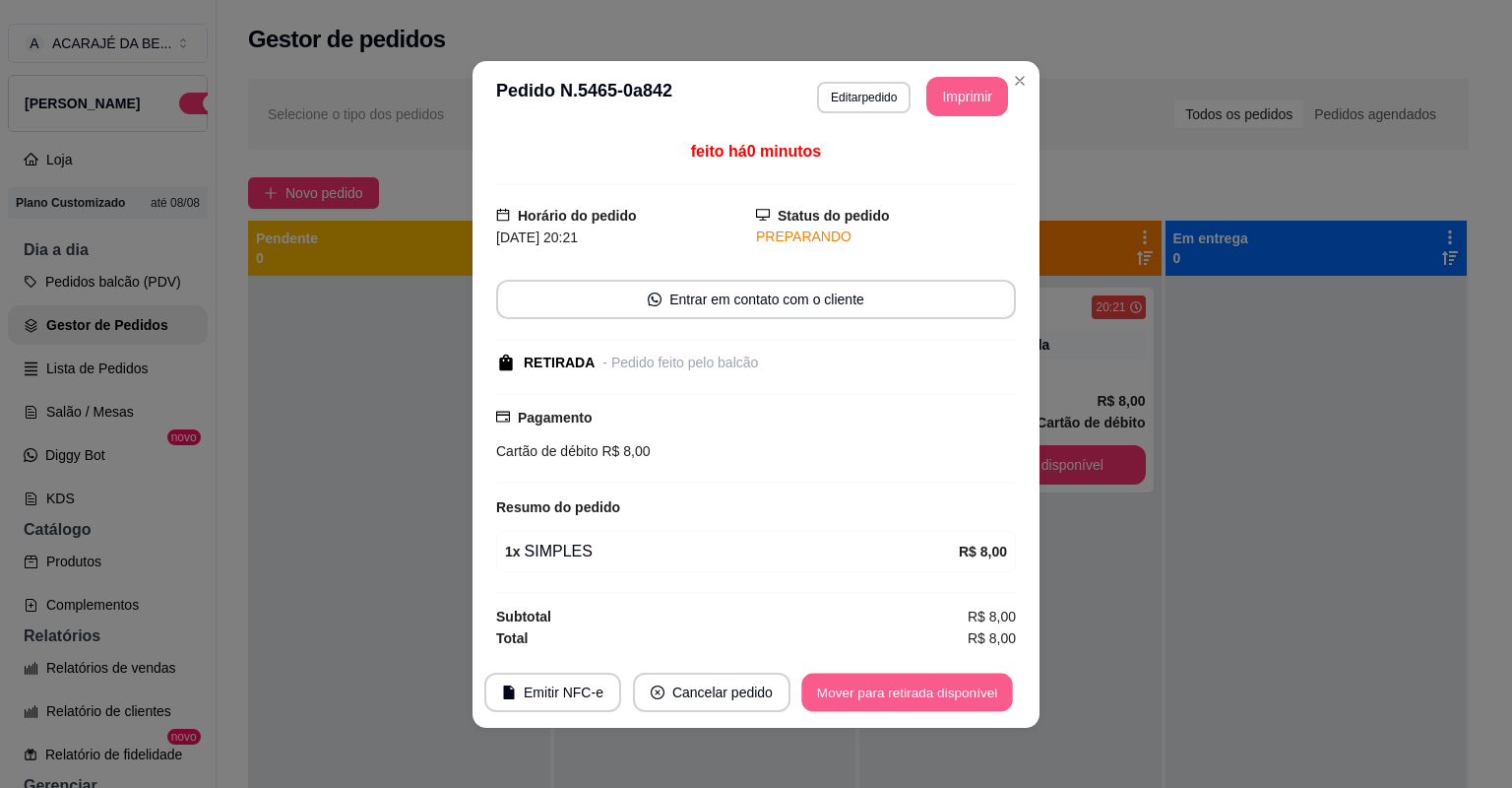 click on "Mover para retirada disponível" at bounding box center [907, 691] 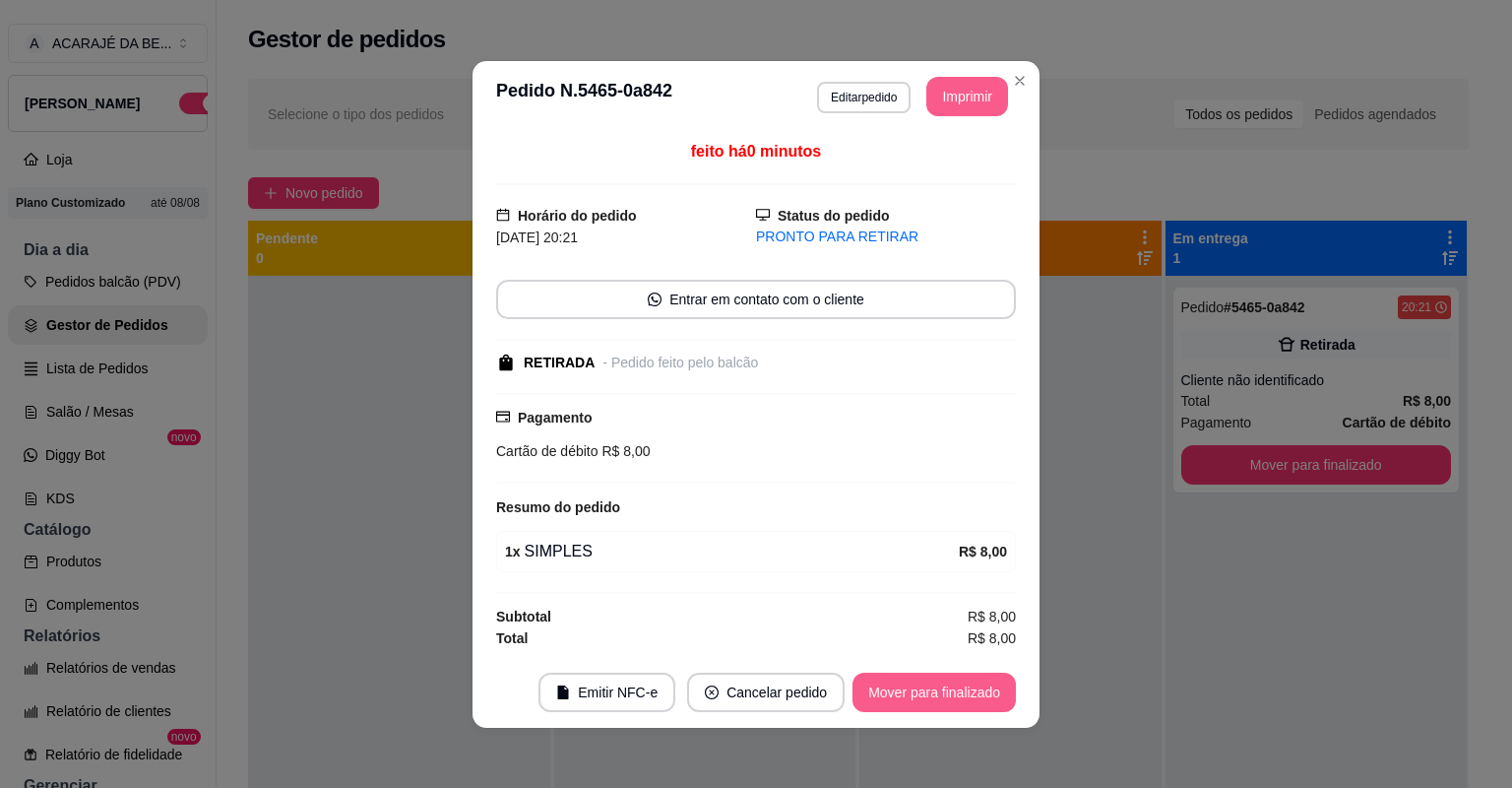 click on "Mover para finalizado" at bounding box center [934, 692] 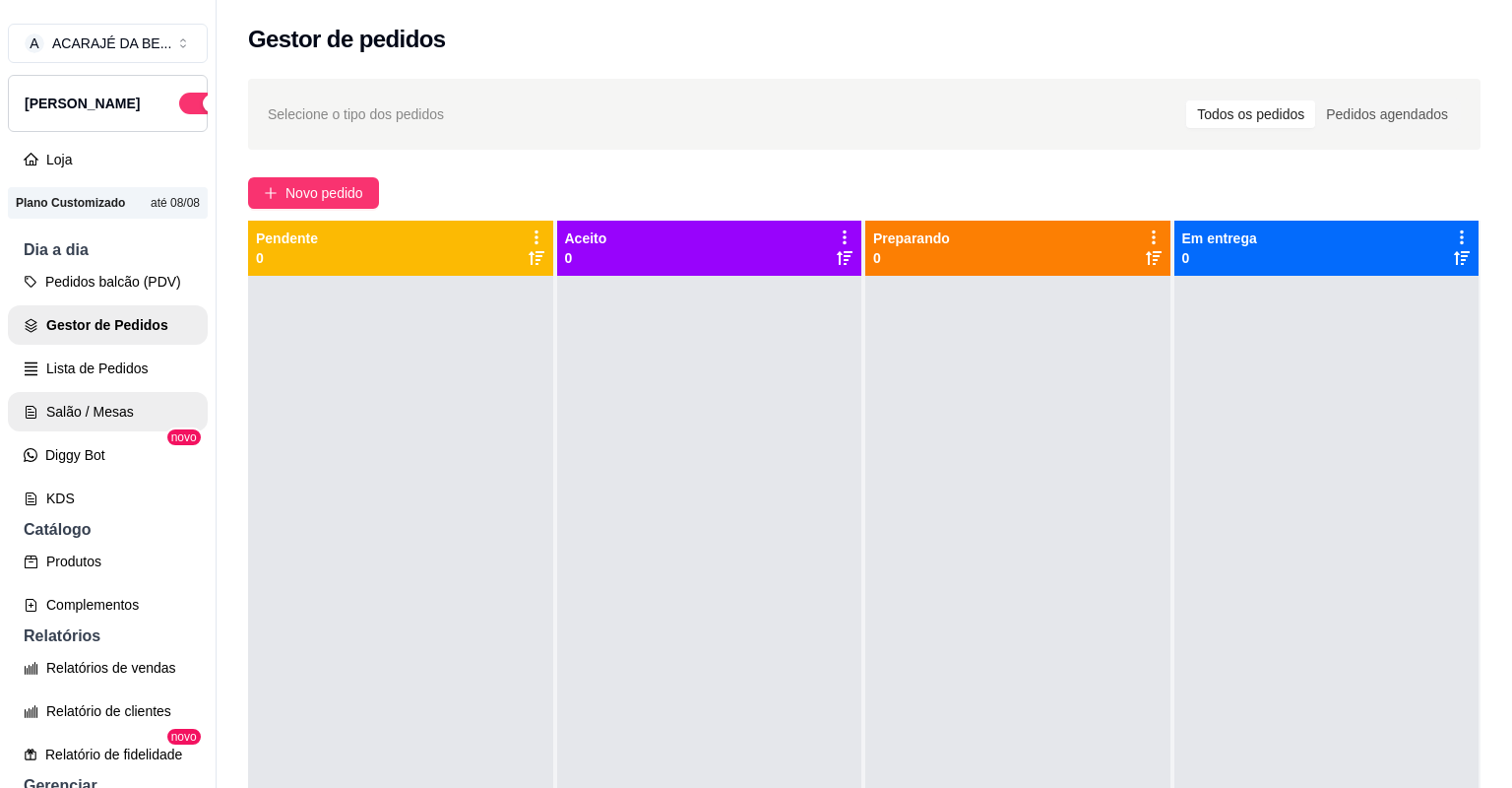 click on "Salão / Mesas" at bounding box center (107, 412) 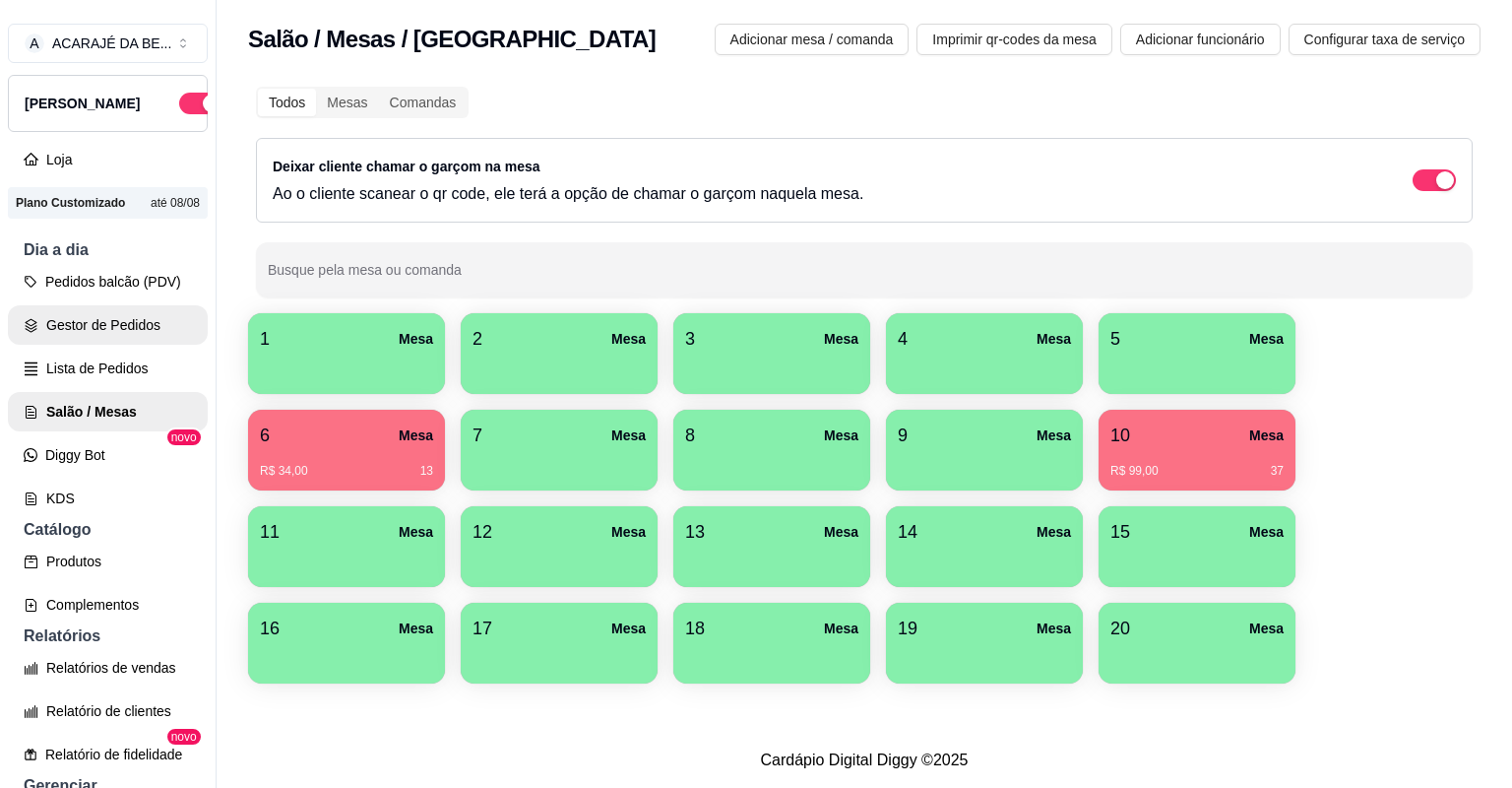 click on "Gestor de Pedidos" at bounding box center (107, 325) 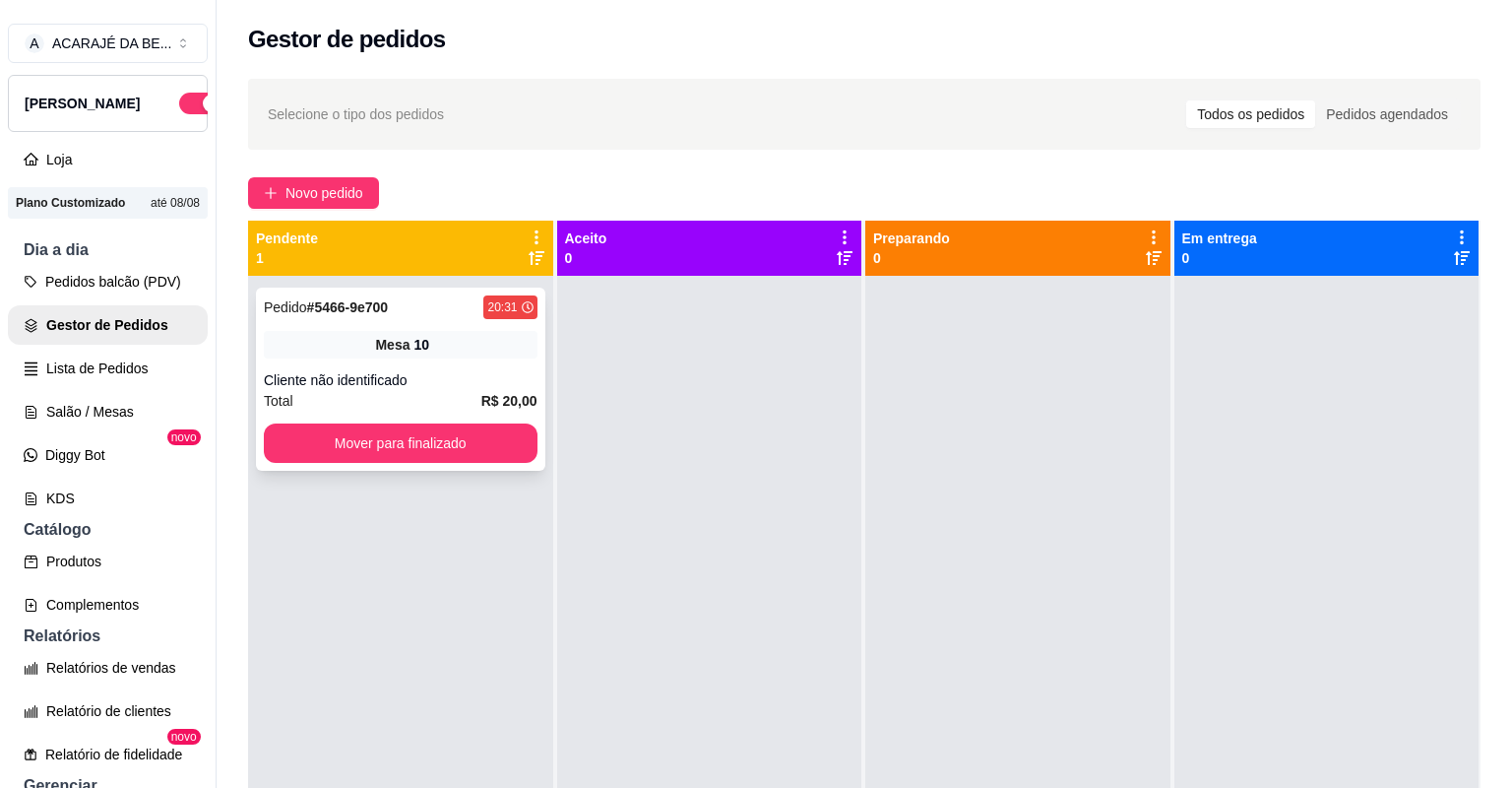click on "Cliente não identificado" at bounding box center (401, 380) 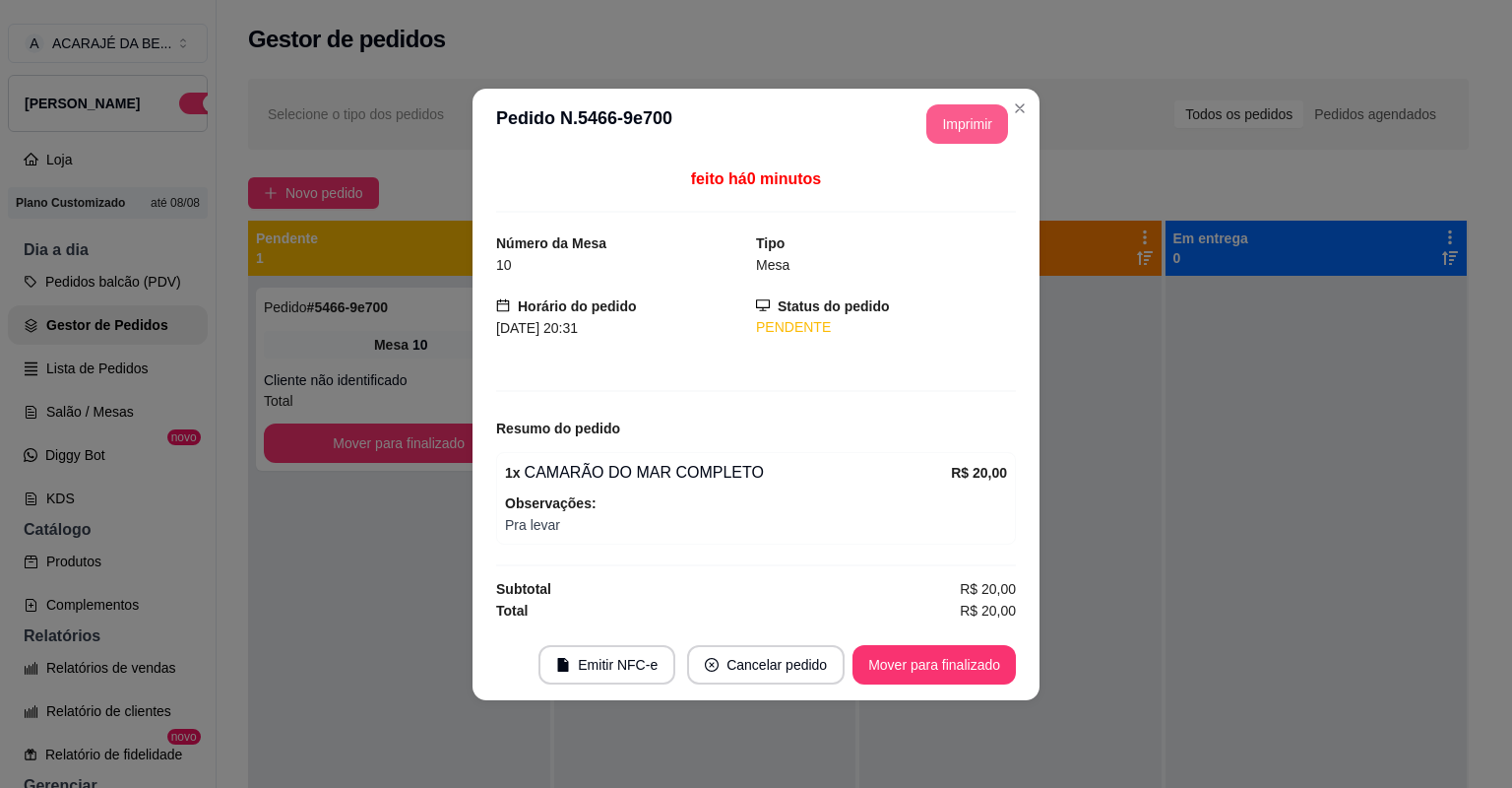 click on "Imprimir" at bounding box center [967, 124] 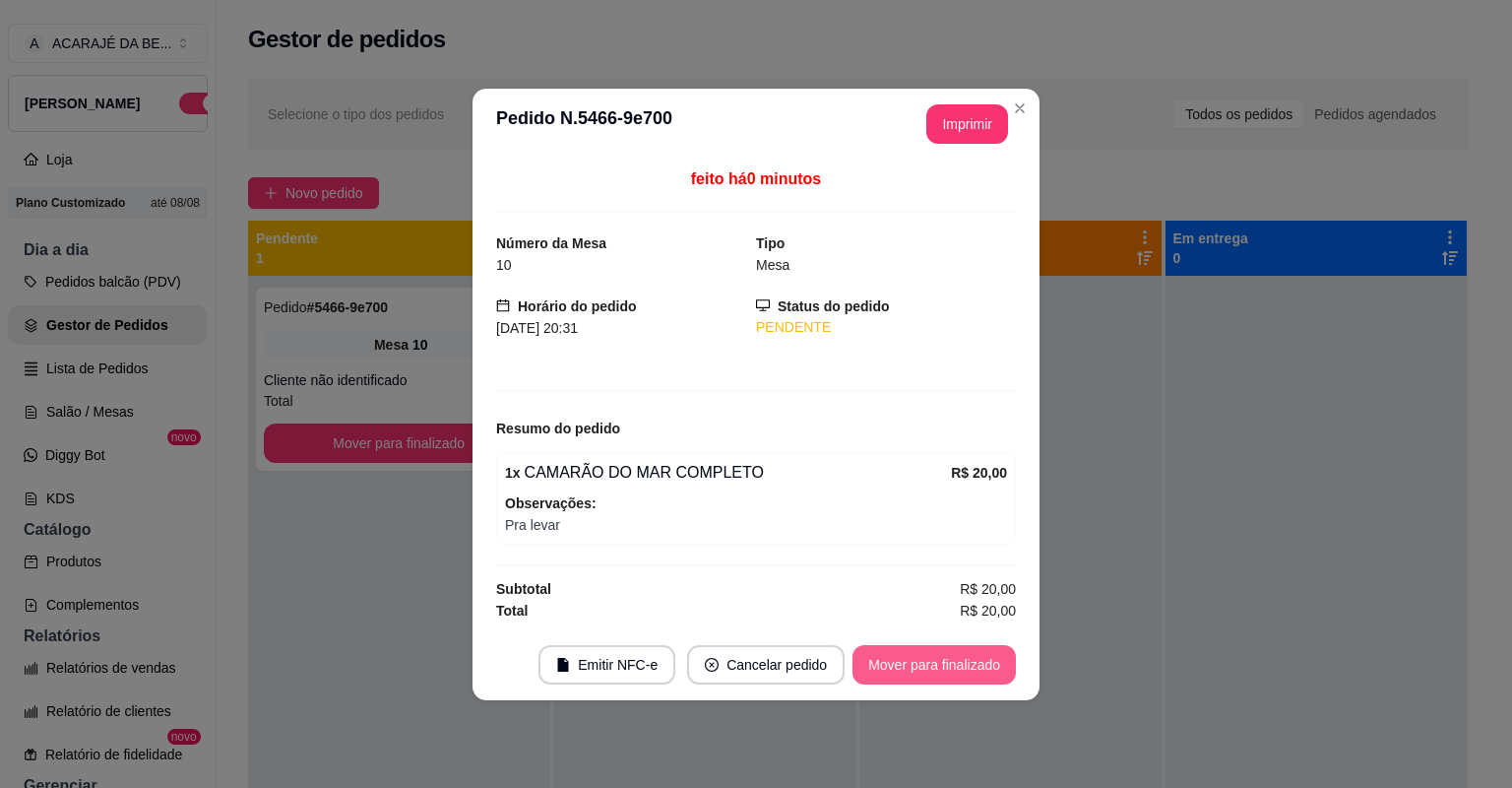 click on "Mover para finalizado" at bounding box center [934, 665] 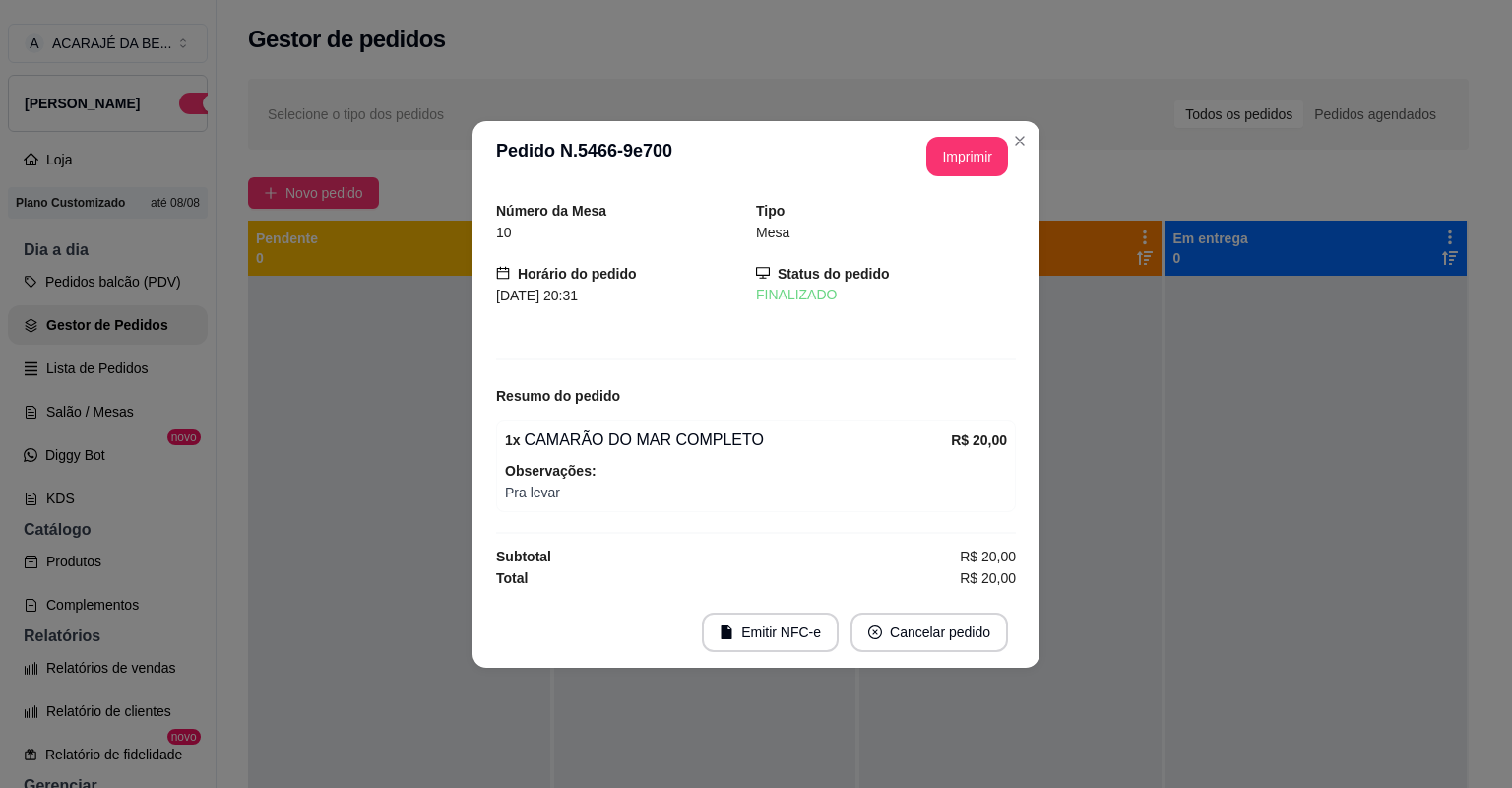 click on "Emitir NFC-e Cancelar pedido" at bounding box center [756, 632] 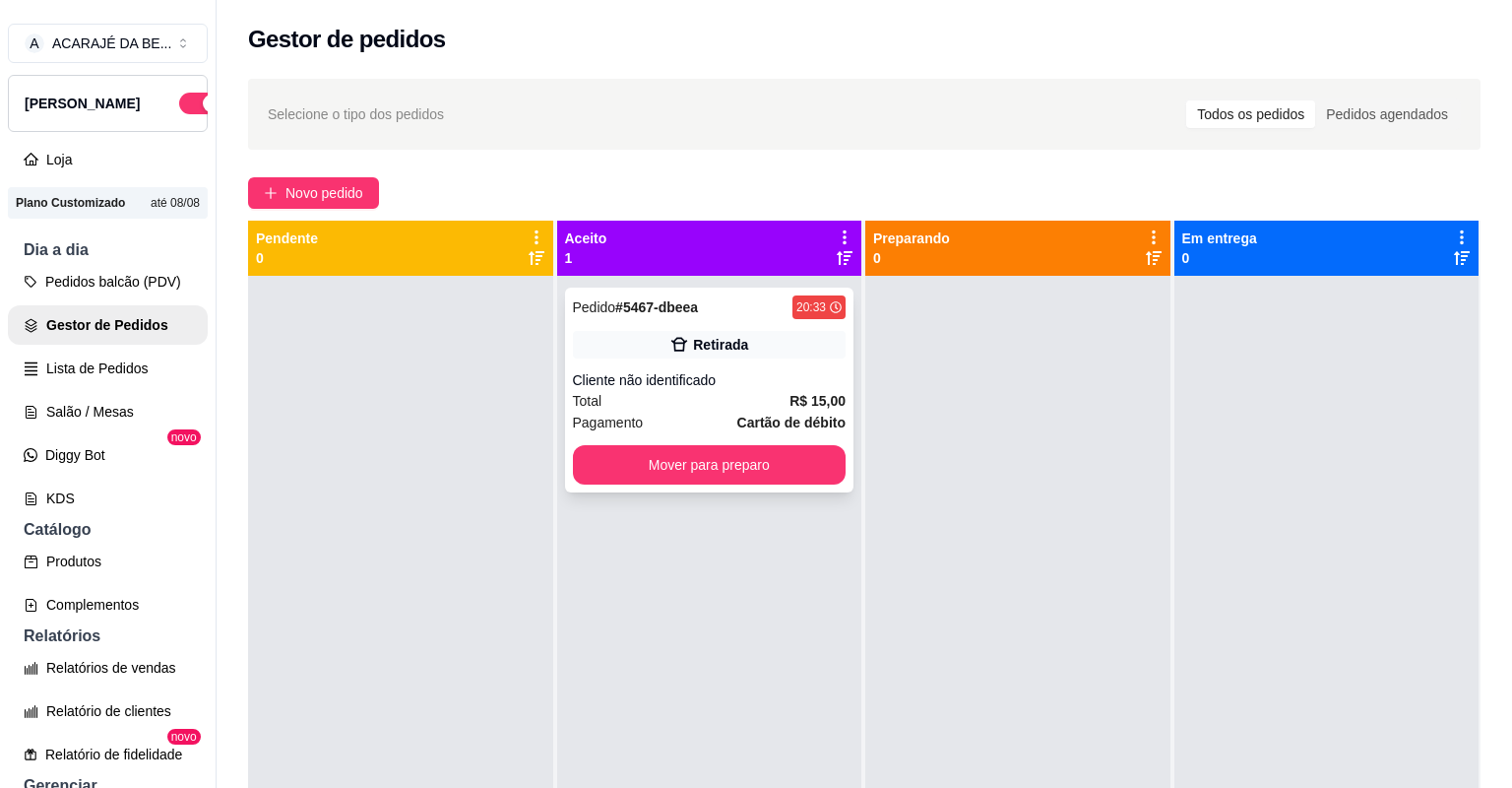 click on "Total R$ 15,00" at bounding box center [710, 401] 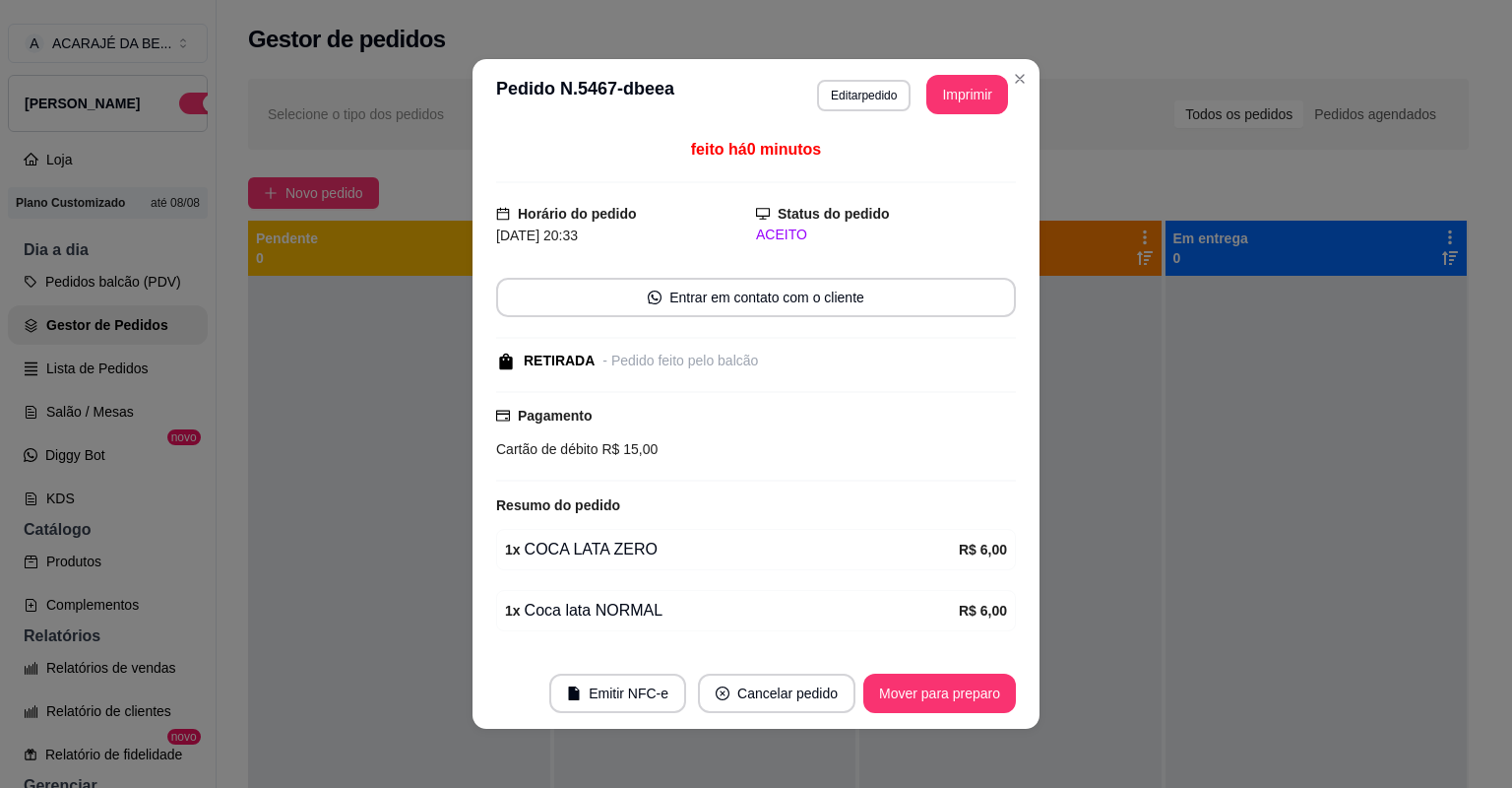 click on "**********" at bounding box center [756, 394] 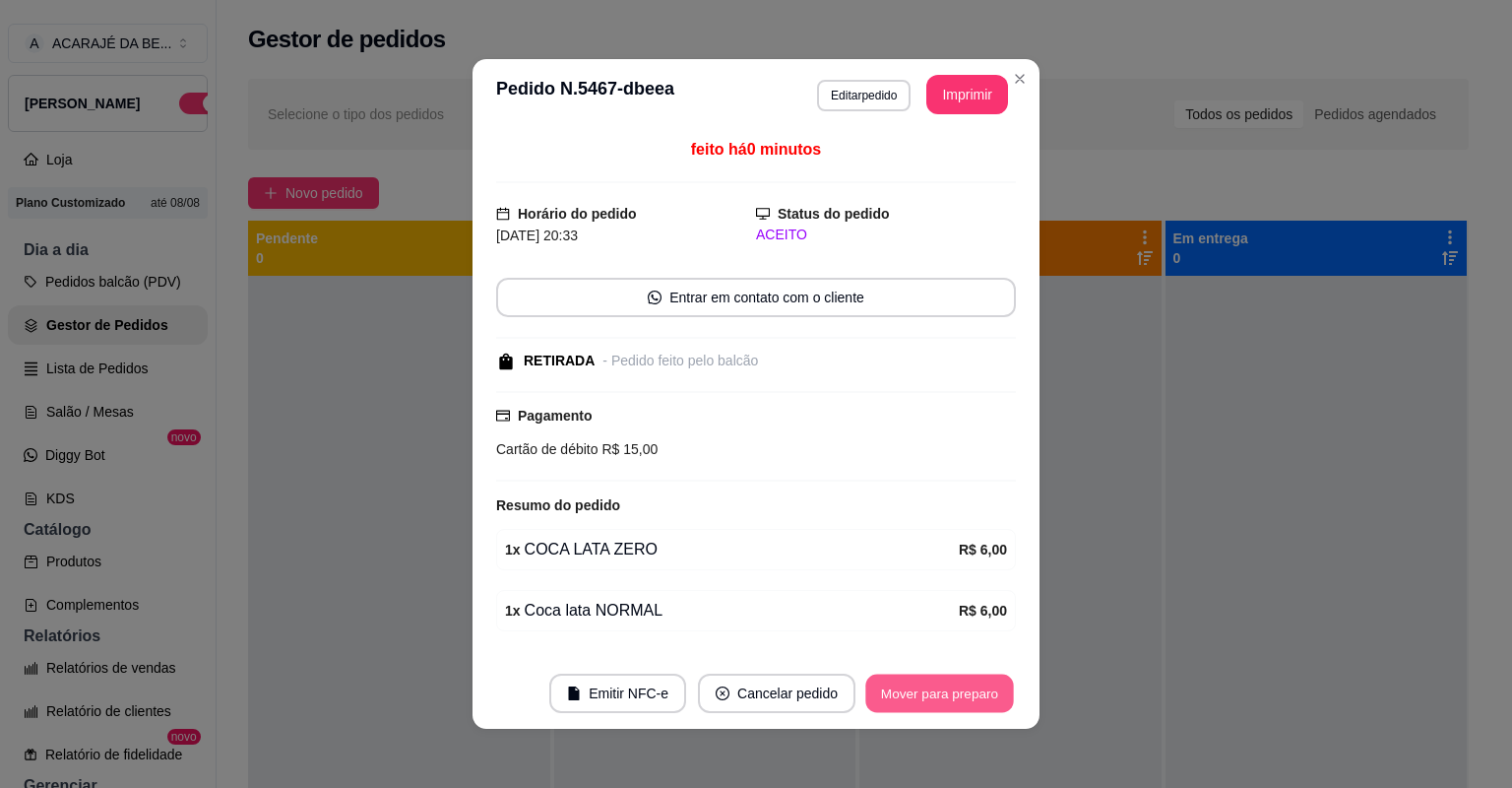 click on "Mover para preparo" at bounding box center [939, 693] 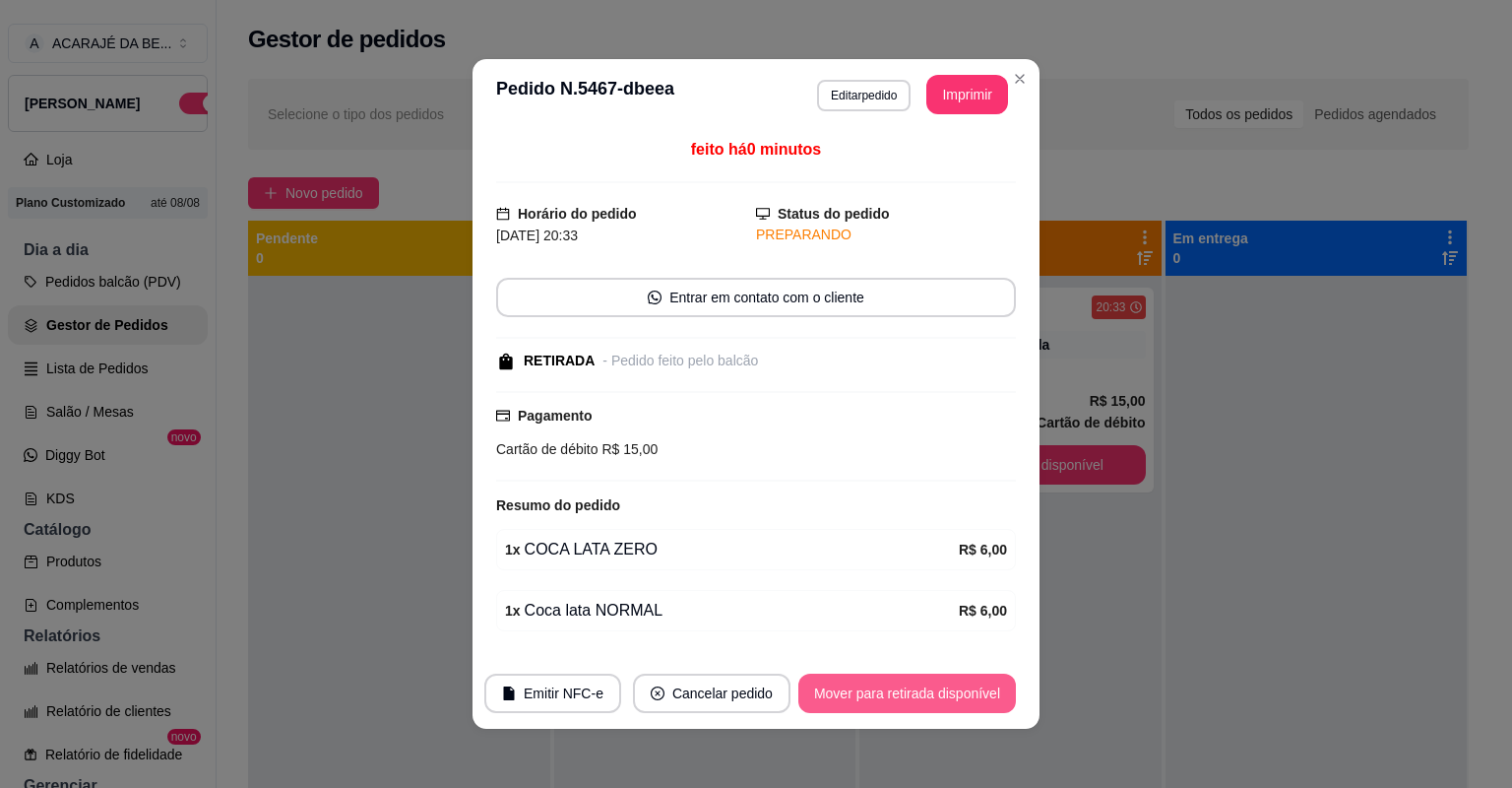 click on "Mover para retirada disponível" at bounding box center (907, 693) 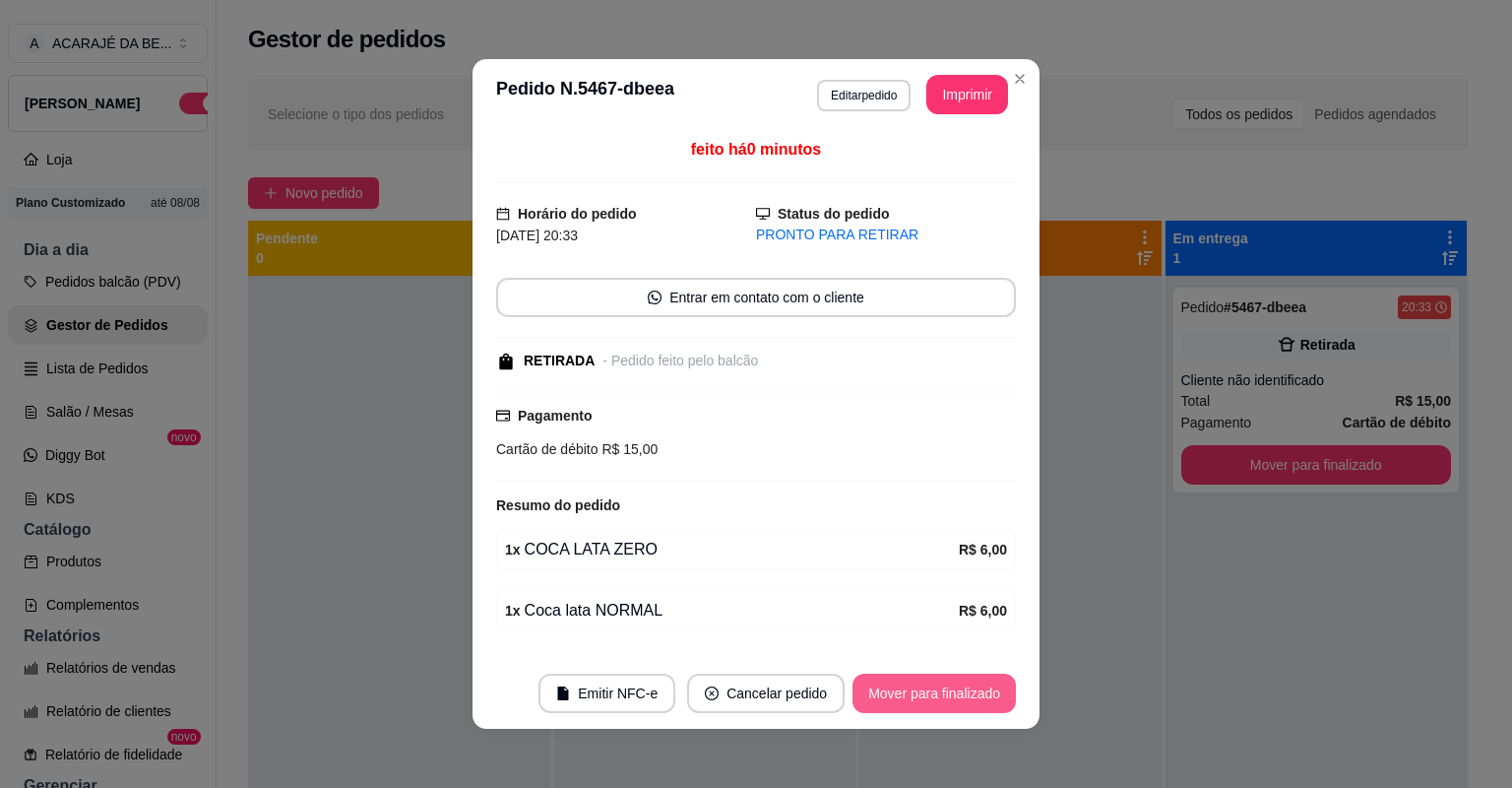 click on "Mover para finalizado" at bounding box center [934, 693] 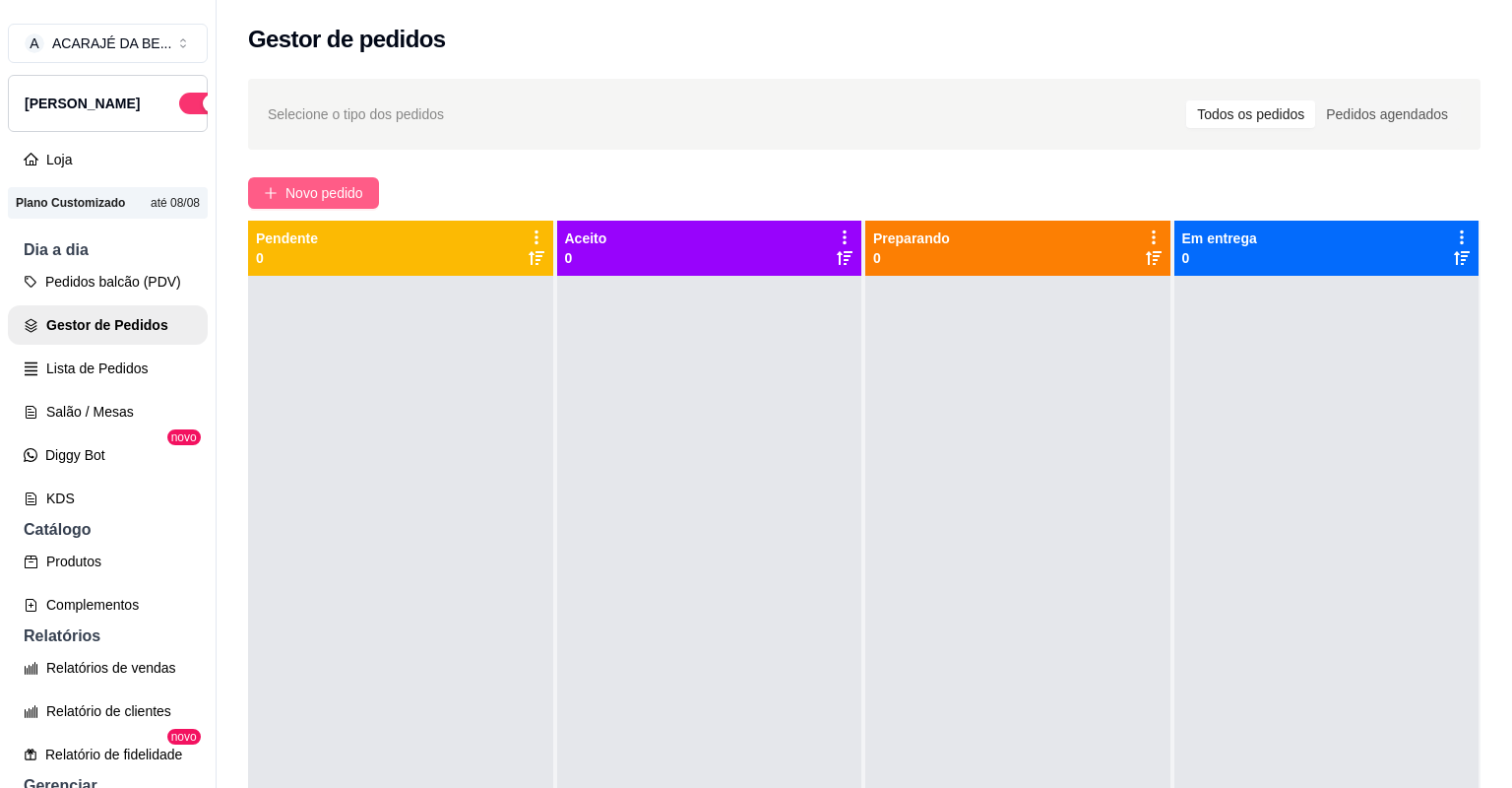 click on "Novo pedido" at bounding box center [324, 193] 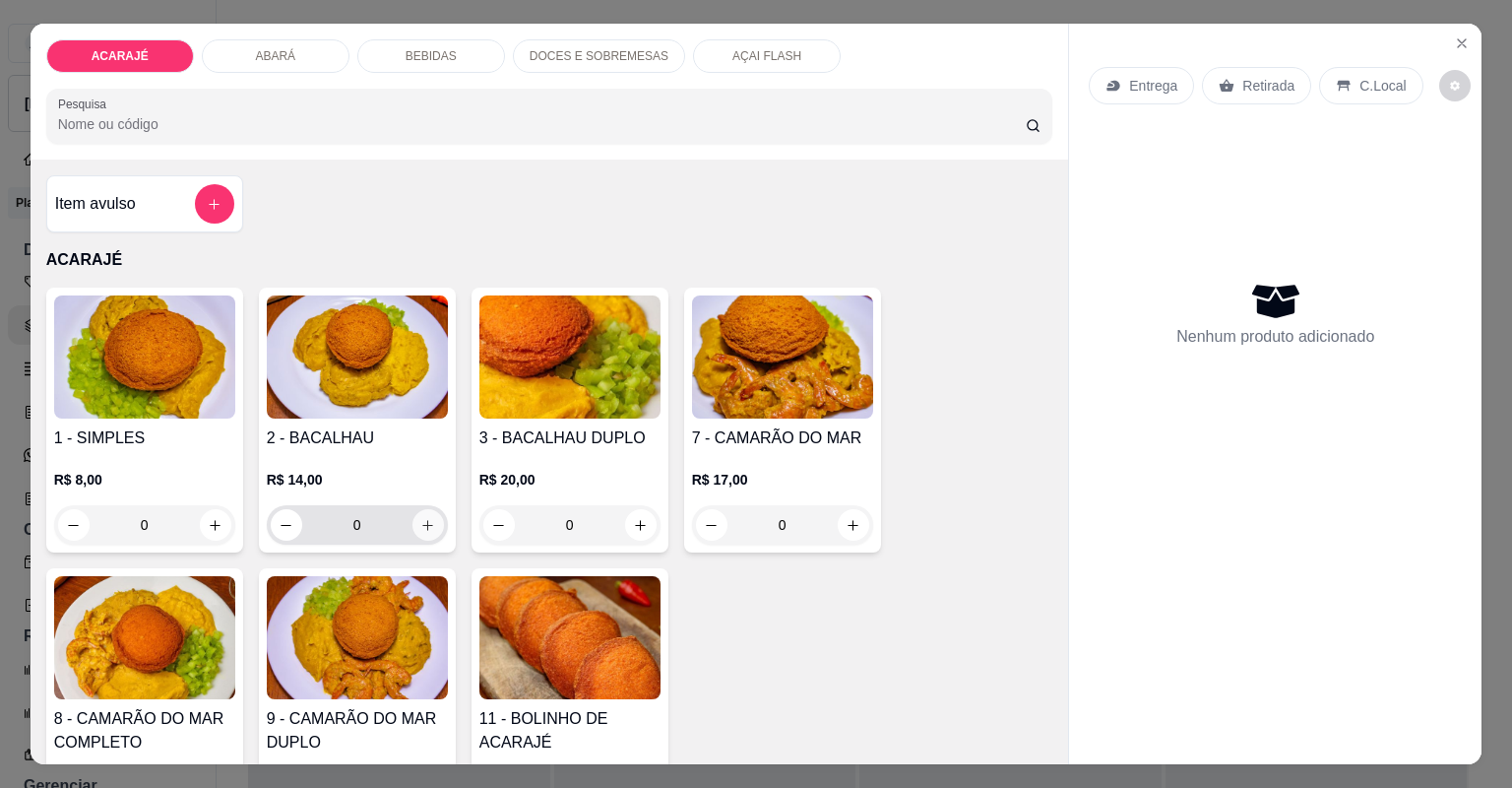 click 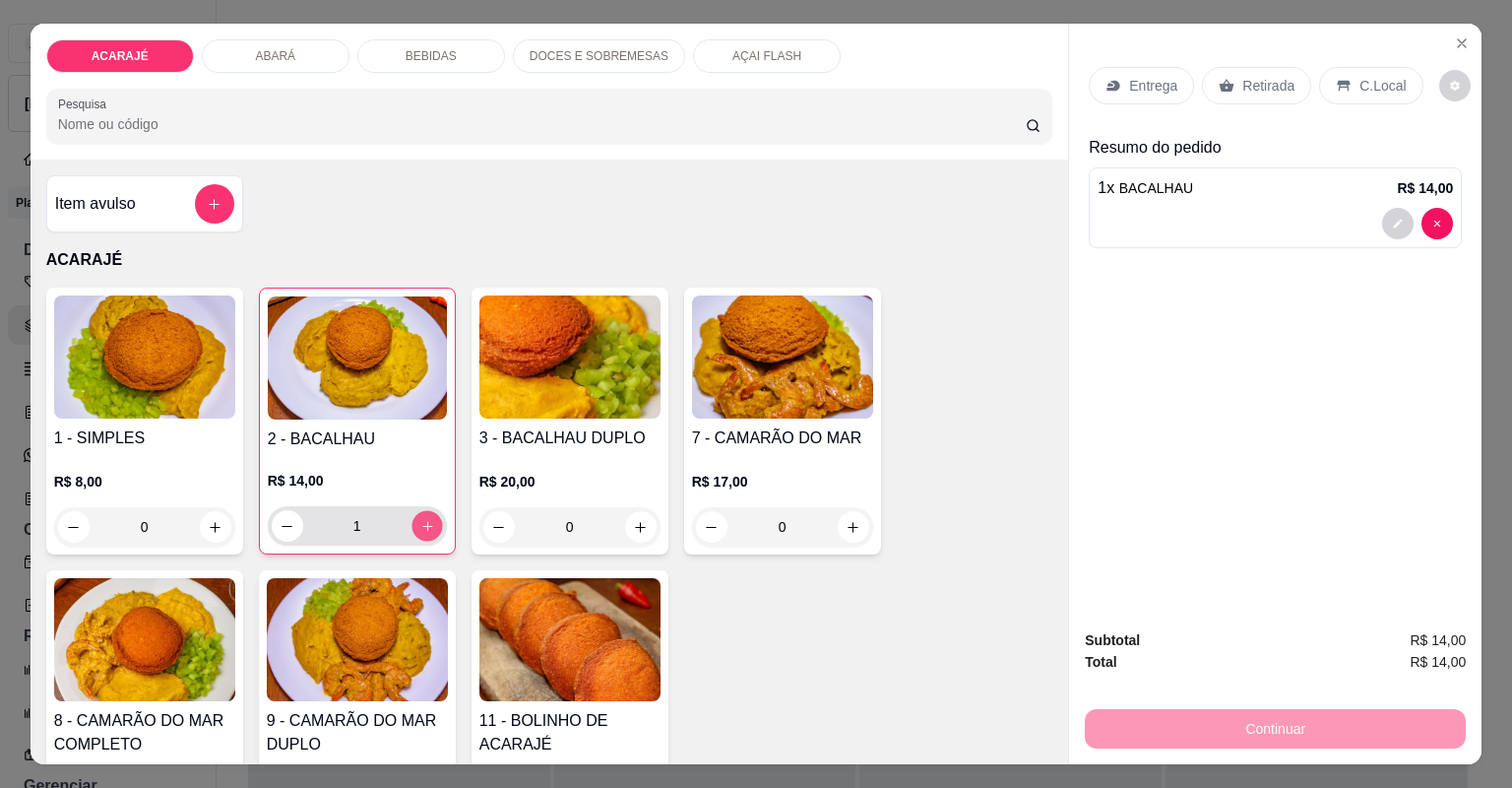 click 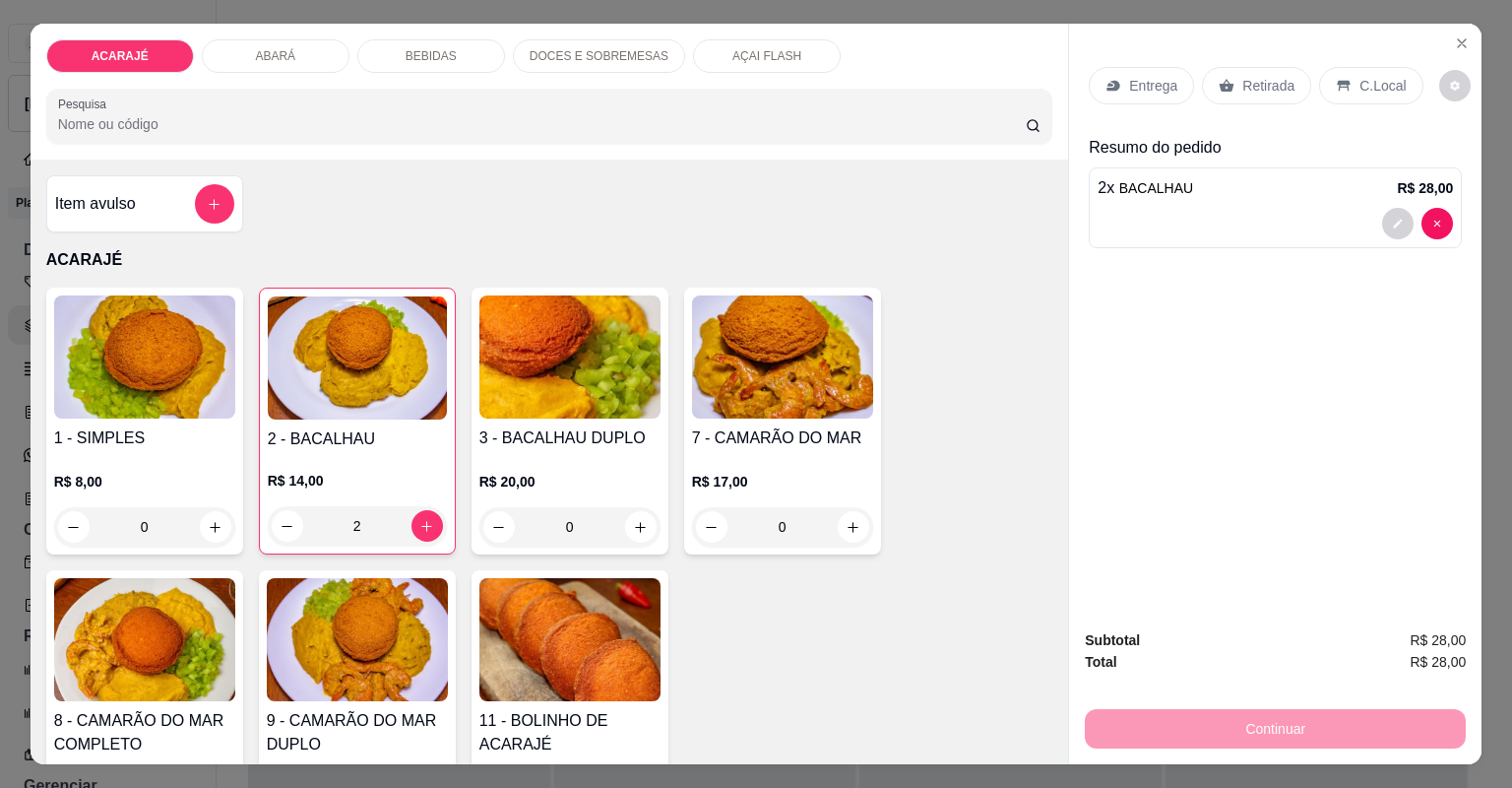click on "Entrega" at bounding box center [1141, 86] 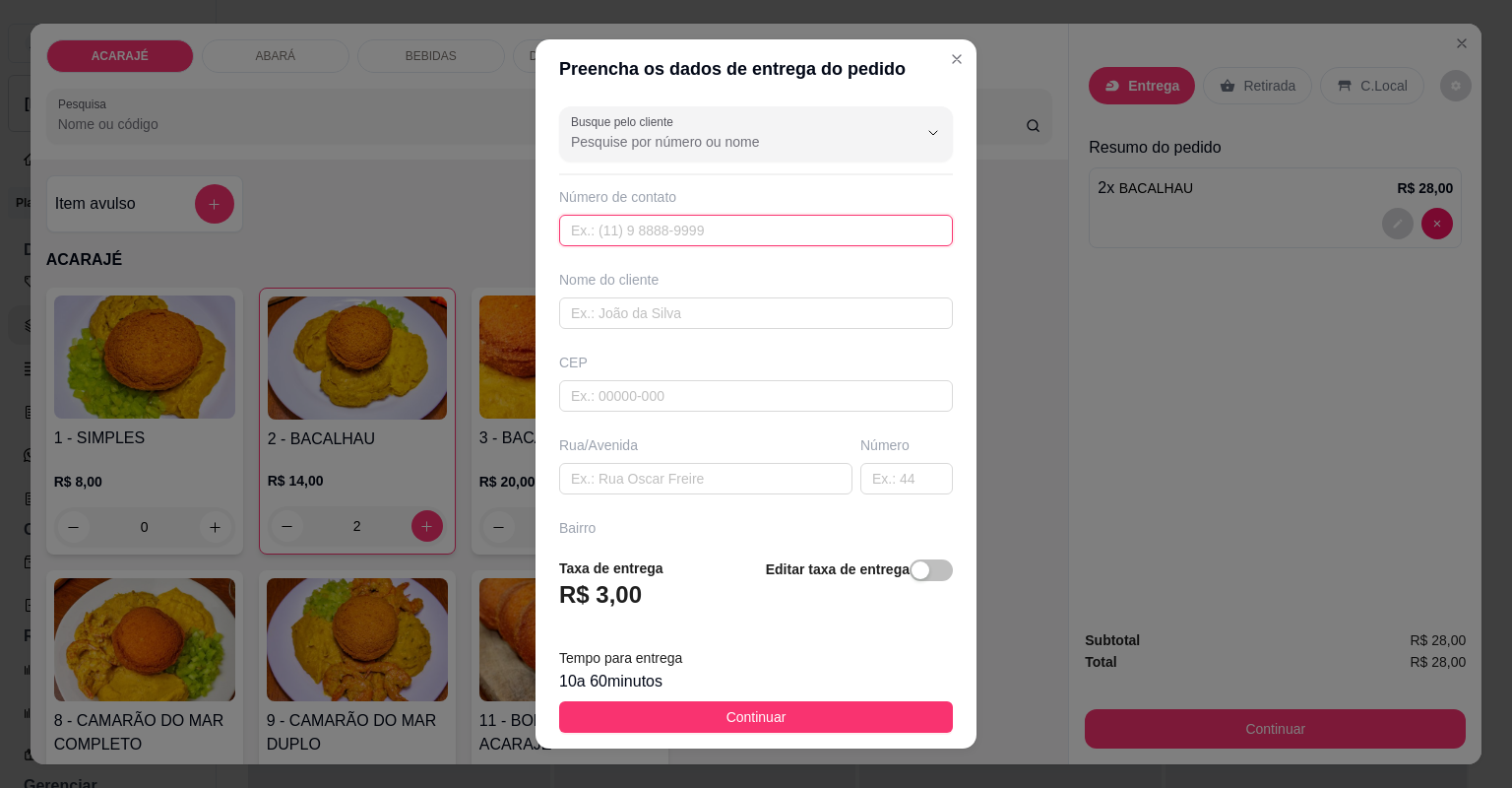 click at bounding box center (756, 230) 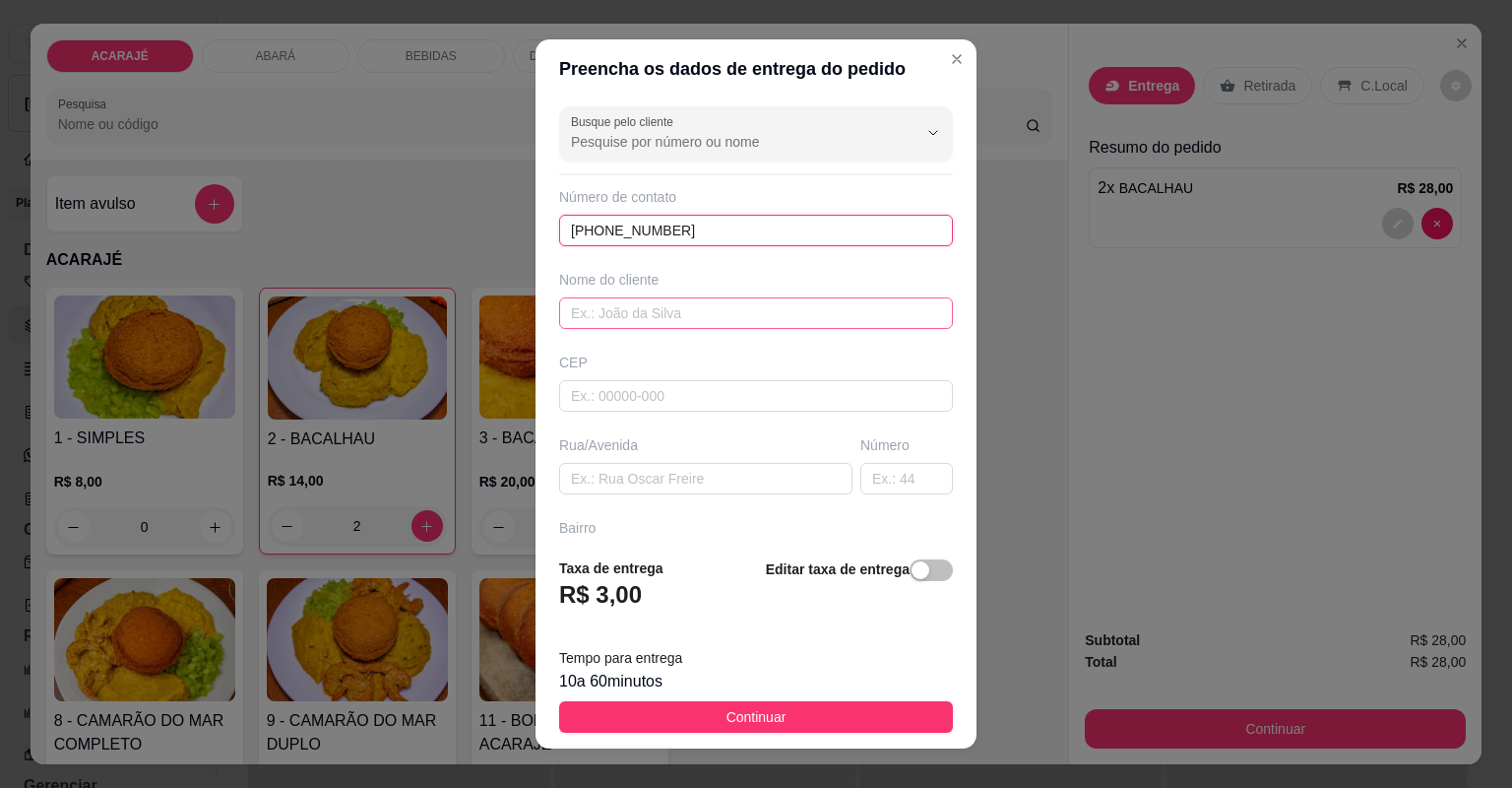 type on "[PHONE_NUMBER]" 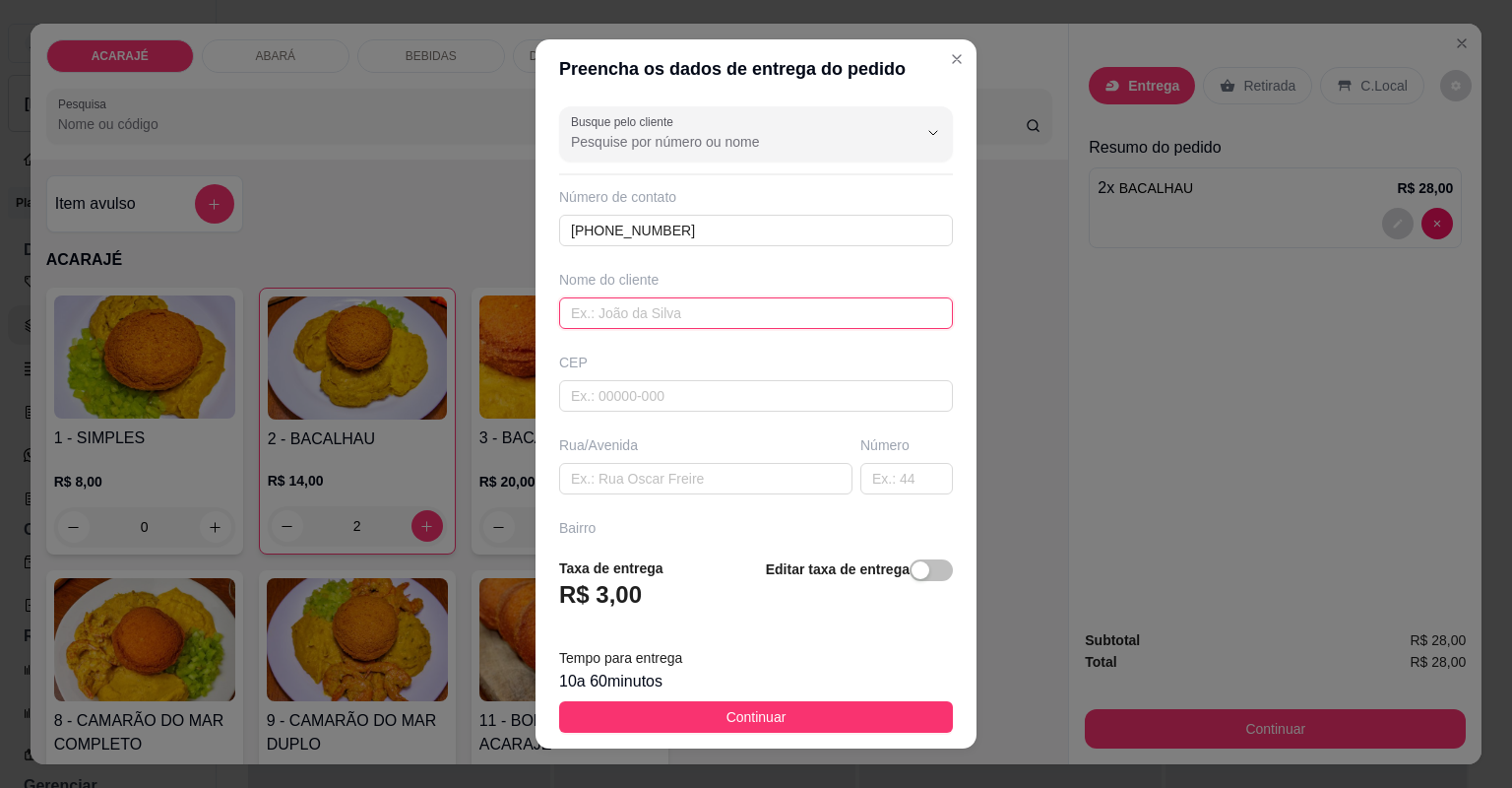type on "0" 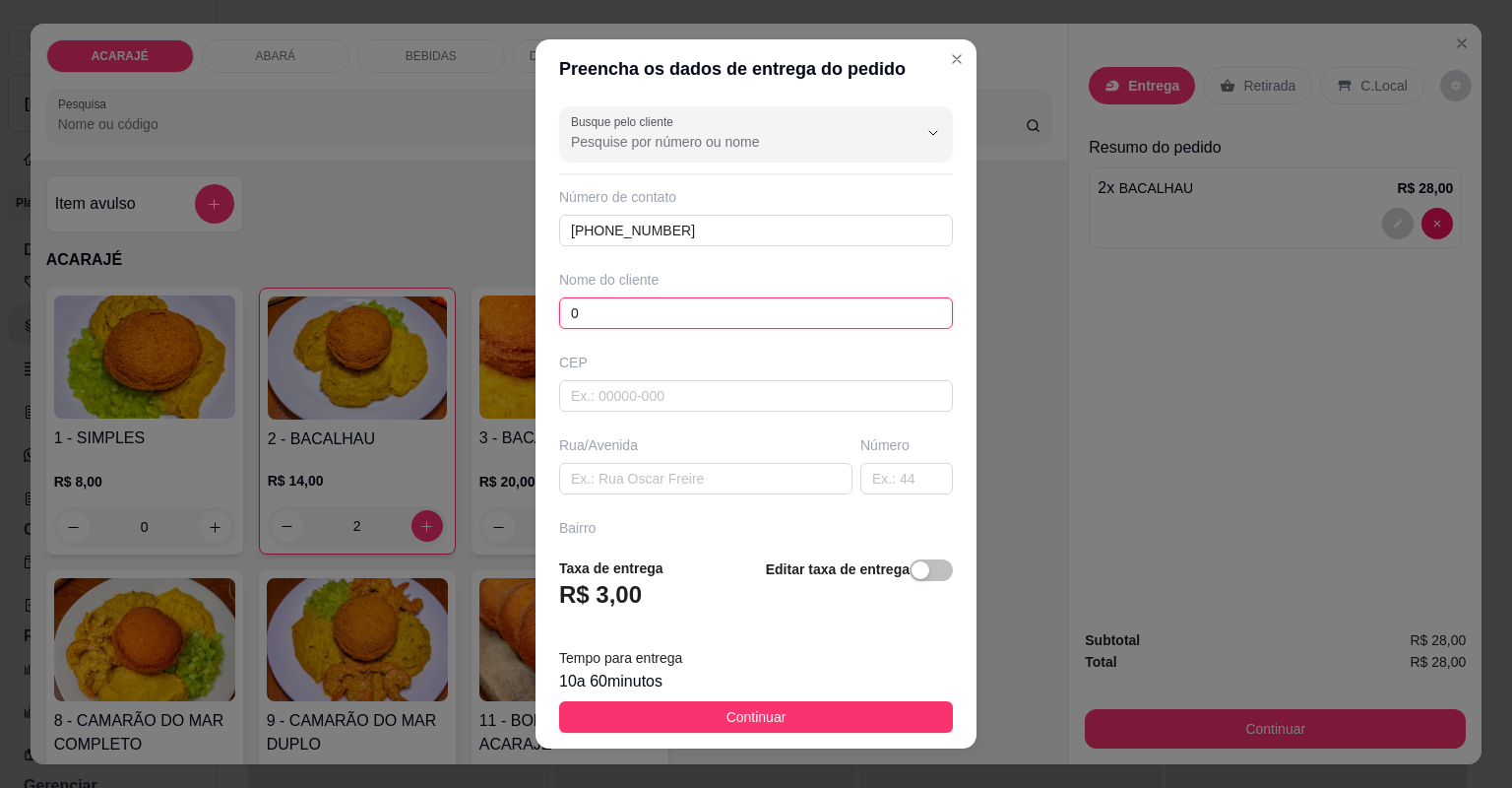 click on "0" at bounding box center (756, 313) 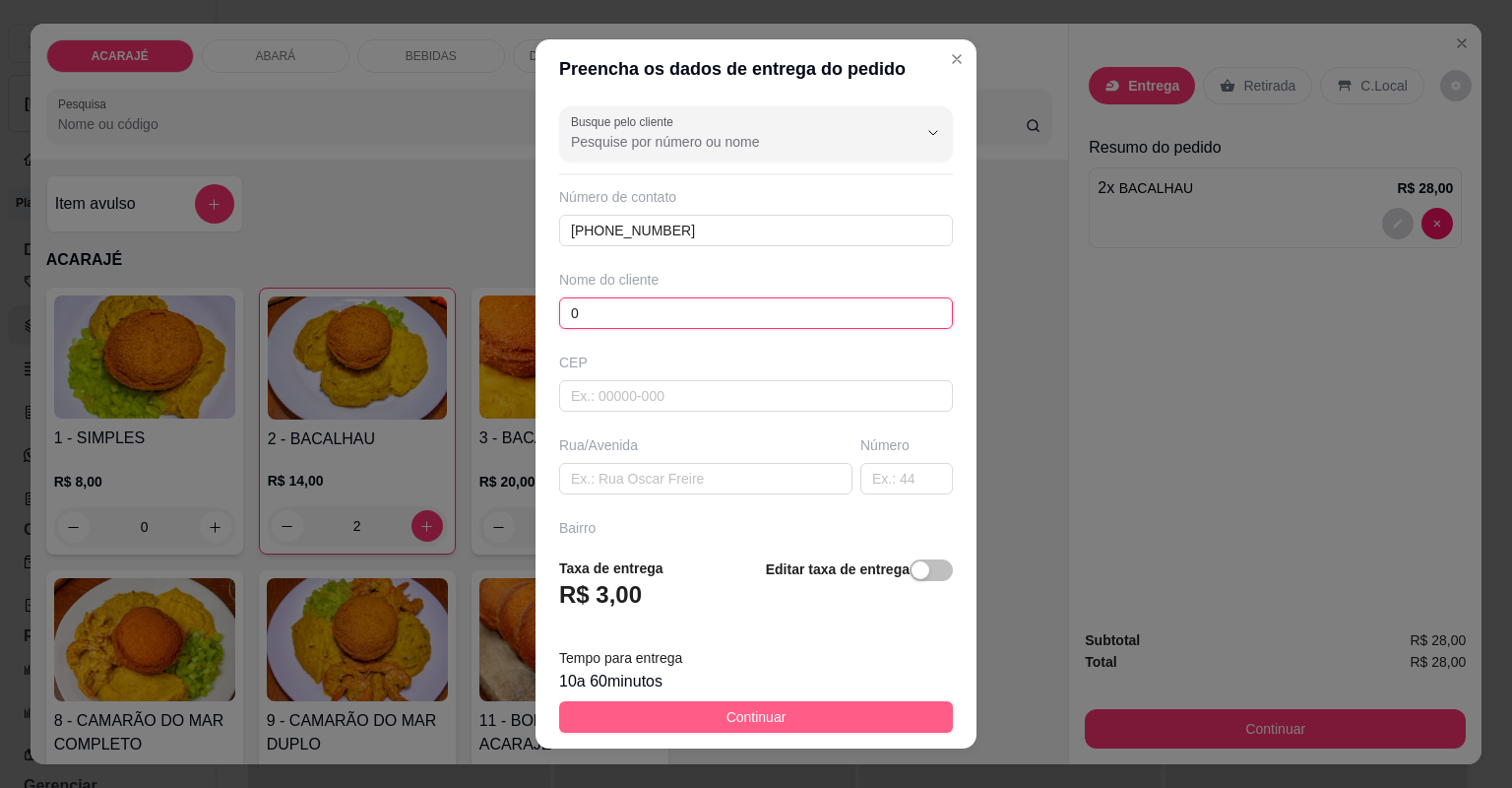 type 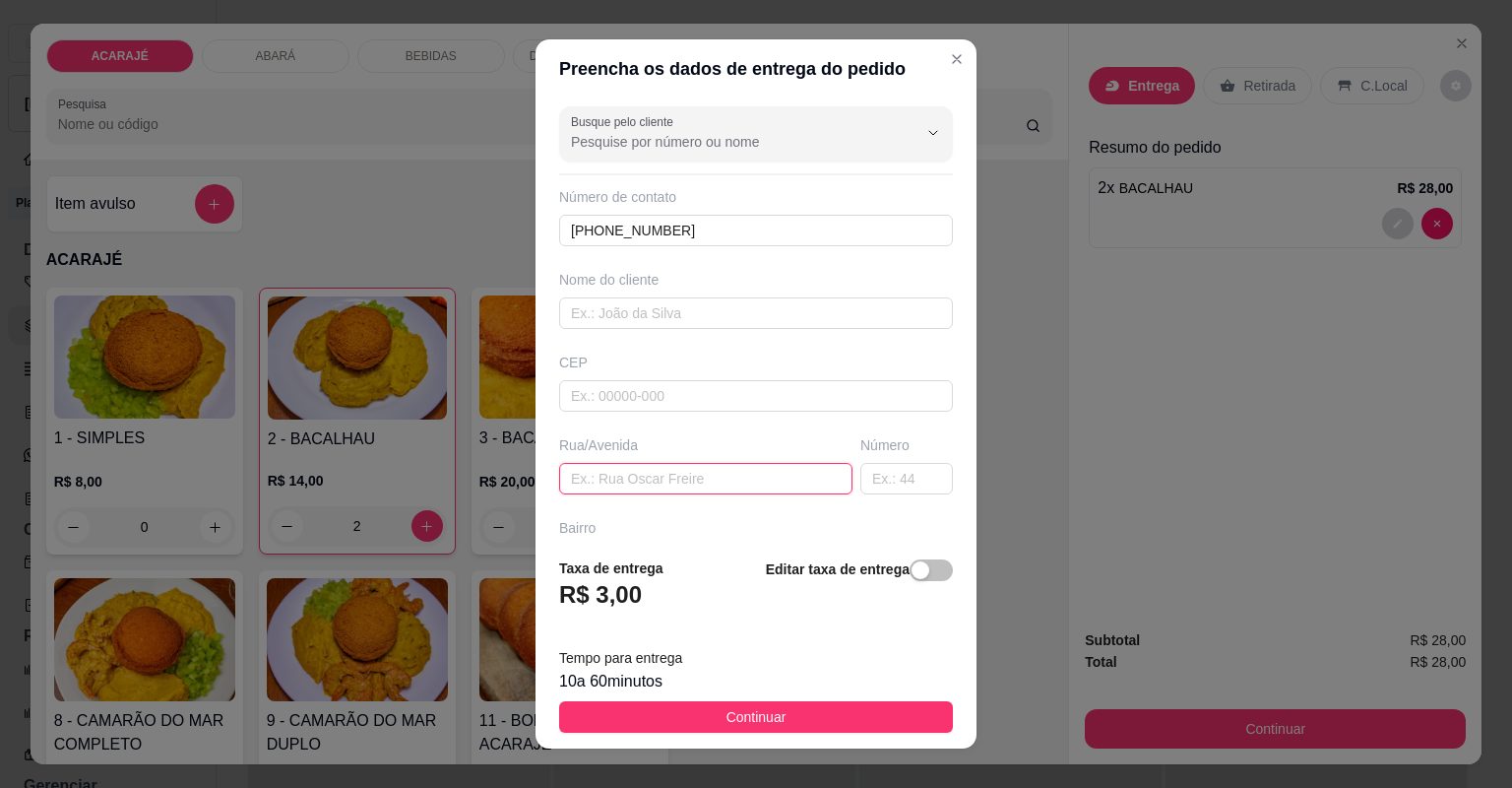paste on "48135337000132  ZENILDA DE [PERSON_NAME]   Chave Pix CNPJ   MANDAR COMPROVANTE POR GENTILEZA." 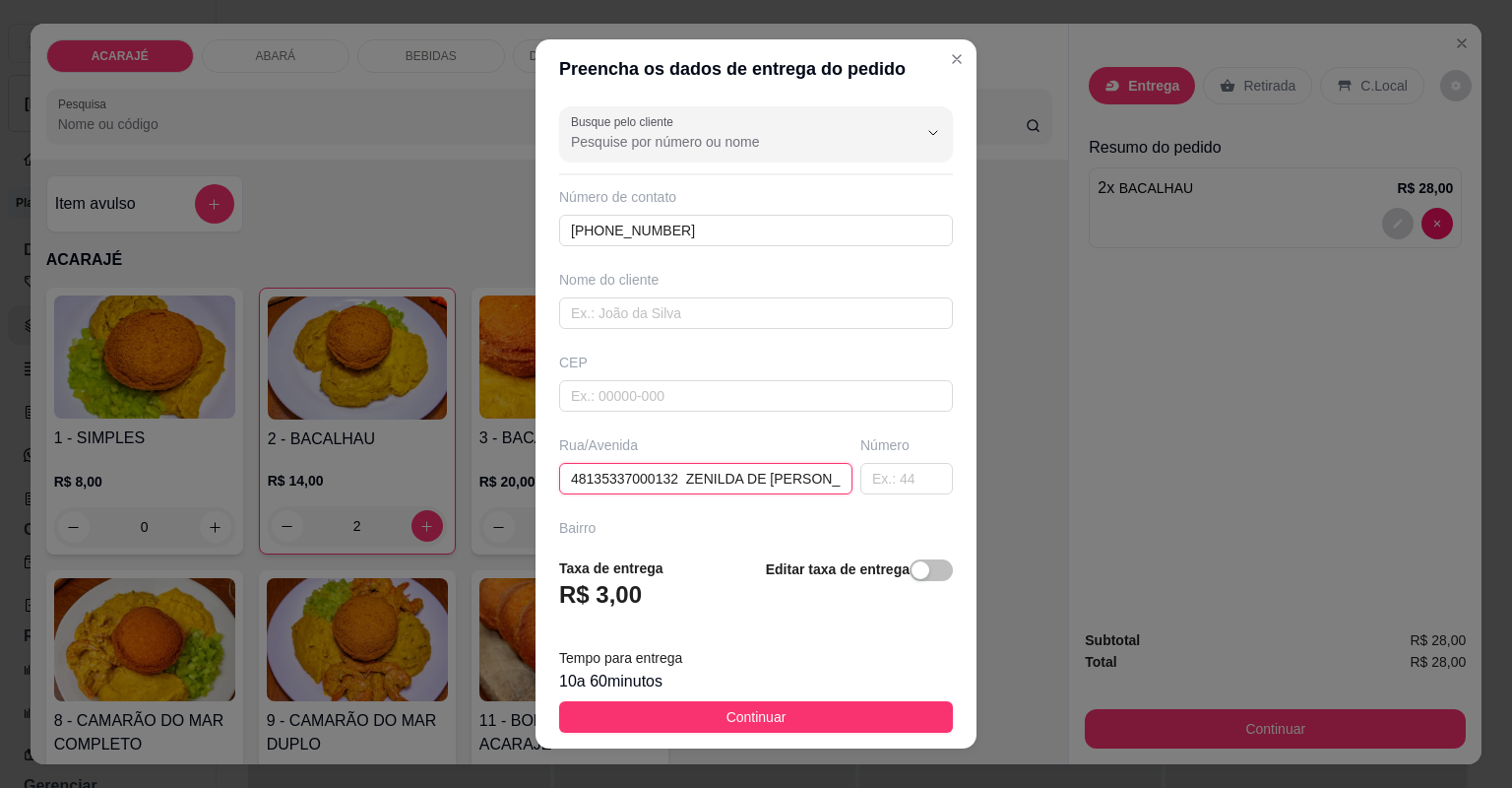 drag, startPoint x: 822, startPoint y: 480, endPoint x: 500, endPoint y: 491, distance: 322.18783 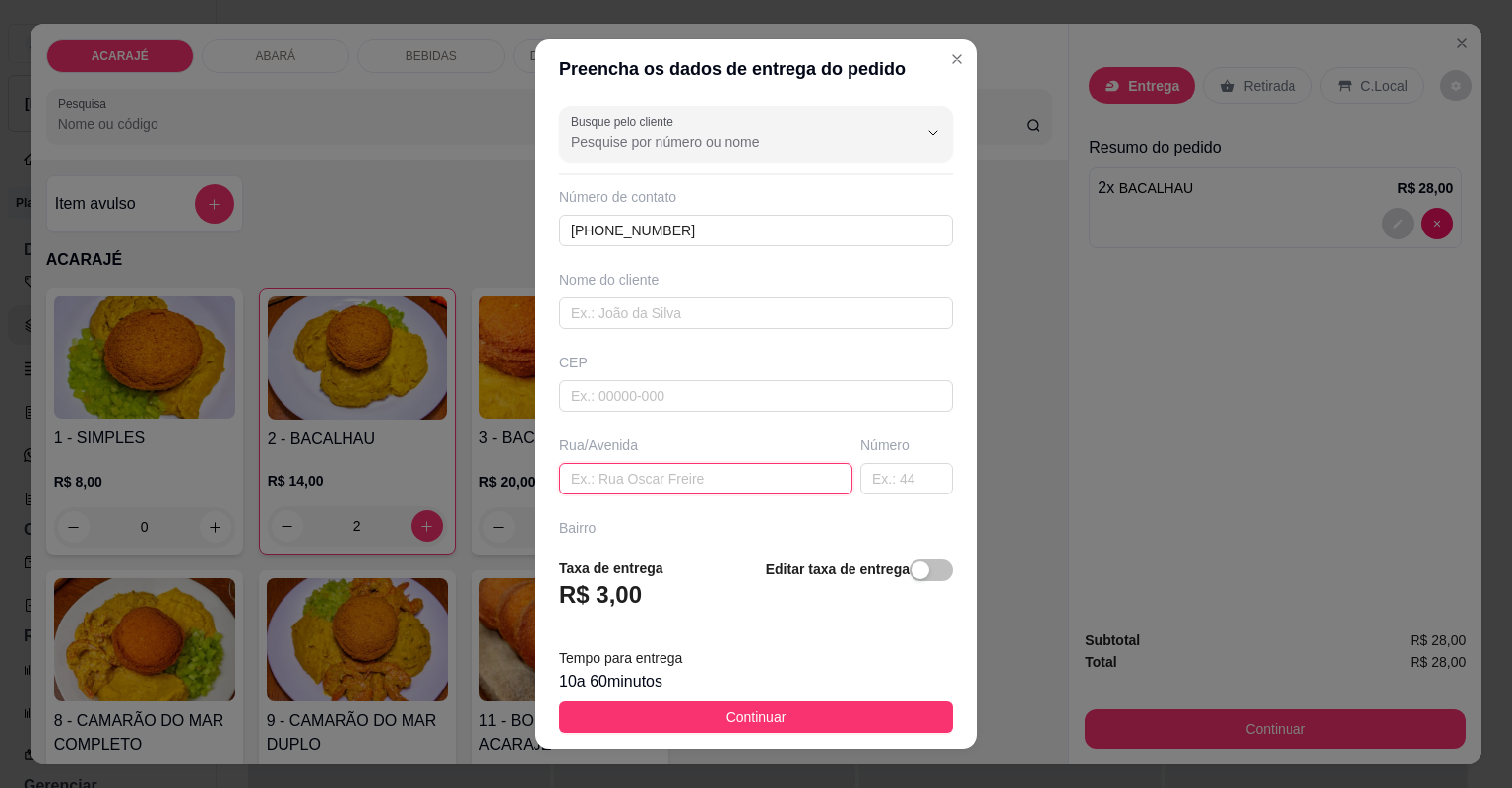 paste on "Bairro Londrina  [GEOGRAPHIC_DATA] em frente a igreja assembleia  Numero 15 - portão branco  Meio de pagamento: pix Nome: Clecia" 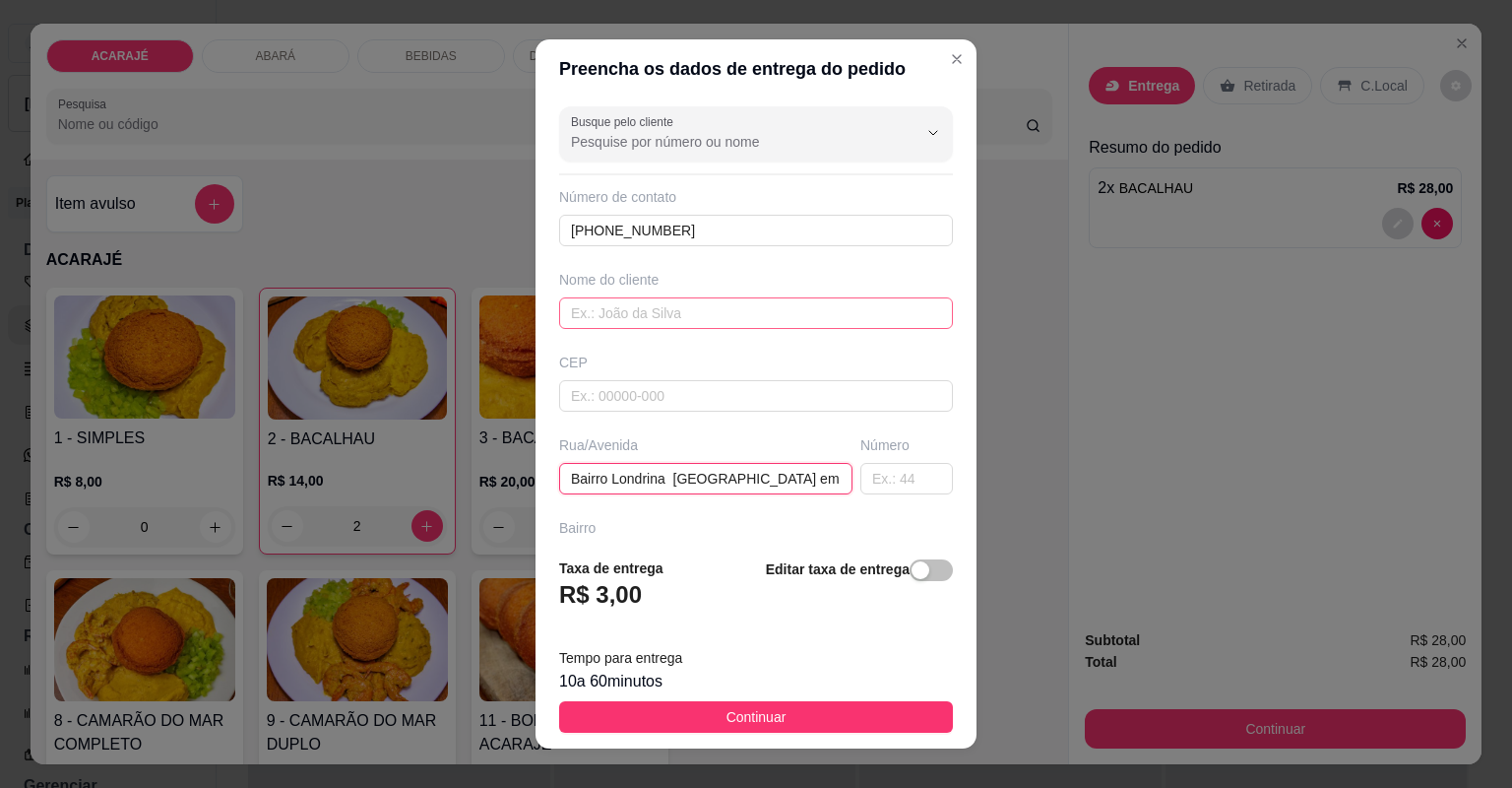 type on "Bairro Londrina  [GEOGRAPHIC_DATA] em frente a igreja assembleia  Numero 15 - portão branco  Meio de pagamento: pix Nome: Clecia" 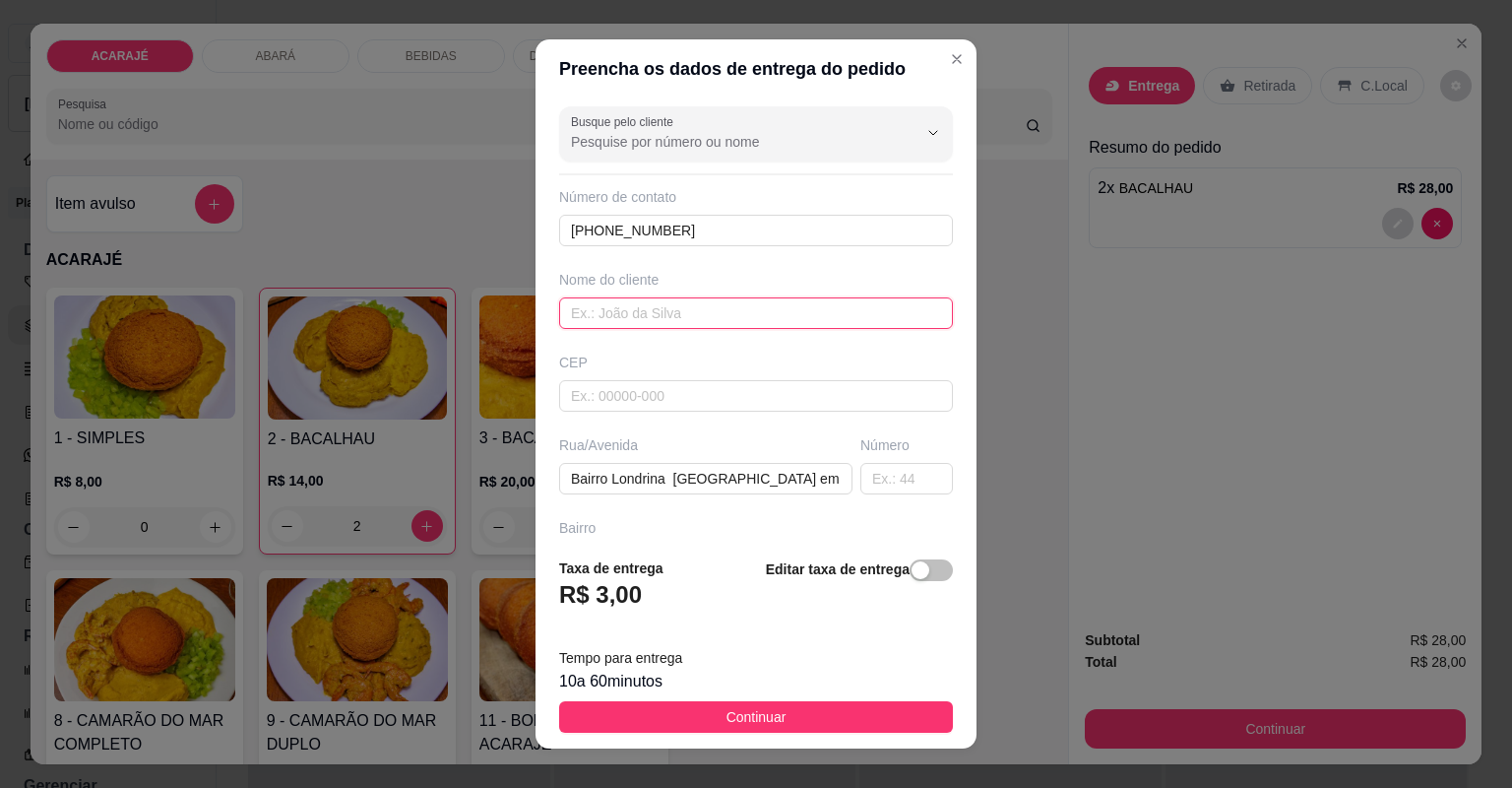 click at bounding box center (756, 313) 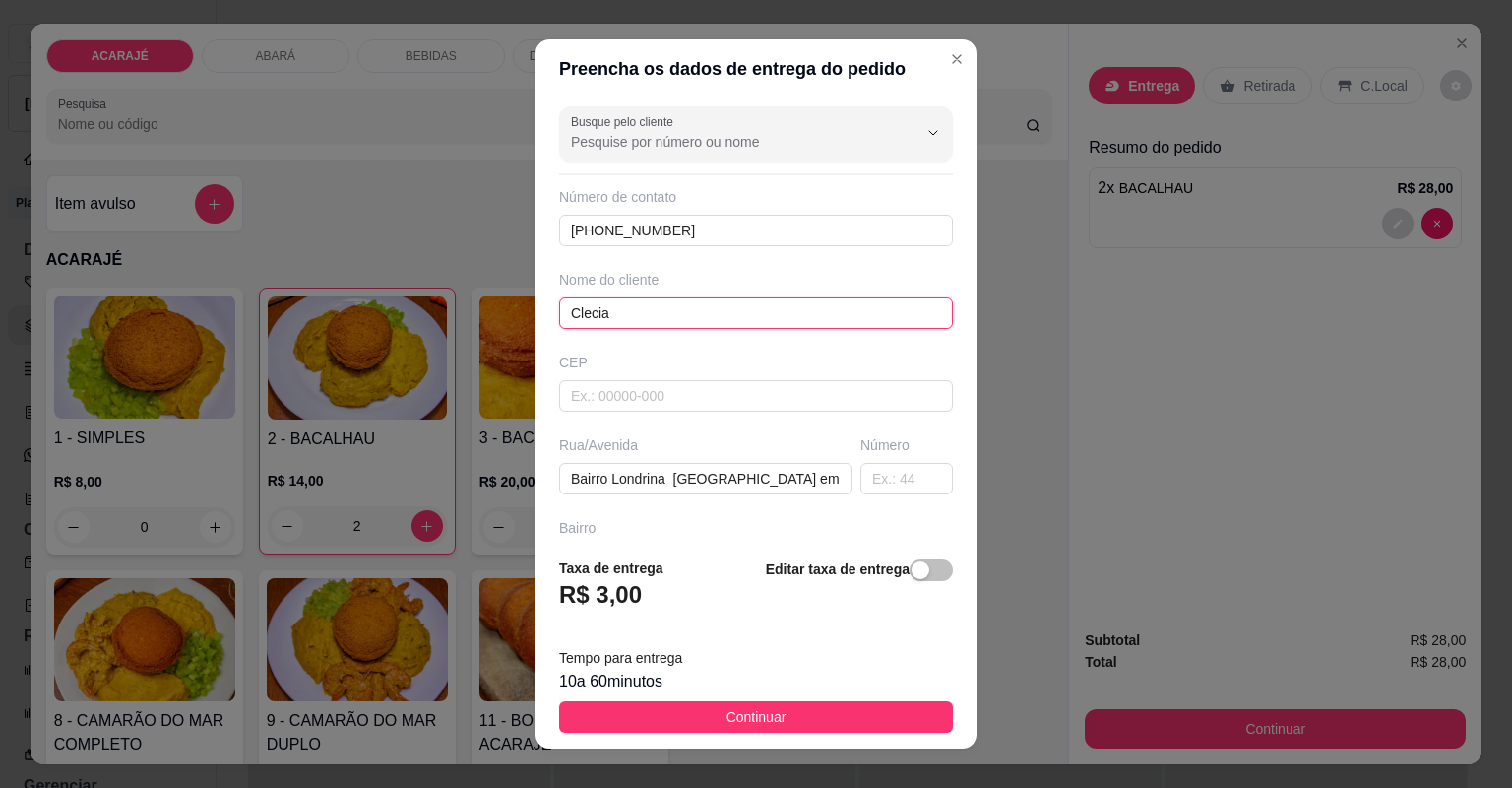 type on "Clecia" 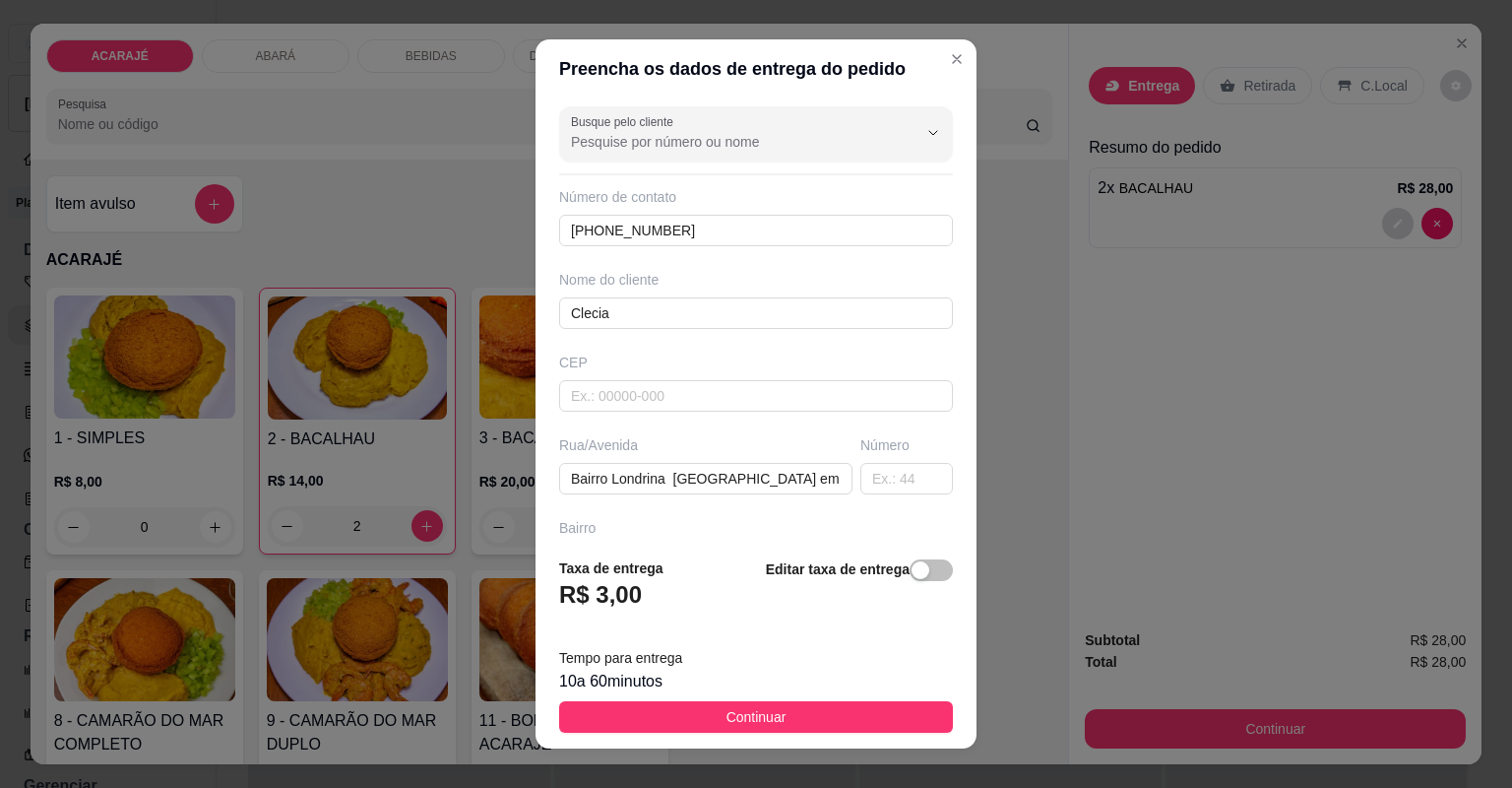 drag, startPoint x: 591, startPoint y: 310, endPoint x: 791, endPoint y: 665, distance: 407.46165 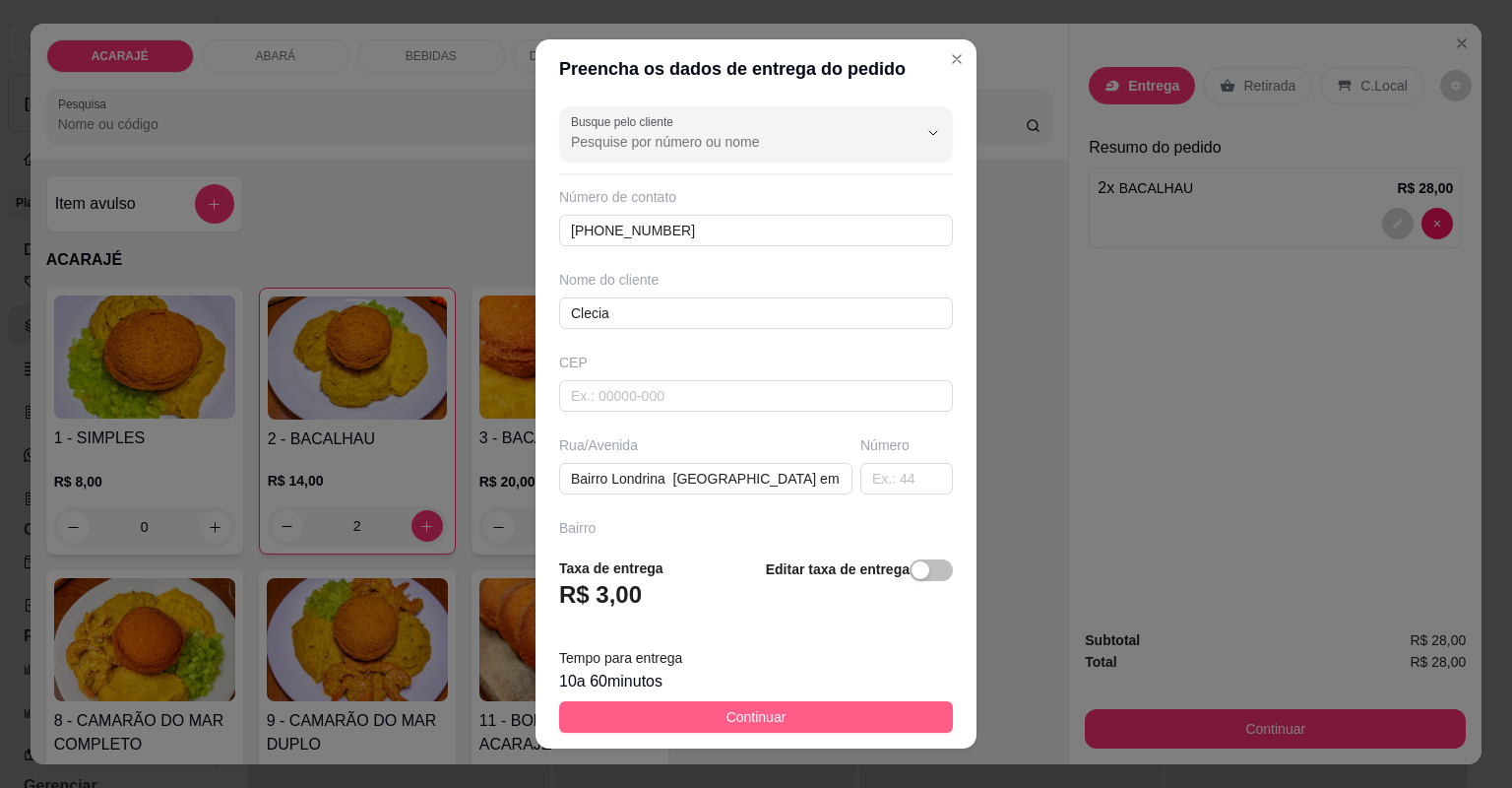 drag, startPoint x: 762, startPoint y: 745, endPoint x: 768, endPoint y: 729, distance: 17.088007 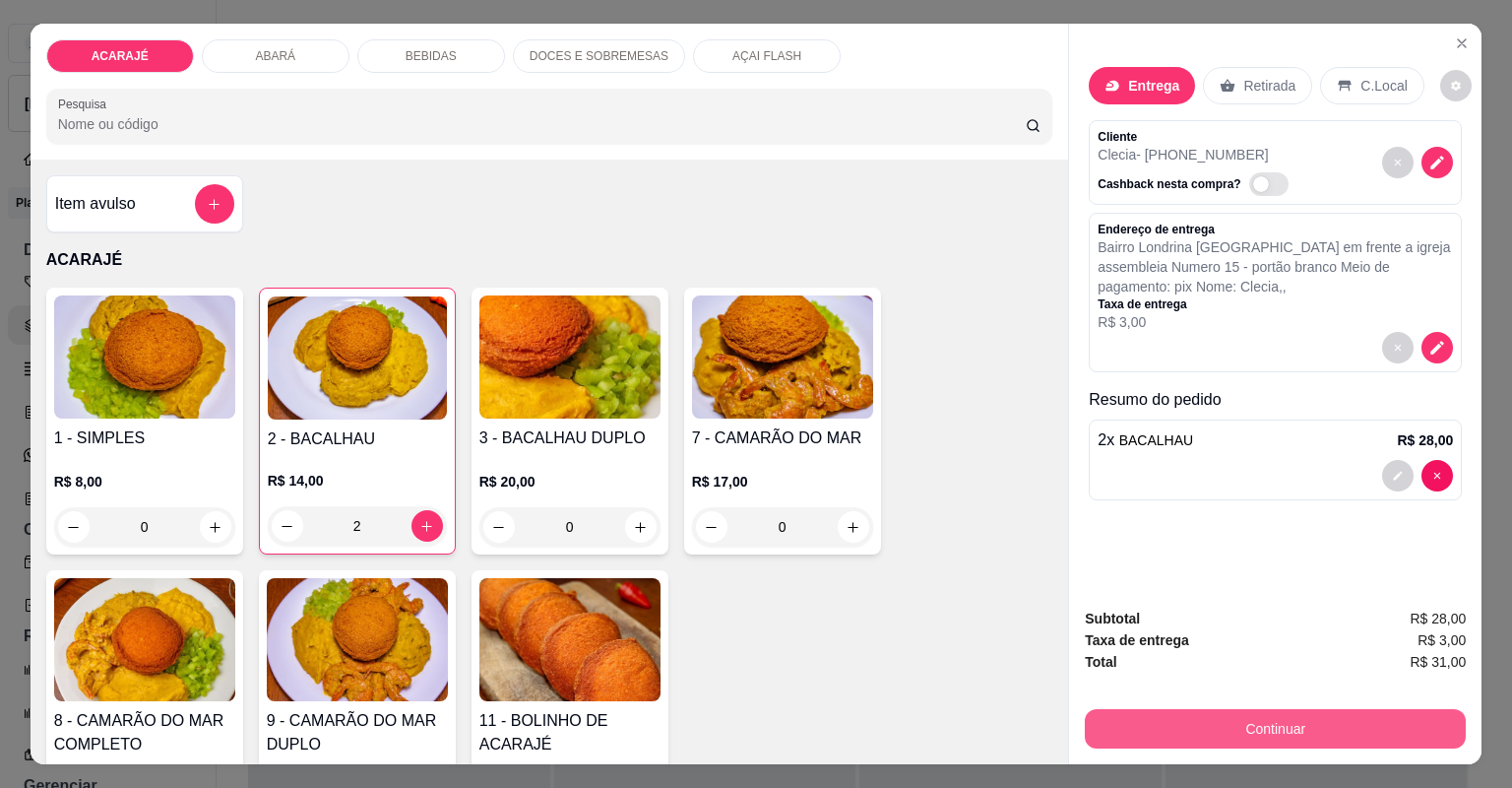 click on "Continuar" at bounding box center (1275, 729) 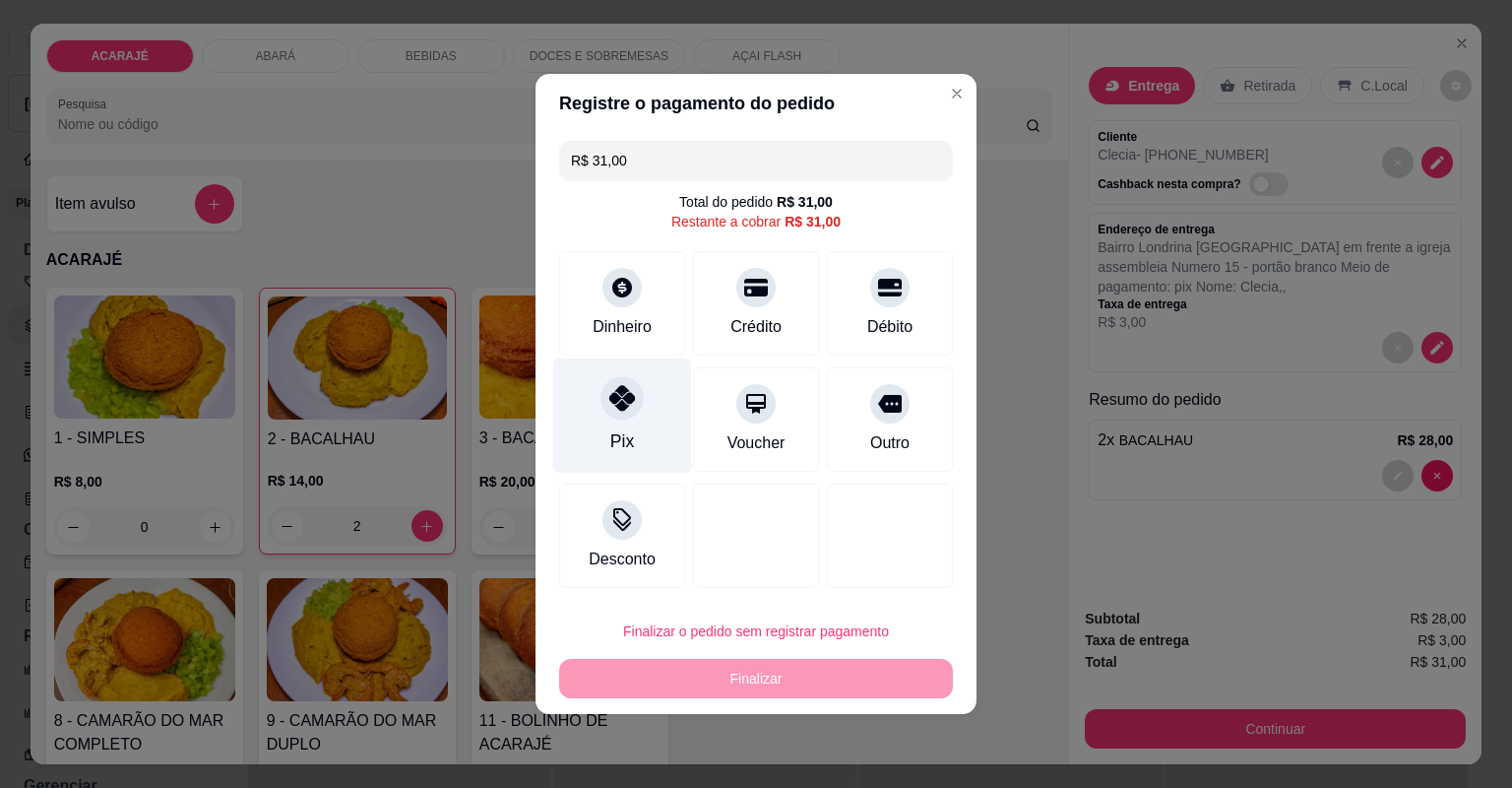 click on "Pix" at bounding box center (622, 416) 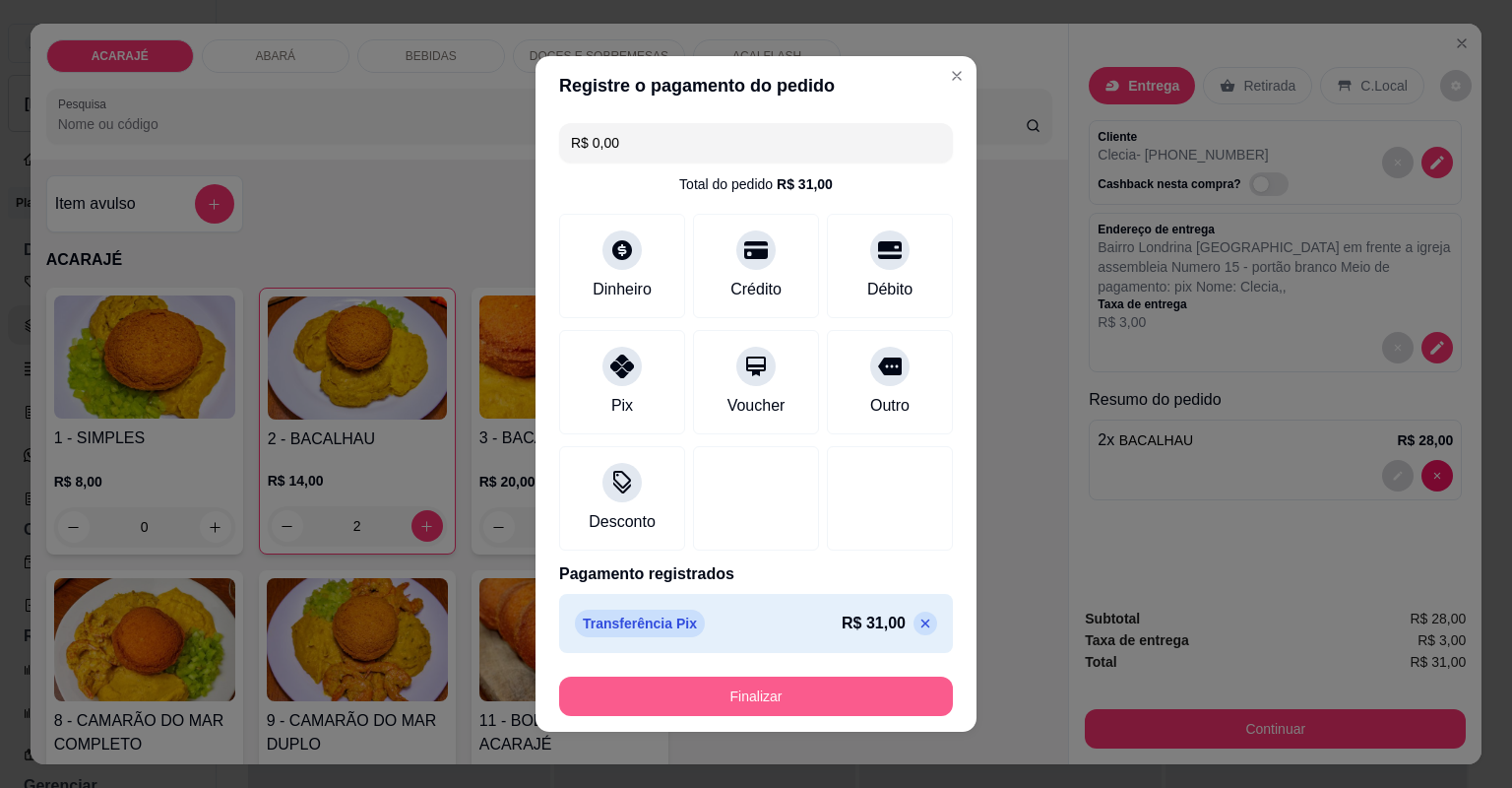 click on "Finalizar" at bounding box center (756, 696) 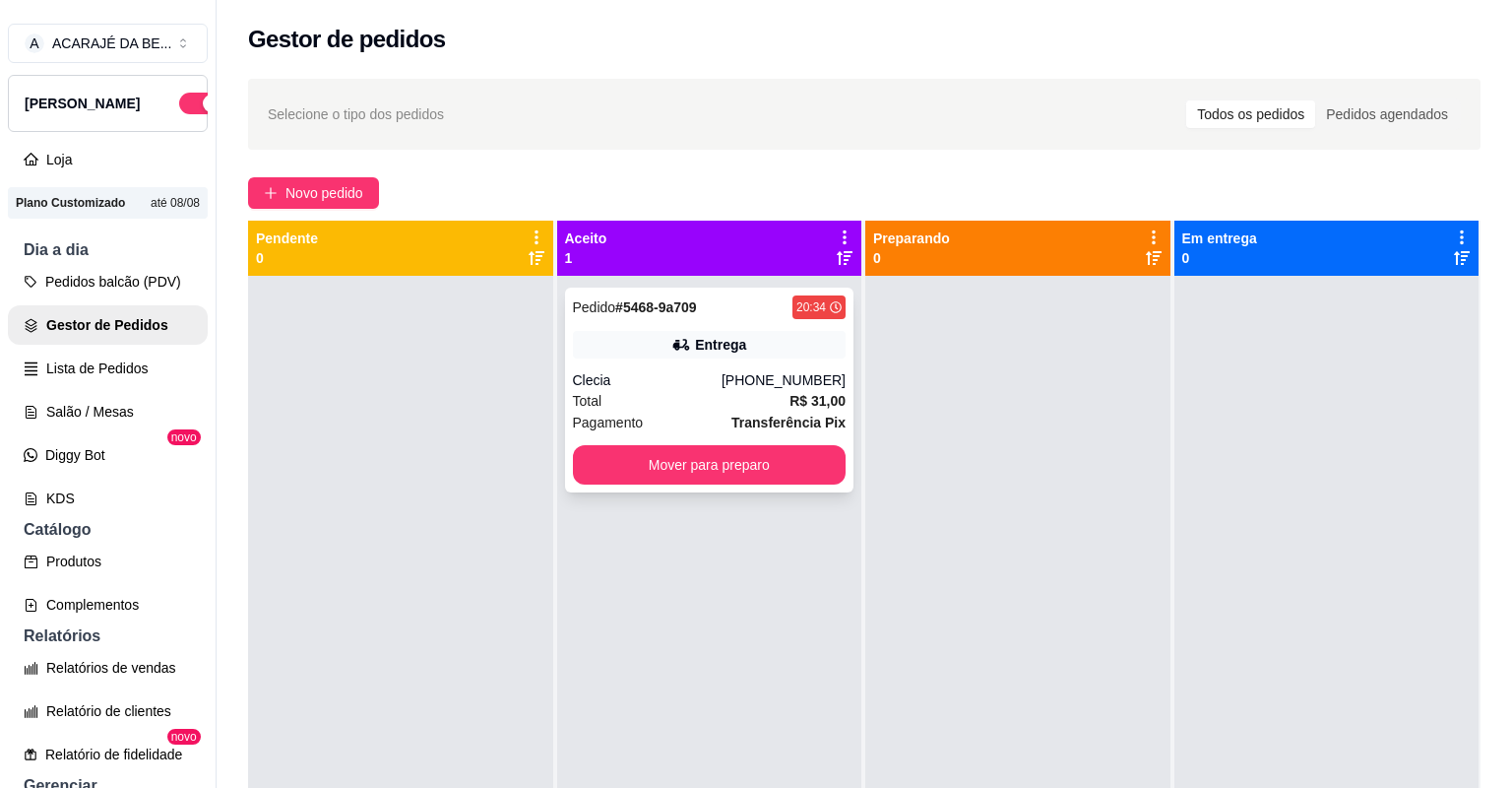 click on "Total R$ 31,00" at bounding box center [710, 401] 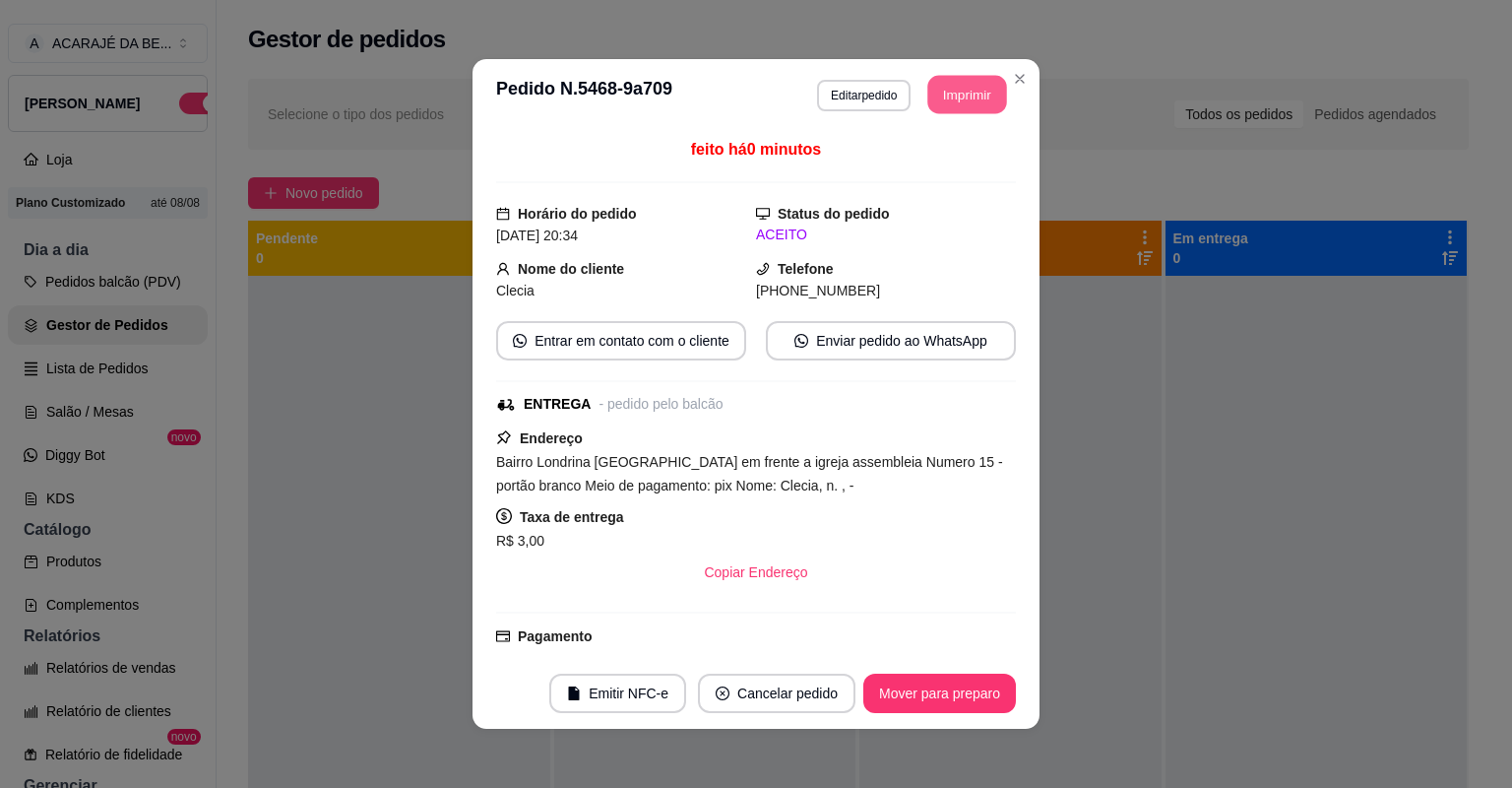 click on "Imprimir" at bounding box center [968, 95] 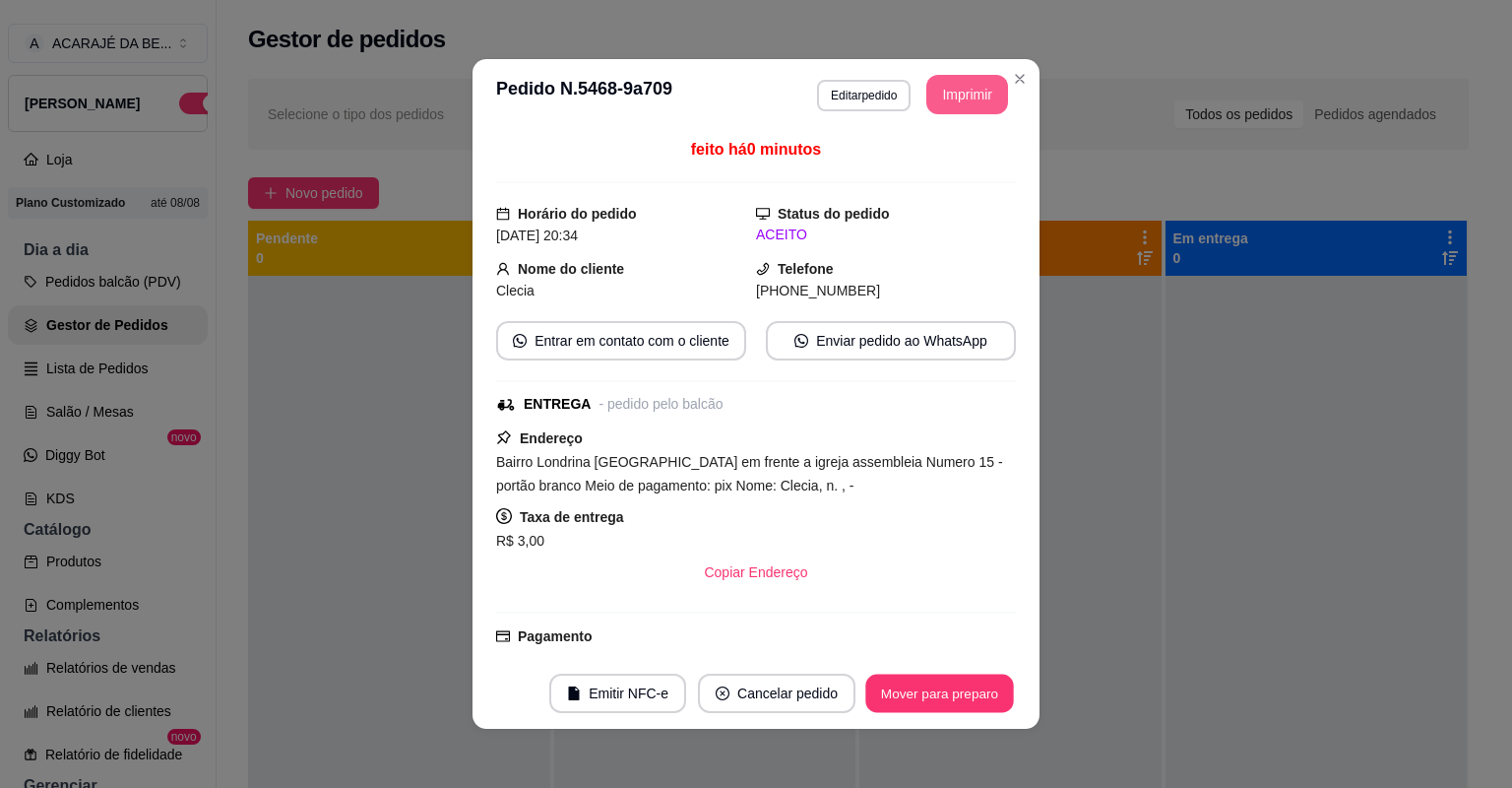 click on "Mover para preparo" at bounding box center [939, 693] 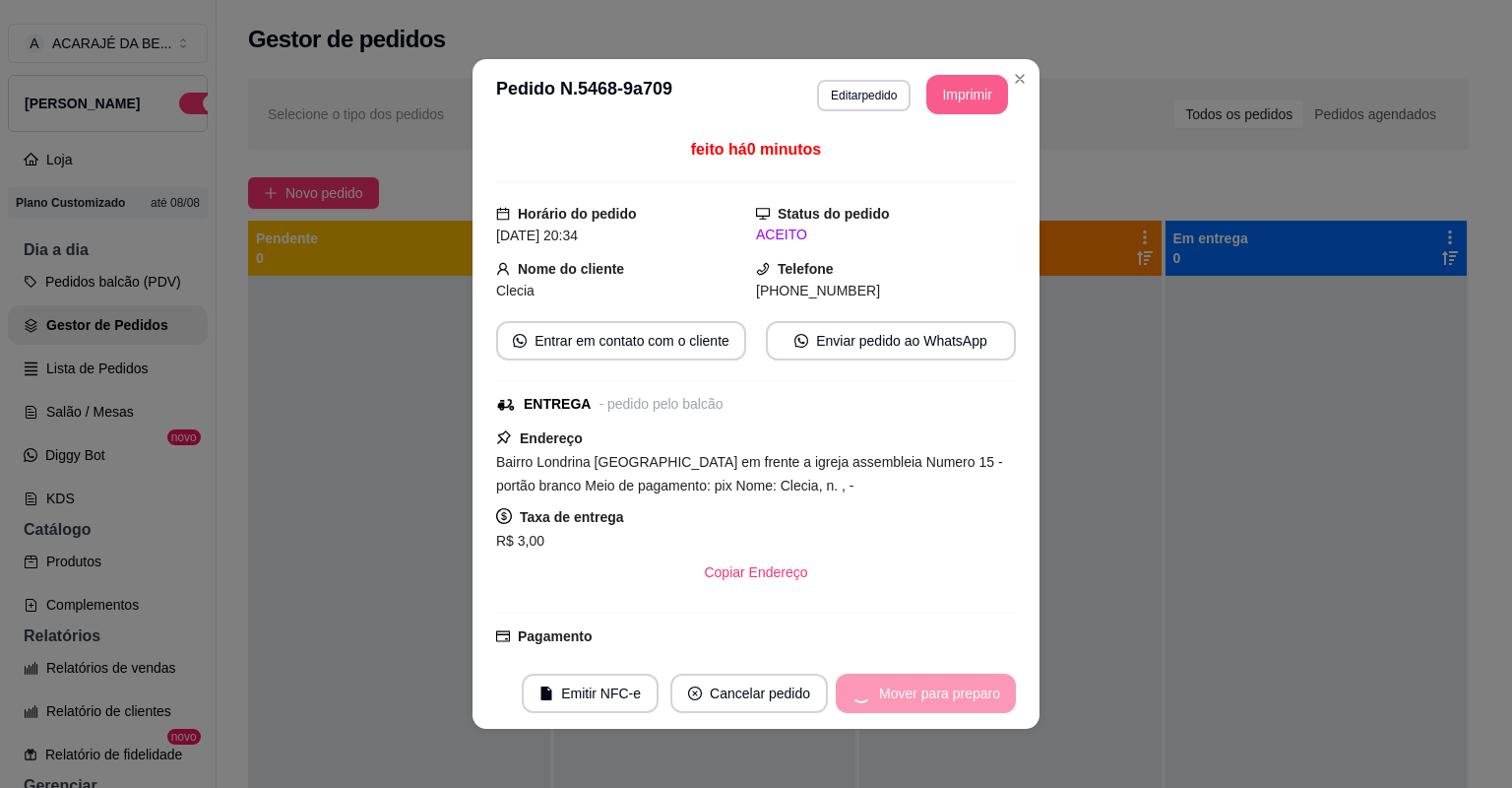 click on "Mover para preparo" at bounding box center (925, 693) 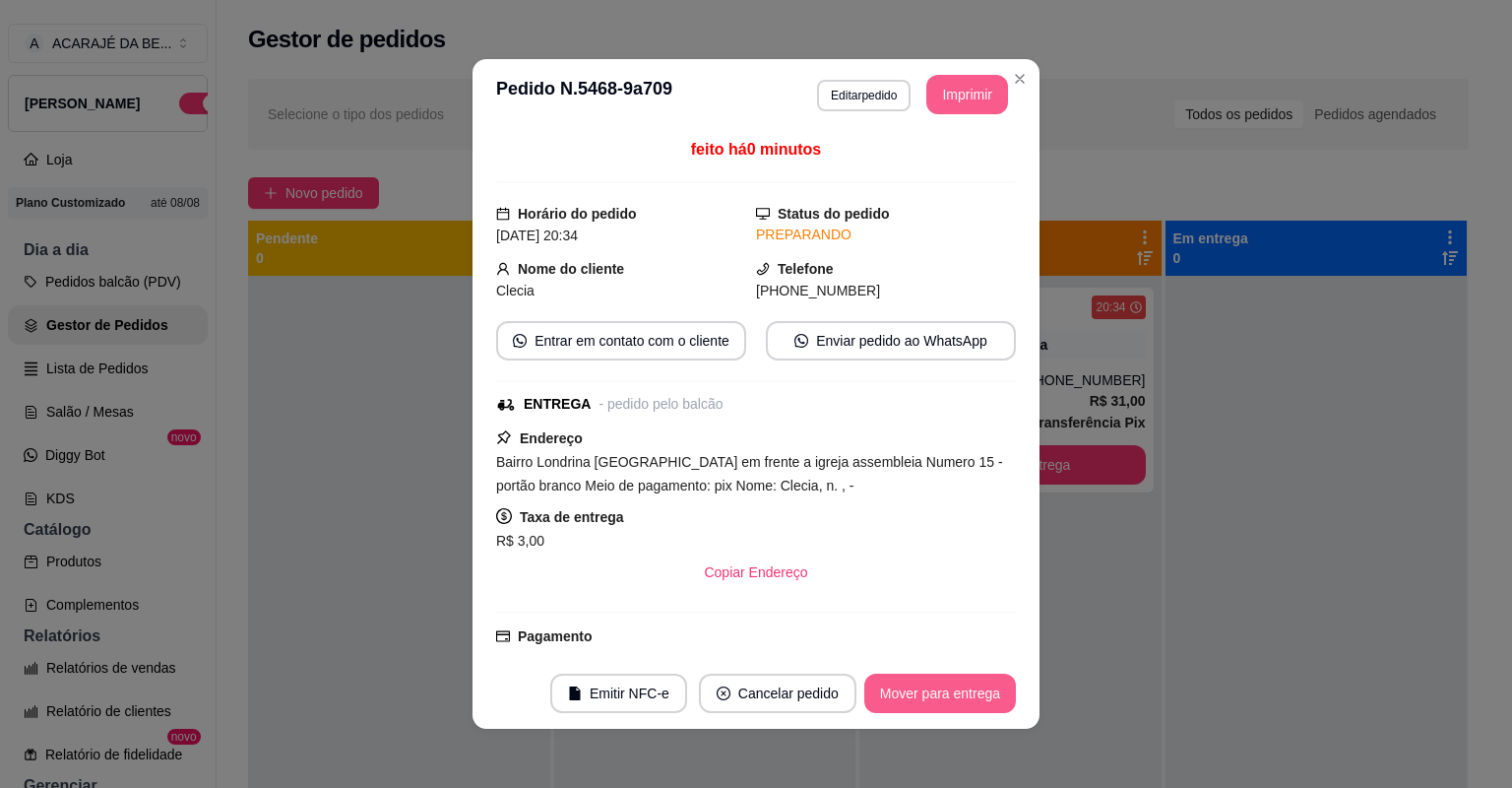 click on "Mover para entrega" at bounding box center (940, 693) 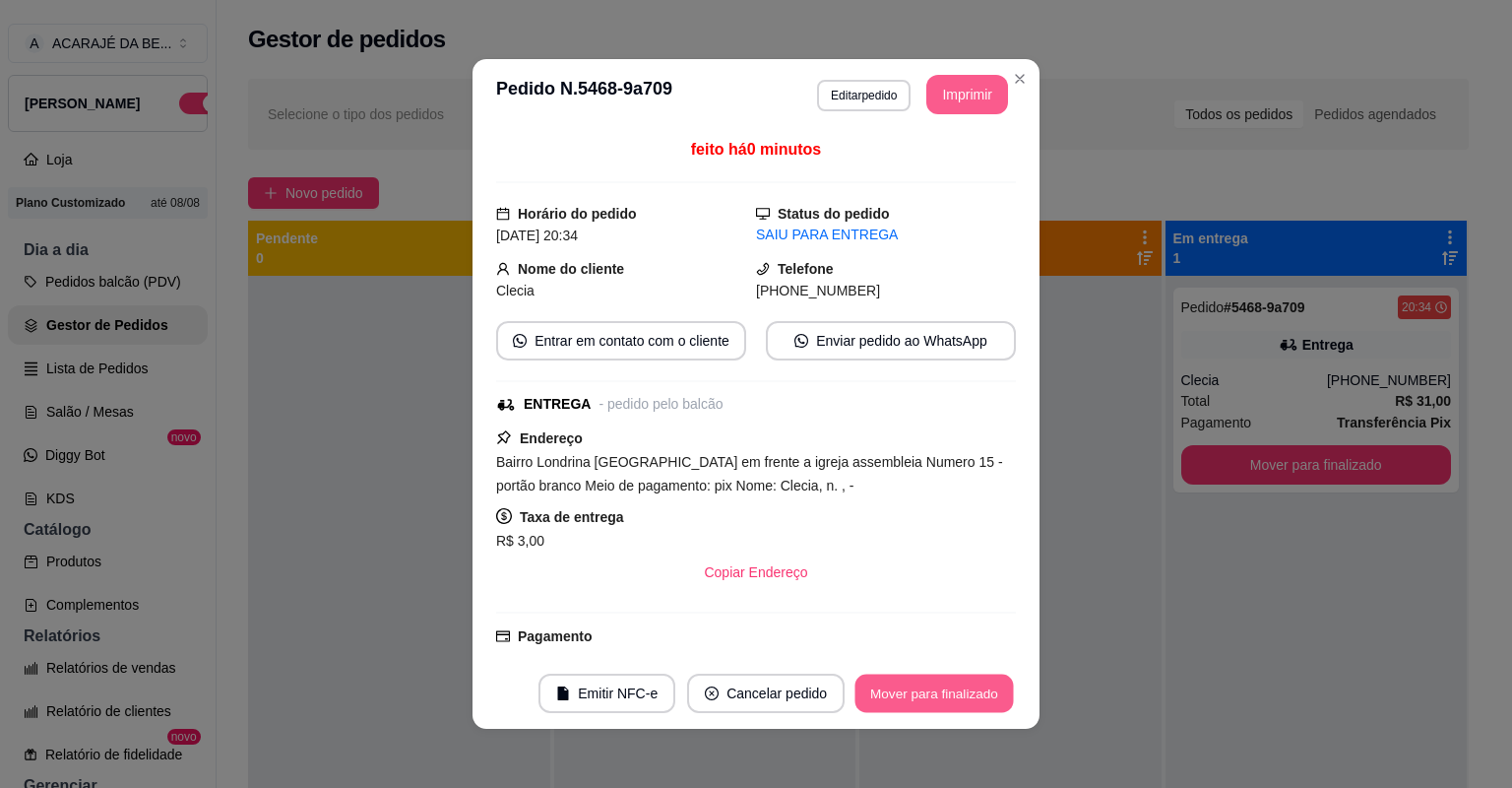 click on "Mover para finalizado" at bounding box center [934, 693] 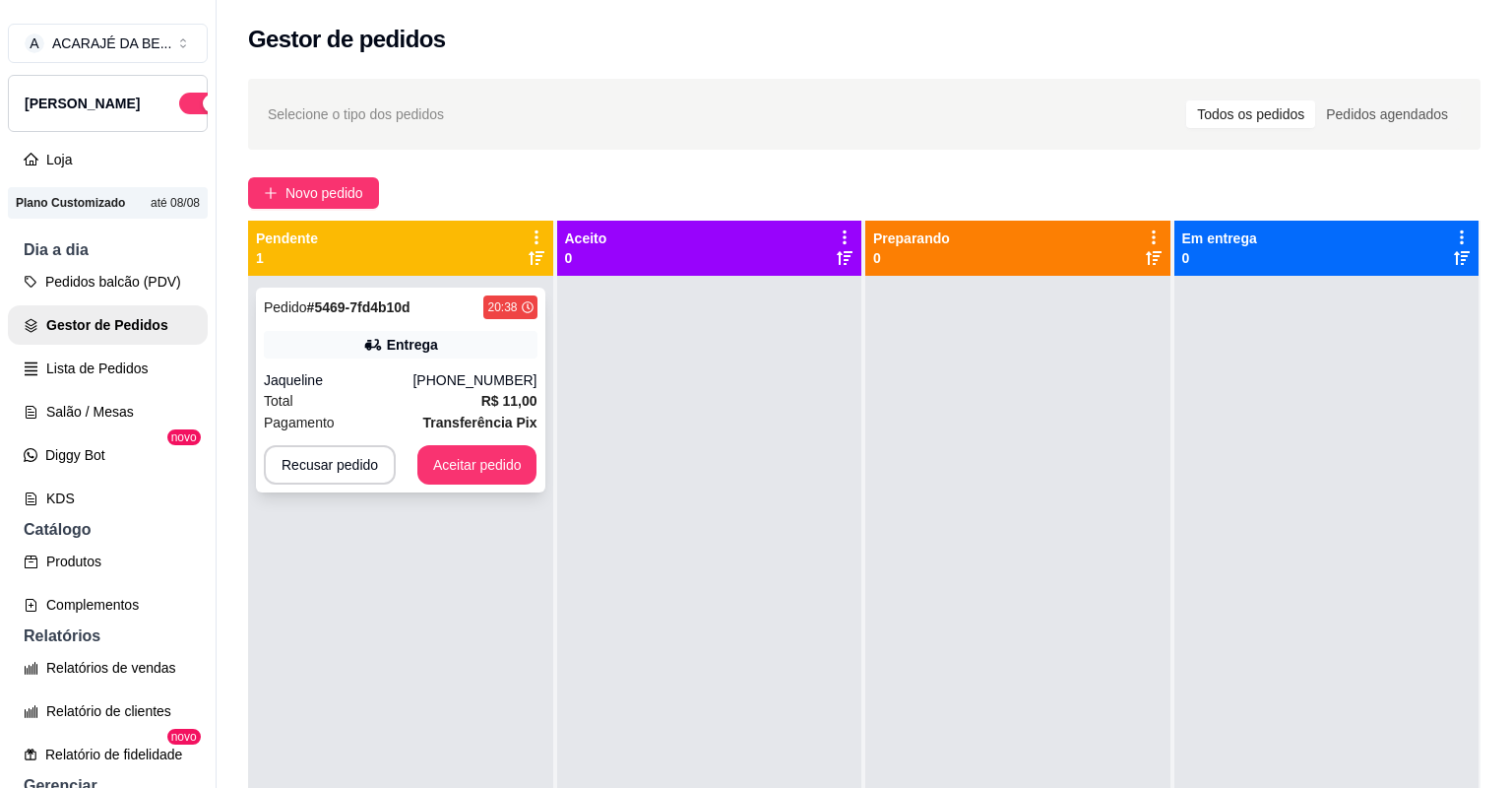 click on "Pedido  # 5469-7fd4b10d 20:38 Entrega Jaqueline  [PHONE_NUMBER] Total R$ 11,00 Pagamento Transferência Pix Recusar pedido Aceitar pedido" at bounding box center [401, 390] 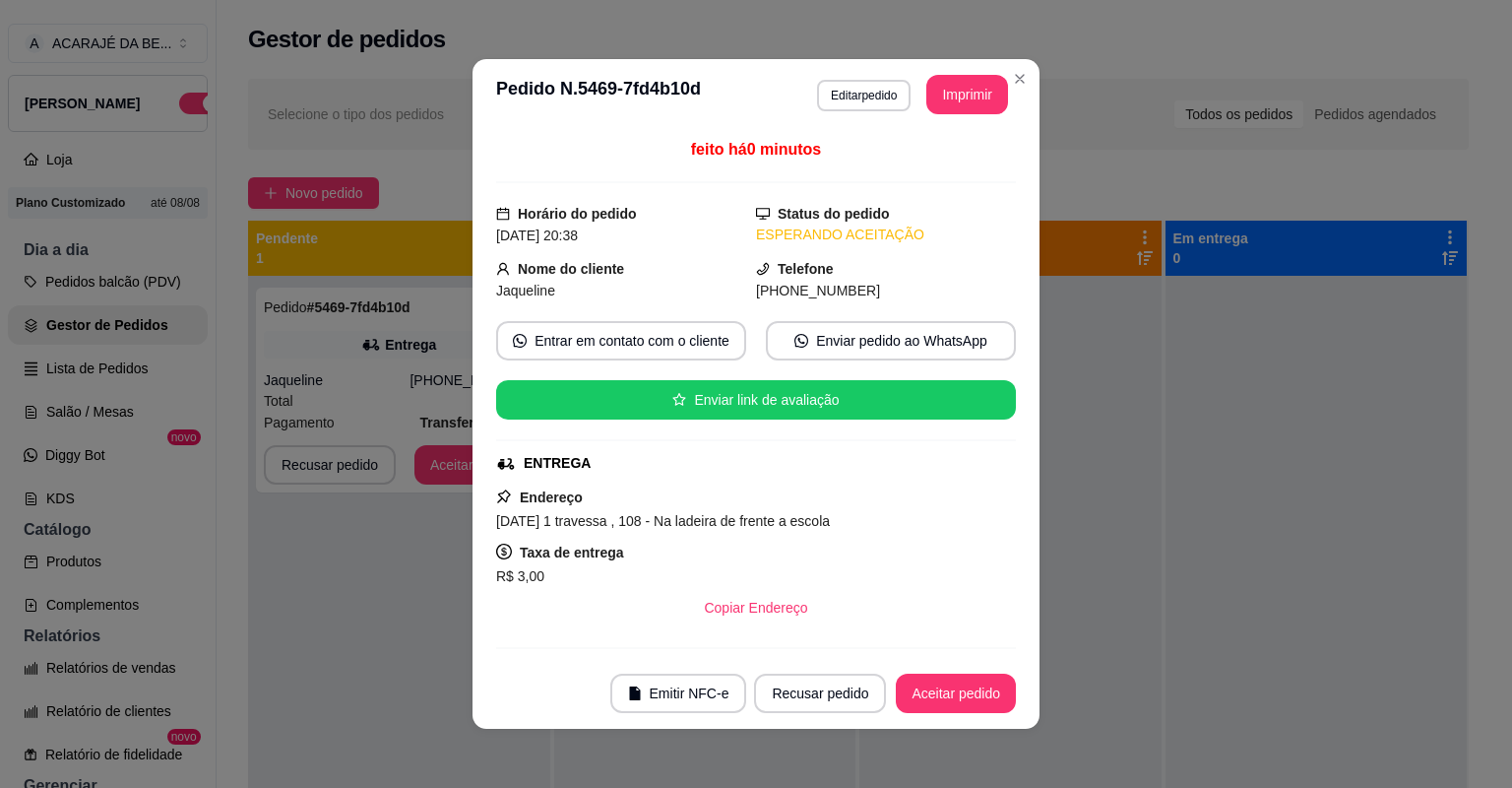click on "**********" at bounding box center (913, 95) 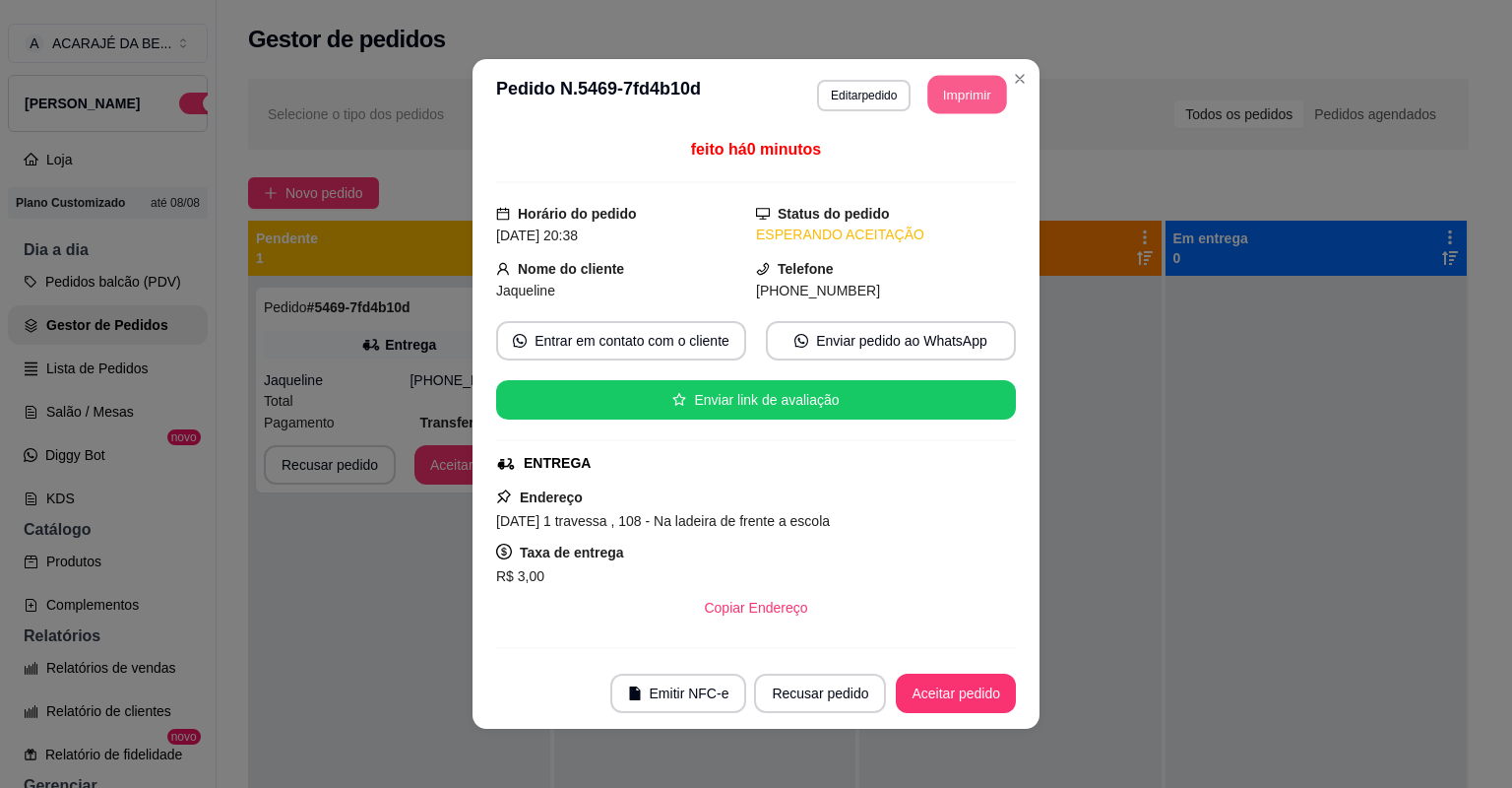click on "Imprimir" at bounding box center (968, 95) 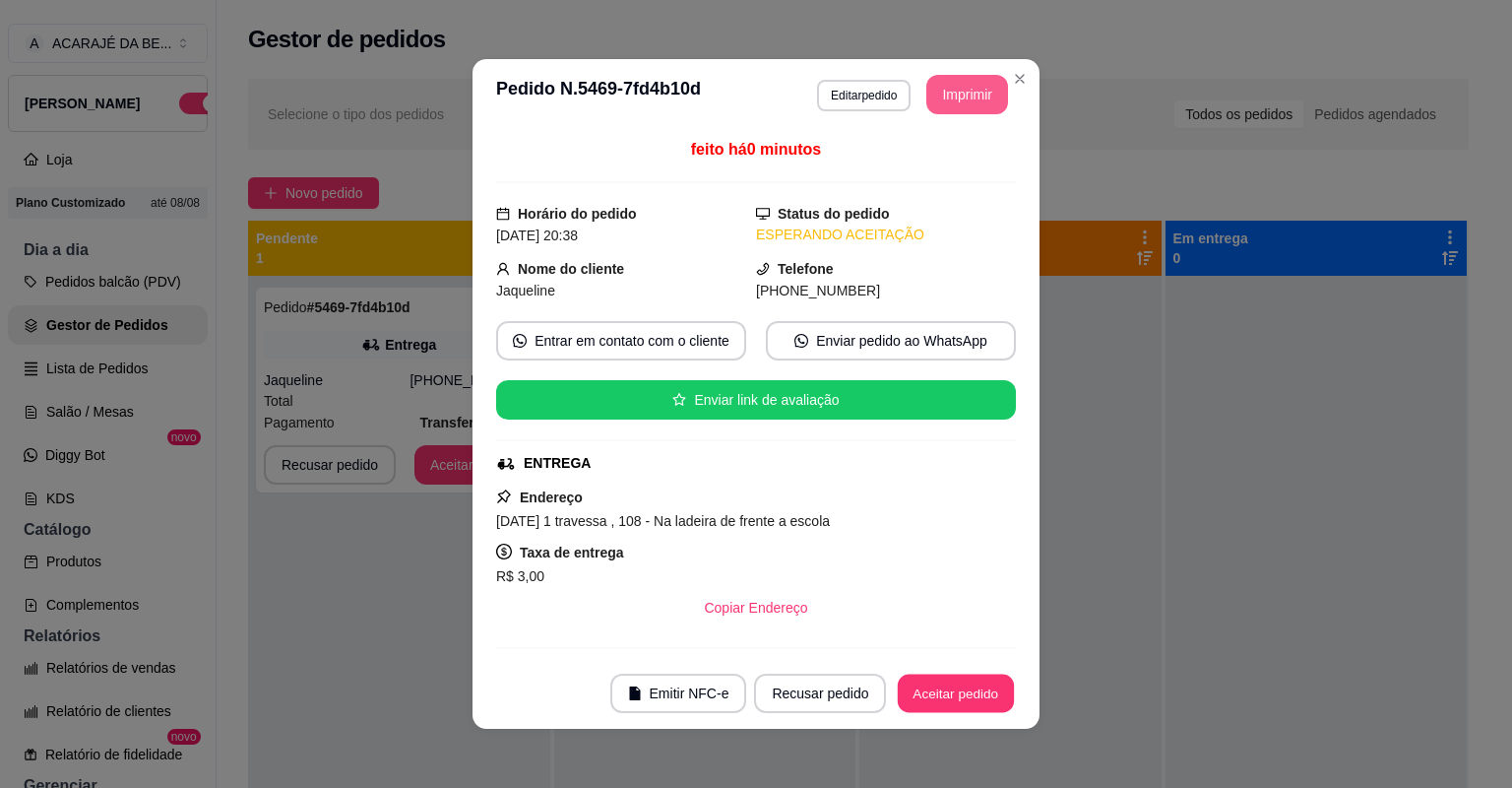 click on "Aceitar pedido" at bounding box center [956, 693] 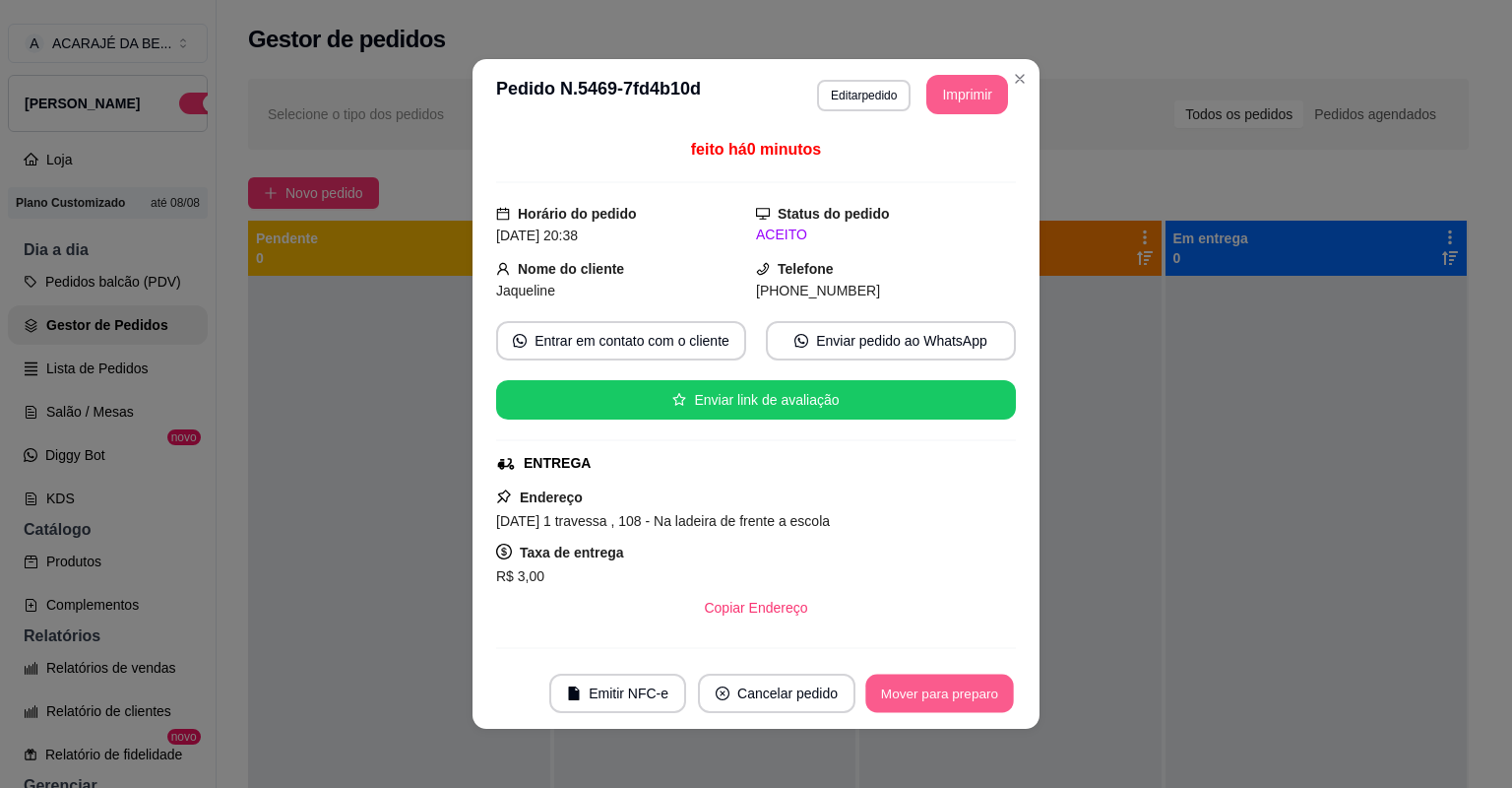 click on "Mover para preparo" at bounding box center [939, 693] 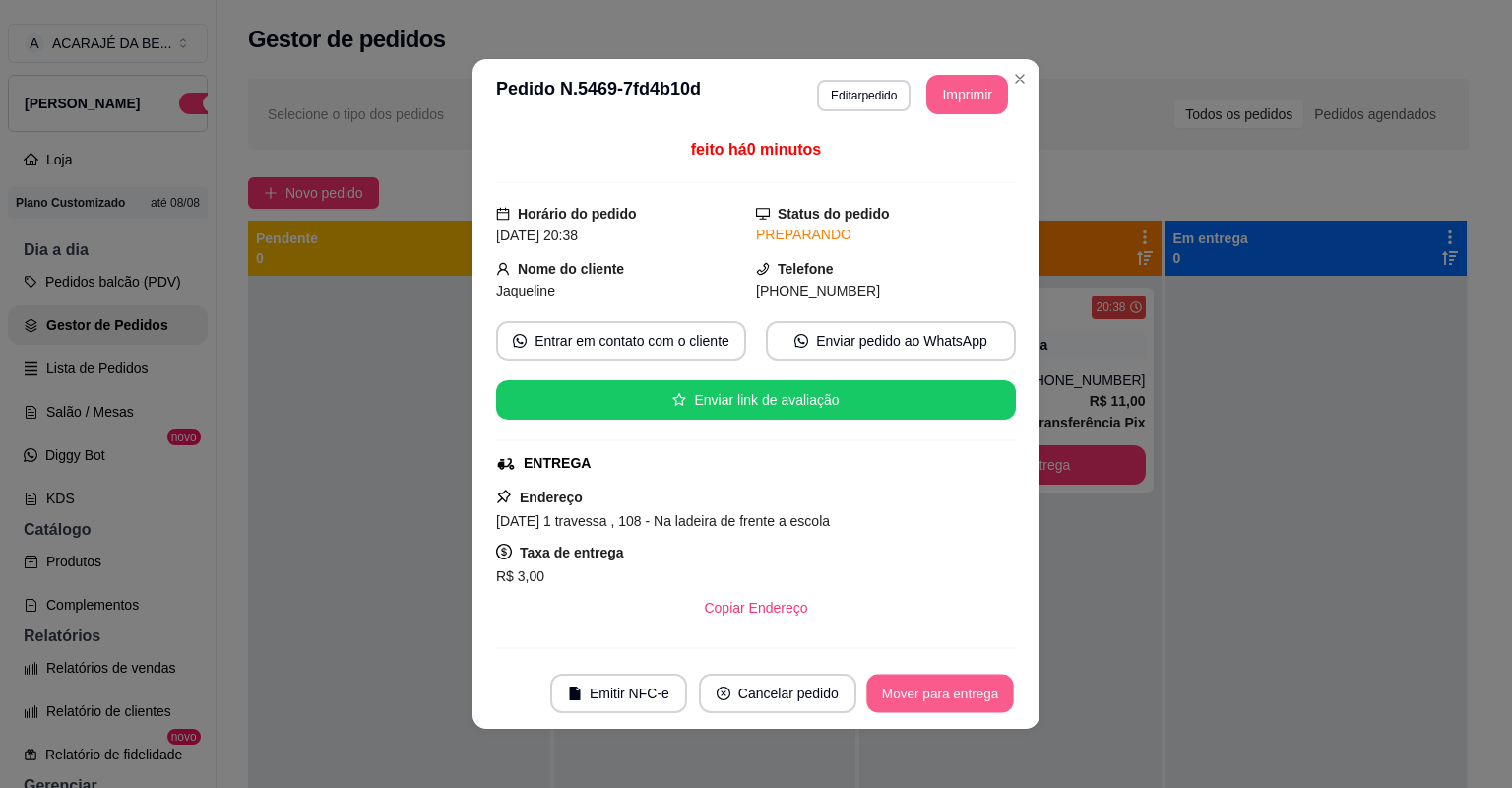 click on "Mover para entrega" at bounding box center [940, 693] 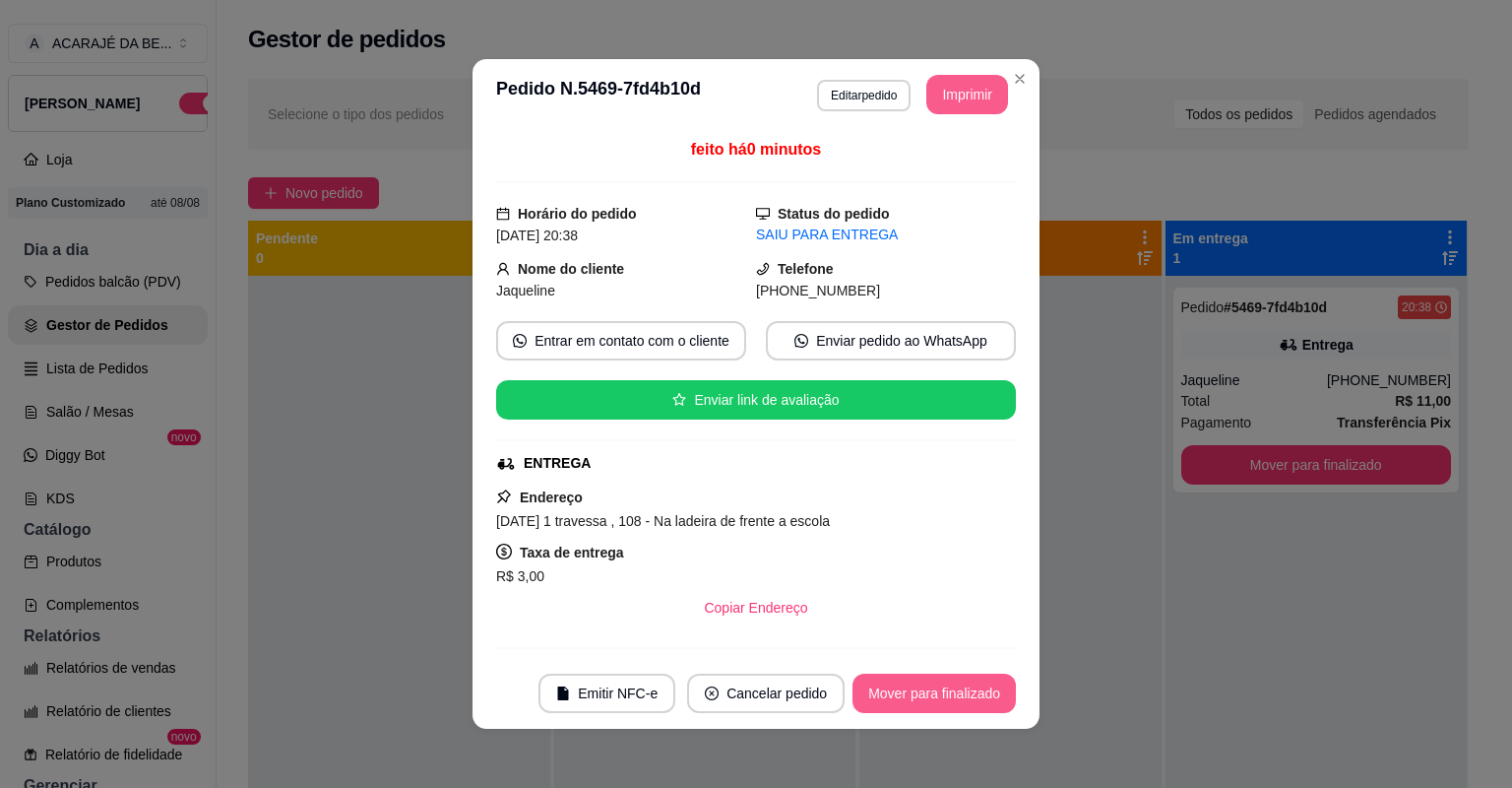 click on "Mover para finalizado" at bounding box center [934, 693] 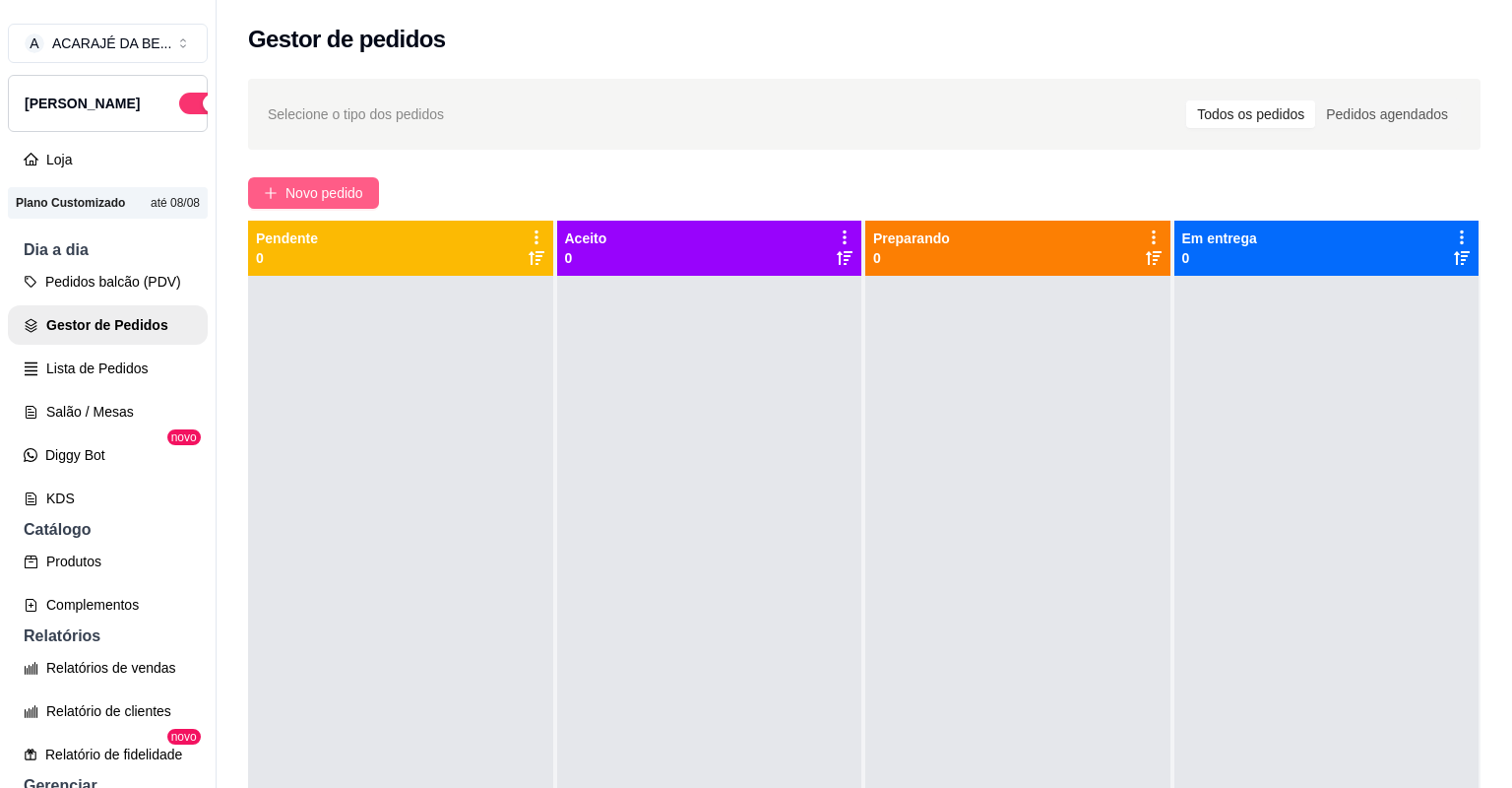 click on "Novo pedido" at bounding box center (324, 193) 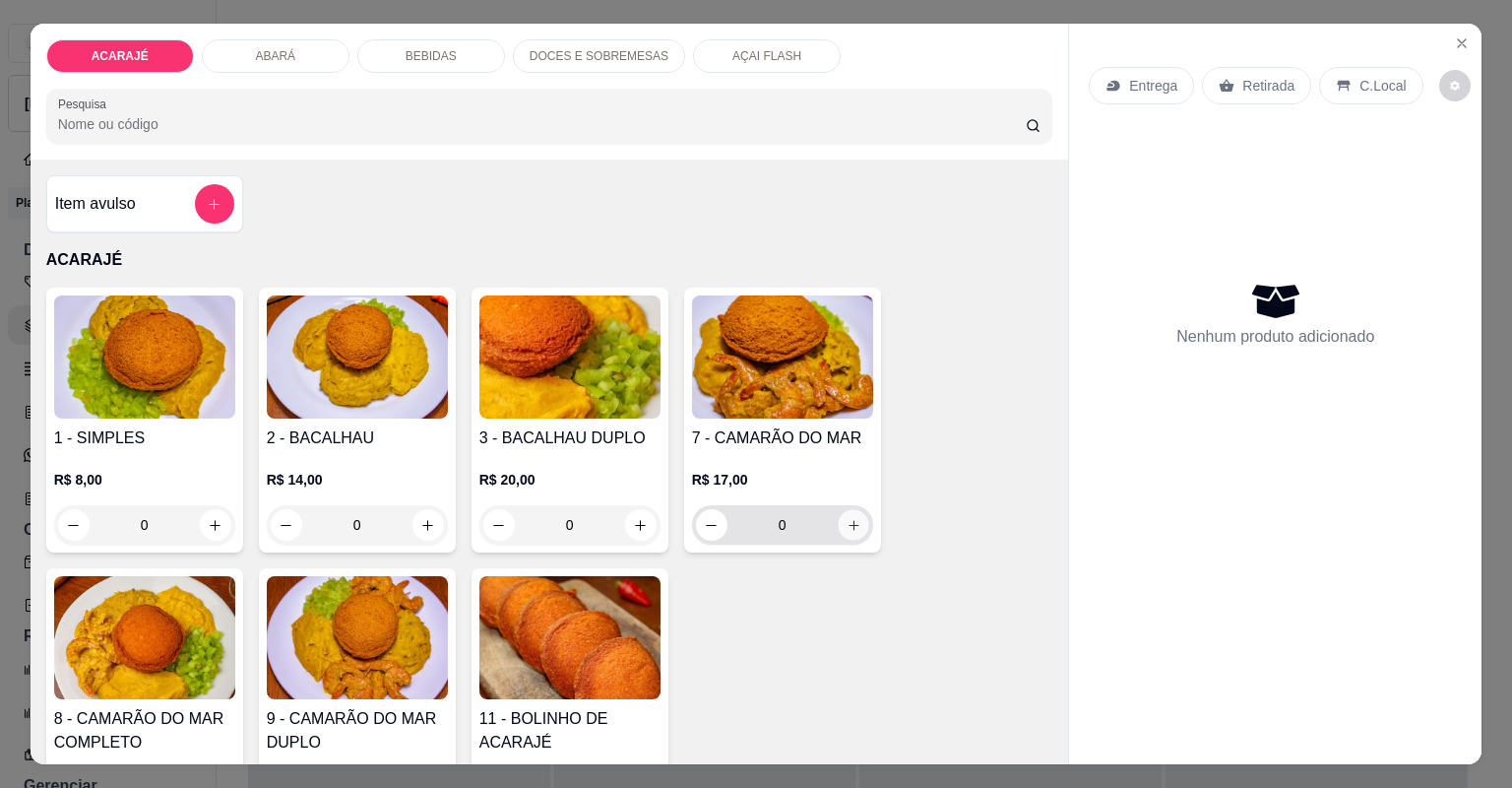 click at bounding box center [852, 524] 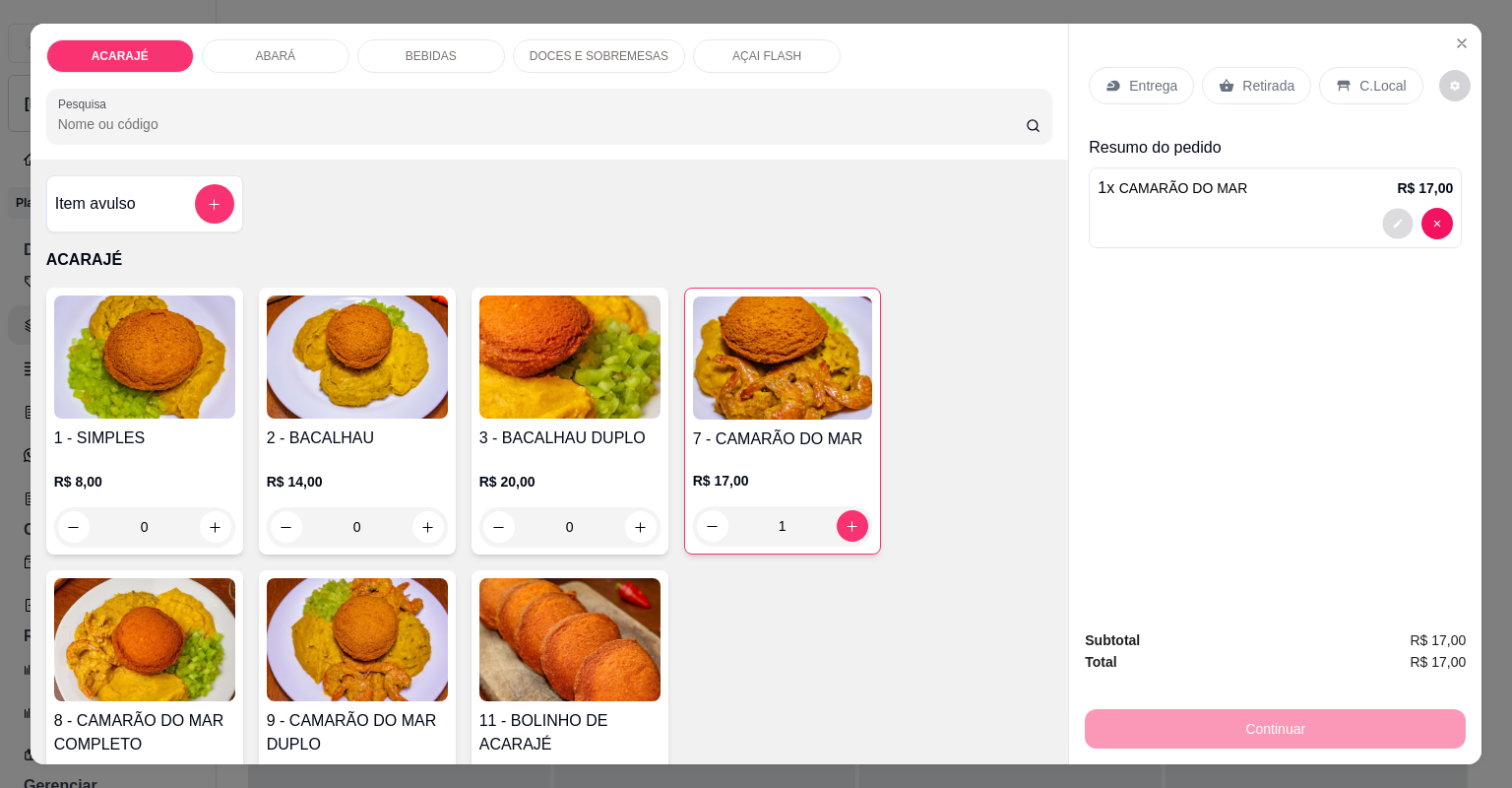 click at bounding box center (1398, 223) 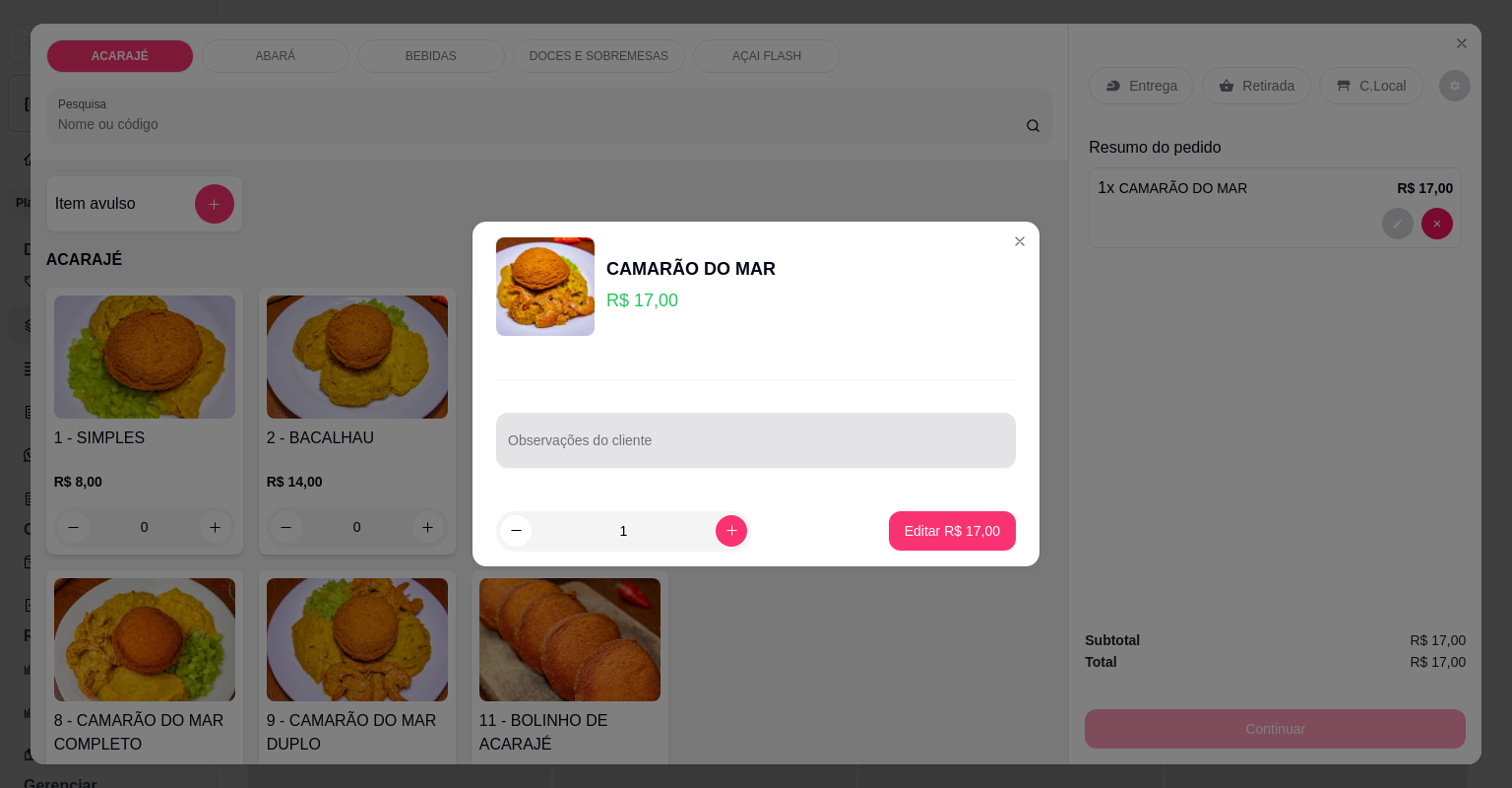 click at bounding box center [756, 440] 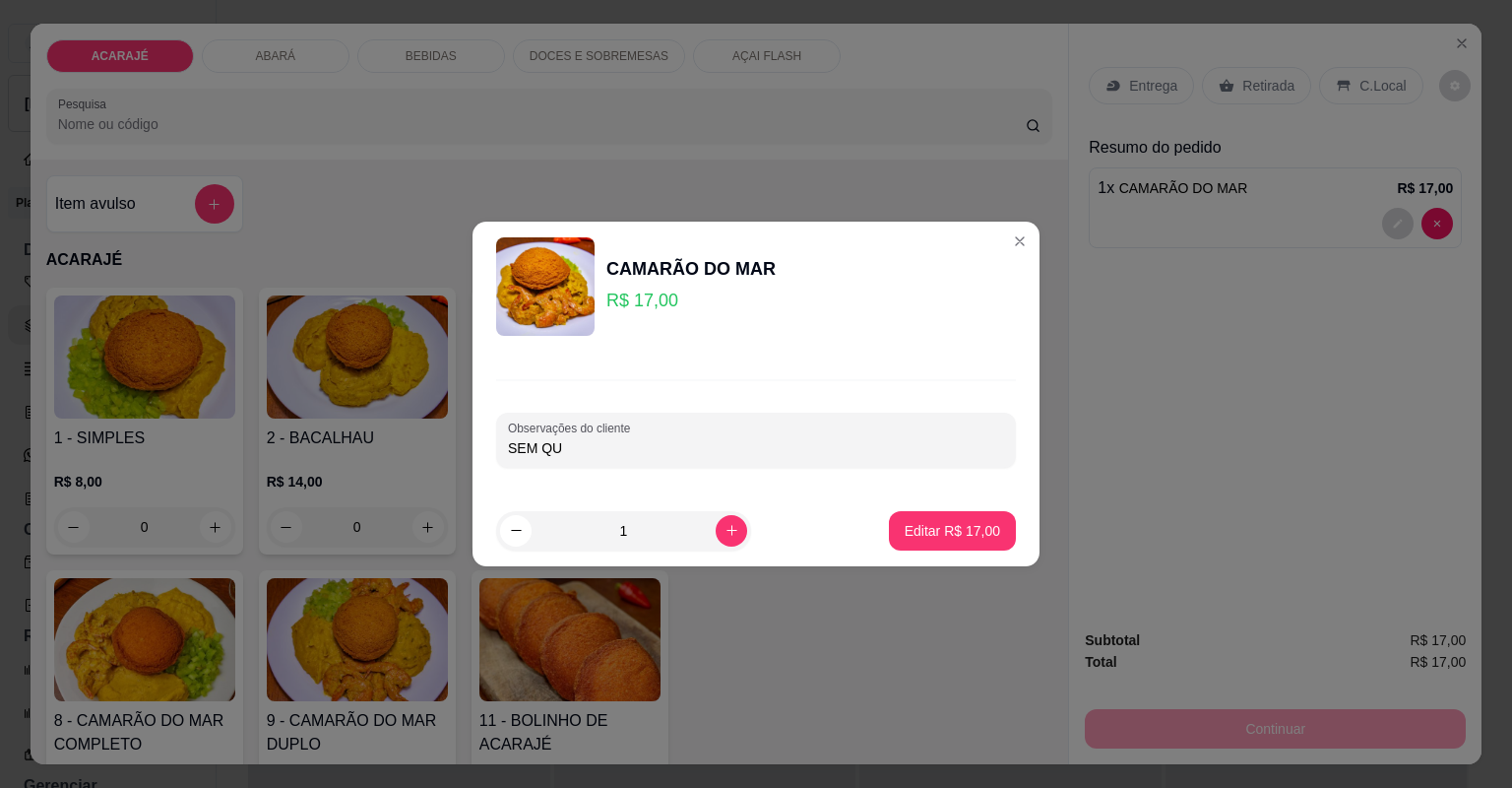 type on "SEM QUI" 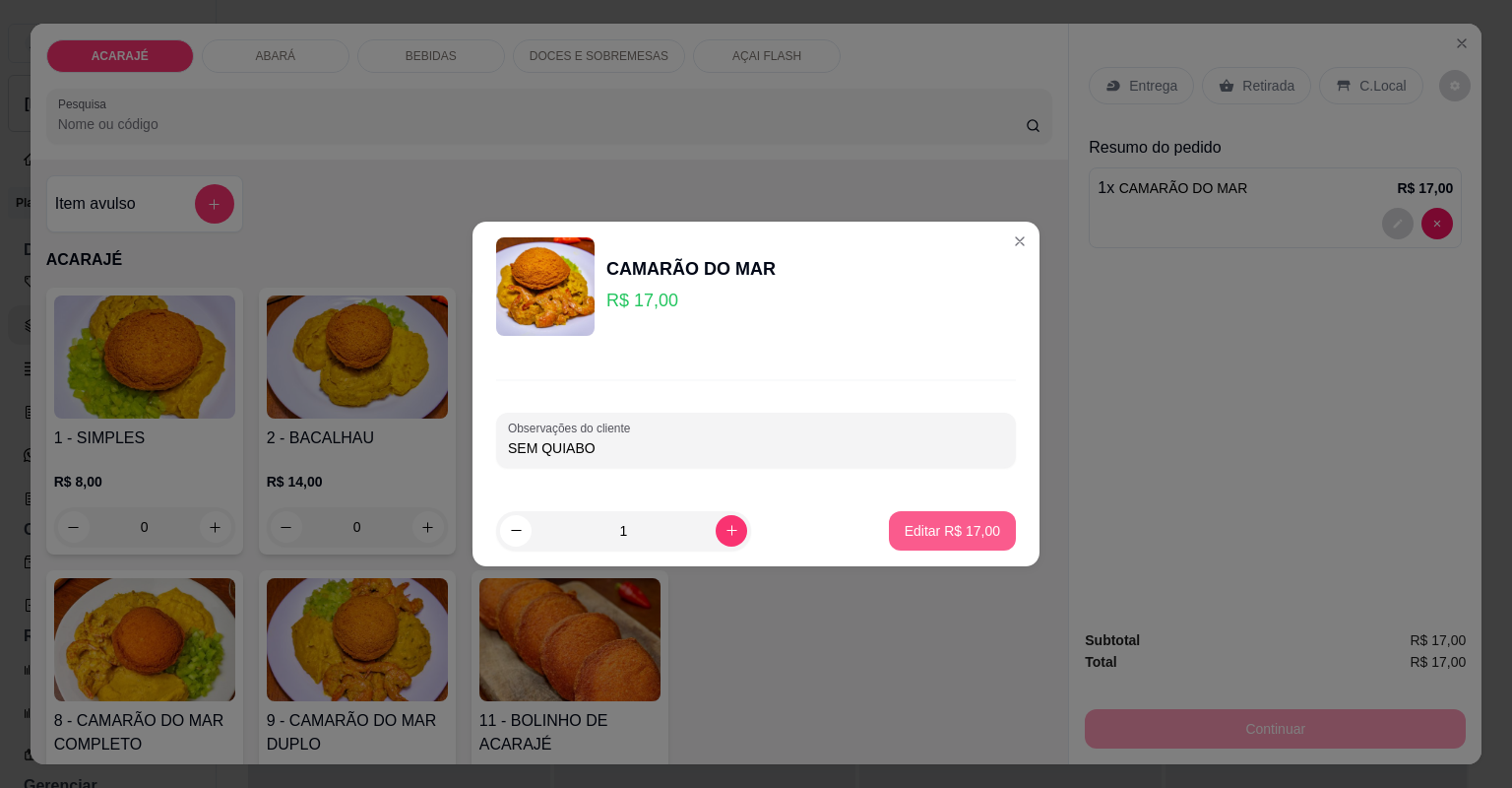 click on "Editar   R$ 17,00" at bounding box center [952, 531] 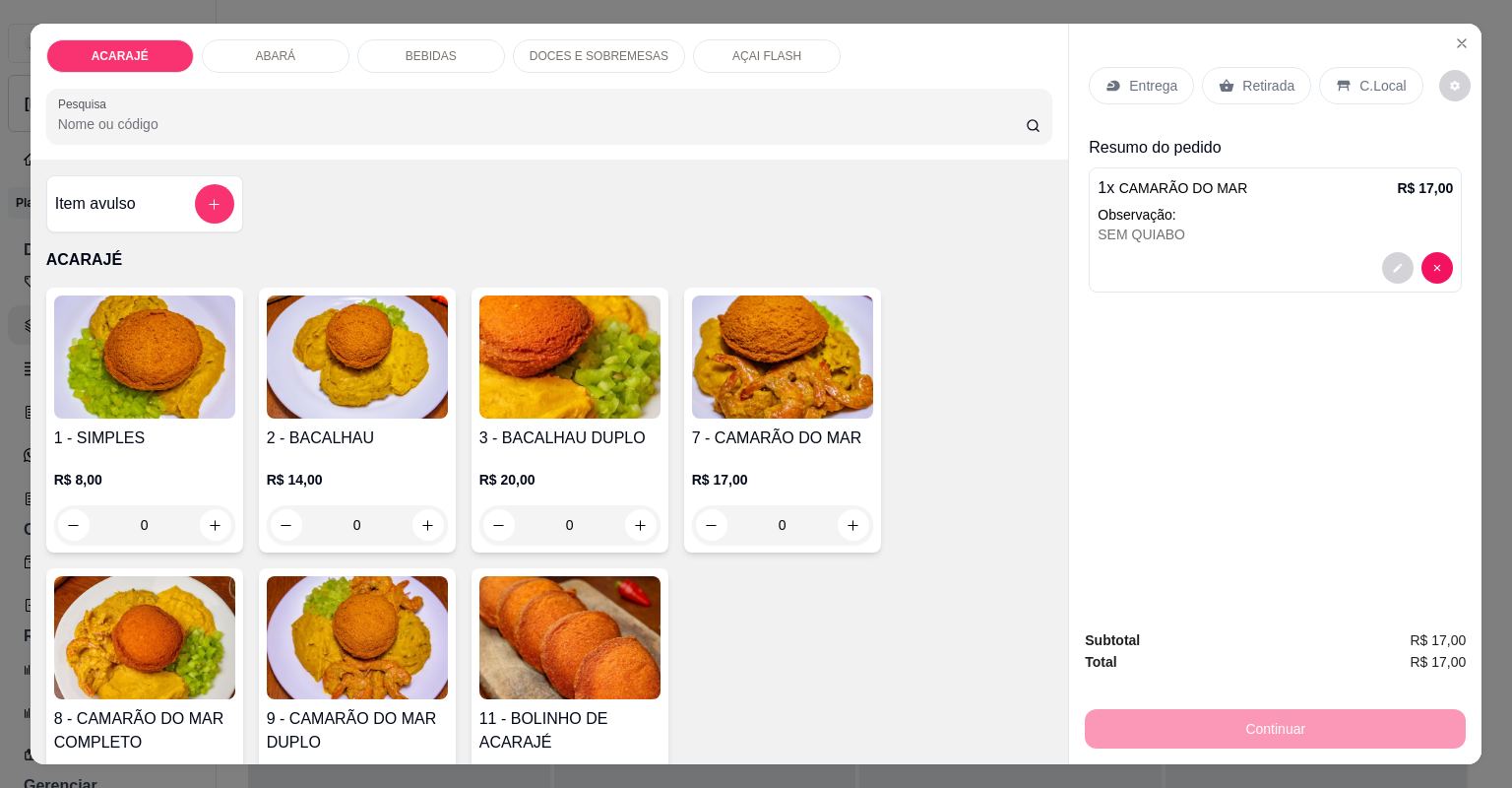 click on "Entrega" at bounding box center [1153, 86] 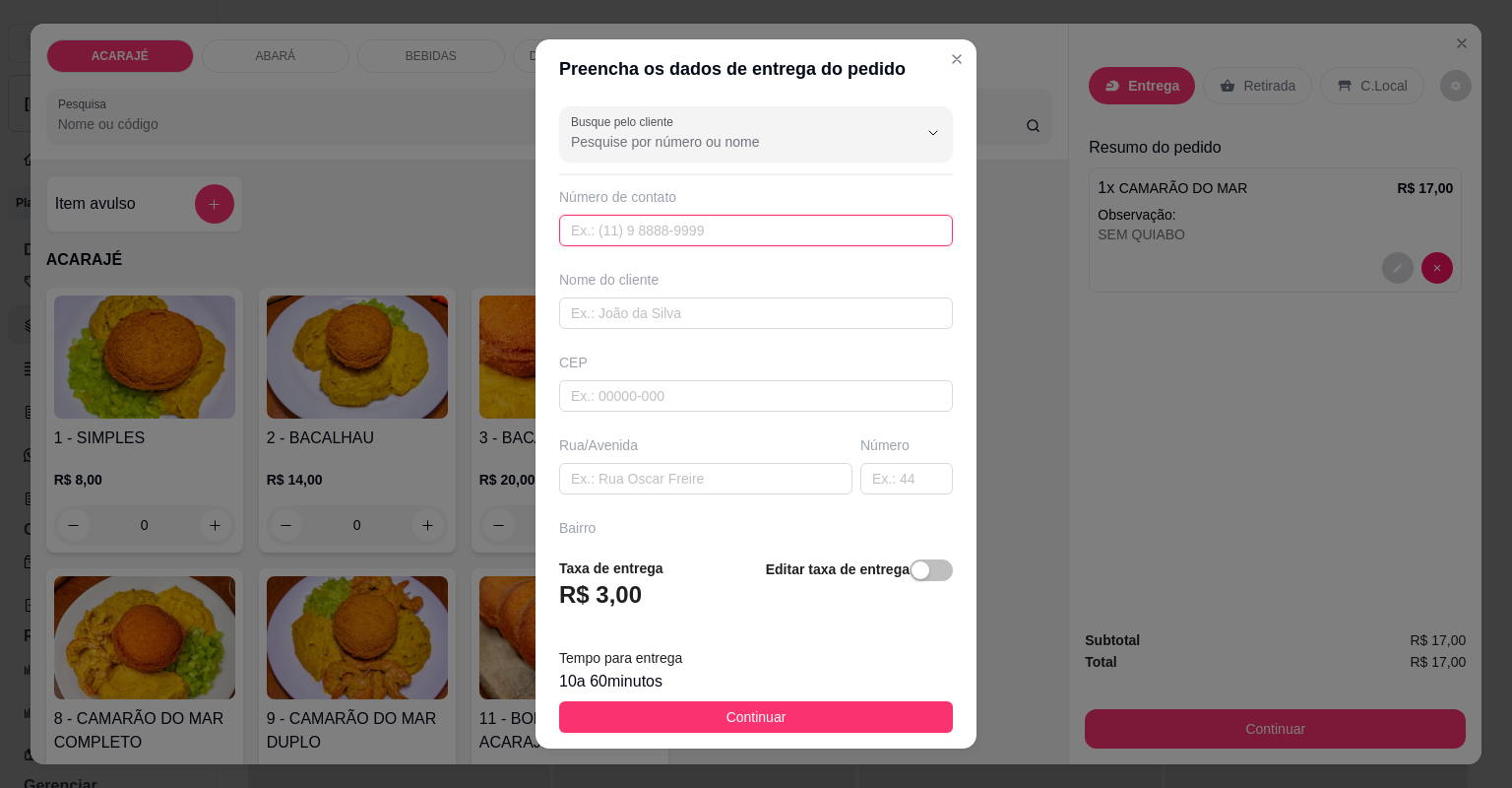 click at bounding box center [756, 230] 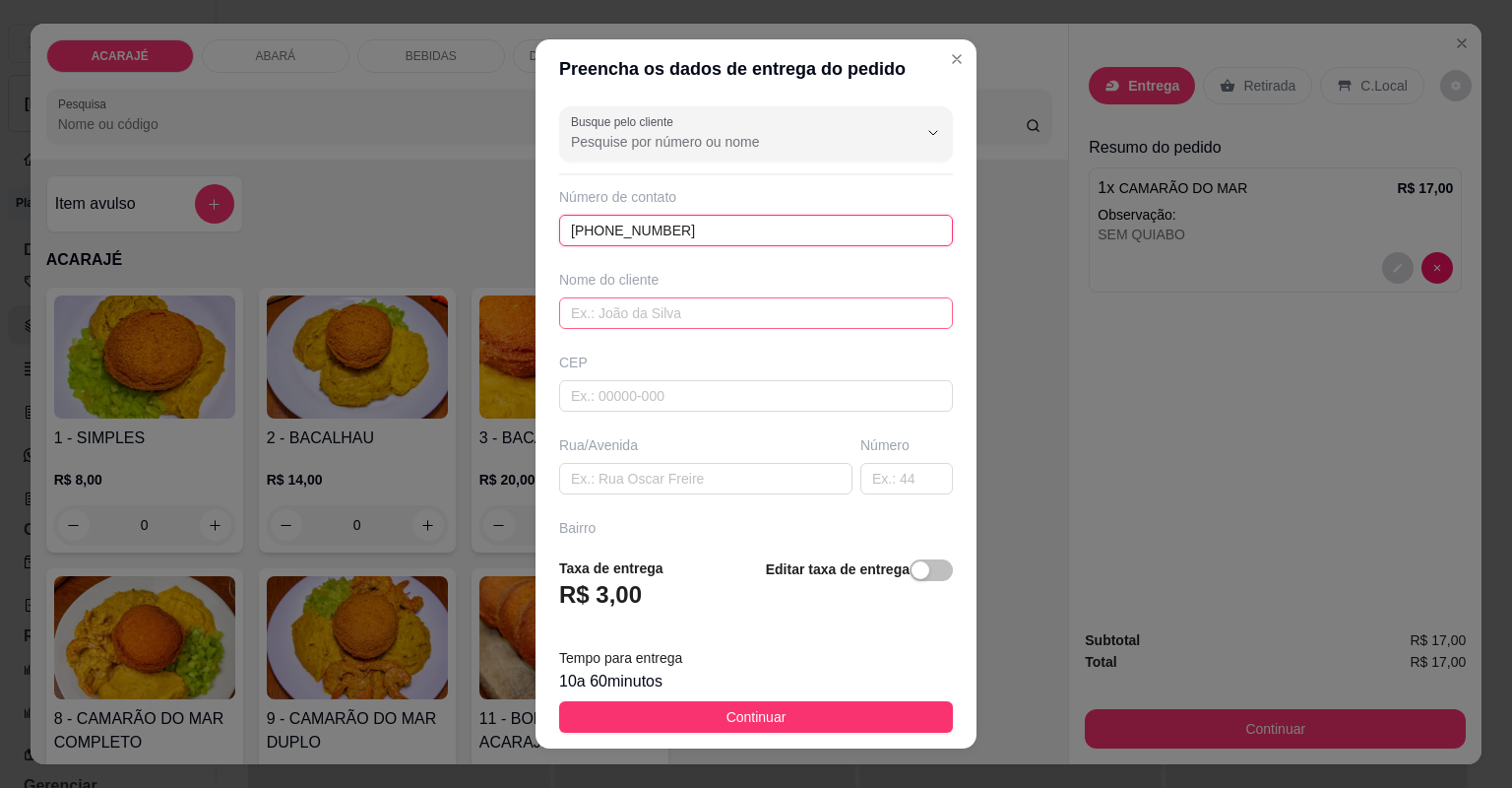 type on "[PHONE_NUMBER]" 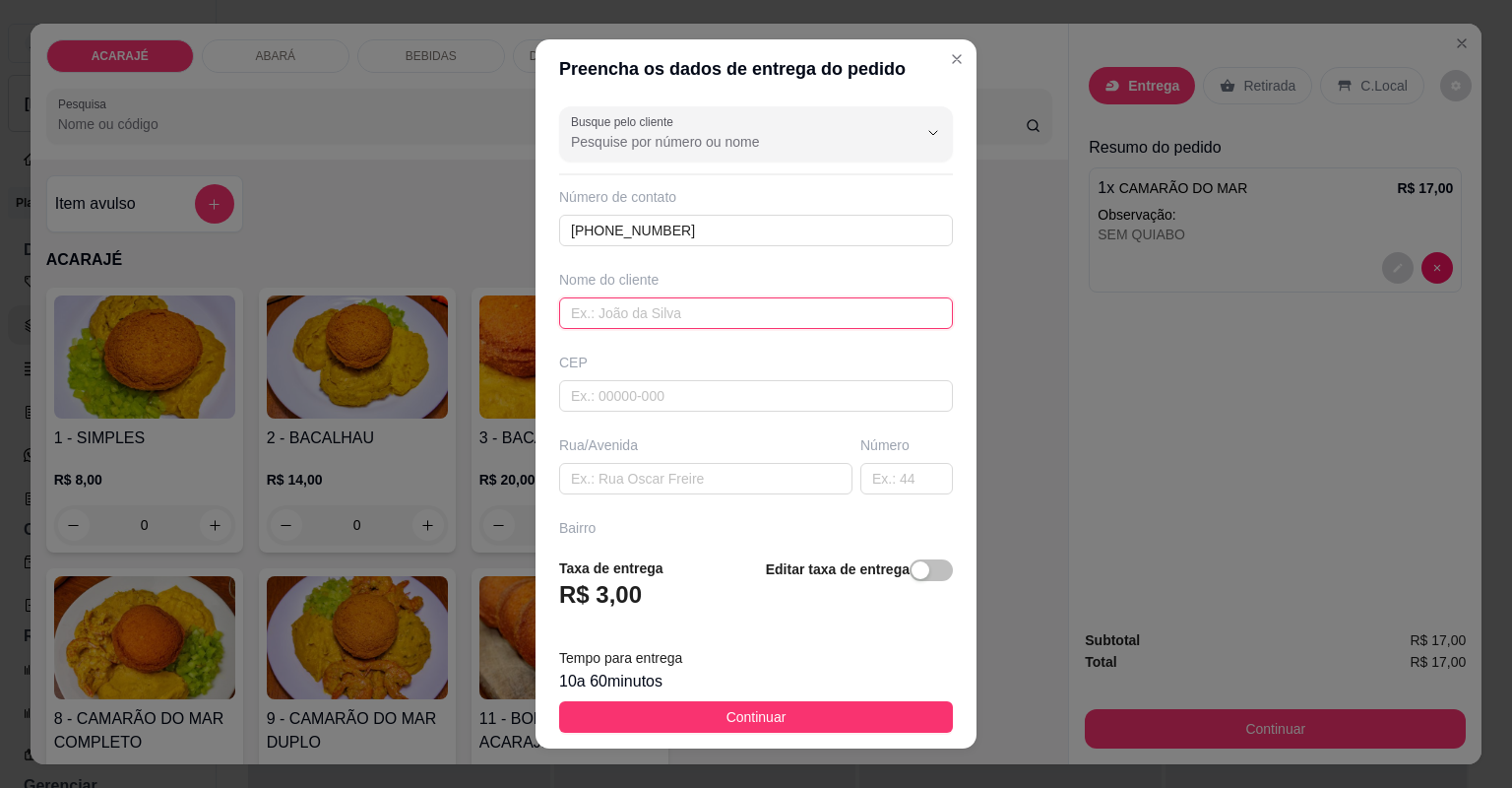 click at bounding box center [756, 313] 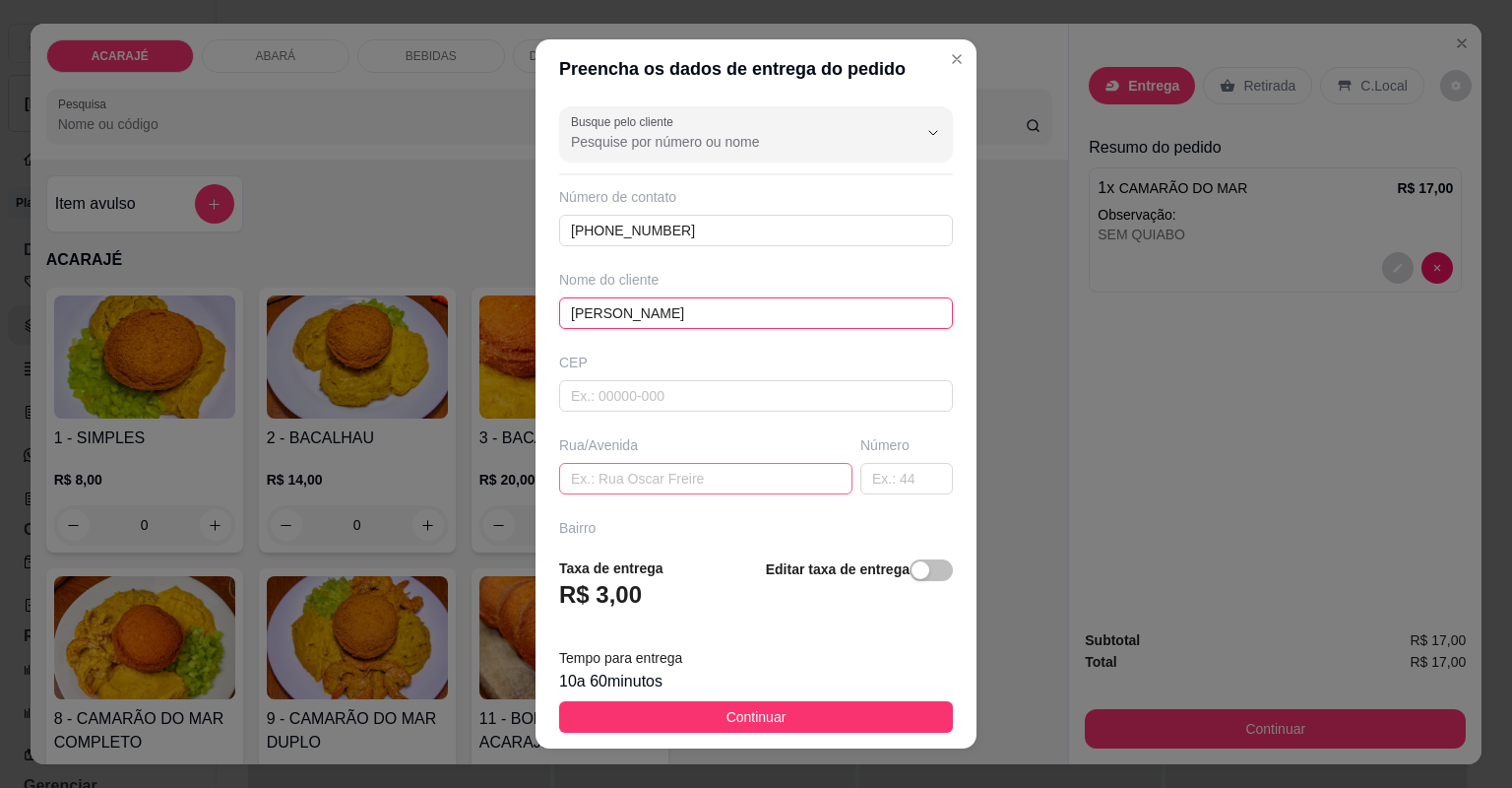 type on "[PERSON_NAME]" 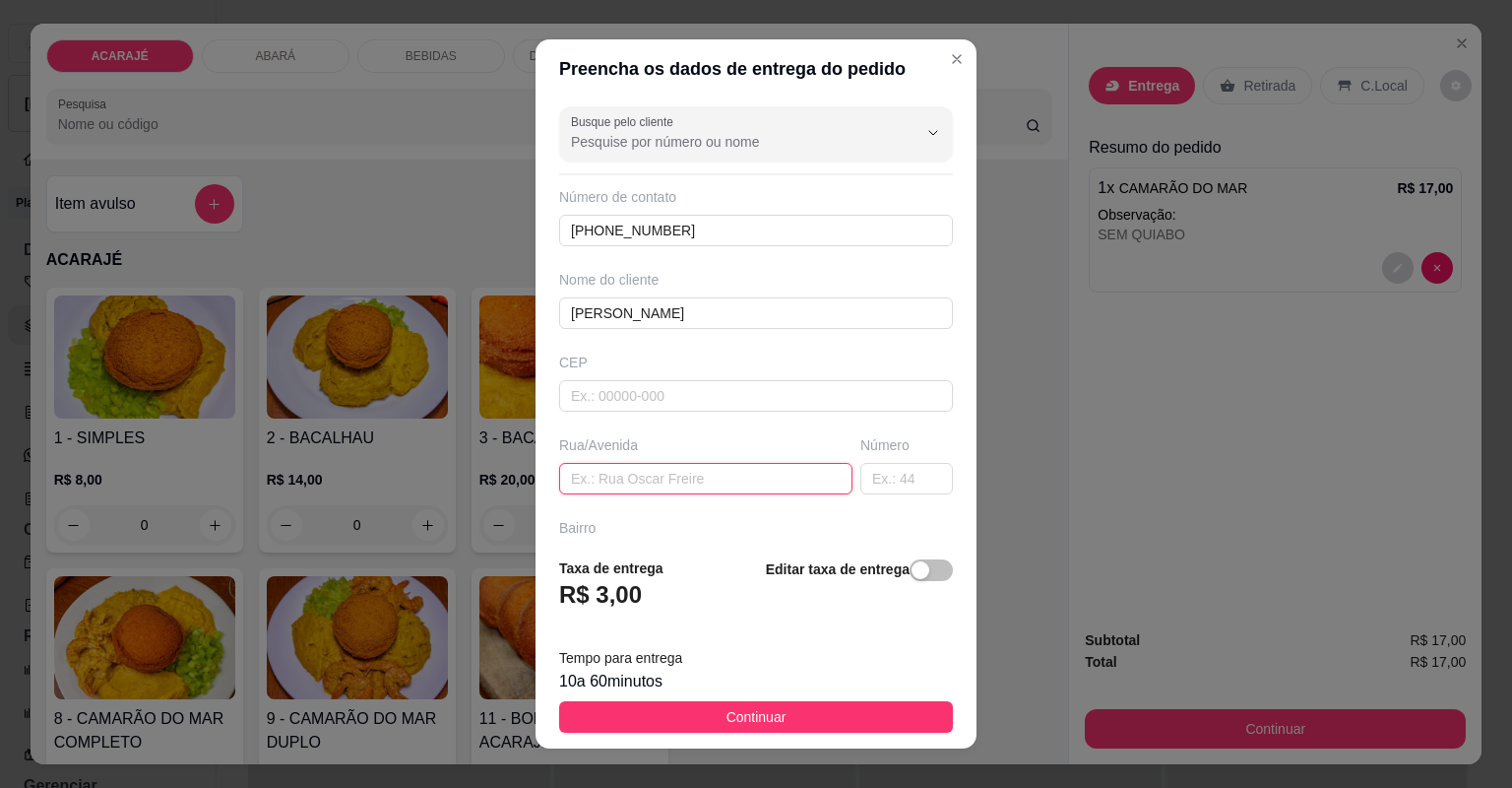 click at bounding box center [706, 479] 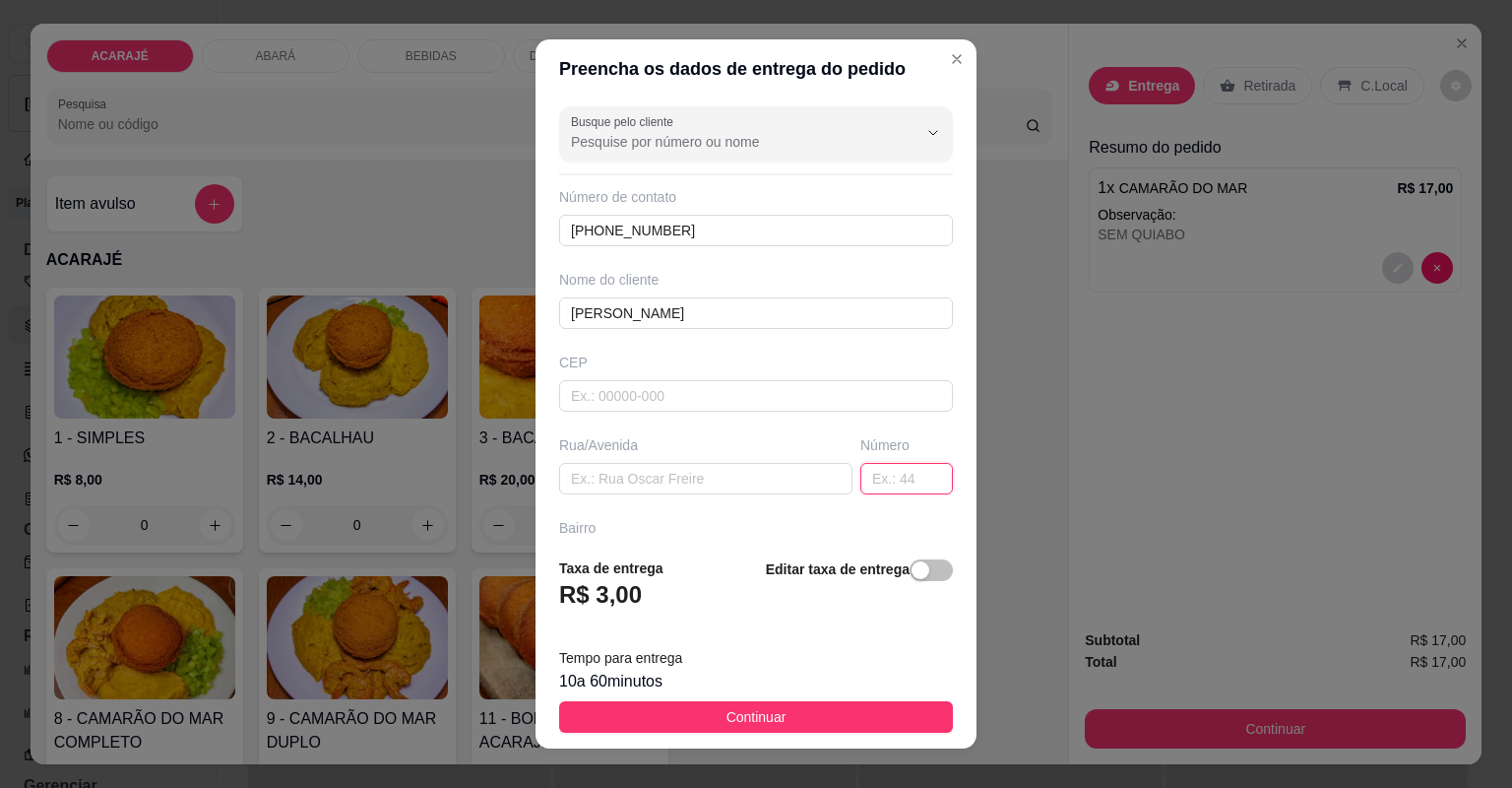 click at bounding box center [907, 479] 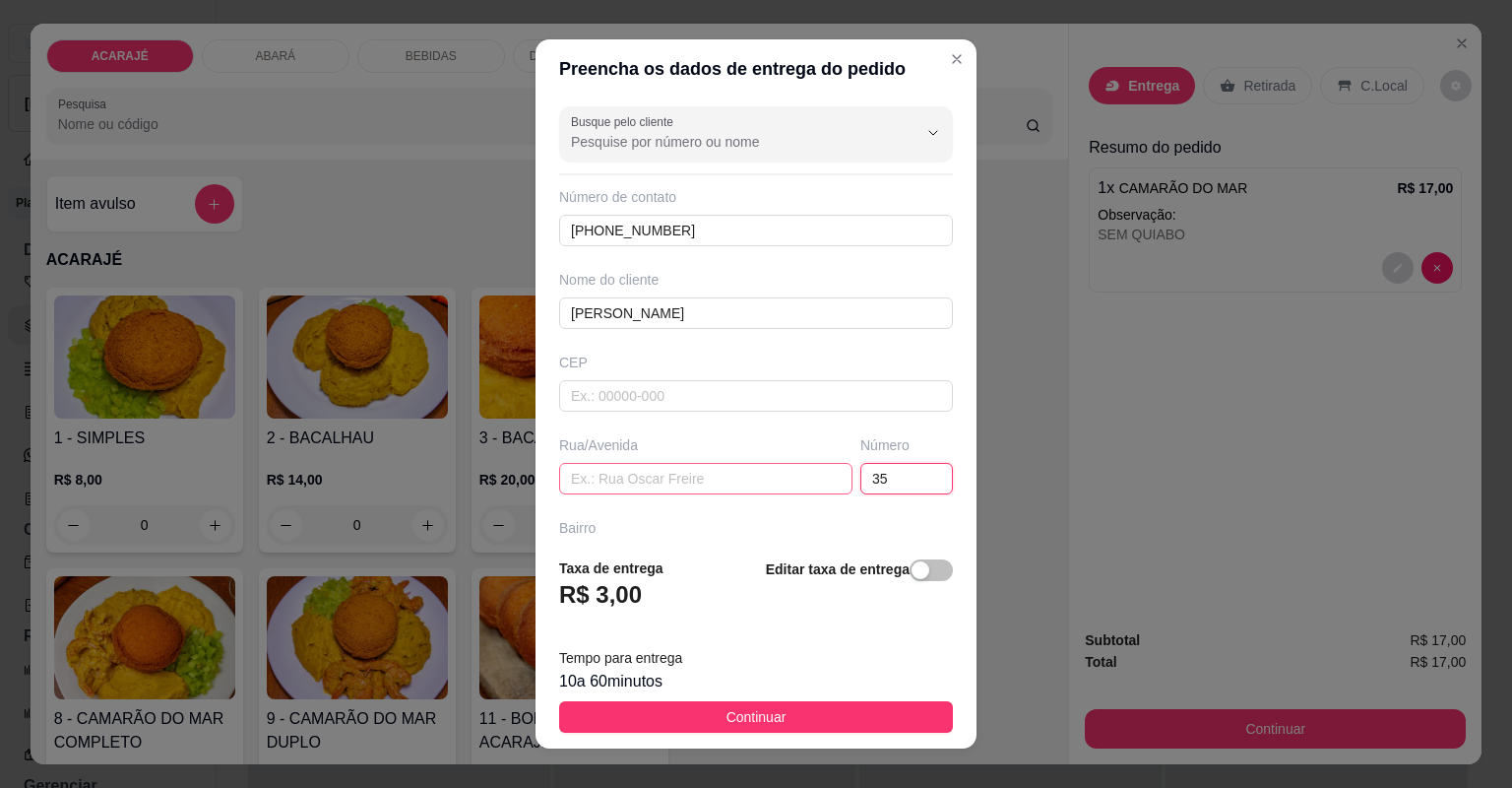 type on "35" 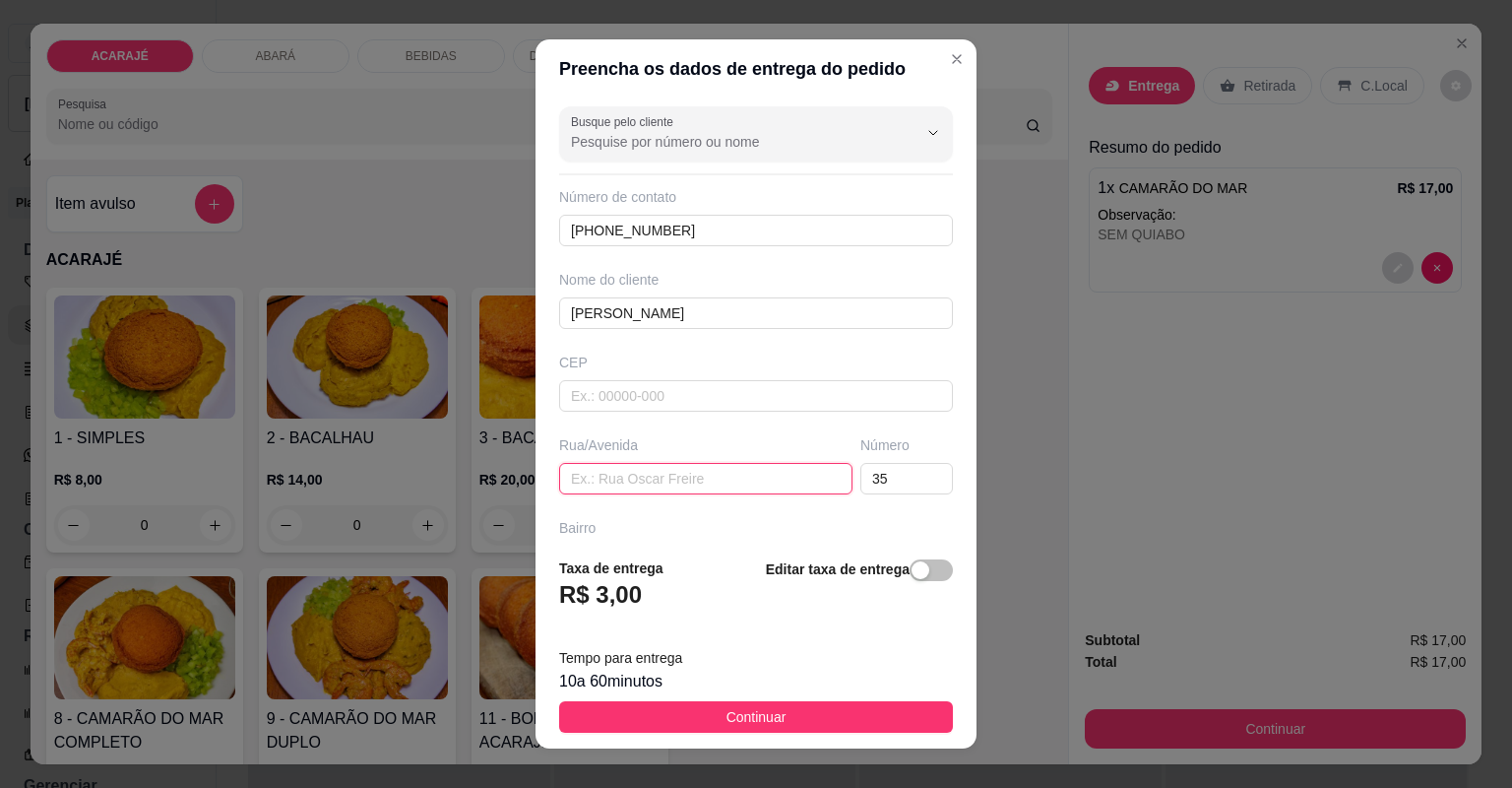 click at bounding box center [706, 479] 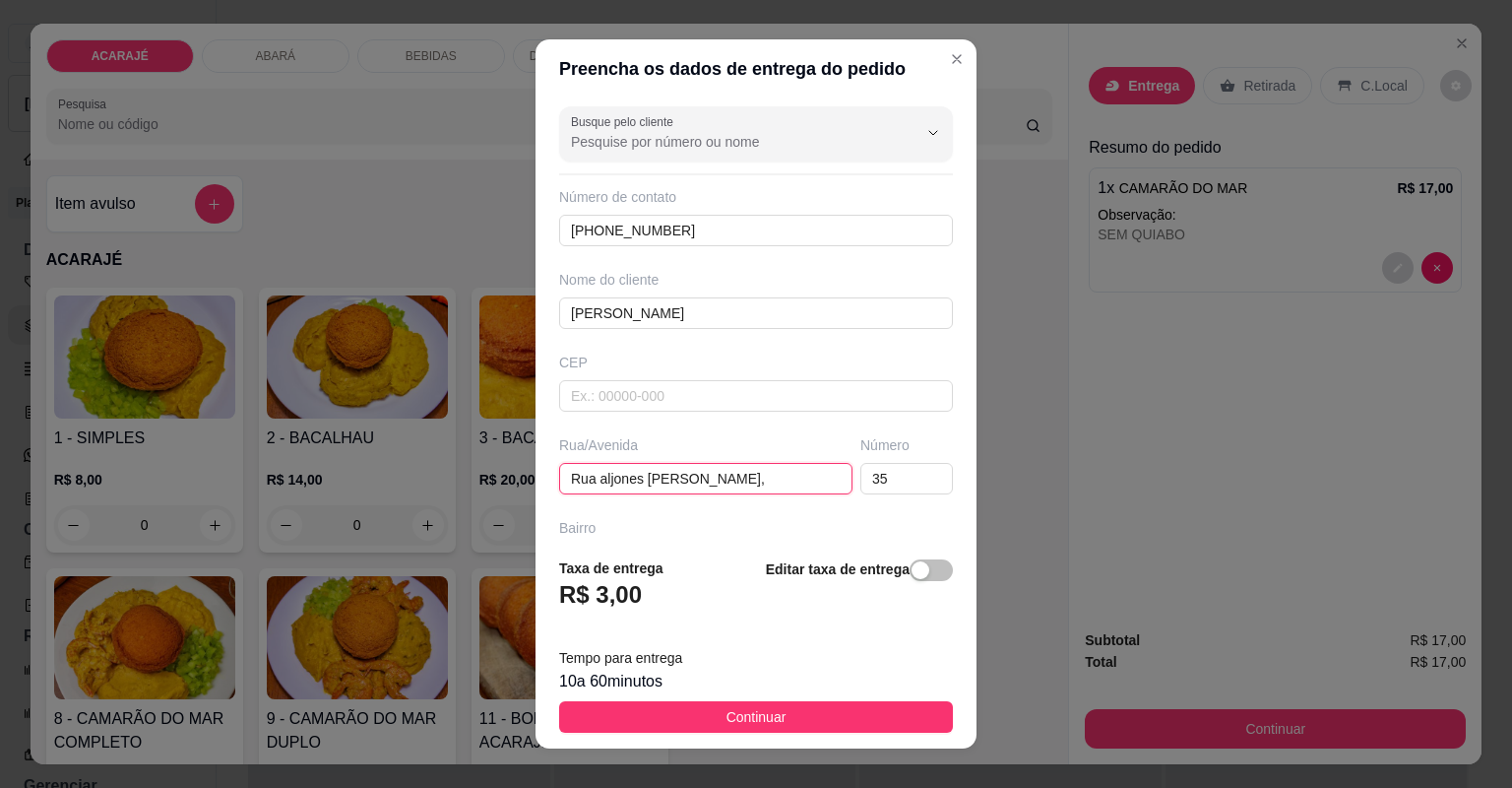 type on "Rua aljones [PERSON_NAME]," 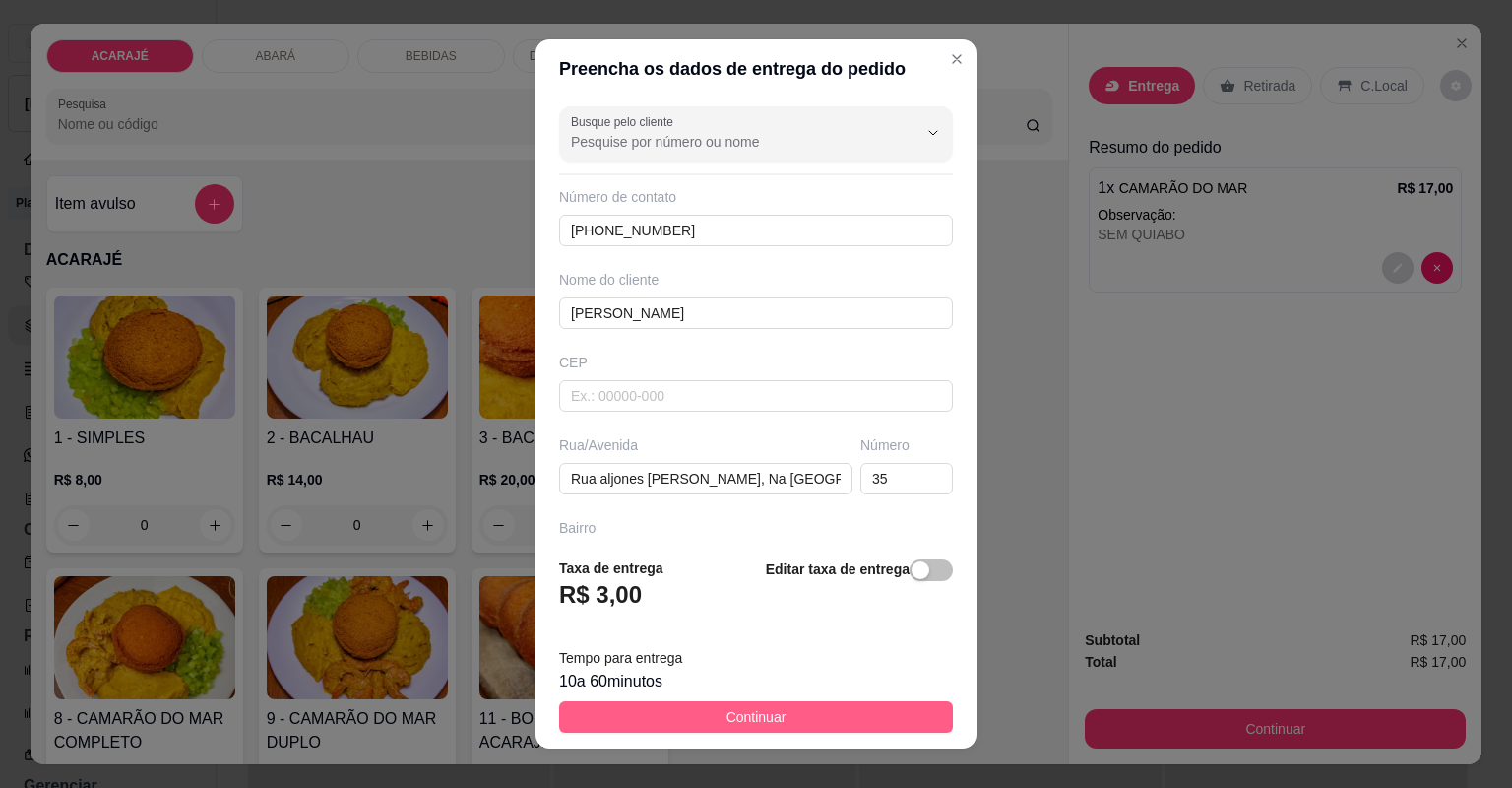 click on "Continuar" at bounding box center (756, 717) 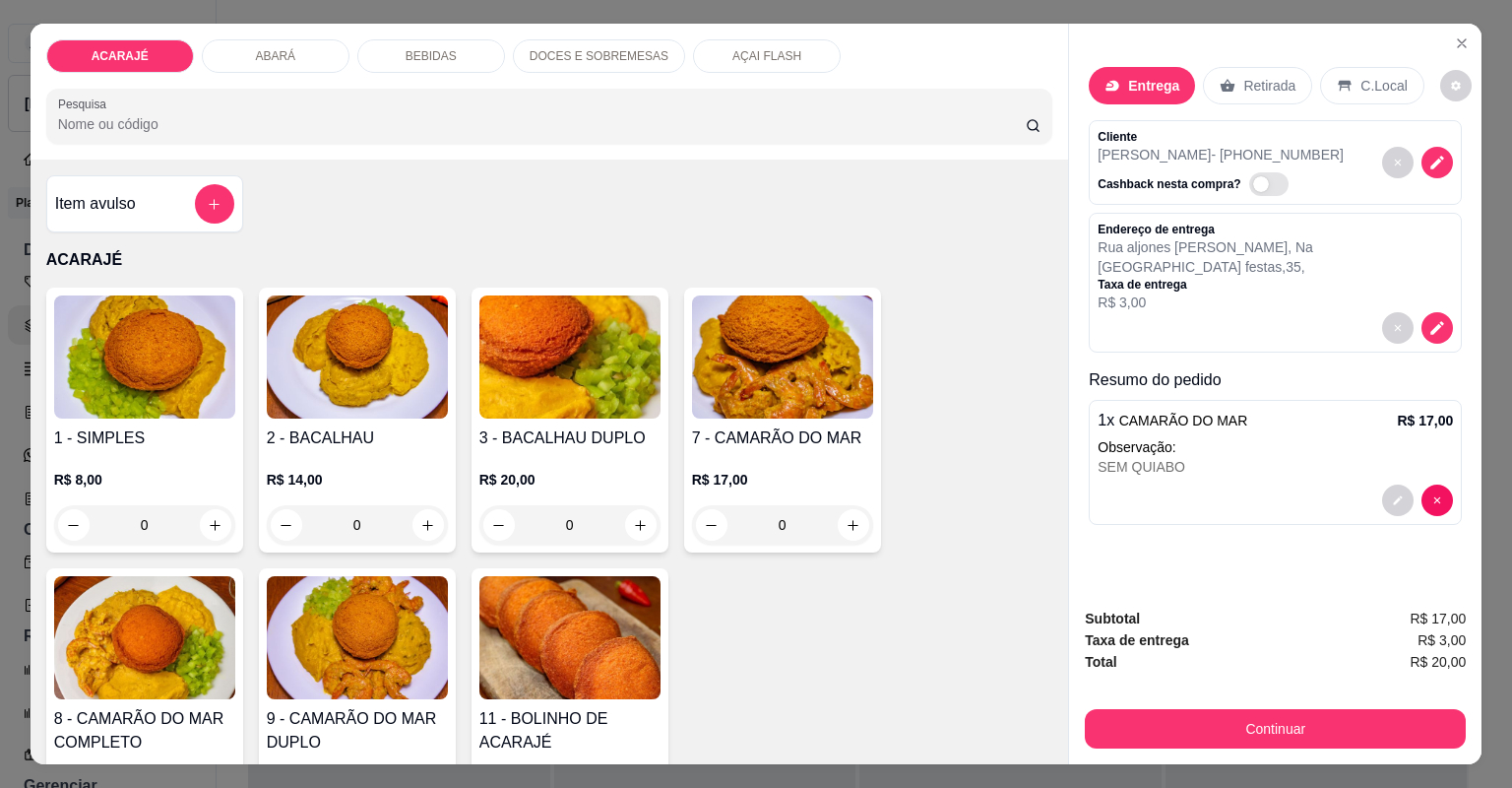 click 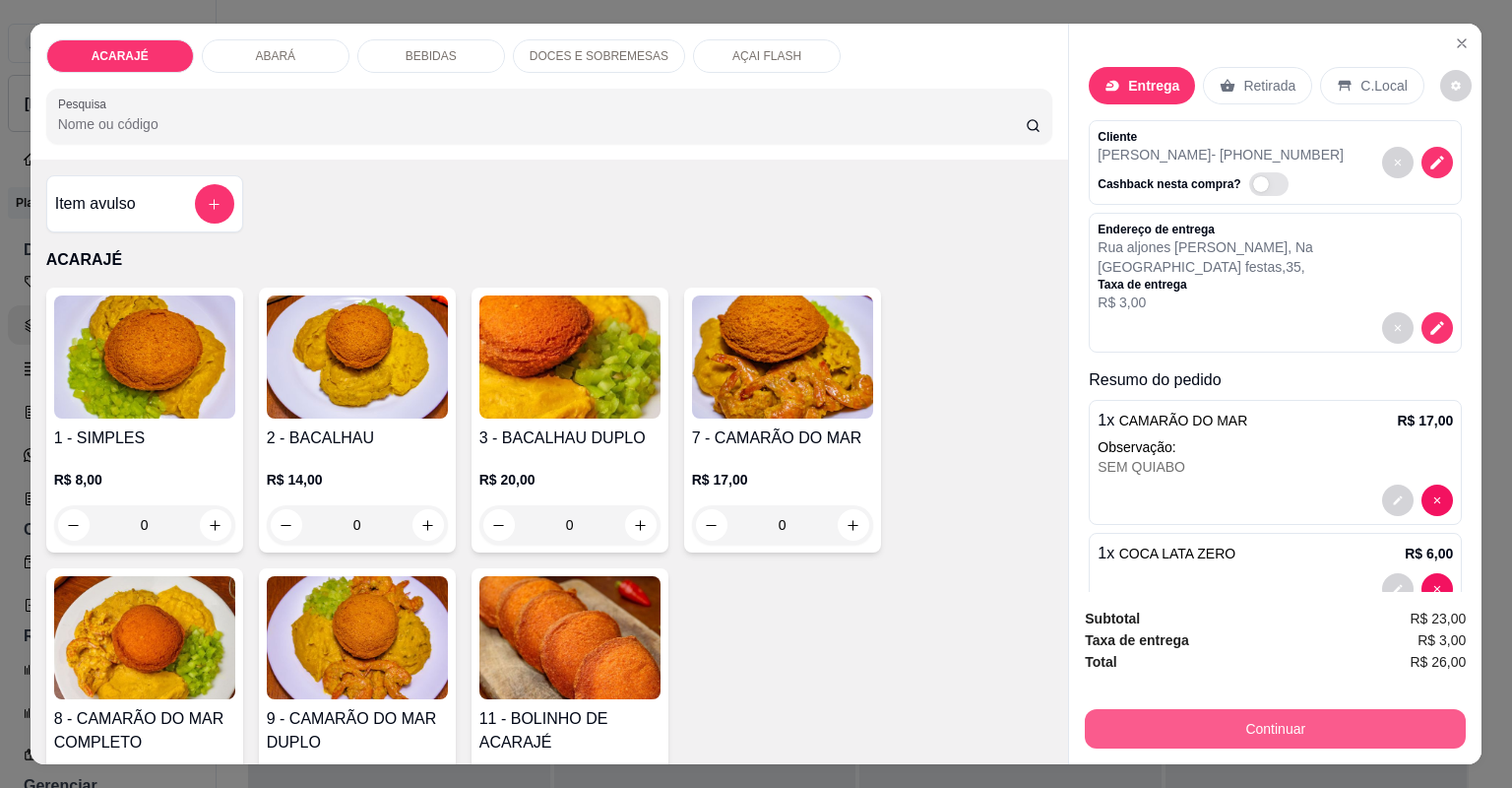 click on "Continuar" at bounding box center [1275, 729] 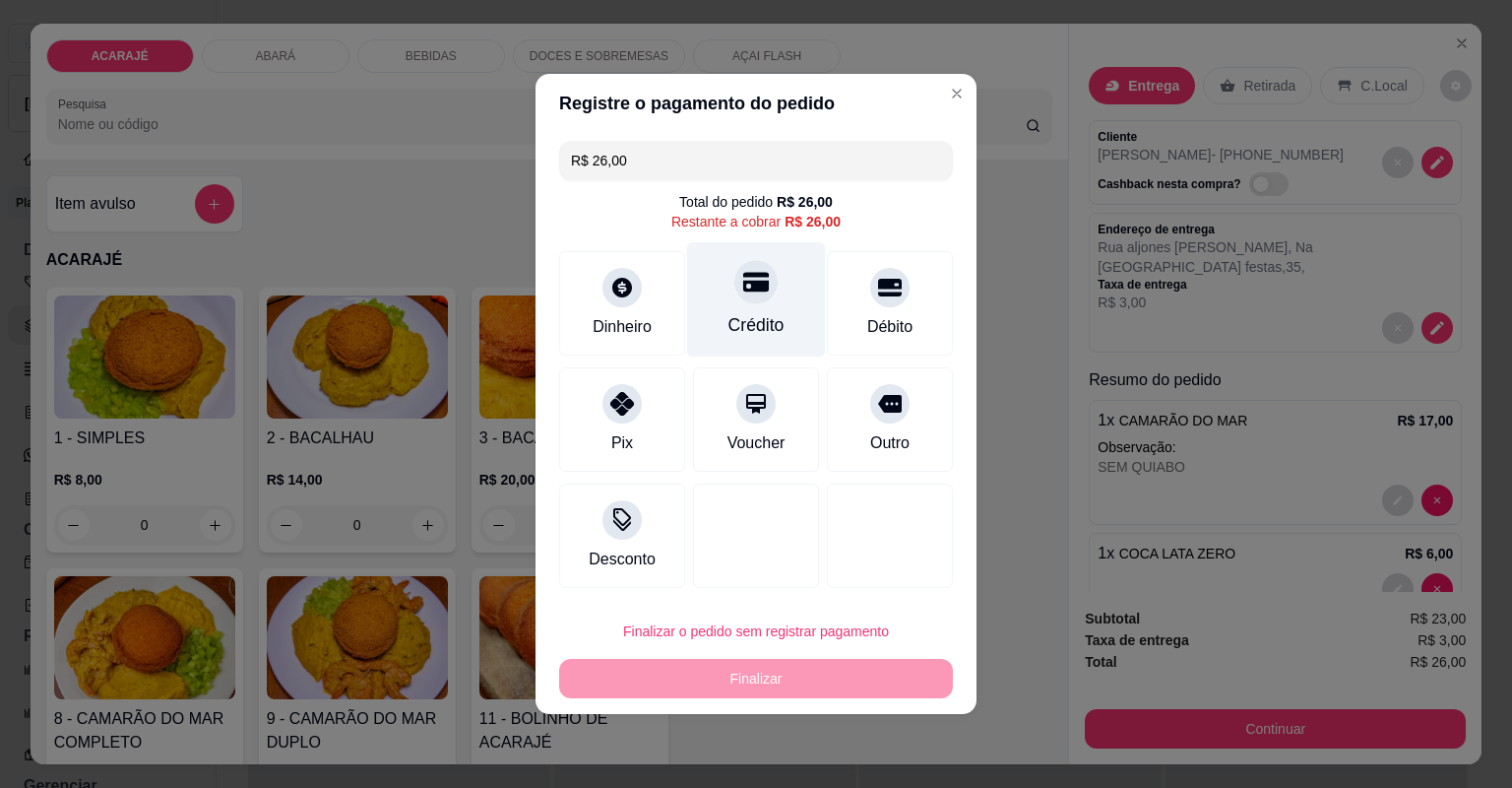 click on "Crédito" at bounding box center [756, 299] 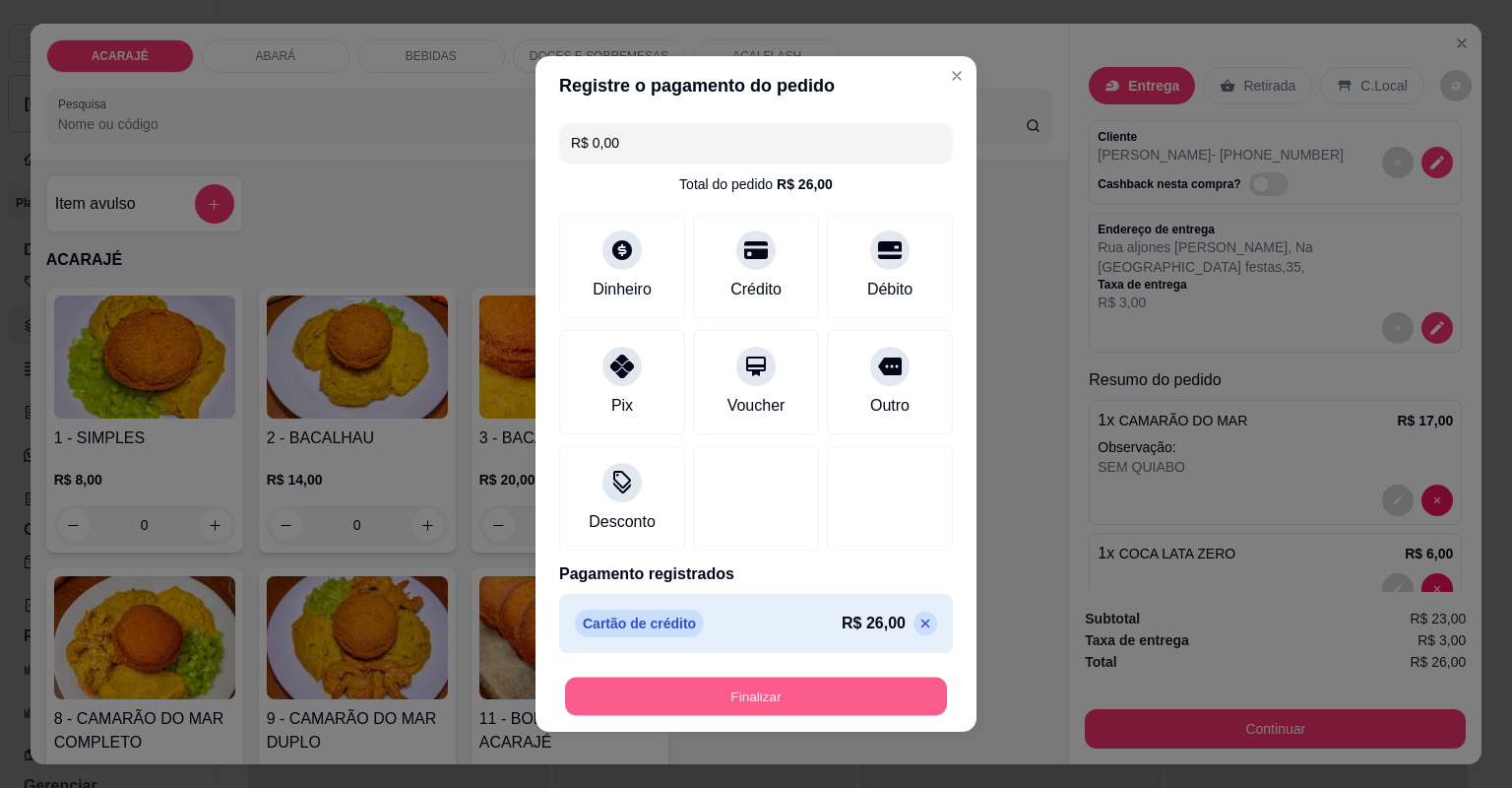 click on "Finalizar" at bounding box center (756, 696) 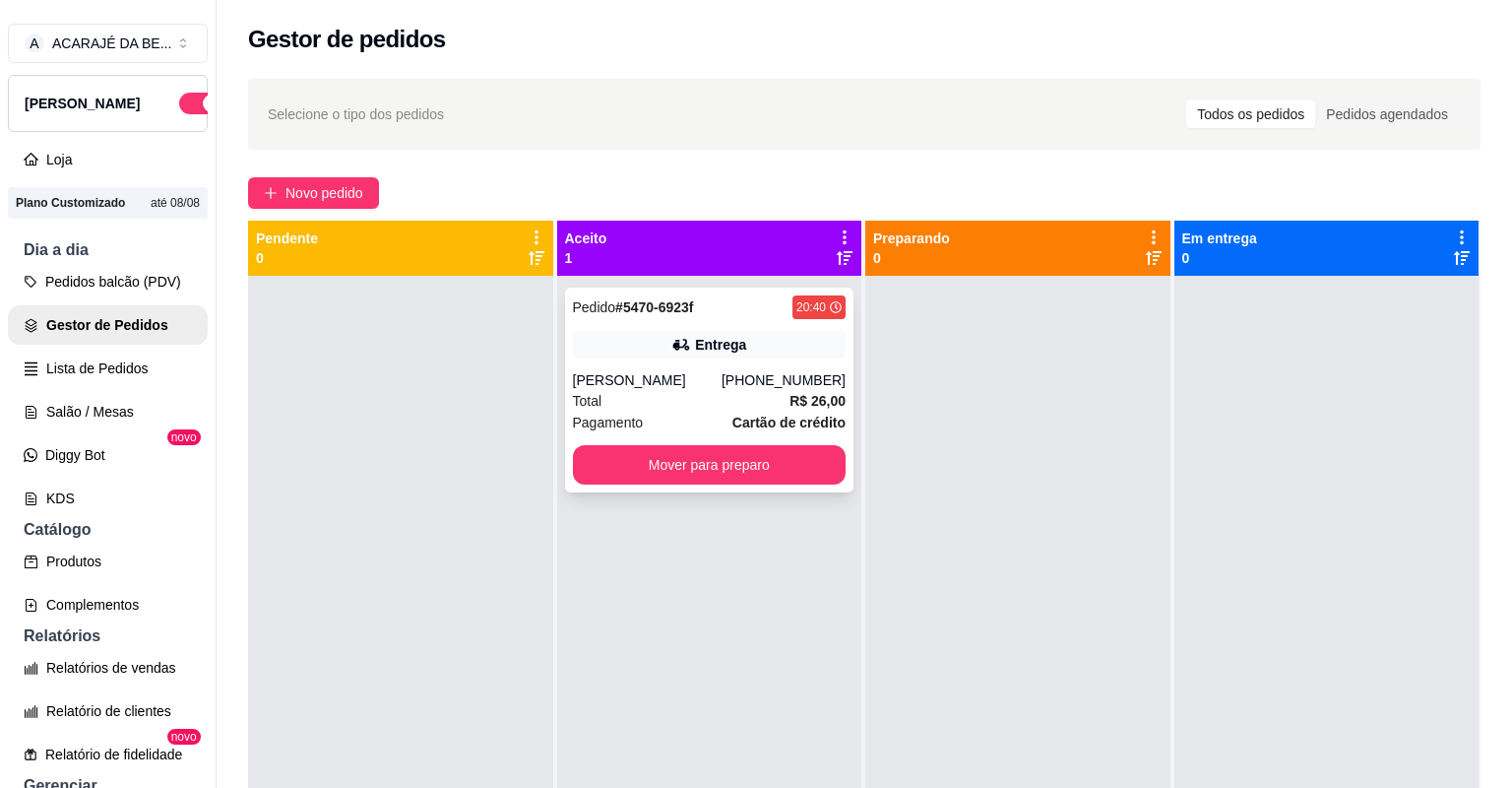 click on "Pedido  # 5470-6923f 20:40 Entrega [PERSON_NAME] [PHONE_NUMBER] Total R$ 26,00 Pagamento Cartão de crédito Mover para preparo" at bounding box center [710, 390] 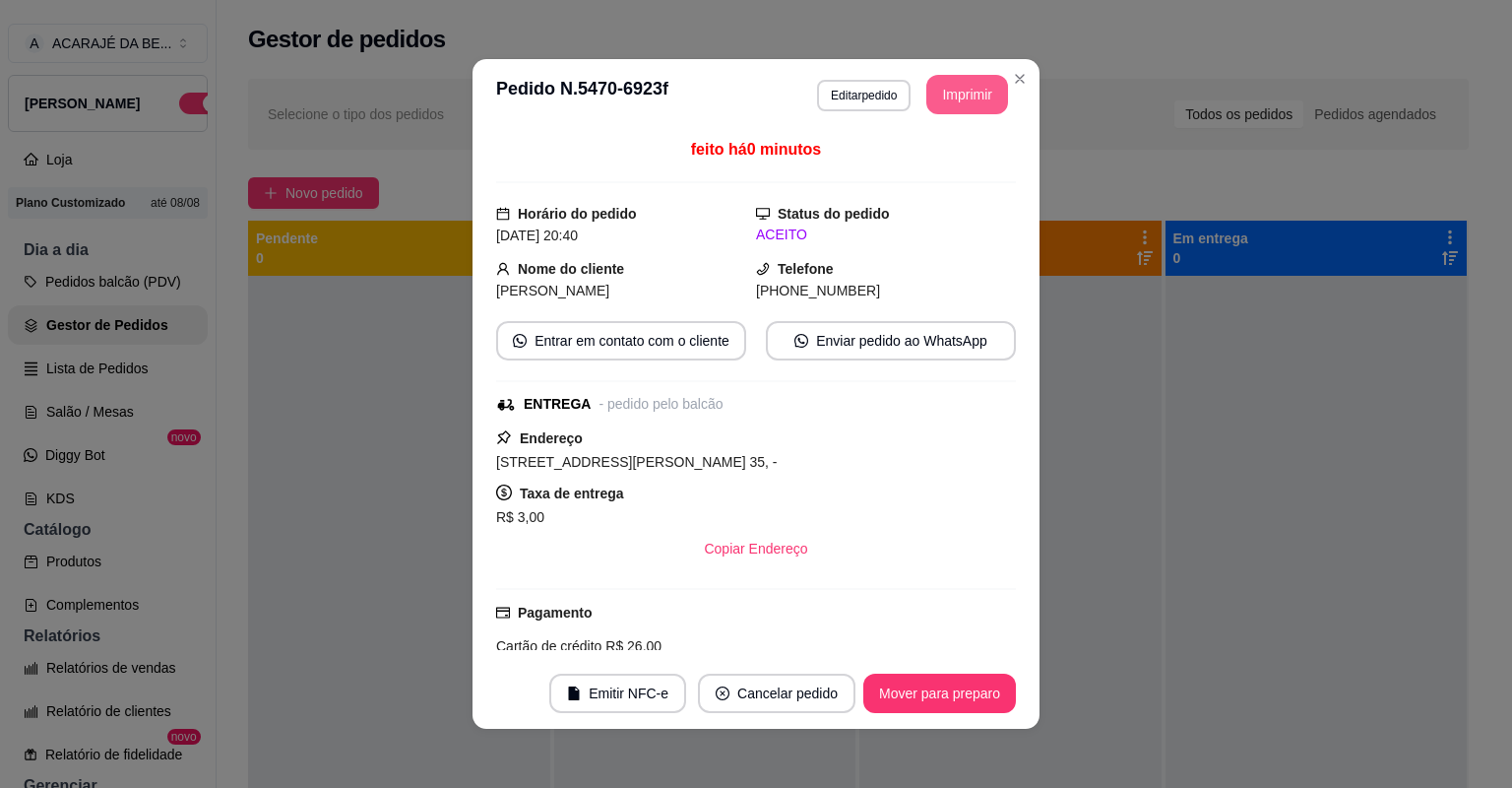 click on "Imprimir" at bounding box center (967, 95) 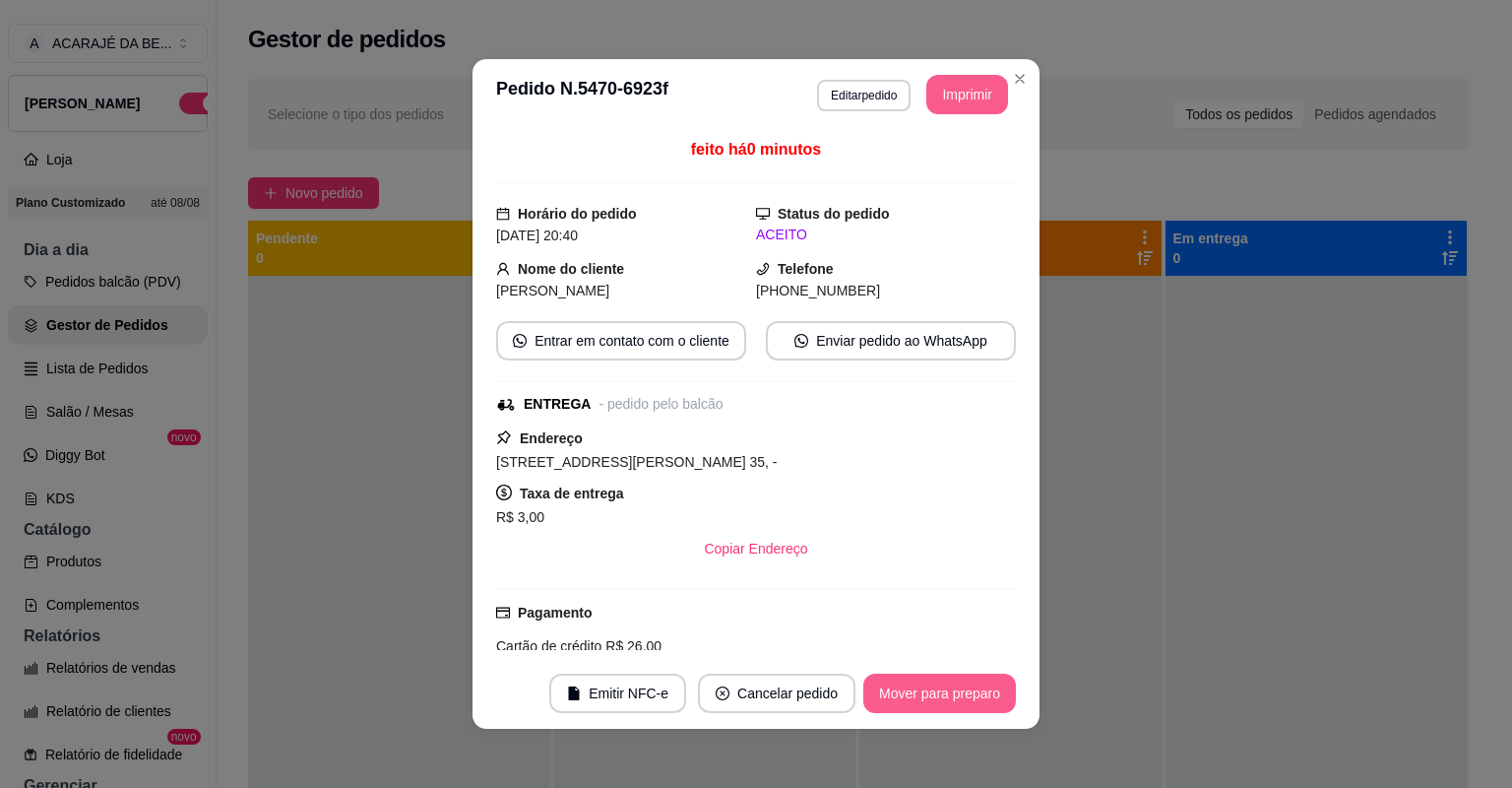 click on "Mover para preparo" at bounding box center (939, 693) 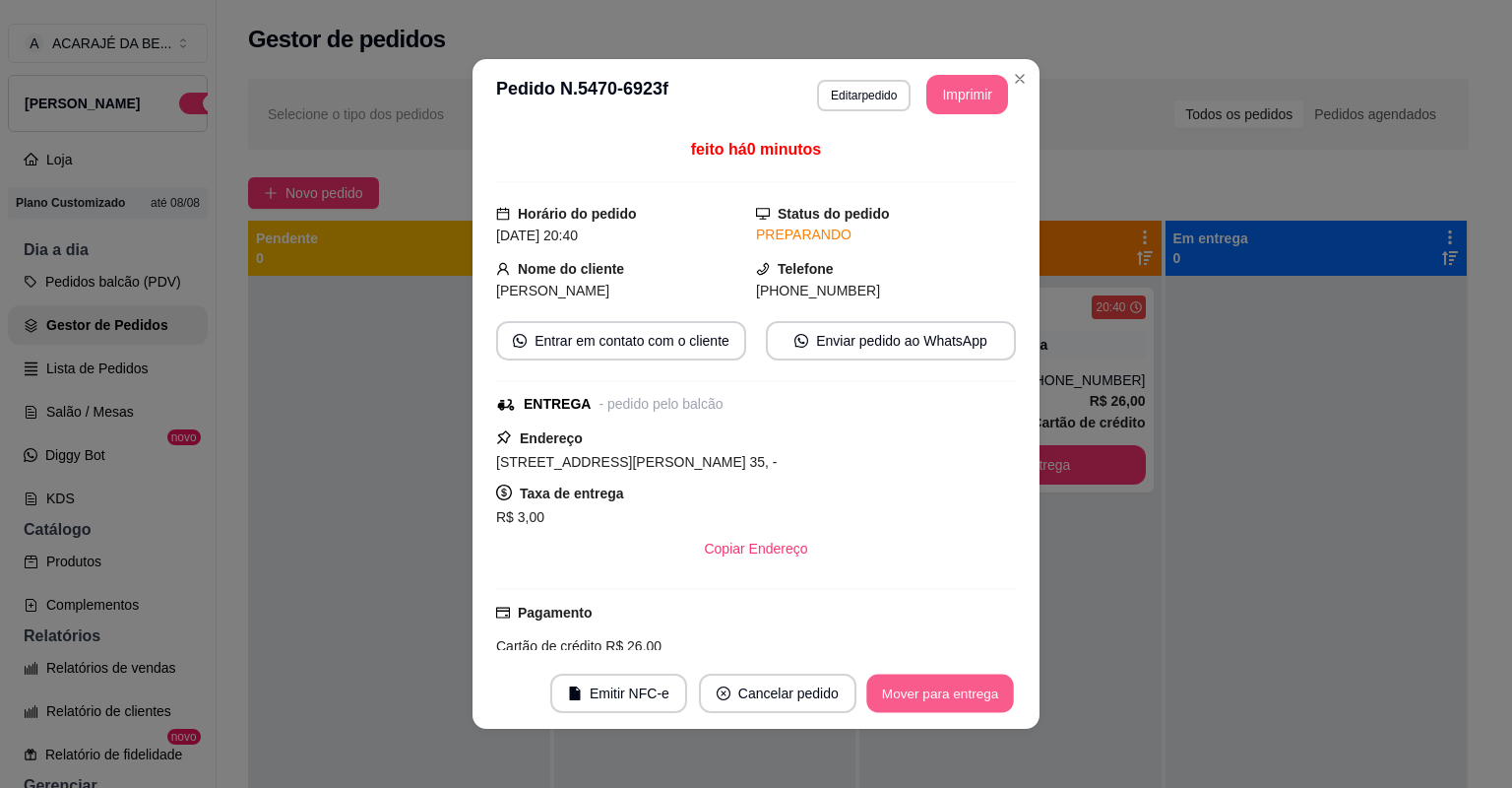 click on "Mover para entrega" at bounding box center [940, 693] 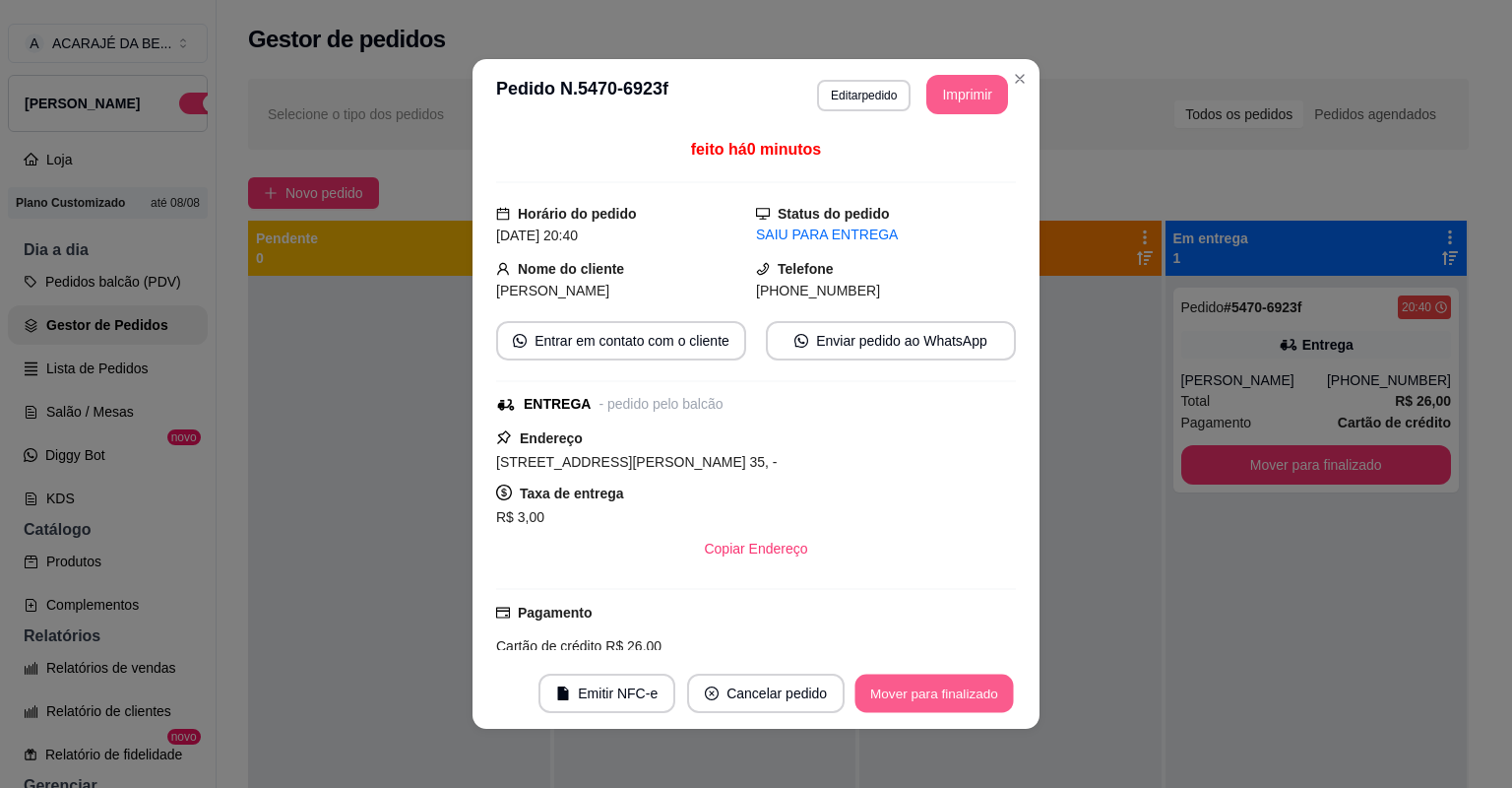 click on "Mover para finalizado" at bounding box center [934, 693] 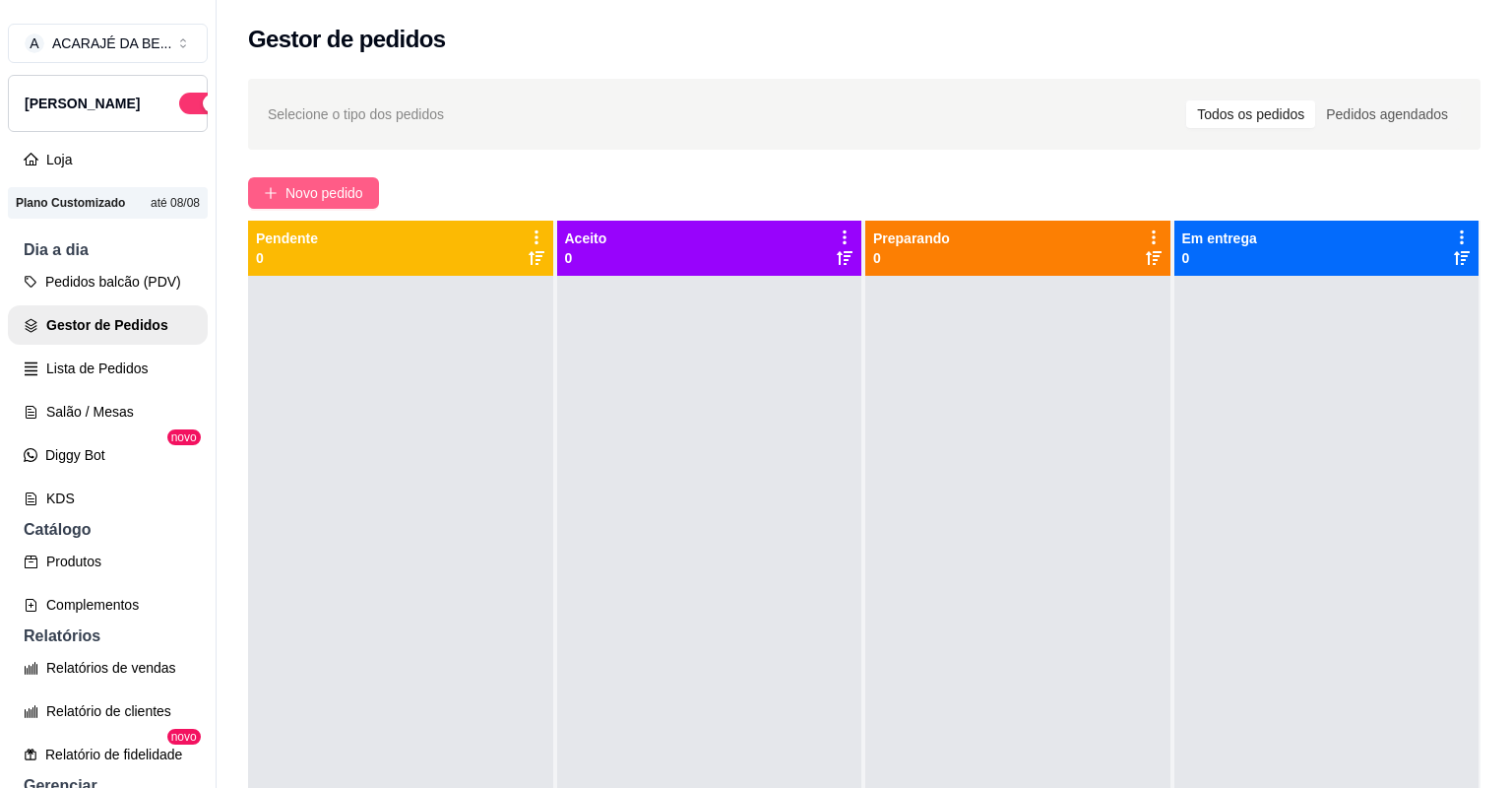 click on "Novo pedido" at bounding box center (324, 193) 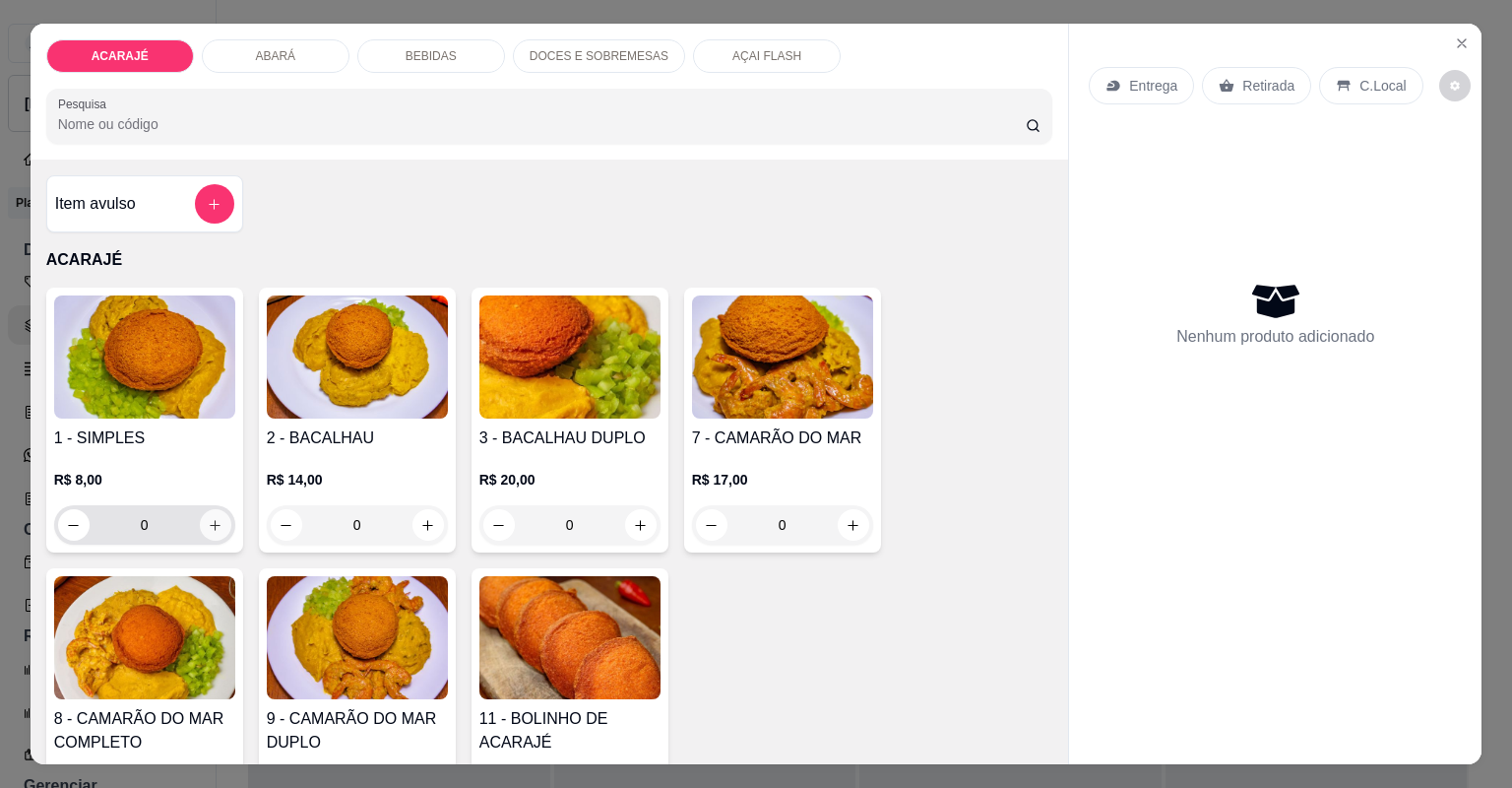 click 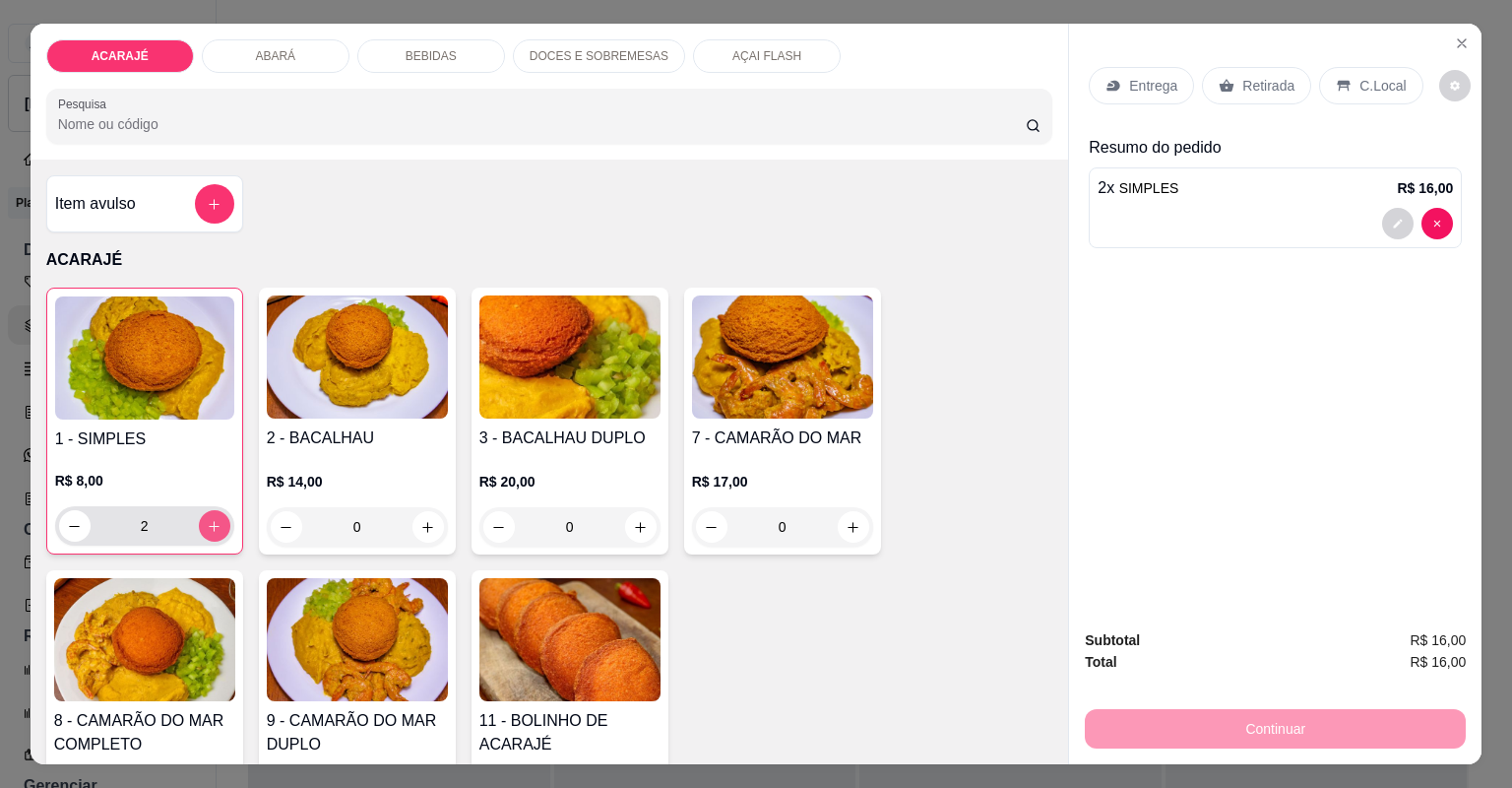 type on "2" 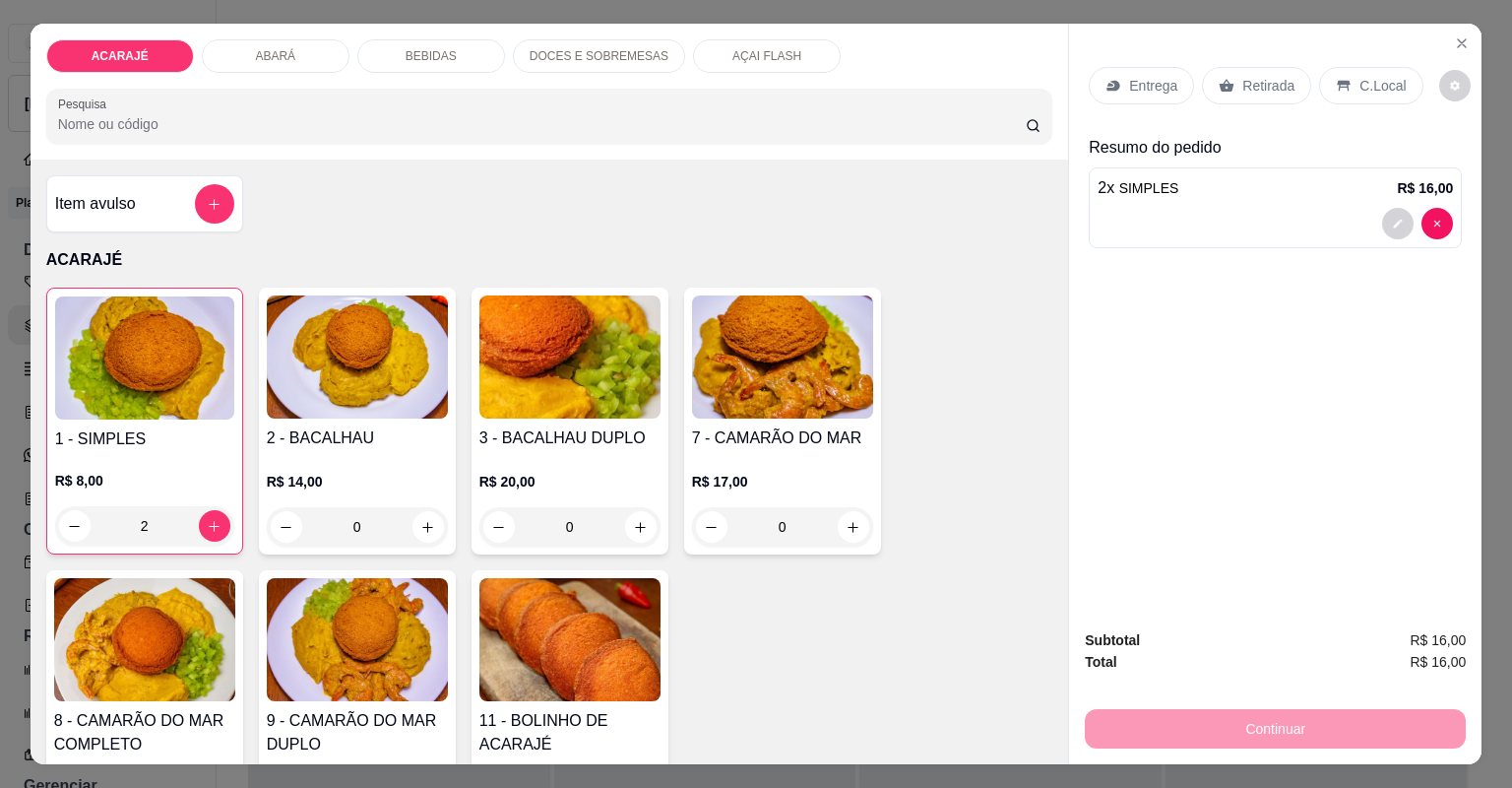 click on "Entrega" at bounding box center (1141, 86) 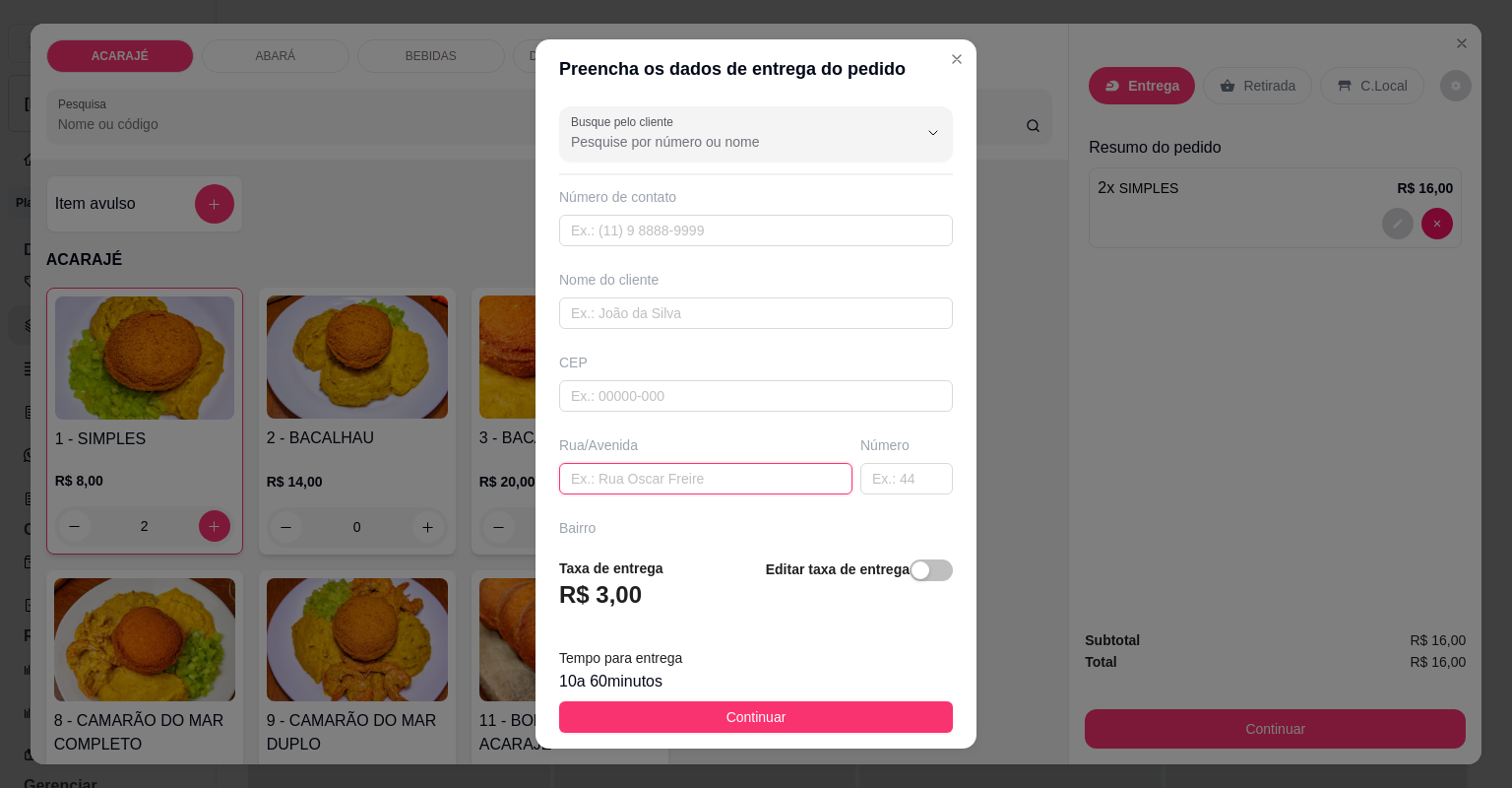 paste on "Número 76 , perto da casa de geny bike,  [GEOGRAPHIC_DATA]" 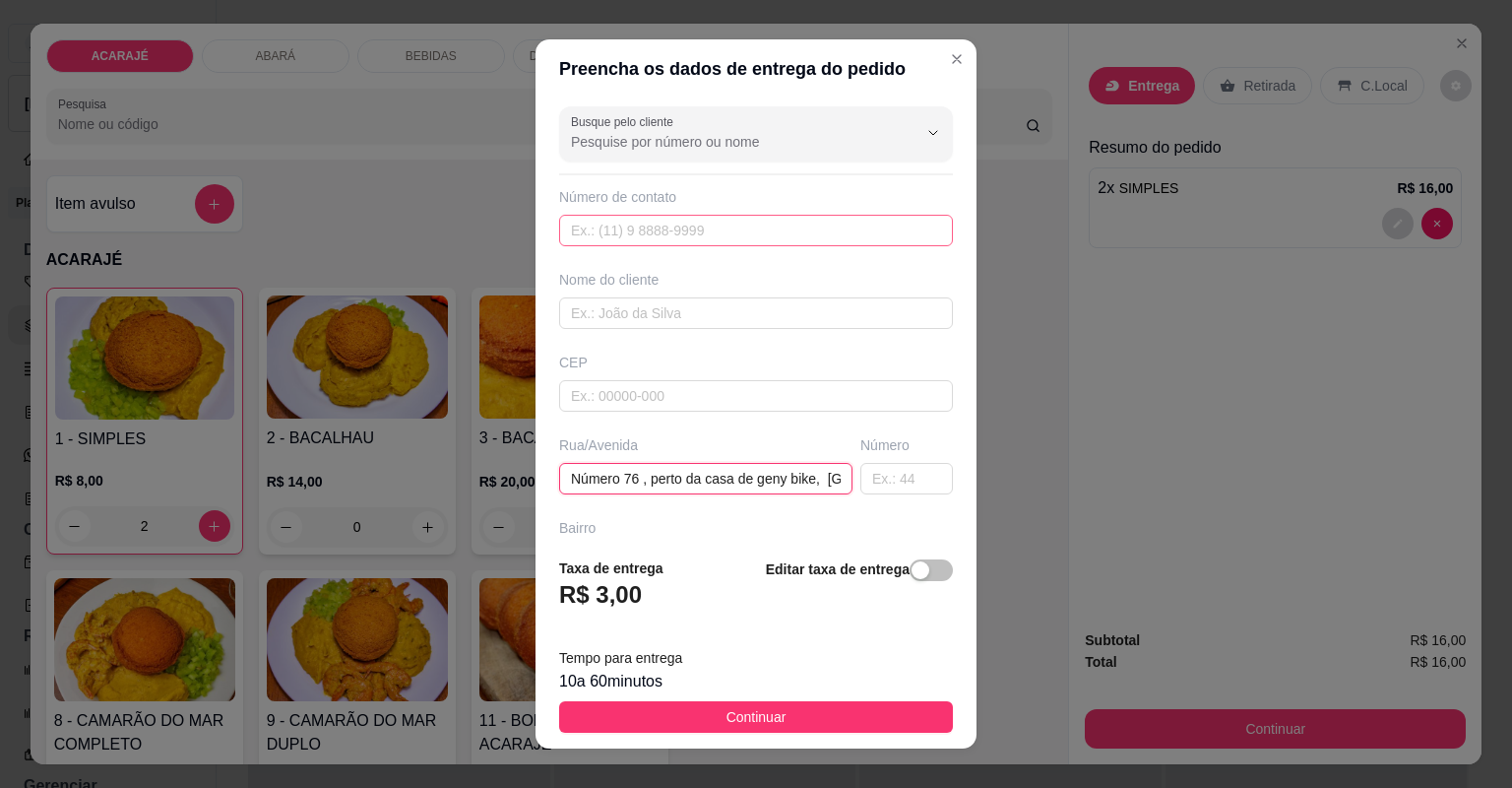 type on "Número 76 , perto da casa de geny bike,  [GEOGRAPHIC_DATA]" 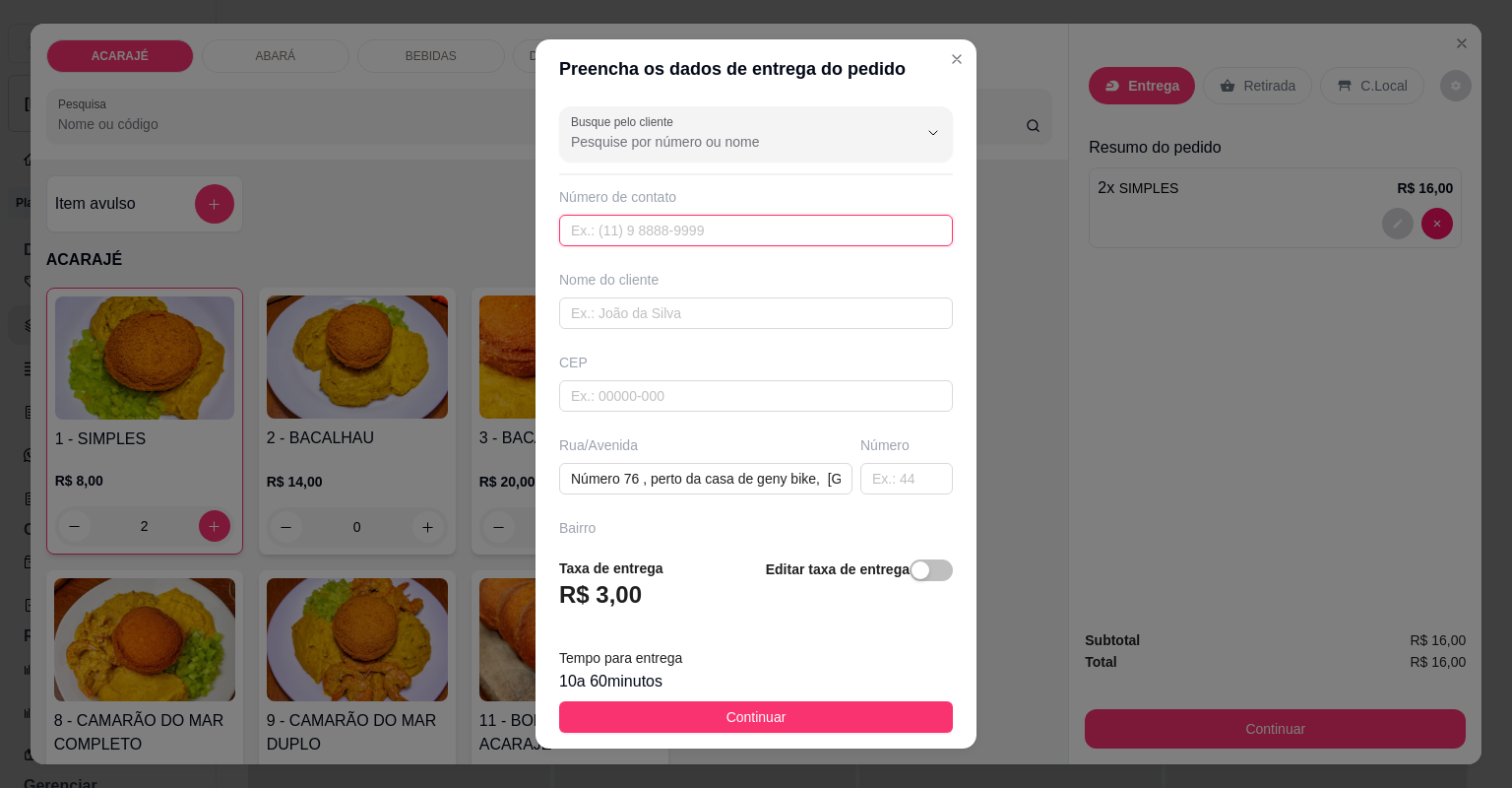 click at bounding box center [756, 230] 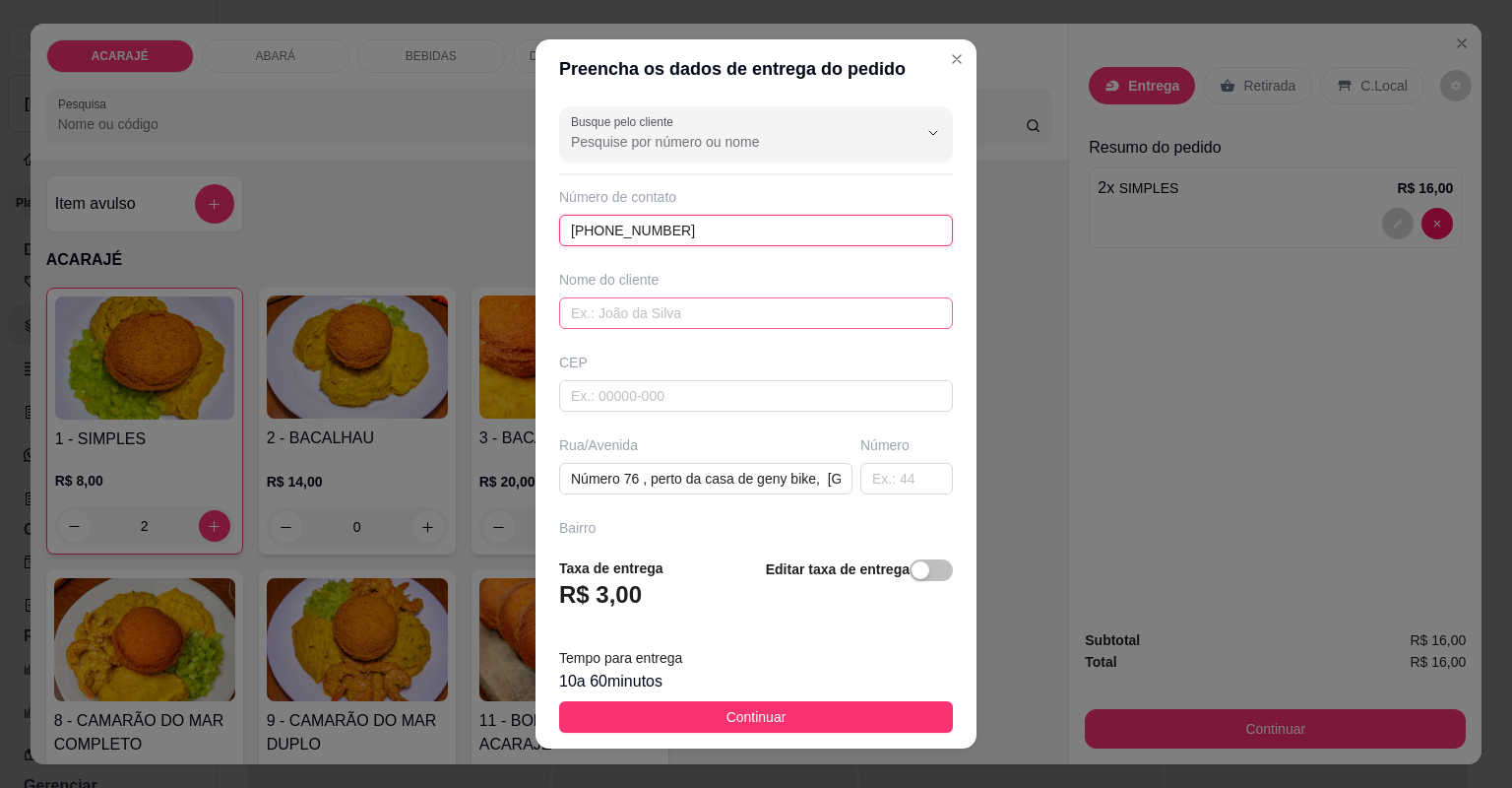 type on "[PHONE_NUMBER]" 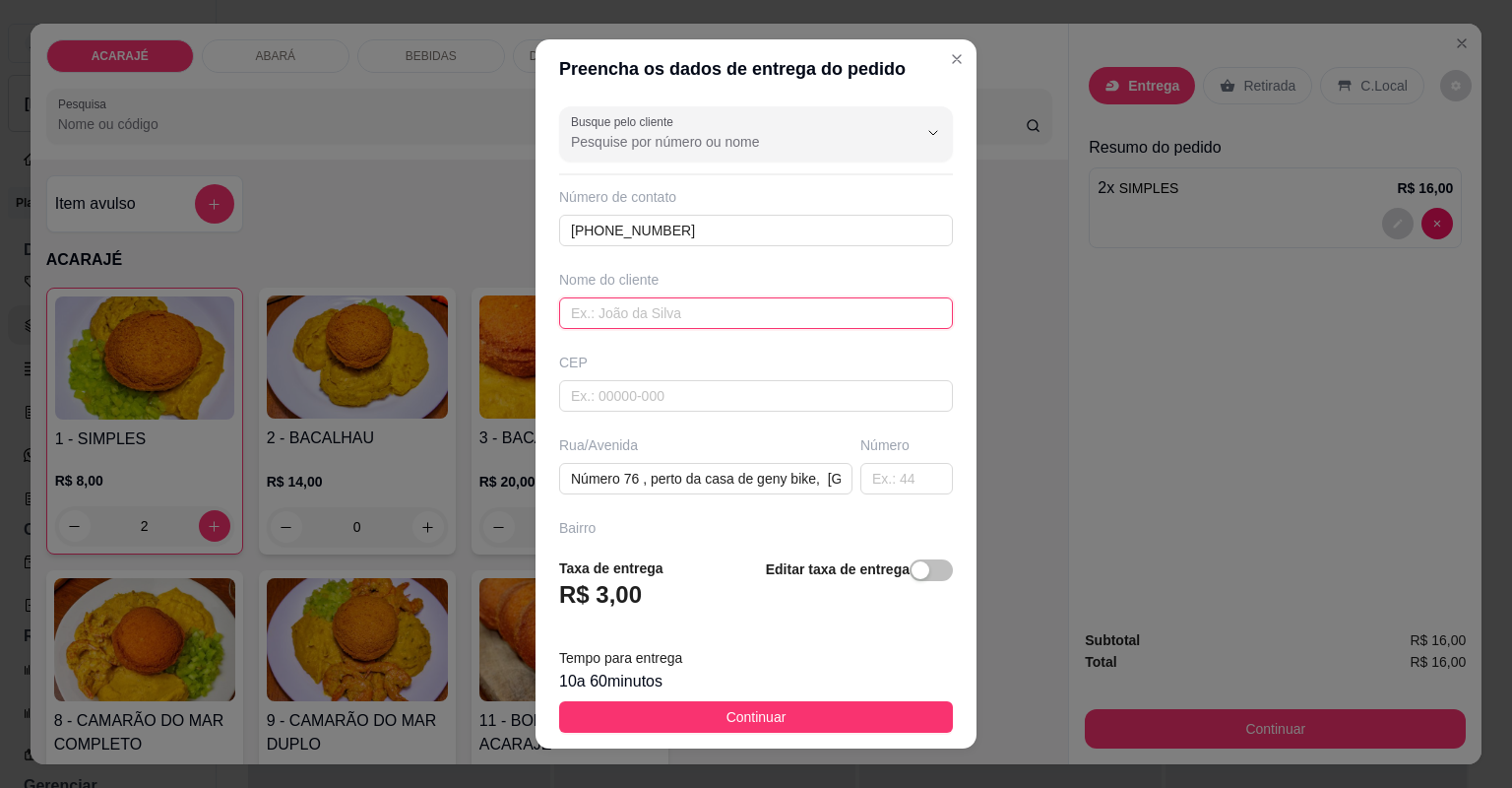 click at bounding box center (756, 313) 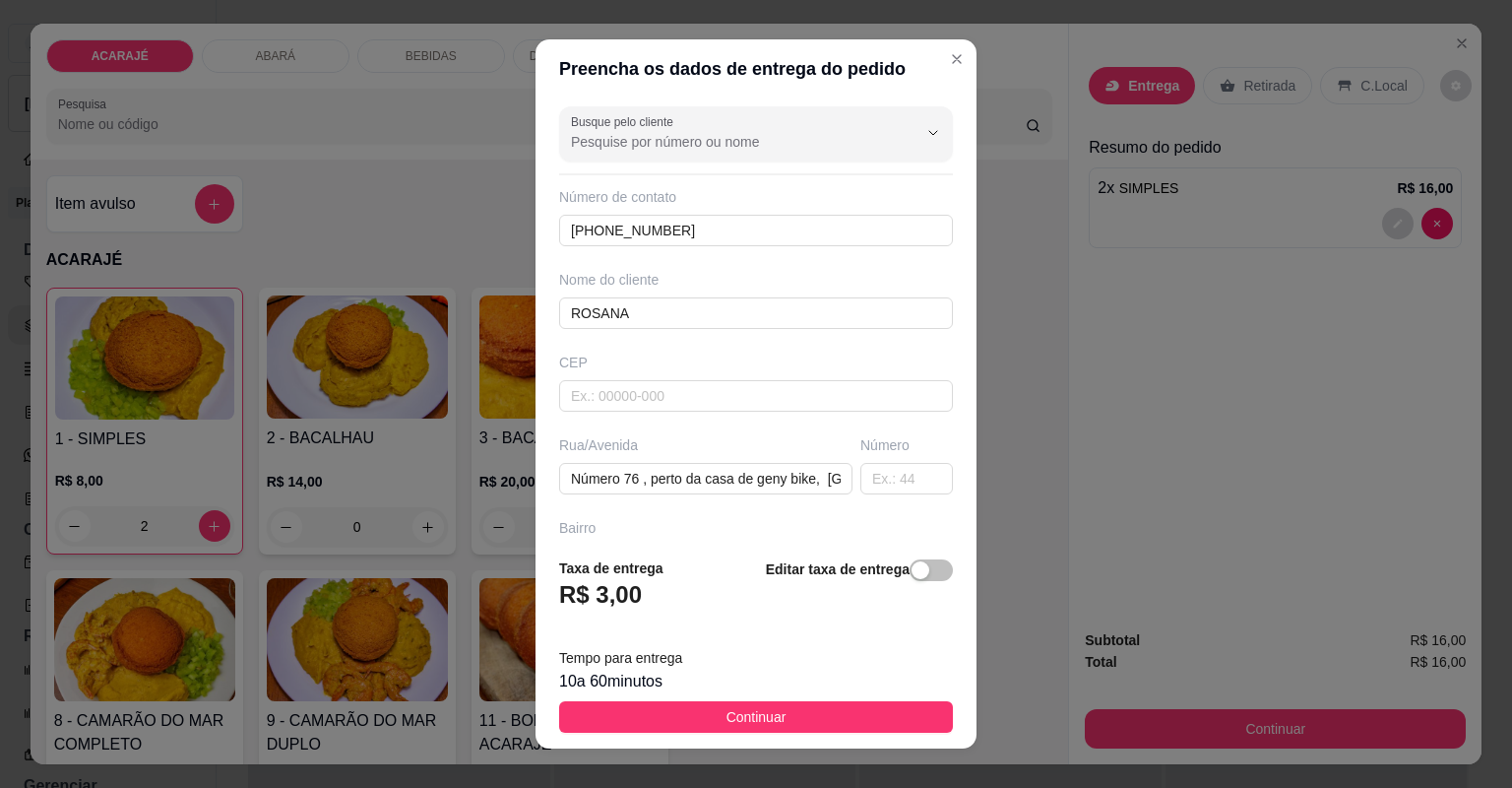 click on "Continuar" at bounding box center [756, 717] 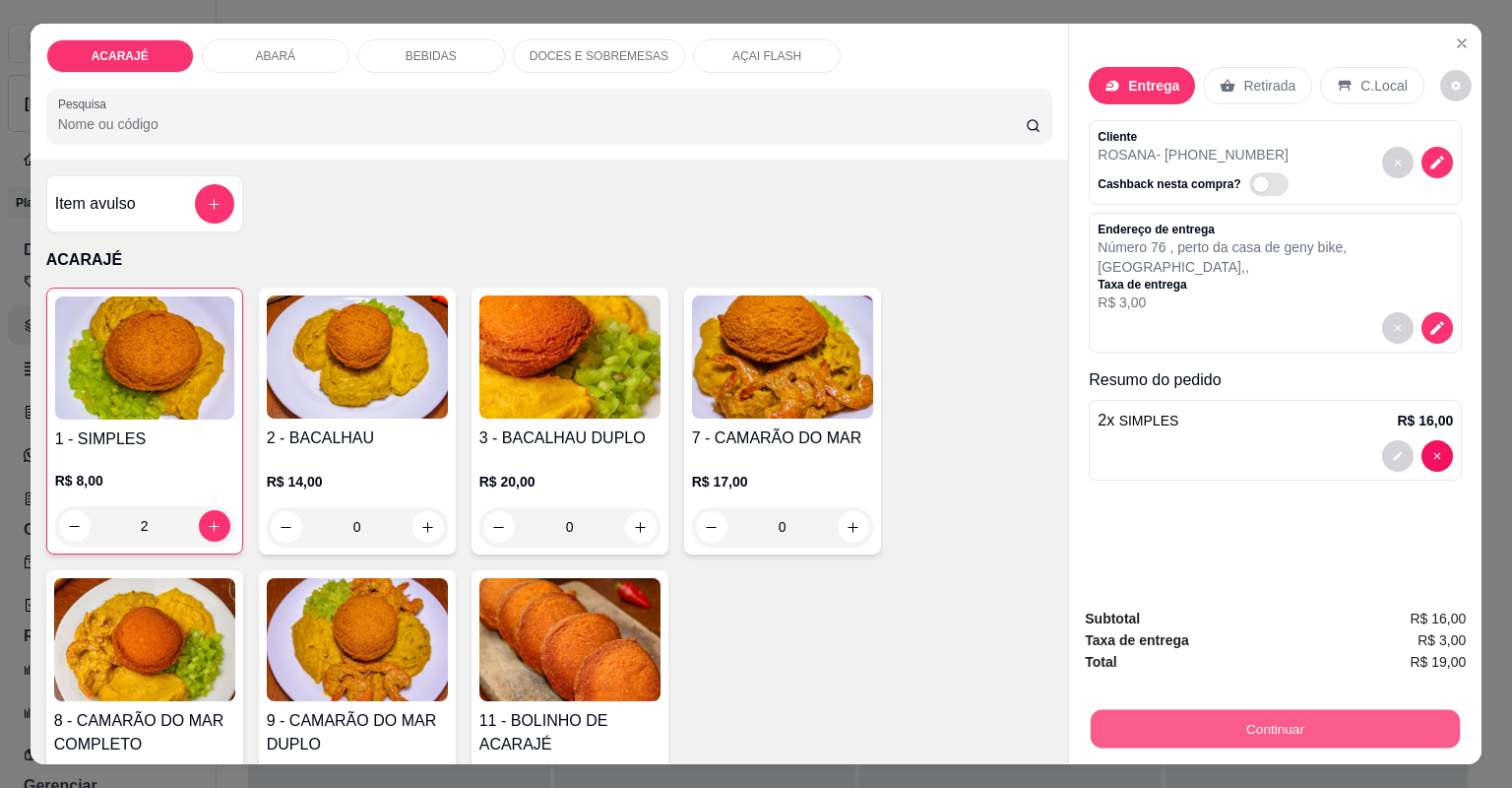 click on "Continuar" at bounding box center [1275, 729] 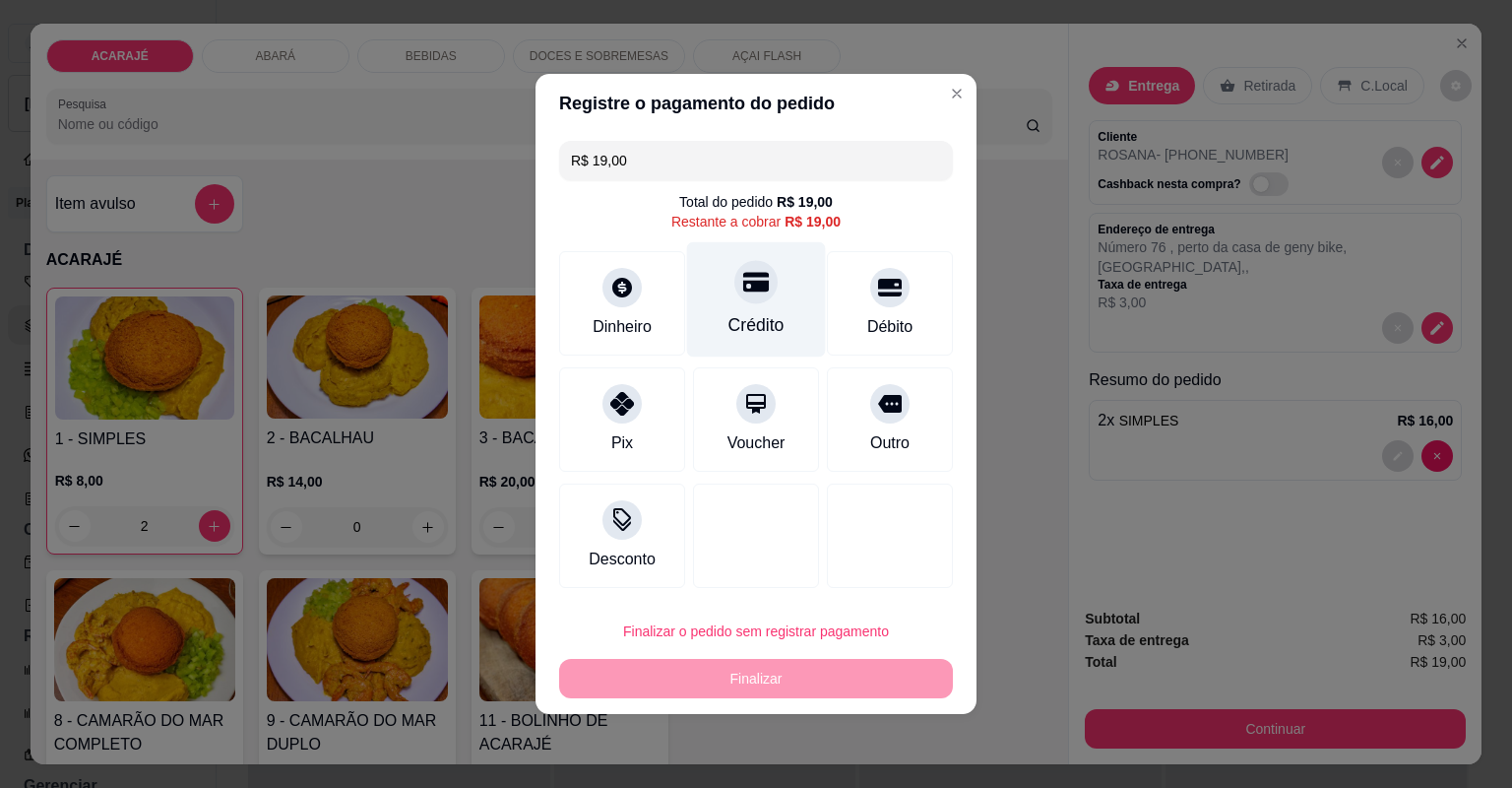 click on "Crédito" at bounding box center [756, 299] 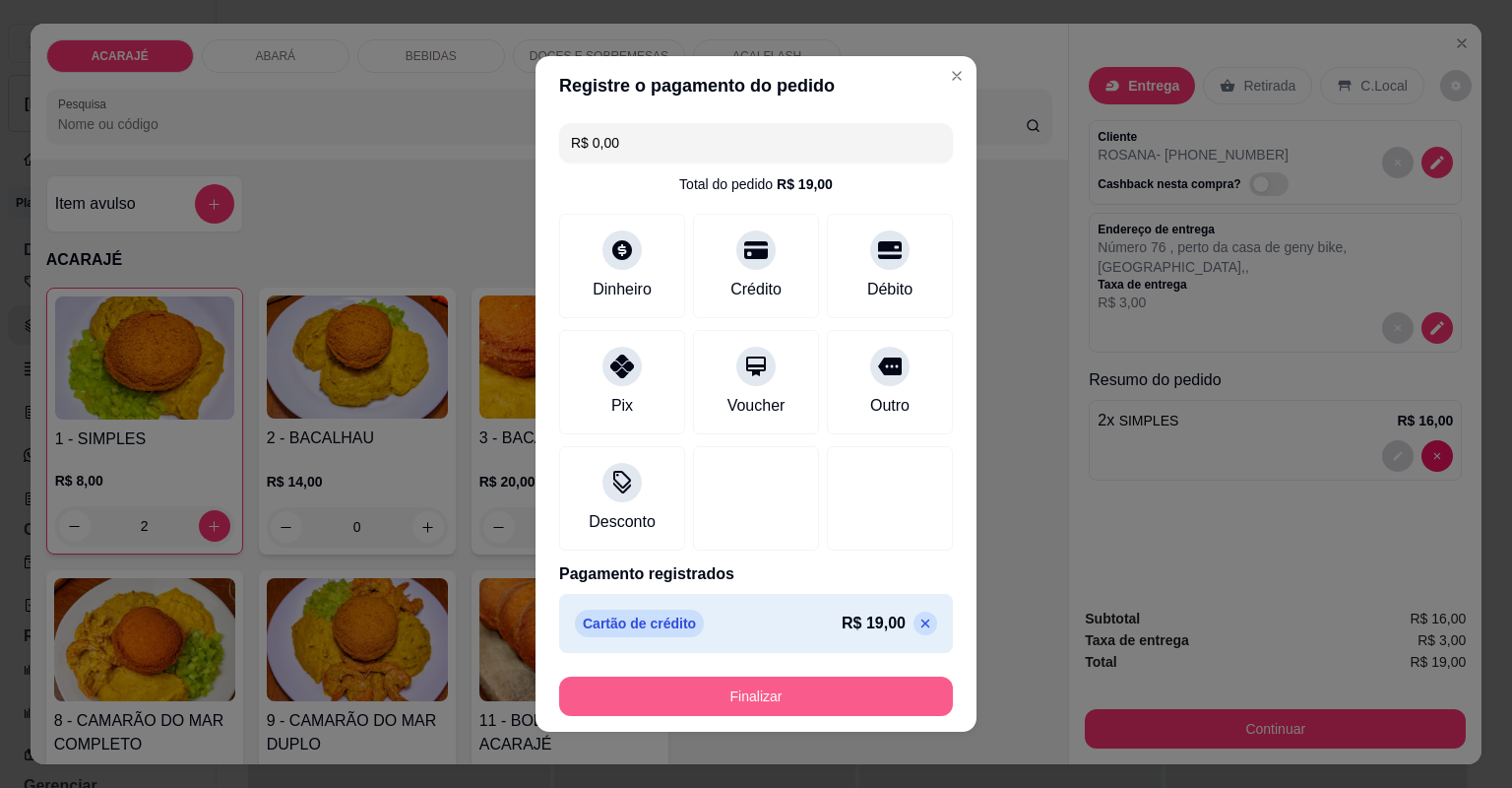 click on "Finalizar" at bounding box center (756, 696) 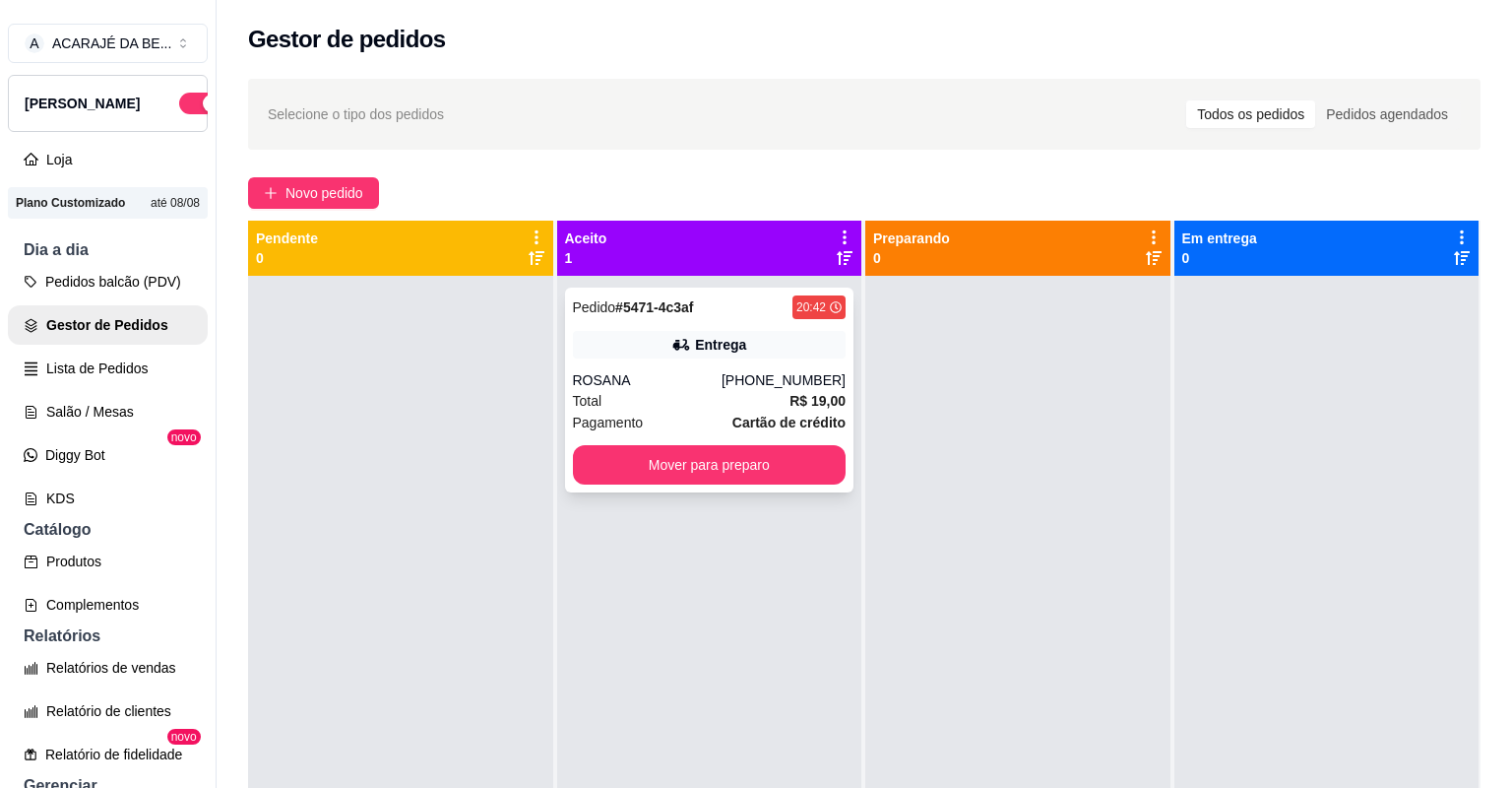 click on "Total R$ 19,00" at bounding box center (710, 401) 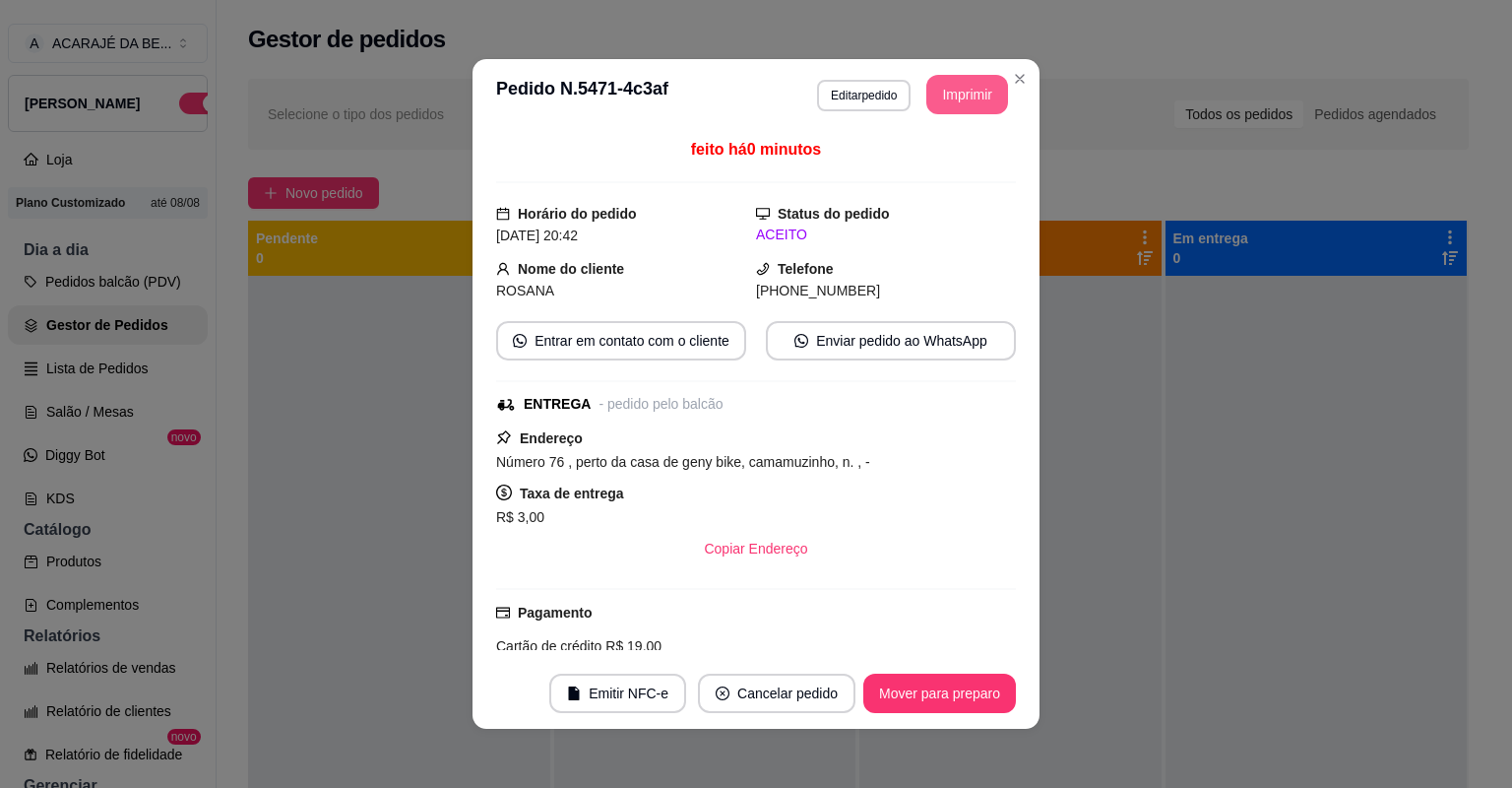 click on "Imprimir" at bounding box center (967, 95) 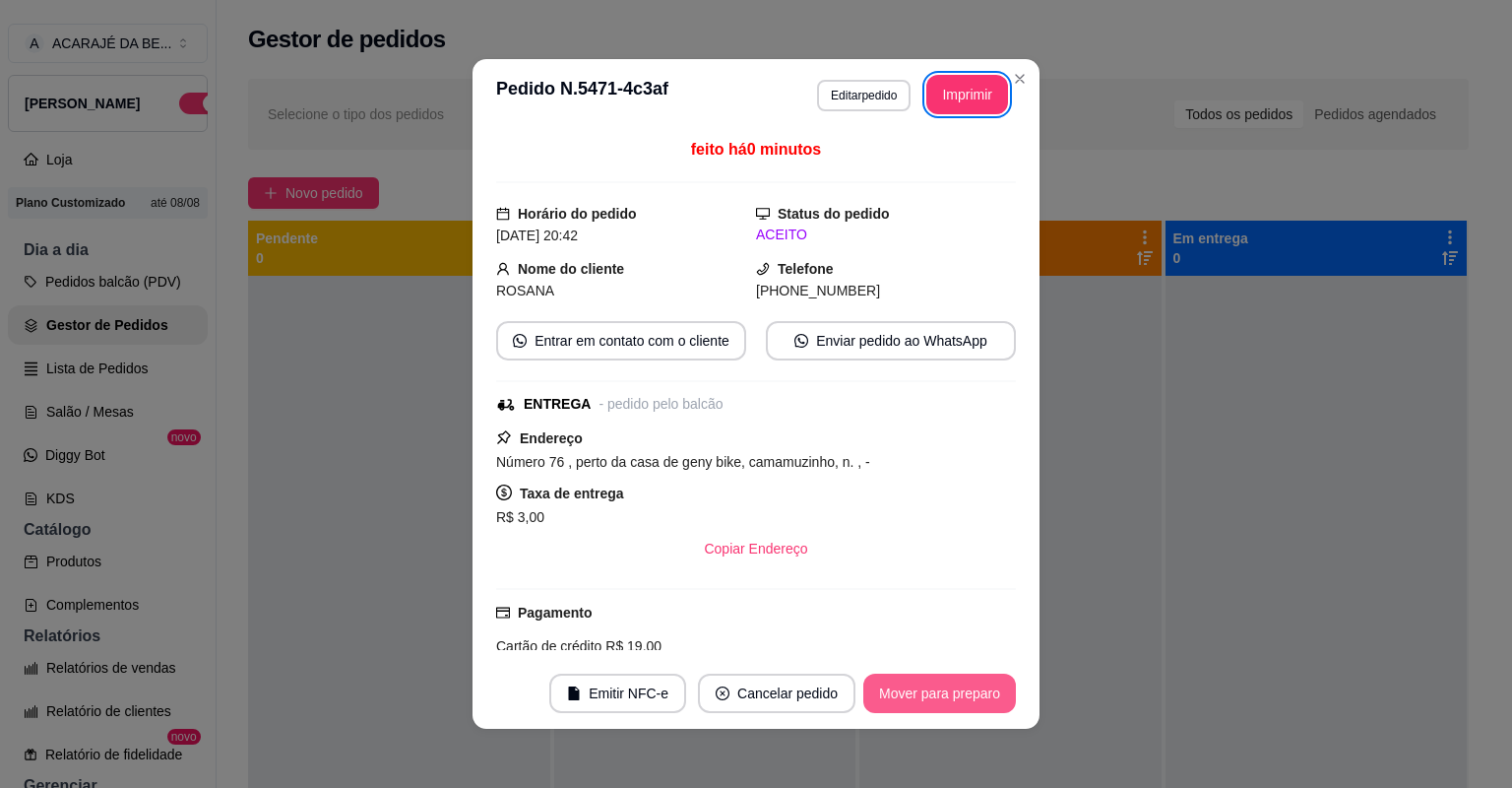 click on "Mover para preparo" at bounding box center (939, 693) 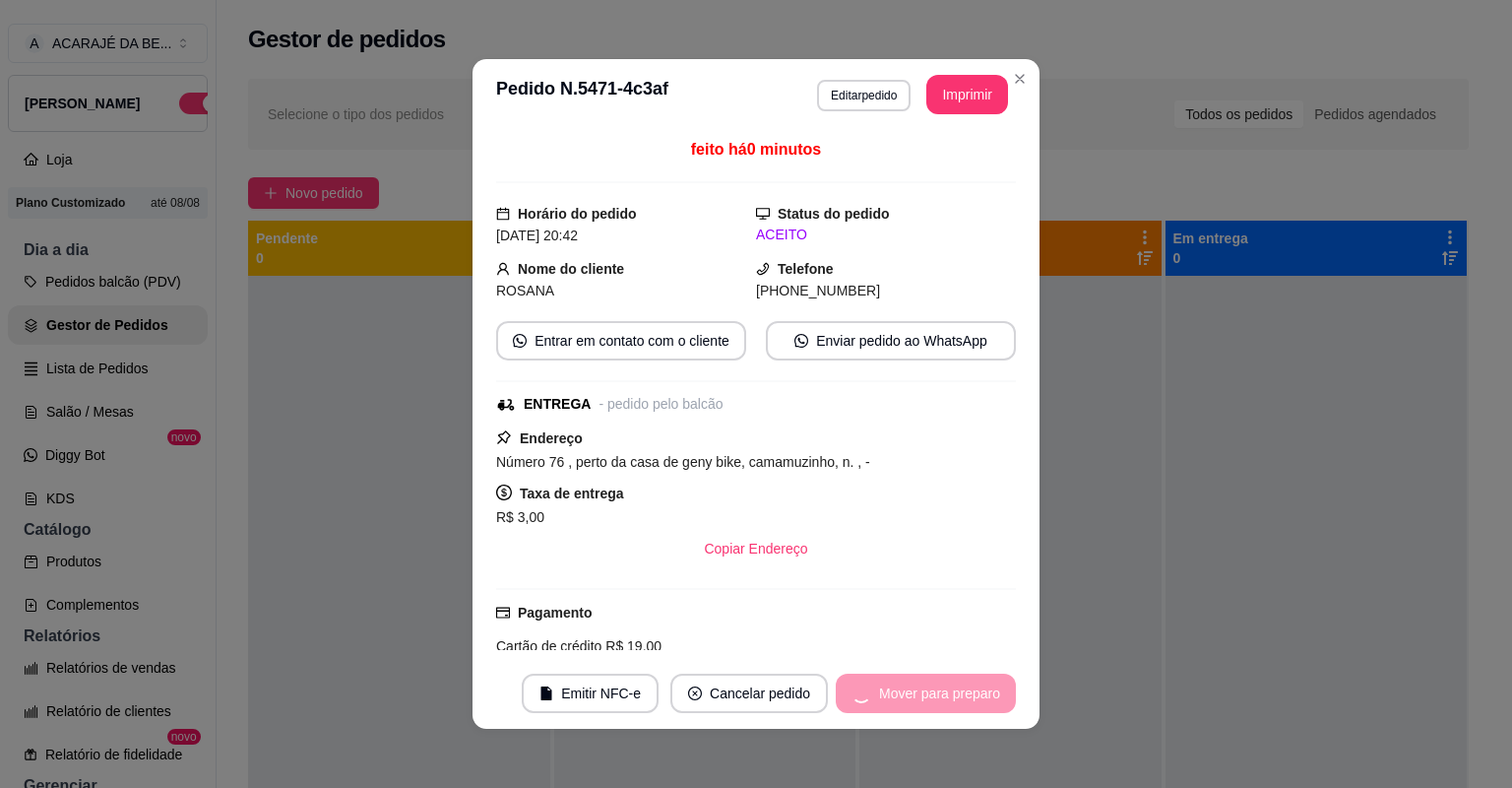 click on "Mover para preparo" at bounding box center [925, 693] 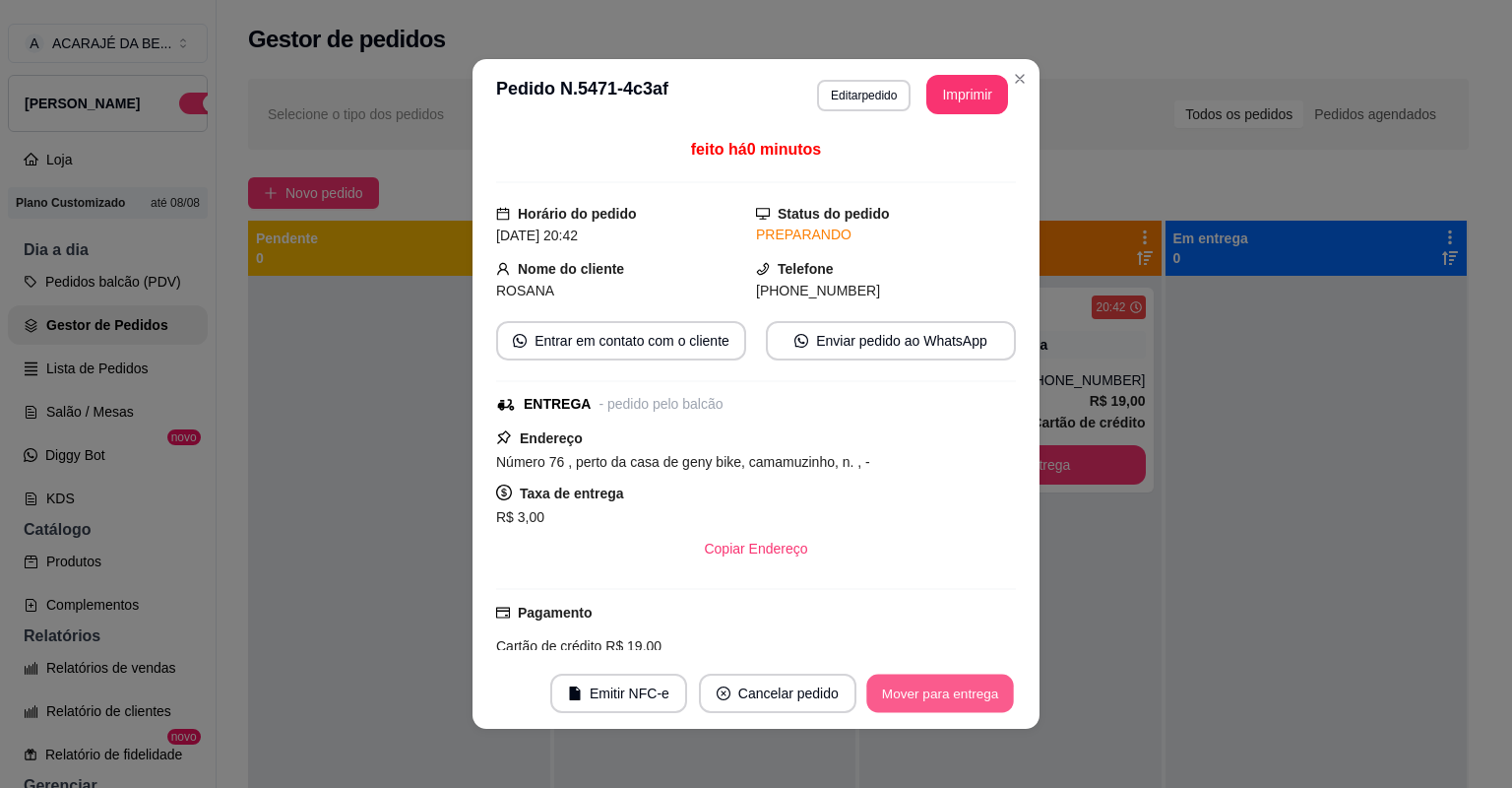 click on "Mover para entrega" at bounding box center (940, 693) 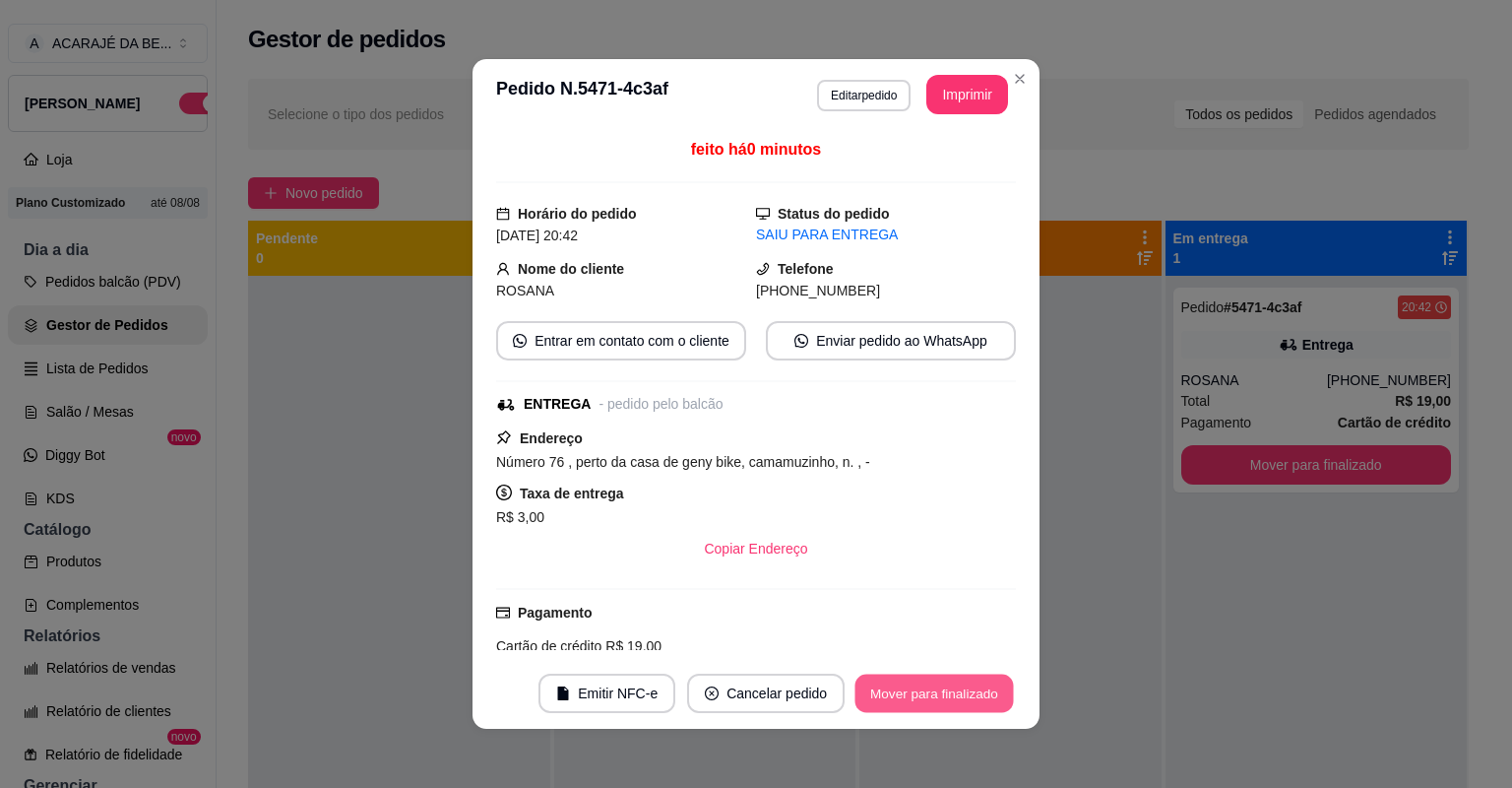 click on "Mover para finalizado" at bounding box center [934, 693] 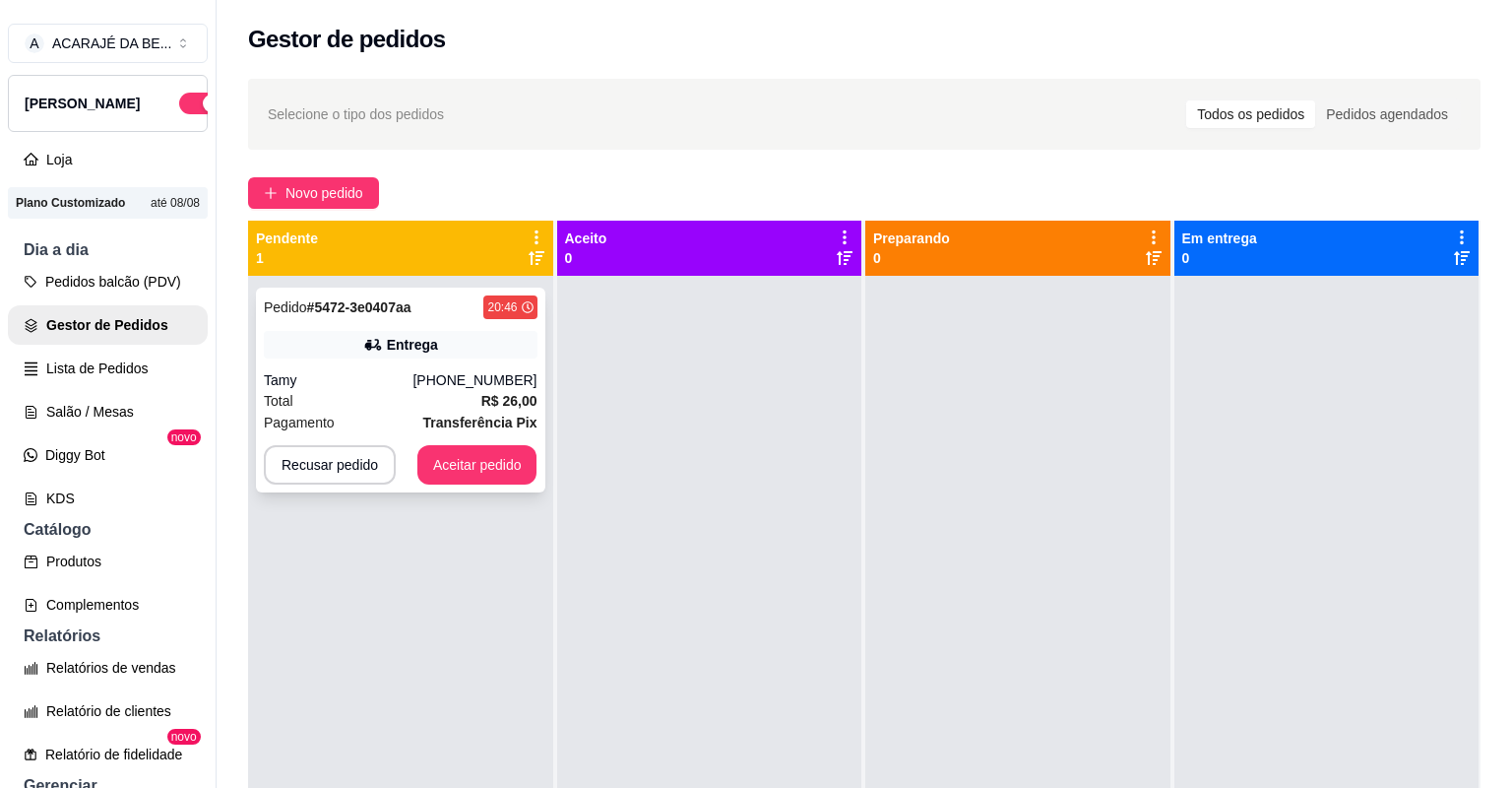 click on "Tamy" at bounding box center (338, 380) 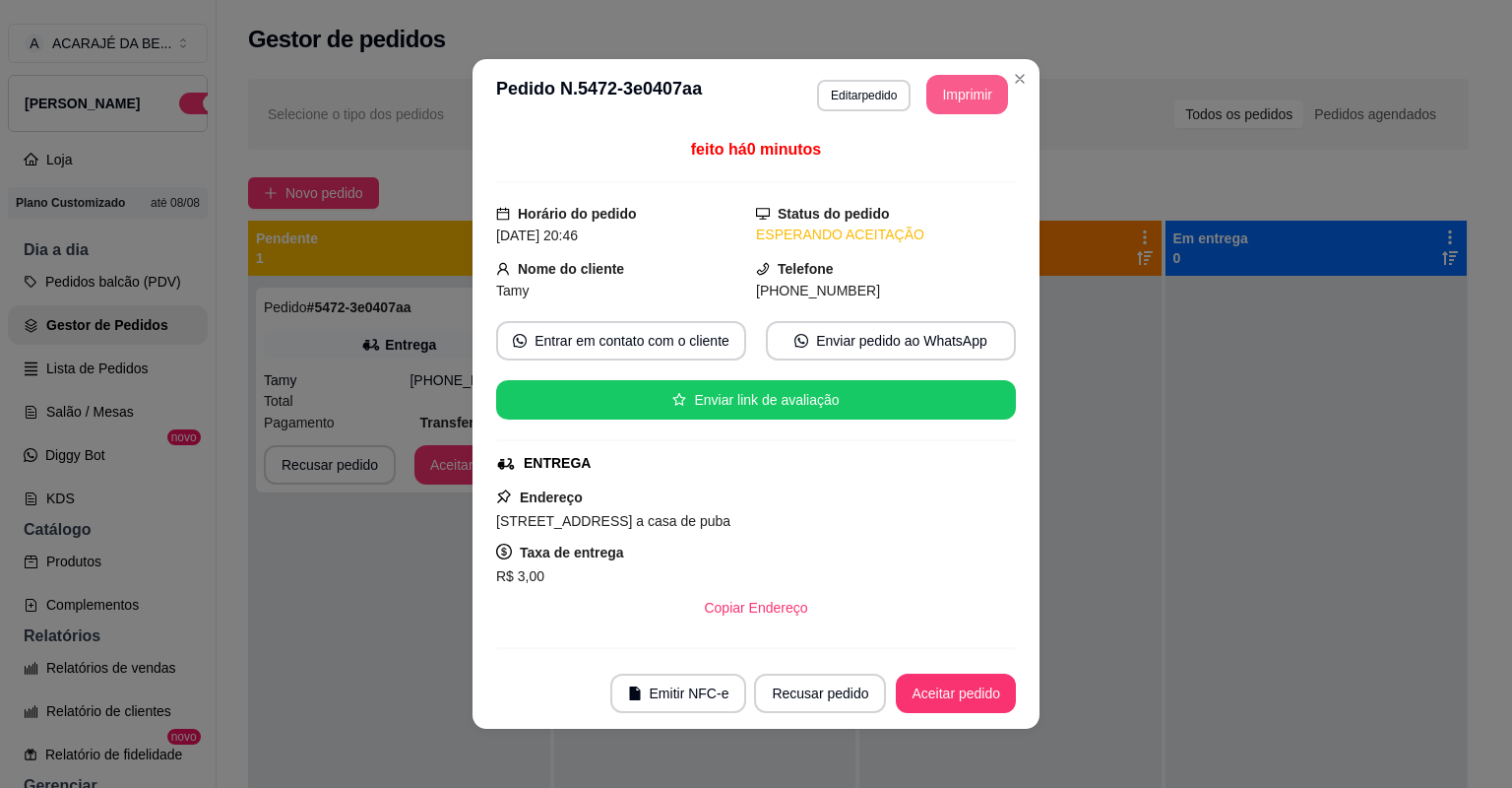 click on "Imprimir" at bounding box center (967, 95) 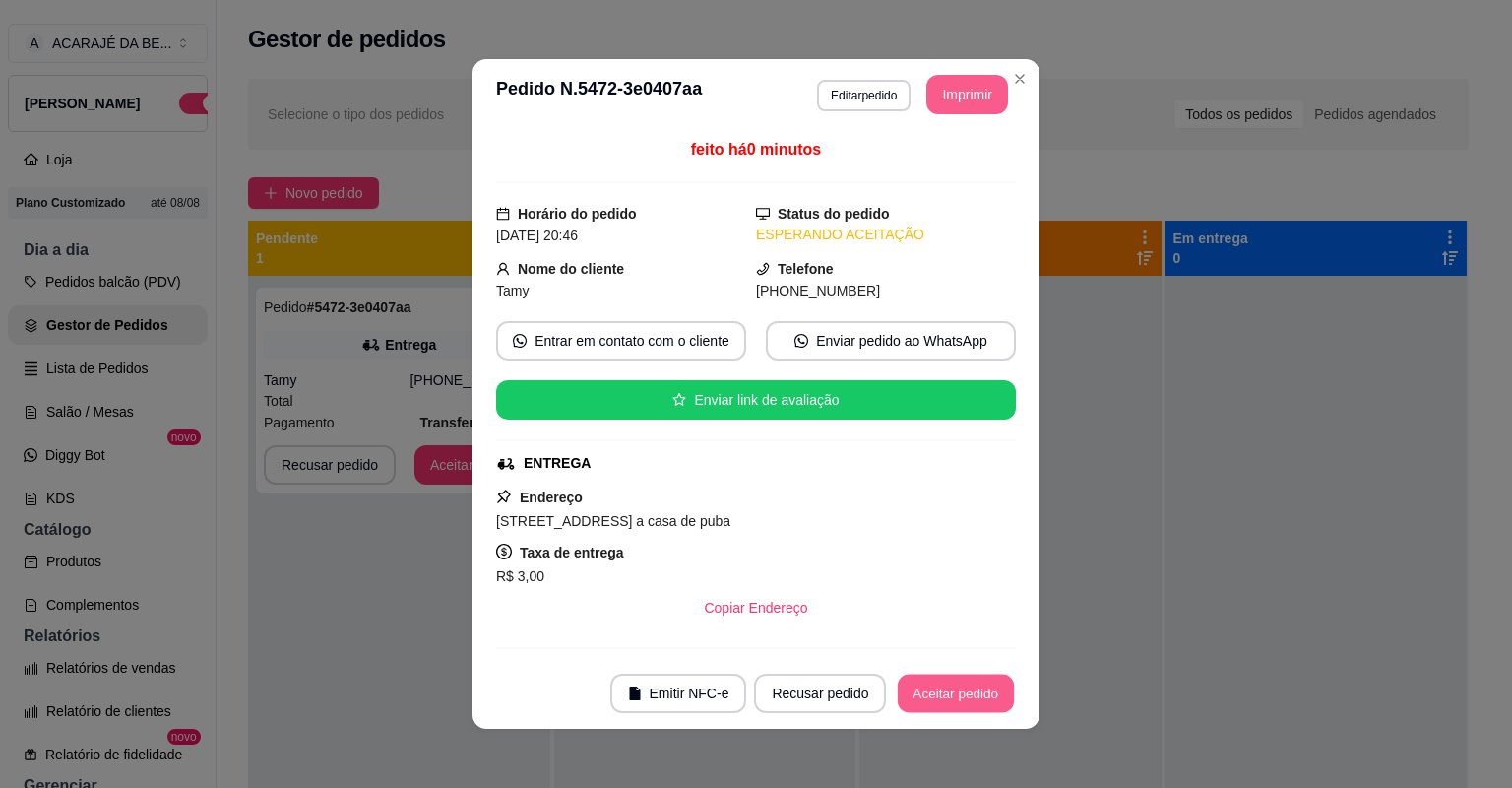 click on "Aceitar pedido" at bounding box center (956, 693) 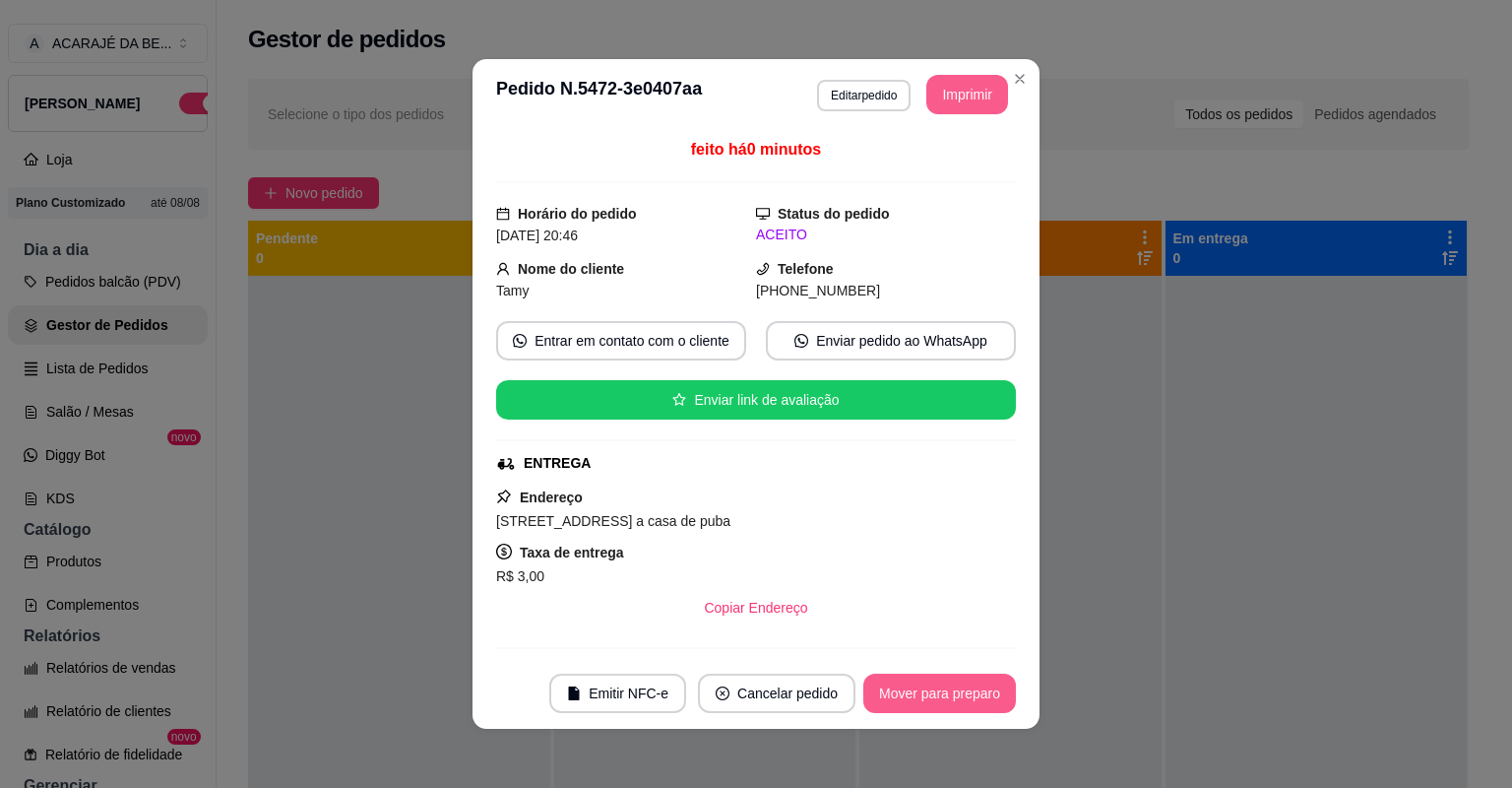 click on "Mover para preparo" at bounding box center (939, 693) 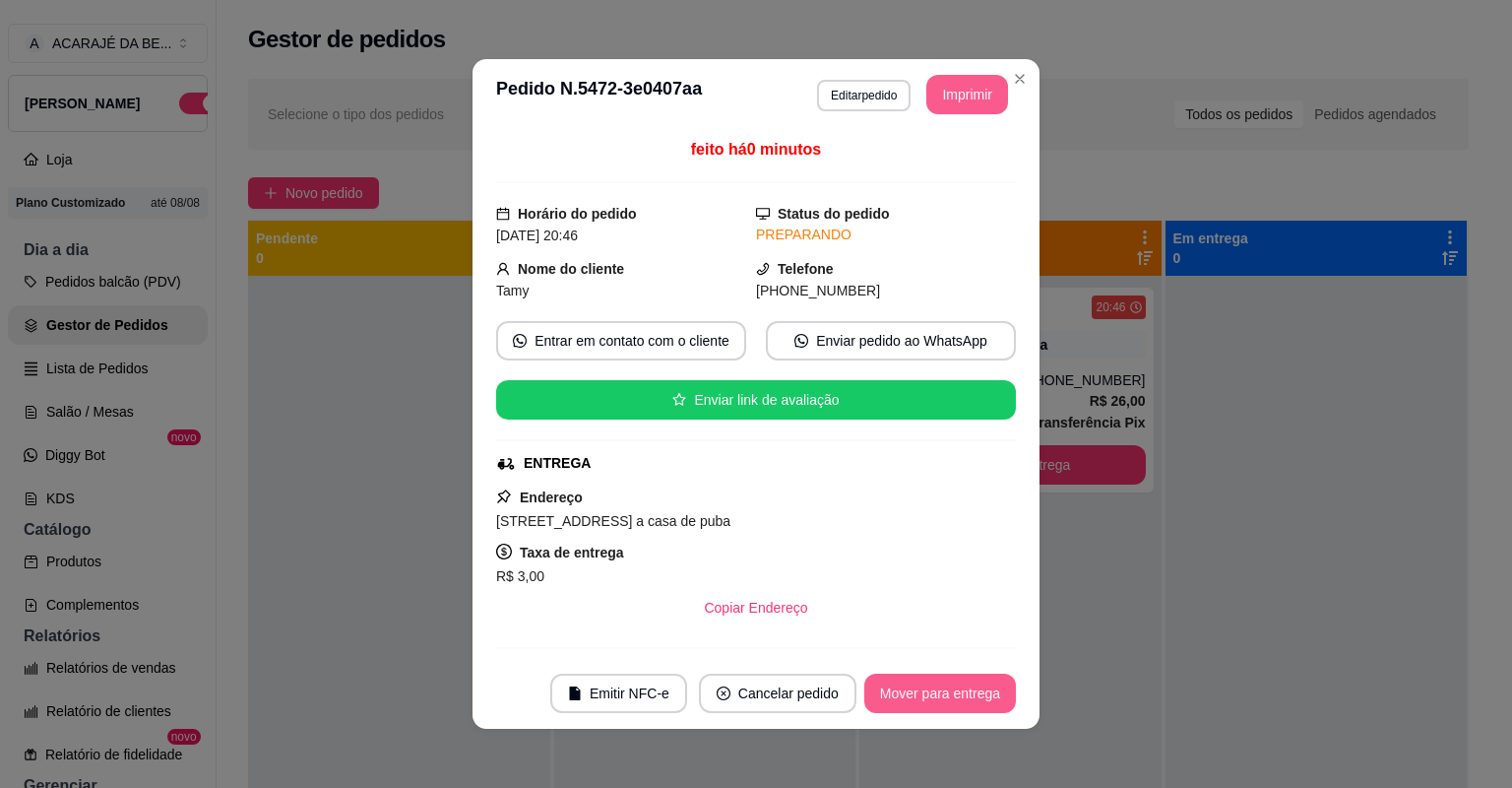 click on "Mover para entrega" at bounding box center [940, 693] 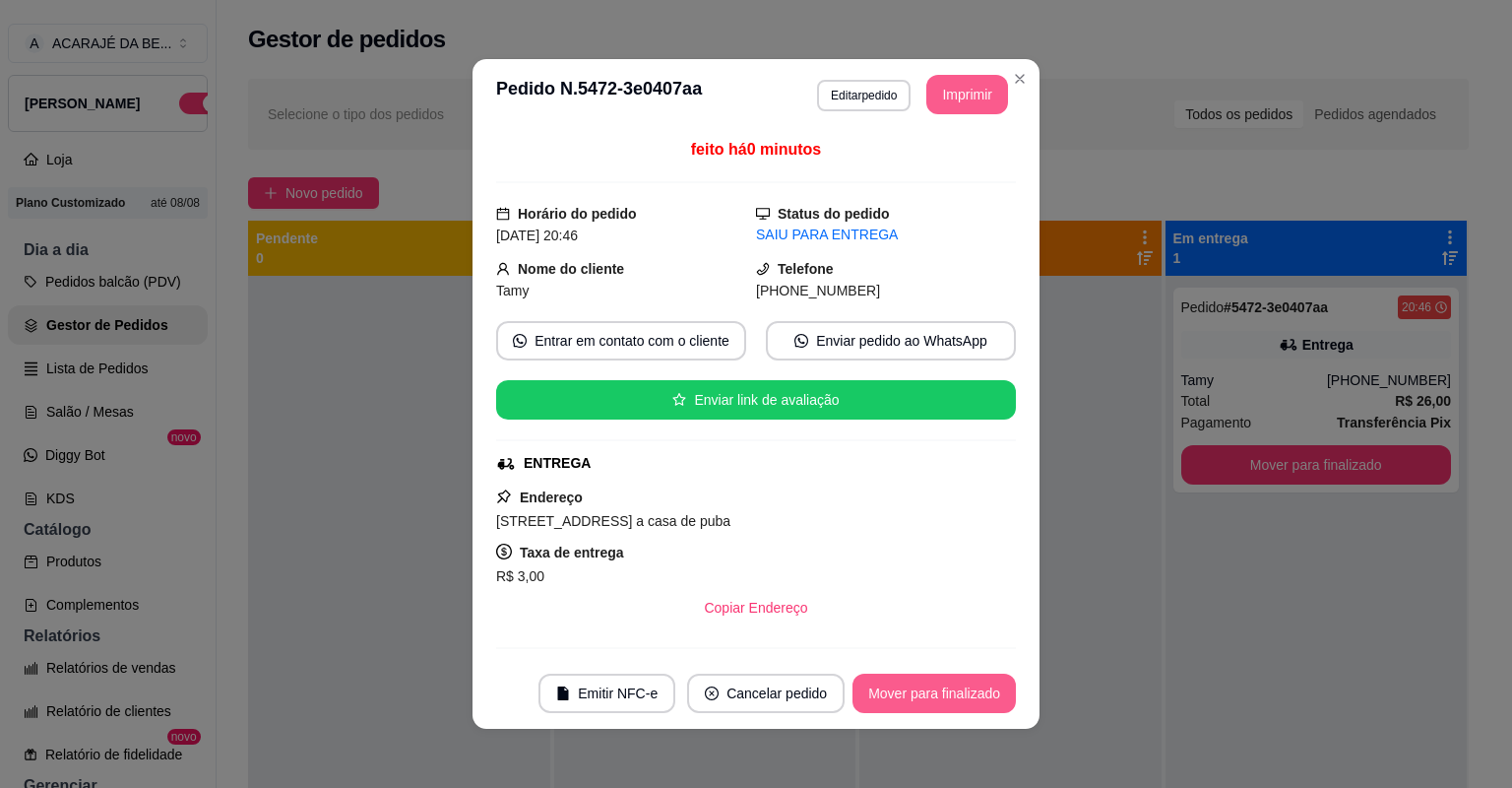 click on "Mover para finalizado" at bounding box center [934, 693] 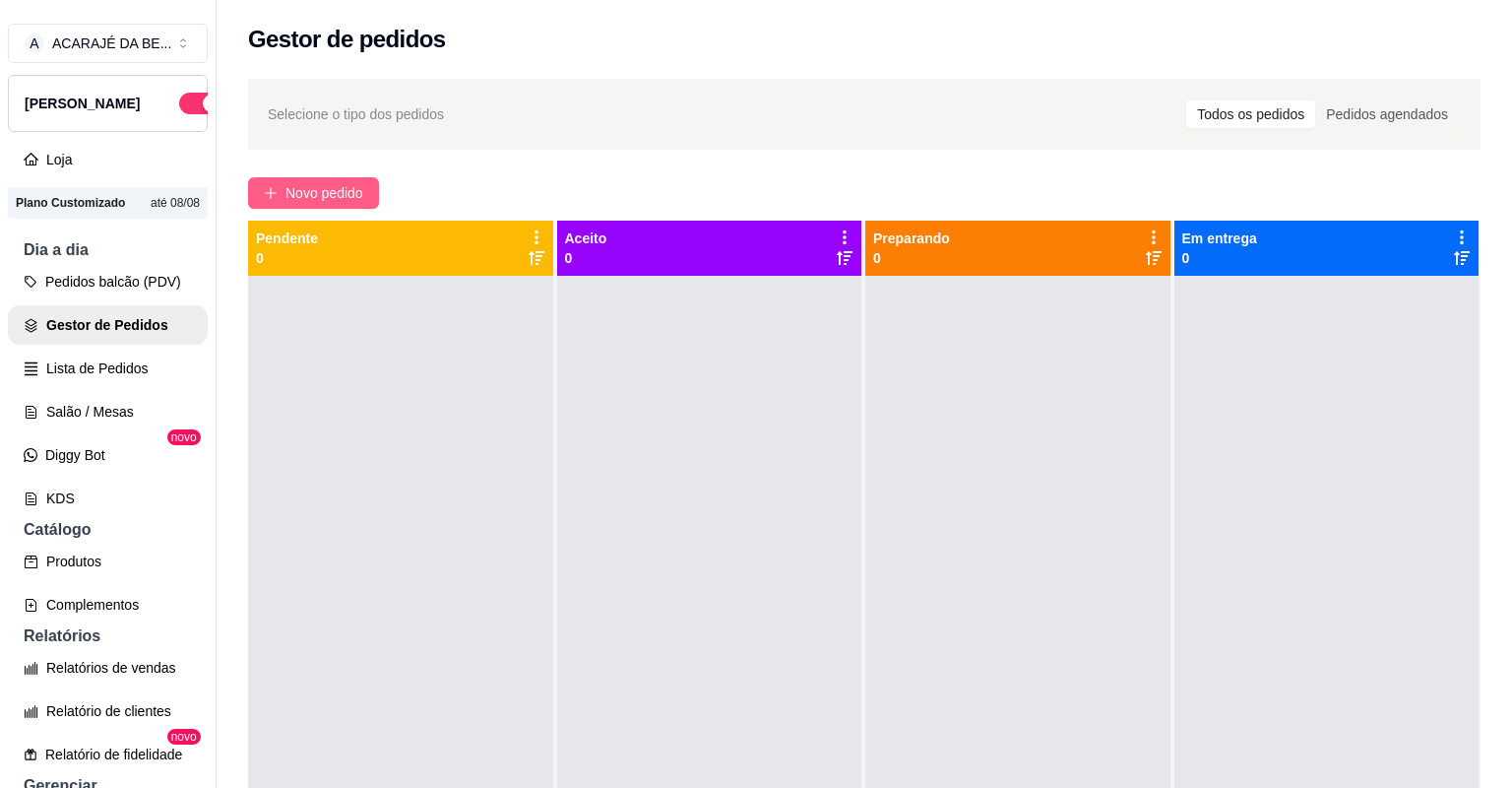 click on "Novo pedido" at bounding box center [313, 193] 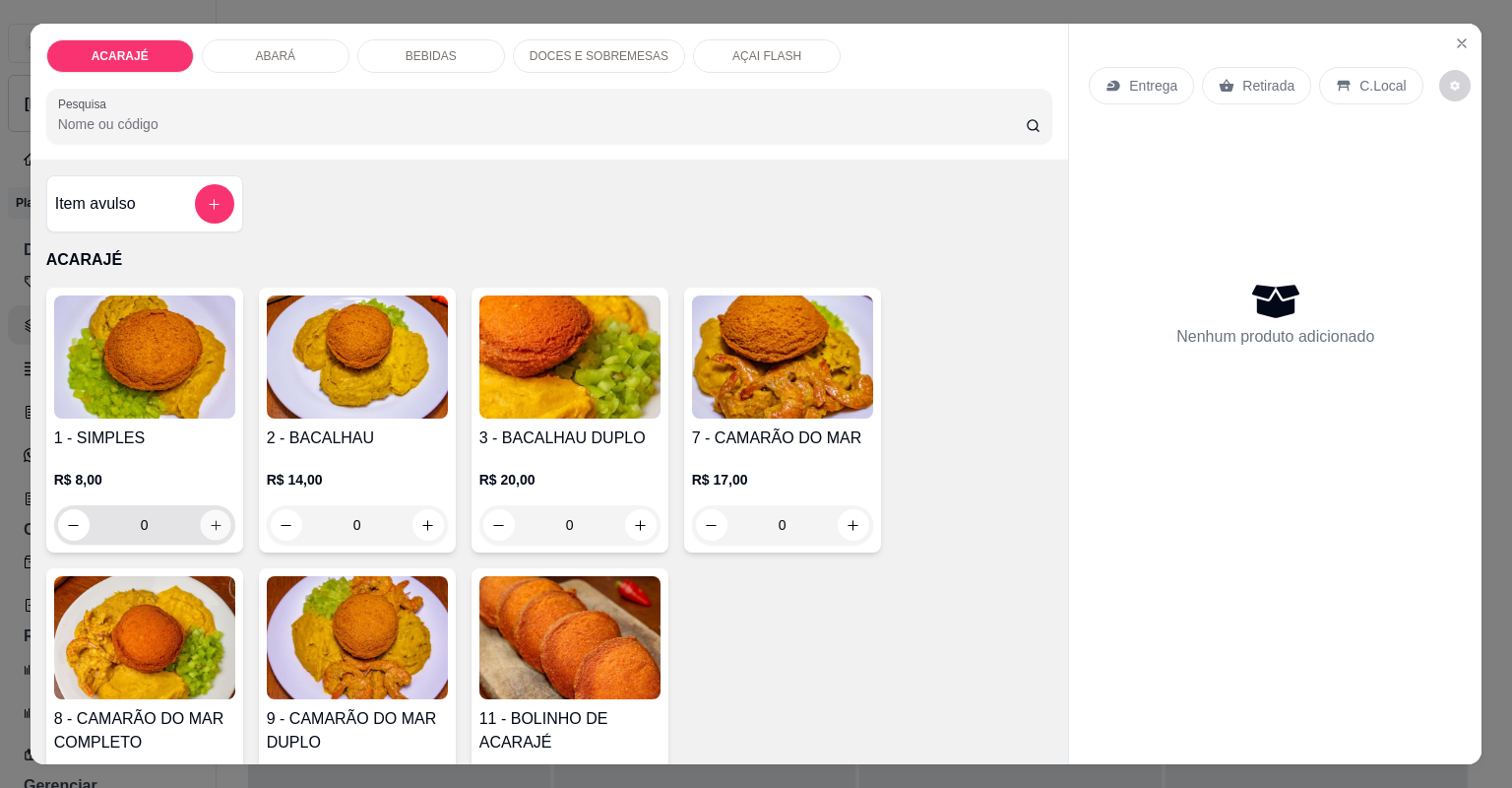 click 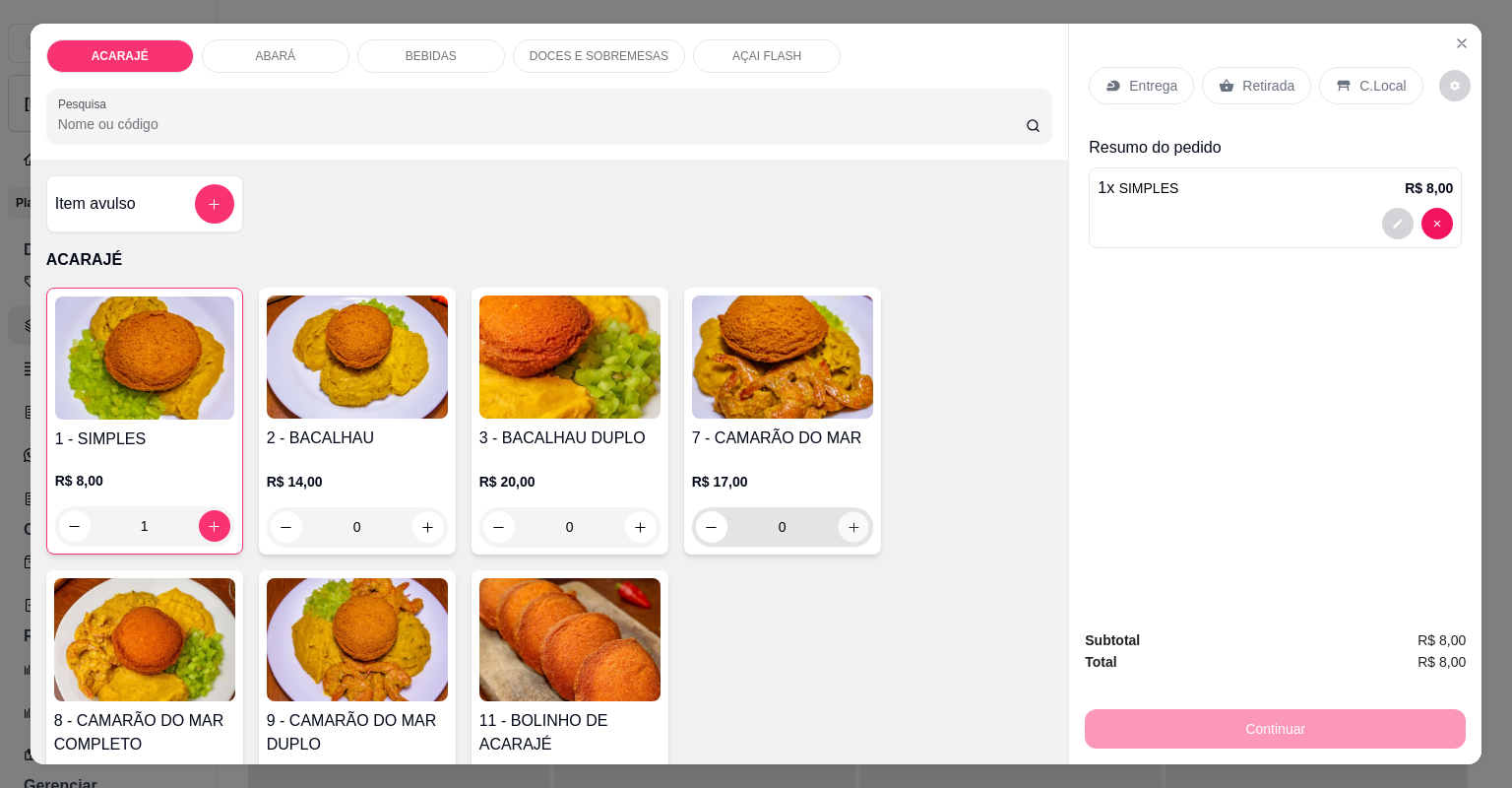 click at bounding box center [852, 526] 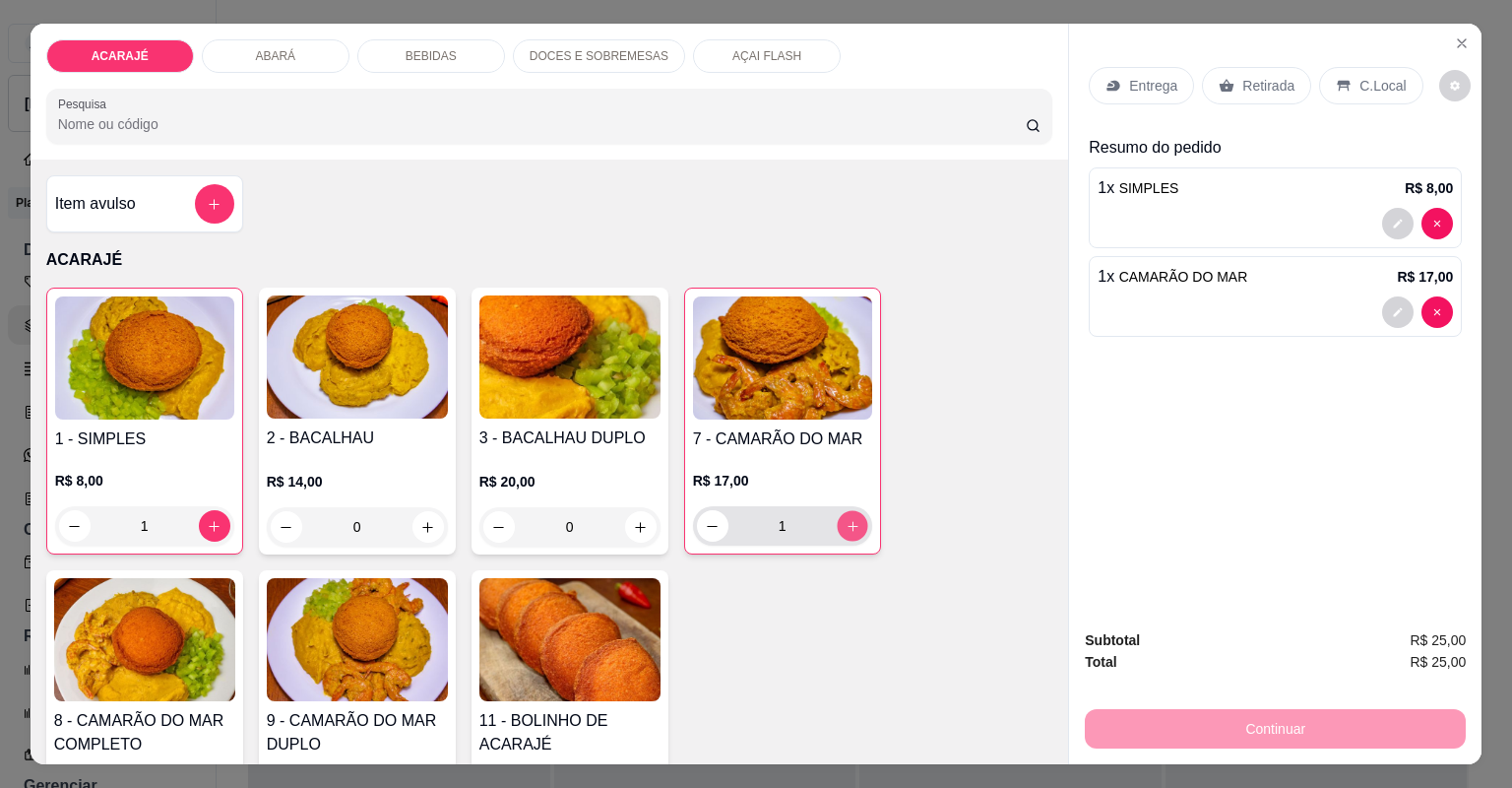 click at bounding box center (851, 525) 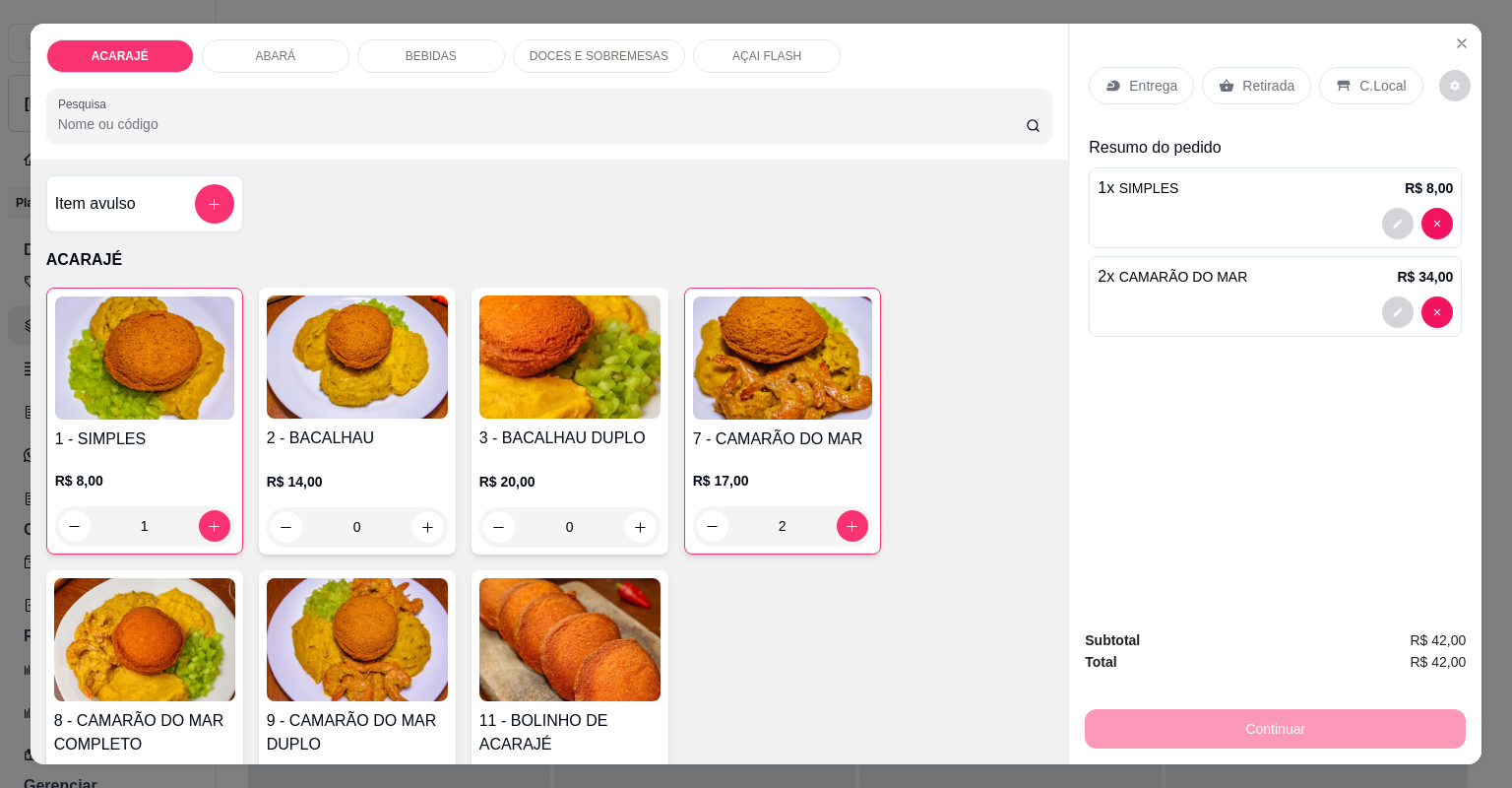click 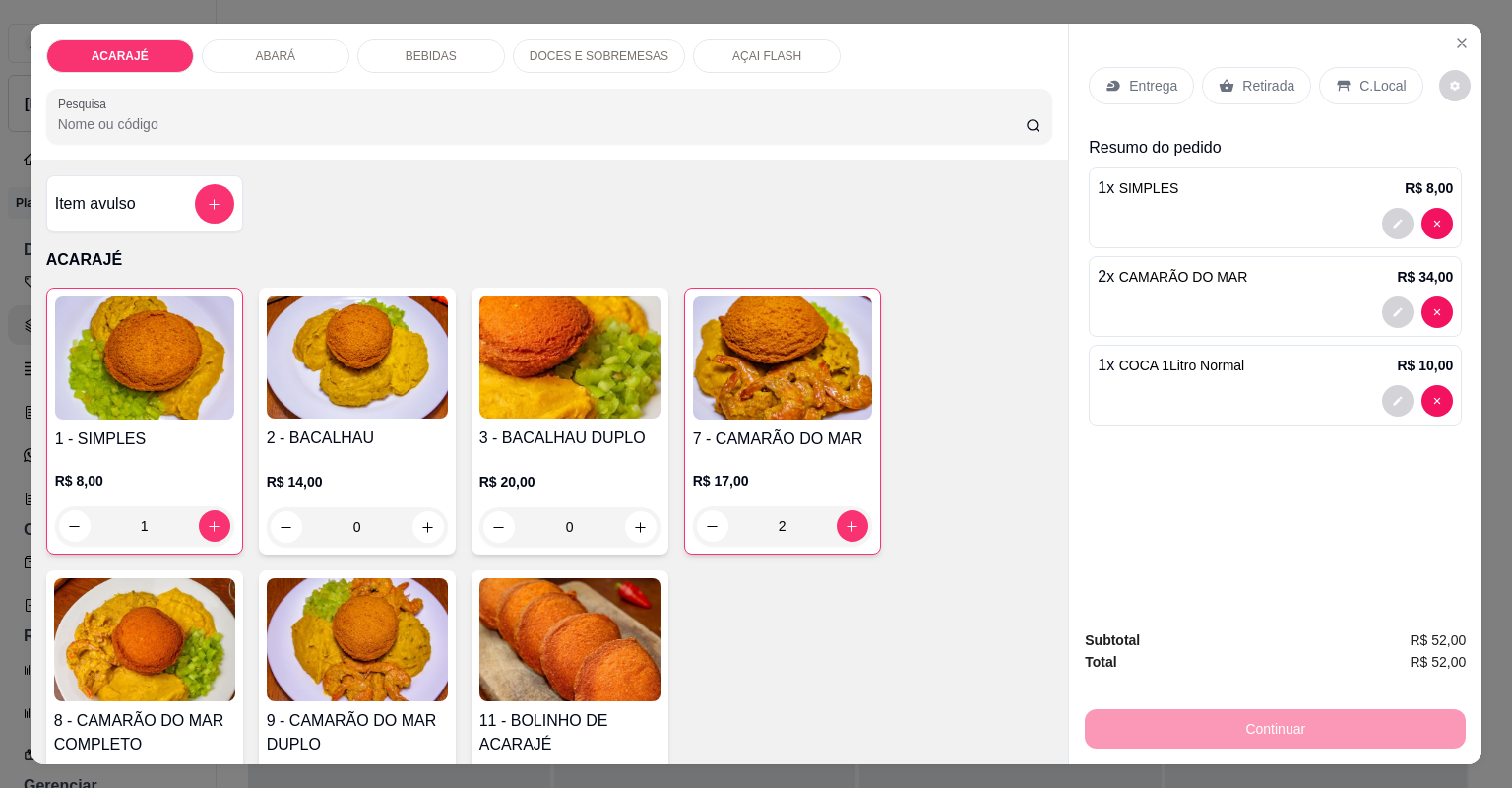click on "Entrega" at bounding box center (1153, 86) 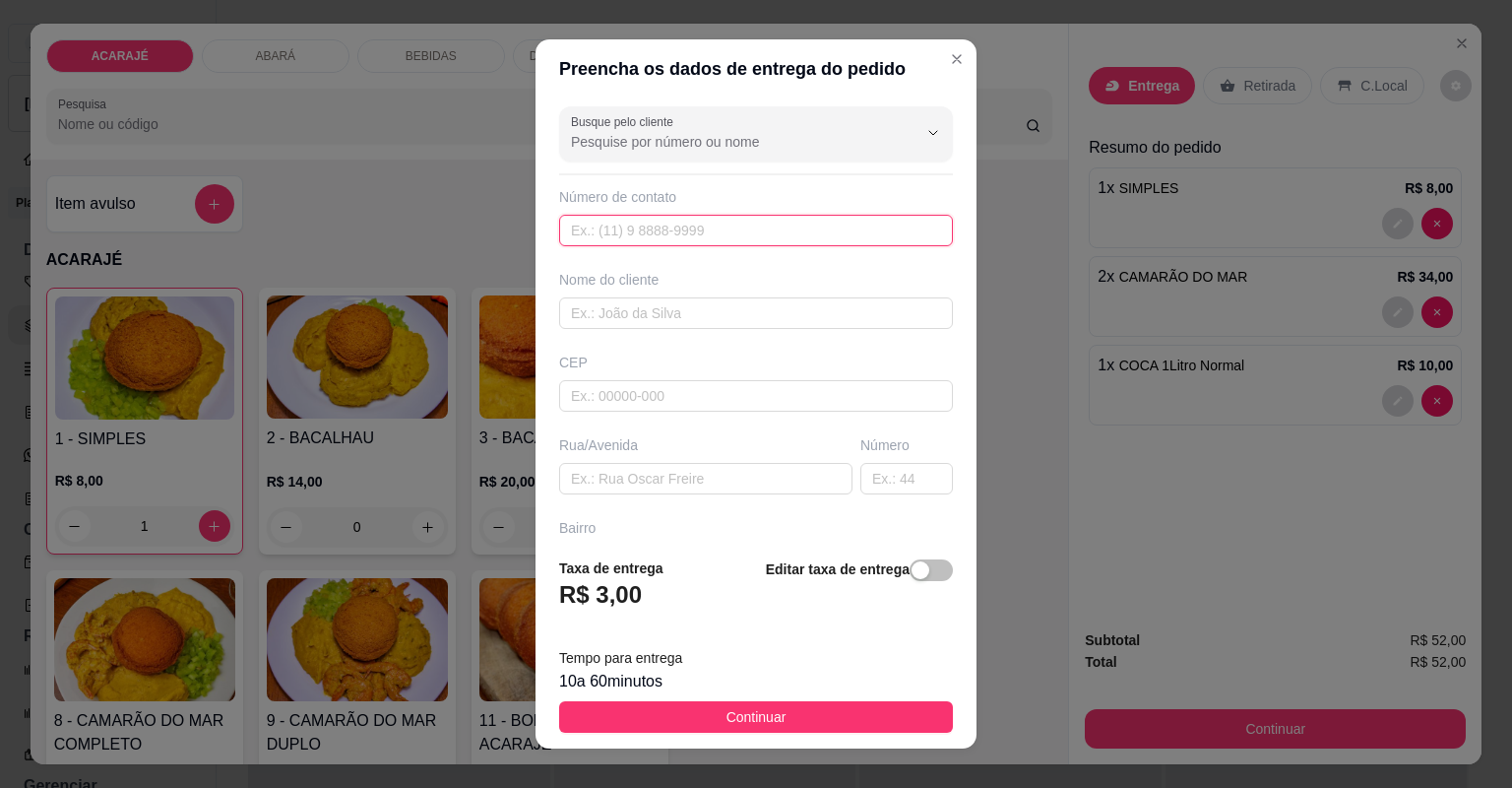 click at bounding box center [756, 230] 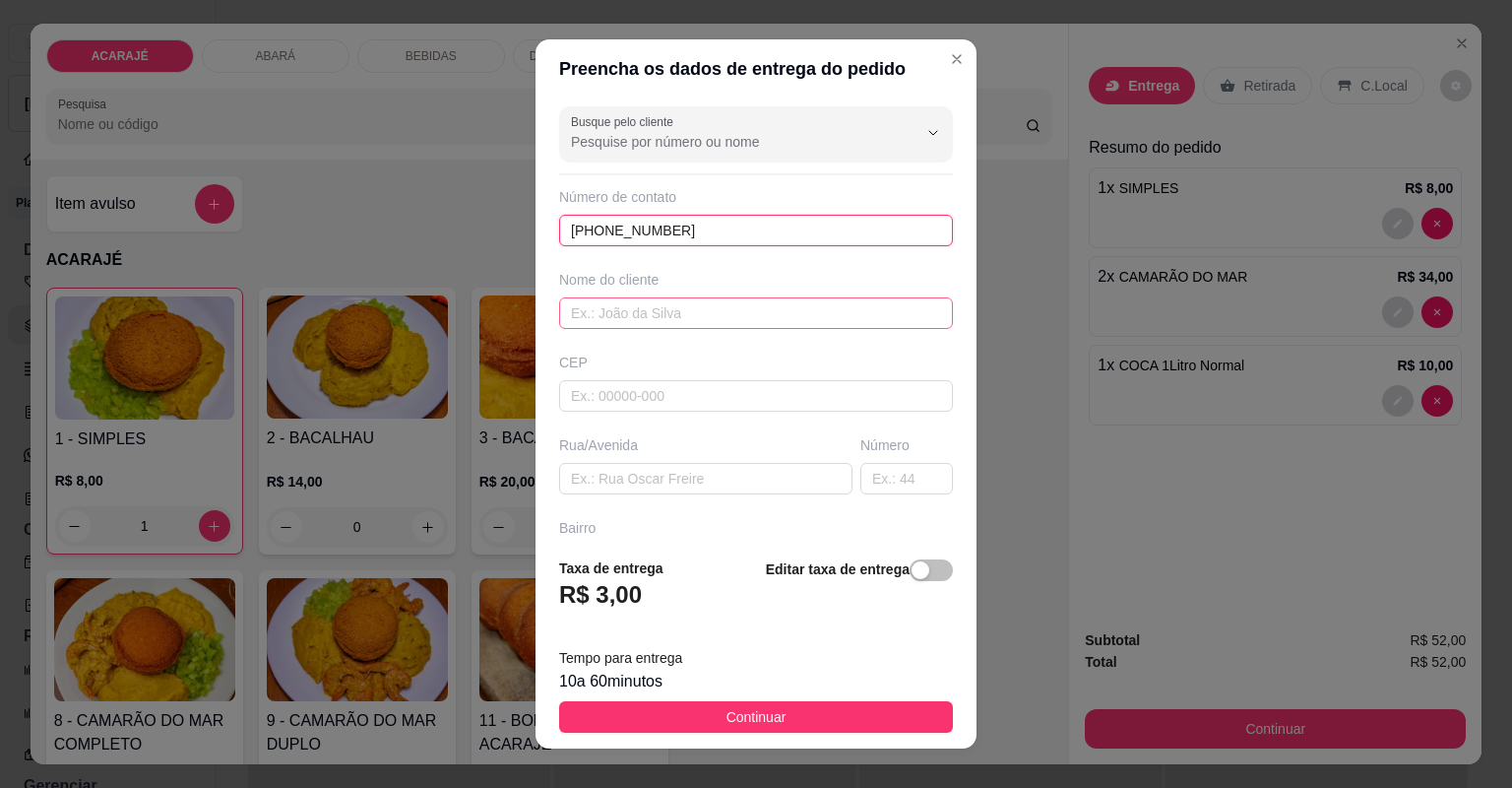 type on "[PHONE_NUMBER]" 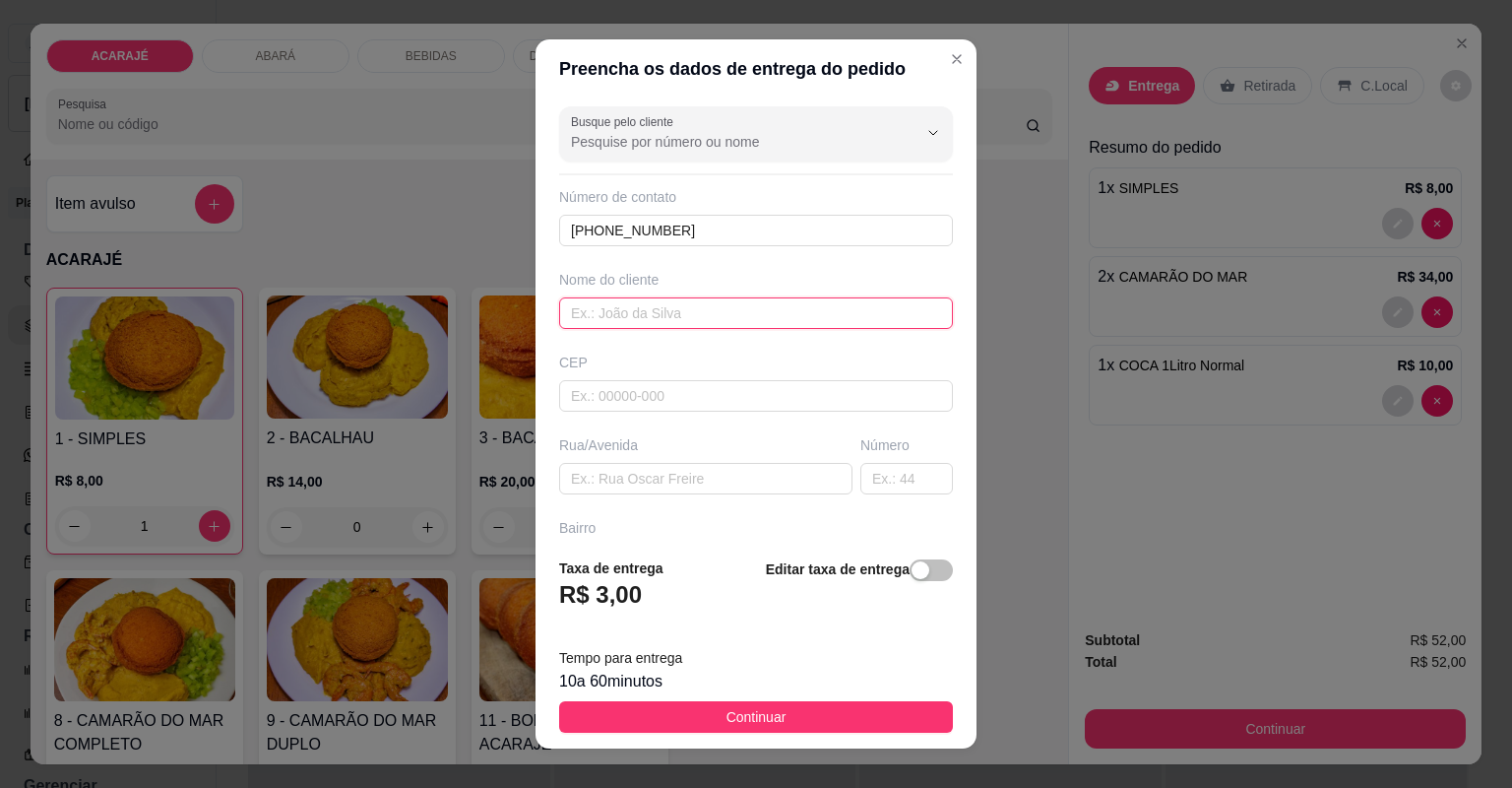 click at bounding box center [756, 313] 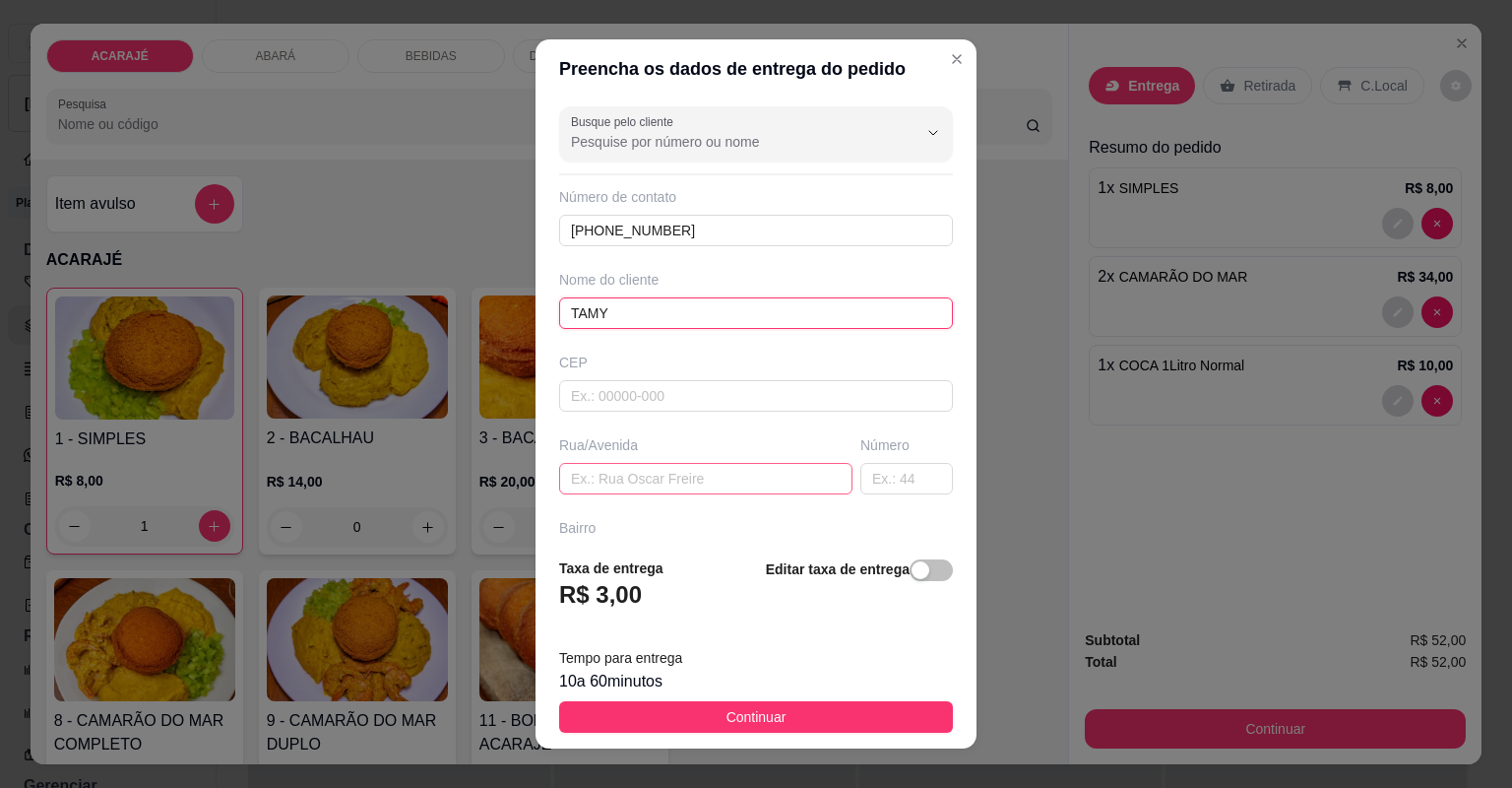 type on "TAMY" 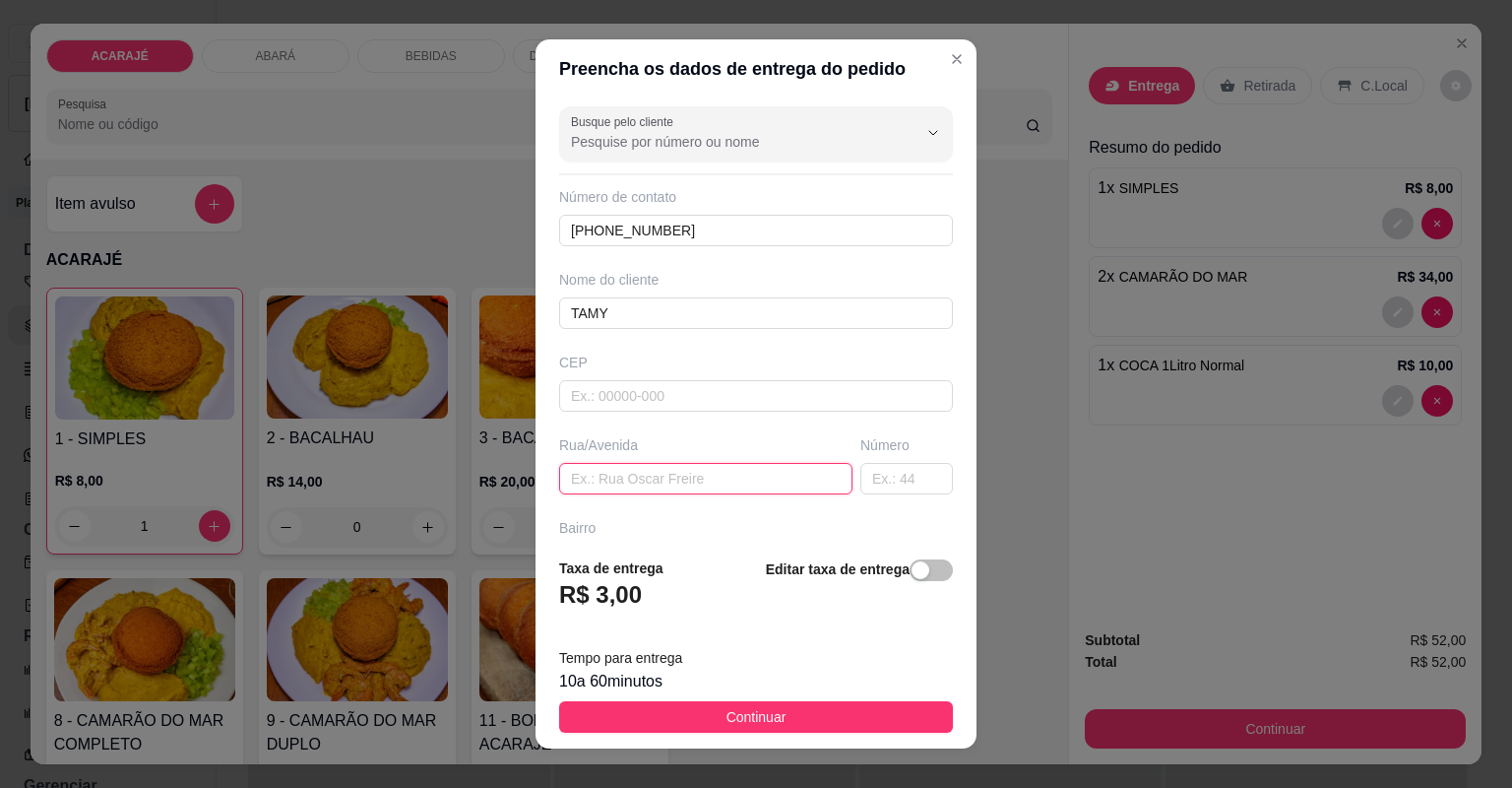 click at bounding box center (706, 479) 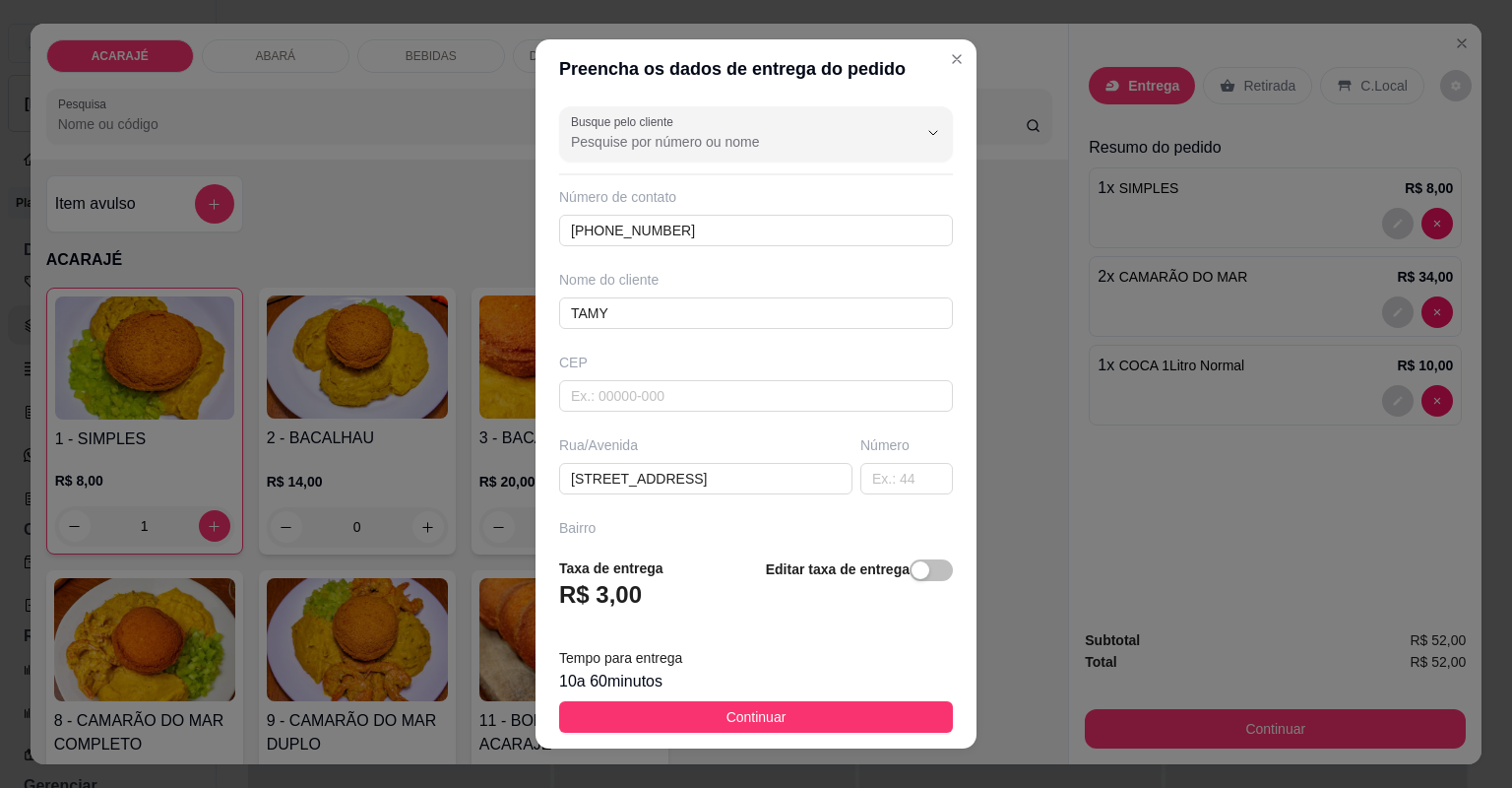 drag, startPoint x: 654, startPoint y: 716, endPoint x: 933, endPoint y: 761, distance: 282.60573 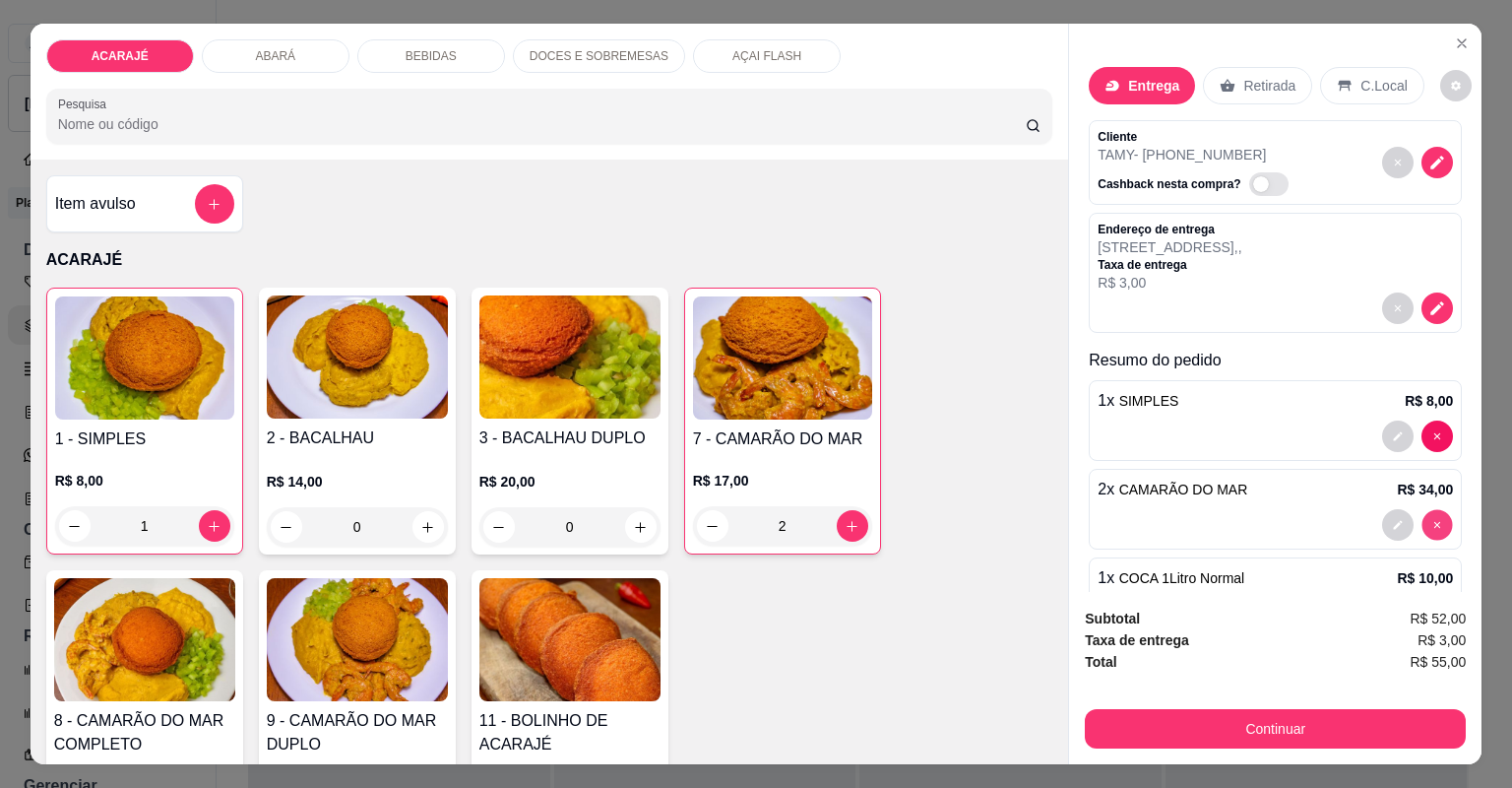 type on "0" 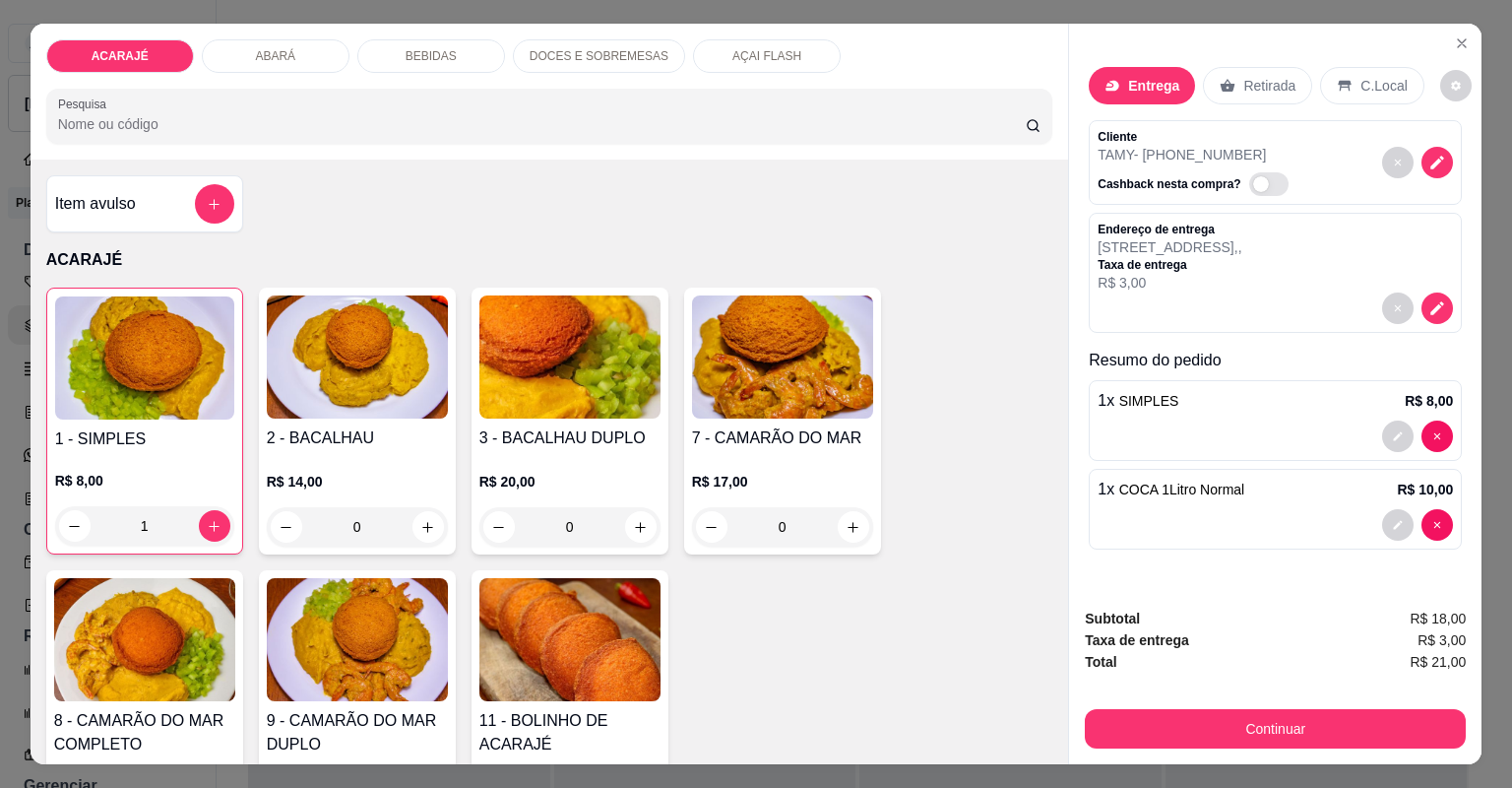 click at bounding box center (641, 831) 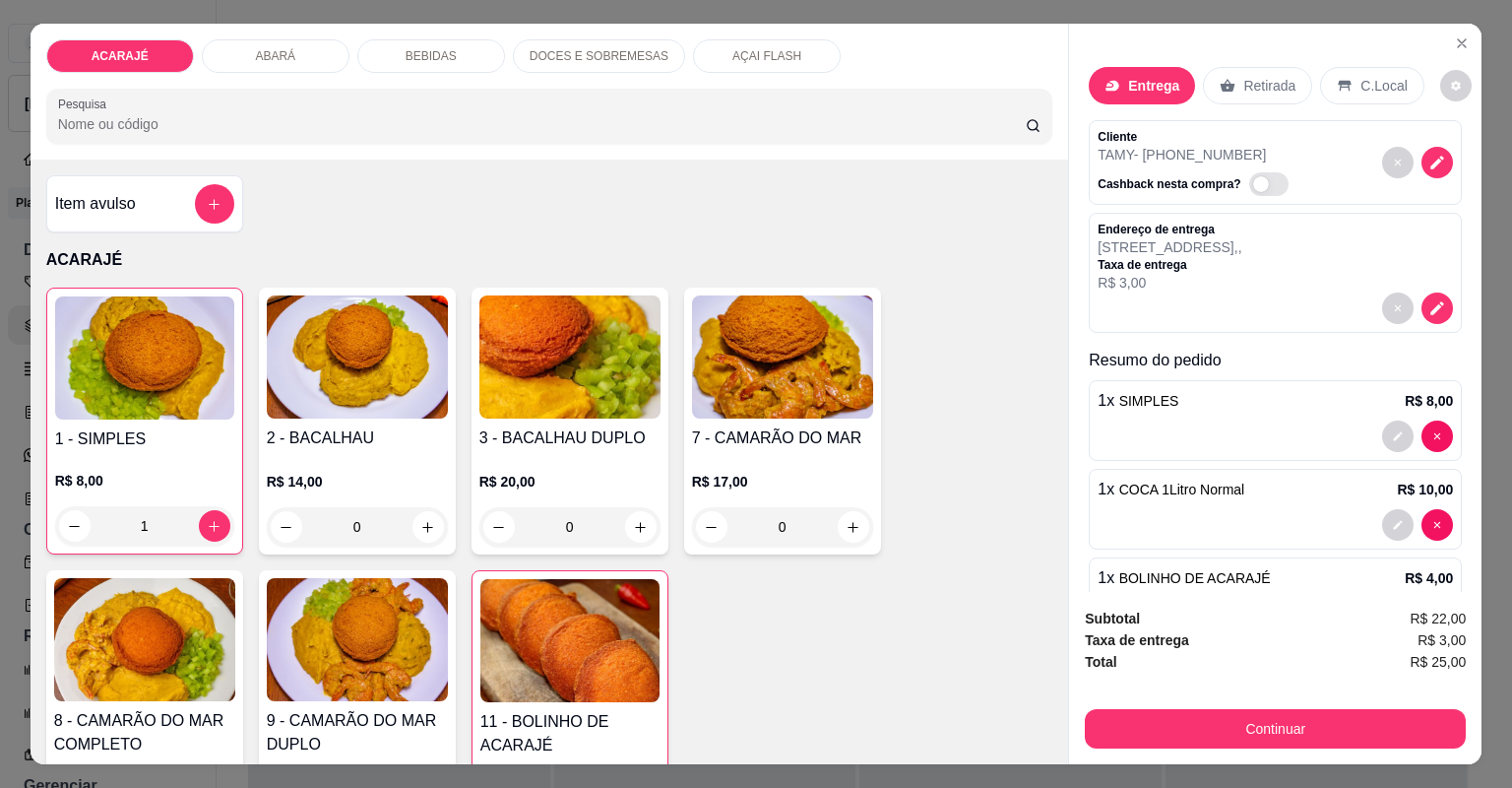 click at bounding box center [639, 831] 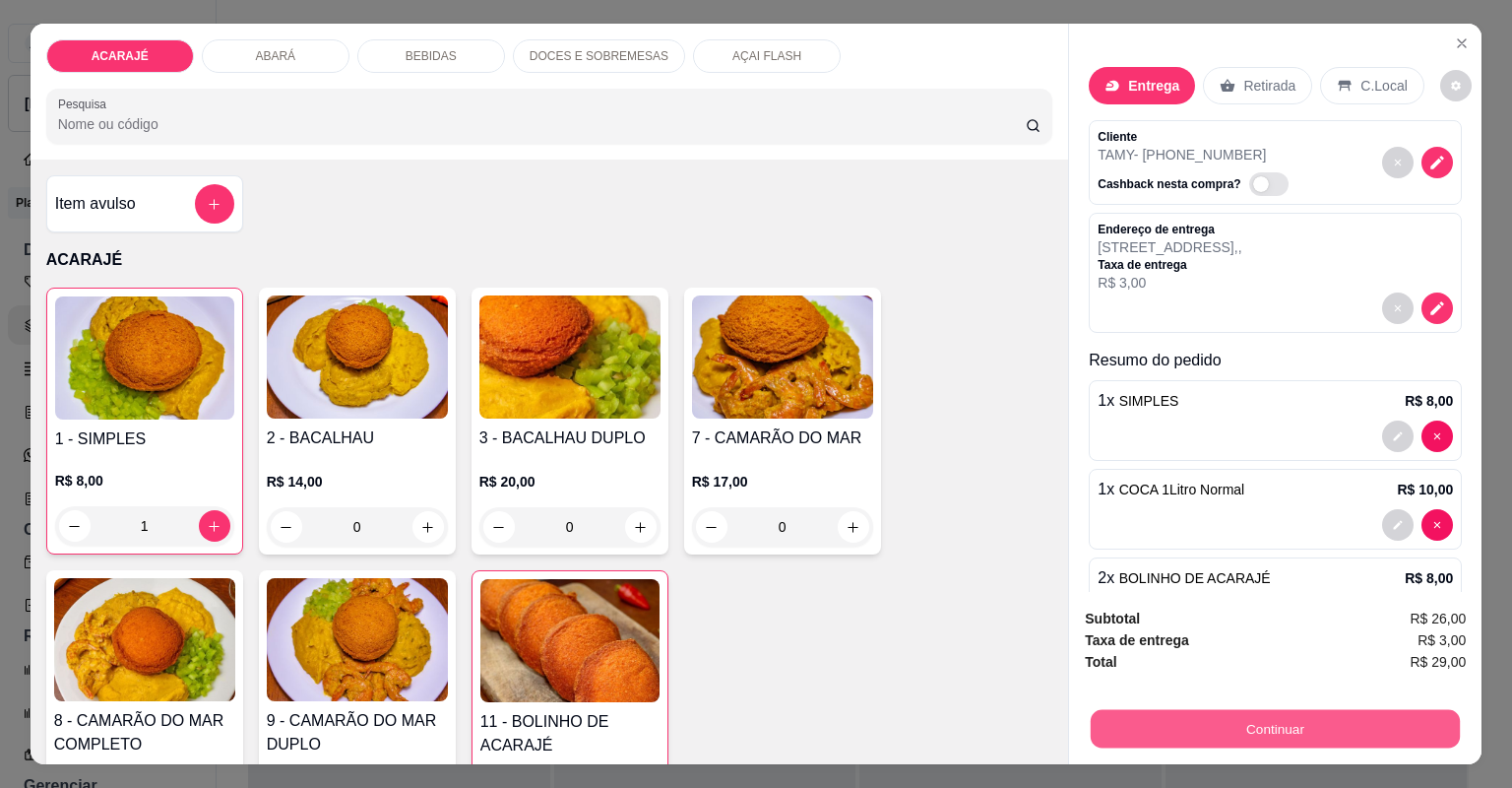 click on "Continuar" at bounding box center (1275, 729) 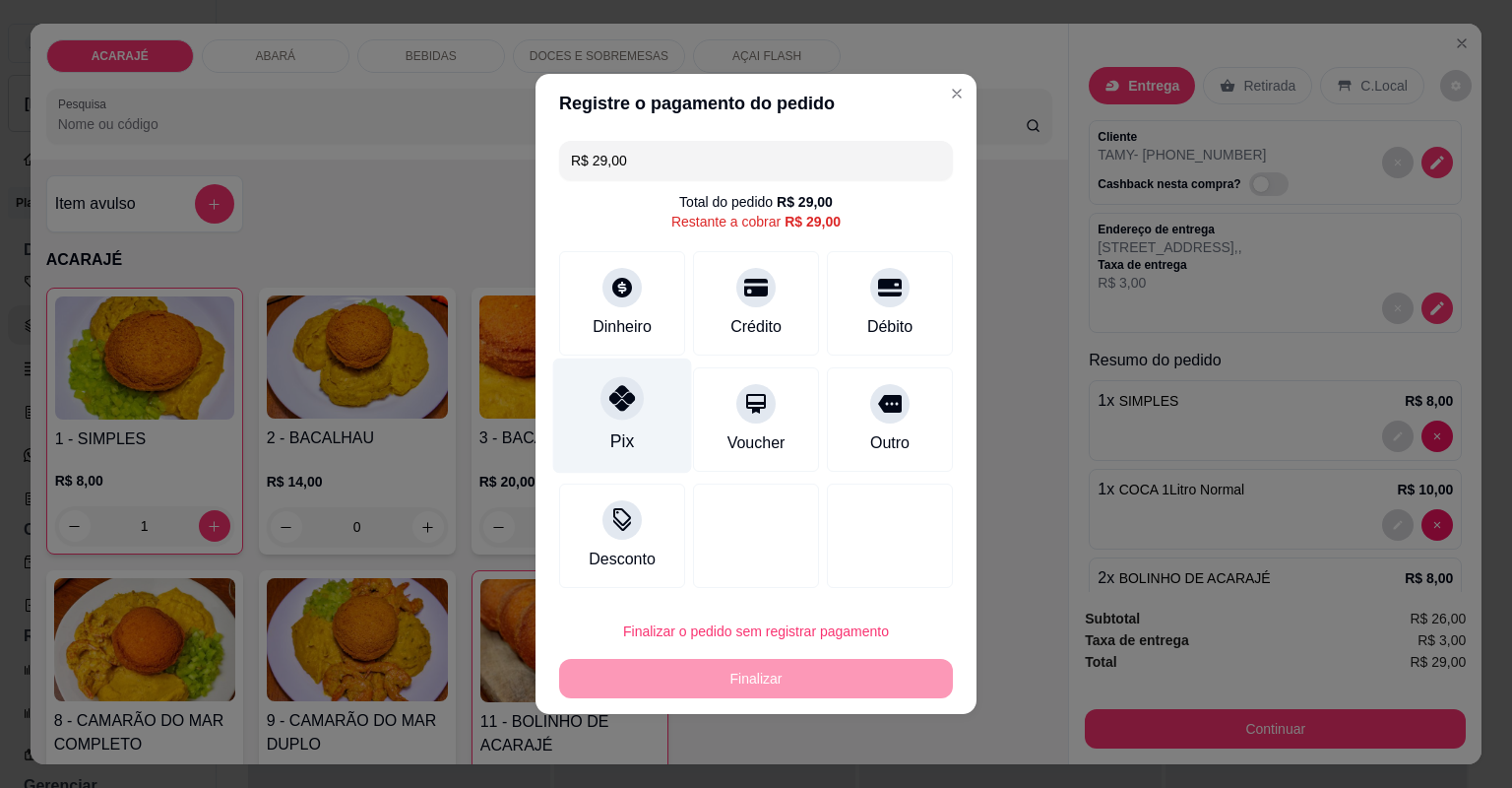 click on "Pix" at bounding box center (622, 416) 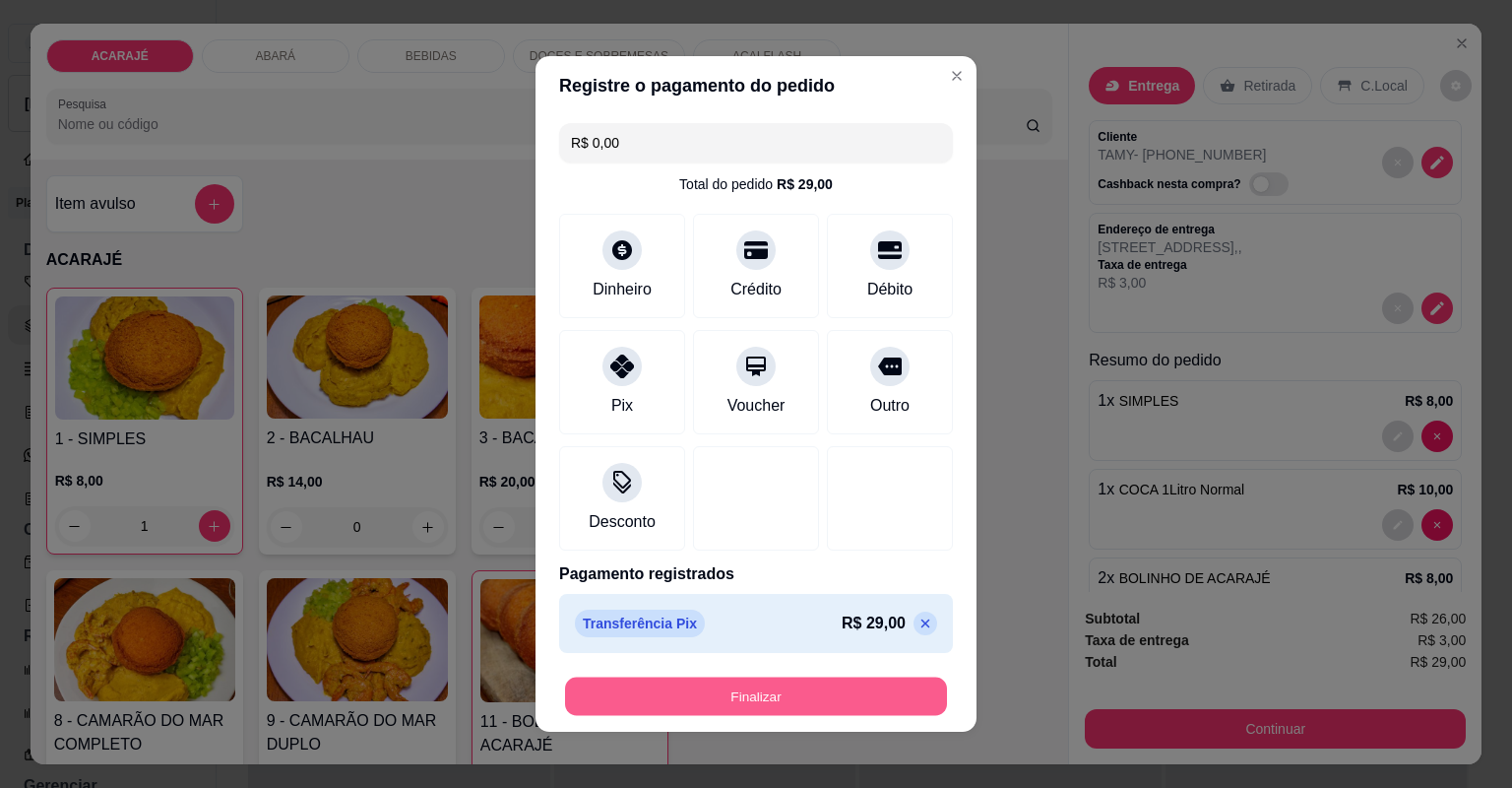 click on "Finalizar" at bounding box center [756, 696] 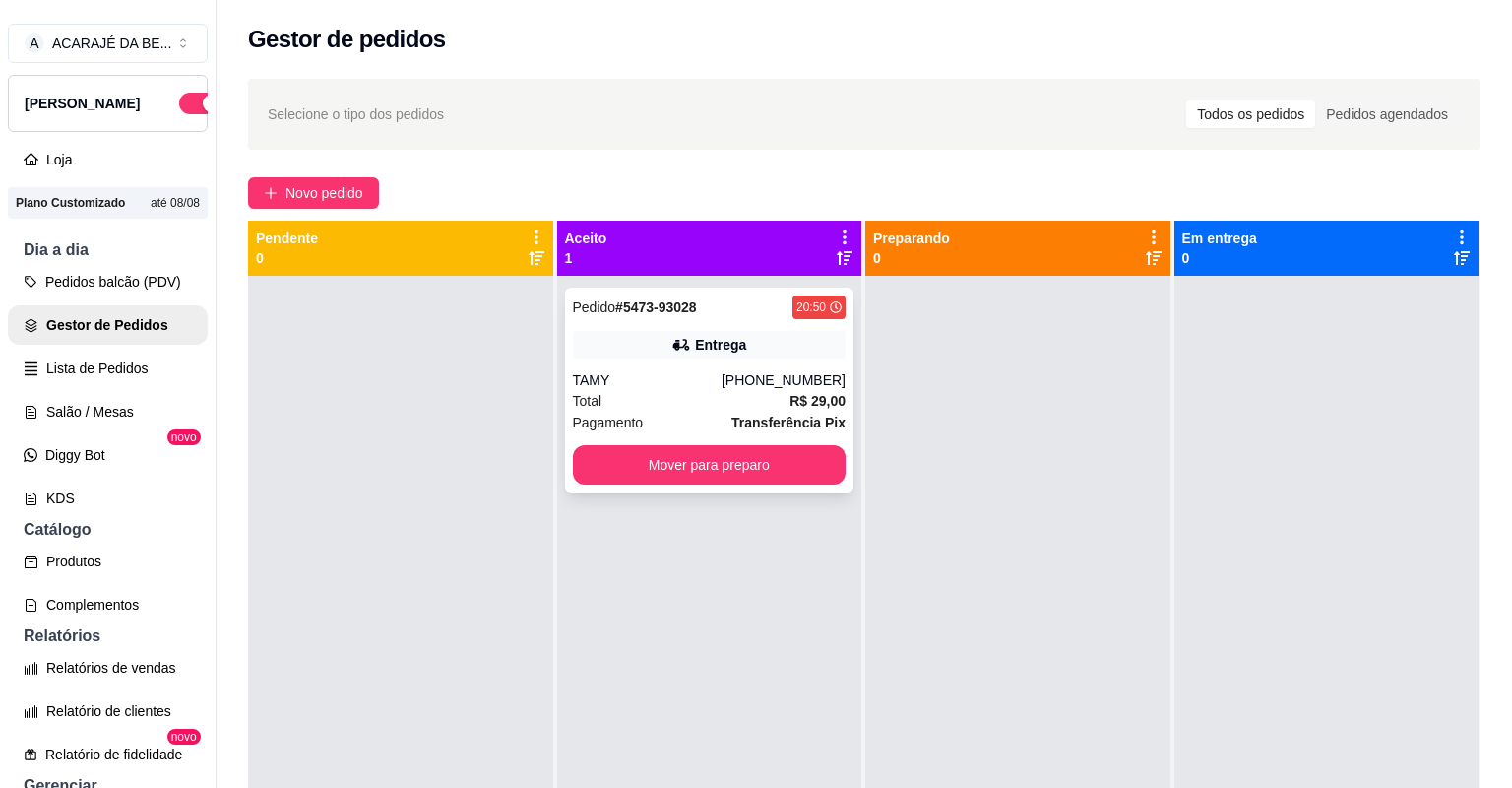 click on "Total R$ 29,00" at bounding box center (710, 401) 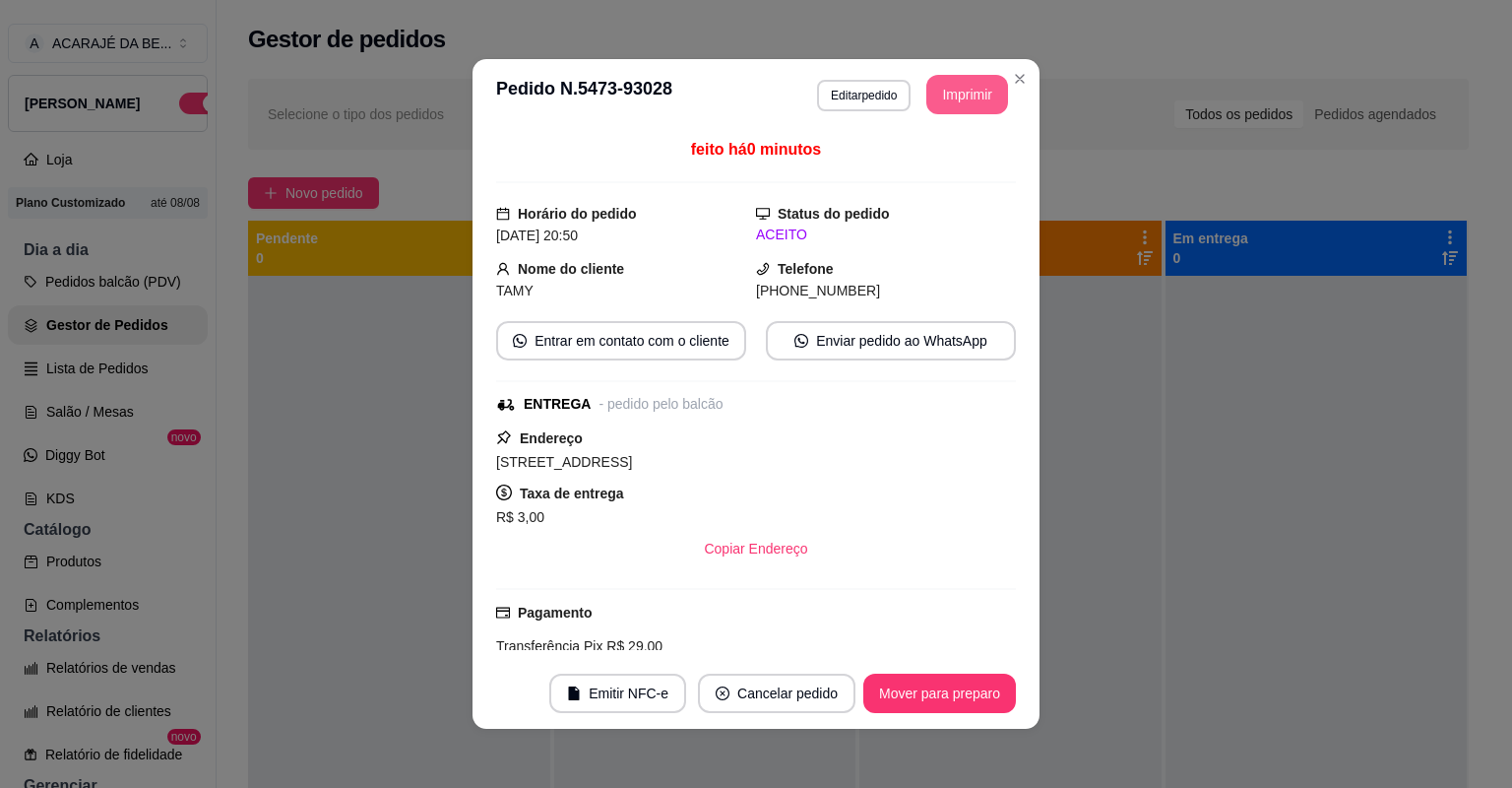 click on "Imprimir" at bounding box center [967, 95] 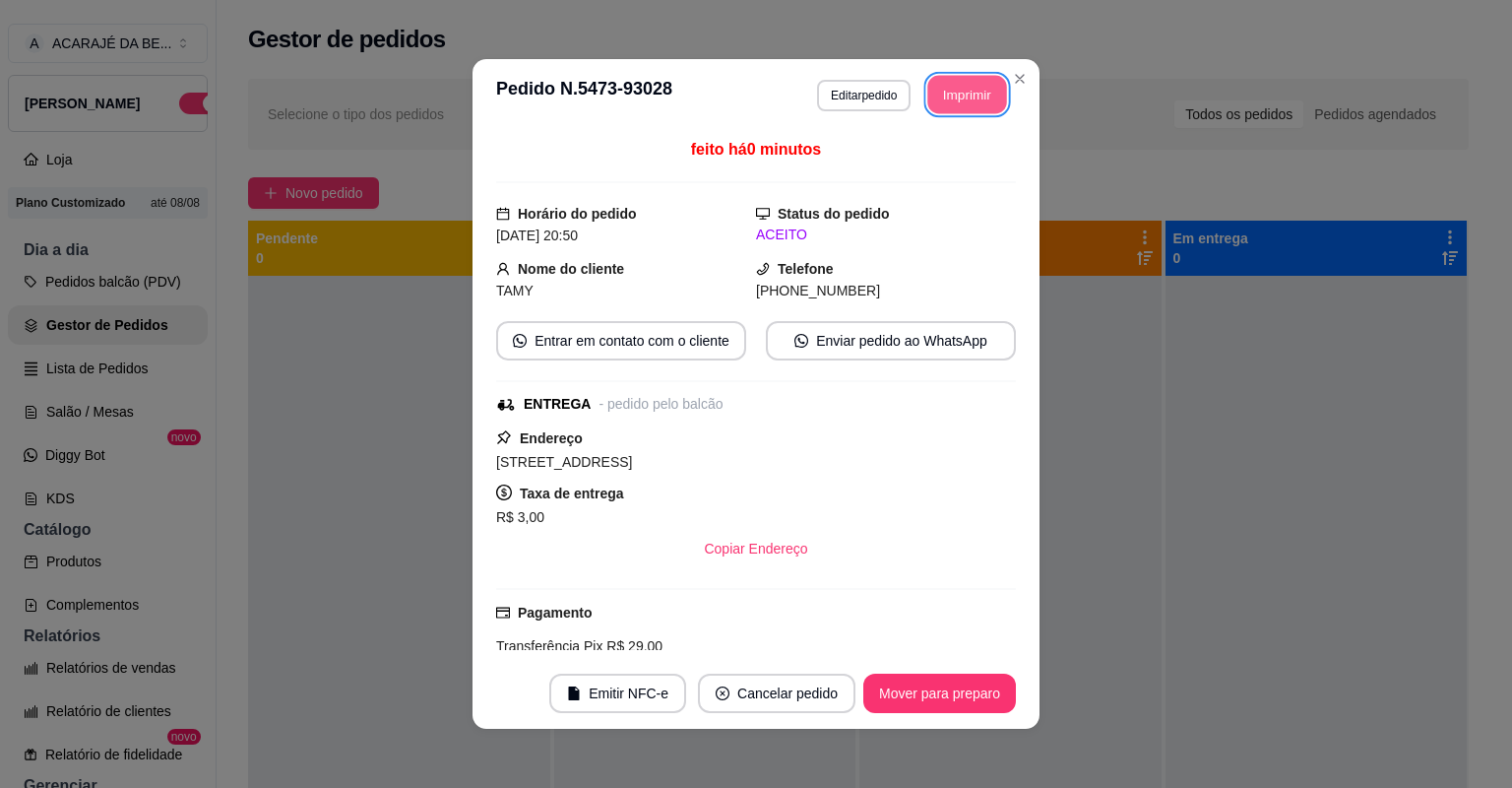 click on "Mover para preparo" at bounding box center (939, 693) 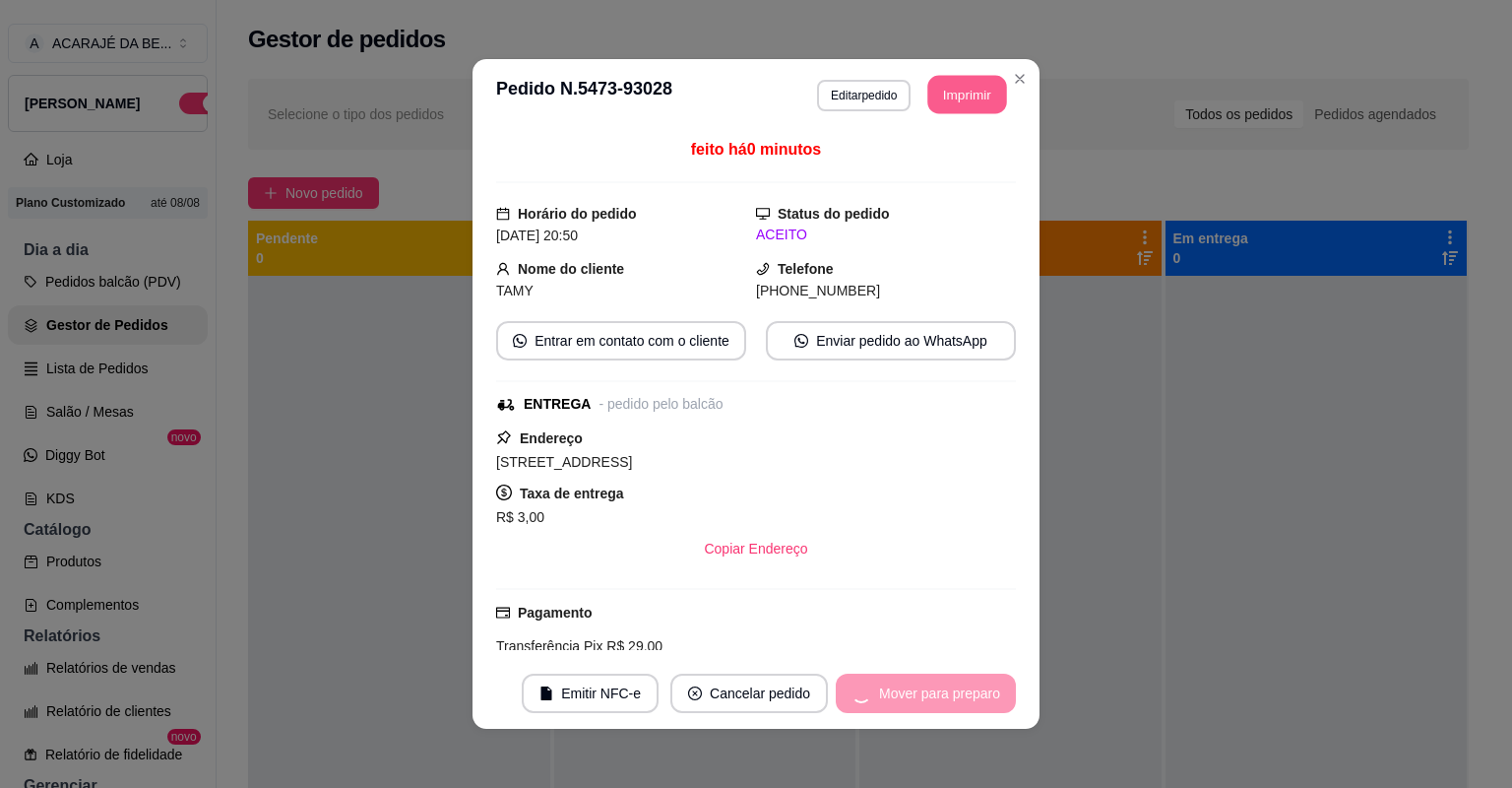 click on "Mover para preparo" at bounding box center (925, 693) 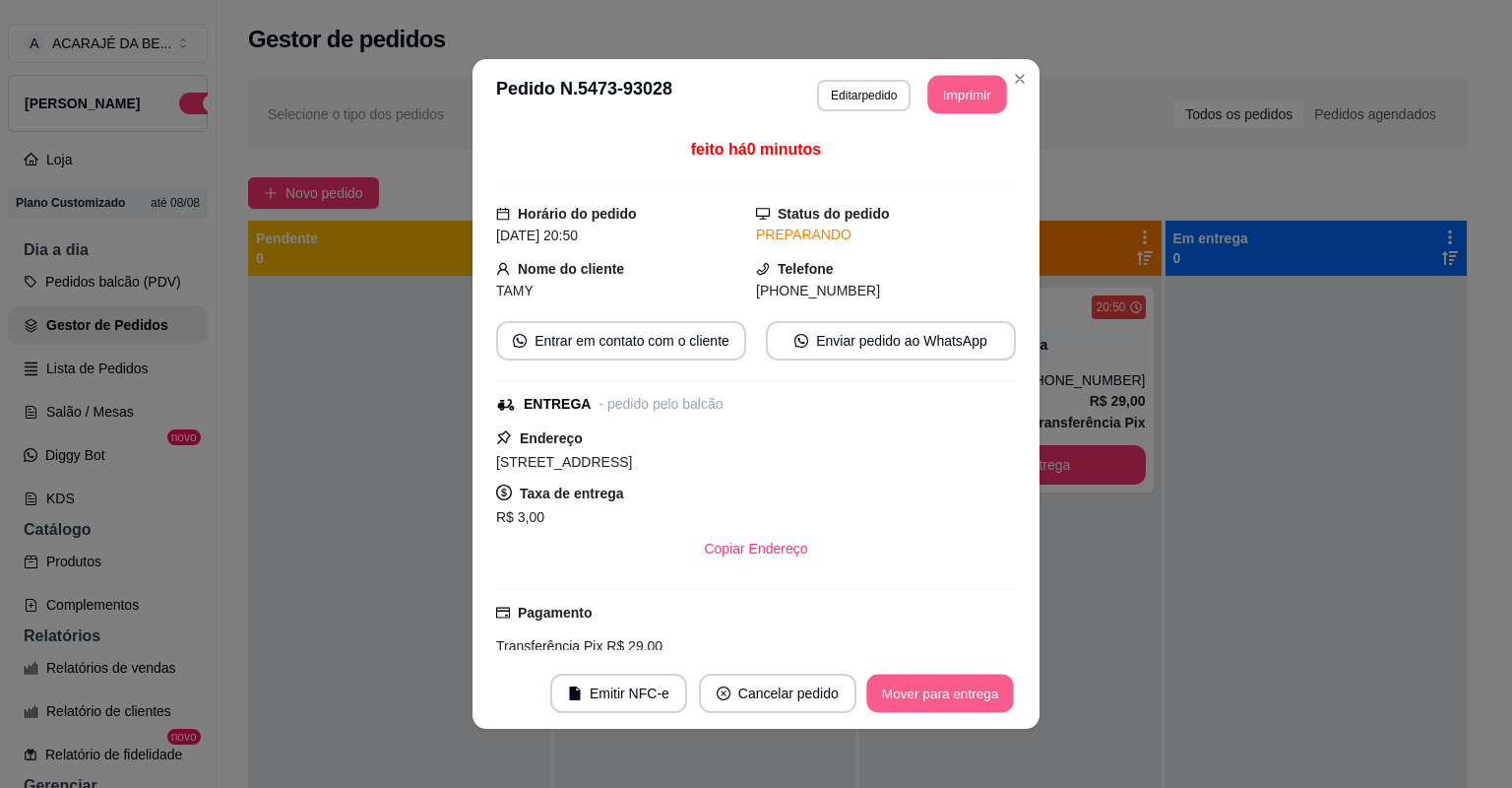 click on "Mover para entrega" at bounding box center [940, 693] 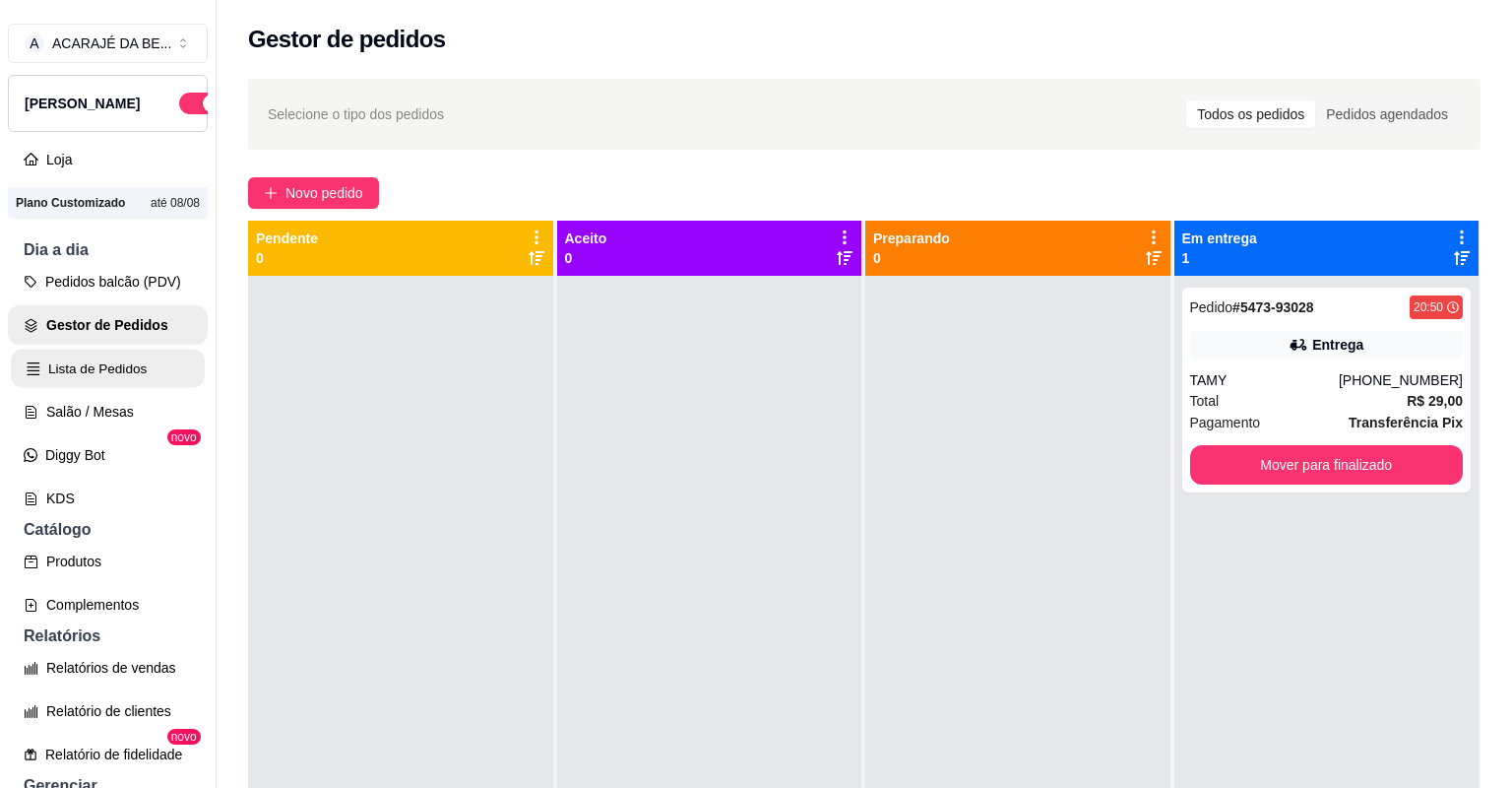 click on "Lista de Pedidos" at bounding box center [107, 368] 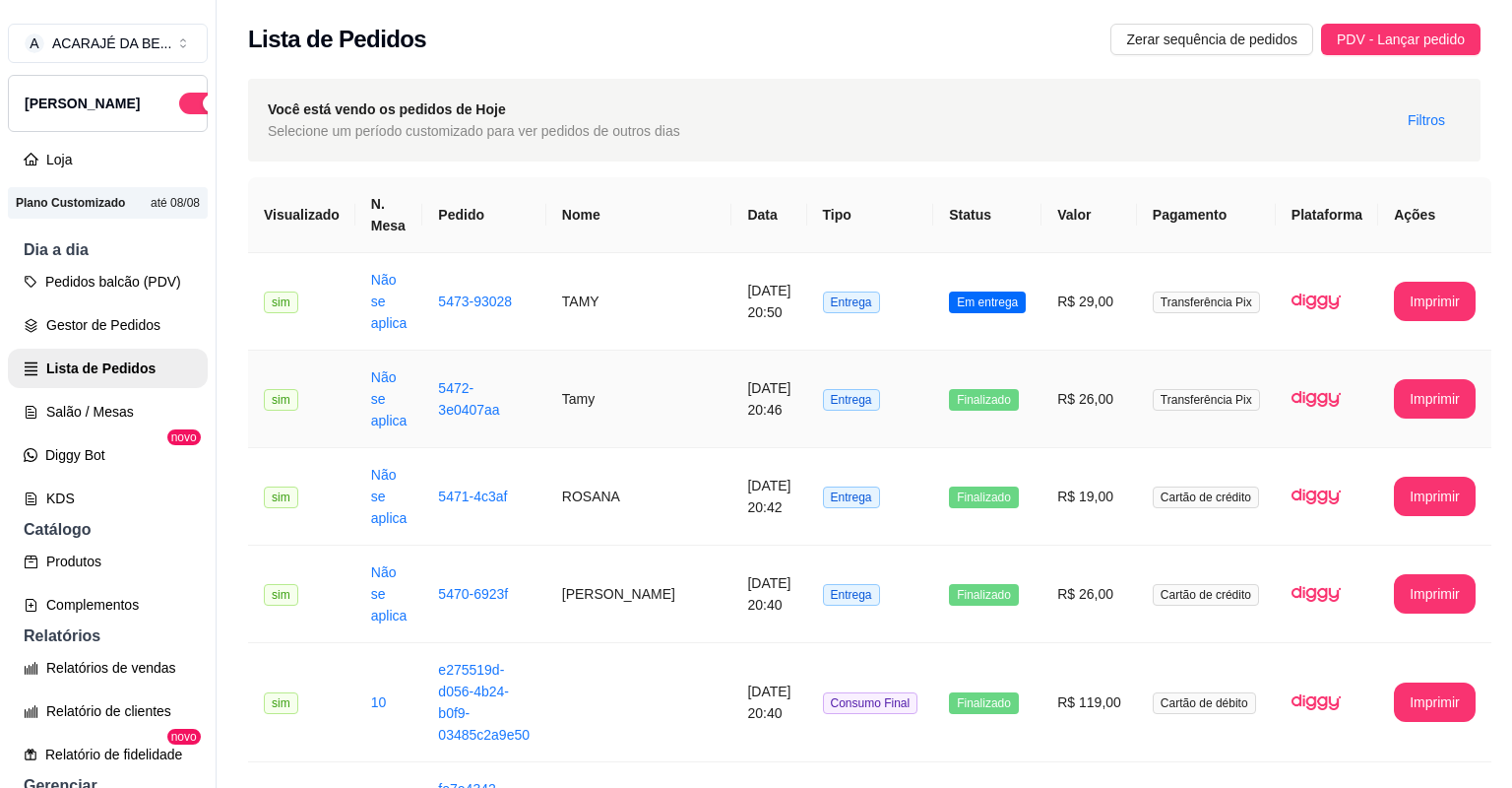 click on "Tamy" at bounding box center [639, 399] 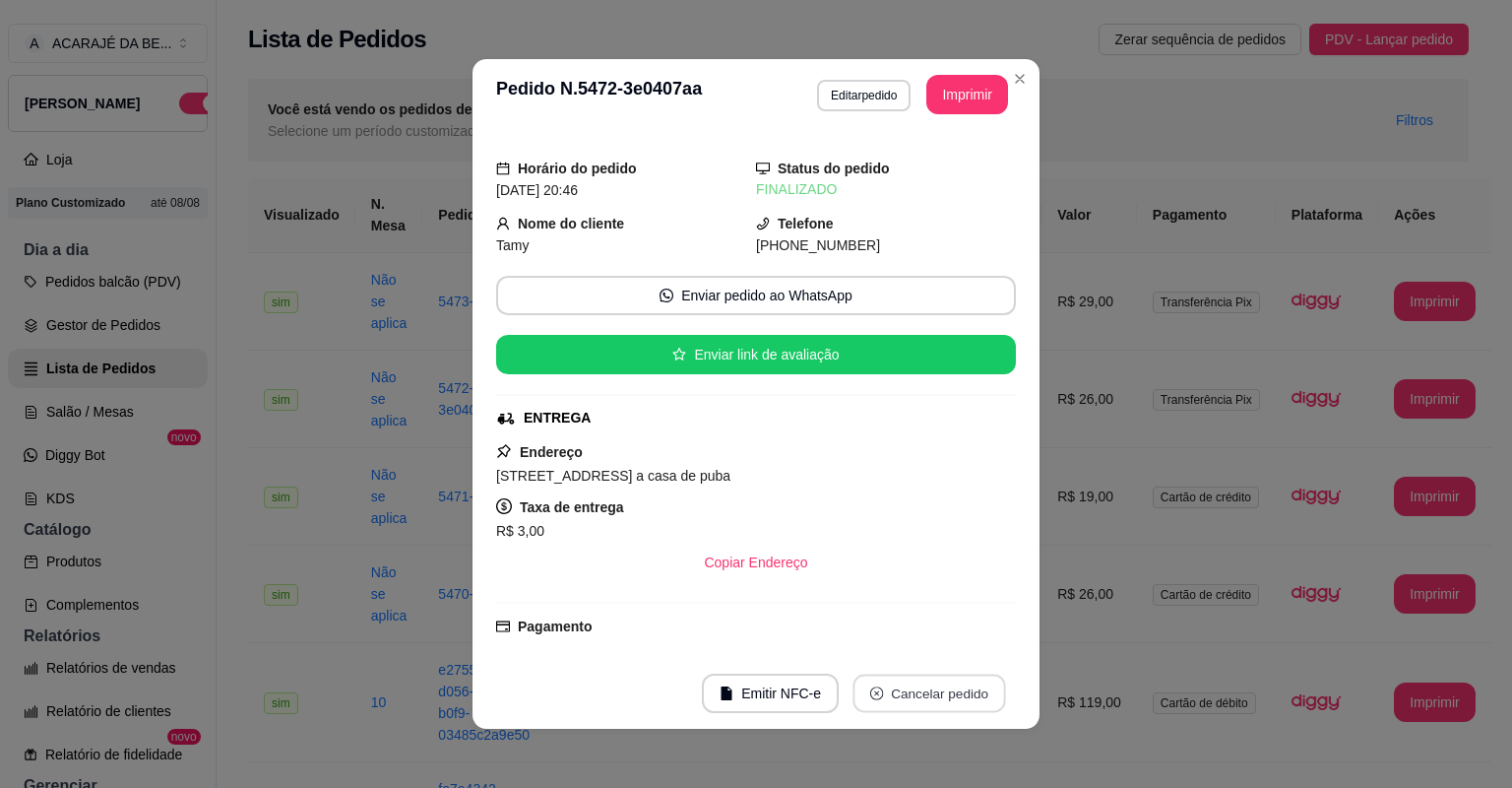 click on "Cancelar pedido" at bounding box center [928, 693] 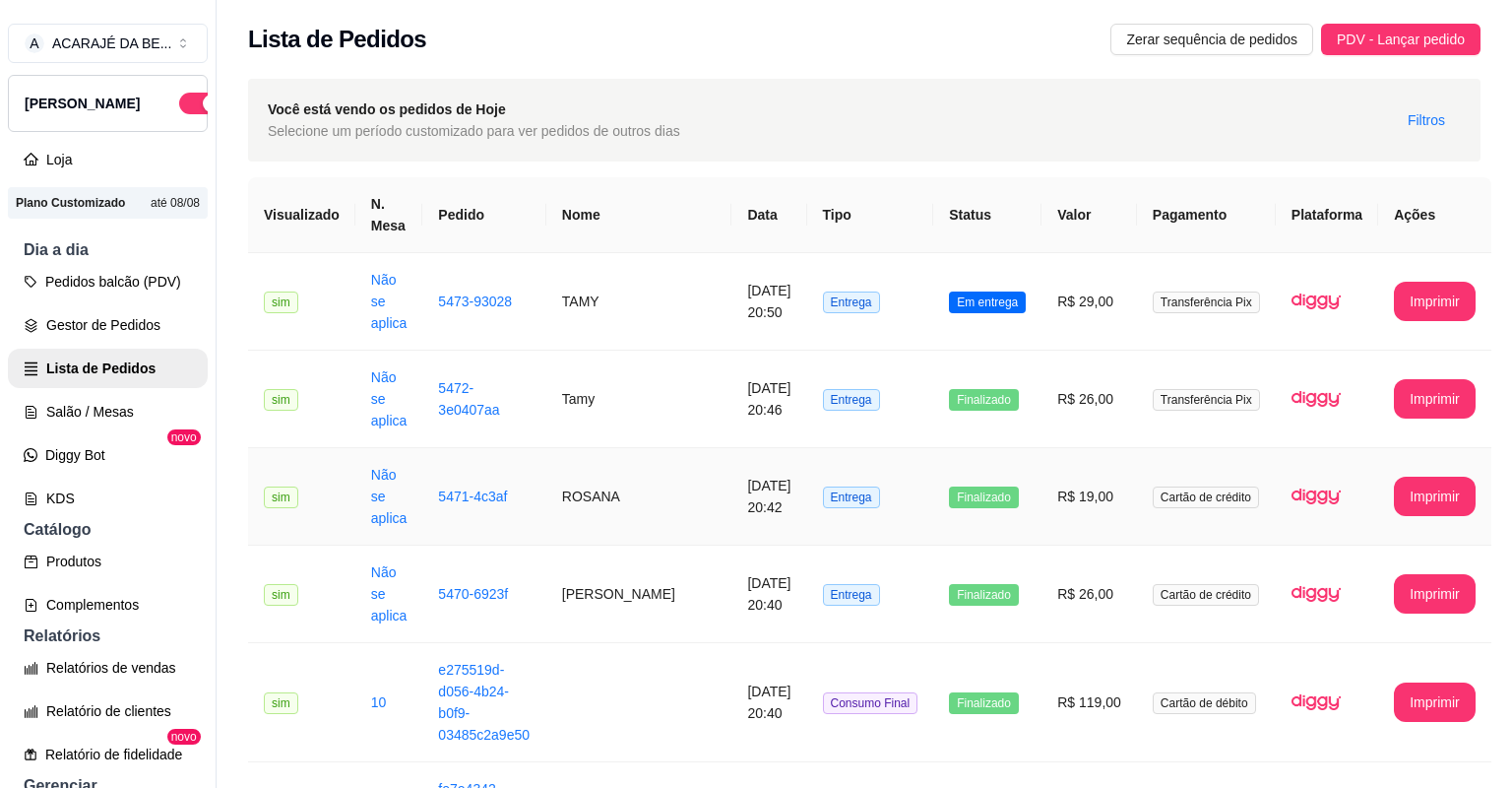 click on "R$ 19,00" at bounding box center [1089, 496] 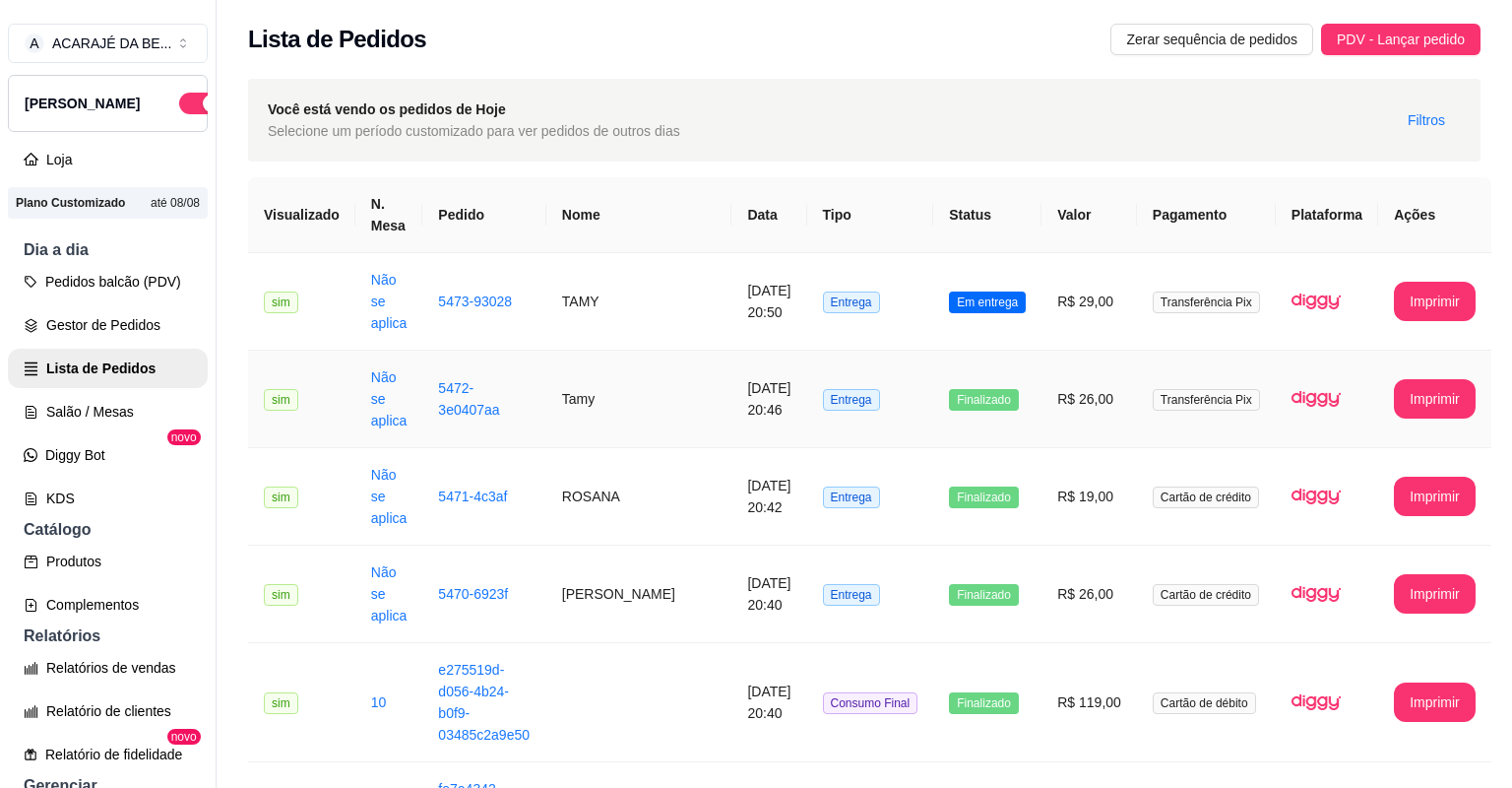 click on "[DATE] 20:46" at bounding box center (769, 399) 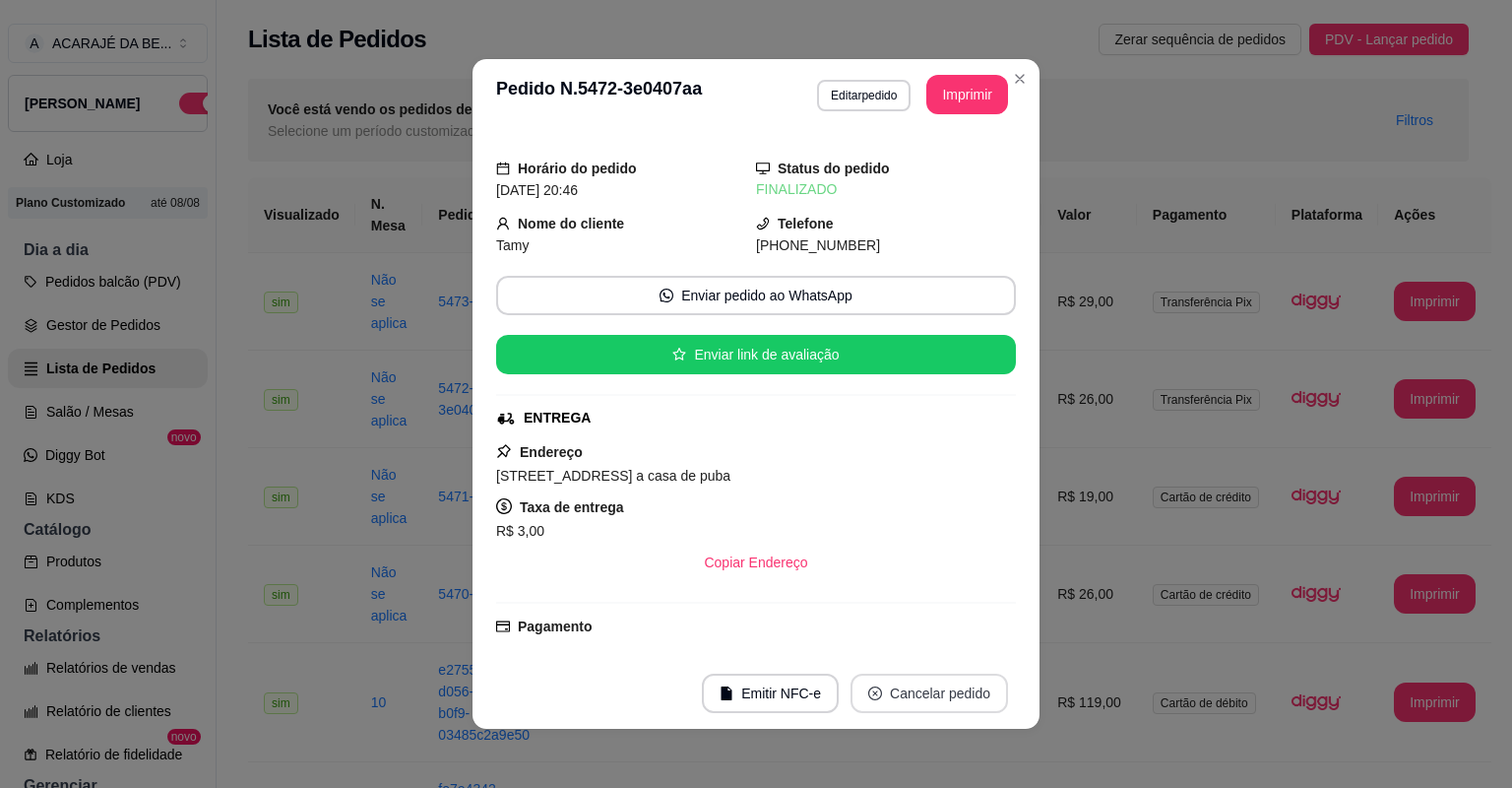 click on "Cancelar pedido" at bounding box center (929, 693) 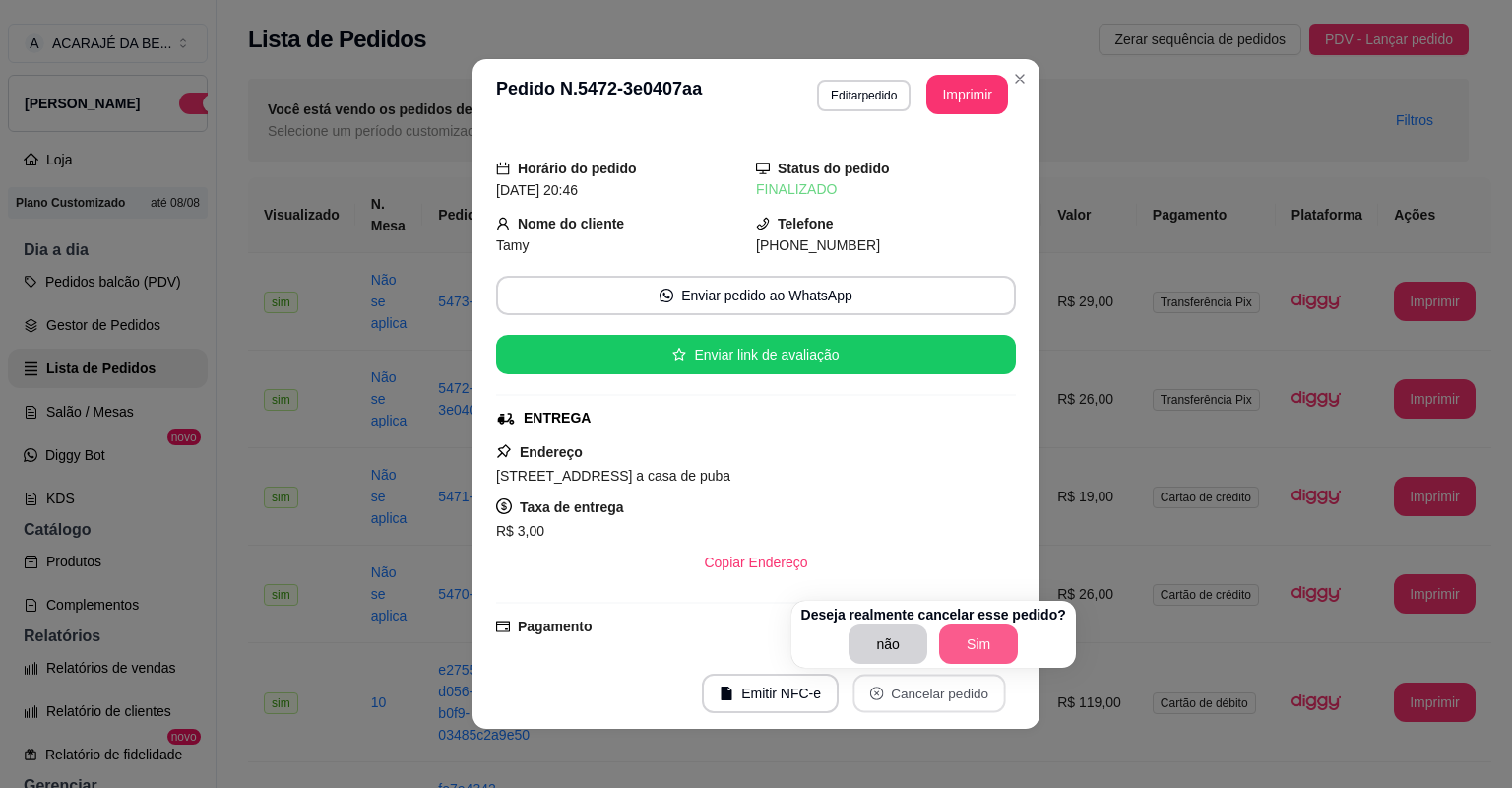 click on "Sim" at bounding box center [978, 644] 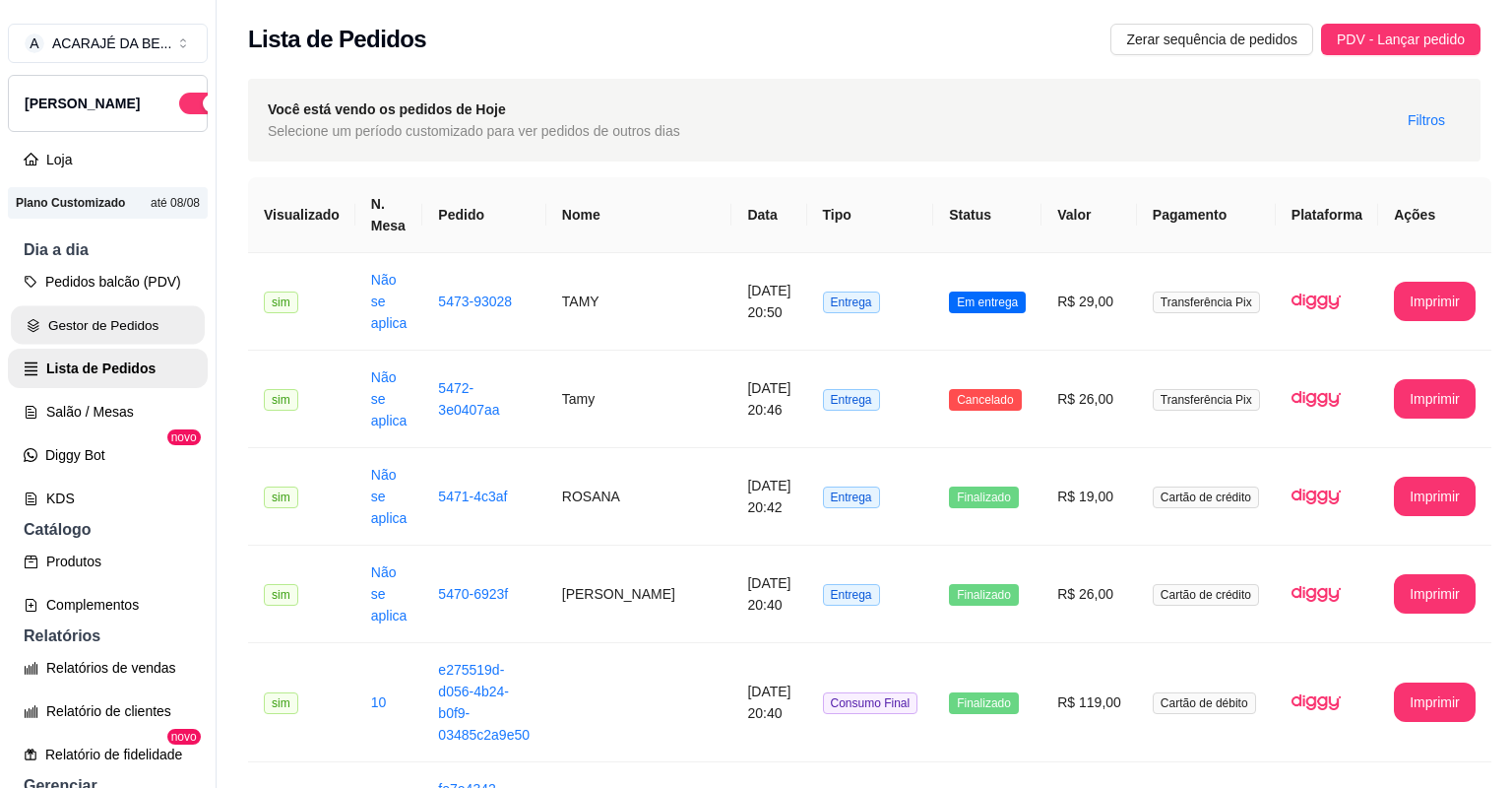 click on "Gestor de Pedidos" at bounding box center (107, 325) 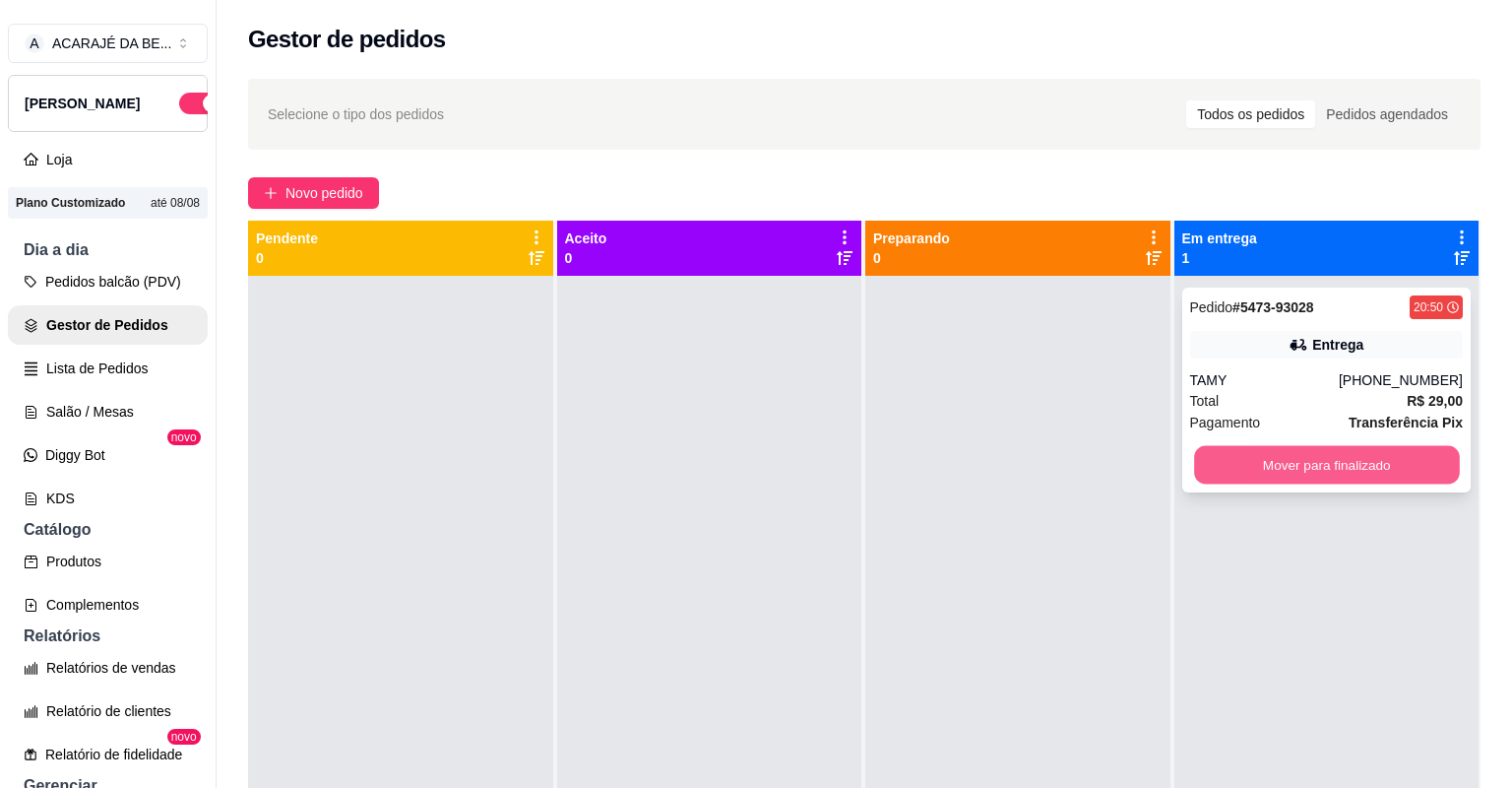 click on "Mover para finalizado" at bounding box center [1326, 465] 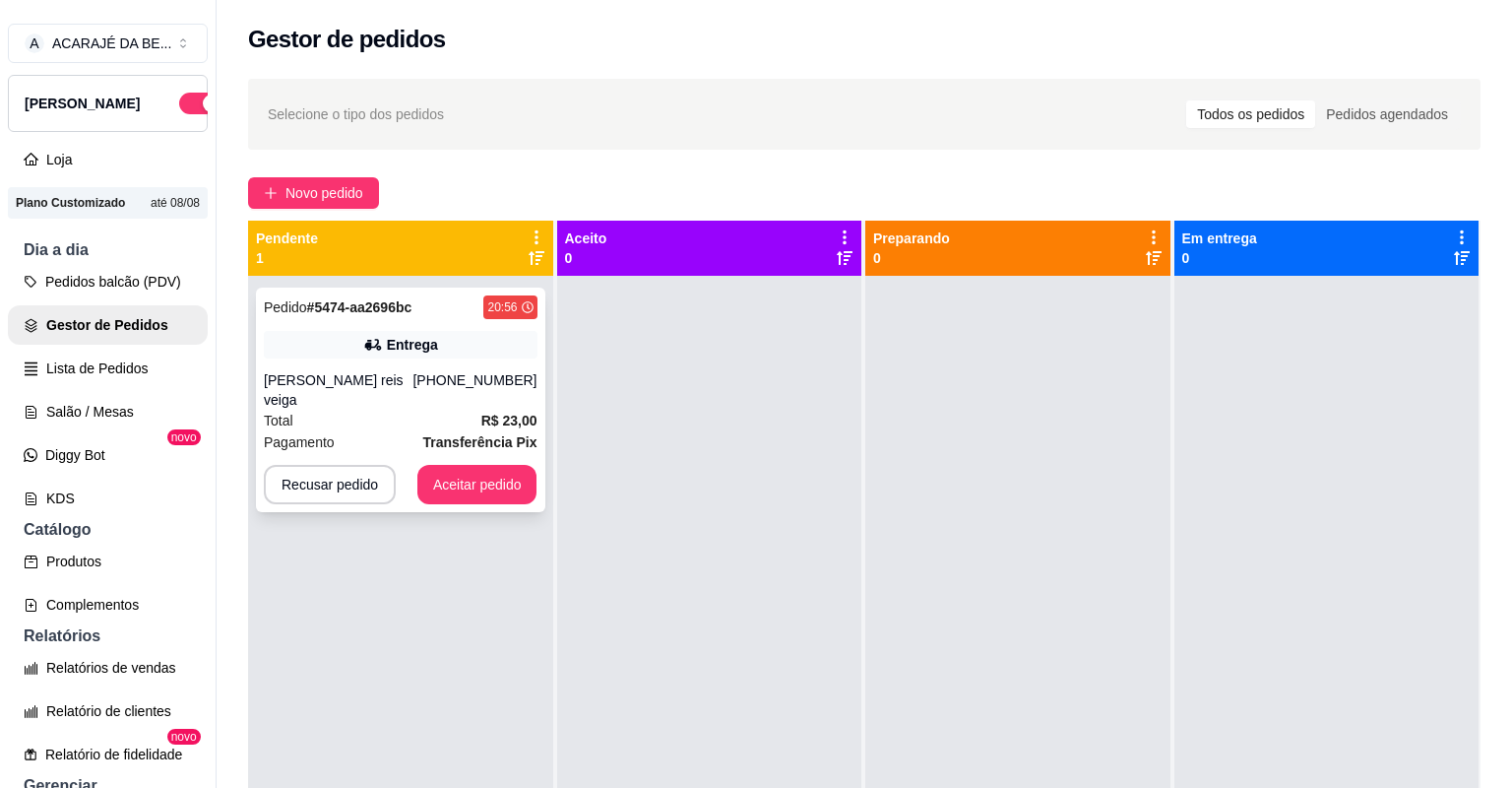 click on "Total R$ 23,00" at bounding box center (401, 421) 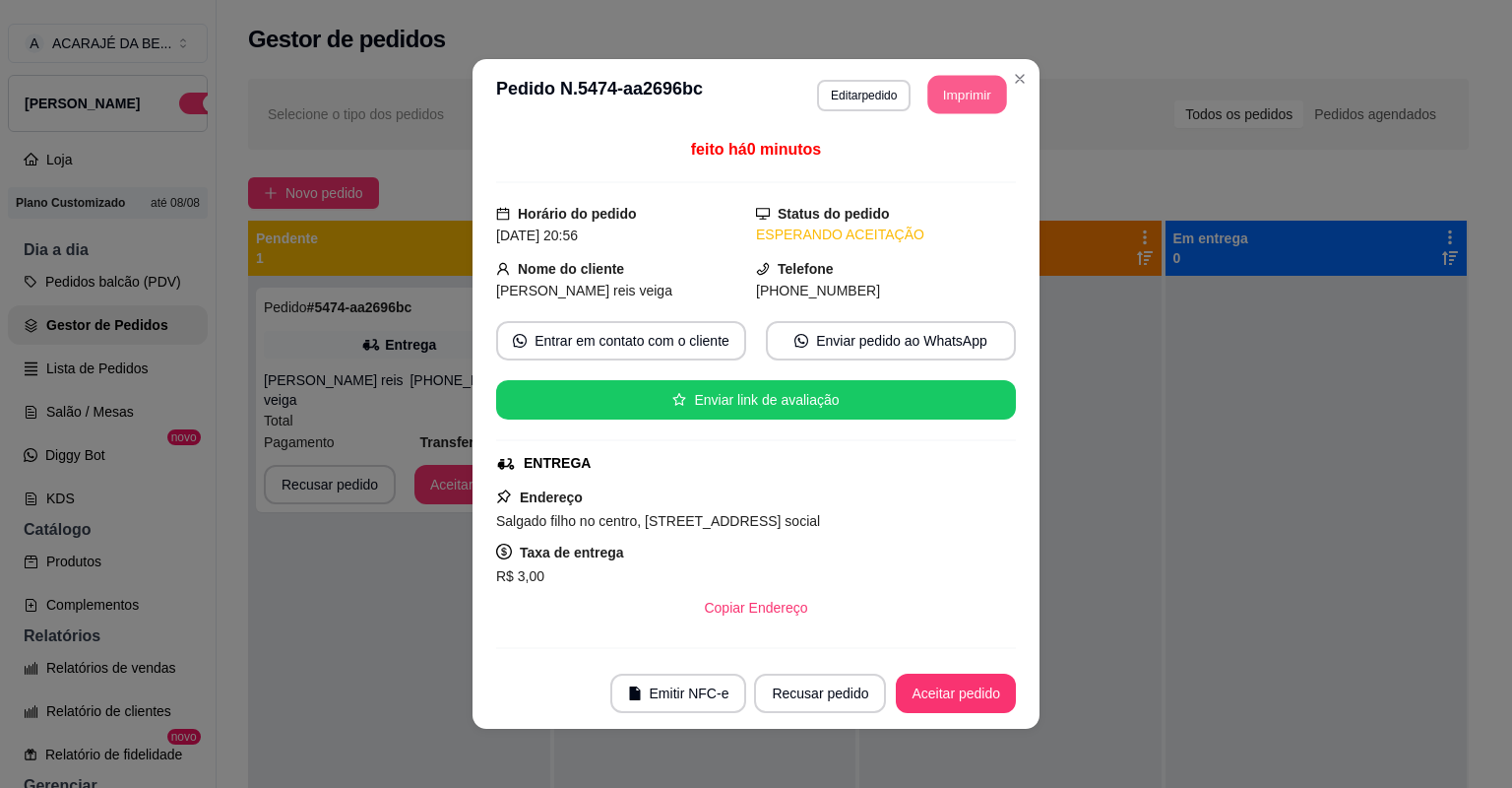 click on "Imprimir" at bounding box center (968, 95) 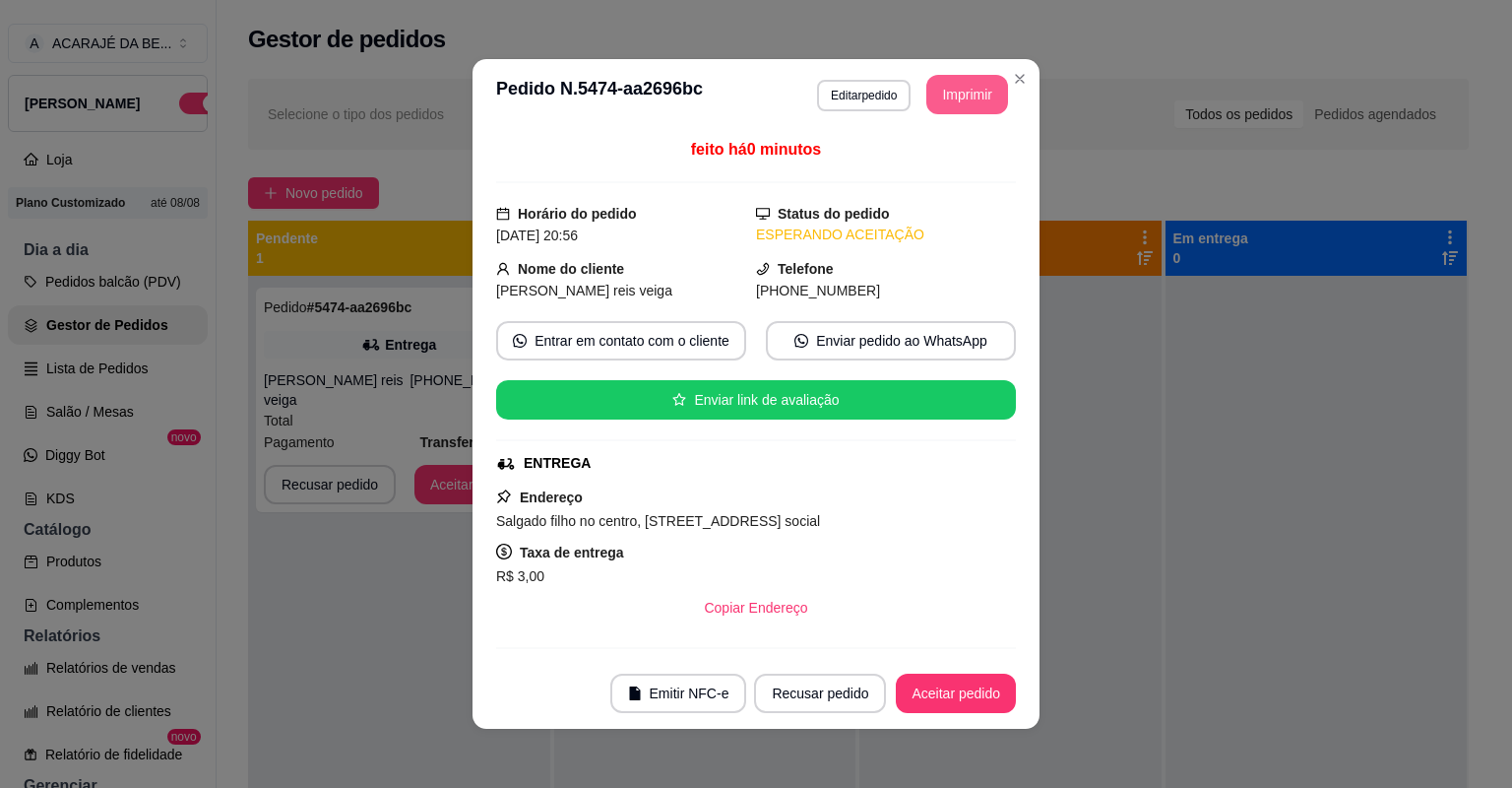 click on "Aceitar pedido" at bounding box center (956, 693) 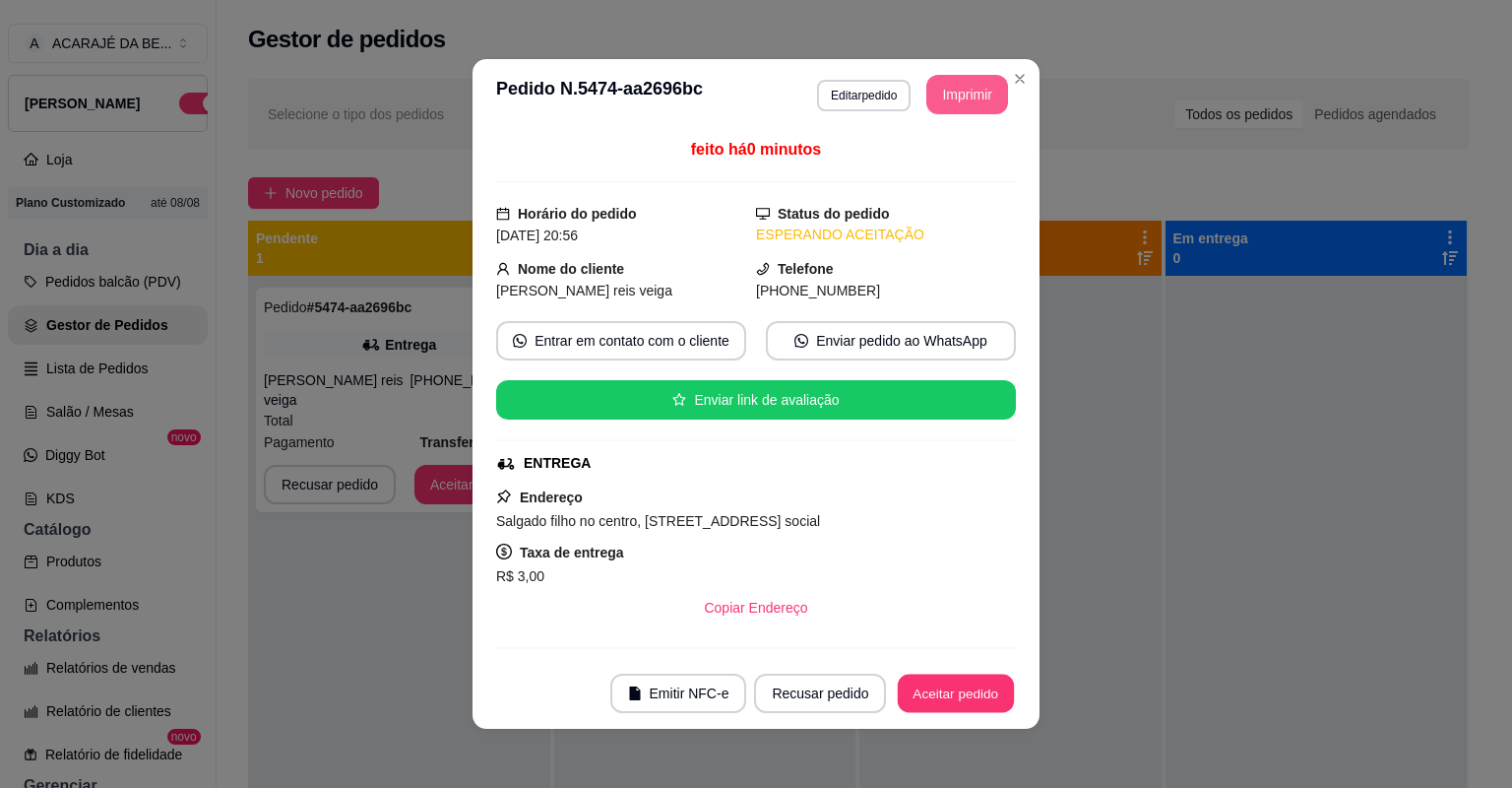 click on "Aceitar pedido" at bounding box center [956, 693] 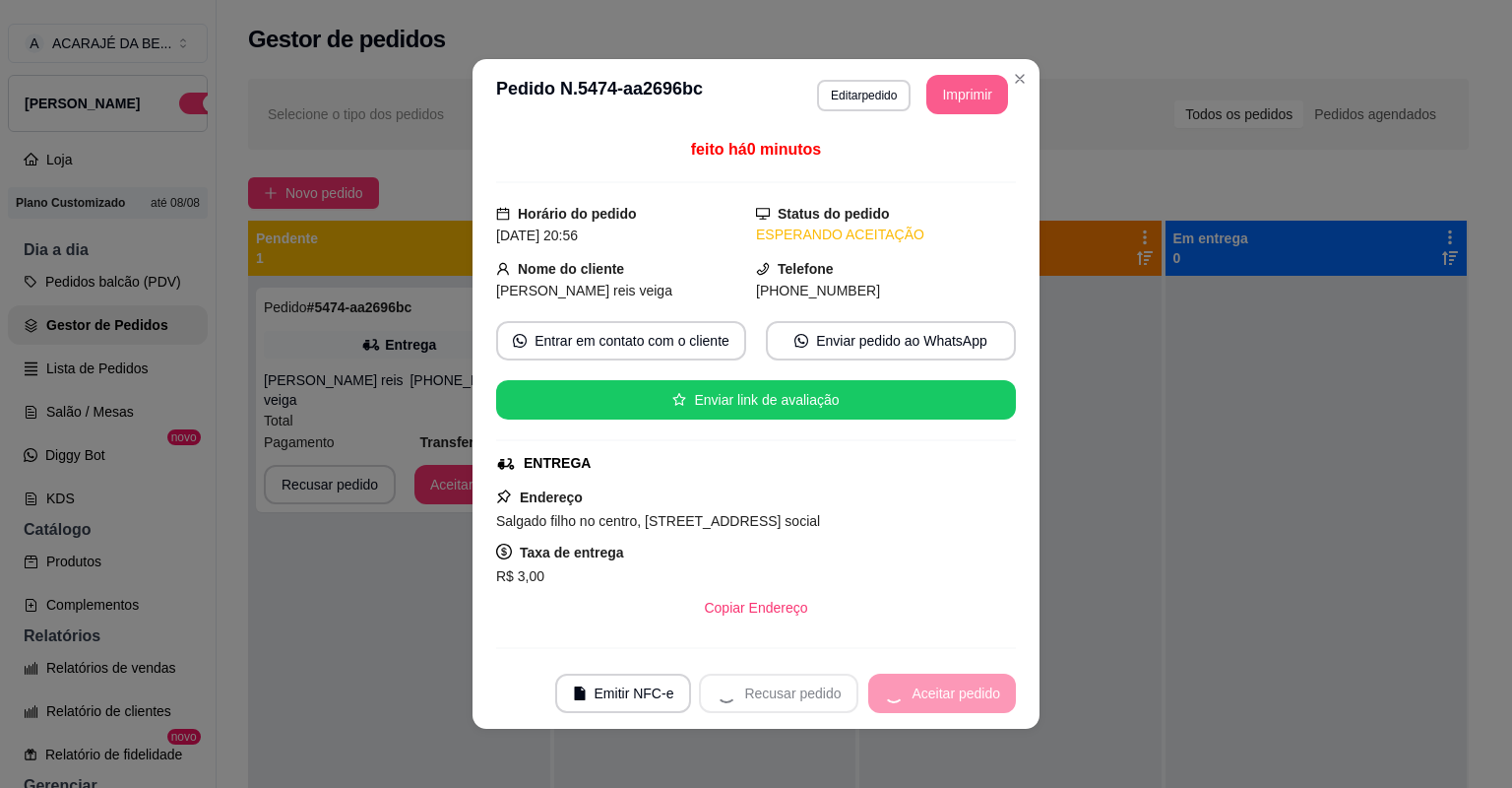 click on "Recusar pedido Aceitar pedido" at bounding box center (857, 693) 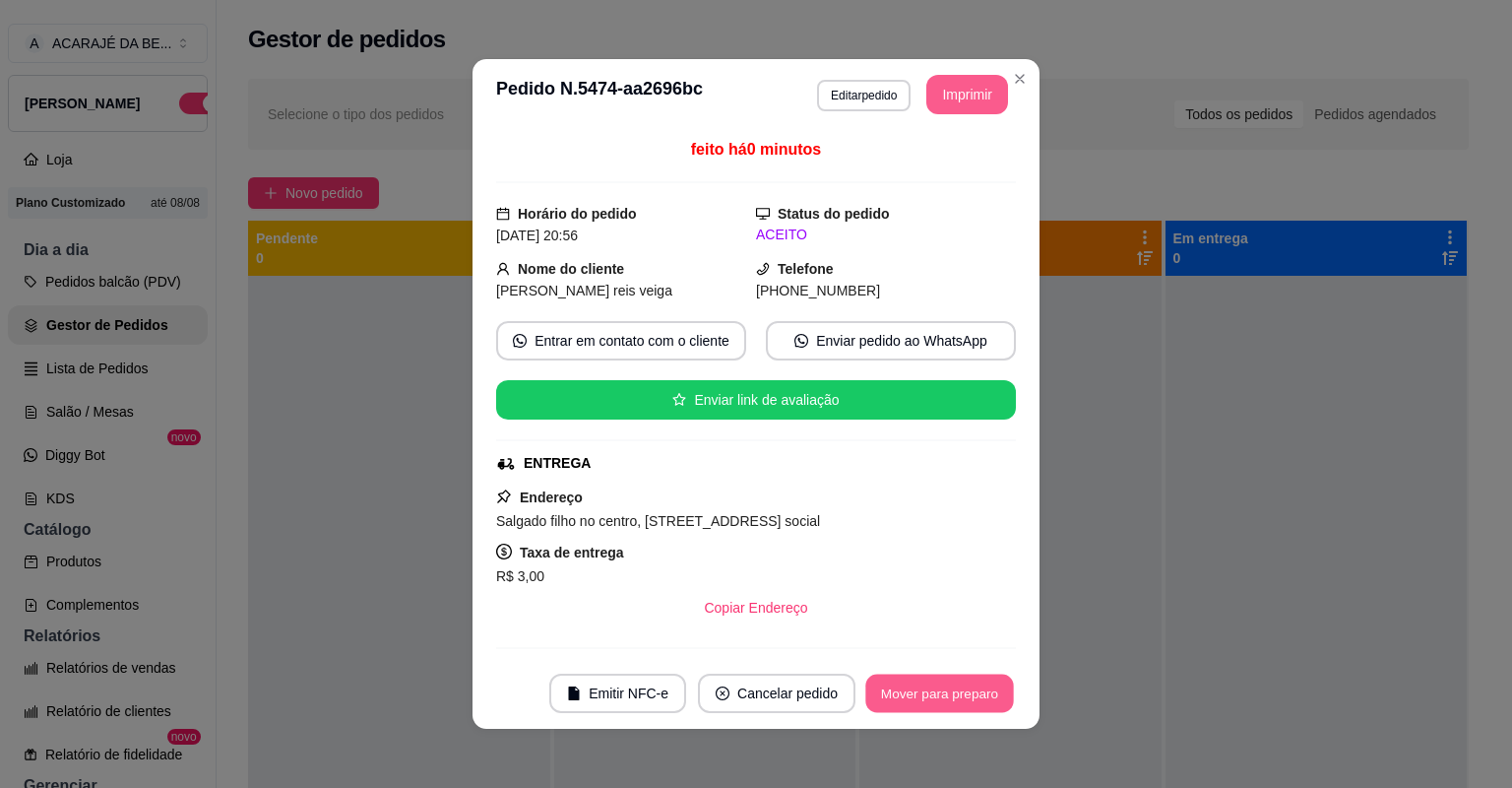click on "Mover para preparo" at bounding box center [939, 693] 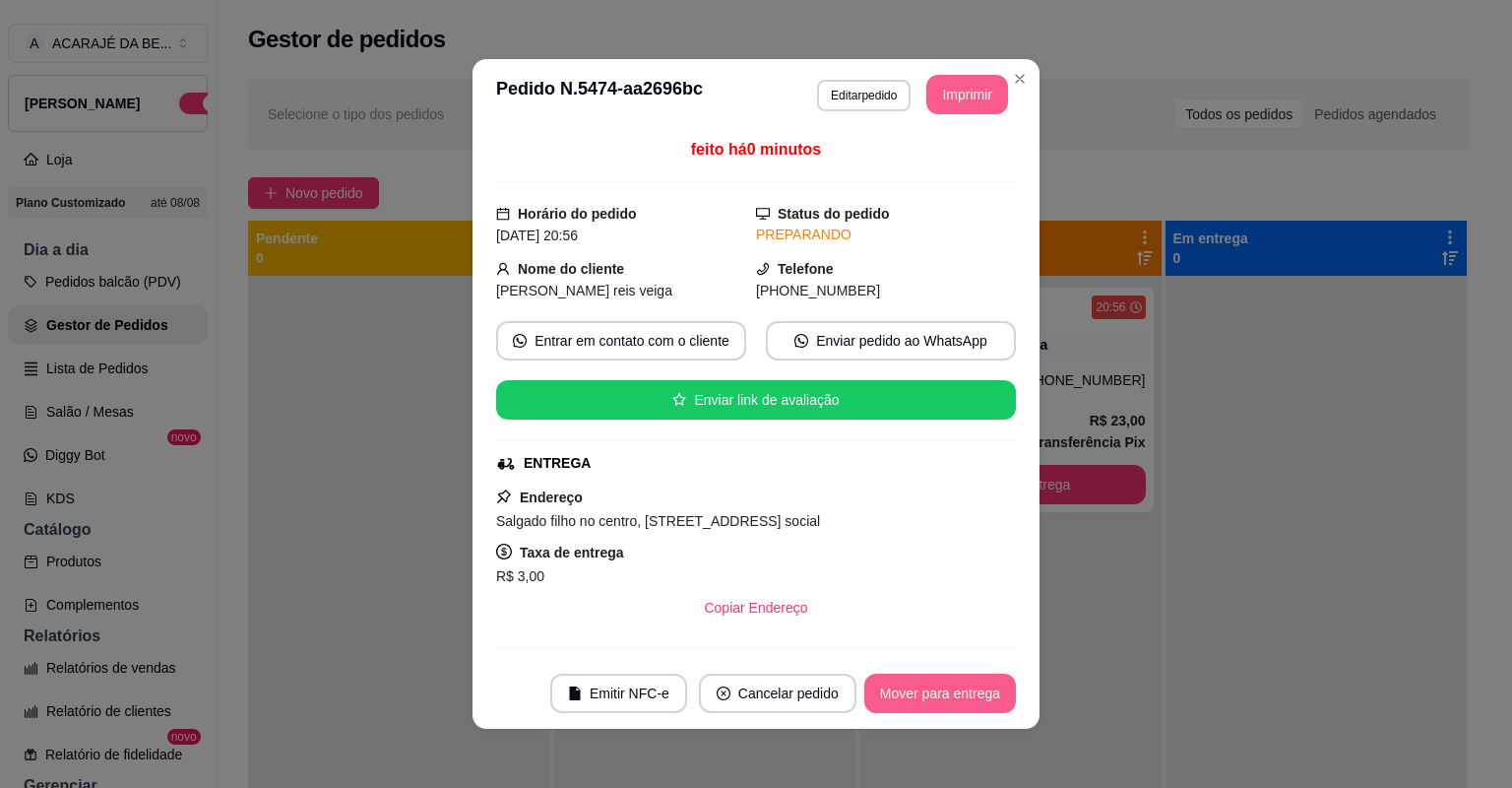 click on "Mover para entrega" at bounding box center (940, 693) 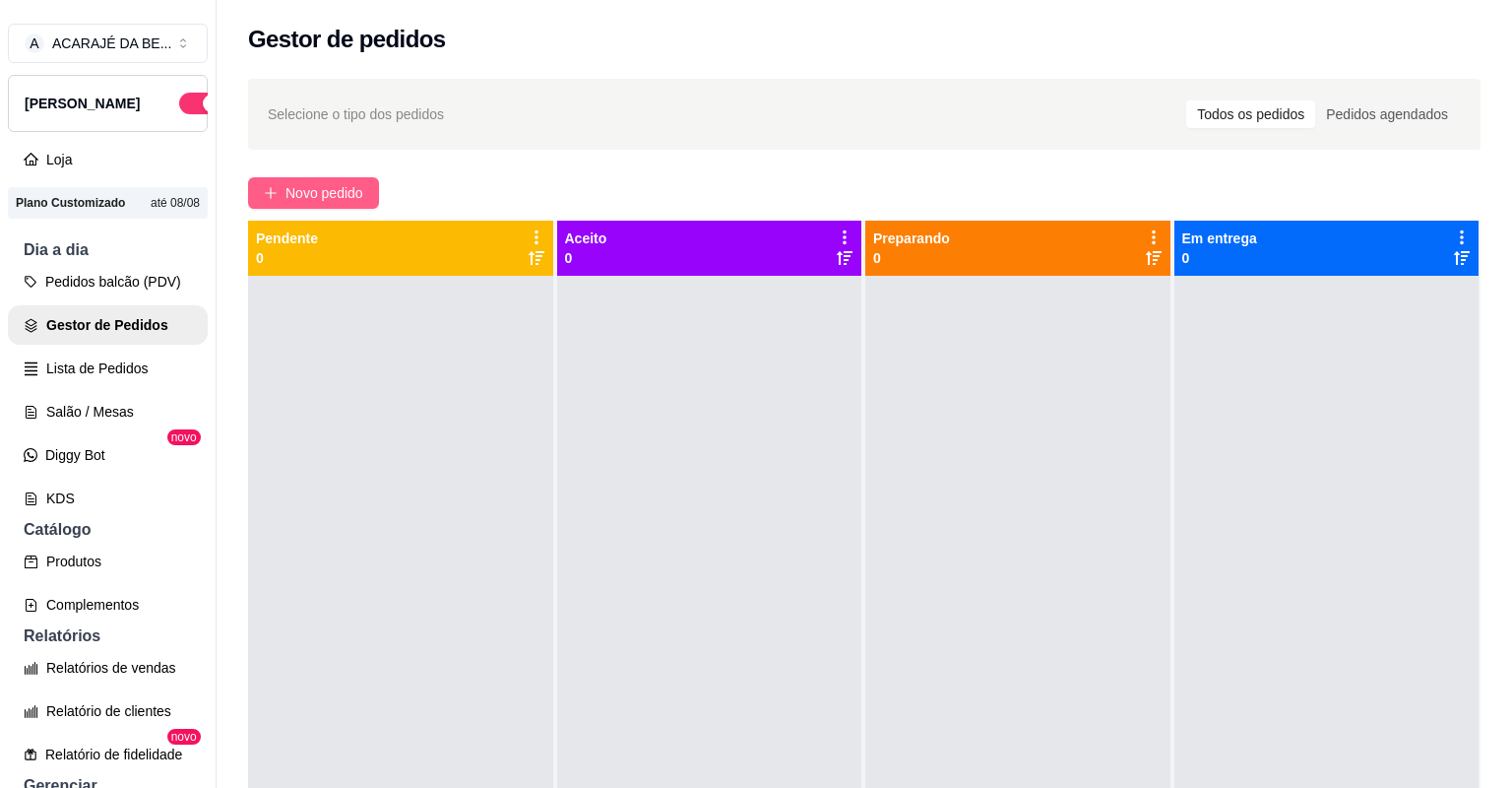 click on "Novo pedido" at bounding box center (313, 193) 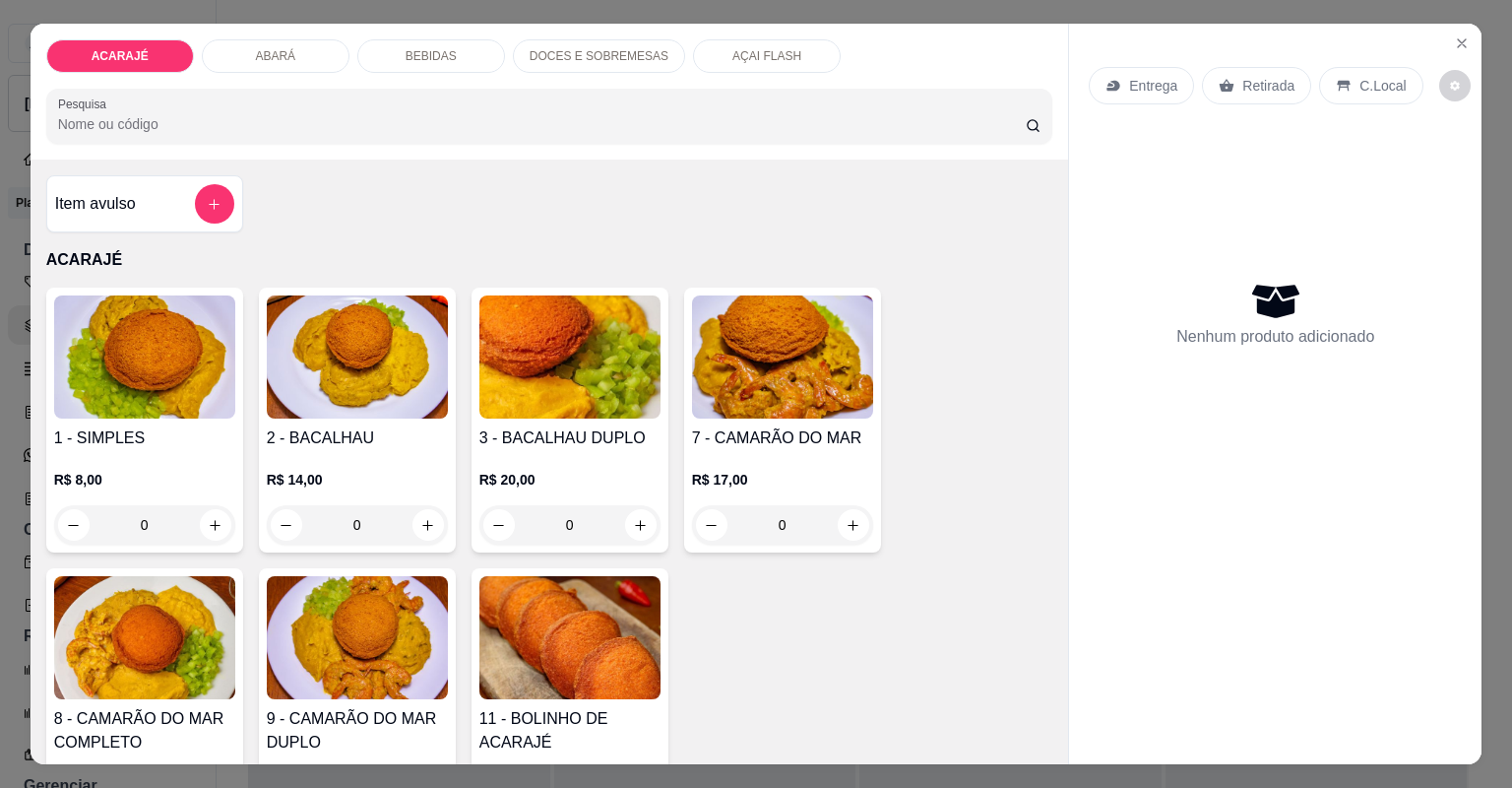 click on "0" at bounding box center [145, 525] 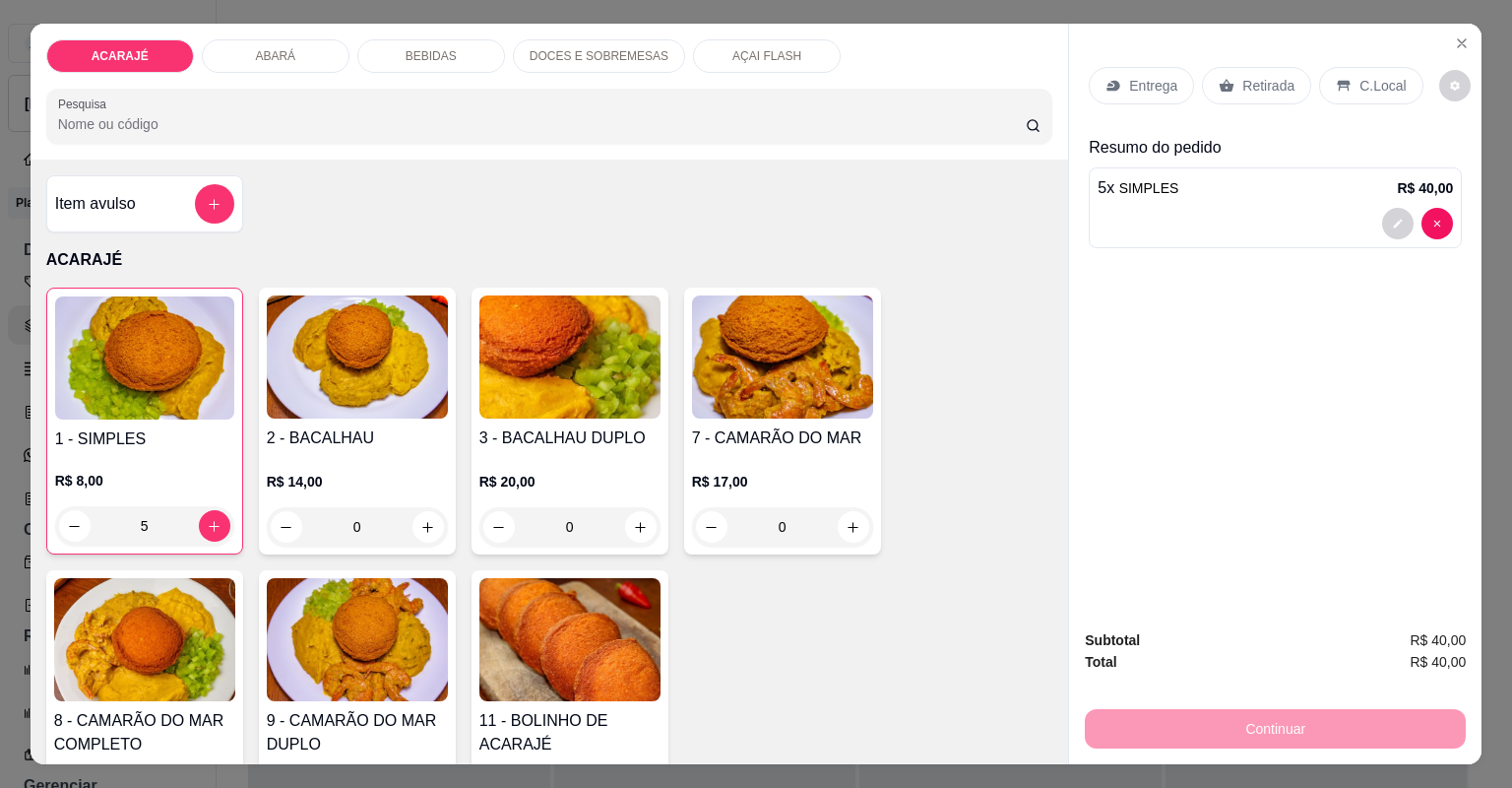 type on "5" 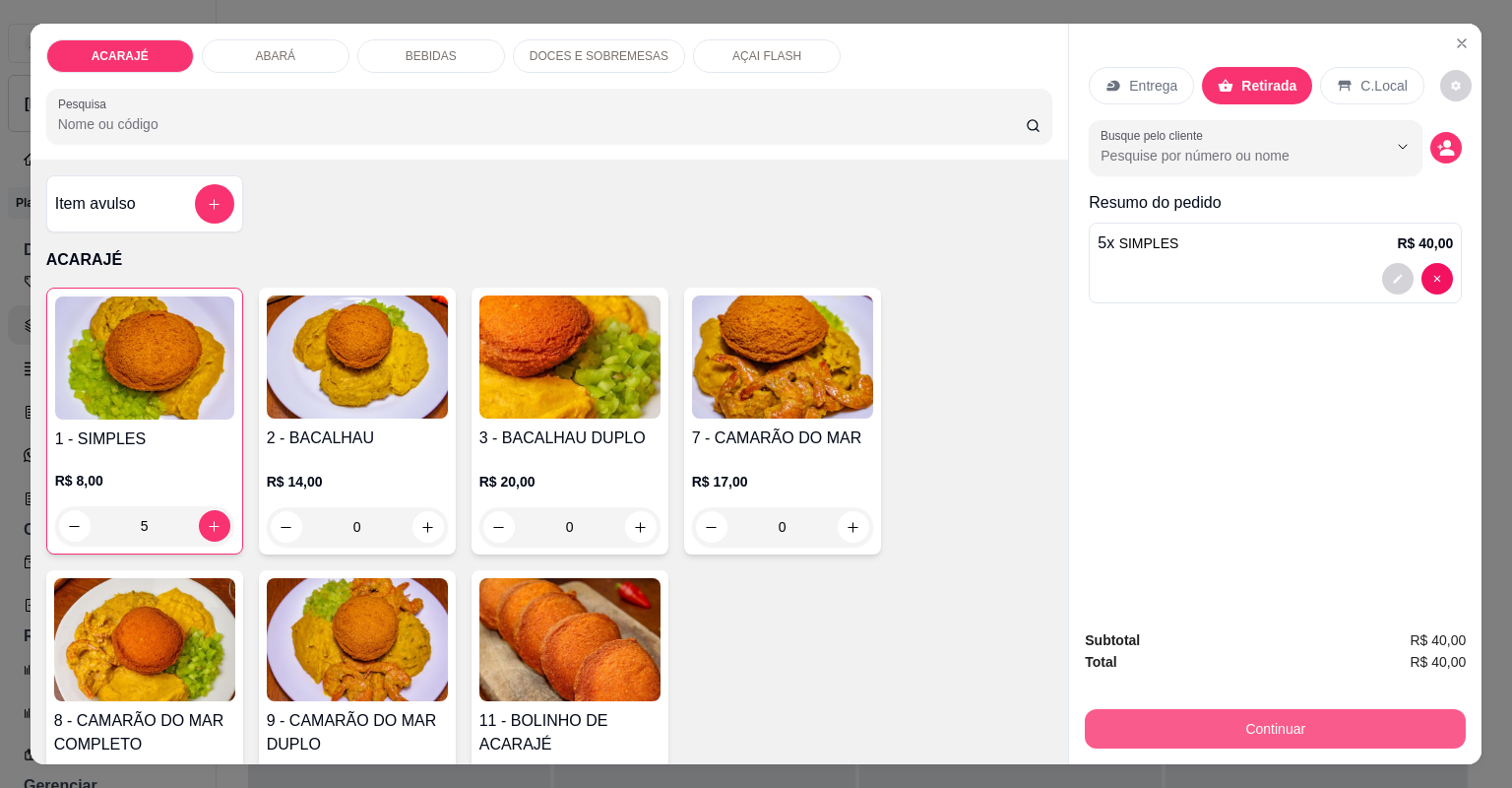click on "Continuar" at bounding box center [1275, 729] 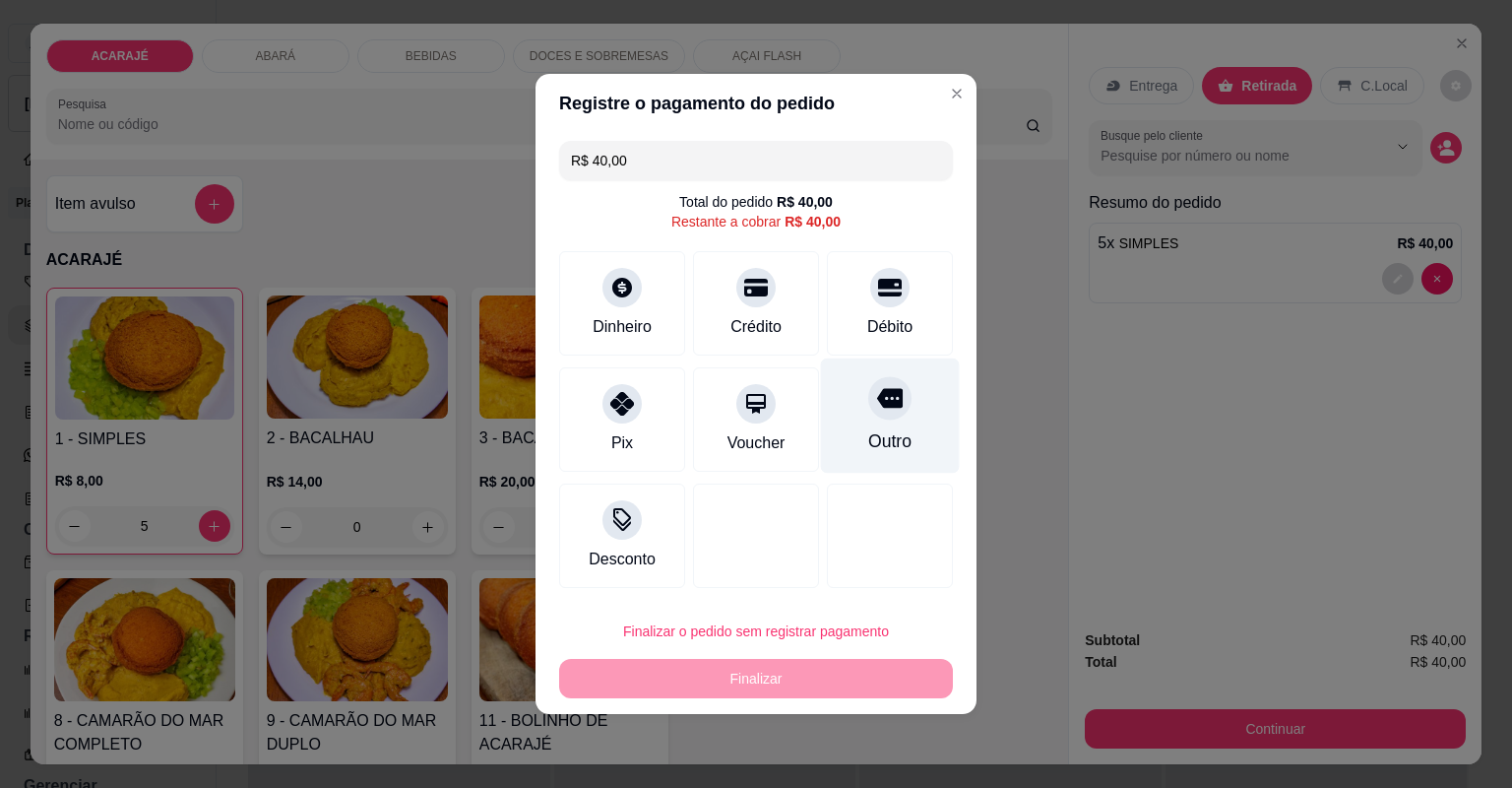 click on "Outro" at bounding box center (890, 416) 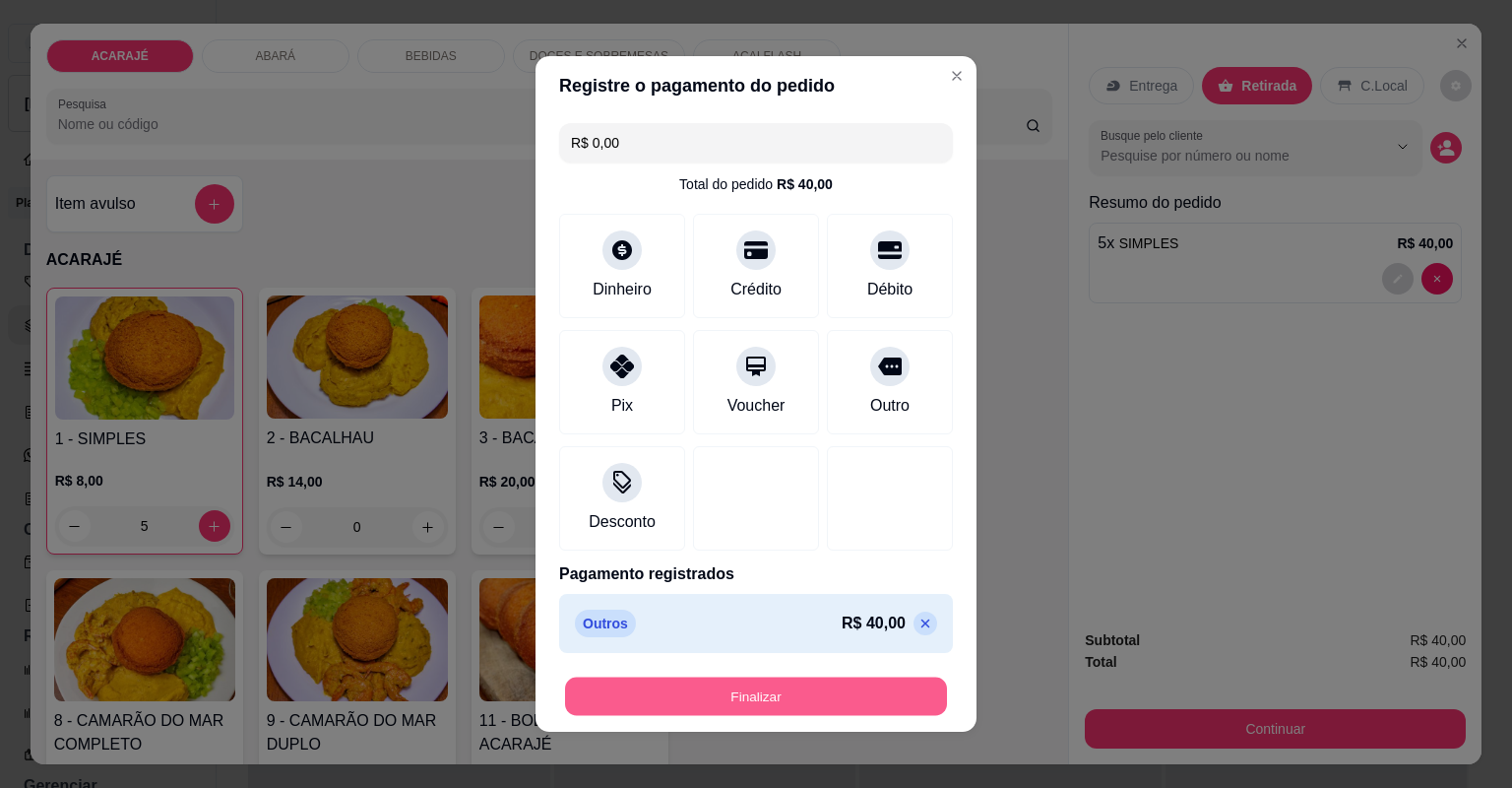 click on "Finalizar" at bounding box center [756, 696] 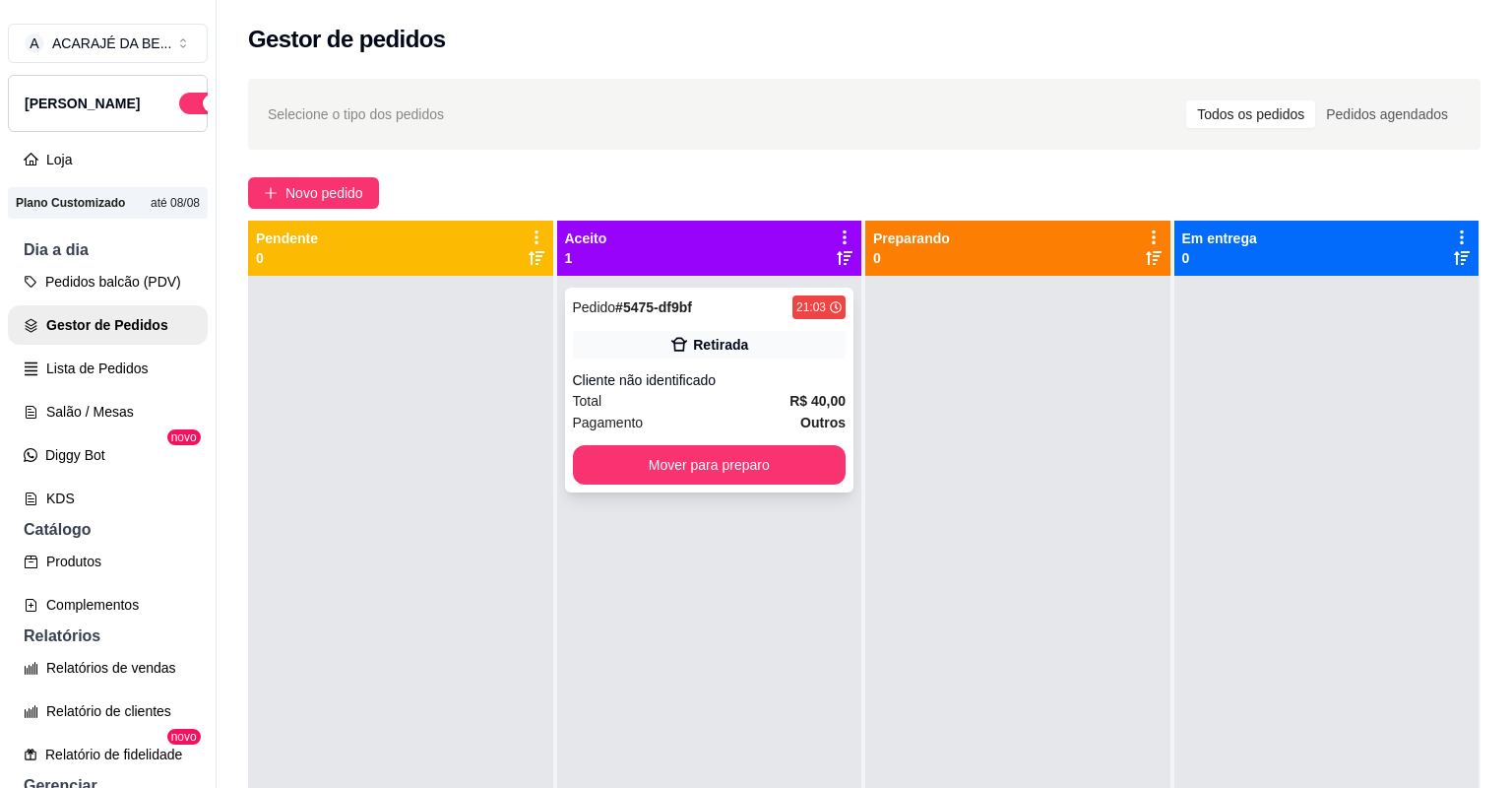 click on "Total R$ 40,00" at bounding box center (710, 401) 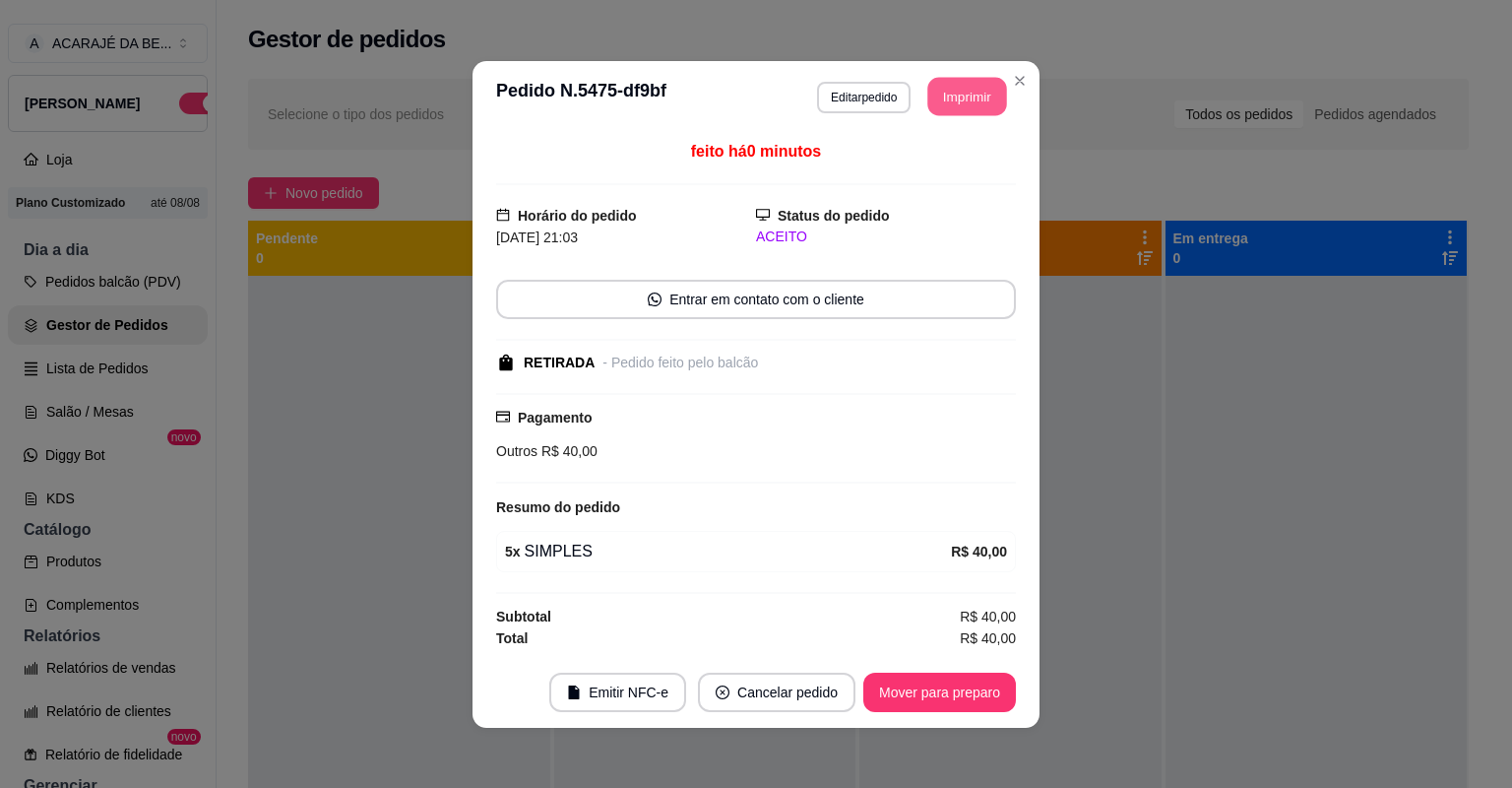 click on "Imprimir" at bounding box center (968, 96) 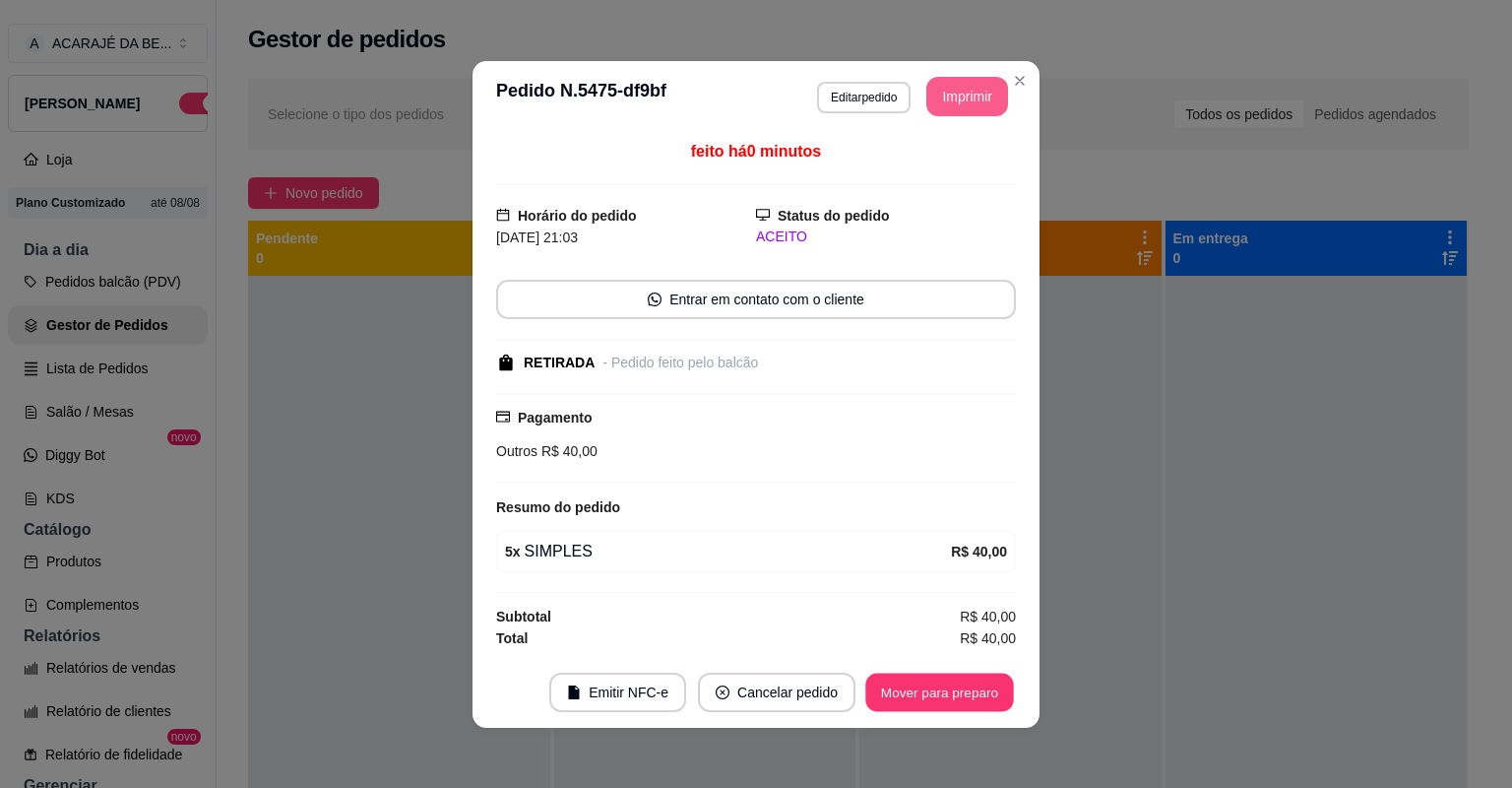 click on "Mover para preparo" at bounding box center (939, 691) 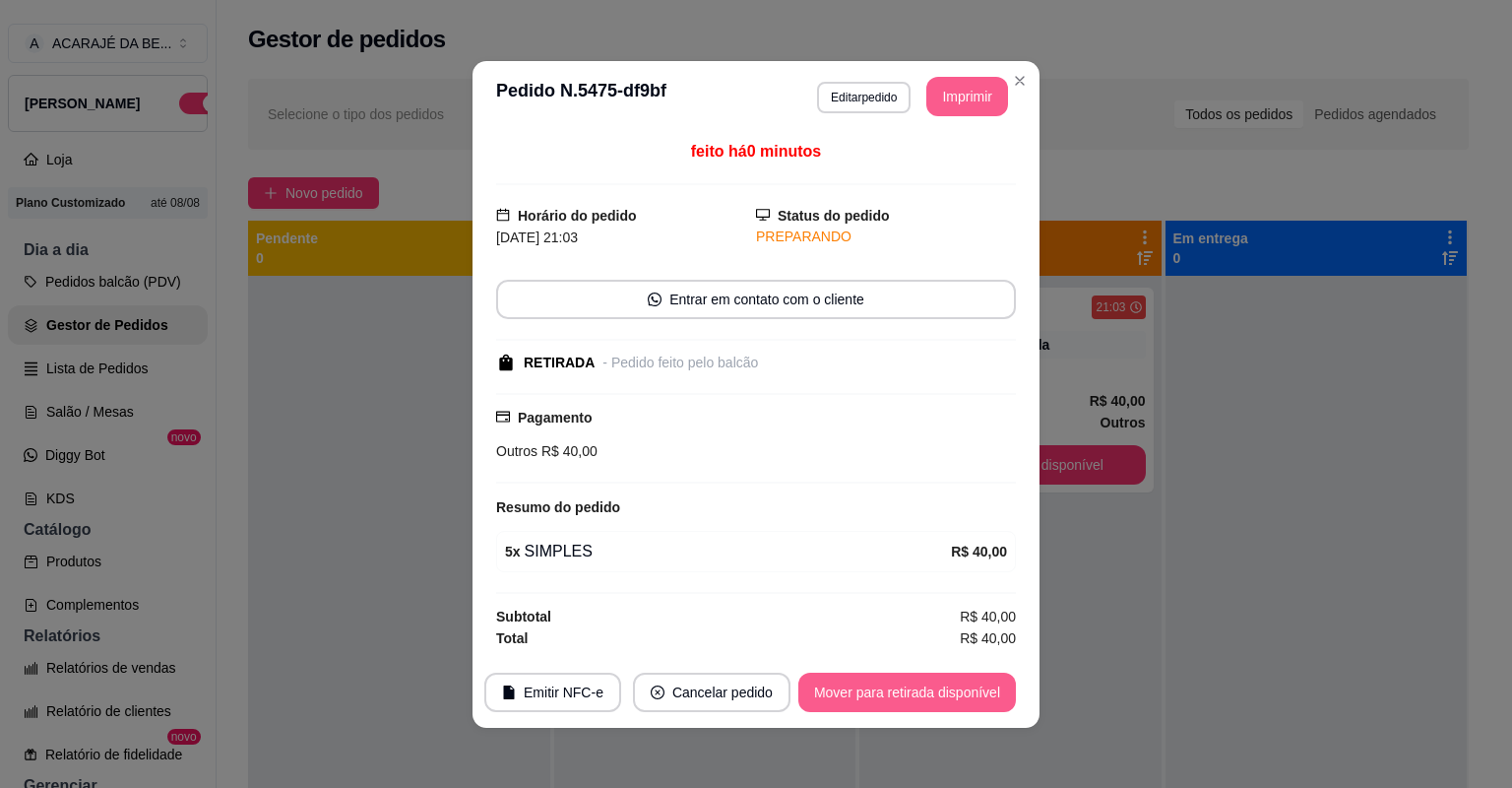 click on "Mover para retirada disponível" at bounding box center (907, 692) 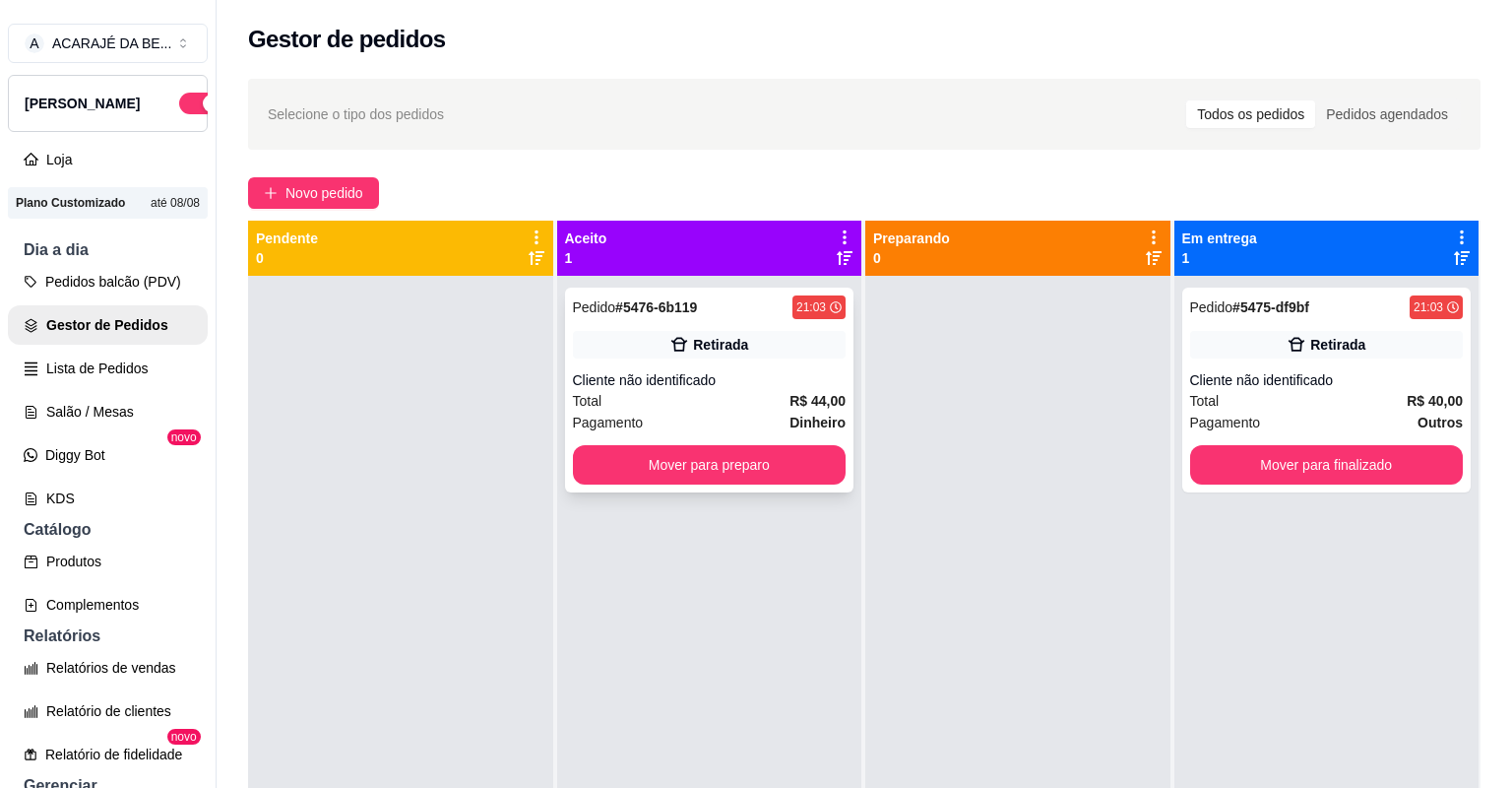 click on "Total R$ 44,00" at bounding box center [710, 401] 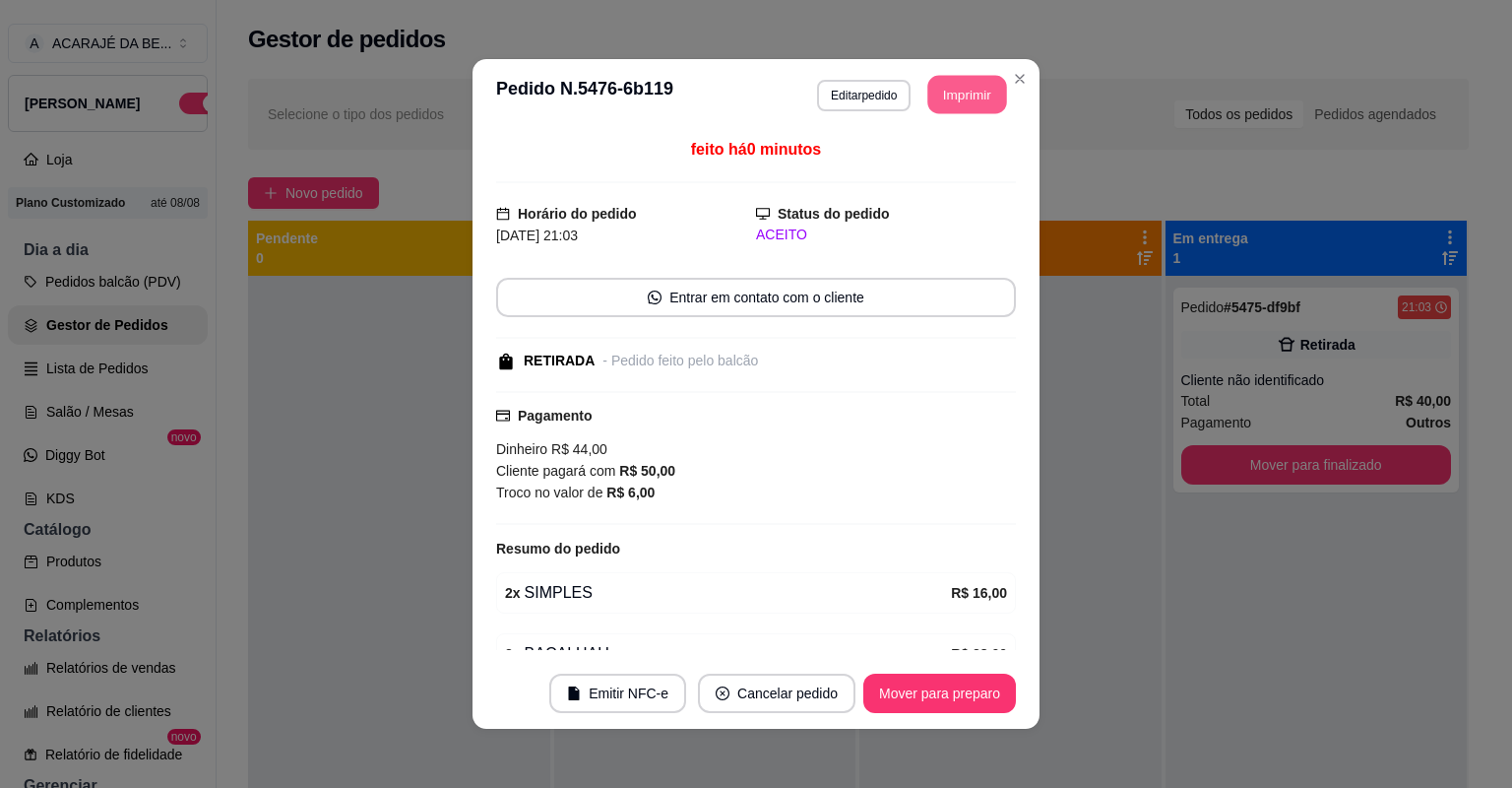 click on "Imprimir" at bounding box center (968, 95) 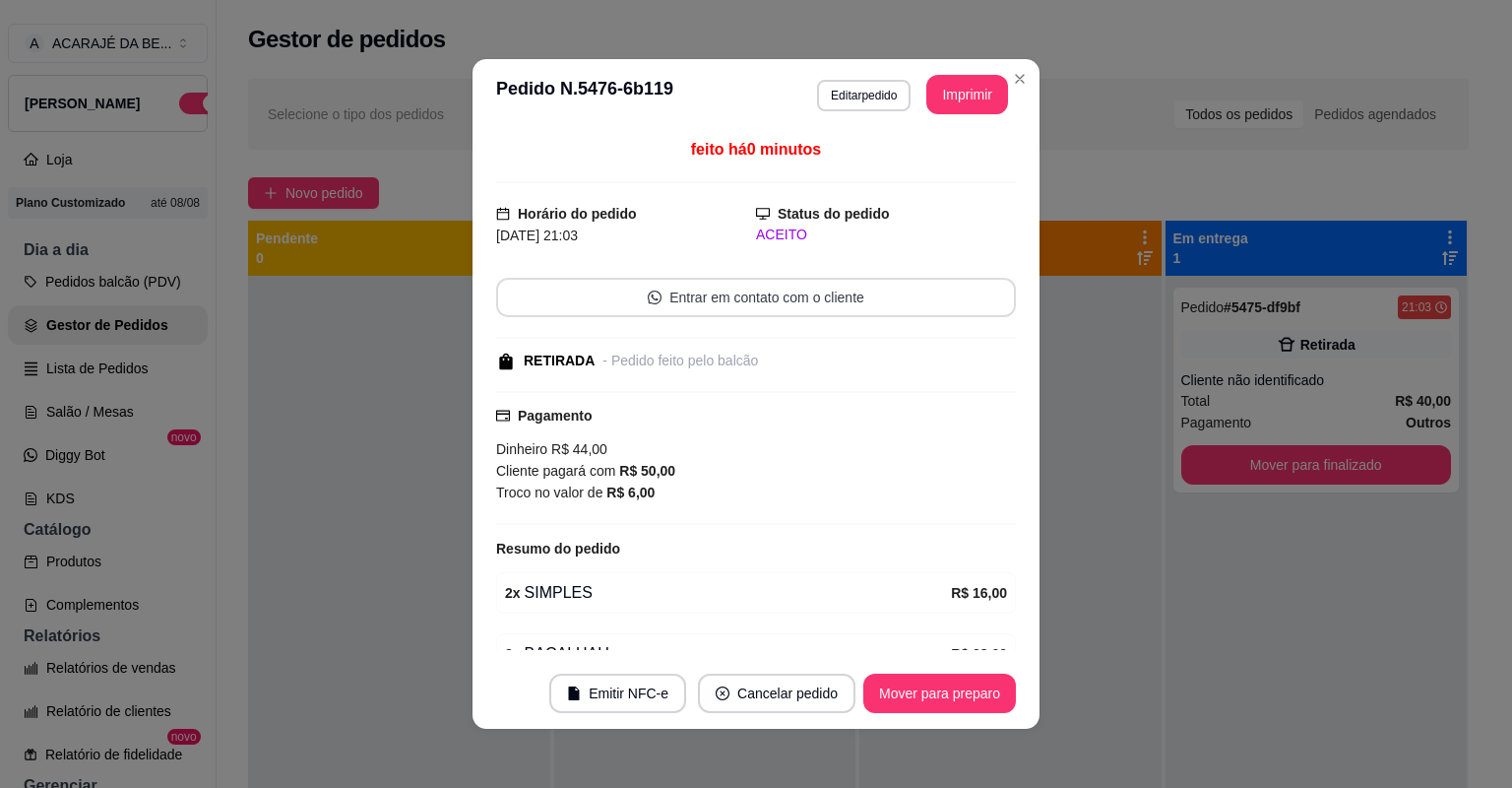 click on "Mover para preparo" at bounding box center (939, 693) 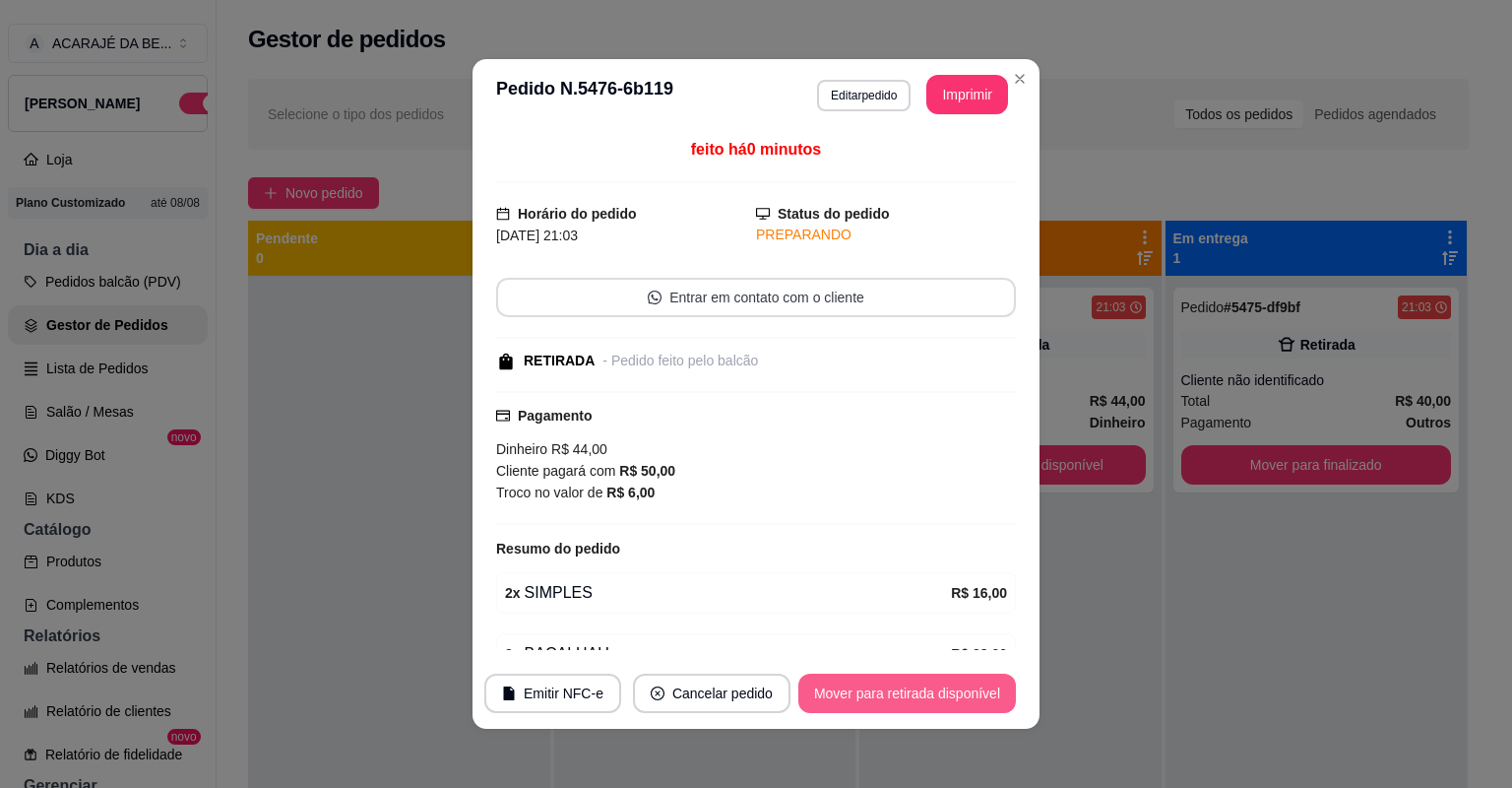 click on "Mover para retirada disponível" at bounding box center (907, 693) 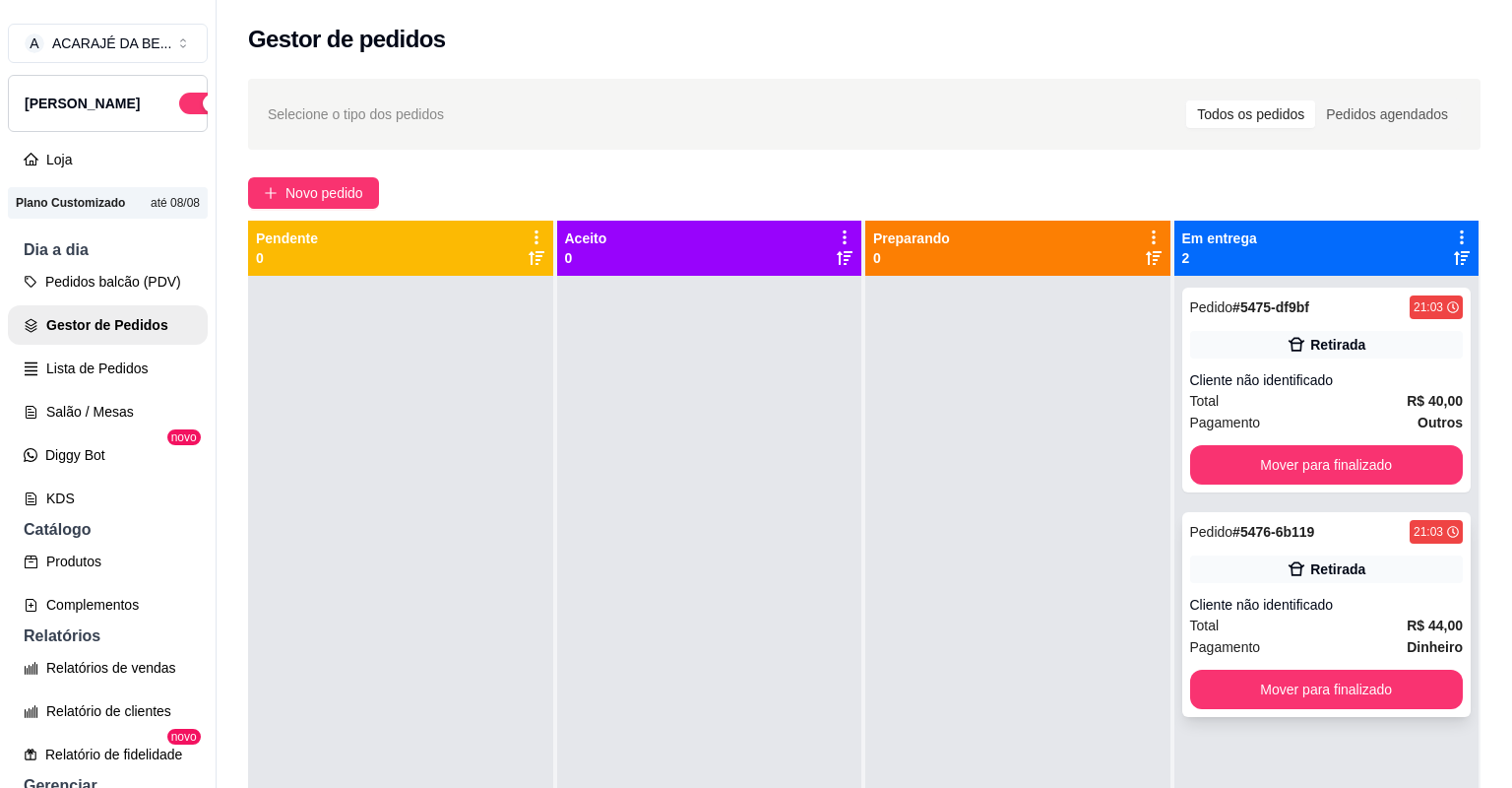 click on "Total R$ 44,00" at bounding box center [1327, 625] 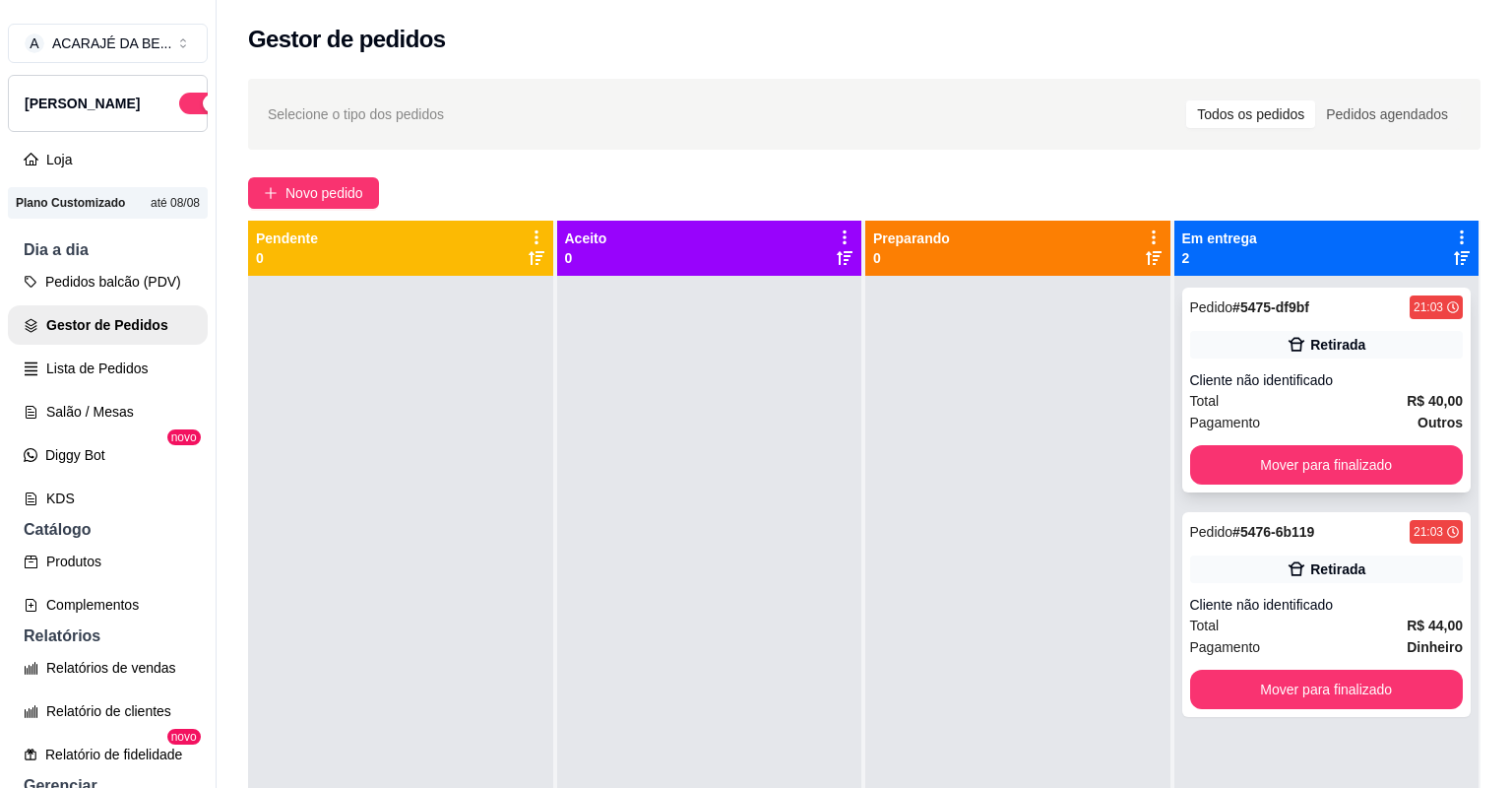 click on "Total R$ 40,00" at bounding box center (1327, 401) 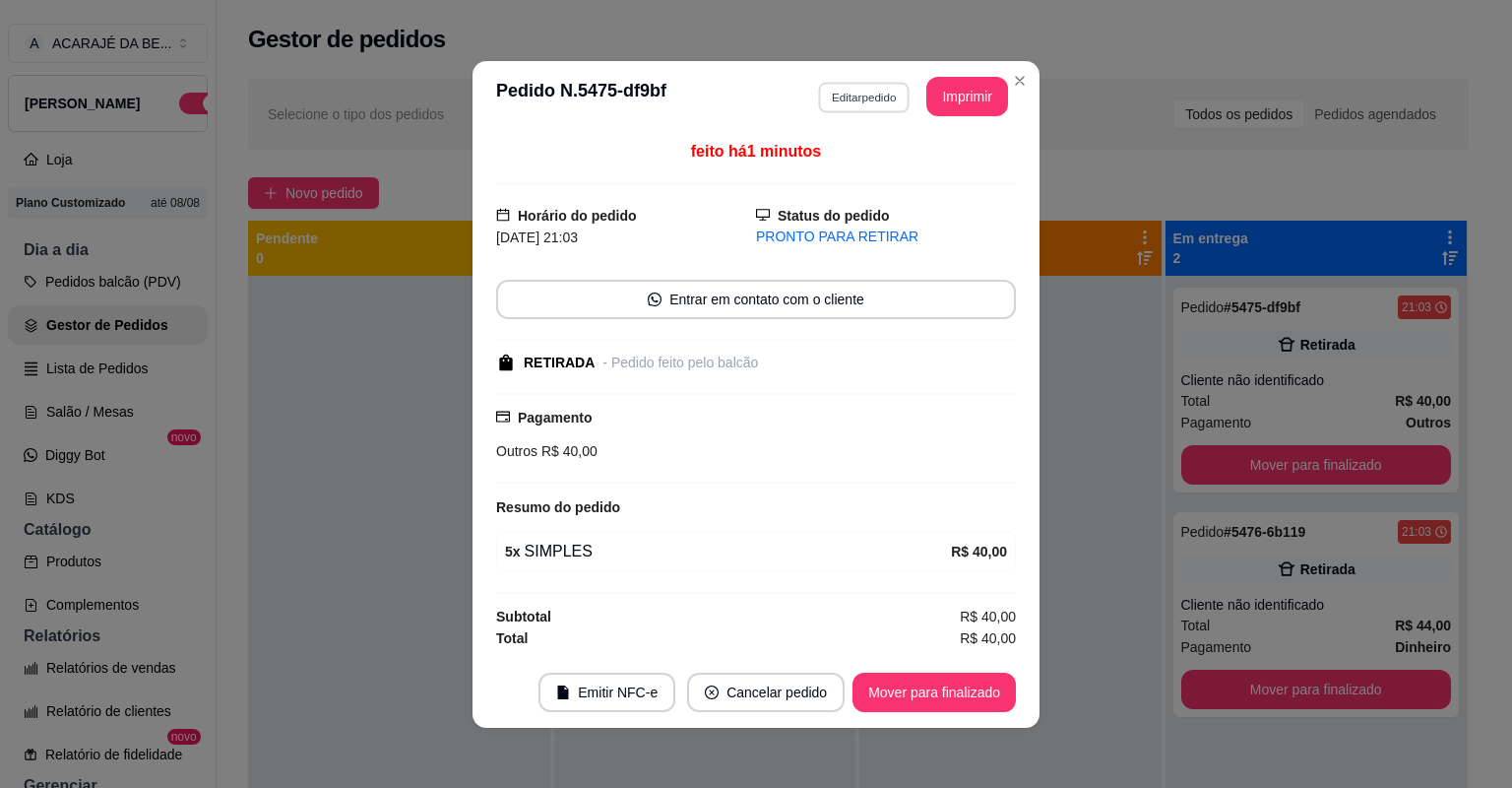 click on "Editar  pedido" at bounding box center (863, 97) 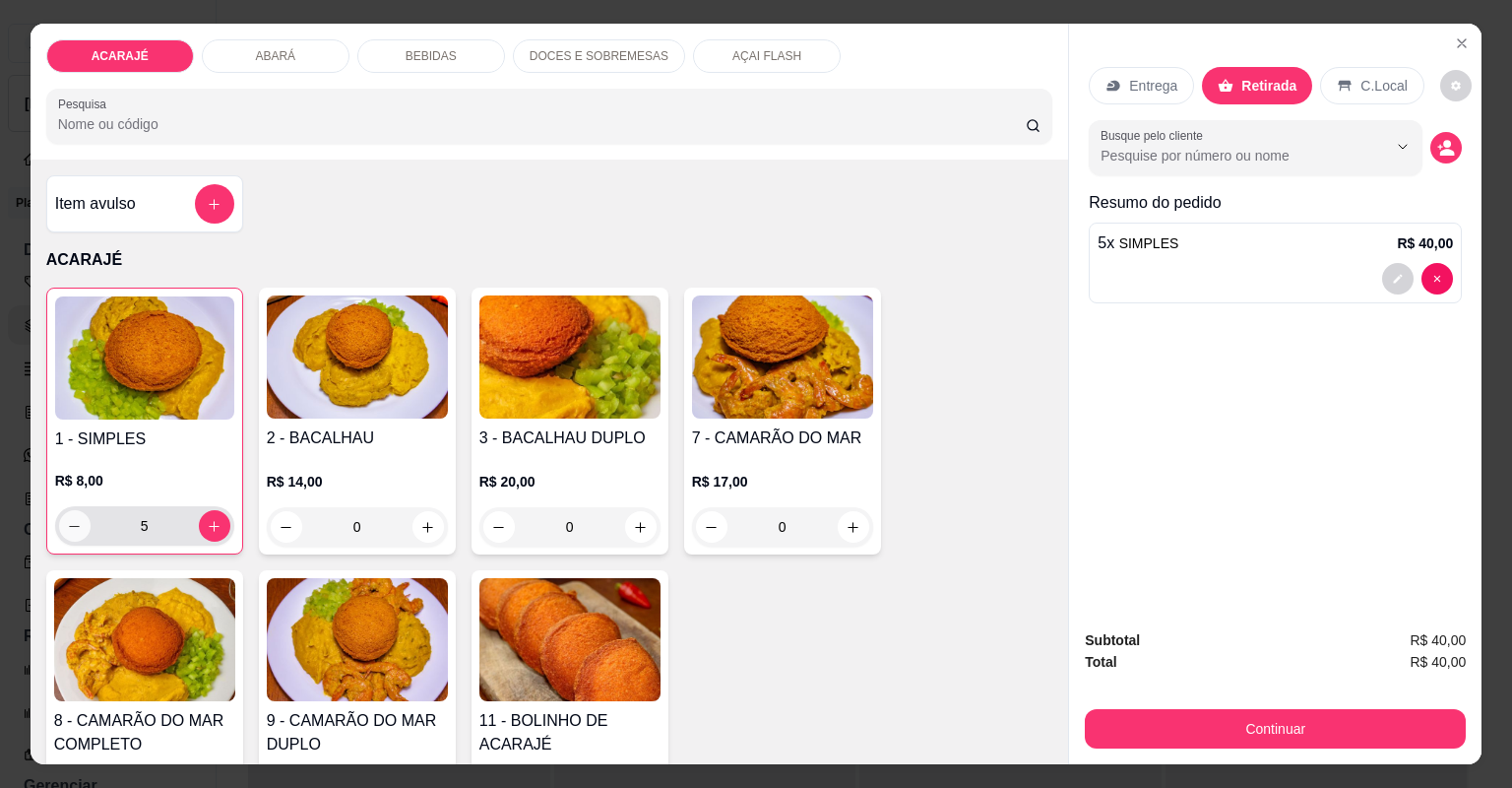 click at bounding box center [75, 526] 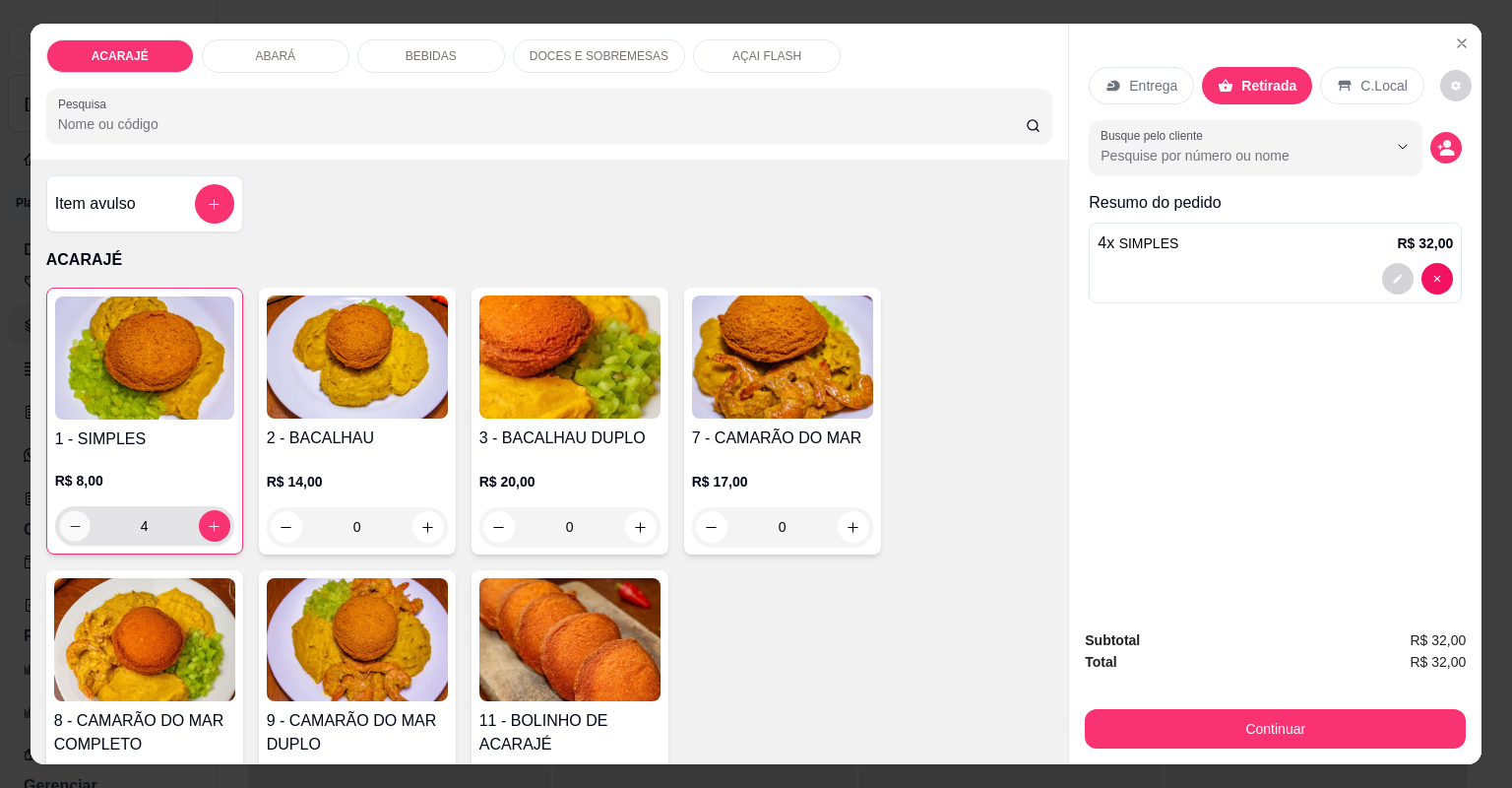 click at bounding box center (74, 525) 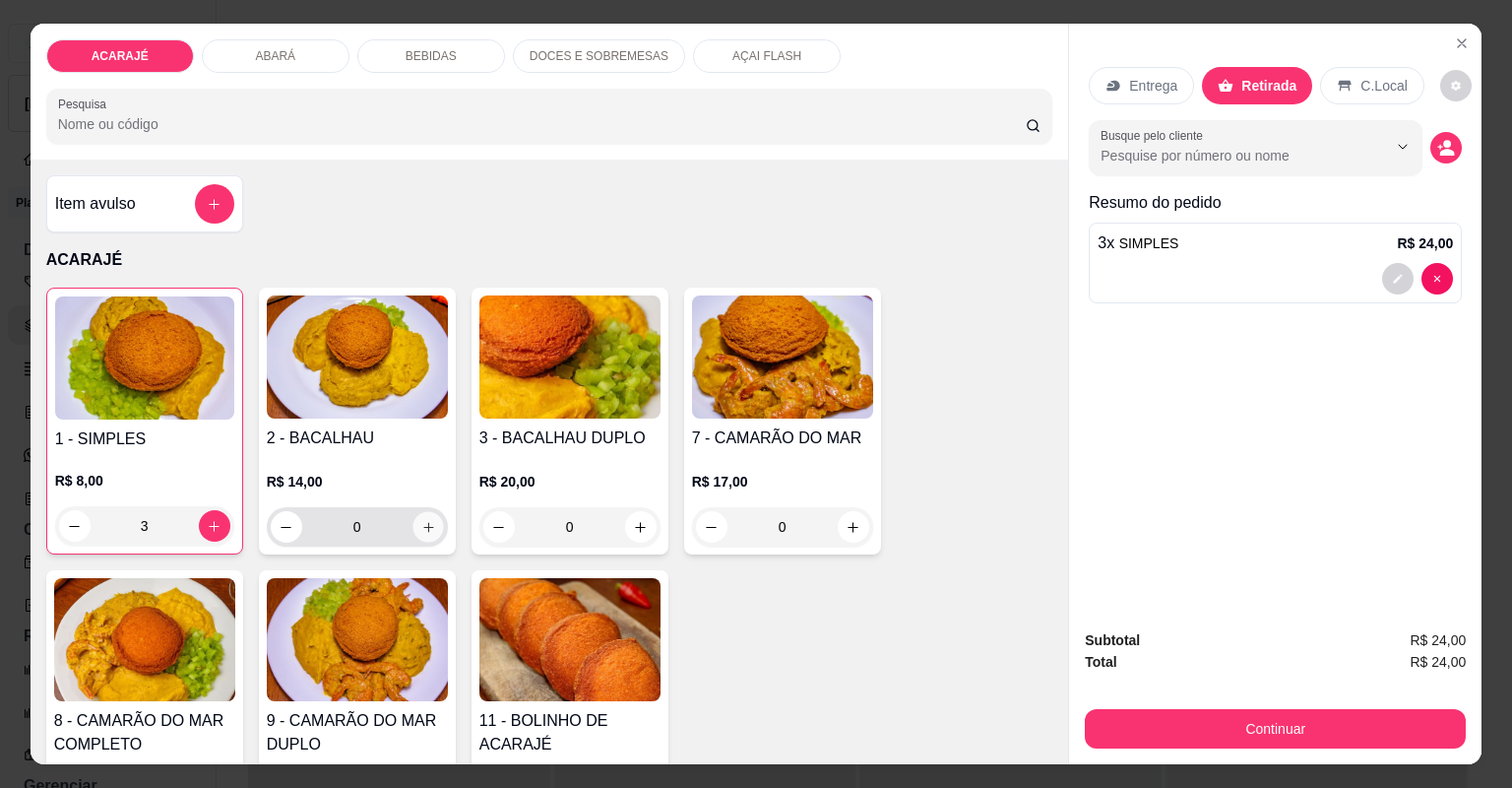click 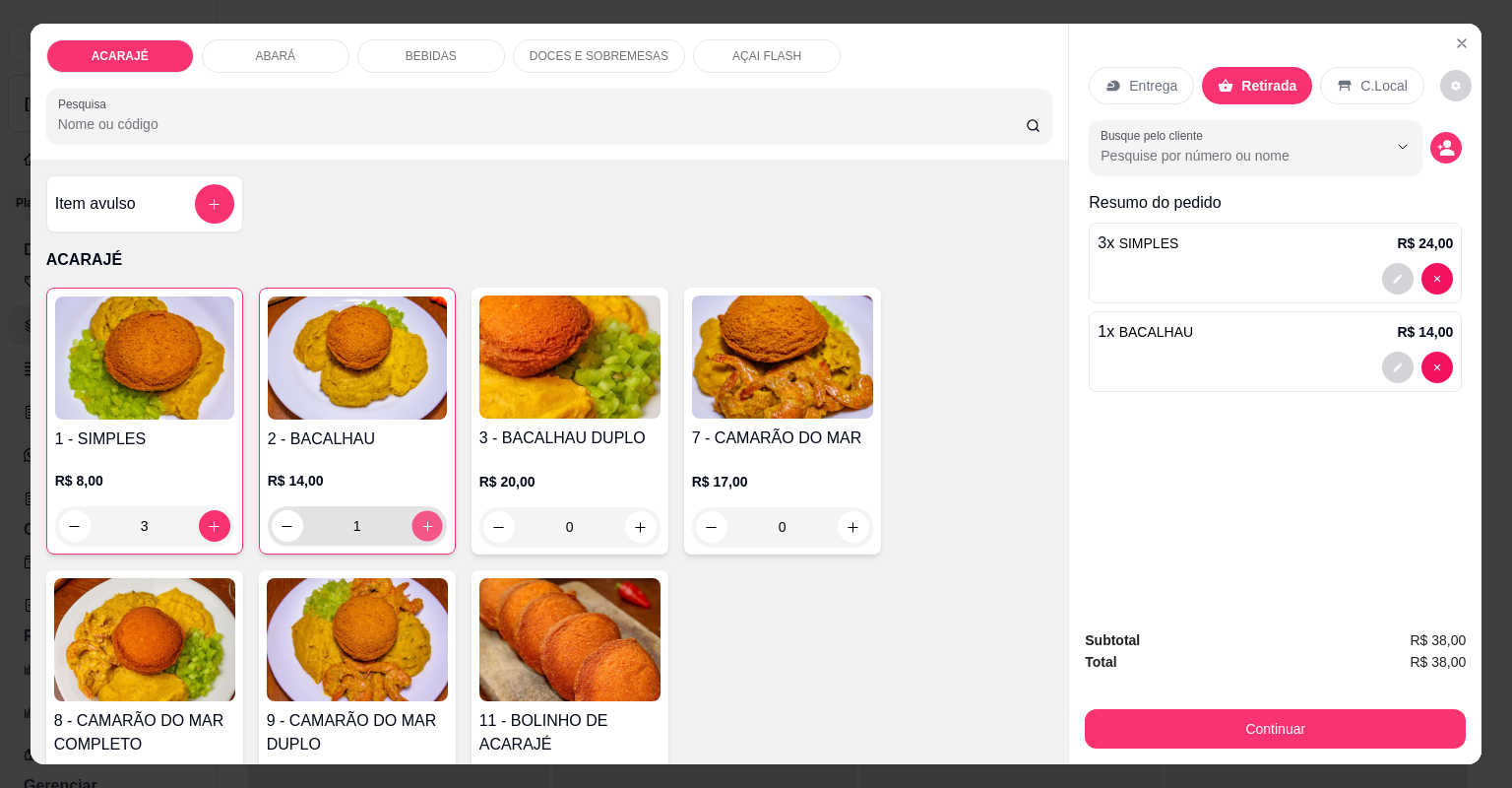 click 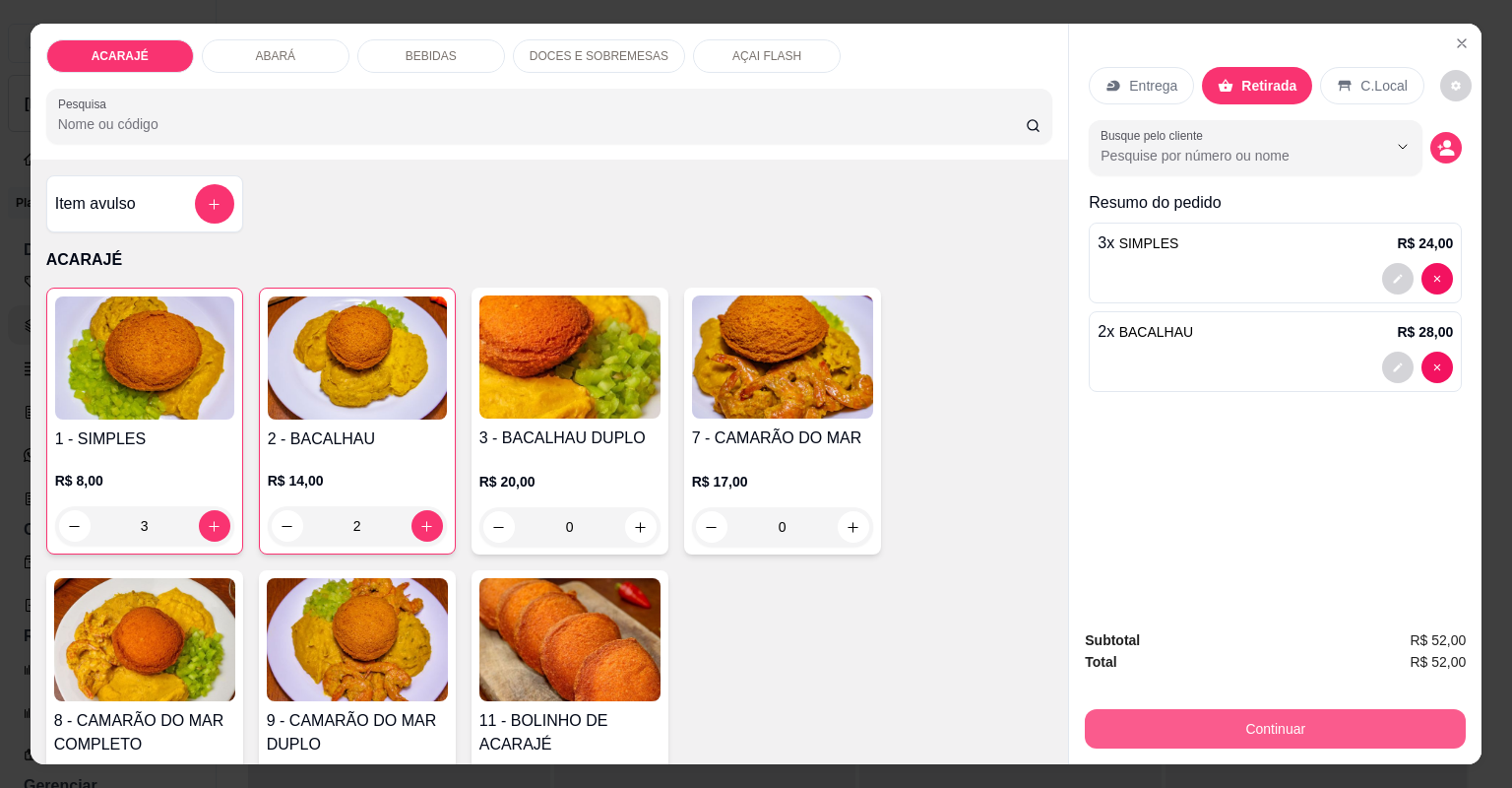 click on "Continuar" at bounding box center [1275, 729] 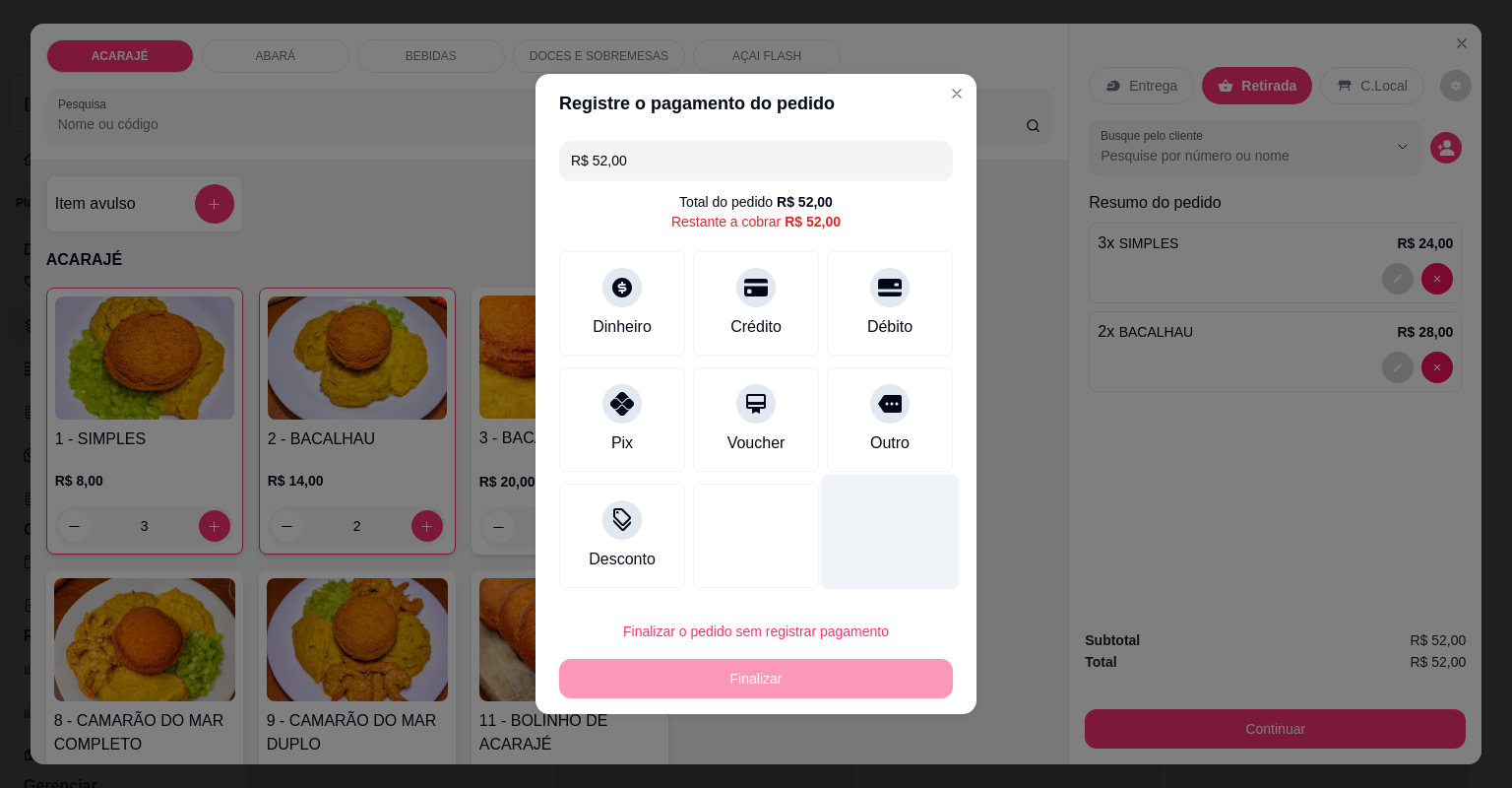 drag, startPoint x: 887, startPoint y: 411, endPoint x: 876, endPoint y: 447, distance: 37.64306 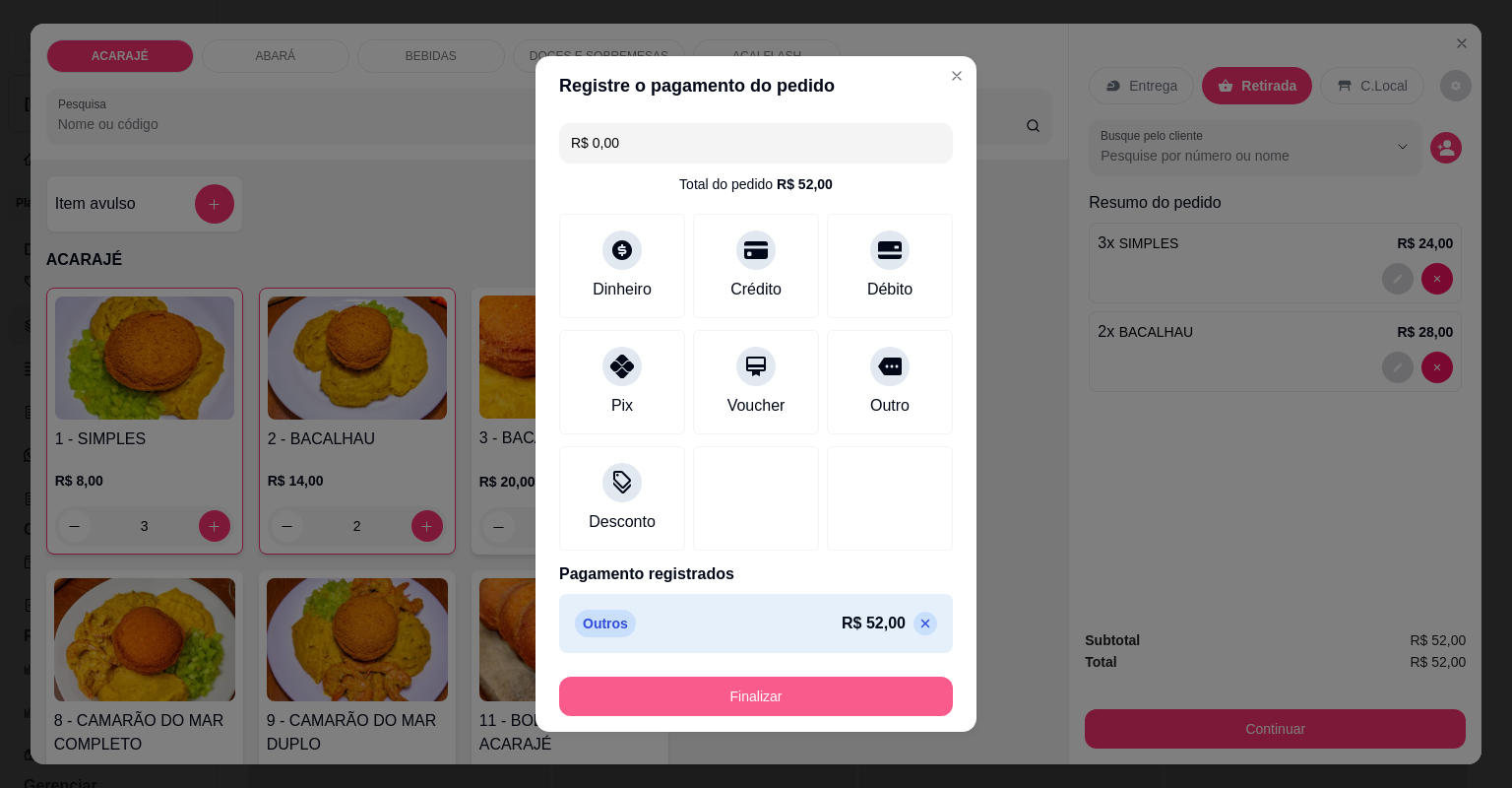 click on "Finalizar" at bounding box center [756, 696] 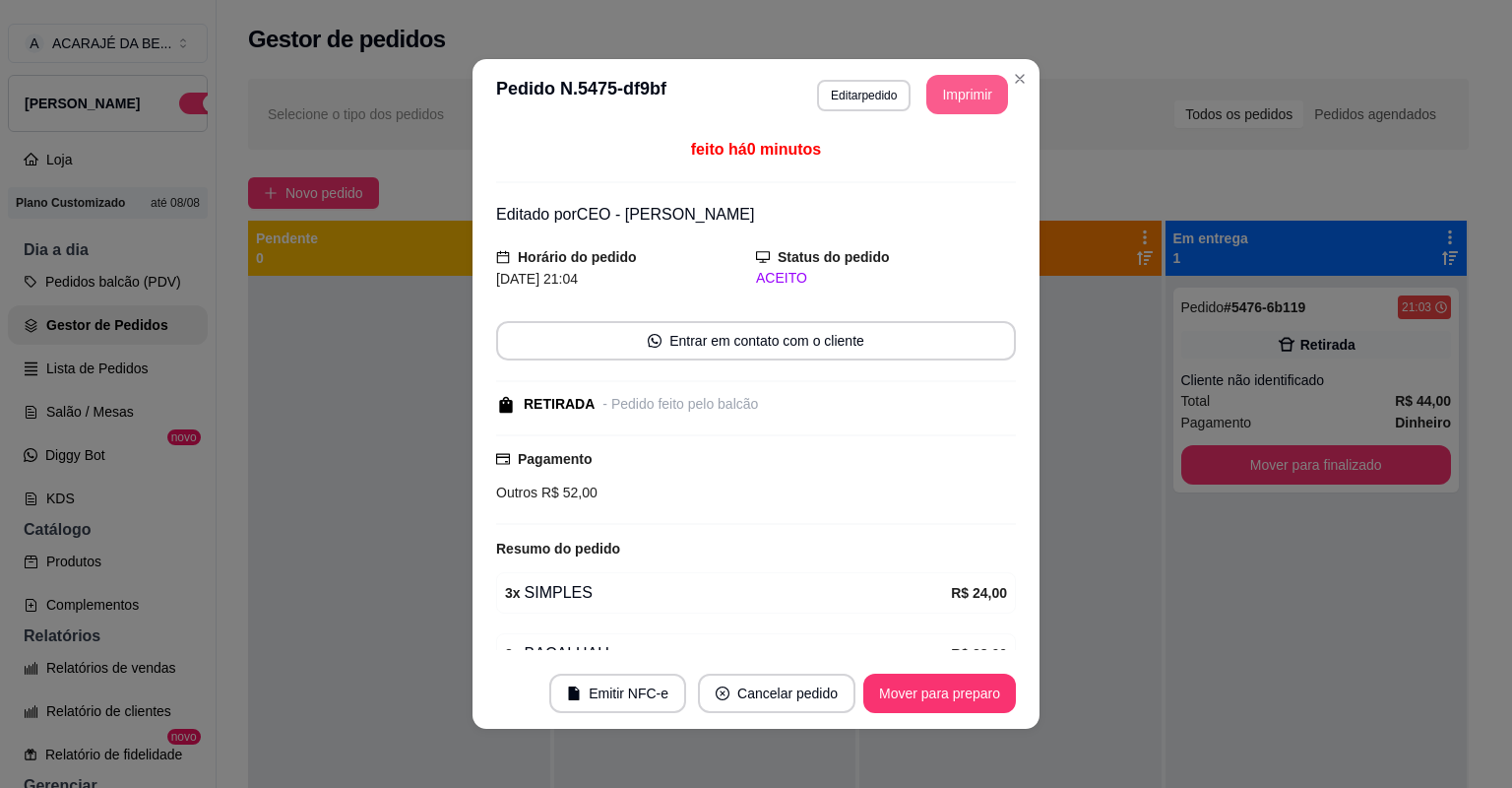 click on "Imprimir" at bounding box center (967, 95) 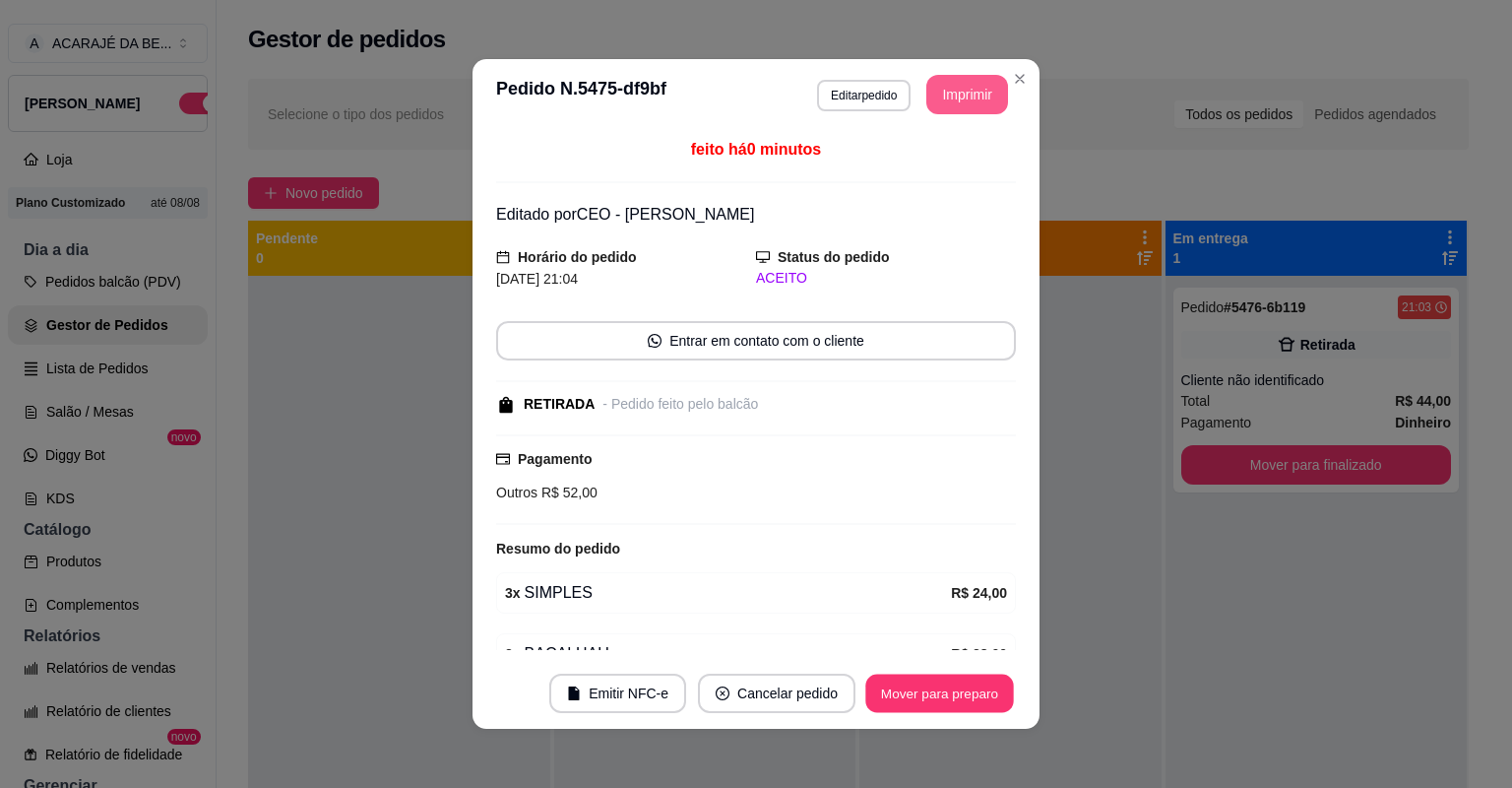 click on "Mover para preparo" at bounding box center [939, 693] 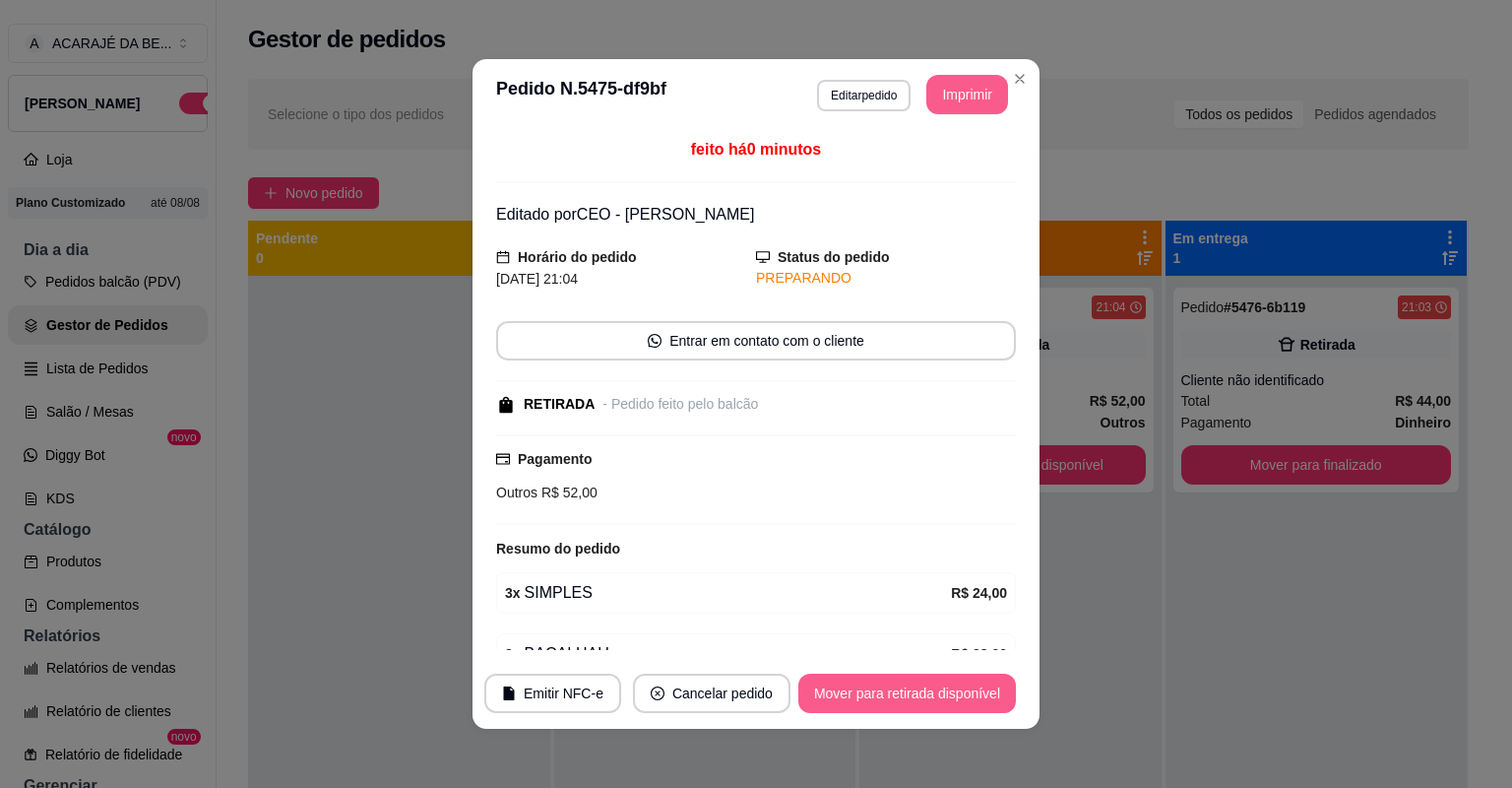 click on "Mover para retirada disponível" at bounding box center (907, 693) 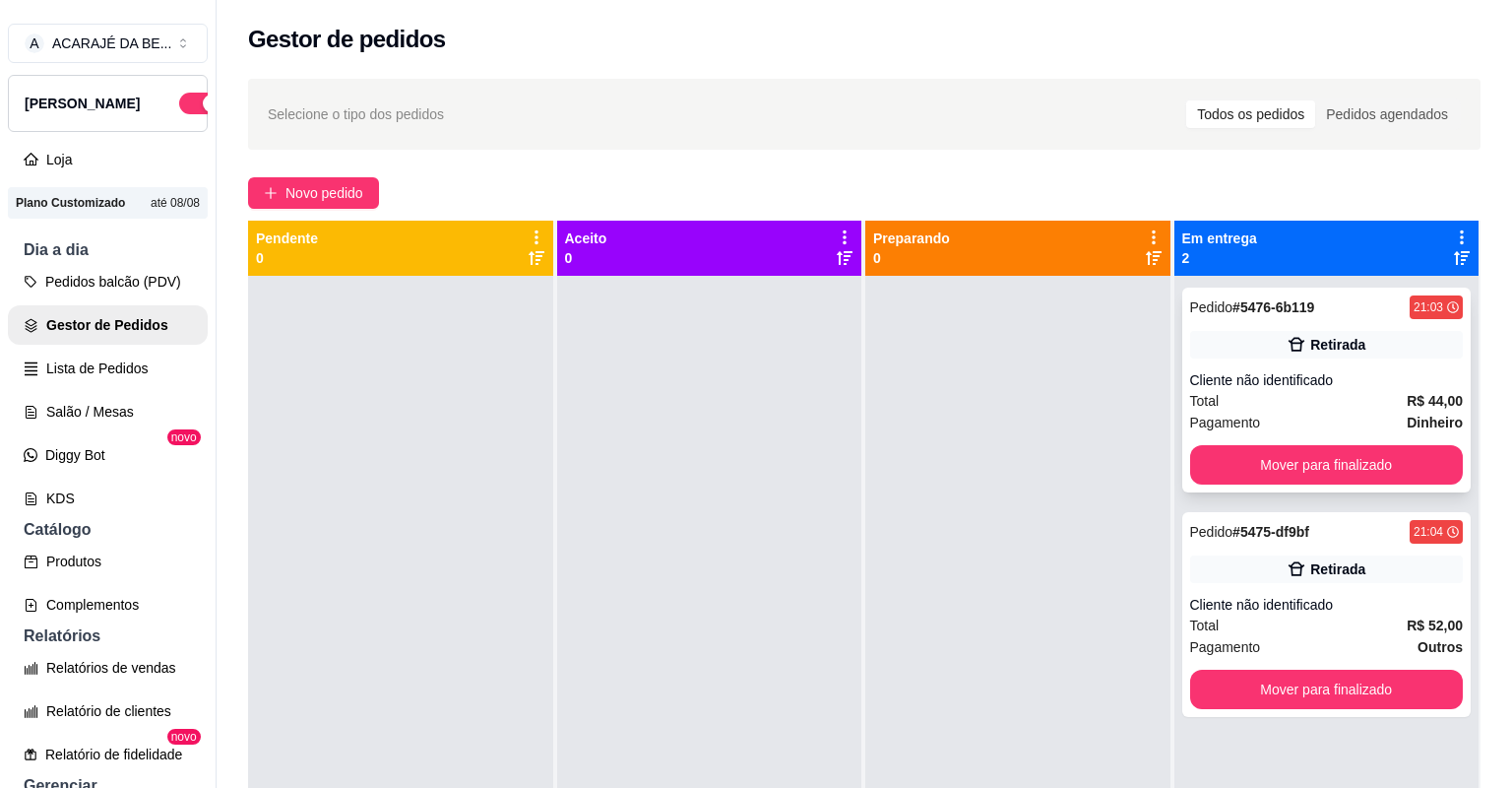 click on "Pedido  # 5476-6b119 21:03 Retirada Cliente não identificado Total R$ 44,00 Pagamento Dinheiro Mover para finalizado" at bounding box center [1327, 390] 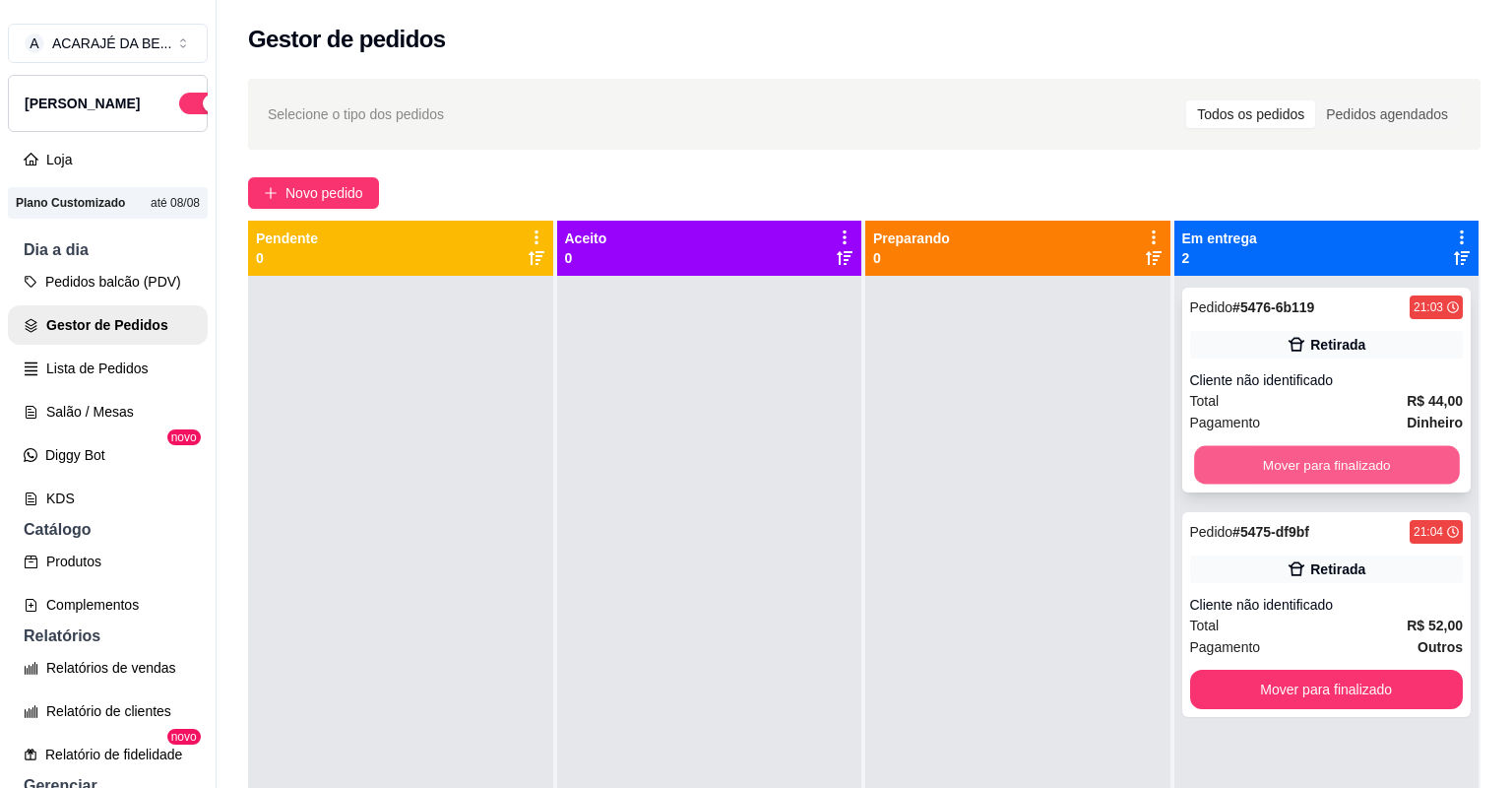 click on "Mover para finalizado" at bounding box center [1326, 465] 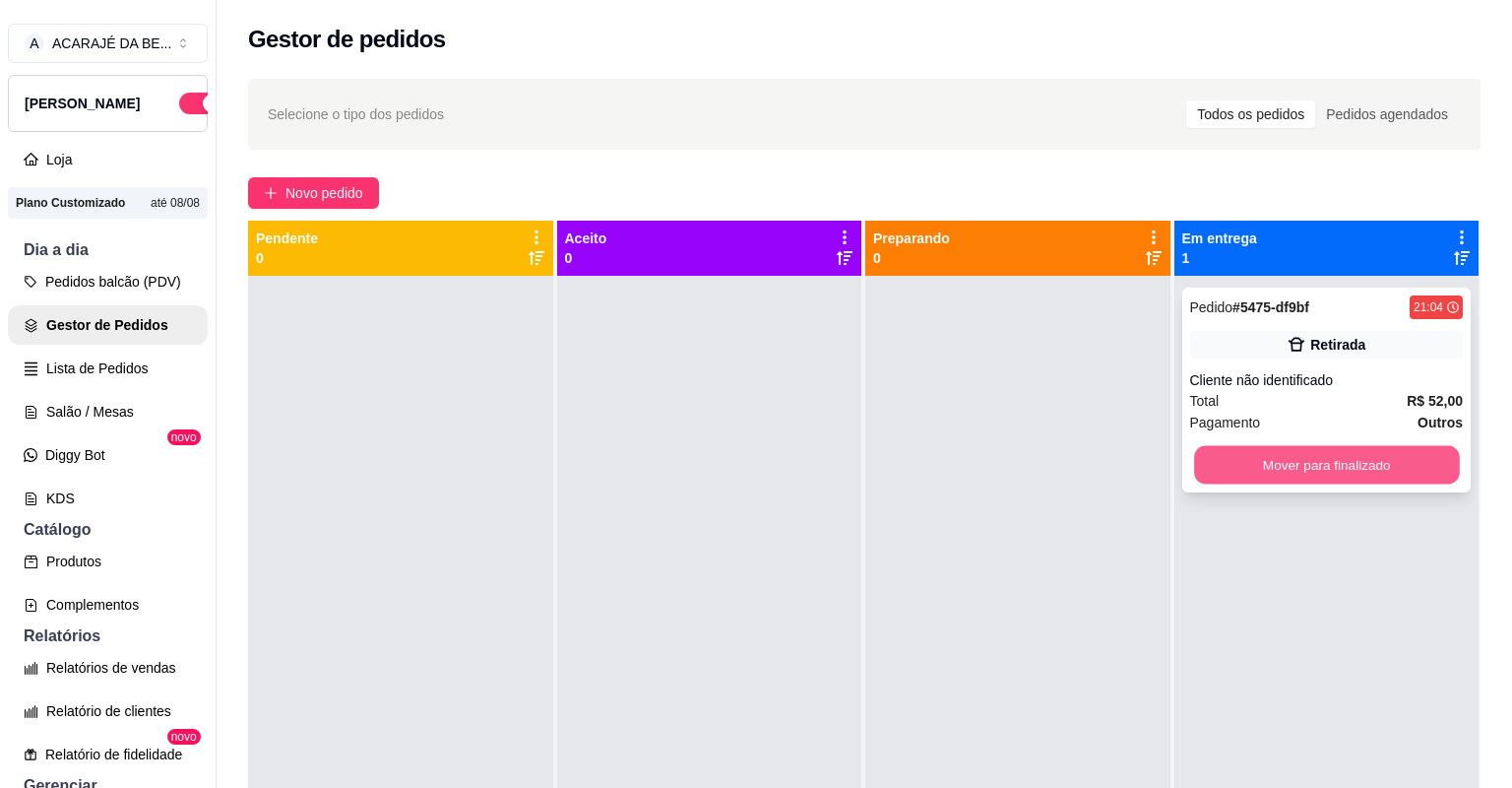 click on "Mover para finalizado" at bounding box center [1326, 465] 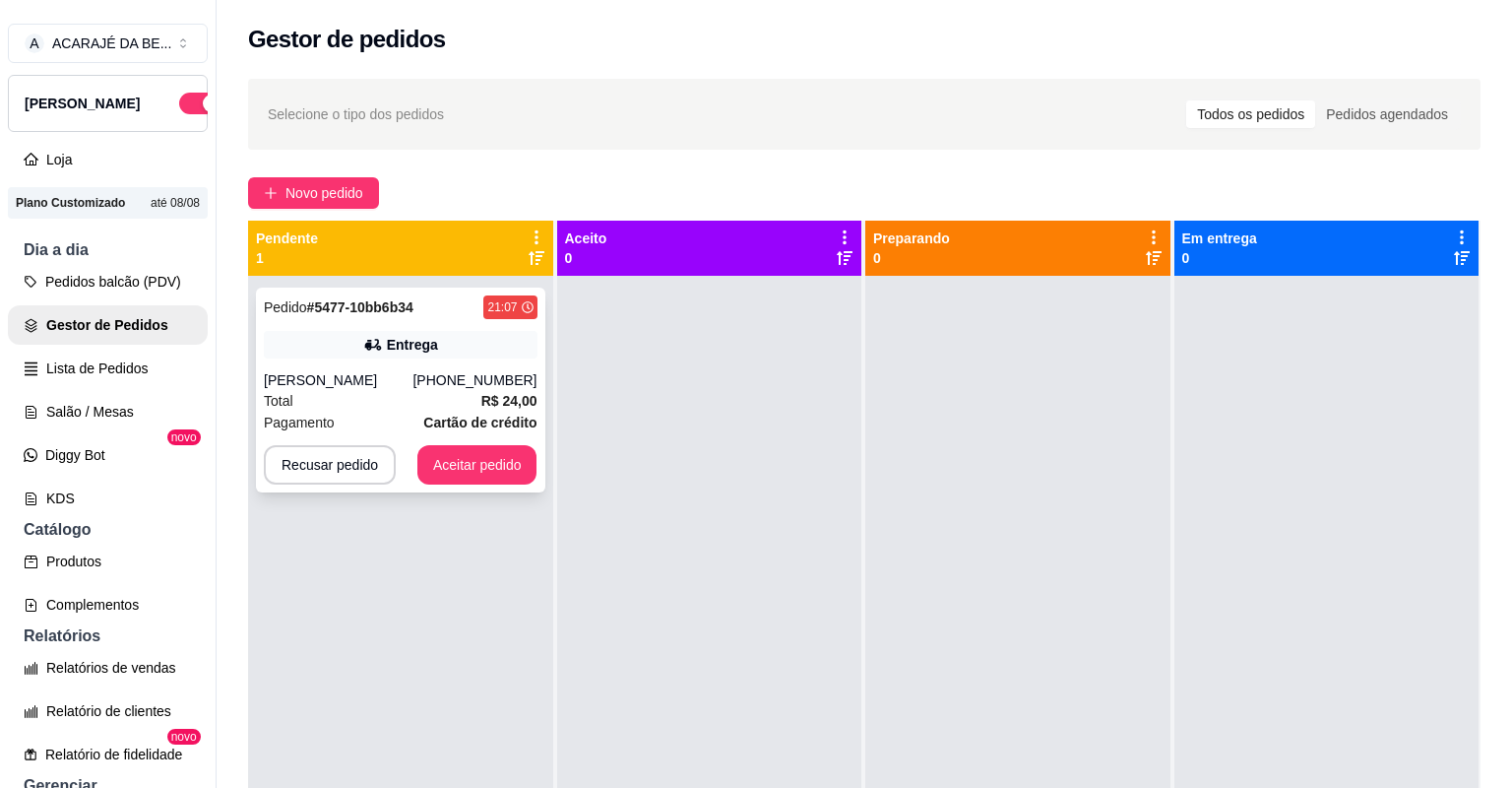 click on "Total R$ 24,00" at bounding box center (401, 401) 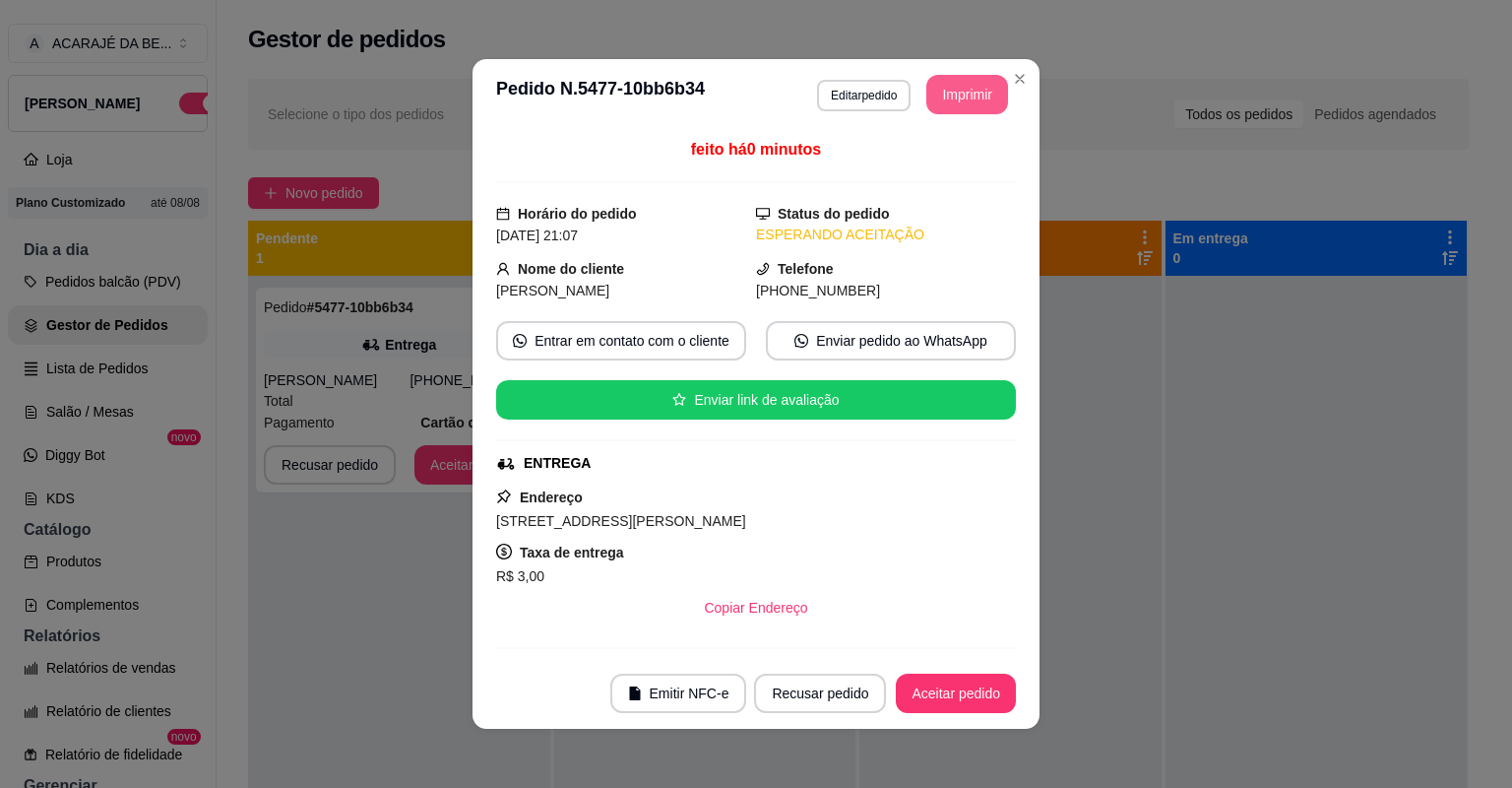 click on "Imprimir" at bounding box center [967, 95] 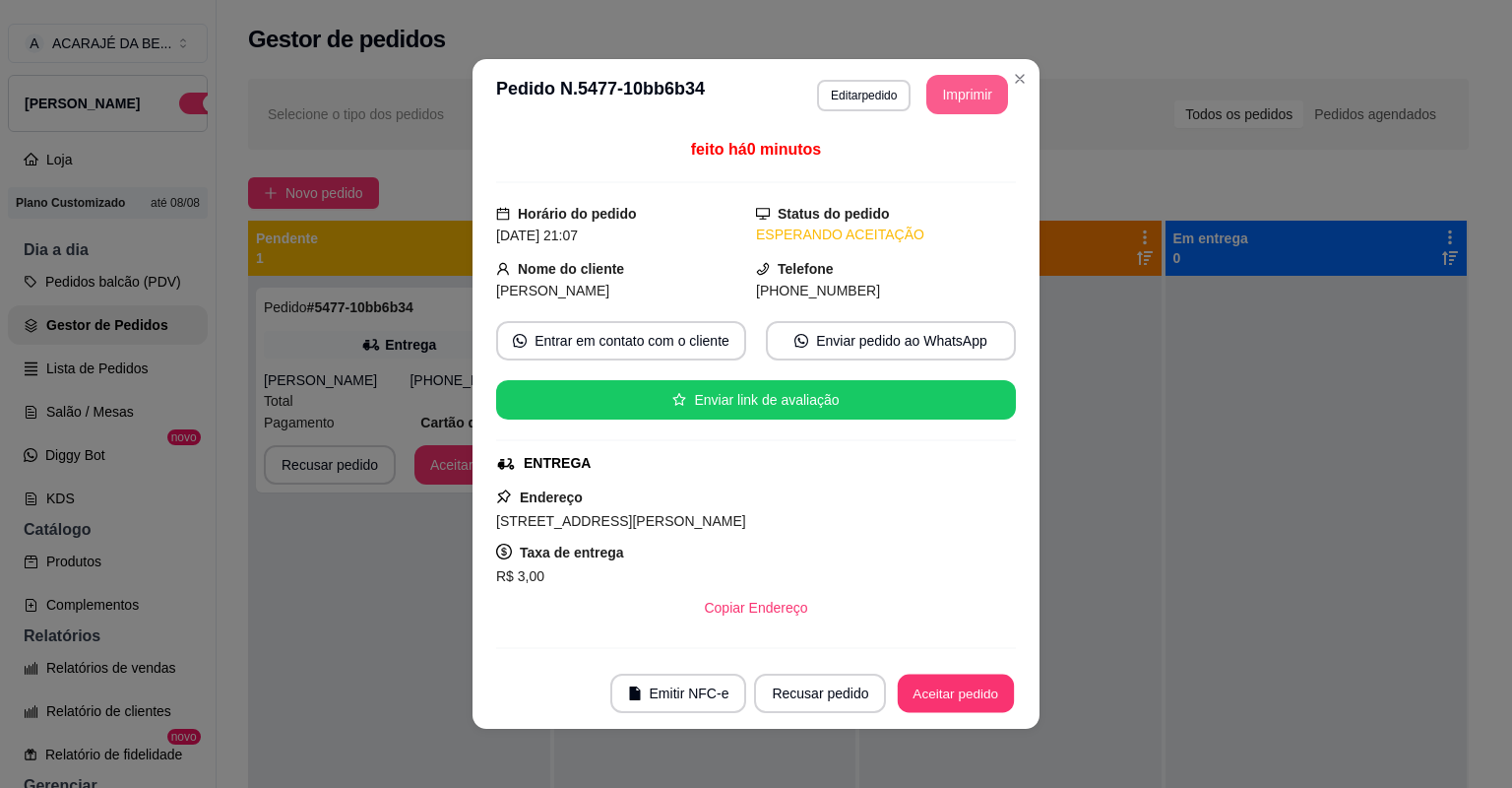 click on "Aceitar pedido" at bounding box center [956, 693] 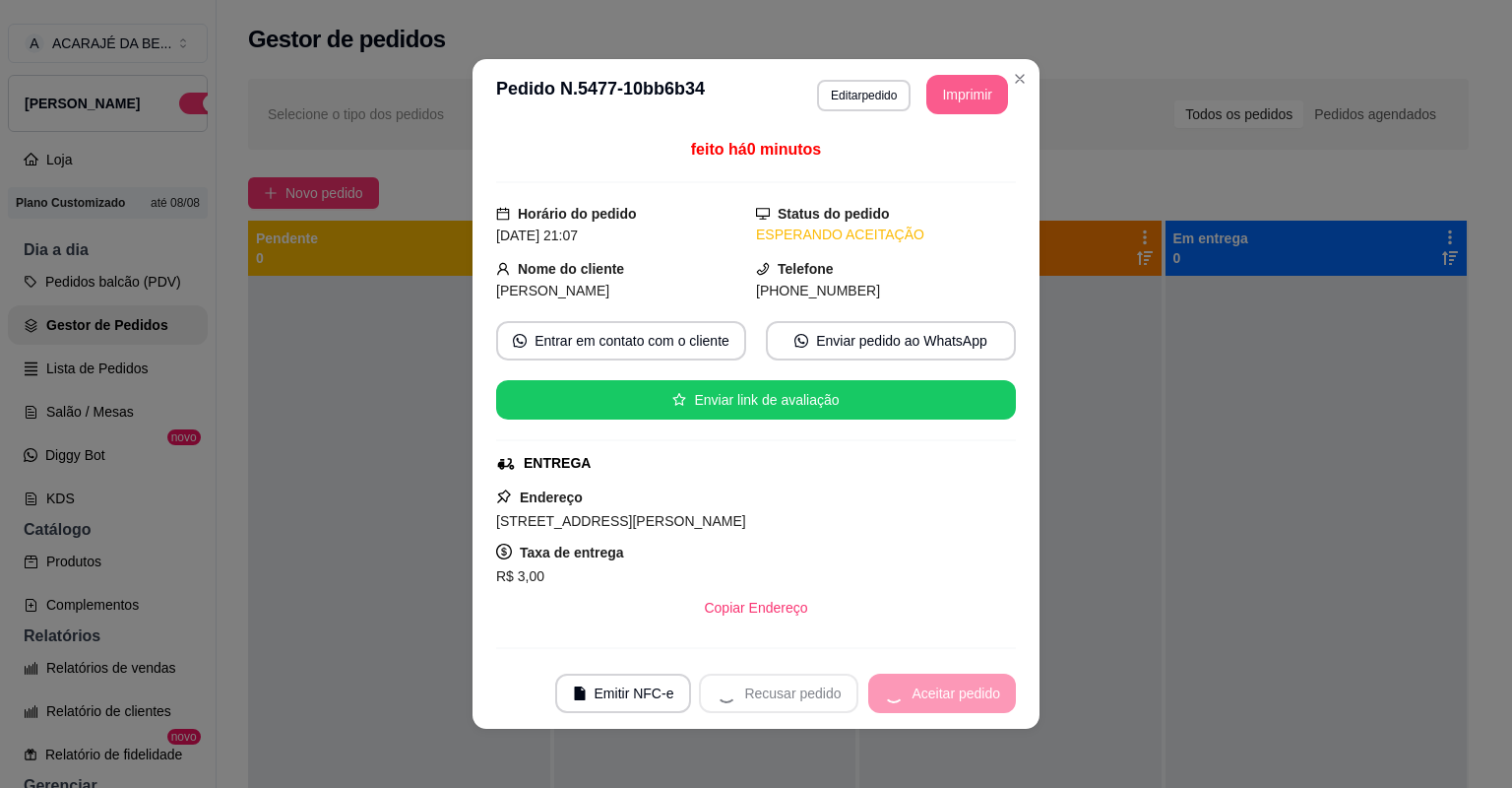 click on "Recusar pedido Aceitar pedido" at bounding box center [857, 693] 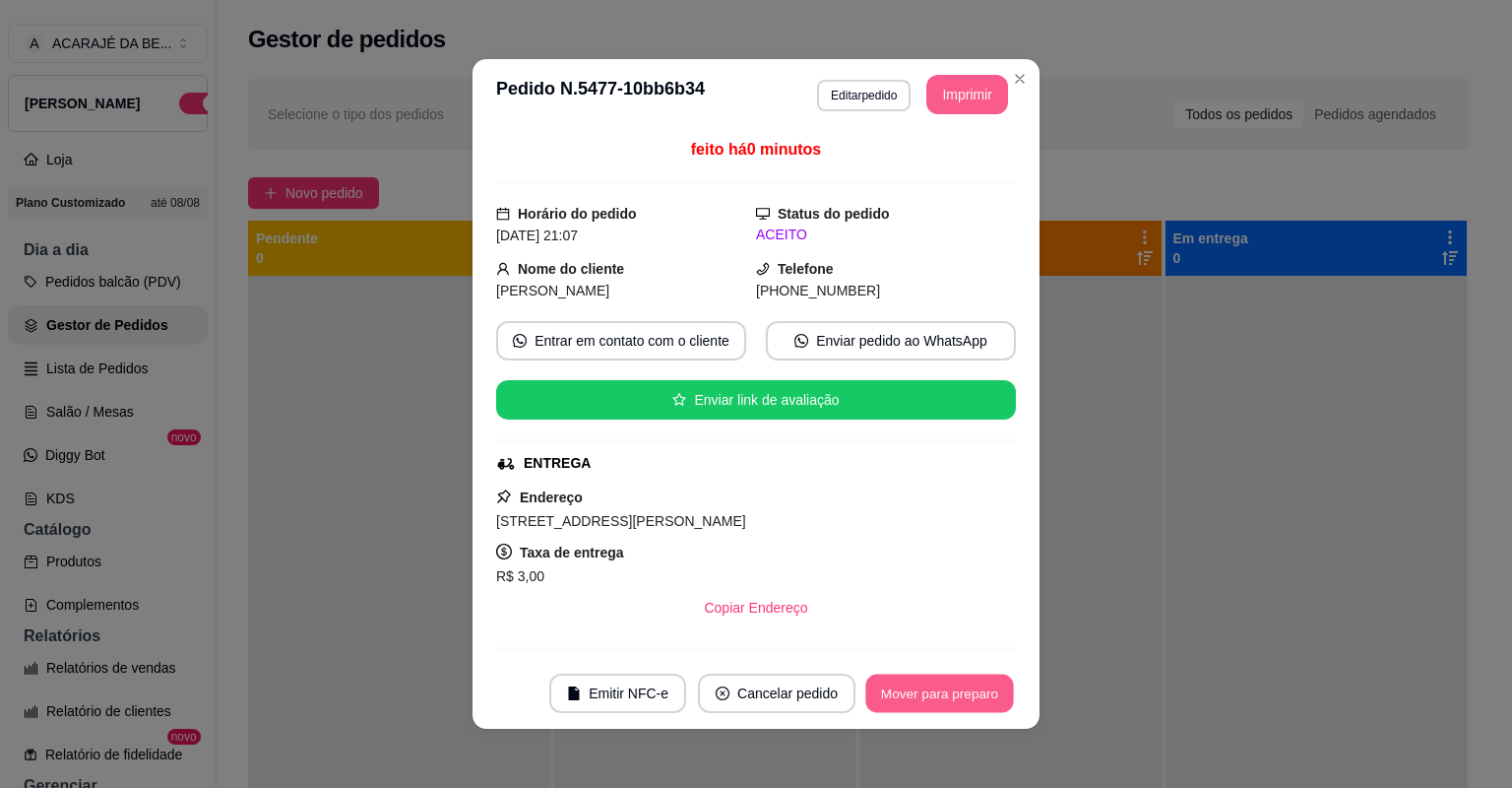 click on "Mover para preparo" at bounding box center (939, 693) 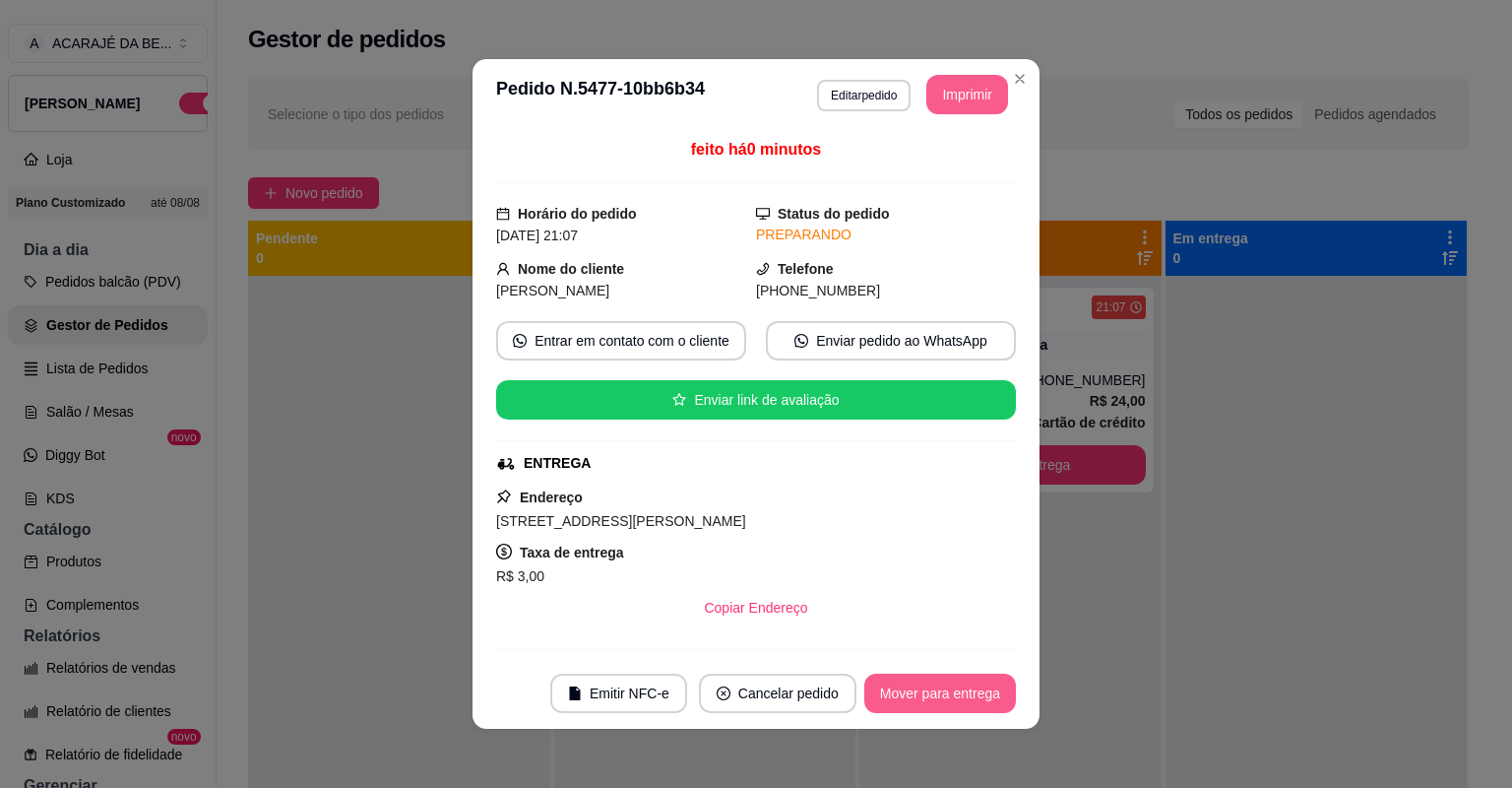click on "Mover para entrega" at bounding box center [940, 693] 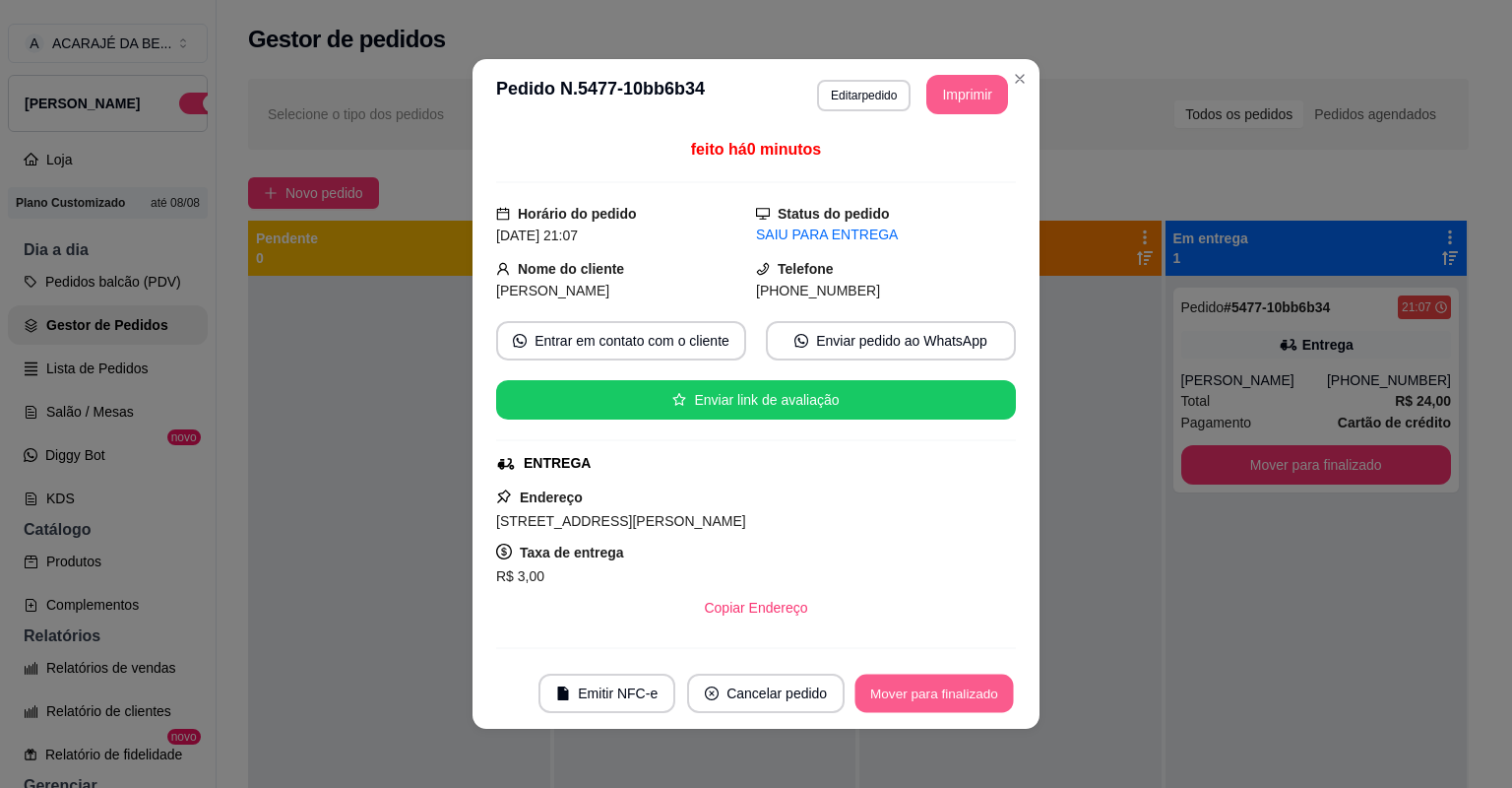 click on "Mover para finalizado" at bounding box center (934, 693) 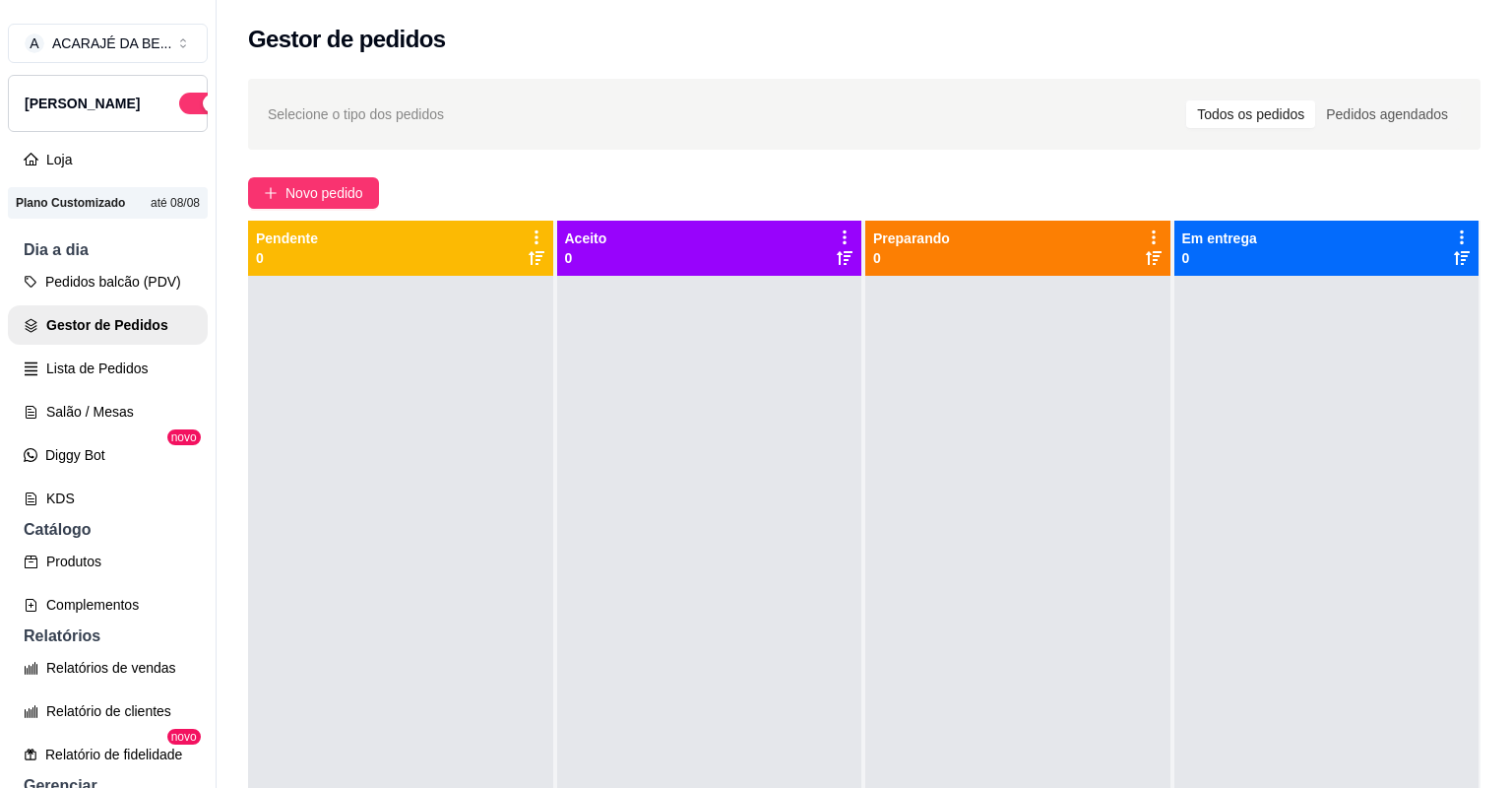 click on "Controle de caixa" at bounding box center [107, 904] 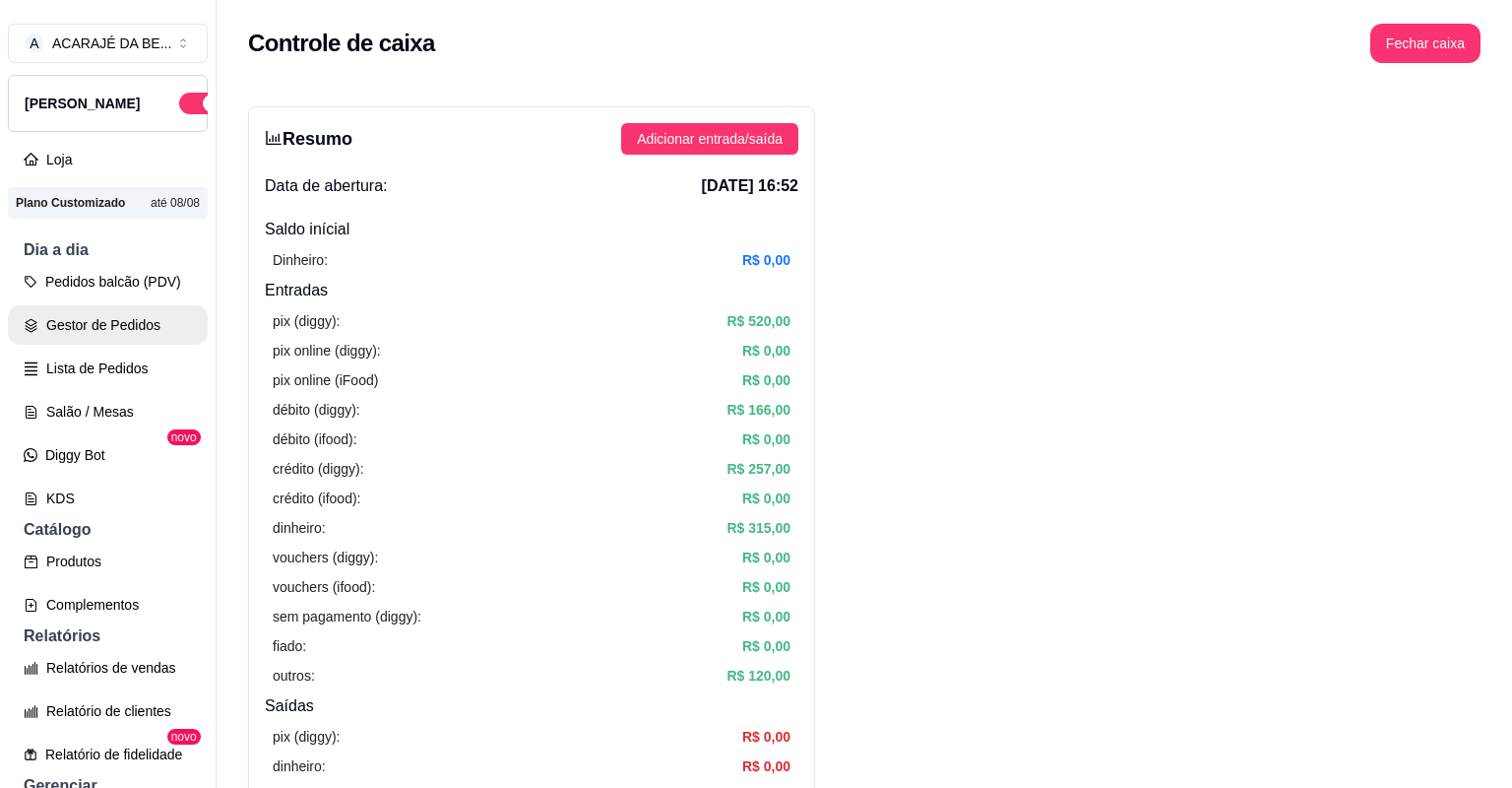 click on "Gestor de Pedidos" at bounding box center [107, 325] 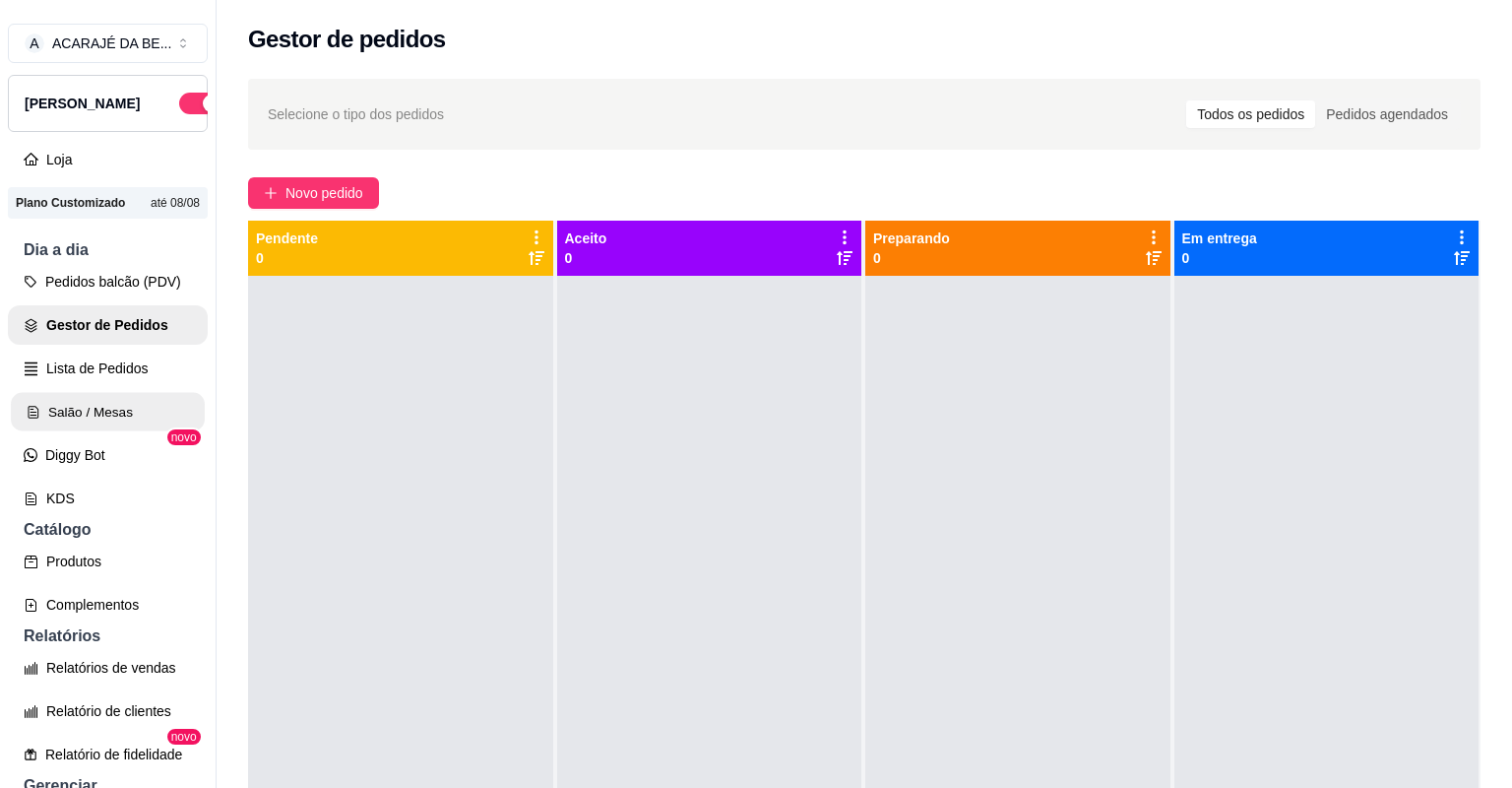 click on "Salão / Mesas" at bounding box center (107, 412) 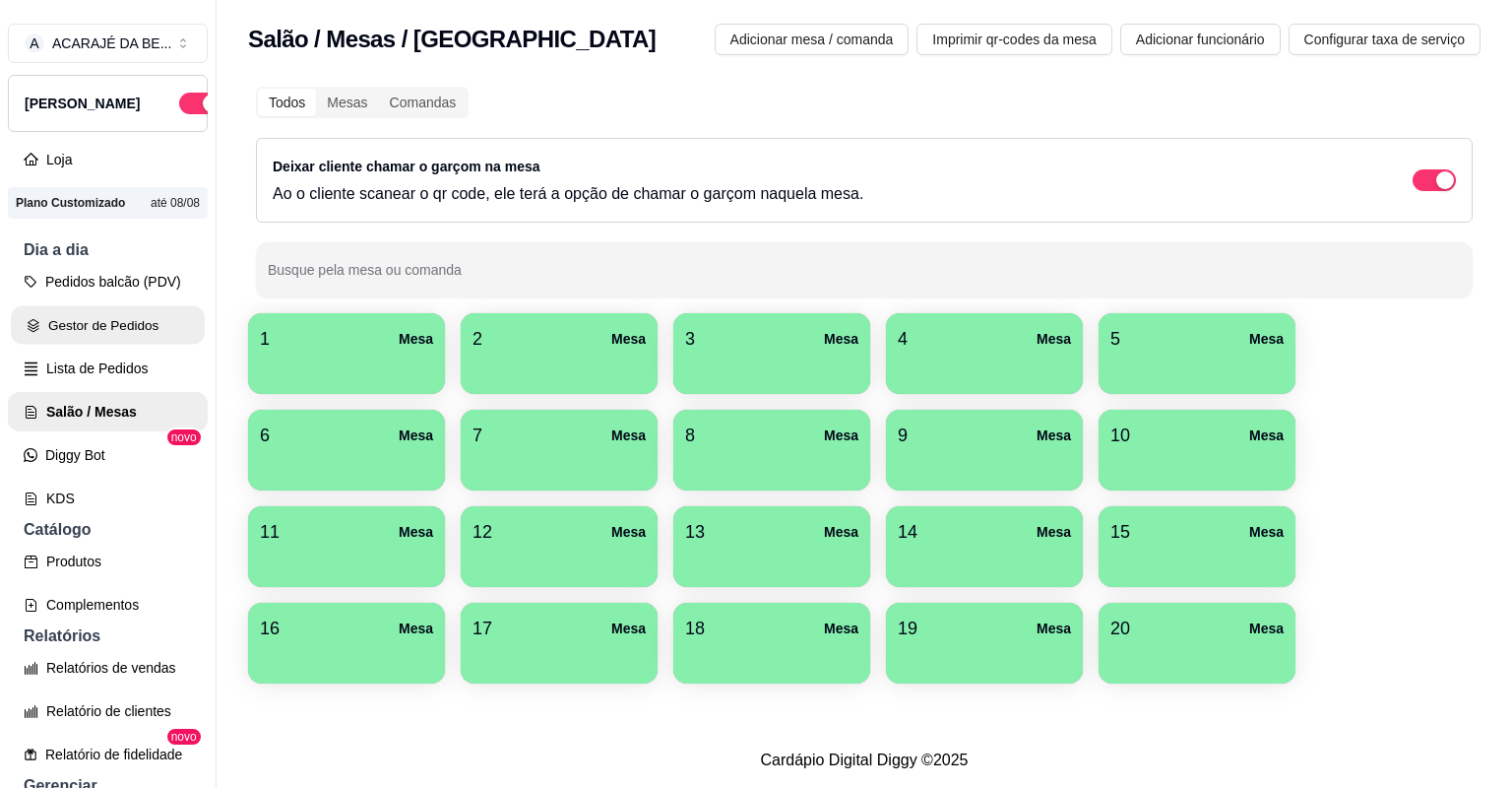 click on "Gestor de Pedidos" at bounding box center [107, 325] 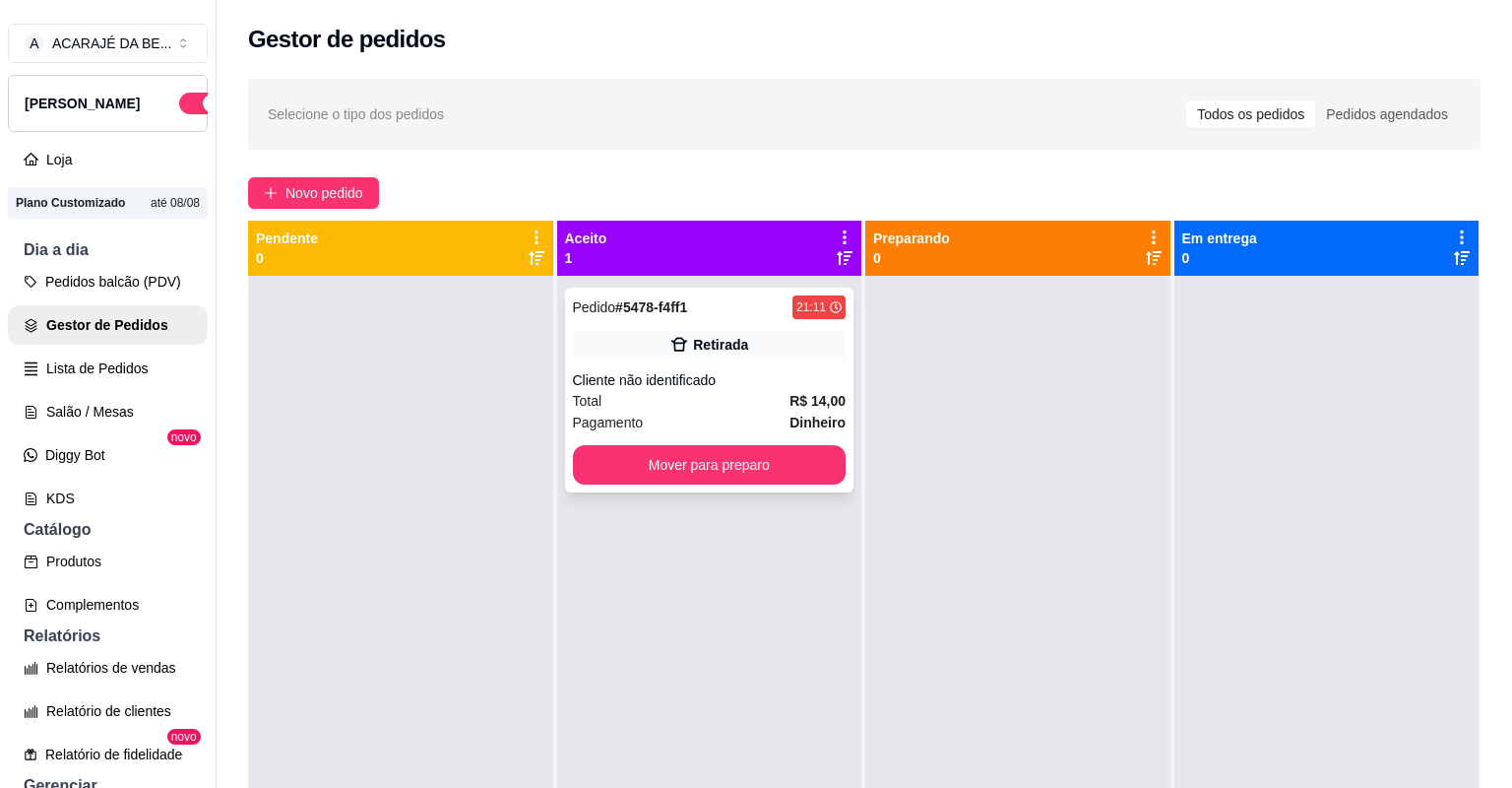 click on "Dinheiro" at bounding box center (817, 423) 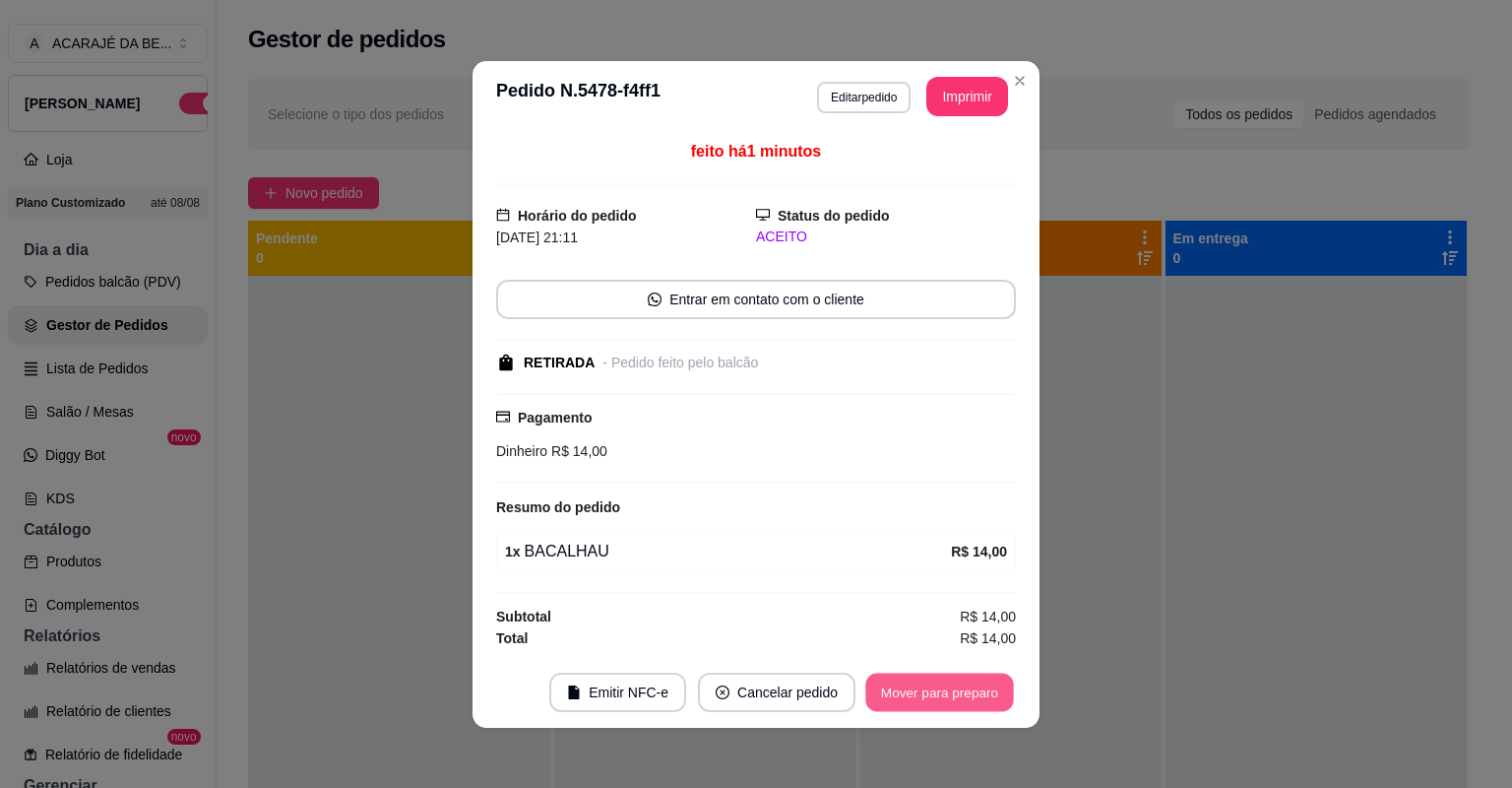 click on "Mover para preparo" at bounding box center [939, 691] 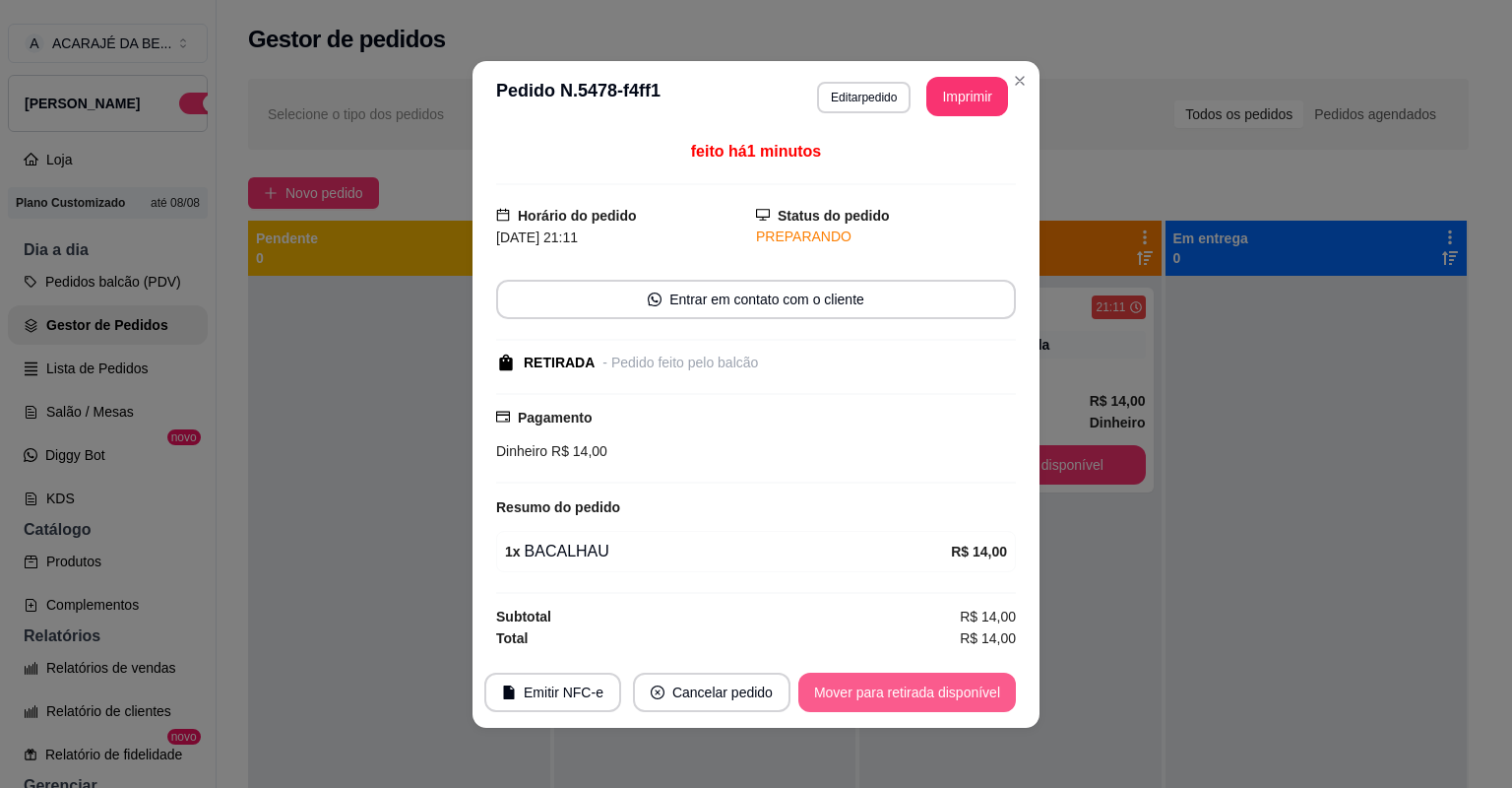 click on "Mover para retirada disponível" at bounding box center (907, 692) 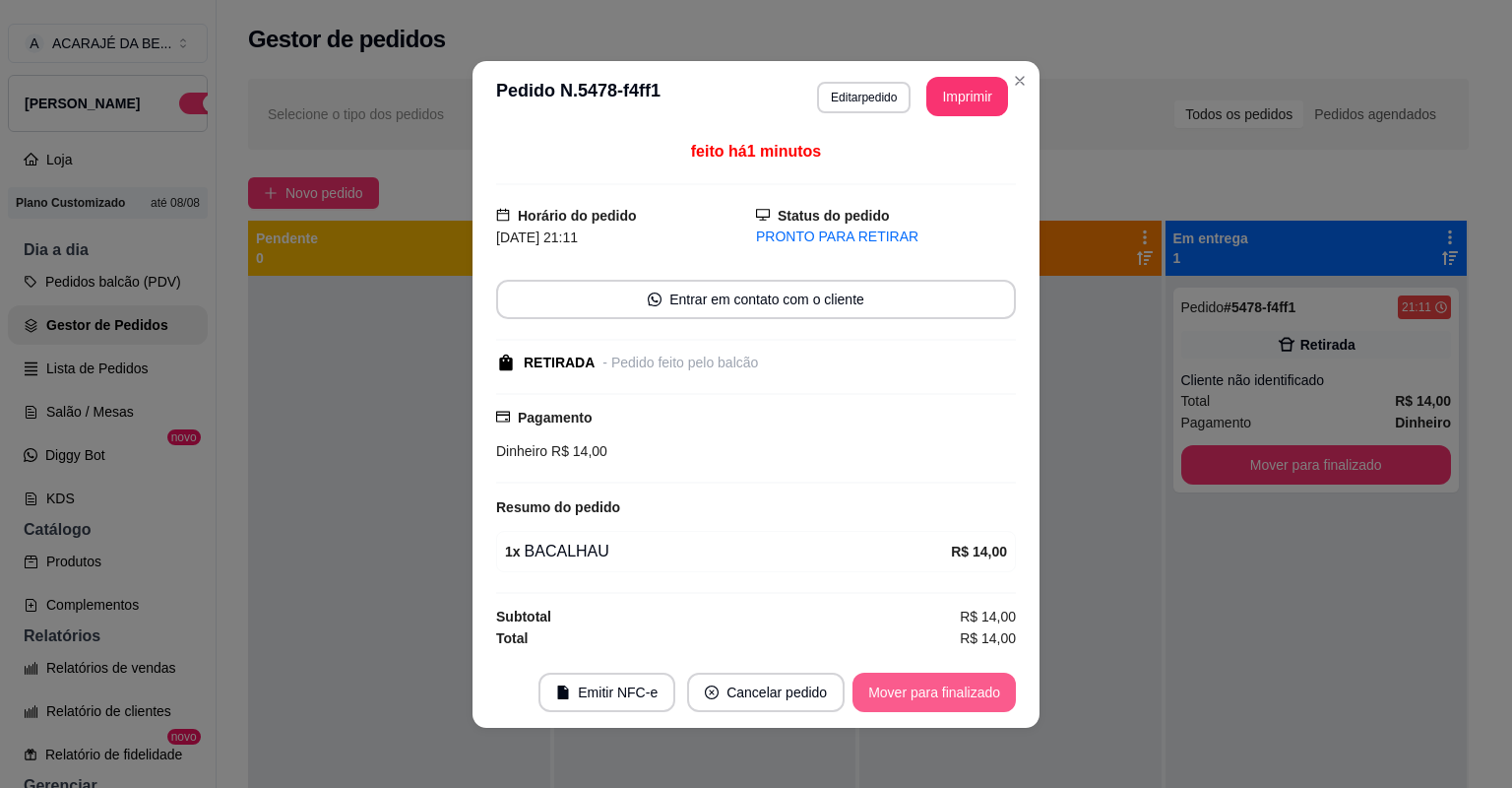 click on "Mover para finalizado" at bounding box center [934, 692] 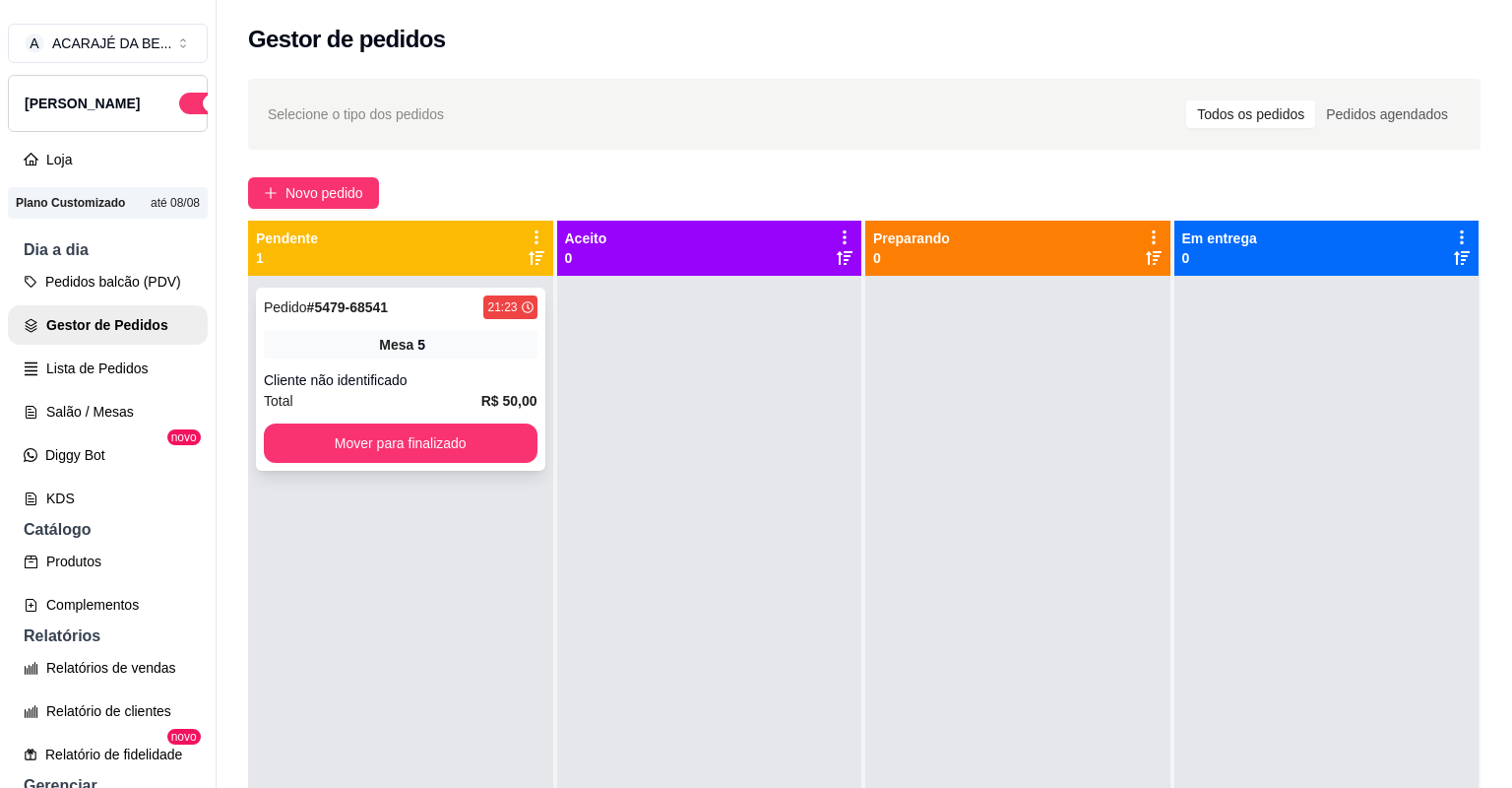 click on "Cliente não identificado" at bounding box center [401, 380] 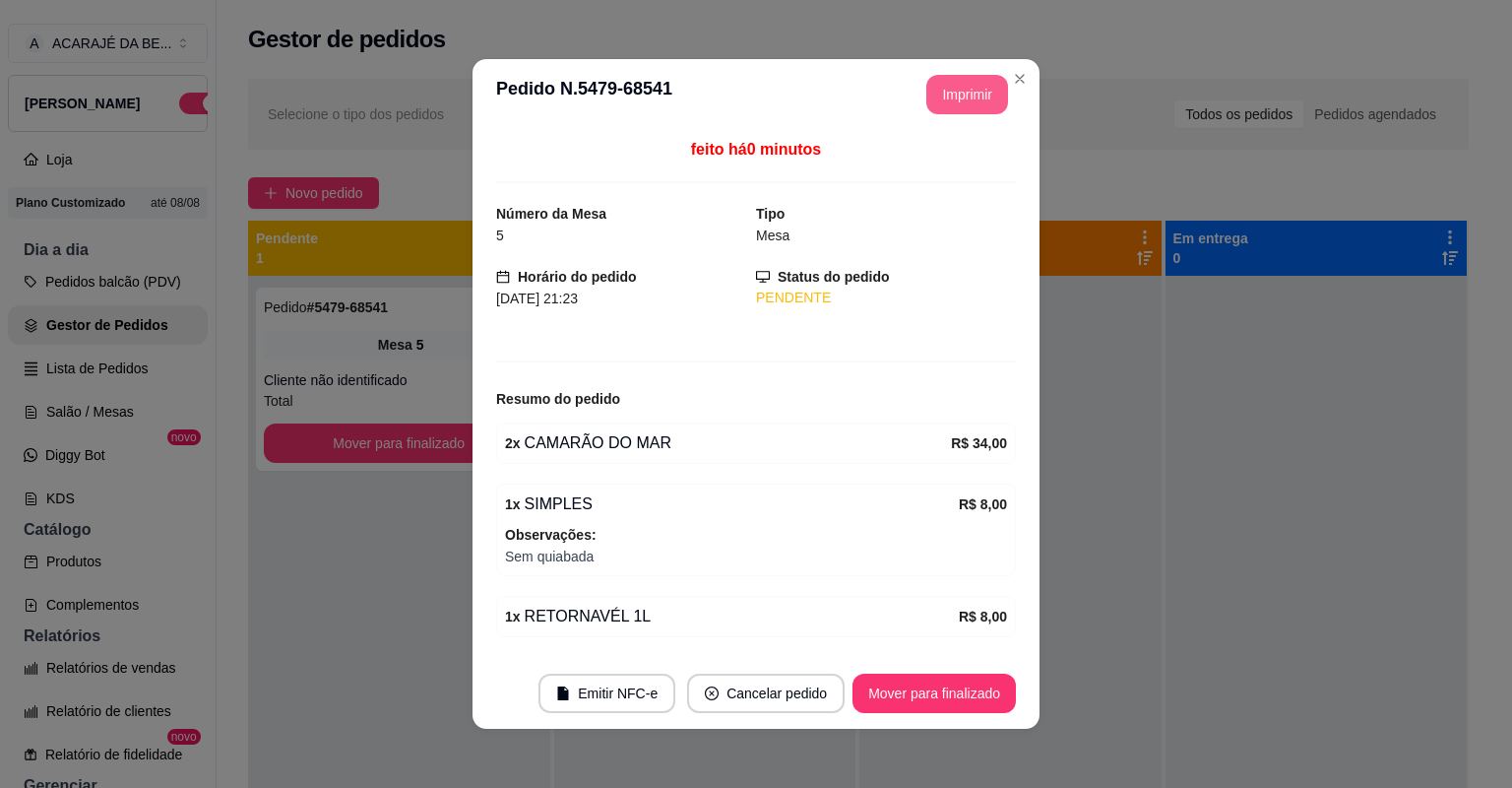 click on "Imprimir" at bounding box center [967, 95] 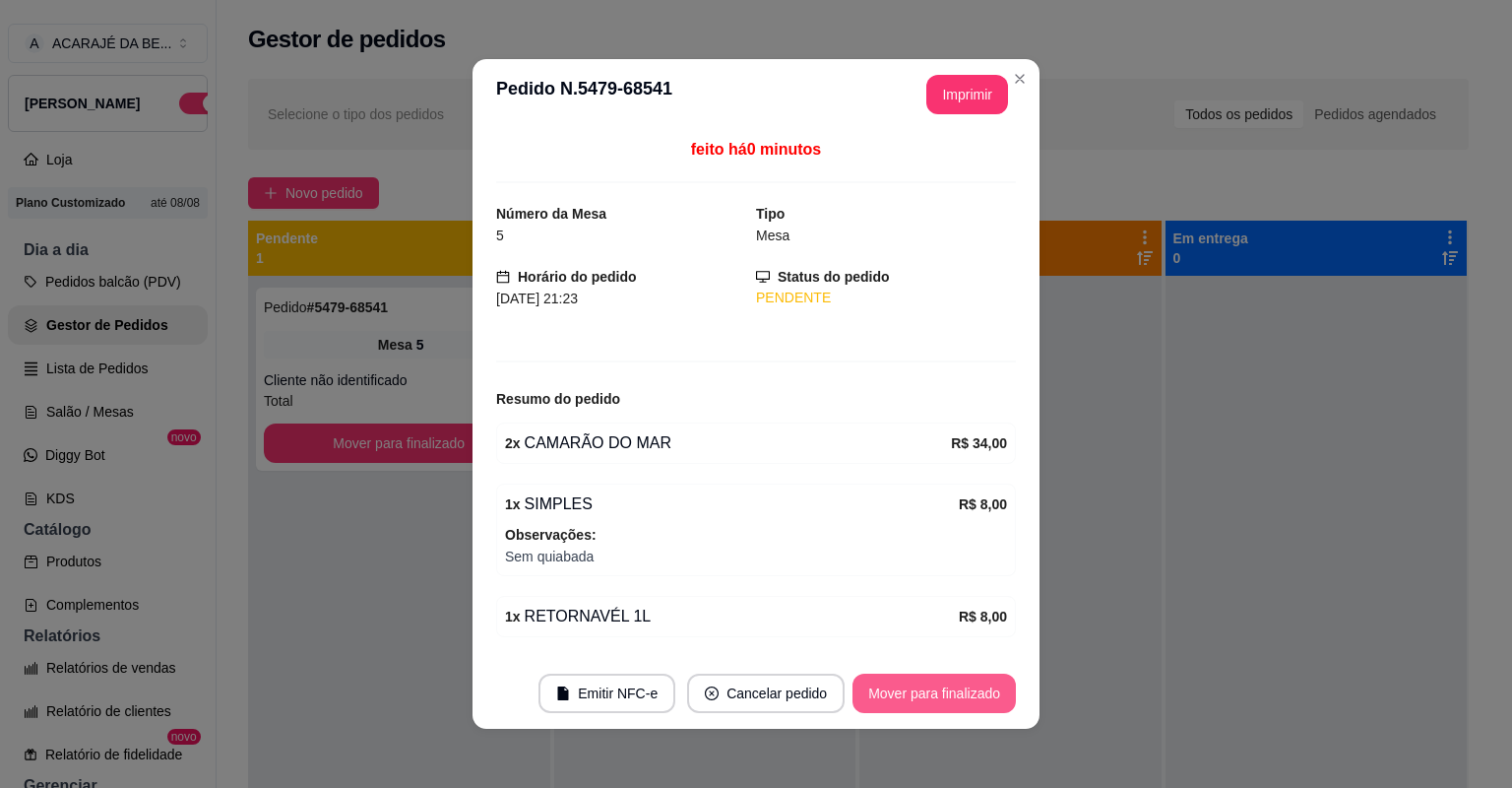 click on "Mover para finalizado" at bounding box center [934, 693] 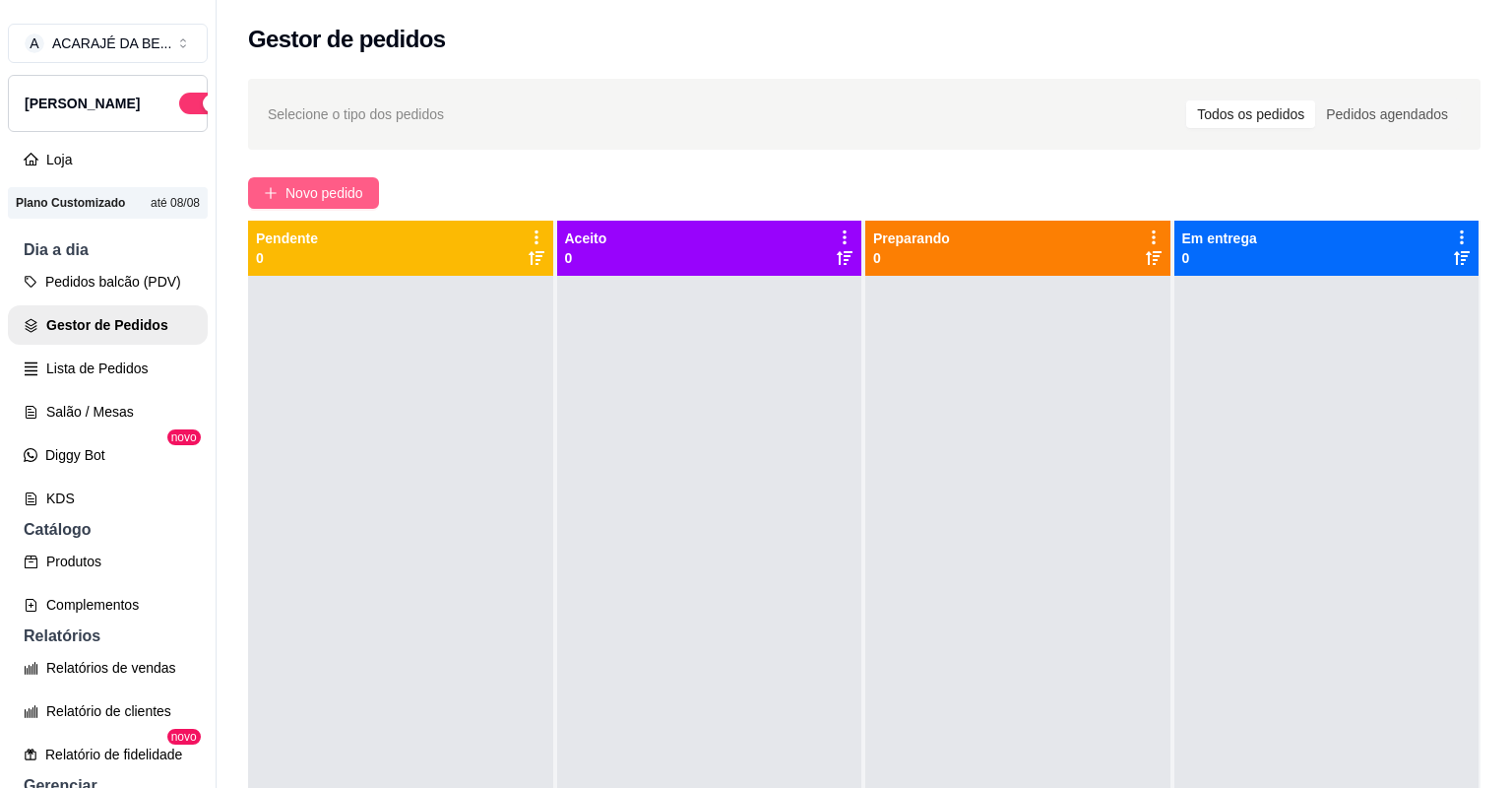 click on "Novo pedido" at bounding box center (324, 193) 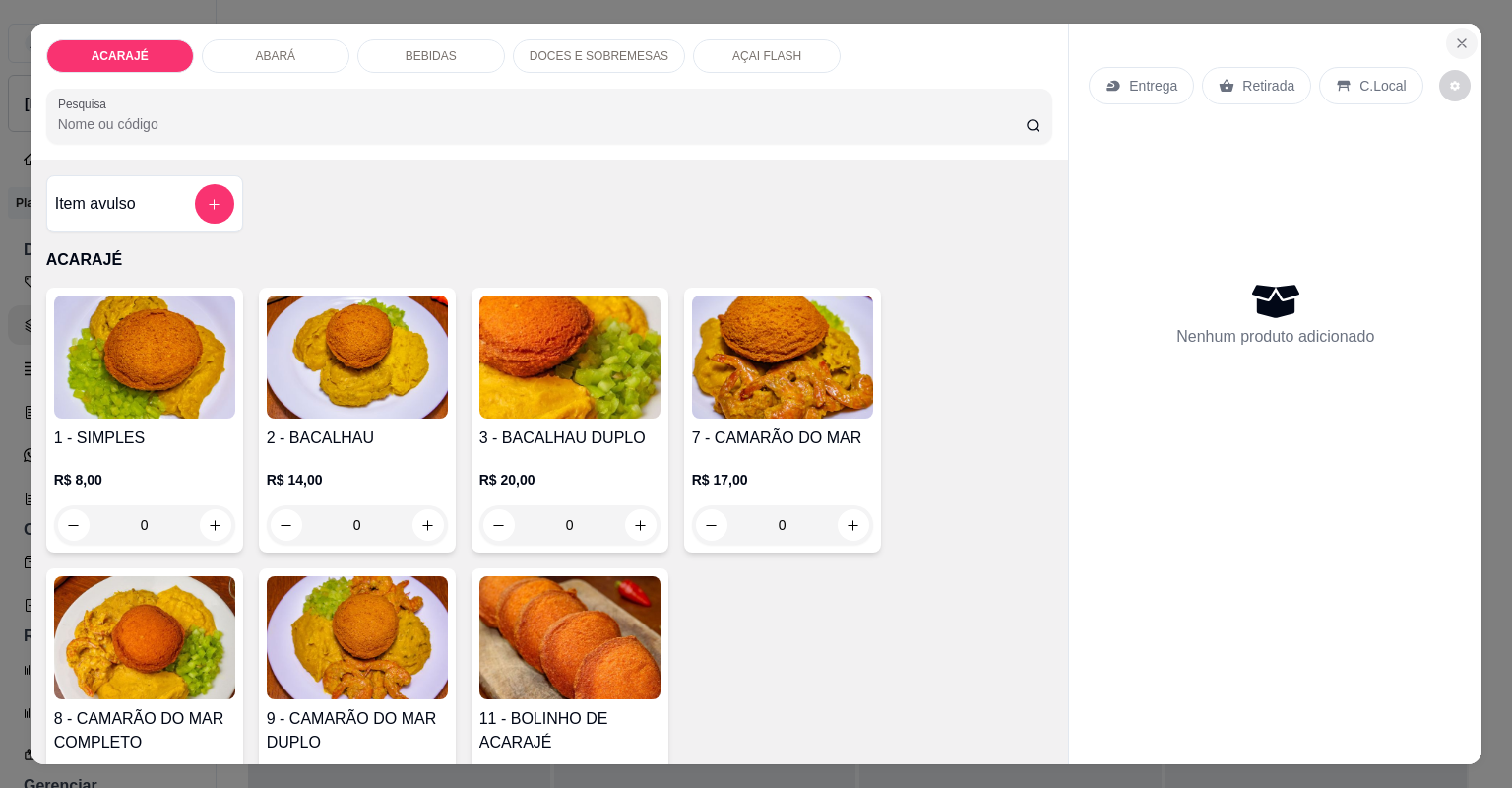 click 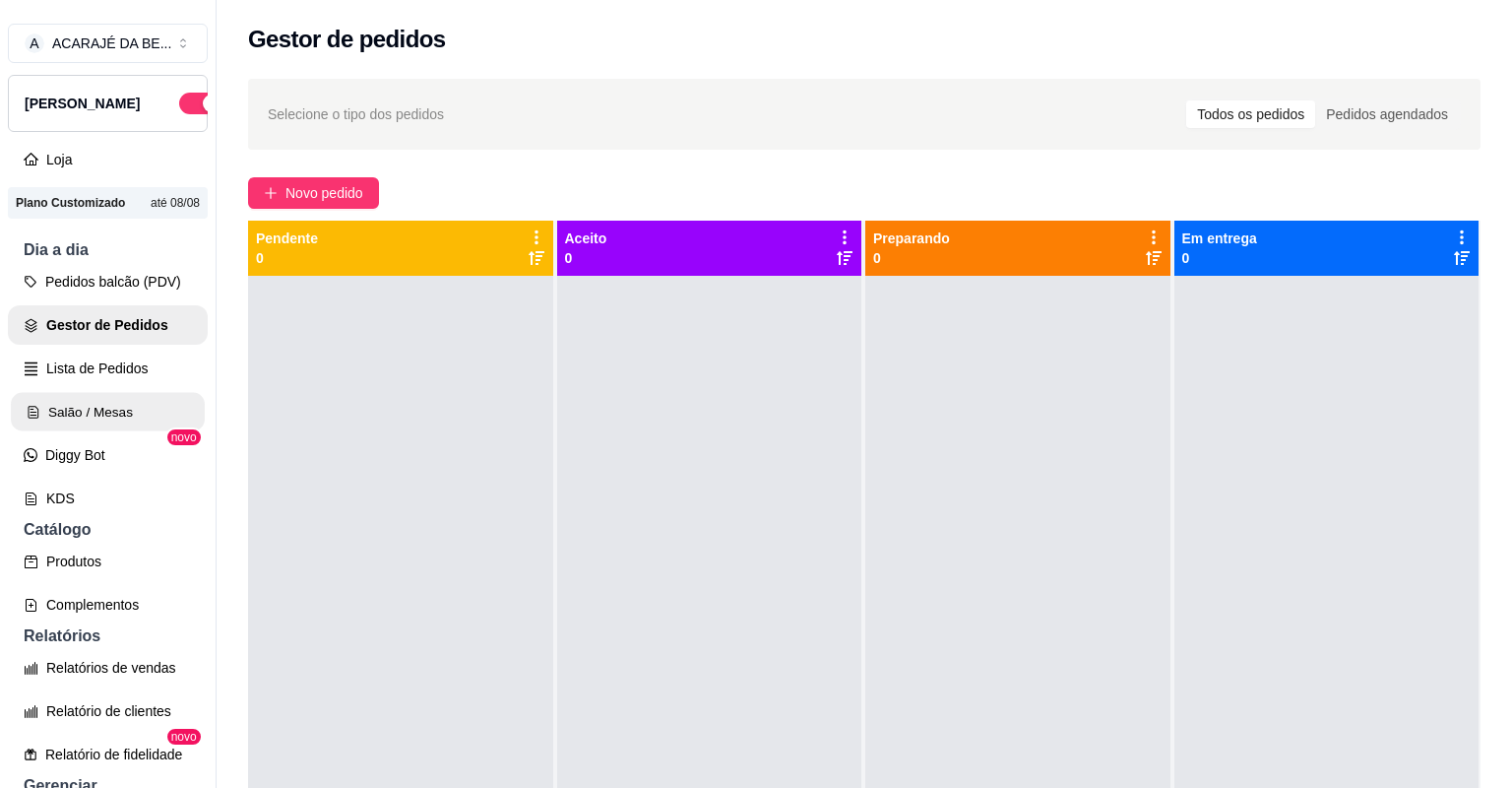 click on "Salão / Mesas" at bounding box center [107, 412] 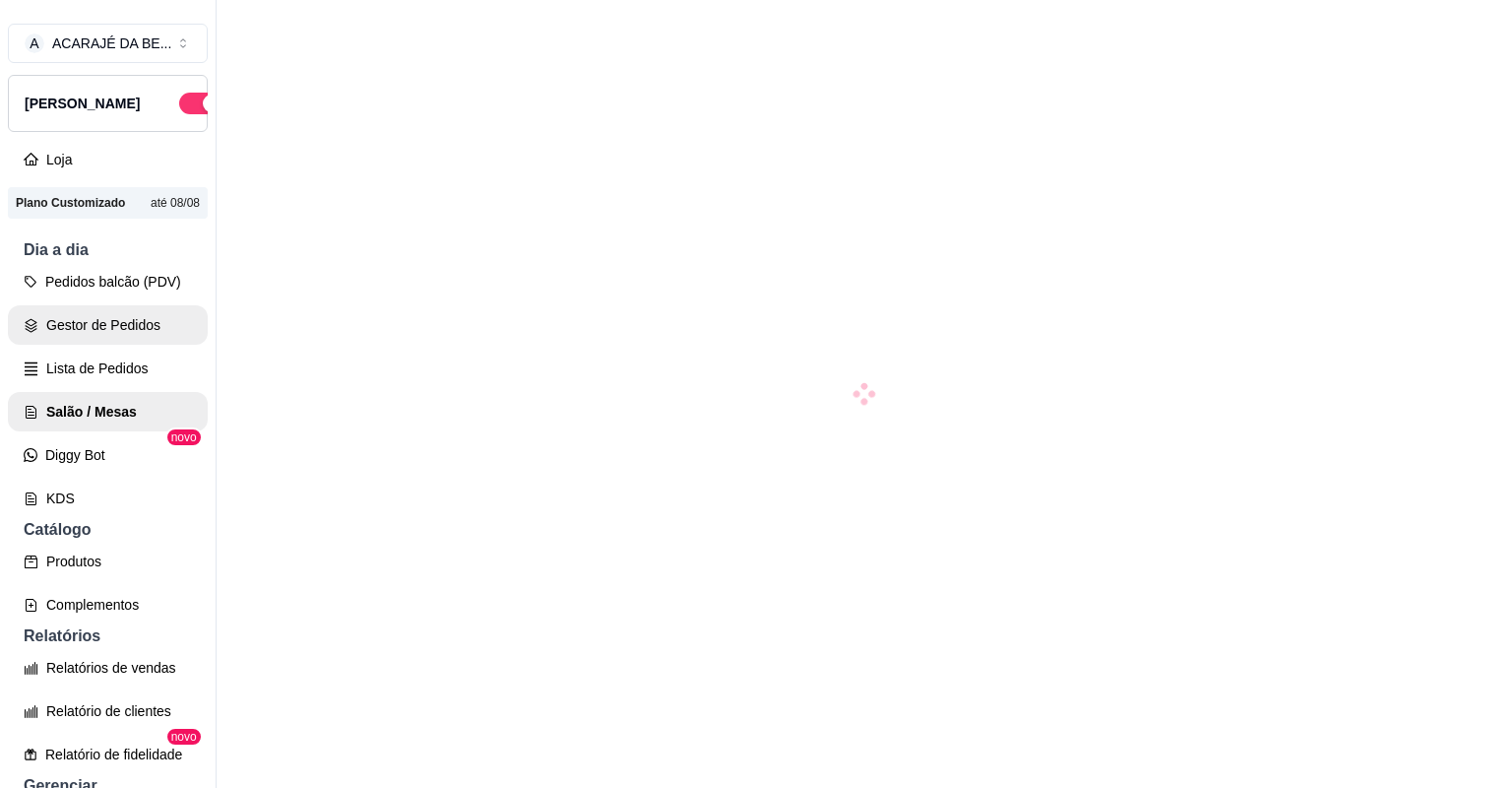 click on "Gestor de Pedidos" at bounding box center [107, 325] 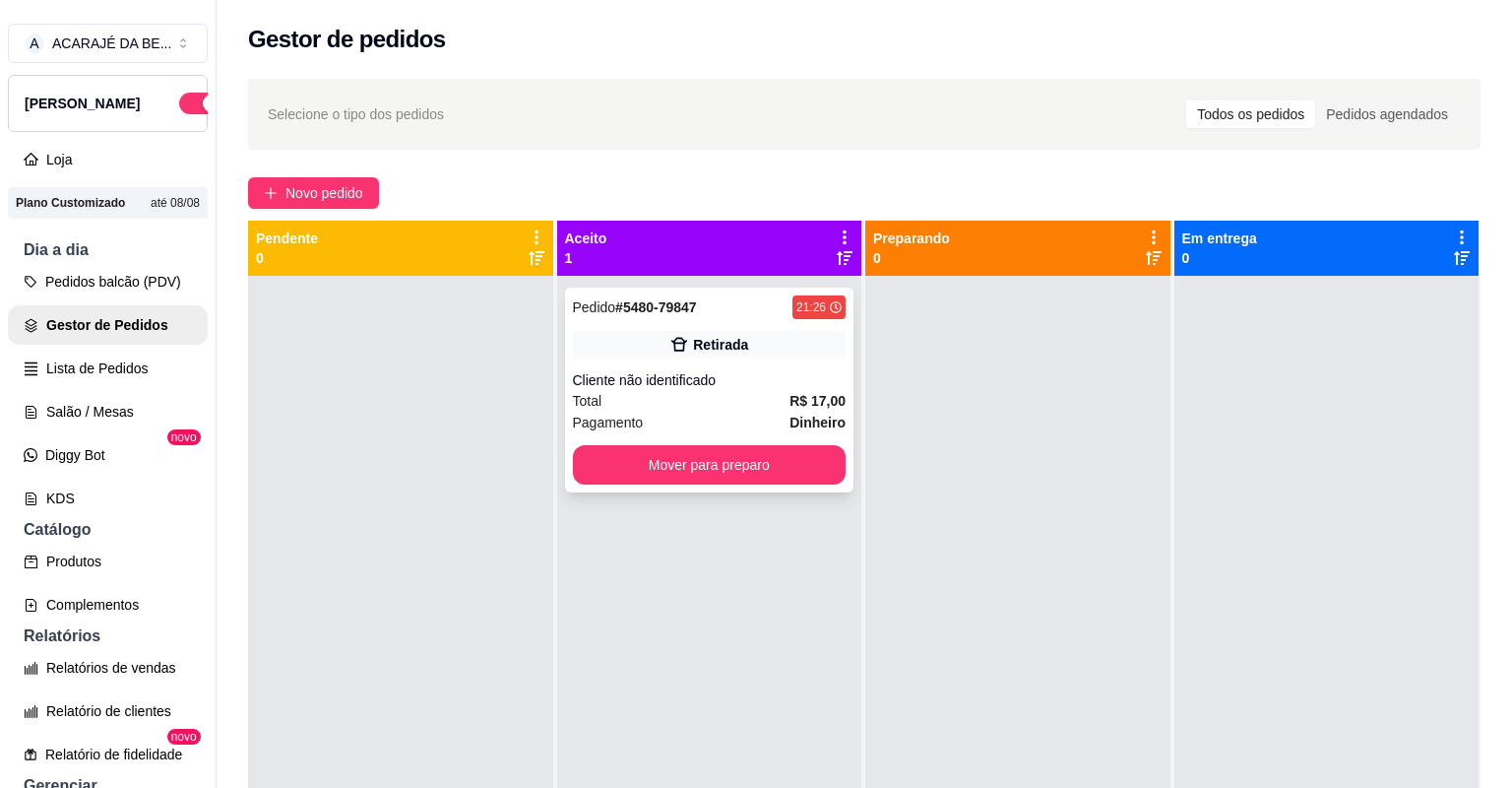 click on "Cliente não identificado" at bounding box center [710, 380] 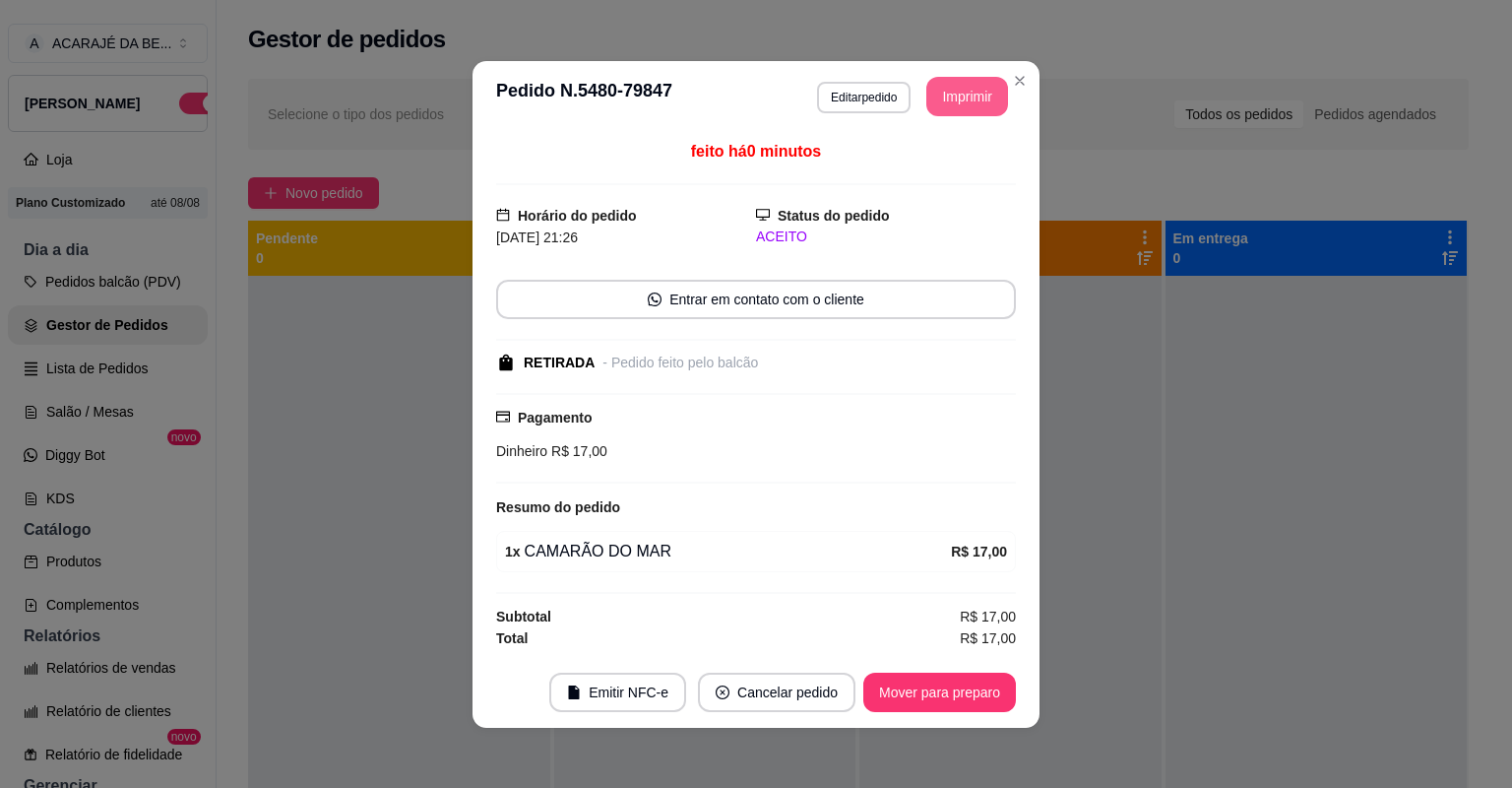 click on "Imprimir" at bounding box center [967, 97] 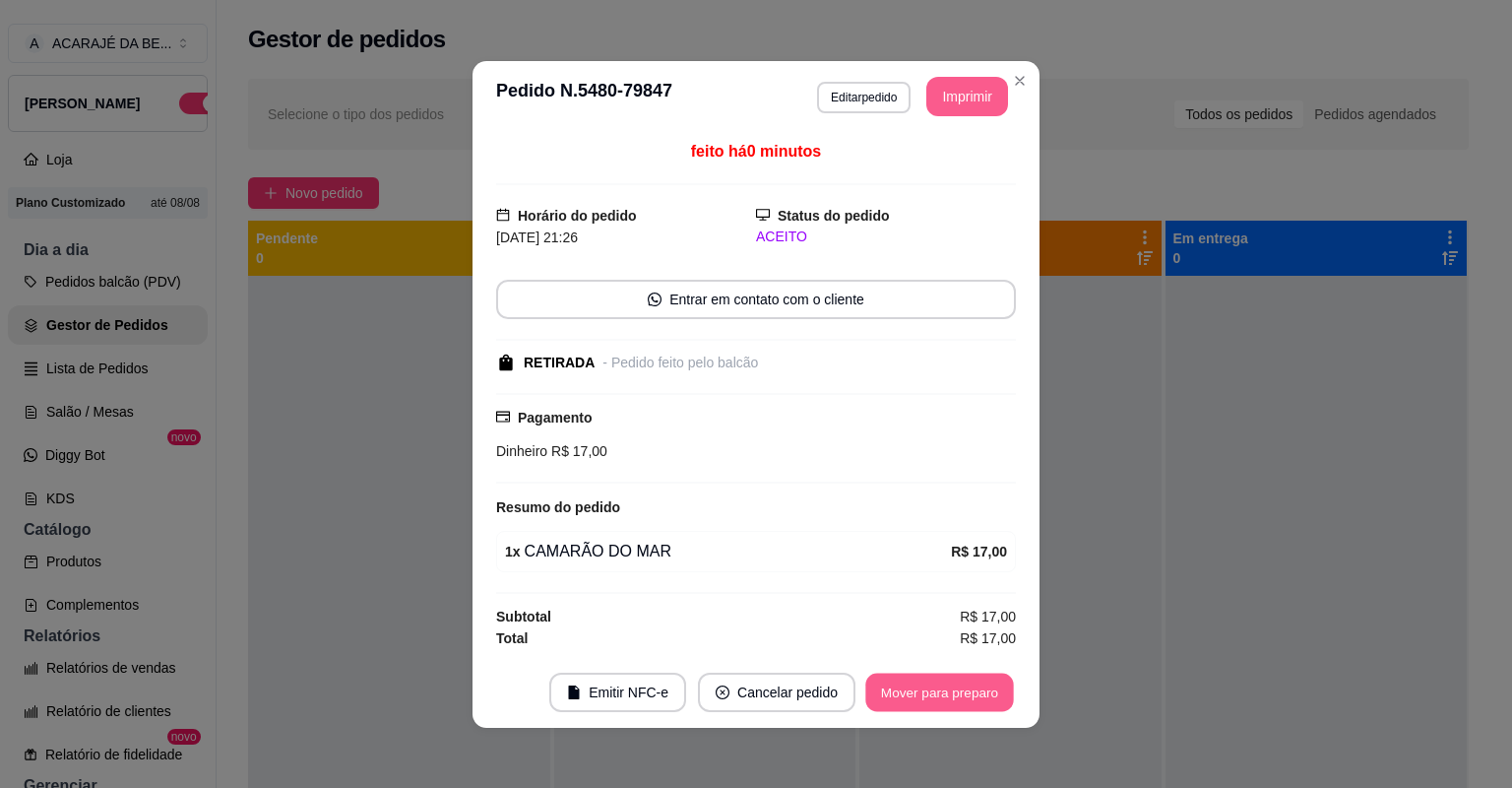 click on "Mover para preparo" at bounding box center [939, 691] 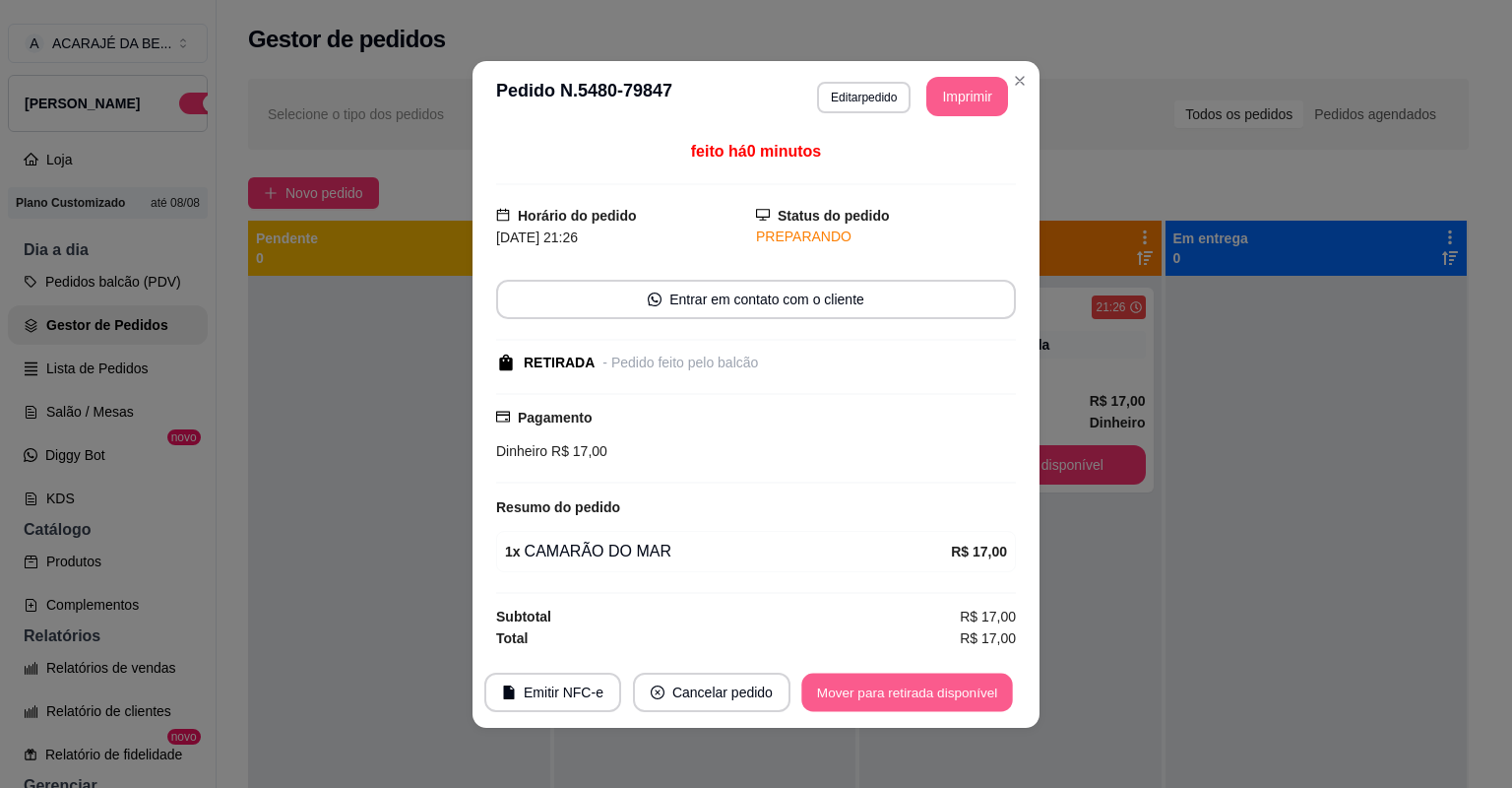 click on "Mover para retirada disponível" at bounding box center [907, 691] 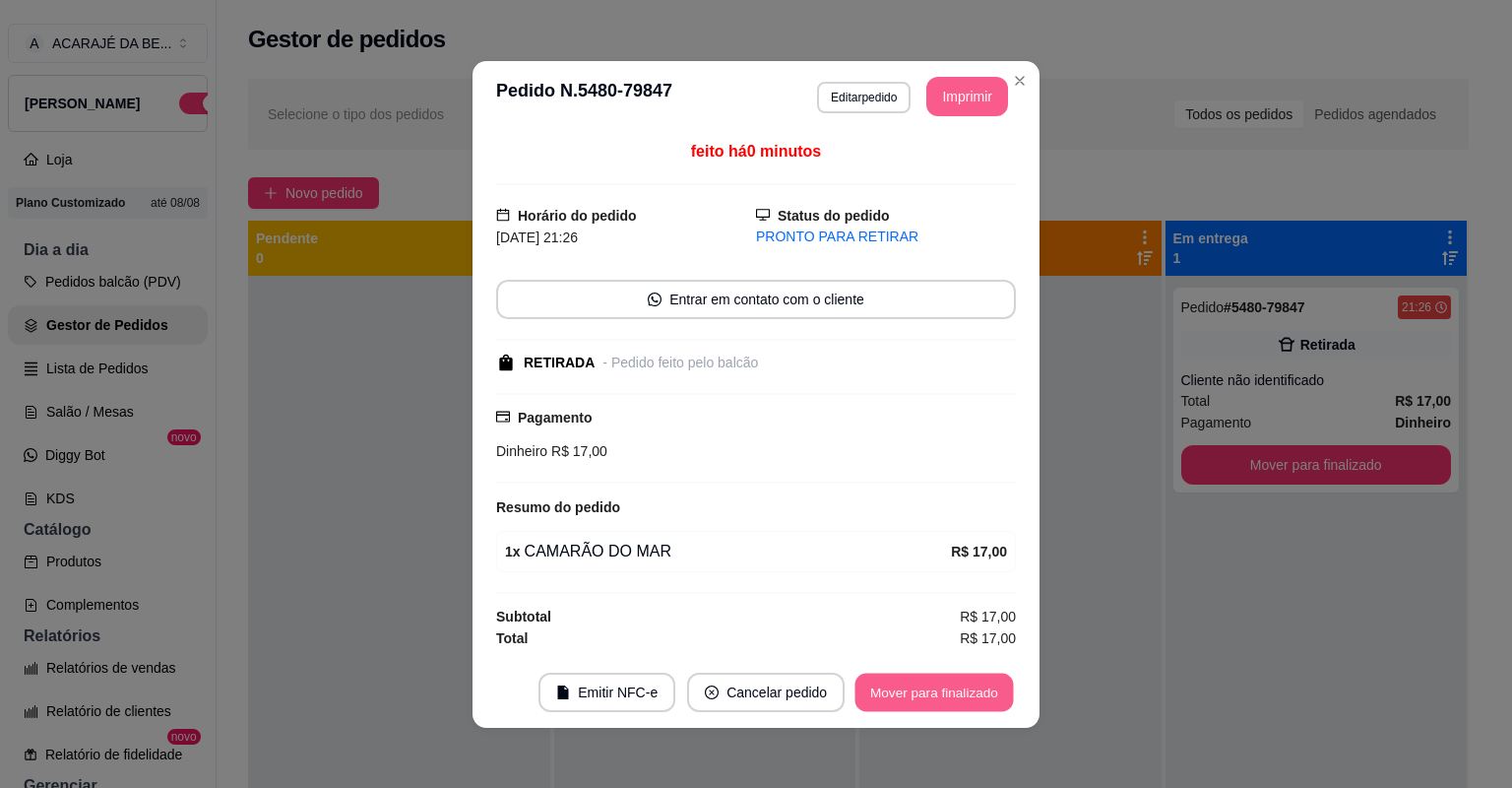click on "Mover para finalizado" at bounding box center (934, 691) 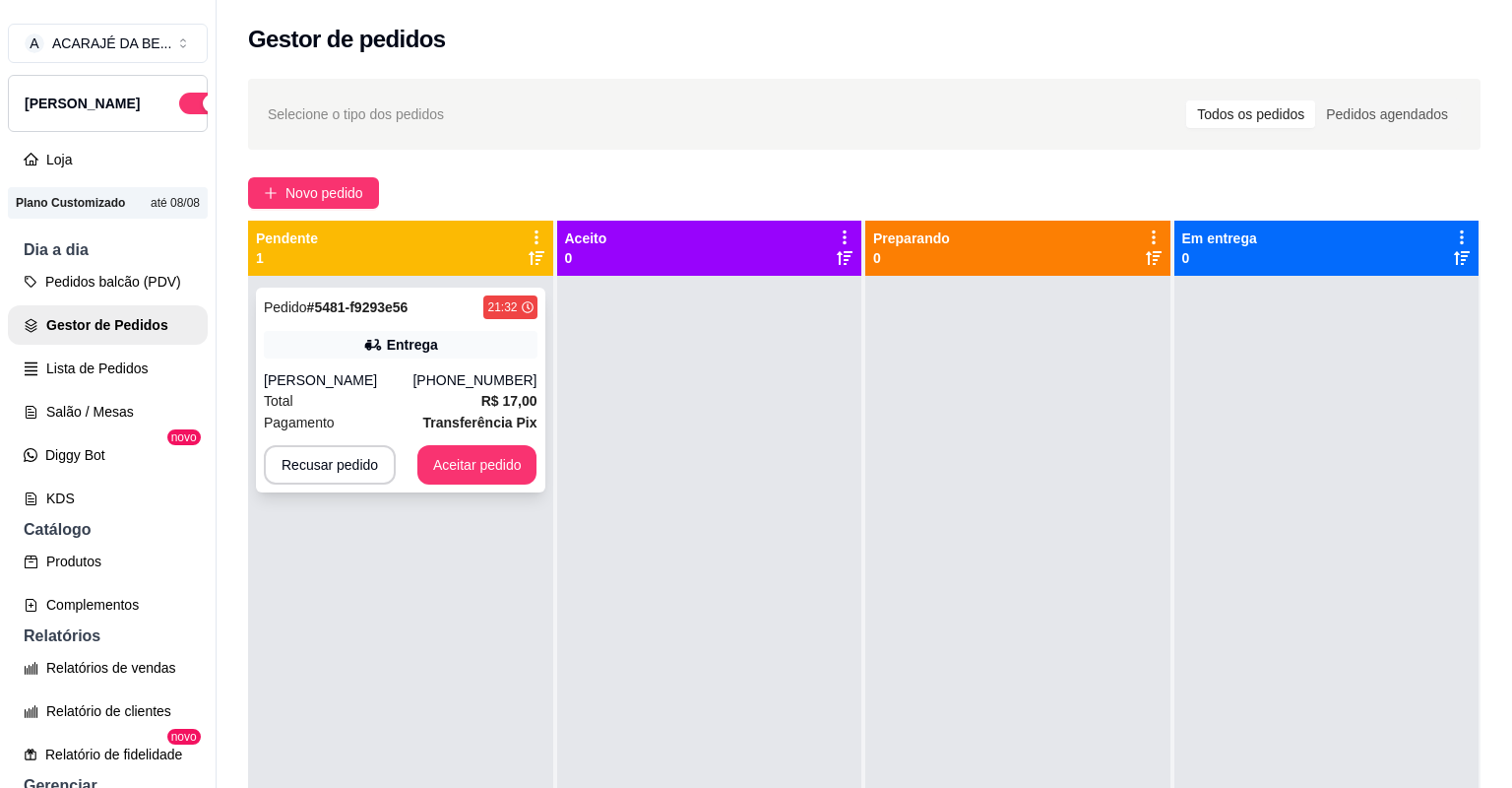 click on "Transferência Pix" at bounding box center (480, 423) 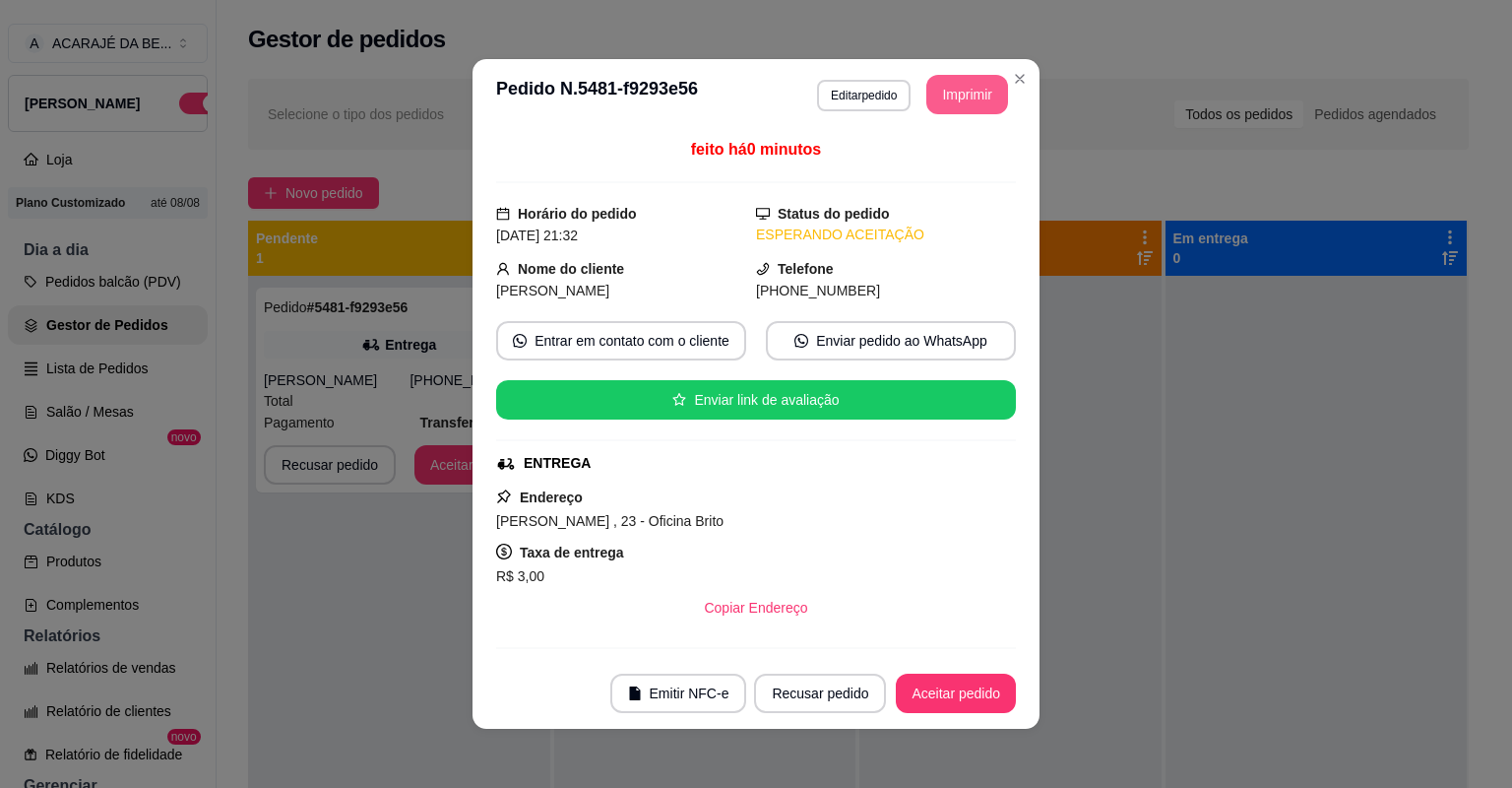 click on "Imprimir" at bounding box center [967, 95] 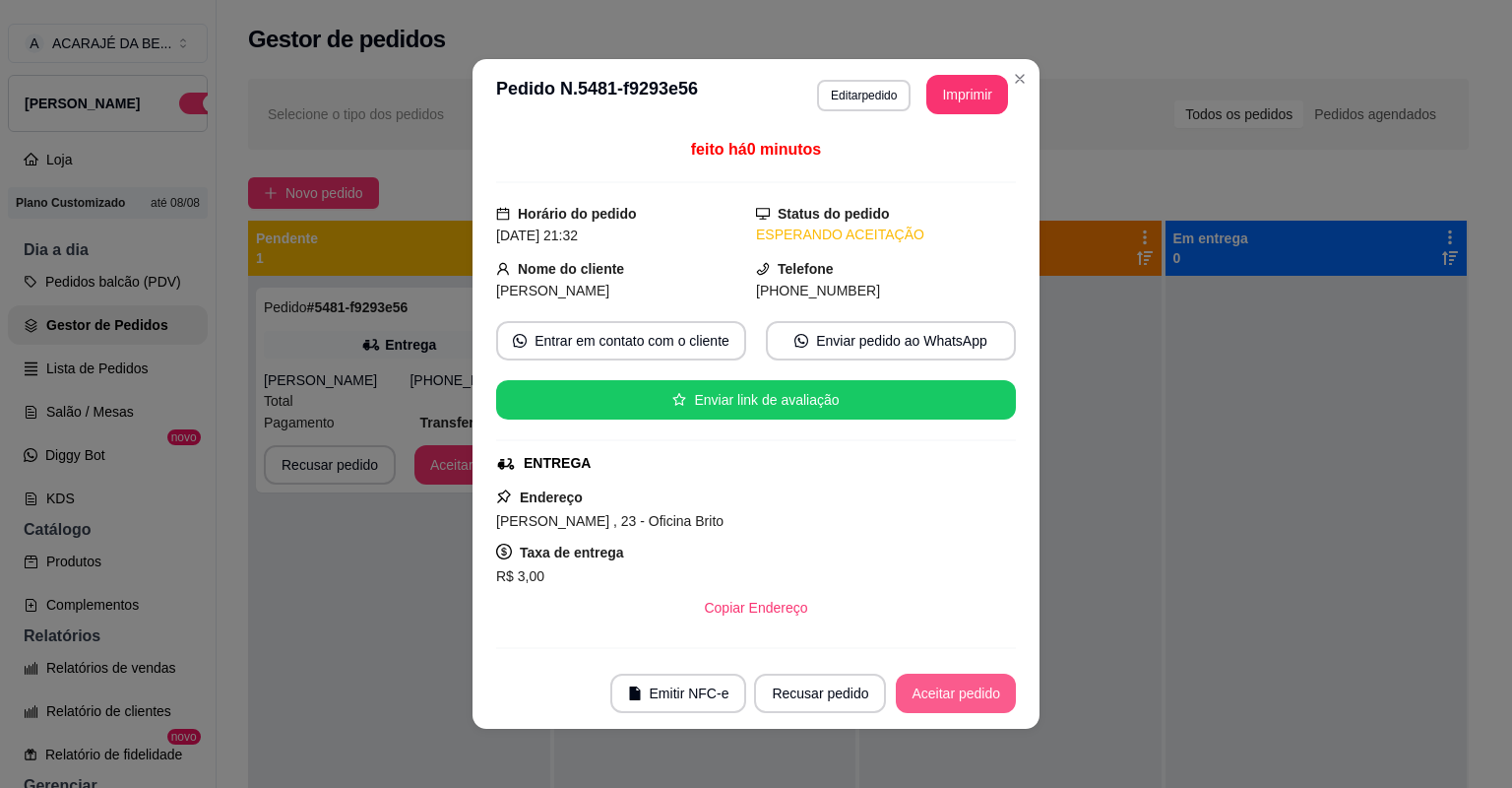 click on "Aceitar pedido" at bounding box center (956, 693) 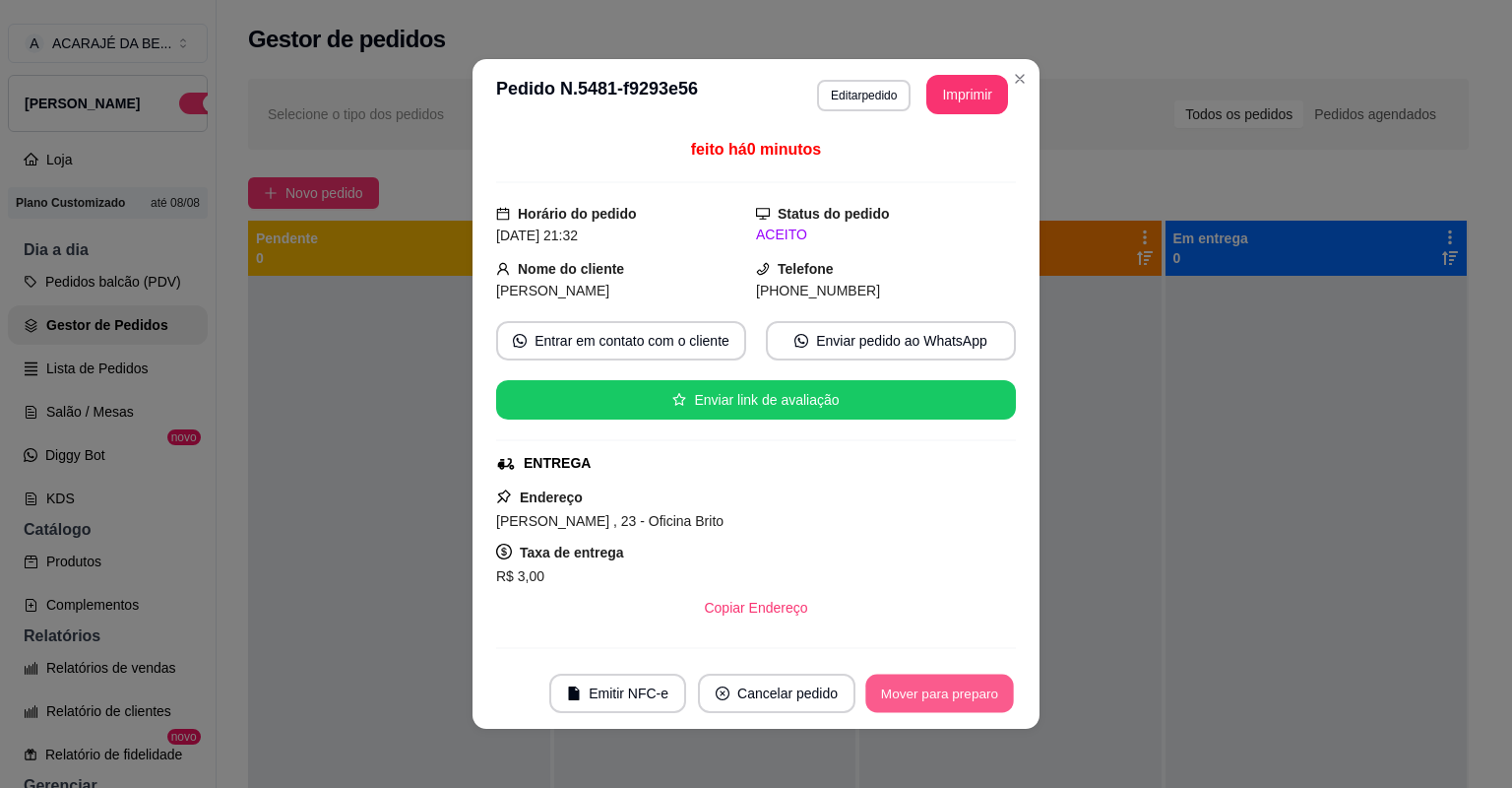click on "Mover para preparo" at bounding box center [939, 693] 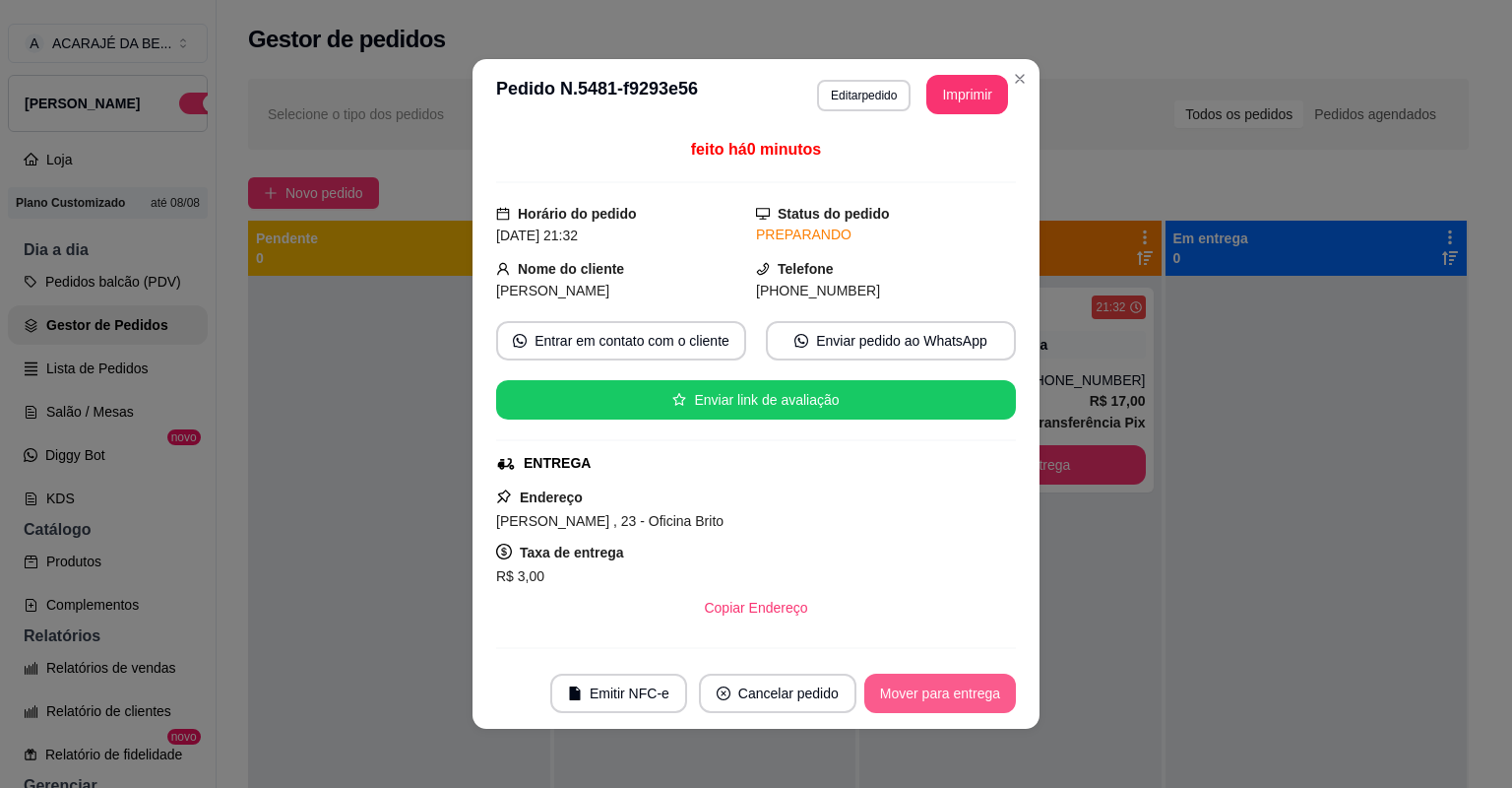 click on "Mover para entrega" at bounding box center (940, 693) 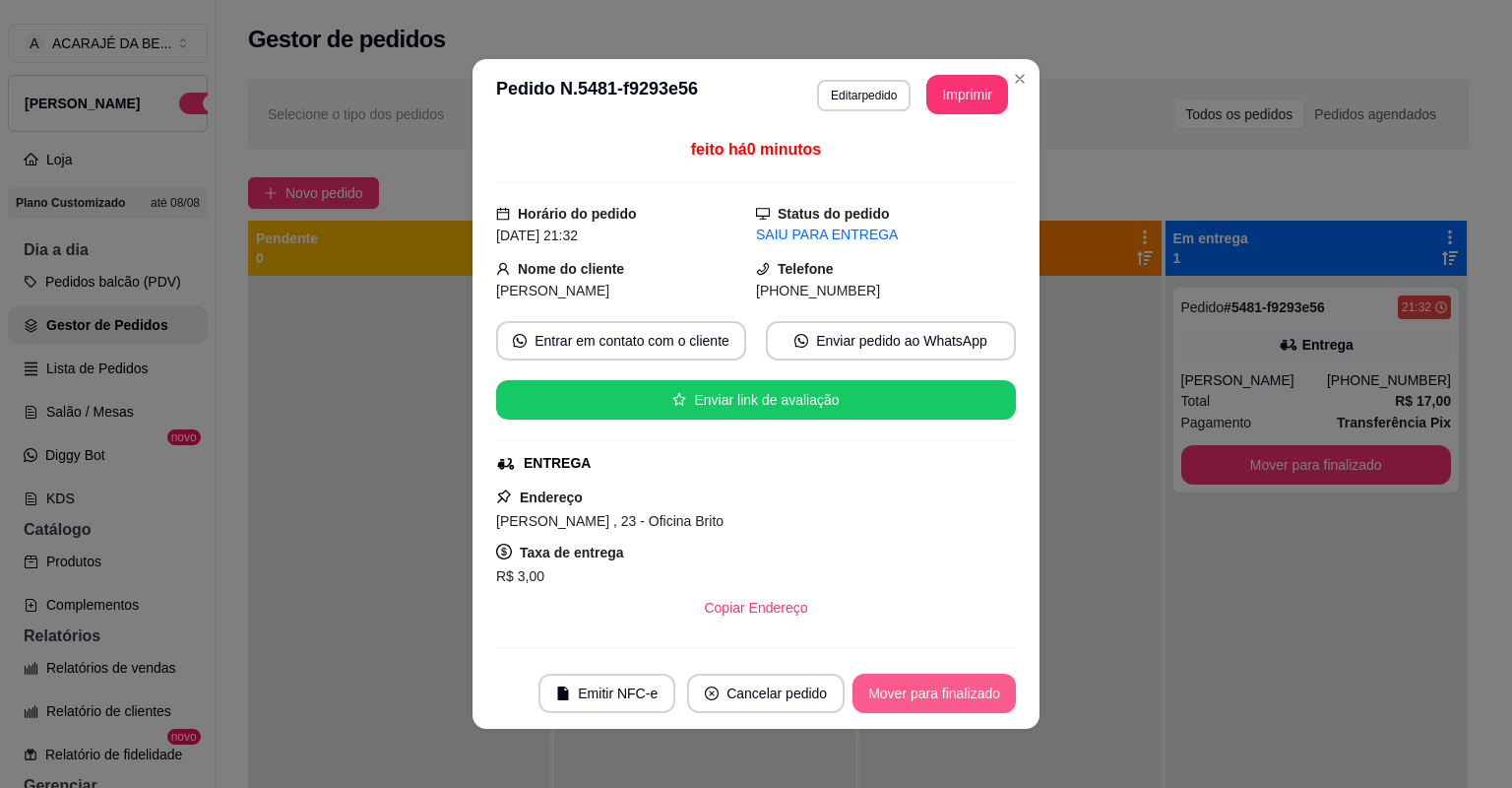click on "Mover para finalizado" at bounding box center [934, 693] 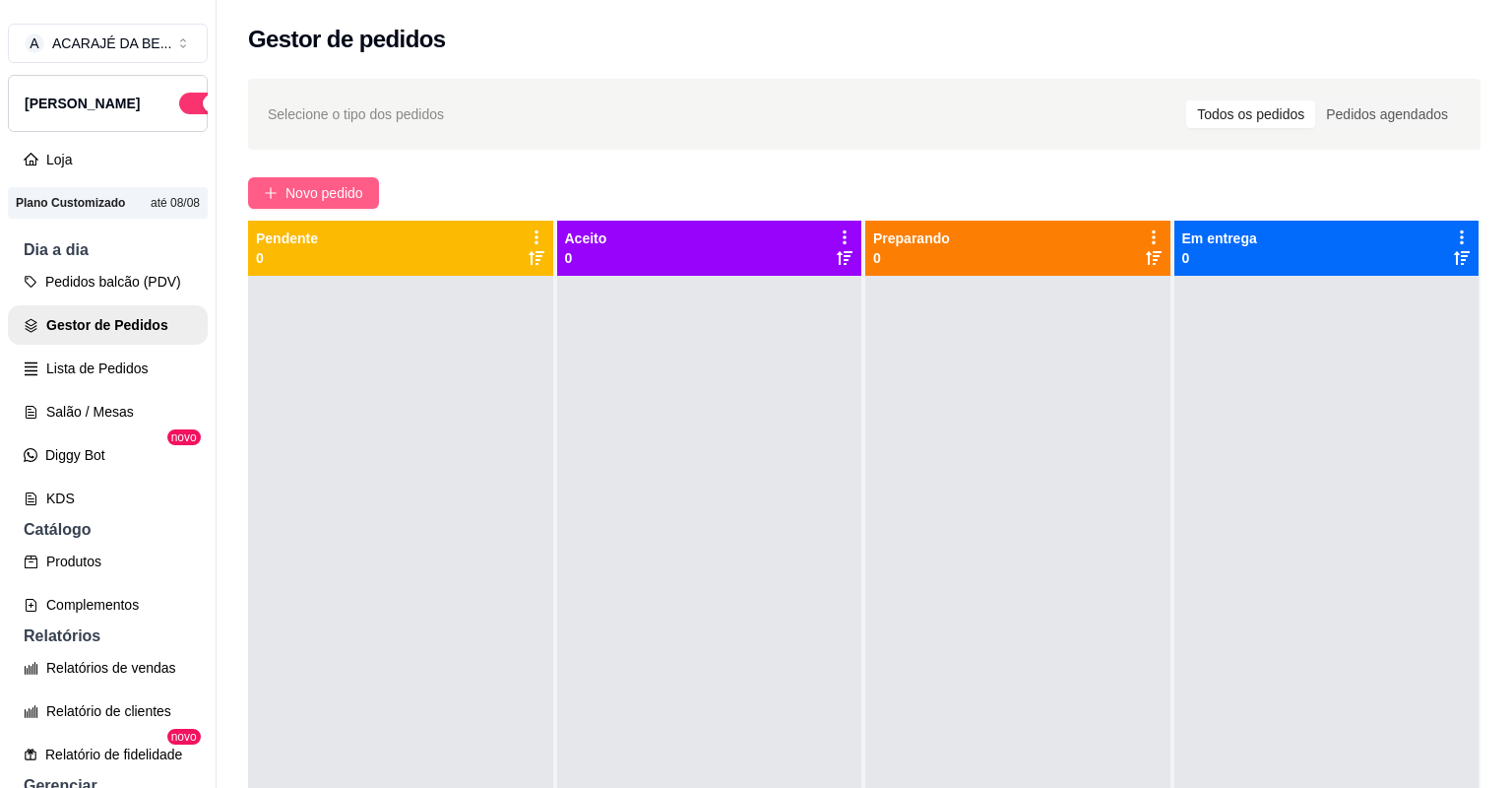 click on "Novo pedido" at bounding box center (324, 193) 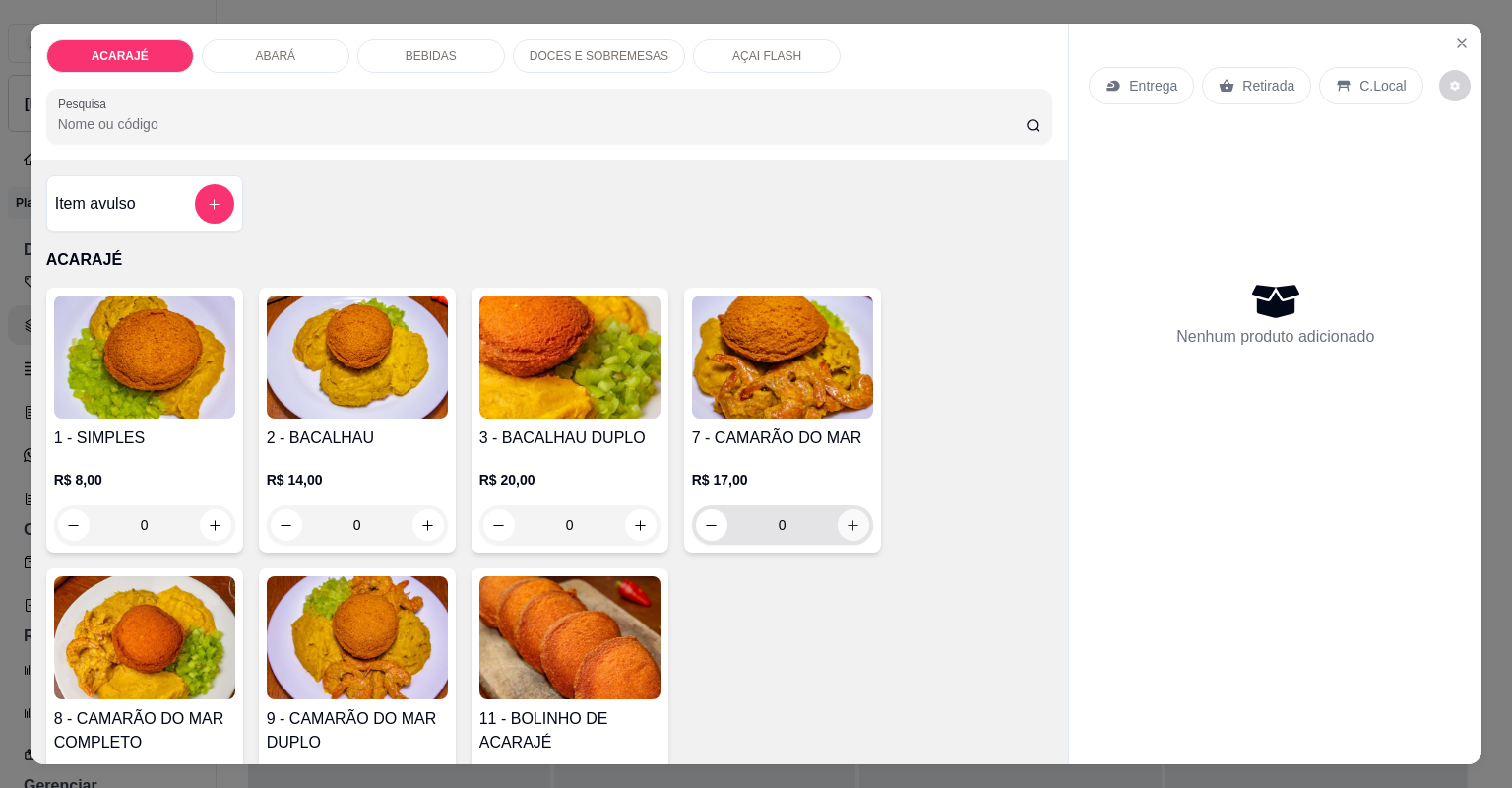 click 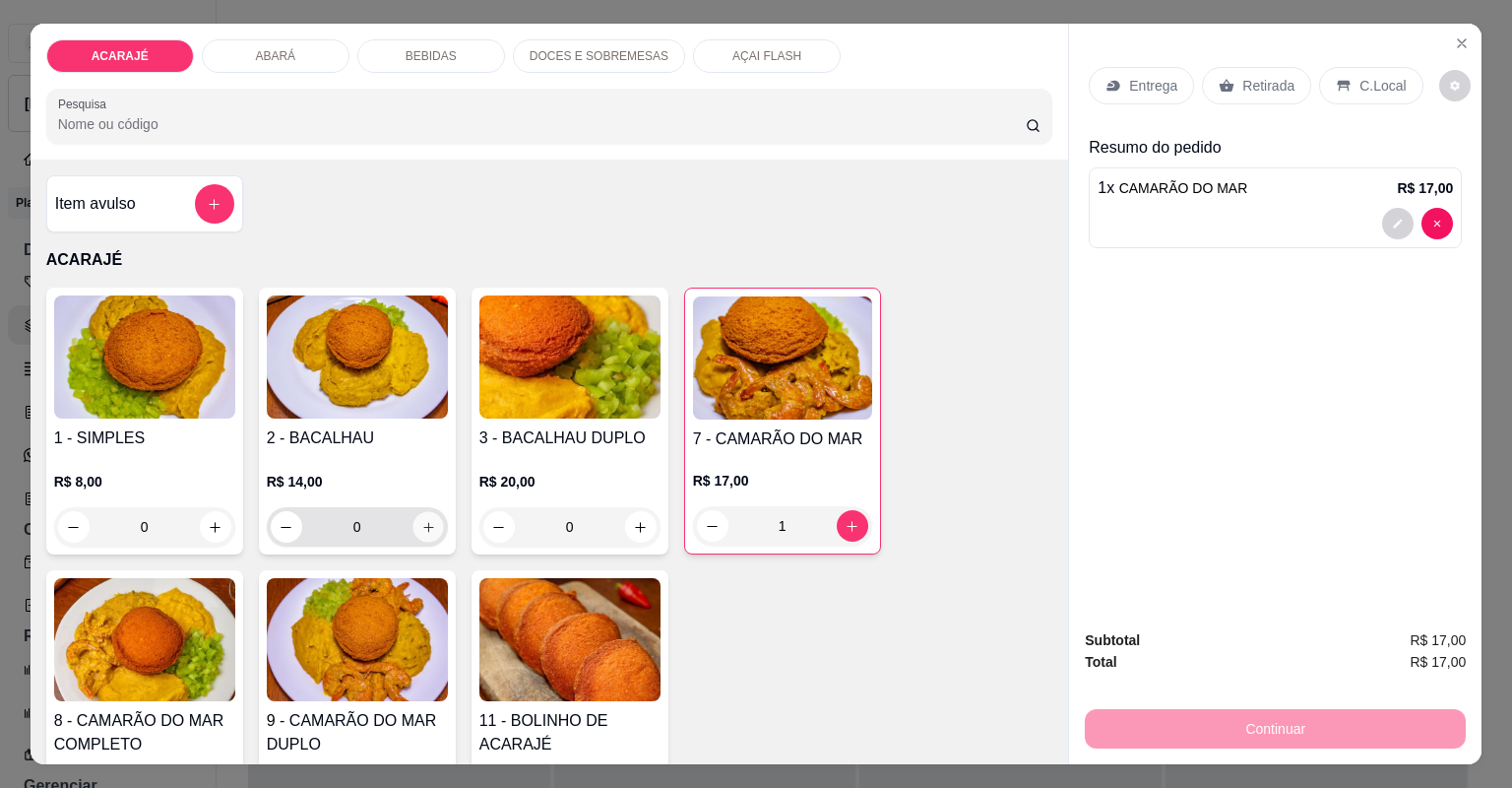 click 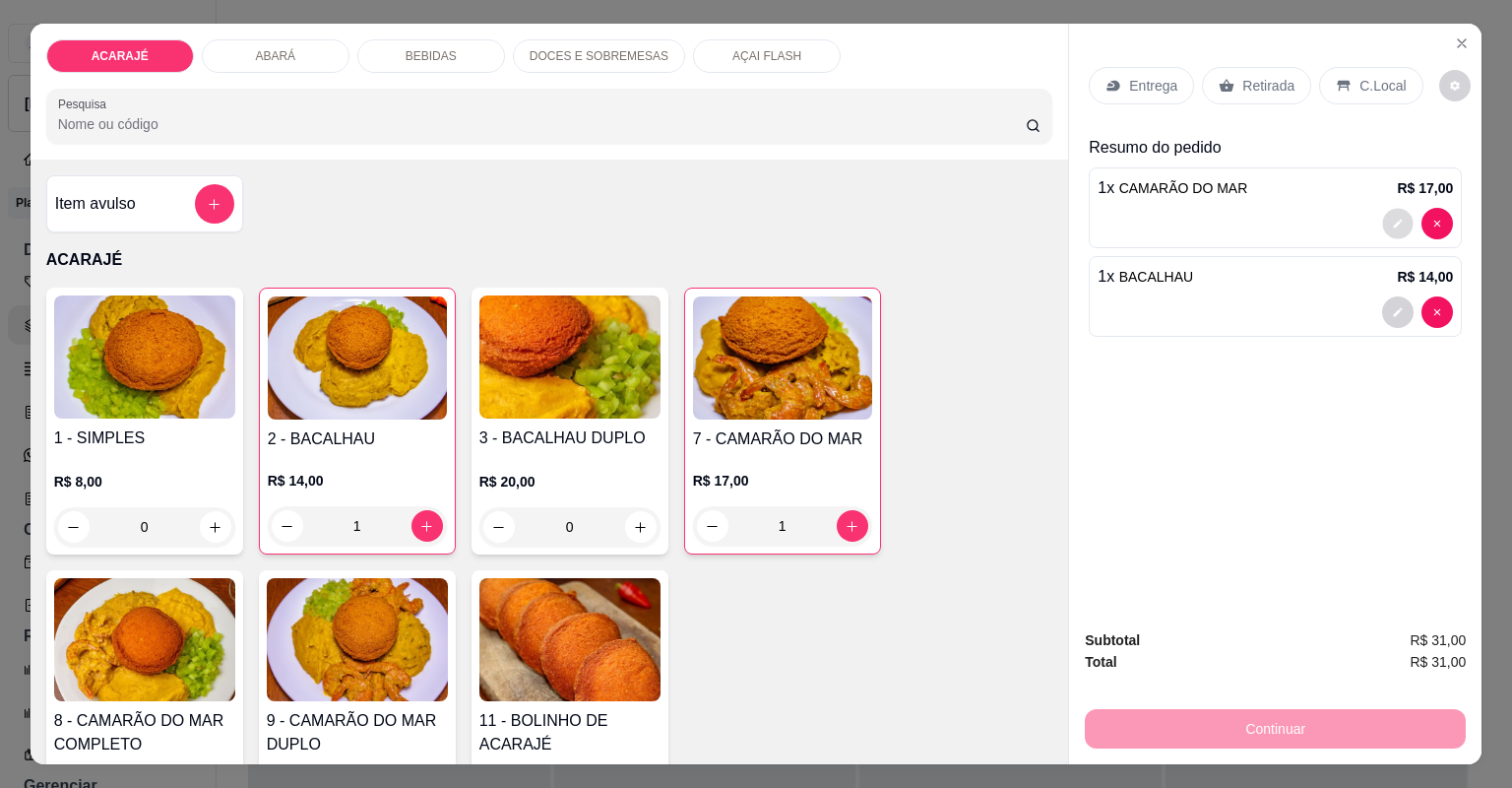 click 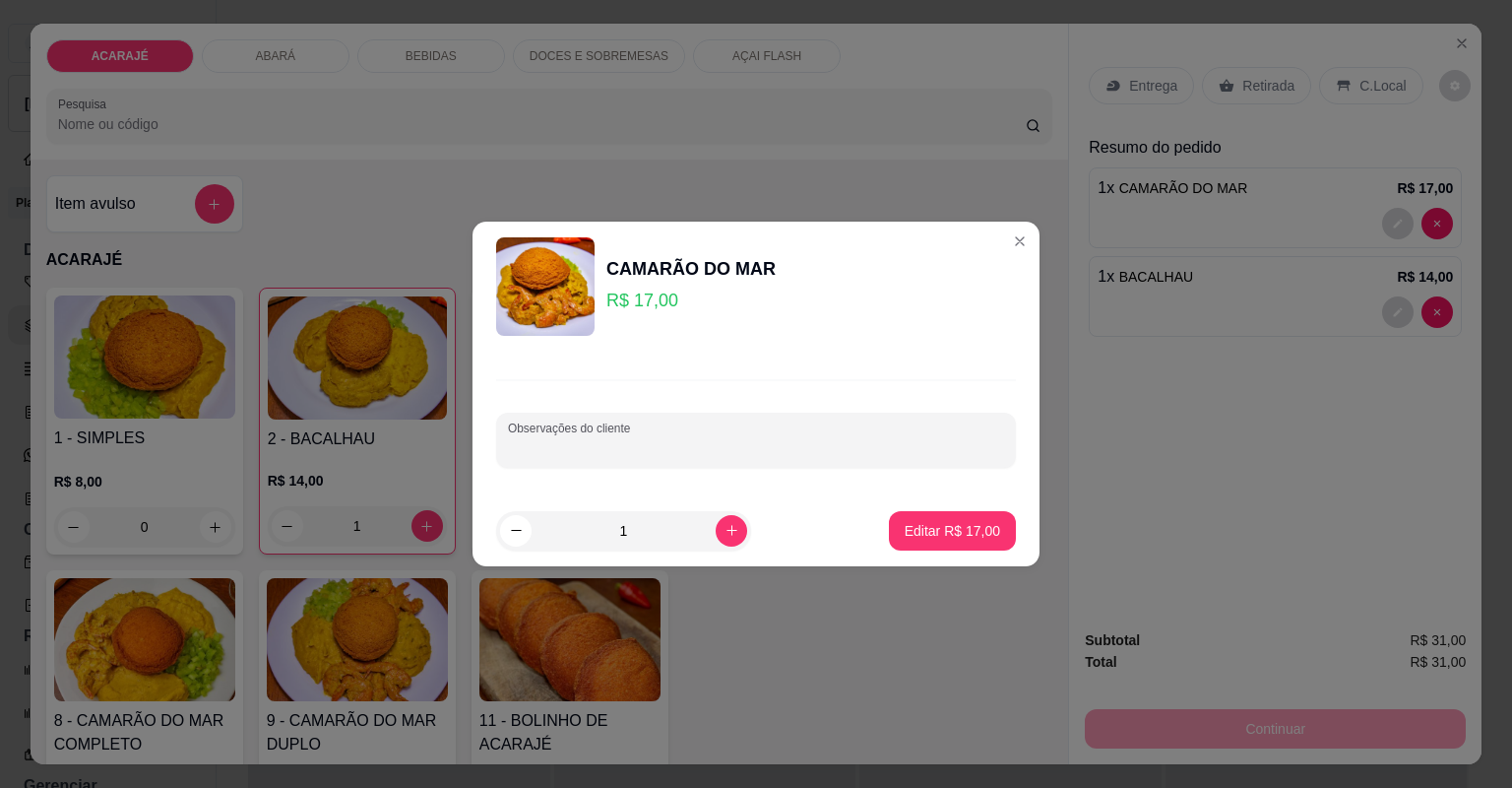 click at bounding box center [756, 440] 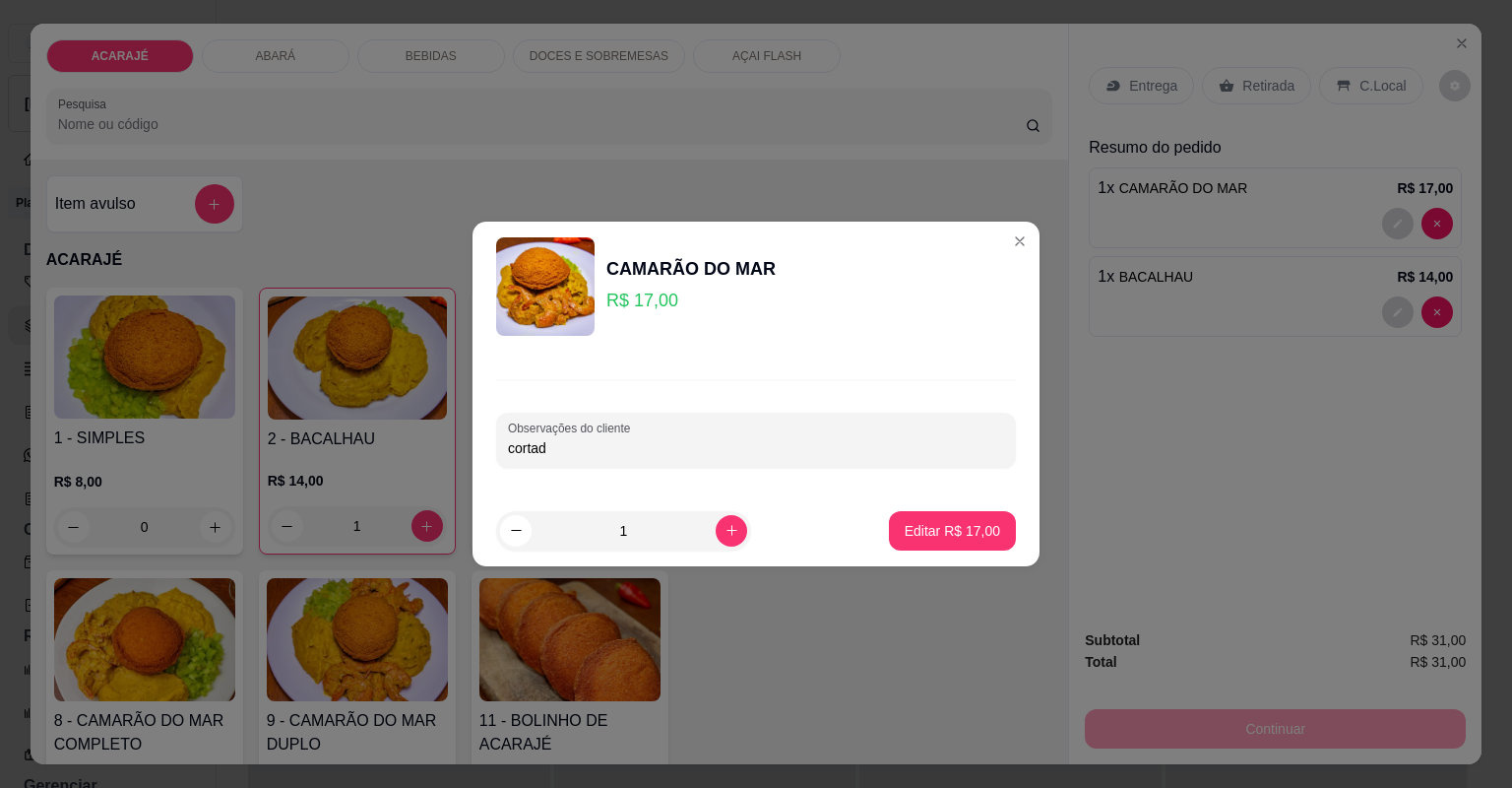 type on "cortado" 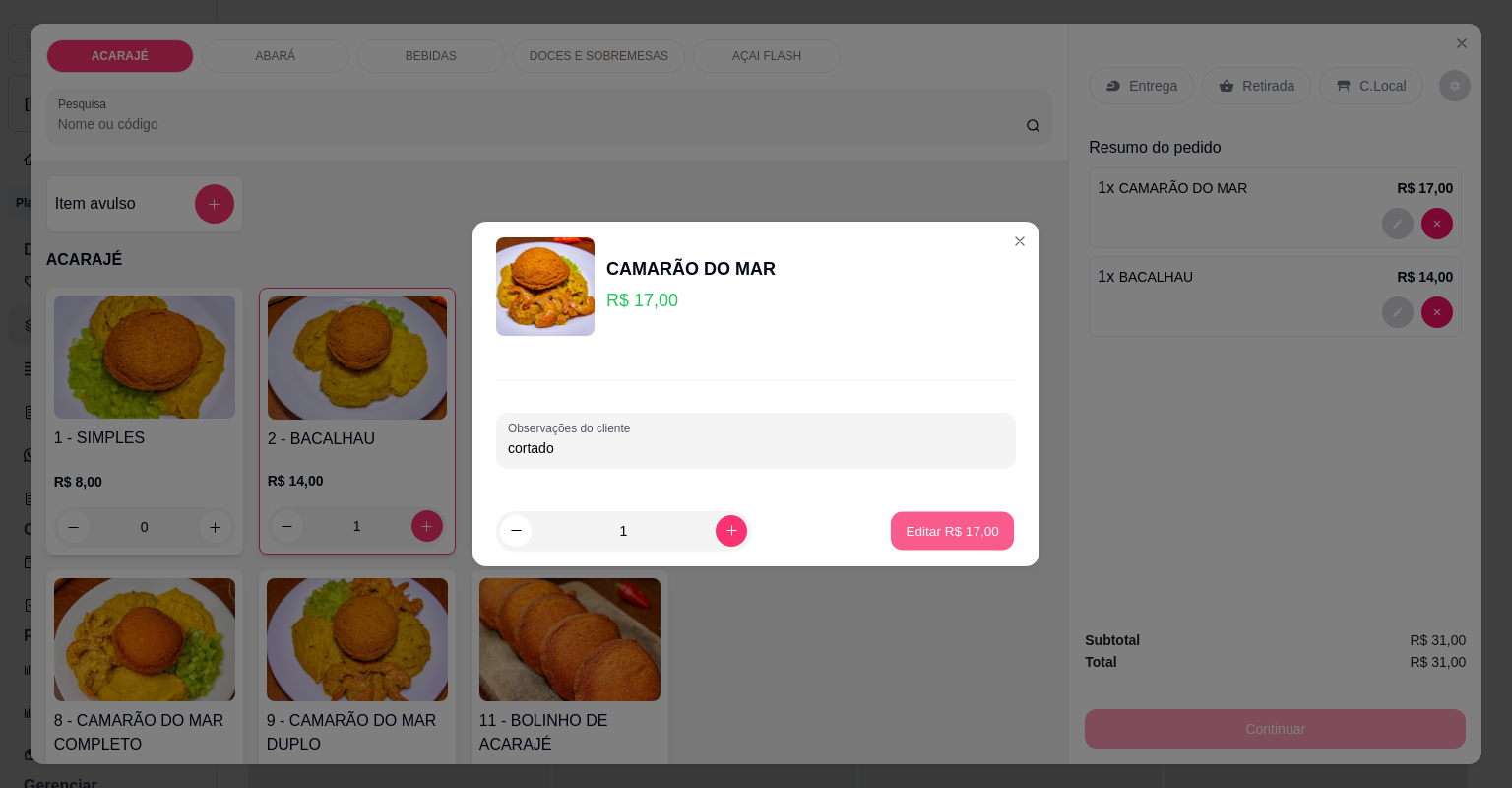 click on "Editar   R$ 17,00" at bounding box center (952, 530) 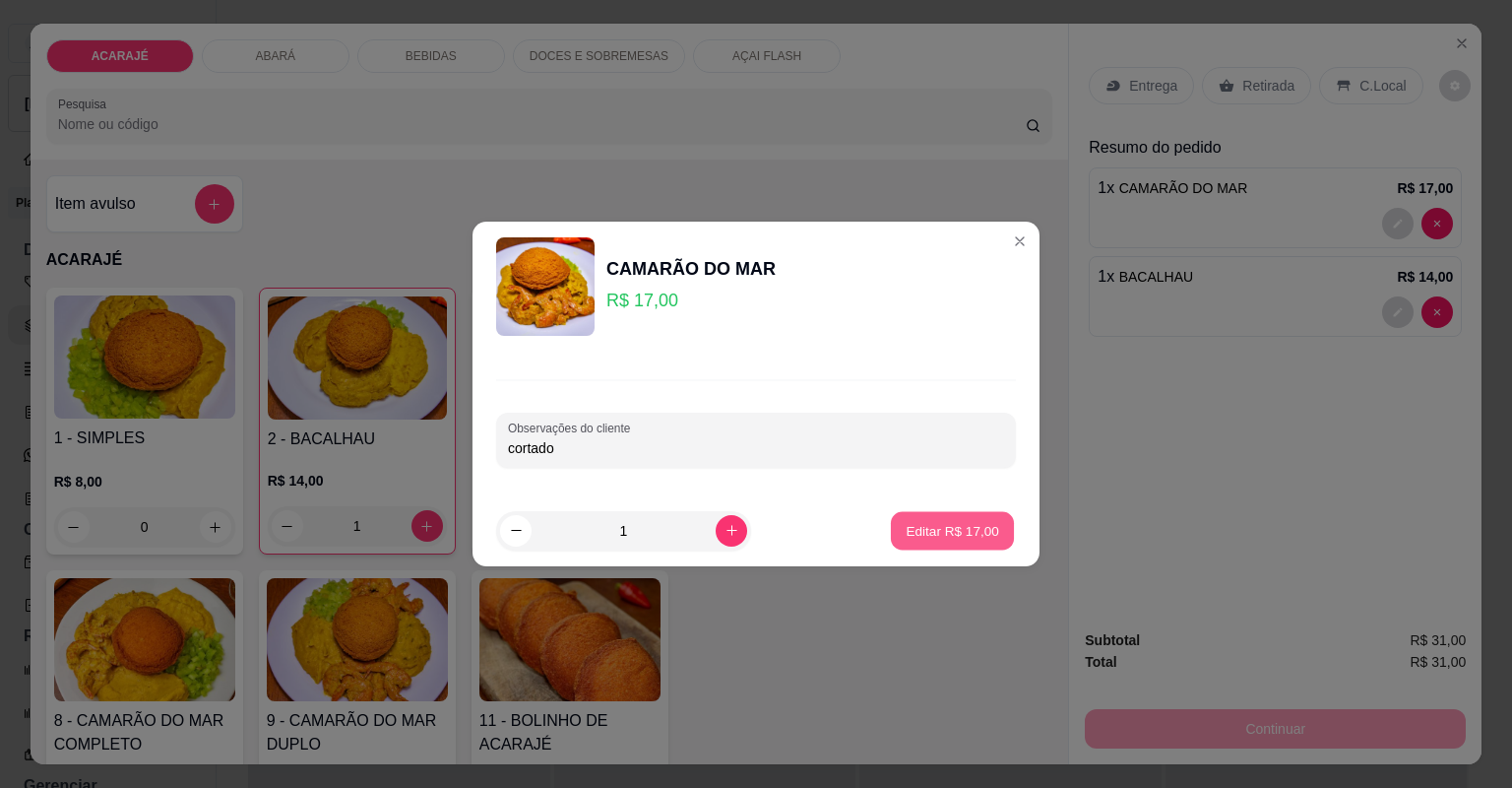type on "0" 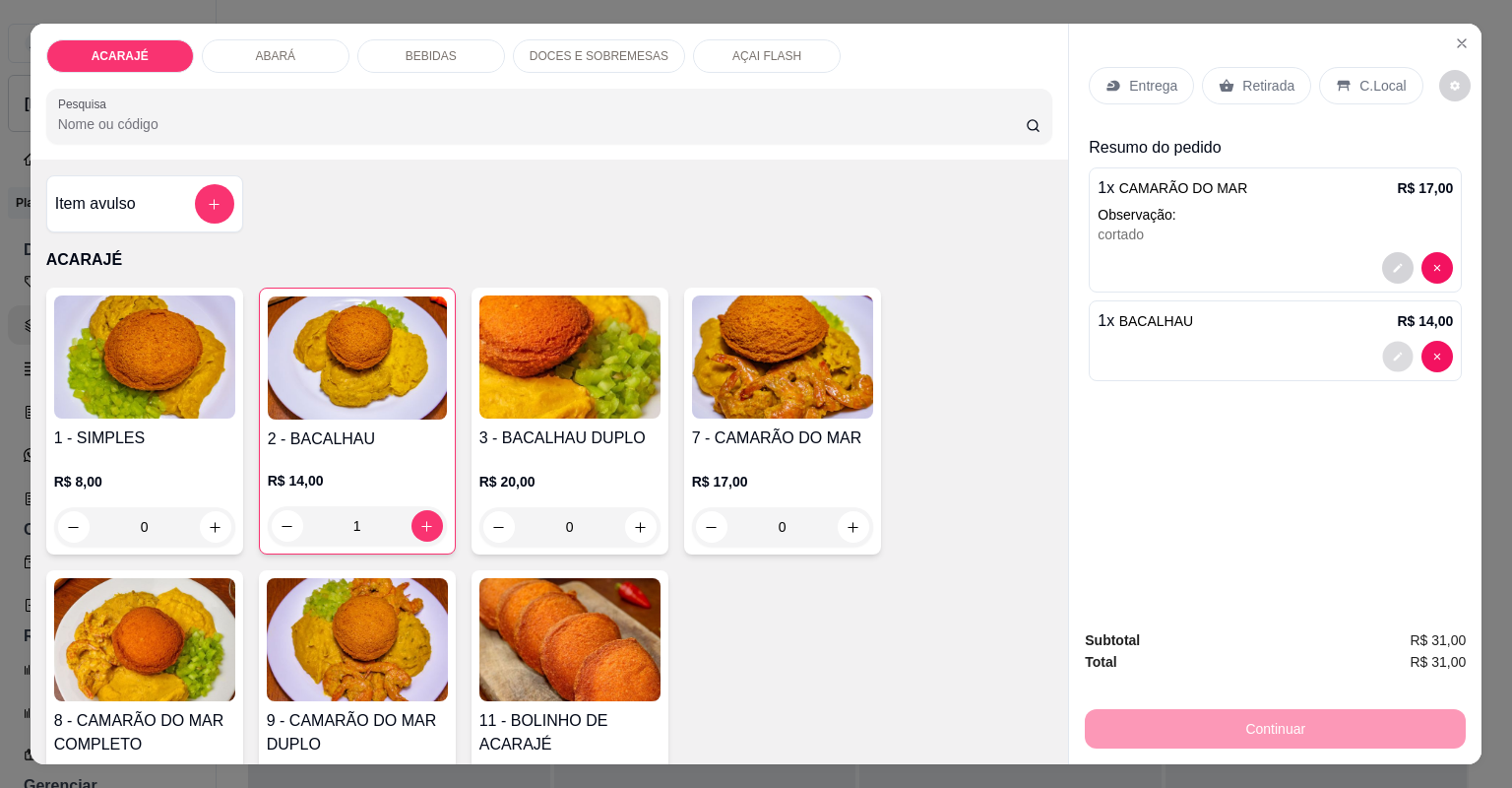click at bounding box center (1398, 356) 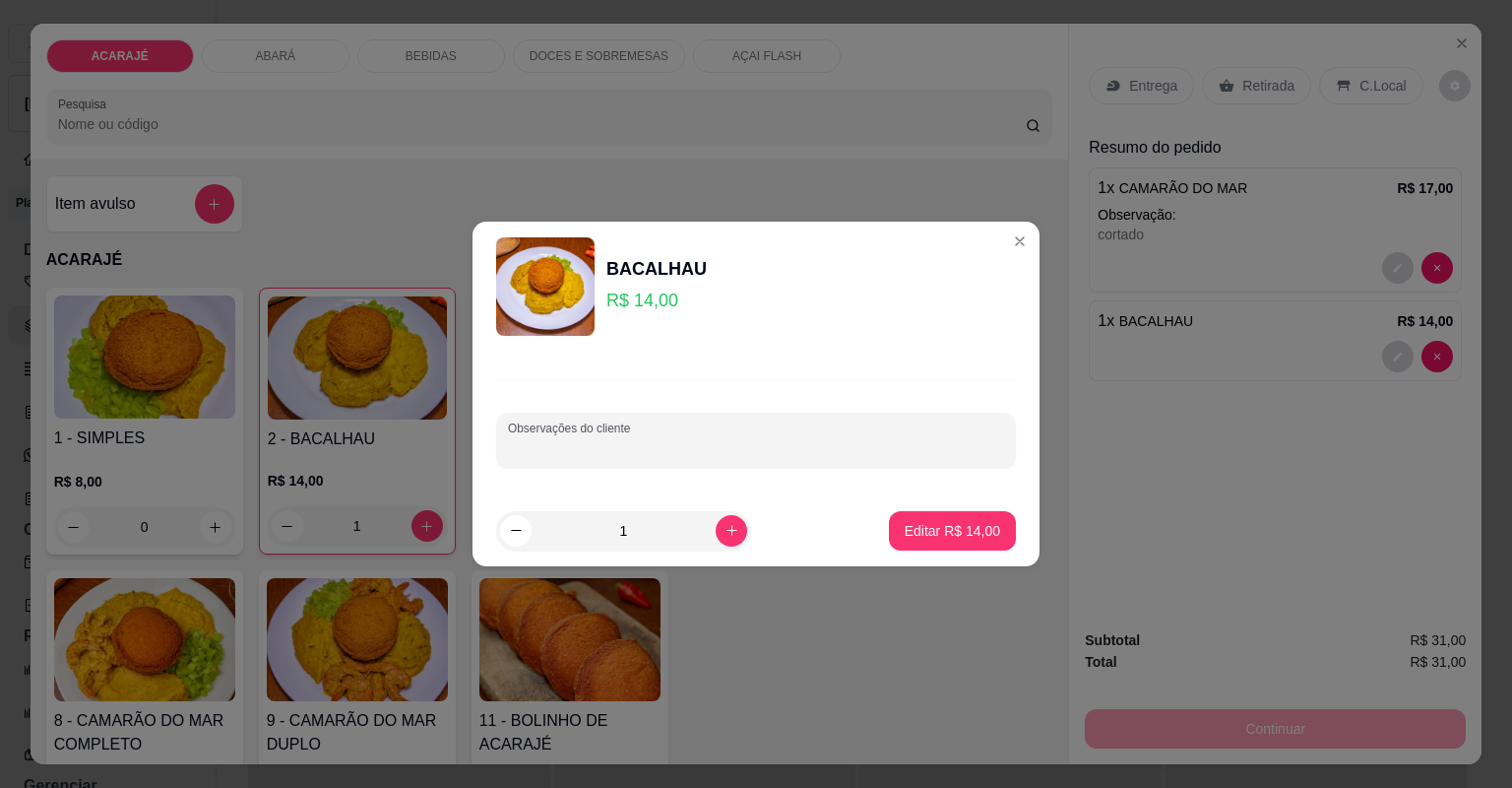 click on "Observações do cliente" at bounding box center [756, 448] 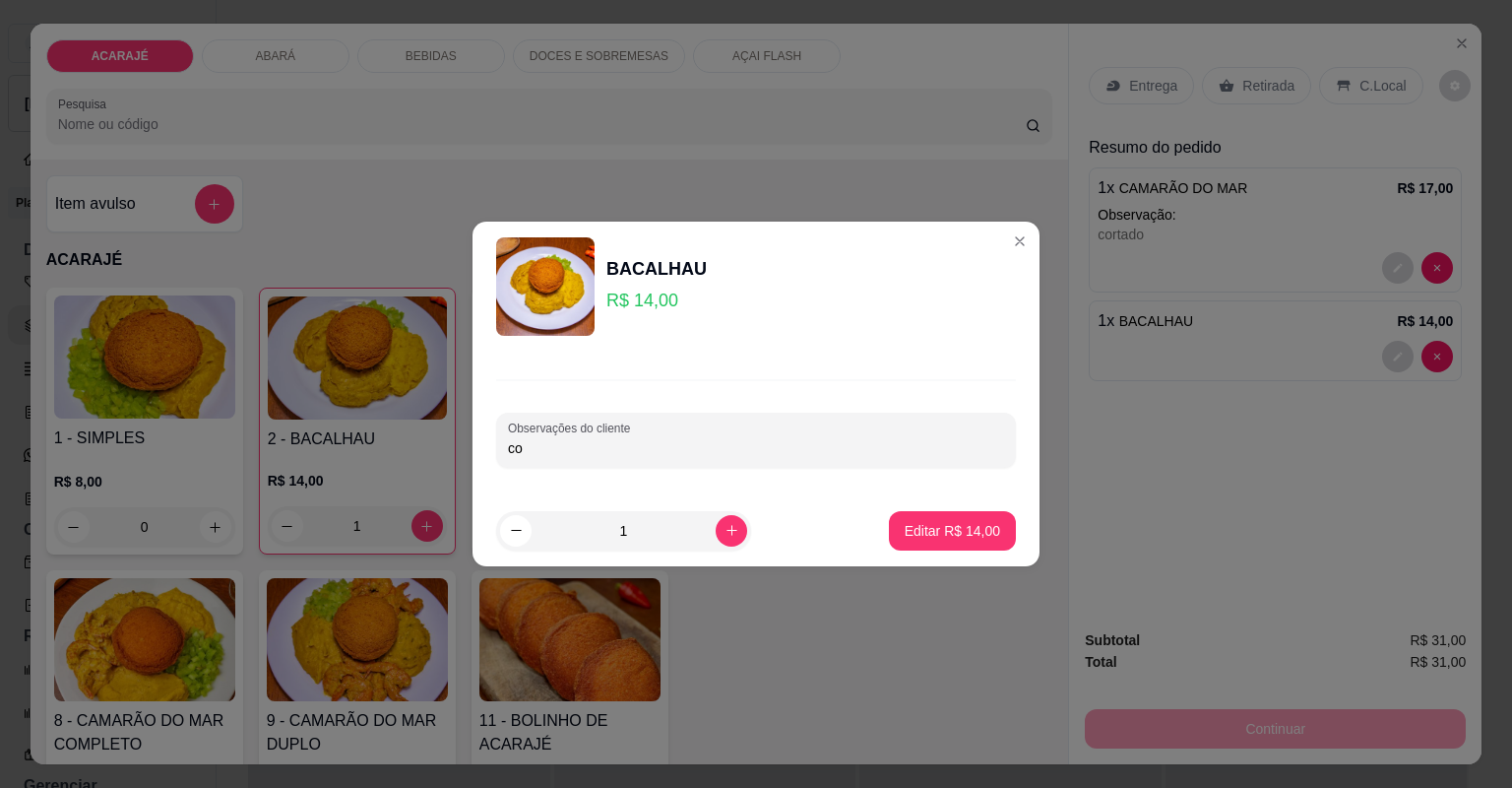 type on "cor" 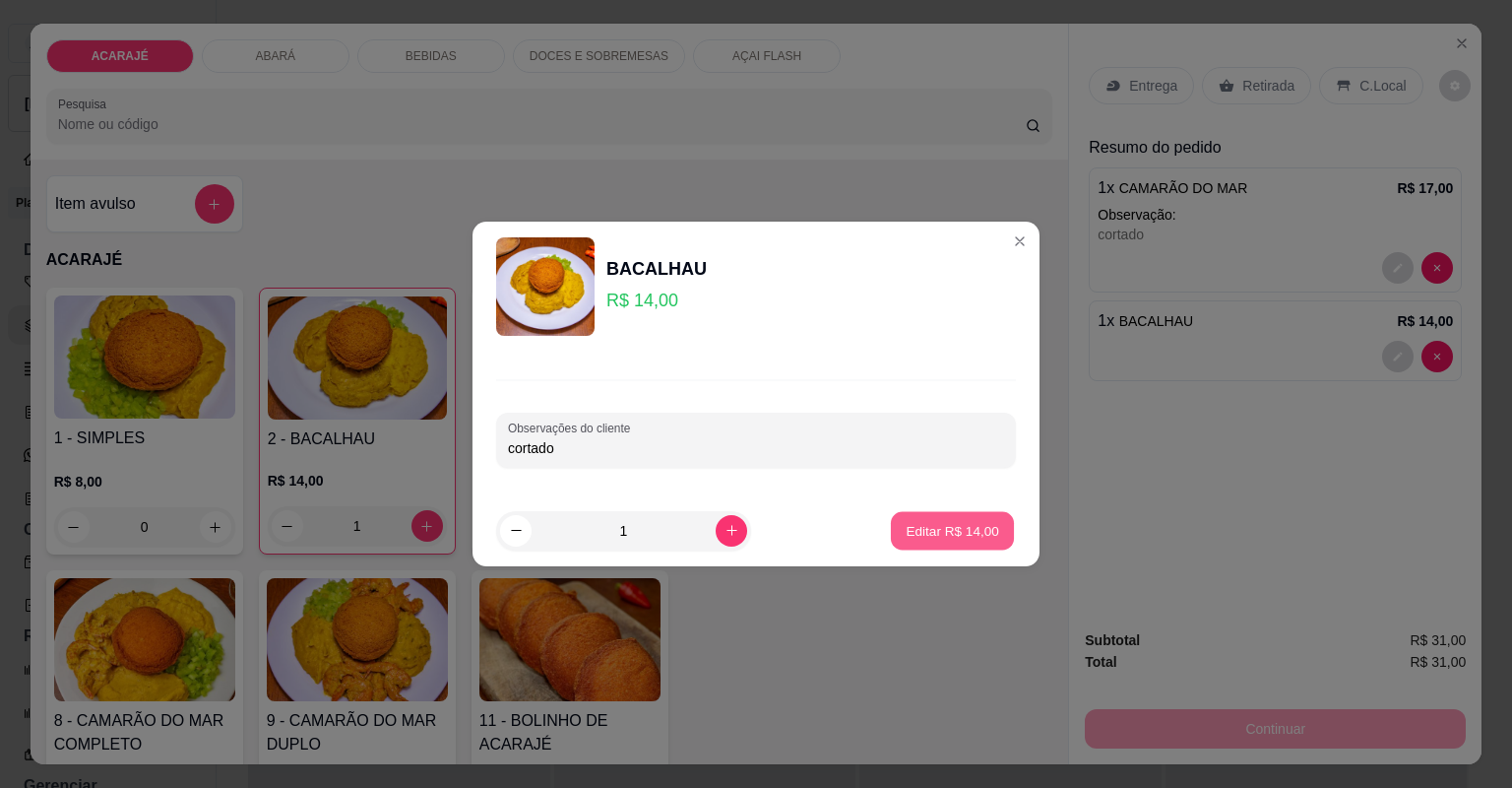 click on "Editar   R$ 14,00" at bounding box center [952, 530] 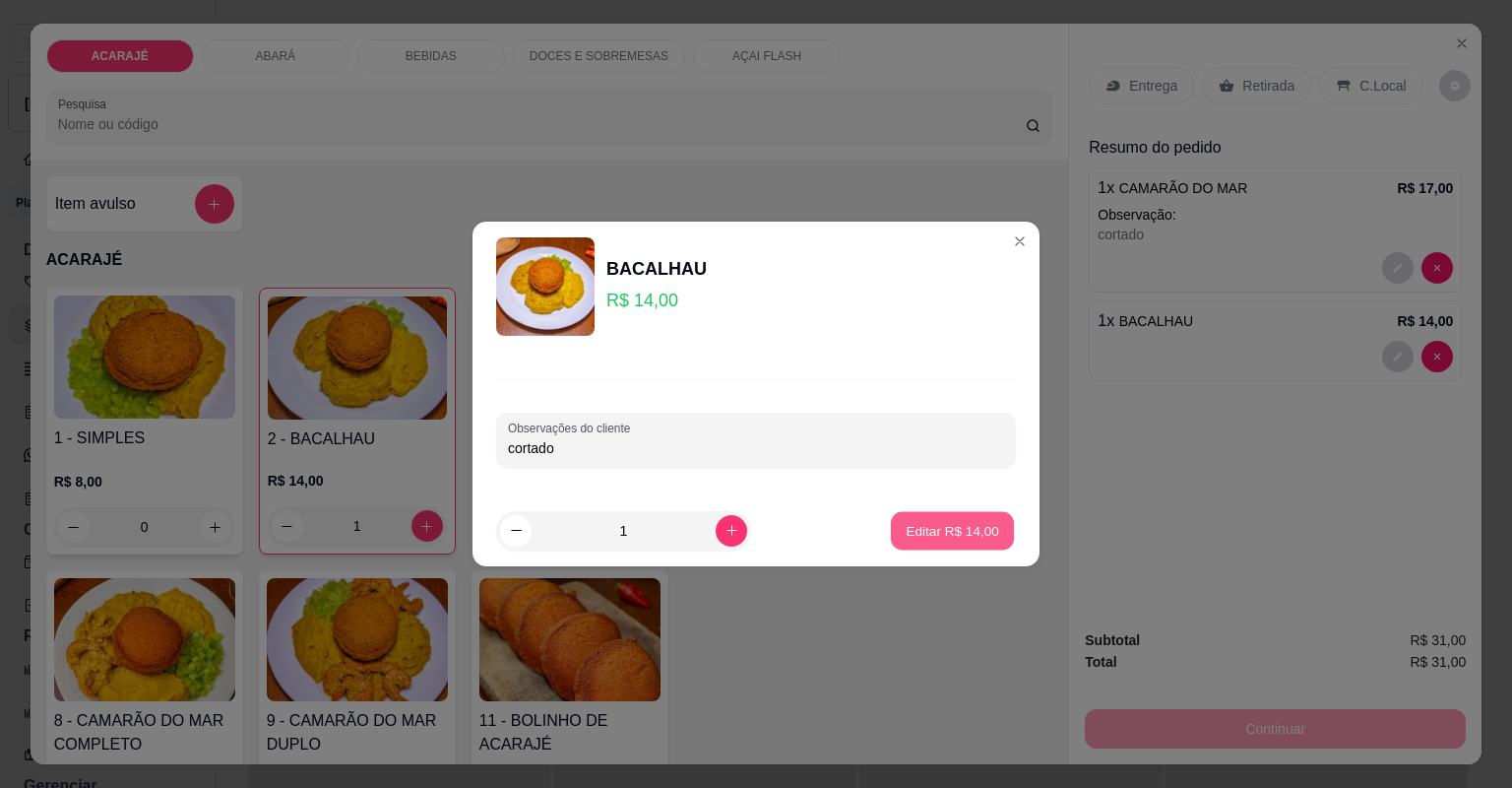 type on "0" 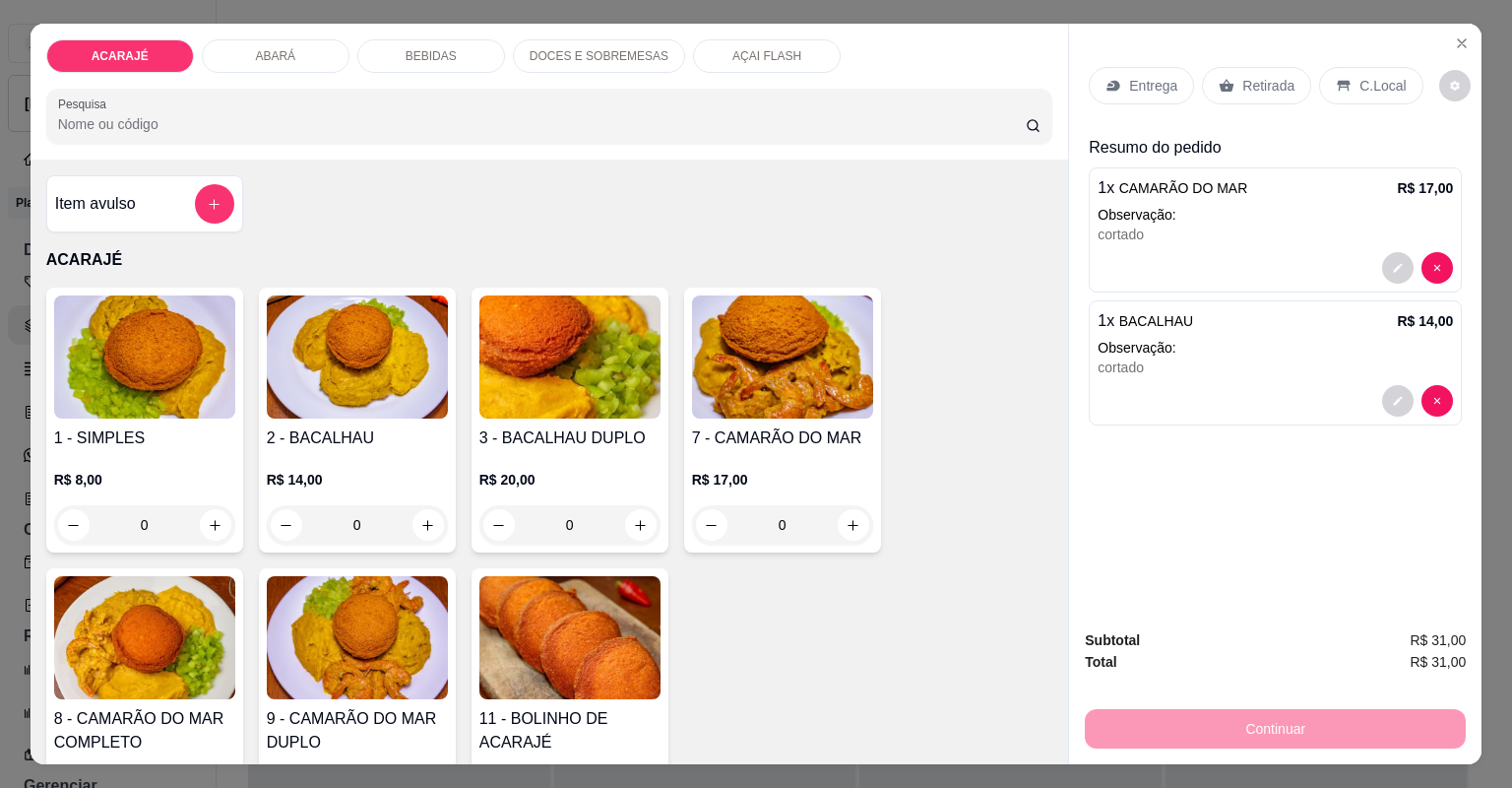 click on "Retirada" at bounding box center (1268, 86) 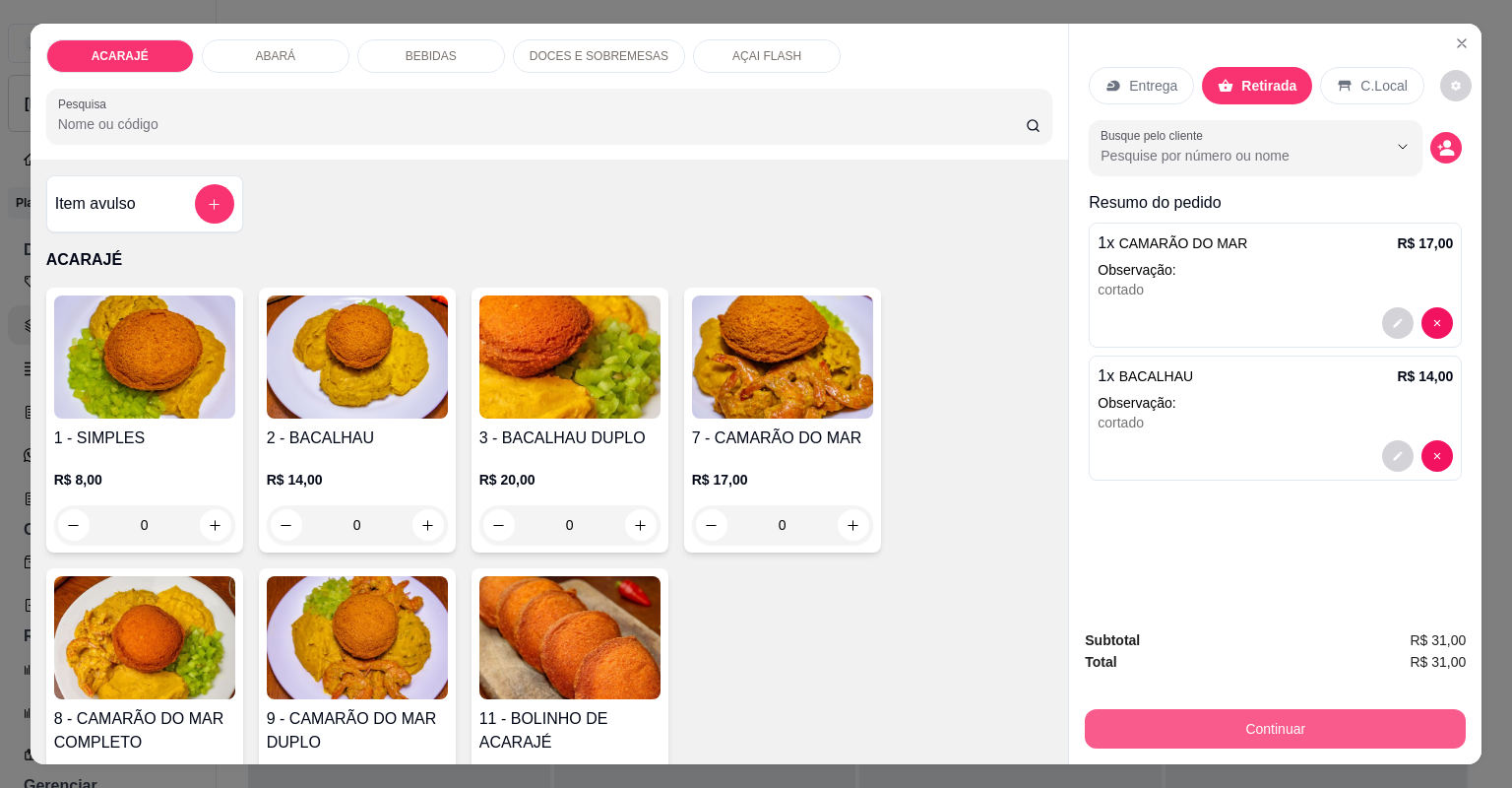 click on "Continuar" at bounding box center (1275, 729) 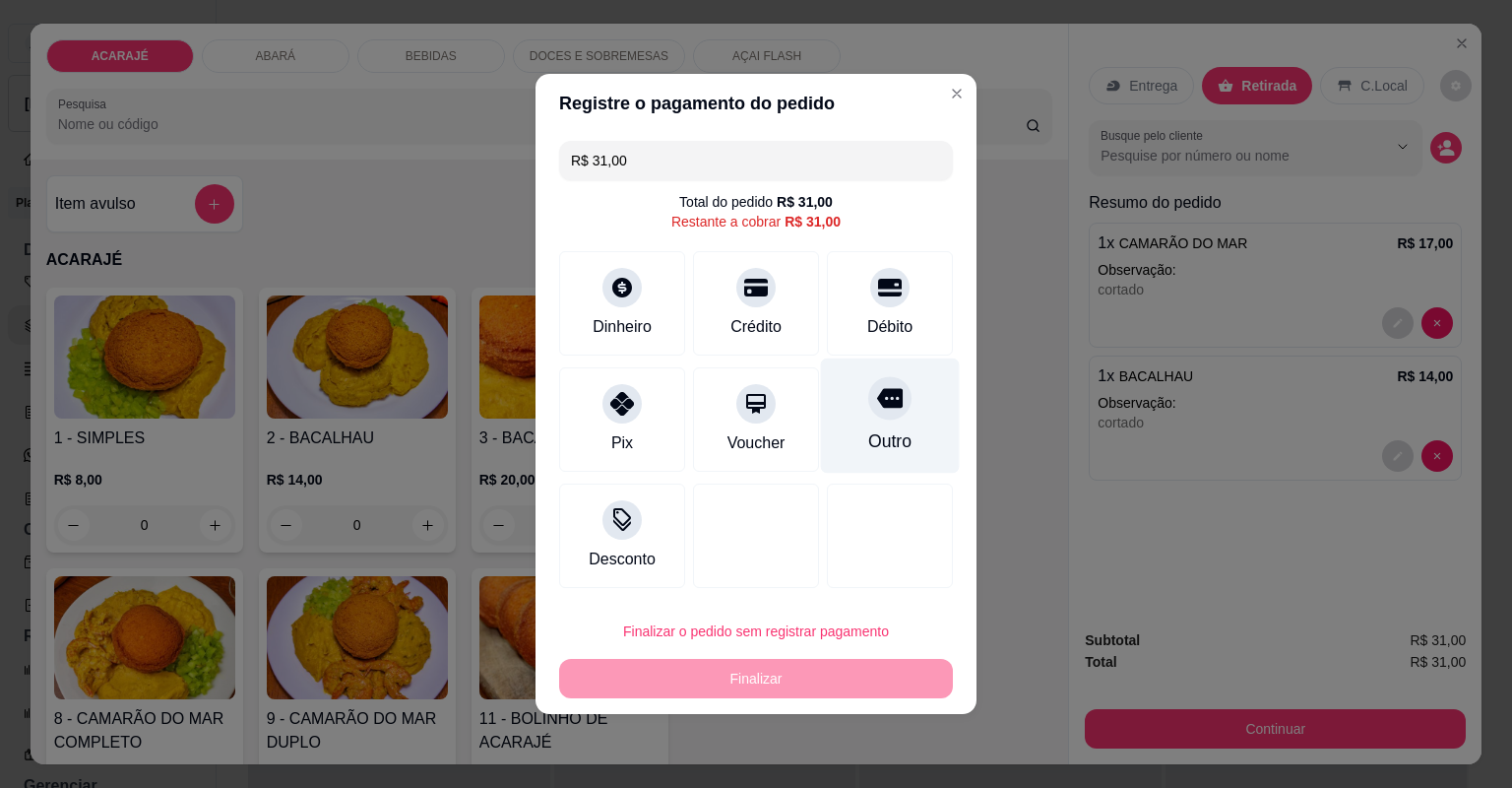 click on "Outro" at bounding box center [890, 441] 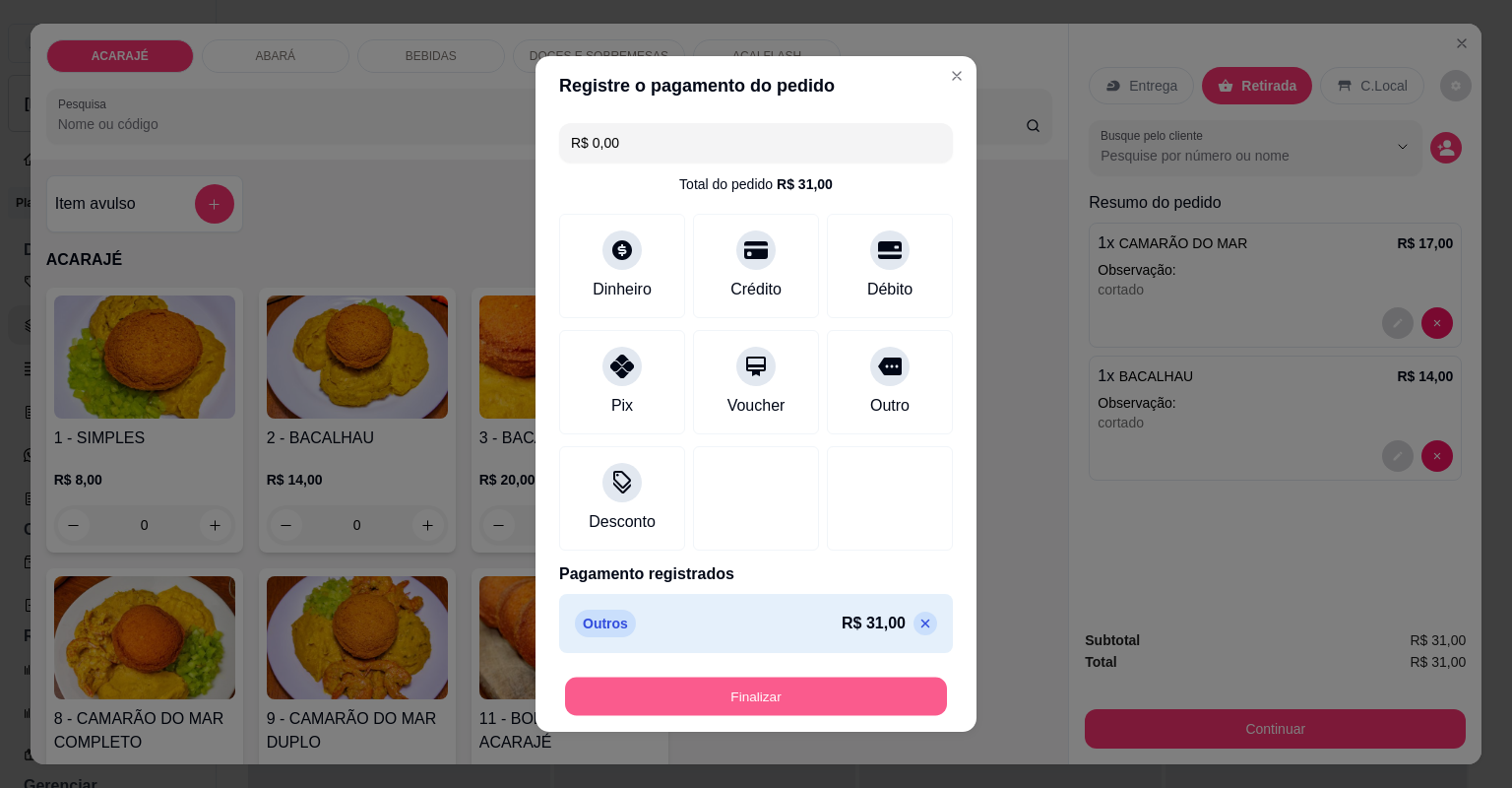 click on "Finalizar" at bounding box center [756, 696] 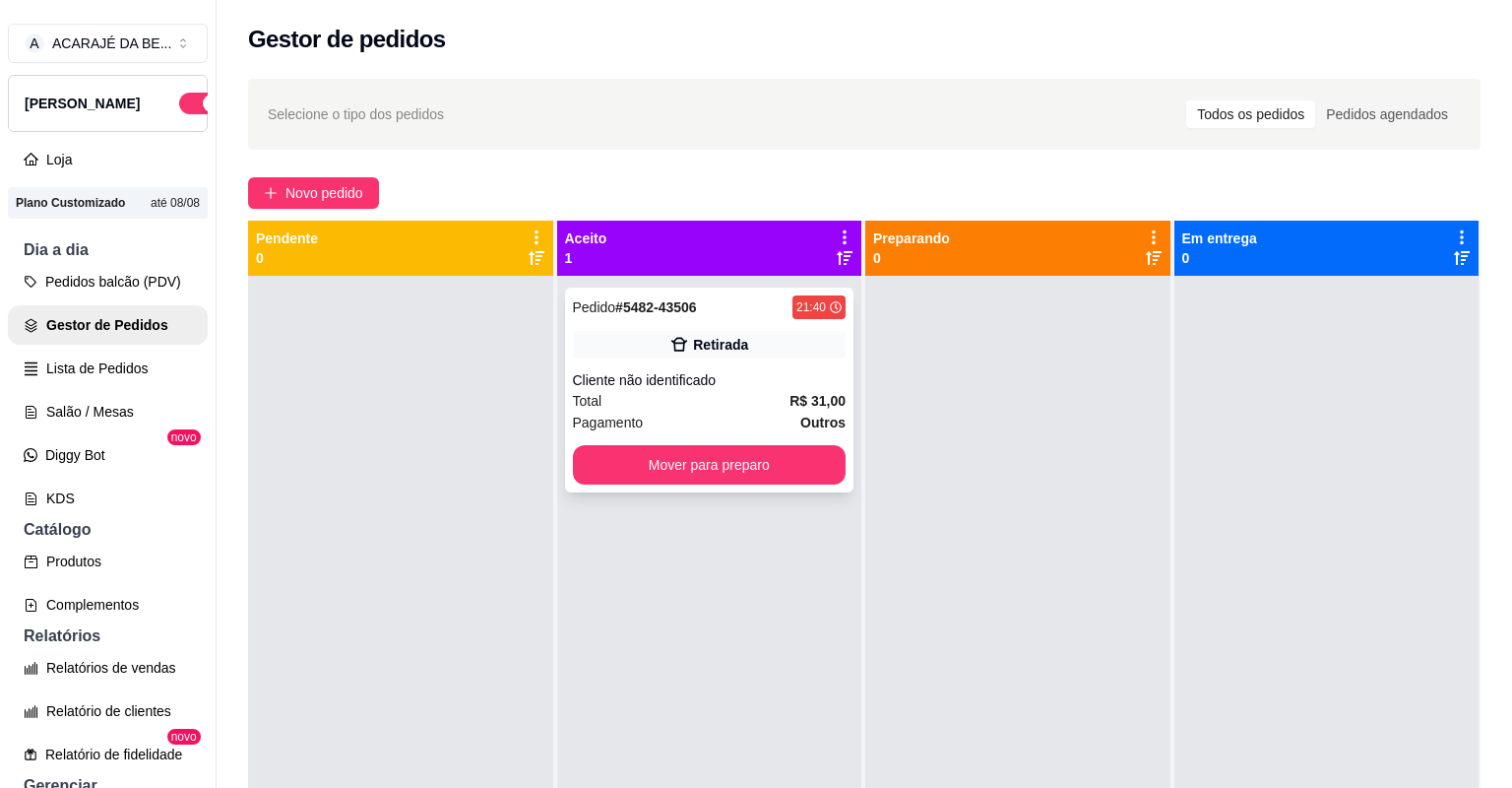 click on "R$ 31,00" at bounding box center [817, 401] 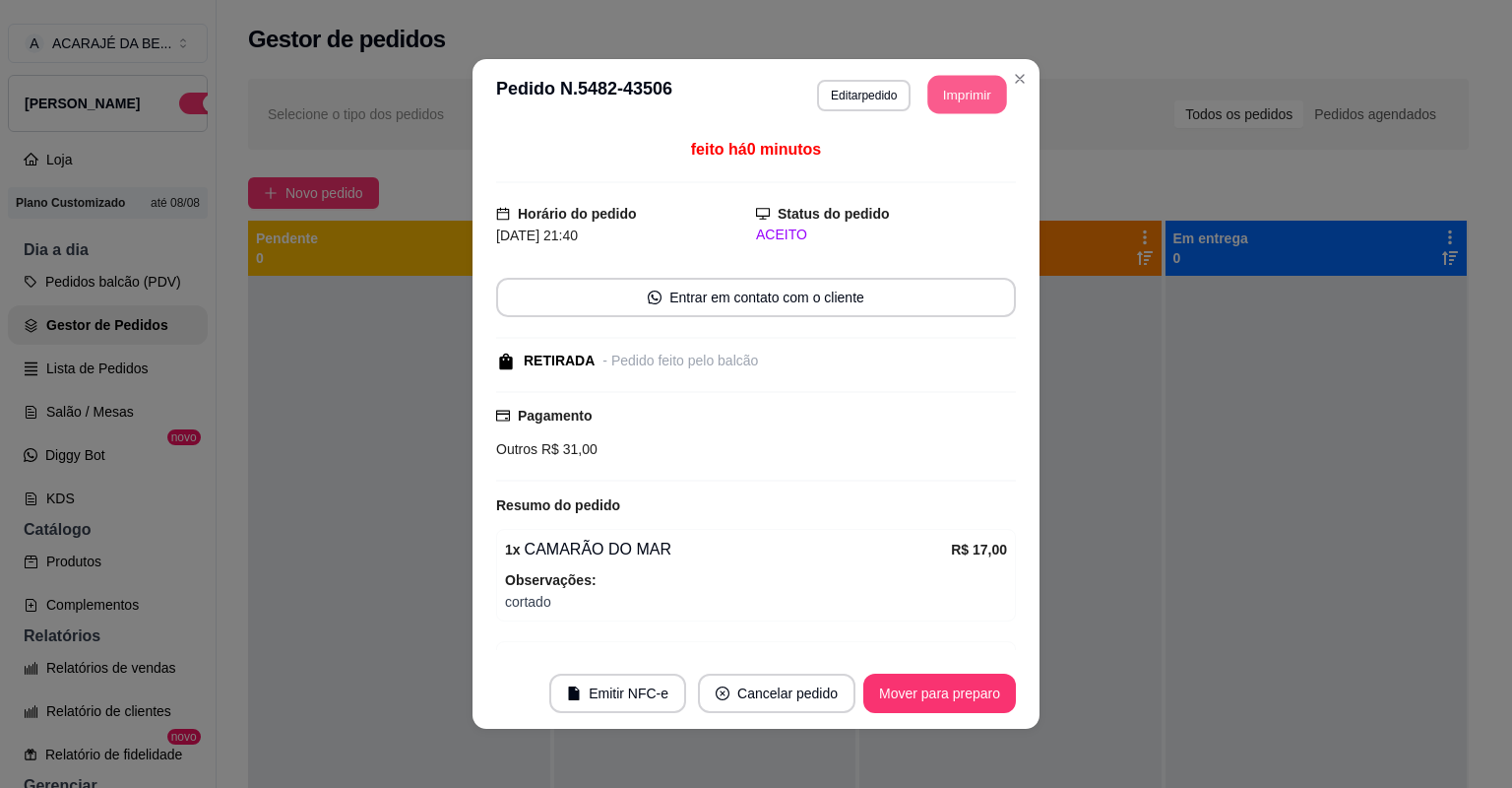 click on "Imprimir" at bounding box center (968, 95) 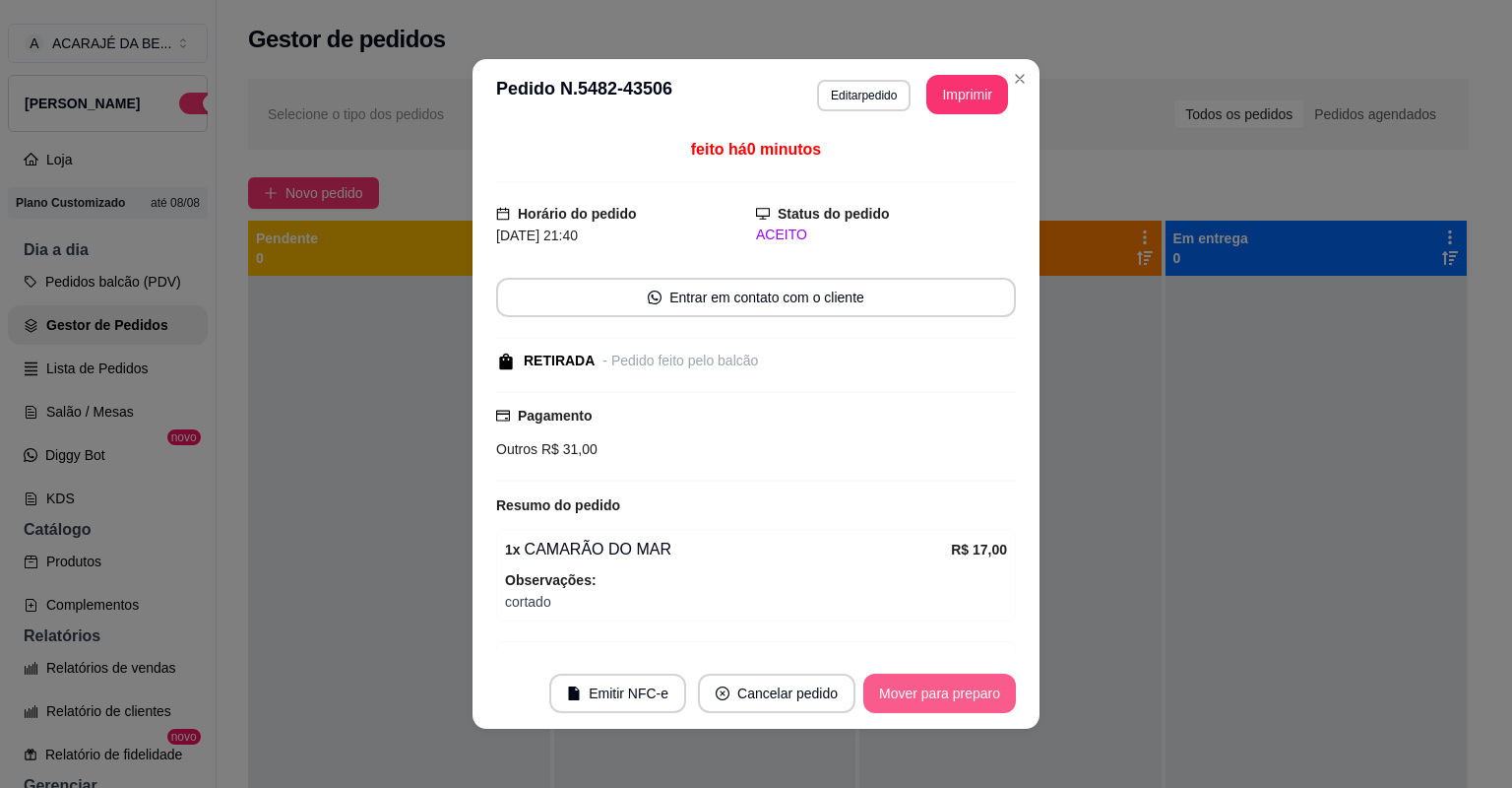 click on "Mover para preparo" at bounding box center [939, 693] 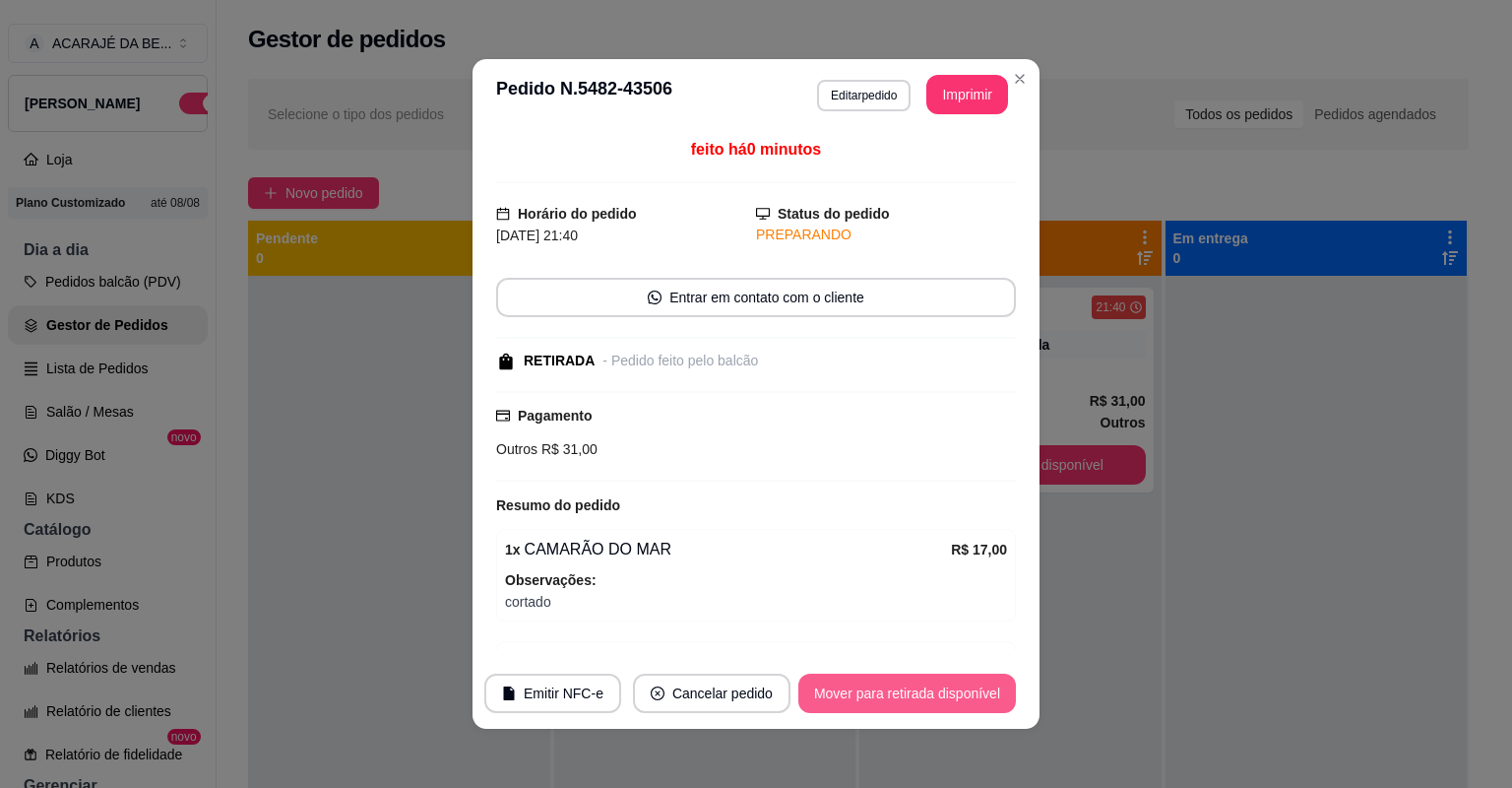 click on "Mover para retirada disponível" at bounding box center (907, 693) 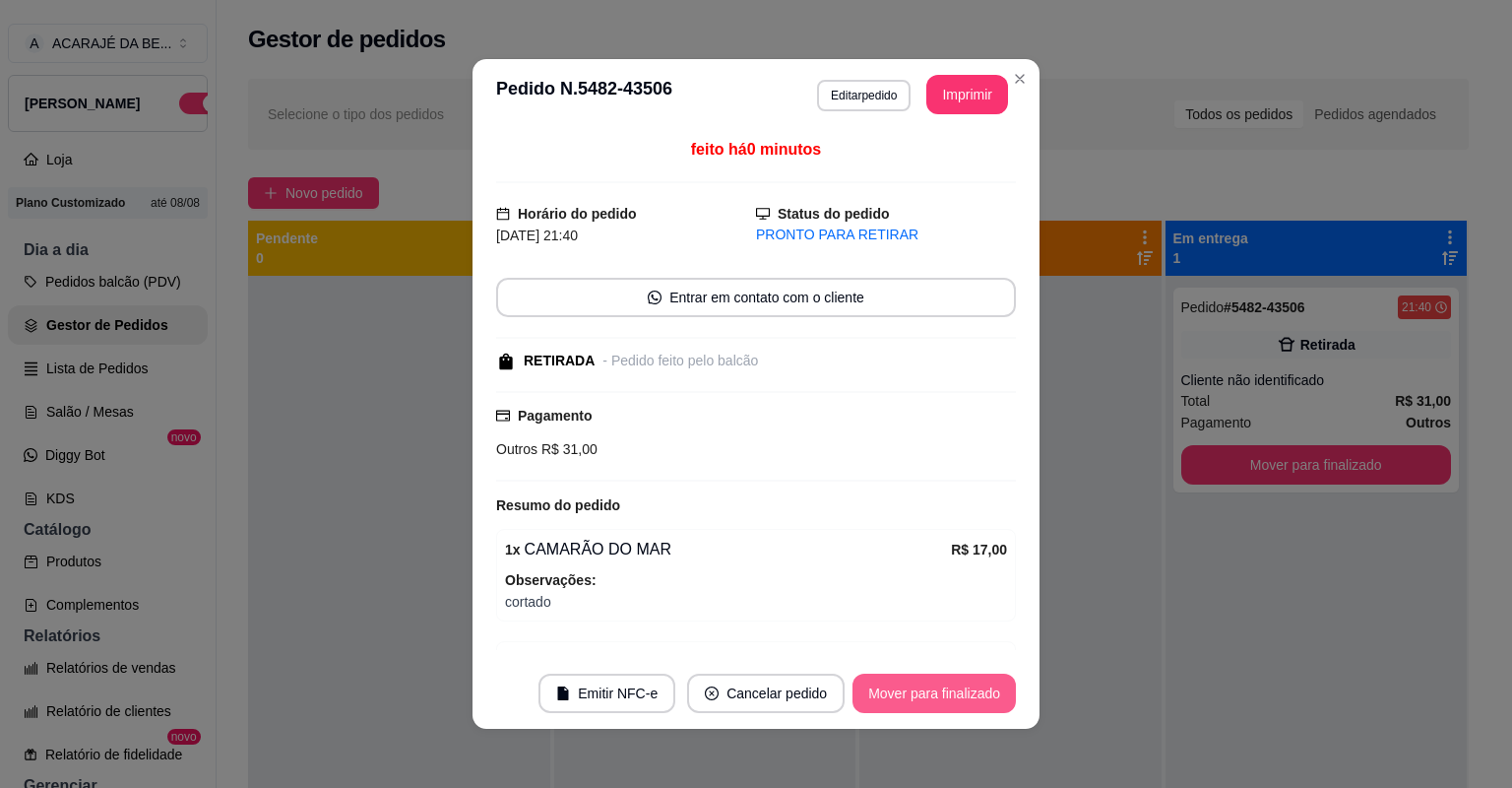 click on "Mover para finalizado" at bounding box center [934, 693] 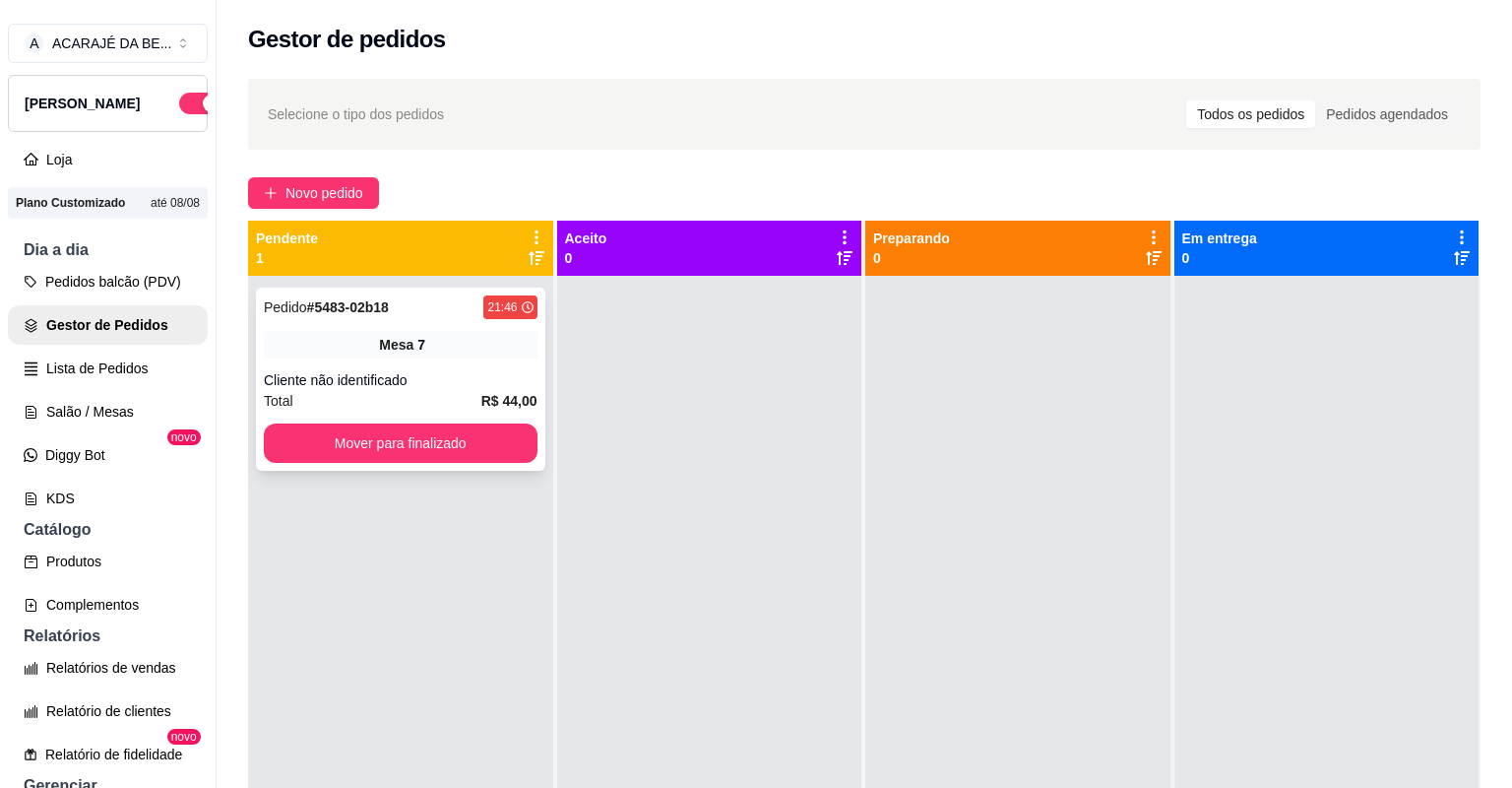 click on "Cliente não identificado" at bounding box center (401, 380) 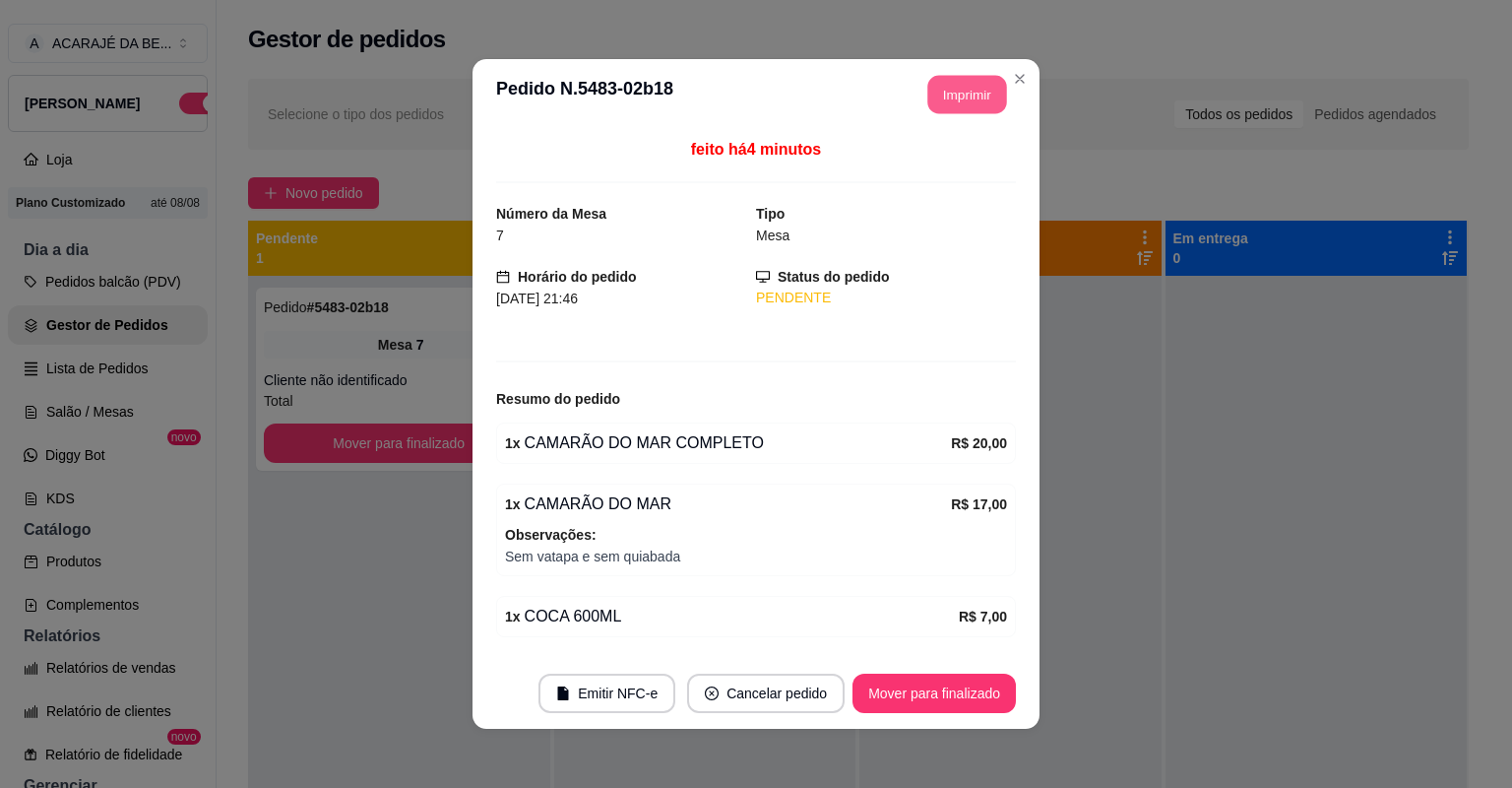 click on "Imprimir" at bounding box center (968, 95) 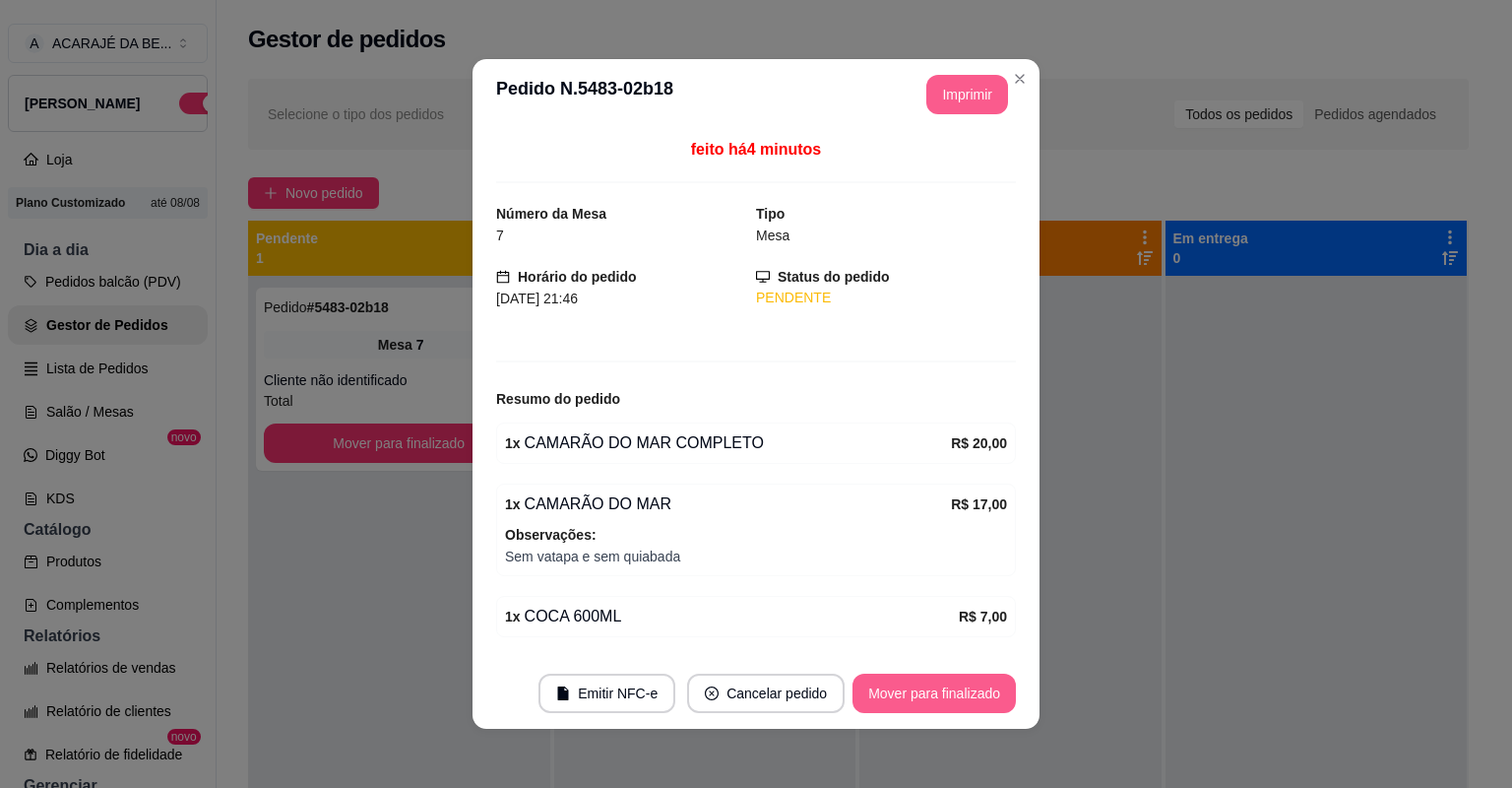 click on "Mover para finalizado" at bounding box center (934, 693) 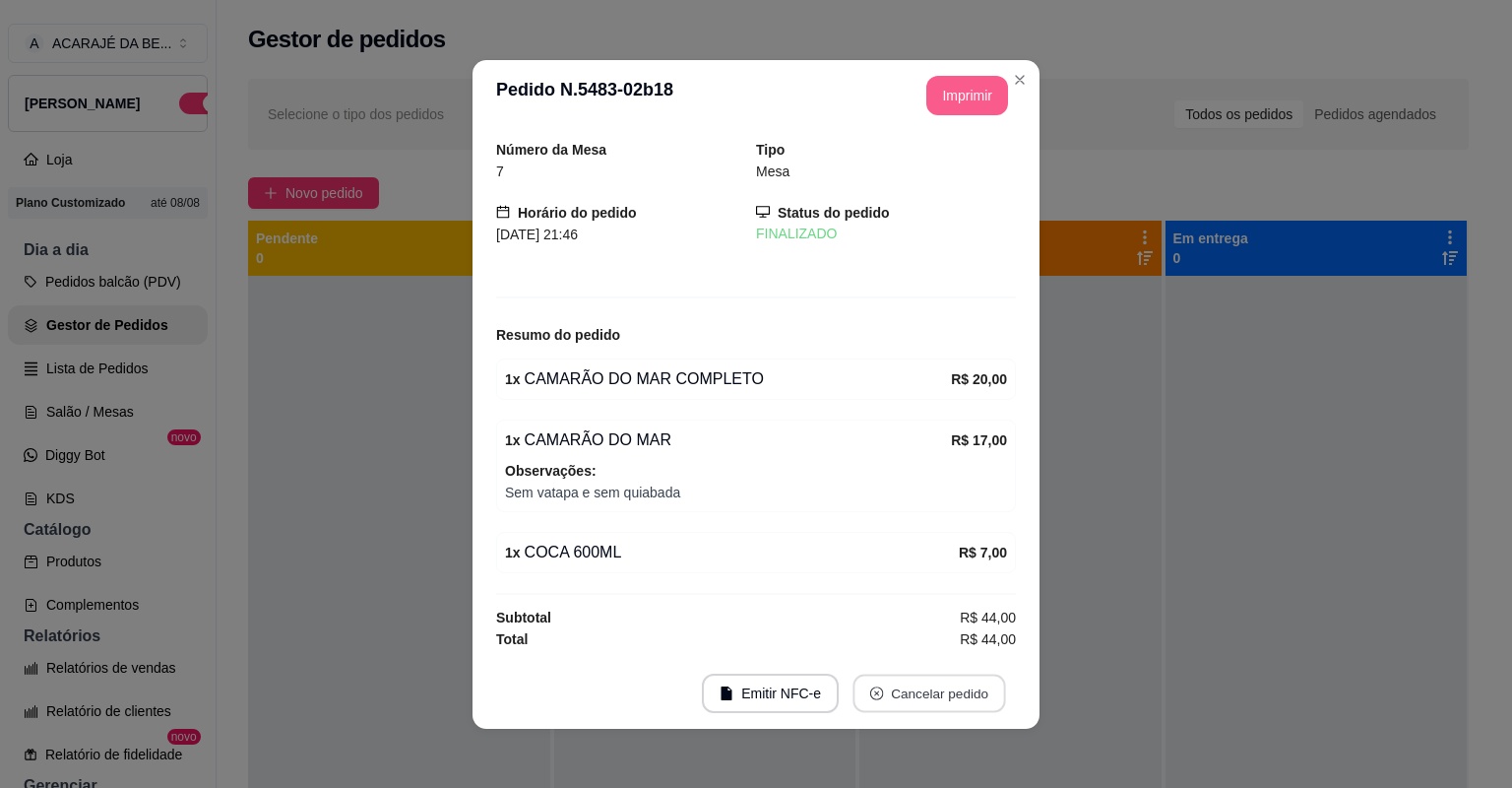 click on "Cancelar pedido" at bounding box center [928, 692] 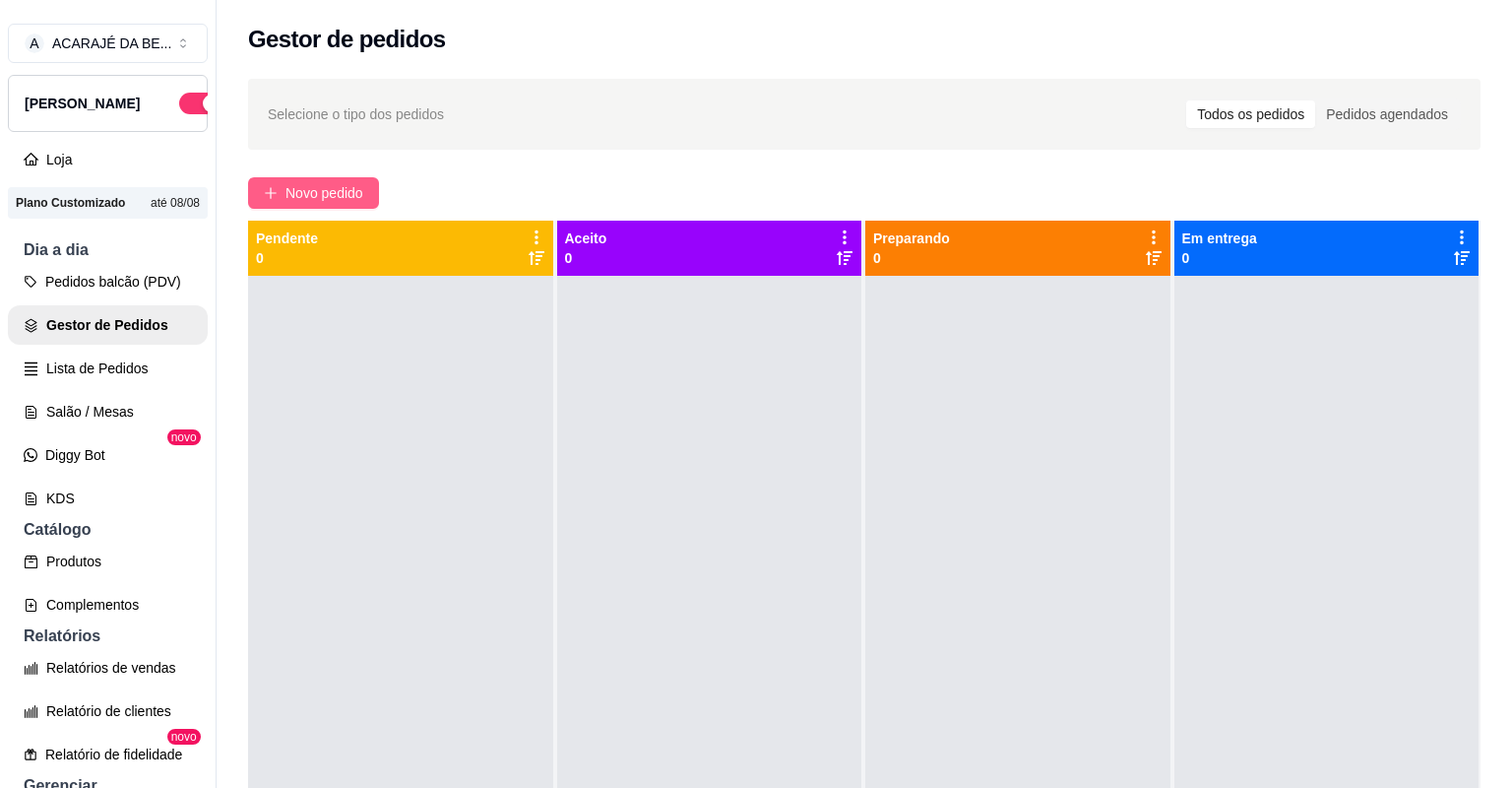 click on "Novo pedido" at bounding box center (324, 193) 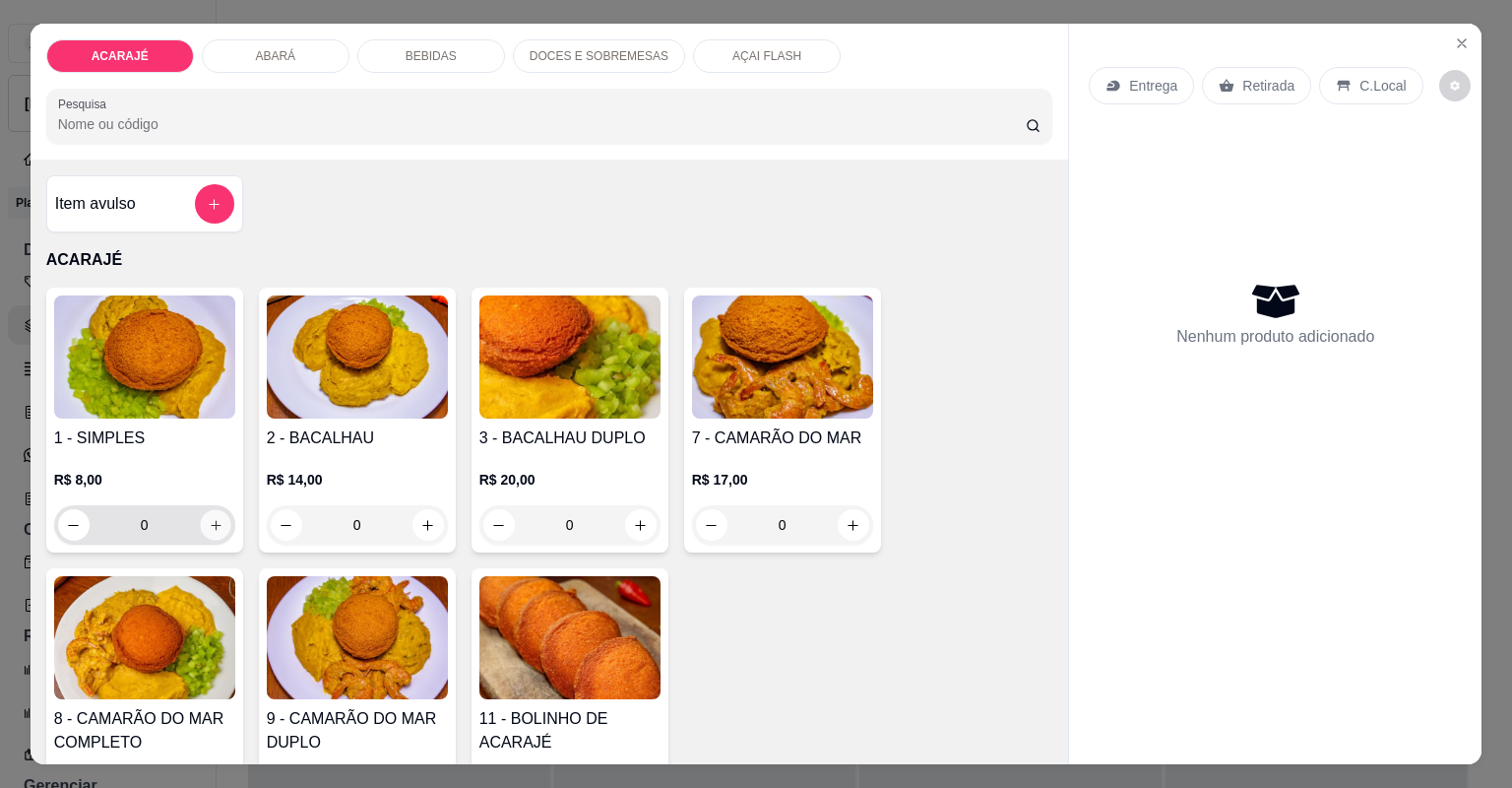click at bounding box center [215, 524] 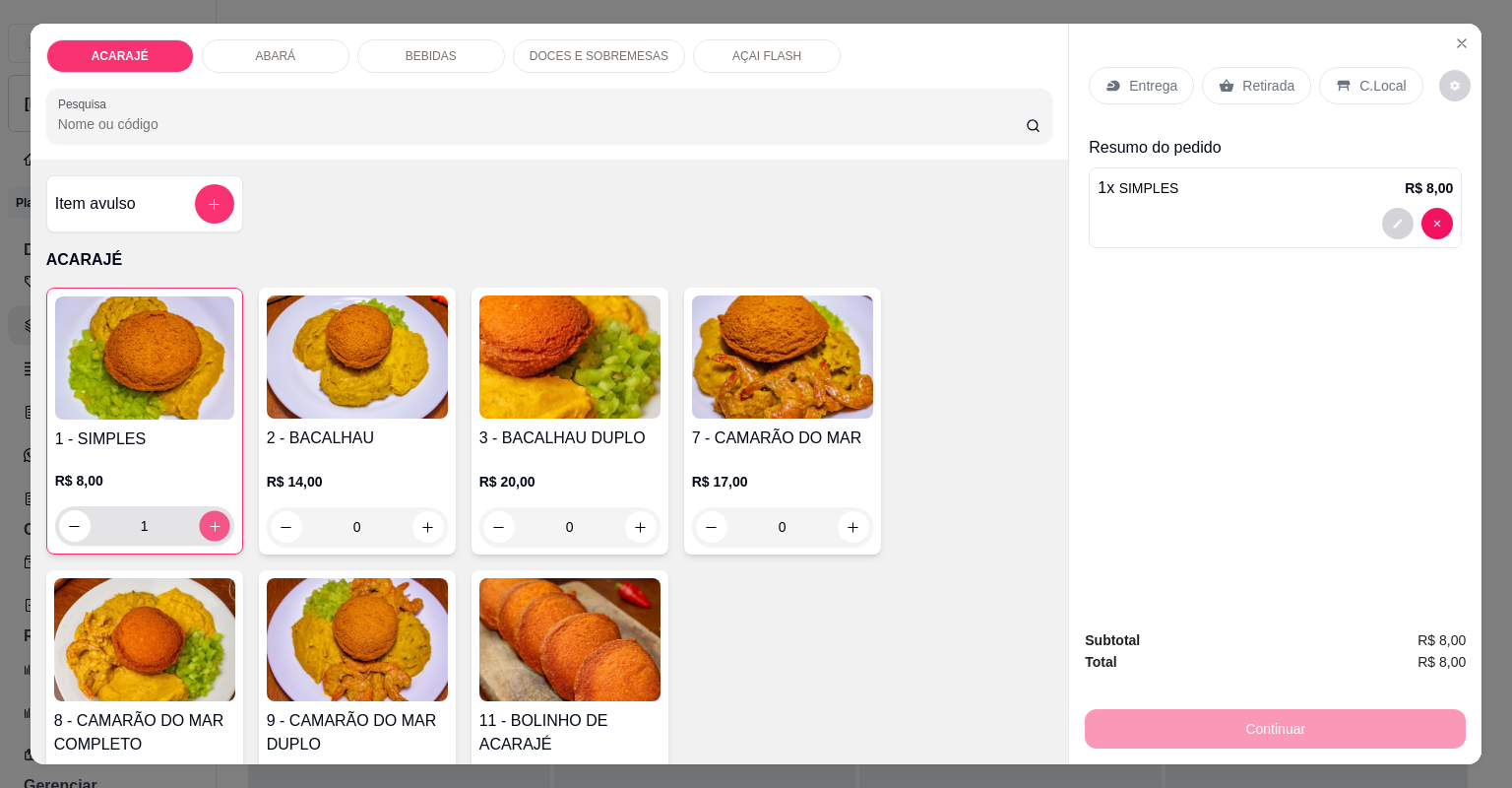 click at bounding box center [214, 525] 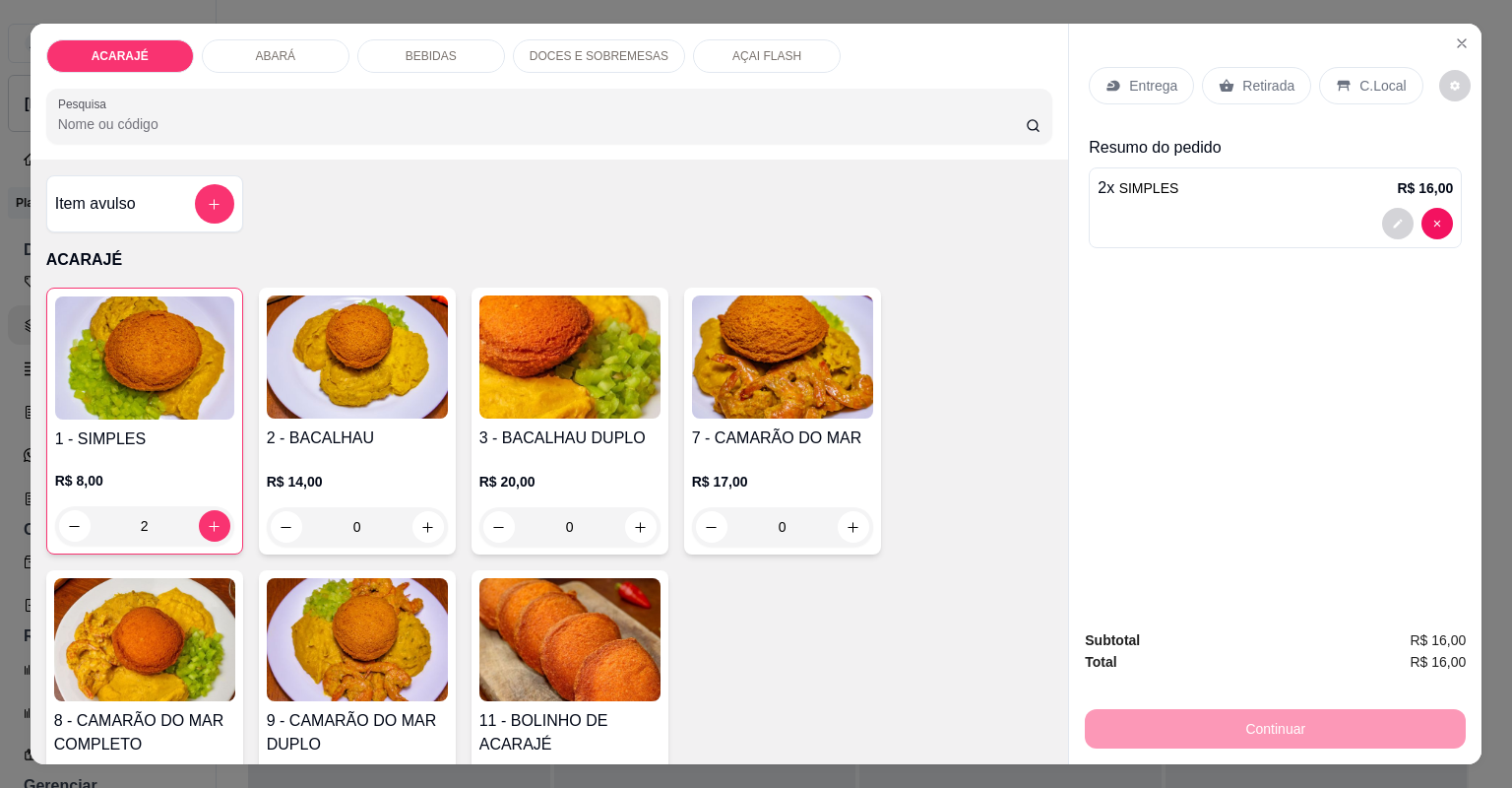 click on "Entrega" at bounding box center [1153, 86] 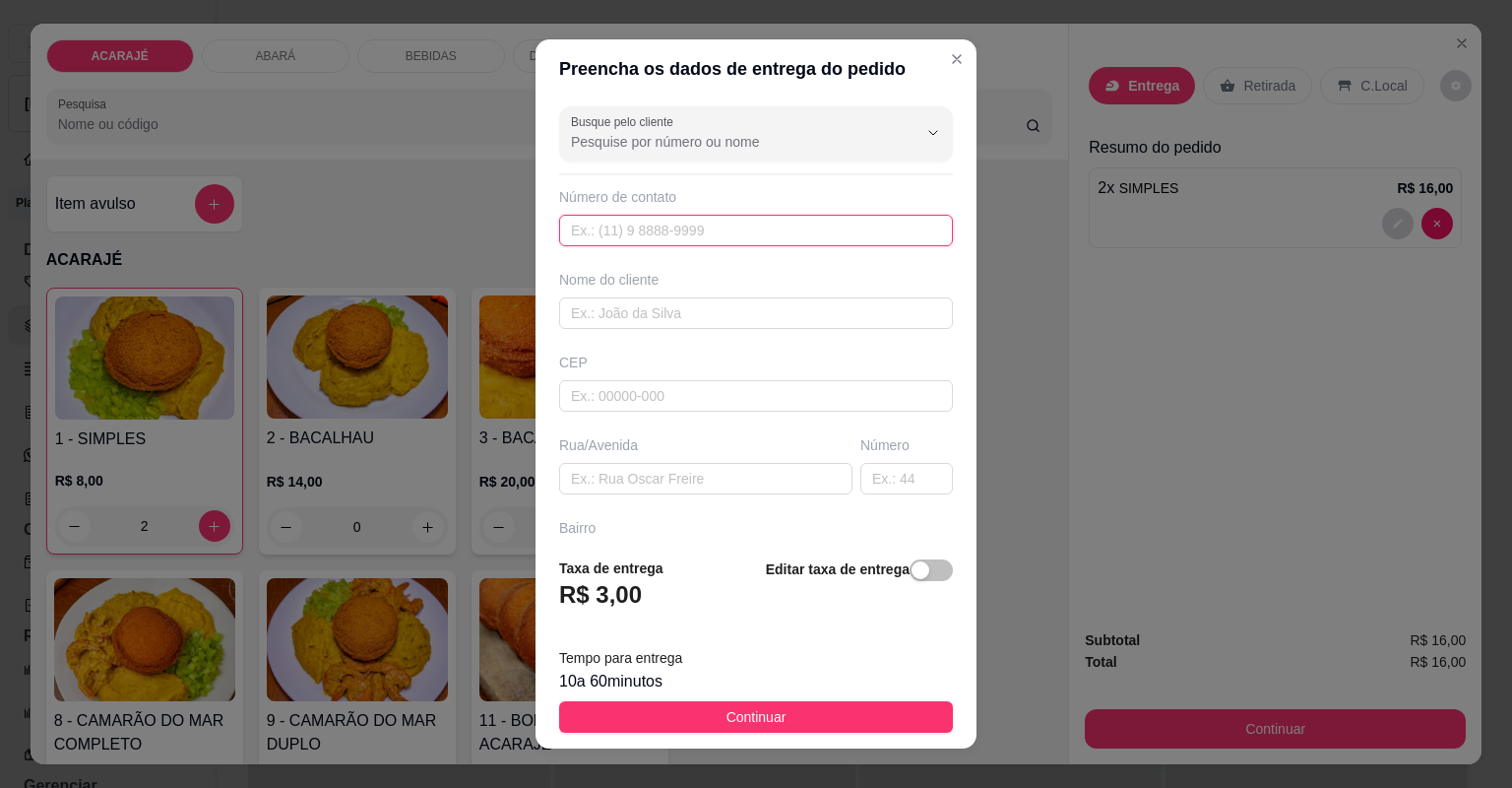 click at bounding box center [756, 230] 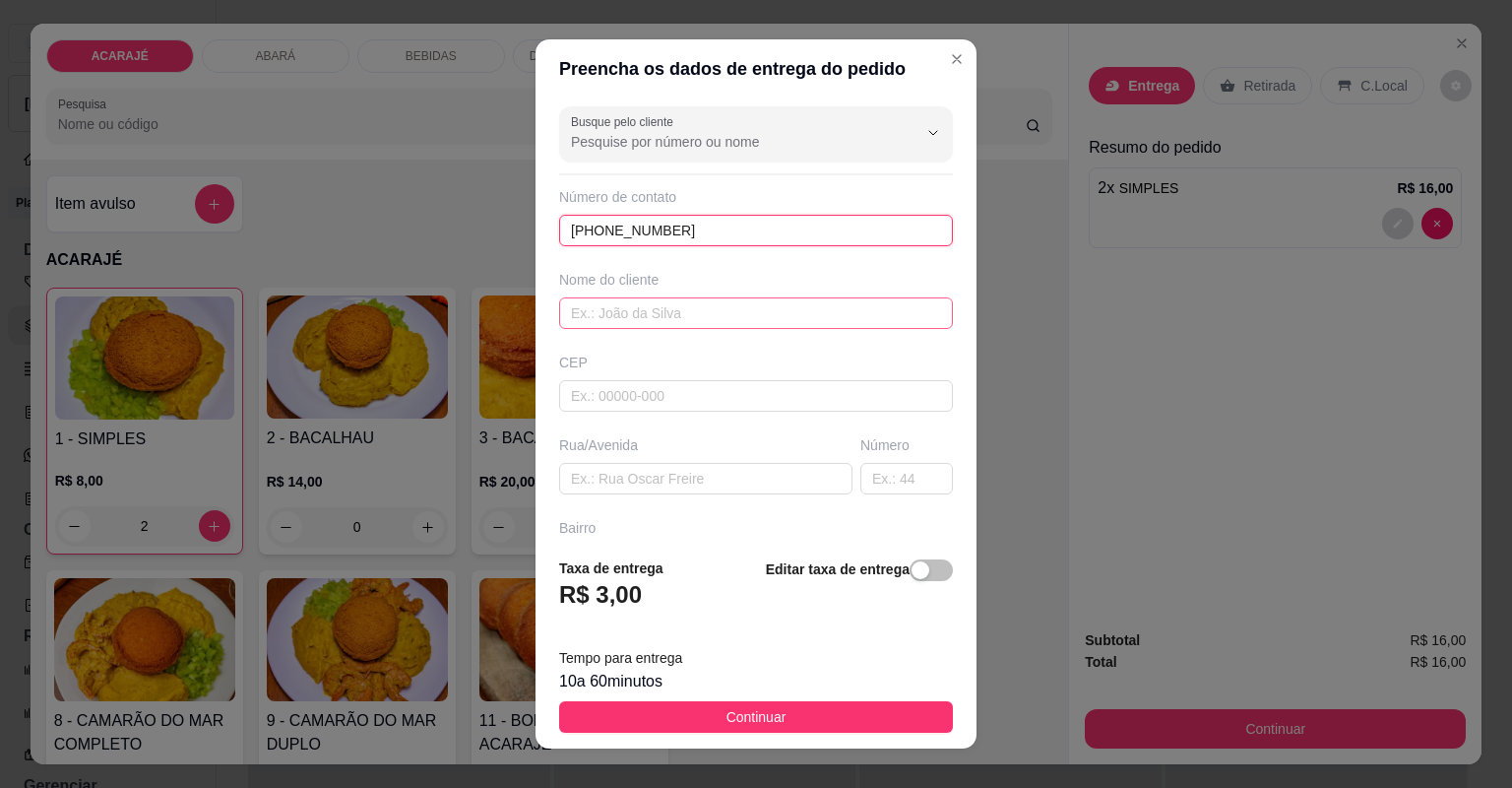 type on "[PHONE_NUMBER]" 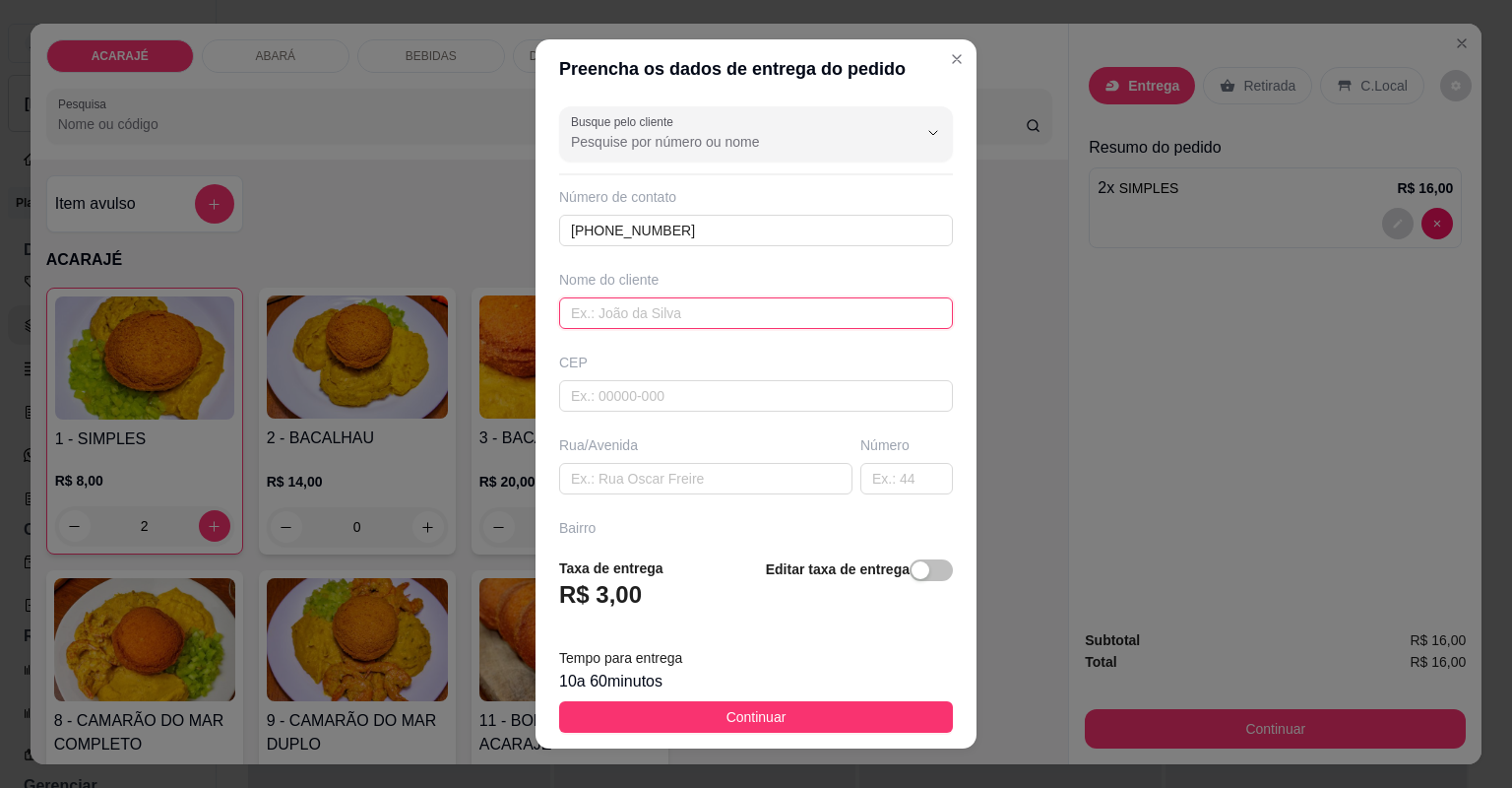 click at bounding box center [756, 313] 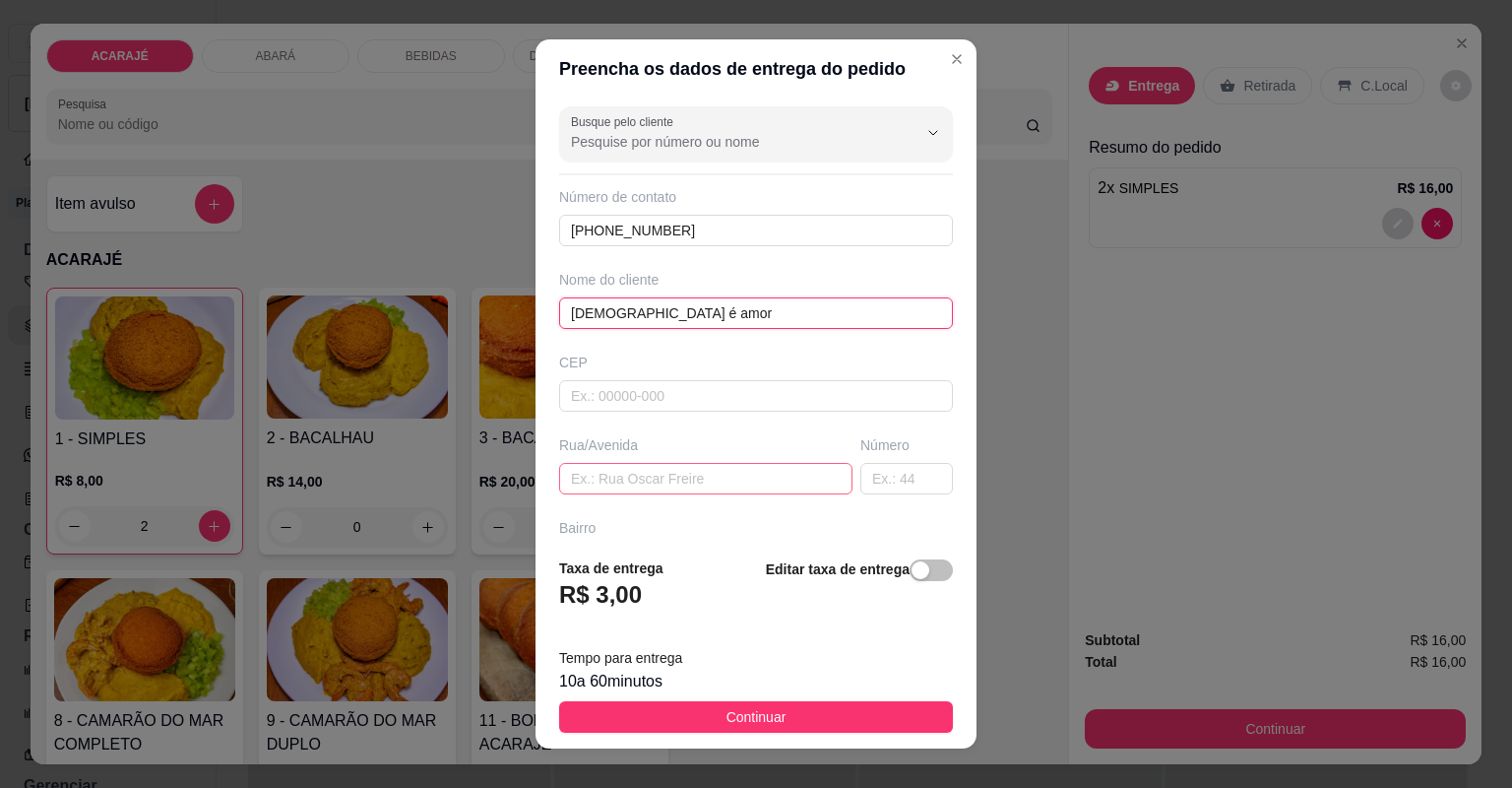 type on "[DEMOGRAPHIC_DATA] é amor" 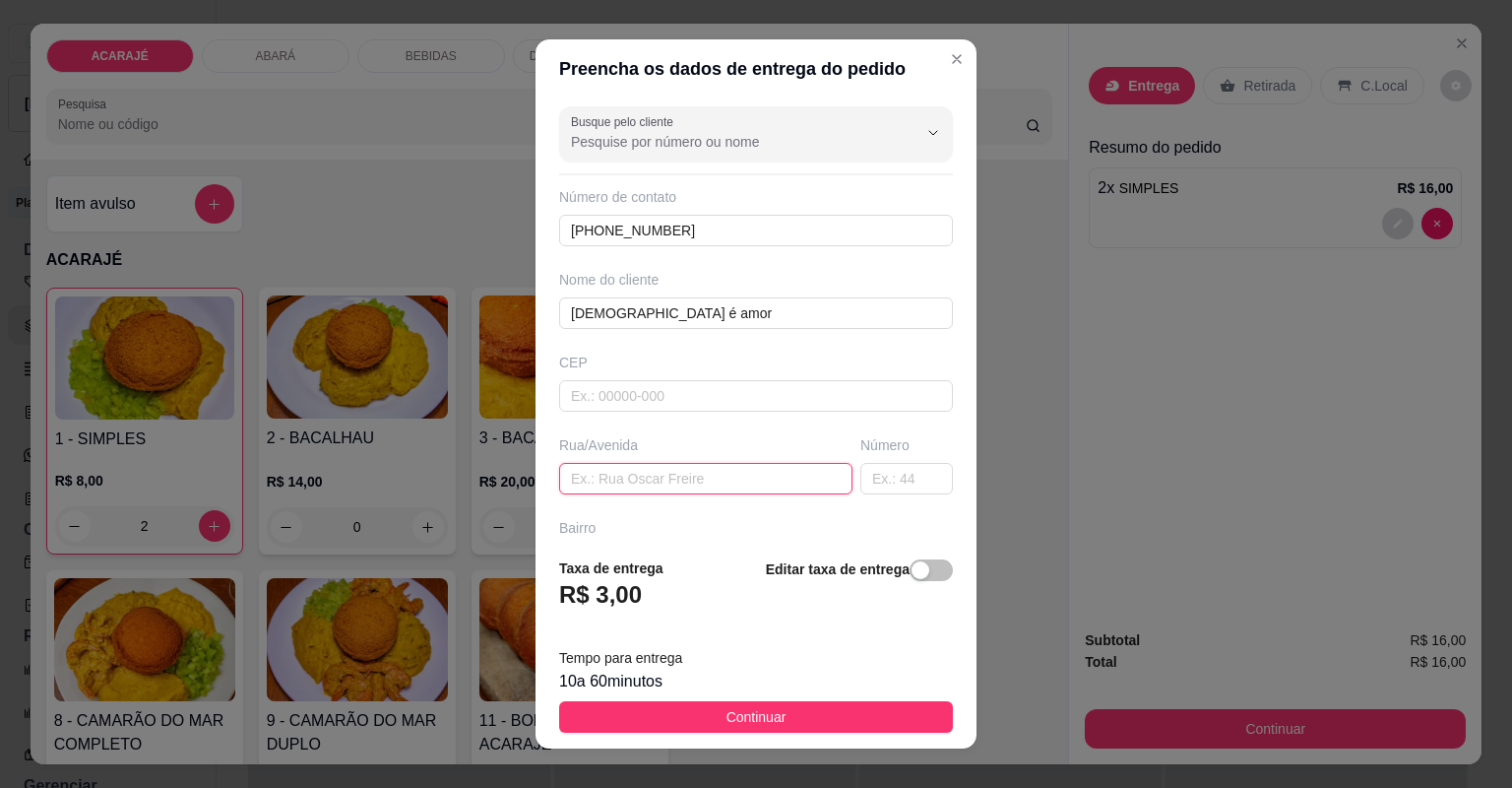 click at bounding box center [706, 479] 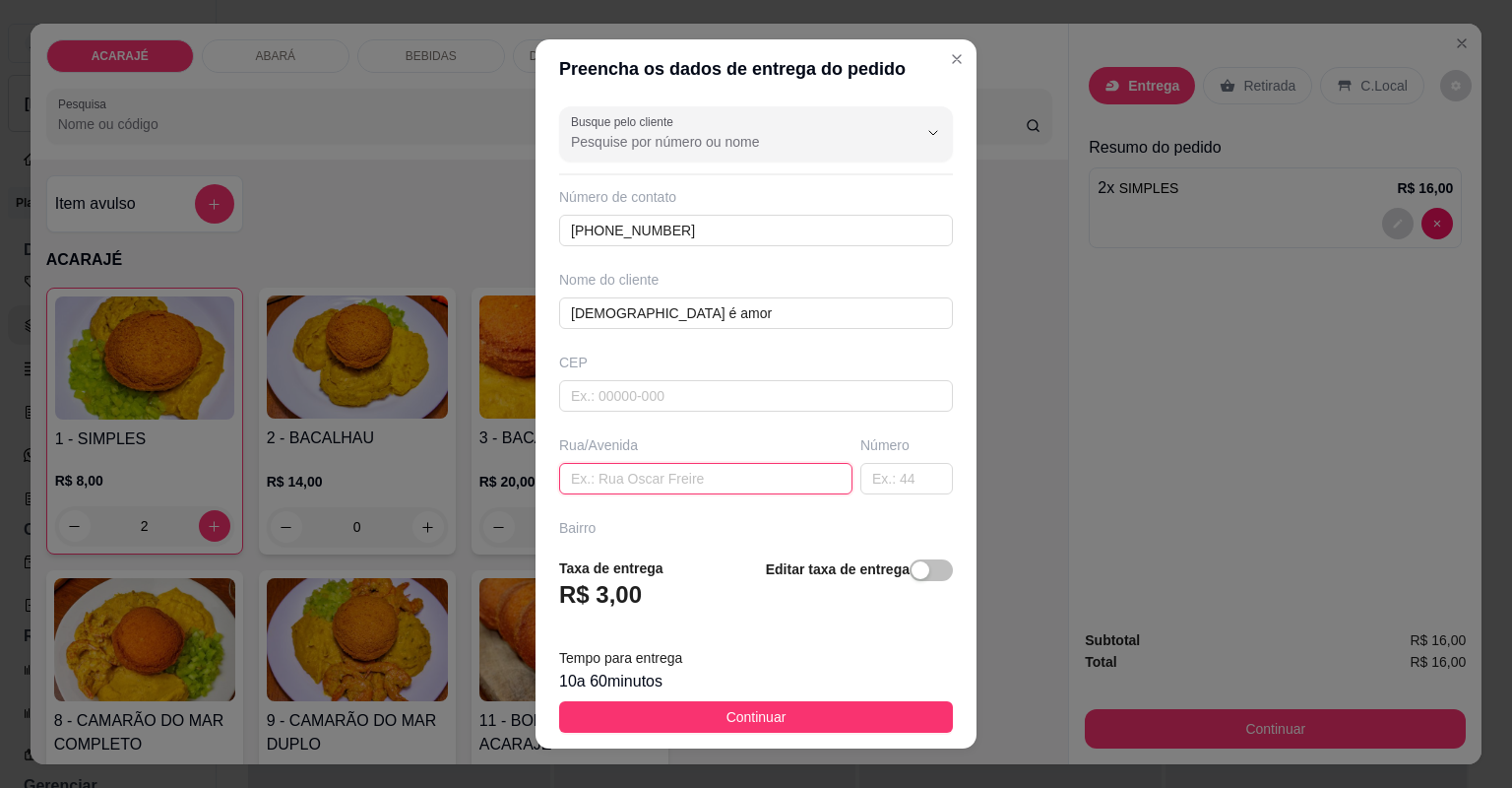 paste on "Na subida de sítio  show" 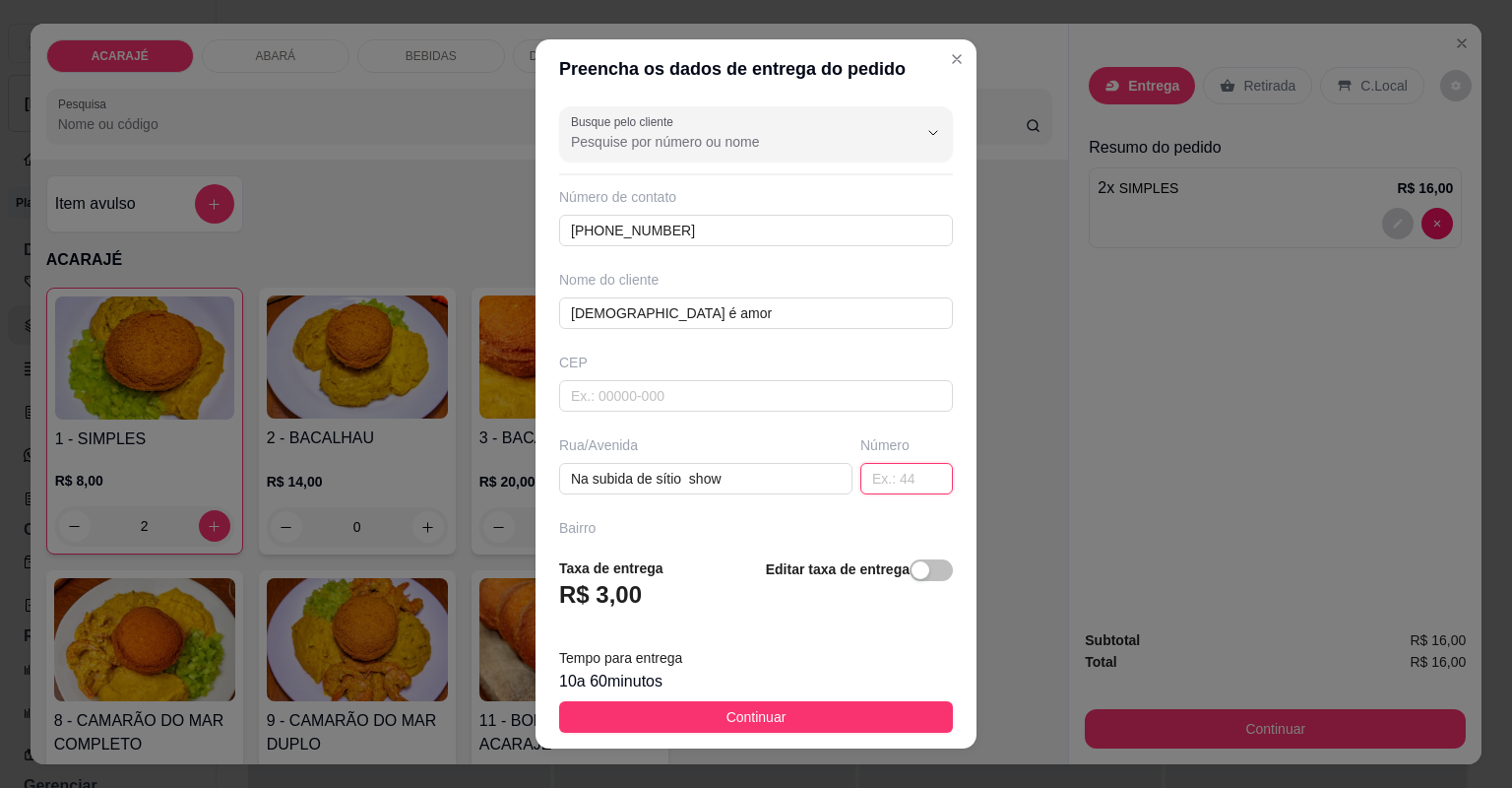 click at bounding box center (907, 479) 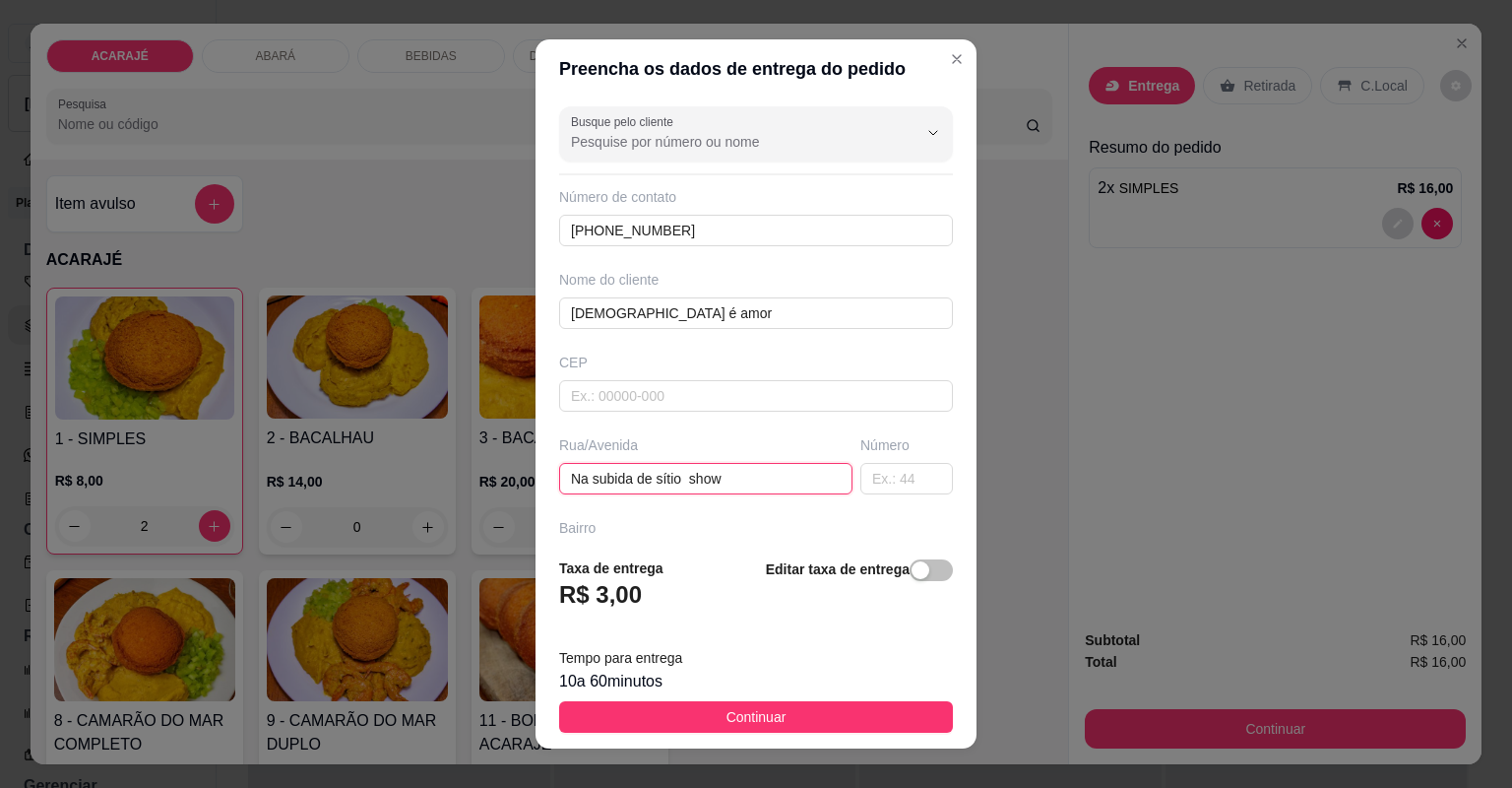 click on "Na subida de sítio  show" at bounding box center [706, 479] 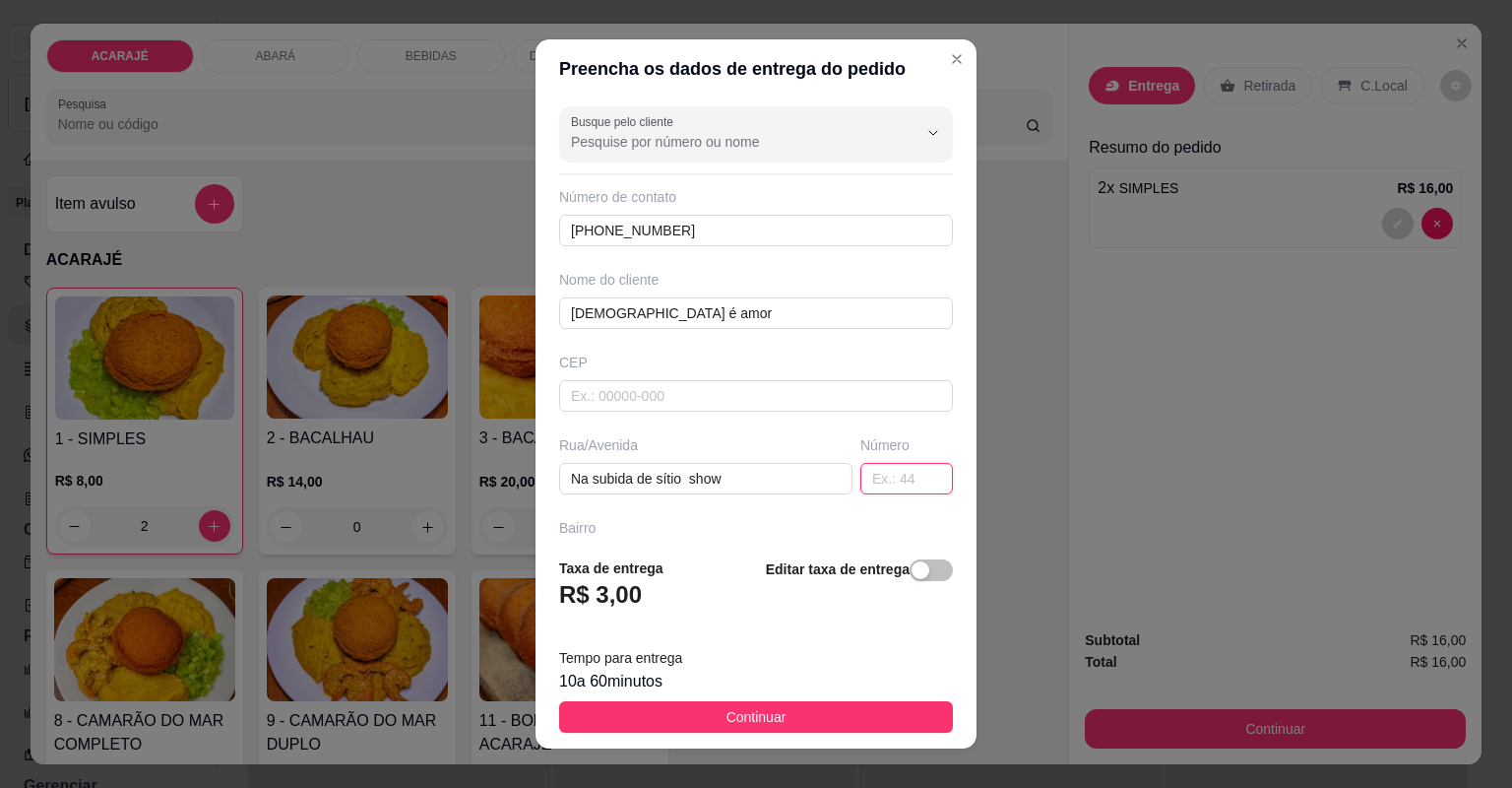 click at bounding box center [907, 479] 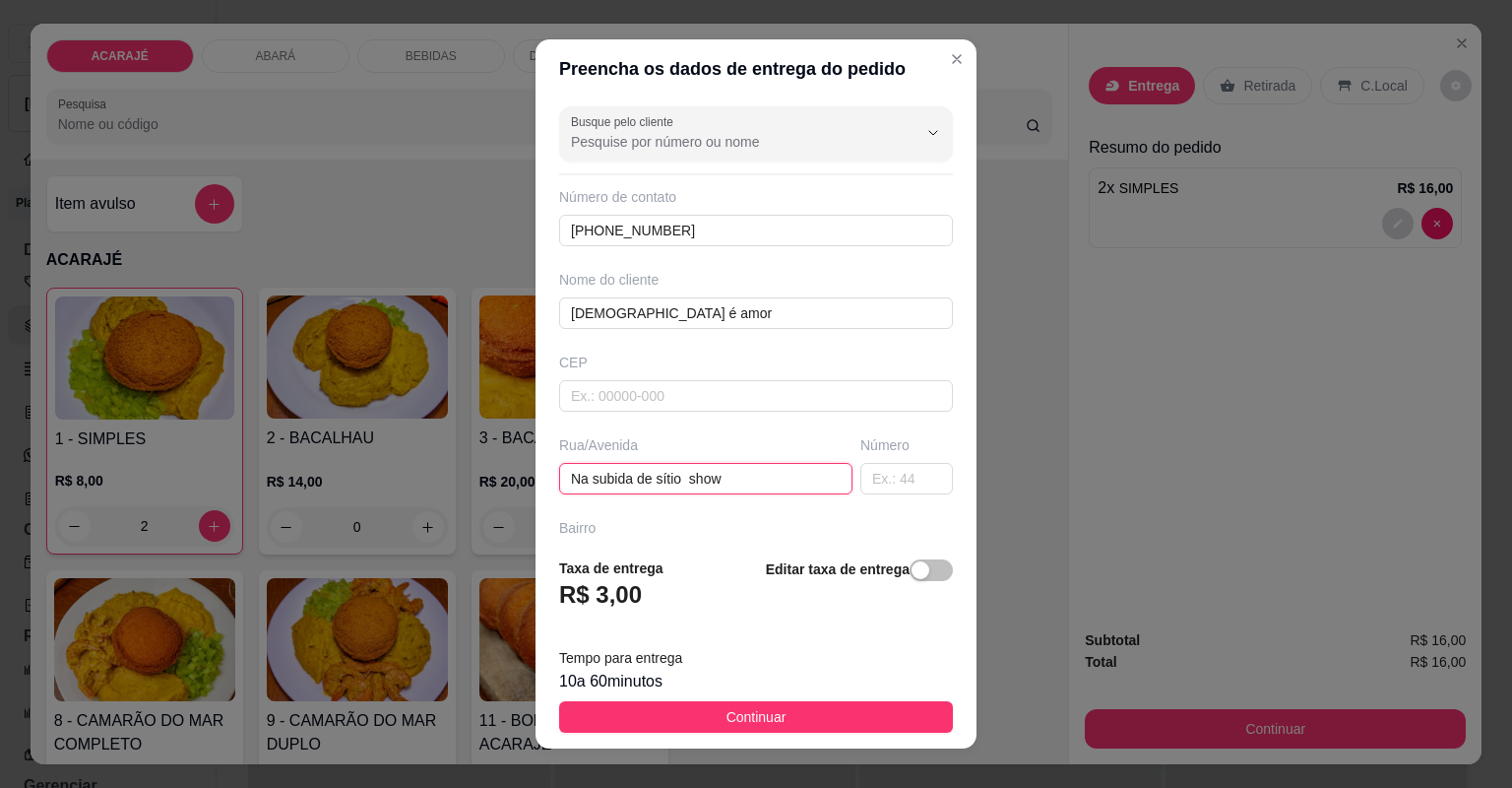 drag, startPoint x: 763, startPoint y: 472, endPoint x: 721, endPoint y: 472, distance: 42 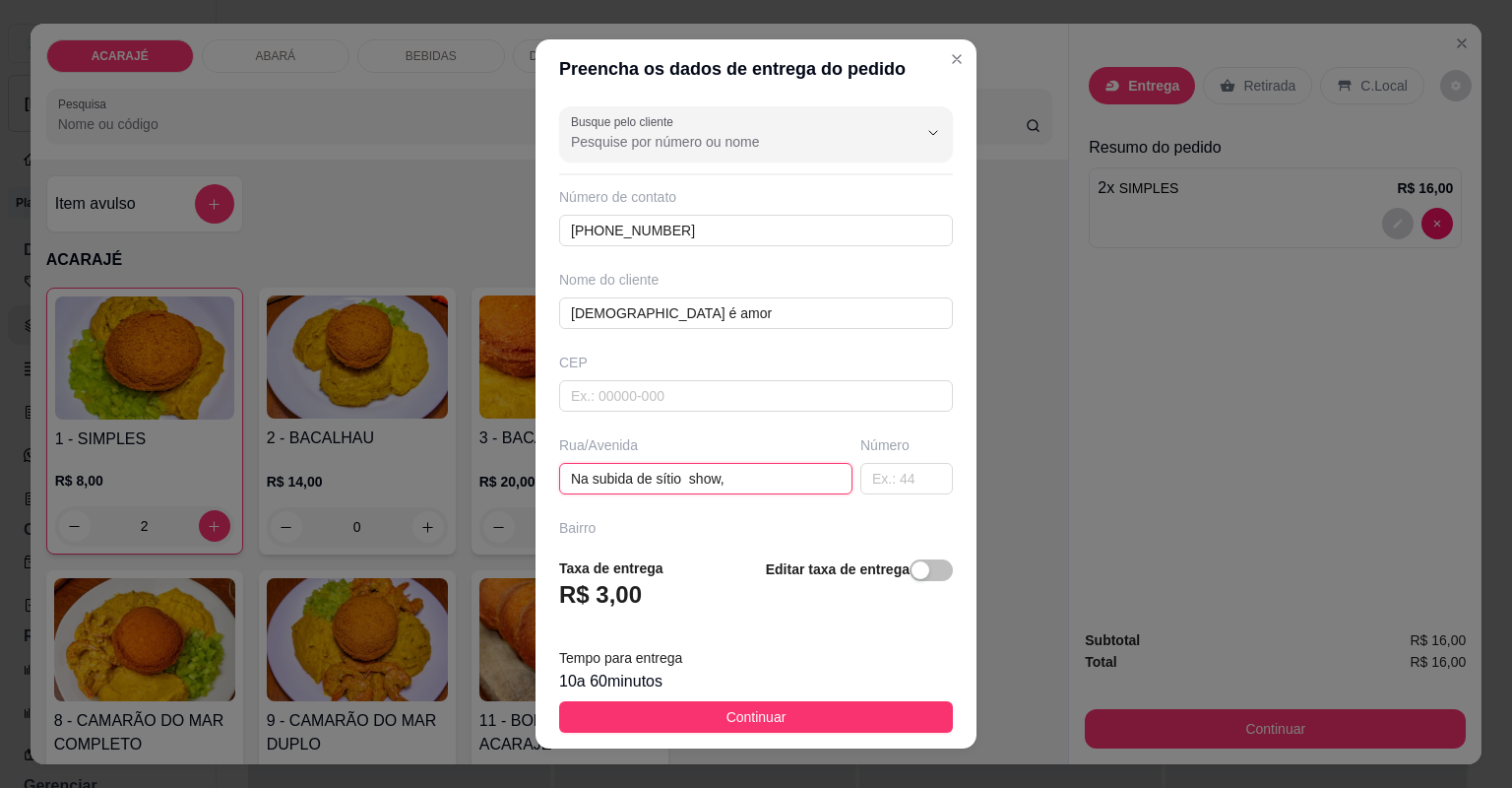 paste on "Em frente o bar de auria" 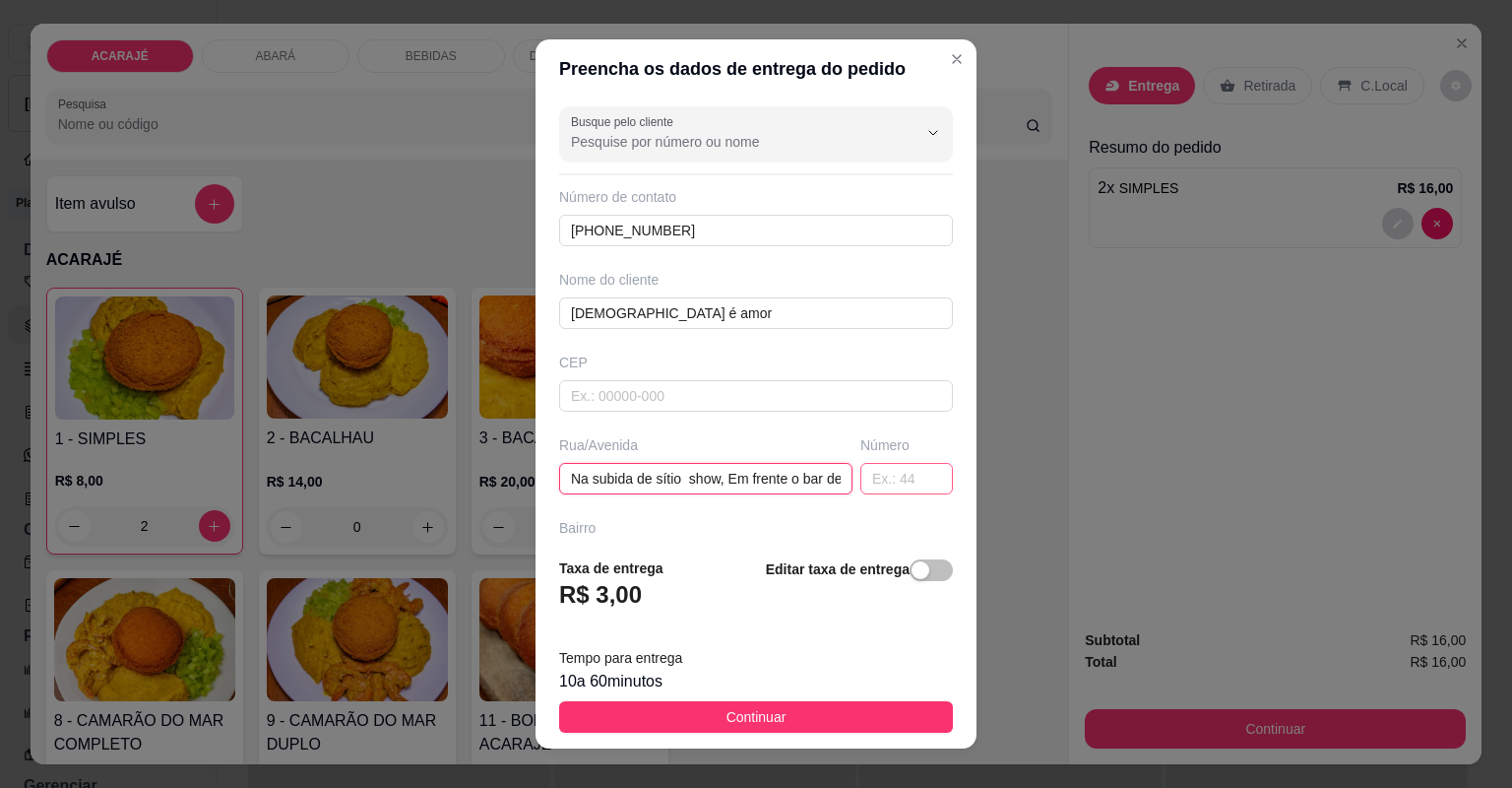 type on "Na subida de sítio  show, Em frente o bar de auria" 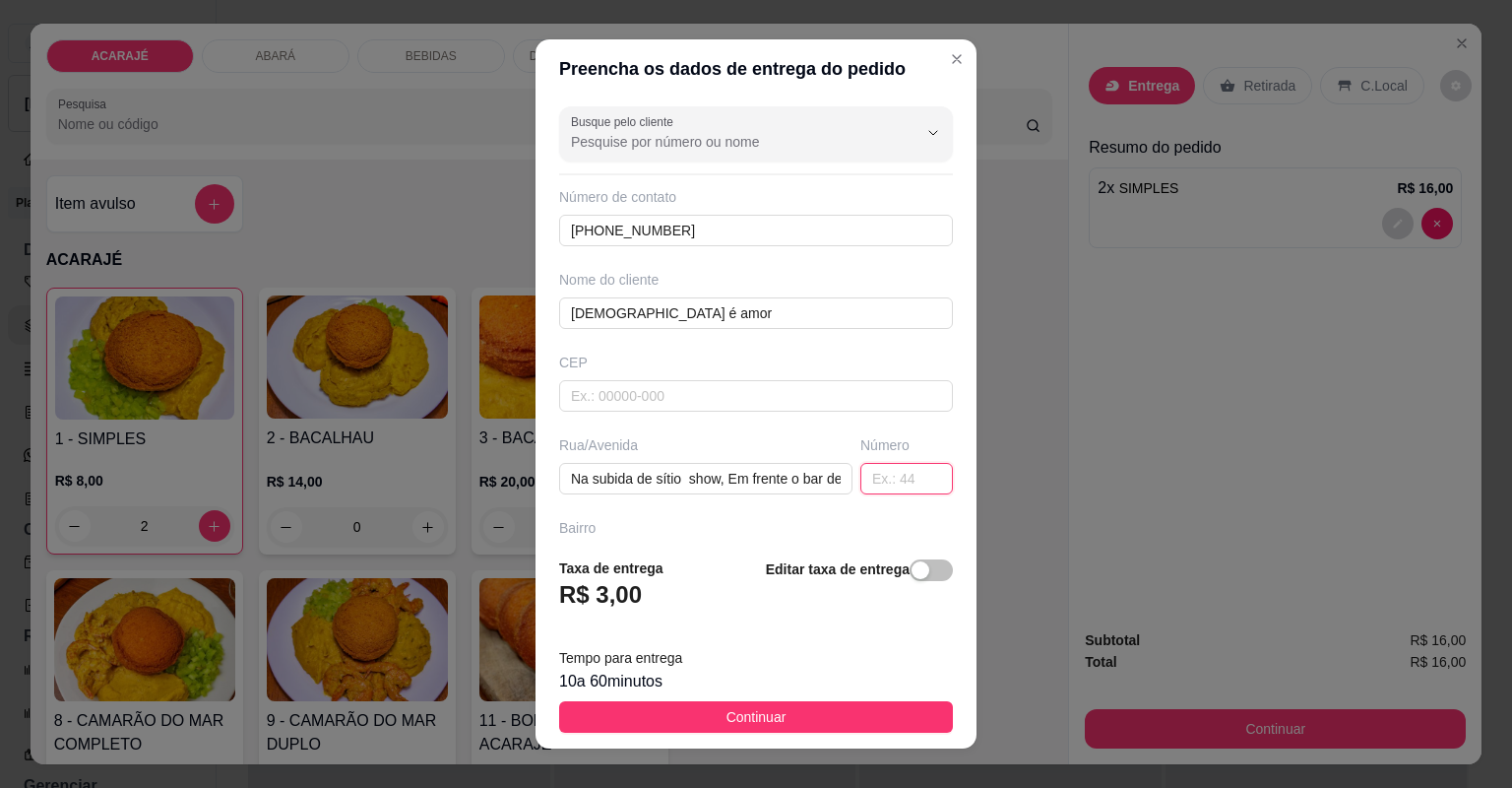 click at bounding box center [907, 479] 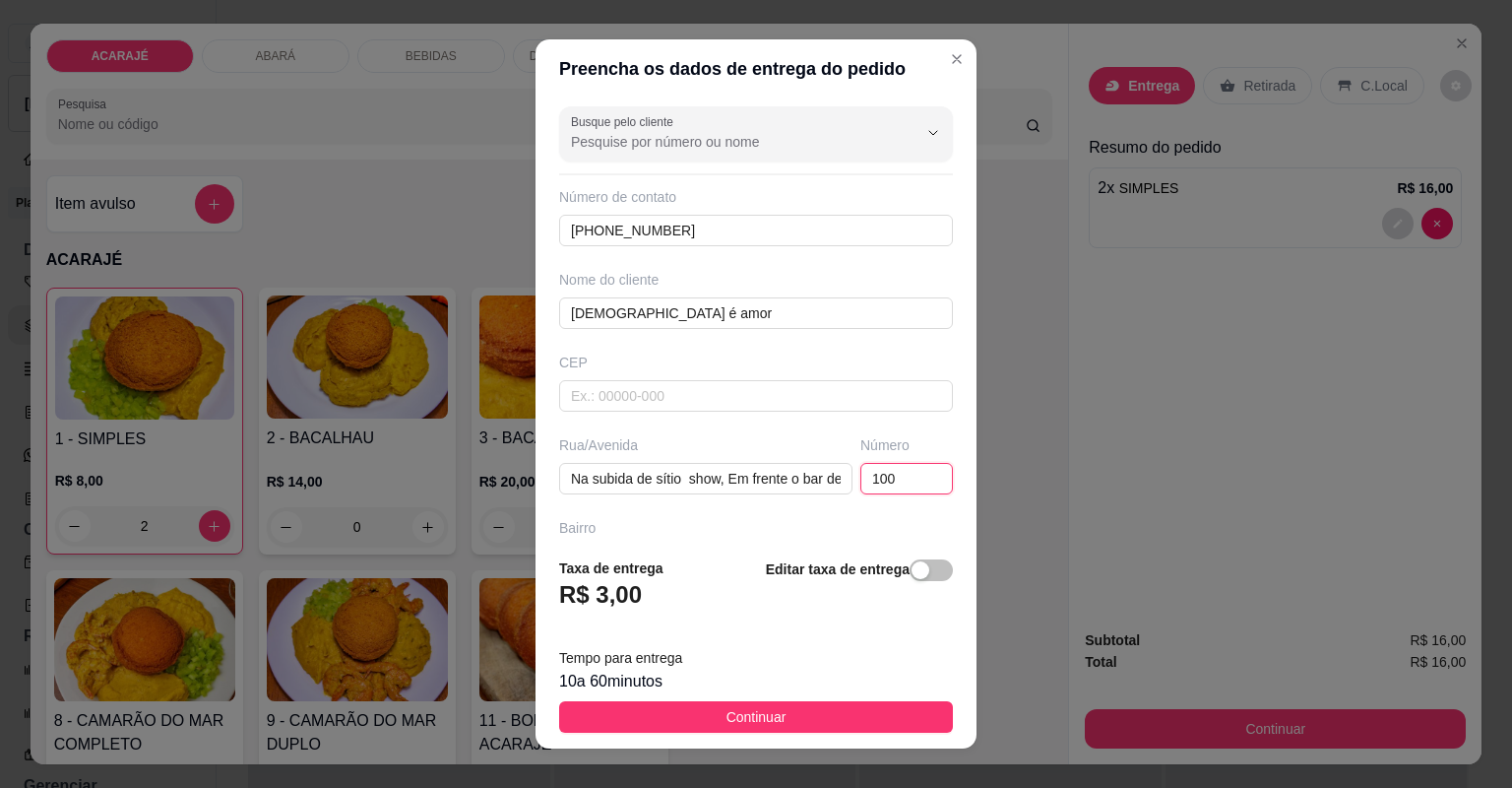type on "100" 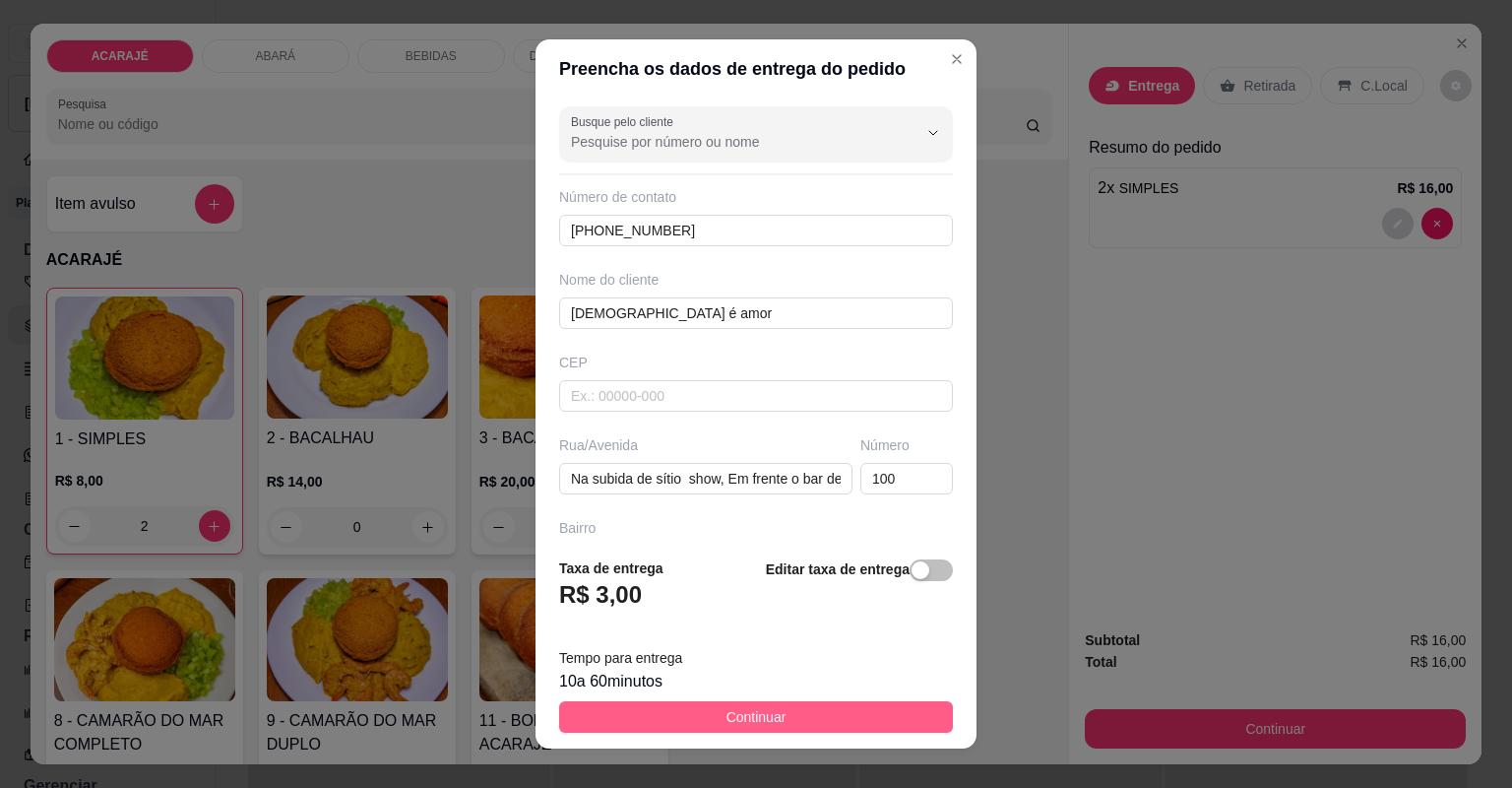click on "Continuar" at bounding box center (756, 717) 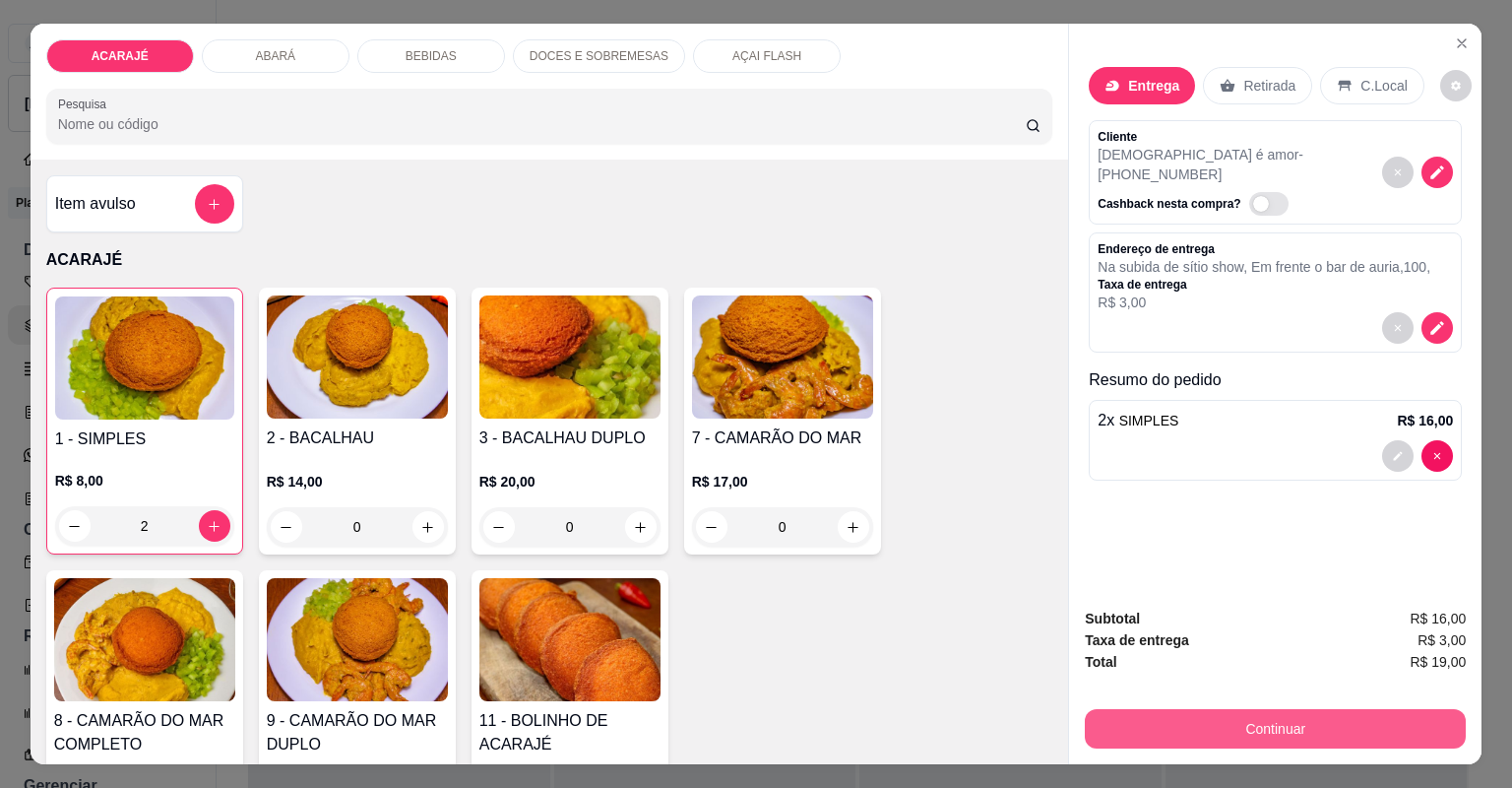 click on "Continuar" at bounding box center (1275, 729) 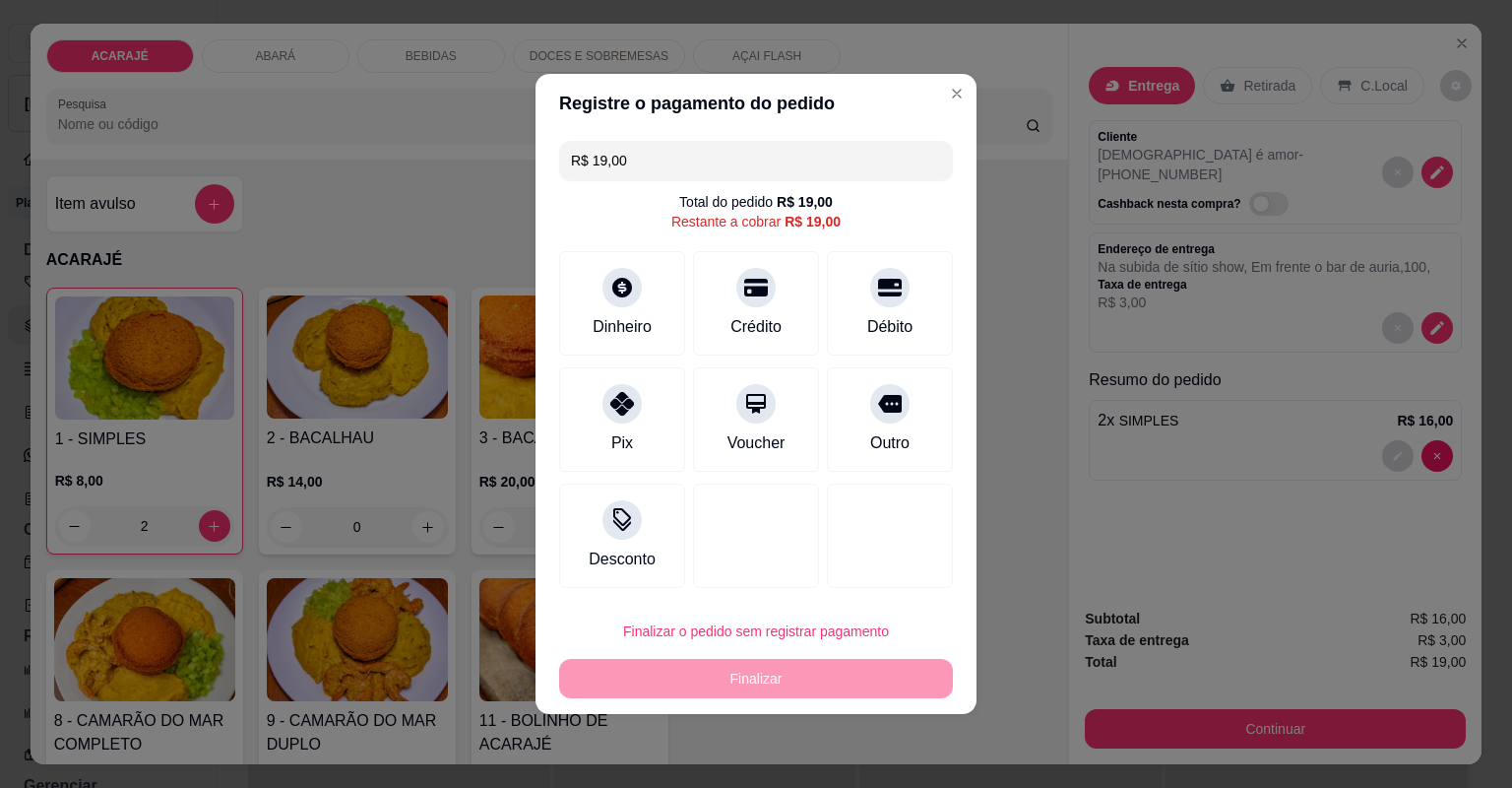 click on "Outro" at bounding box center [890, 443] 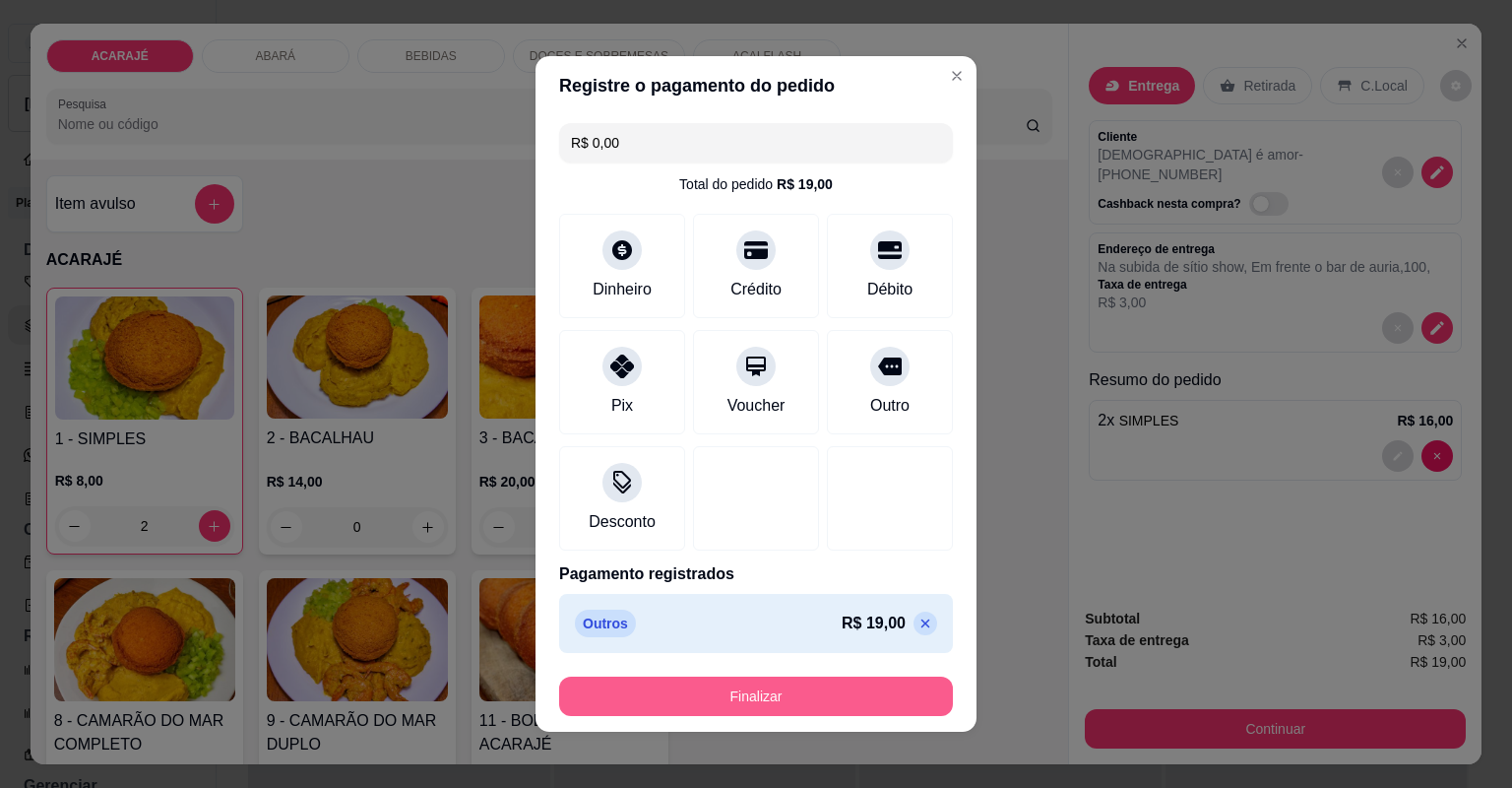 click on "Finalizar" at bounding box center (756, 696) 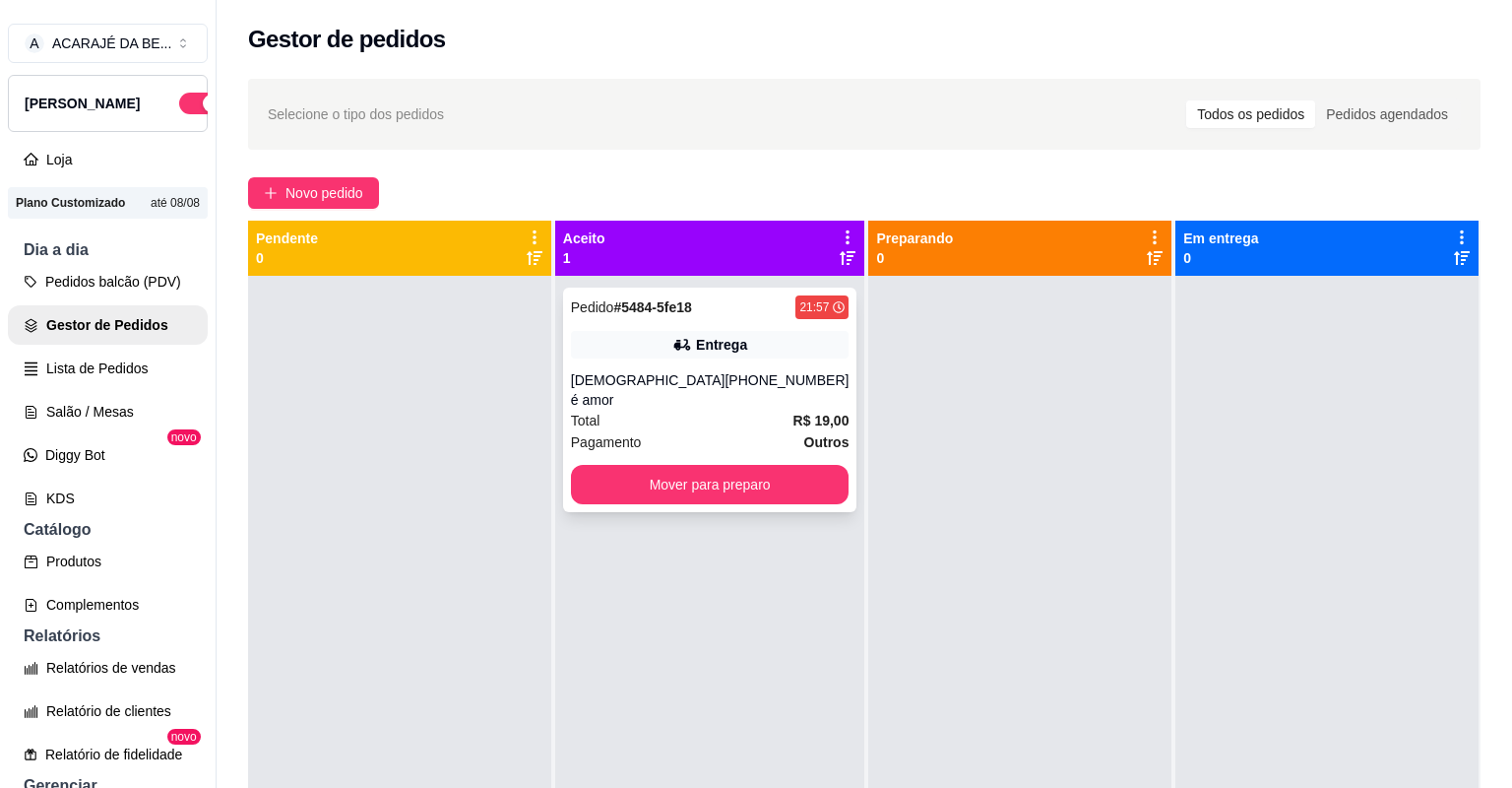 click on "Pagamento Outros" at bounding box center (710, 442) 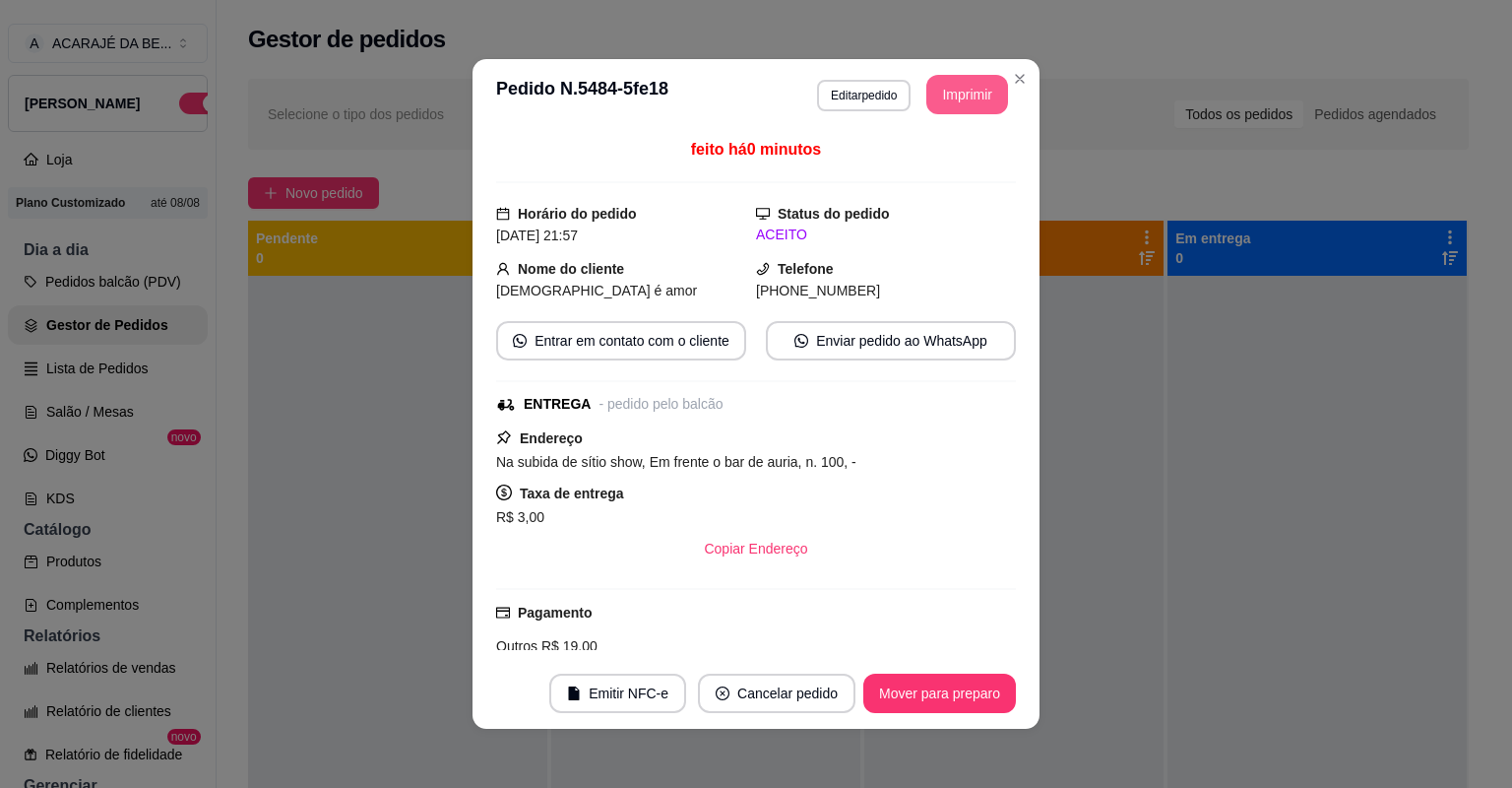 click on "Imprimir" at bounding box center (967, 95) 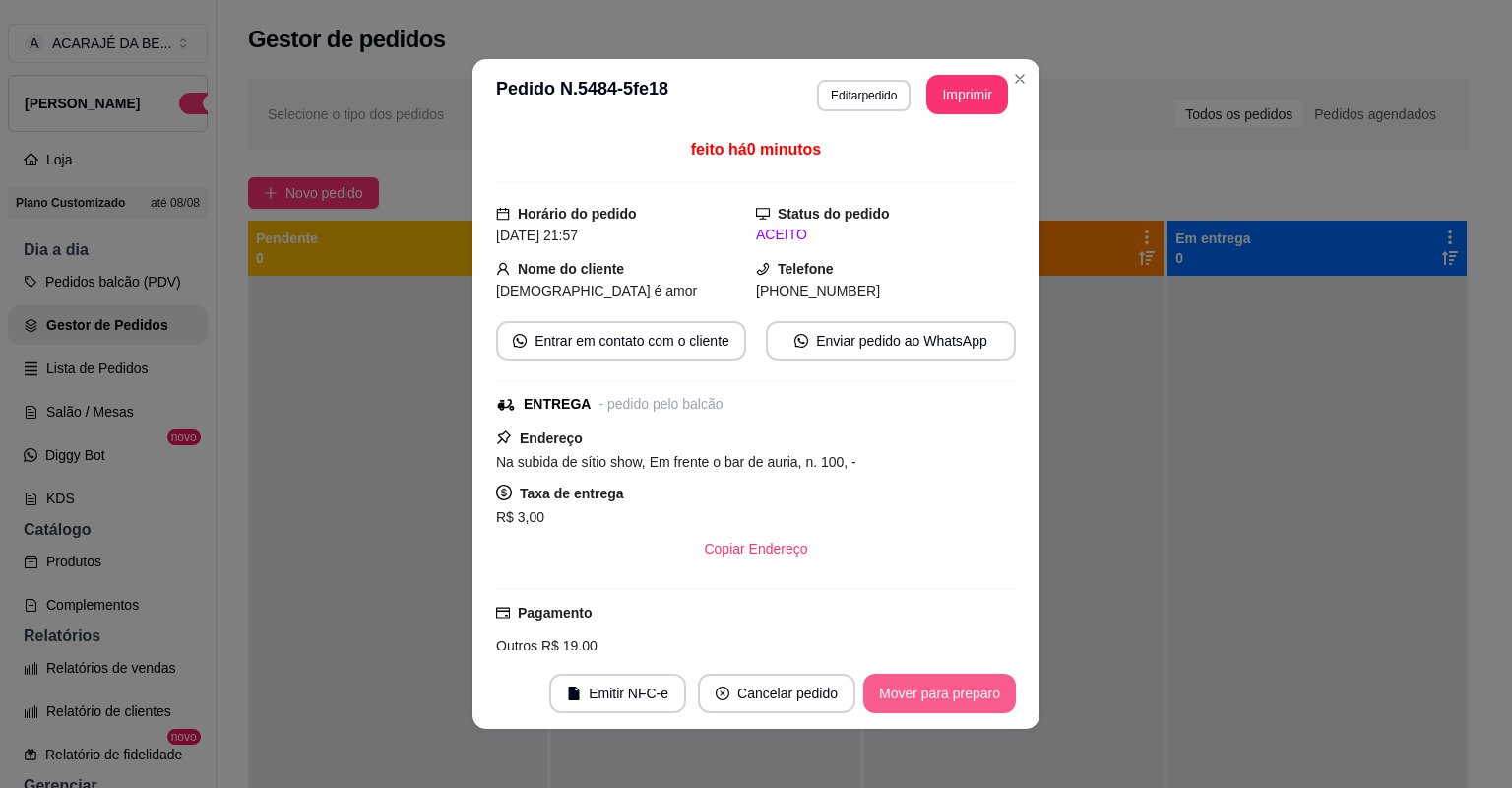 click on "Mover para preparo" at bounding box center [939, 693] 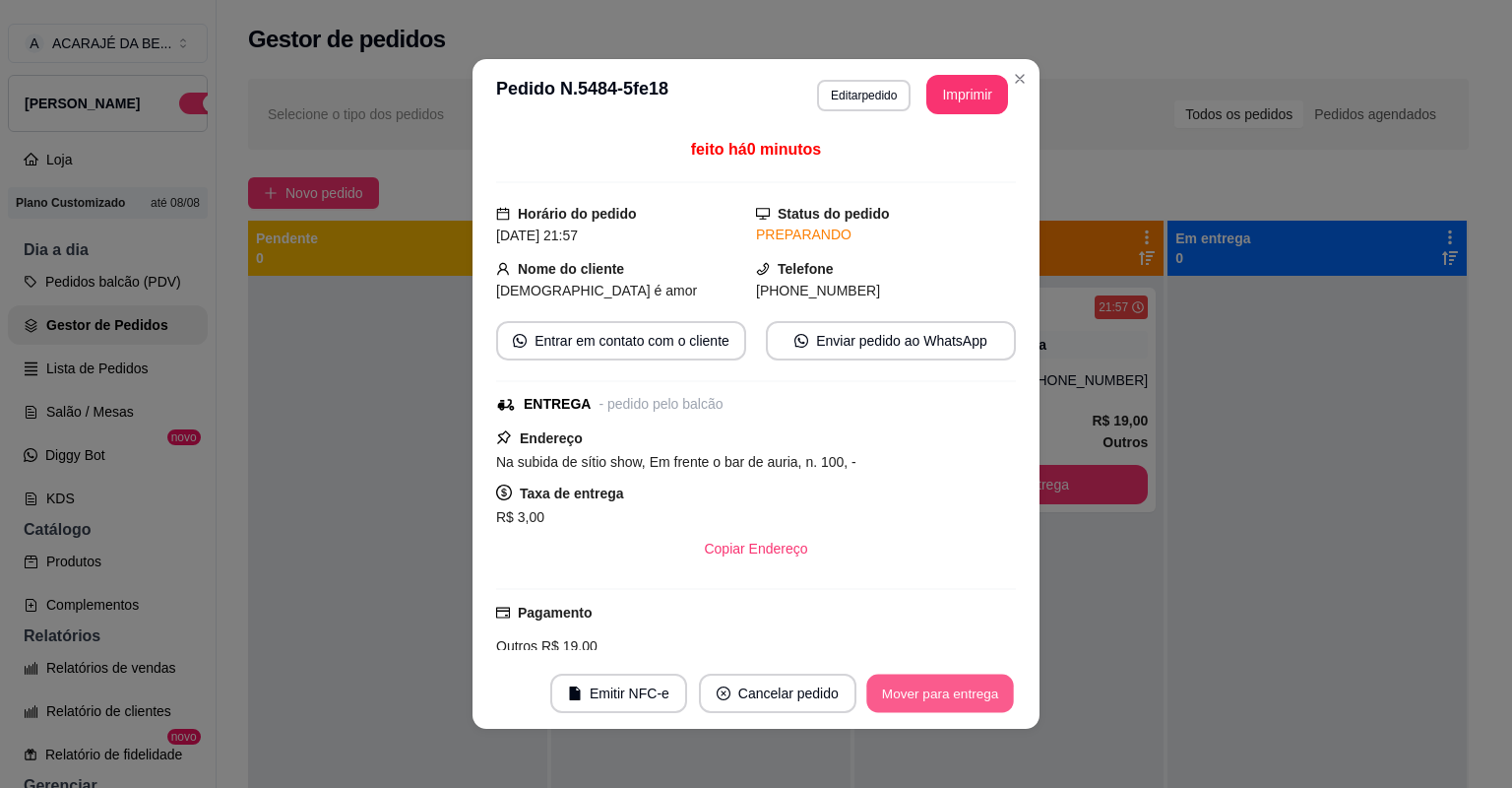 click on "Mover para entrega" at bounding box center (940, 693) 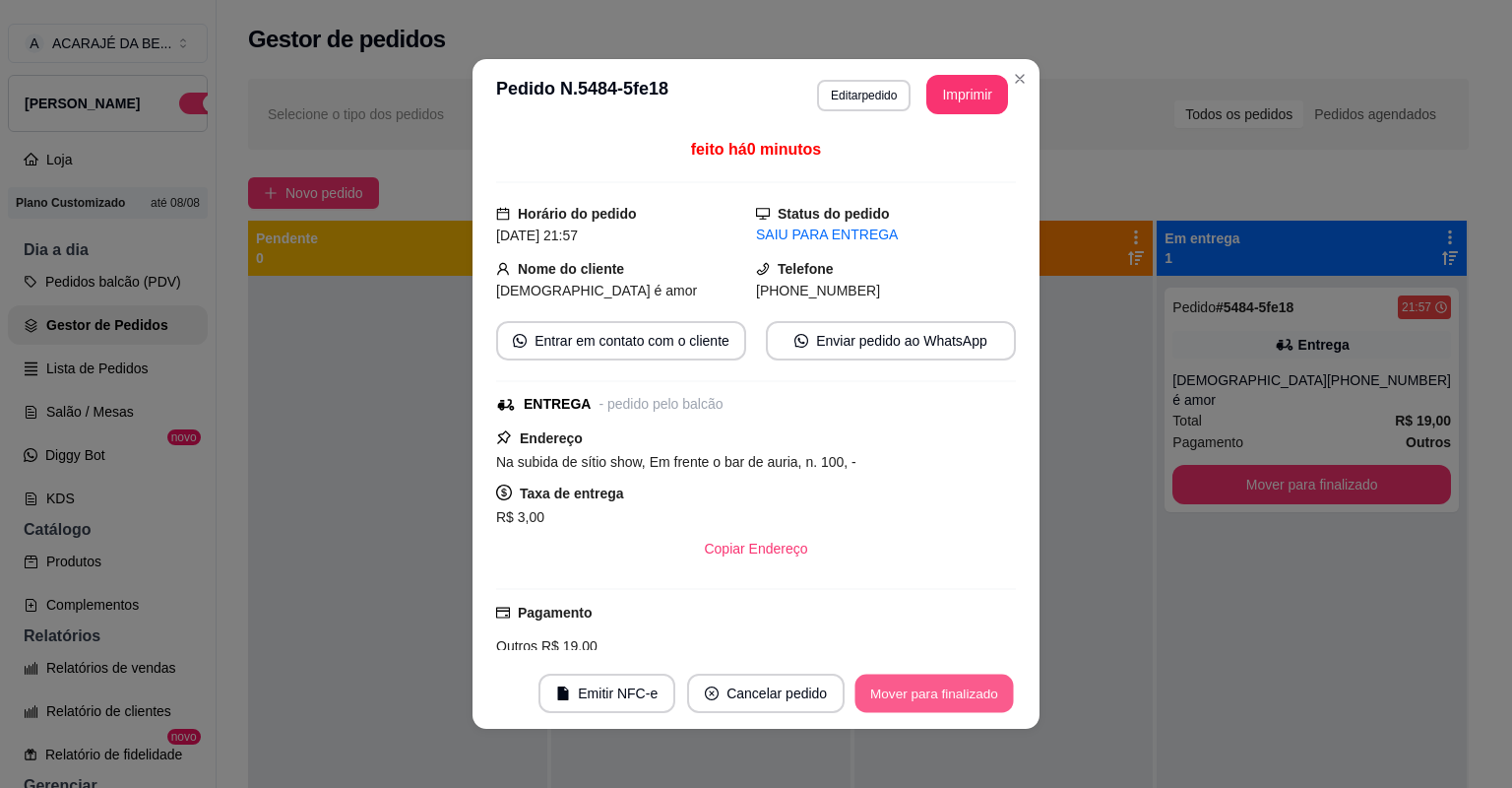 click on "Mover para finalizado" at bounding box center [934, 693] 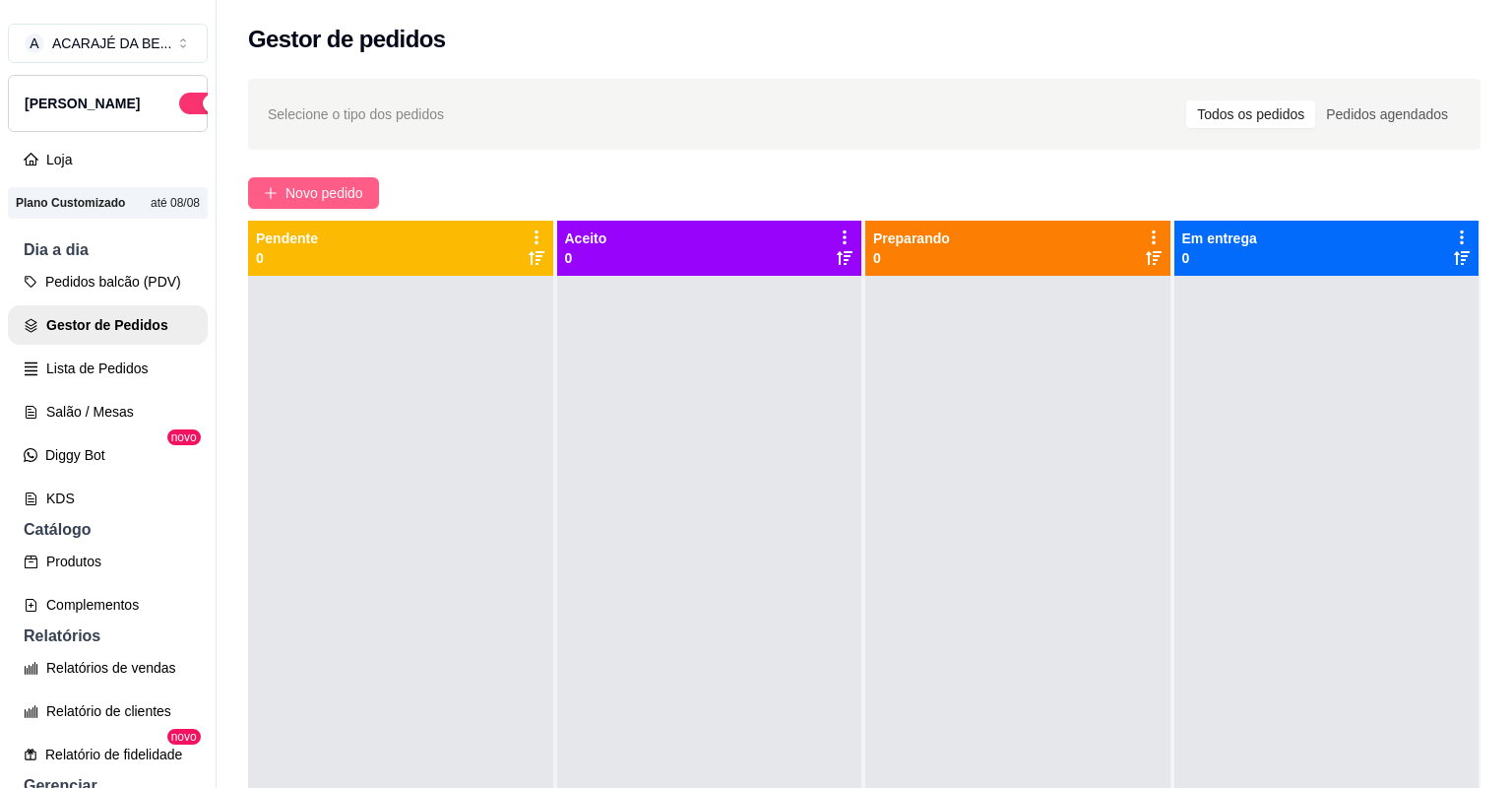 click on "Novo pedido" at bounding box center [313, 193] 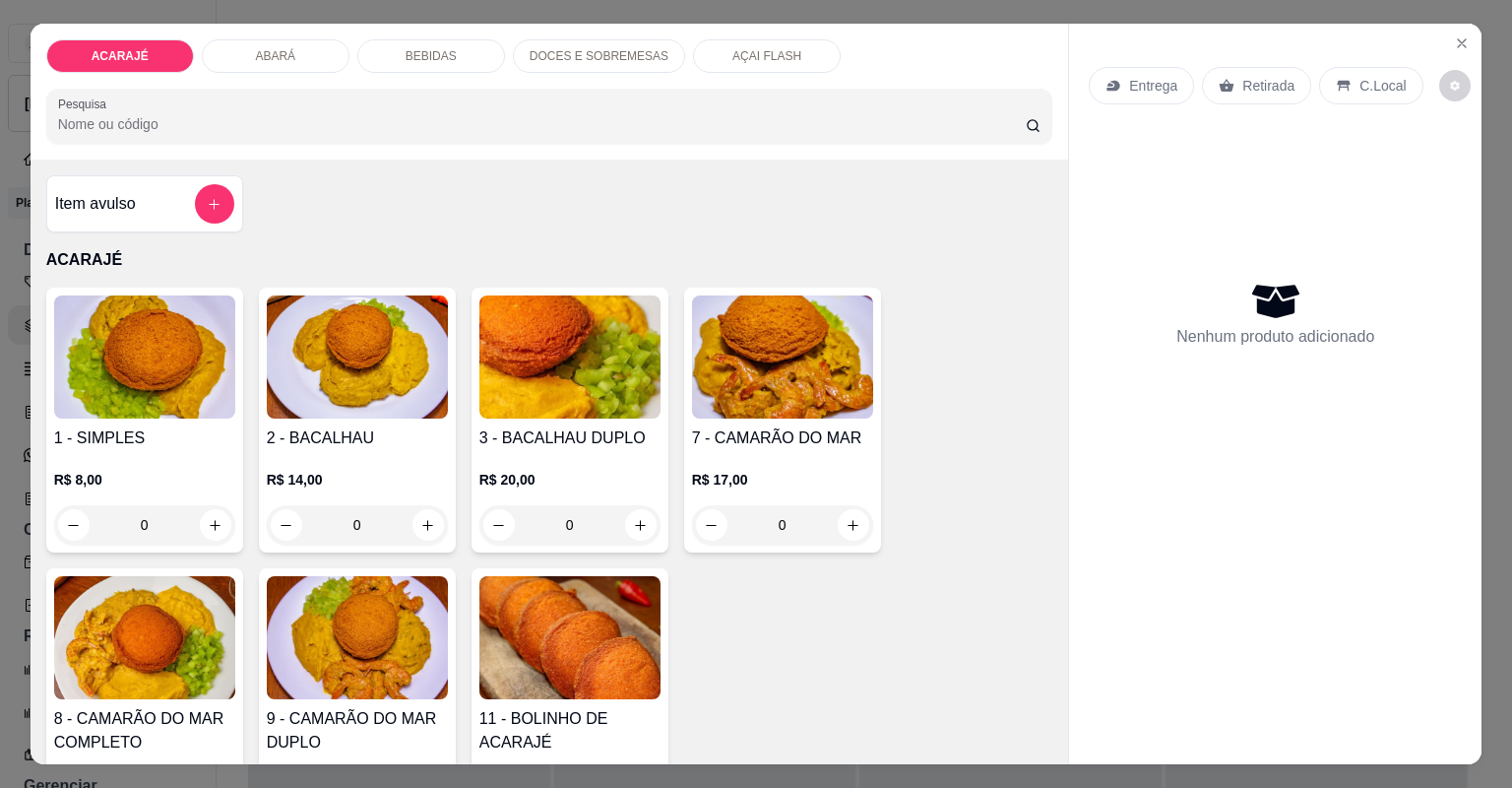 click at bounding box center (215, 1172) 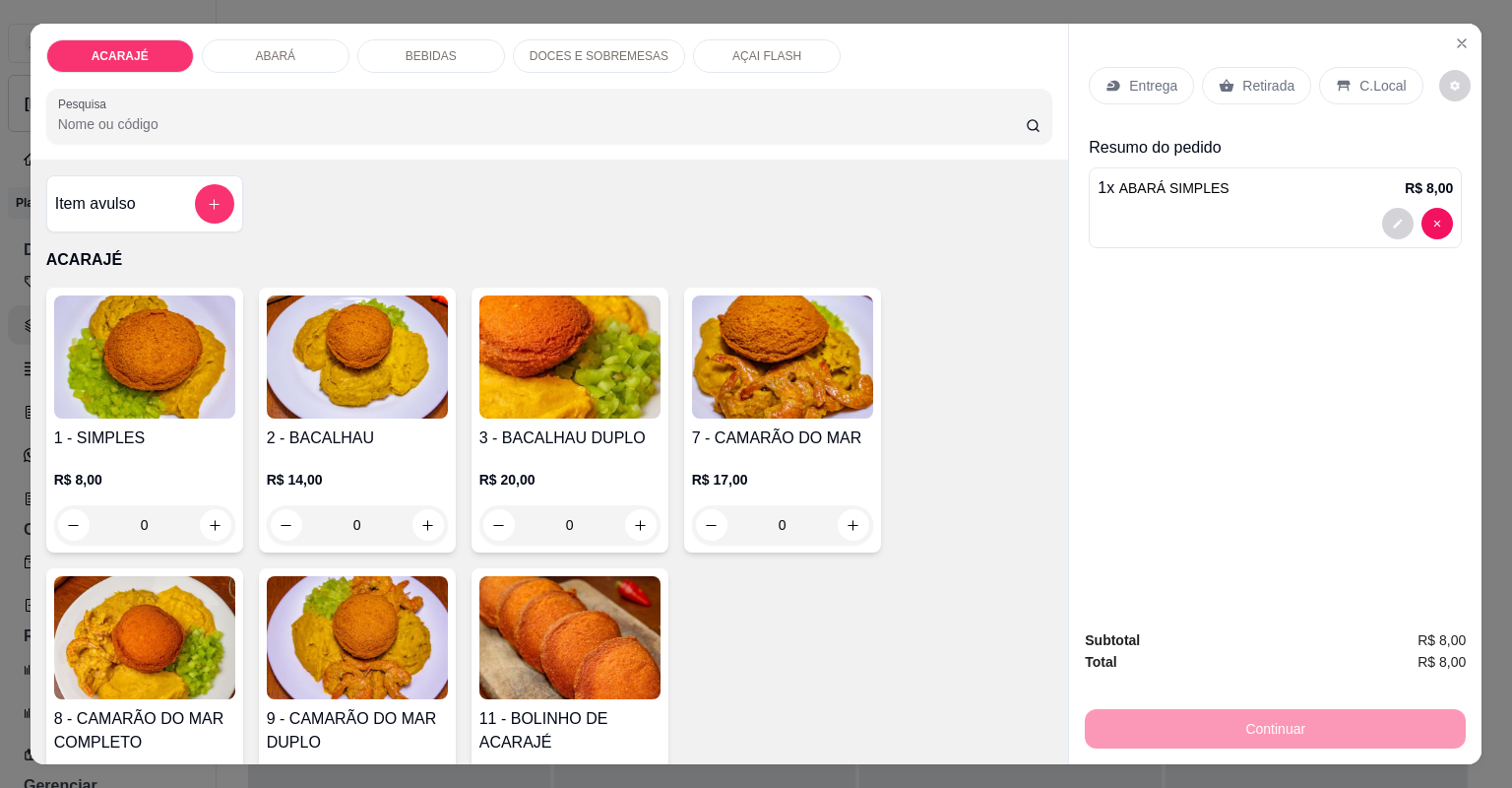 click on "Retirada" at bounding box center (1268, 86) 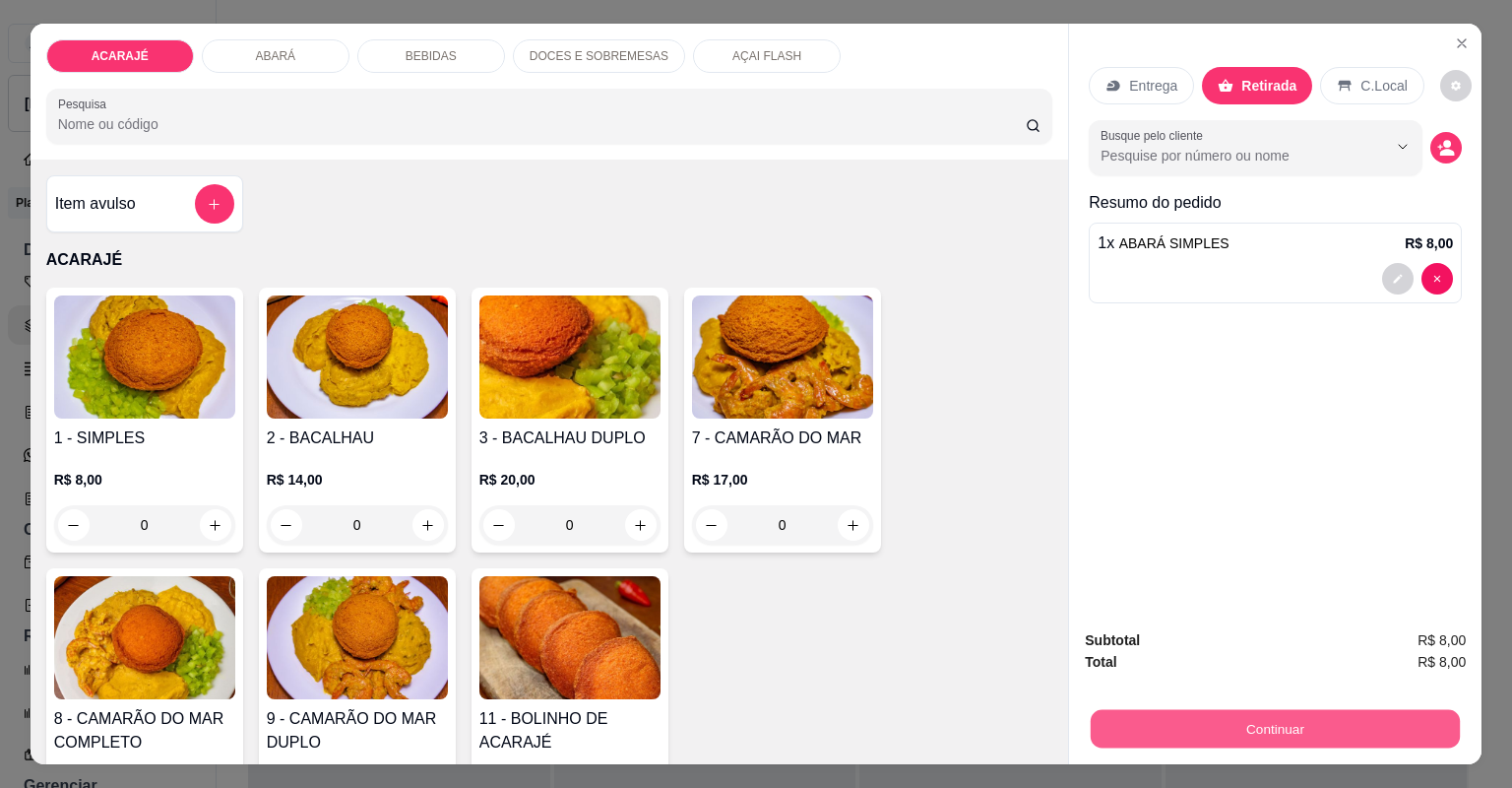 click on "Continuar" at bounding box center (1275, 729) 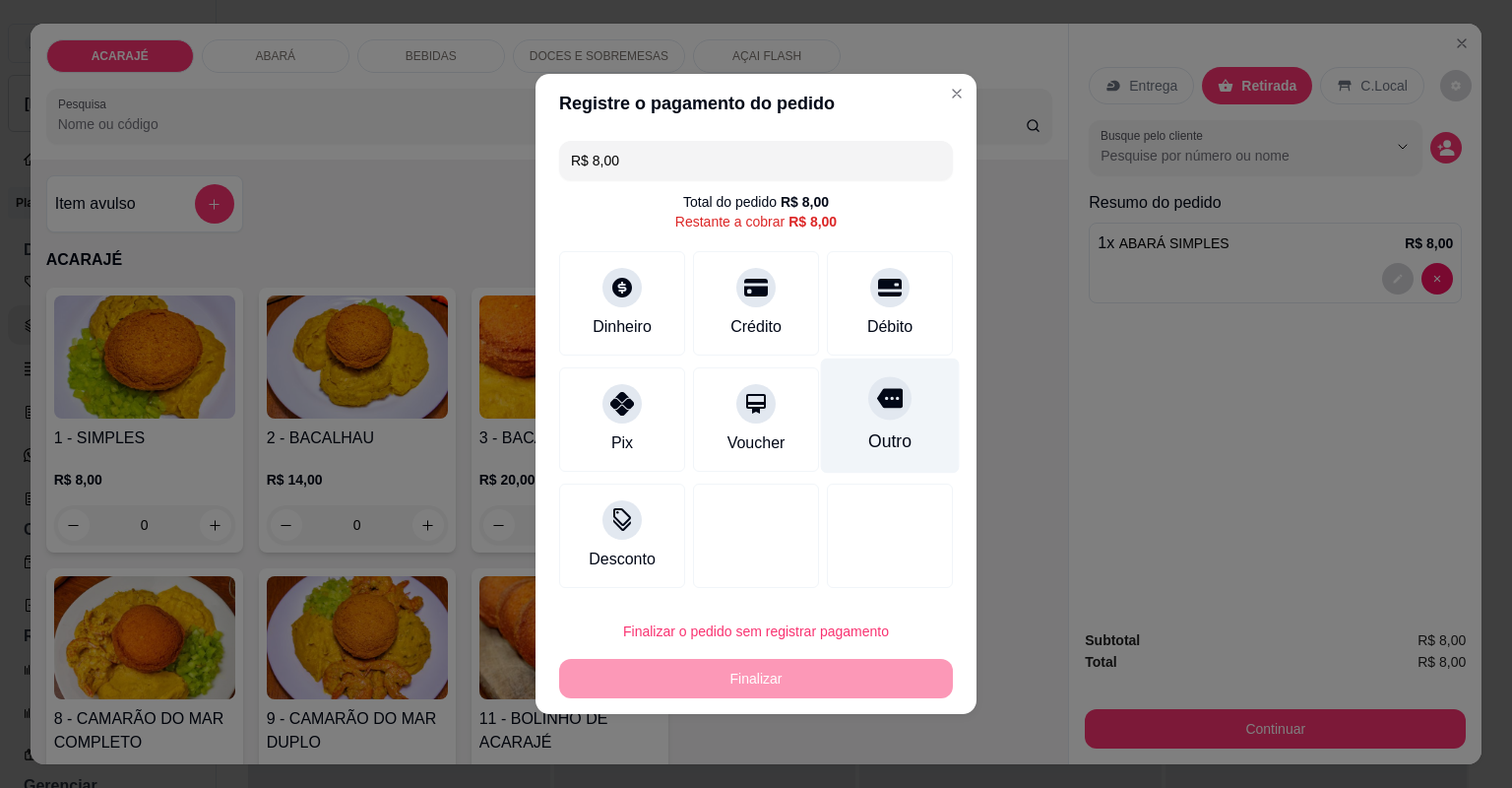 click on "Outro" at bounding box center [890, 416] 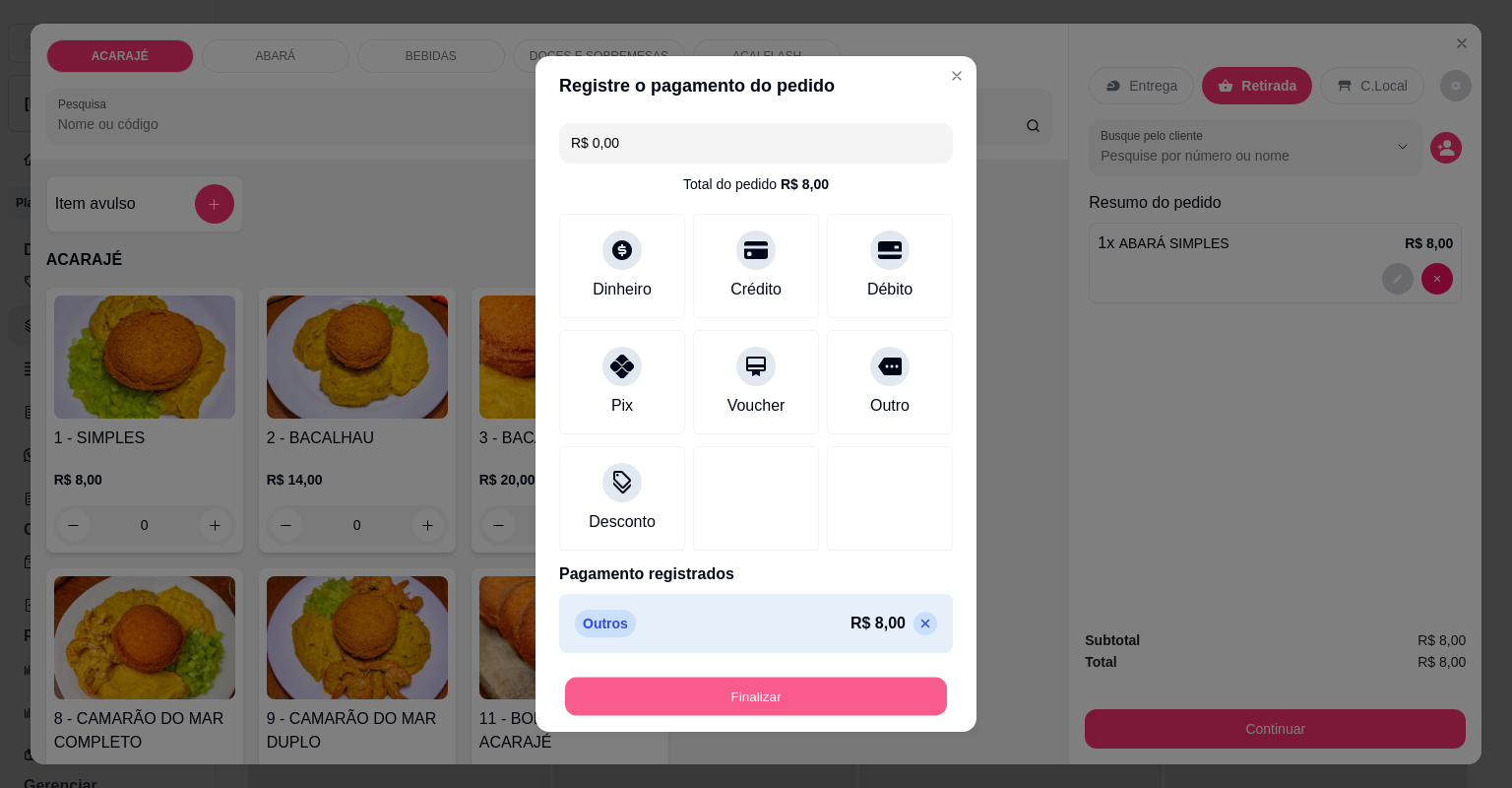 click on "Finalizar" at bounding box center [756, 696] 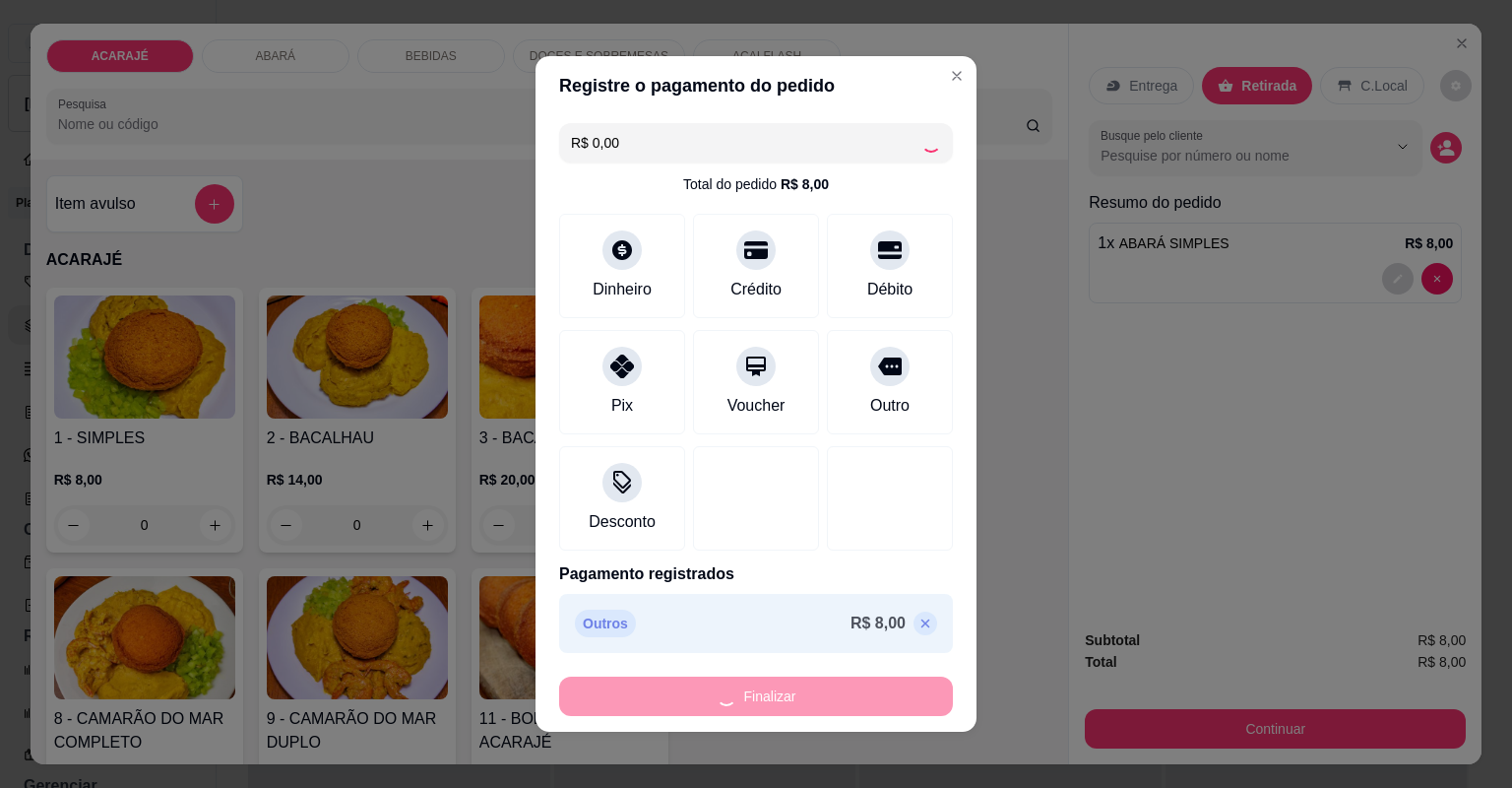 type on "0" 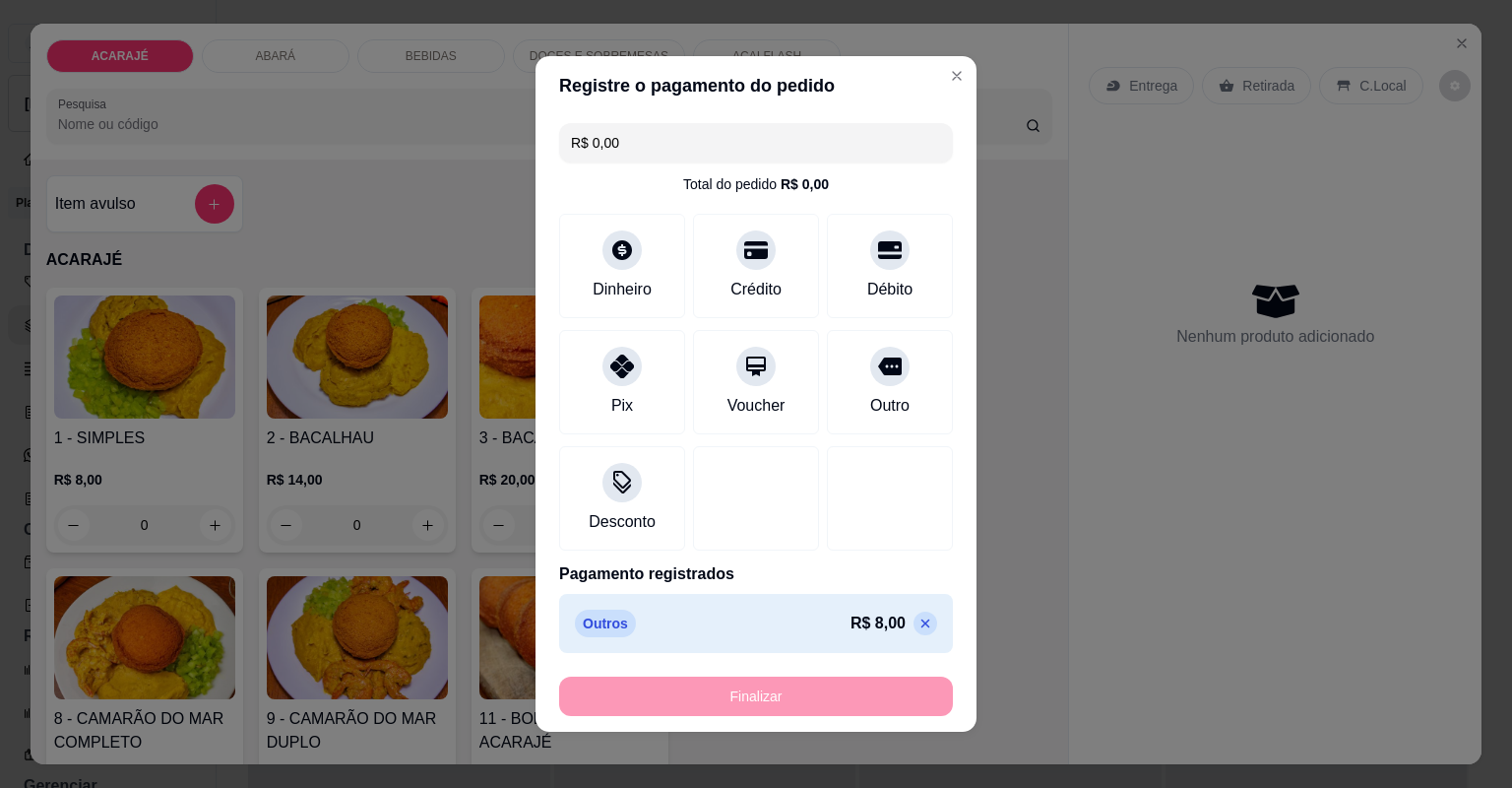 type on "-R$ 8,00" 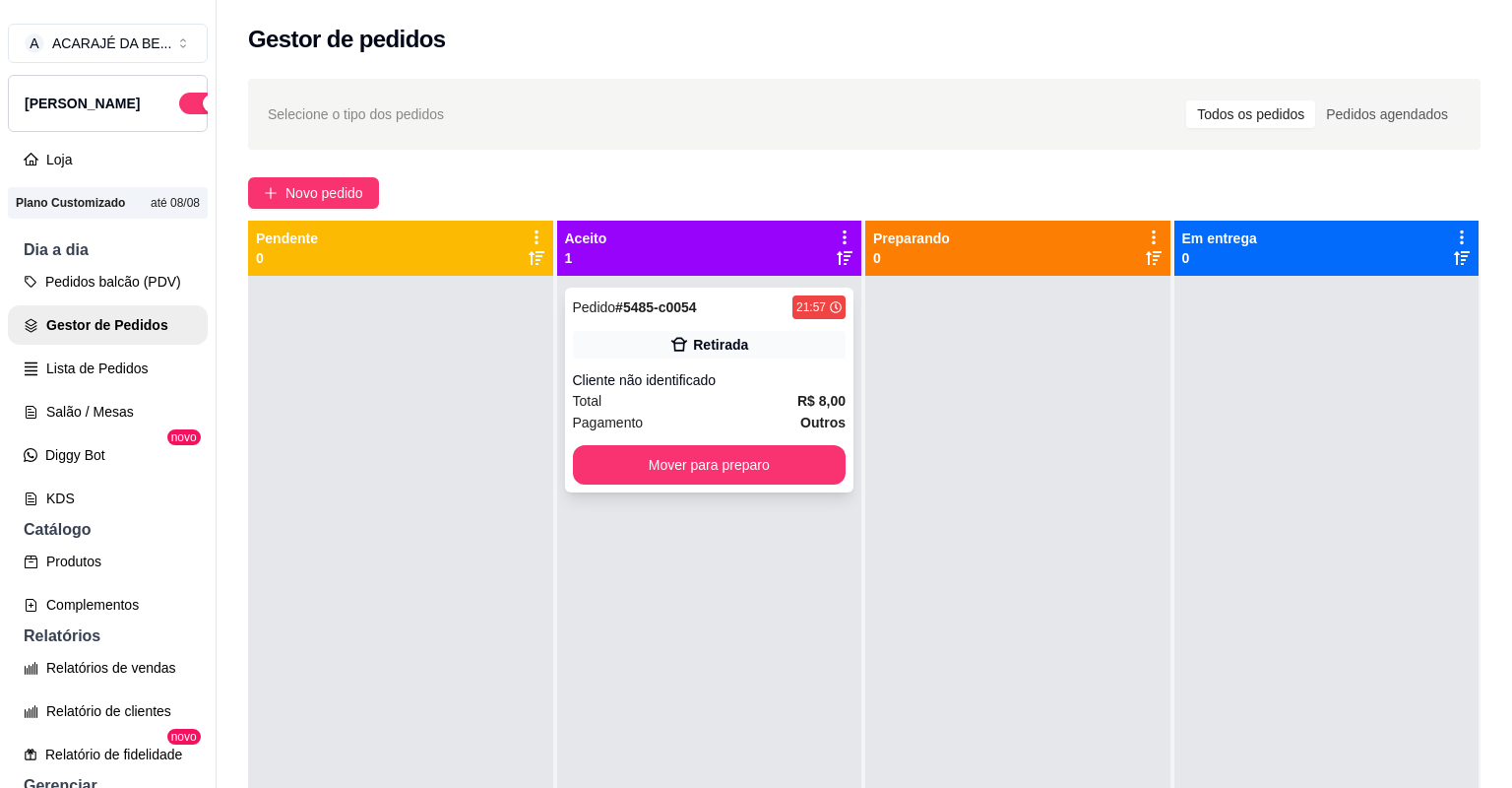 click on "Cliente não identificado" at bounding box center [710, 380] 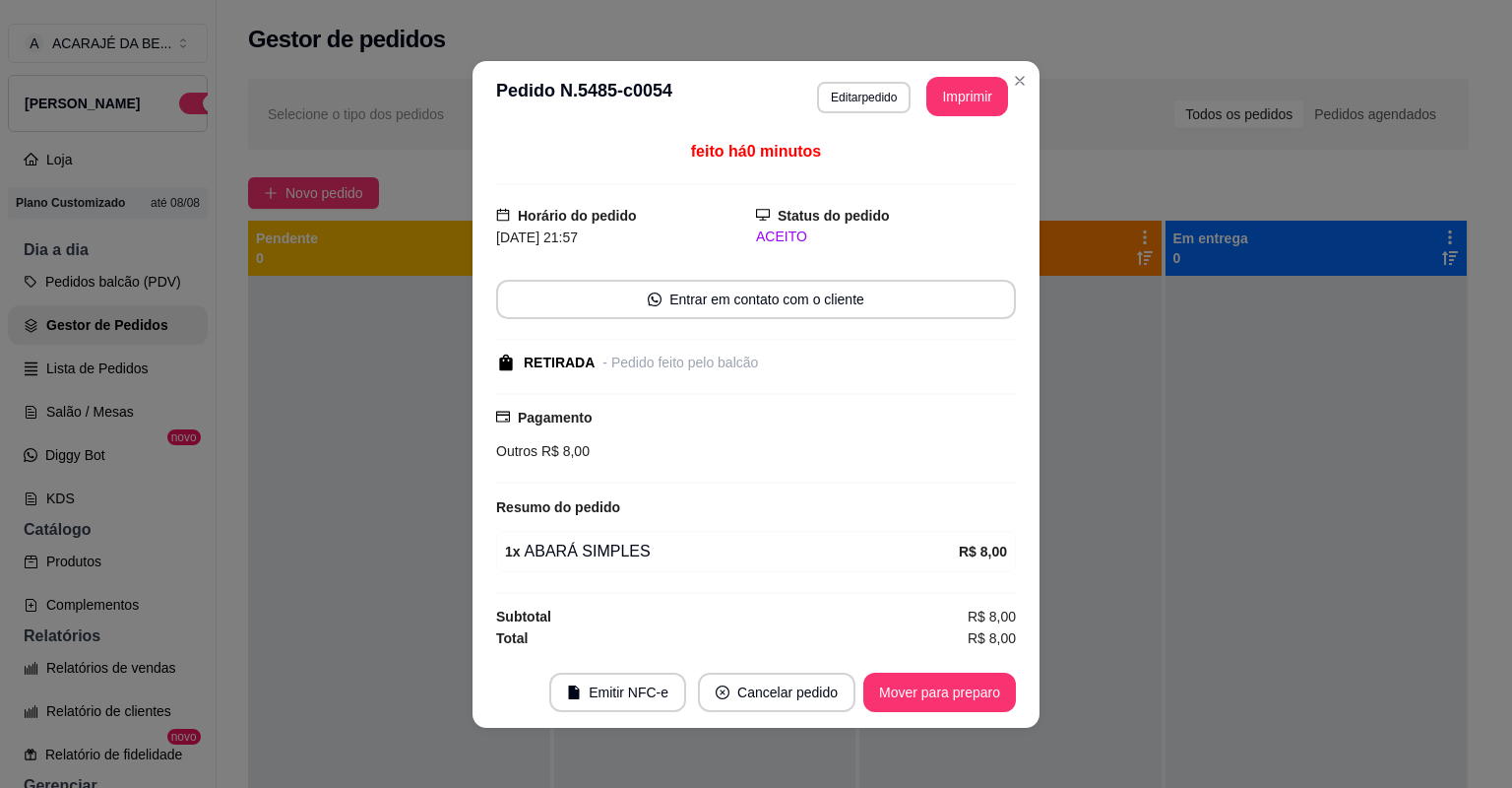 click on "Imprimir" at bounding box center (967, 97) 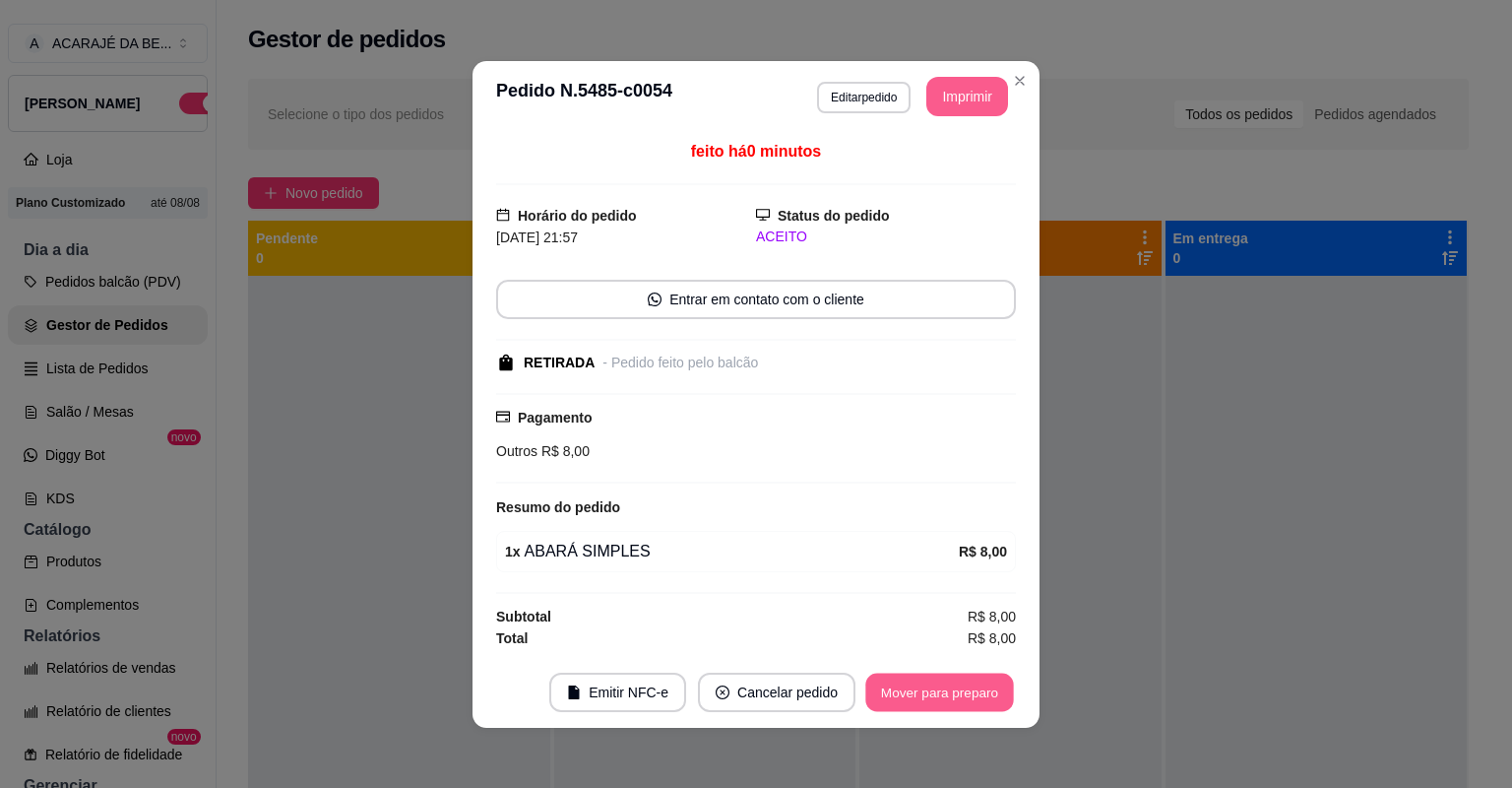 click on "Mover para preparo" at bounding box center (939, 691) 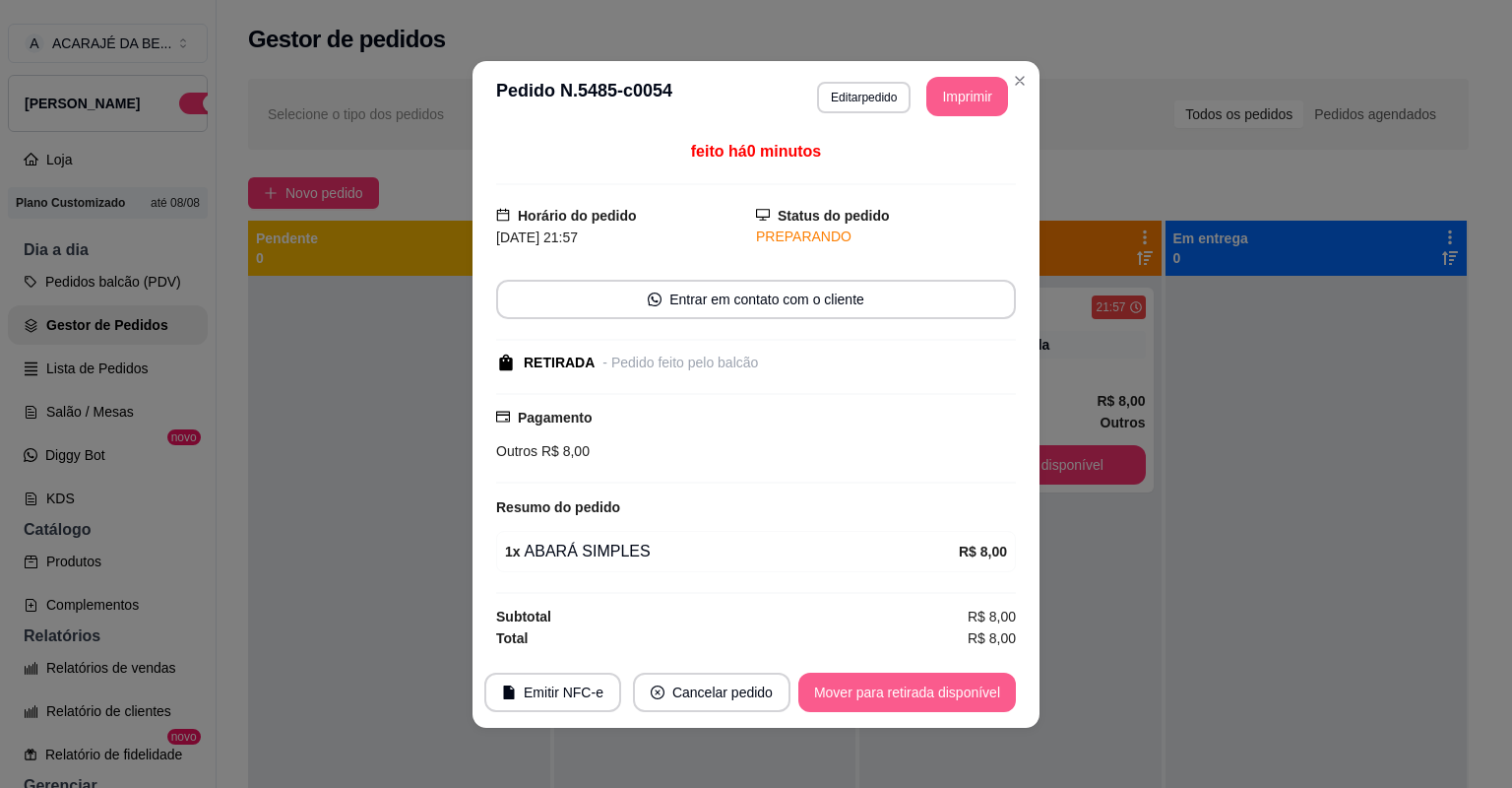 click on "Mover para retirada disponível" at bounding box center (907, 692) 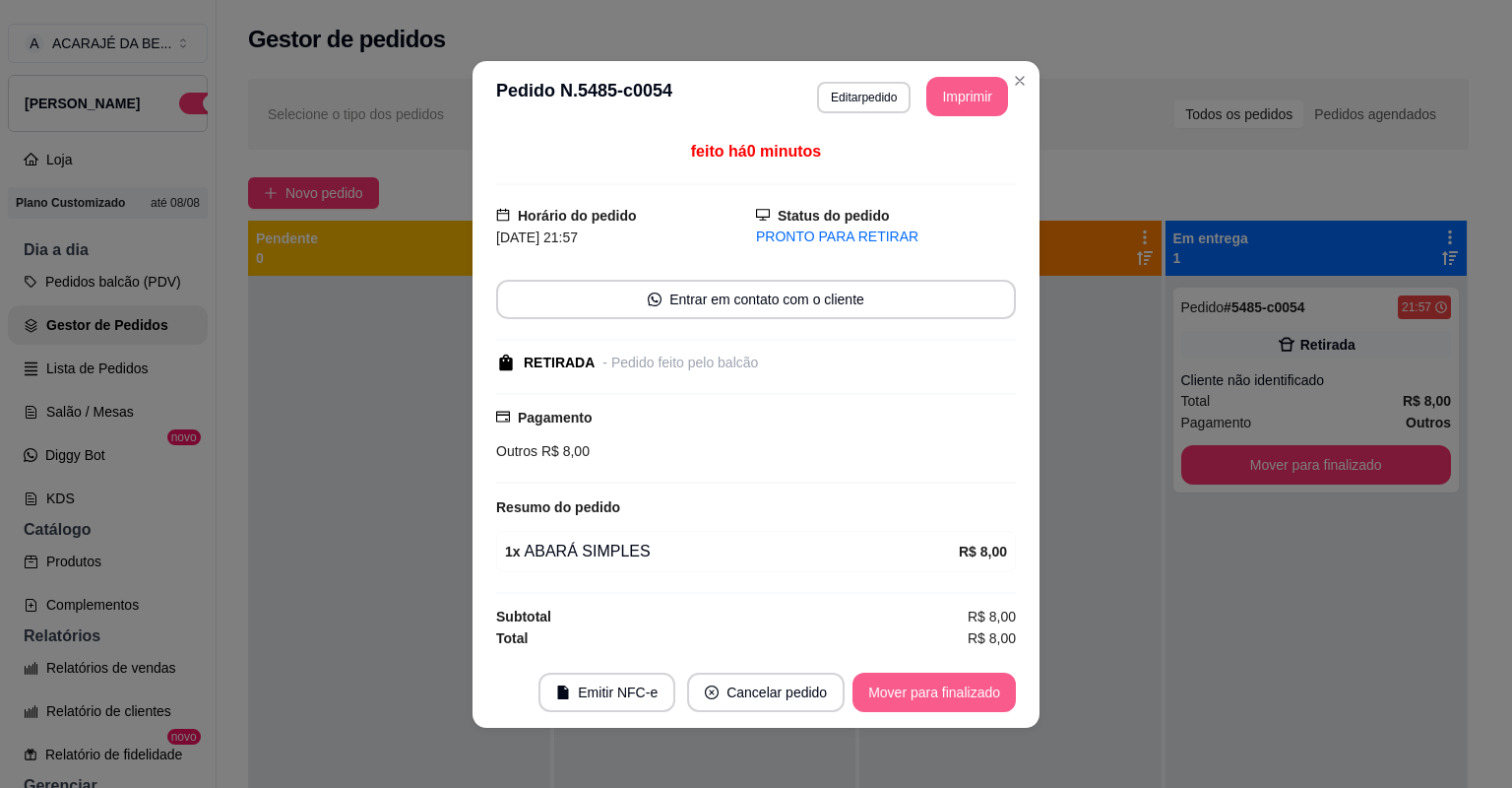 click on "Mover para finalizado" at bounding box center [934, 692] 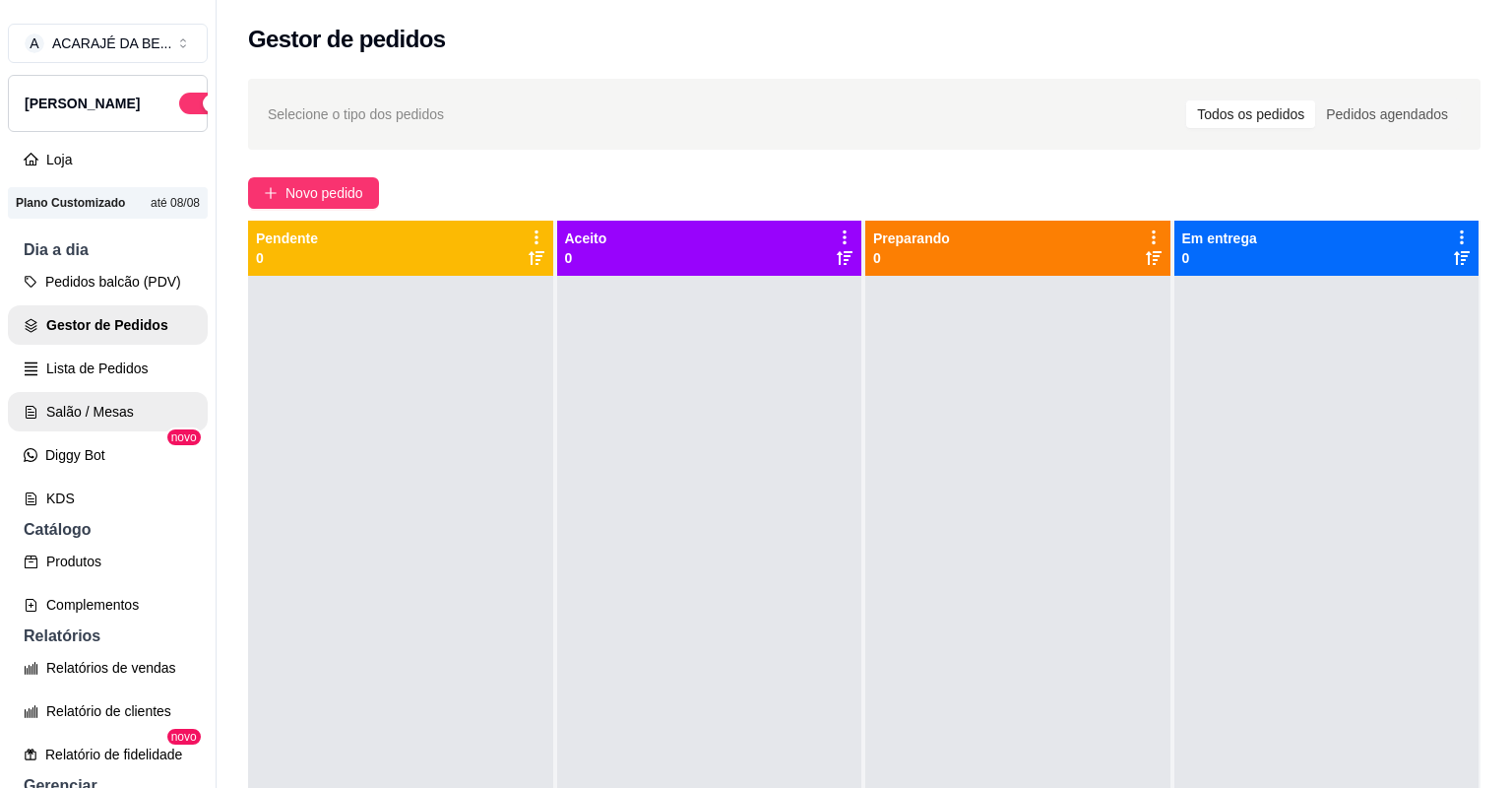 click on "Salão / Mesas" at bounding box center (107, 412) 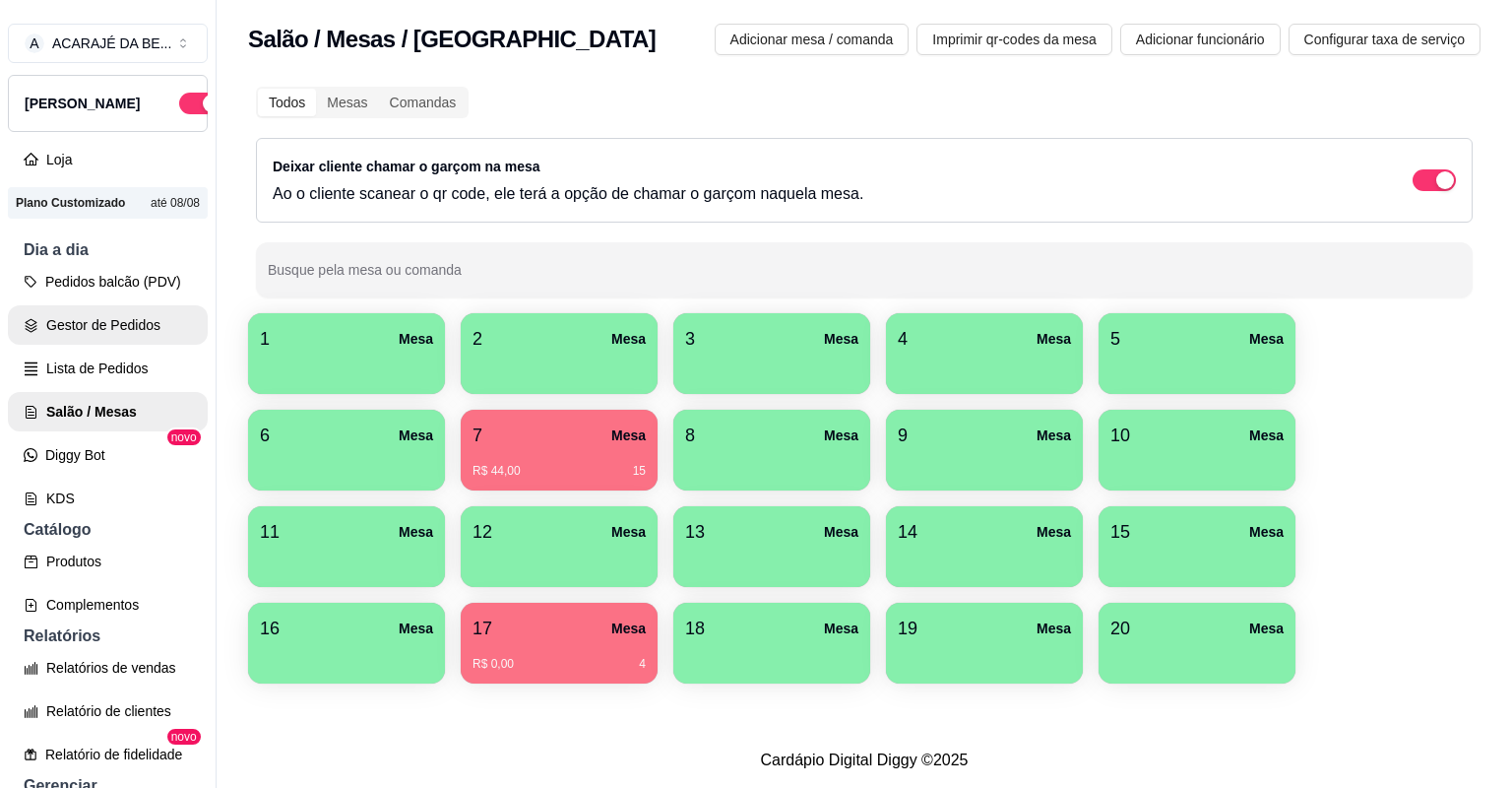 click on "Gestor de Pedidos" at bounding box center [107, 325] 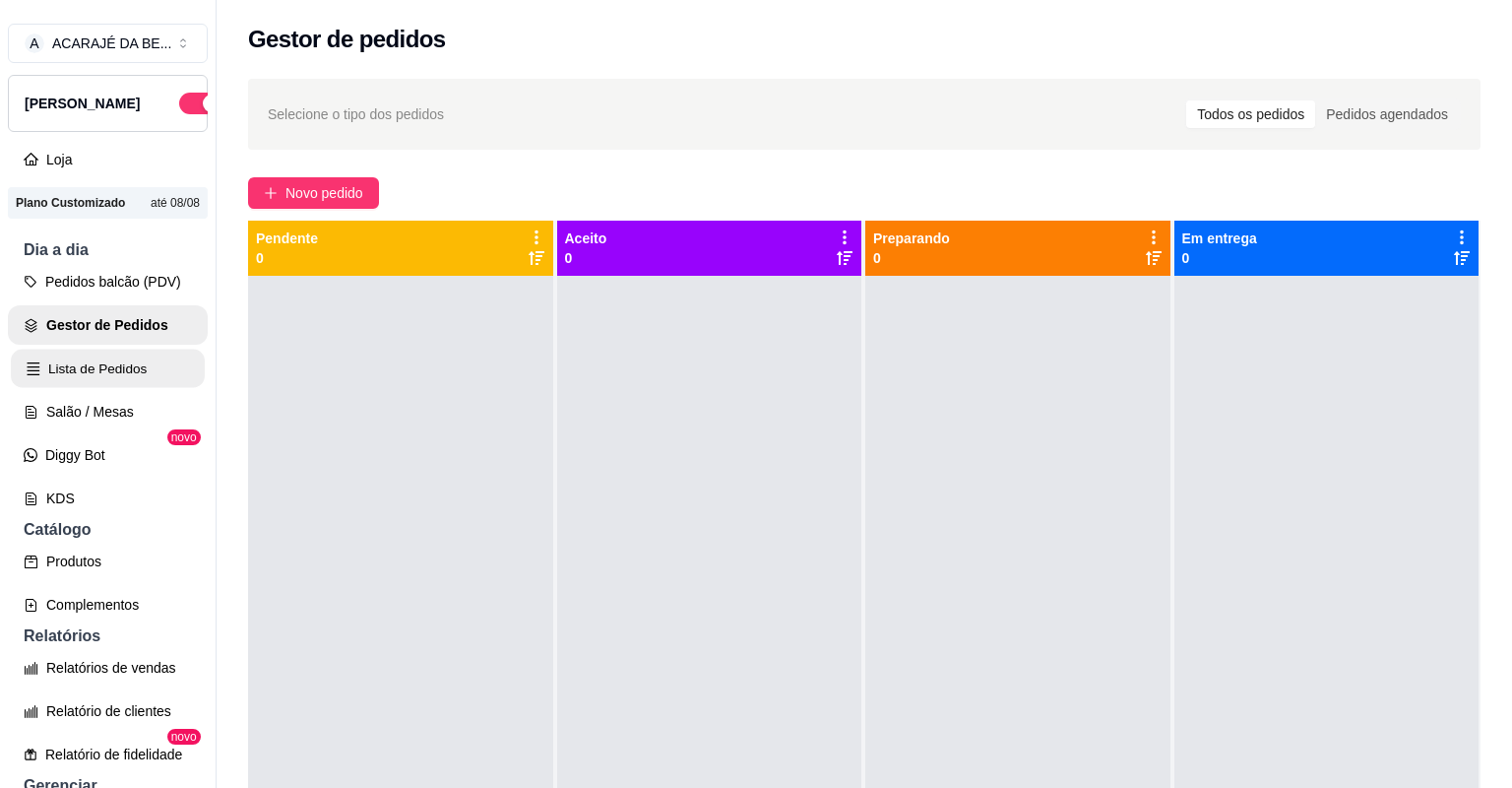 click on "Lista de Pedidos" at bounding box center (107, 368) 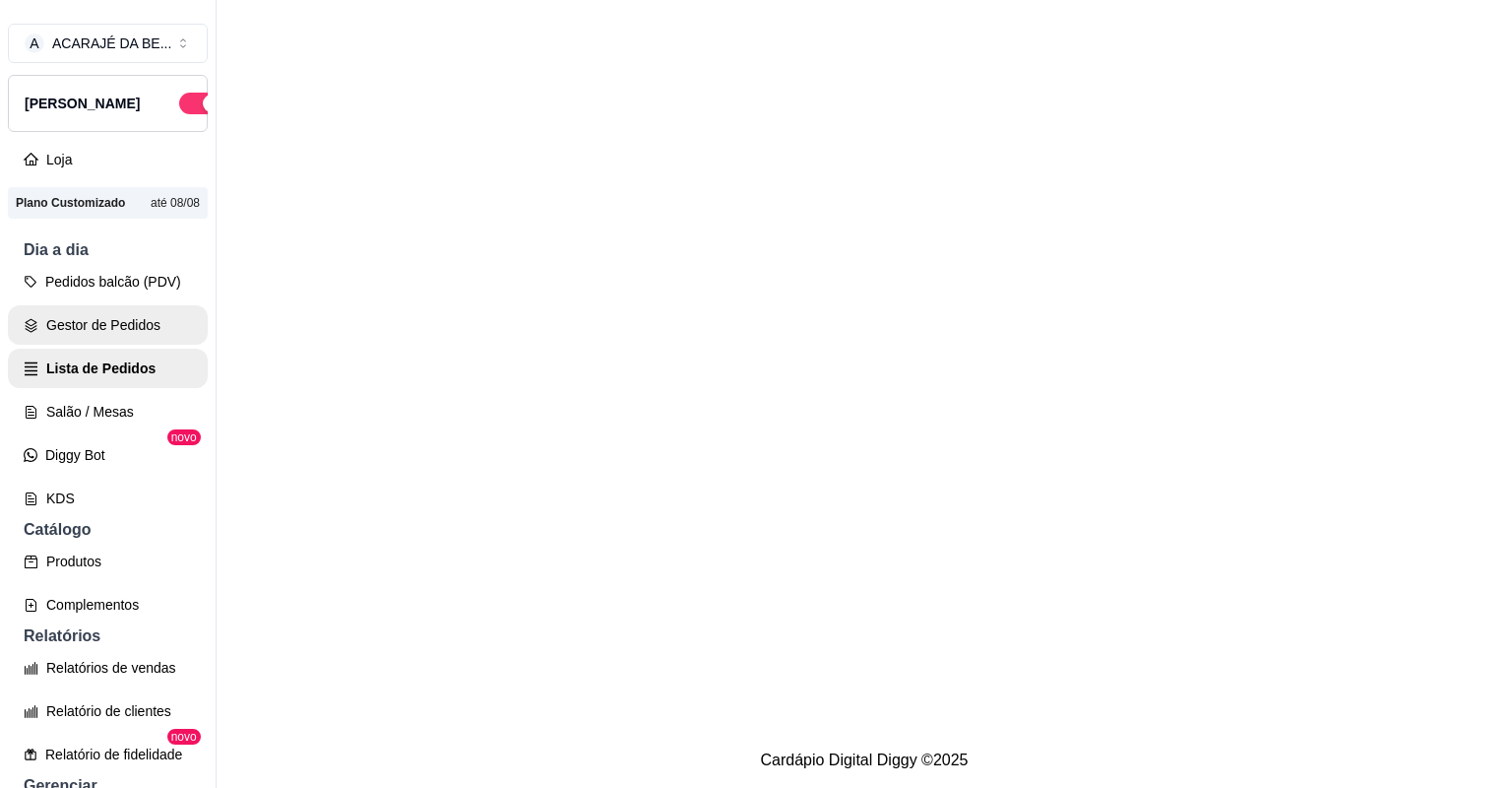 click on "Gestor de Pedidos" at bounding box center [107, 325] 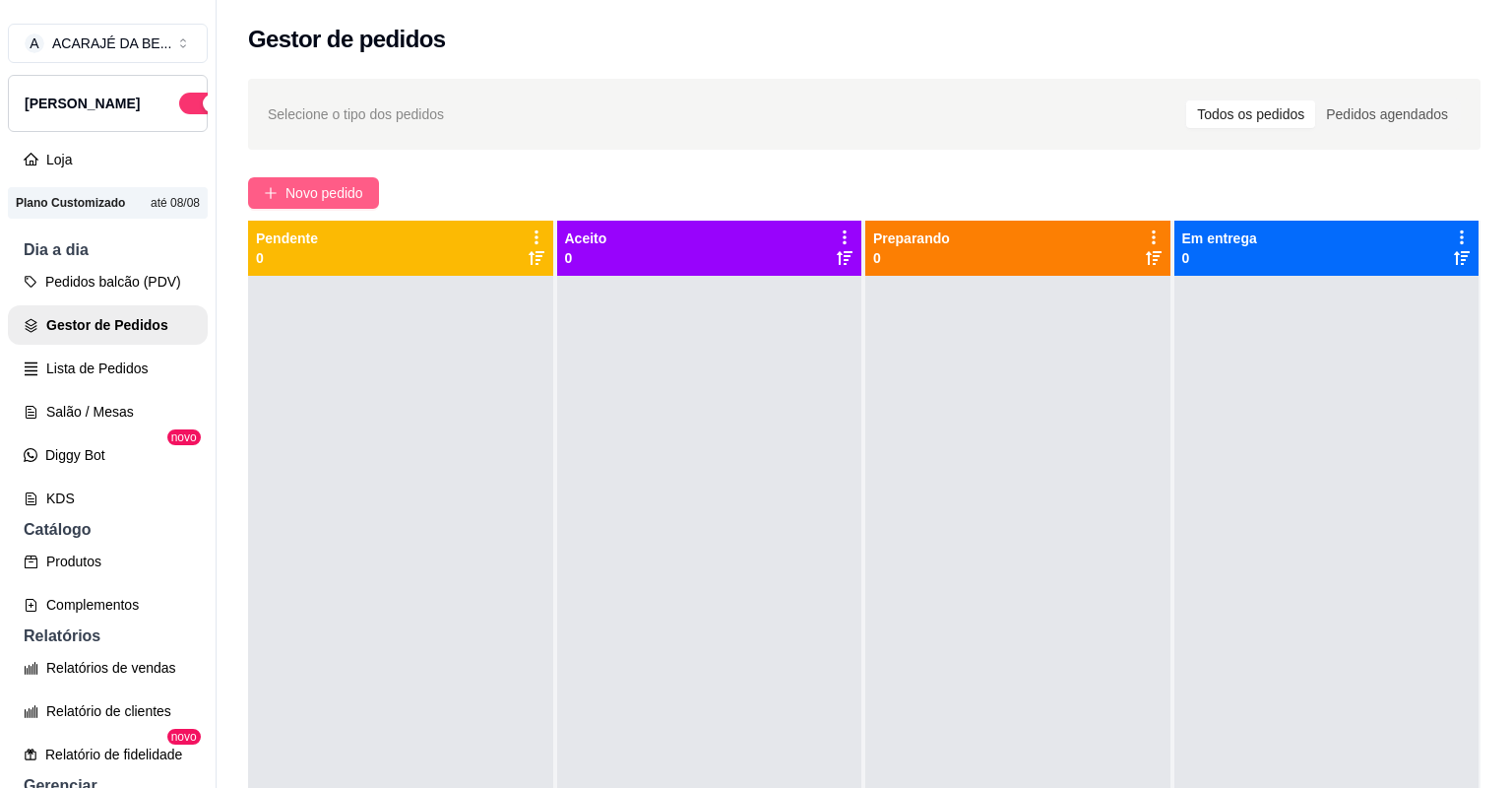 click on "Novo pedido" at bounding box center [324, 193] 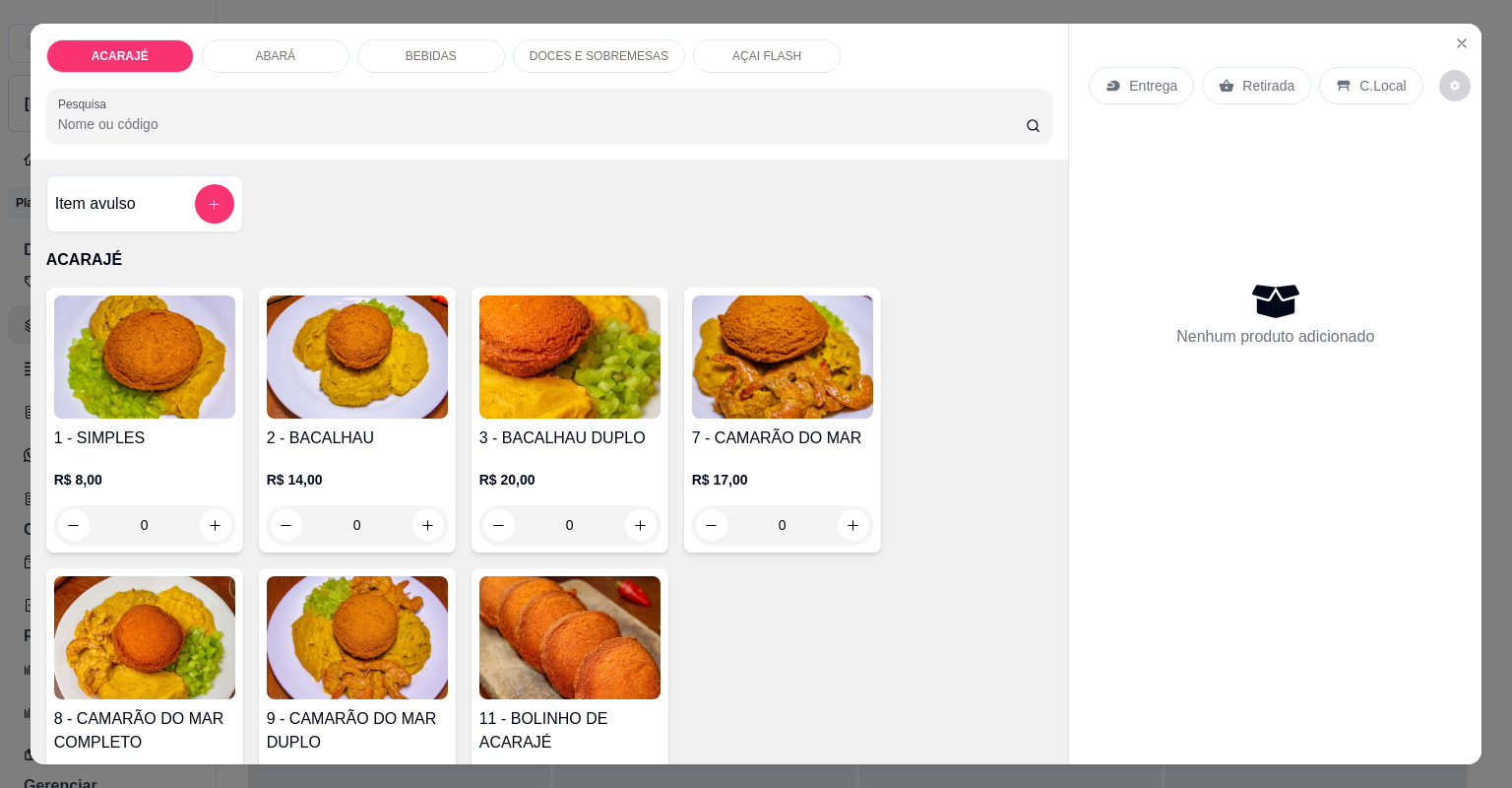 click at bounding box center (216, 829) 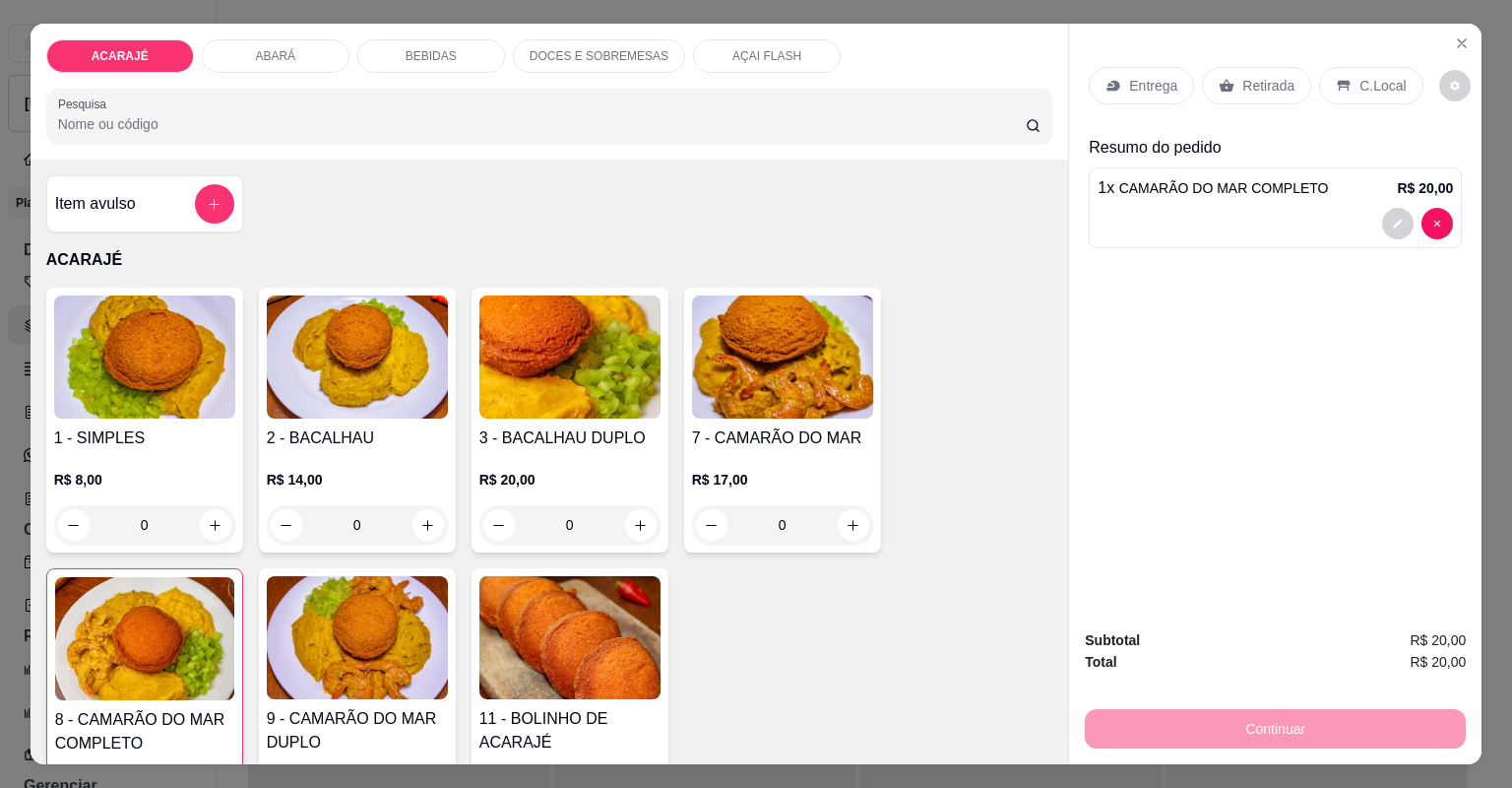 click 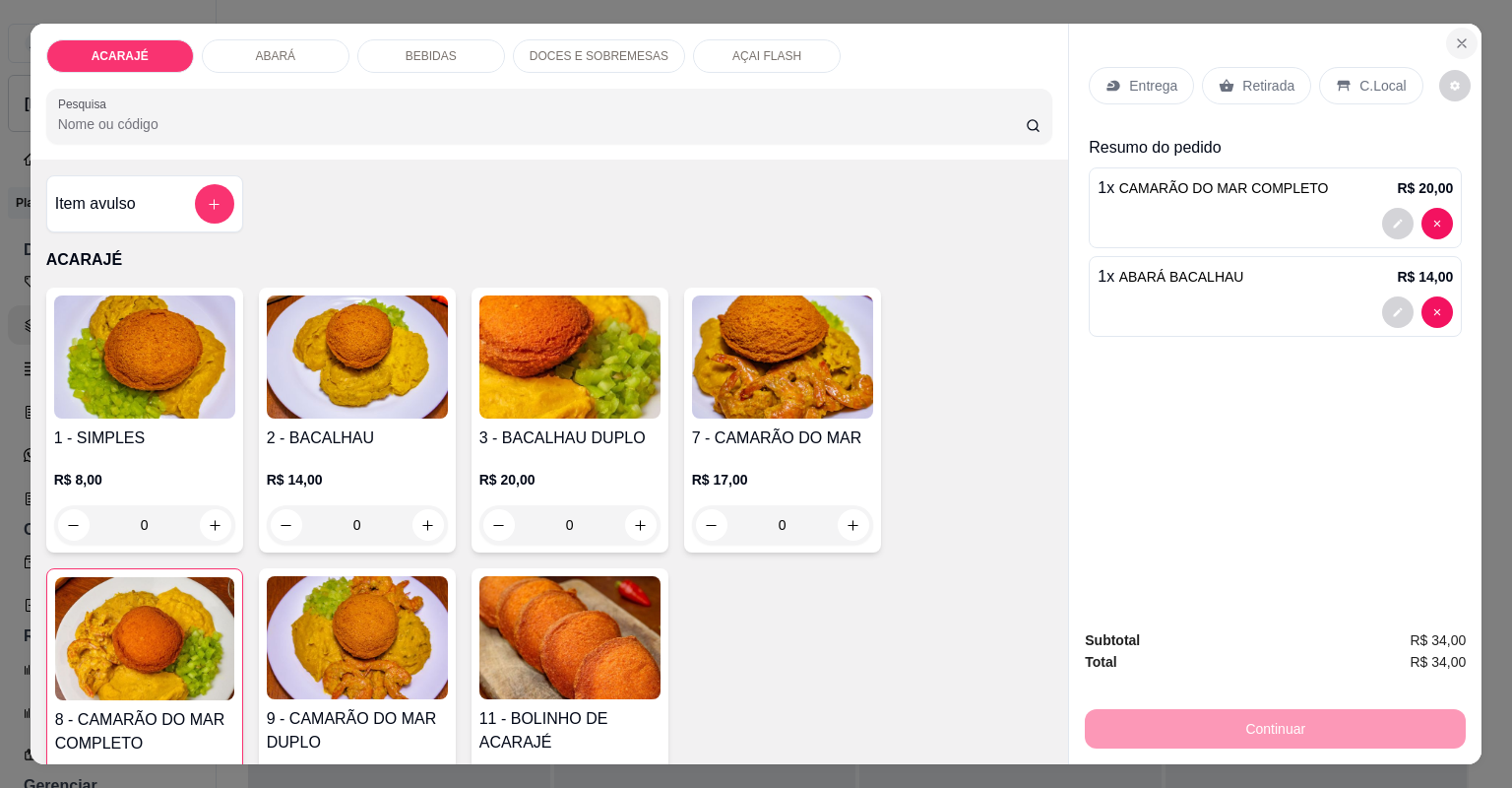 click 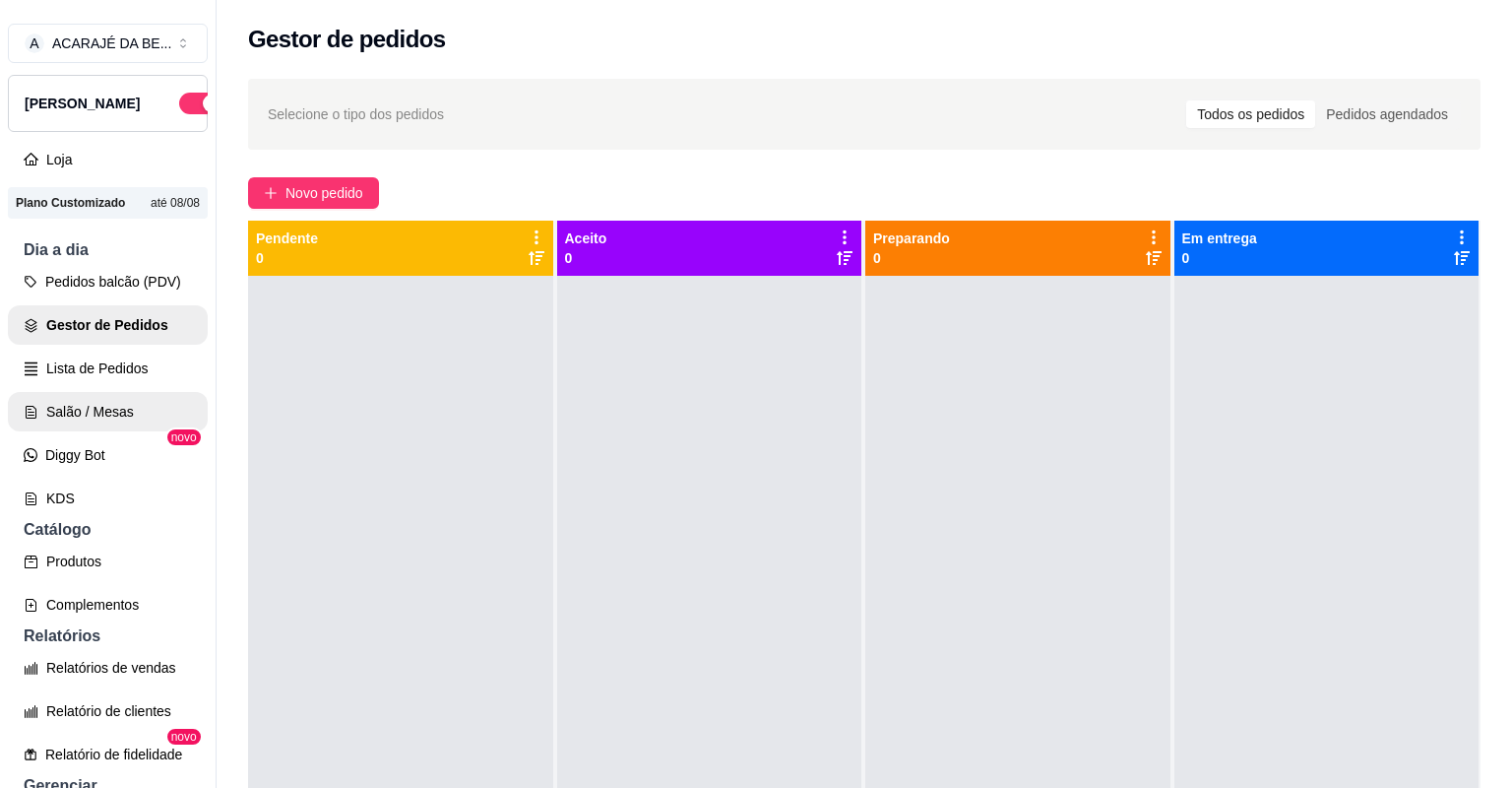 click on "Salão / Mesas" at bounding box center (107, 412) 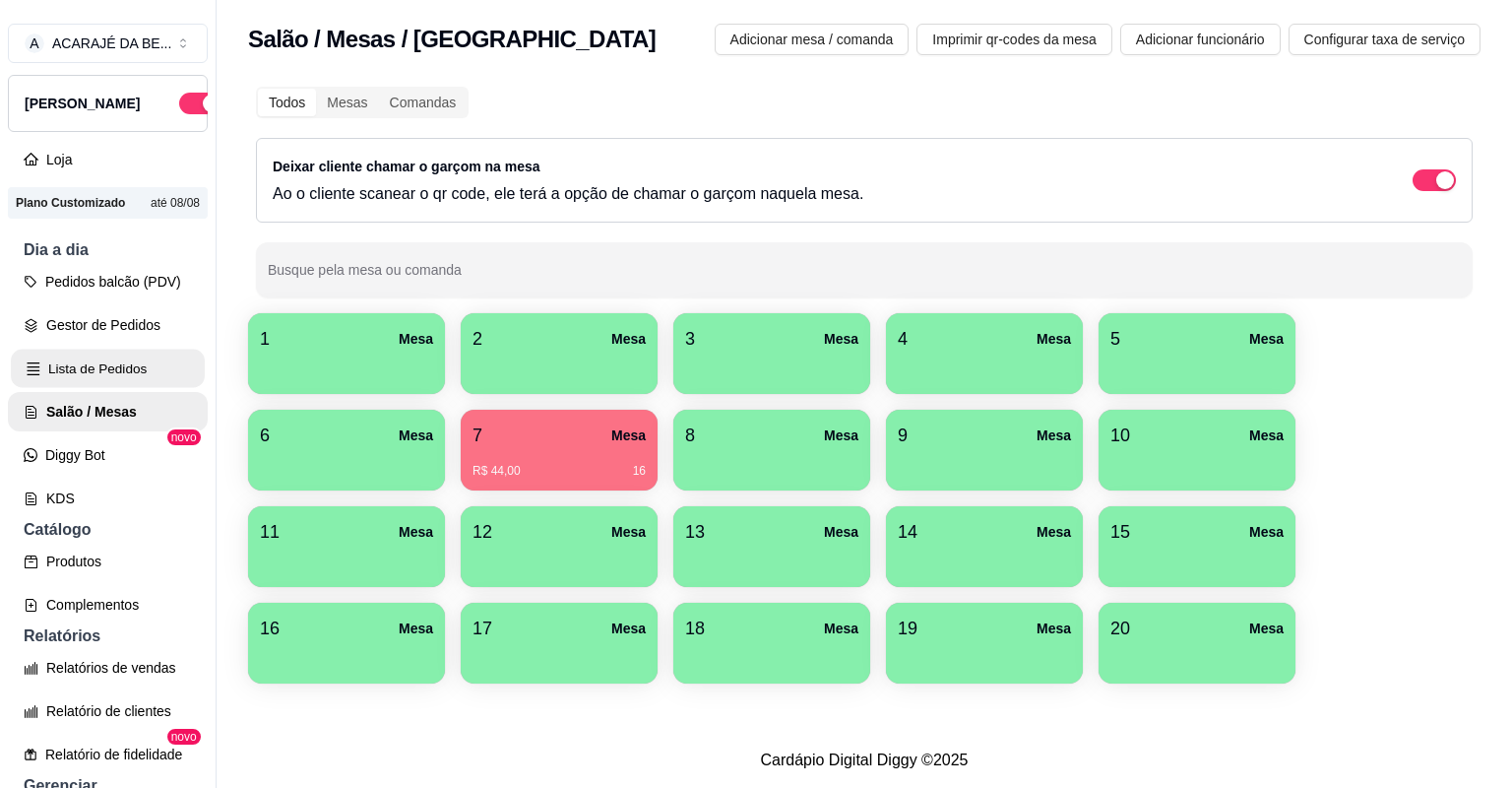 click on "Lista de Pedidos" at bounding box center (107, 368) 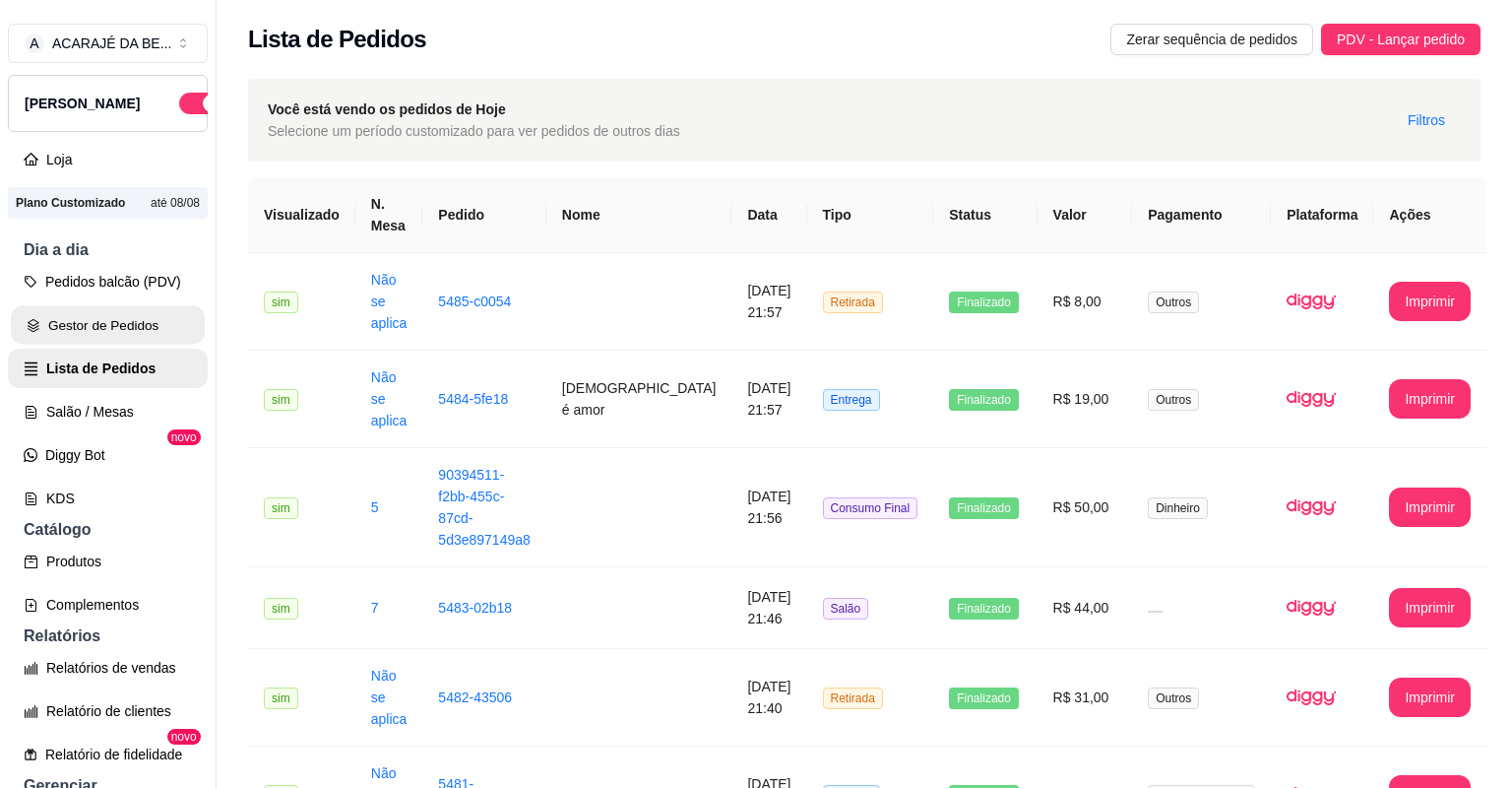 click on "Gestor de Pedidos" at bounding box center (107, 325) 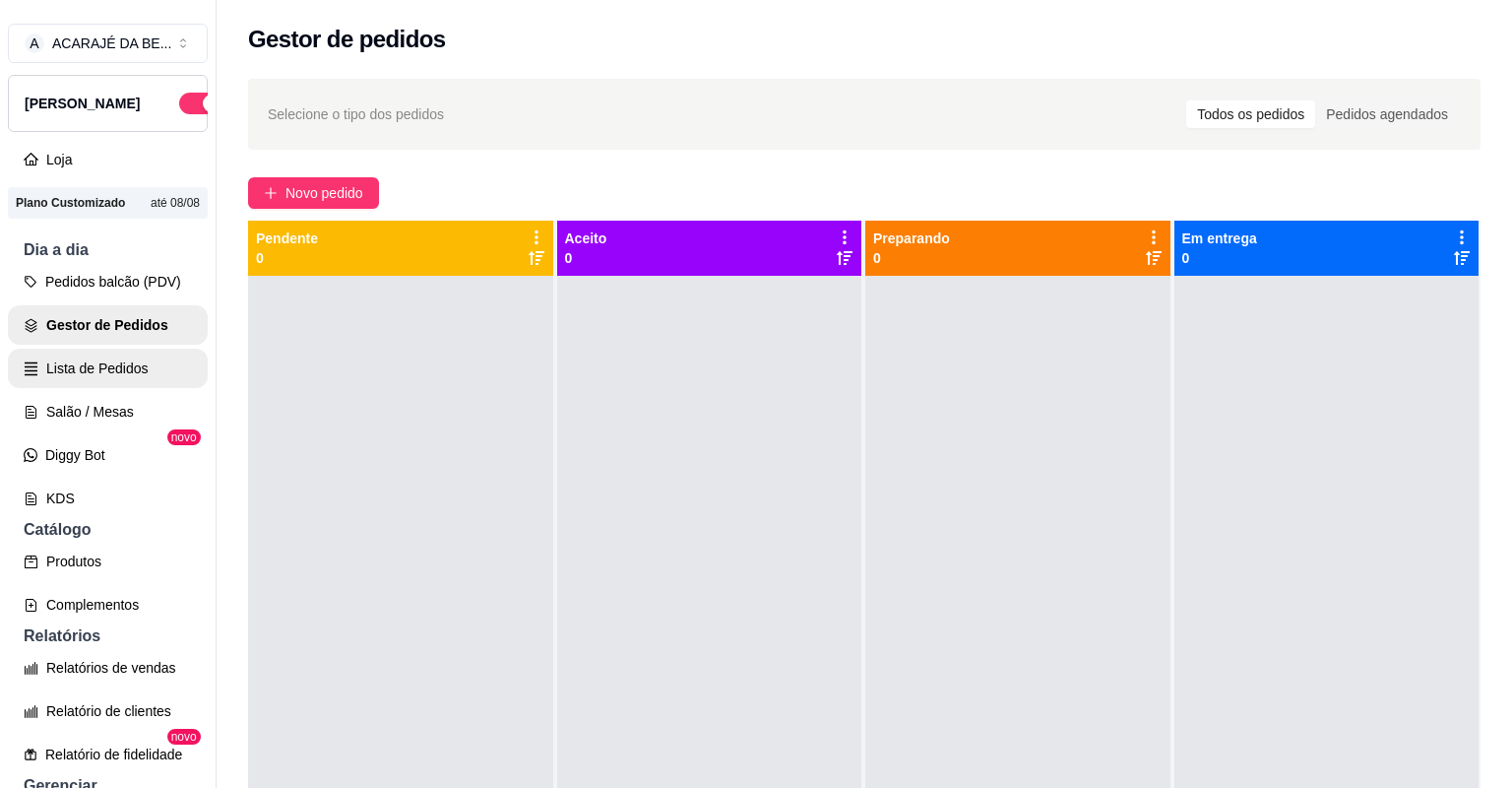 click on "Lista de Pedidos" at bounding box center [107, 368] 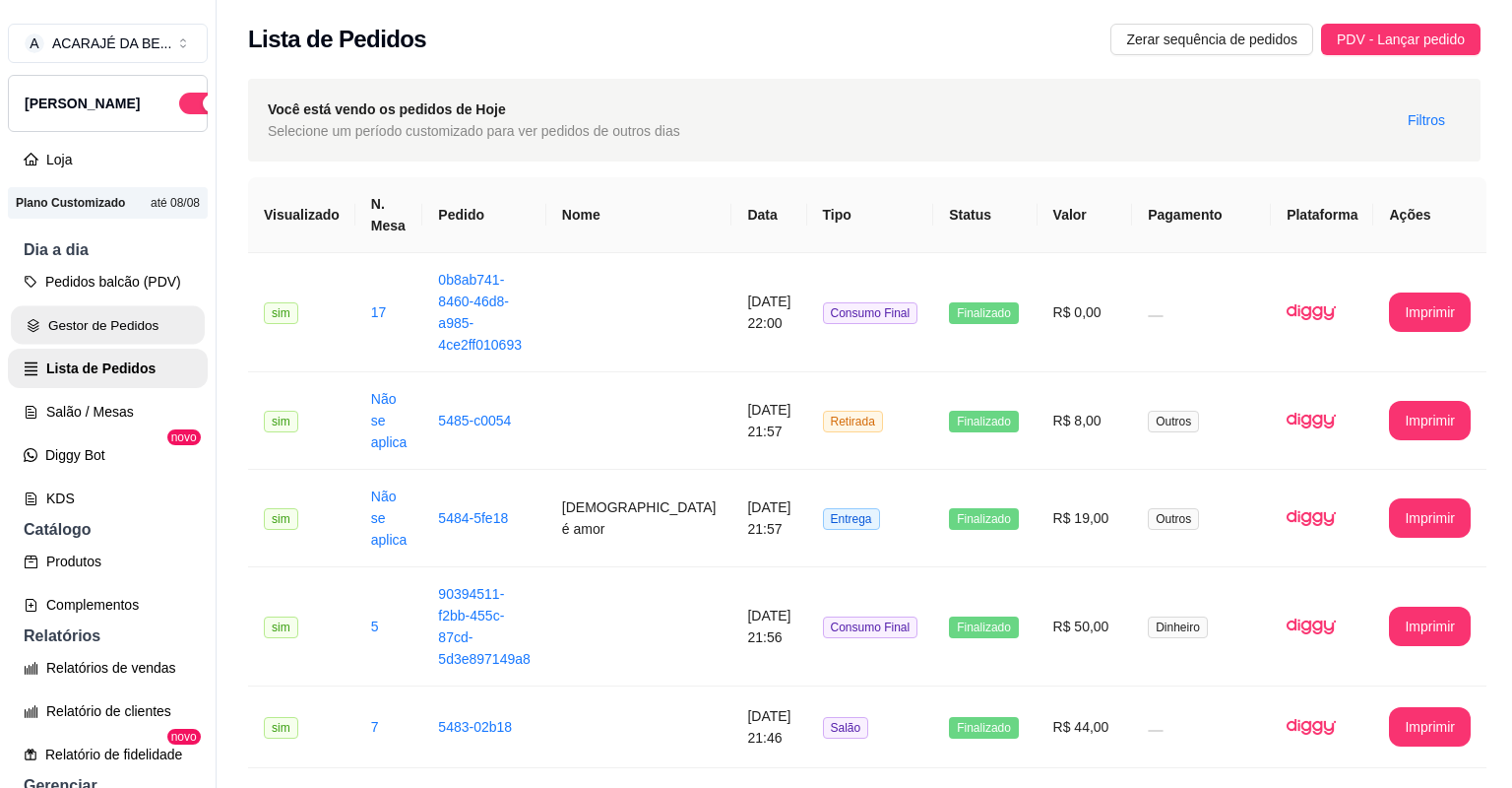 click on "Gestor de Pedidos" at bounding box center (107, 325) 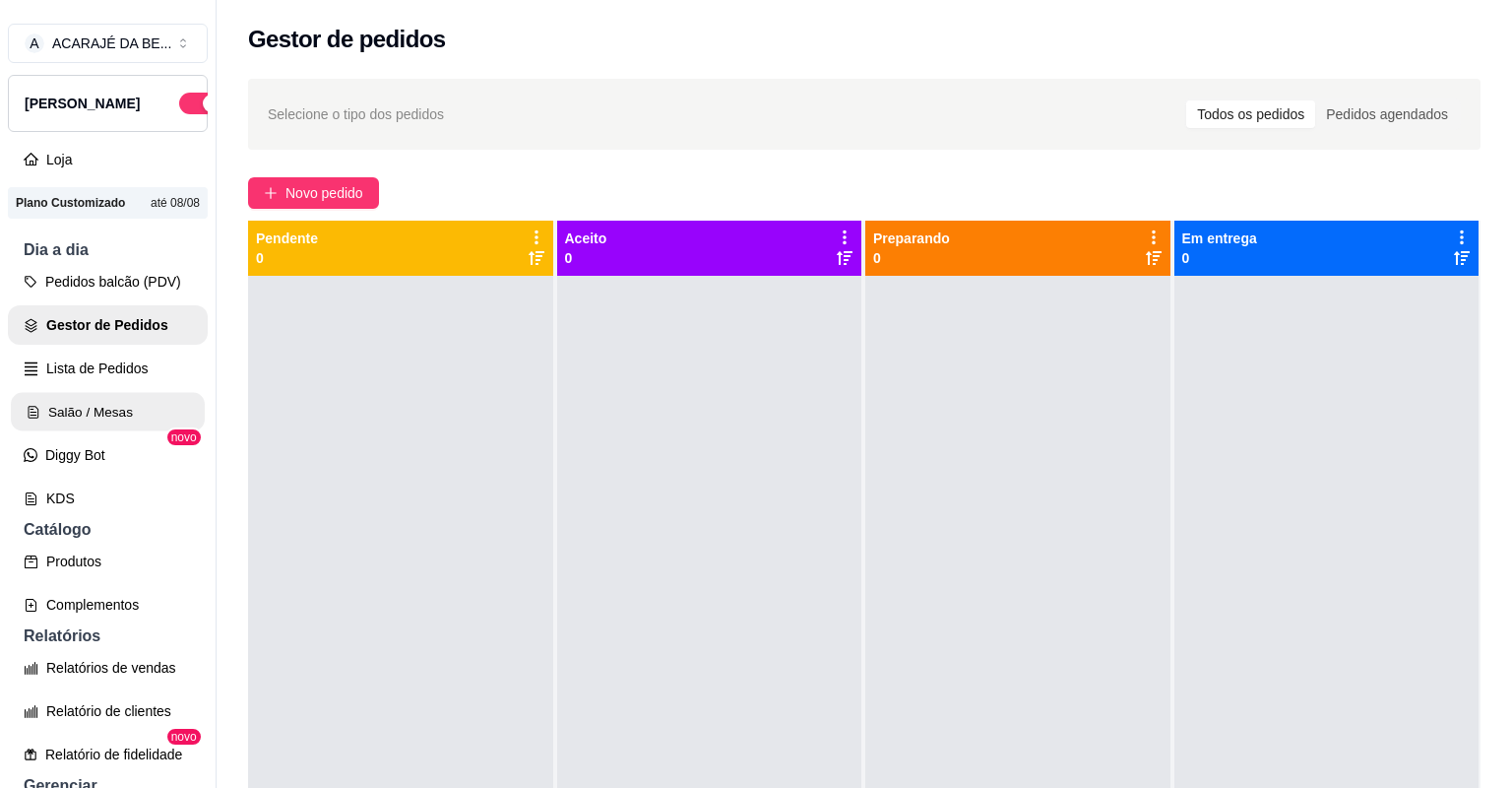 click on "Salão / Mesas" at bounding box center (107, 412) 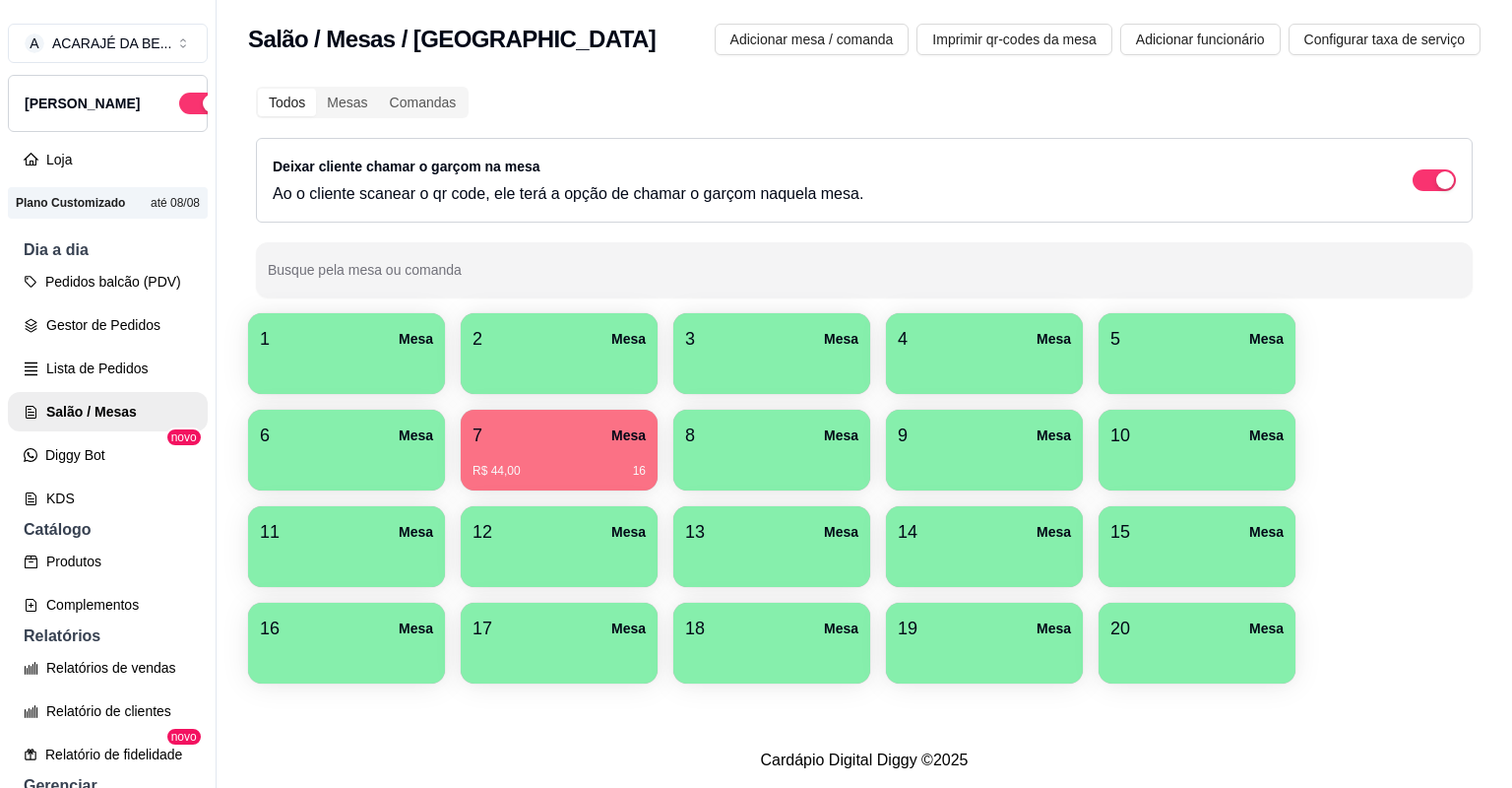 click at bounding box center (984, 367) 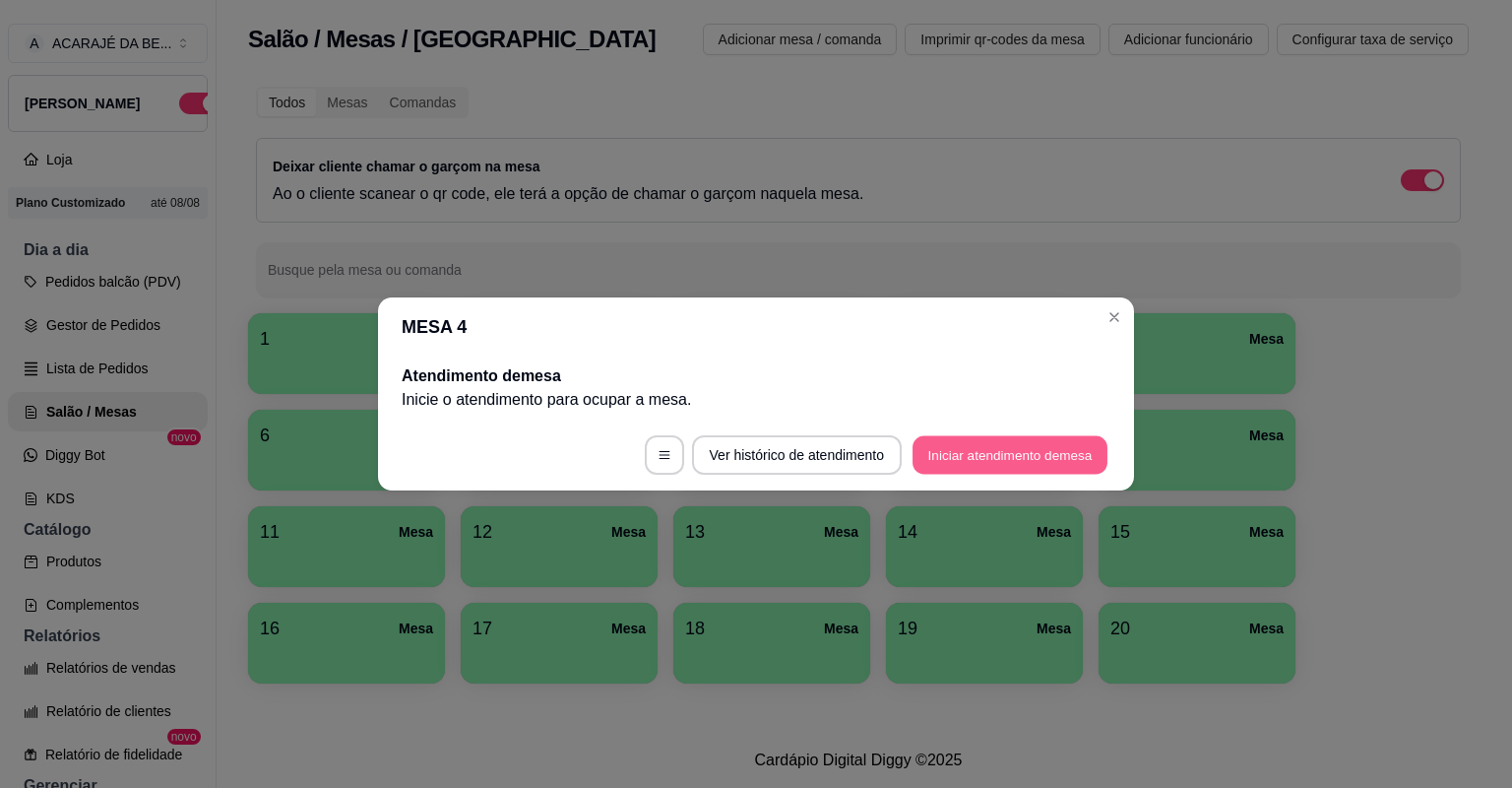 click on "Iniciar atendimento de  mesa" at bounding box center (1010, 455) 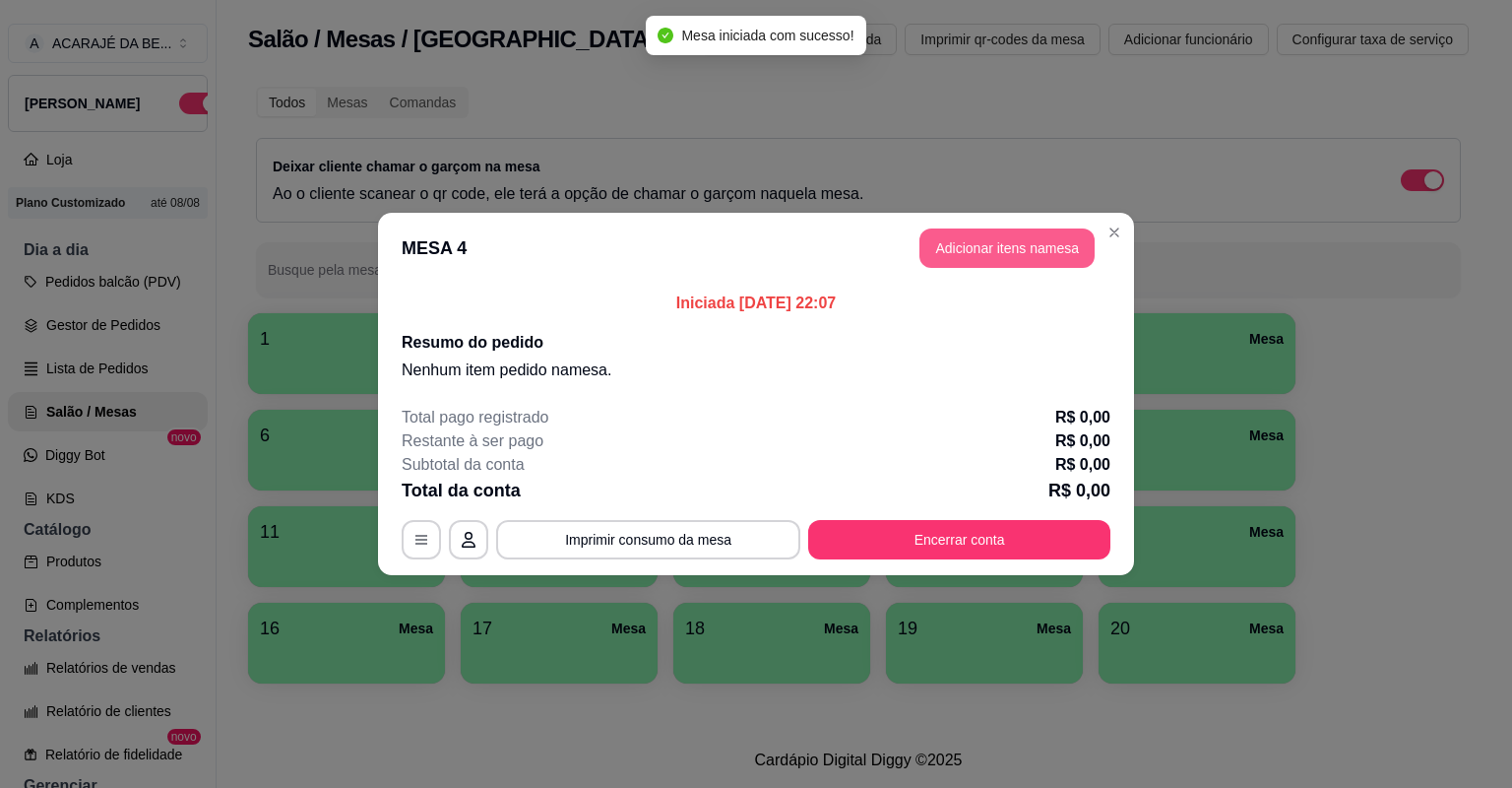 click on "Adicionar itens na  mesa" at bounding box center (1007, 248) 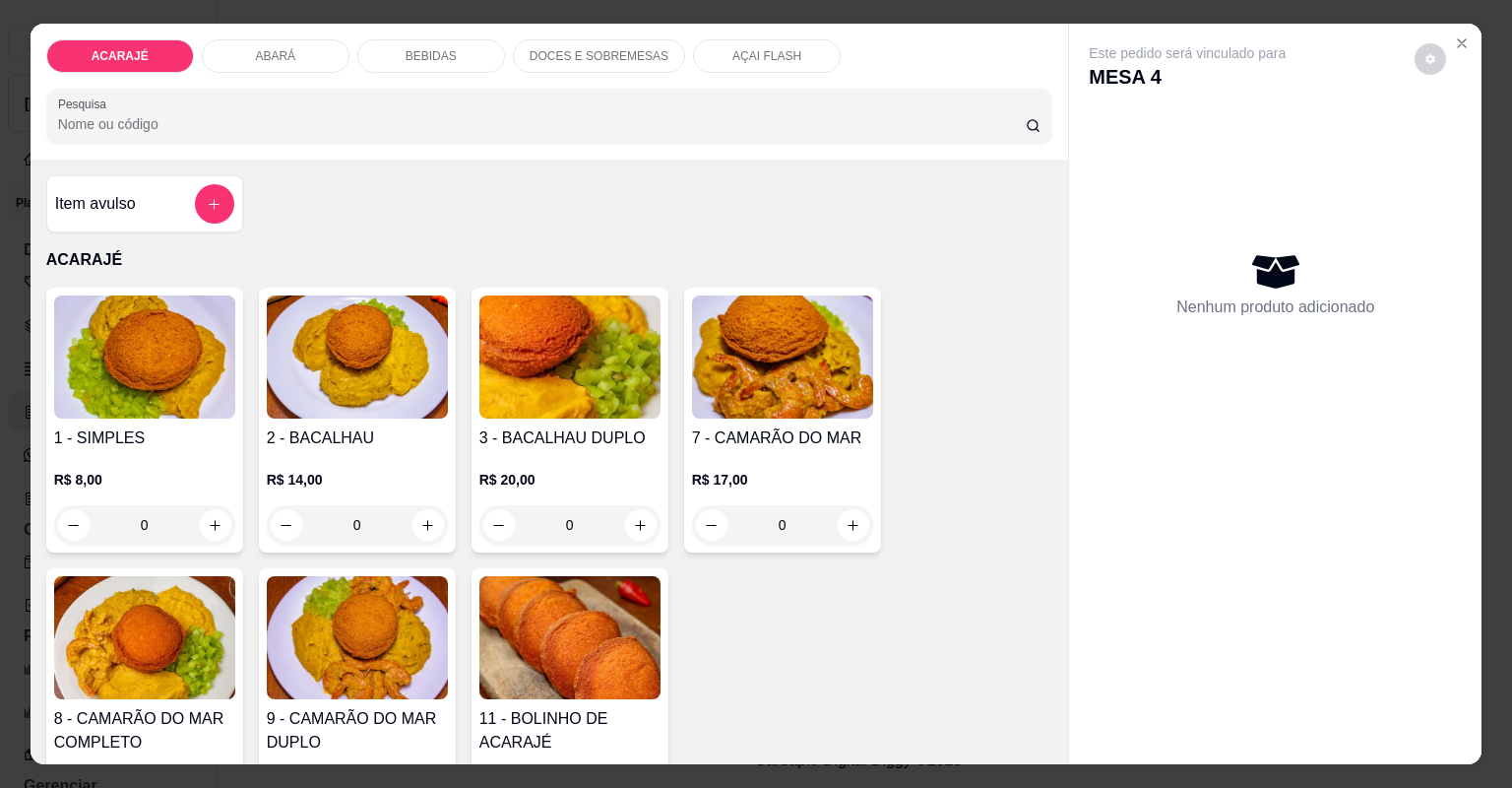 click at bounding box center (215, 828) 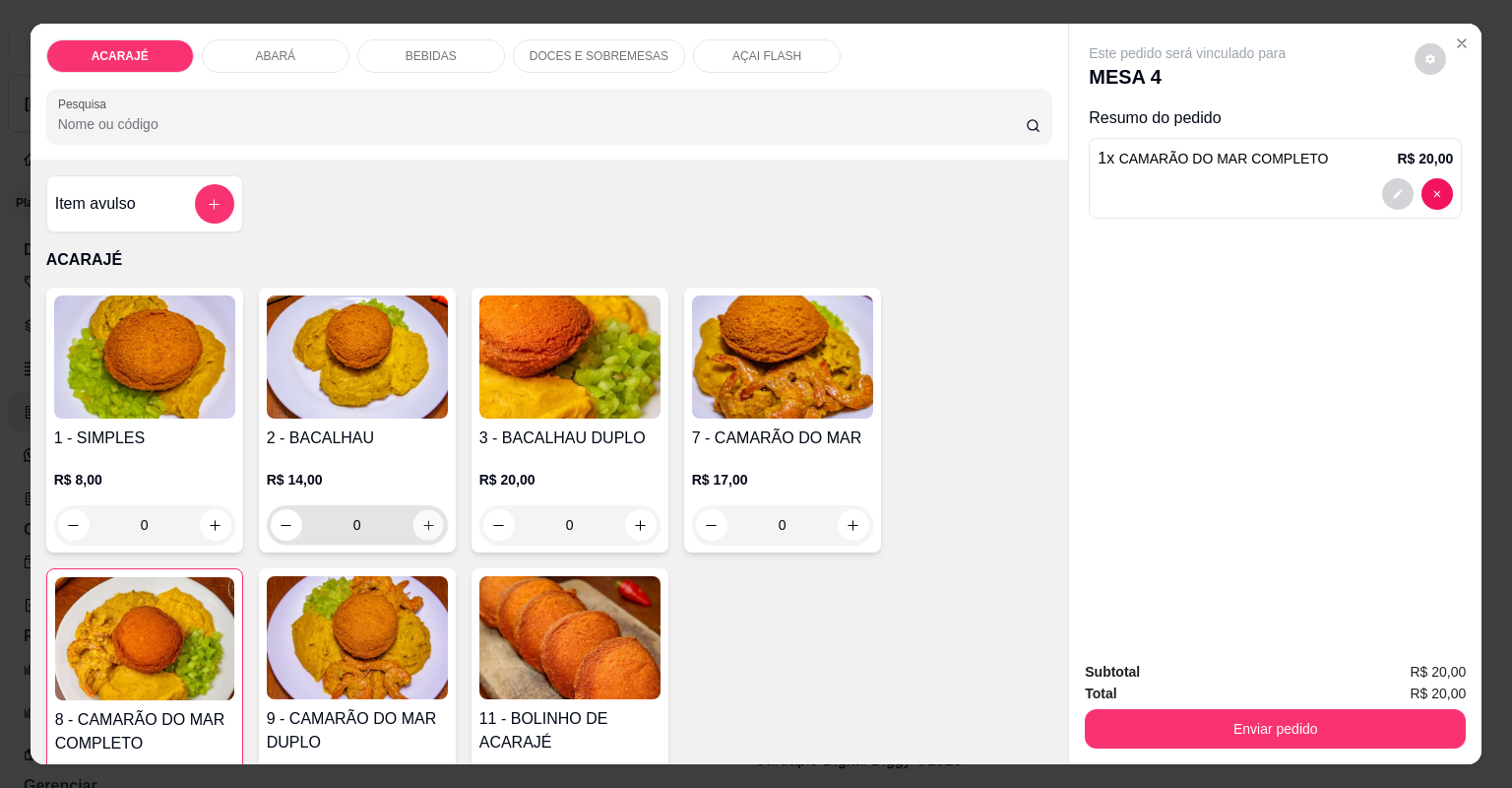 click 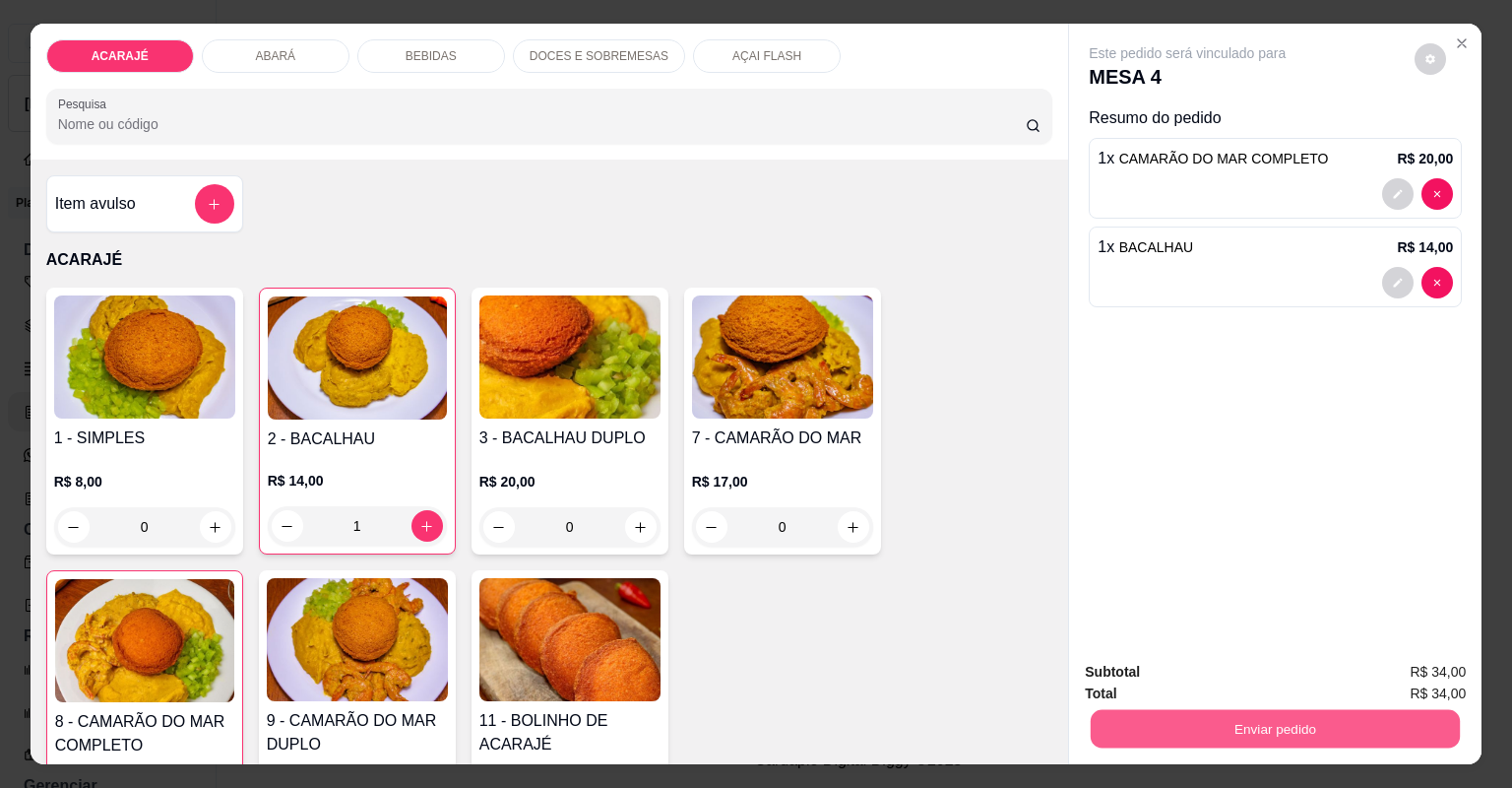 click on "Enviar pedido" at bounding box center (1275, 729) 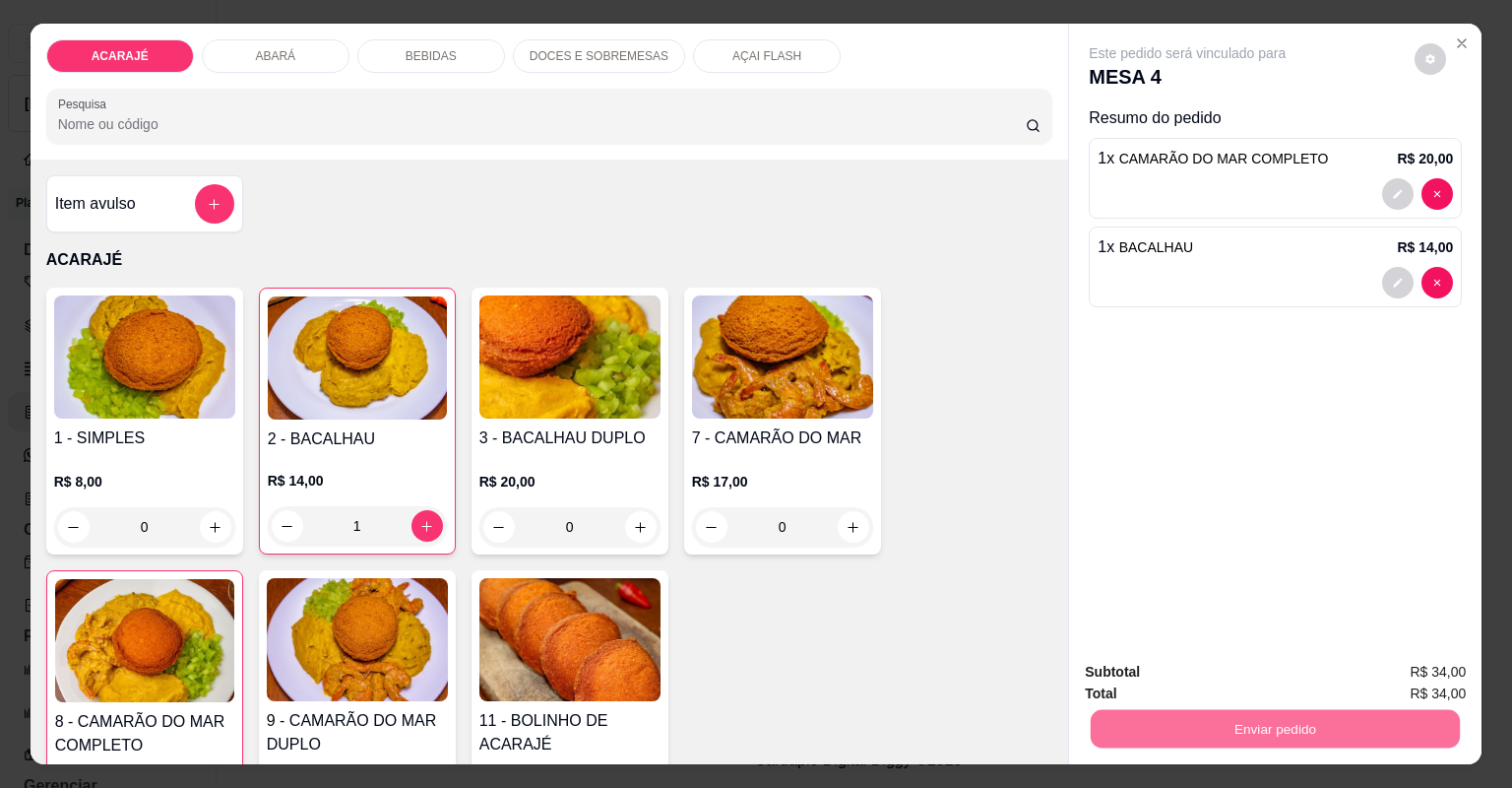 click on "Item avulso ACARAJÉ  1 - SIMPLES    R$ 8,00 0 2 - BACALHAU    R$ 14,00 1 3 - BACALHAU DUPLO    R$ 20,00 0 7 - CAMARÃO DO MAR    R$ 17,00 0 8 - CAMARÃO DO MAR COMPLETO    R$ 20,00 1 9 - CAMARÃO DO MAR DUPLO   R$ 30,00 0 11 - BOLINHO DE ACARAJÉ    R$ 4,00 0 ABARÁ  240 - ABARÁ SIMPLES    R$ 8,00 0 305 - ABARÁ BACALHAU   R$ 14,00 0 306 - ABARÁ BACALHAU DUPLO   R$ 20,00 0 310 - ABARÁ CAMARÃO DO MAR    R$ 17,00 0 313 - ABARÁ CAMARÃO DO MAR COM BACALHAU    R$ 20,00 0 312 - ABARÁ CAMARÃO DO MAR DUPLO   R$ 30,00 0 10 - BOLINHO DE ABARÁ   R$ 4,00 0 BEBIDAS  SUCO DE POLPA ( SÓ PRA LOCAL )   R$ 0,00 0 SUCO DE LARANJA/MISTO ( SÓ PRO LOCAL )   R$ 0,00 0 40 - Coca lata NORMAL   R$ 6,00 0 COCA LATA ZERO    R$ 6,00 0 PEPSI LATA    R$ 6,00 0 56 - Kuat lata   R$ 5,00 0 41 - SPRITE LEMON FRESH    R$ 6,00 0 42 - AGUA C/Gás   R$ 3,00 0 50 - agua sem gás   R$ 3,00 0 47 - COCA 600ML    R$ 7,00 0 61 - COCA 600ML ZERO    R$ 7,00 0 44 - RETORNAVÉL 1L   R$ 8,00 0 43 - COCA 1Litro Normal" at bounding box center (549, 462) 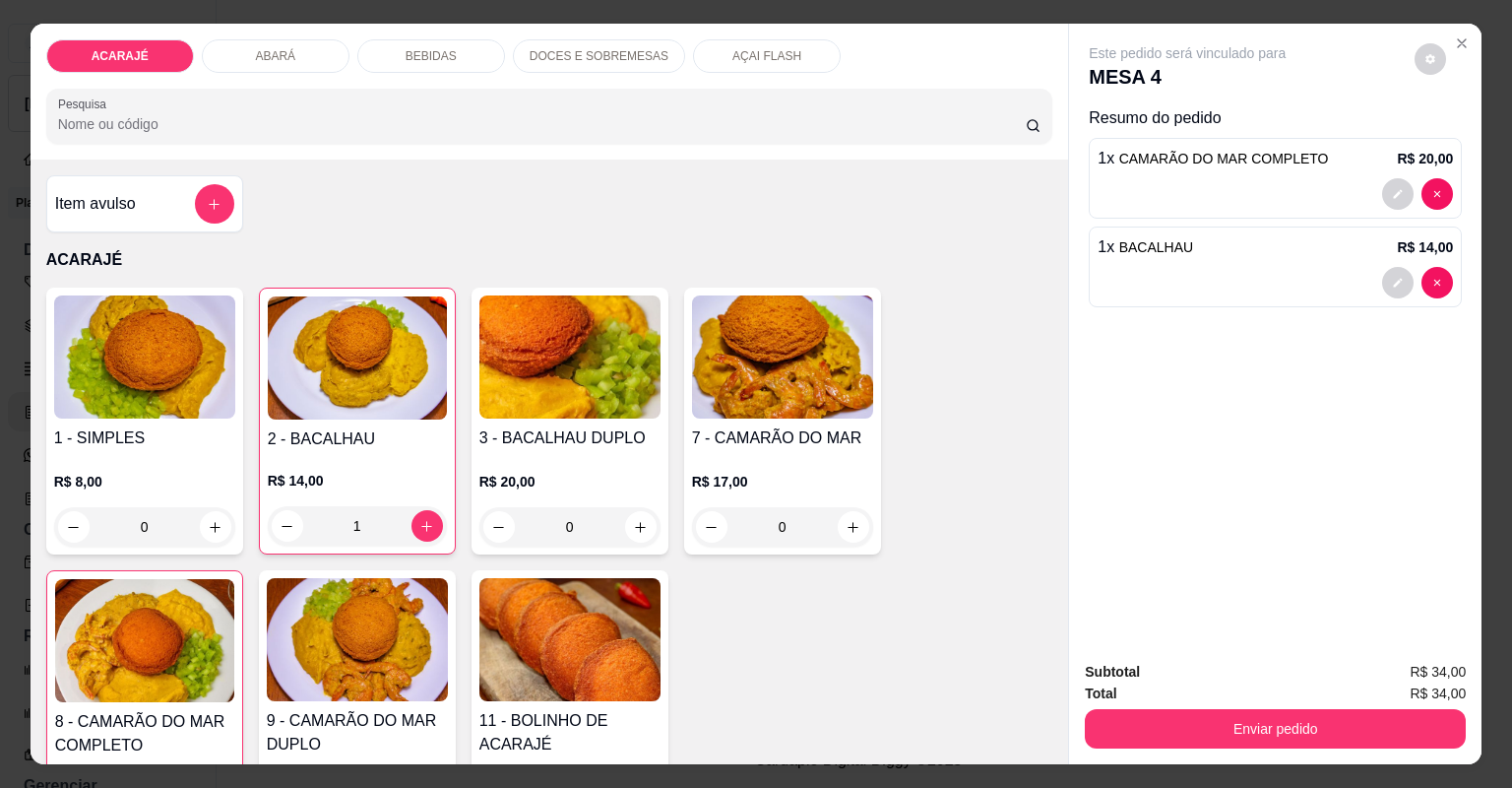 click at bounding box center (641, 2130) 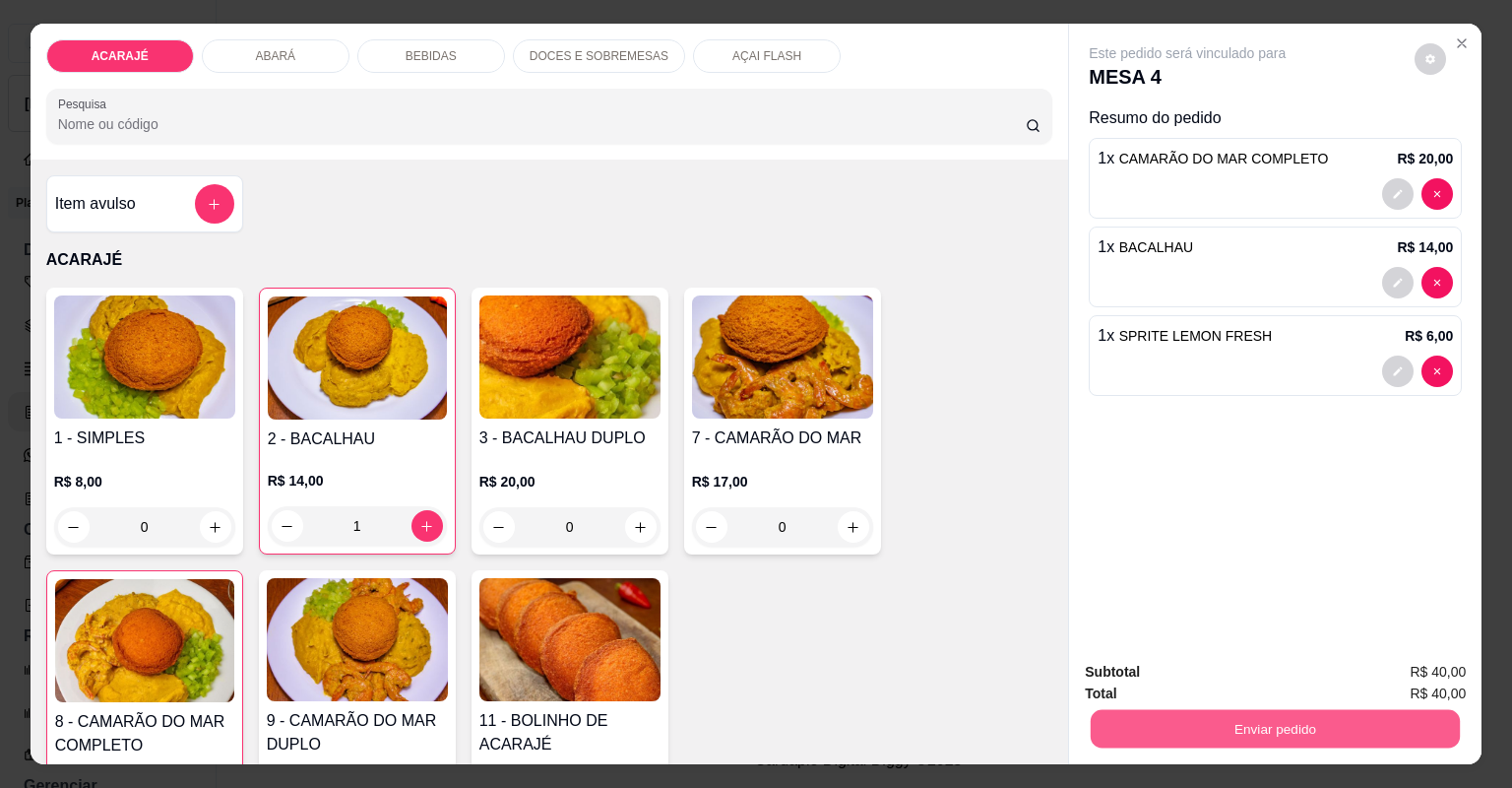 click on "Enviar pedido" at bounding box center [1275, 729] 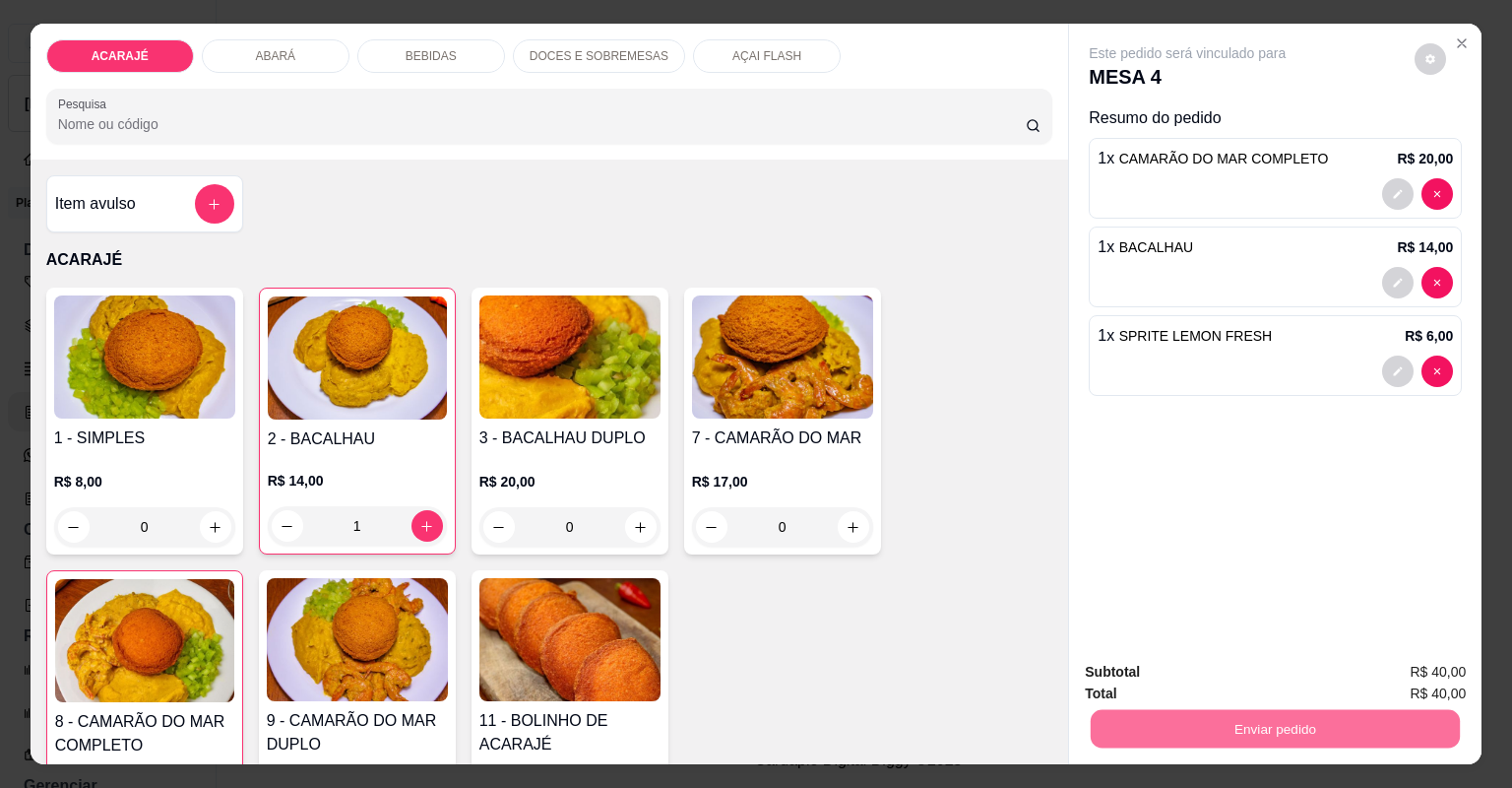click on "Não registrar e enviar pedido" at bounding box center [1212, 681] 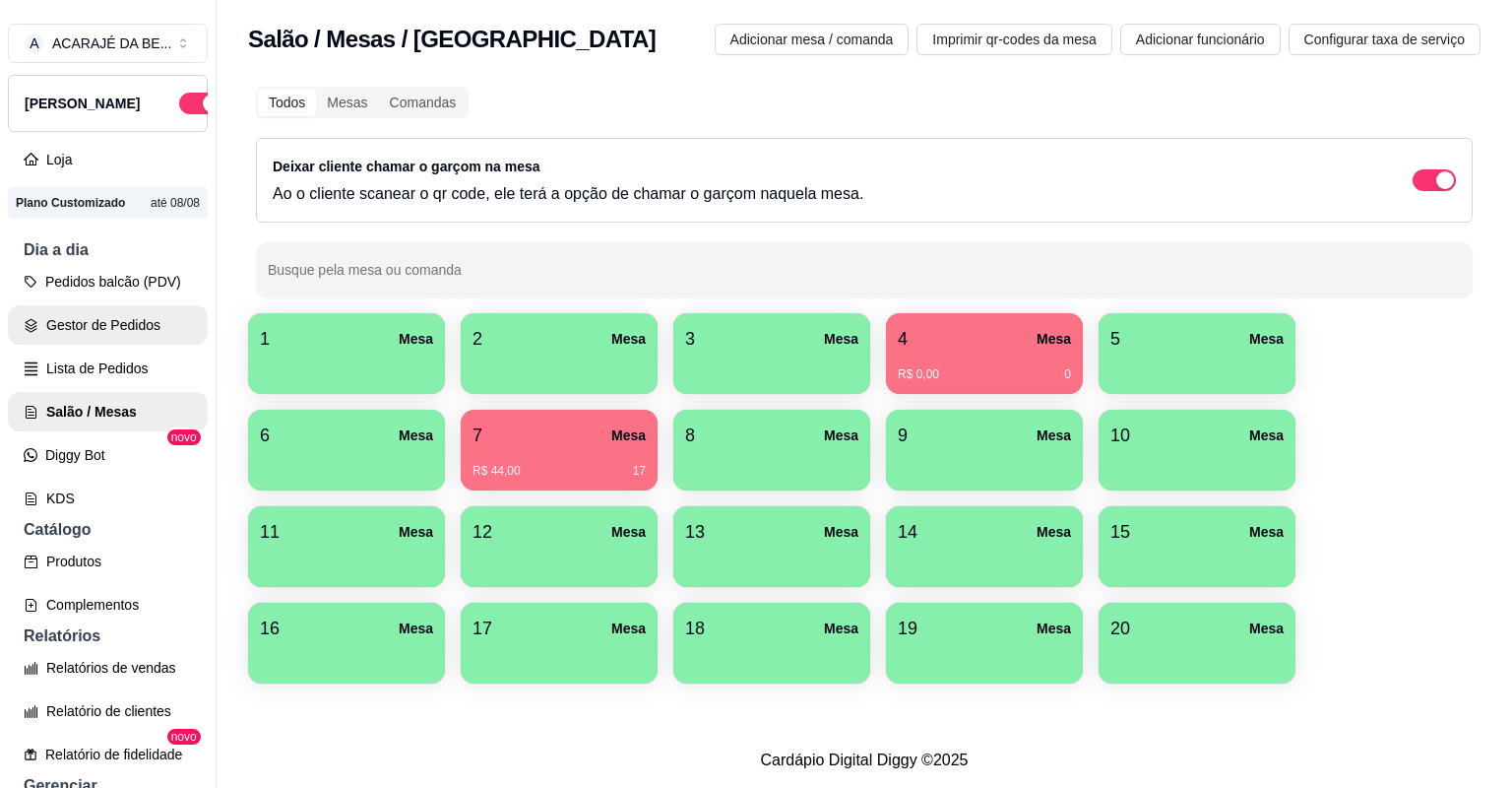 click on "Gestor de Pedidos" at bounding box center [107, 325] 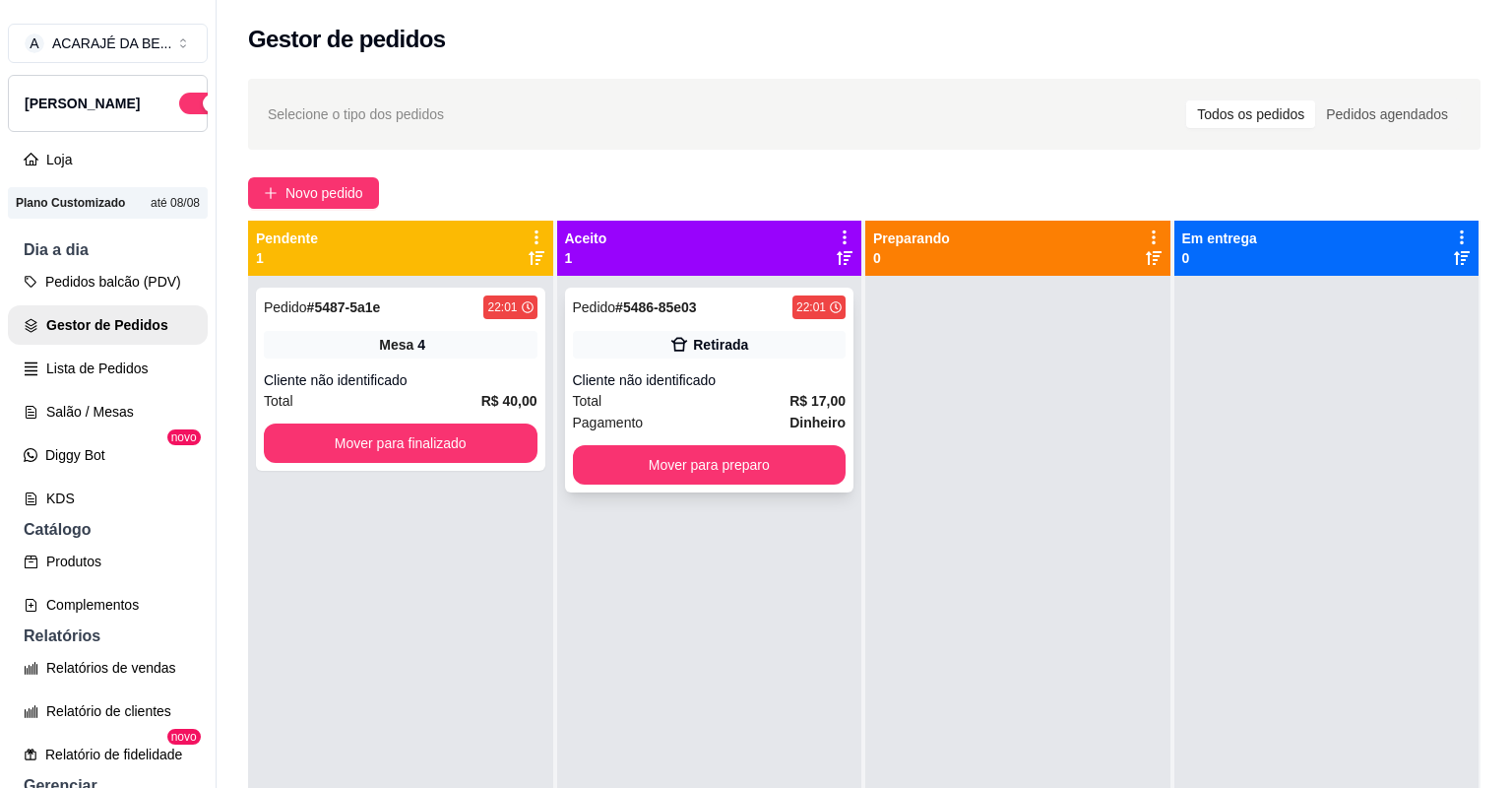 click on "Total R$ 17,00" at bounding box center (710, 401) 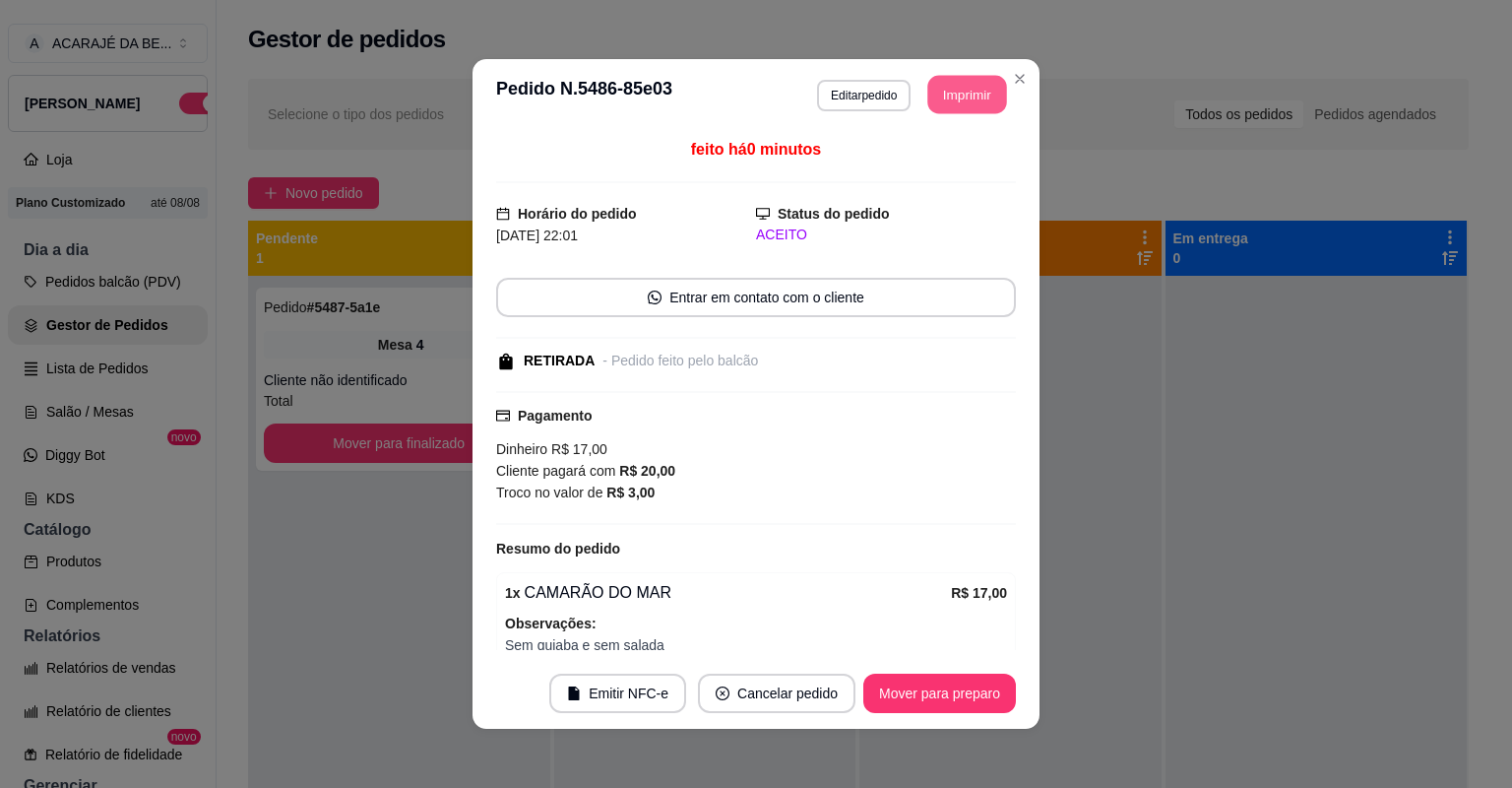 click on "Imprimir" at bounding box center [968, 95] 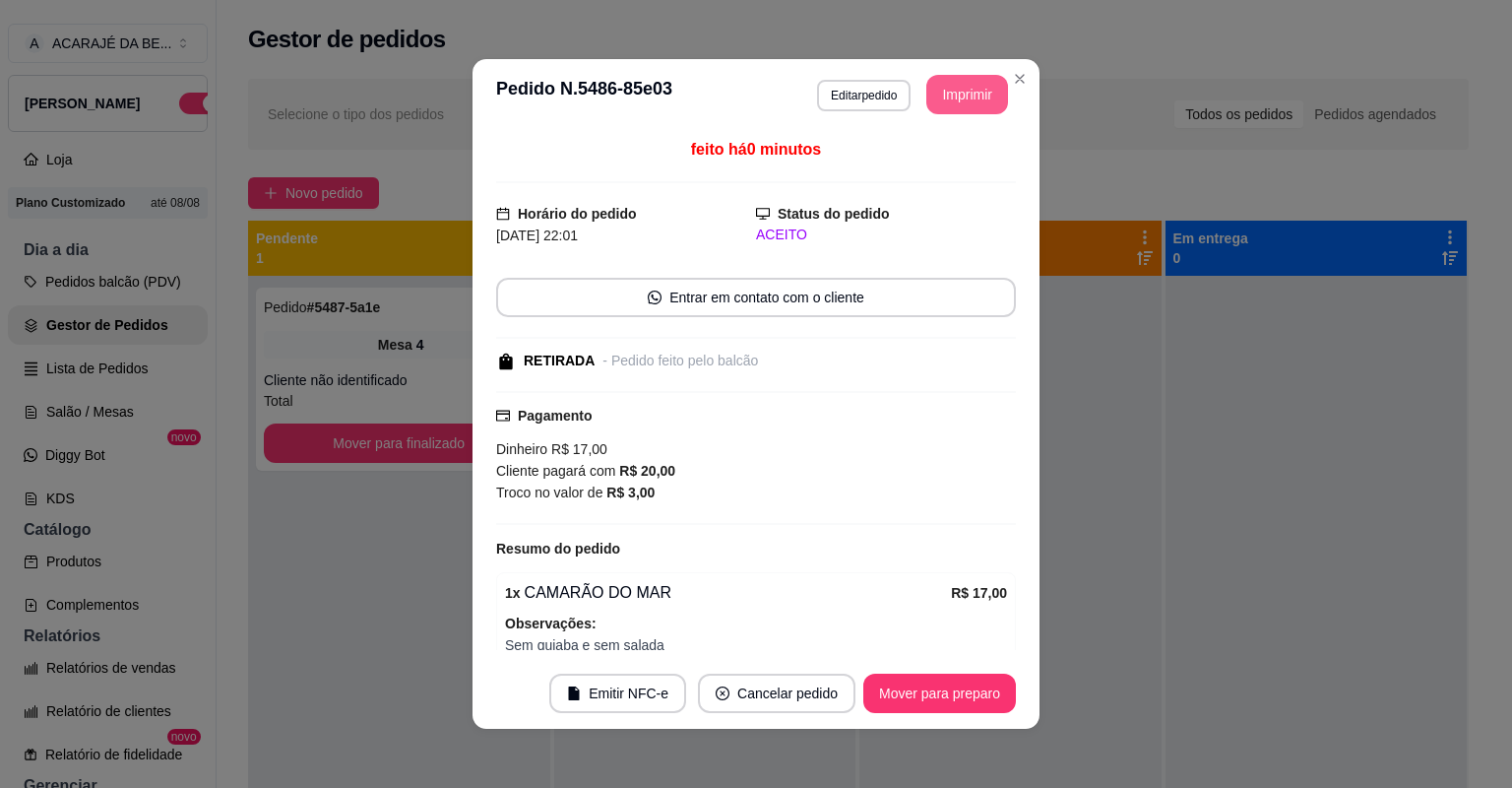 click on "Mover para preparo" at bounding box center [939, 693] 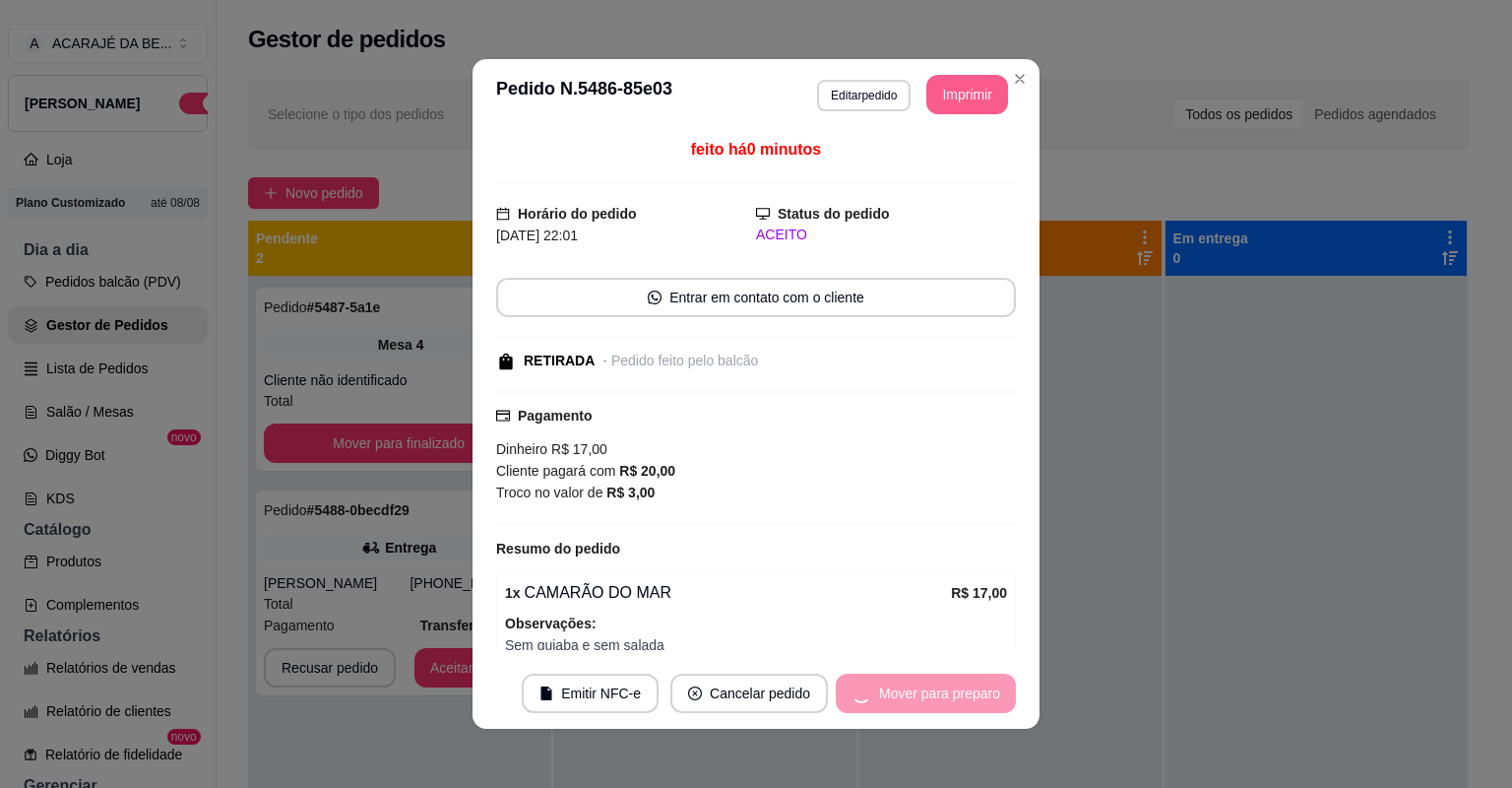click on "Mover para preparo" at bounding box center [925, 693] 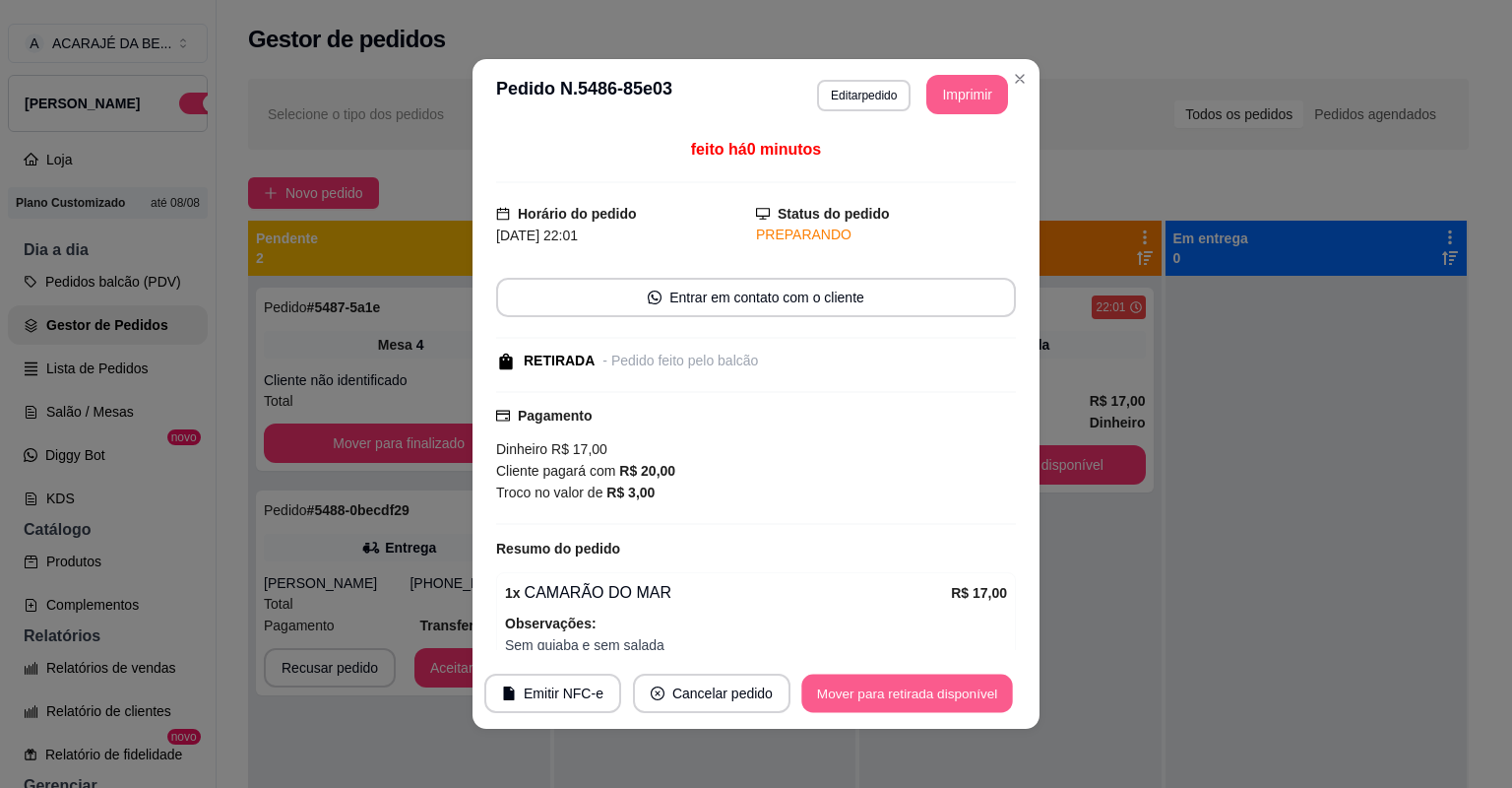 click on "Mover para retirada disponível" at bounding box center (907, 693) 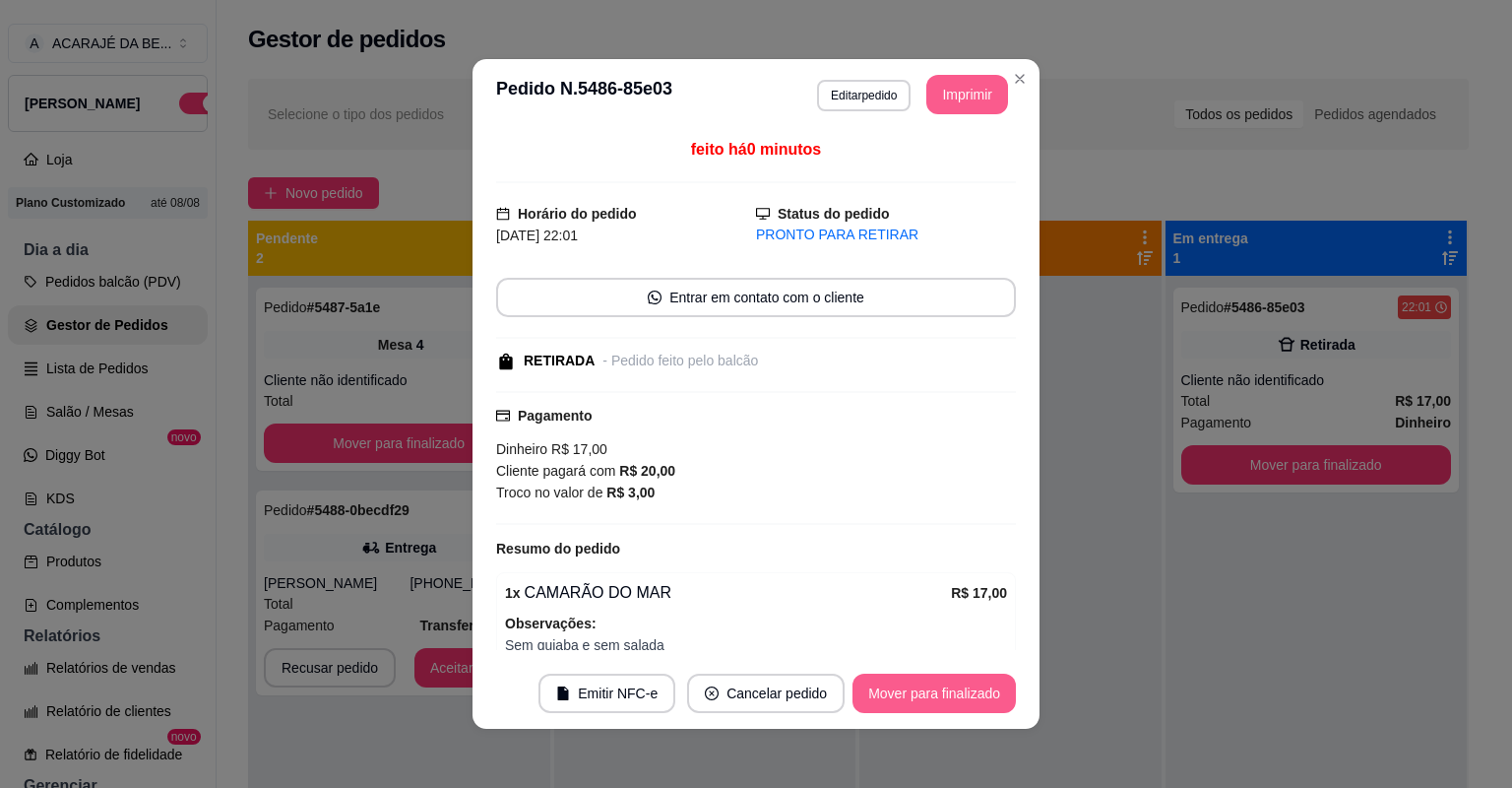 click on "Mover para finalizado" at bounding box center [934, 693] 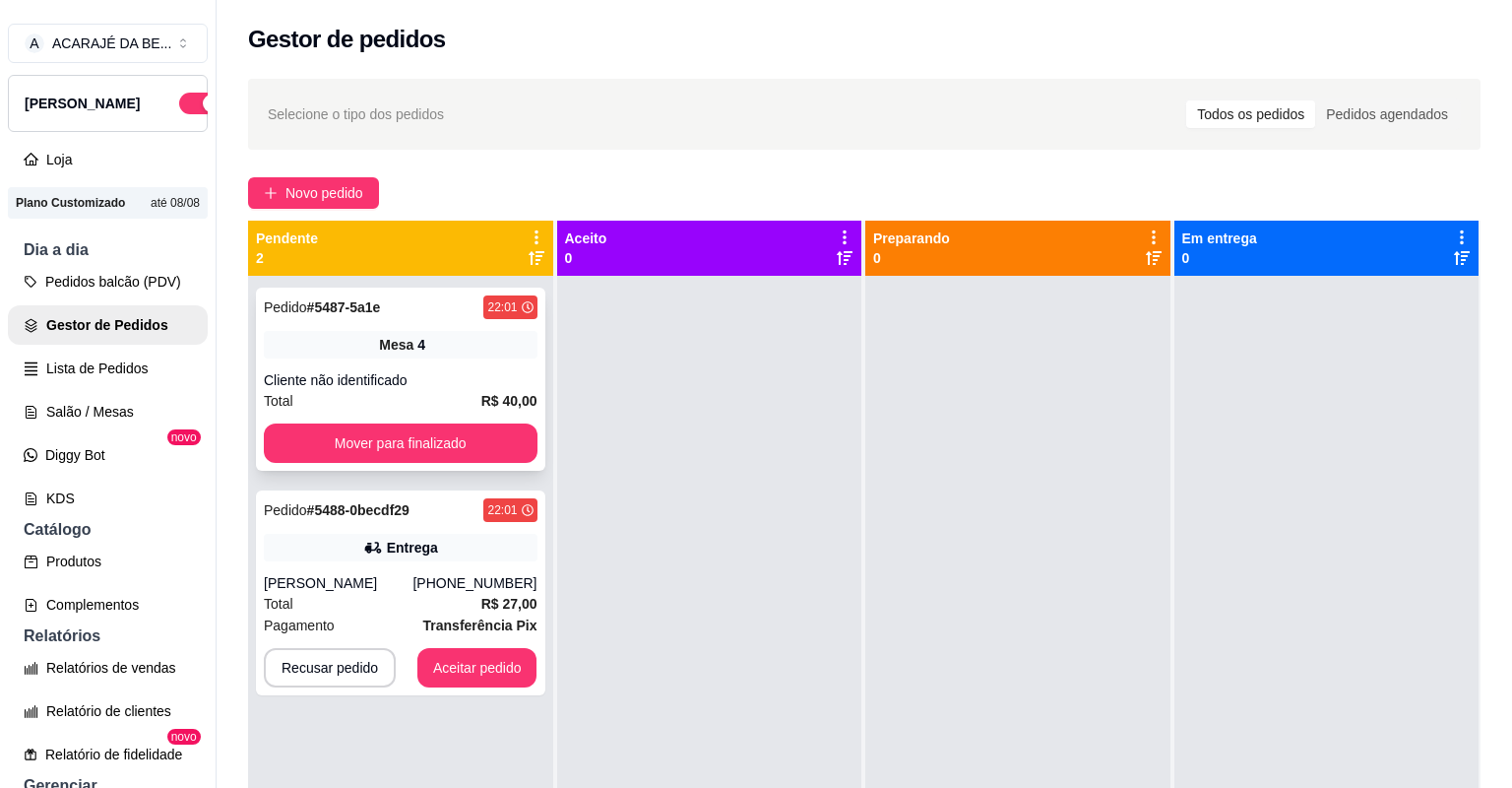 click on "Total R$ 40,00" at bounding box center [401, 401] 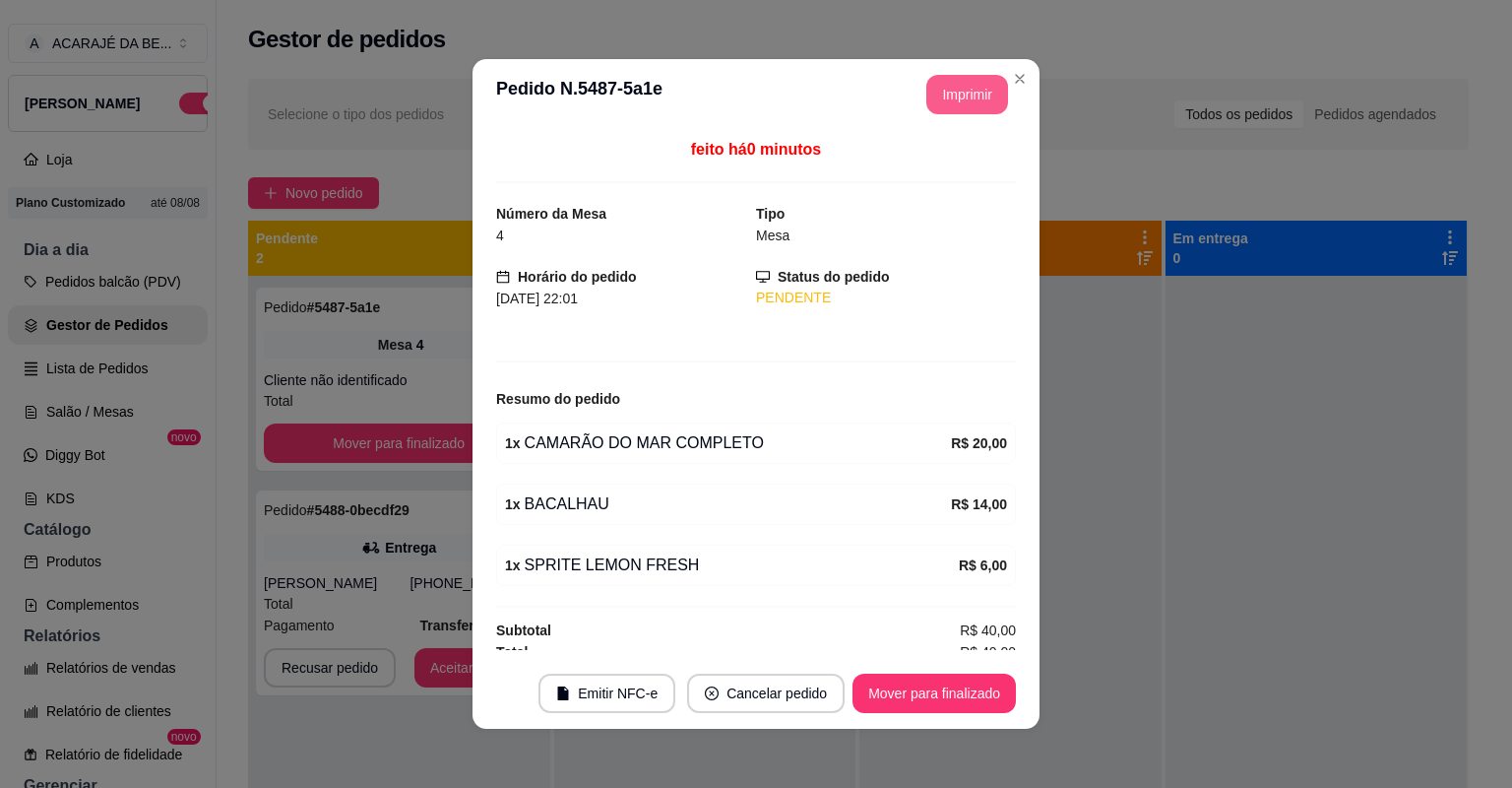 click on "Imprimir" at bounding box center [967, 95] 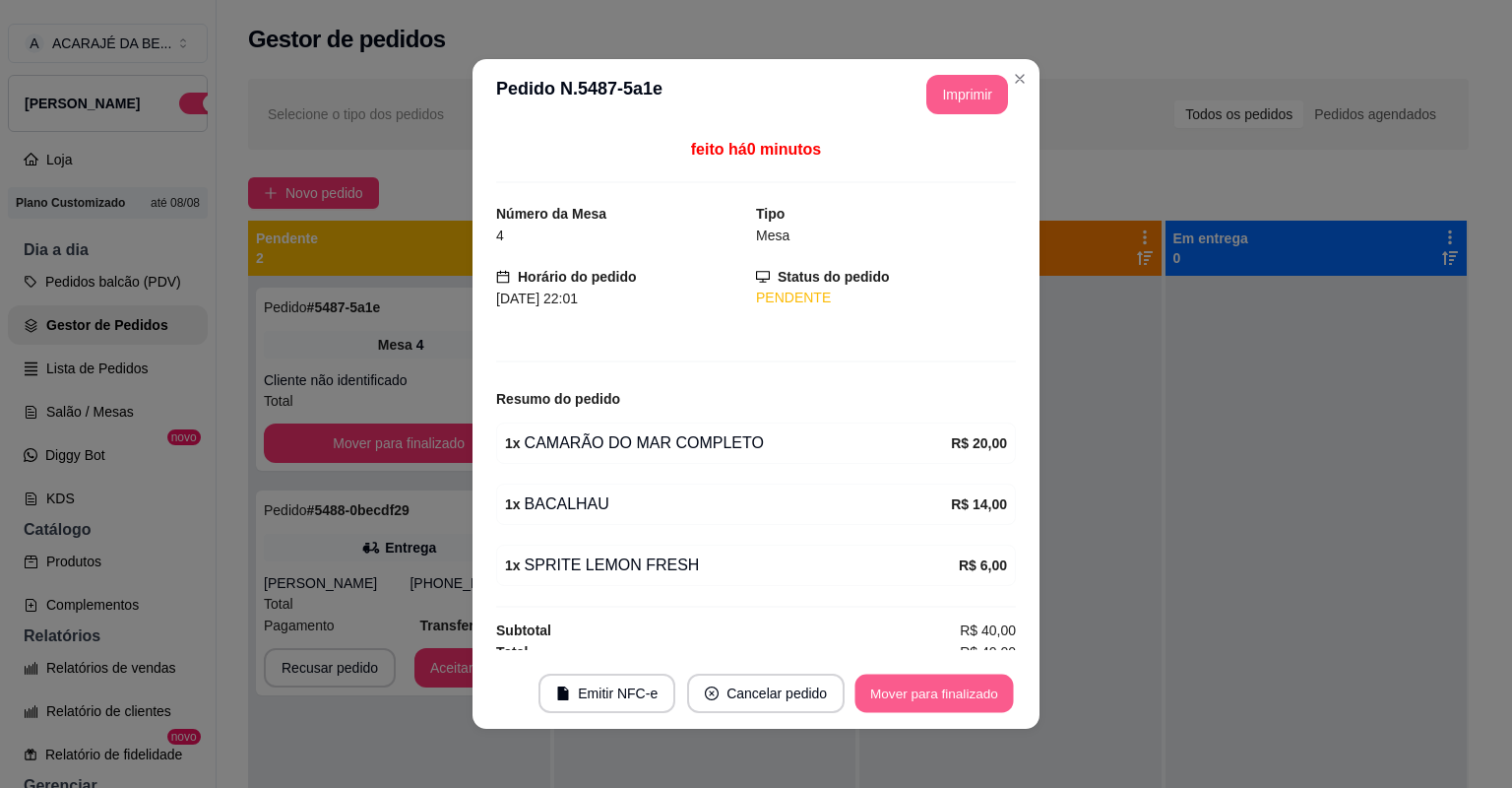 click on "Mover para finalizado" at bounding box center (934, 693) 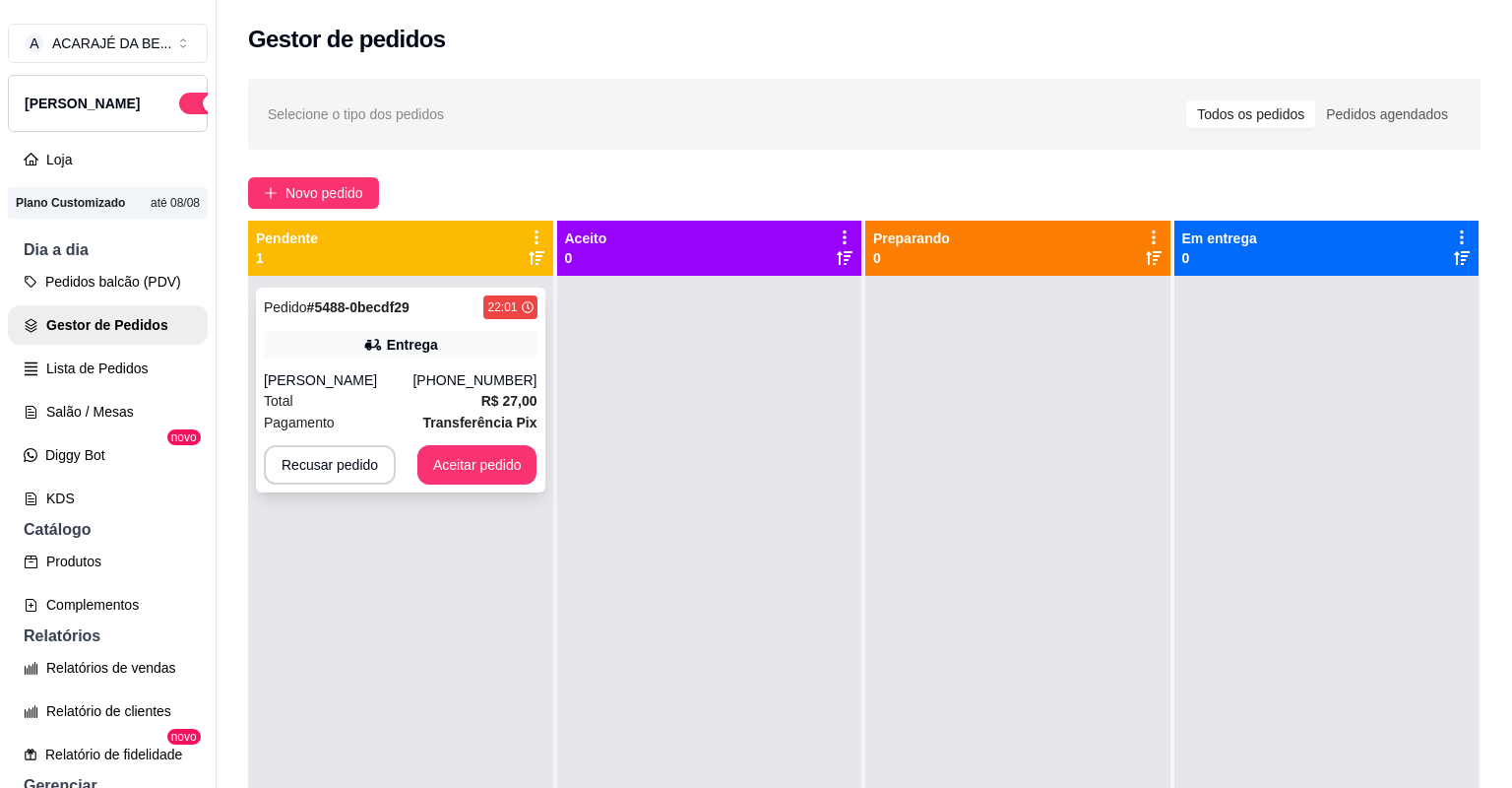 click on "[PERSON_NAME]" at bounding box center (338, 380) 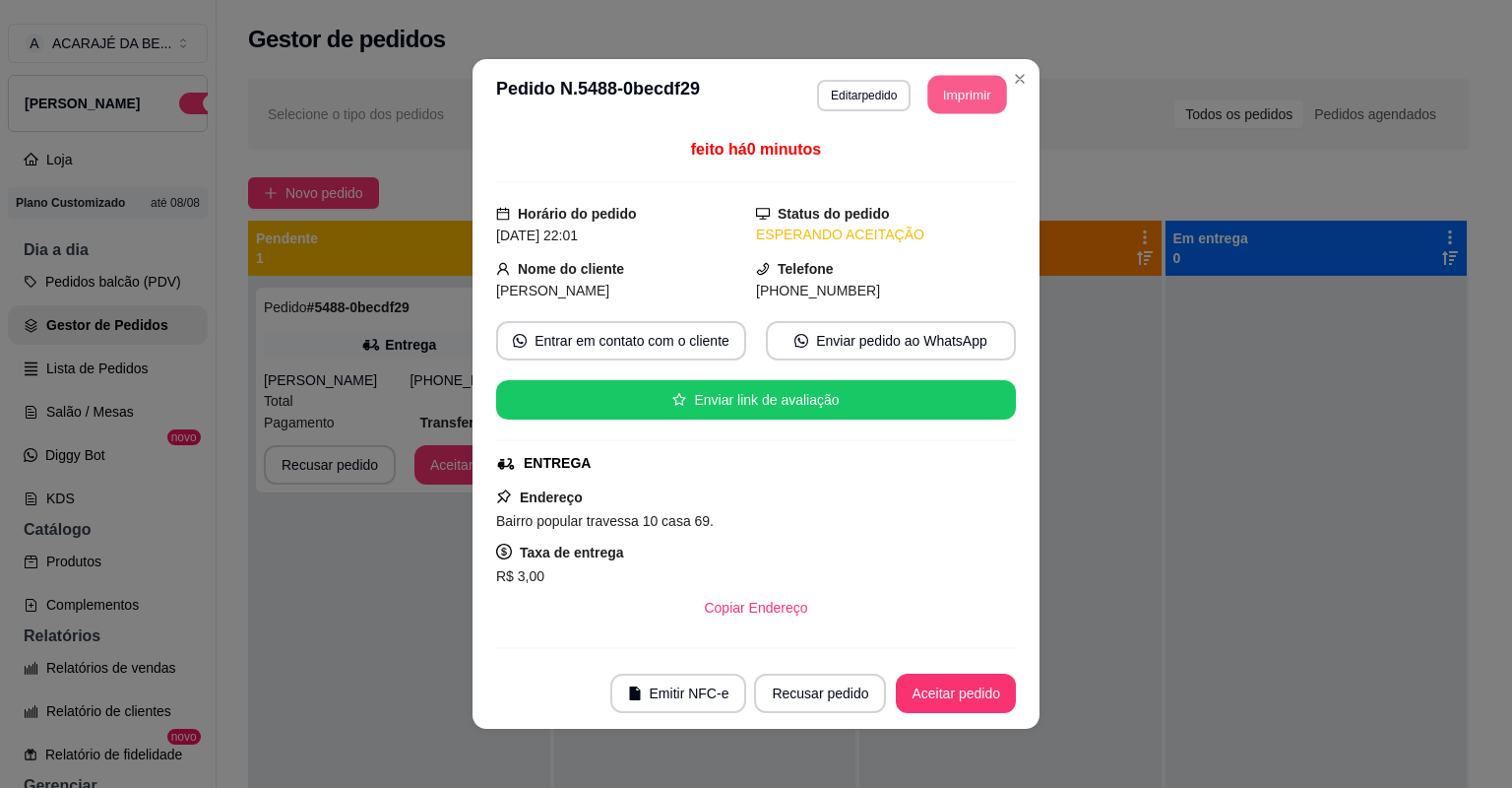 click on "Imprimir" at bounding box center [968, 95] 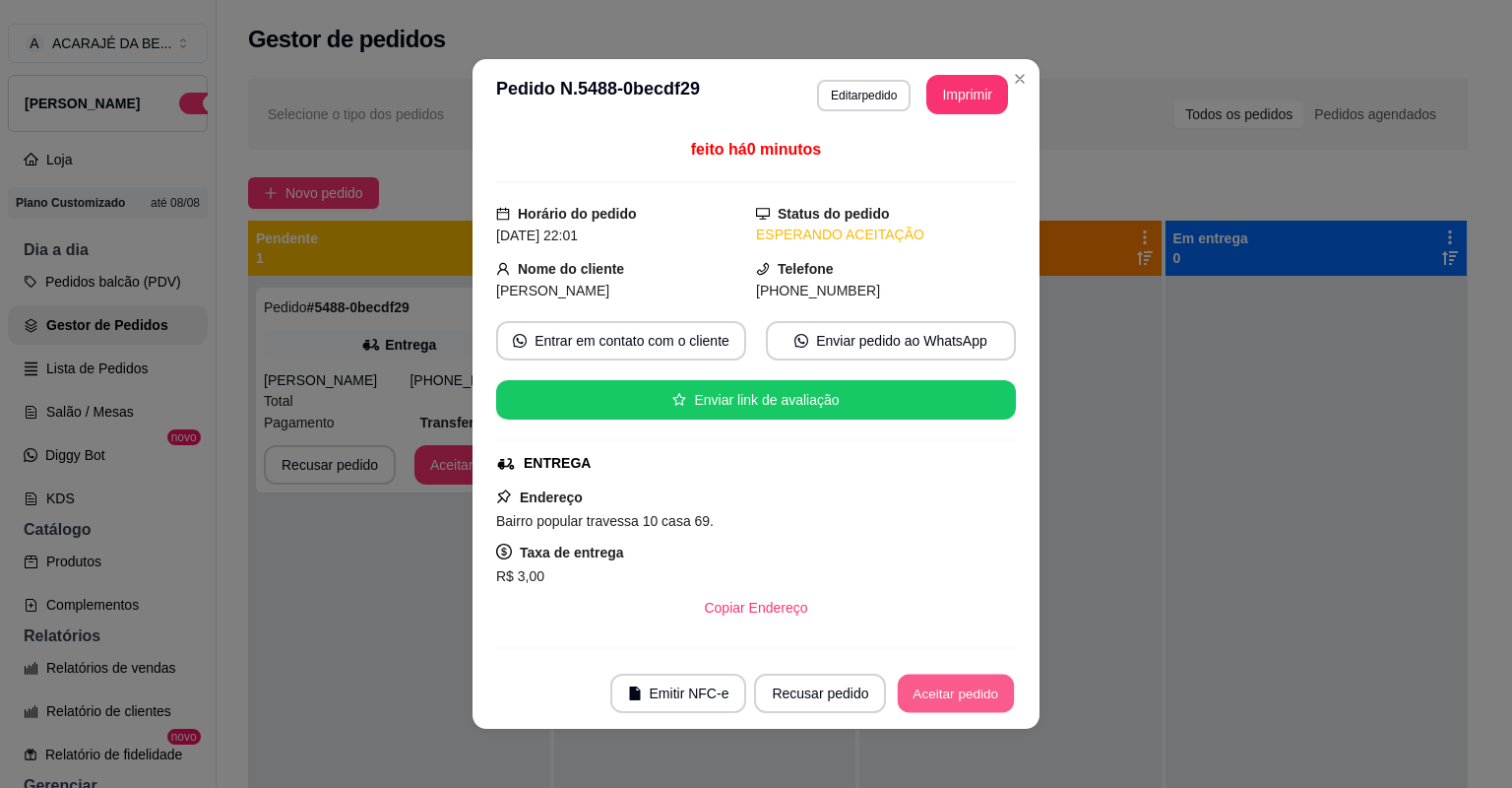 click on "Aceitar pedido" at bounding box center [956, 693] 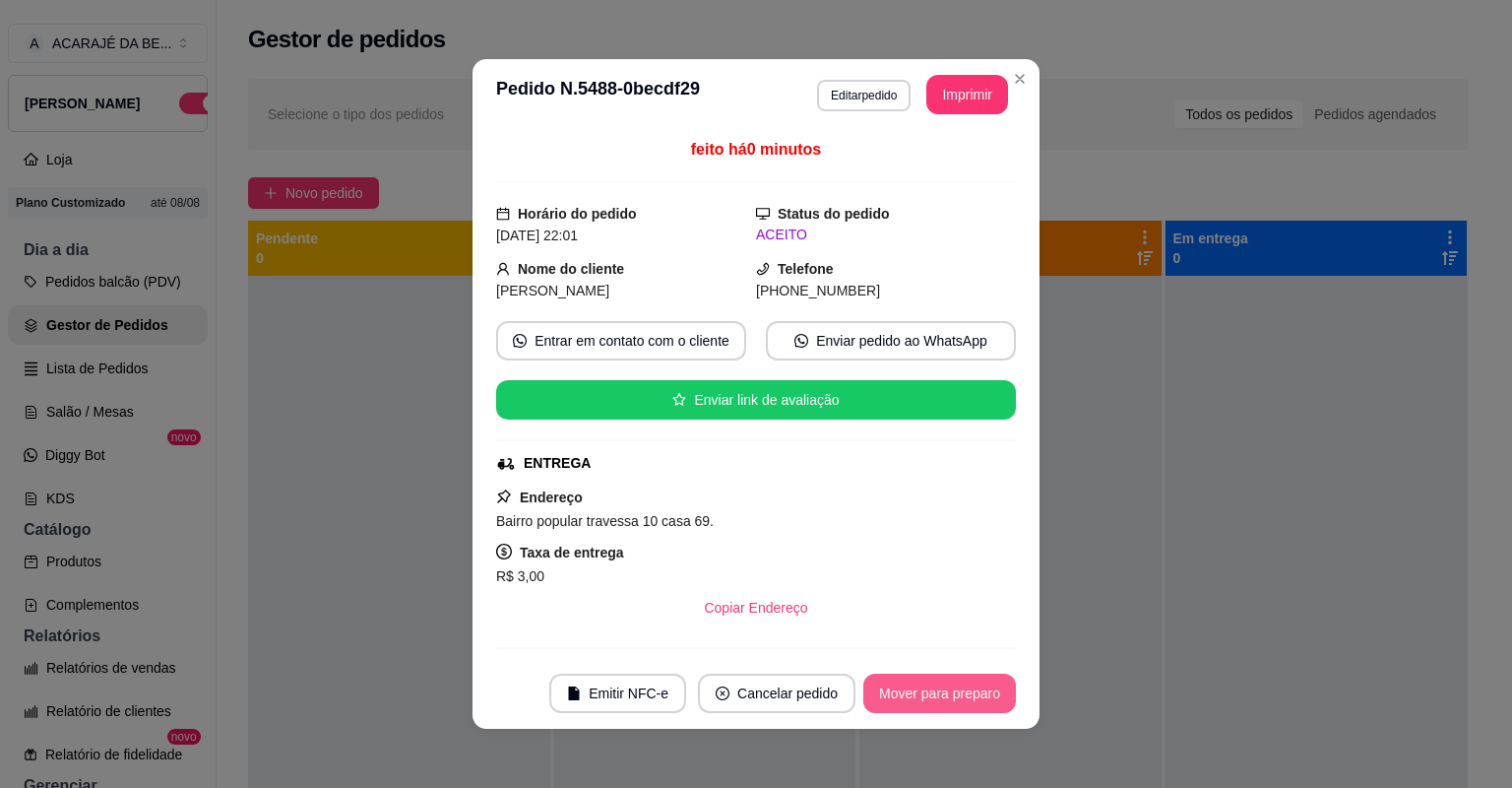 click on "Mover para preparo" at bounding box center [939, 693] 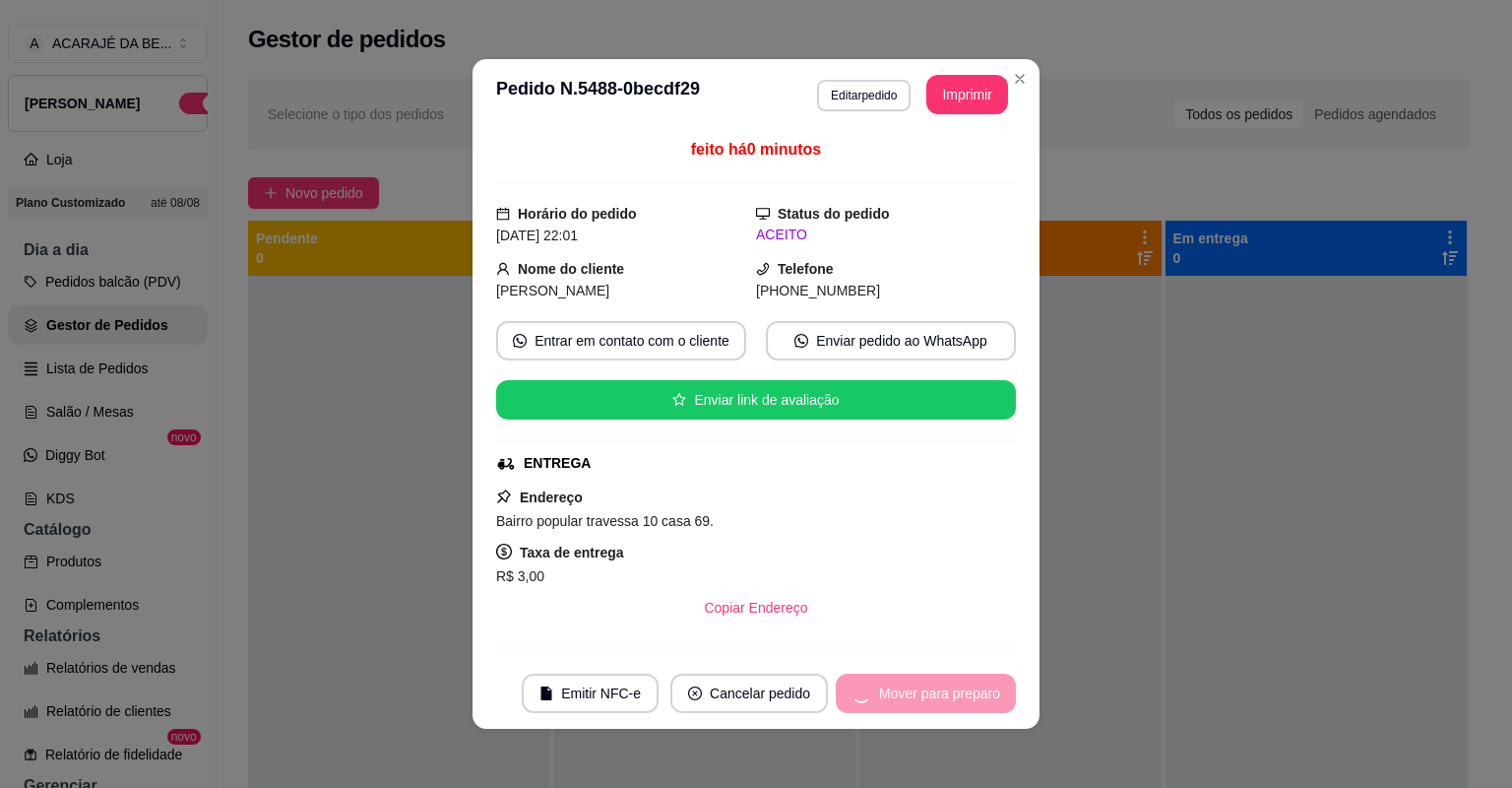 click on "Mover para preparo" at bounding box center (925, 693) 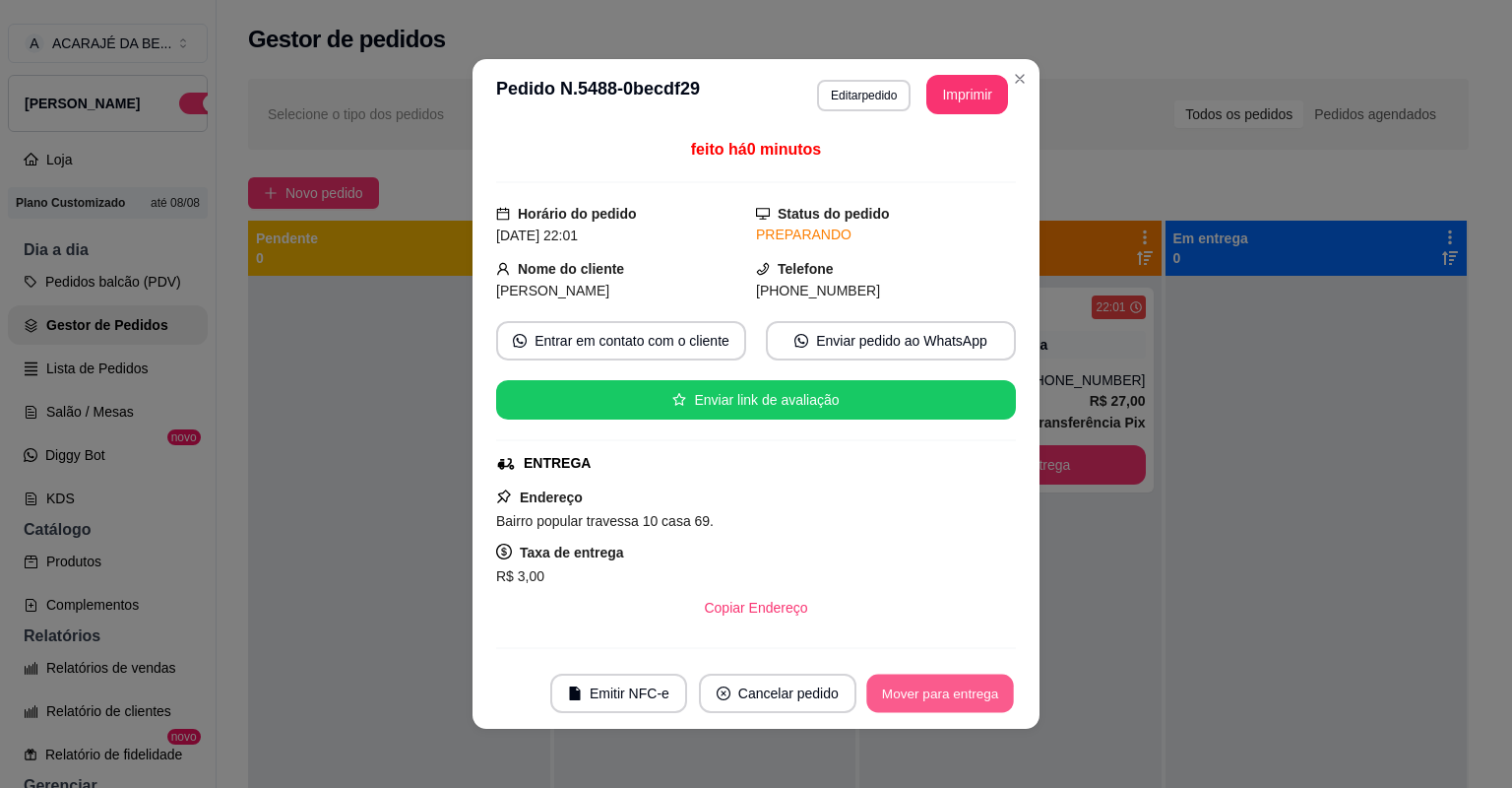 click on "Mover para entrega" at bounding box center [940, 693] 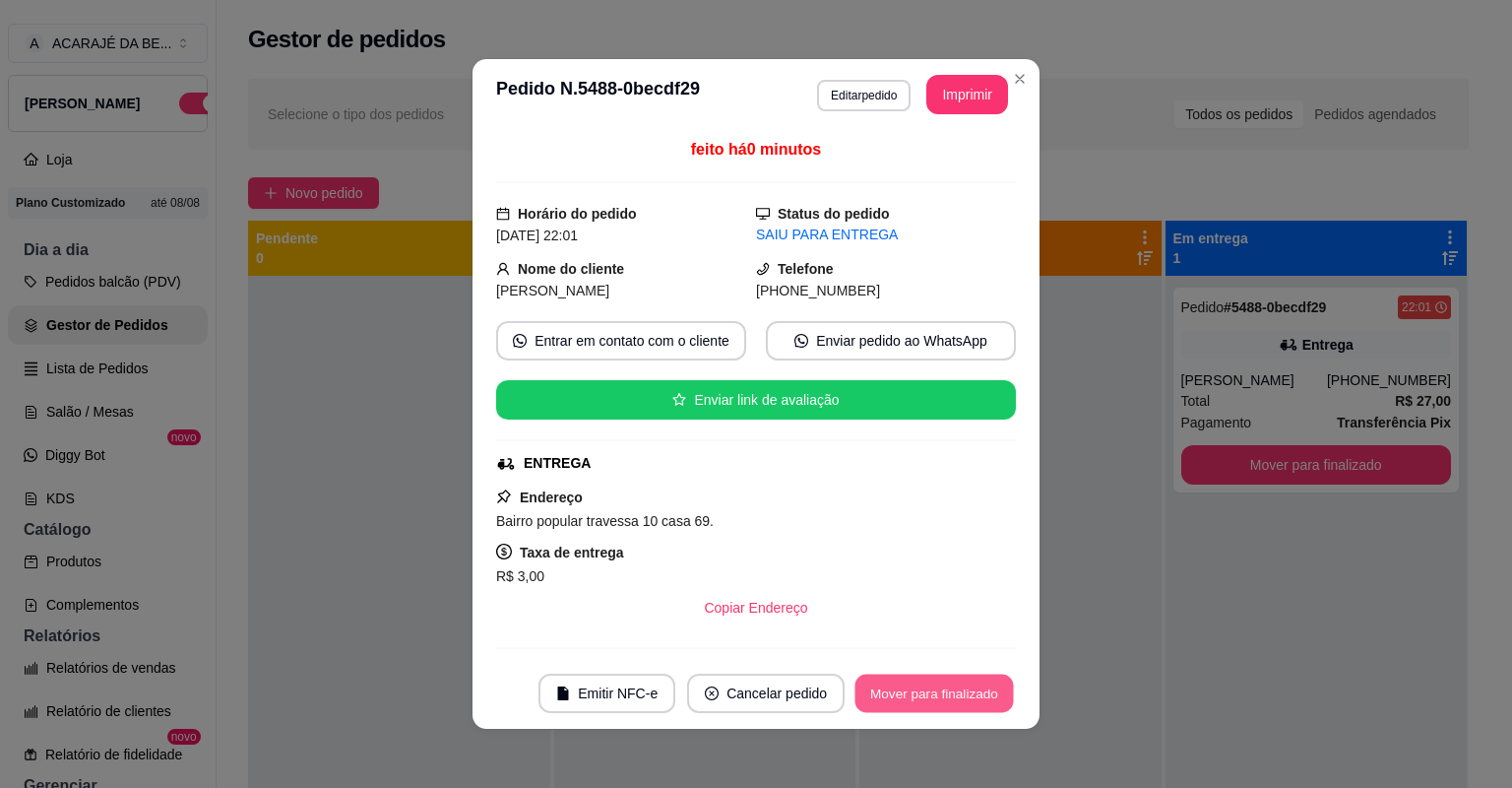 click on "Mover para finalizado" at bounding box center [934, 693] 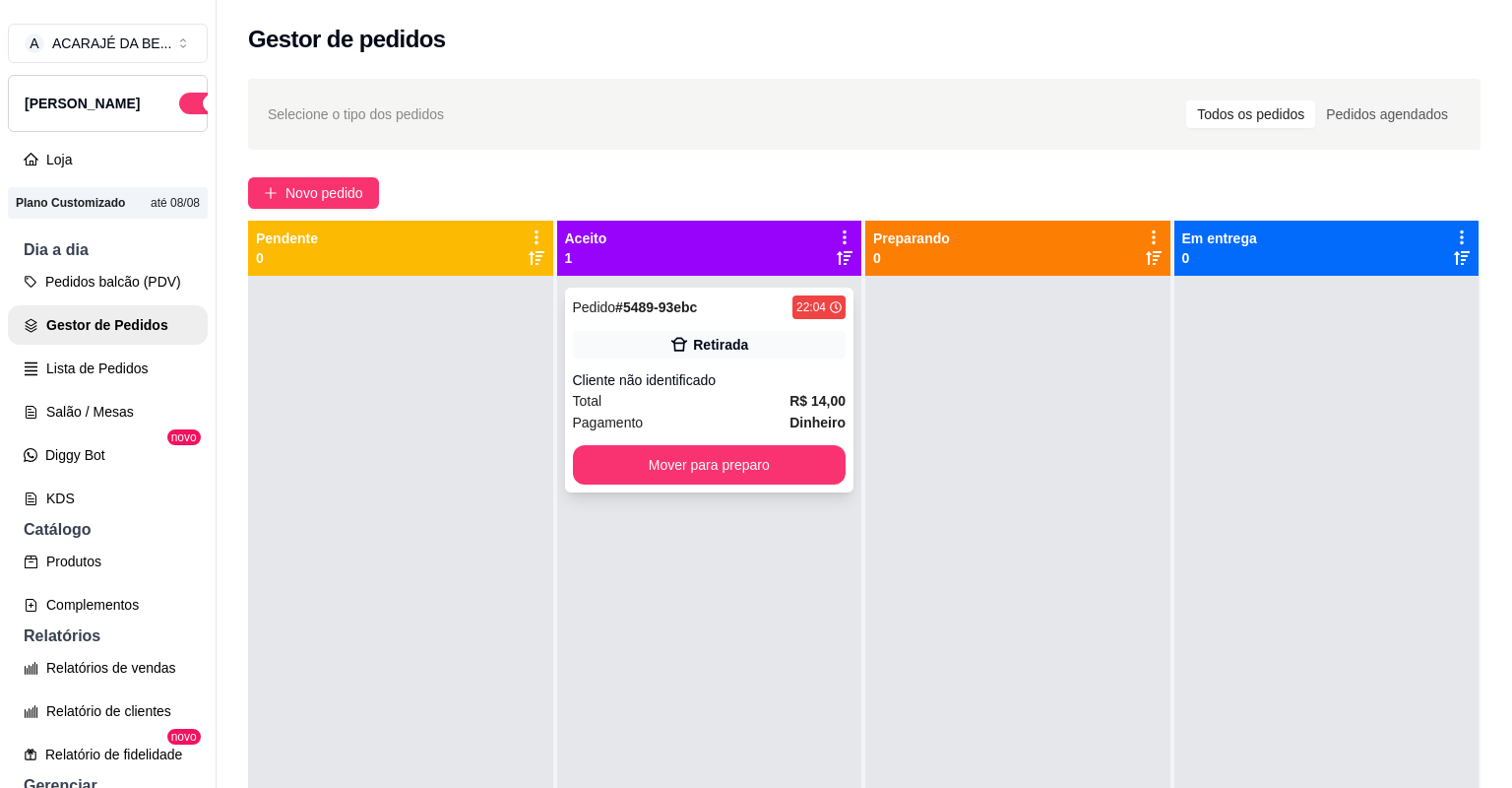 click on "Pagamento Dinheiro" at bounding box center (710, 423) 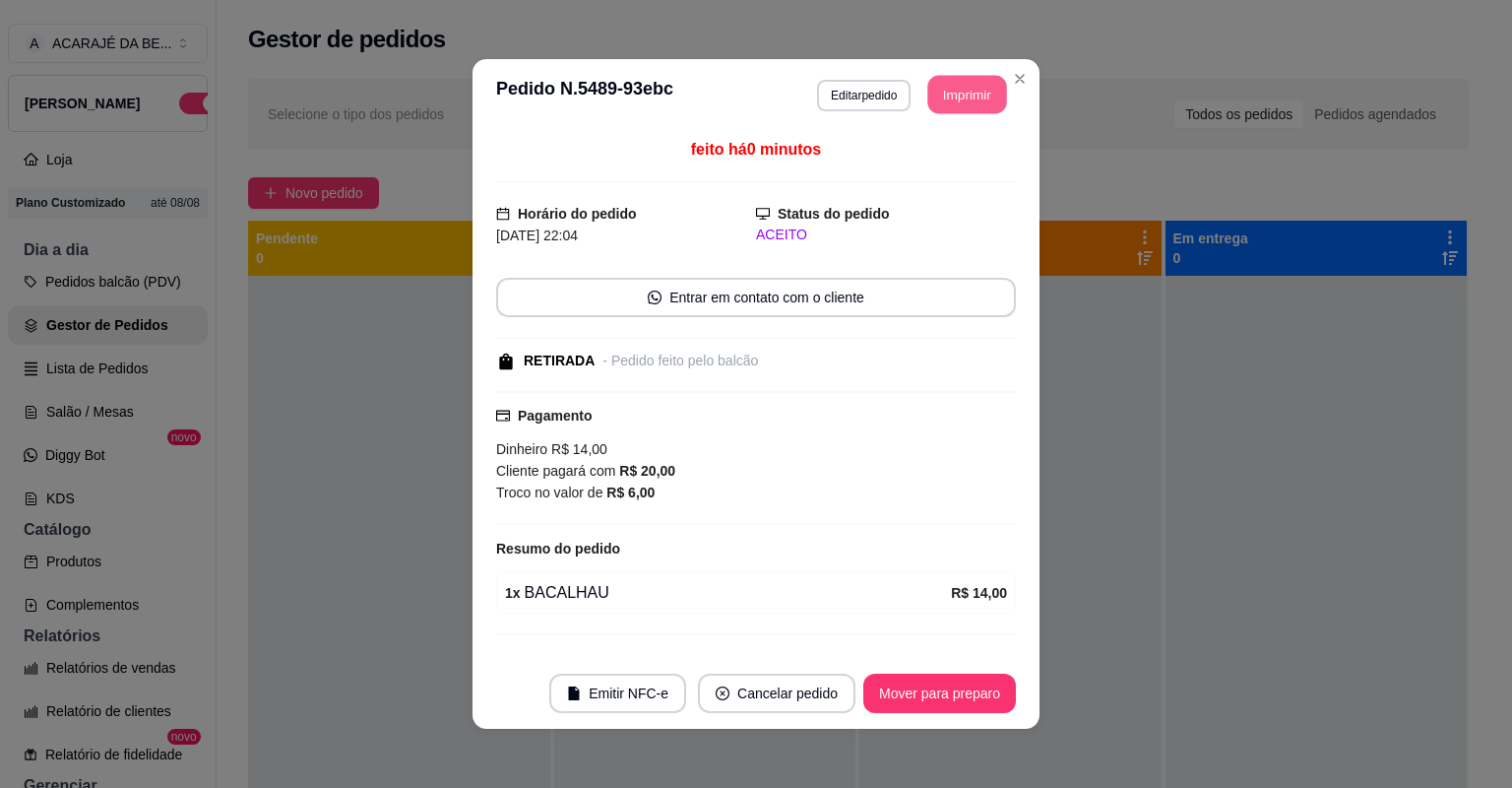 click on "Imprimir" at bounding box center [968, 95] 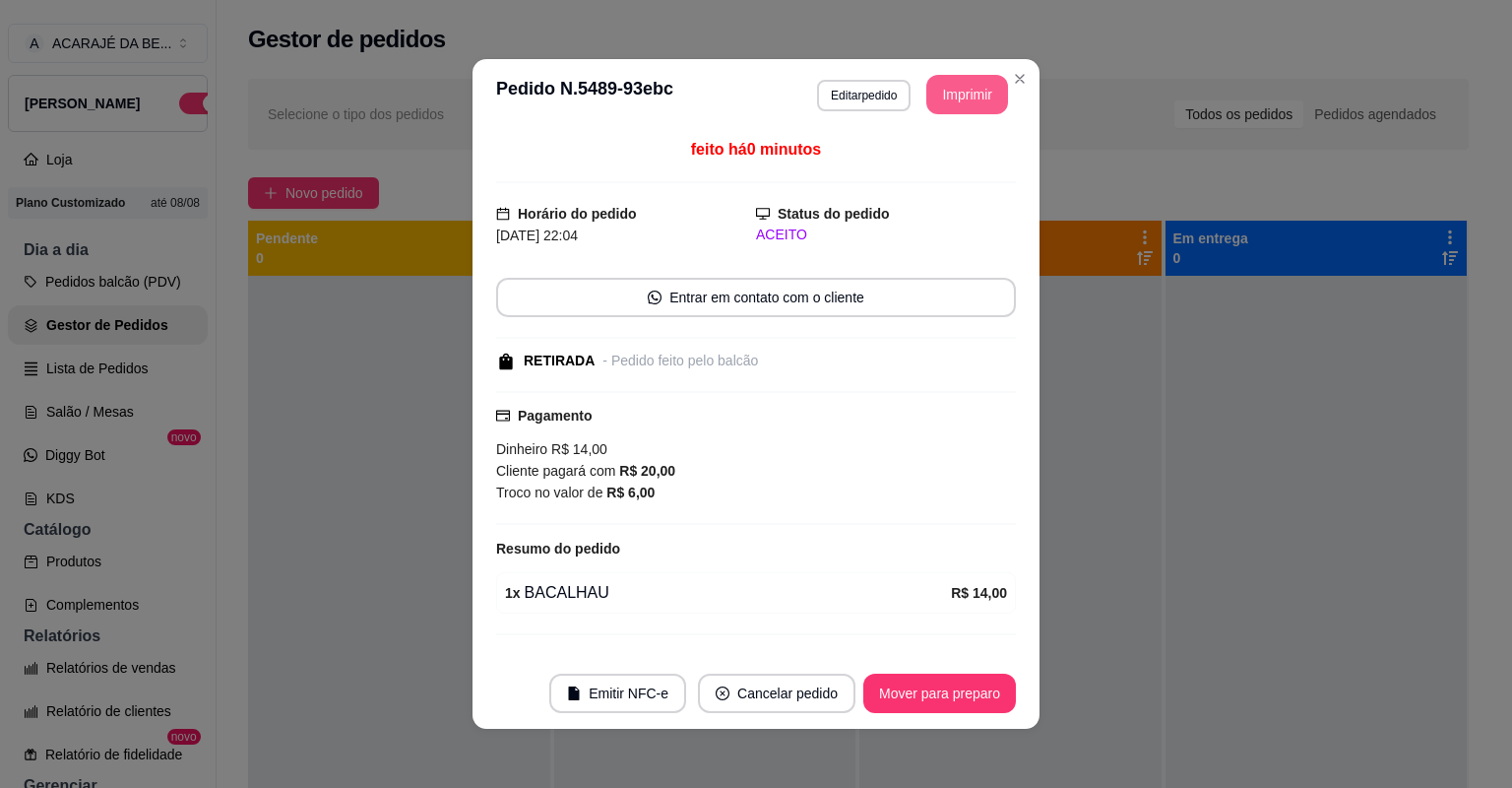 click on "Mover para preparo" at bounding box center (939, 693) 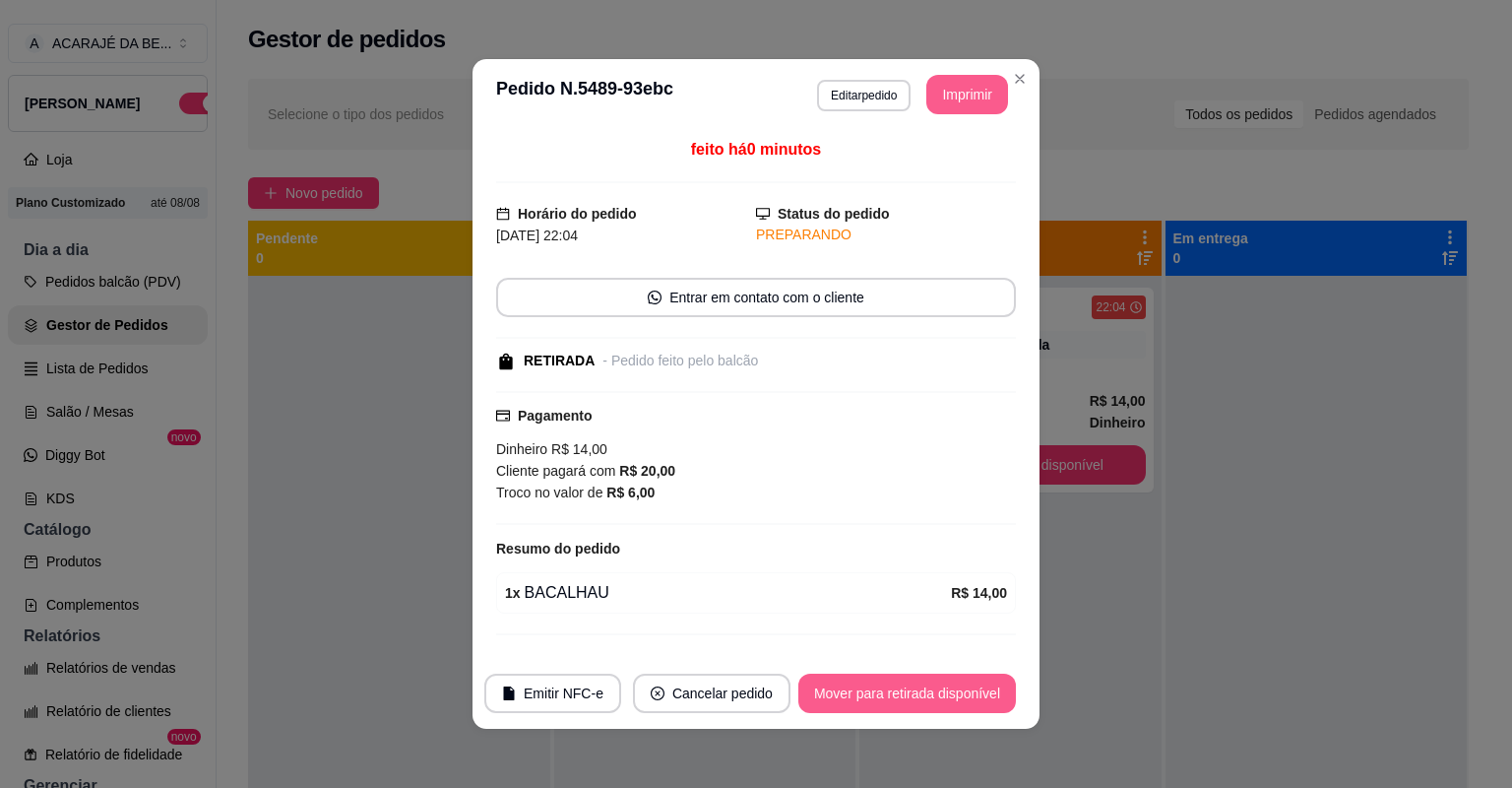 click on "Mover para retirada disponível" at bounding box center (907, 693) 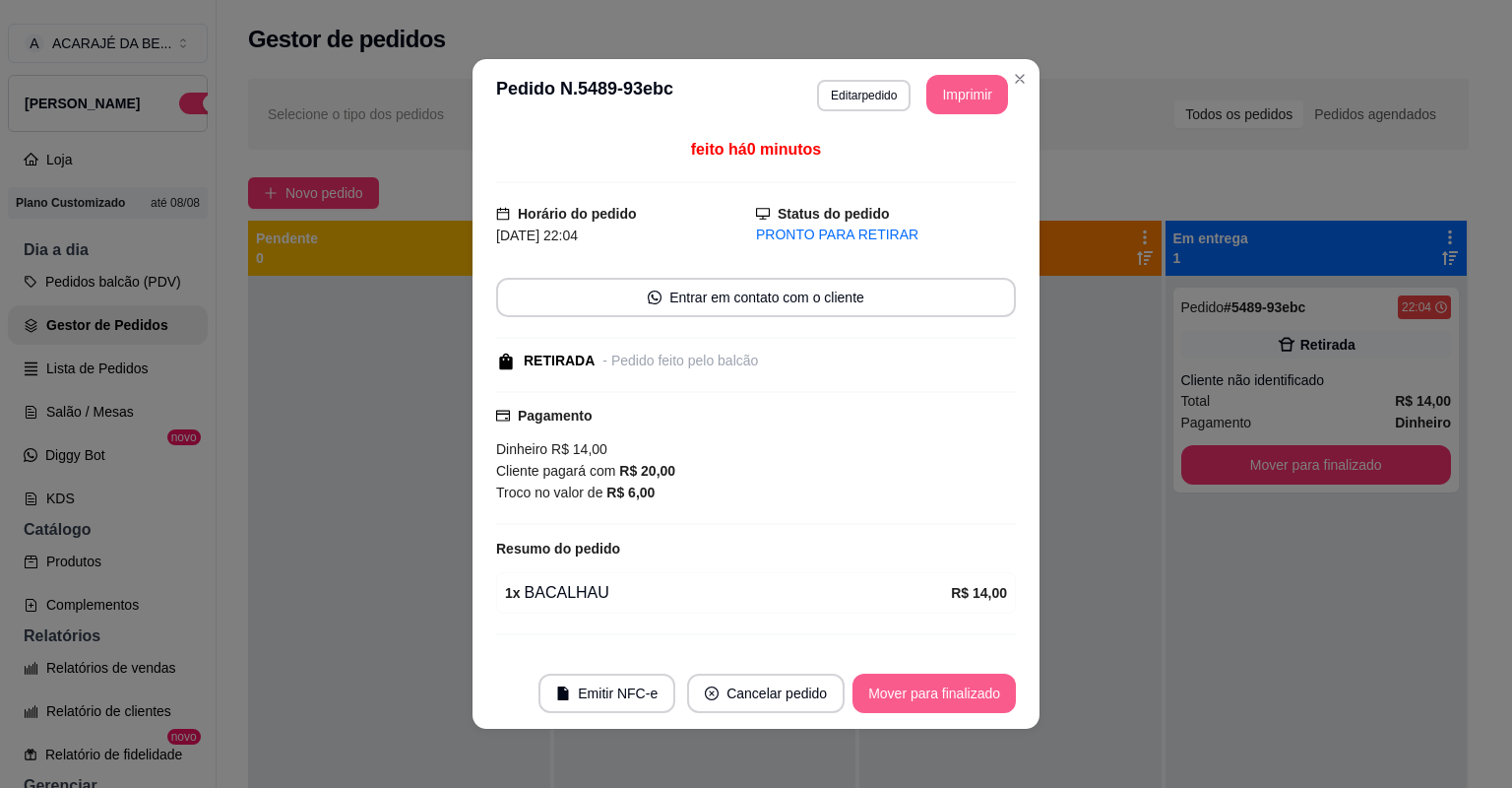 click on "Mover para finalizado" at bounding box center [934, 693] 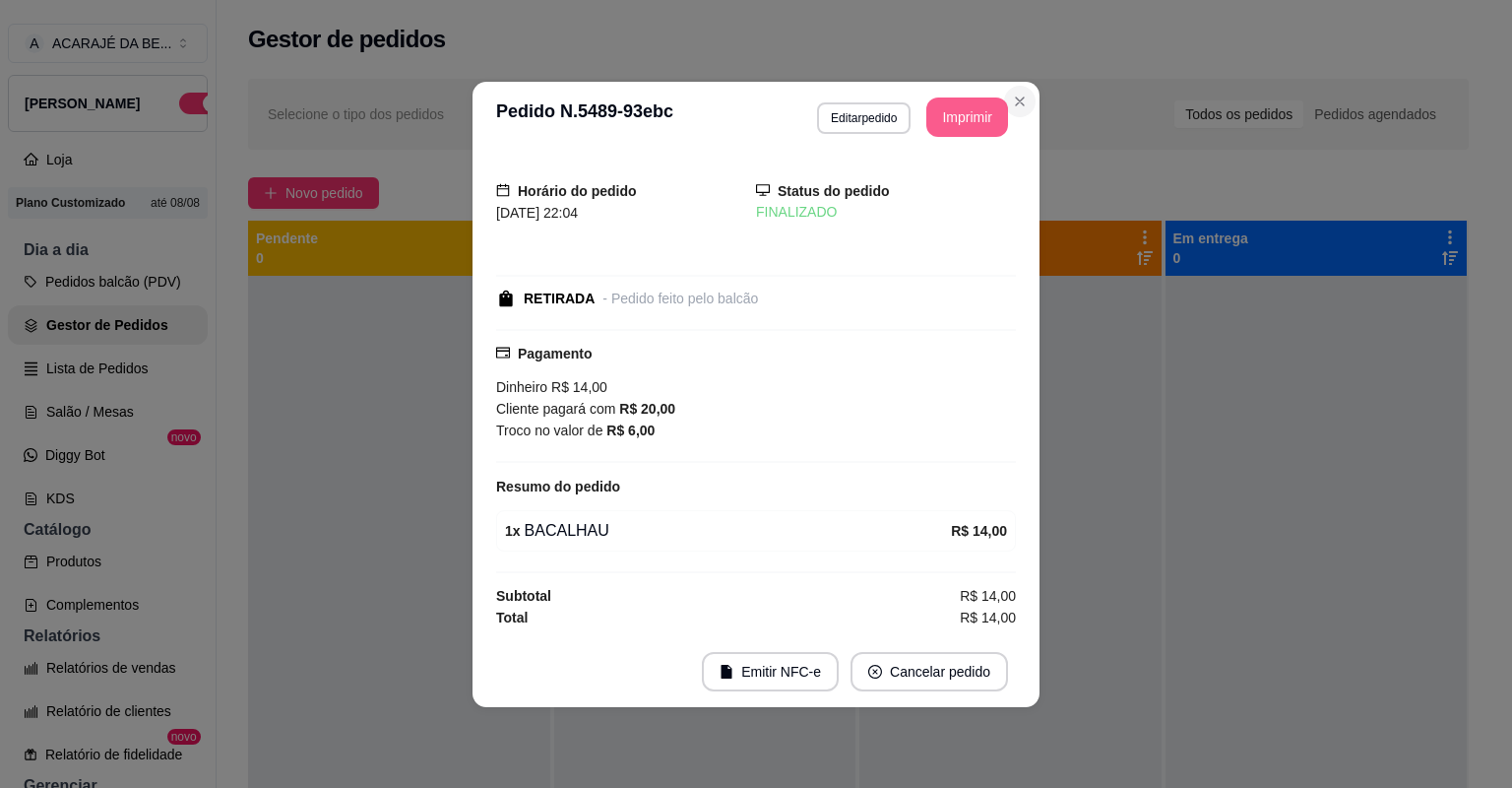 click on "**********" at bounding box center (756, 394) 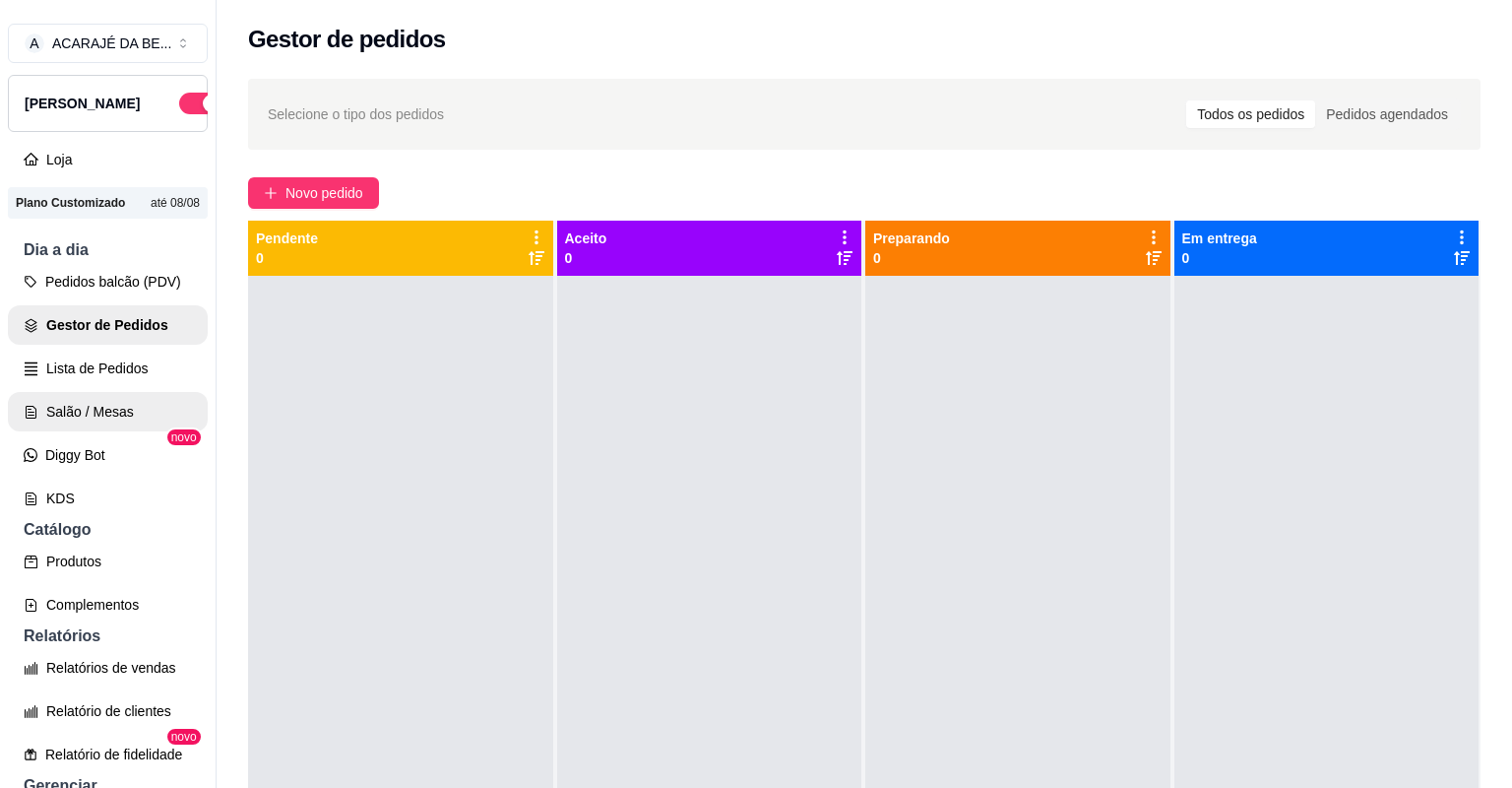 click on "Salão / Mesas" at bounding box center (107, 412) 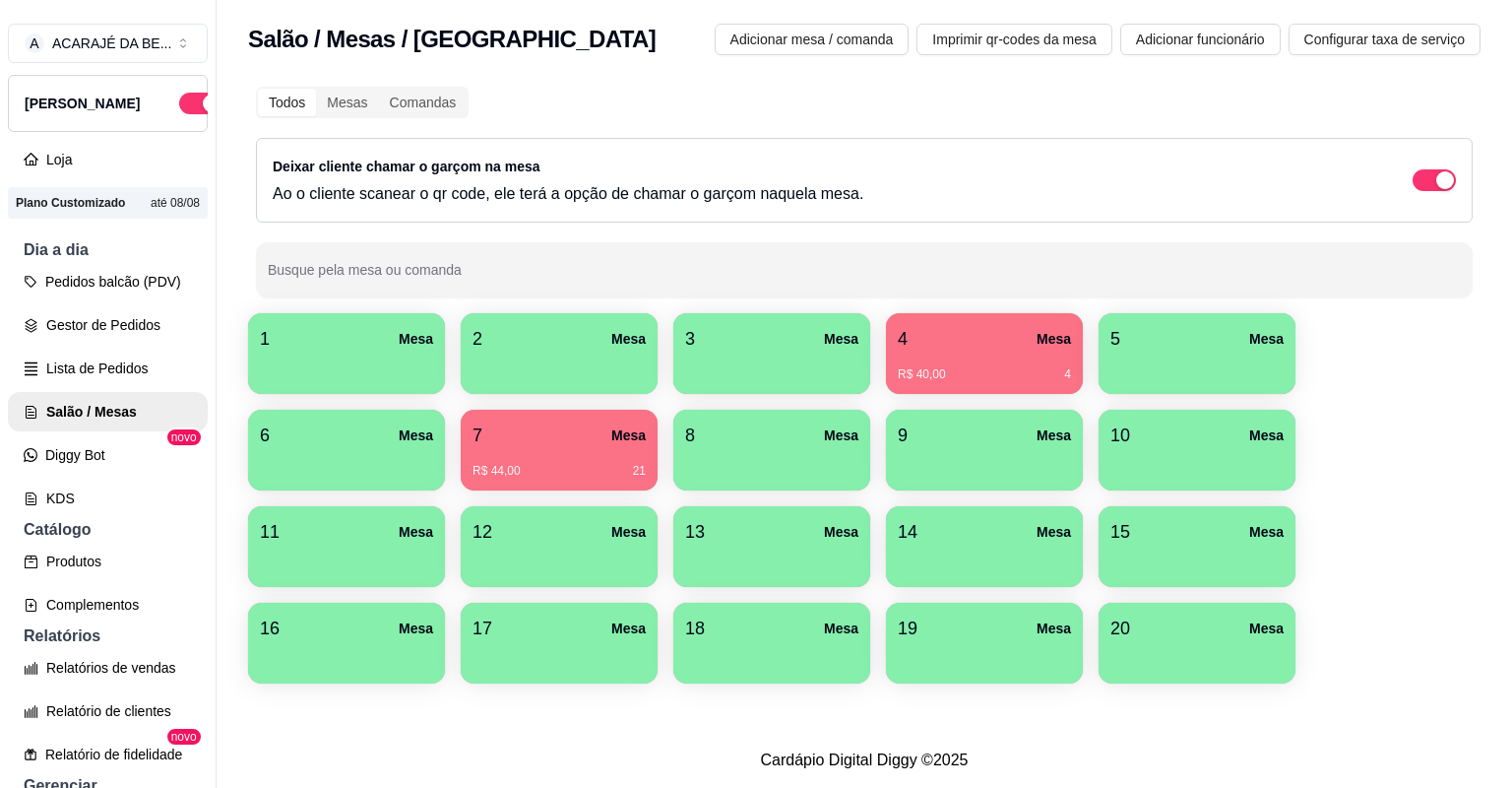 click on "R$ 40,00" at bounding box center [921, 374] 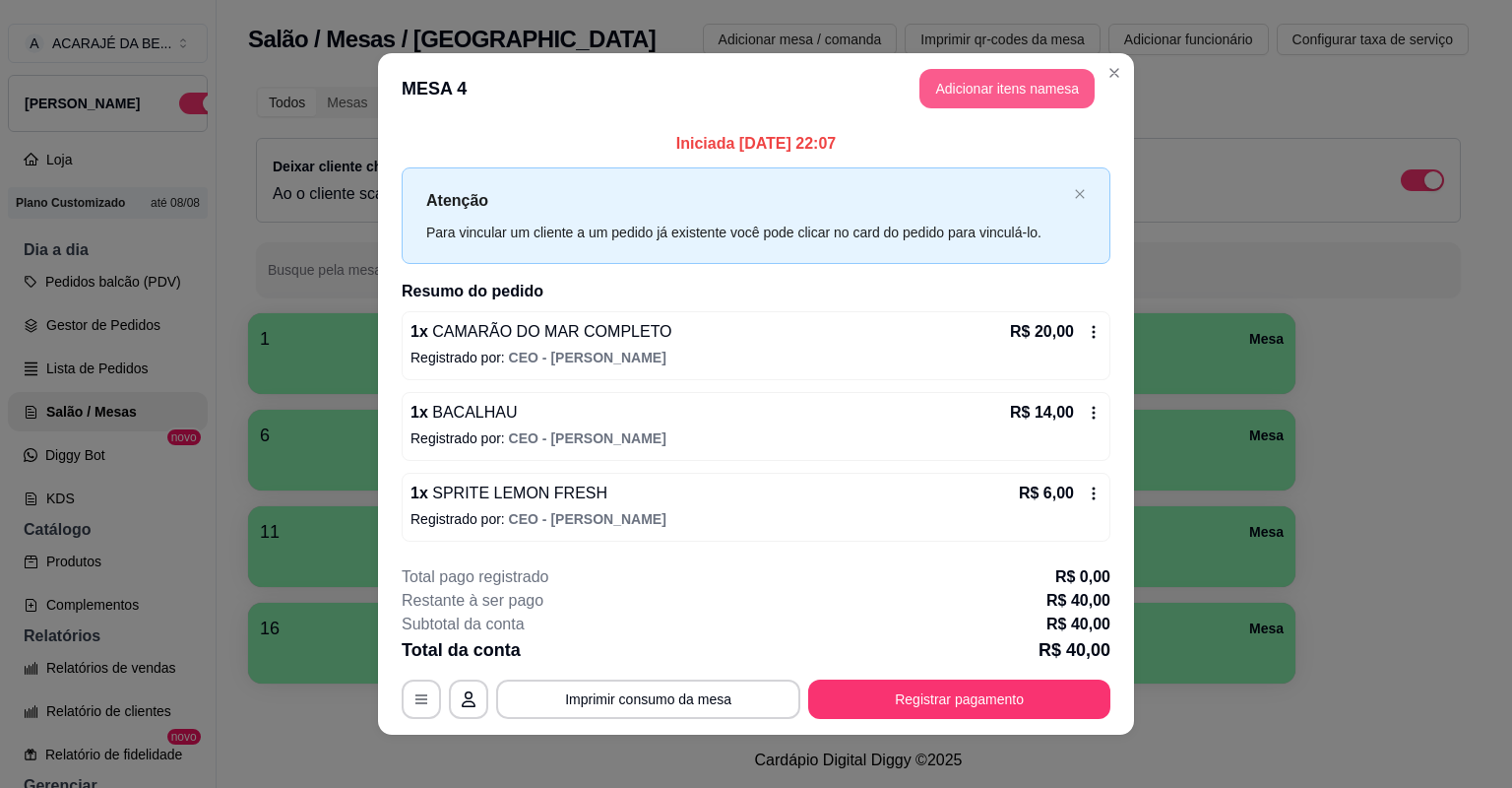 click on "Adicionar itens na  mesa" at bounding box center (1007, 89) 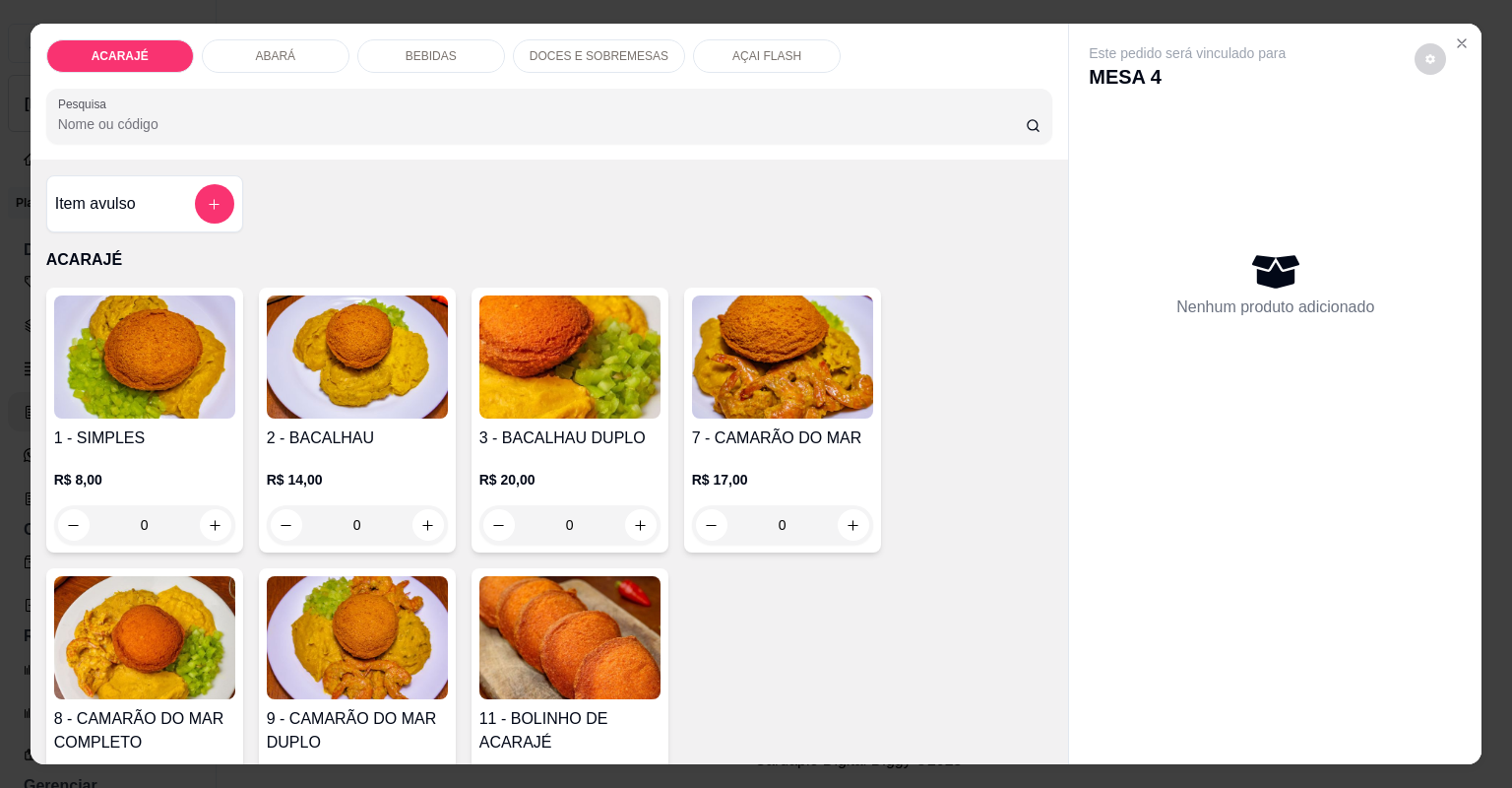 click at bounding box center [641, 2126] 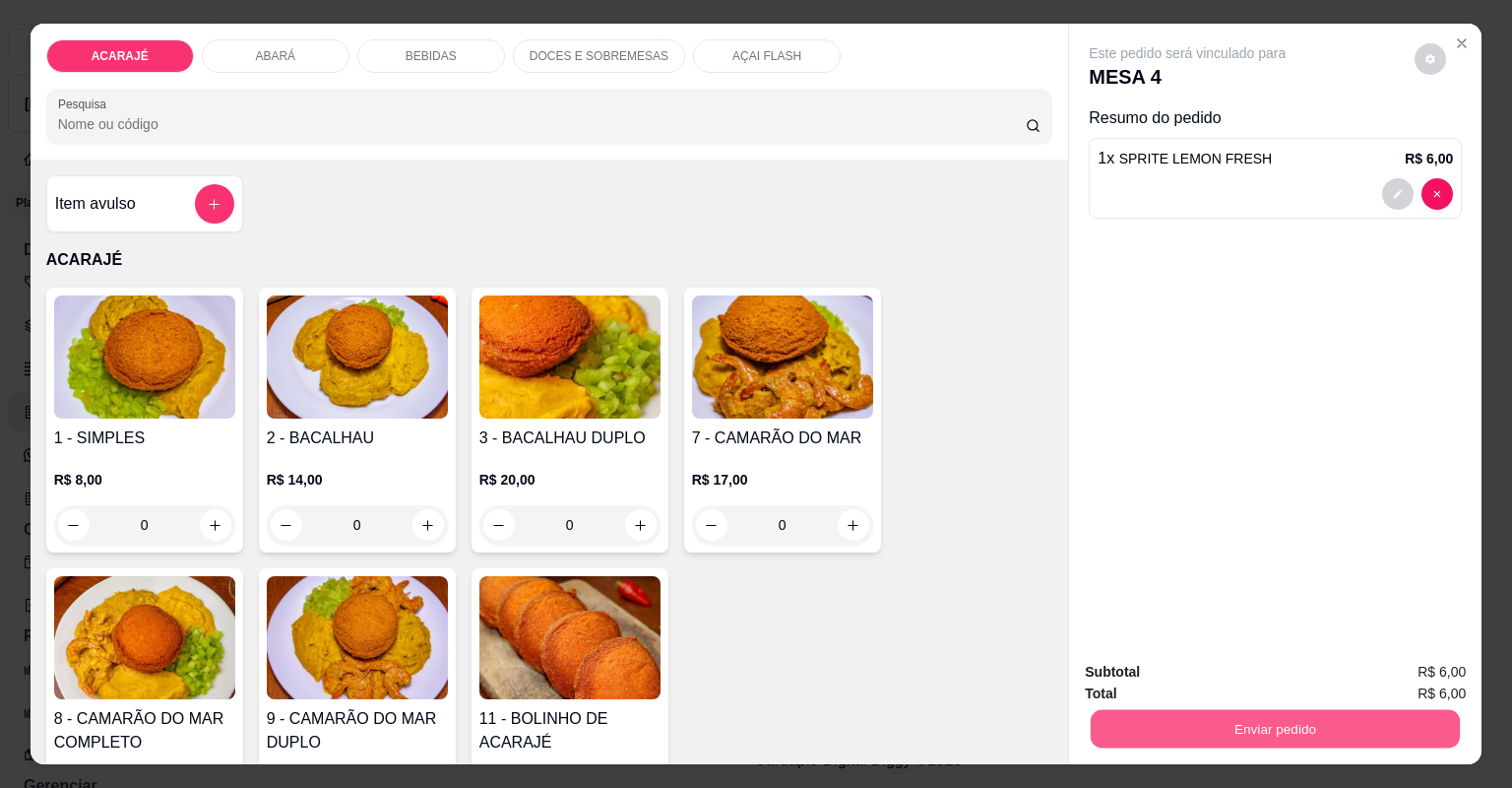 click on "Enviar pedido" at bounding box center (1275, 729) 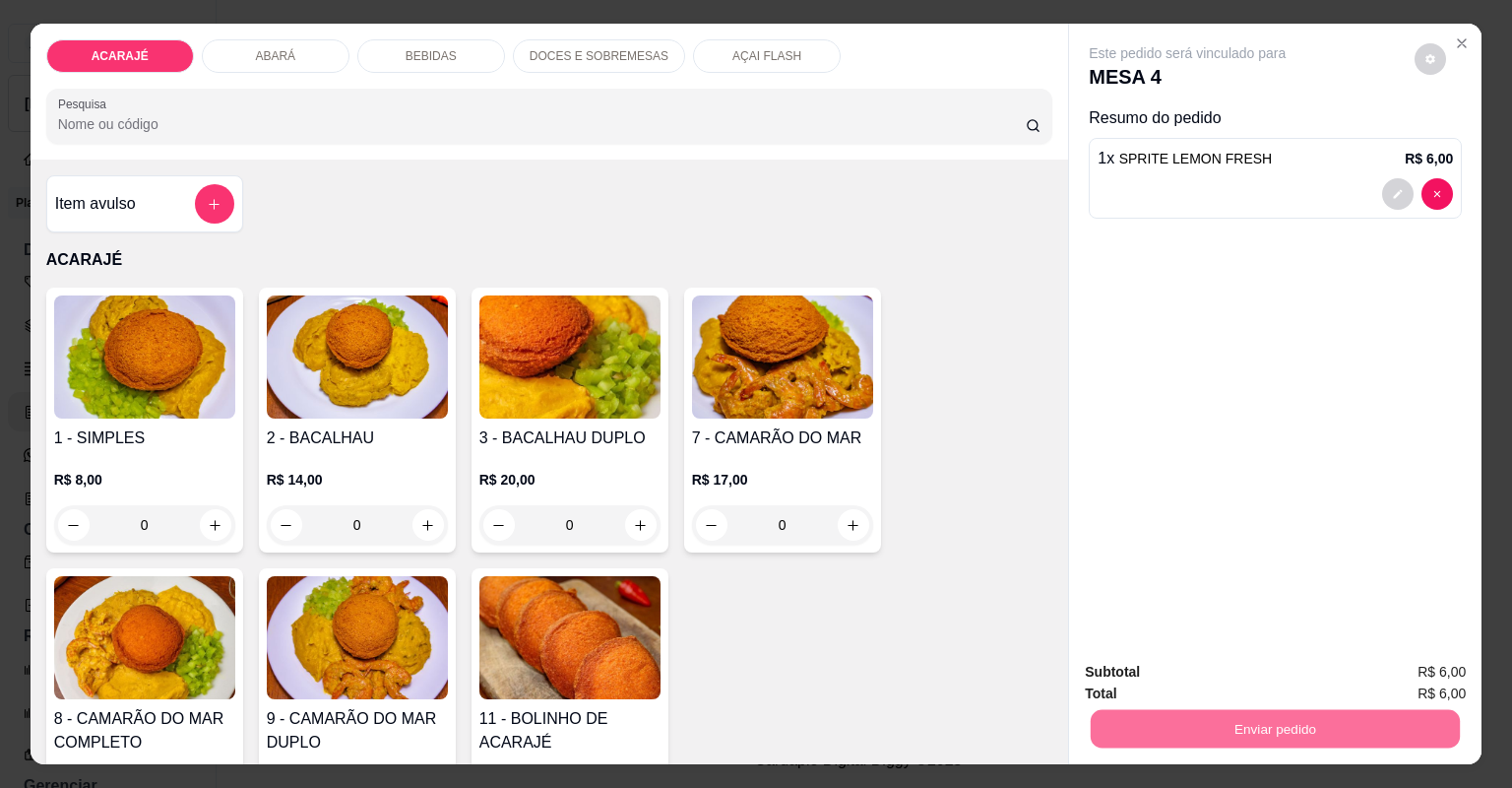 click on "Não registrar e enviar pedido" at bounding box center (1212, 711) 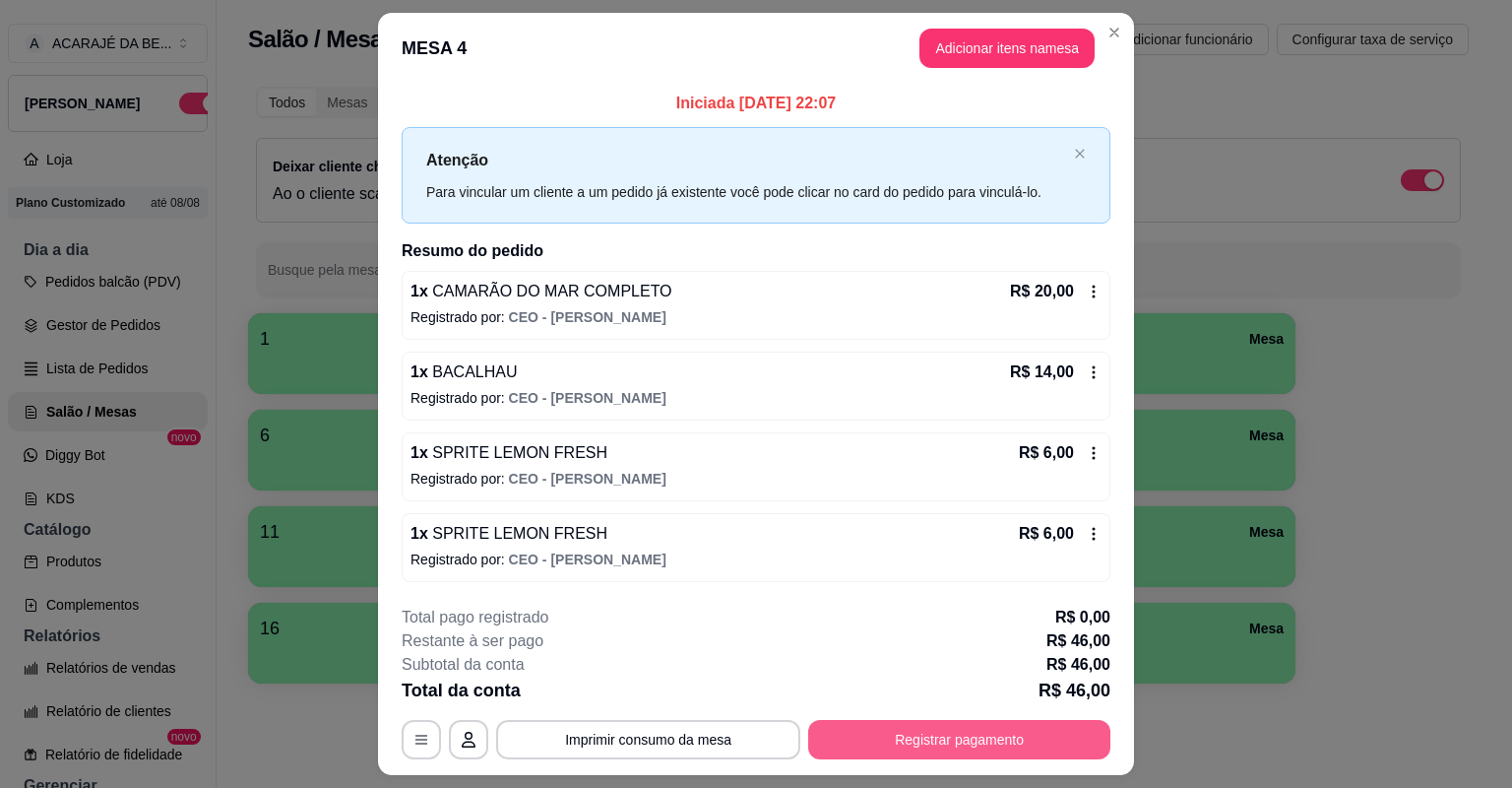 click on "Registrar pagamento" at bounding box center (959, 740) 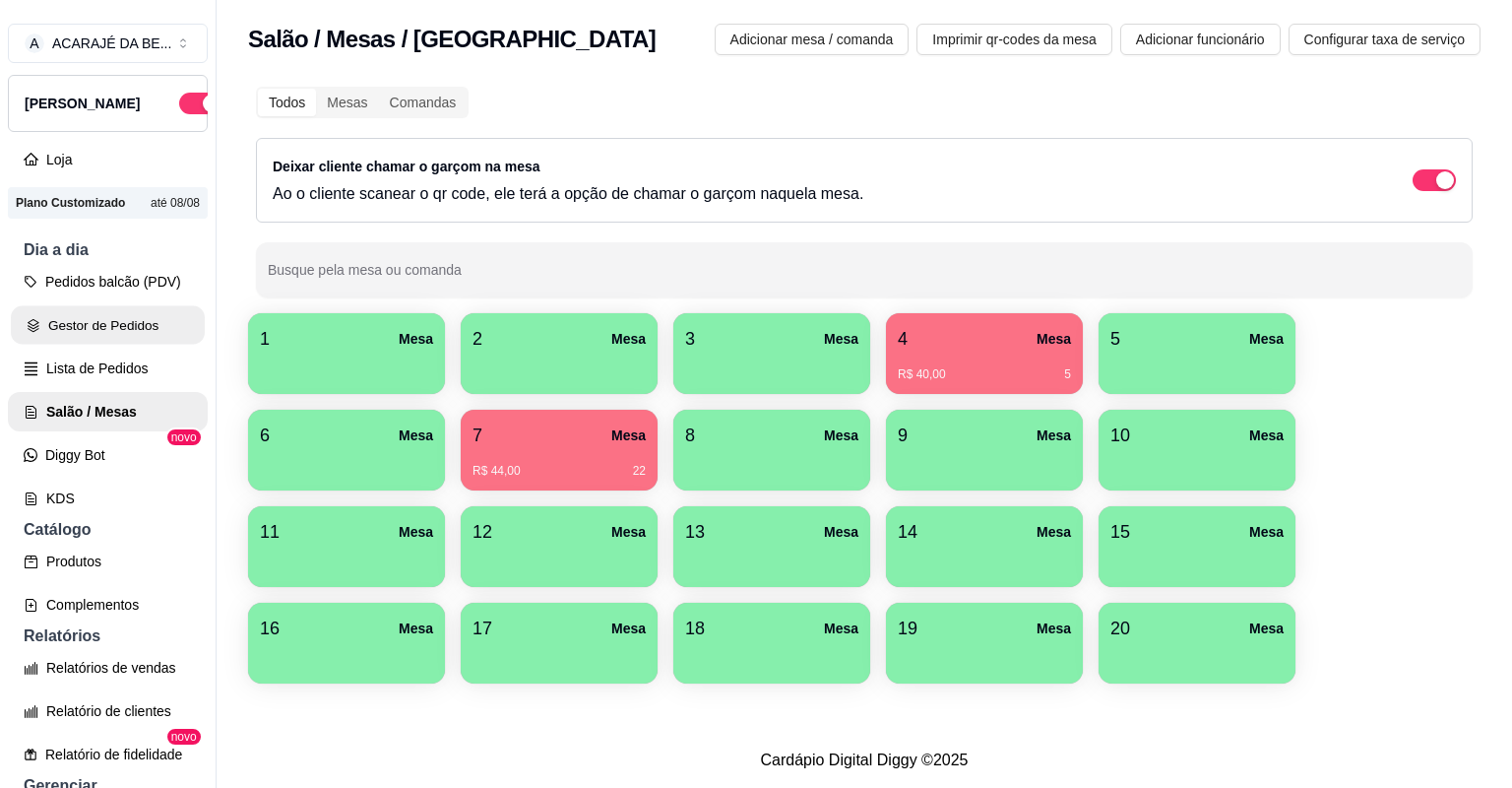 click on "Gestor de Pedidos" at bounding box center [107, 325] 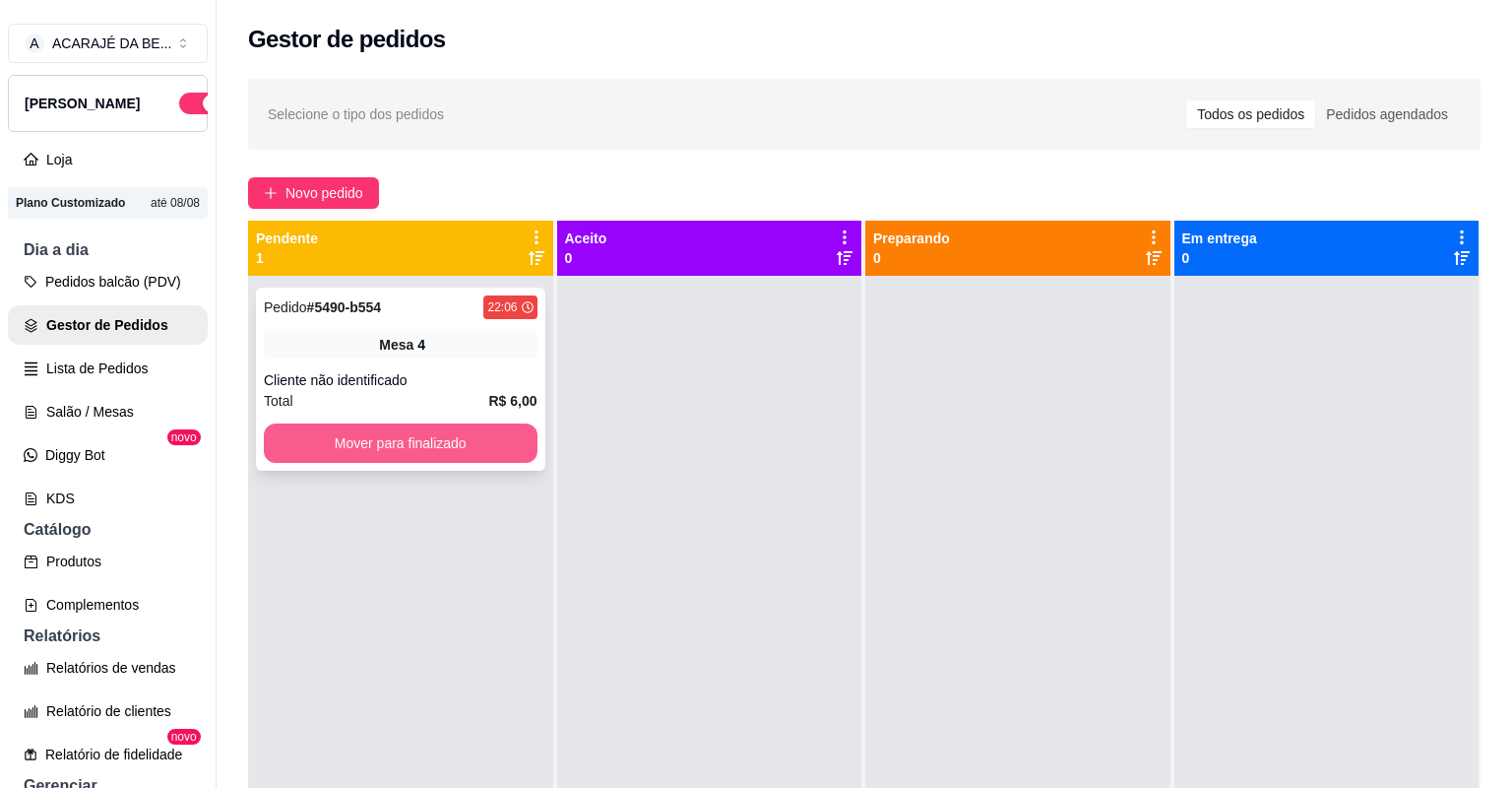 click on "Mover para finalizado" at bounding box center [401, 443] 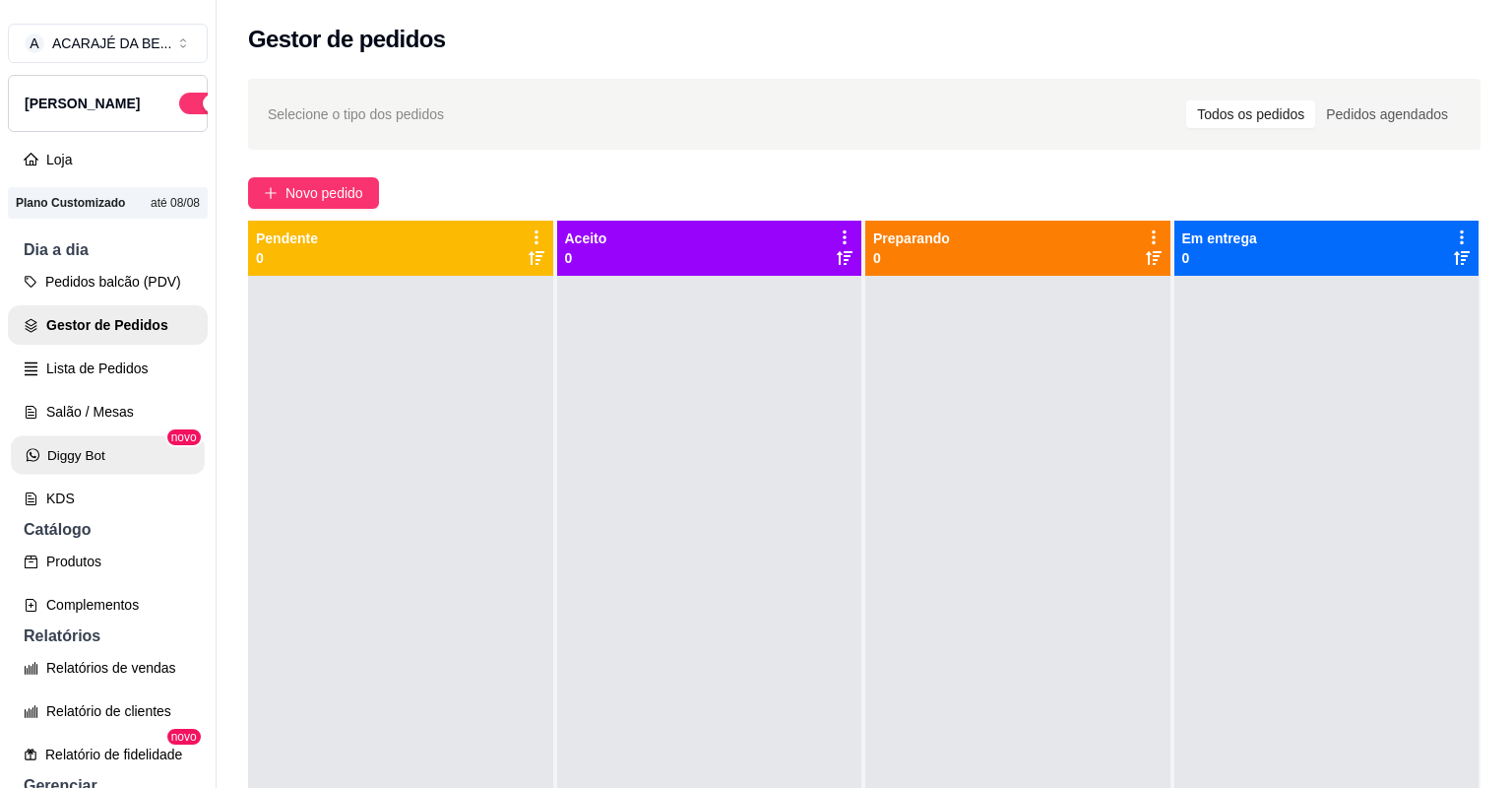 click on "Diggy Bot" at bounding box center [107, 455] 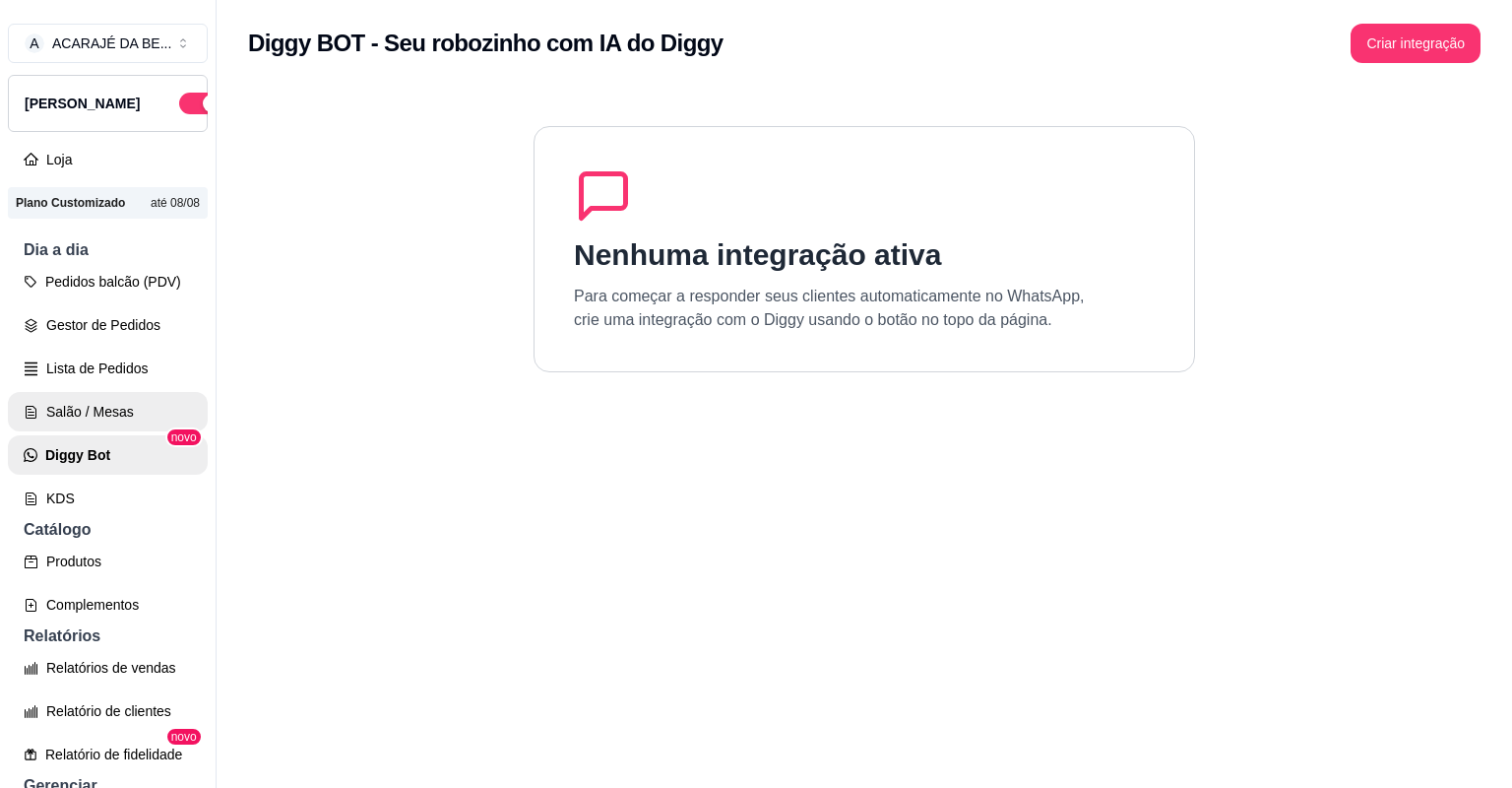 click on "Salão / Mesas" at bounding box center (107, 412) 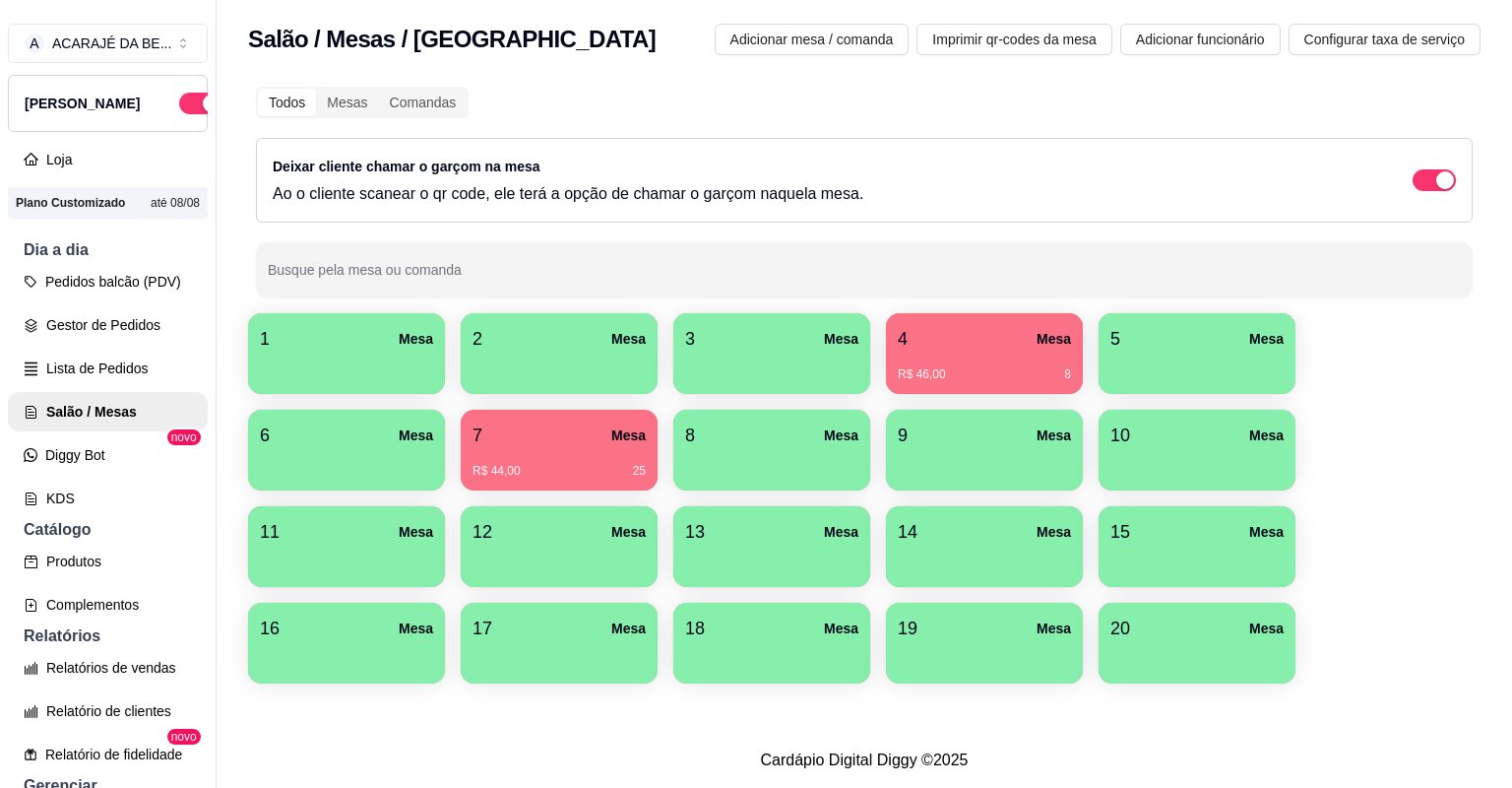click on "R$ 44,00 25" at bounding box center (559, 464) 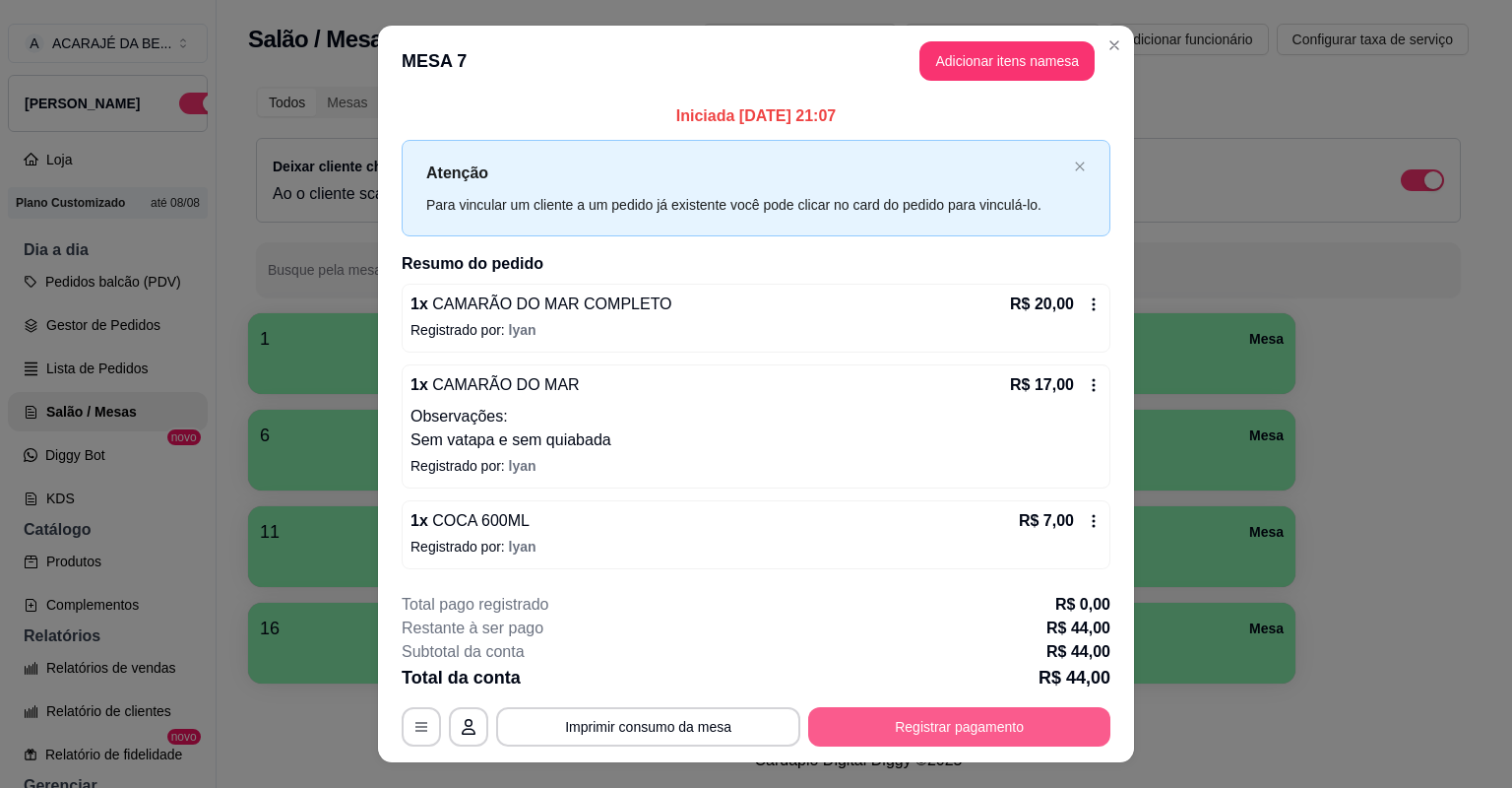 click on "Registrar pagamento" at bounding box center [959, 727] 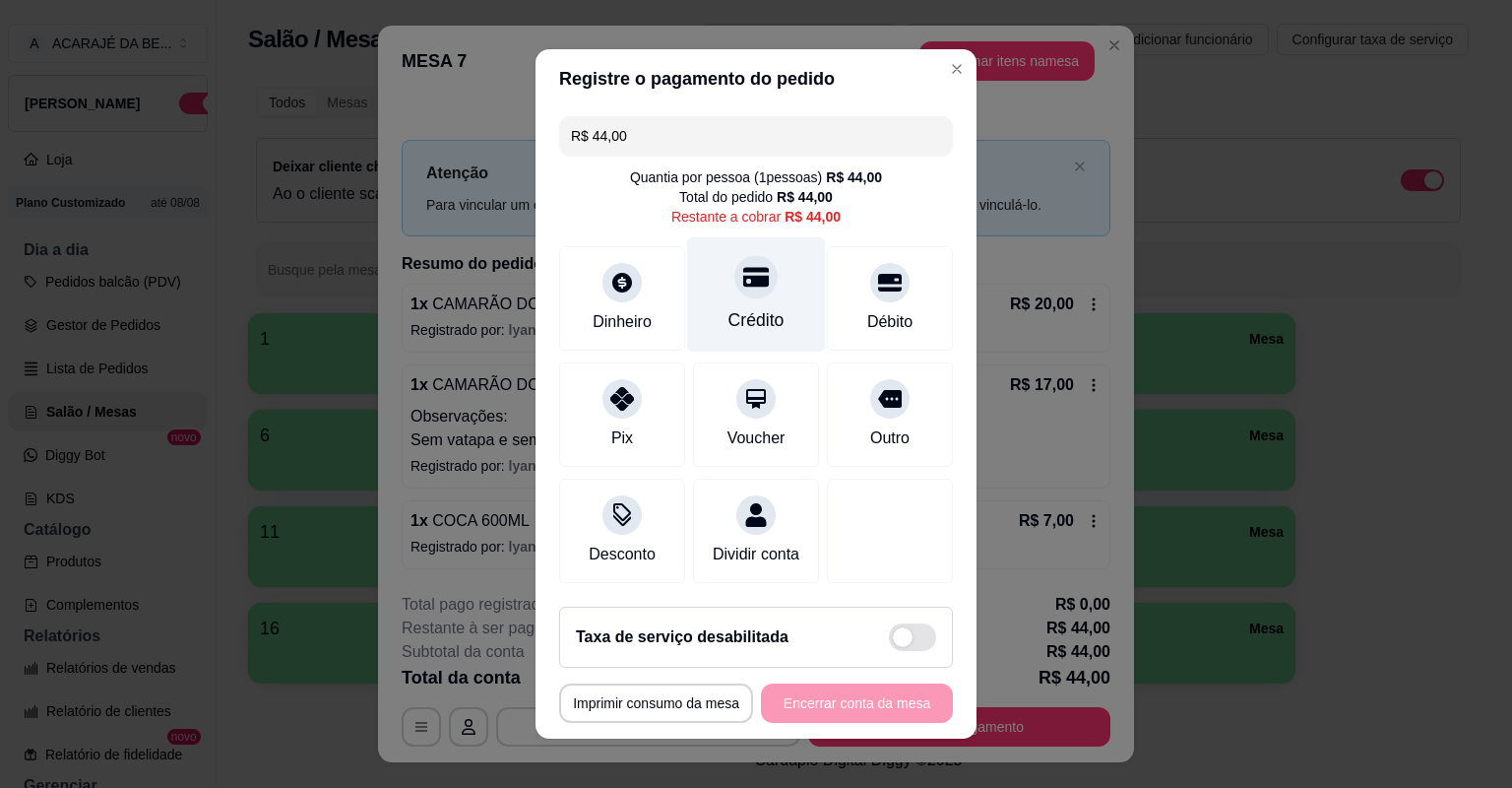 click 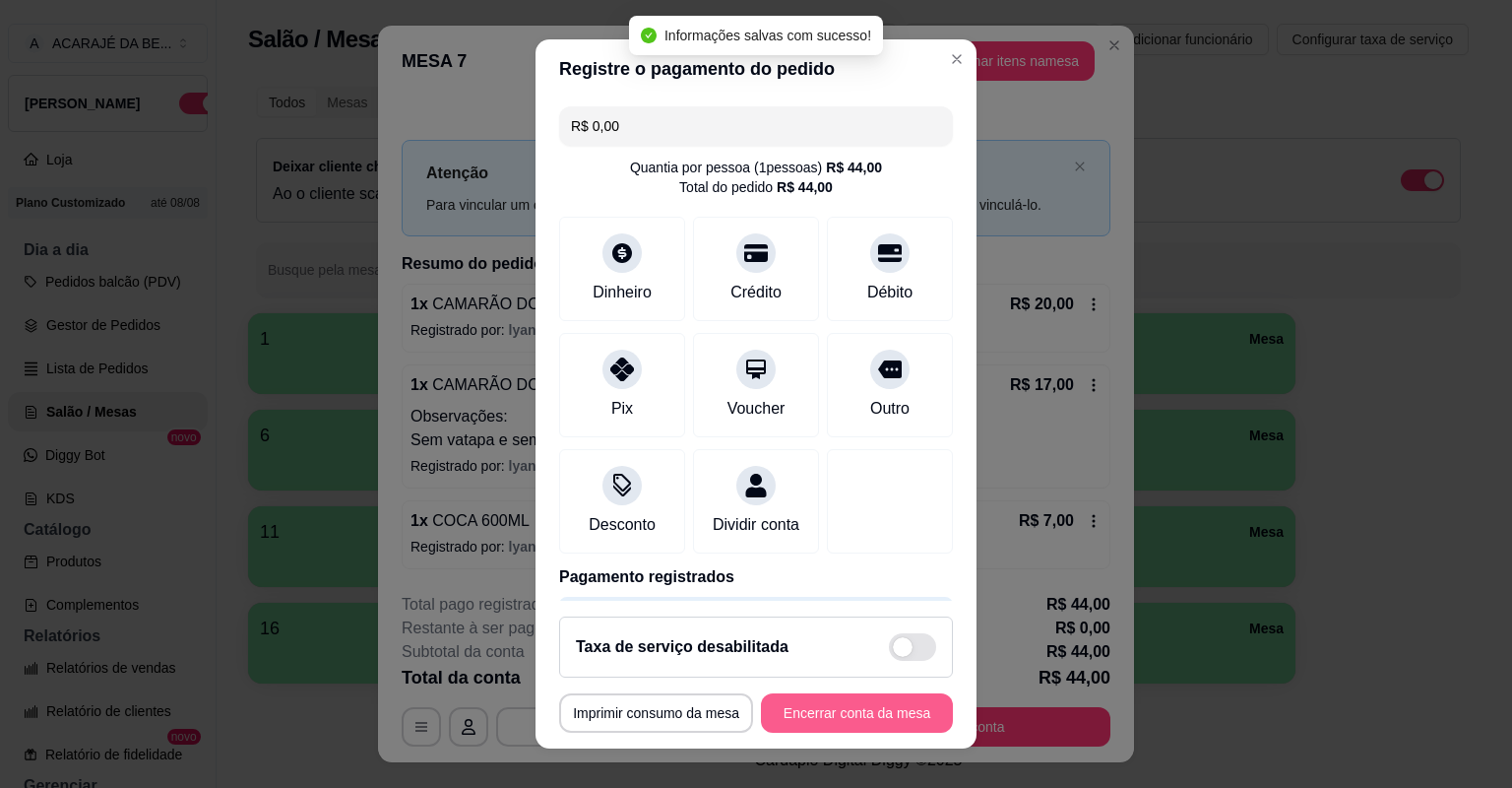 click on "Encerrar conta da mesa" at bounding box center [856, 713] 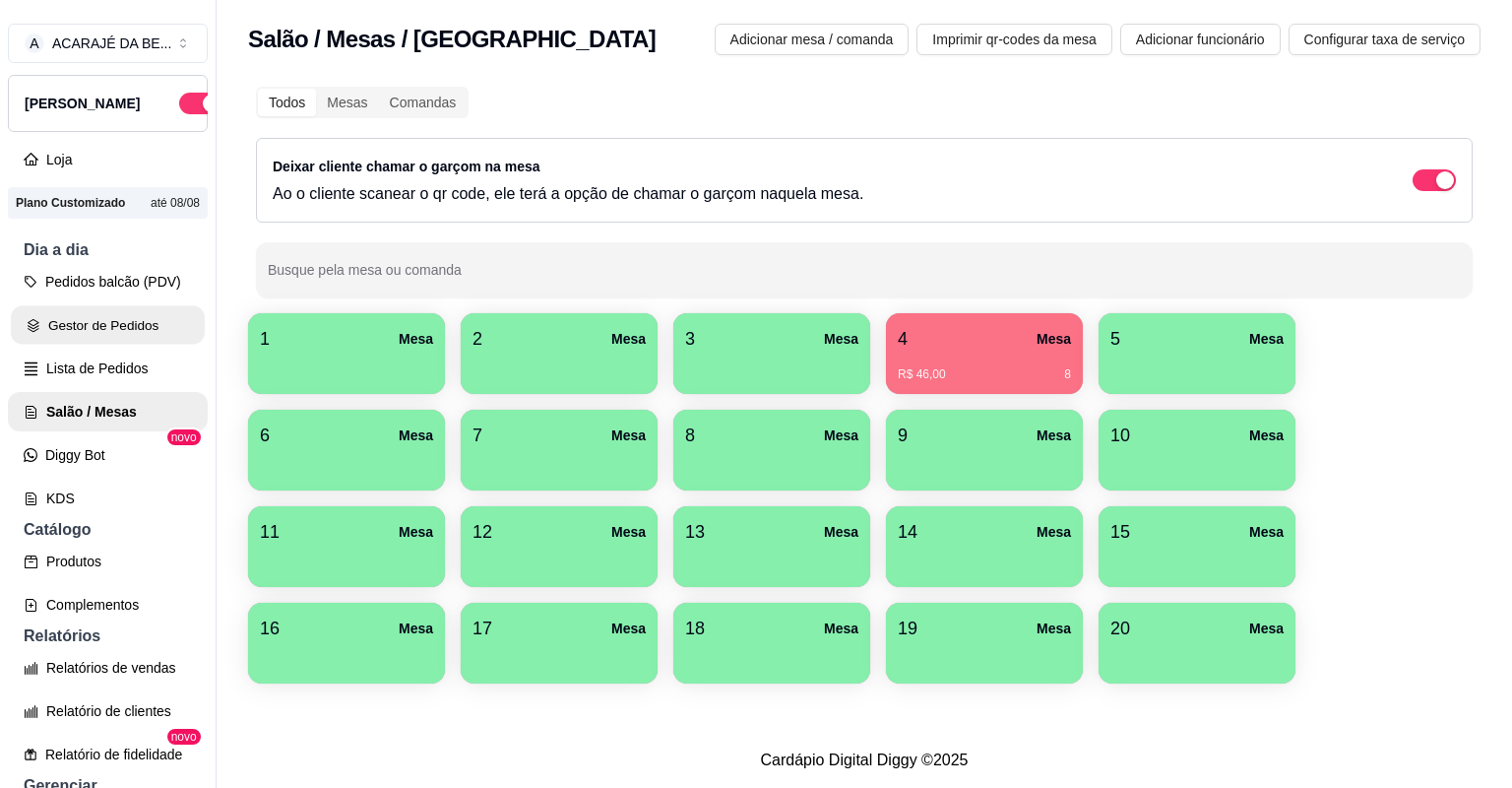 click on "Gestor de Pedidos" at bounding box center (107, 325) 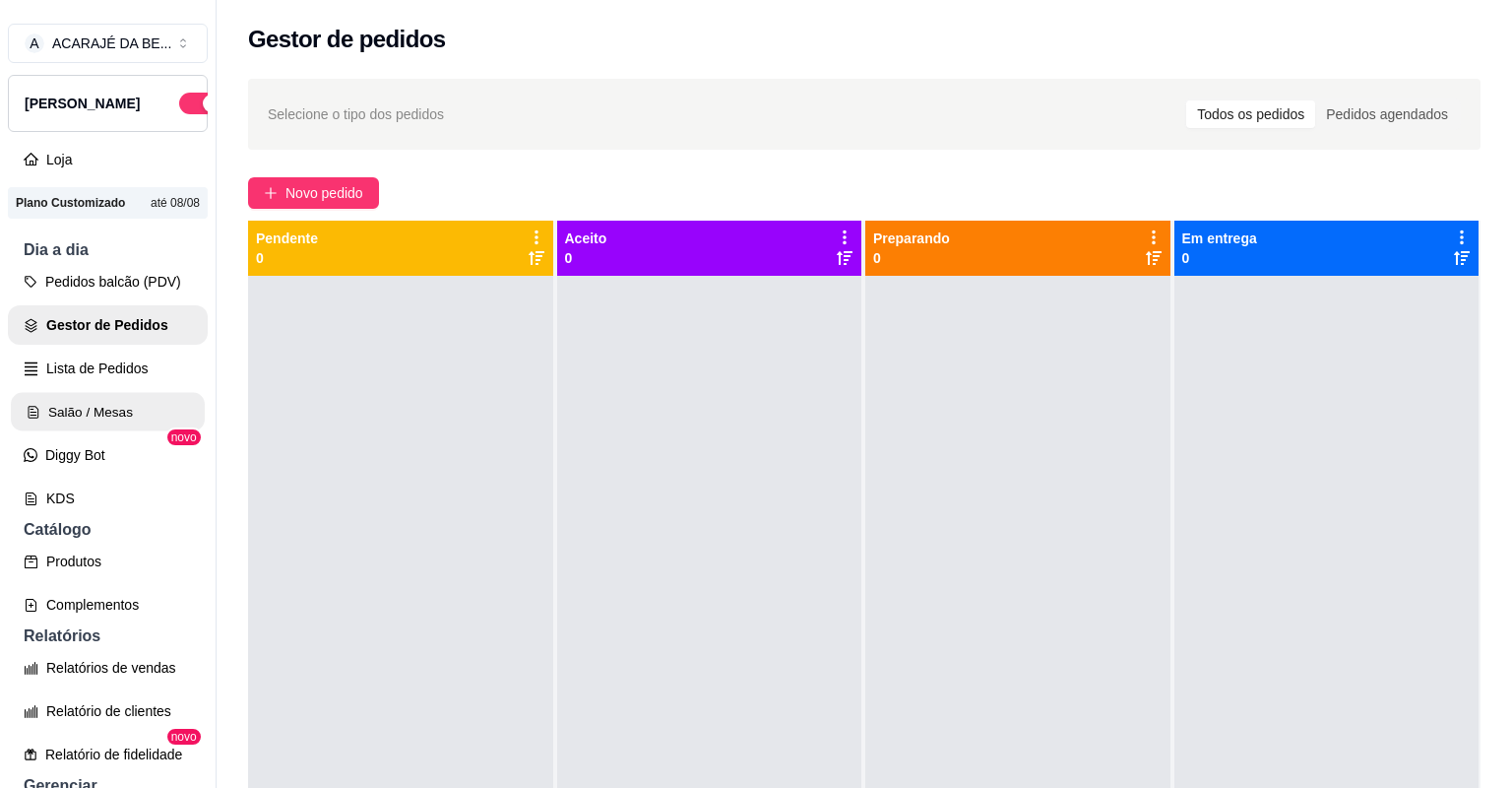 click on "Salão / Mesas" at bounding box center [107, 412] 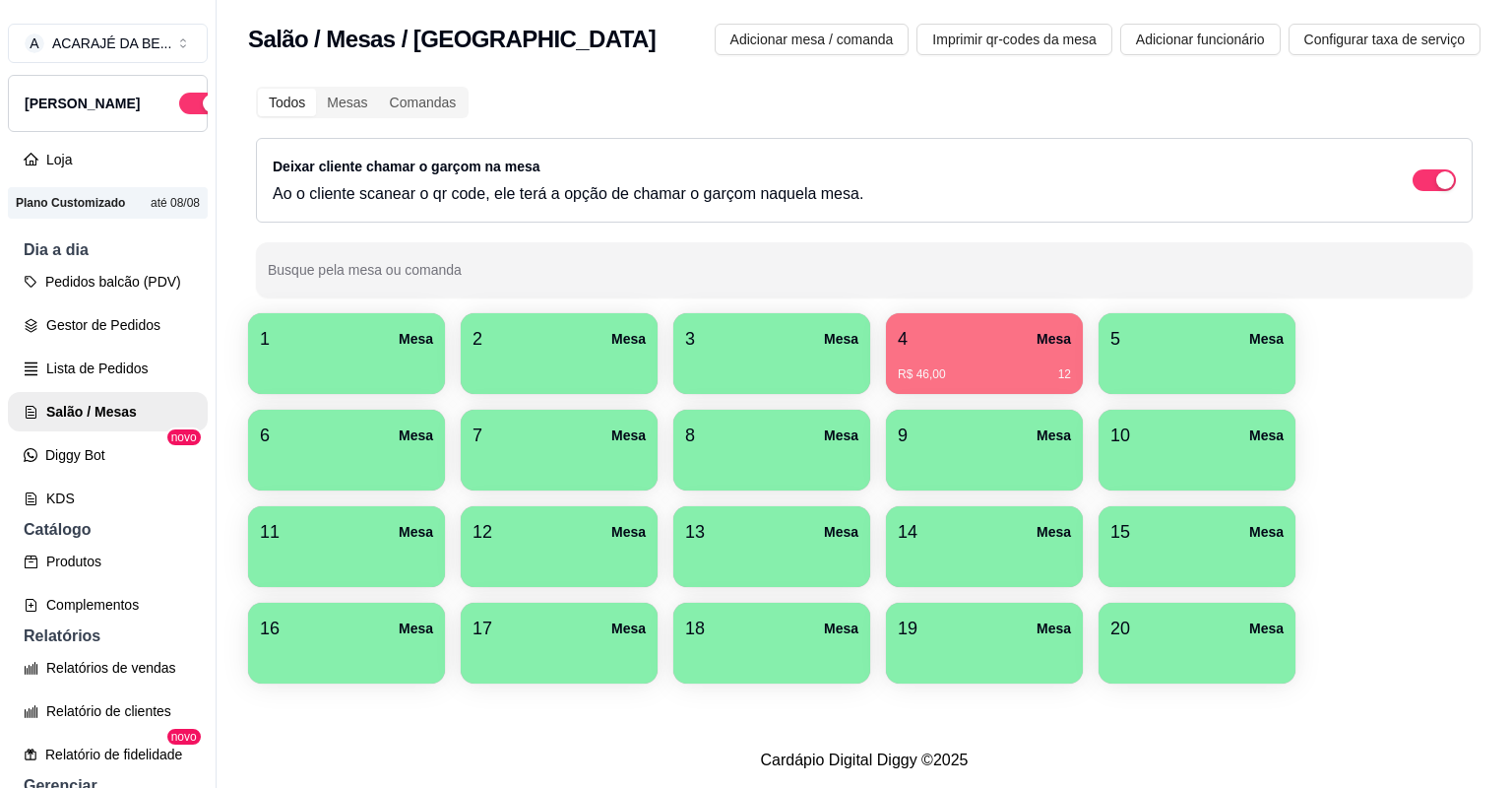 click on "Controle de caixa" at bounding box center [107, 904] 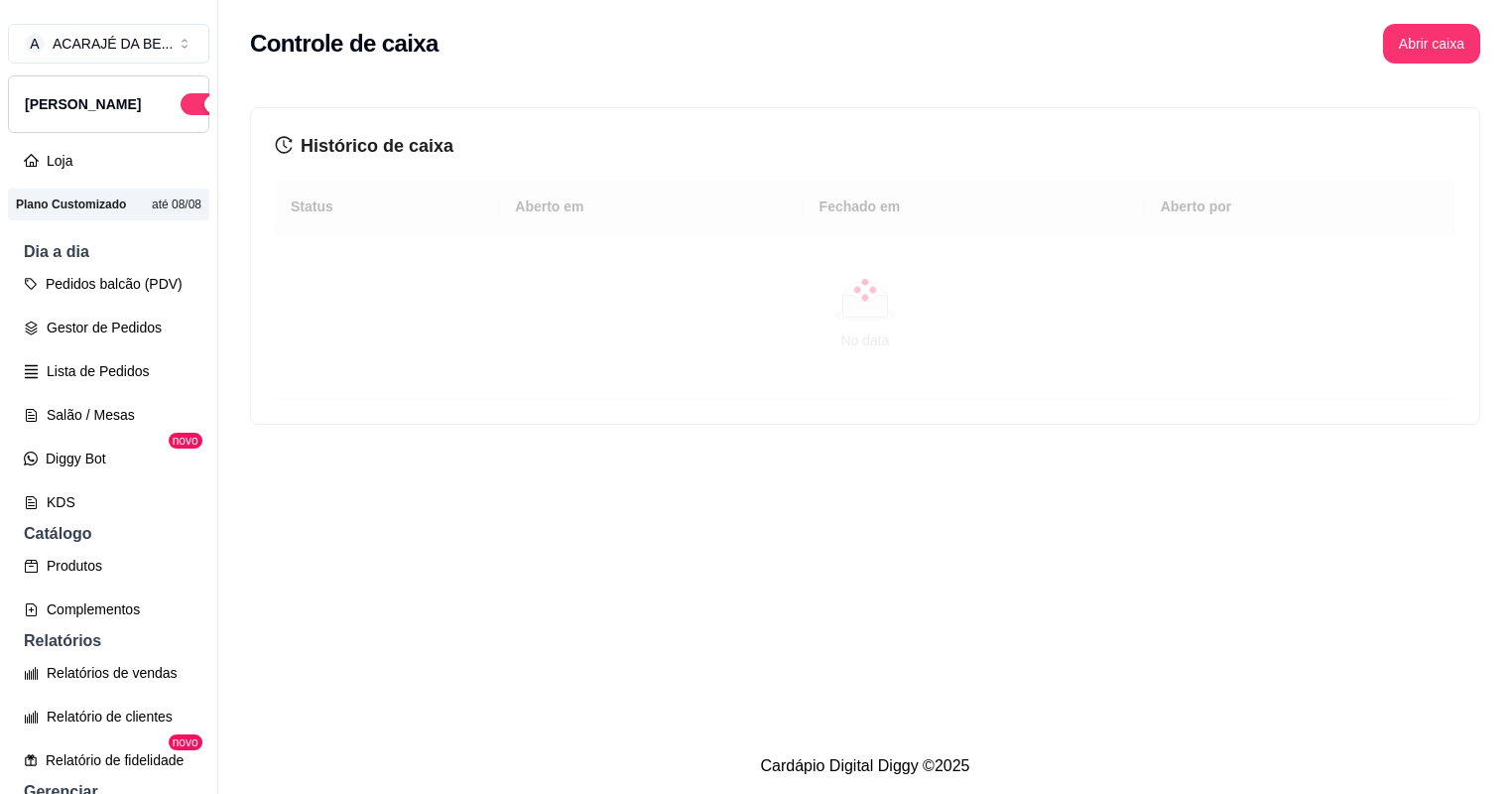 scroll, scrollTop: 476, scrollLeft: 0, axis: vertical 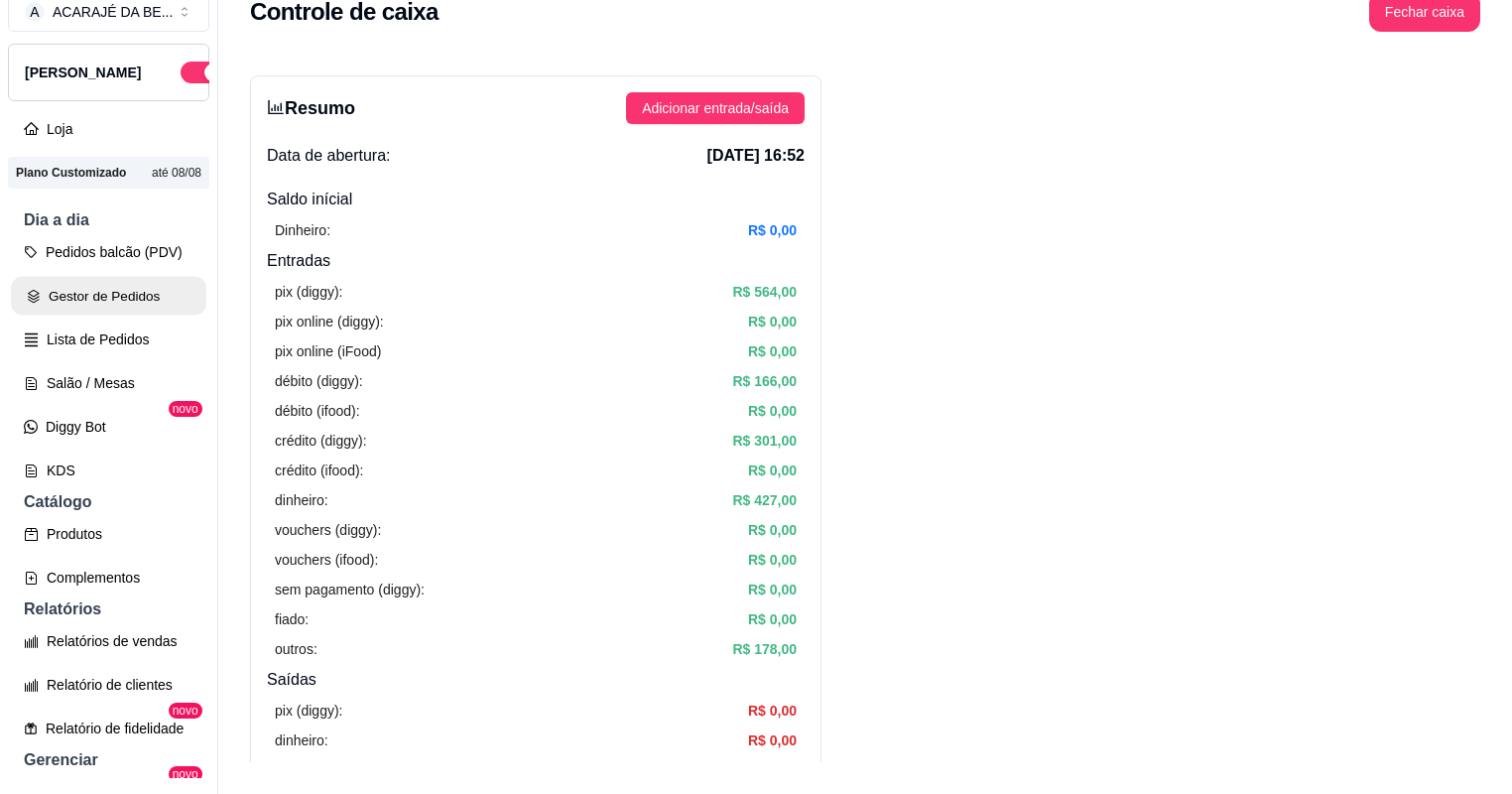 click on "Gestor de Pedidos" at bounding box center (108, 296) 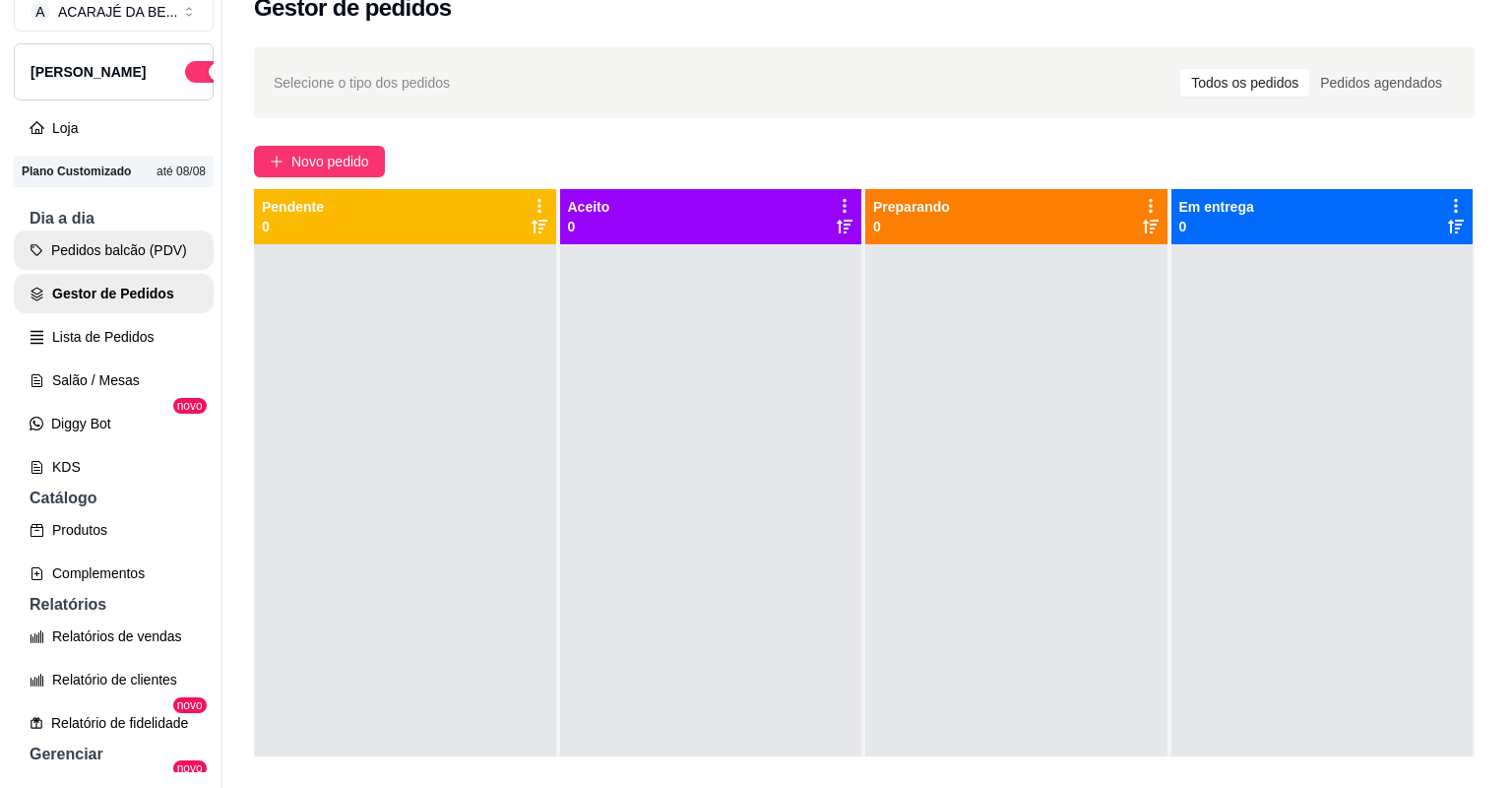 scroll, scrollTop: 0, scrollLeft: 0, axis: both 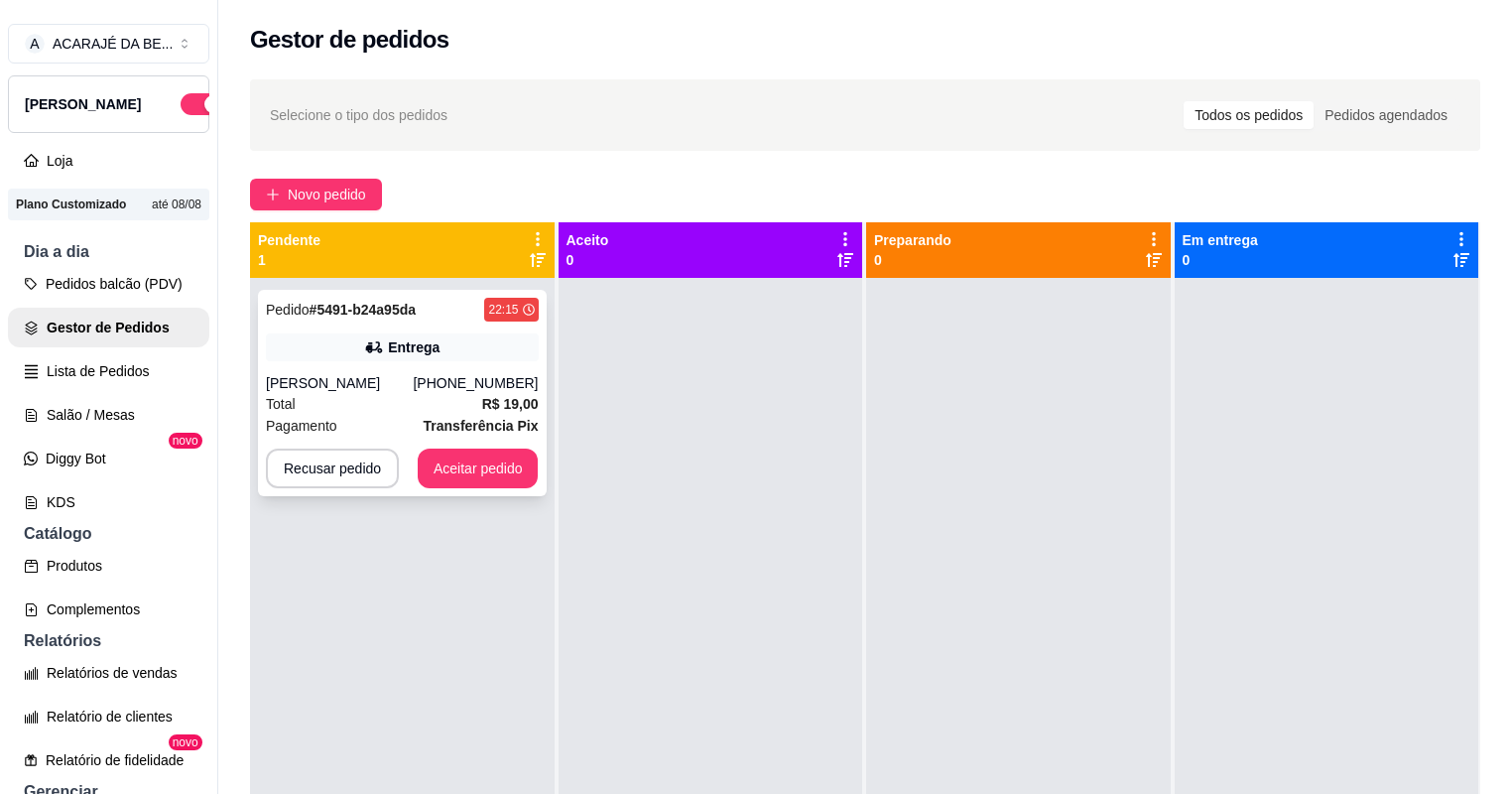 click on "Total R$ 19,00" at bounding box center (402, 404) 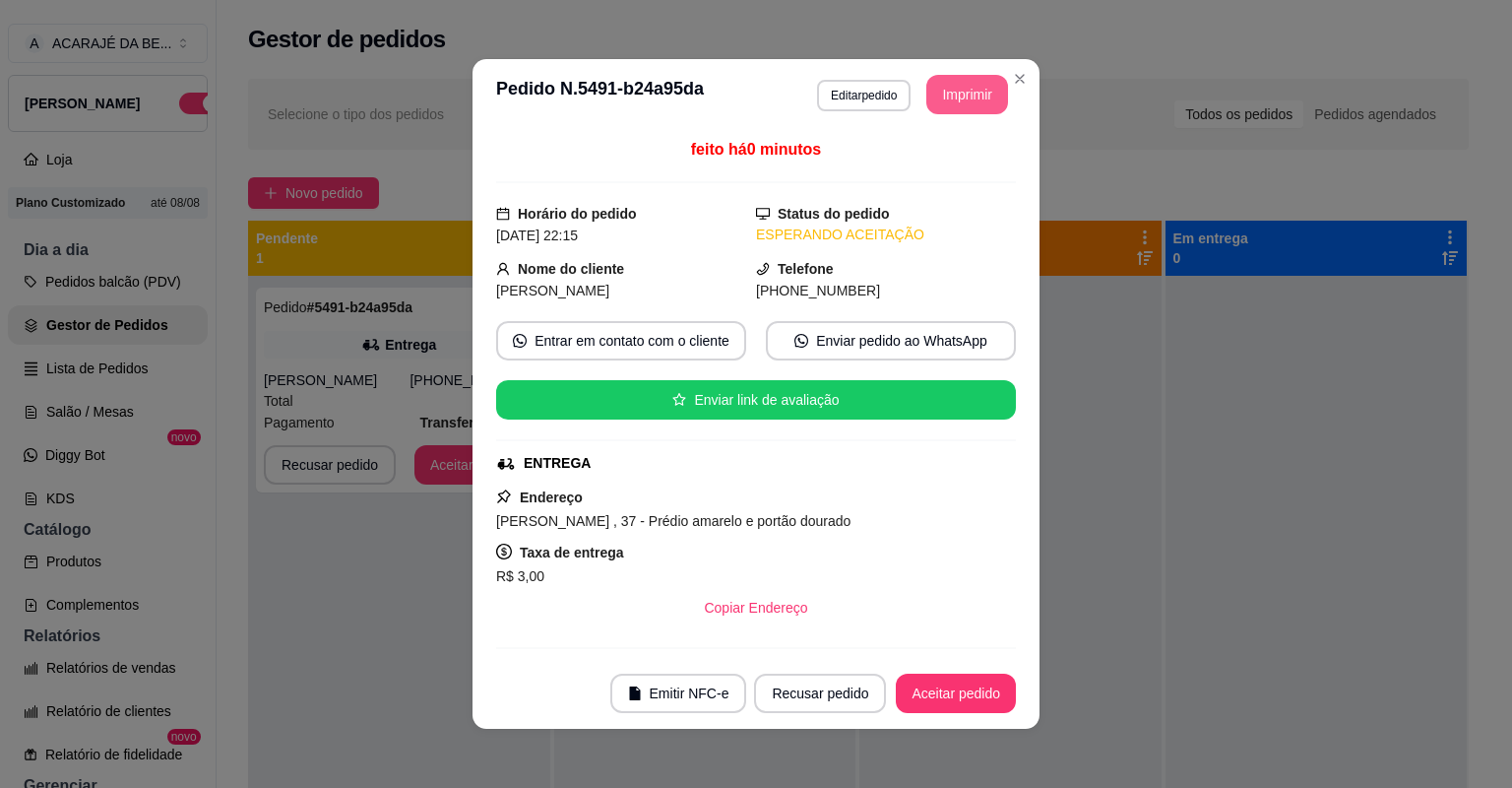 click on "Imprimir" at bounding box center (967, 95) 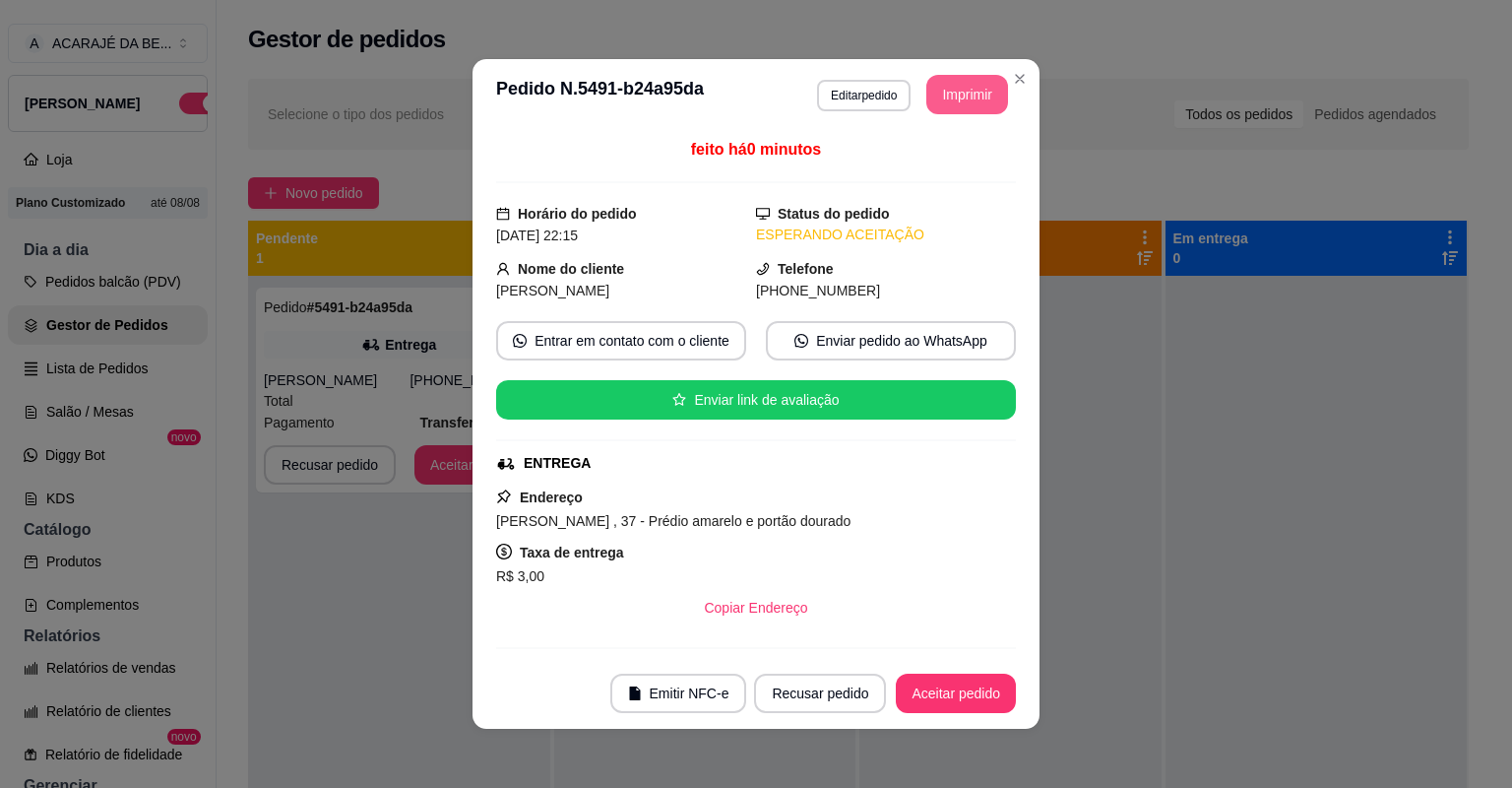 scroll, scrollTop: 0, scrollLeft: 0, axis: both 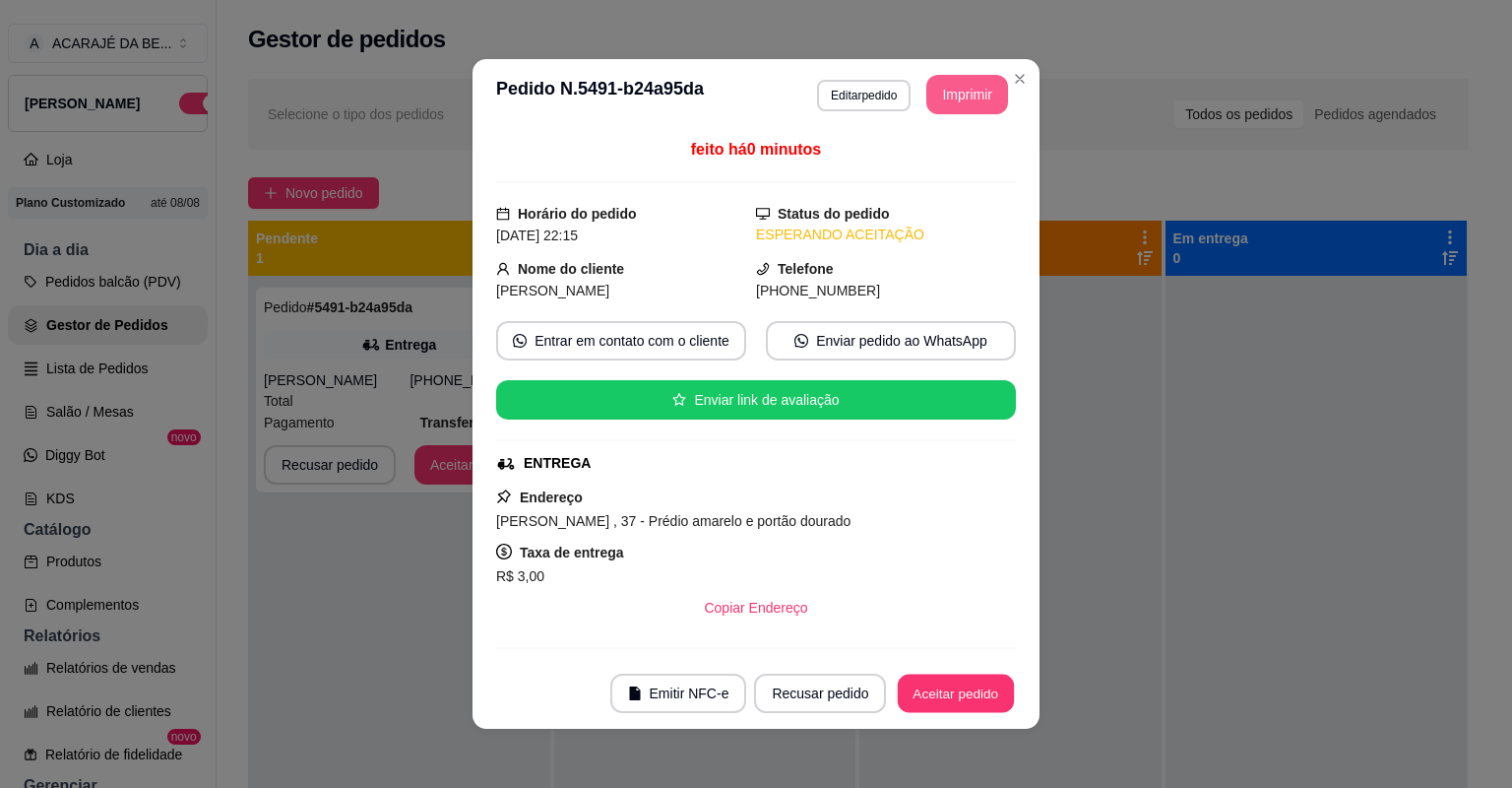 click on "Aceitar pedido" at bounding box center (956, 693) 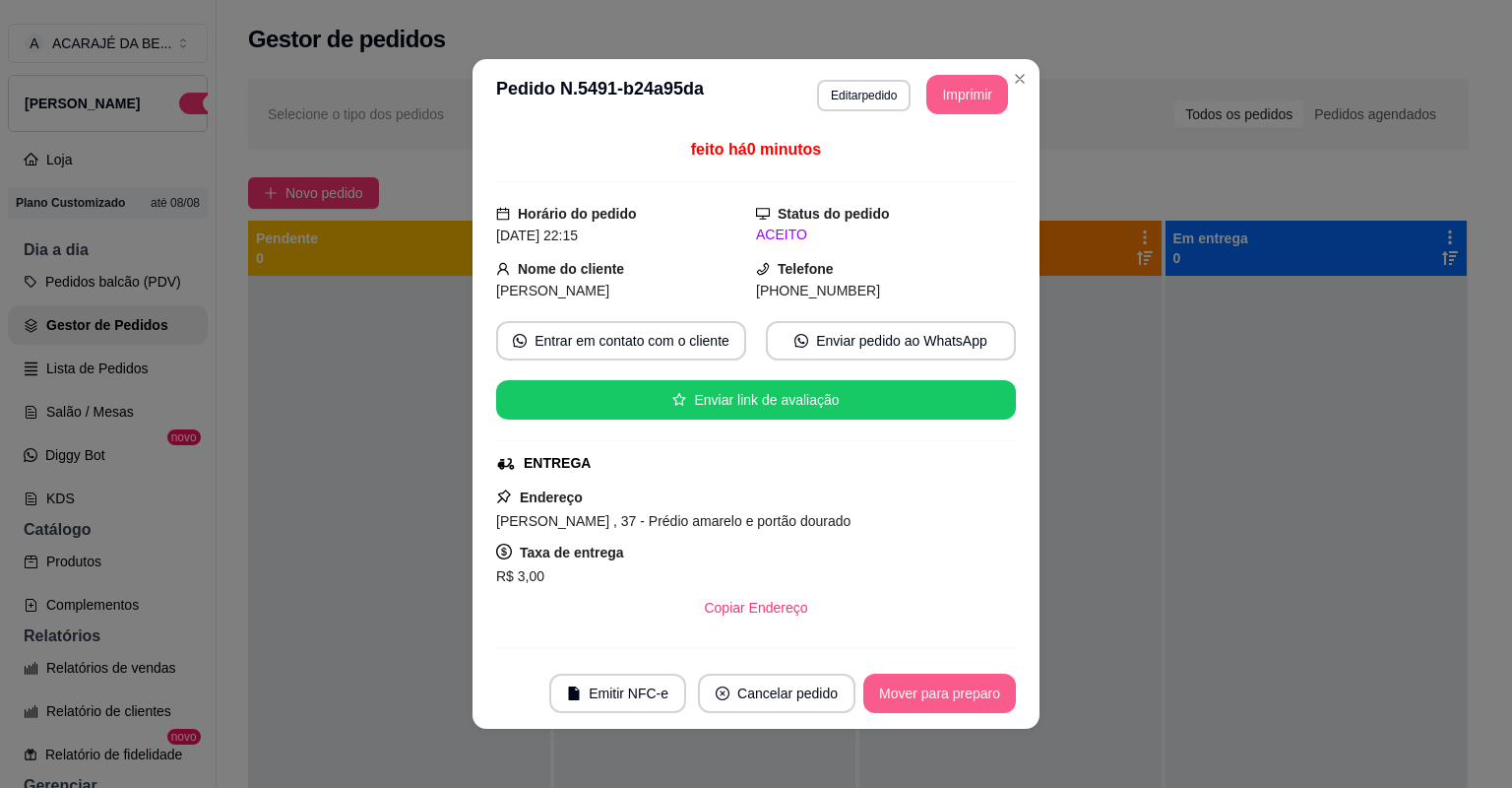 click on "Mover para preparo" at bounding box center (939, 693) 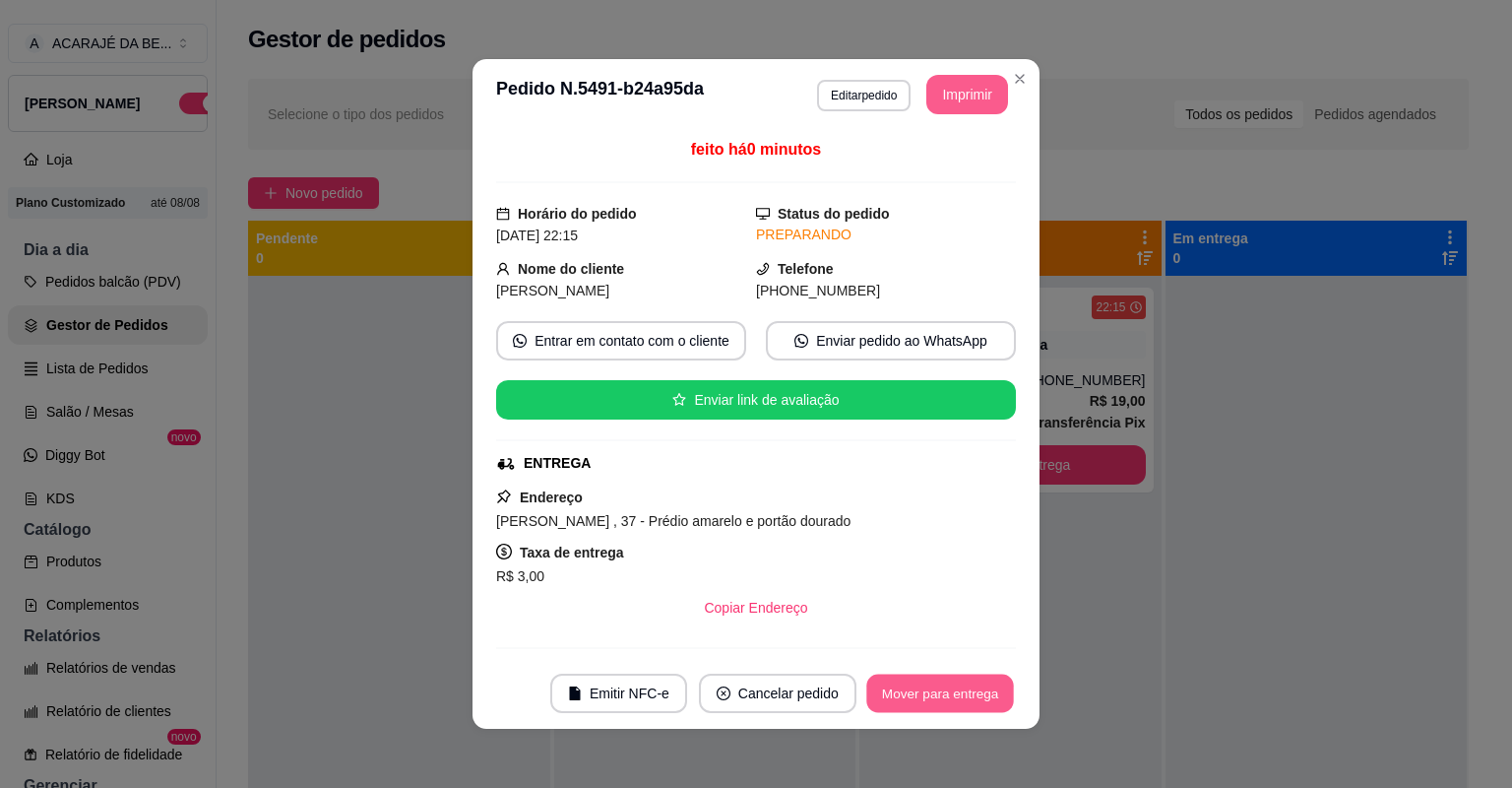 click on "Mover para entrega" at bounding box center (940, 693) 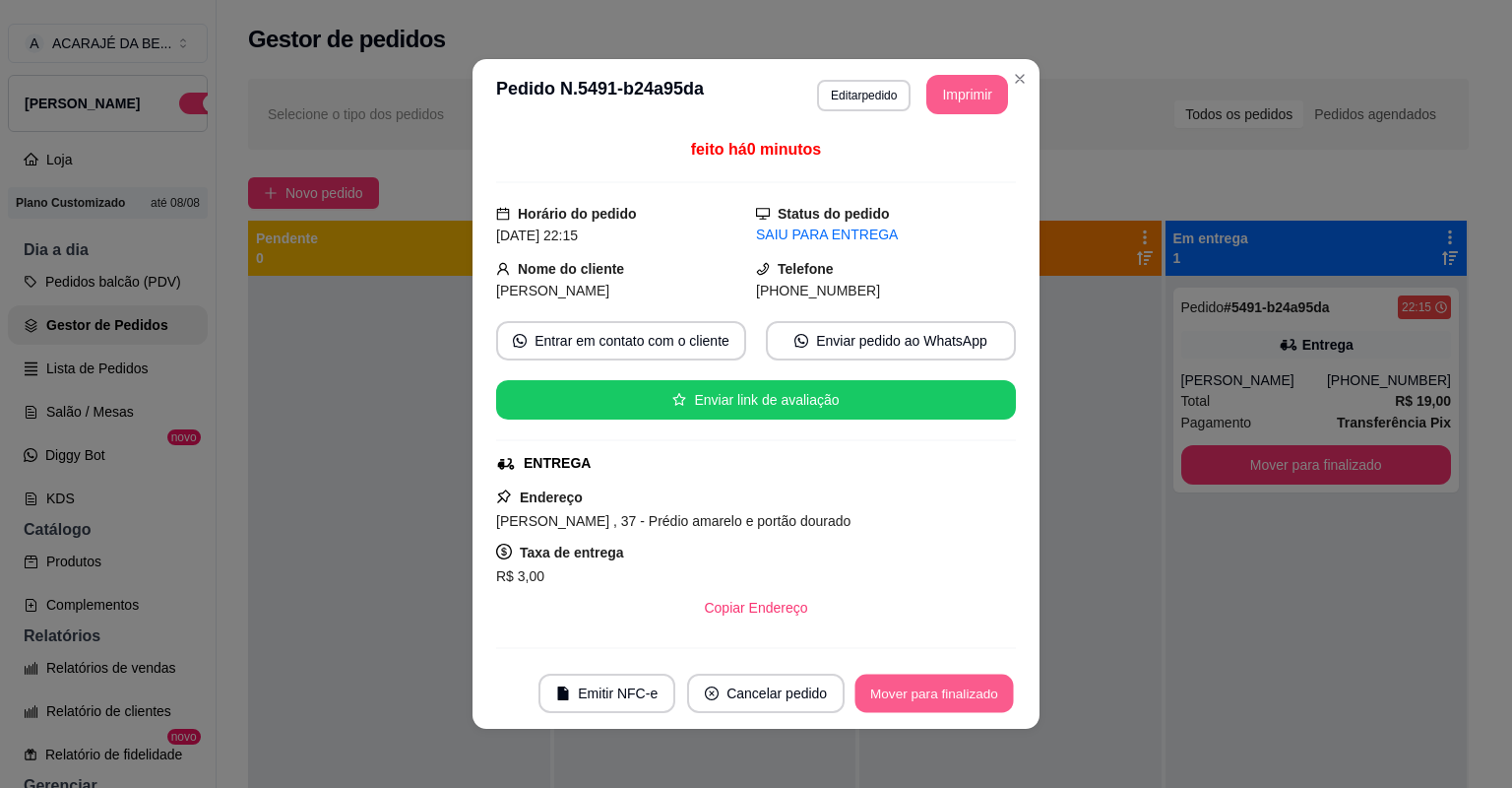 click on "Mover para finalizado" at bounding box center (934, 693) 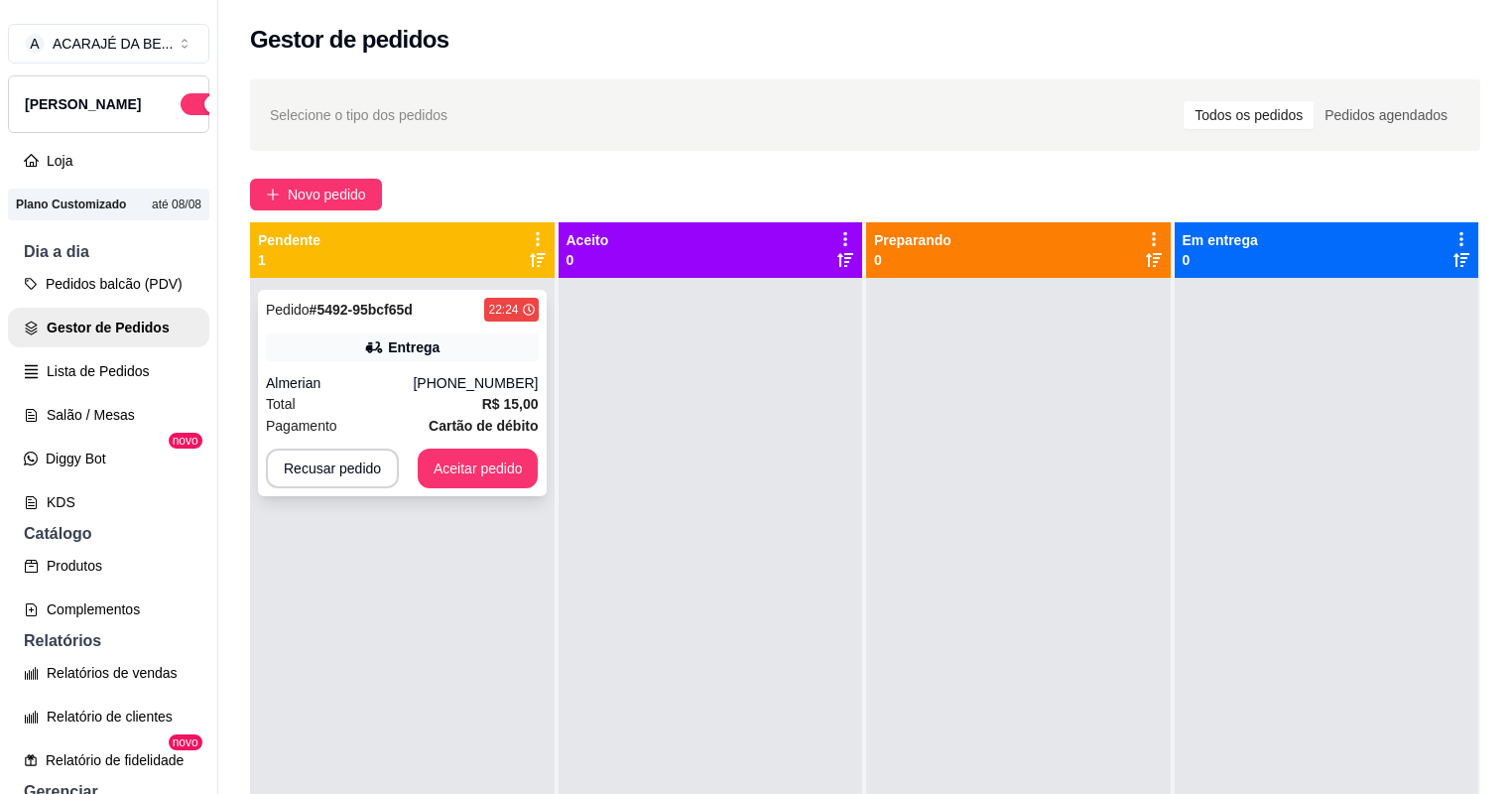 click on "(73) 98837-0682" at bounding box center [475, 383] 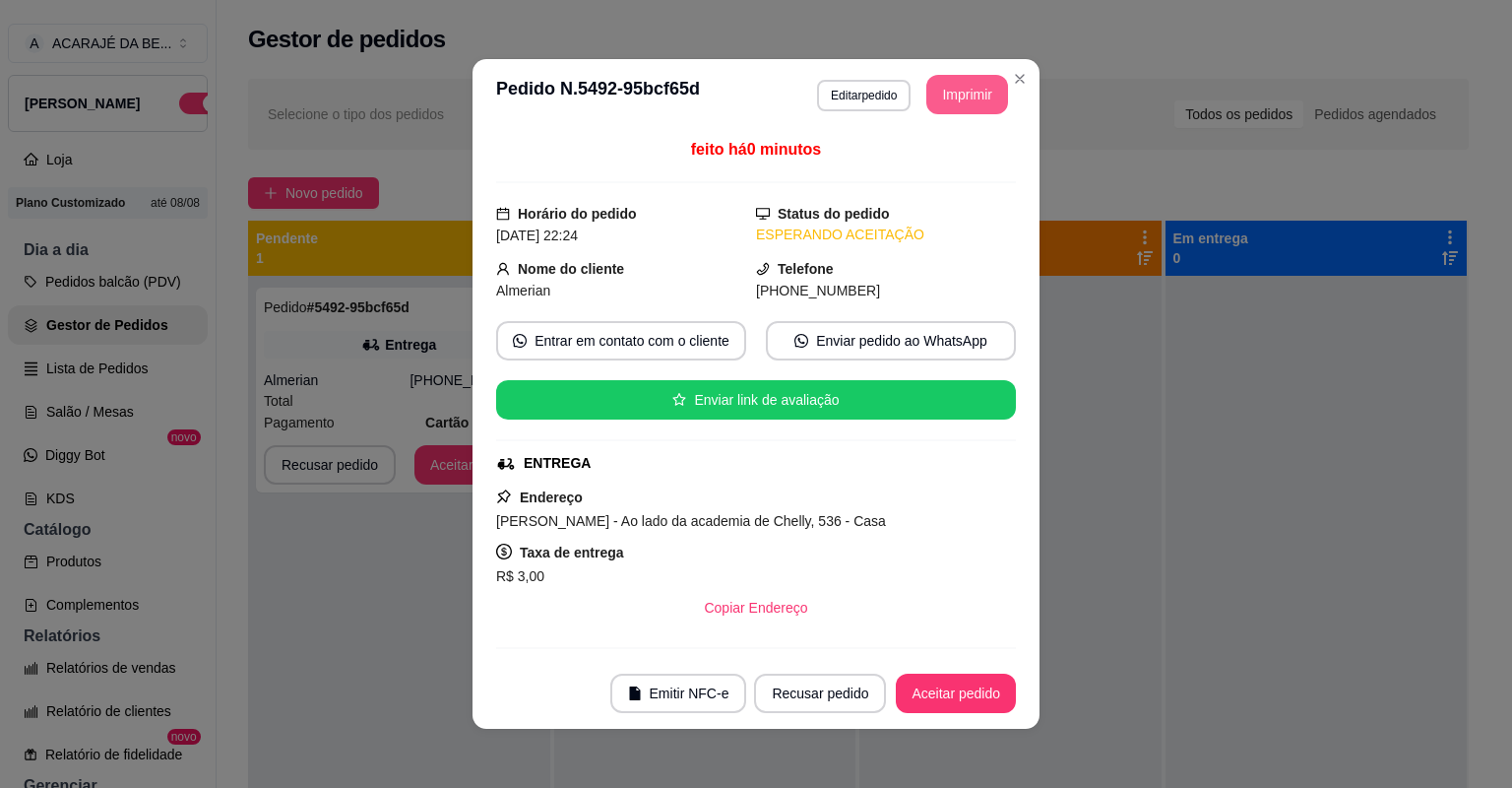 click on "Imprimir" at bounding box center [967, 95] 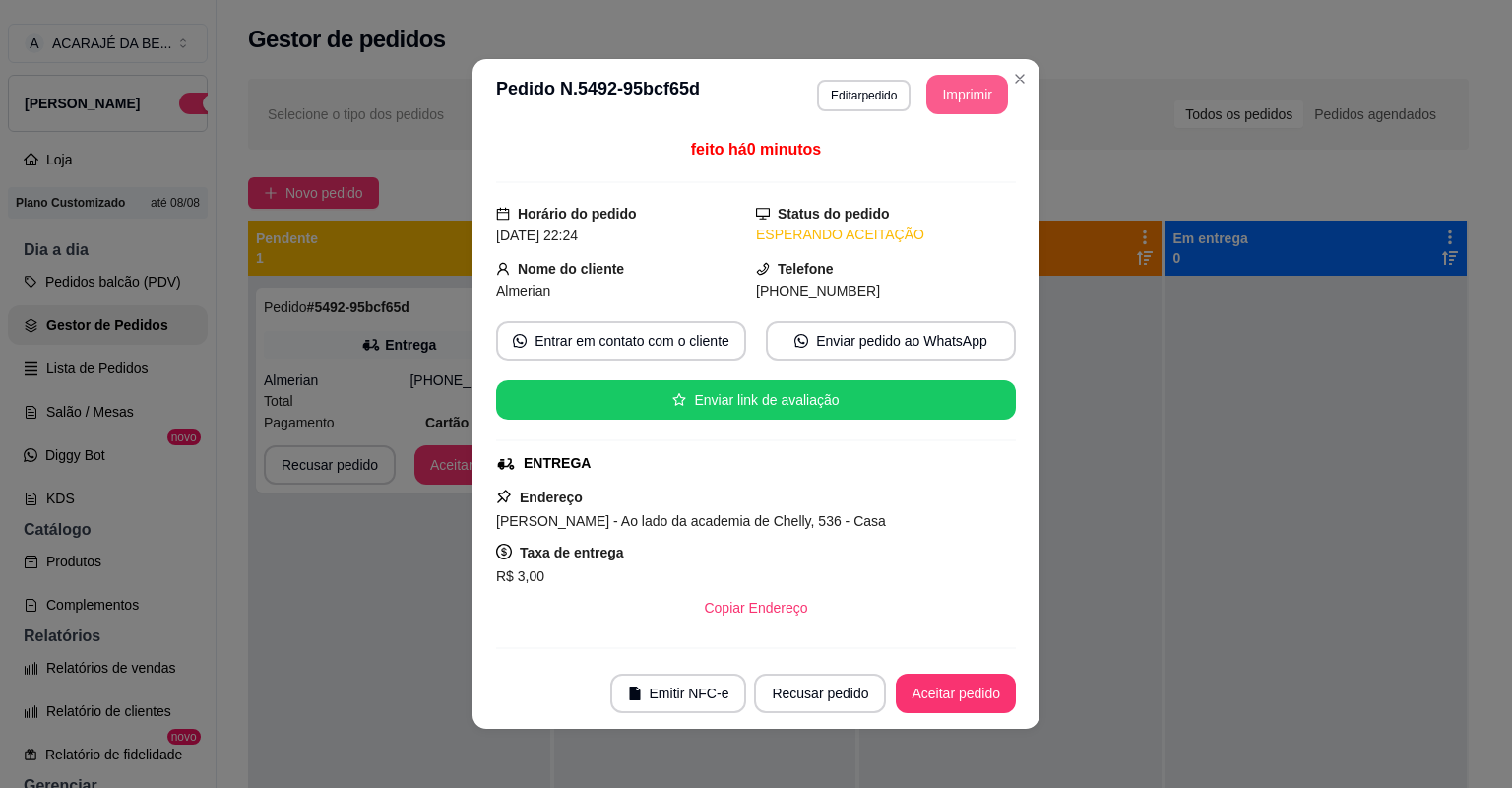 scroll, scrollTop: 0, scrollLeft: 0, axis: both 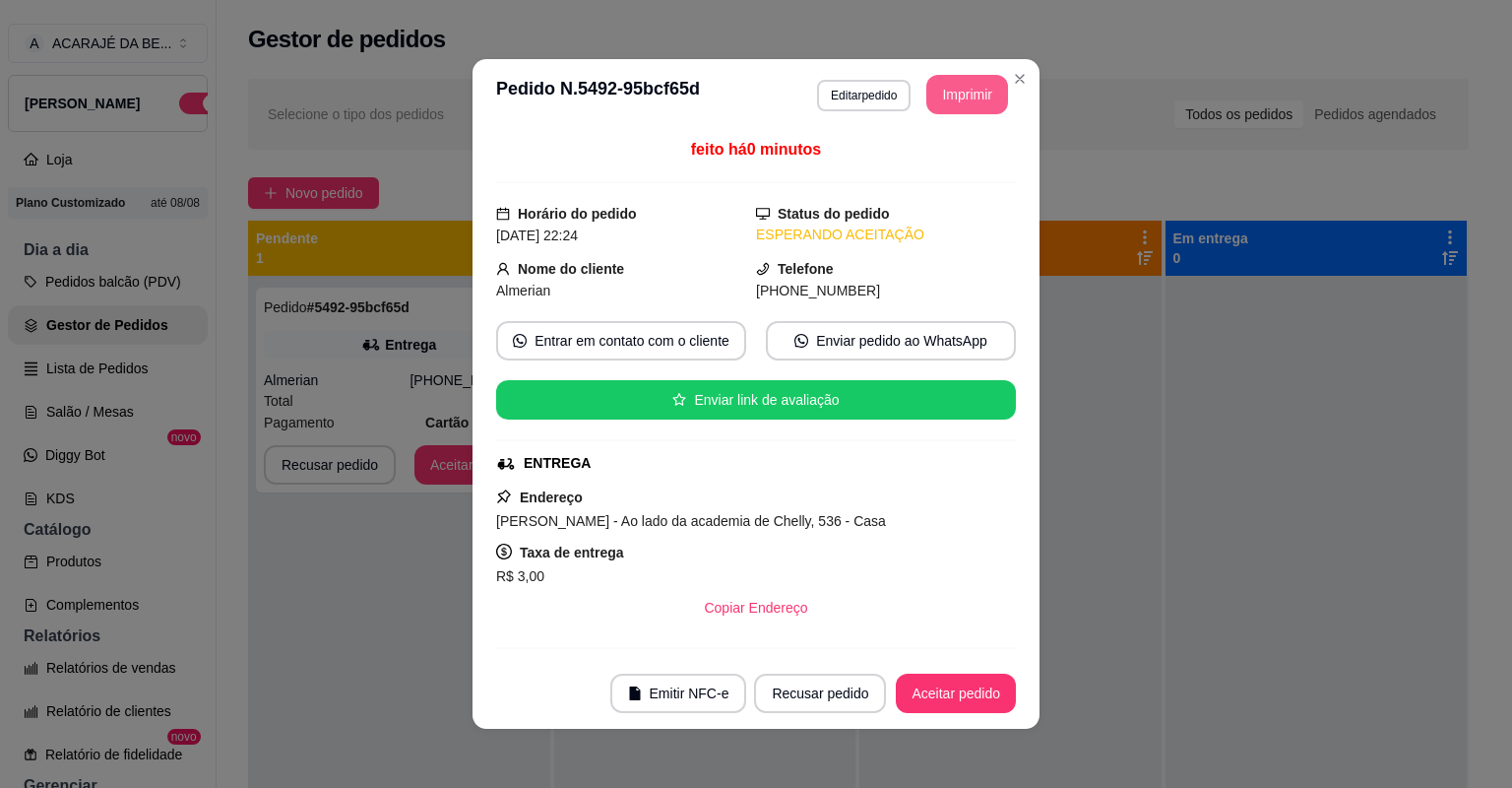 click on "Aceitar pedido" at bounding box center (956, 693) 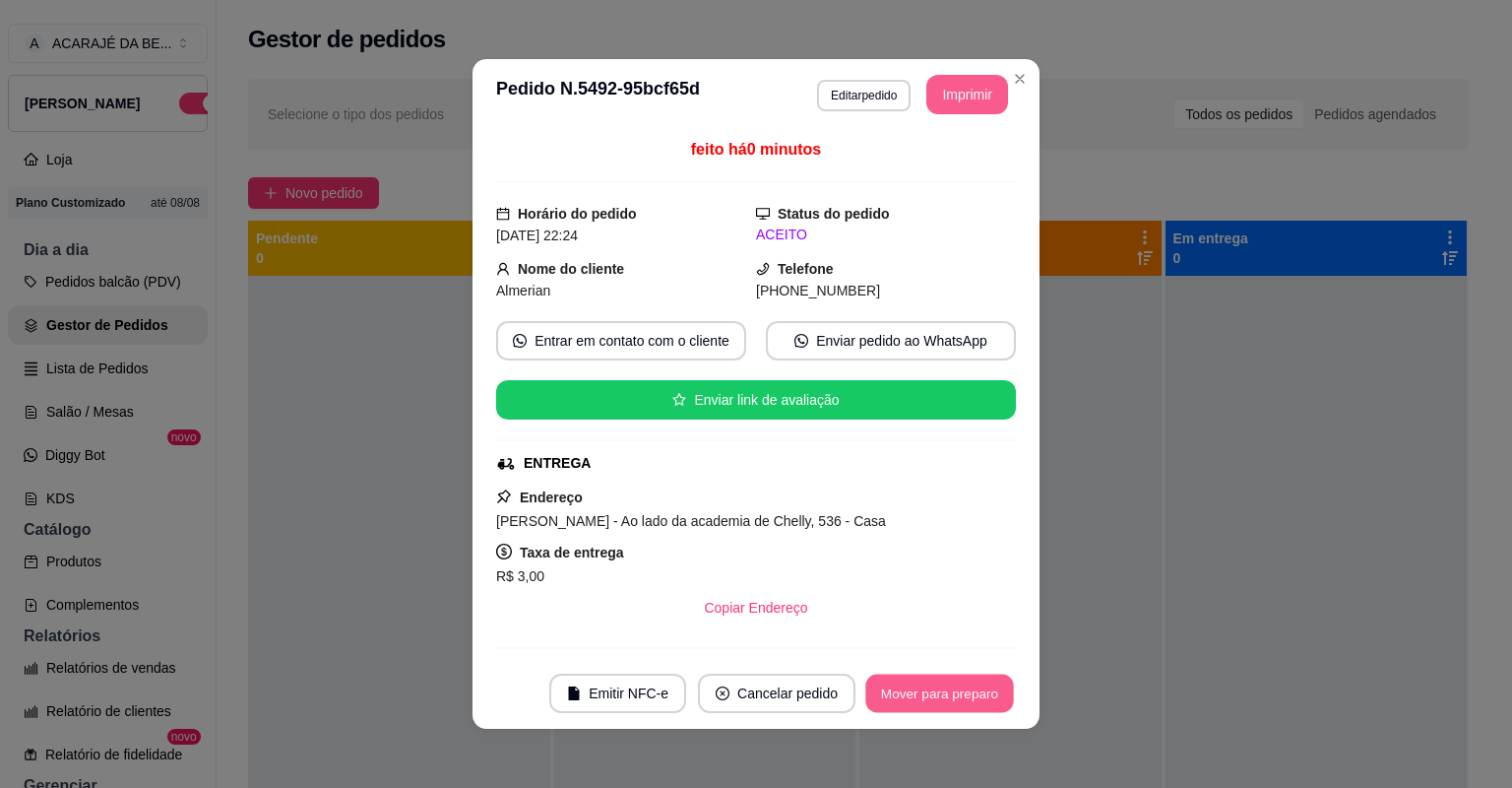 click on "Mover para preparo" at bounding box center (939, 693) 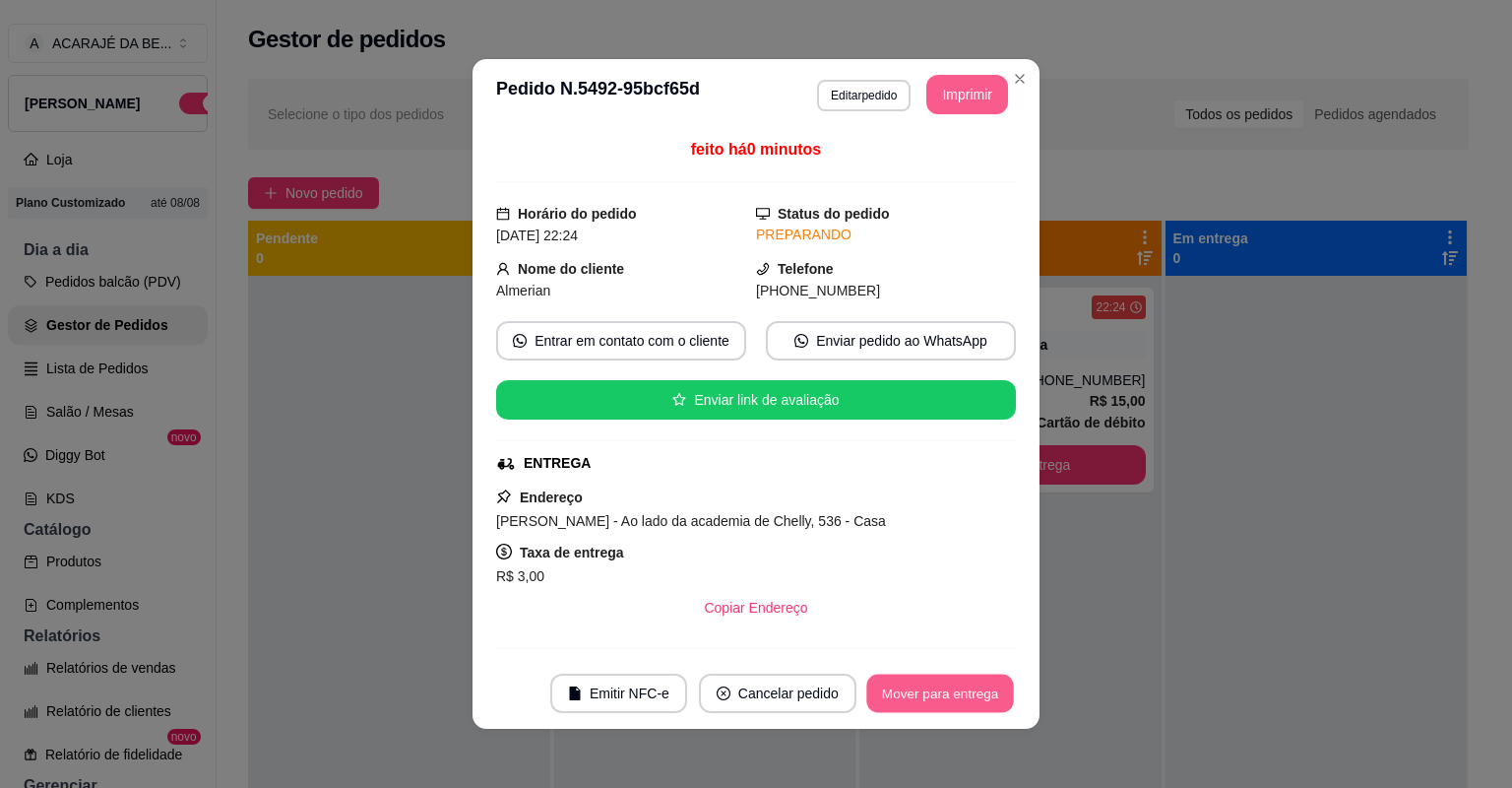 click on "Mover para entrega" at bounding box center (940, 693) 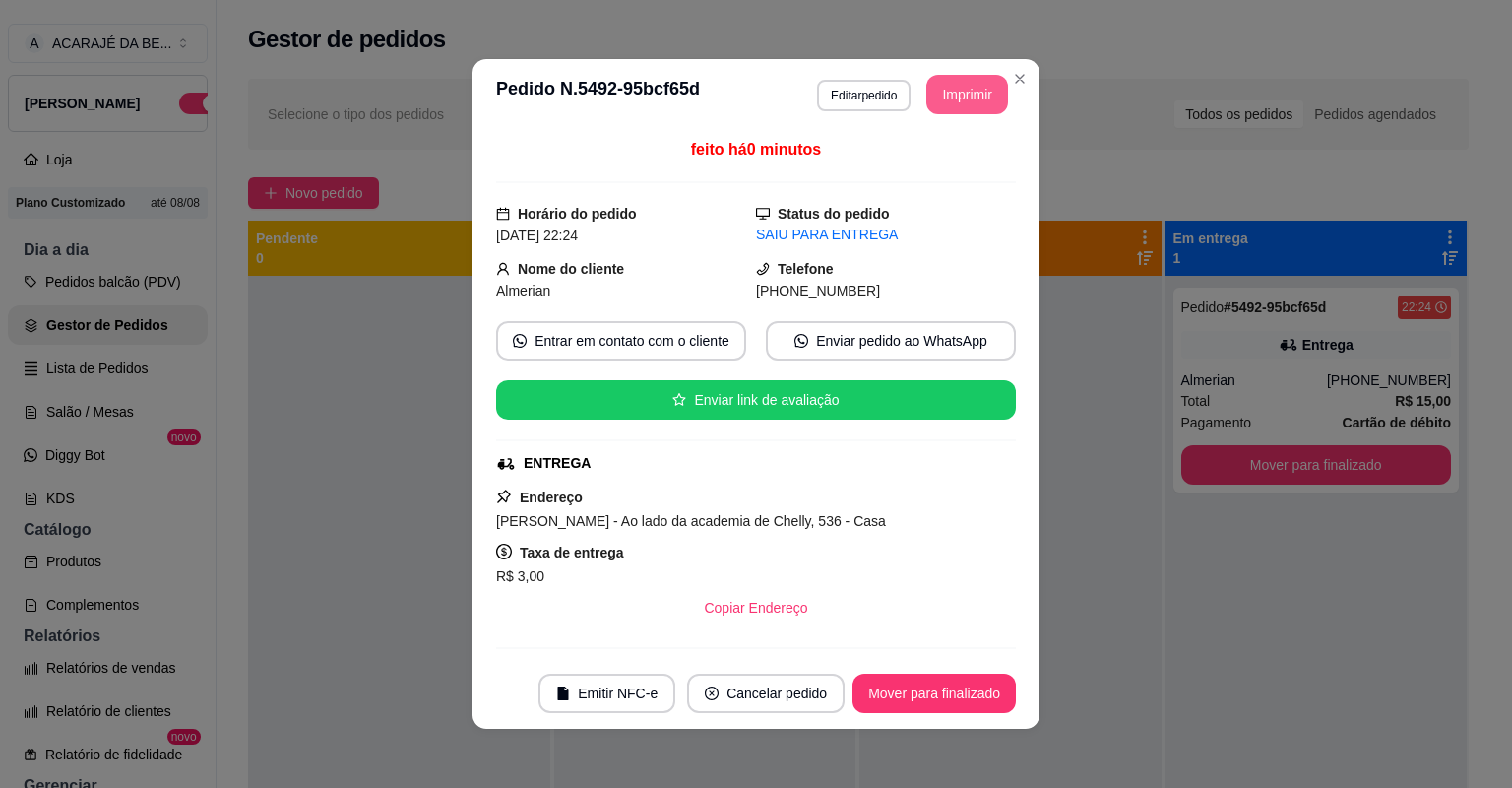 click on "Mover para finalizado" at bounding box center [934, 693] 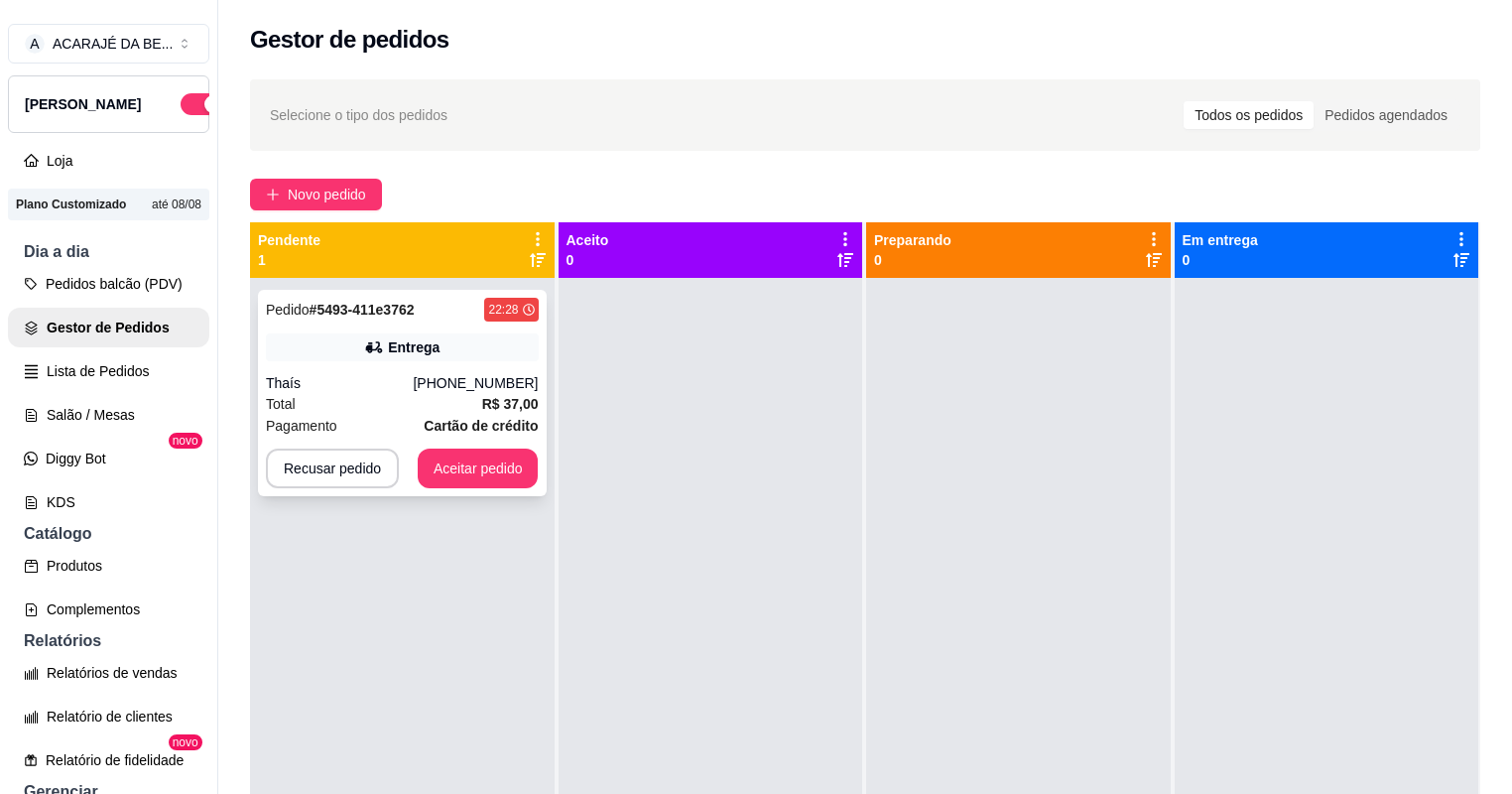 click on "Pedido  # 5493-411e3762 22:28 Entrega Thaís  (73) 99101-9196 Total R$ 37,00 Pagamento Cartão de crédito Recusar pedido Aceitar pedido" at bounding box center [402, 393] 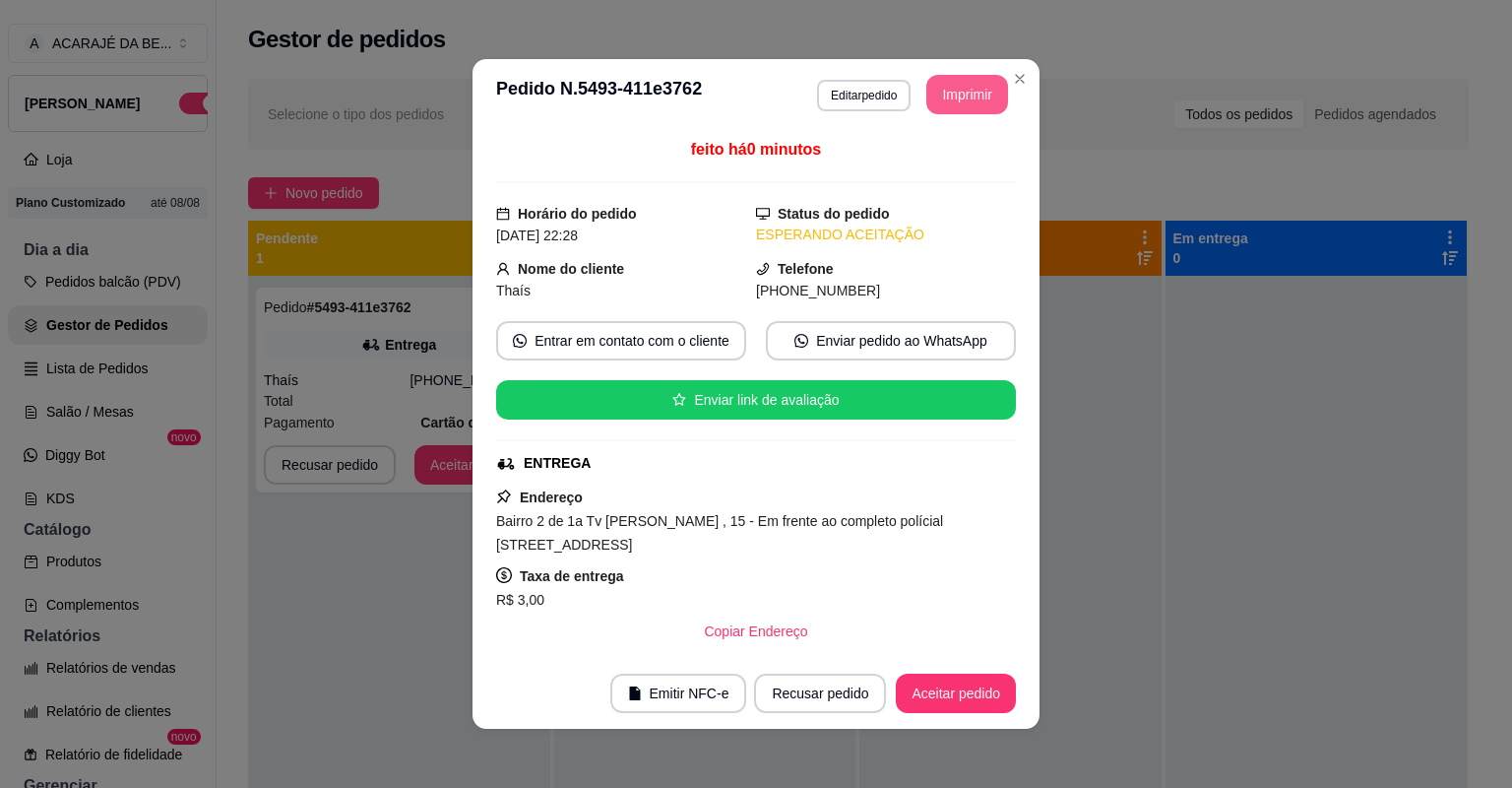 click on "Imprimir" at bounding box center (967, 95) 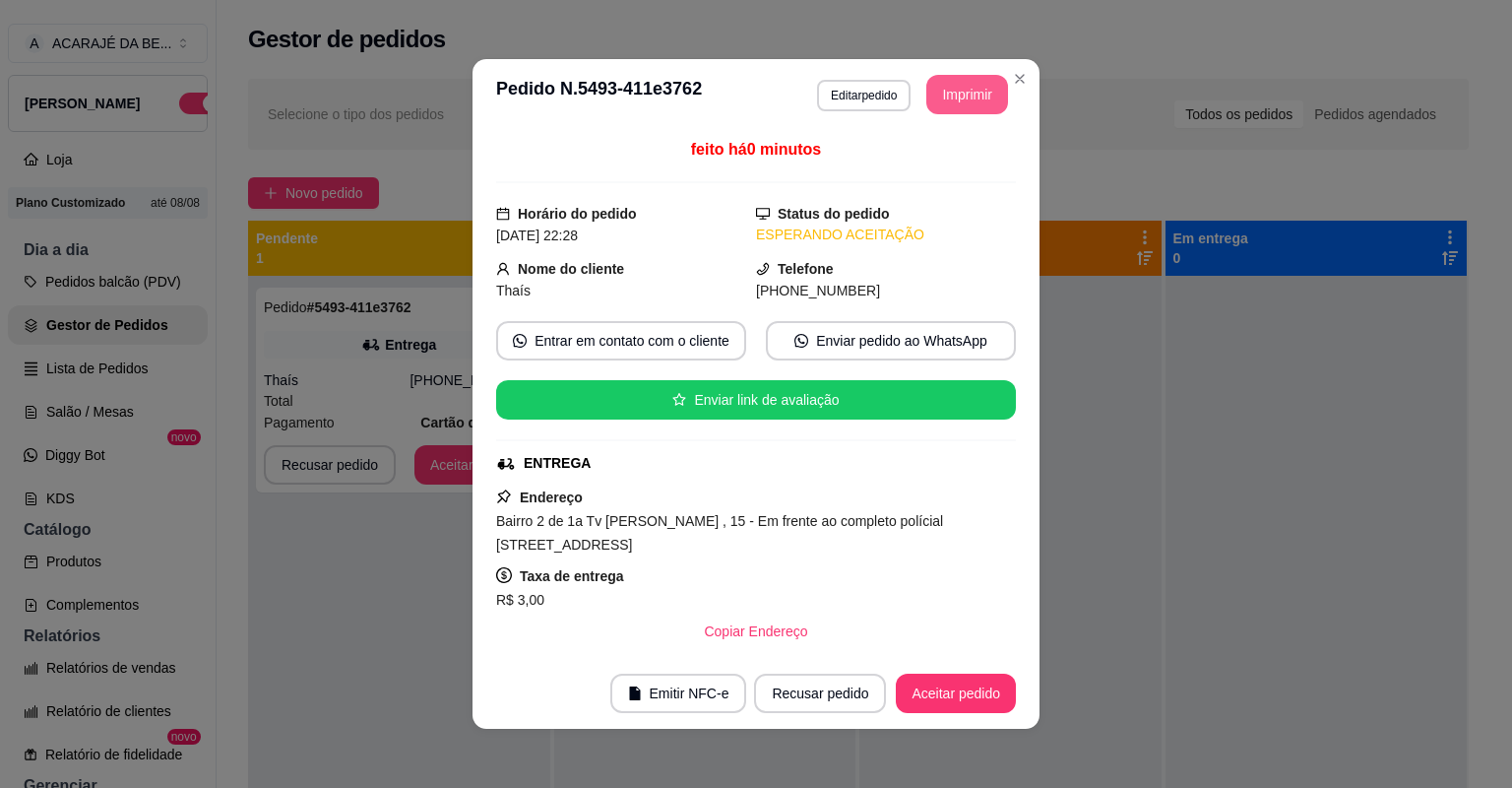 scroll, scrollTop: 0, scrollLeft: 0, axis: both 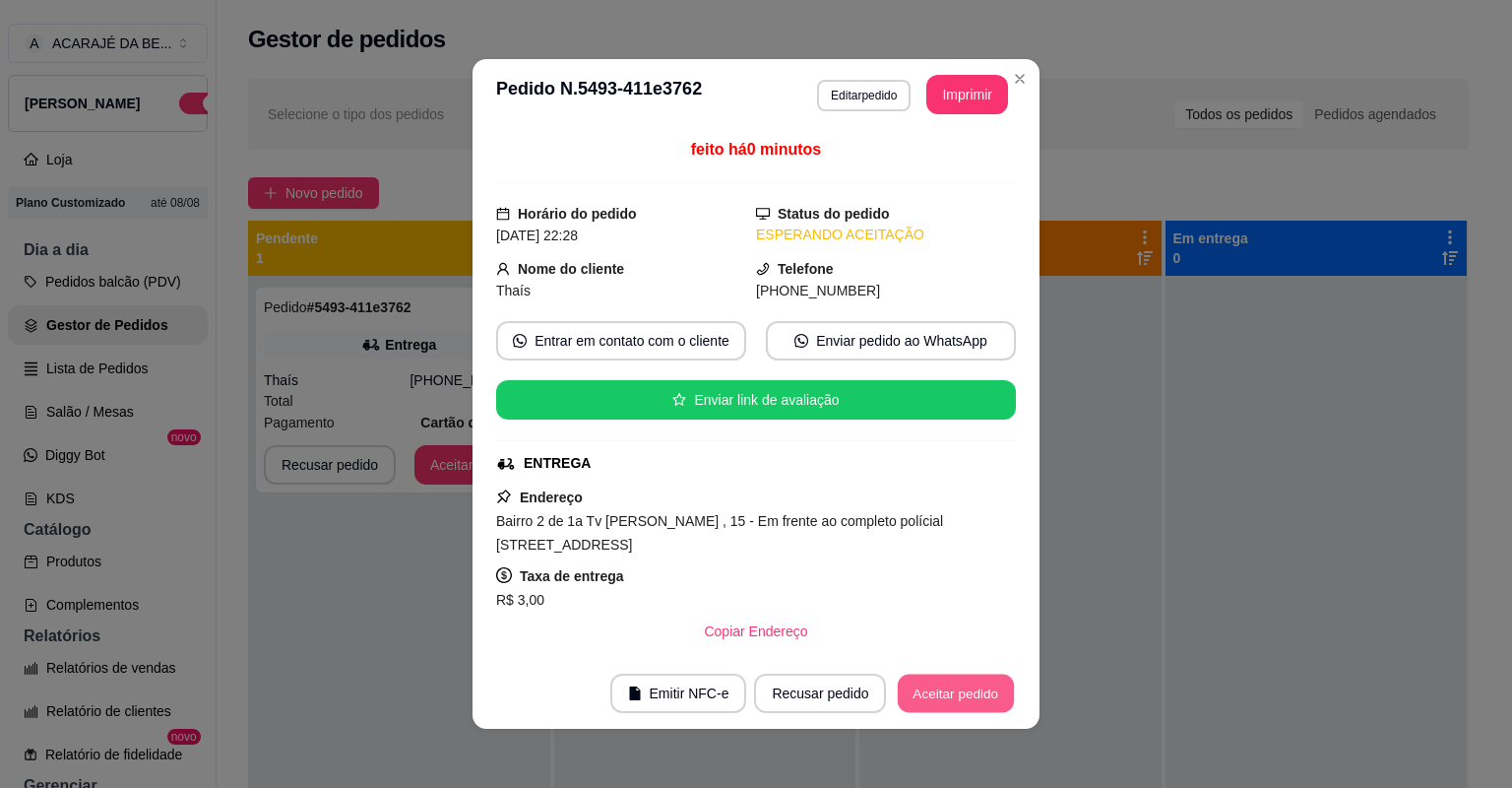 click on "Aceitar pedido" at bounding box center [956, 693] 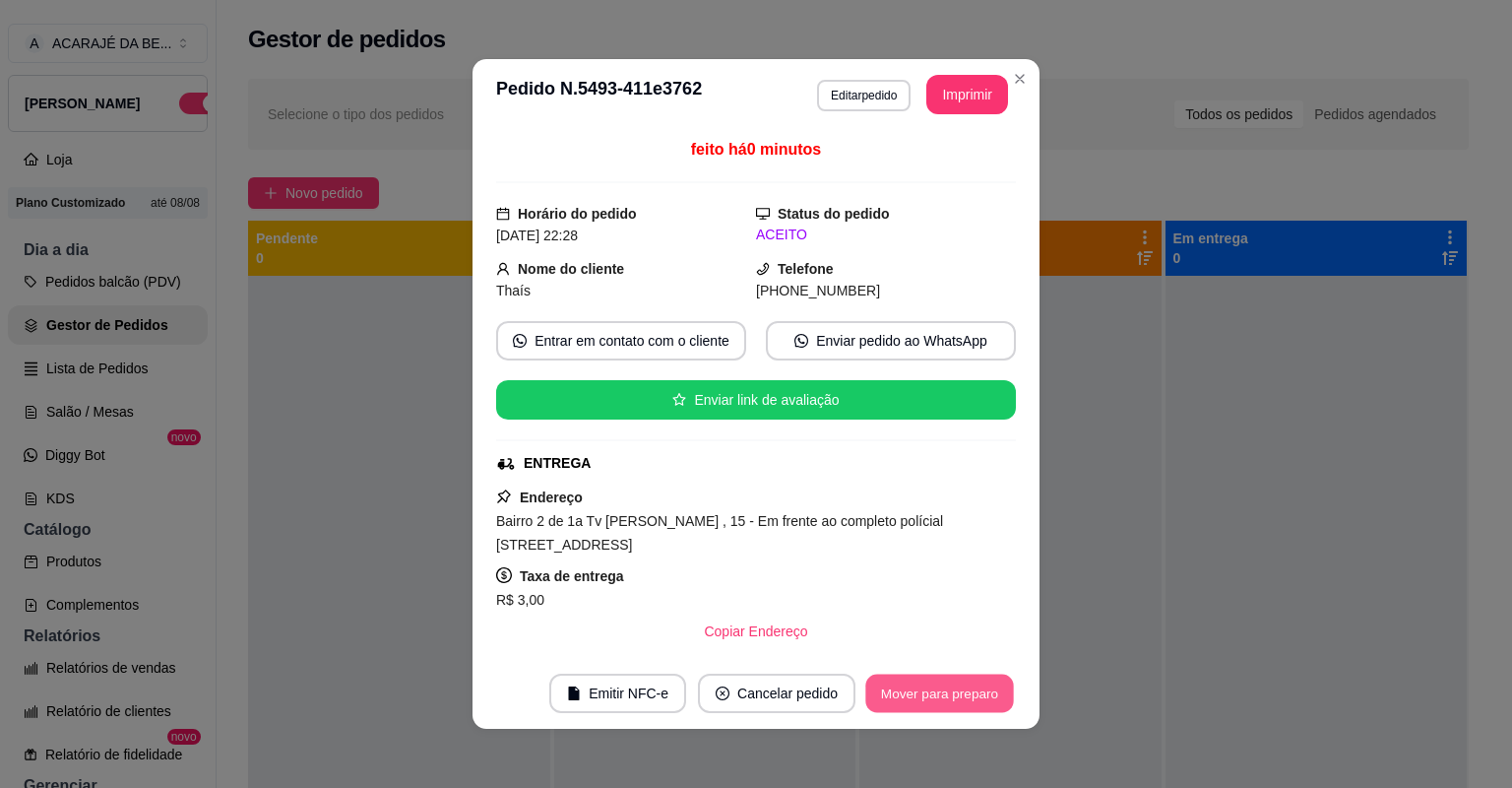 click on "Mover para preparo" at bounding box center (939, 693) 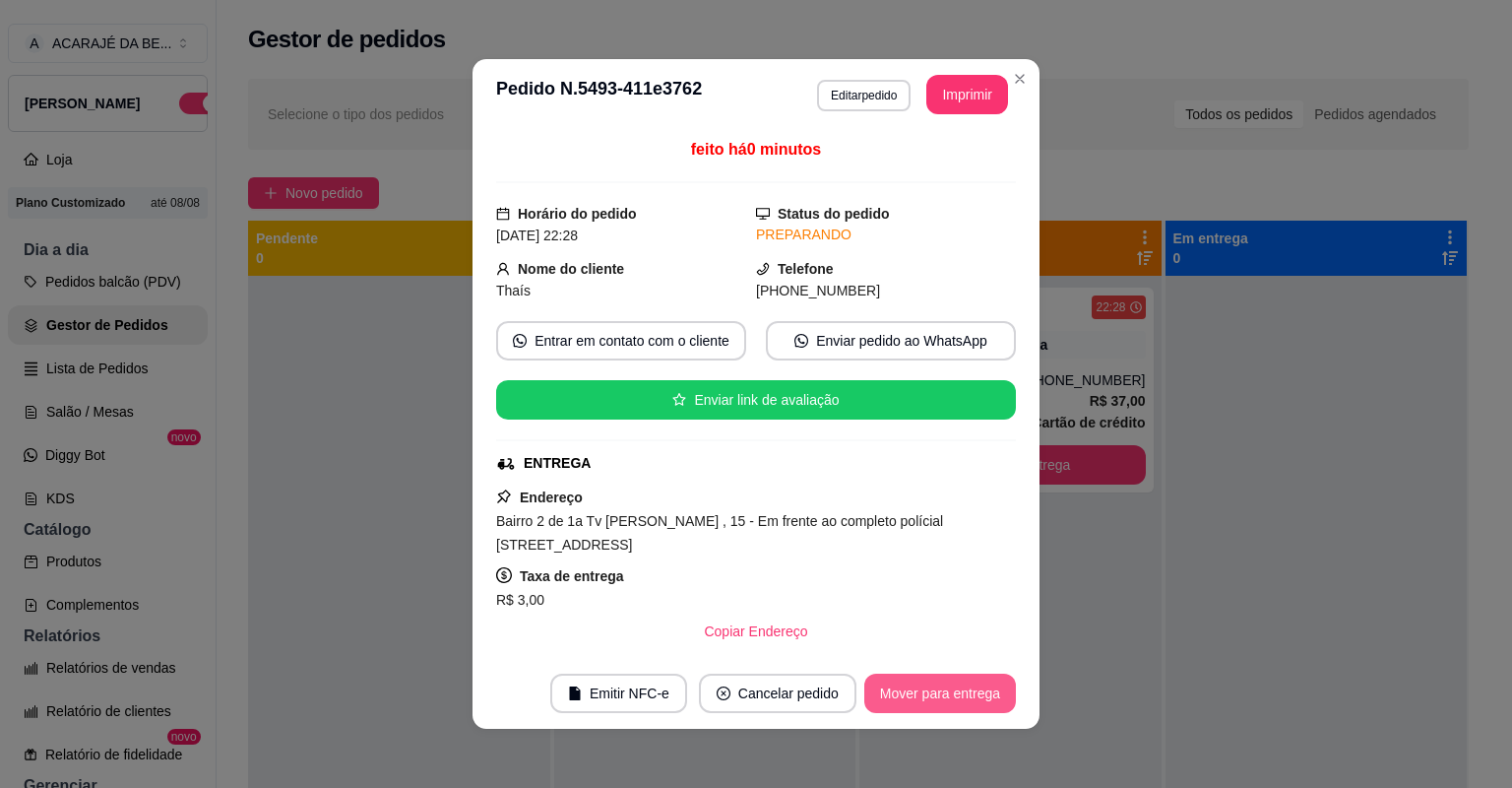 click on "Mover para entrega" at bounding box center [940, 693] 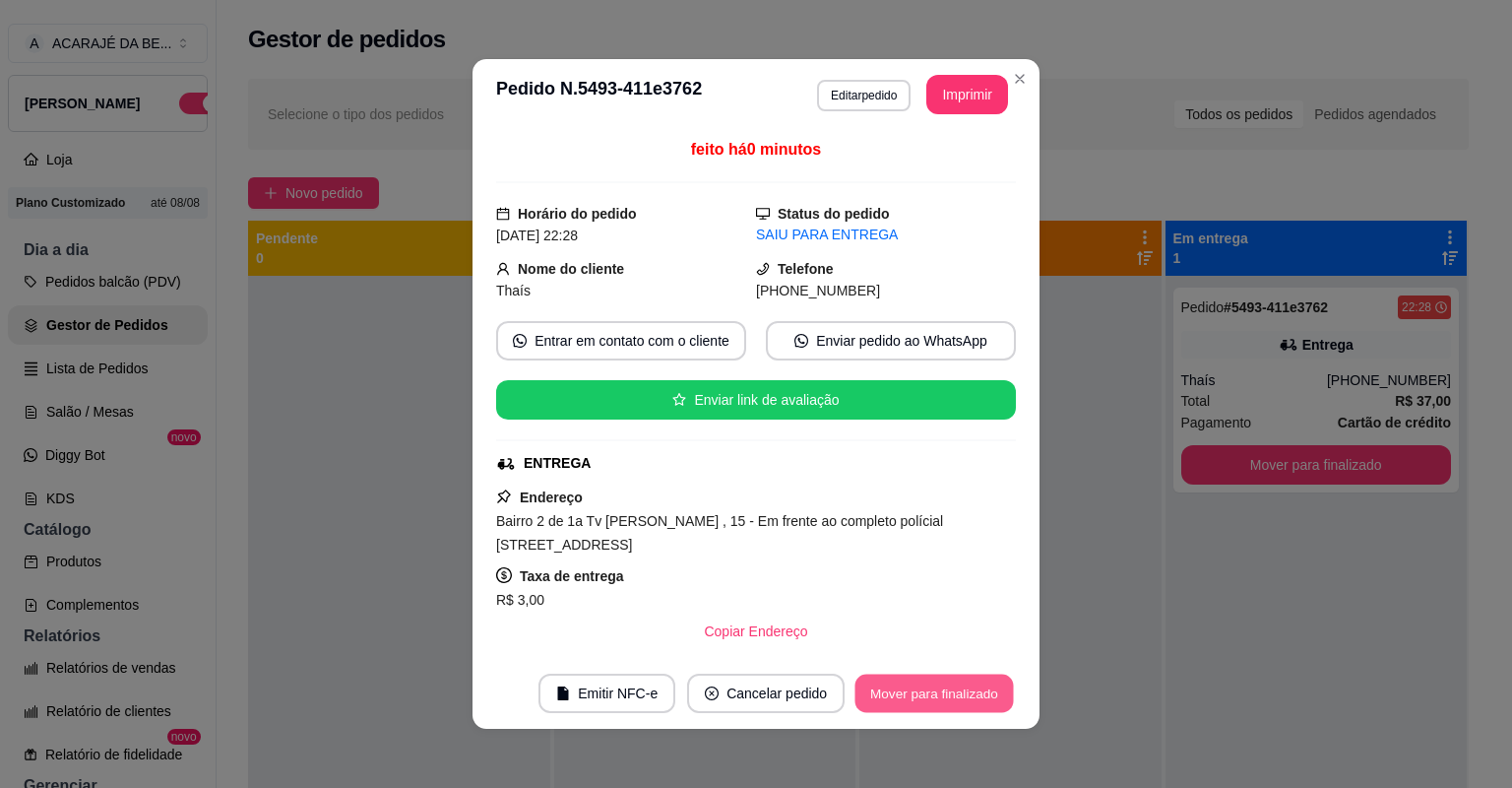 click on "Mover para finalizado" at bounding box center [934, 693] 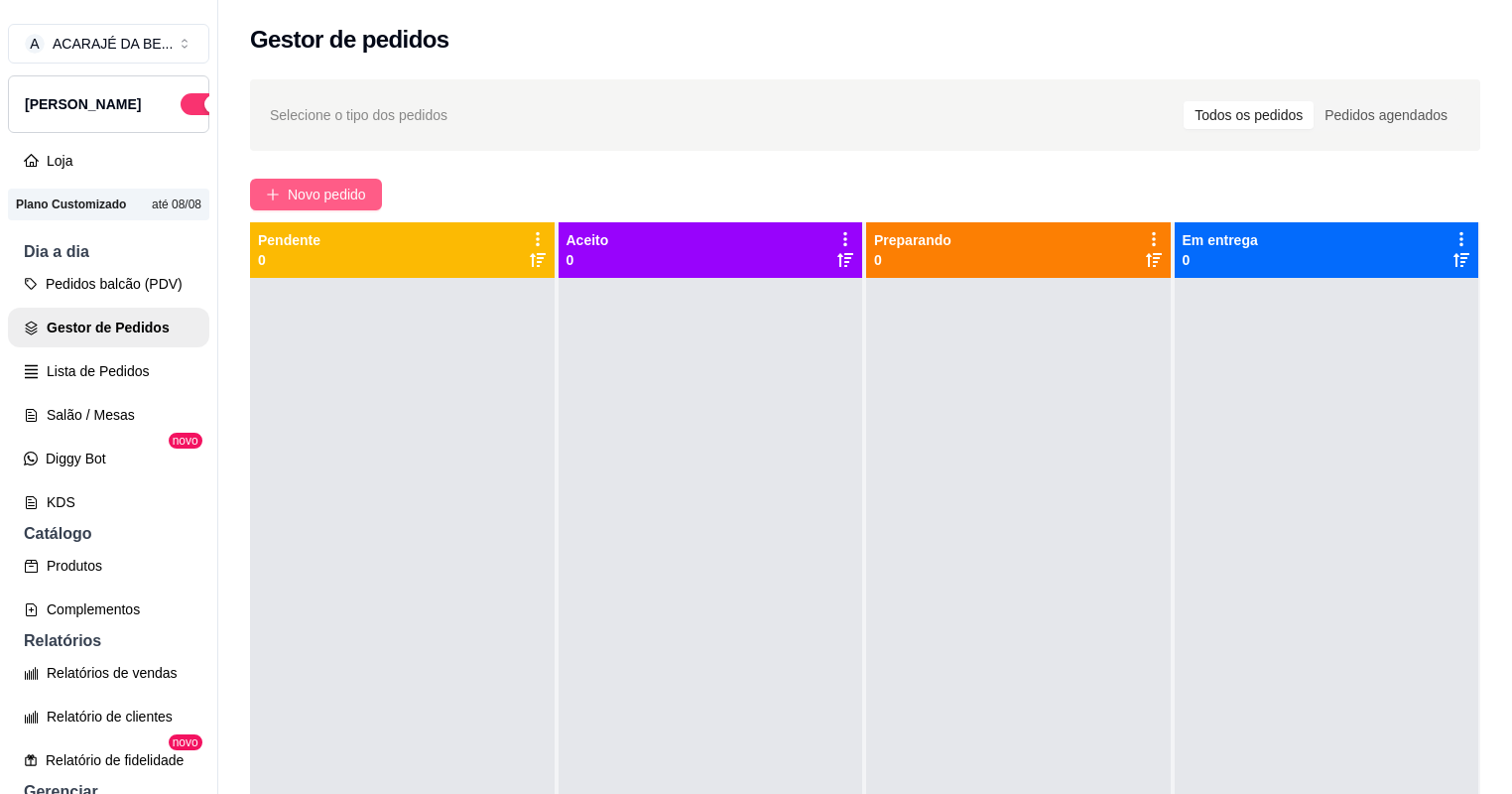 click on "Novo pedido" at bounding box center (315, 195) 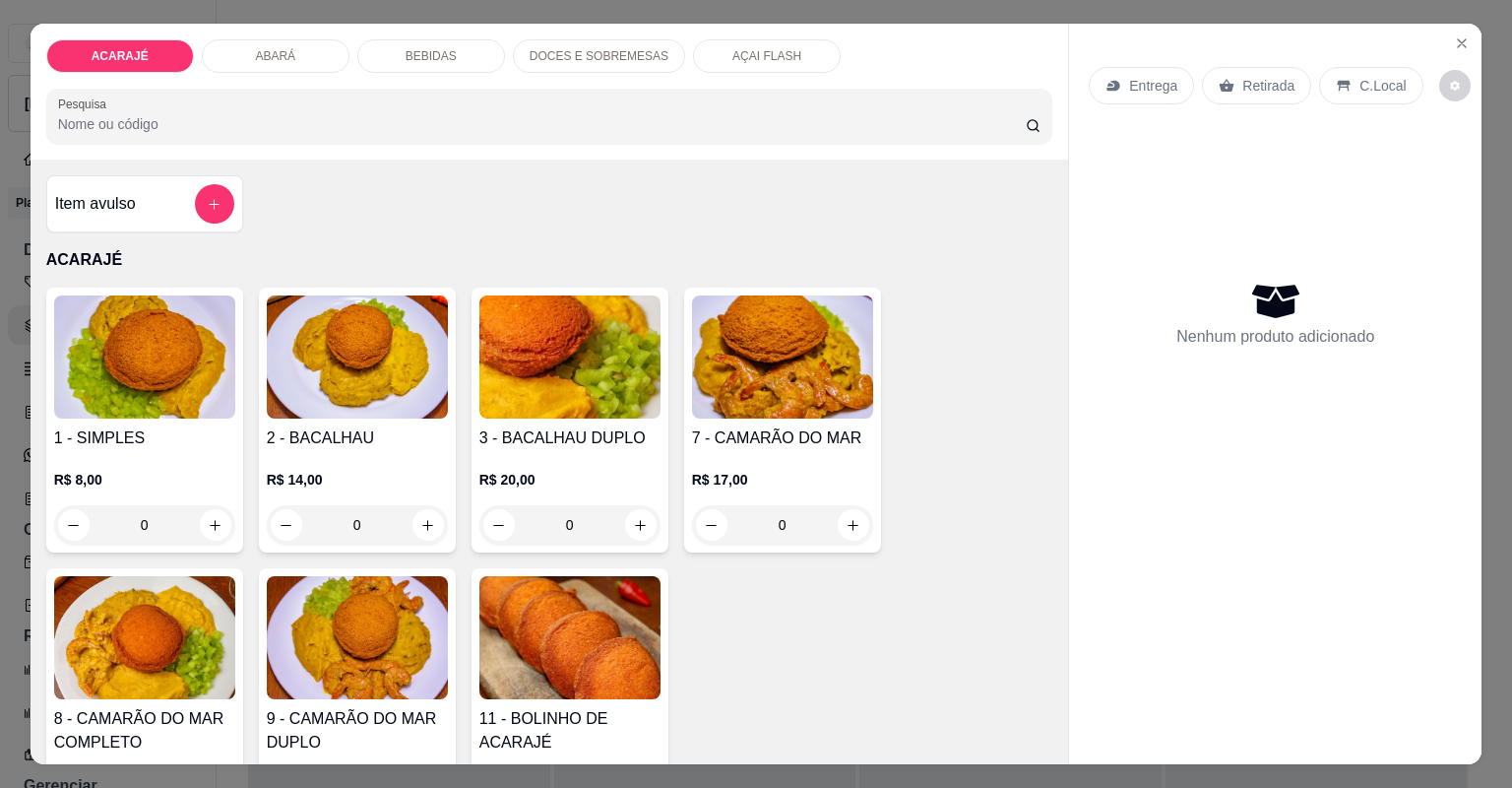 click on "7 - CAMARÃO DO MAR    R$ 17,00 0" at bounding box center (783, 420) 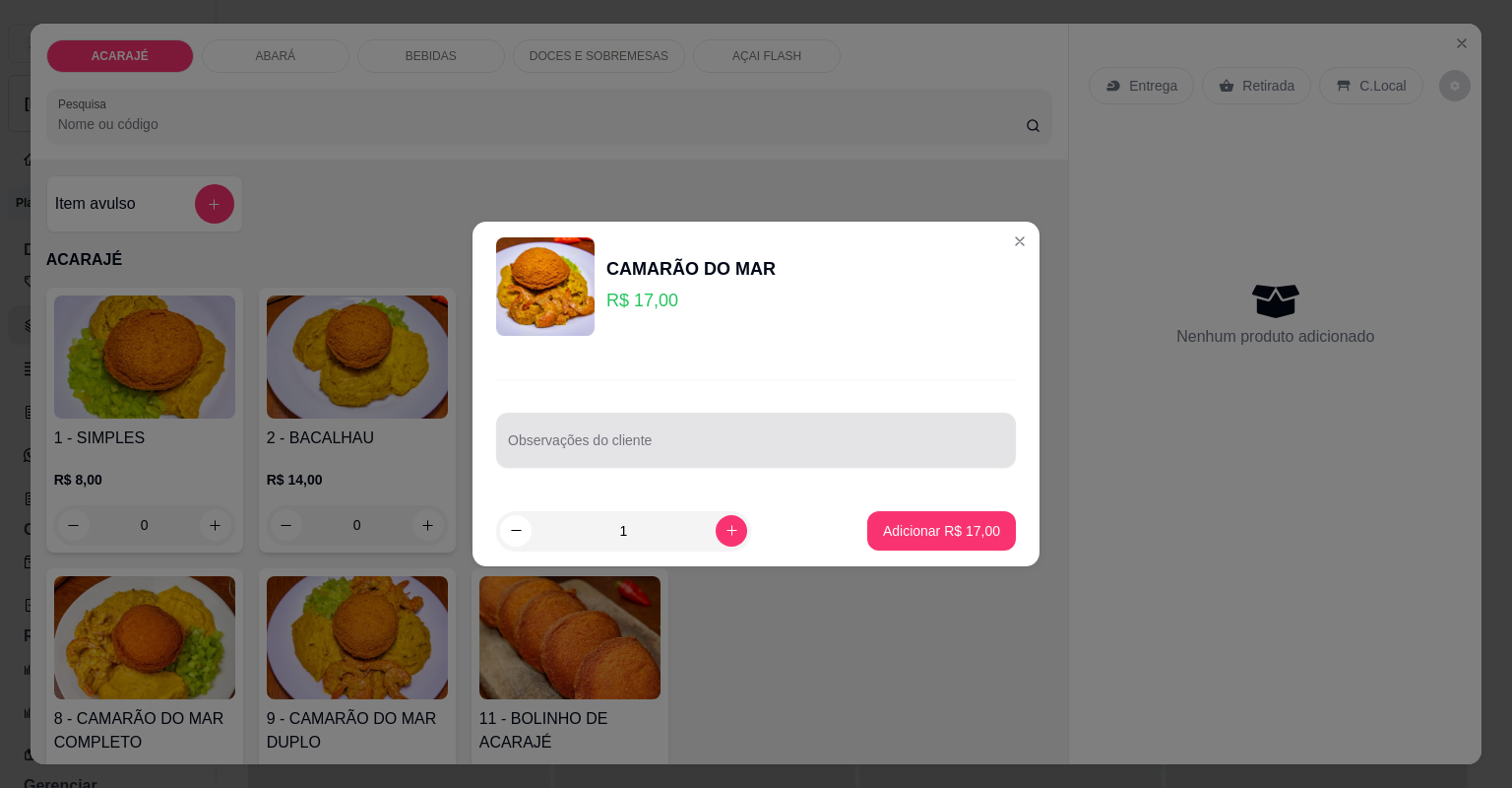 click on "Observações do cliente" at bounding box center [756, 448] 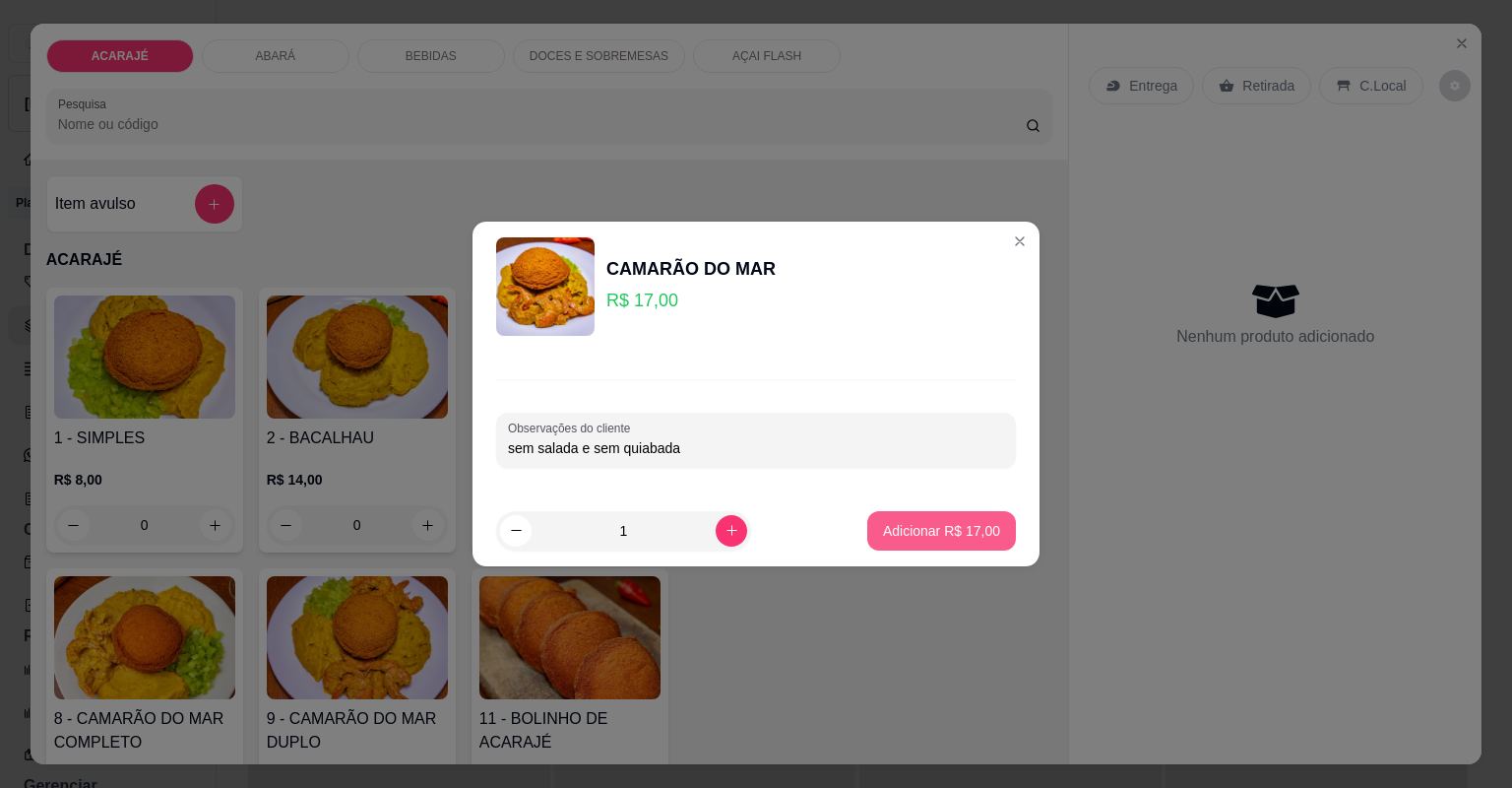 type on "sem salada e sem quiabada" 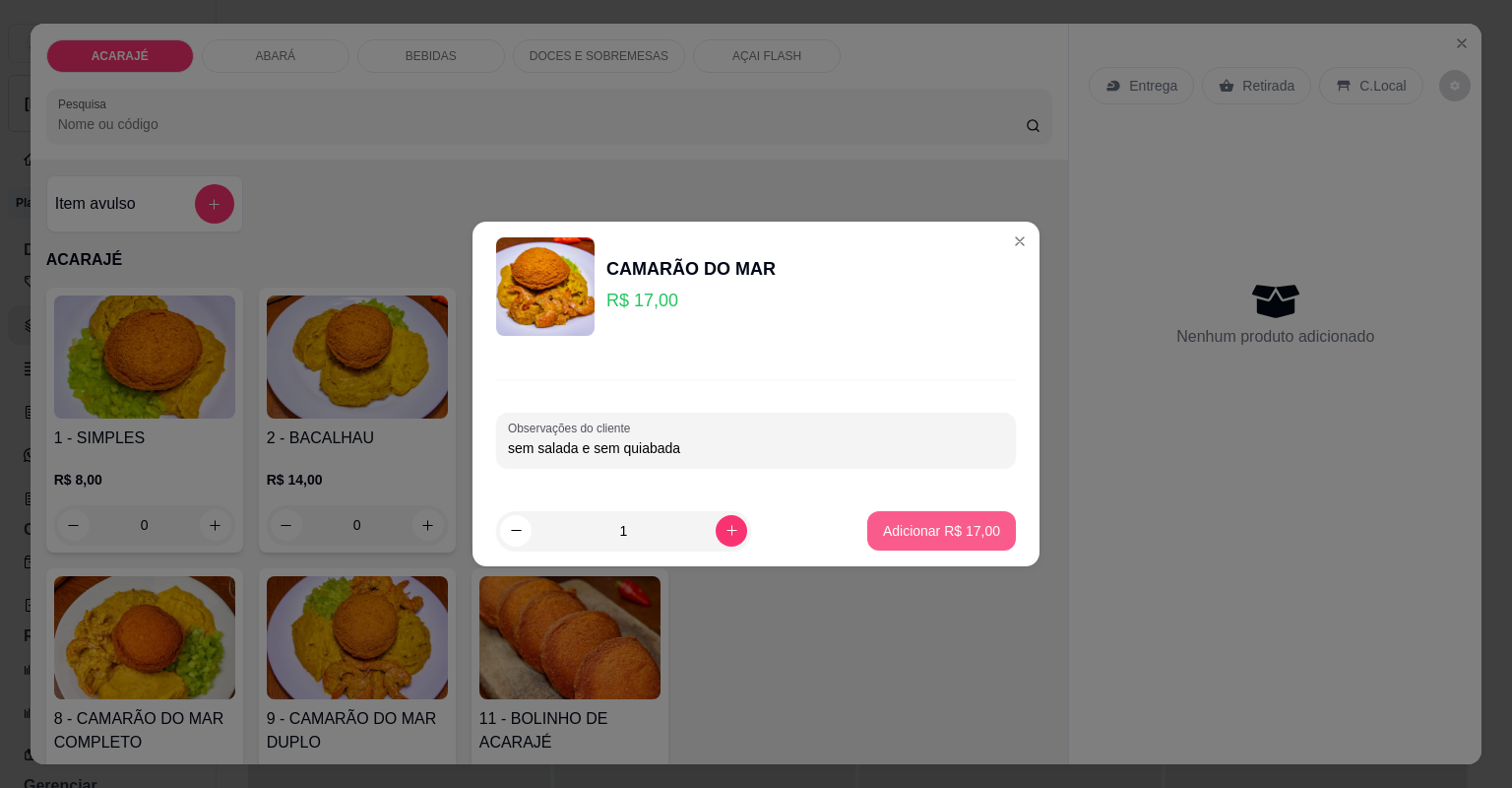 click on "Adicionar   R$ 17,00" at bounding box center (941, 531) 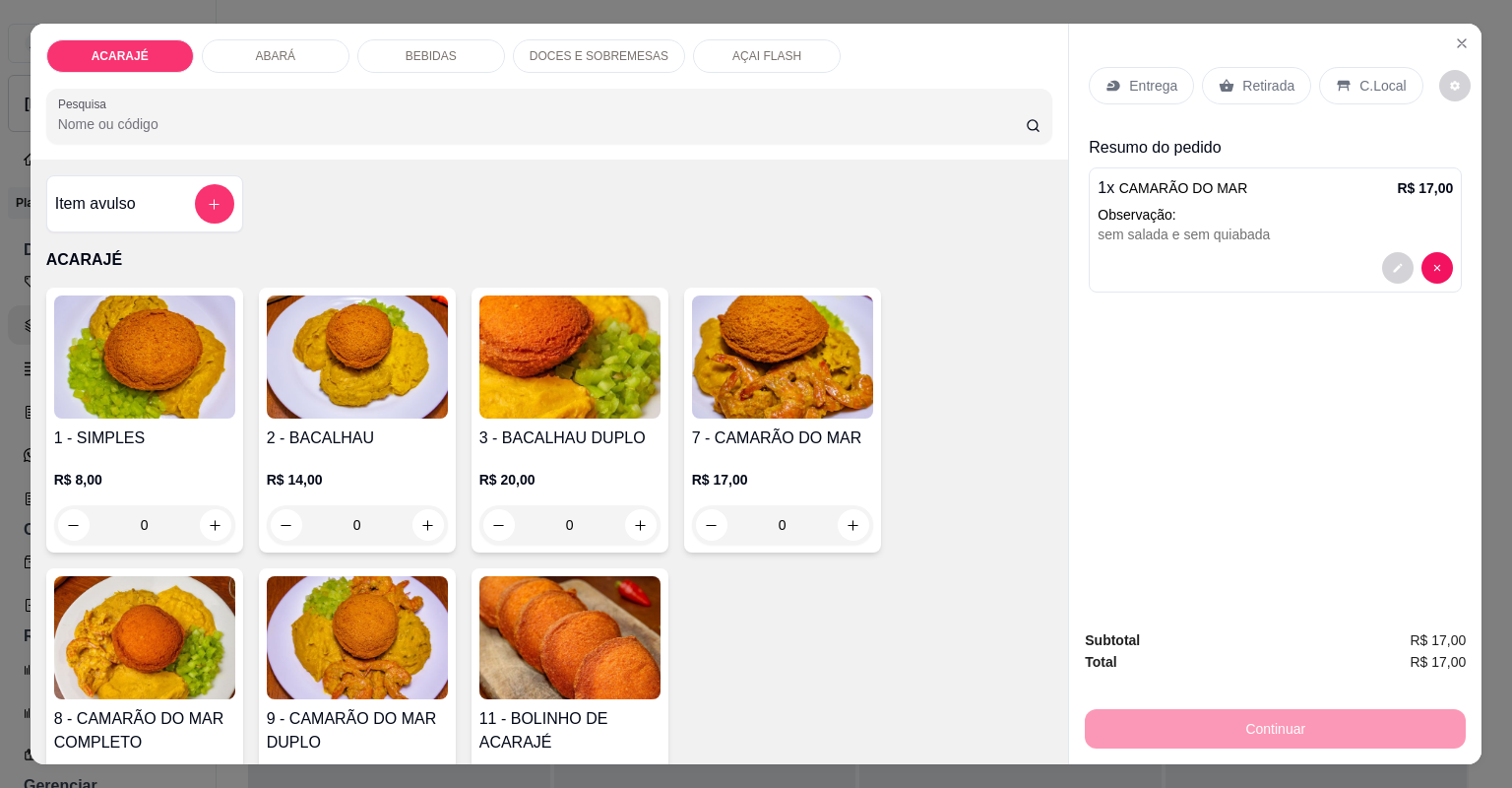 drag, startPoint x: 1142, startPoint y: 87, endPoint x: 1128, endPoint y: 122, distance: 37.696154 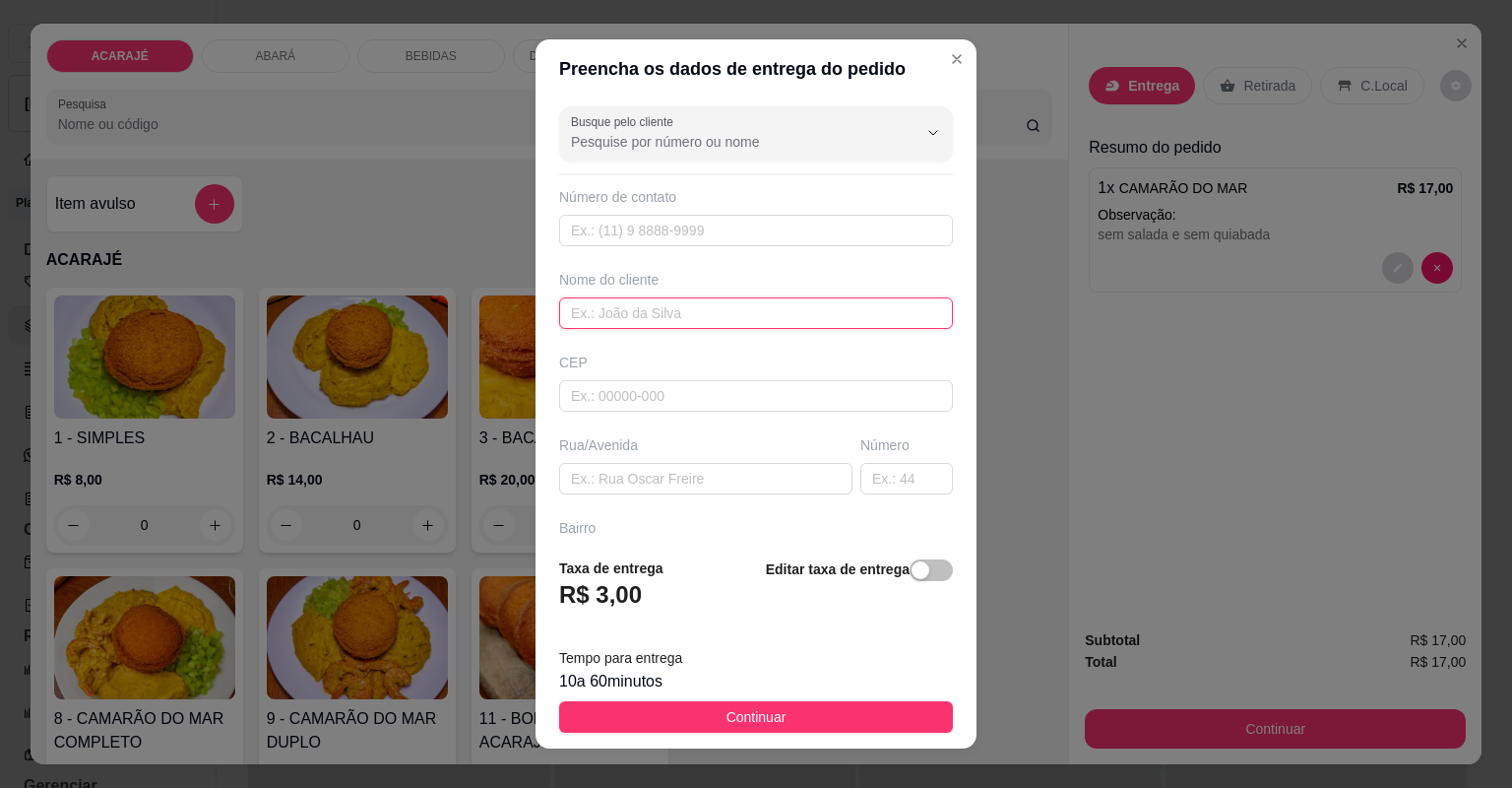 click at bounding box center (756, 313) 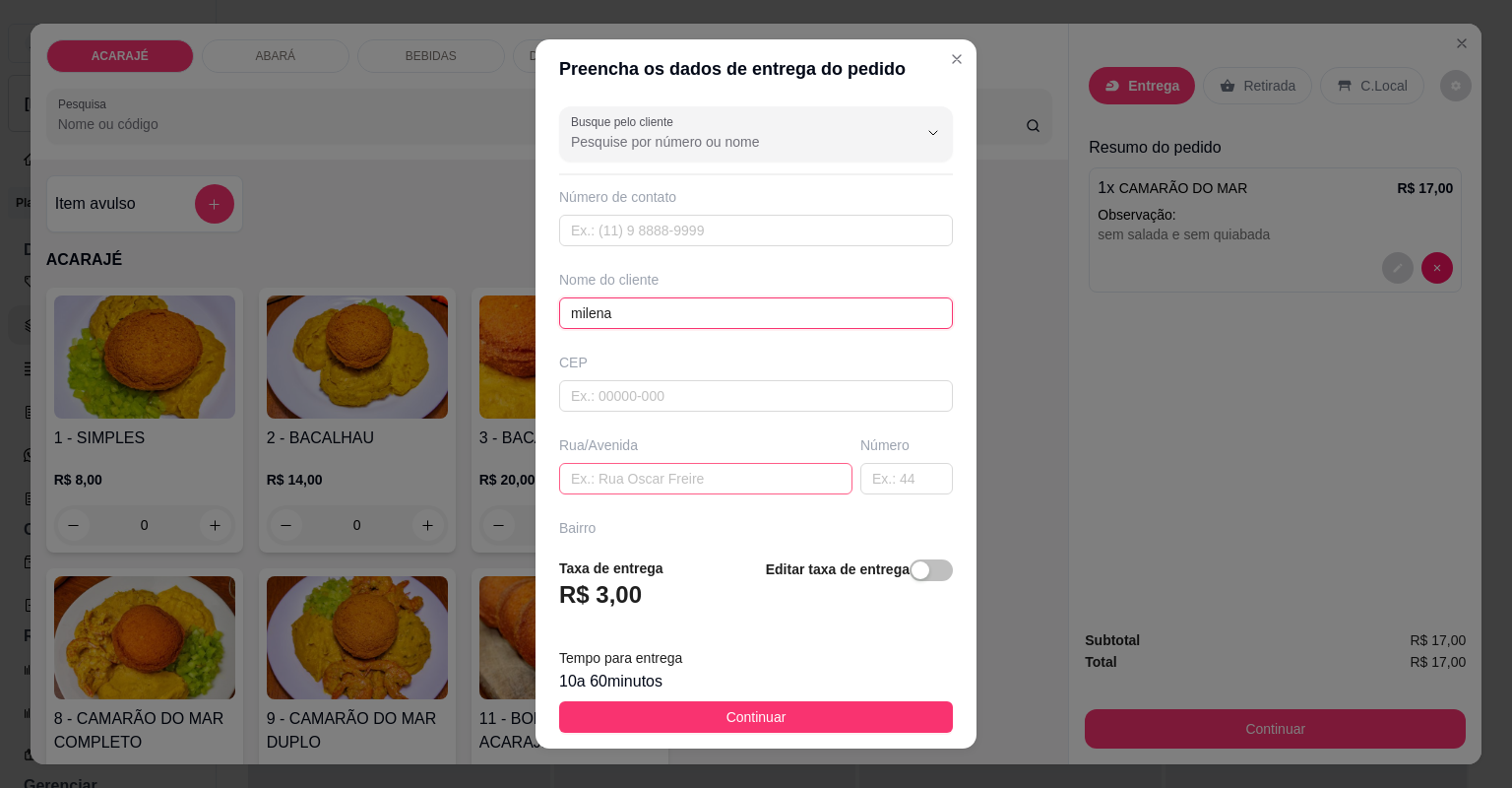 type on "milena" 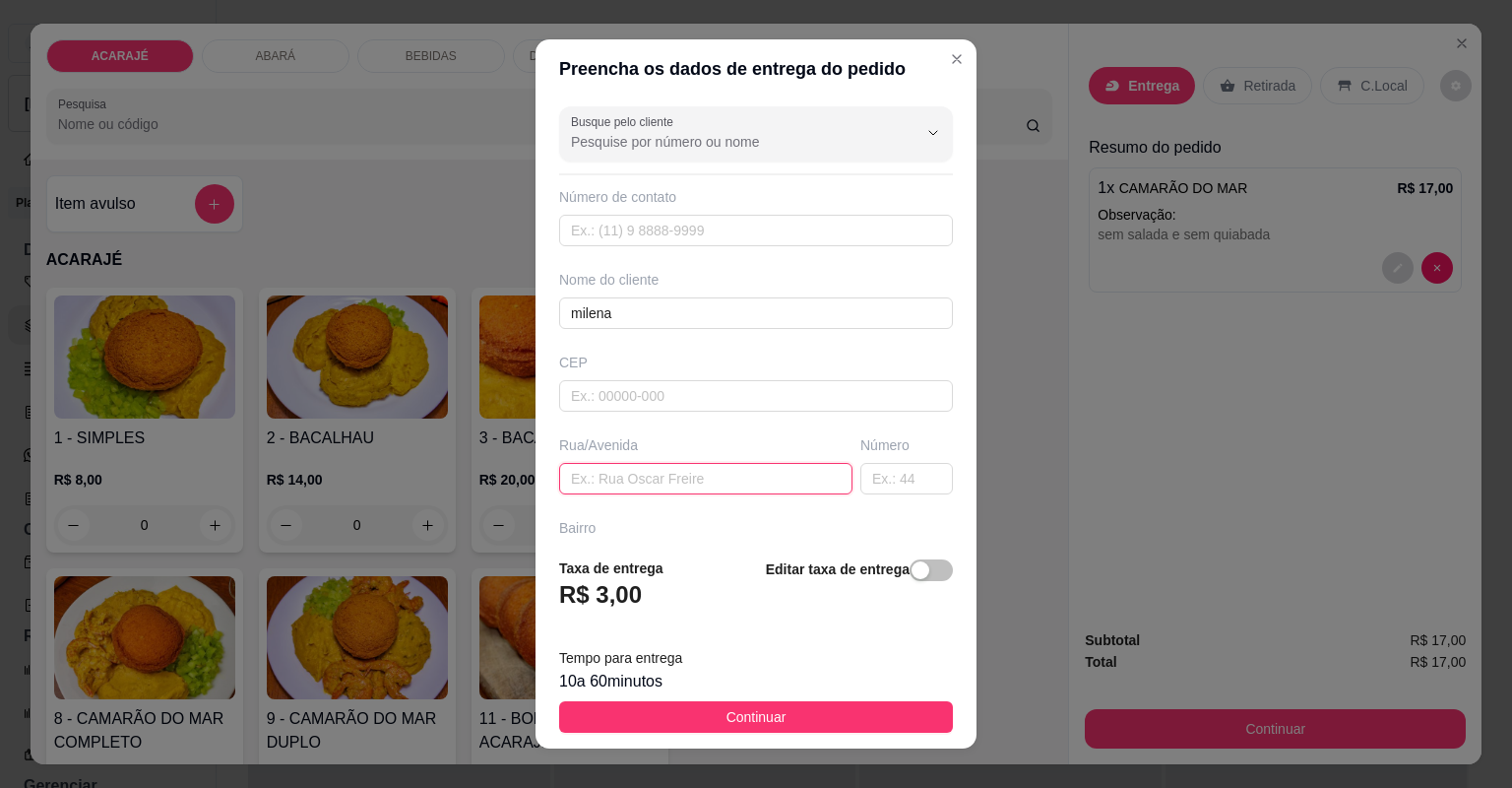 paste on "Rua ministro Barros Barreto n33, prédio branco na esquina" 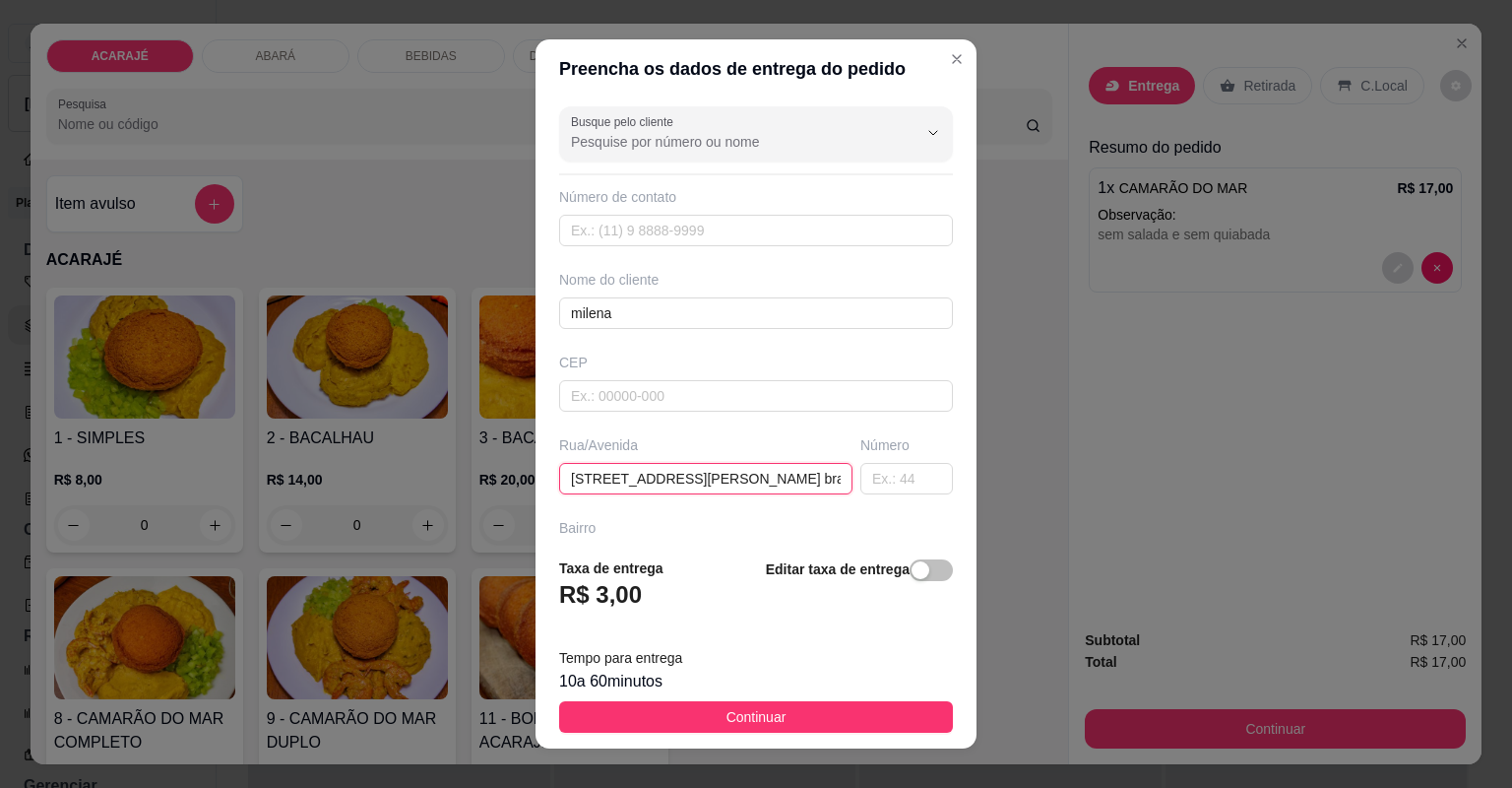 scroll, scrollTop: 0, scrollLeft: 102, axis: horizontal 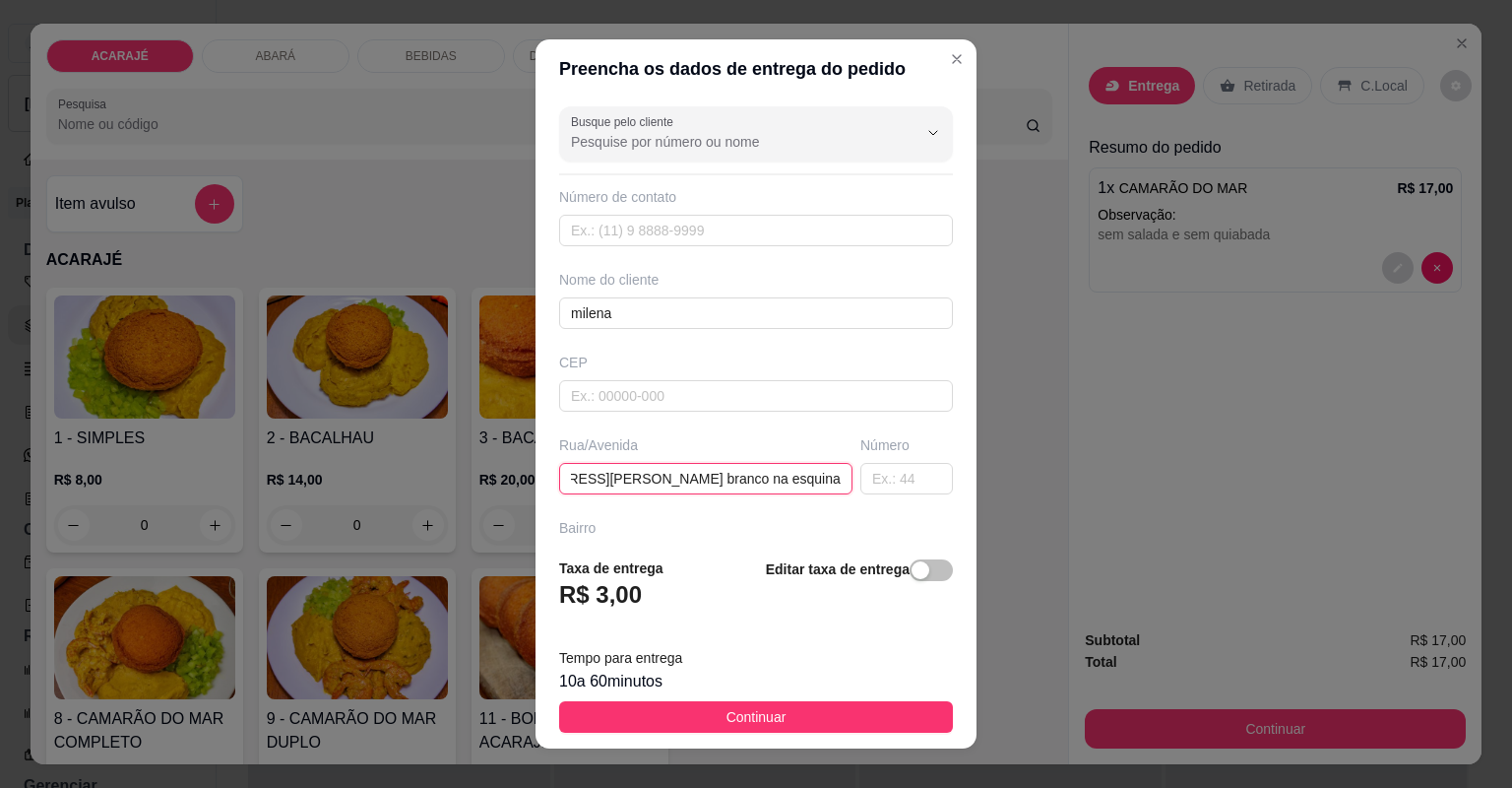 click on "Rua ministro Barros Barreto n33, prédio branco na esquina" at bounding box center (706, 479) 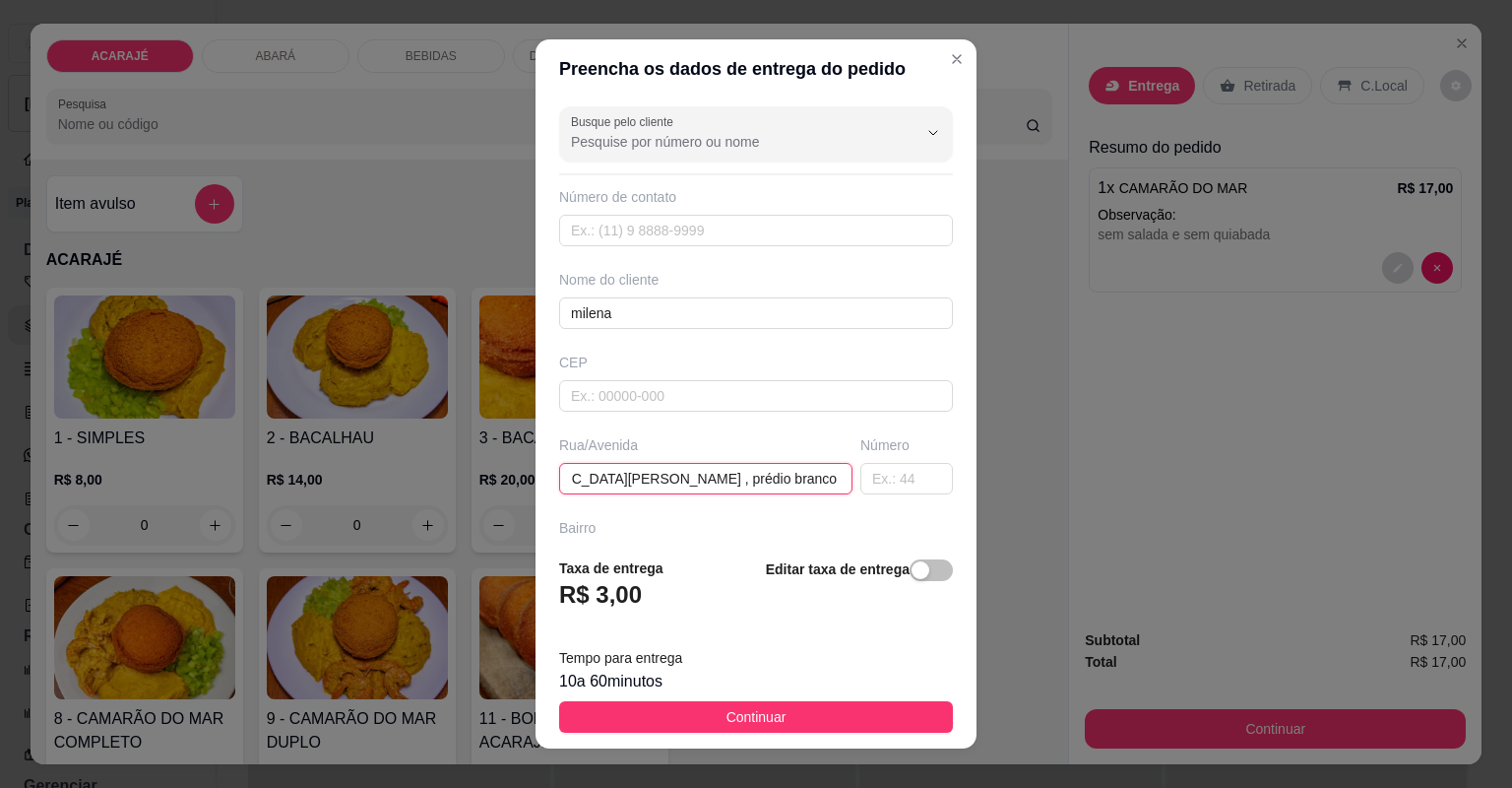scroll, scrollTop: 0, scrollLeft: 79, axis: horizontal 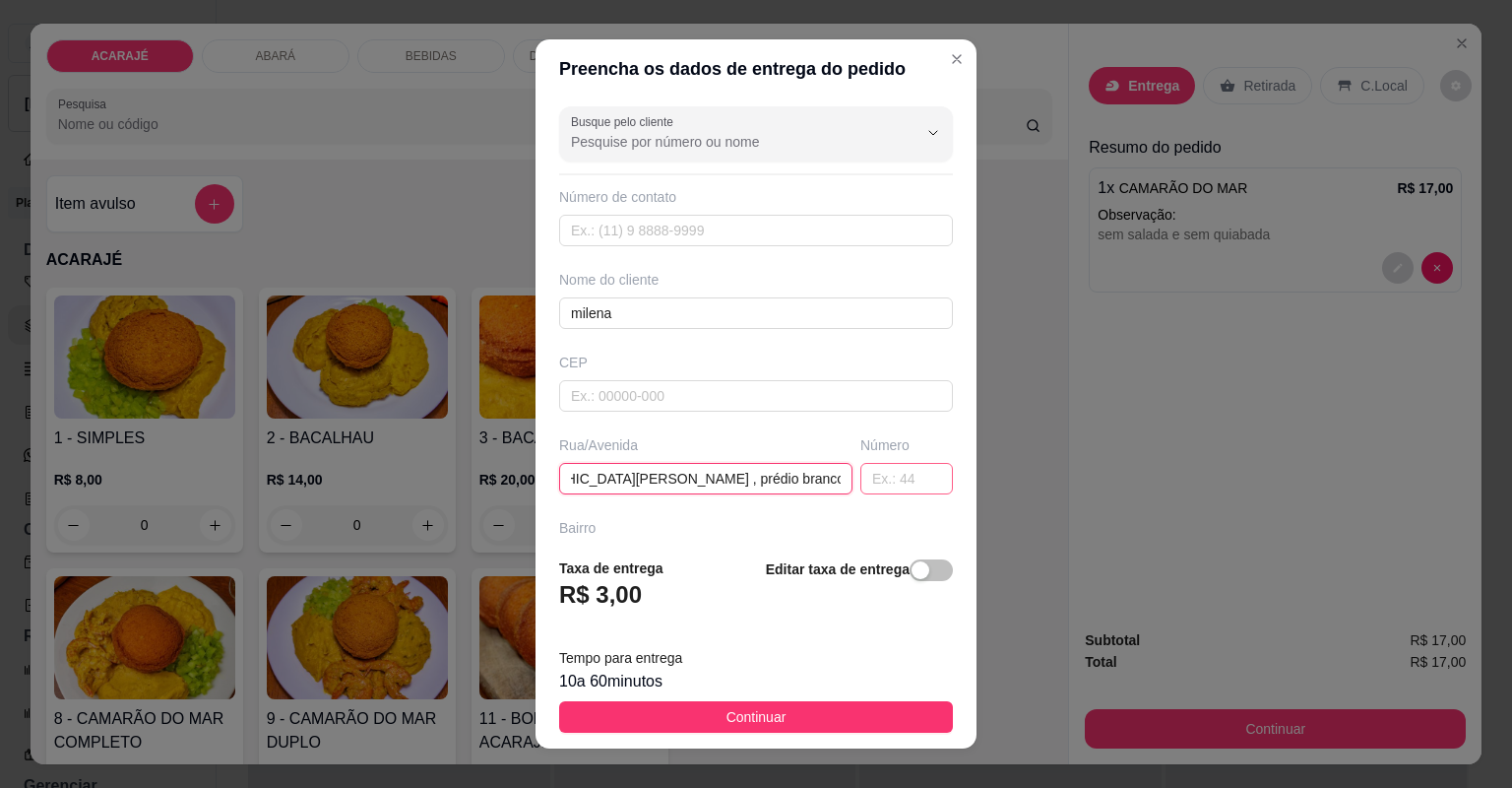 type on "Rua ministro Barros Barreto , prédio branco na esquina" 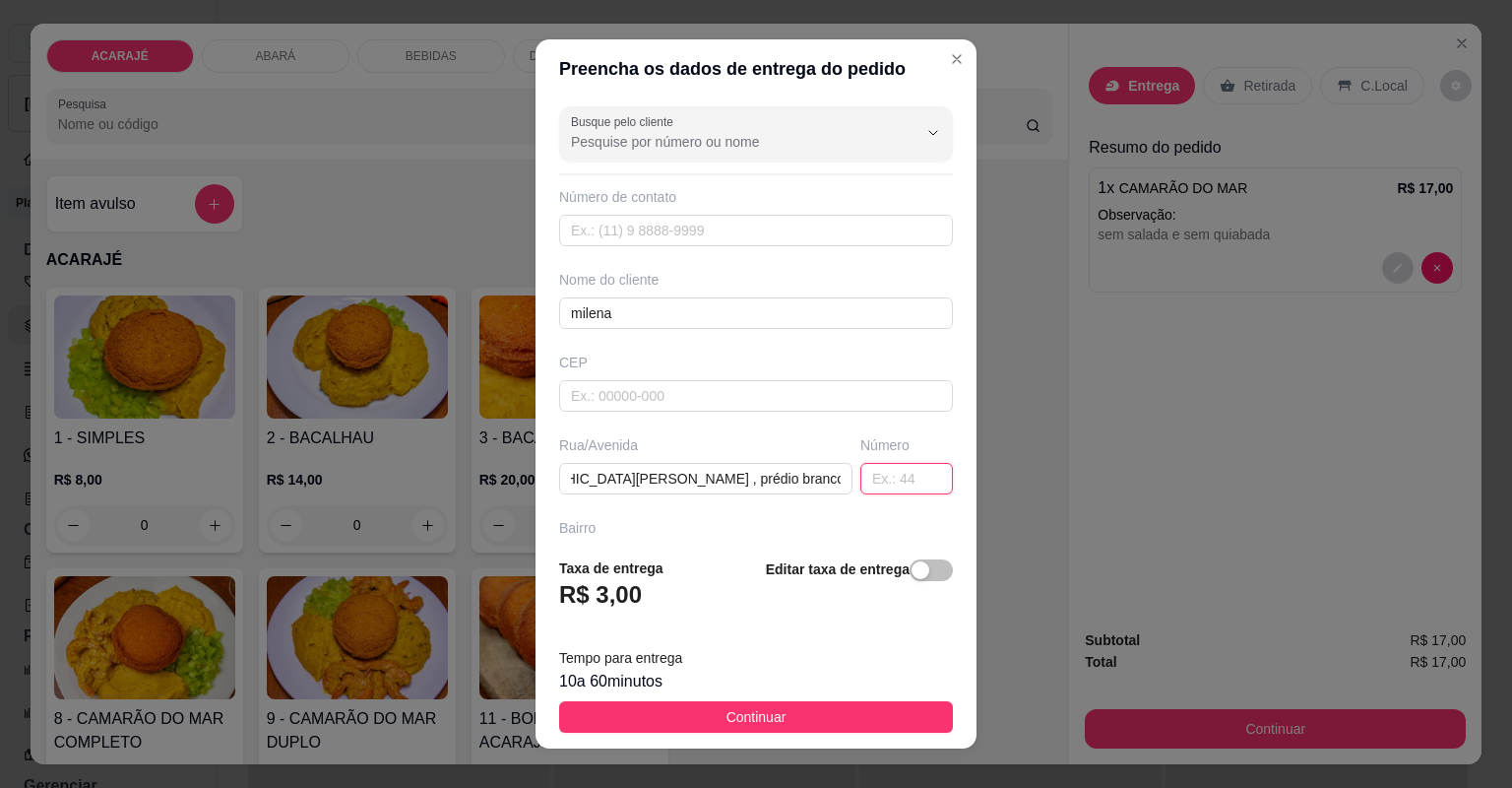 click at bounding box center [907, 479] 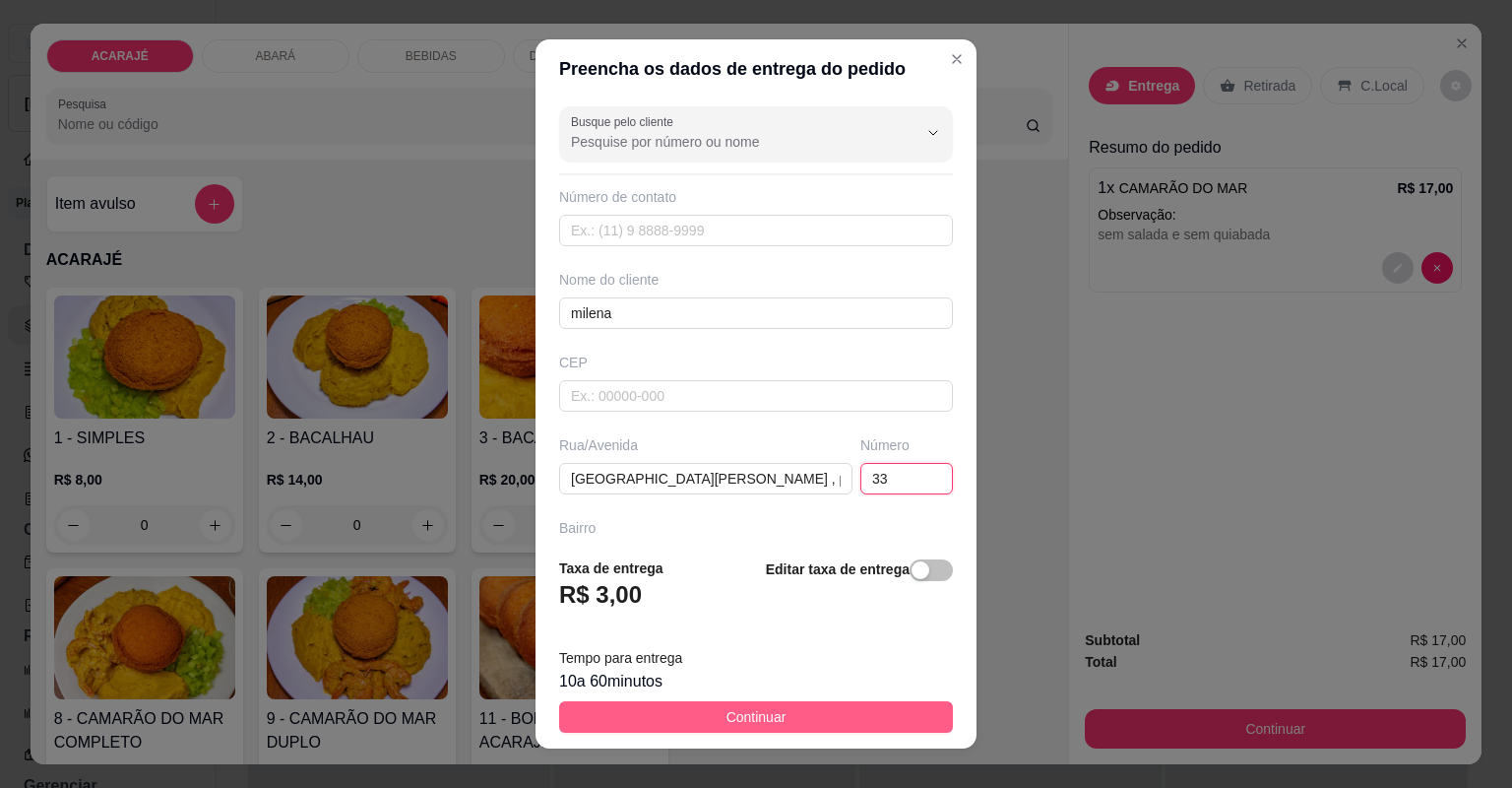 type on "33" 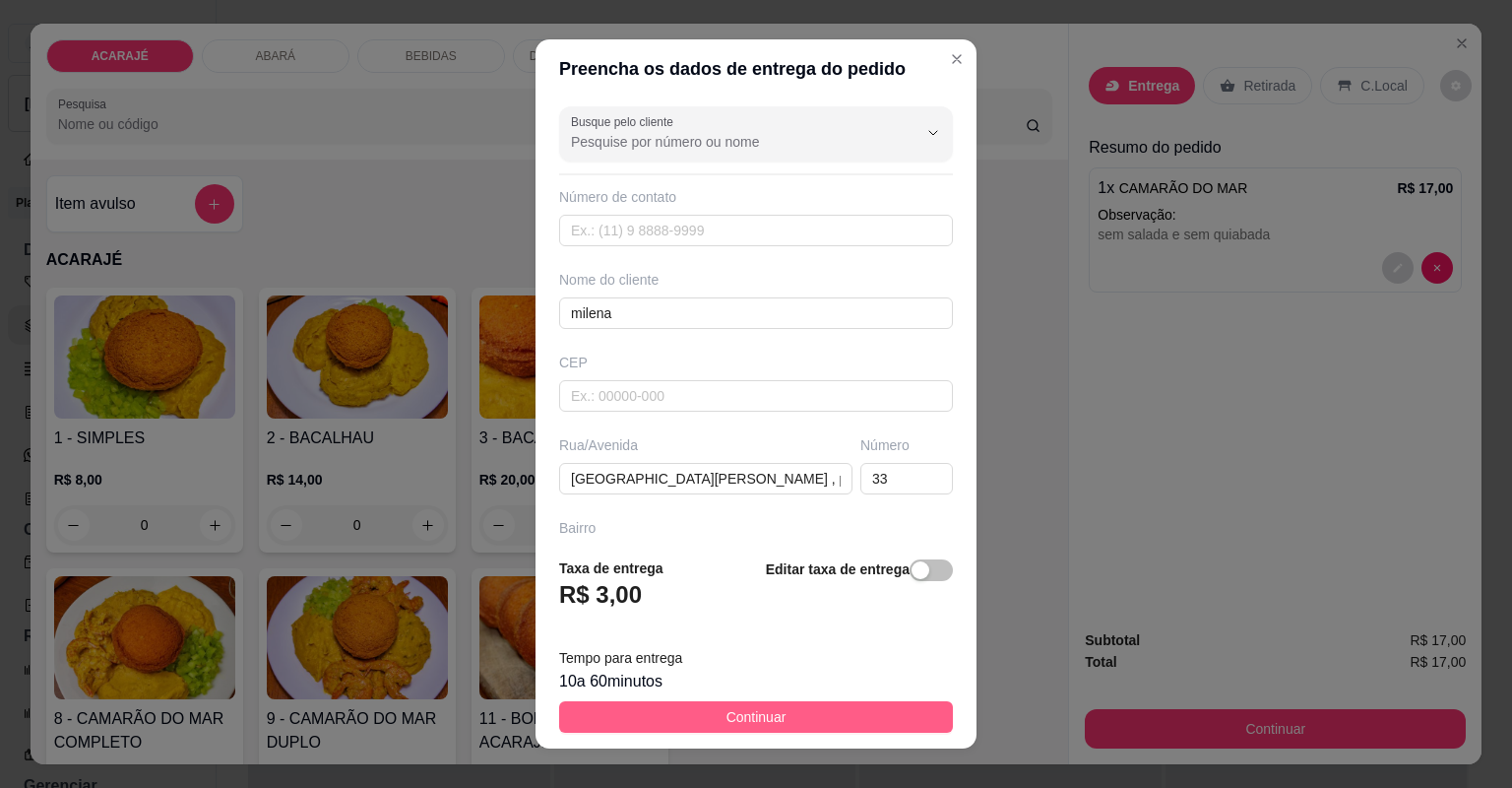click on "Continuar" at bounding box center [756, 717] 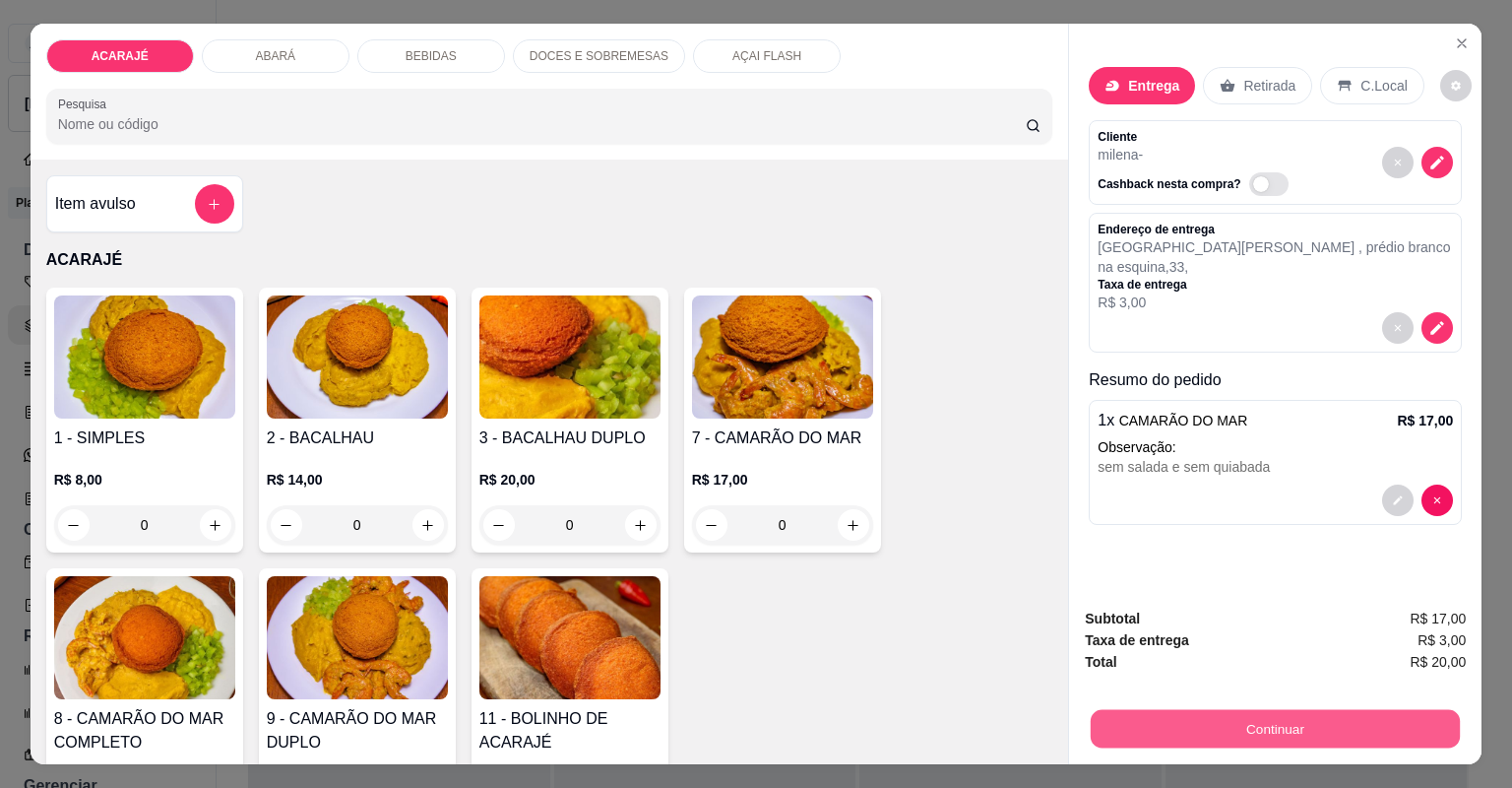click on "Continuar" at bounding box center (1275, 729) 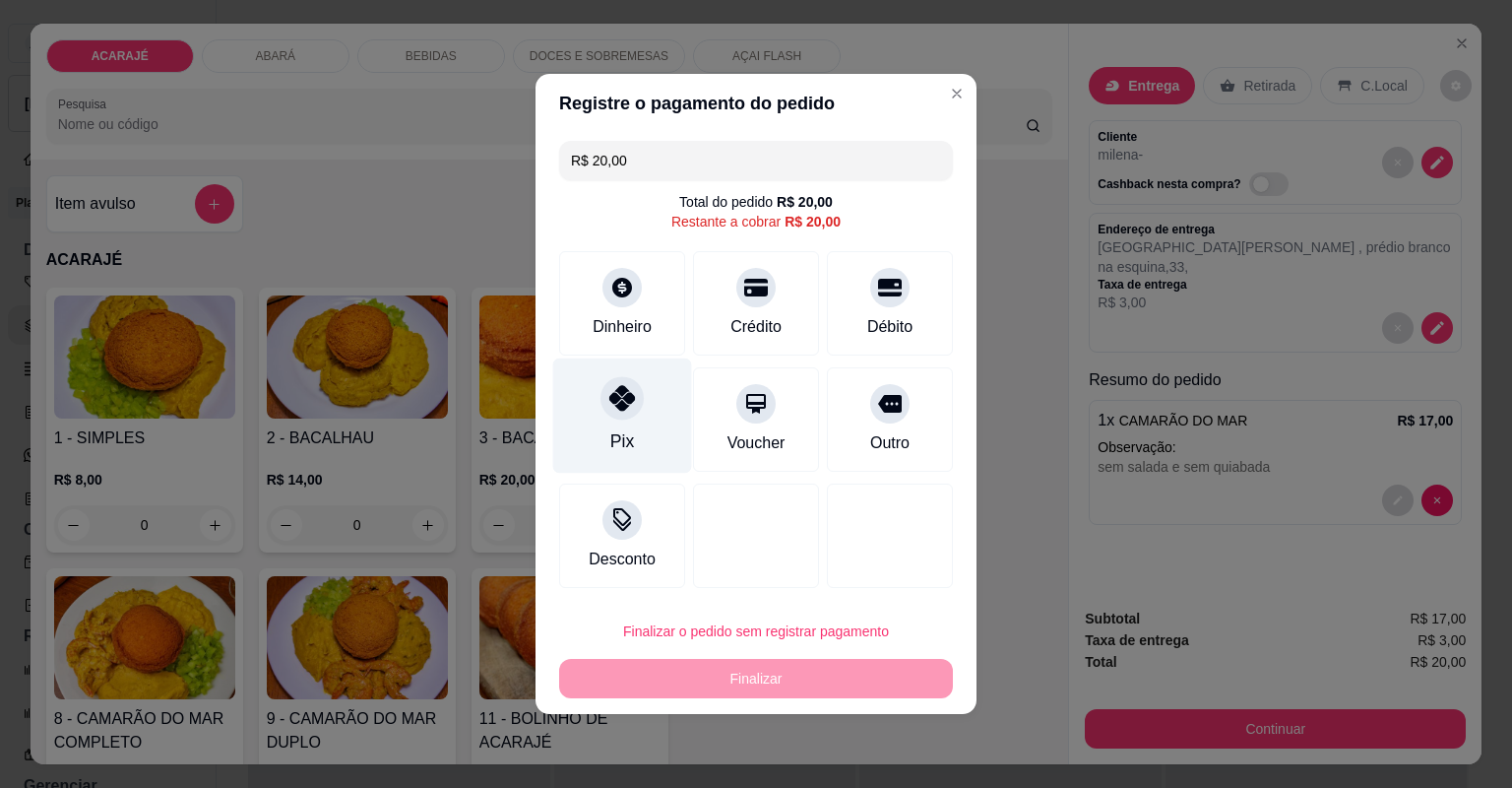 click 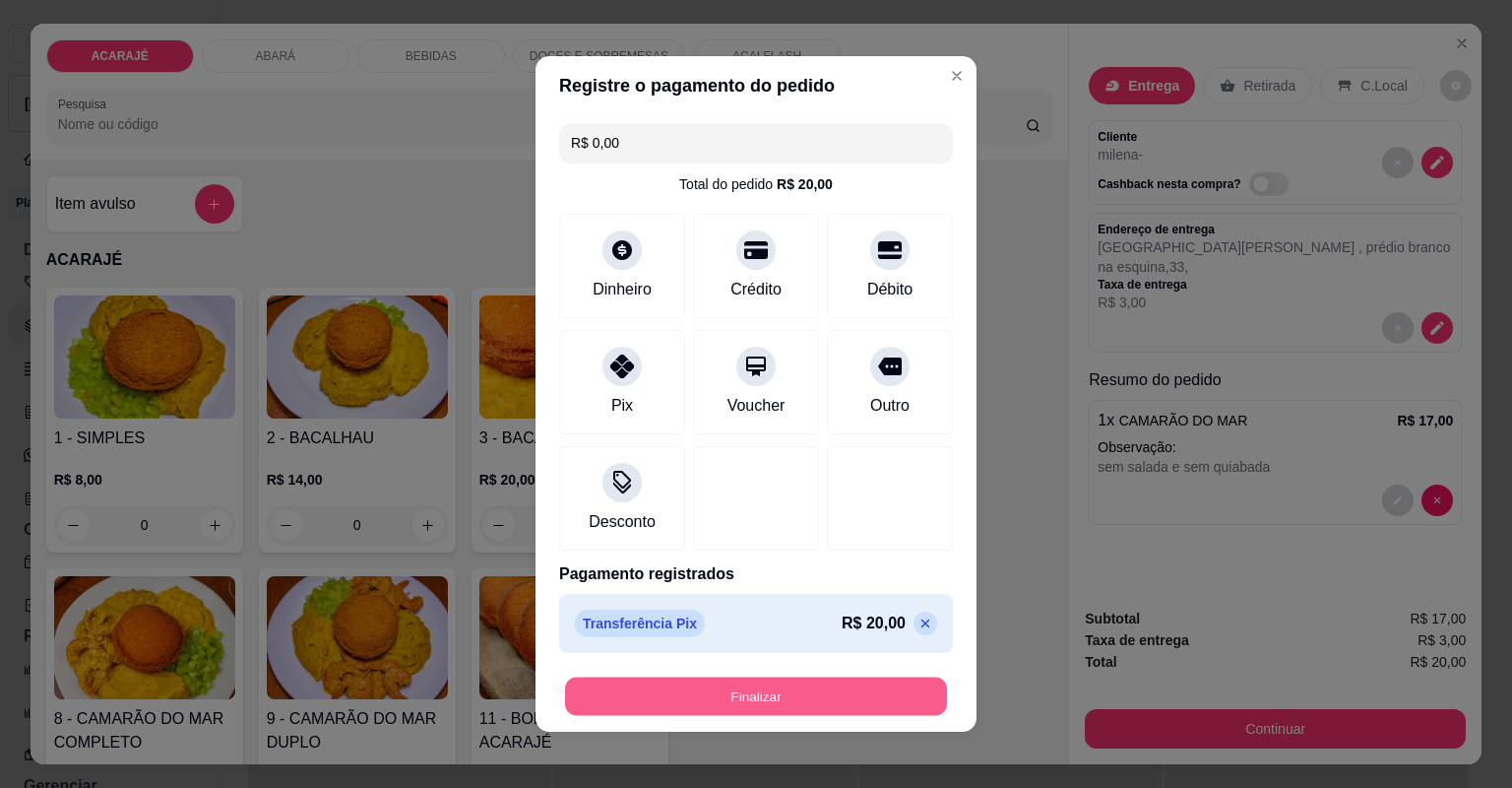 click on "Finalizar" at bounding box center (756, 696) 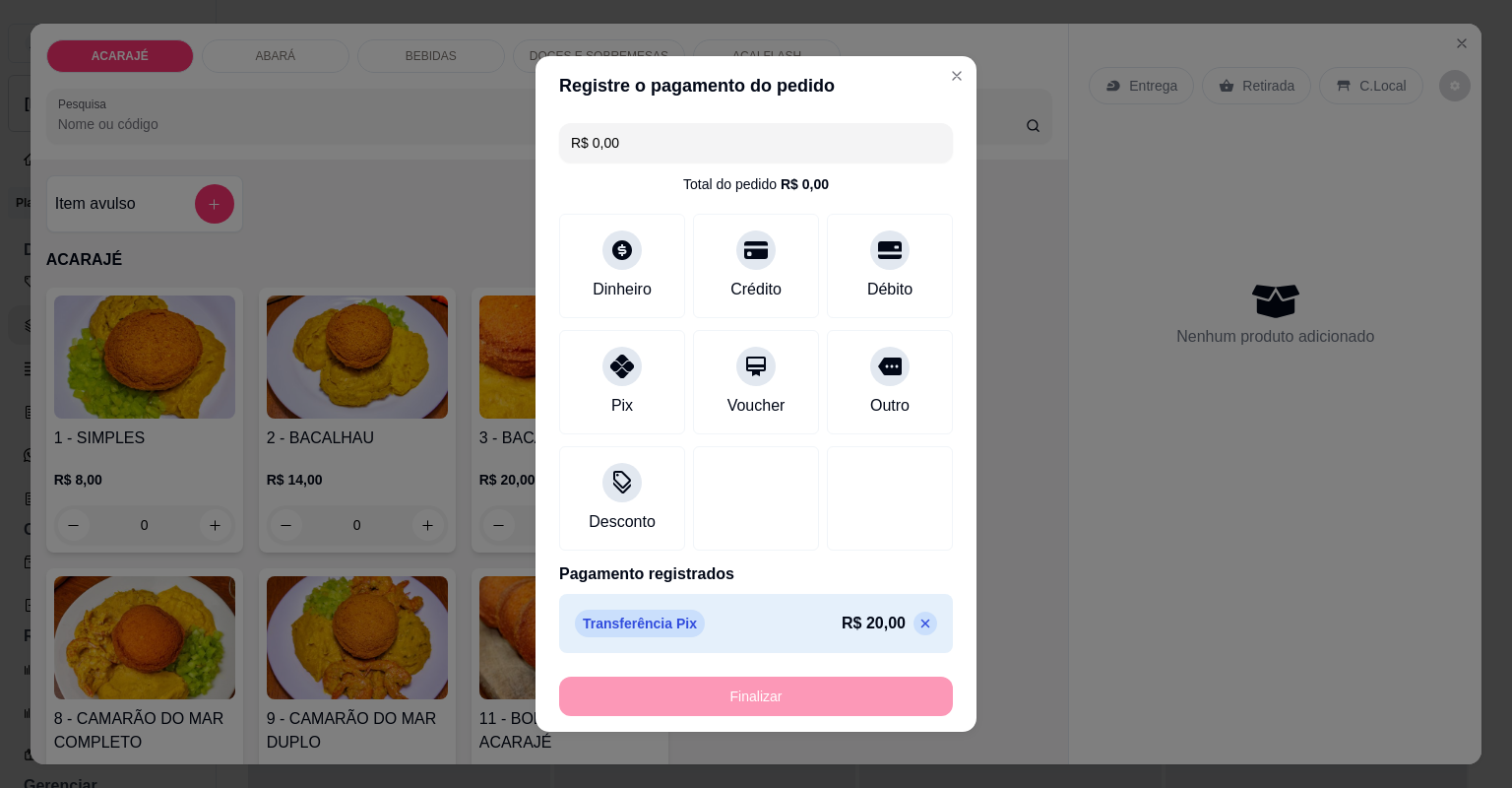 type on "-R$ 20,00" 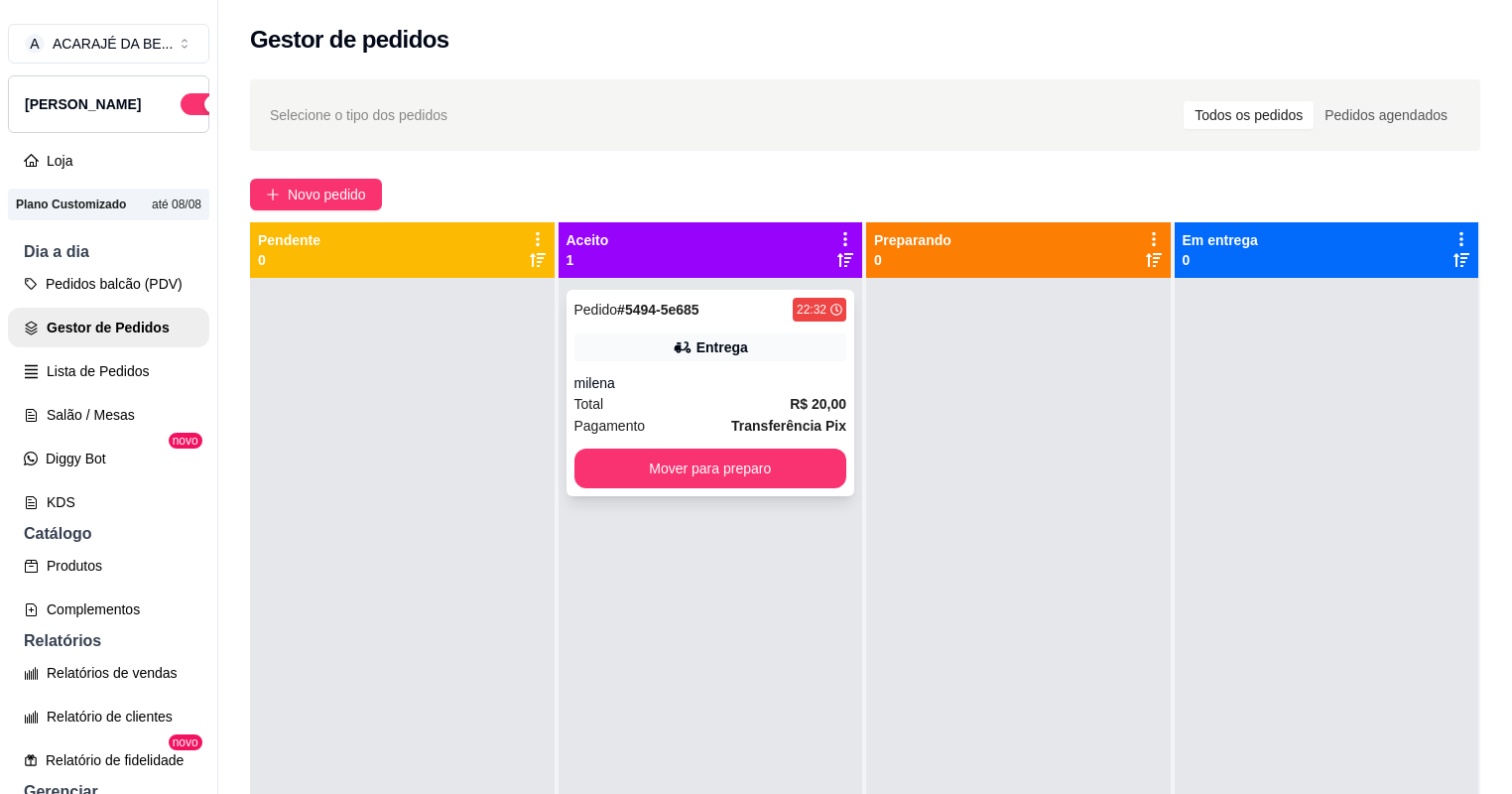 click on "milena" at bounding box center (710, 383) 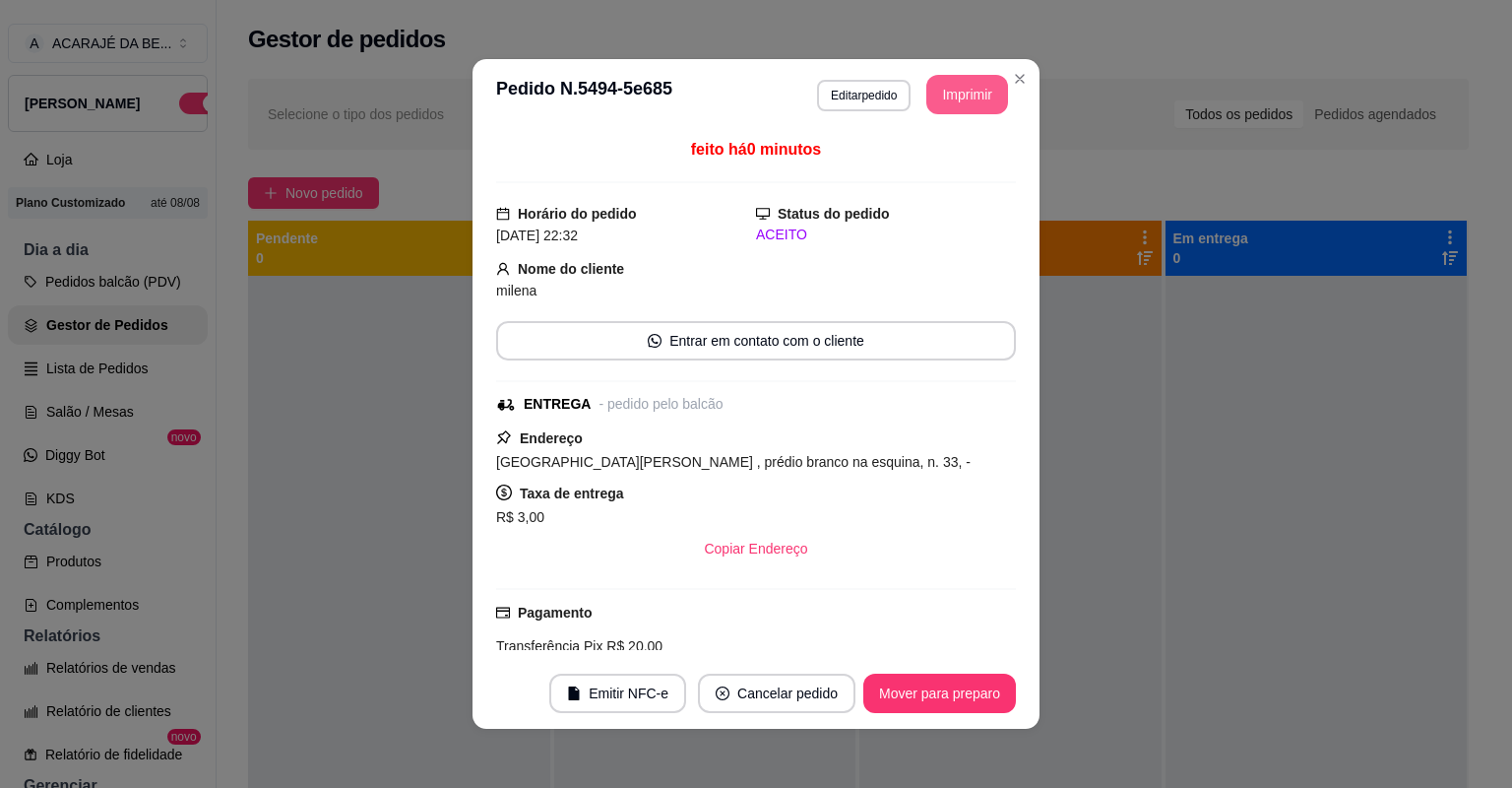click on "Imprimir" at bounding box center [967, 95] 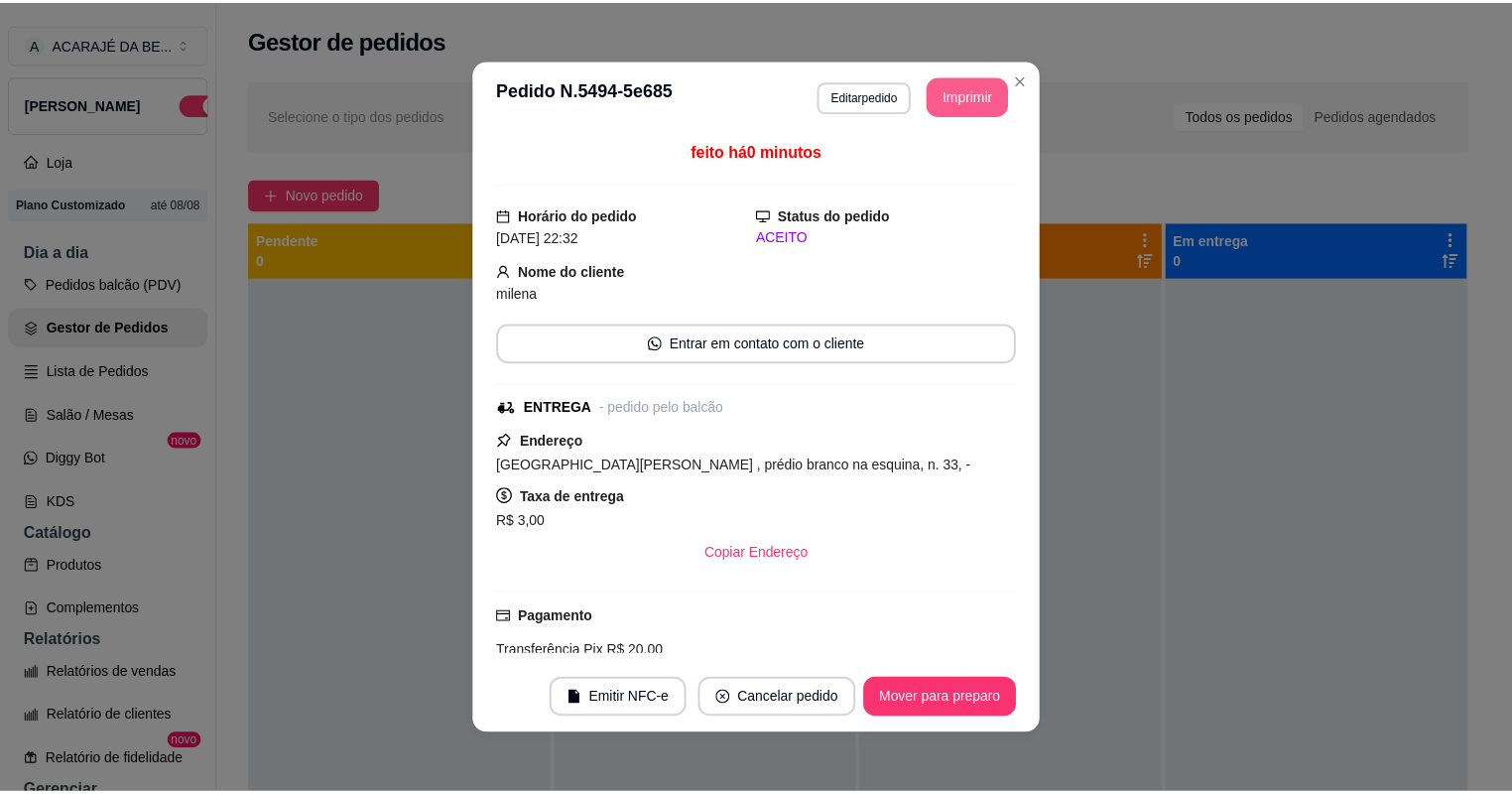 scroll, scrollTop: 0, scrollLeft: 0, axis: both 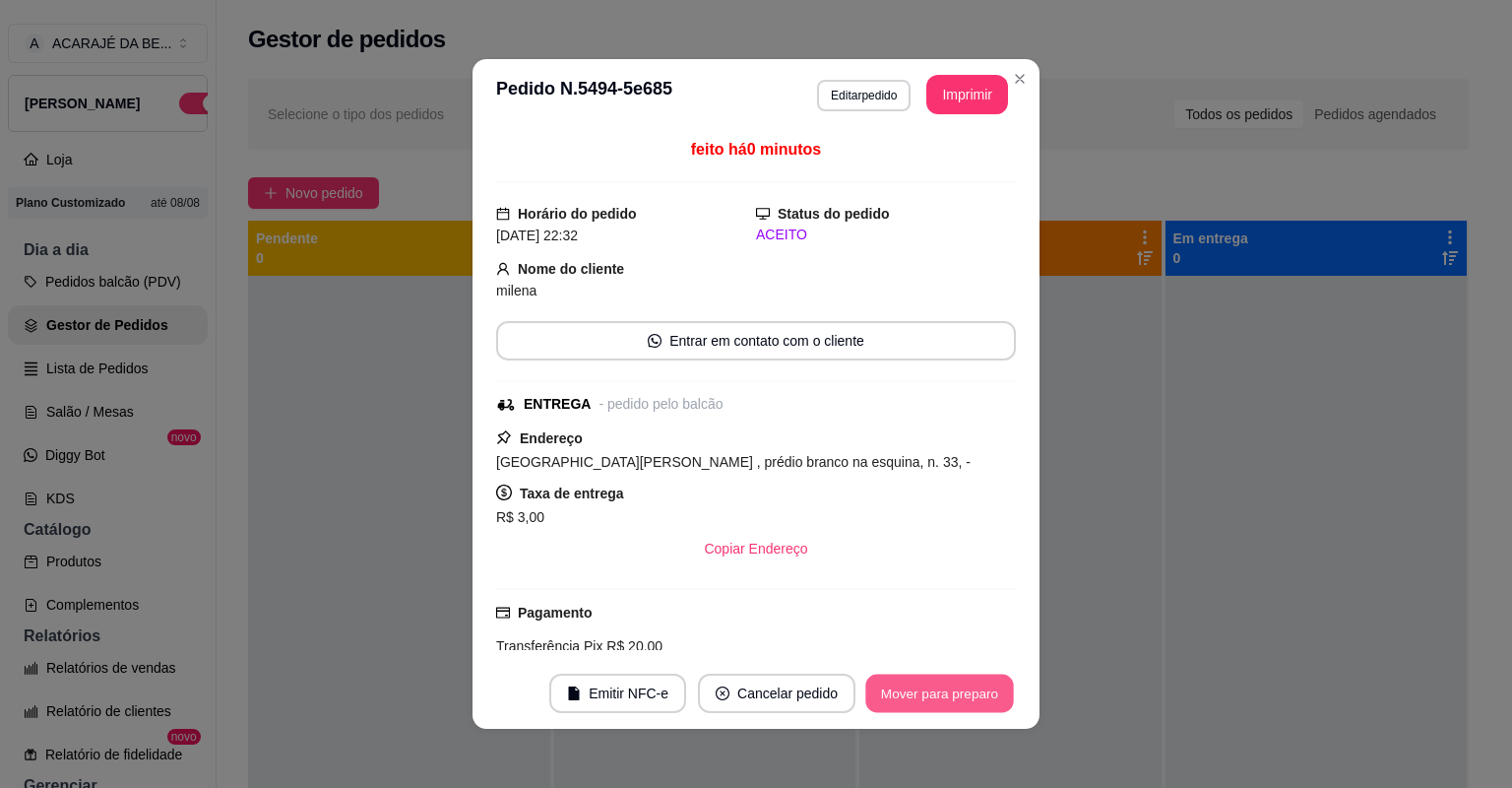 click on "Mover para preparo" at bounding box center [939, 693] 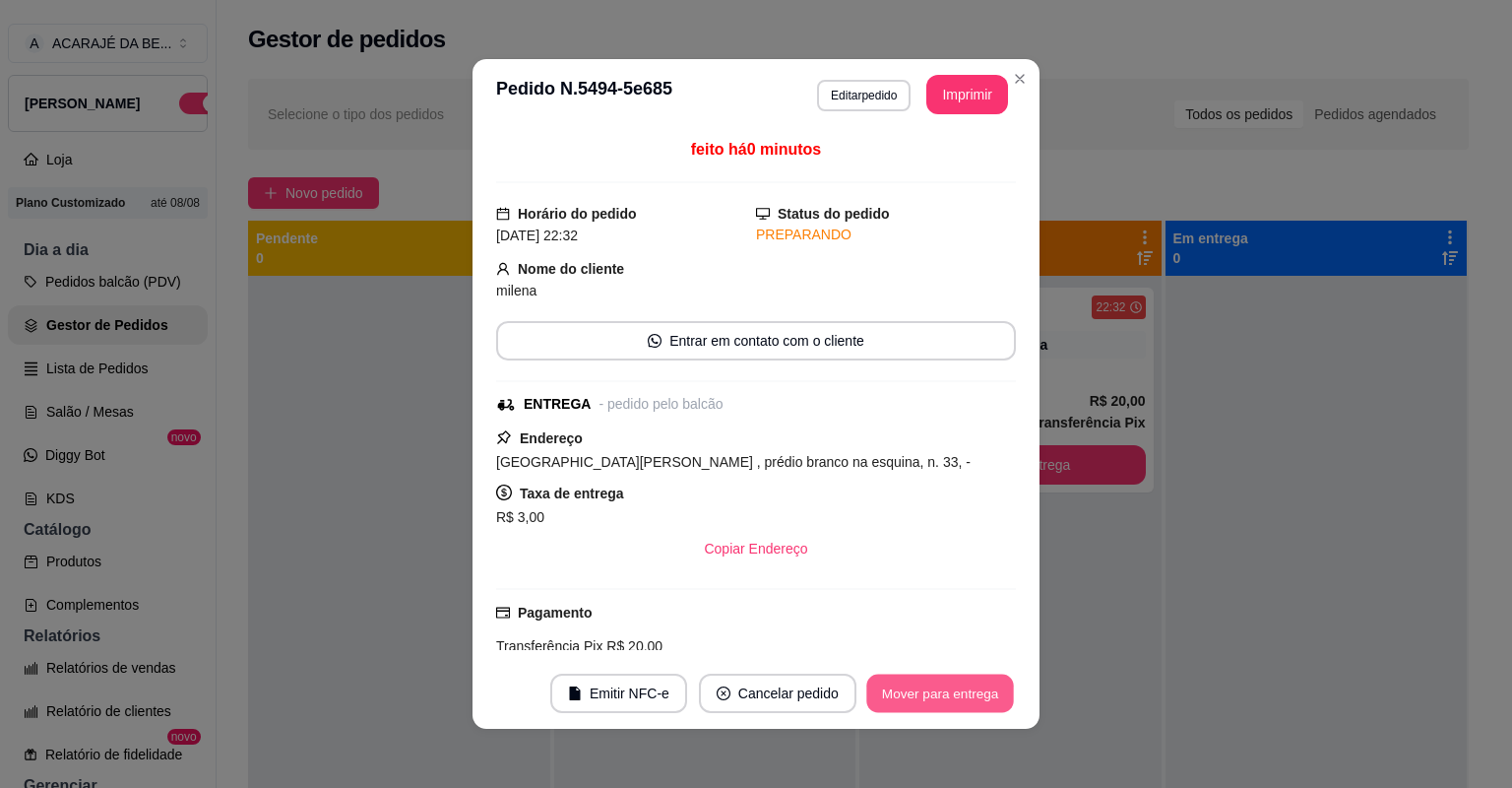 click on "Mover para entrega" at bounding box center [940, 693] 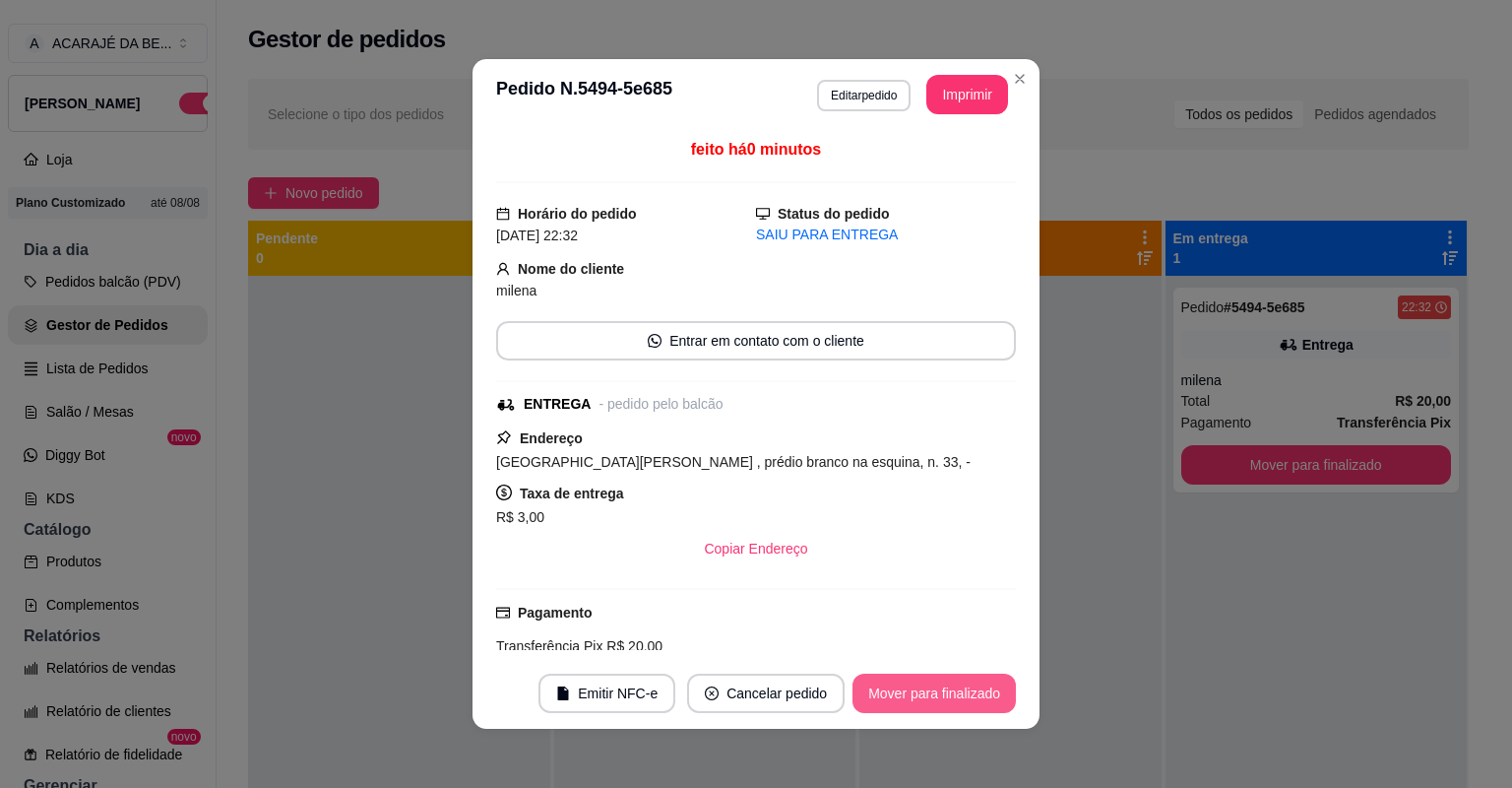 click on "Mover para finalizado" at bounding box center (934, 693) 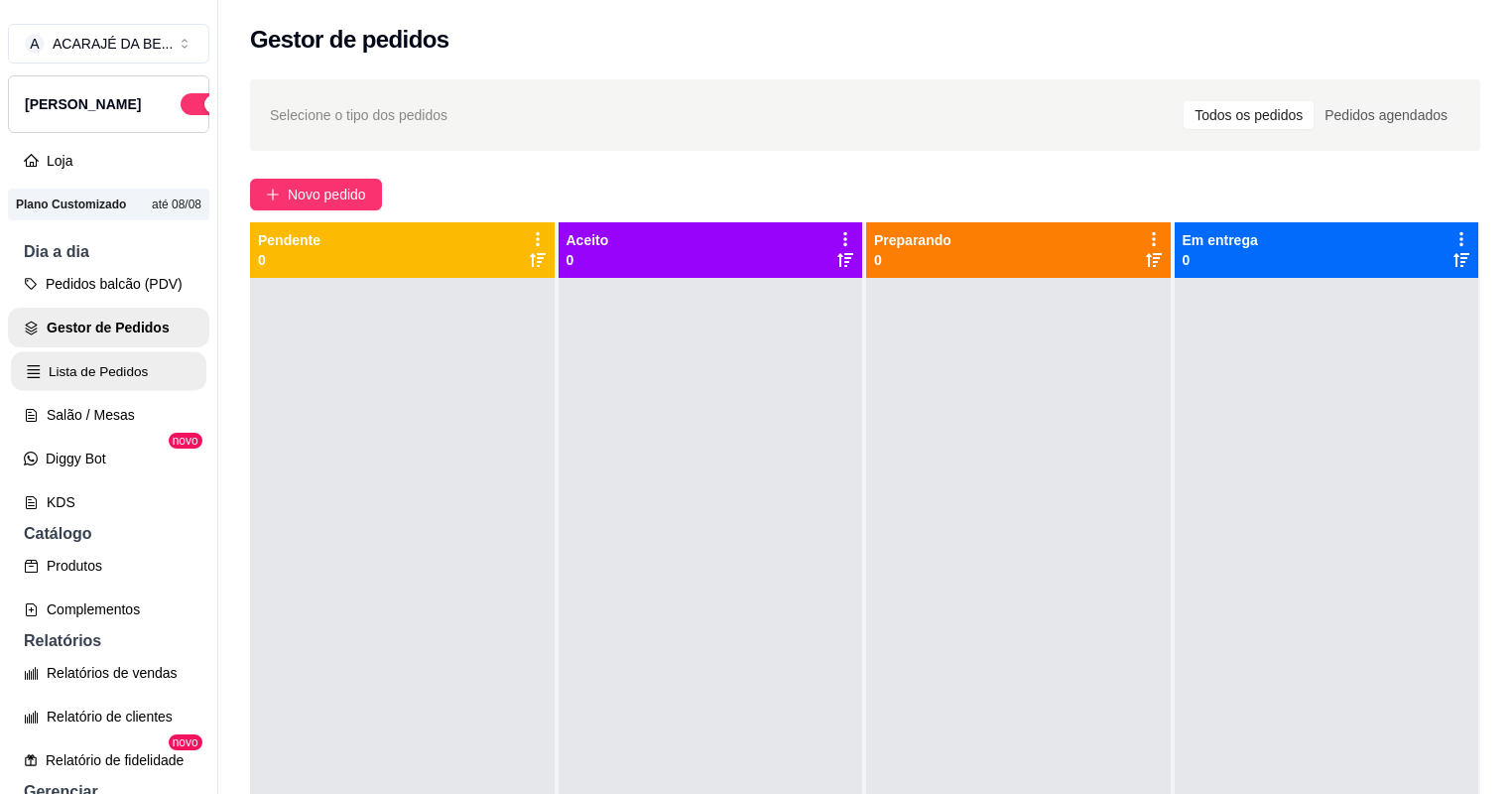 click on "Lista de Pedidos" at bounding box center [108, 371] 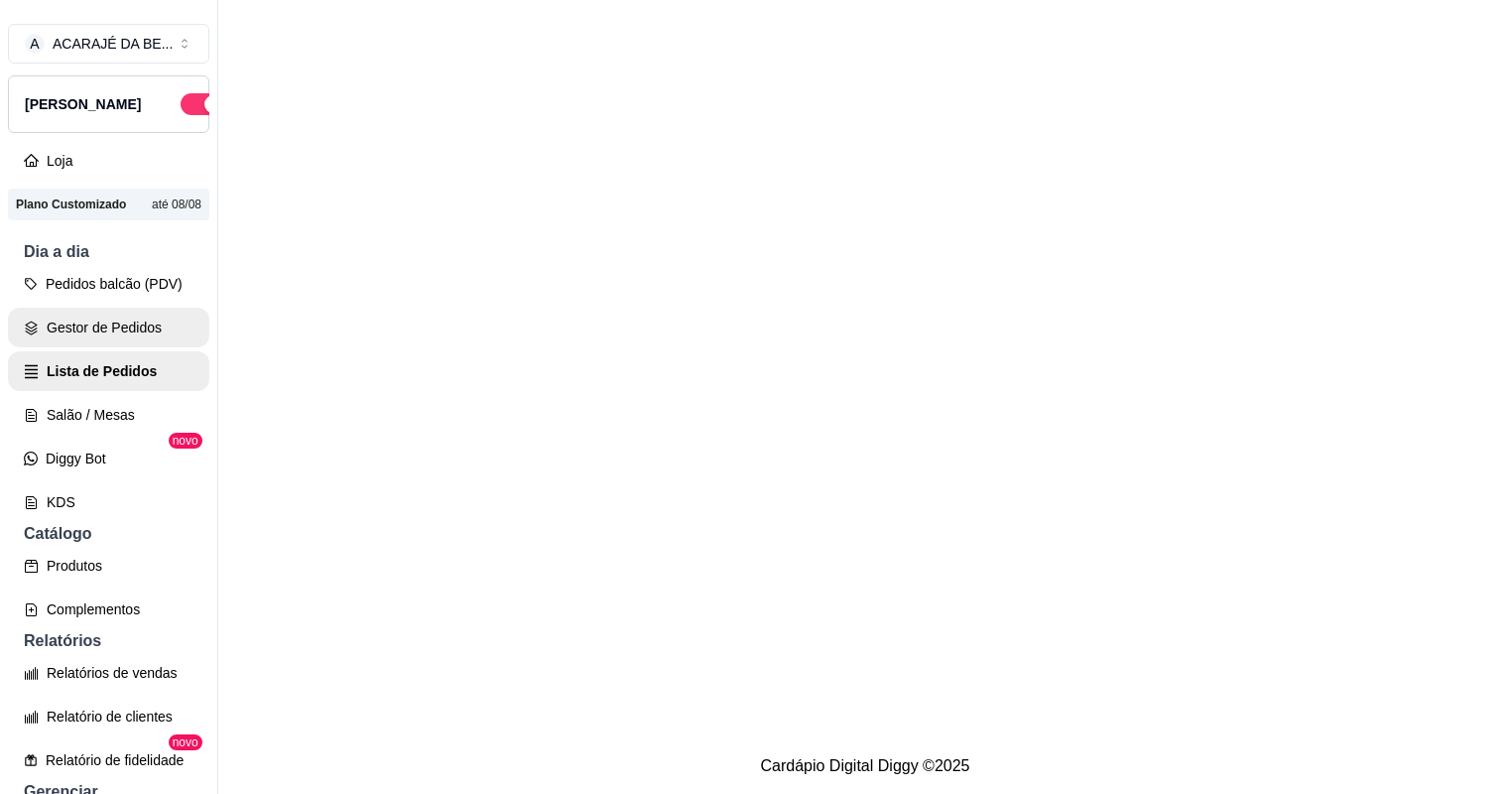 click on "Gestor de Pedidos" at bounding box center (108, 328) 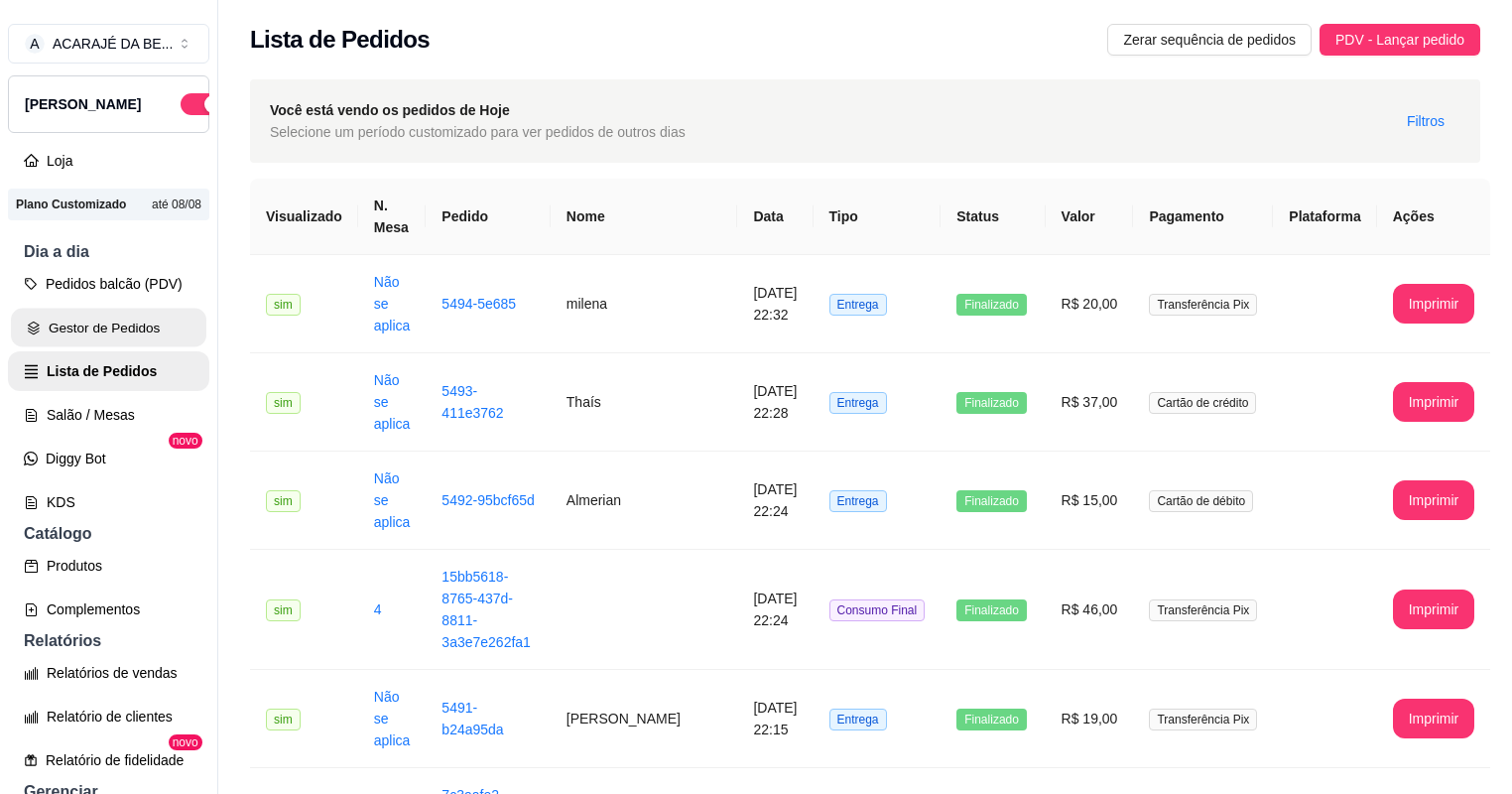 click on "Gestor de Pedidos" at bounding box center [108, 328] 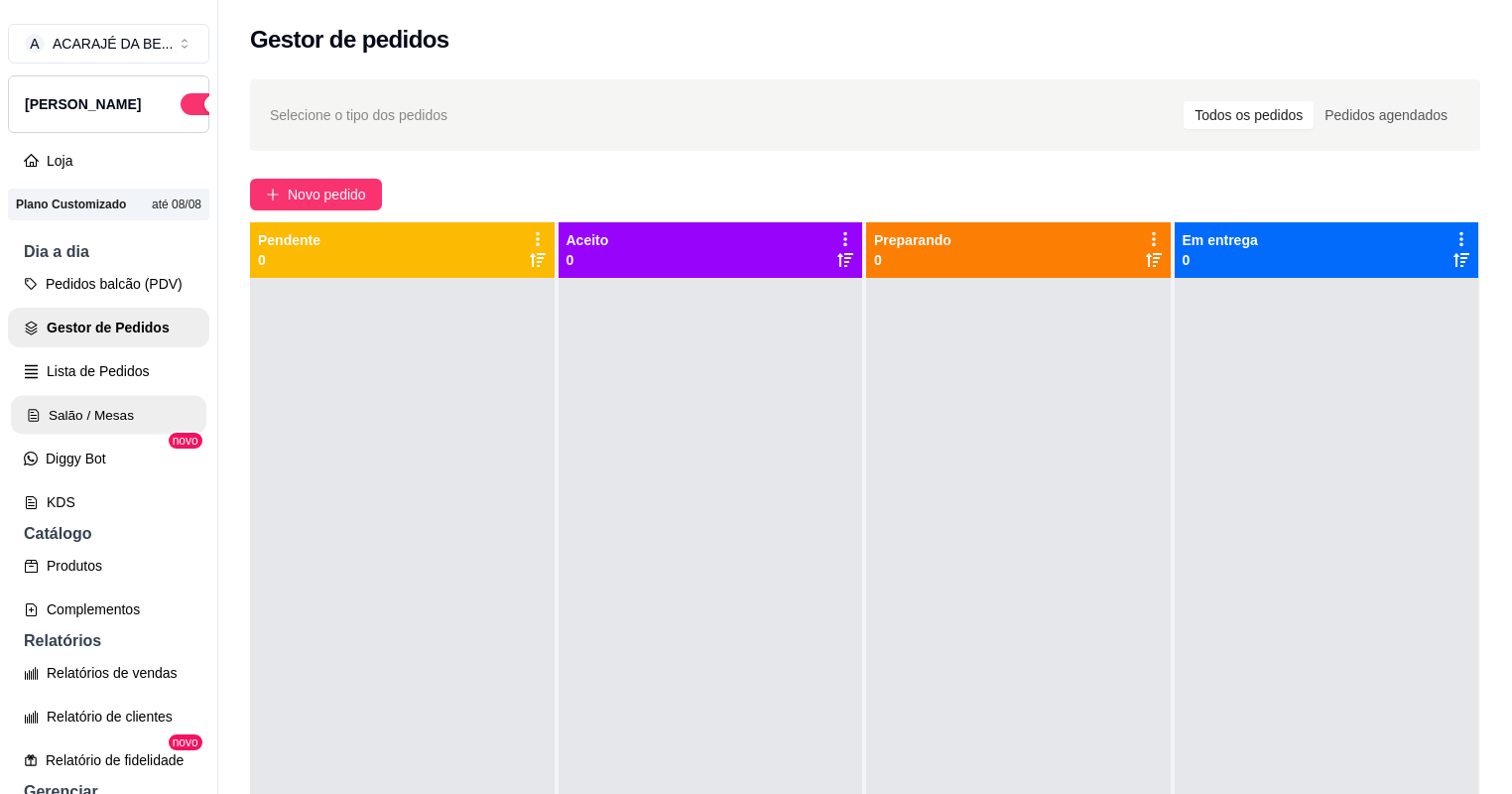 click on "Salão / Mesas" at bounding box center (108, 415) 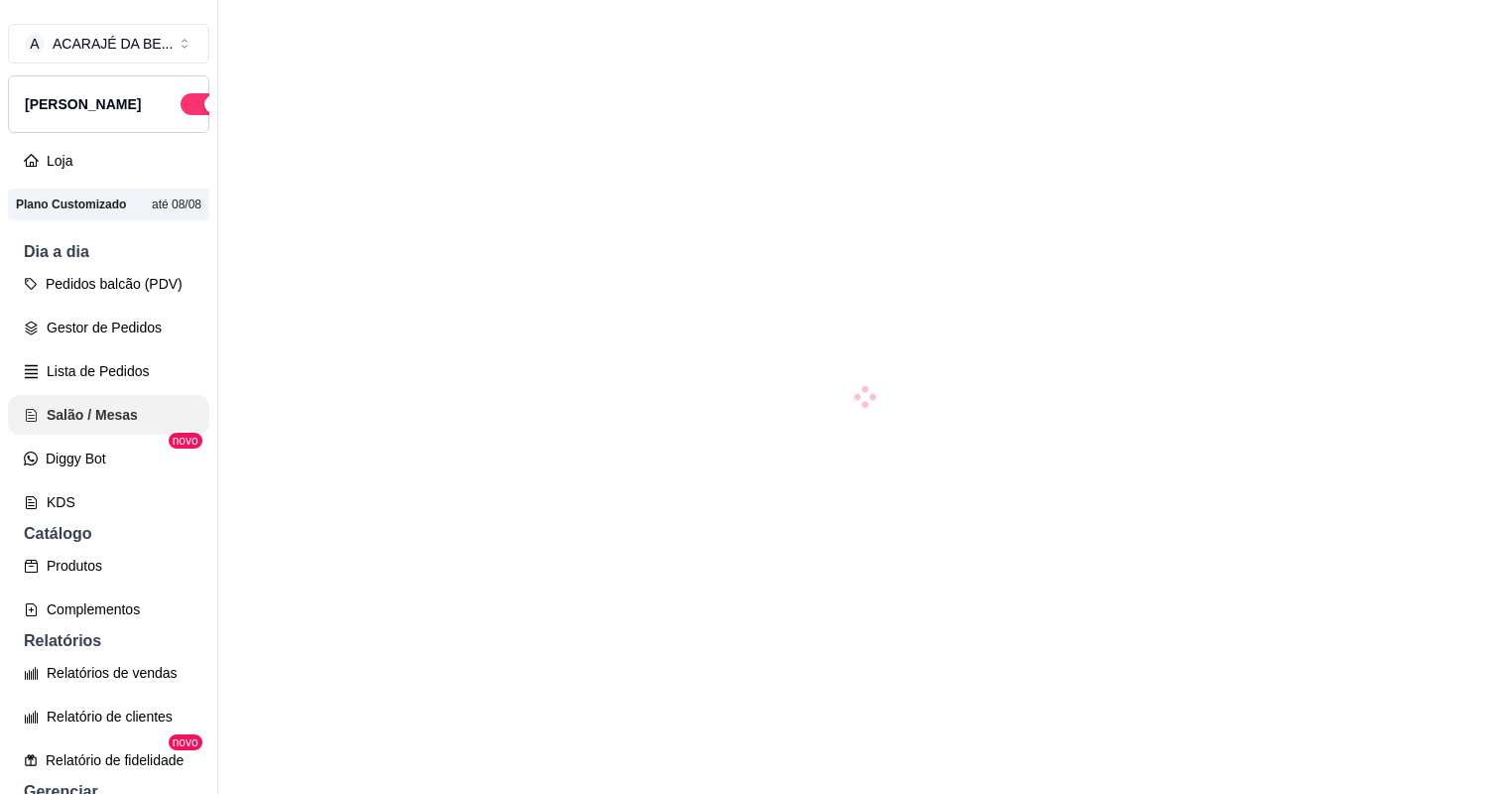 click on "Gestor de Pedidos" at bounding box center (108, 328) 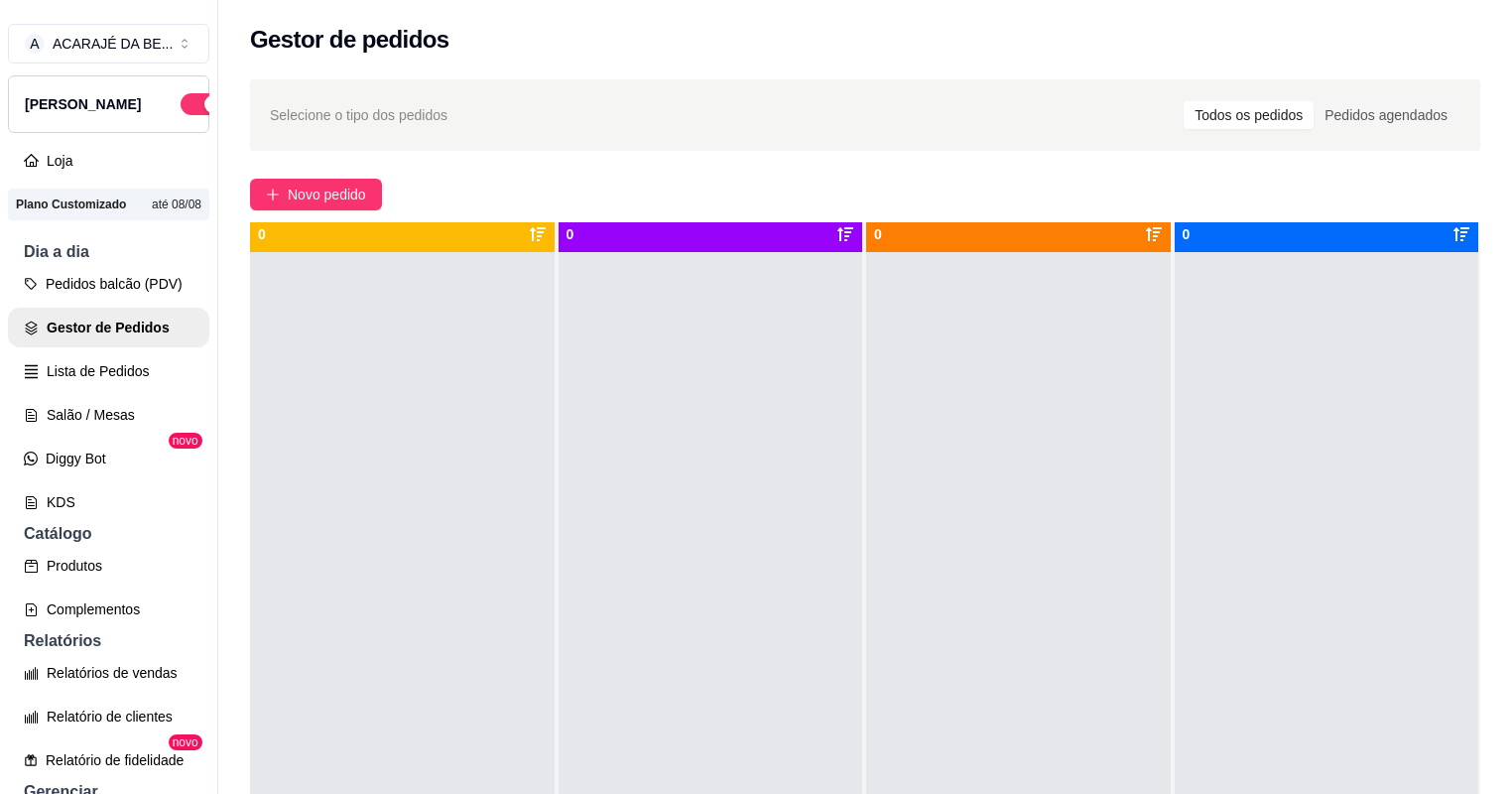 scroll, scrollTop: 0, scrollLeft: 0, axis: both 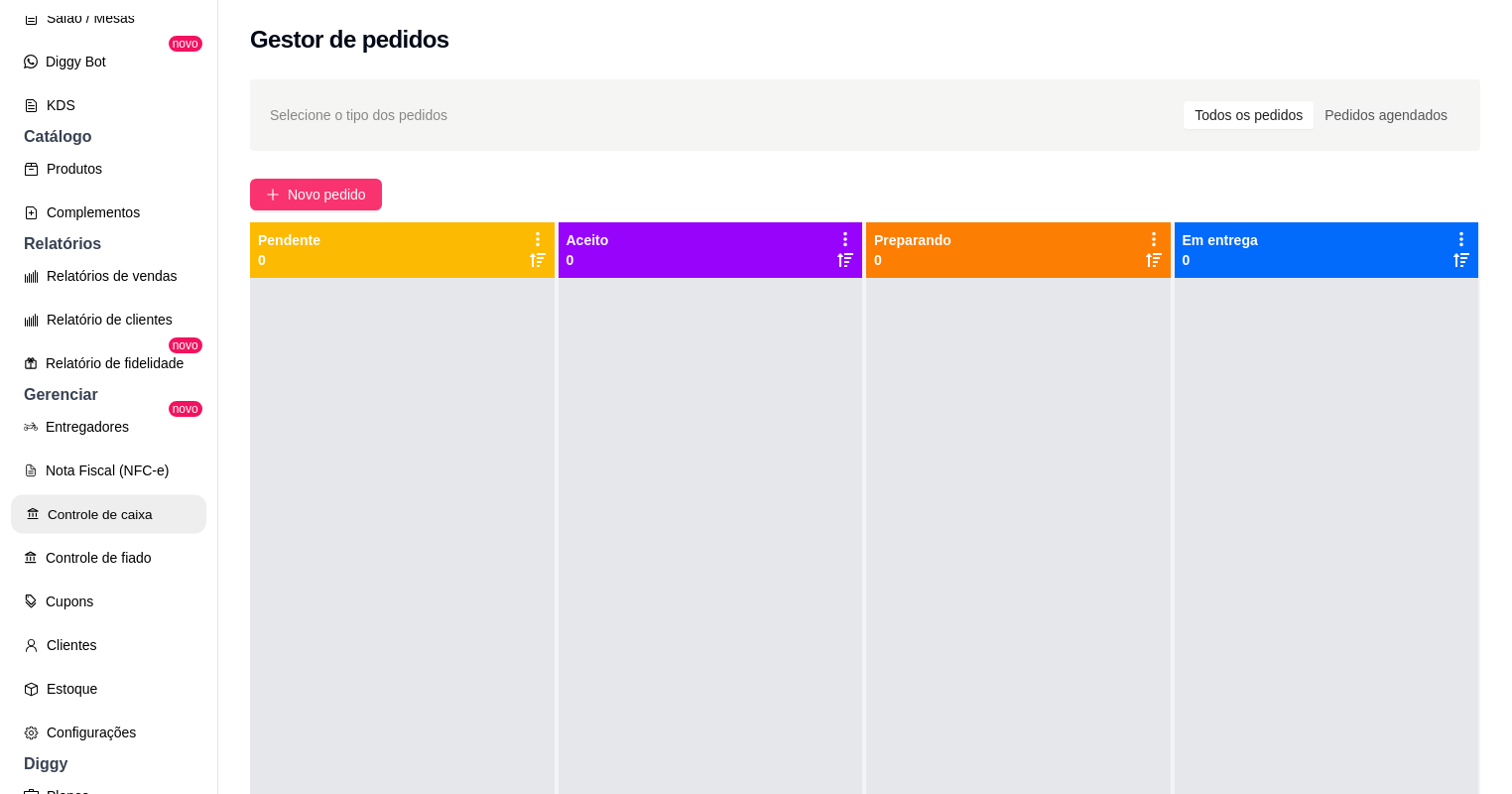 click on "Controle de caixa" at bounding box center [108, 514] 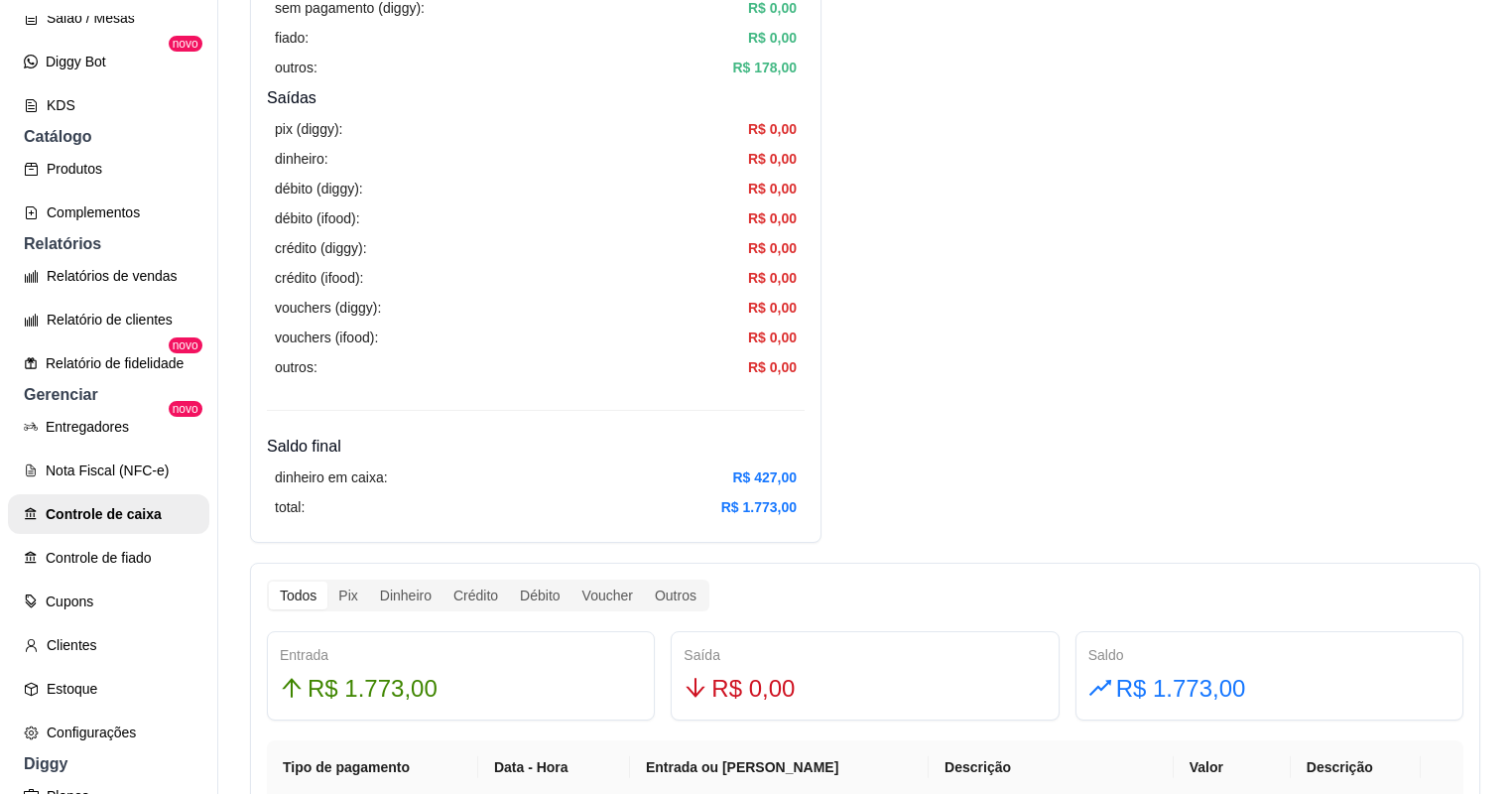scroll, scrollTop: 635, scrollLeft: 0, axis: vertical 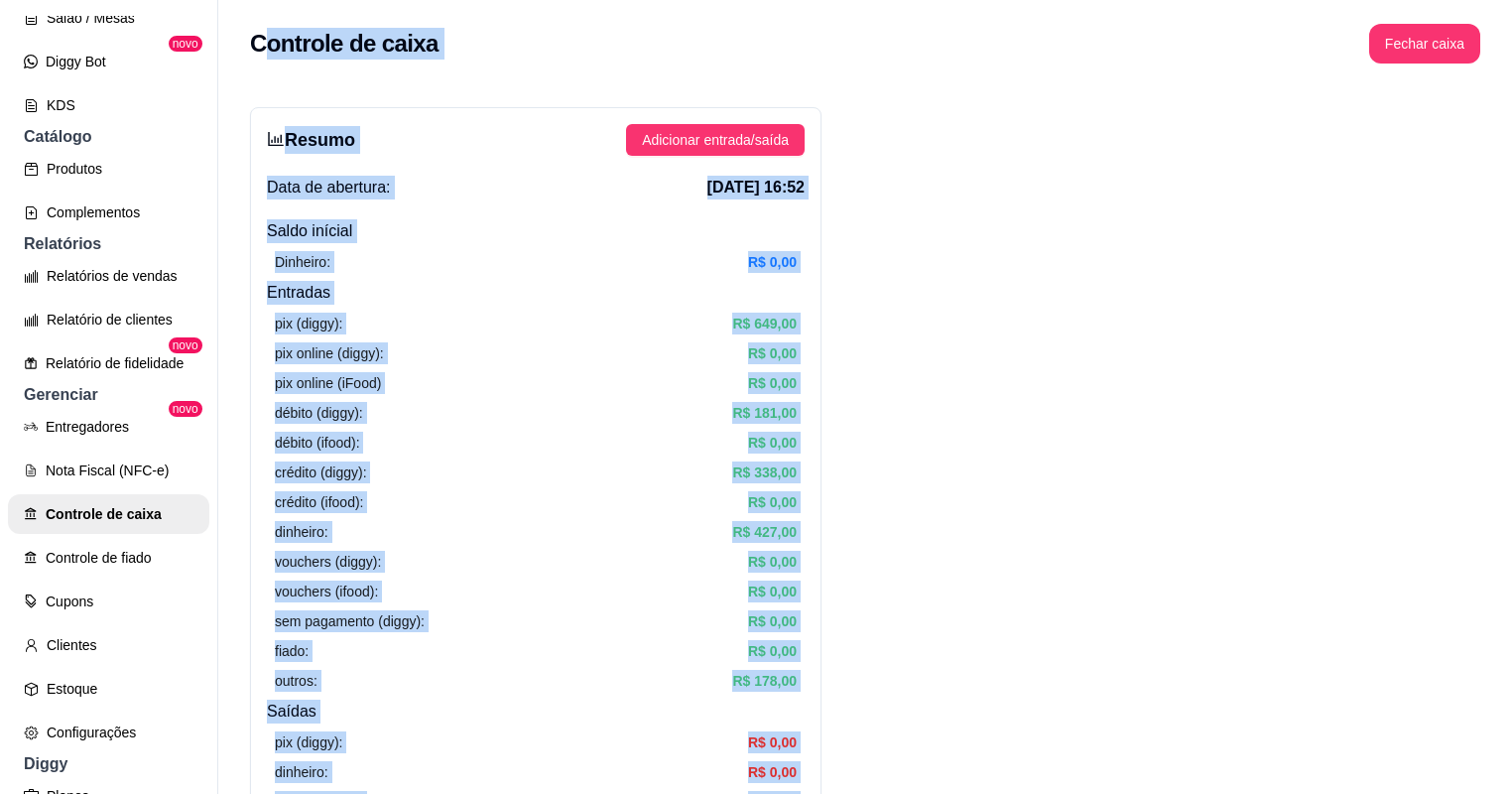 drag, startPoint x: 1307, startPoint y: 658, endPoint x: 267, endPoint y: -8, distance: 1234.9721 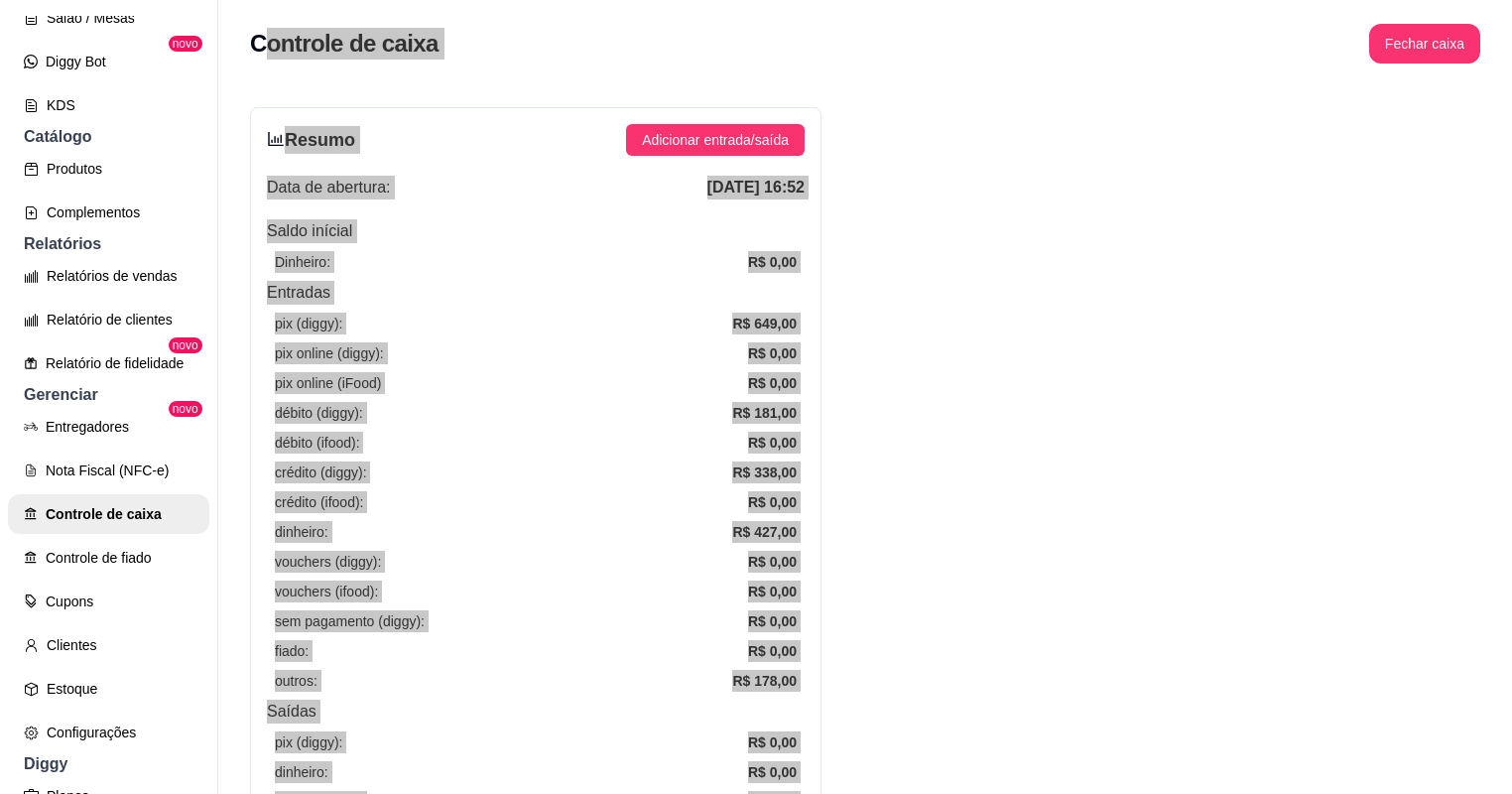 scroll, scrollTop: 397, scrollLeft: 0, axis: vertical 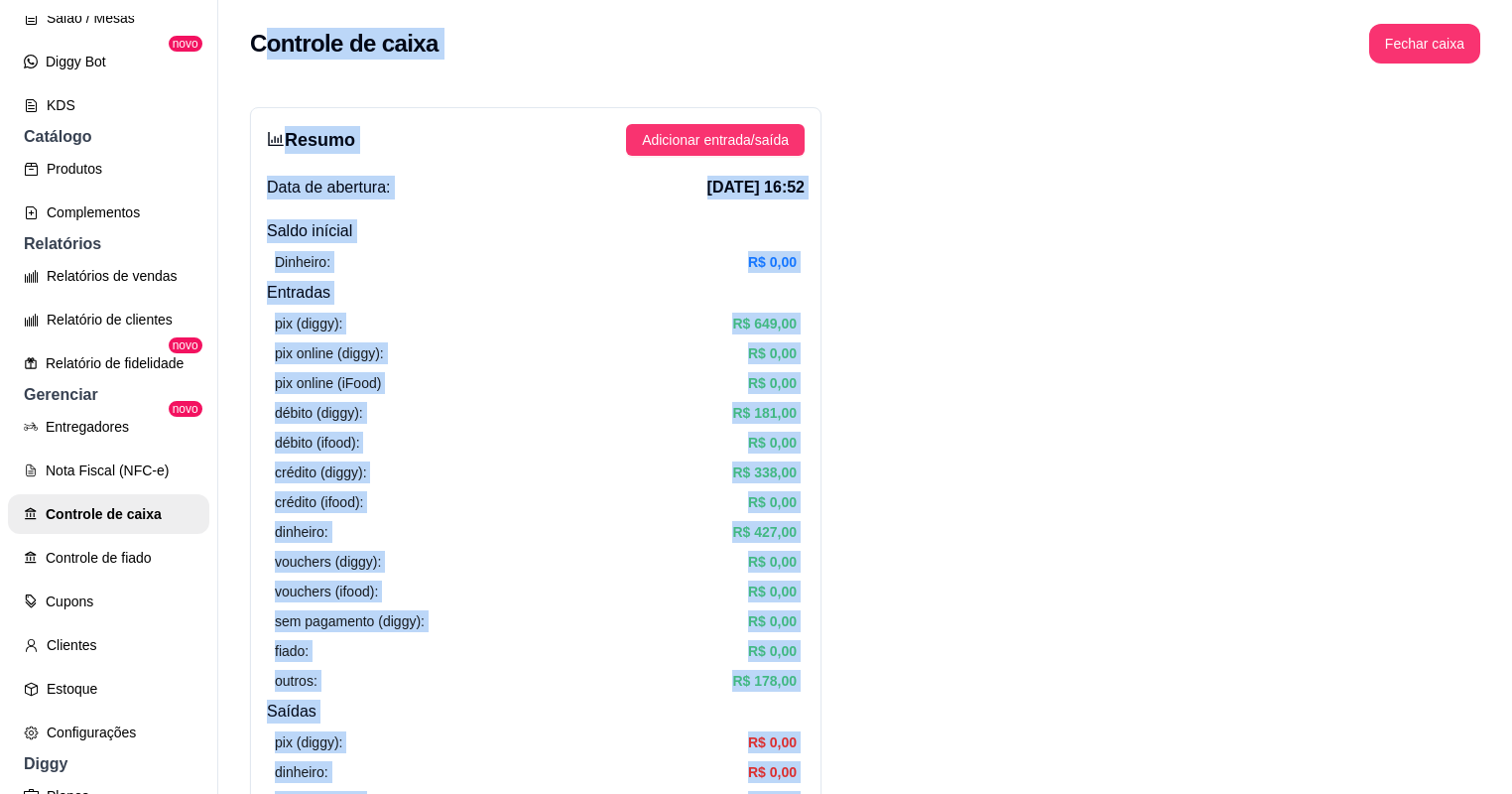 click on "Resumo Adicionar entrada/saída Data de abertura: 24 de jul de 2025 às 16:52 Saldo inícial Dinheiro: R$ 0,00 Entradas pix (diggy): R$ 649,00 pix online (diggy): R$ 0,00 pix online (iFood) R$ 0,00 débito (diggy): R$ 181,00 débito (ifood): R$ 0,00 crédito (diggy): R$ 338,00 crédito (ifood): R$ 0,00 dinheiro: R$ 427,00 vouchers (diggy): R$ 0,00 vouchers (ifood): R$ 0,00 sem pagamento (diggy): R$ 0,00 fiado: R$ 0,00 outros: R$ 178,00 Saídas pix (diggy): R$ 0,00 dinheiro: R$ 0,00 débito (diggy): R$ 0,00 débito (ifood): R$ 0,00 crédito (diggy): R$ 0,00 crédito (ifood): R$ 0,00 vouchers (diggy): R$ 0,00 vouchers (ifood): R$ 0,00 outros: R$ 0,00 Saldo final dinheiro em caixa: R$ 427,00 total: R$ 1.773,00 Todos Pix Dinheiro Crédito Débito Voucher Outros Entrada R$ 1.773,00 Saída R$ 0,00 Saldo R$ 1.773,00 Tipo de pagamento Data - Hora Entrada ou Saída Descrição Valor Descrição Transferência Pix 24 de jul de 2025 às 17:01 Entrada Pedido #5426-fbf0b R$ 15,00 Dinheiro 1 2" at bounding box center [865, 1600] 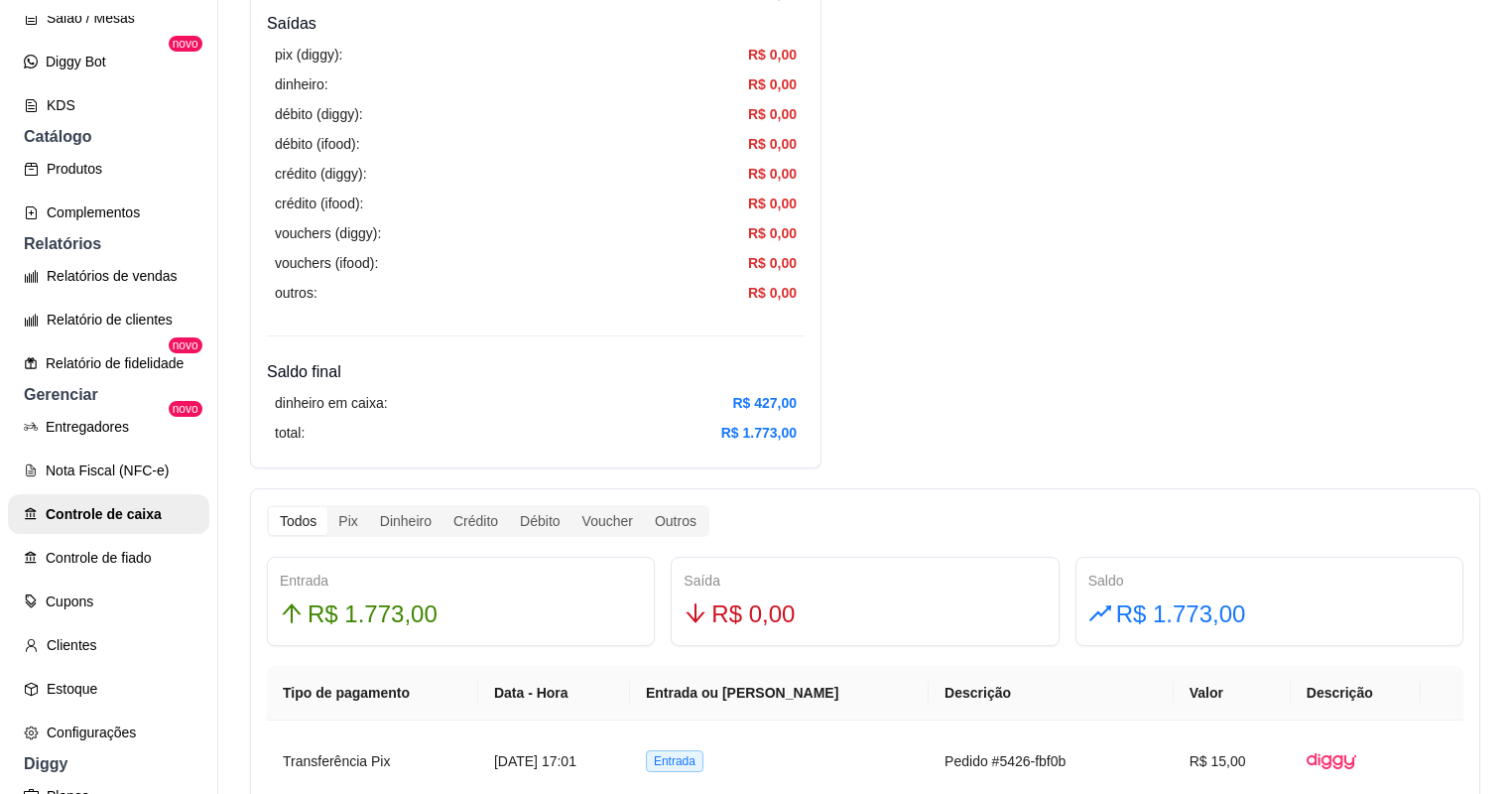 scroll, scrollTop: 715, scrollLeft: 0, axis: vertical 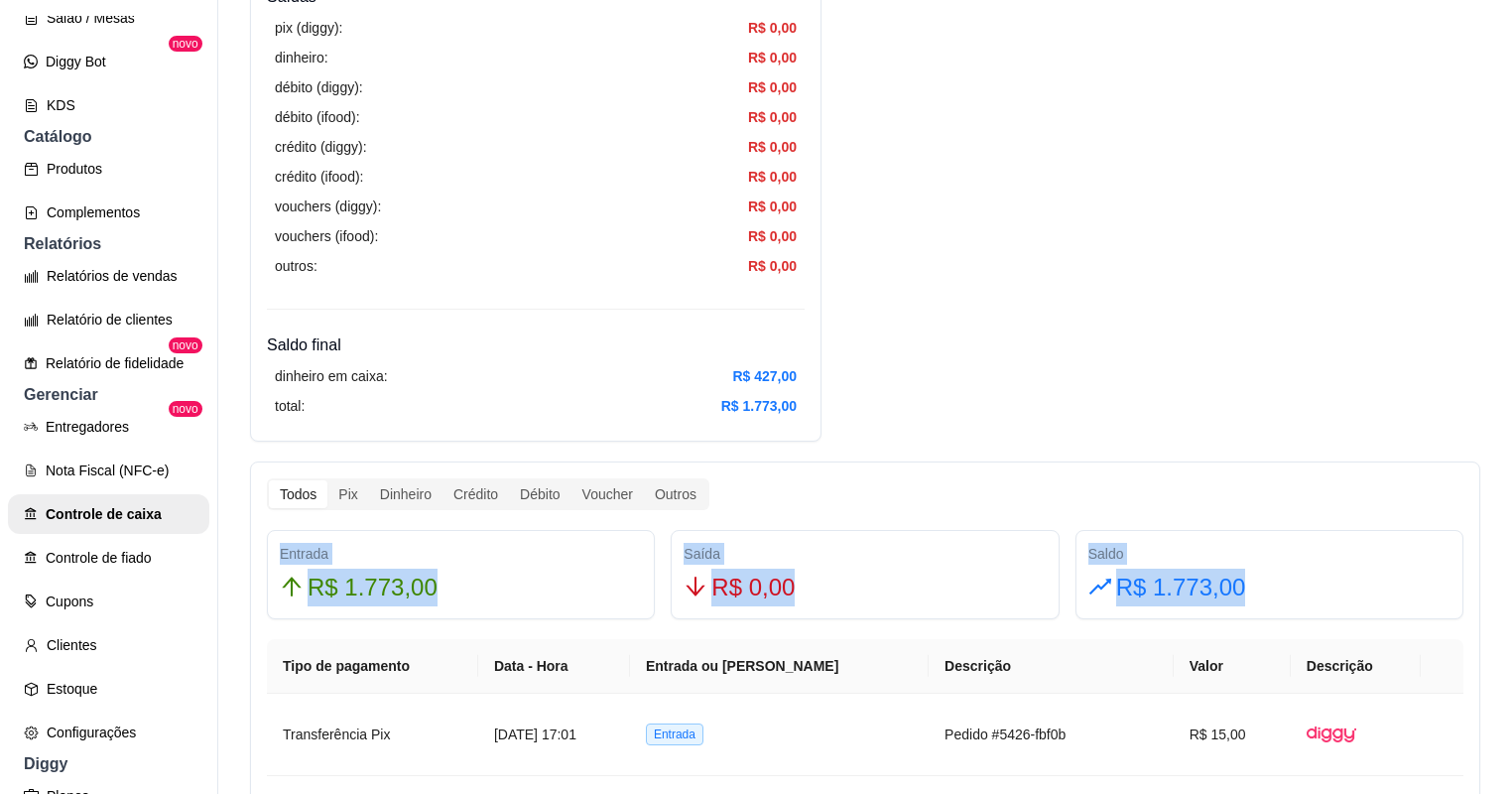drag, startPoint x: 1326, startPoint y: 585, endPoint x: 265, endPoint y: 545, distance: 1061.7537 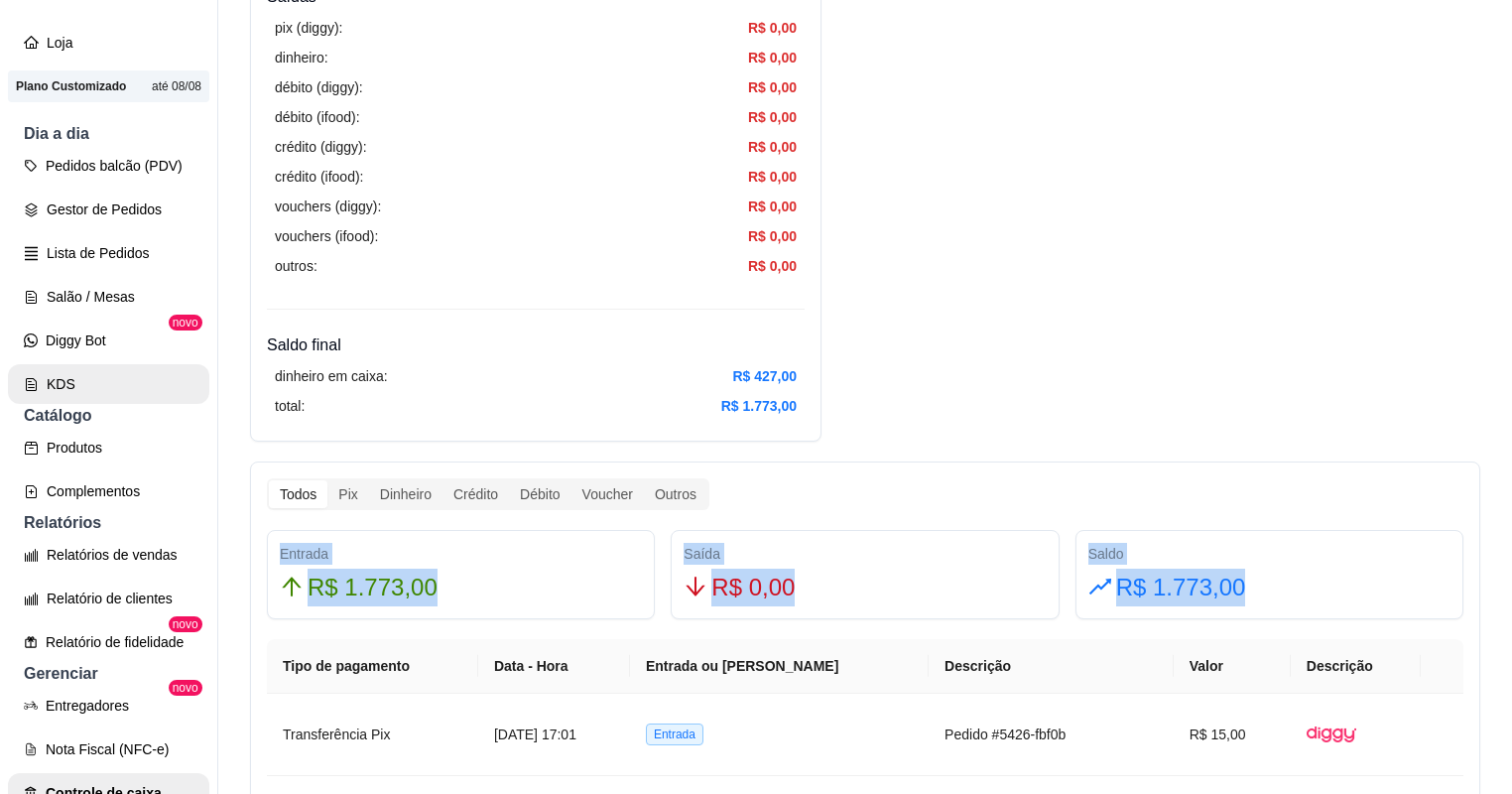 scroll, scrollTop: 79, scrollLeft: 0, axis: vertical 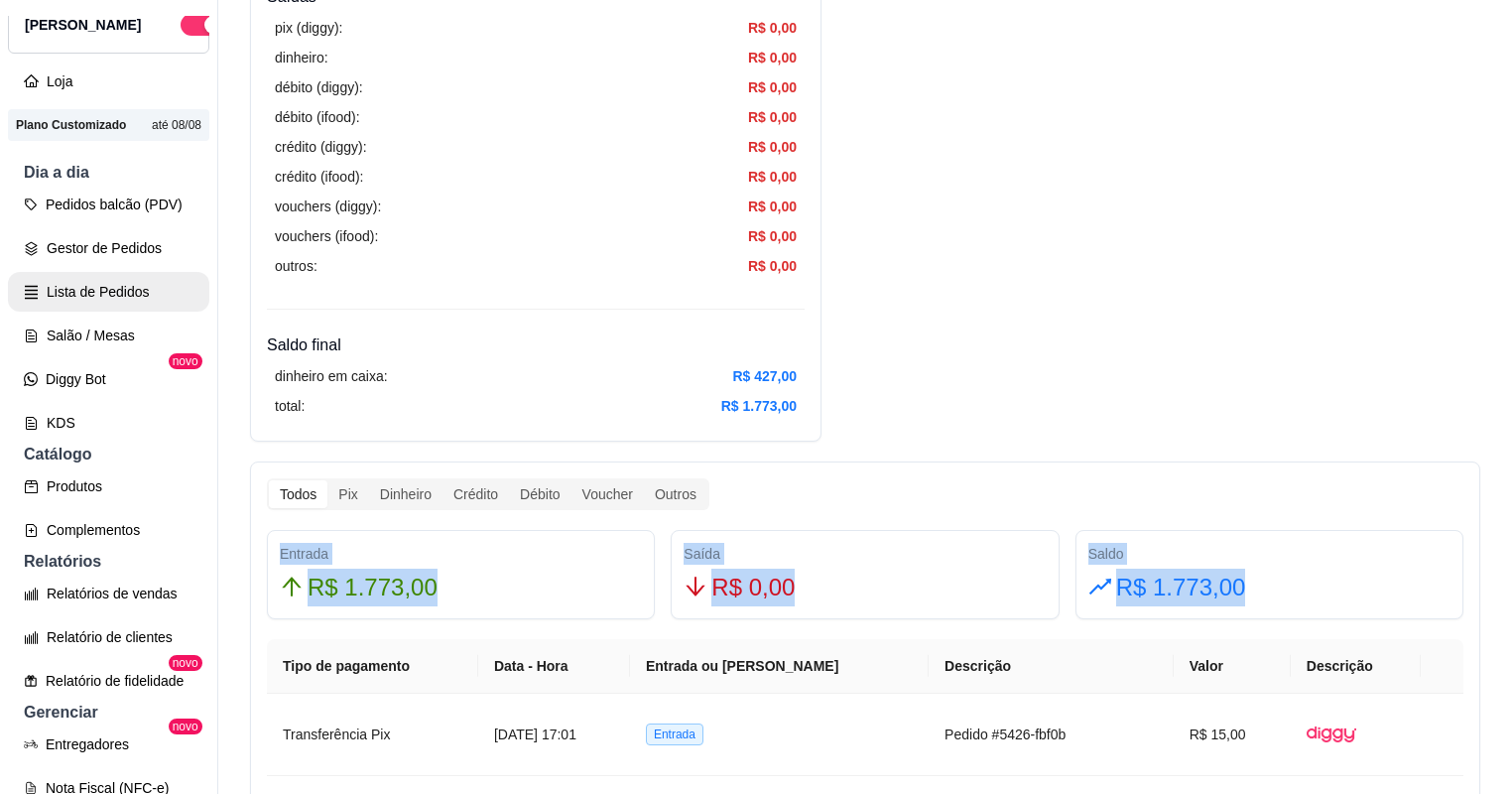 click on "Lista de Pedidos" at bounding box center [108, 292] 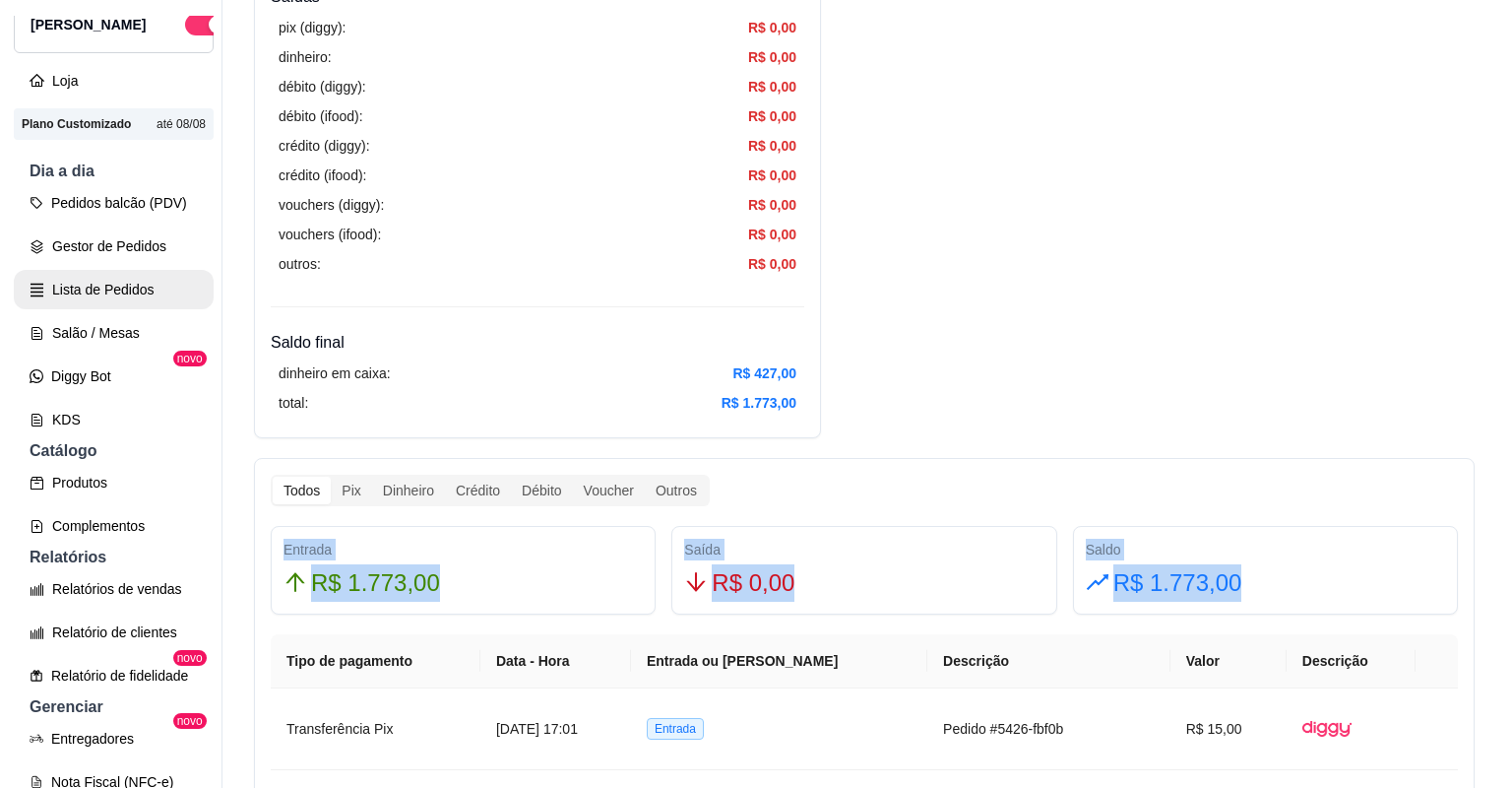 scroll, scrollTop: 0, scrollLeft: 0, axis: both 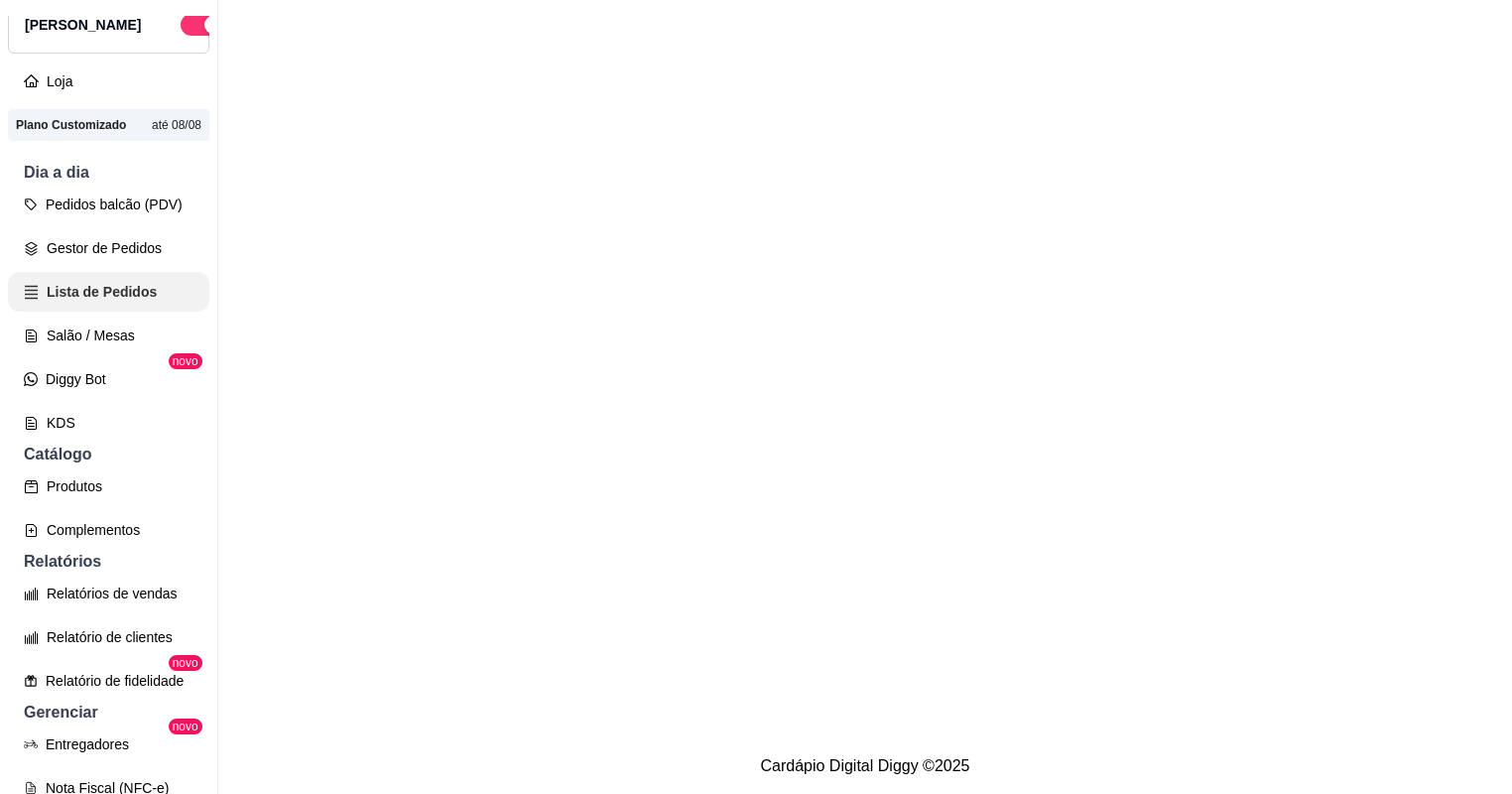 click on "Gestor de Pedidos" at bounding box center [108, 248] 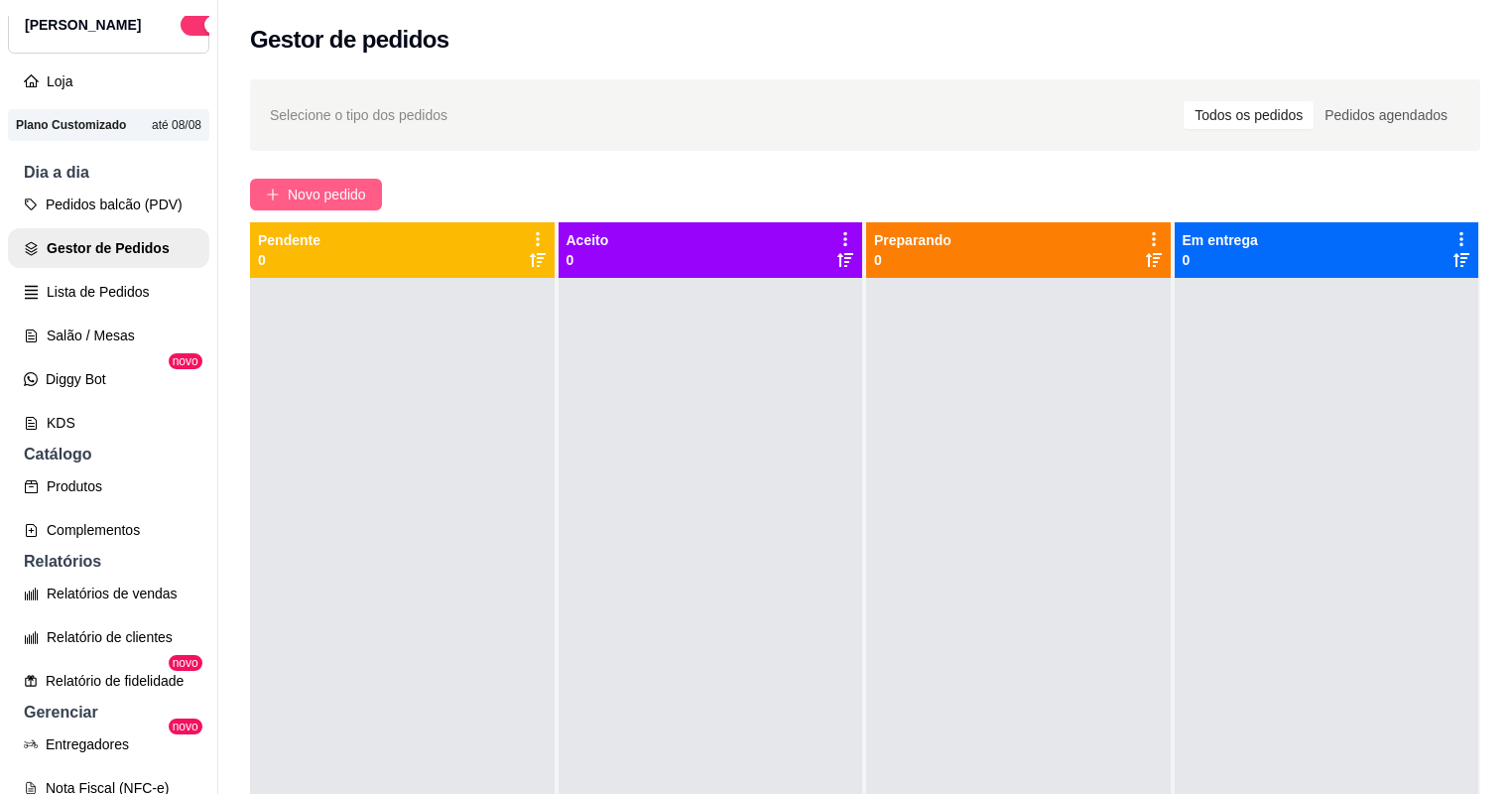 click on "Novo pedido" at bounding box center [326, 195] 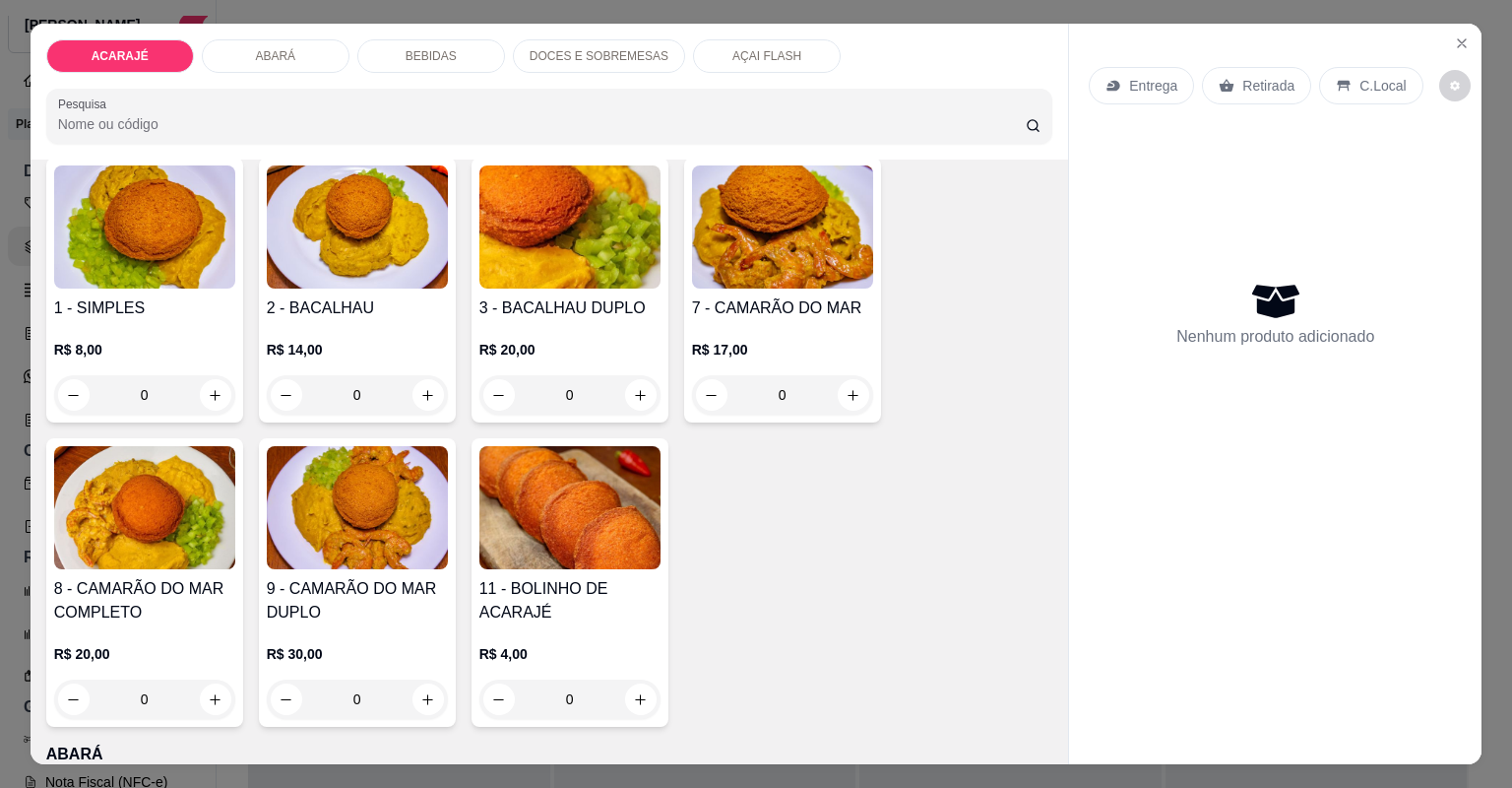 scroll, scrollTop: 158, scrollLeft: 0, axis: vertical 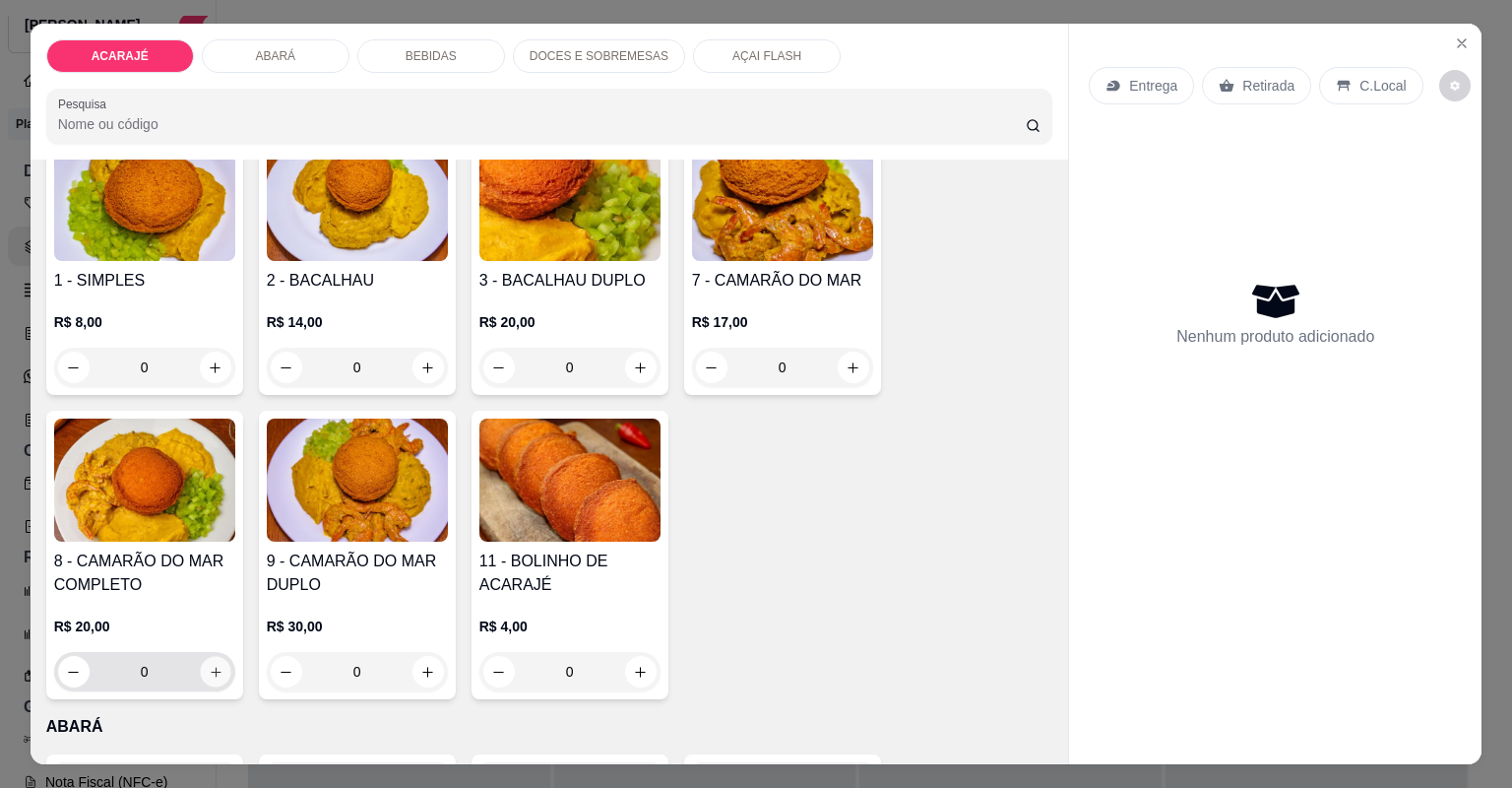 click at bounding box center [215, 671] 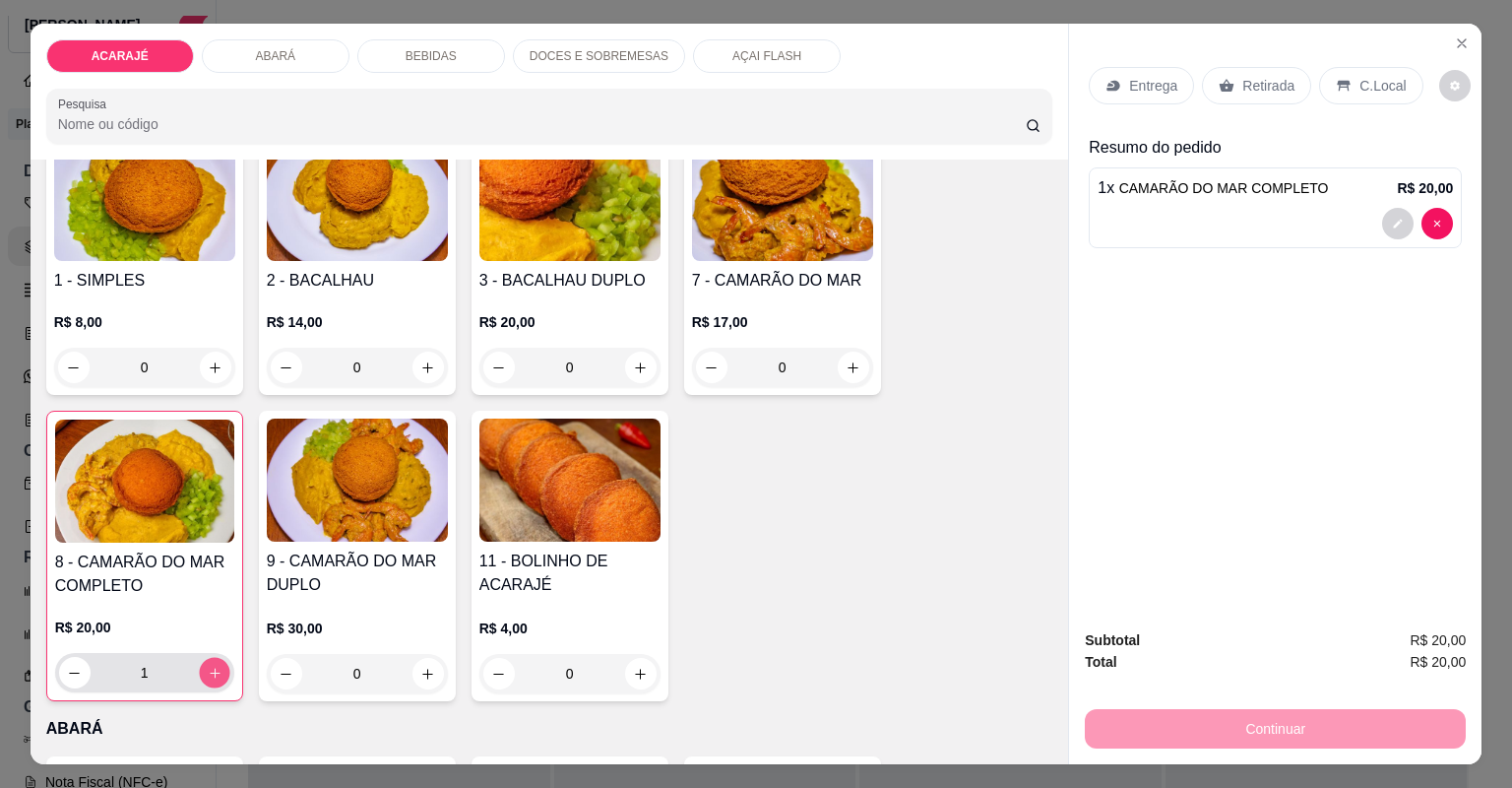 click at bounding box center (214, 672) 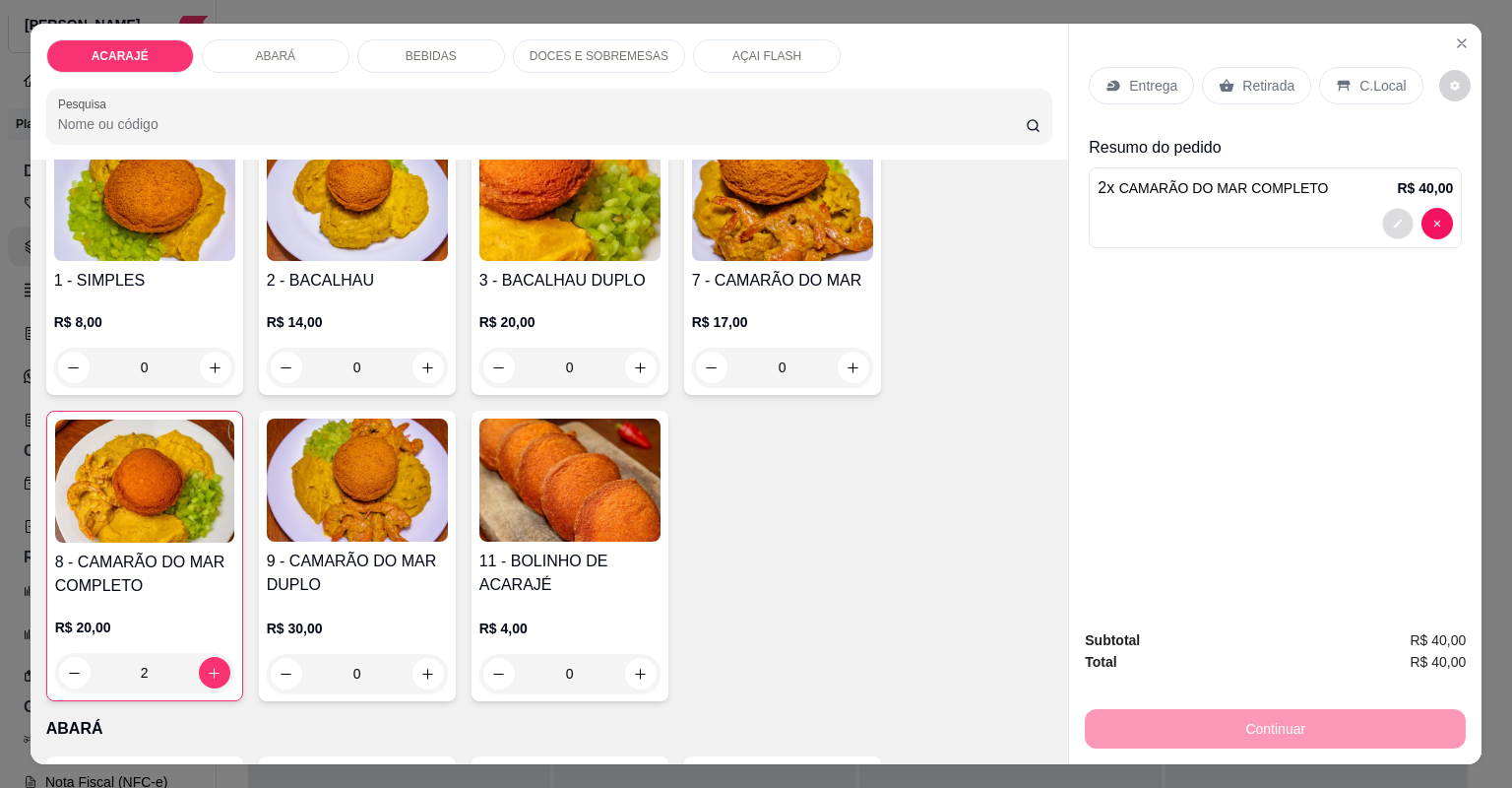 click at bounding box center [1398, 223] 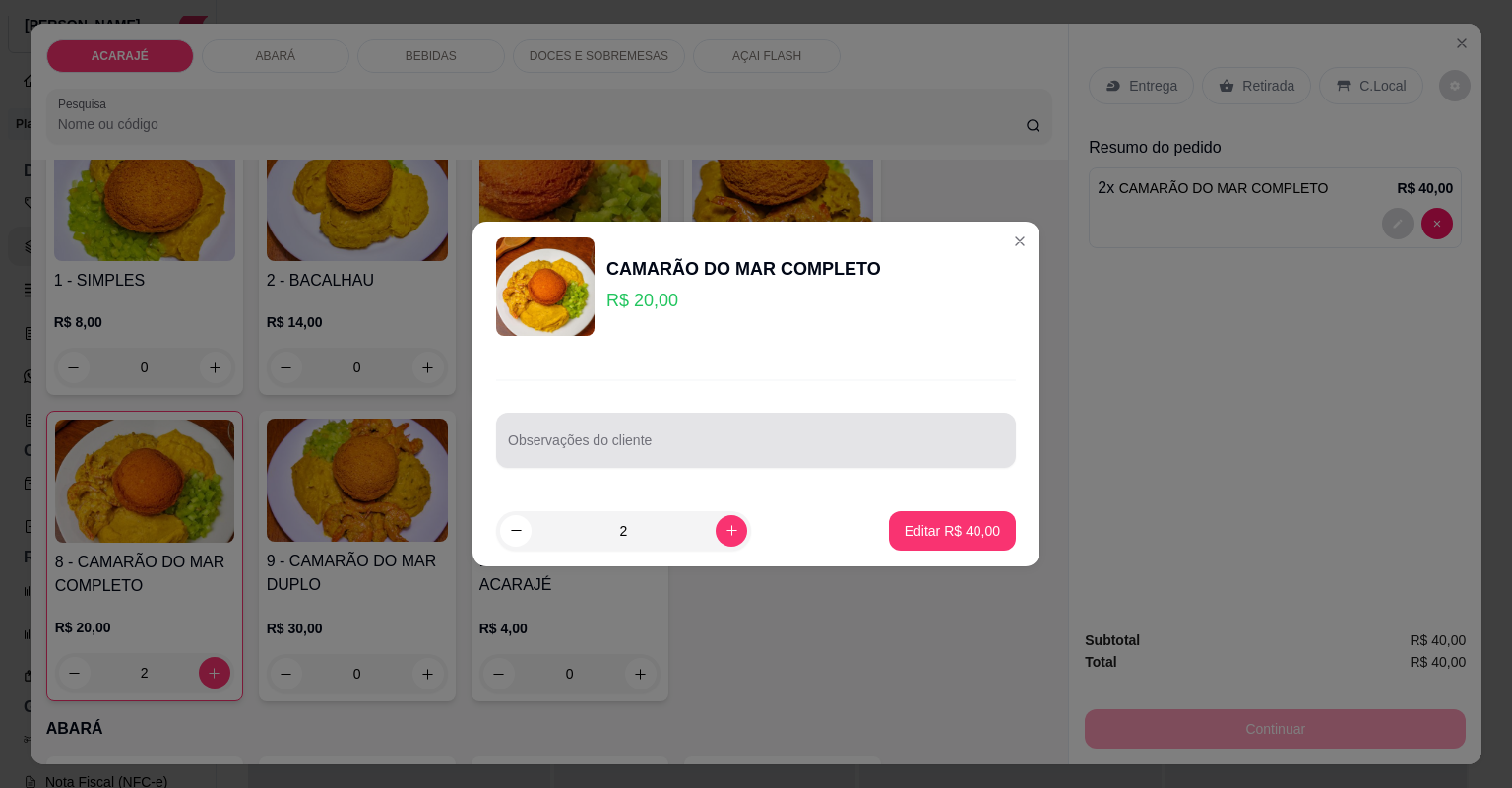 drag, startPoint x: 898, startPoint y: 433, endPoint x: 891, endPoint y: 426, distance: 9.899495 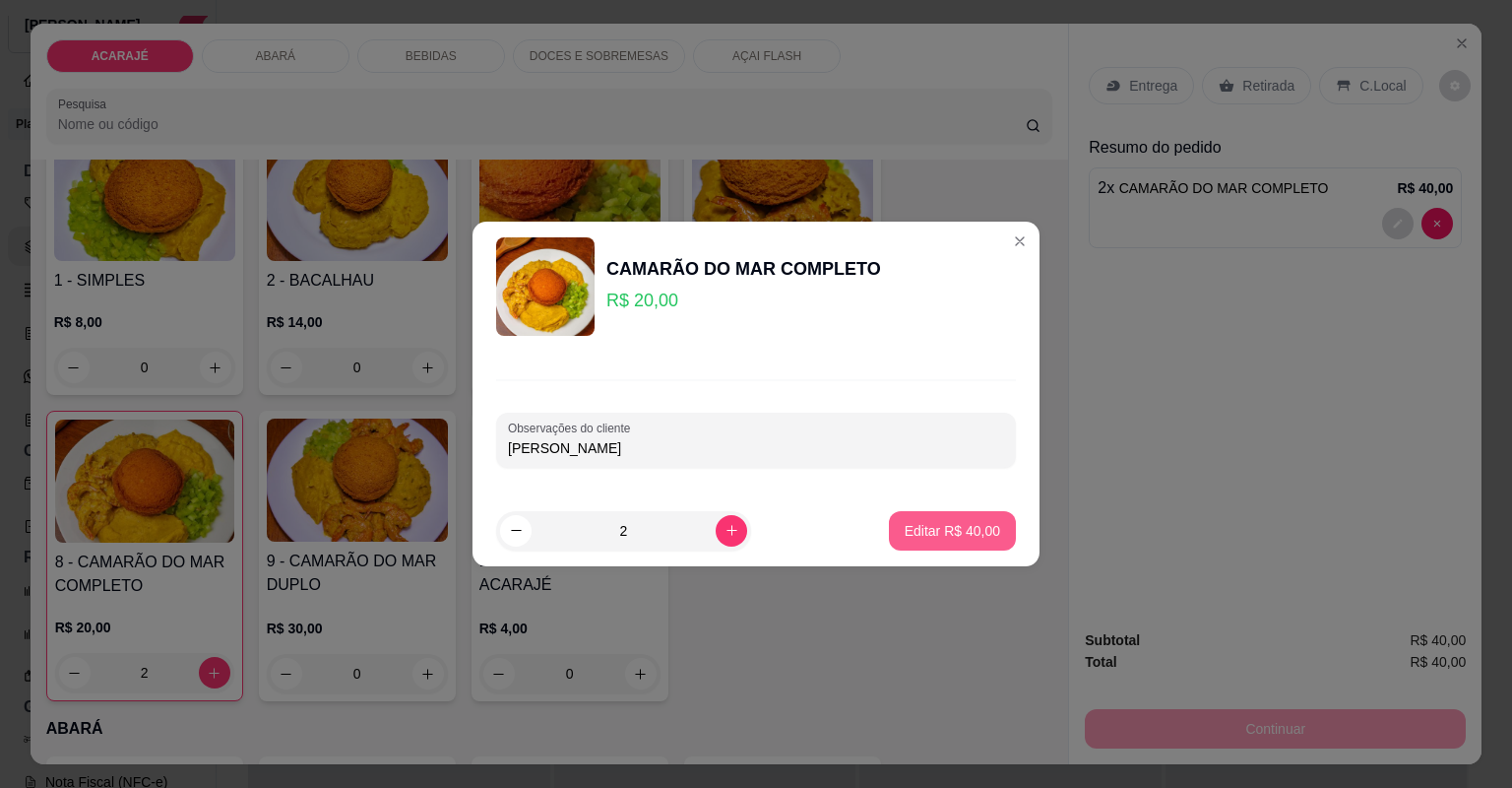type on "marcelo" 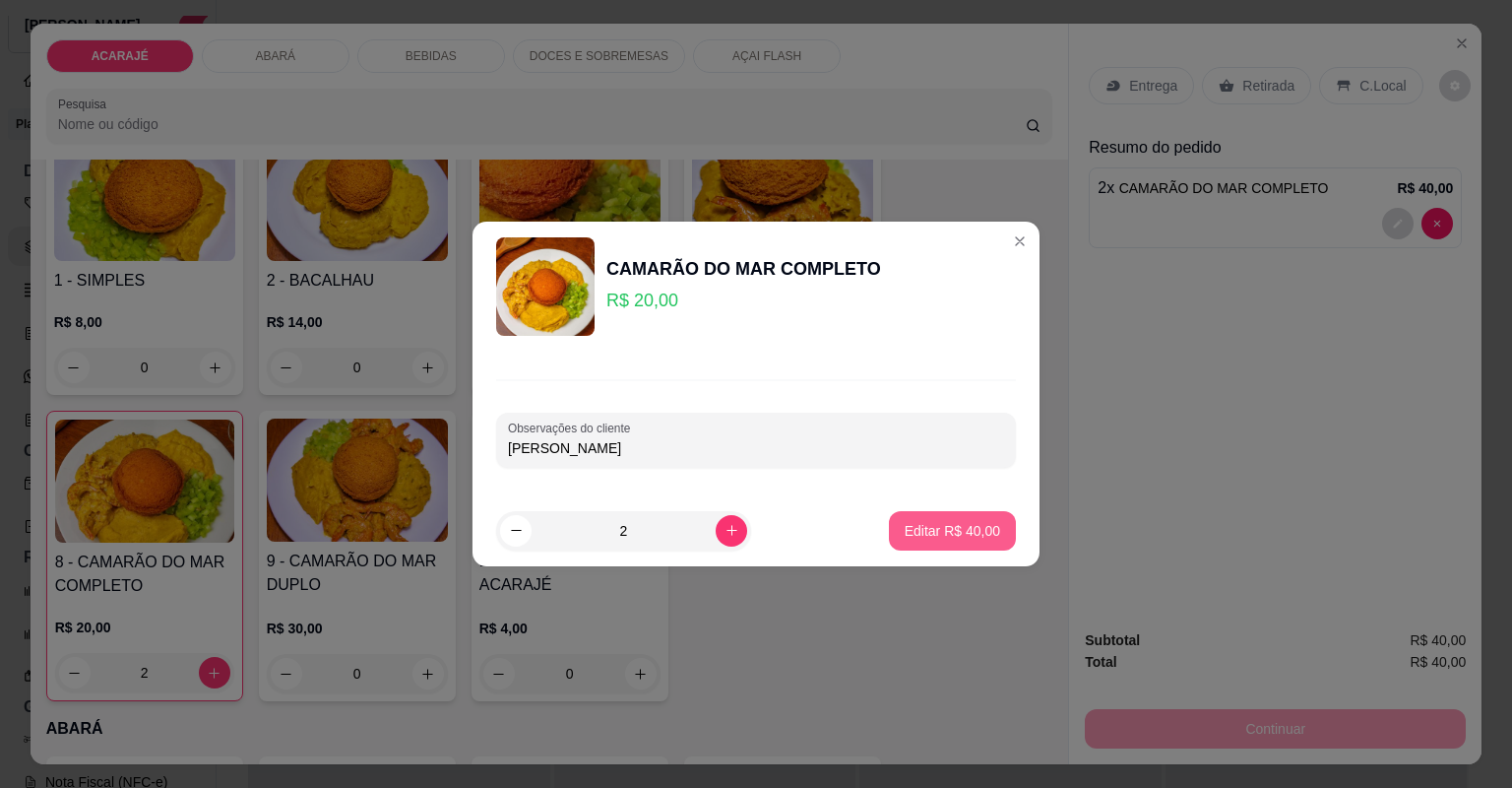 click on "Editar   R$ 40,00" at bounding box center (952, 531) 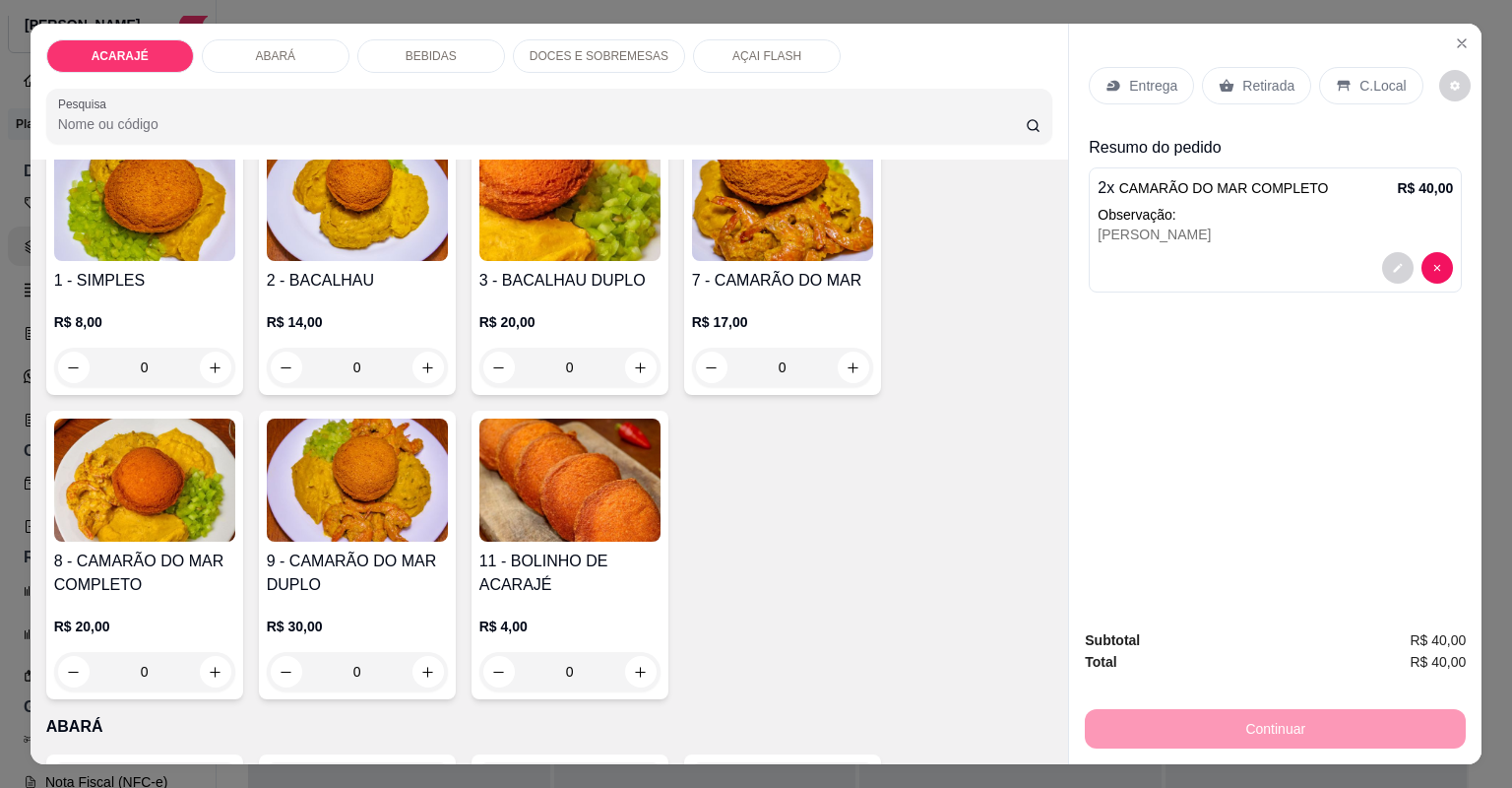 click on "Retirada" at bounding box center (1268, 86) 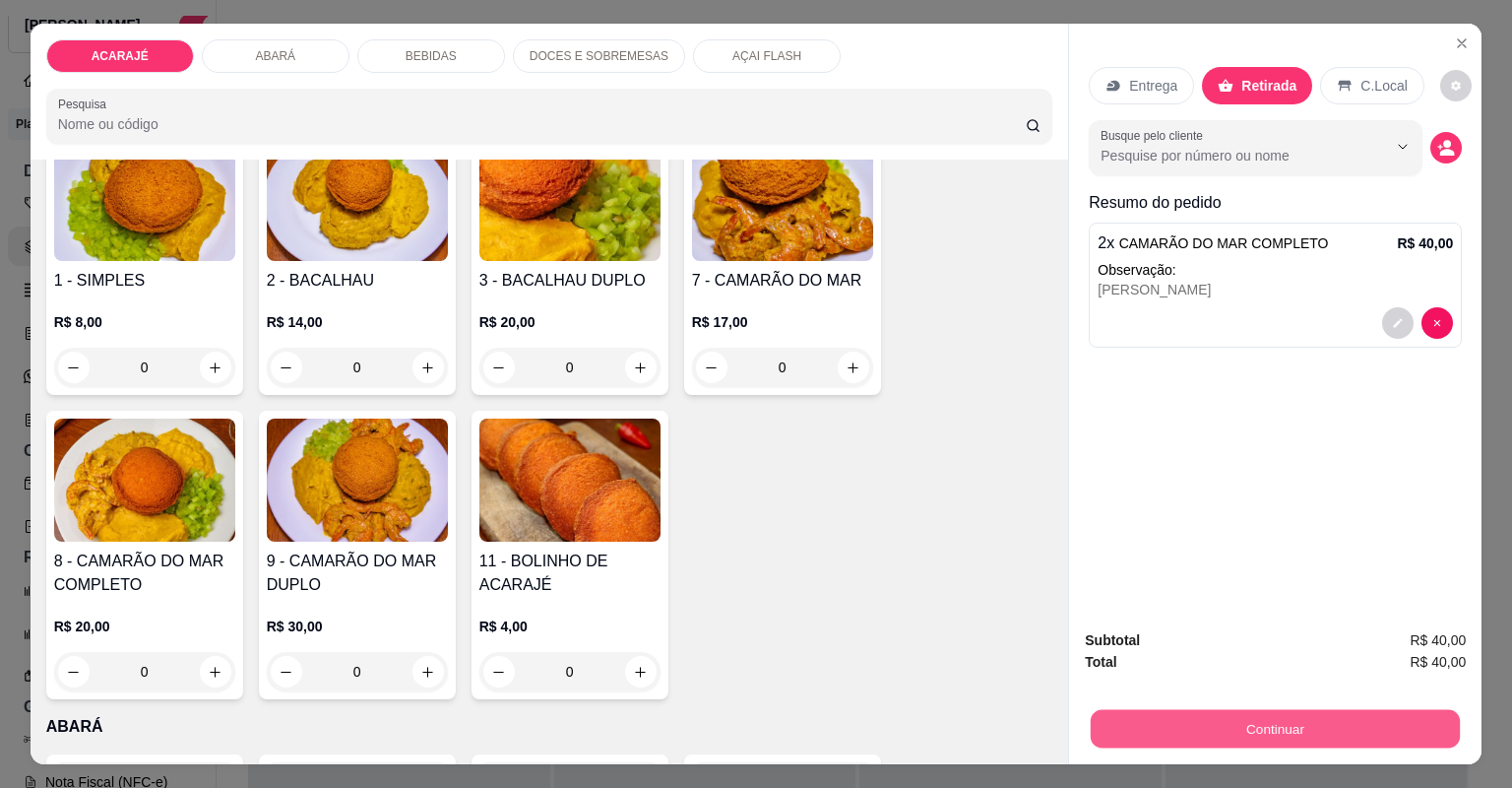 click on "Continuar" at bounding box center (1275, 729) 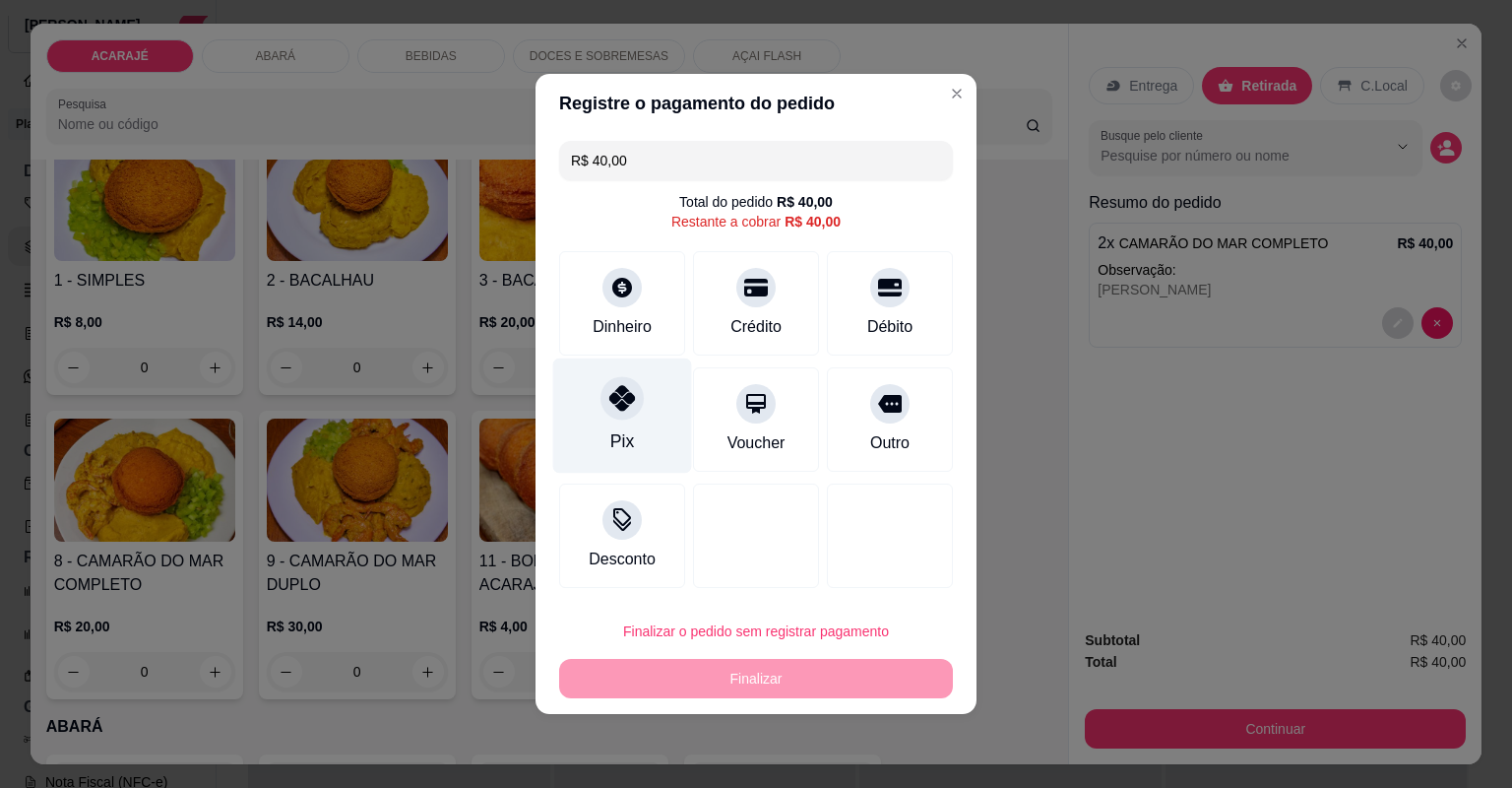 drag, startPoint x: 610, startPoint y: 390, endPoint x: 624, endPoint y: 422, distance: 34.928498 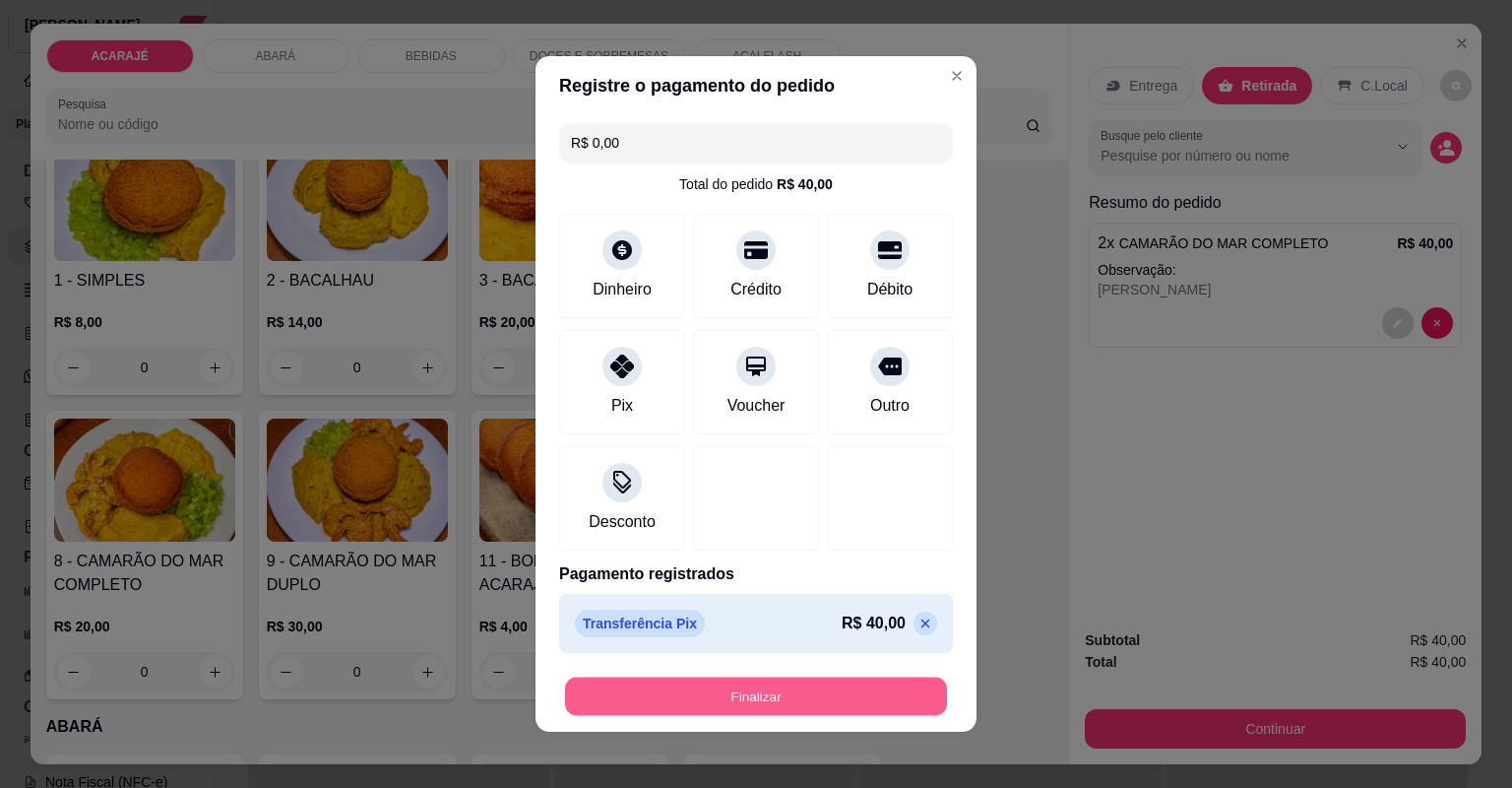 click on "Finalizar" at bounding box center (756, 696) 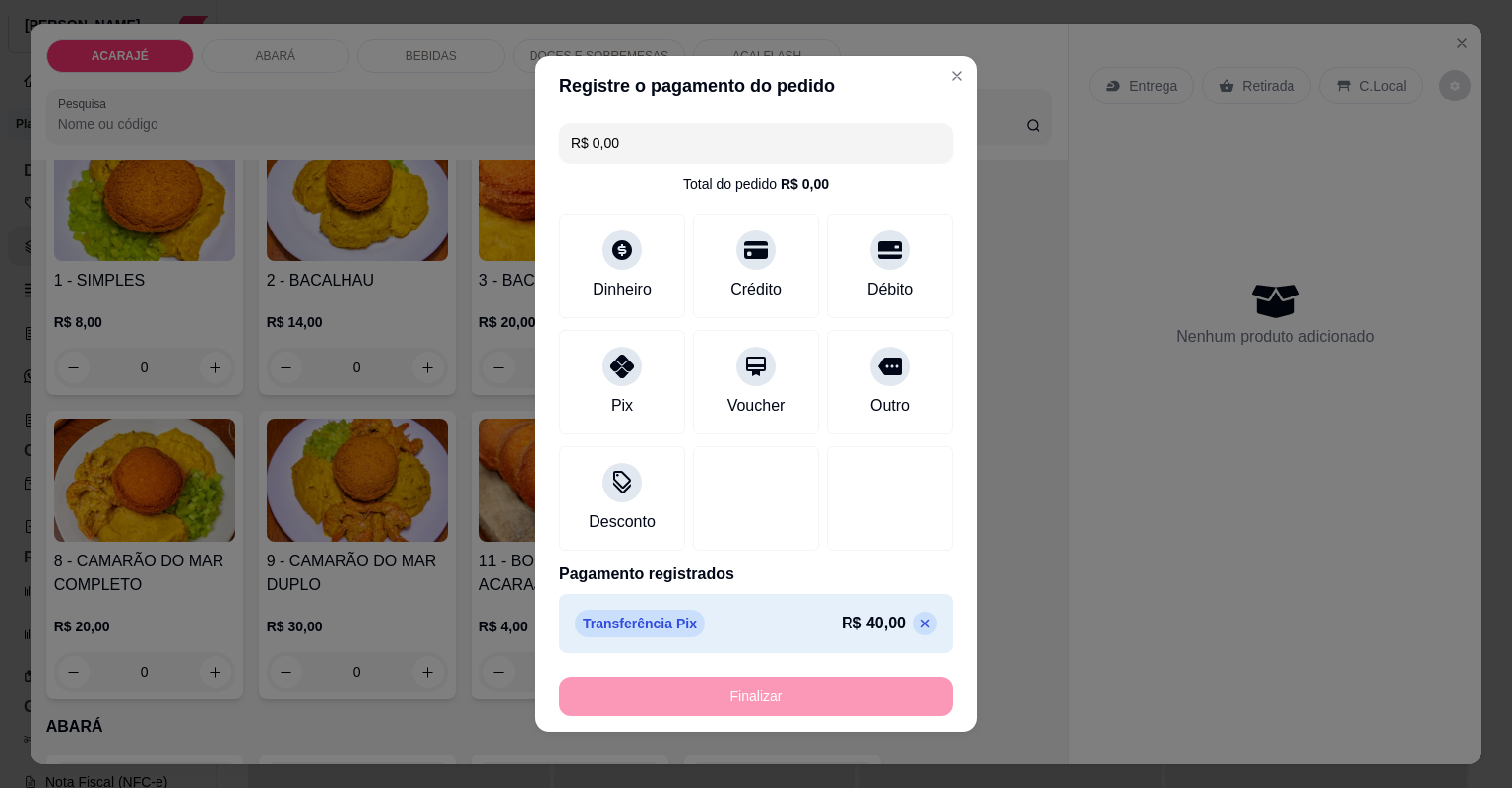 type on "-R$ 40,00" 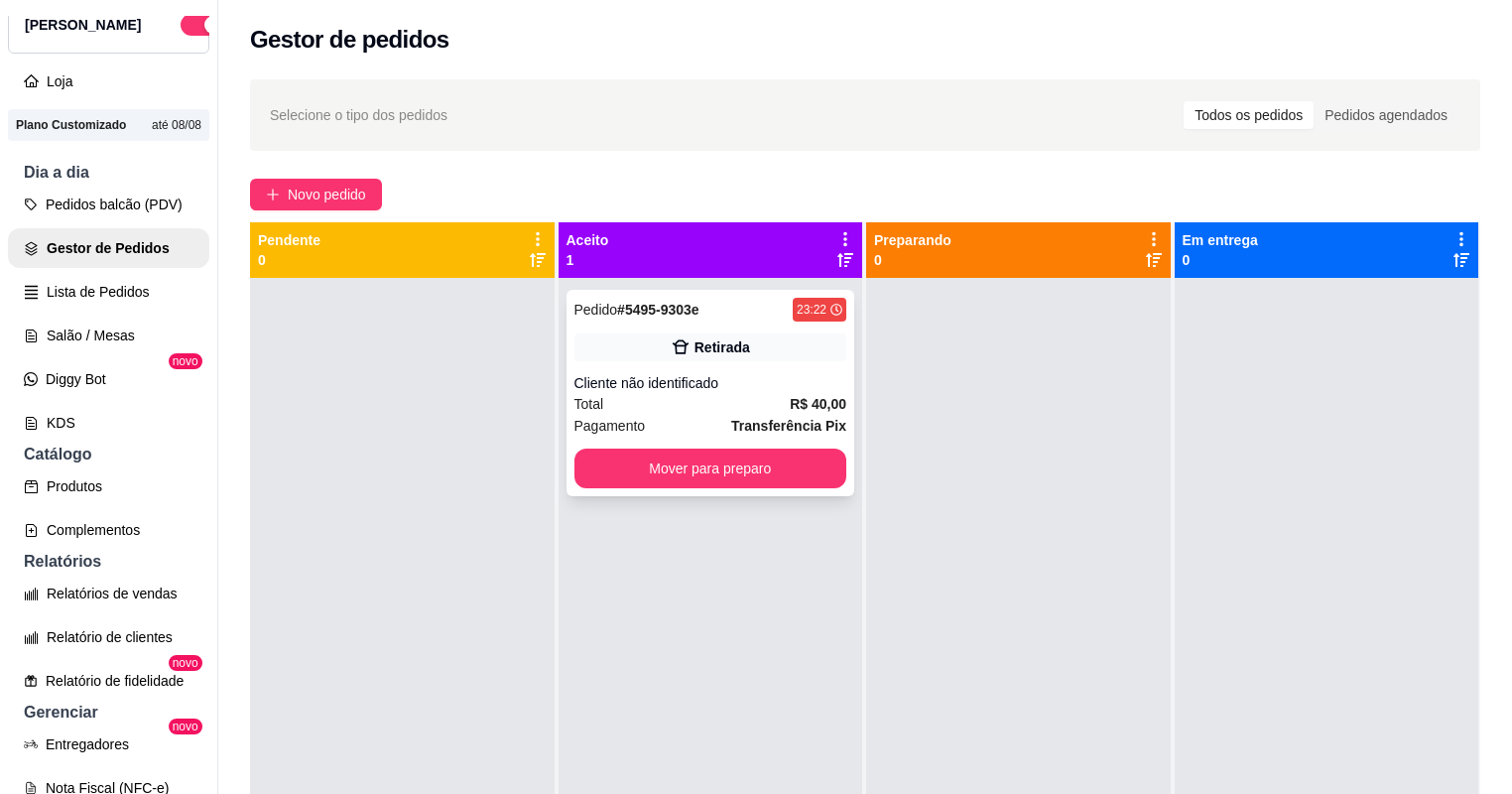 click on "Total R$ 40,00" at bounding box center (710, 404) 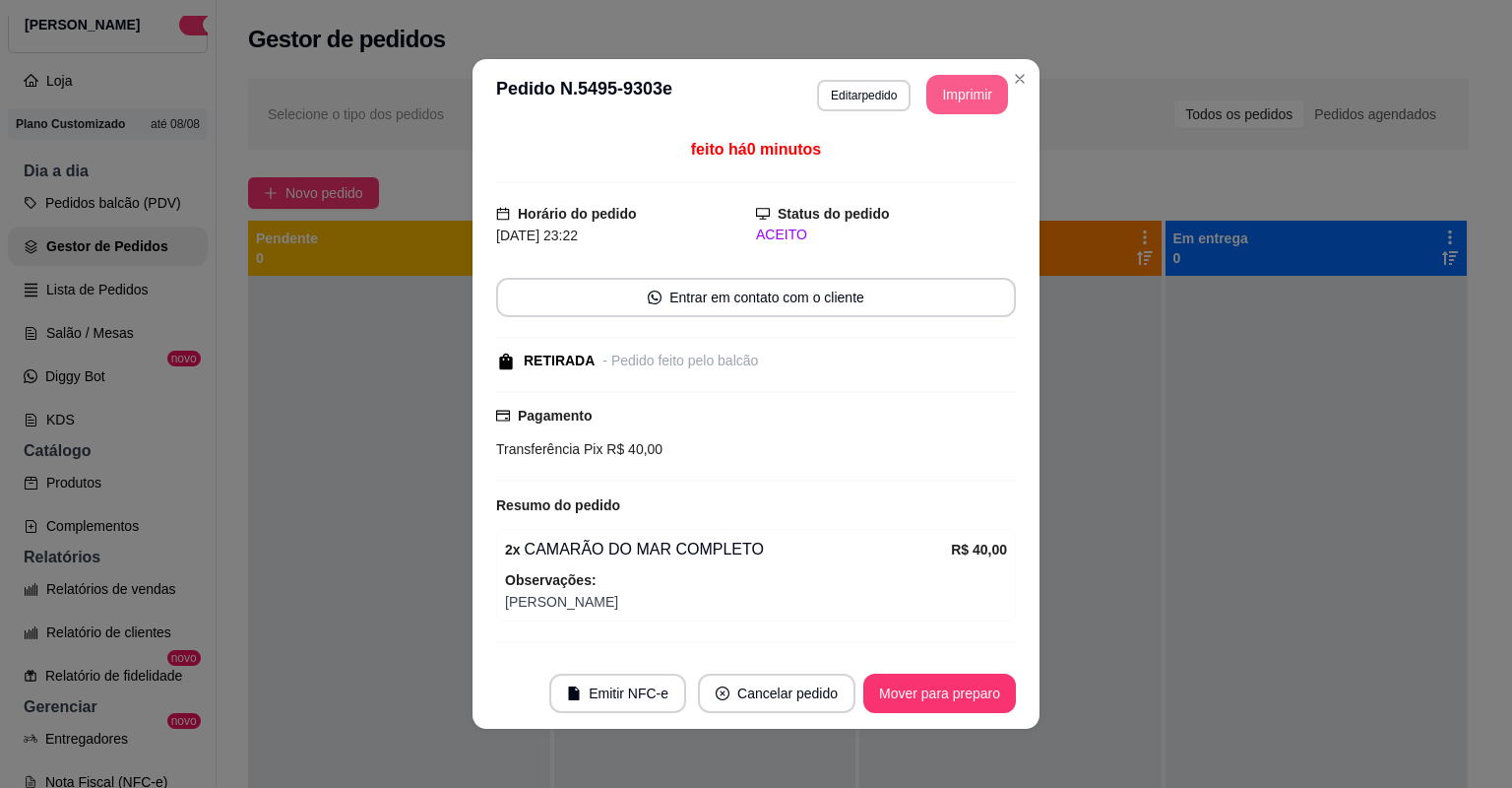 click on "Imprimir" at bounding box center [967, 95] 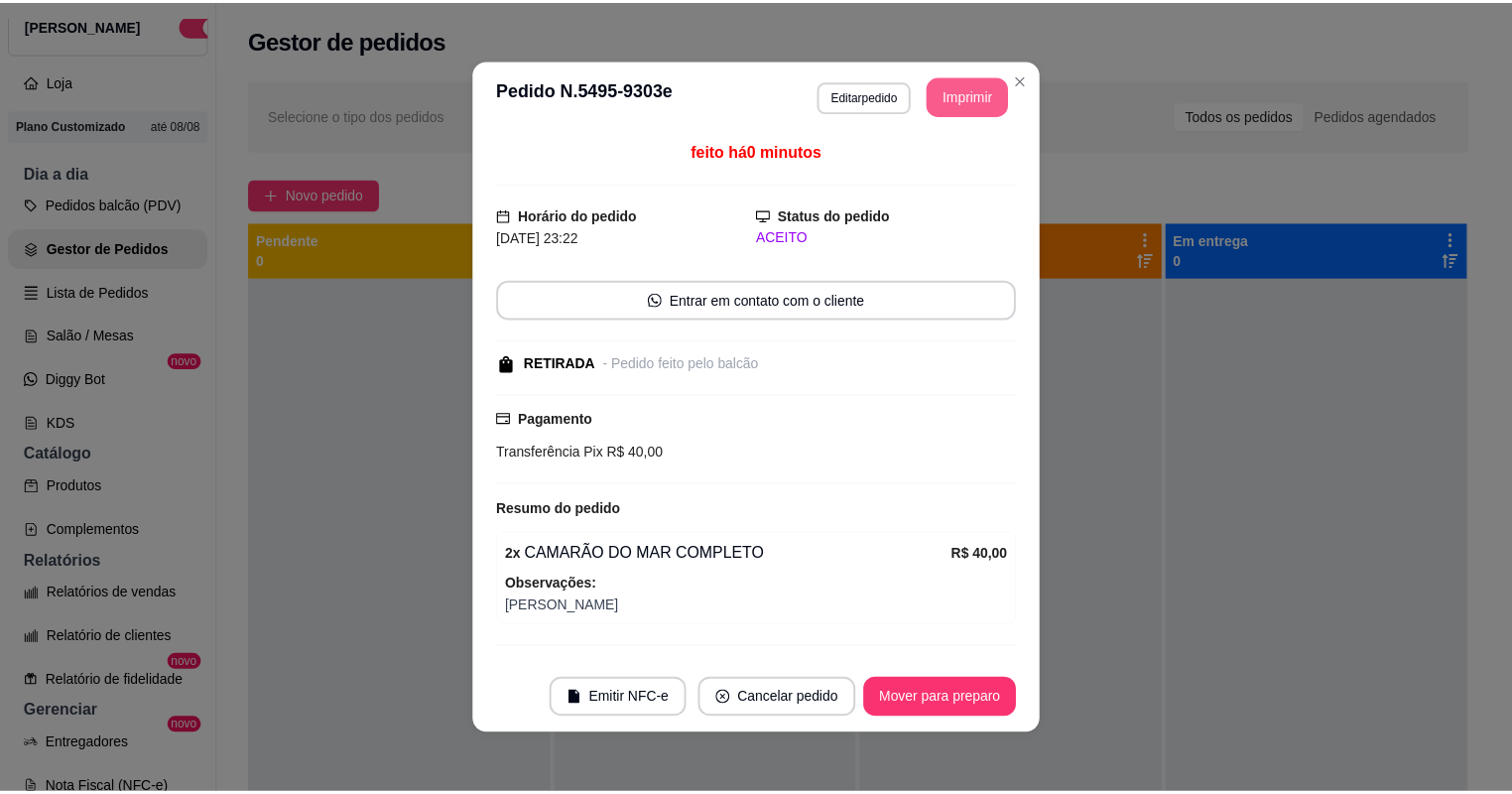 scroll, scrollTop: 0, scrollLeft: 0, axis: both 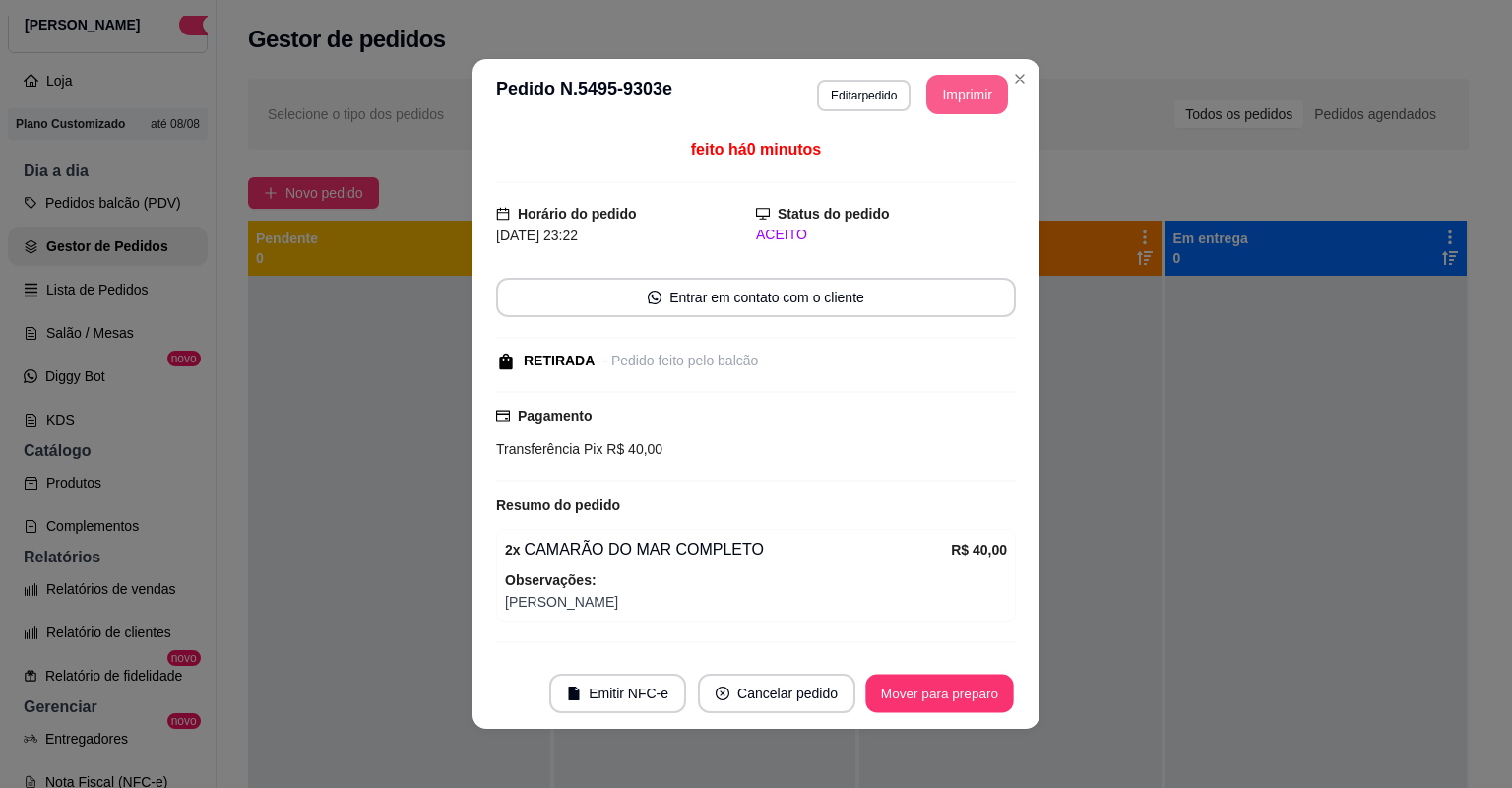 click on "Mover para preparo" at bounding box center (939, 693) 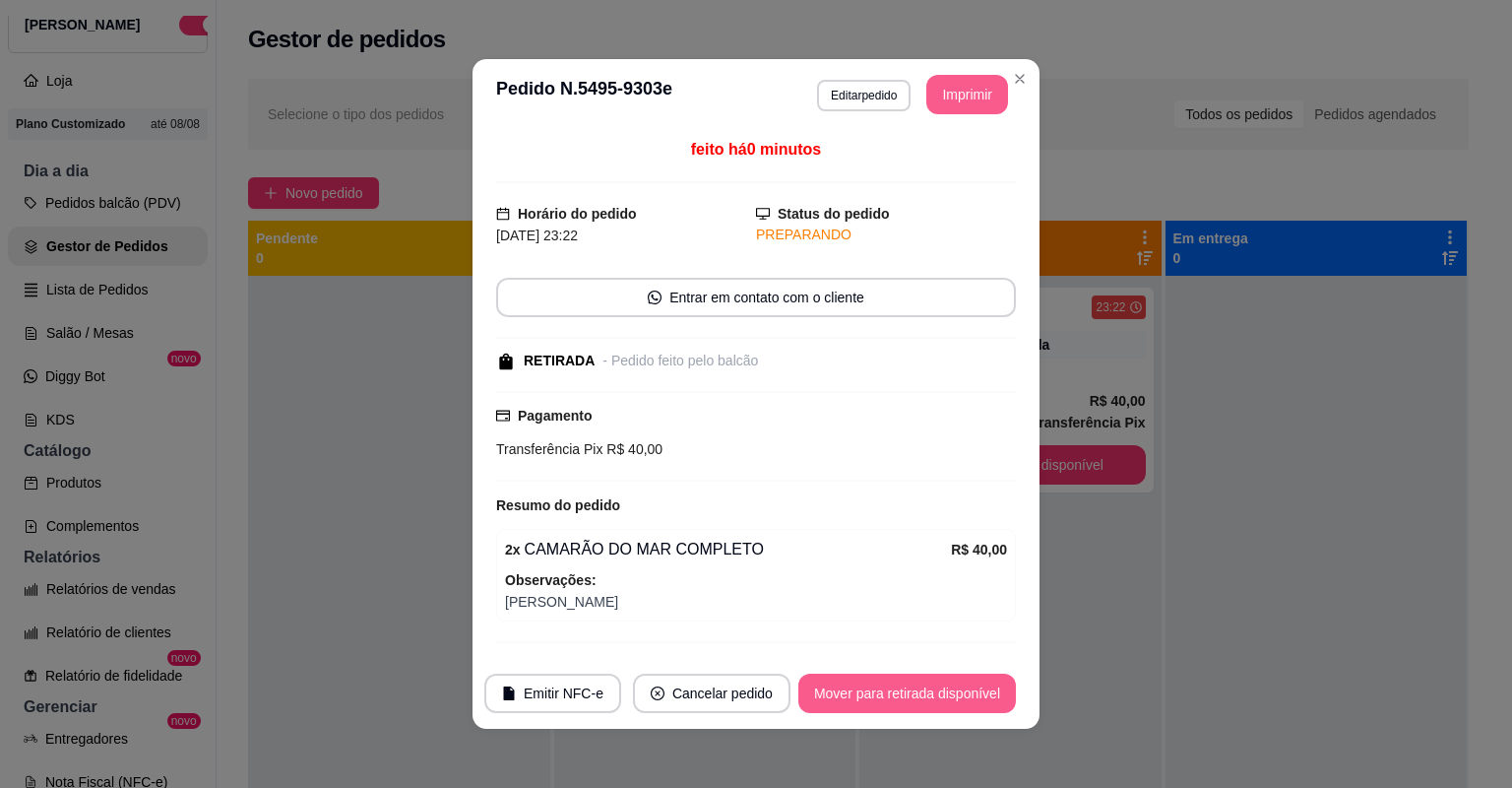 click on "Mover para retirada disponível" at bounding box center [907, 693] 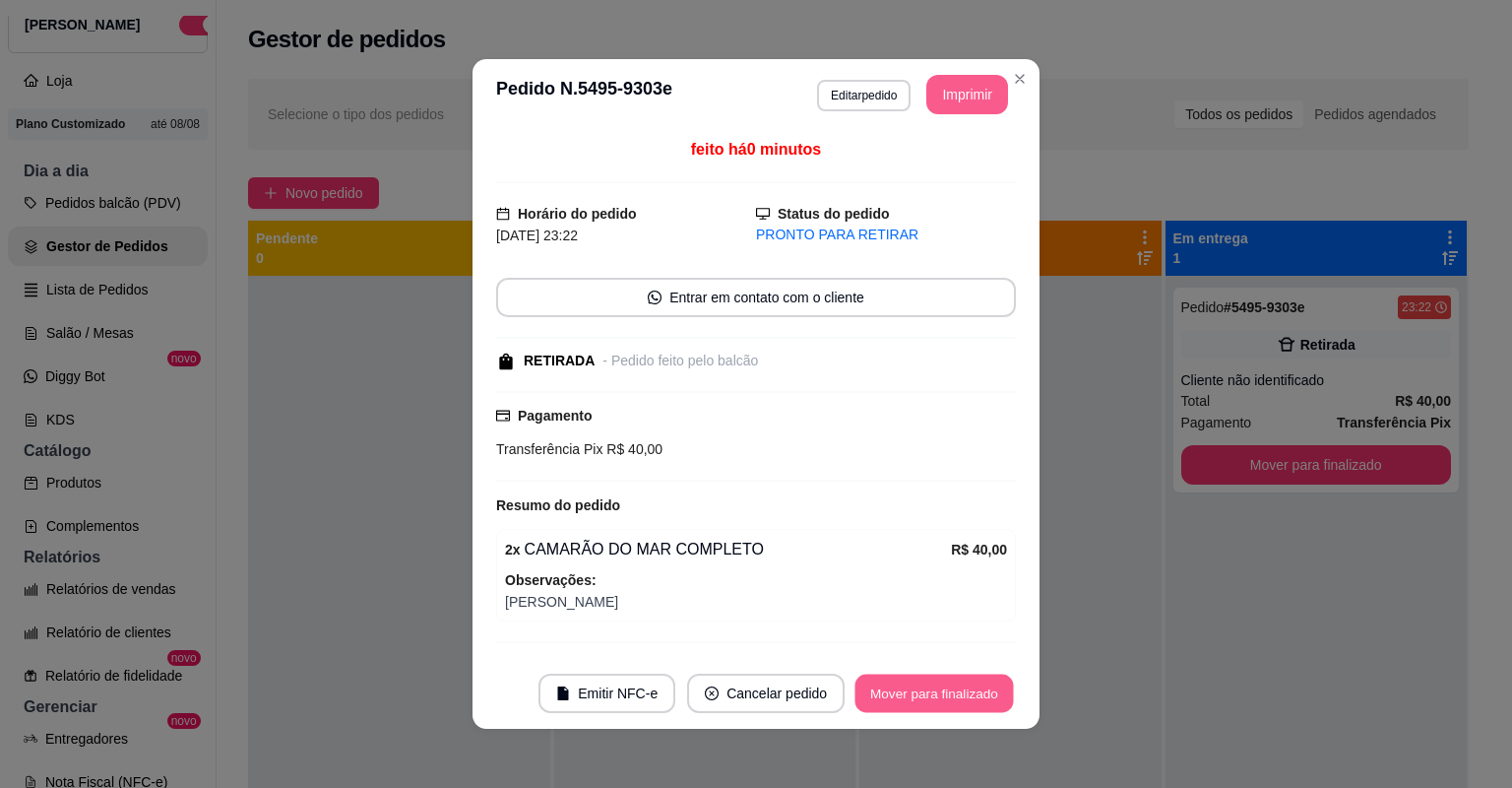 click on "Mover para finalizado" at bounding box center (934, 693) 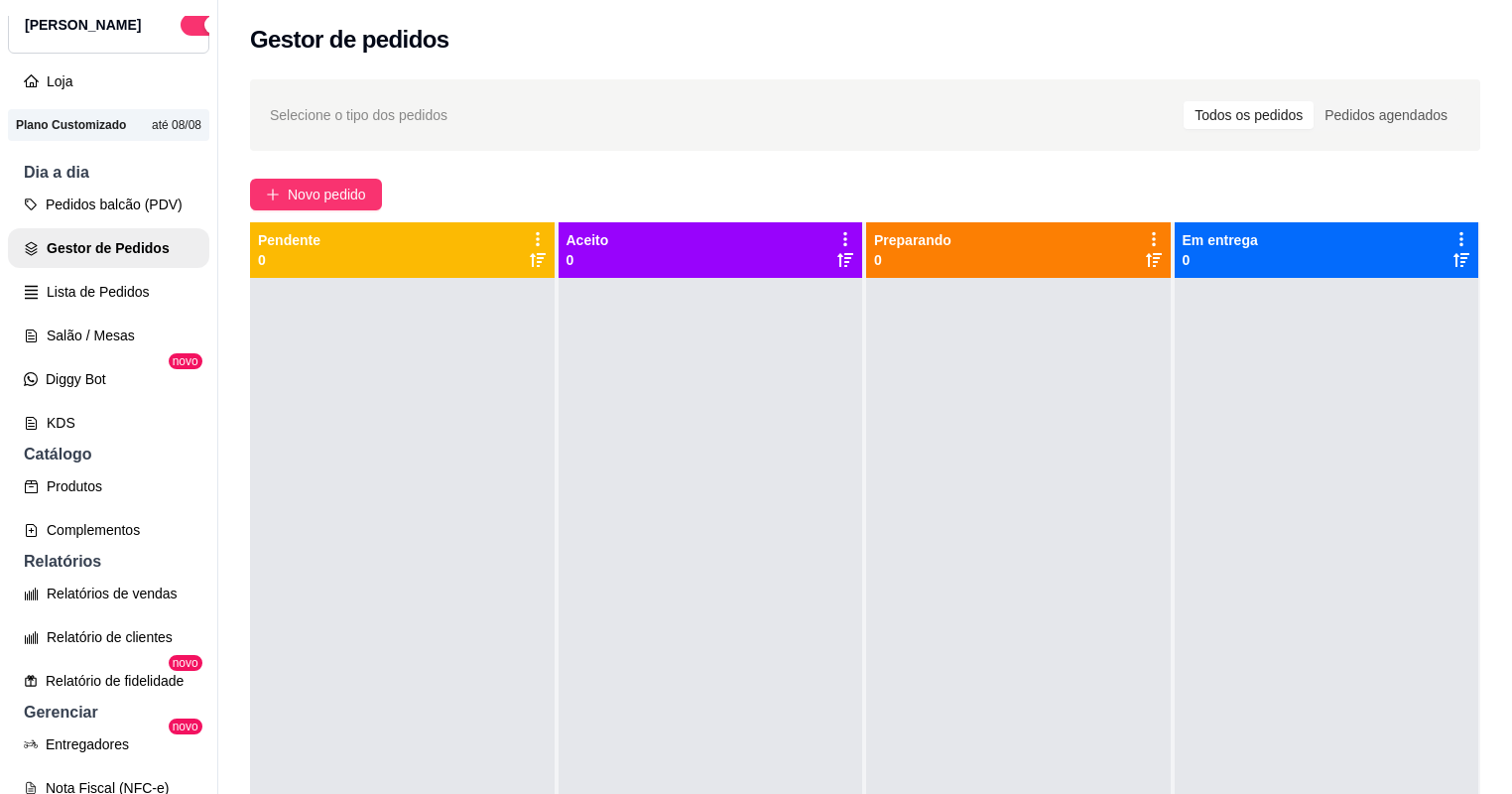 click at bounding box center [710, 675] 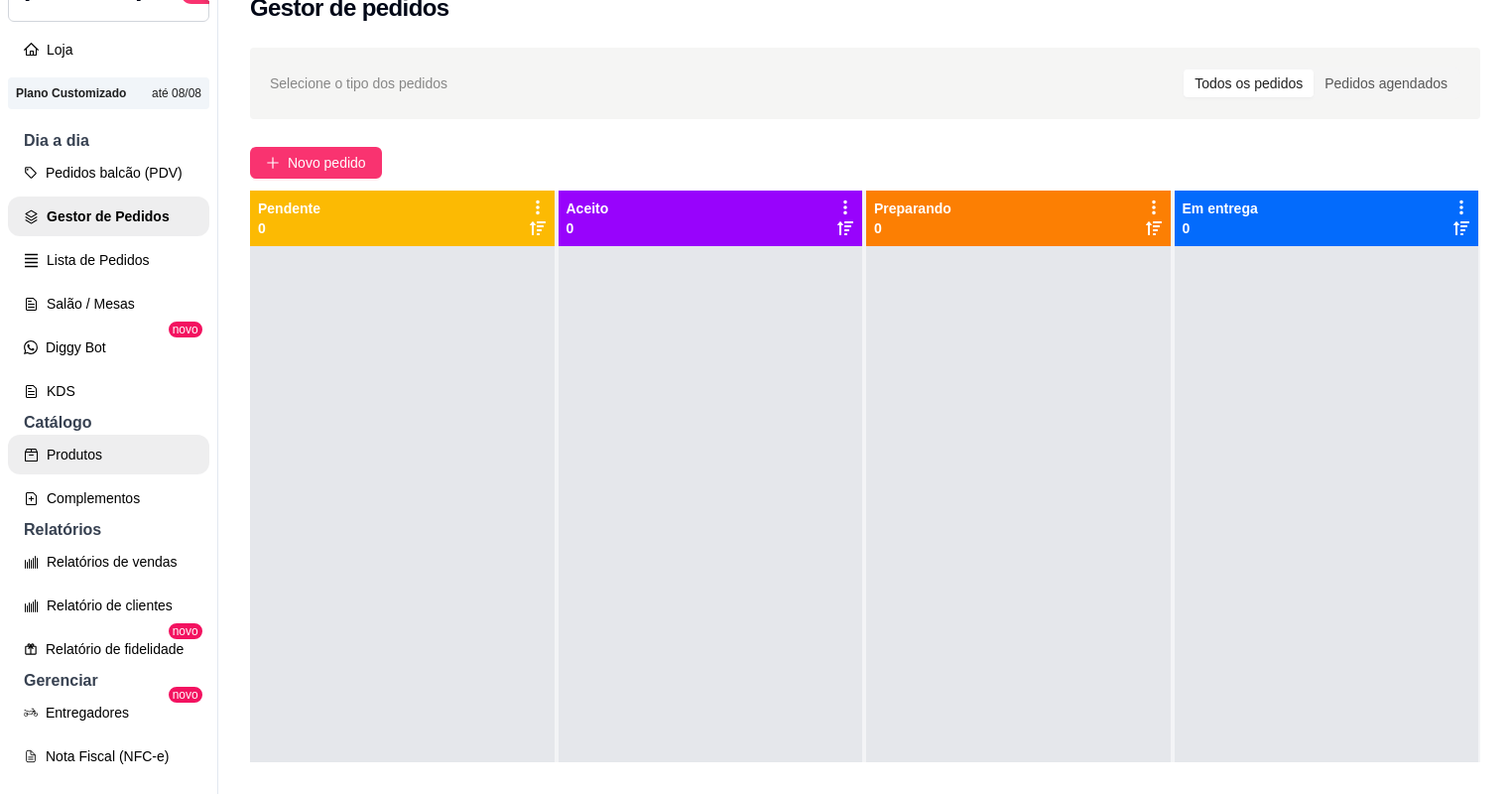 scroll, scrollTop: 318, scrollLeft: 0, axis: vertical 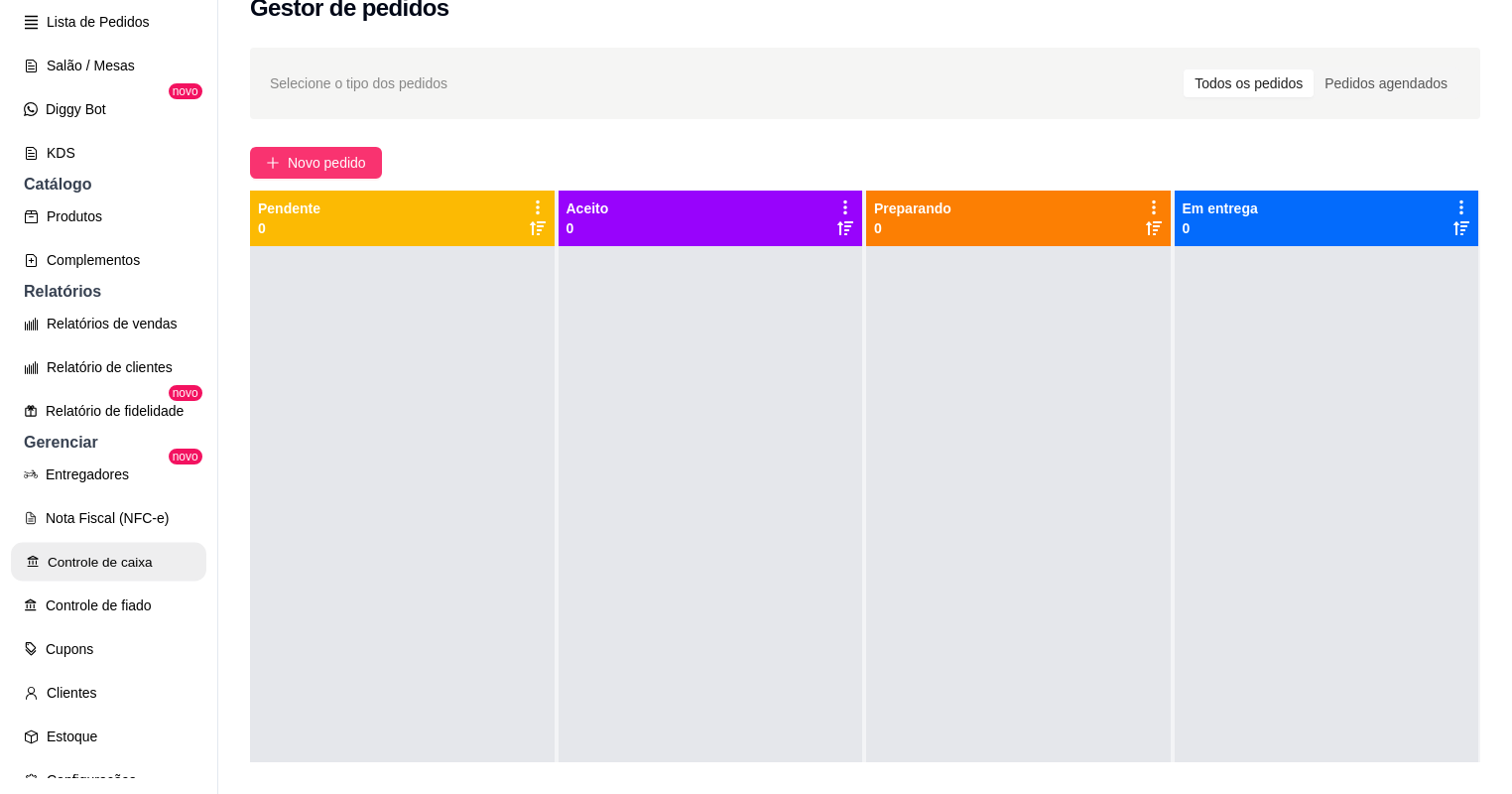 click on "Controle de caixa" at bounding box center (108, 562) 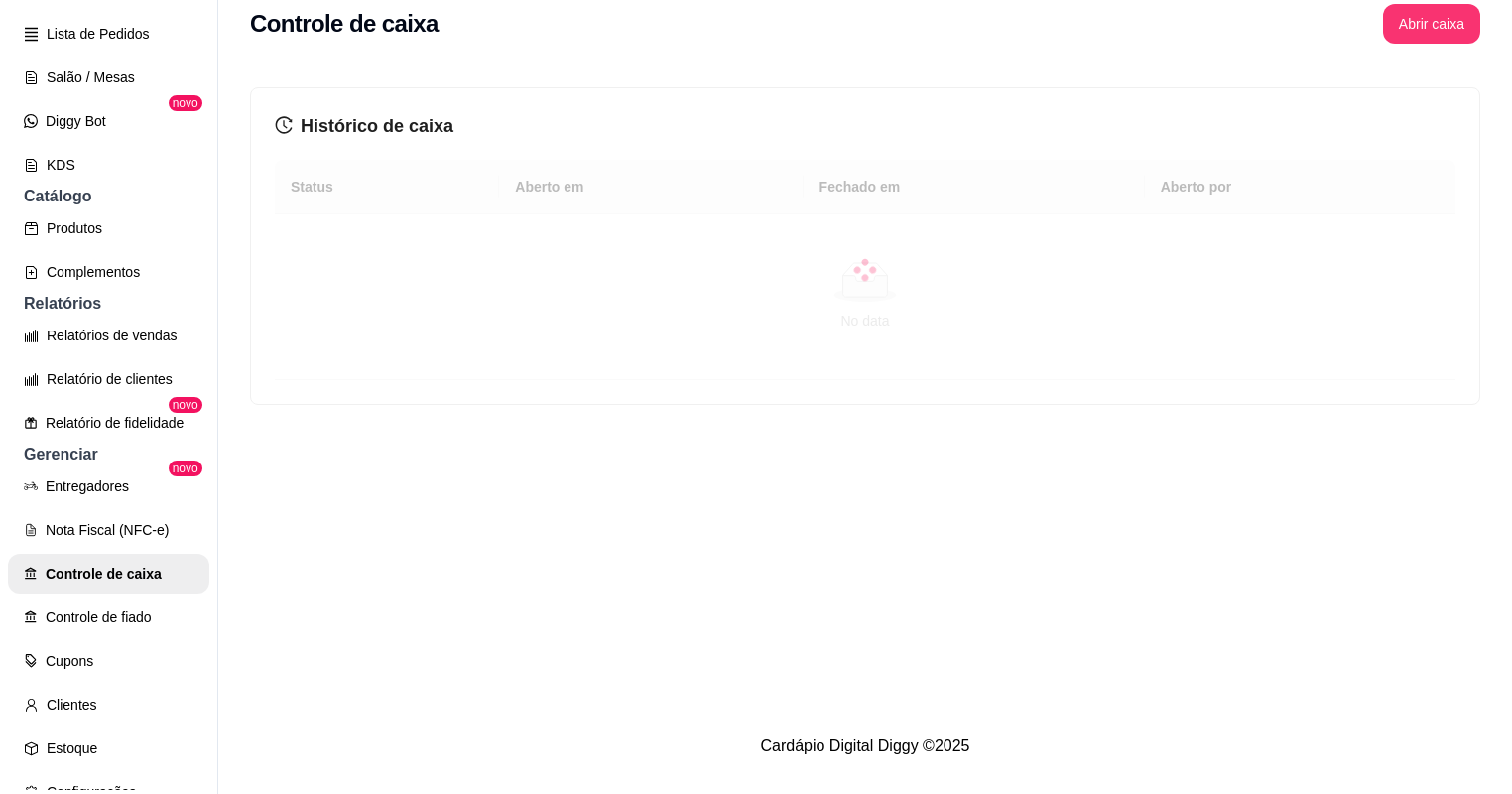scroll, scrollTop: 32, scrollLeft: 0, axis: vertical 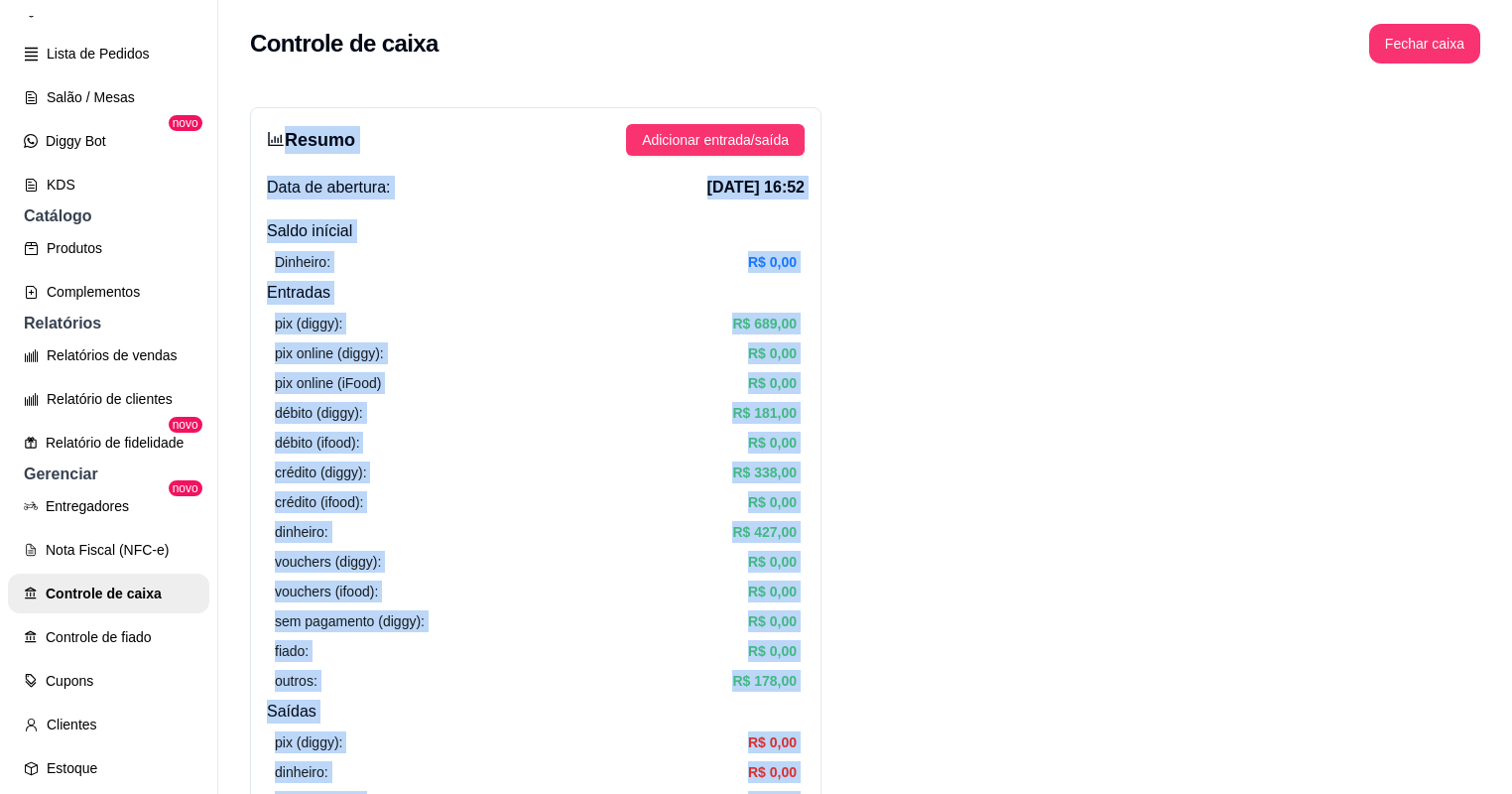drag, startPoint x: 1270, startPoint y: 469, endPoint x: 269, endPoint y: 119, distance: 1060.4249 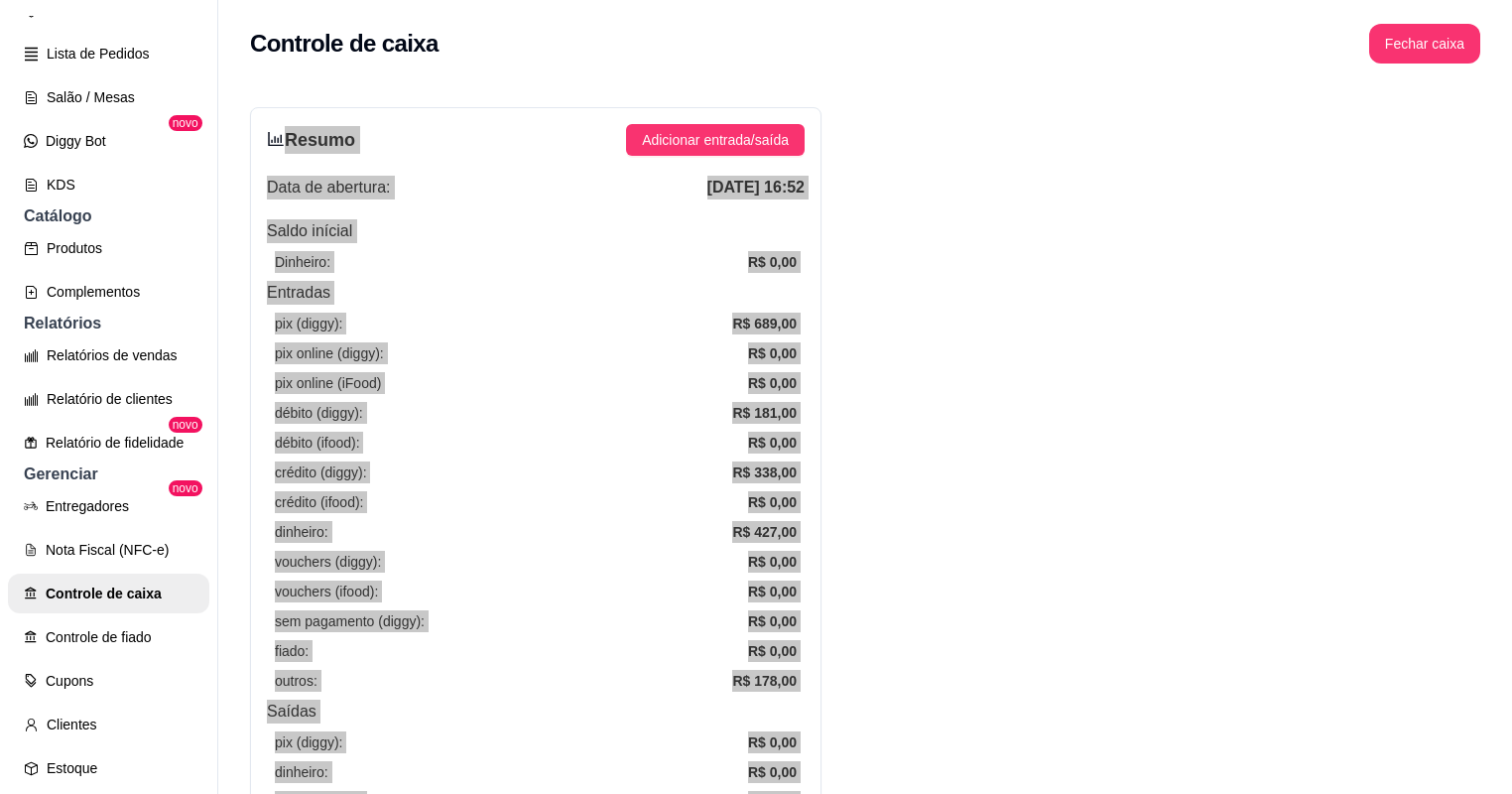 scroll, scrollTop: 318, scrollLeft: 0, axis: vertical 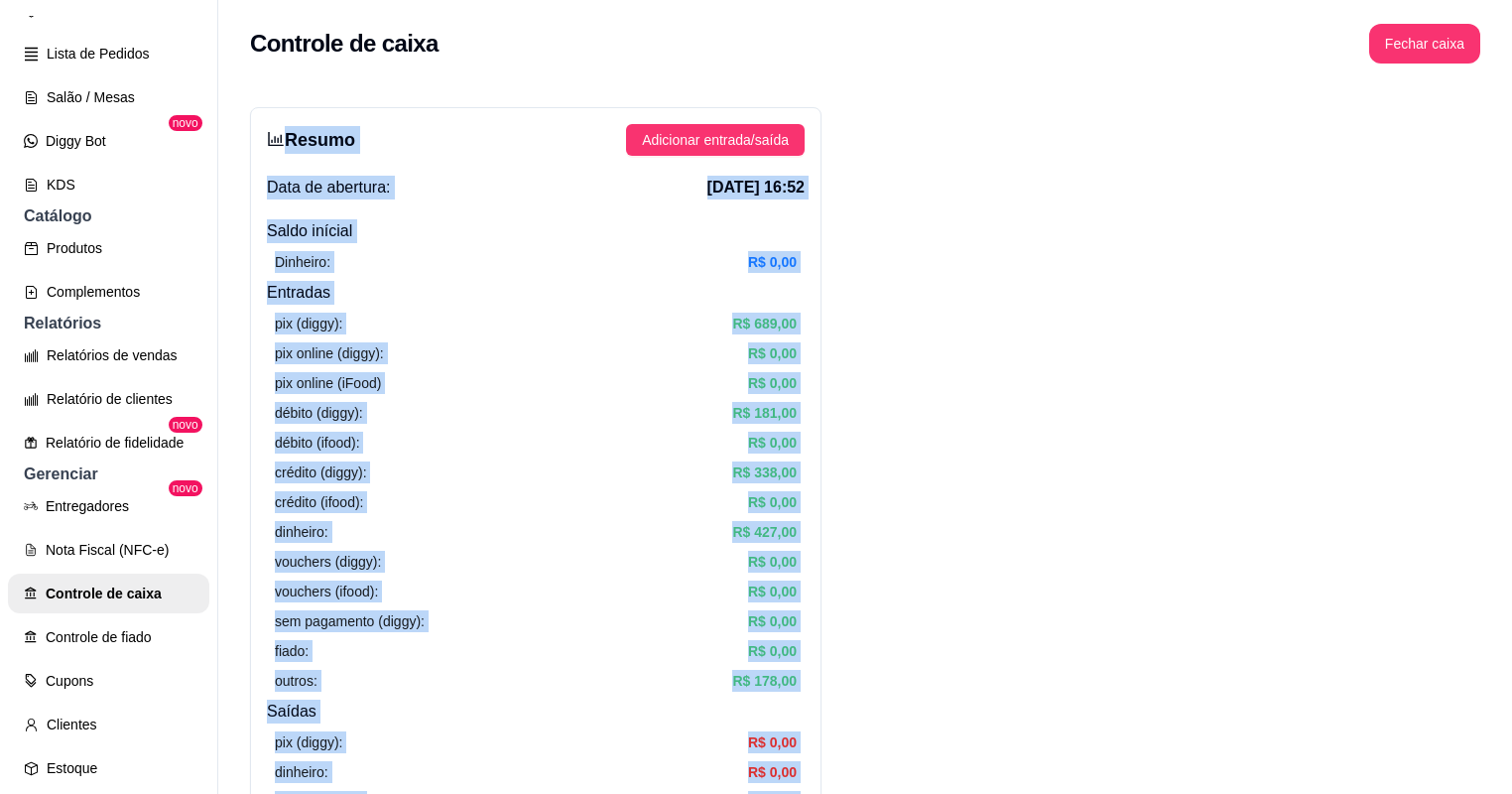 click on "Resumo Adicionar entrada/saída Data de abertura: 24 de jul de 2025 às 16:52 Saldo inícial Dinheiro: R$ 0,00 Entradas pix (diggy): R$ 689,00 pix online (diggy): R$ 0,00 pix online (iFood) R$ 0,00 débito (diggy): R$ 181,00 débito (ifood): R$ 0,00 crédito (diggy): R$ 338,00 crédito (ifood): R$ 0,00 dinheiro: R$ 427,00 vouchers (diggy): R$ 0,00 vouchers (ifood): R$ 0,00 sem pagamento (diggy): R$ 0,00 fiado: R$ 0,00 outros: R$ 178,00 Saídas pix (diggy): R$ 0,00 dinheiro: R$ 0,00 débito (diggy): R$ 0,00 débito (ifood): R$ 0,00 crédito (diggy): R$ 0,00 crédito (ifood): R$ 0,00 vouchers (diggy): R$ 0,00 vouchers (ifood): R$ 0,00 outros: R$ 0,00 Saldo final dinheiro em caixa: R$ 427,00 total: R$ 1.813,00 Todos Pix Dinheiro Crédito Débito Voucher Outros Entrada R$ 1.813,00 Saída R$ 0,00 Saldo R$ 1.813,00 Tipo de pagamento Data - Hora Entrada ou Saída Descrição Valor Descrição Transferência Pix 24 de jul de 2025 às 17:01 Entrada Pedido #5426-fbf0b R$ 15,00 Dinheiro 1 2" at bounding box center (865, 1600) 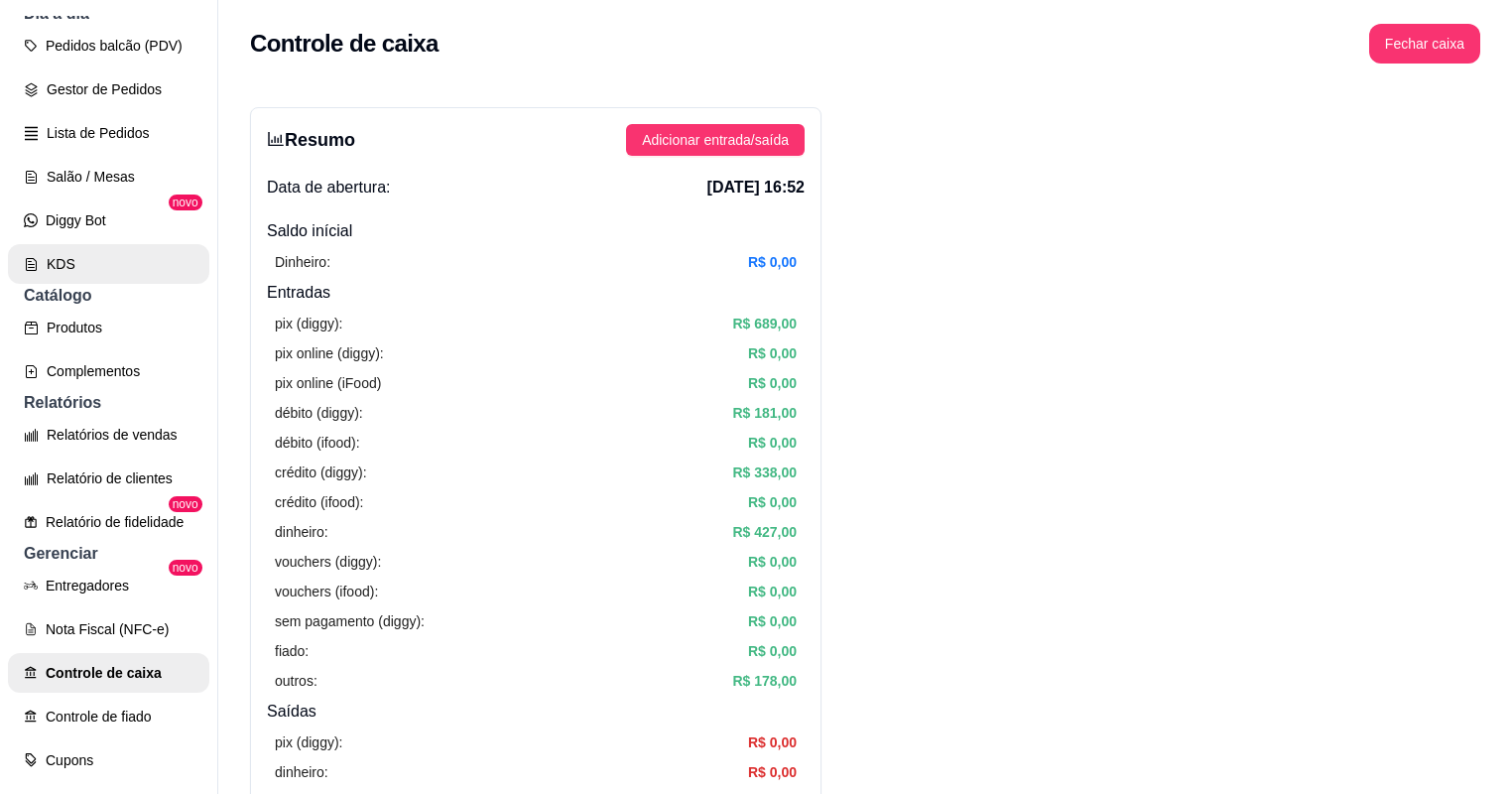 scroll, scrollTop: 0, scrollLeft: 0, axis: both 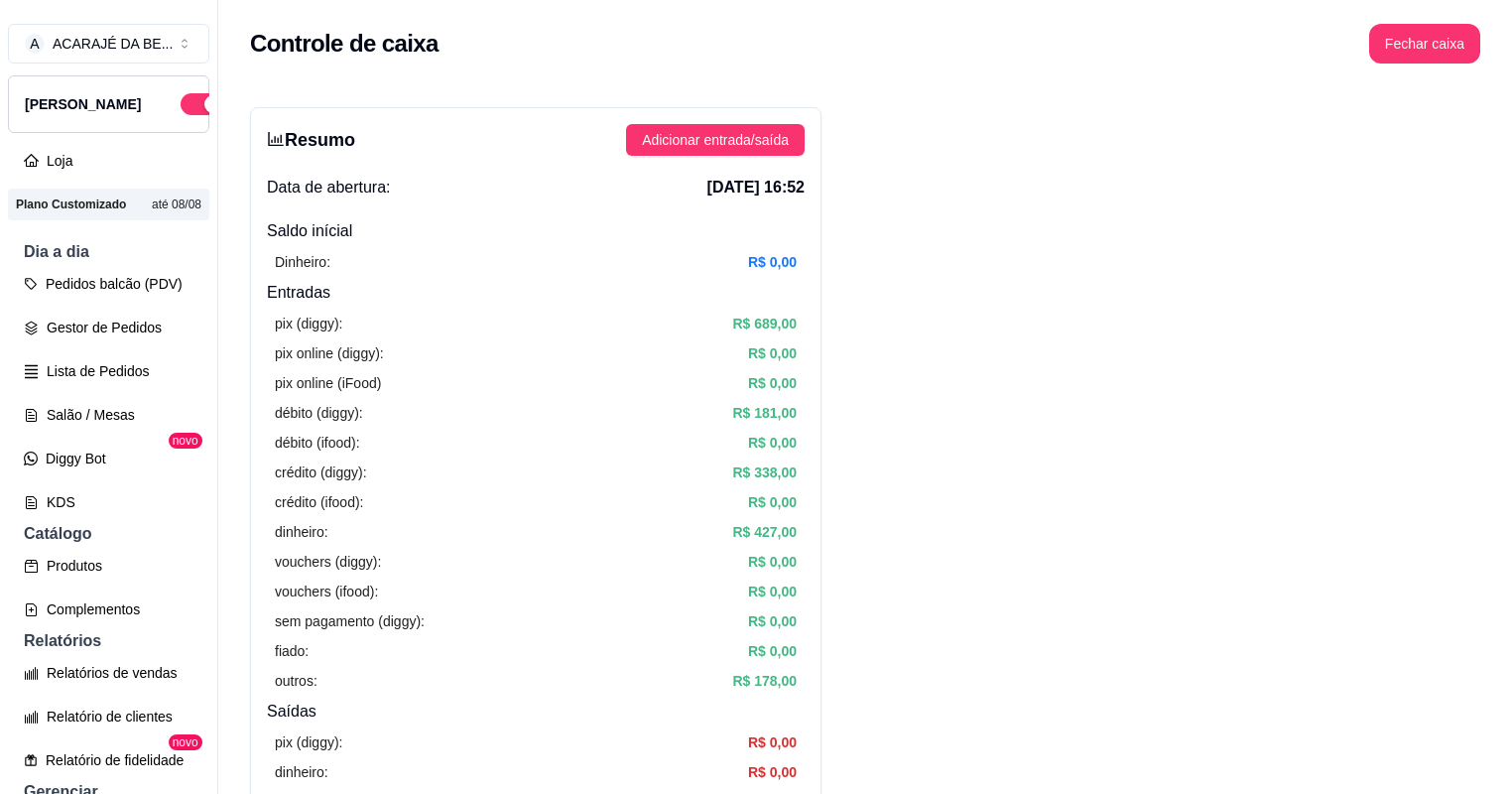 click on "Resumo Adicionar entrada/saída Data de abertura: 24 de jul de 2025 às 16:52 Saldo inícial Dinheiro: R$ 0,00 Entradas pix (diggy): R$ 689,00 pix online (diggy): R$ 0,00 pix online (iFood) R$ 0,00 débito (diggy): R$ 181,00 débito (ifood): R$ 0,00 crédito (diggy): R$ 338,00 crédito (ifood): R$ 0,00 dinheiro: R$ 427,00 vouchers (diggy): R$ 0,00 vouchers (ifood): R$ 0,00 sem pagamento (diggy): R$ 0,00 fiado: R$ 0,00 outros: R$ 178,00 Saídas pix (diggy): R$ 0,00 dinheiro: R$ 0,00 débito (diggy): R$ 0,00 débito (ifood): R$ 0,00 crédito (diggy): R$ 0,00 crédito (ifood): R$ 0,00 vouchers (diggy): R$ 0,00 vouchers (ifood): R$ 0,00 outros: R$ 0,00 Saldo final dinheiro em caixa: R$ 427,00 total: R$ 1.813,00 Todos Pix Dinheiro Crédito Débito Voucher Outros Entrada R$ 1.813,00 Saída R$ 0,00 Saldo R$ 1.813,00 Tipo de pagamento Data - Hora Entrada ou Saída Descrição Valor Descrição Transferência Pix 24 de jul de 2025 às 17:01 Entrada Pedido #5426-fbf0b R$ 15,00 Dinheiro 1 2" at bounding box center (865, 1600) 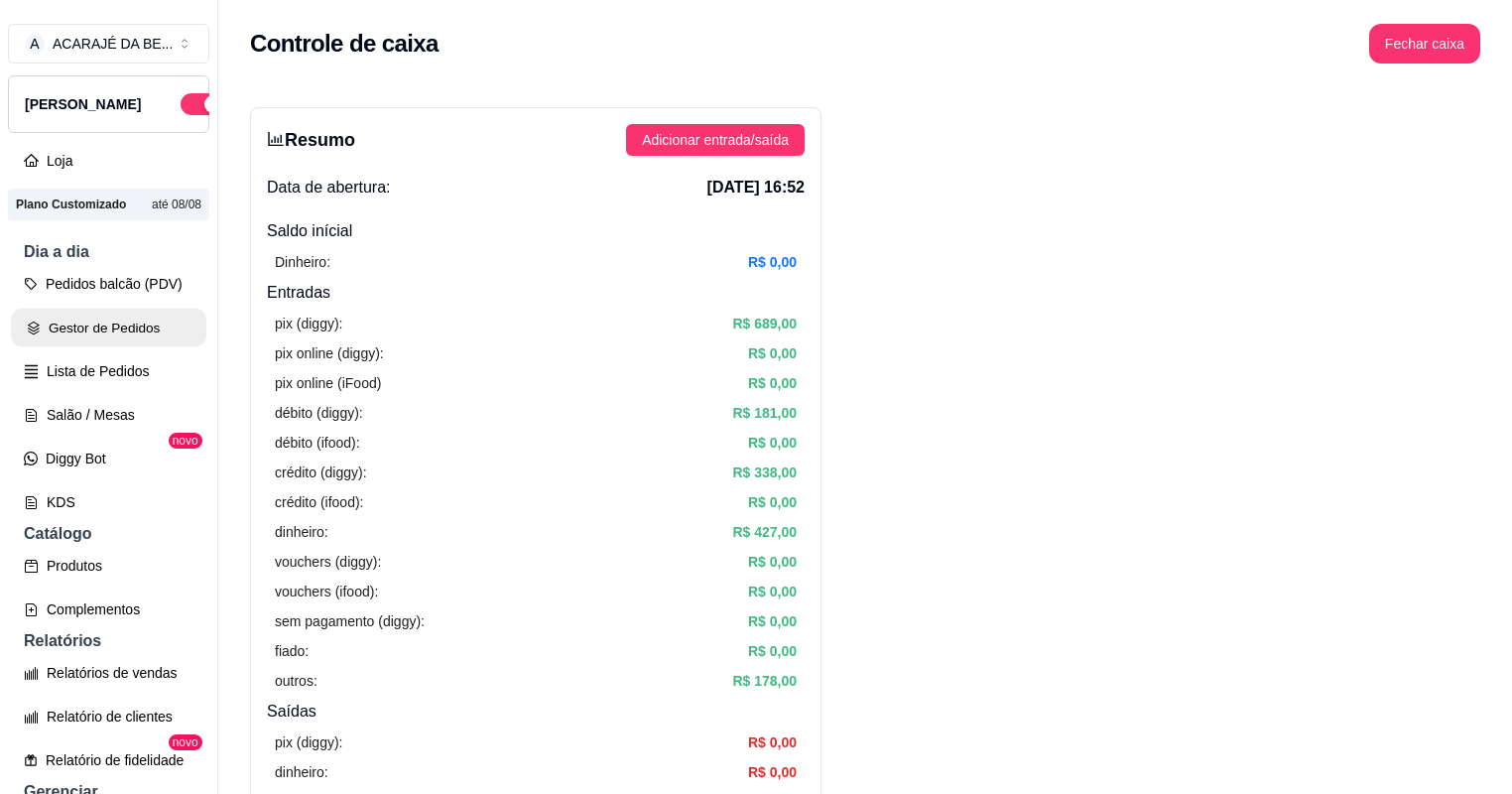 click on "Gestor de Pedidos" at bounding box center (108, 328) 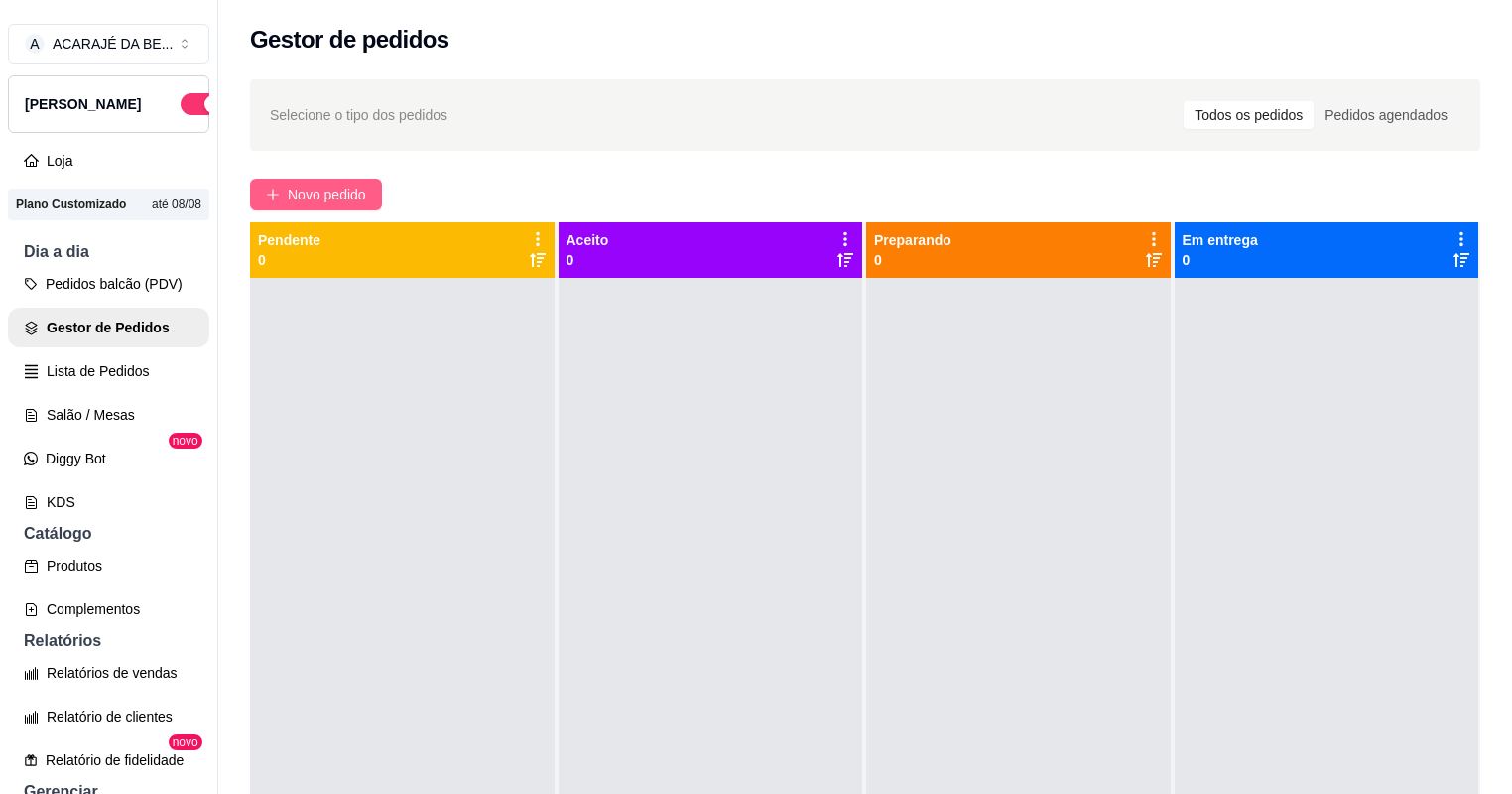 click on "Novo pedido" at bounding box center (326, 195) 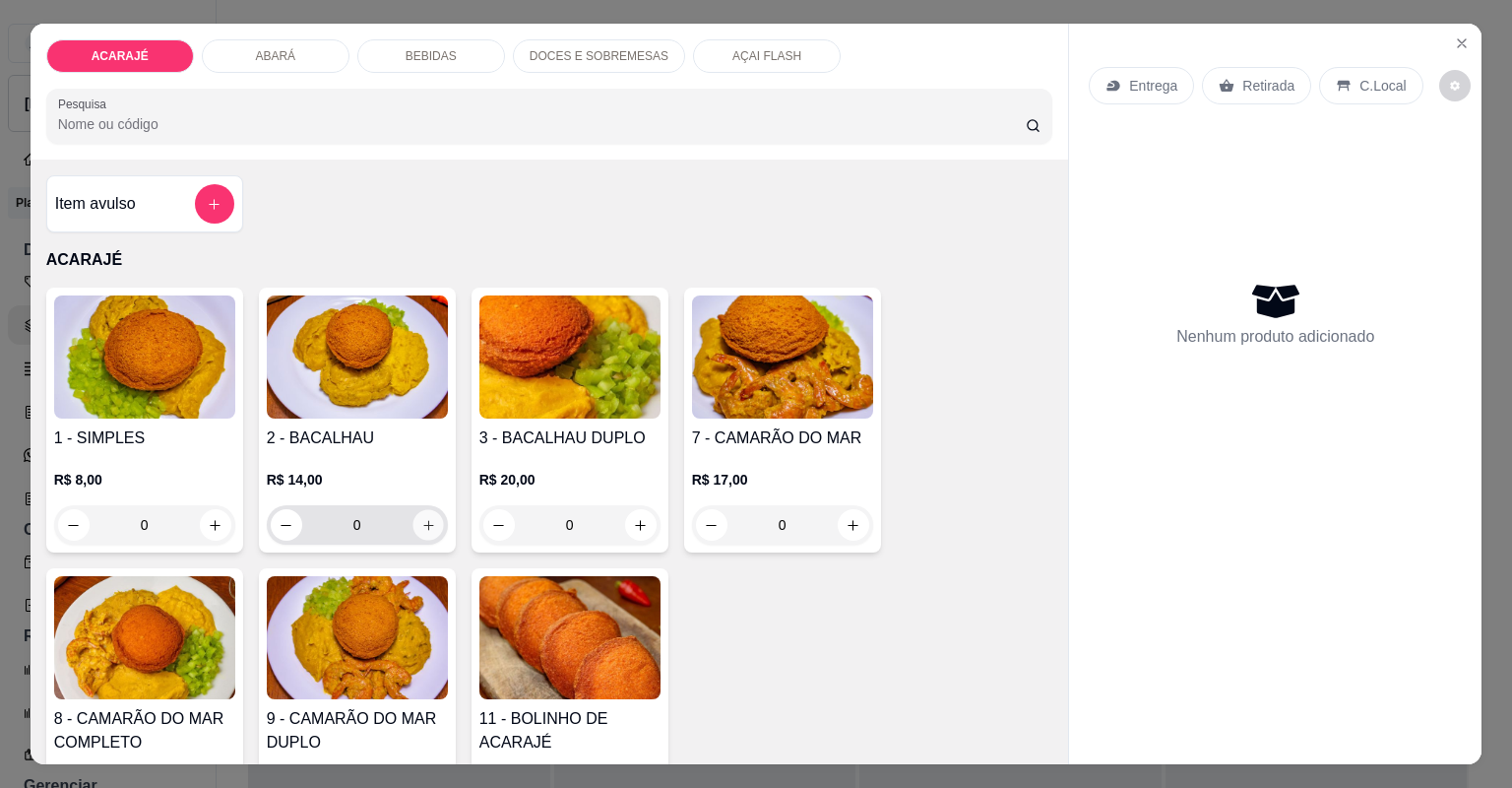 click at bounding box center [427, 524] 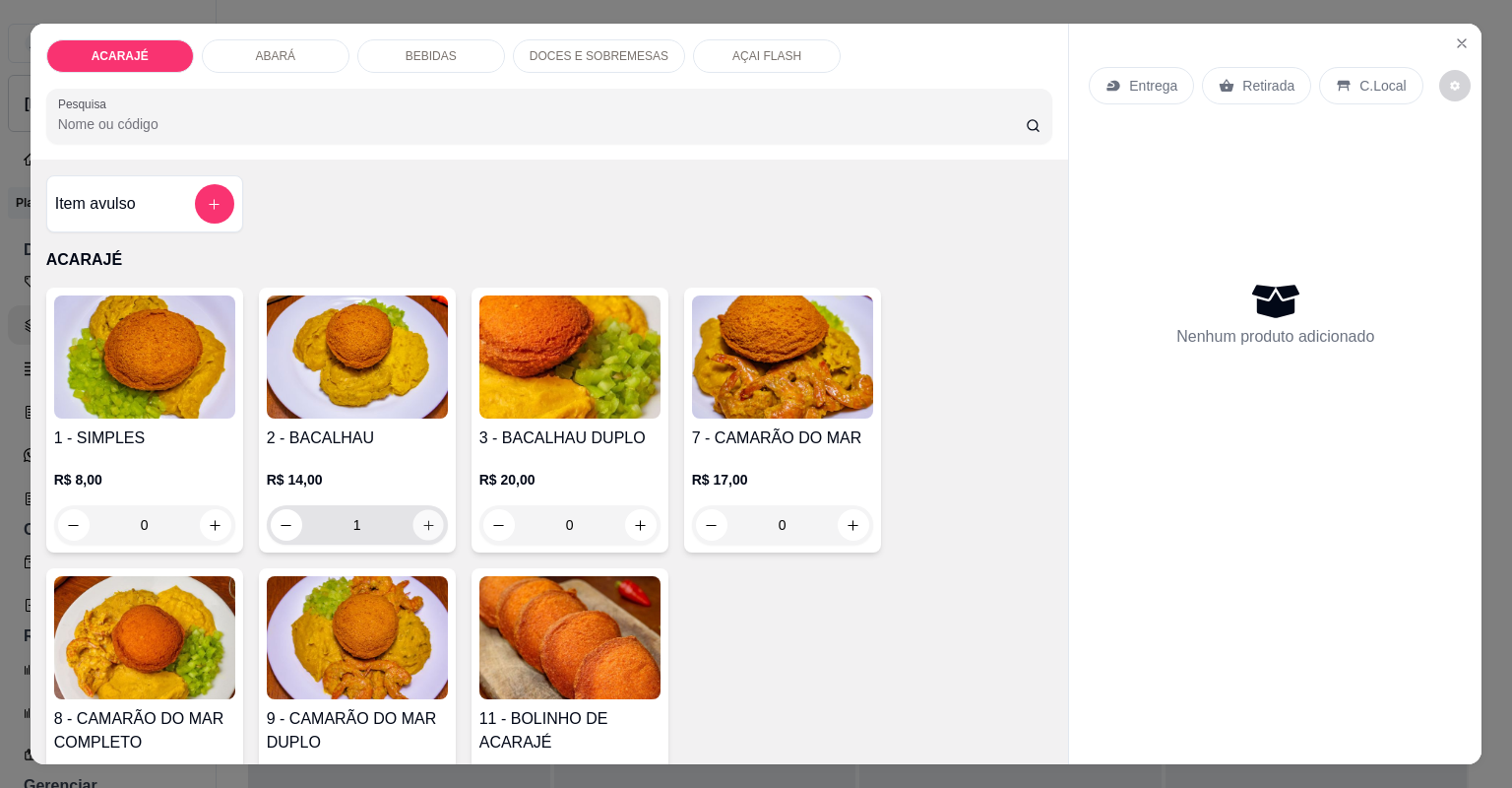 click at bounding box center (427, 524) 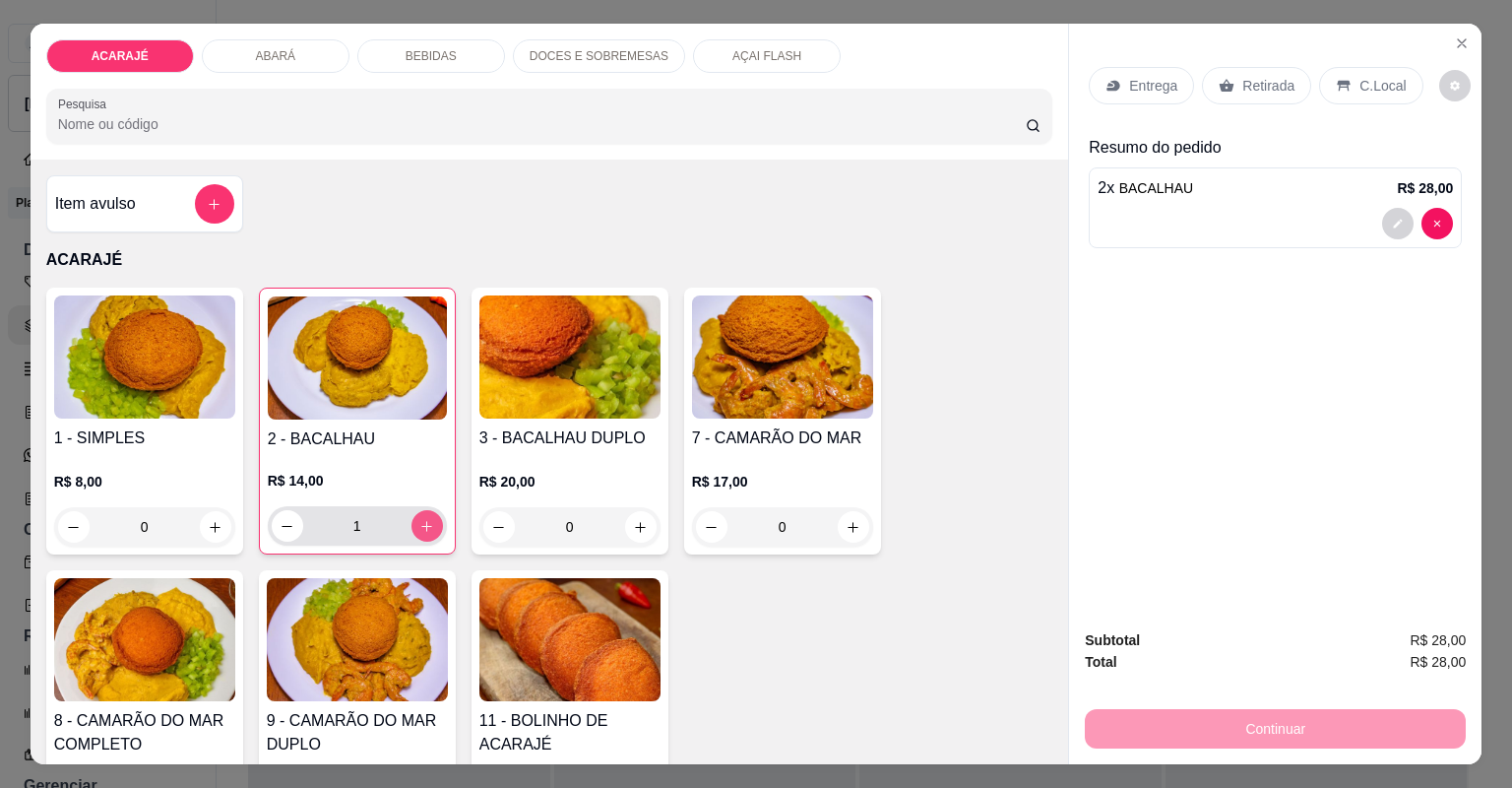 type on "2" 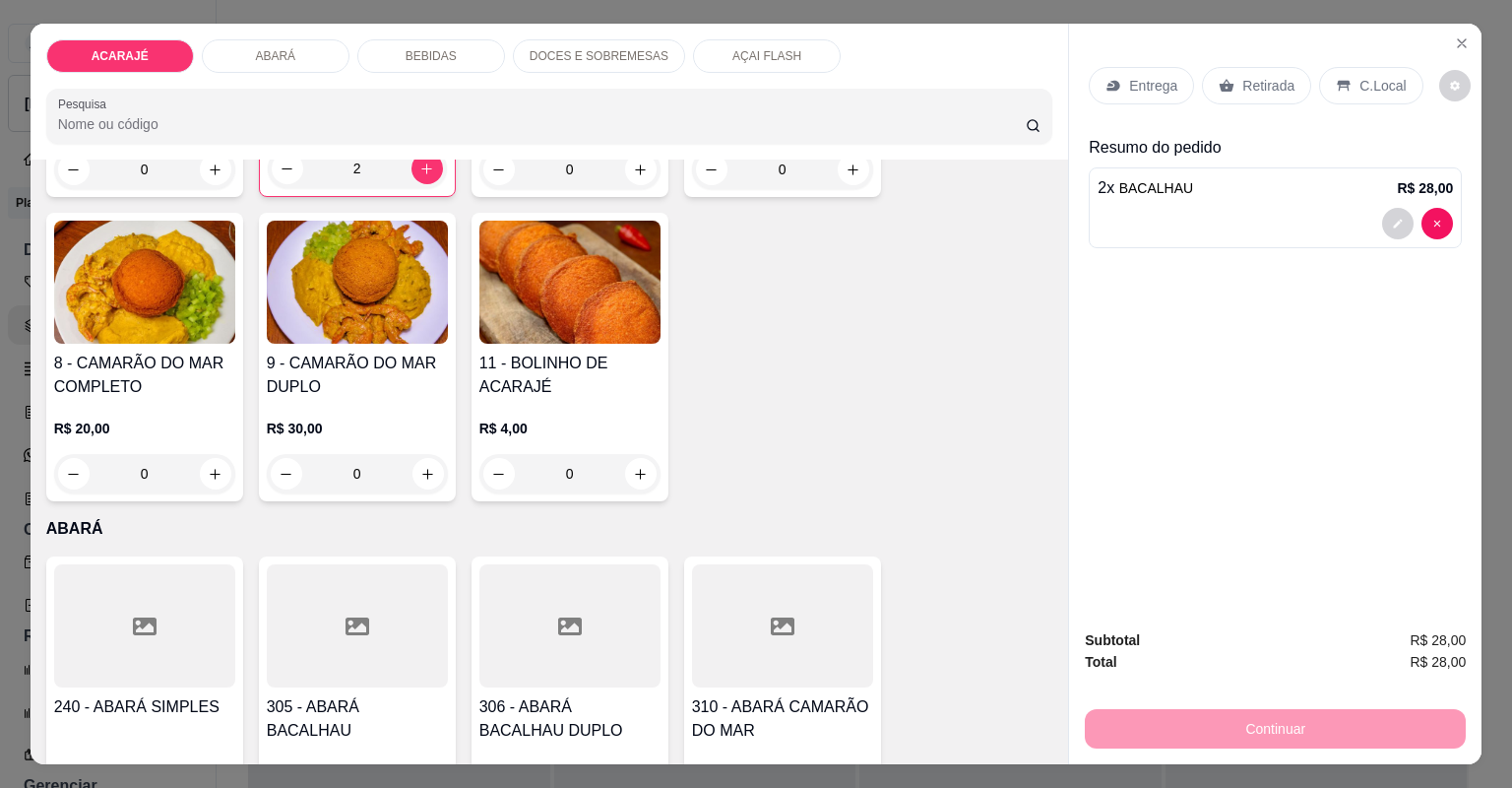 scroll, scrollTop: 473, scrollLeft: 0, axis: vertical 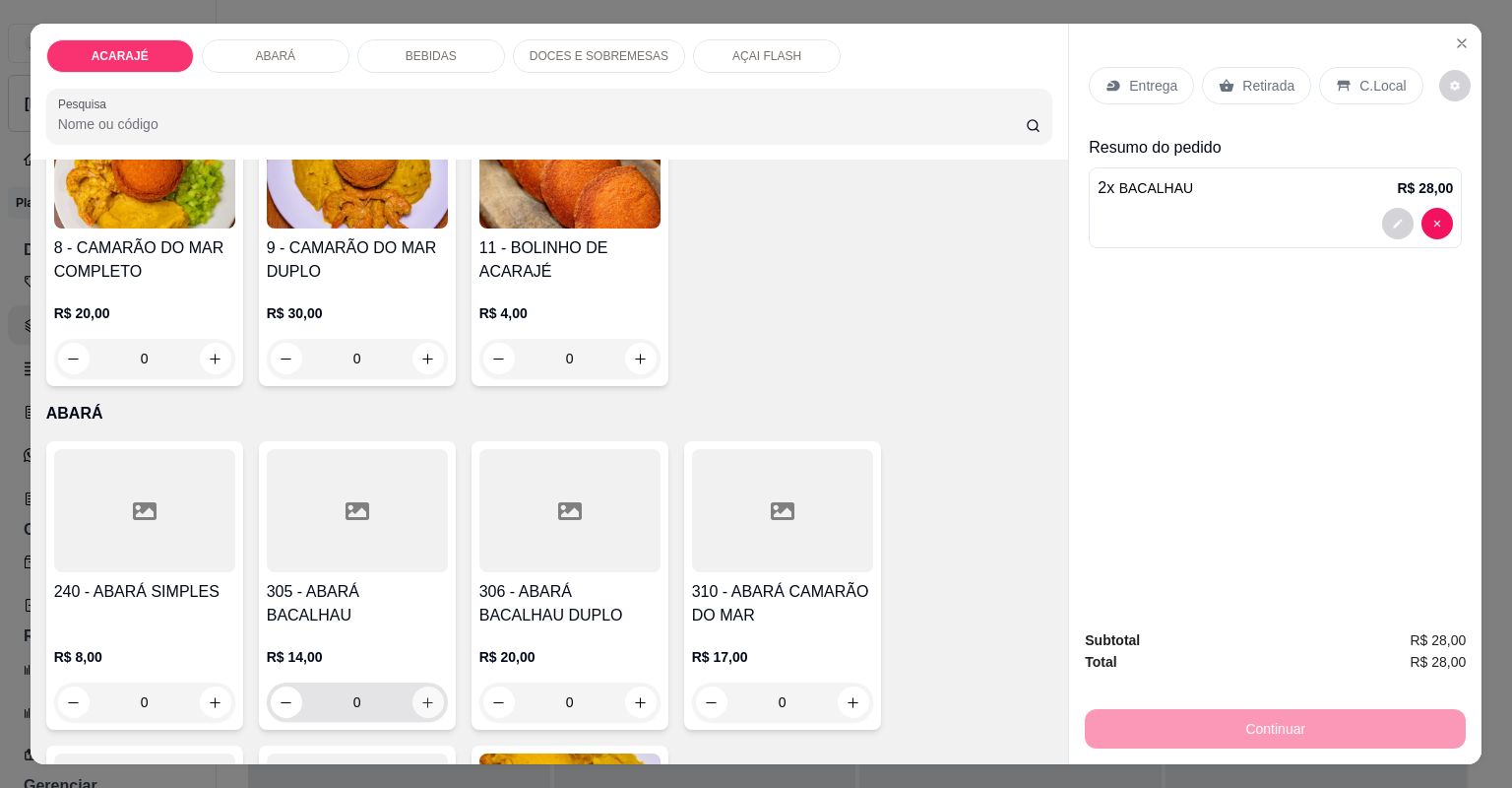 click 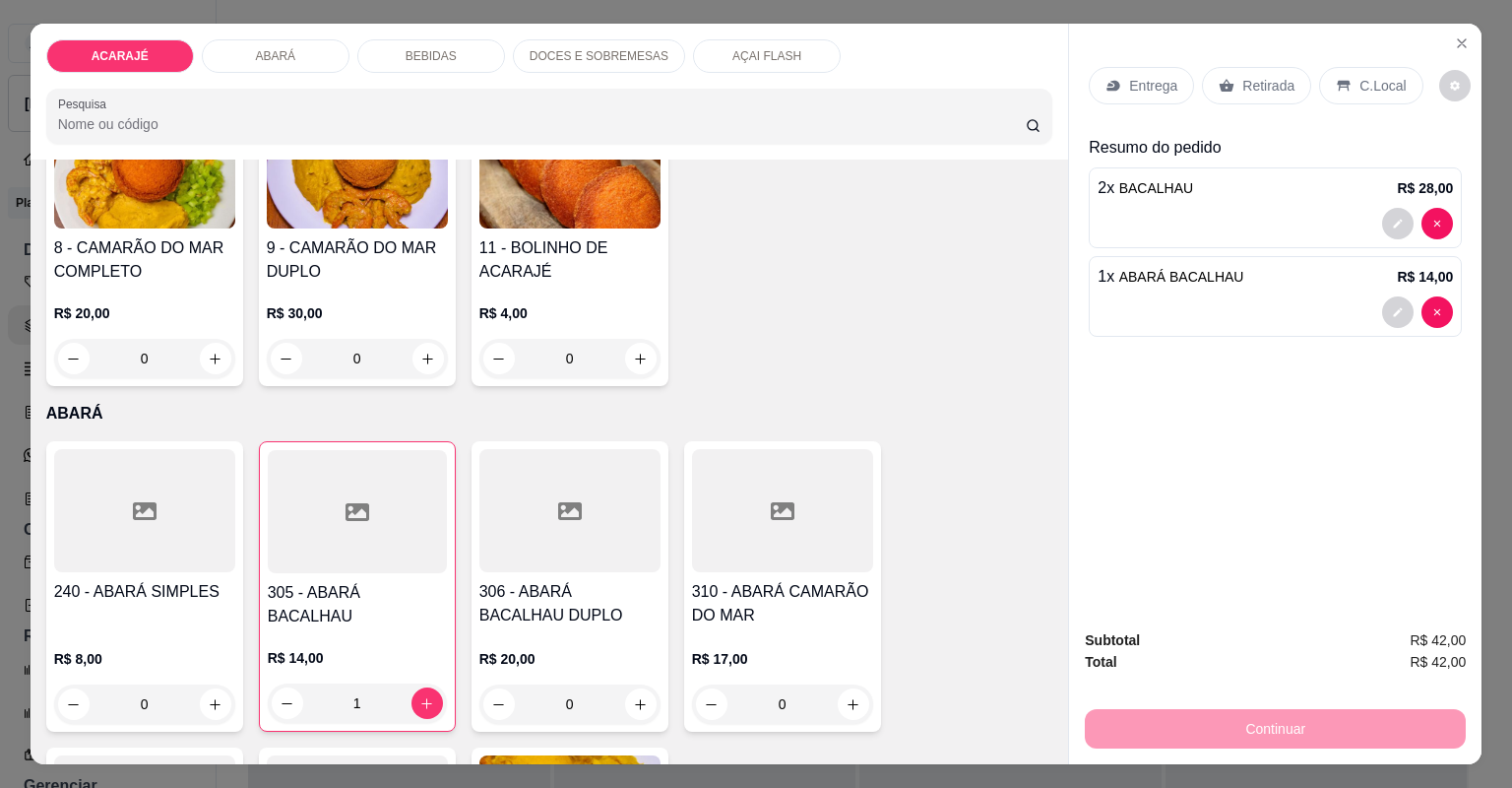 click on "Entrega" at bounding box center [1153, 86] 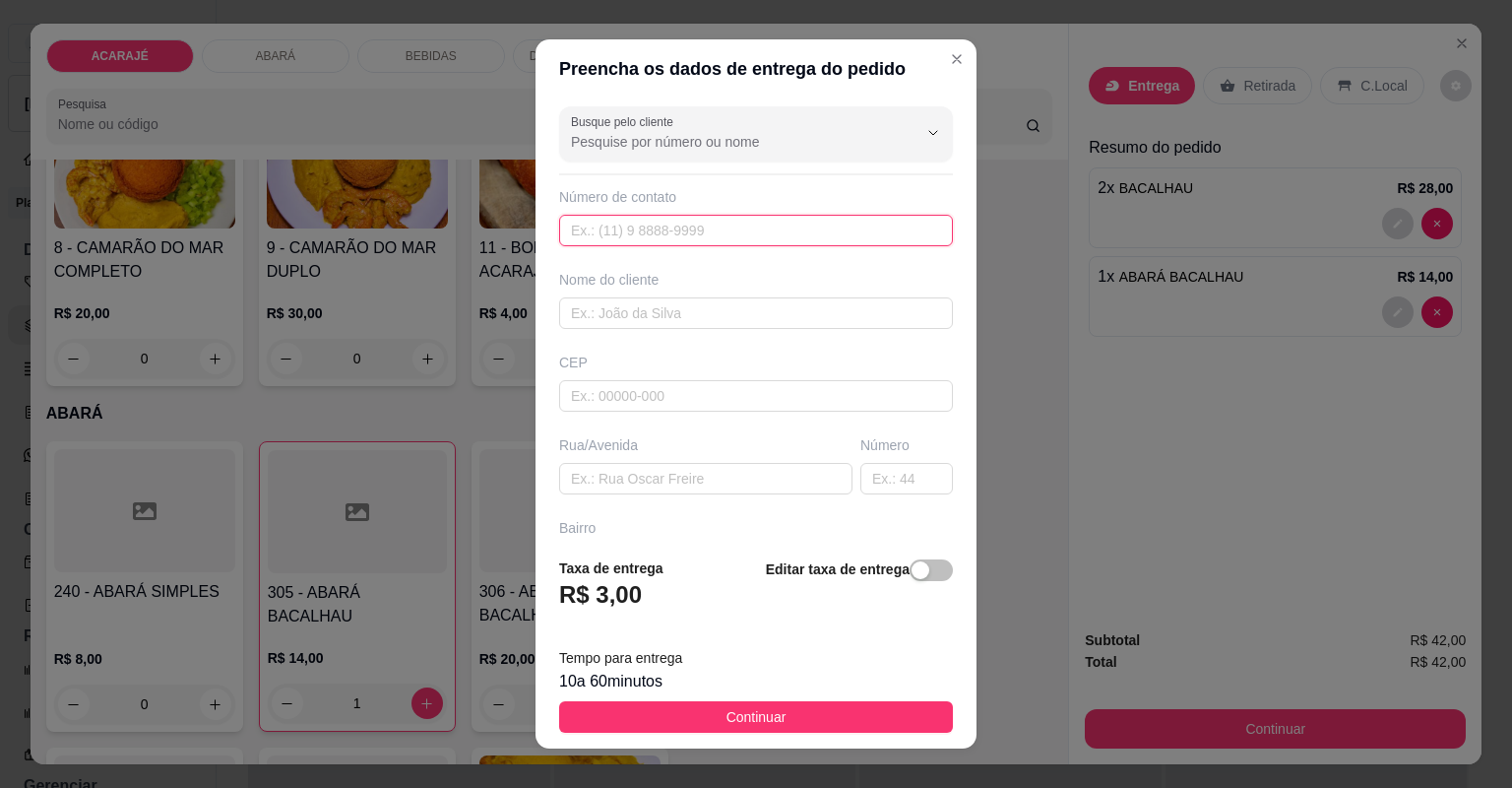 click at bounding box center [756, 230] 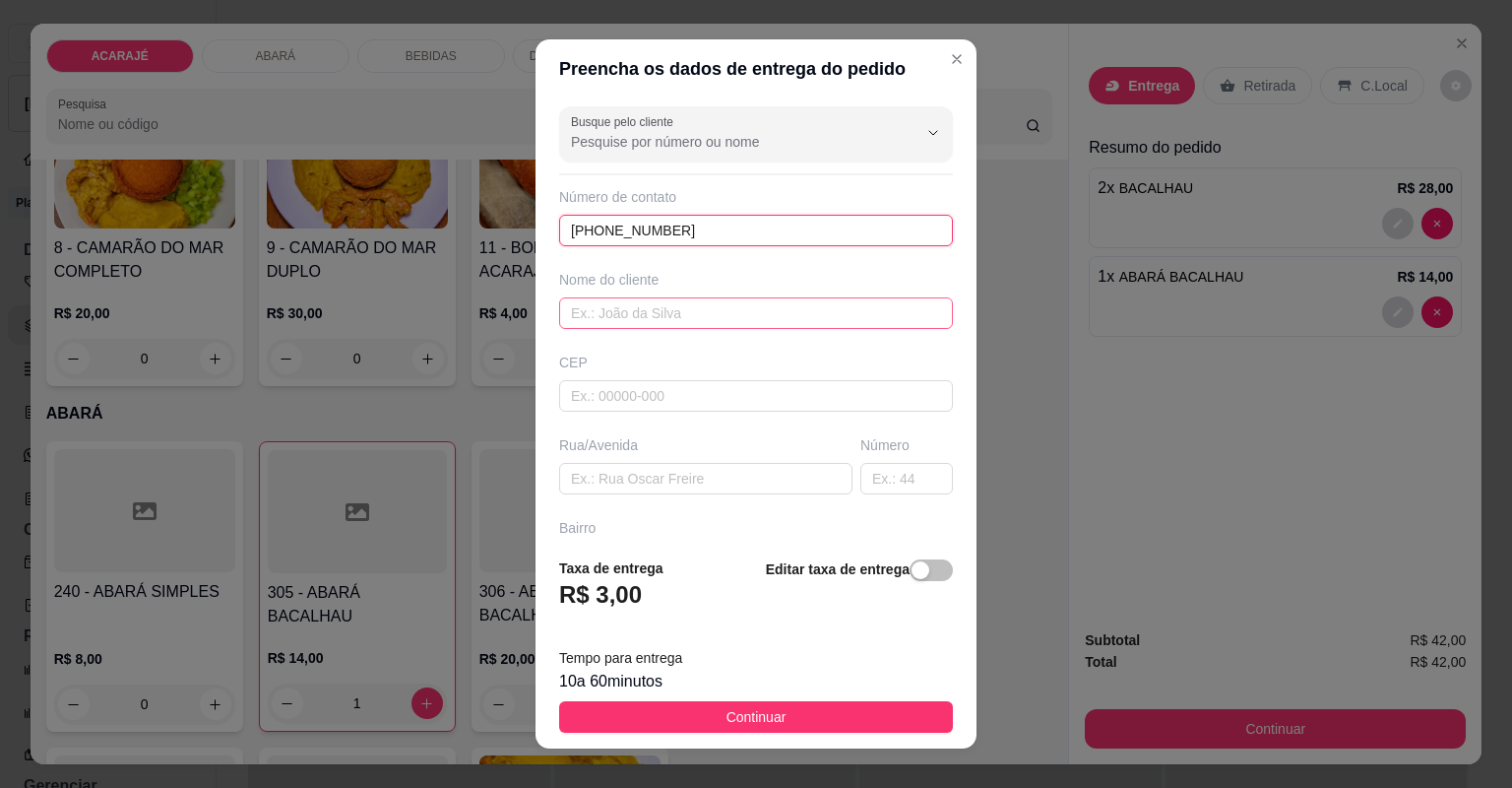 type on "+00 00 00000-0000000000000" 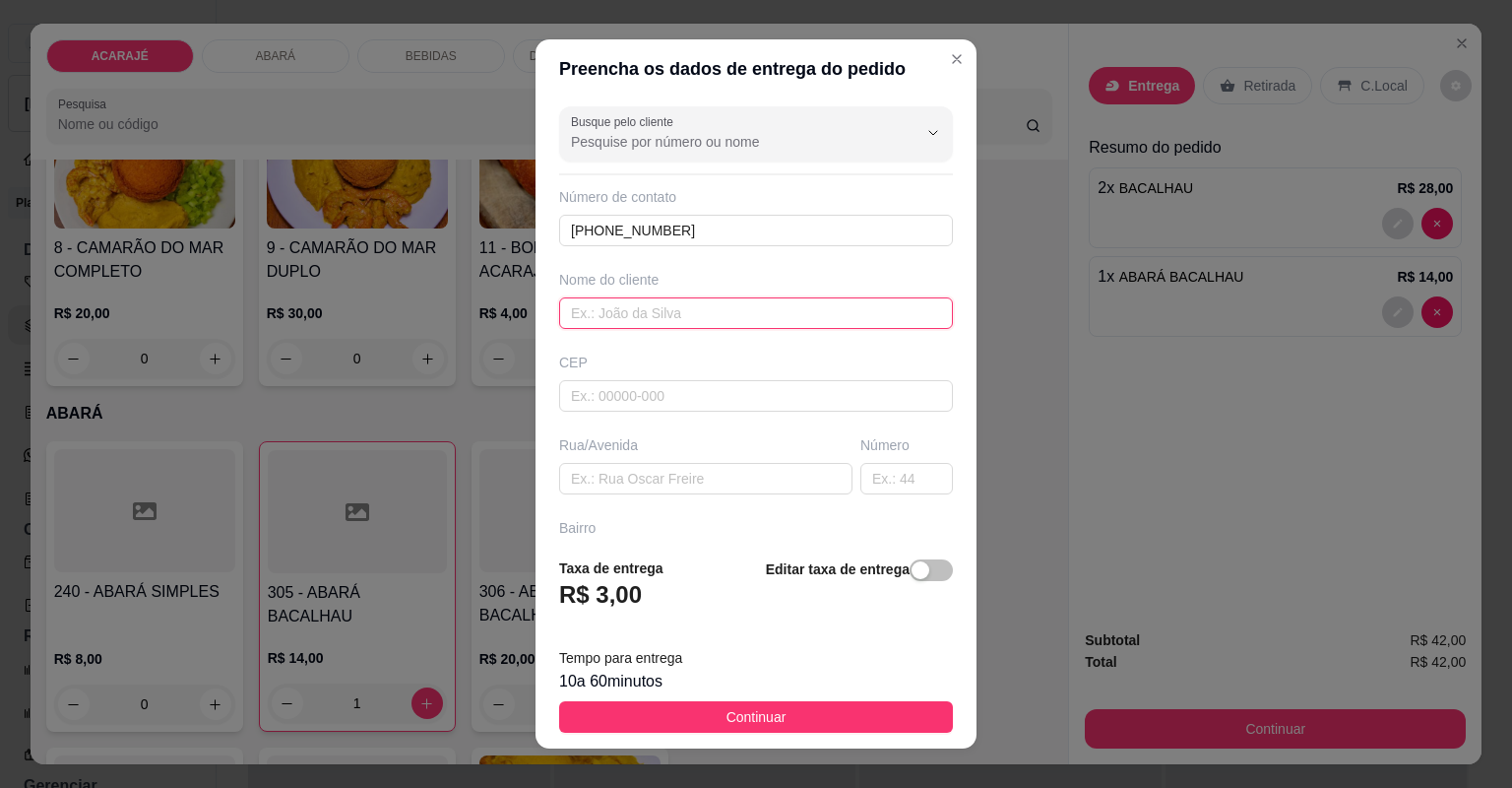 click at bounding box center (756, 313) 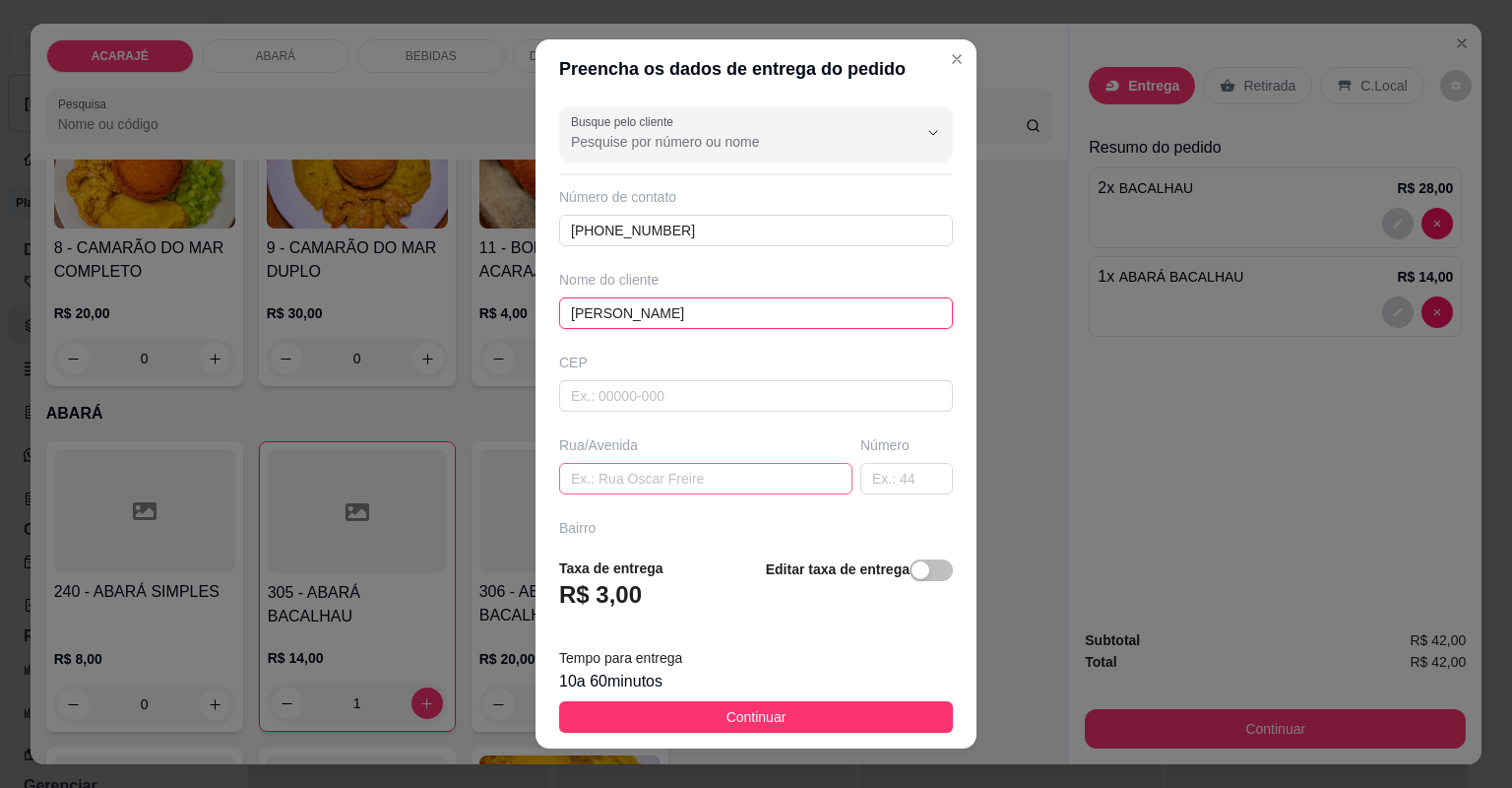type on "rodrigo" 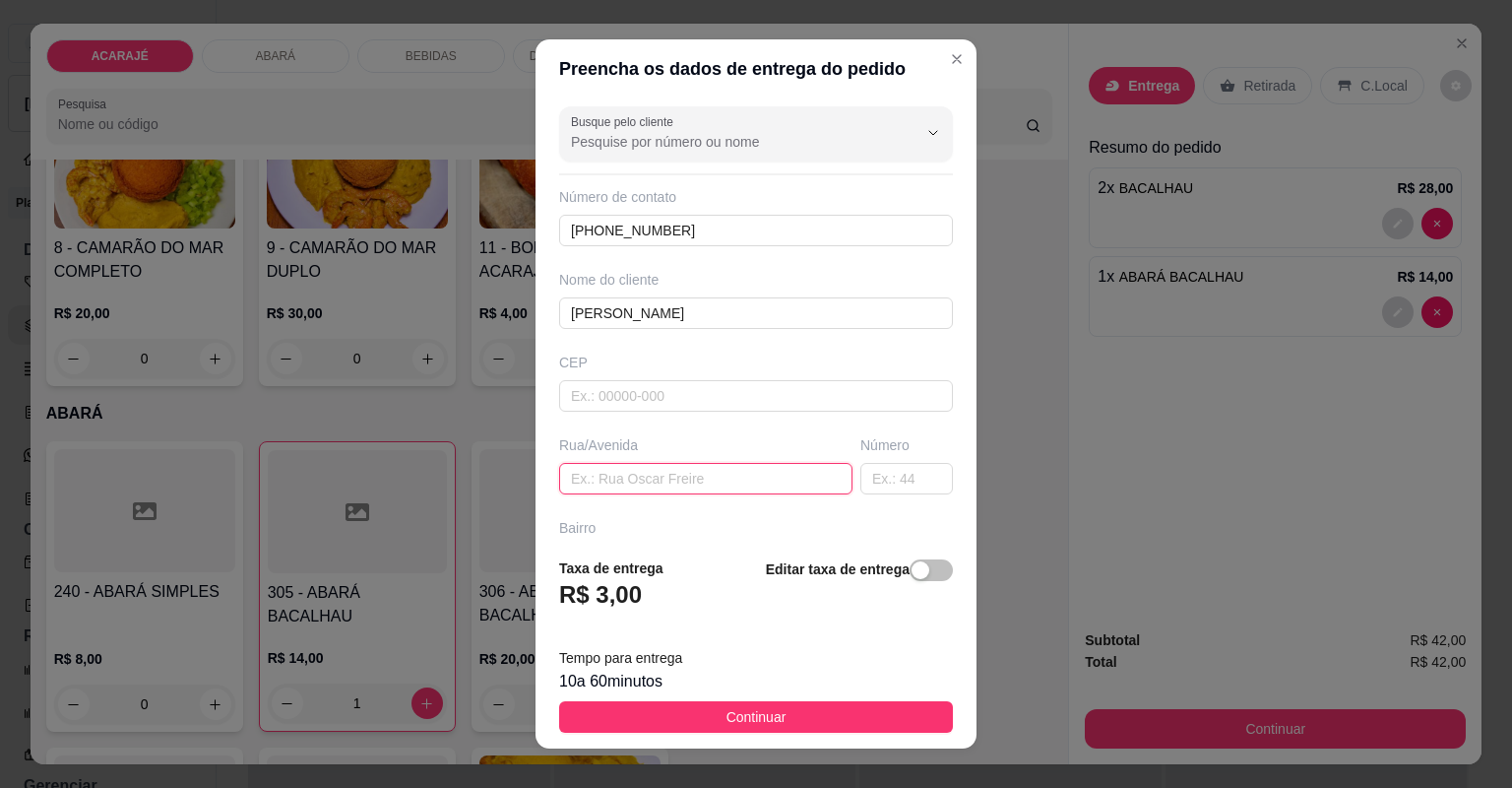 click at bounding box center (706, 479) 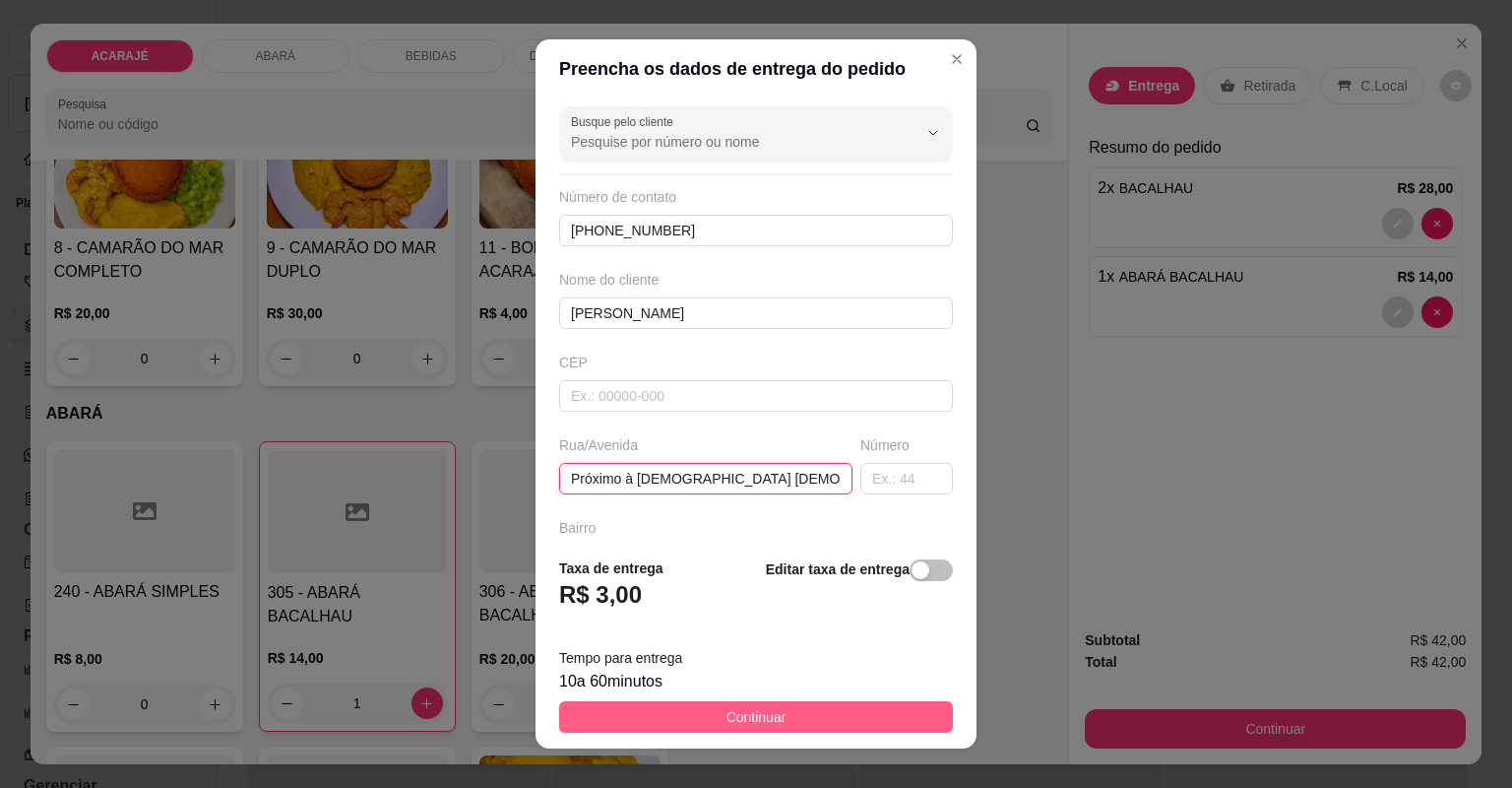 type on "Próximo à igreja católica, rua do lagedo" 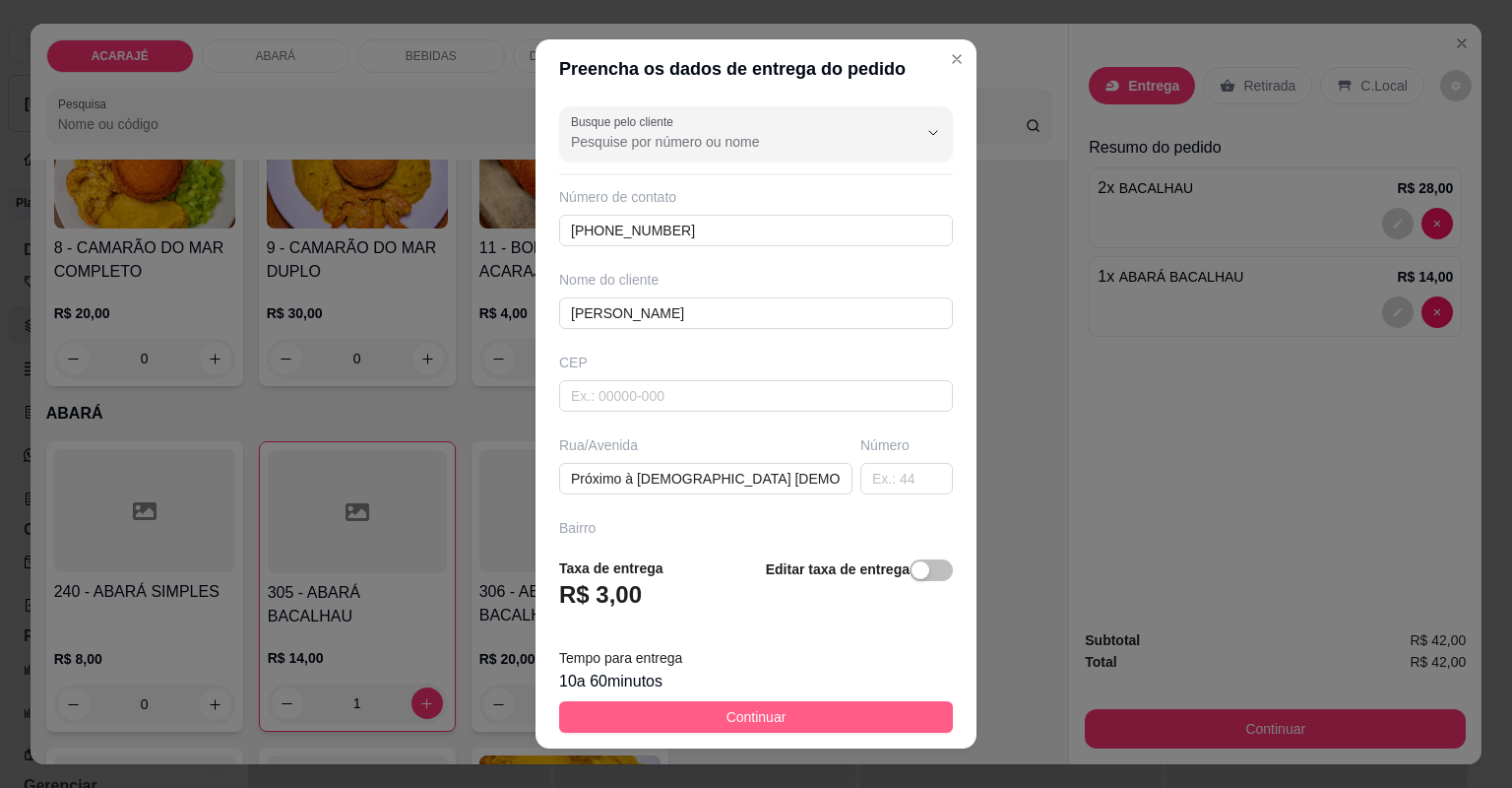 click on "Continuar" at bounding box center [756, 717] 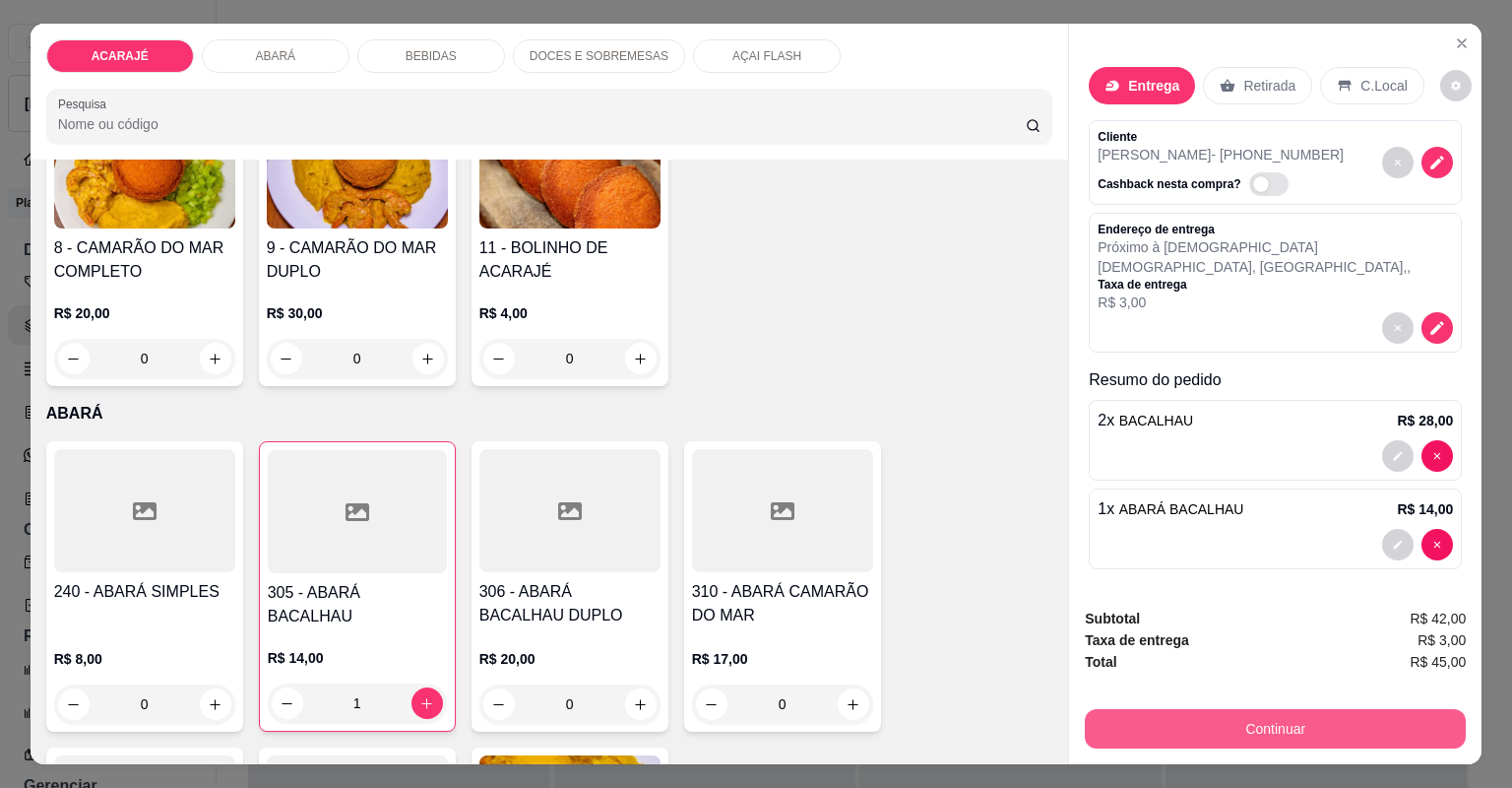 click on "Continuar" at bounding box center [1275, 729] 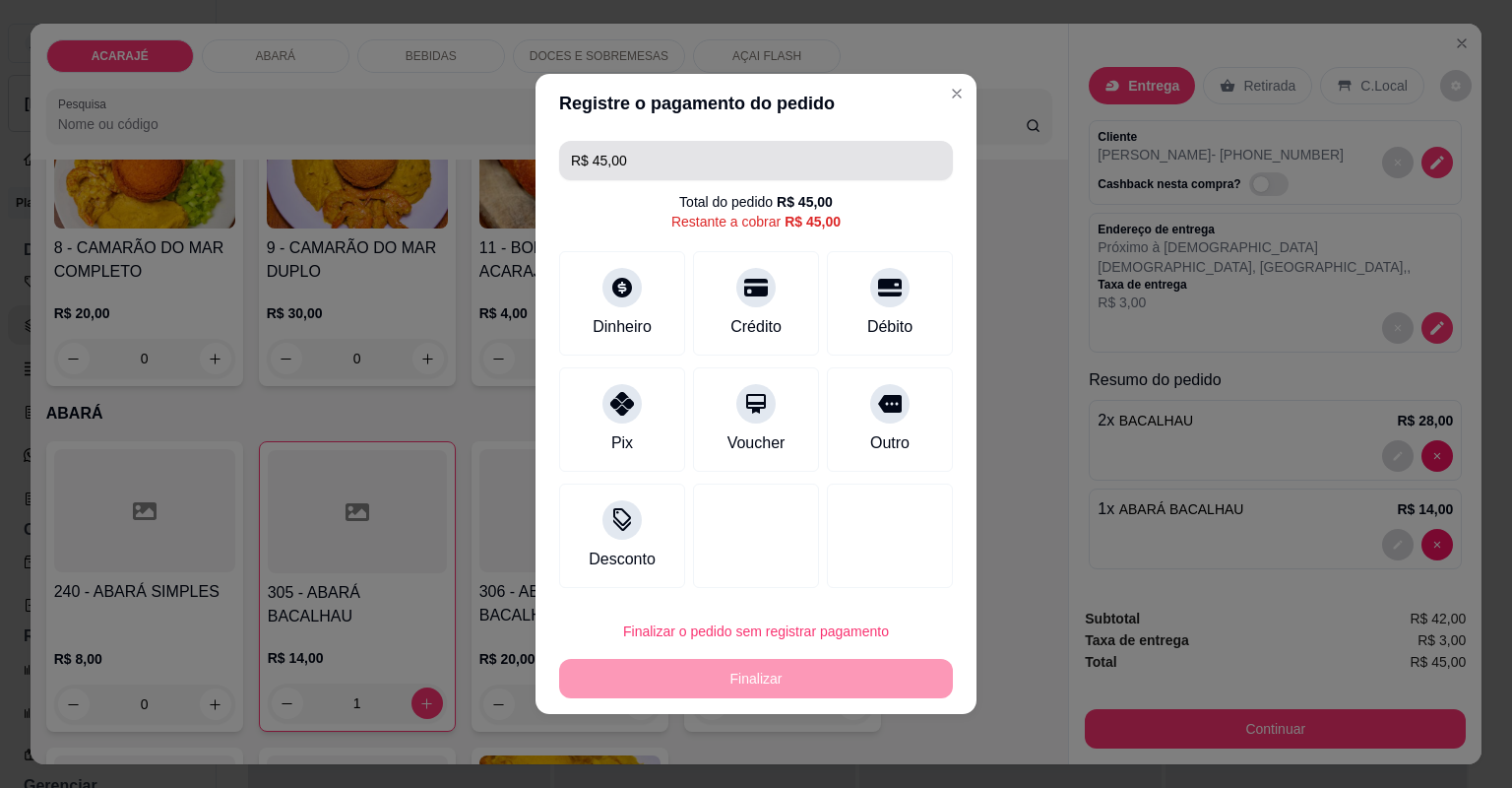 click on "R$ 45,00" at bounding box center [756, 161] 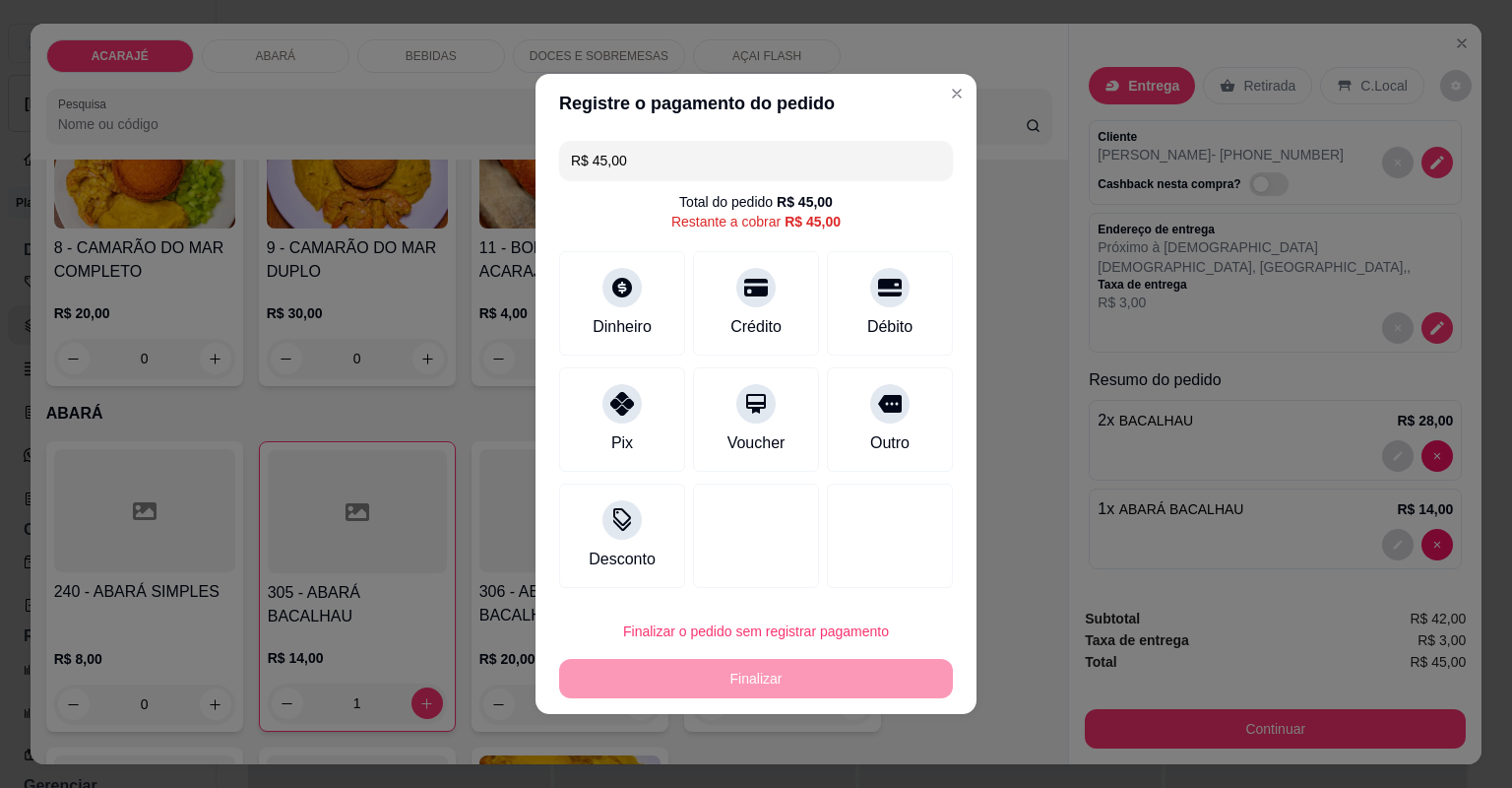 drag, startPoint x: 648, startPoint y: 163, endPoint x: 589, endPoint y: 164, distance: 59.00847 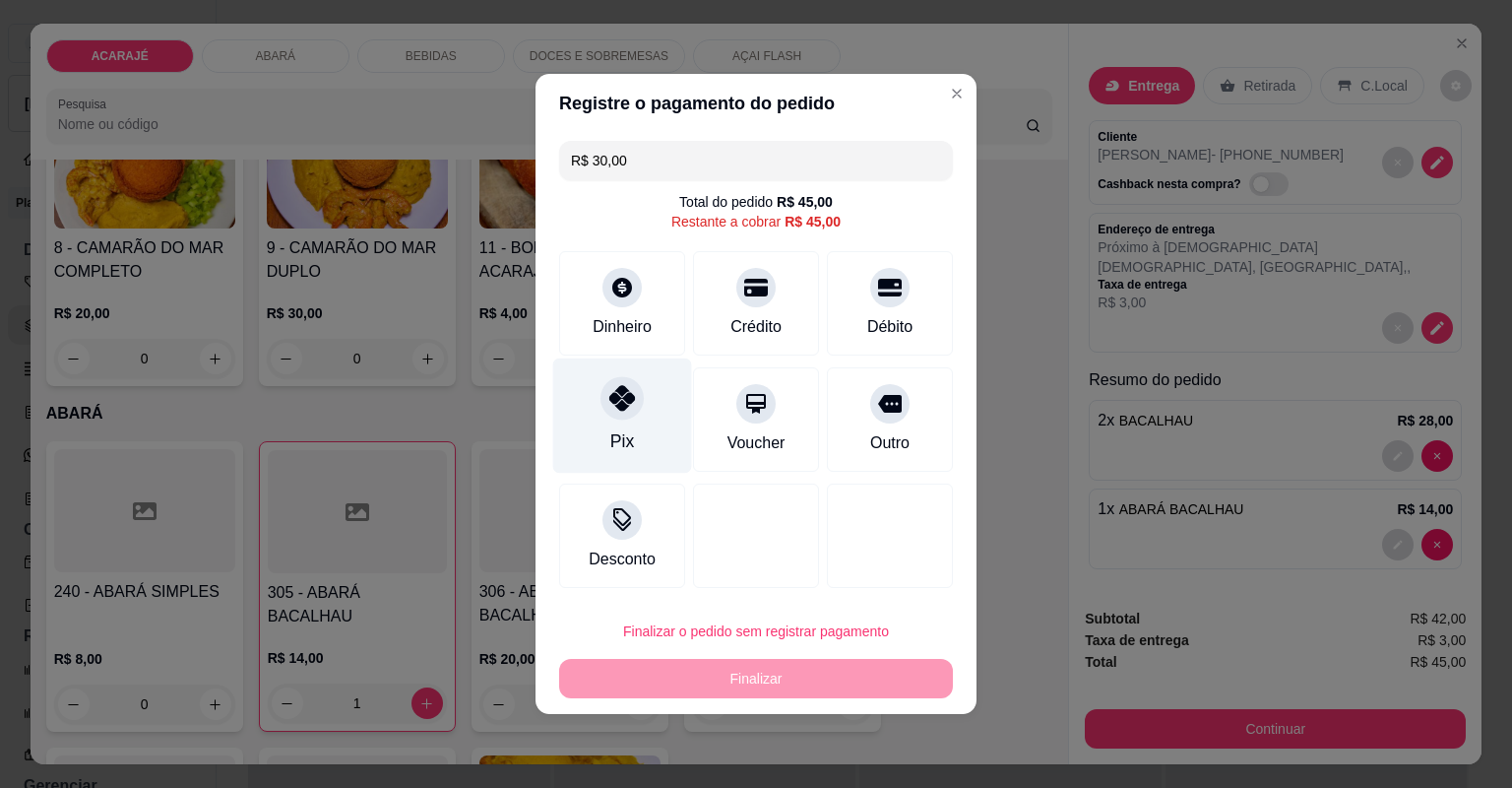 click on "Pix" at bounding box center [622, 416] 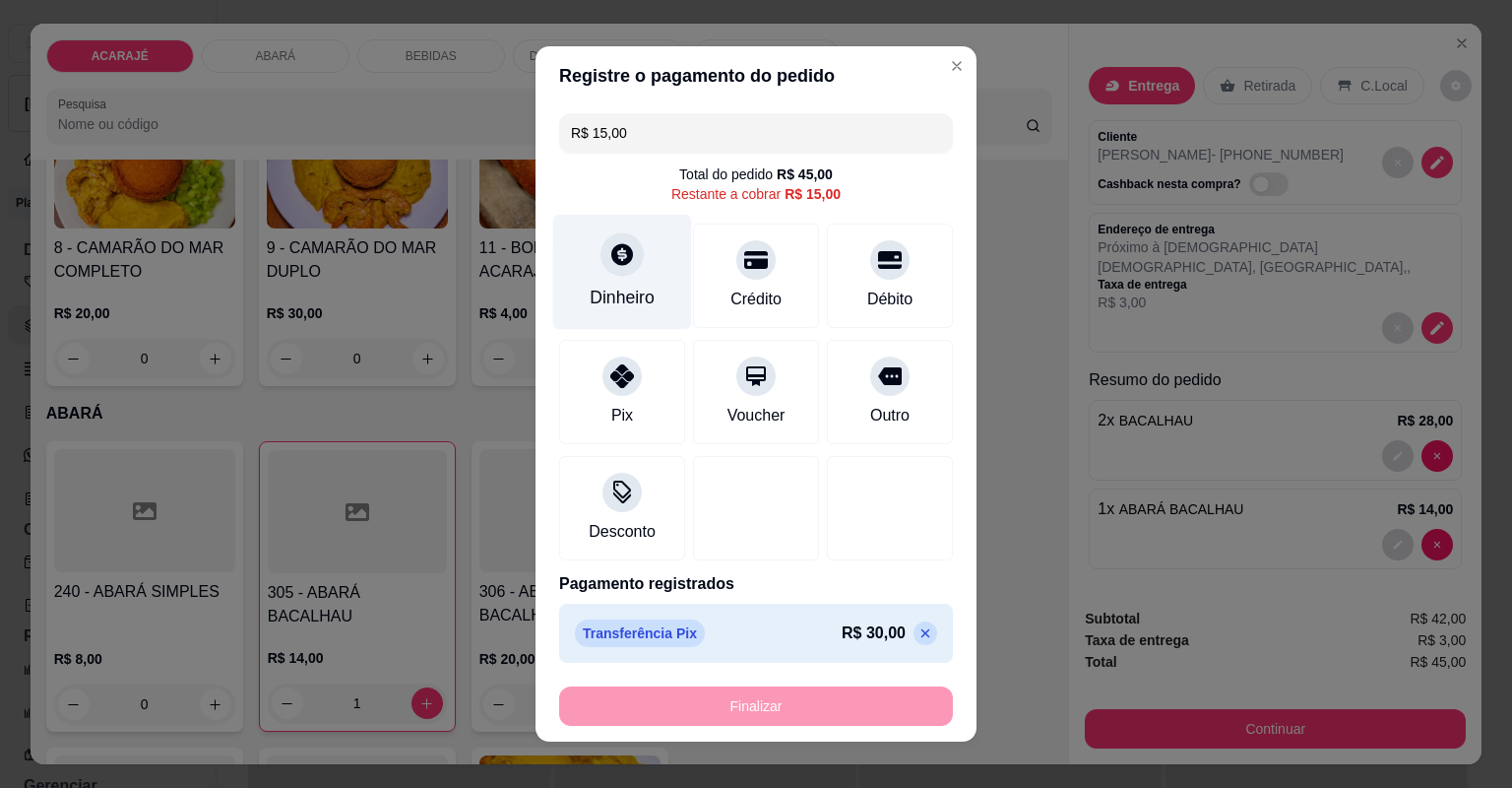 click on "Dinheiro" at bounding box center (622, 272) 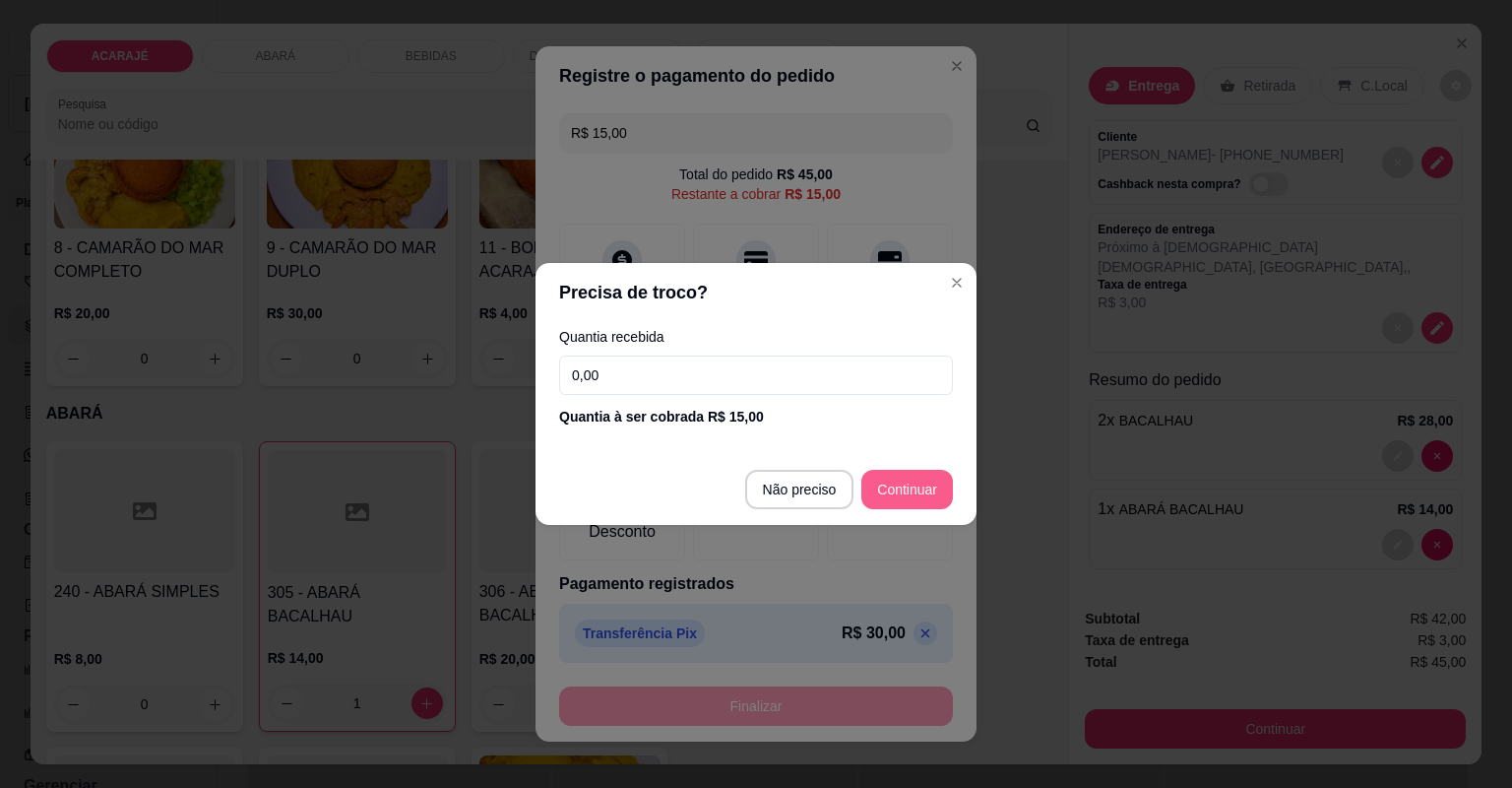 type on "R$ 0,00" 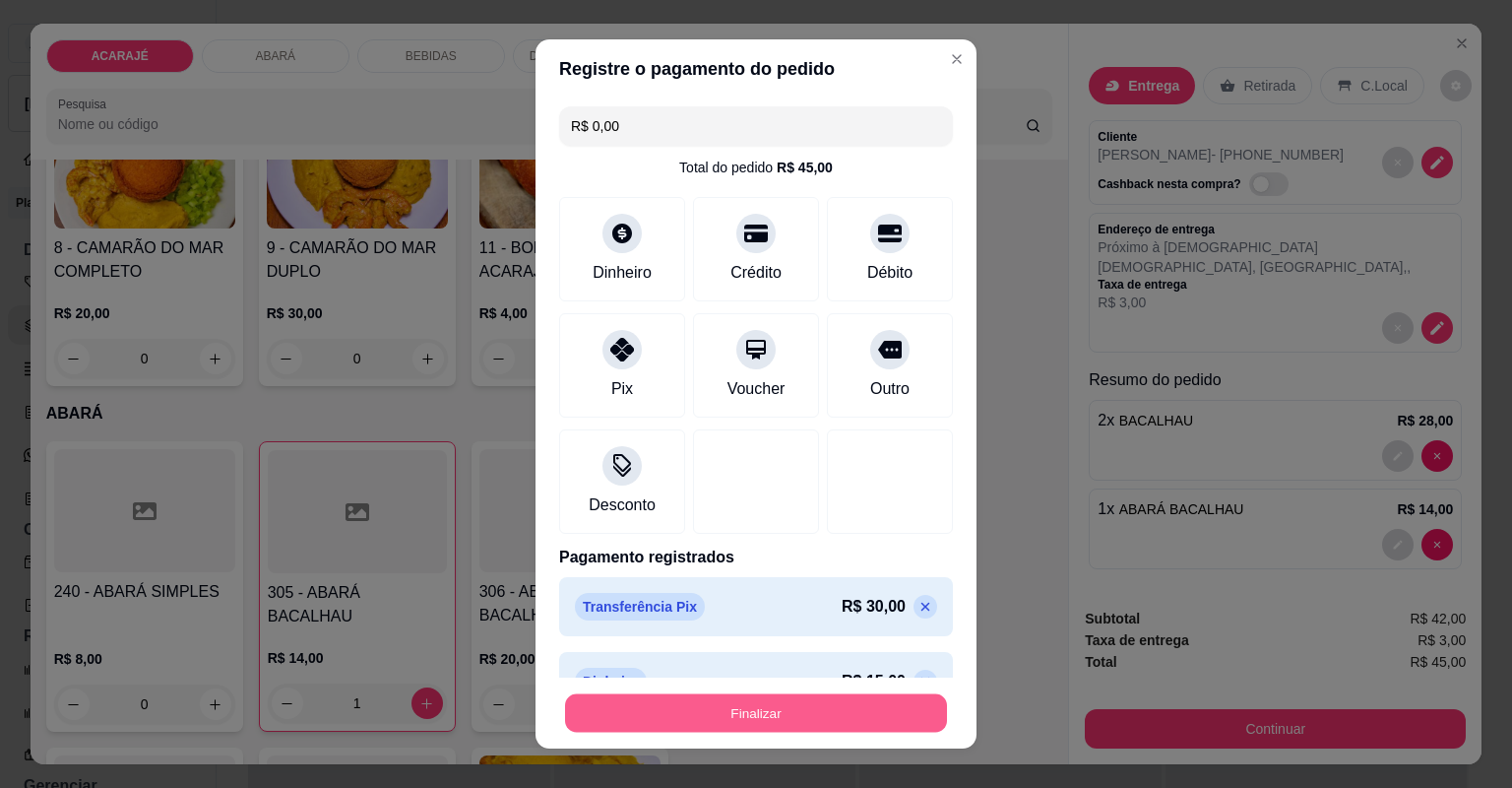 click on "Finalizar" at bounding box center [756, 713] 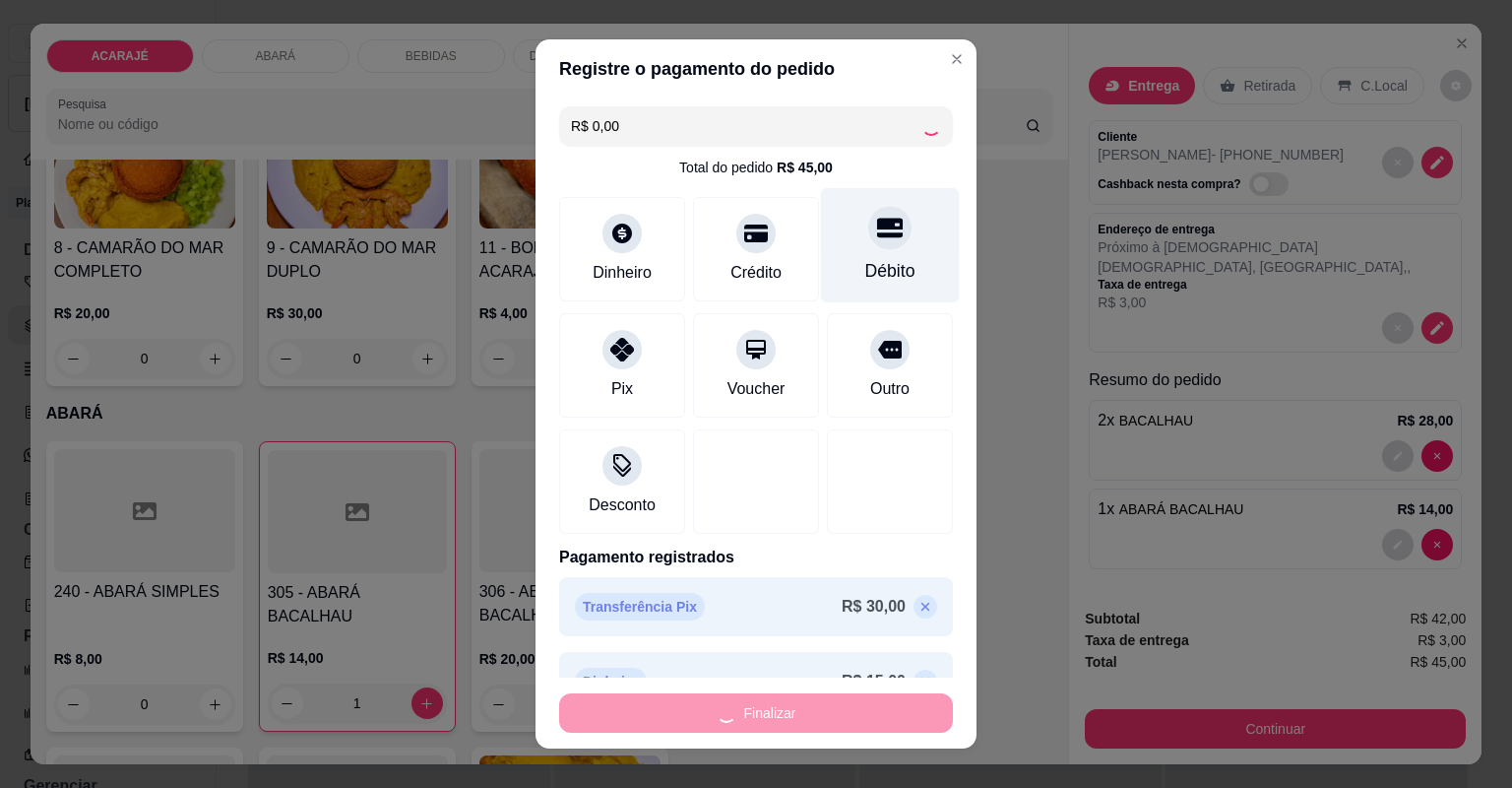 type on "0" 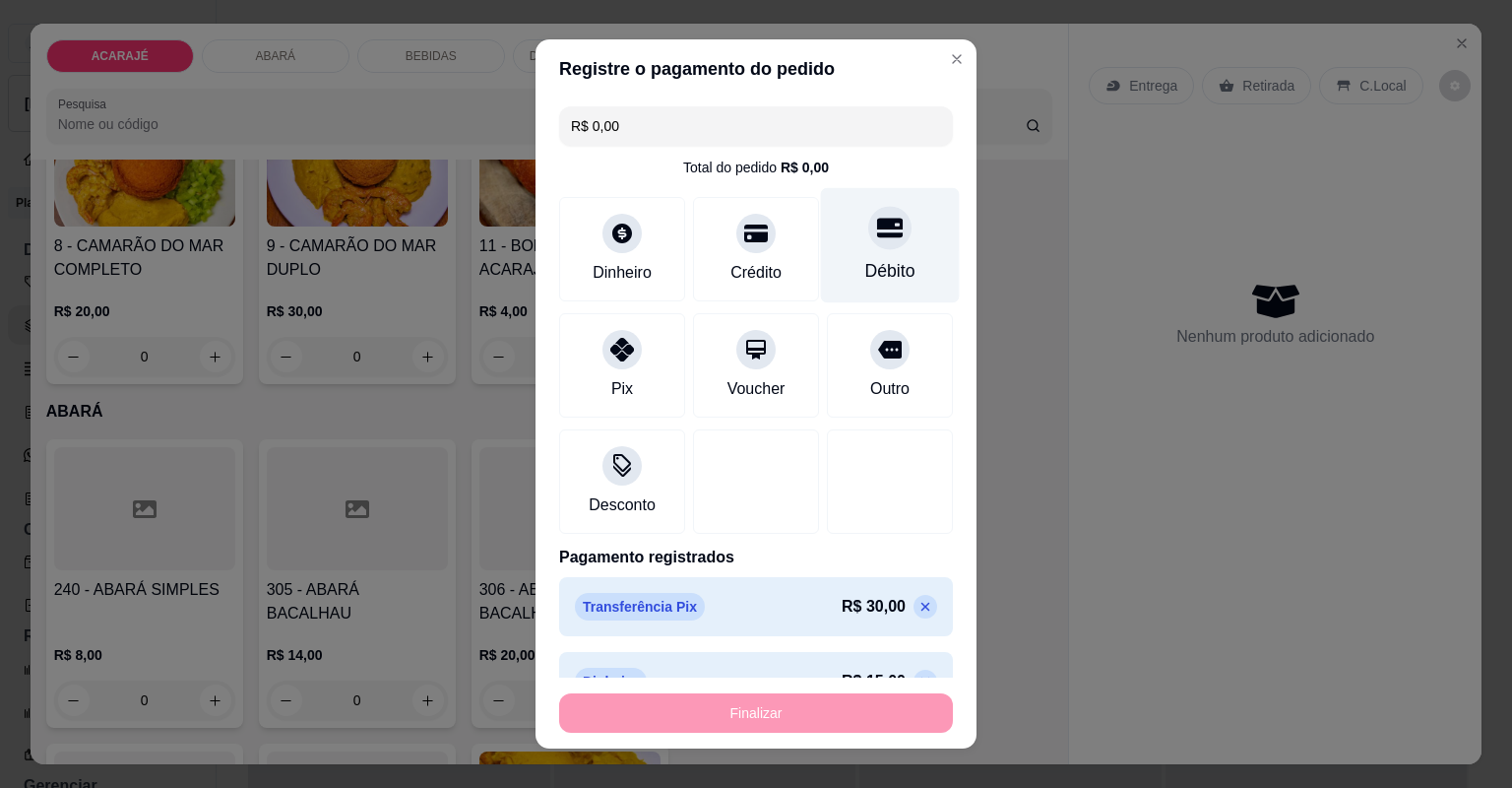 type on "-R$ 45,00" 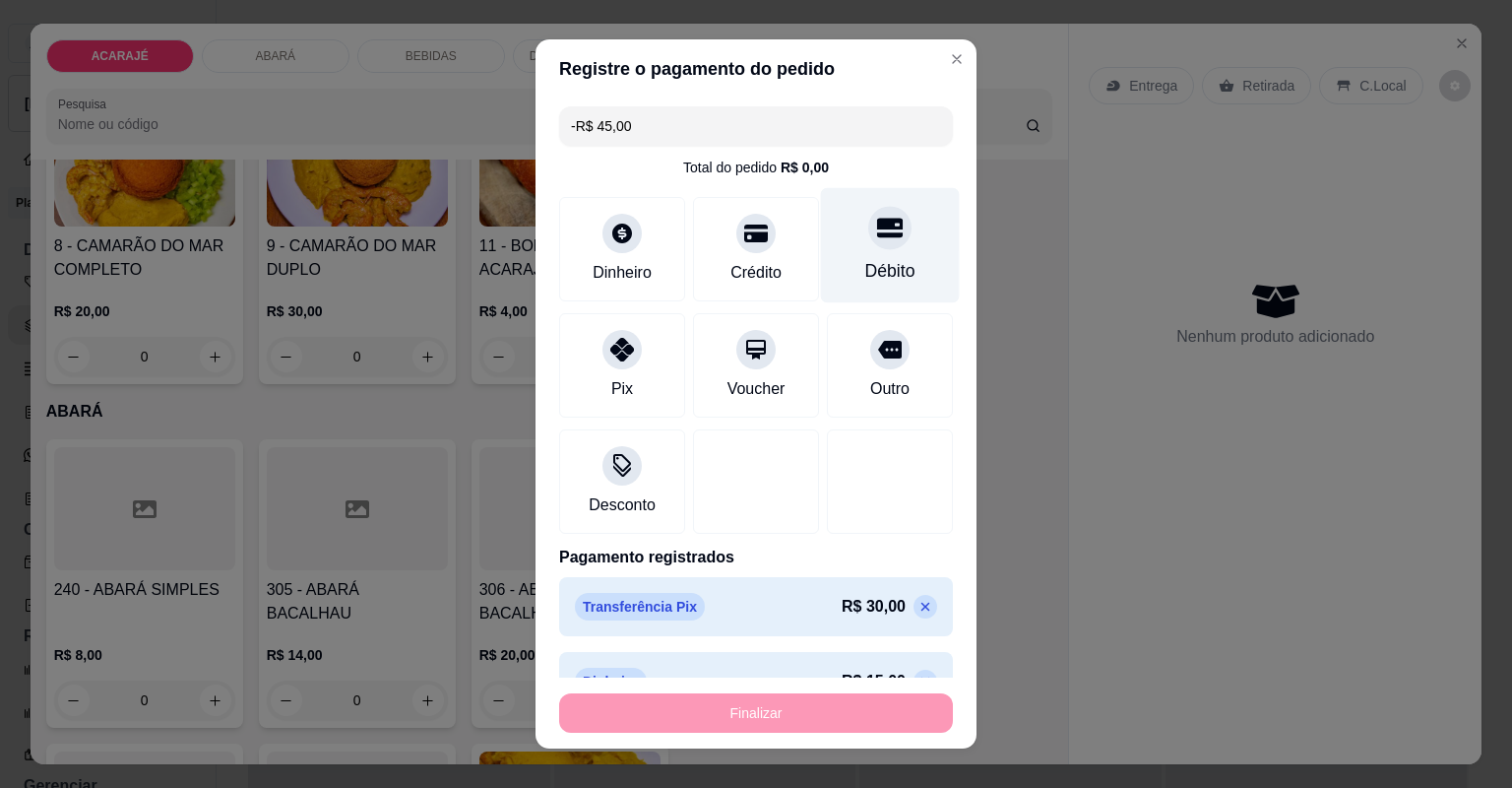 scroll, scrollTop: 471, scrollLeft: 0, axis: vertical 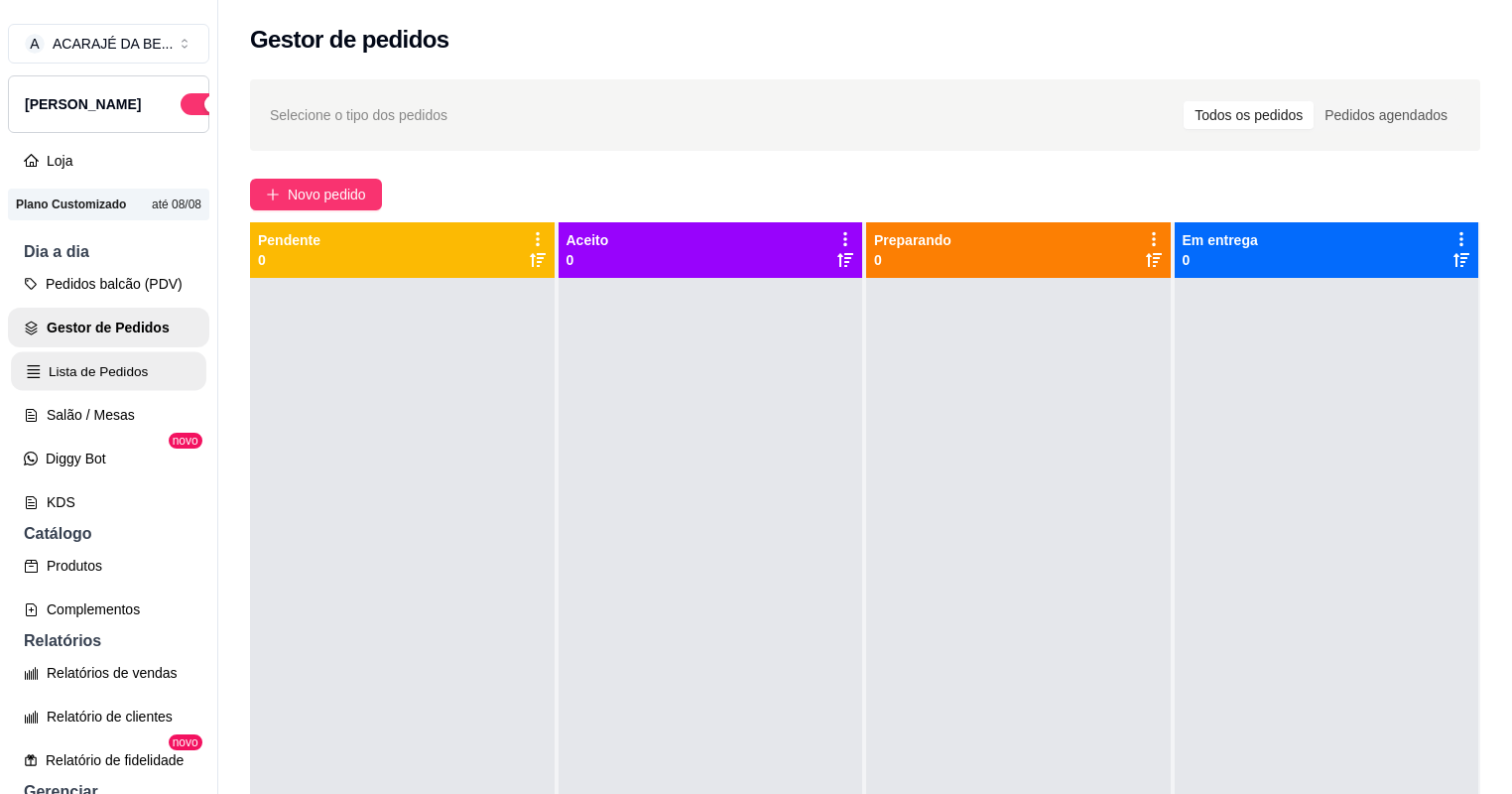 click on "Lista de Pedidos" at bounding box center [108, 371] 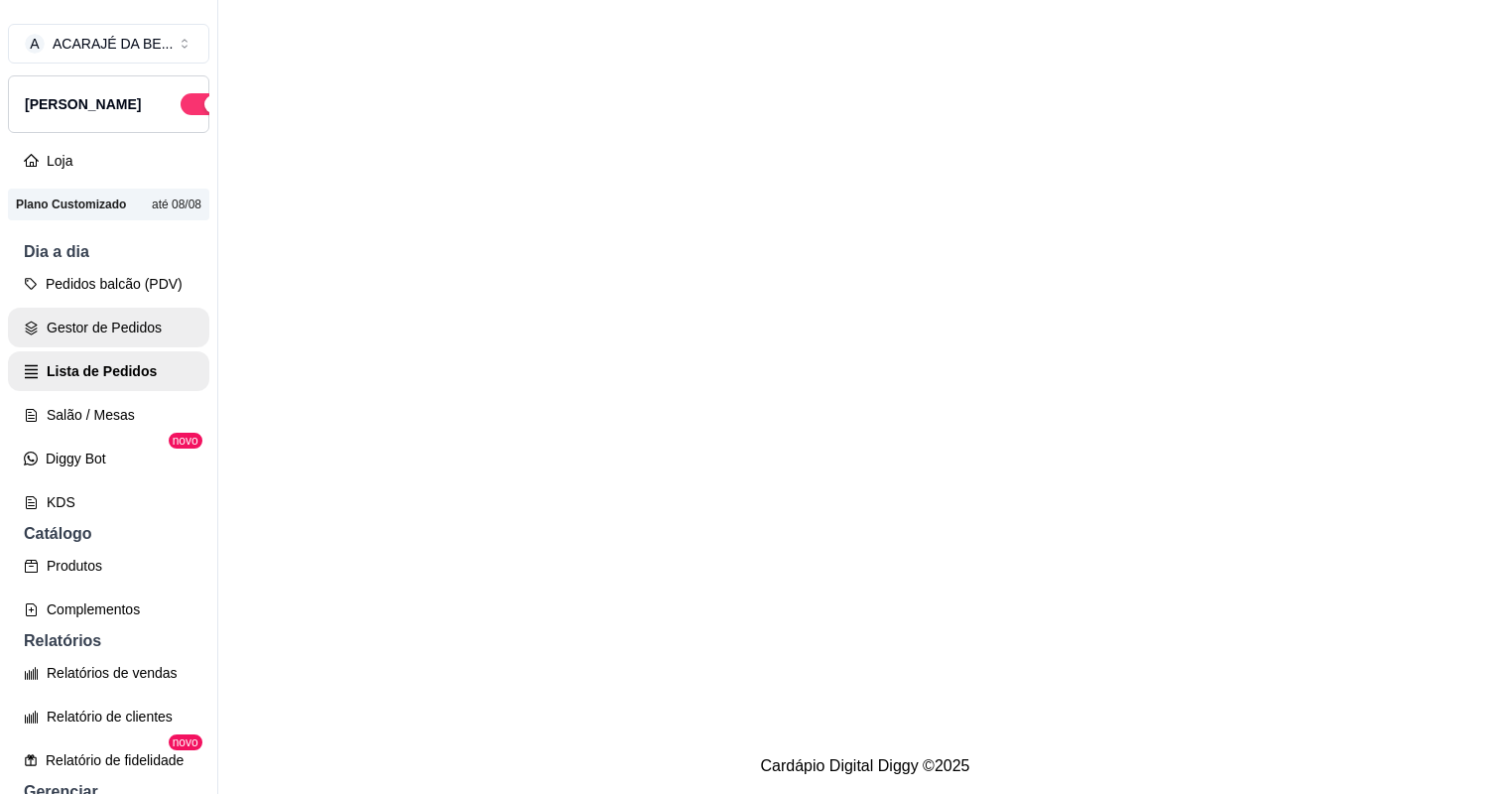 click on "Gestor de Pedidos" at bounding box center (108, 328) 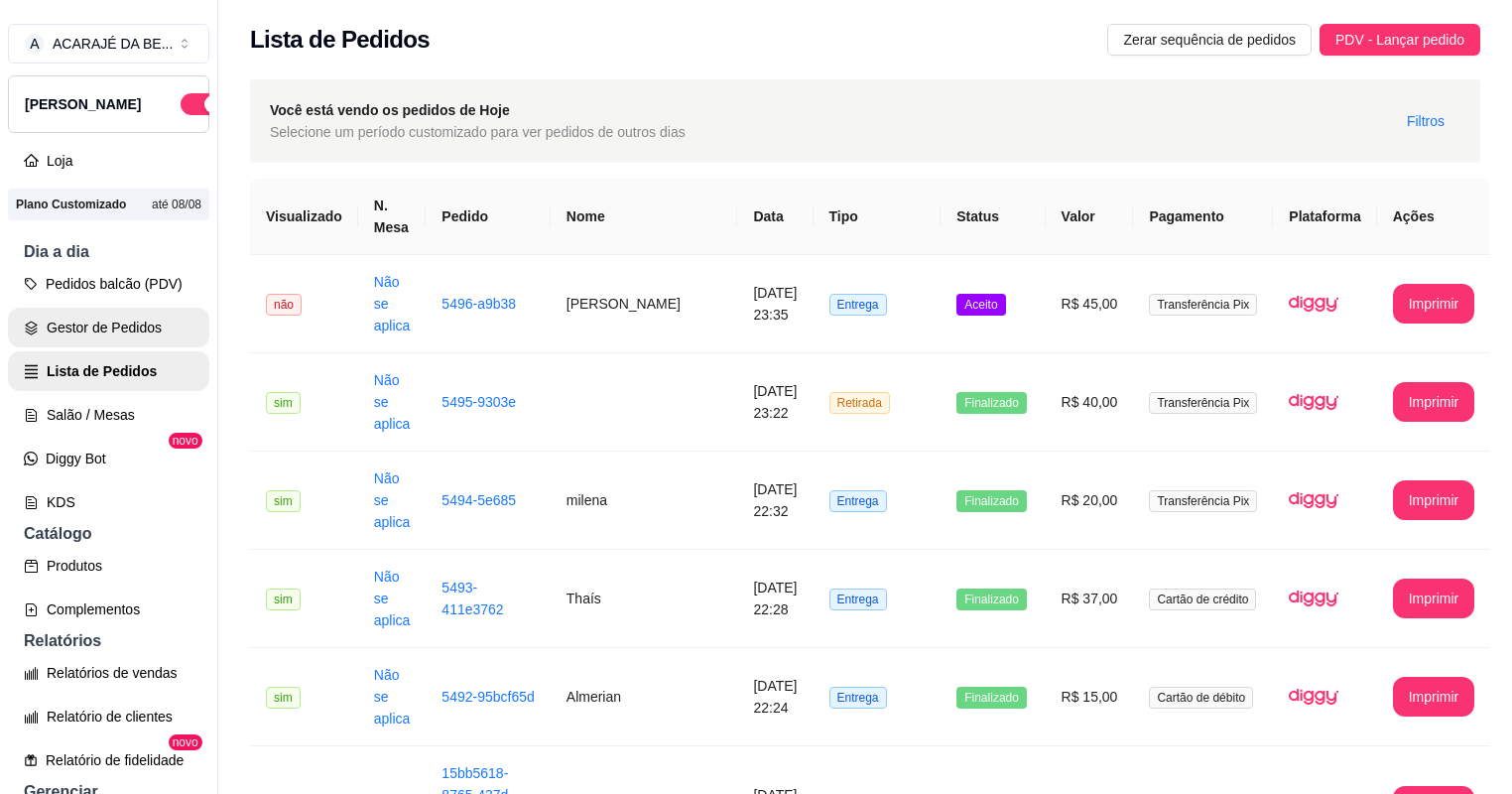 click on "Gestor de Pedidos" at bounding box center [108, 328] 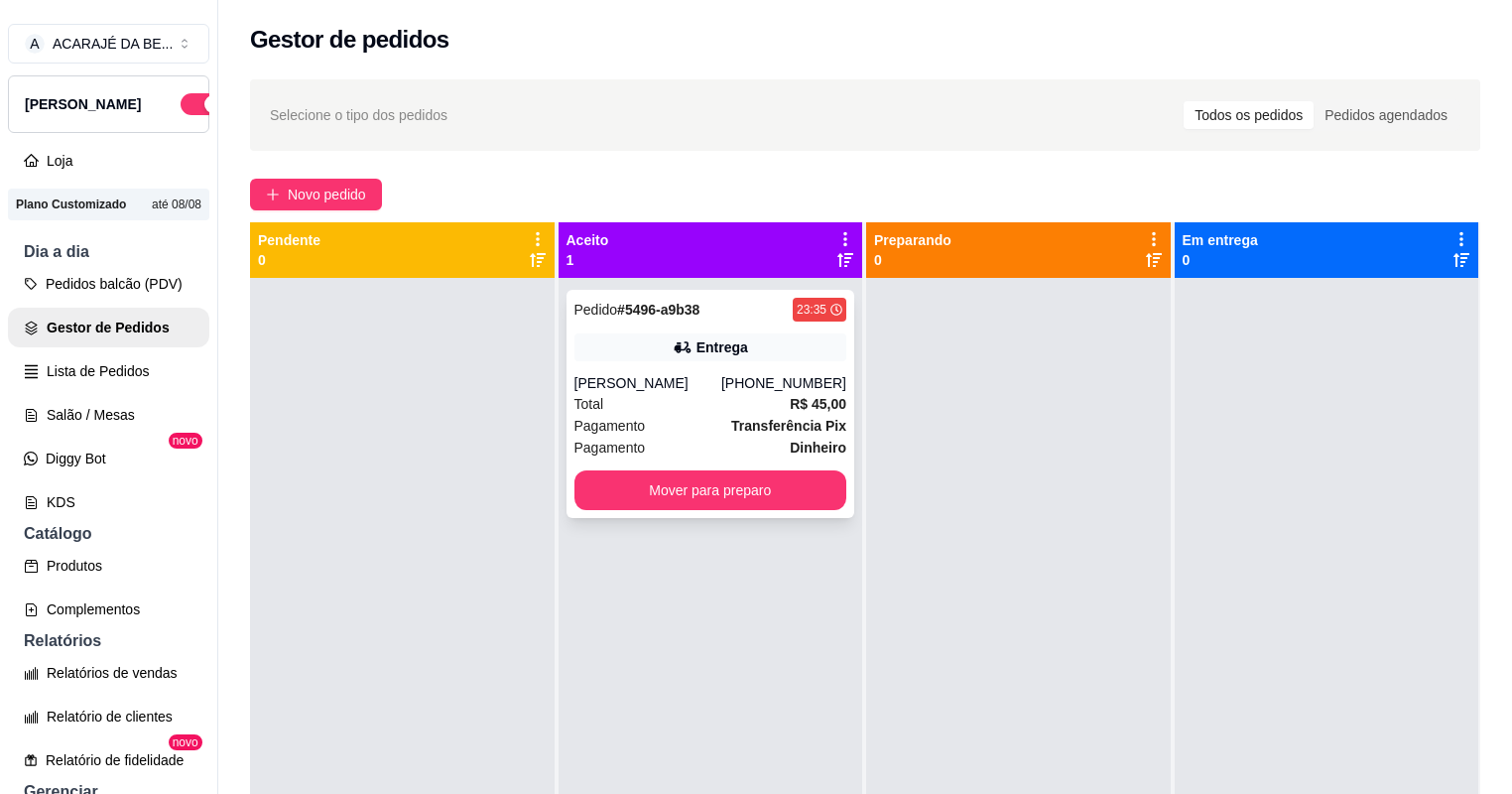 click on "Total R$ 45,00" at bounding box center (710, 404) 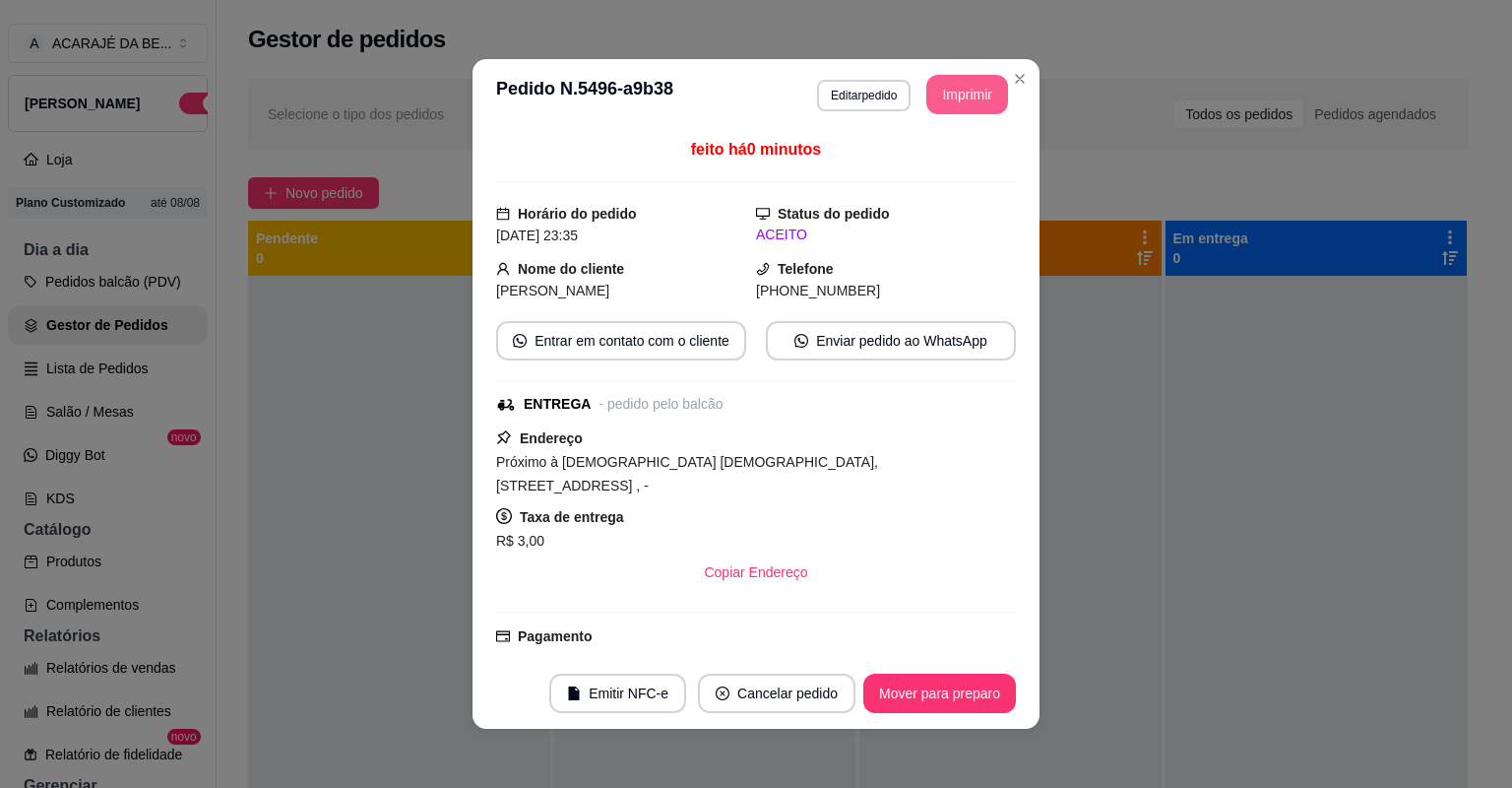 click on "Imprimir" at bounding box center (967, 95) 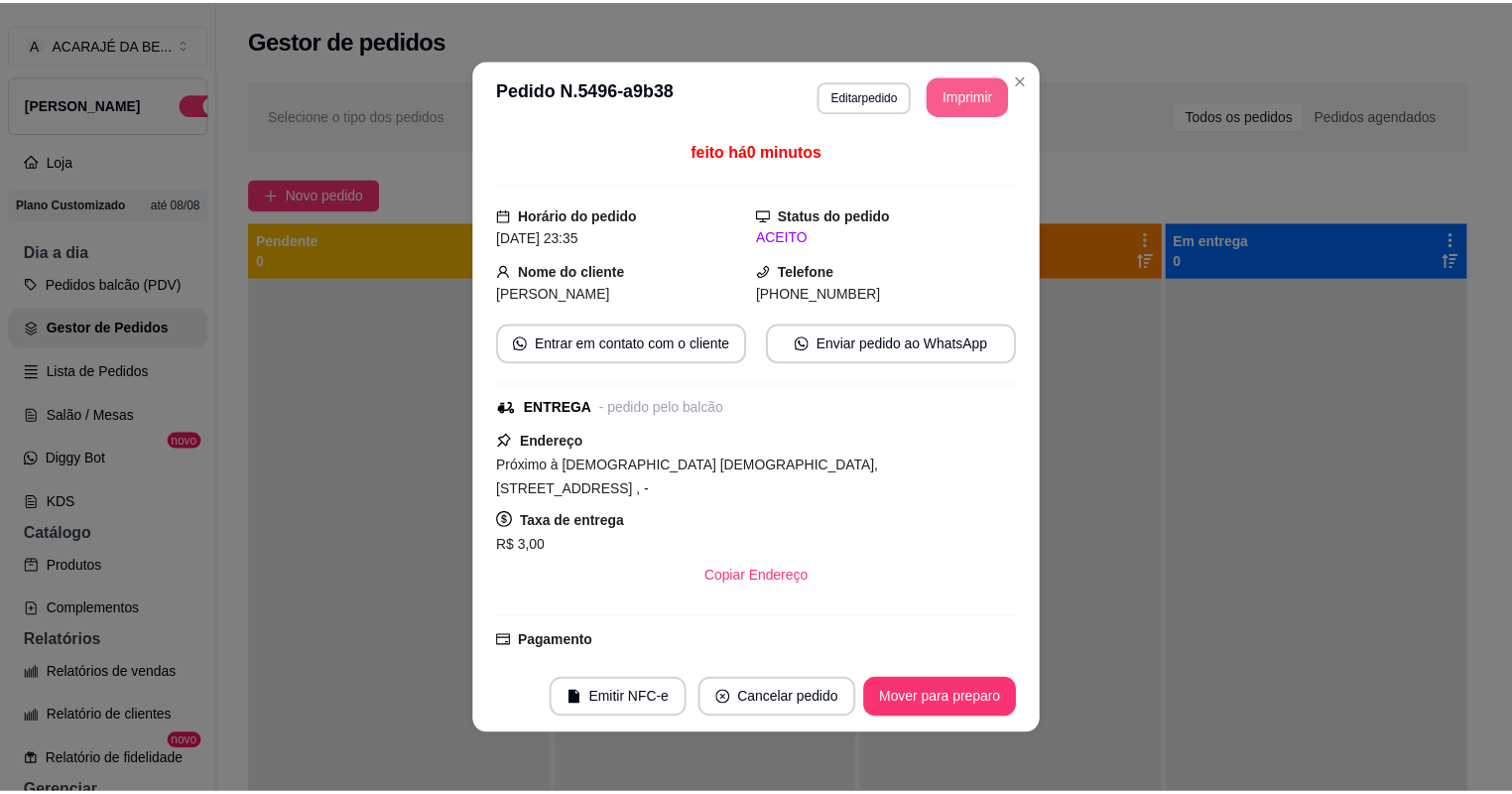 scroll, scrollTop: 0, scrollLeft: 0, axis: both 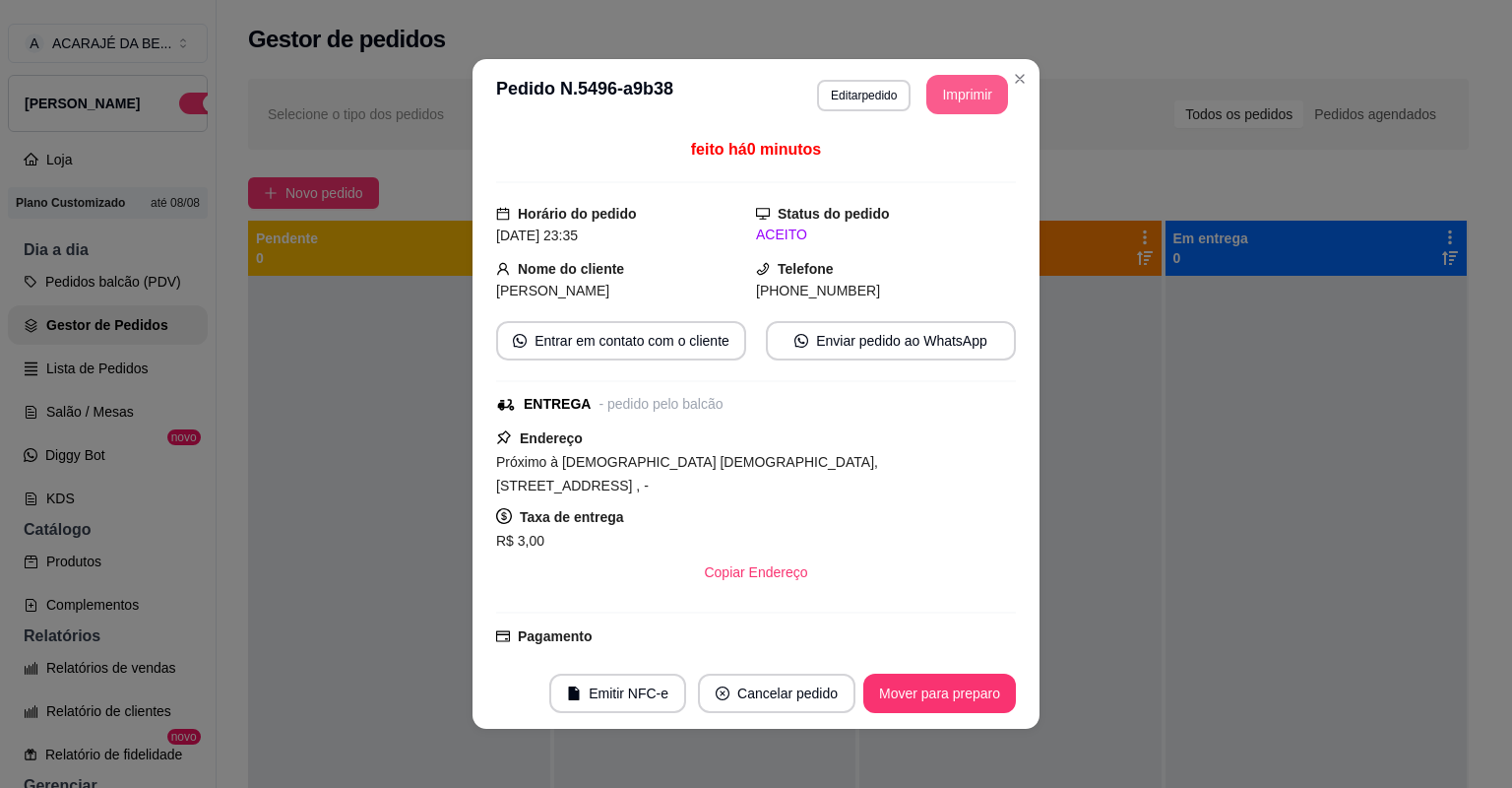 click on "Mover para preparo" at bounding box center [939, 693] 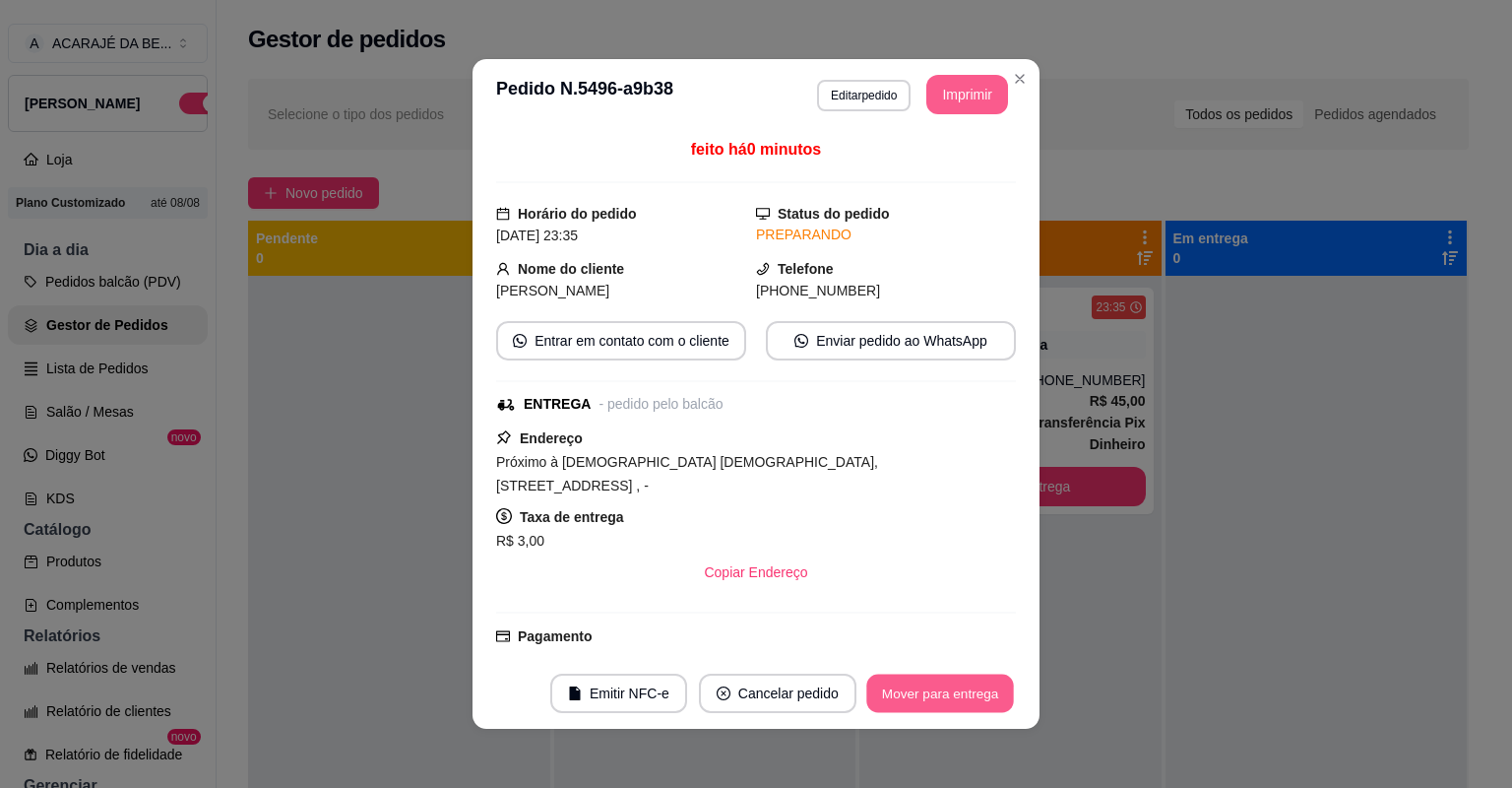 click on "Mover para entrega" at bounding box center [940, 693] 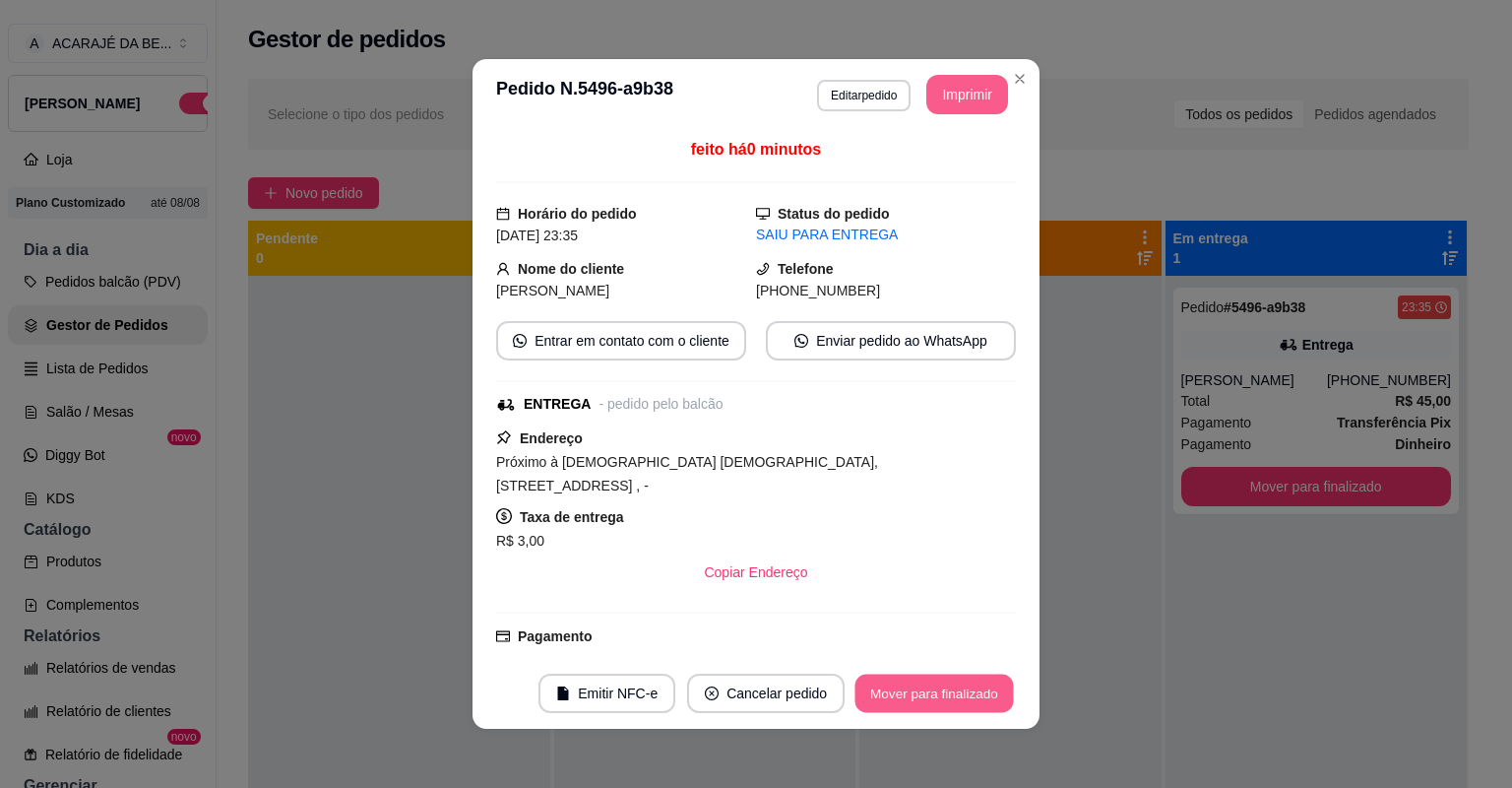 click on "Mover para finalizado" at bounding box center [934, 693] 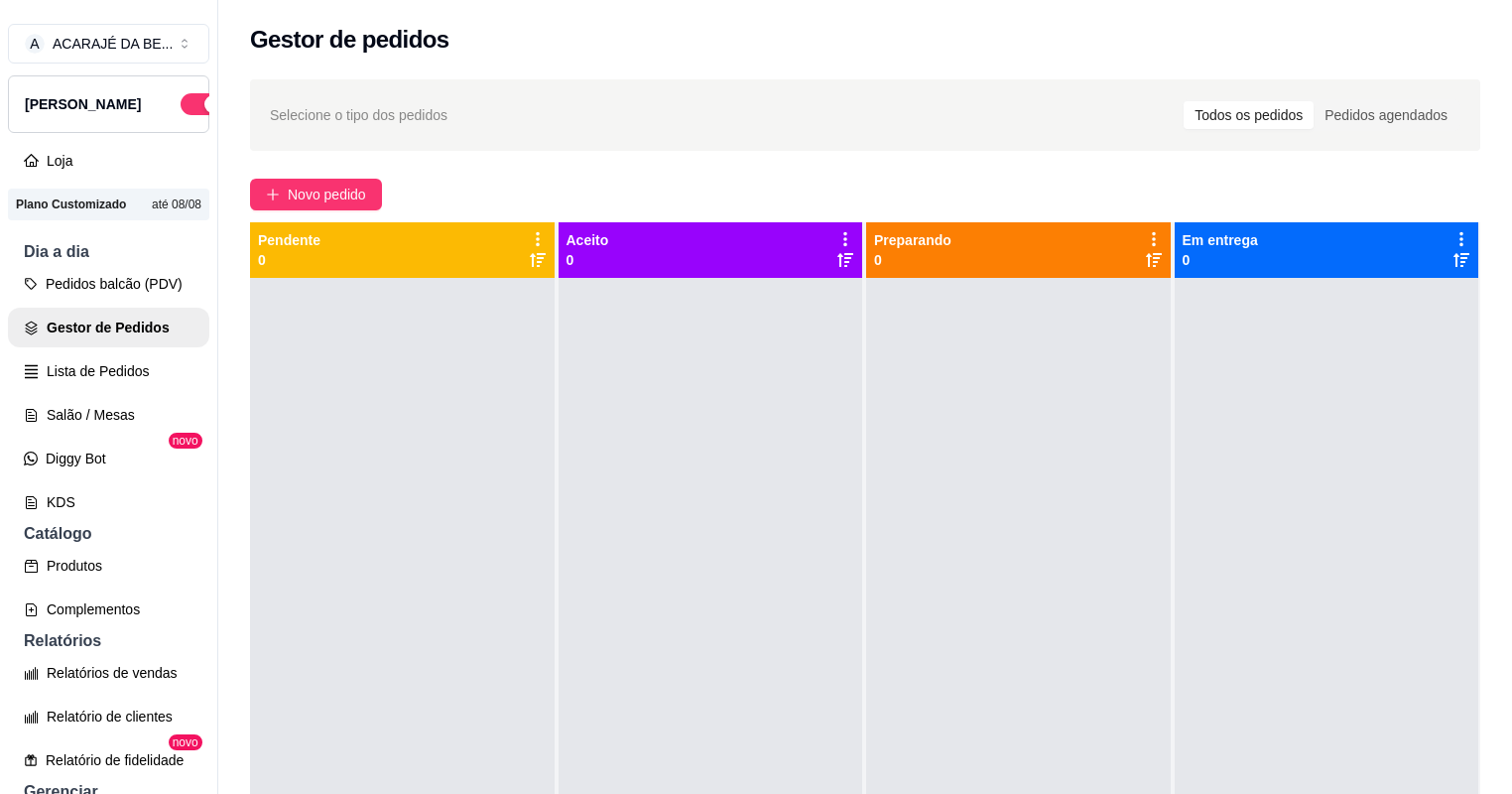 click at bounding box center [202, 104] 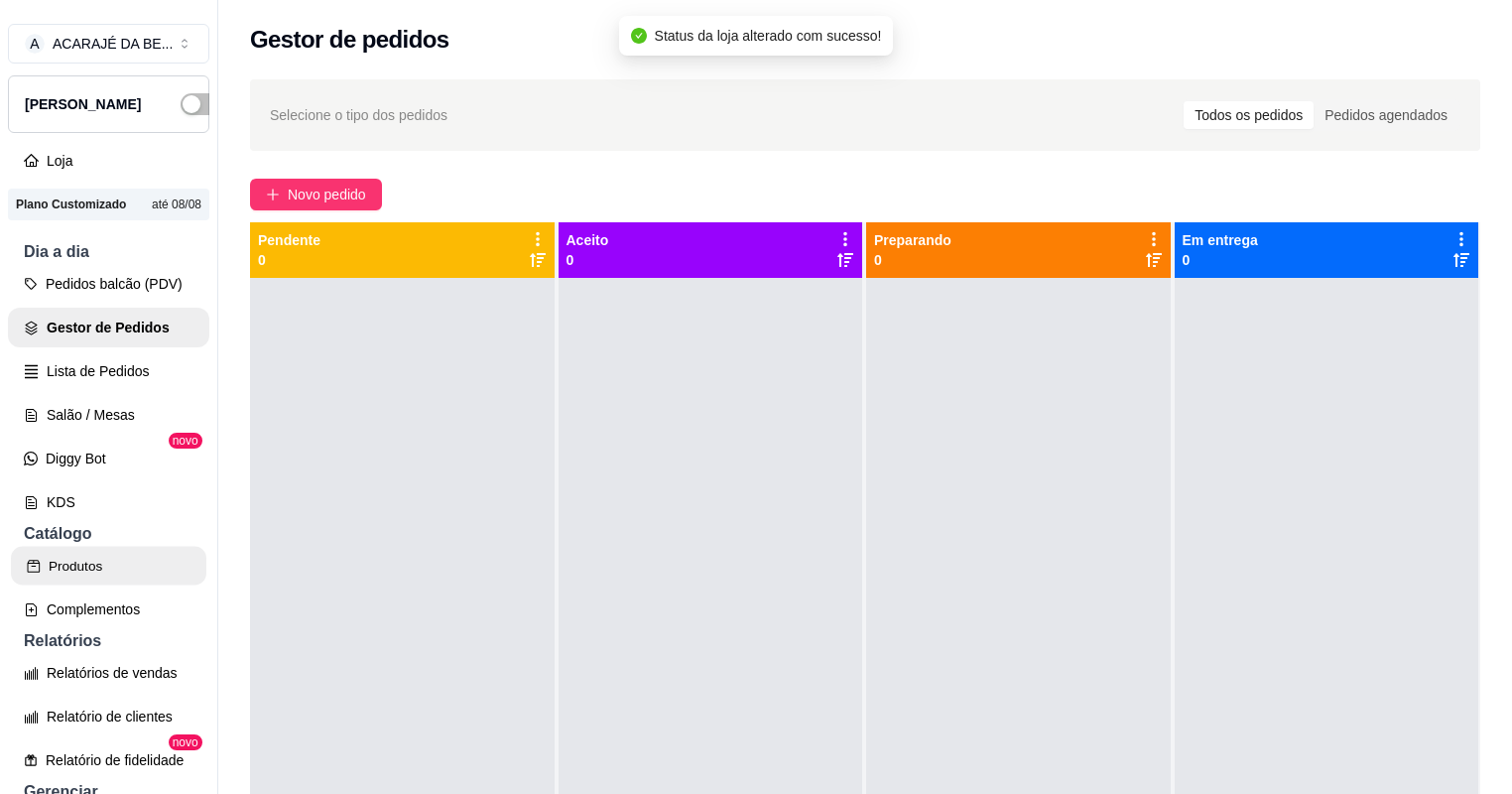 click on "Produtos" at bounding box center (108, 566) 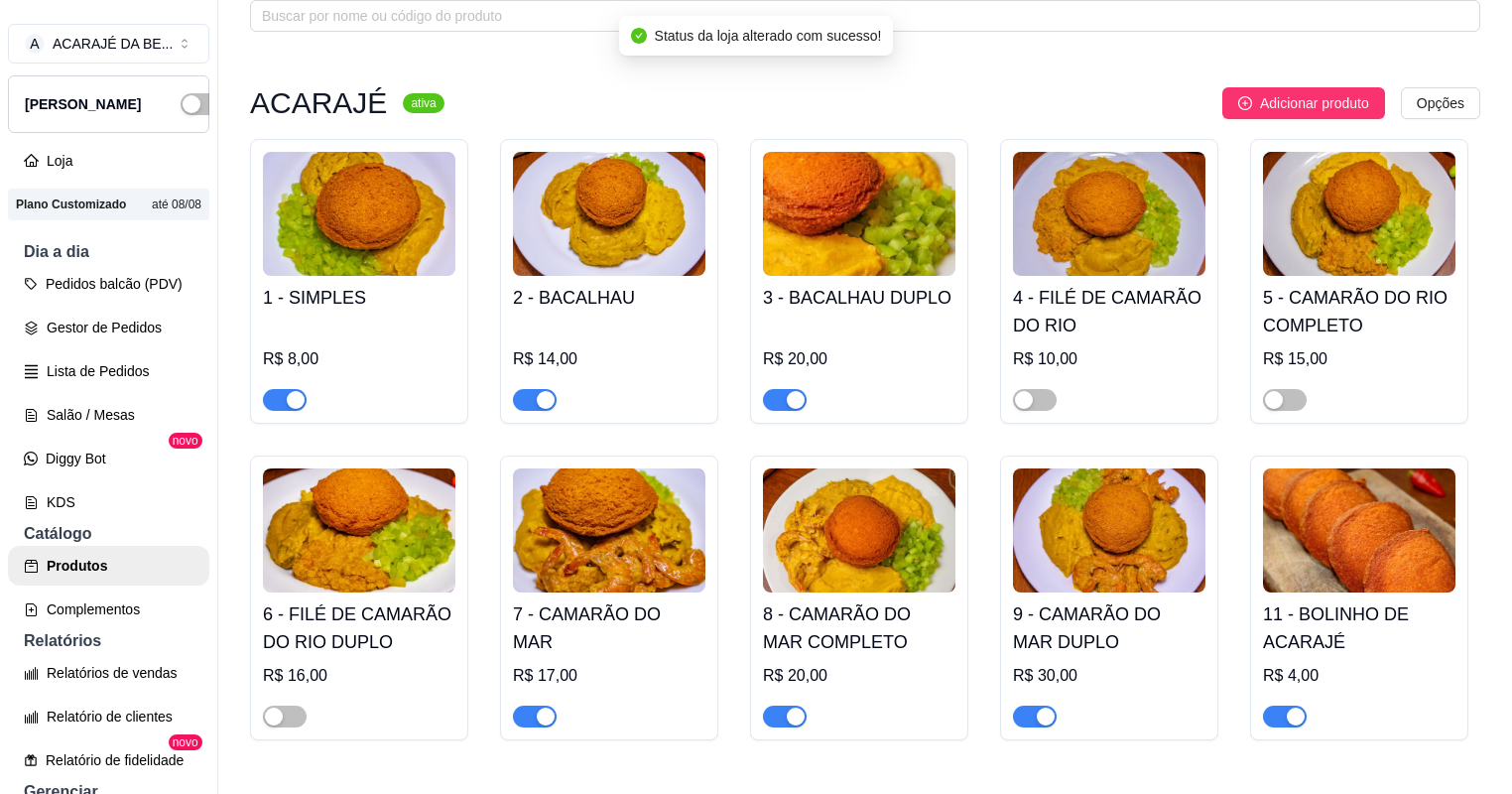 scroll, scrollTop: 159, scrollLeft: 0, axis: vertical 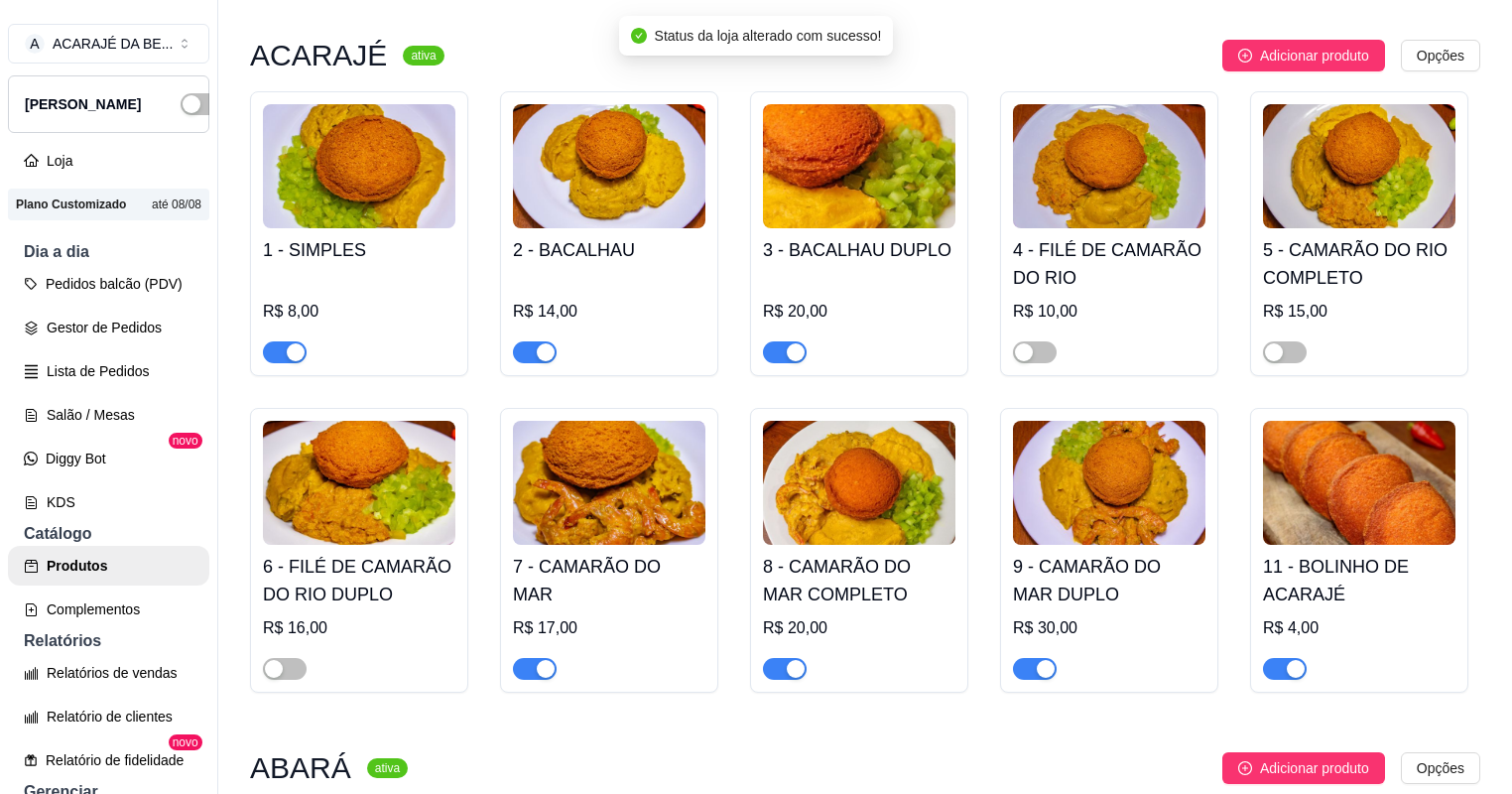 click at bounding box center [285, 352] 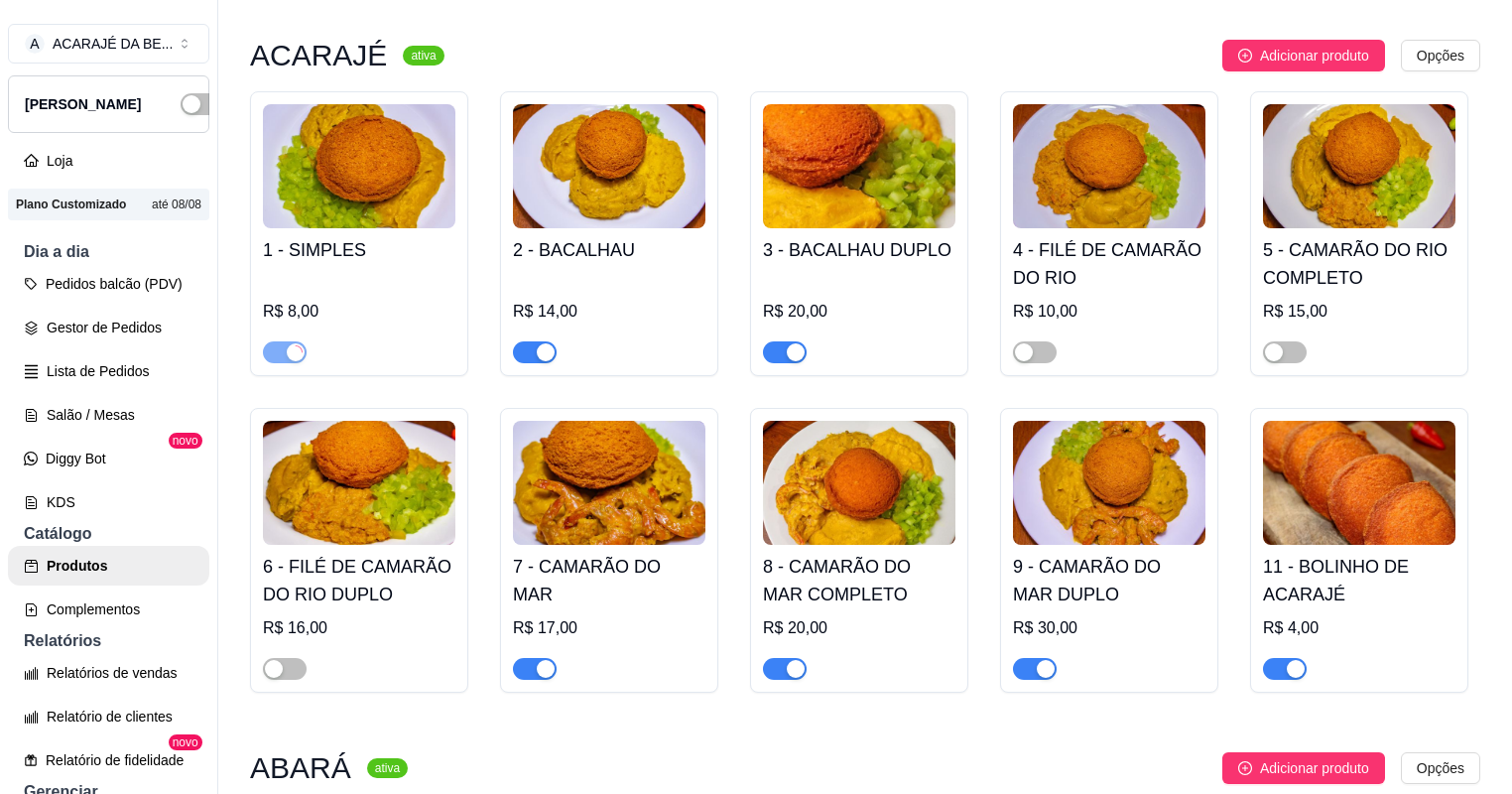 click at bounding box center [535, 352] 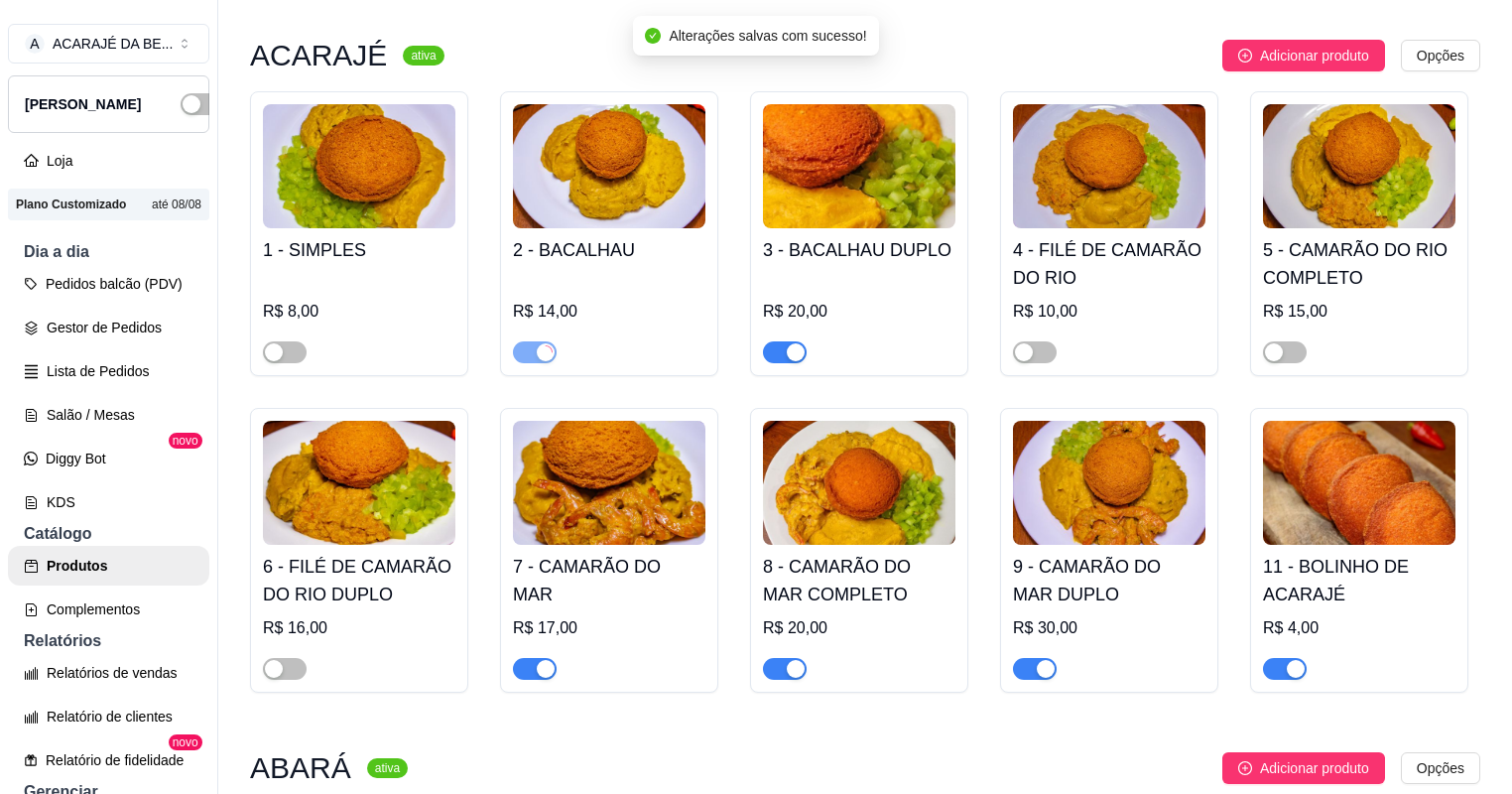 click at bounding box center [796, 352] 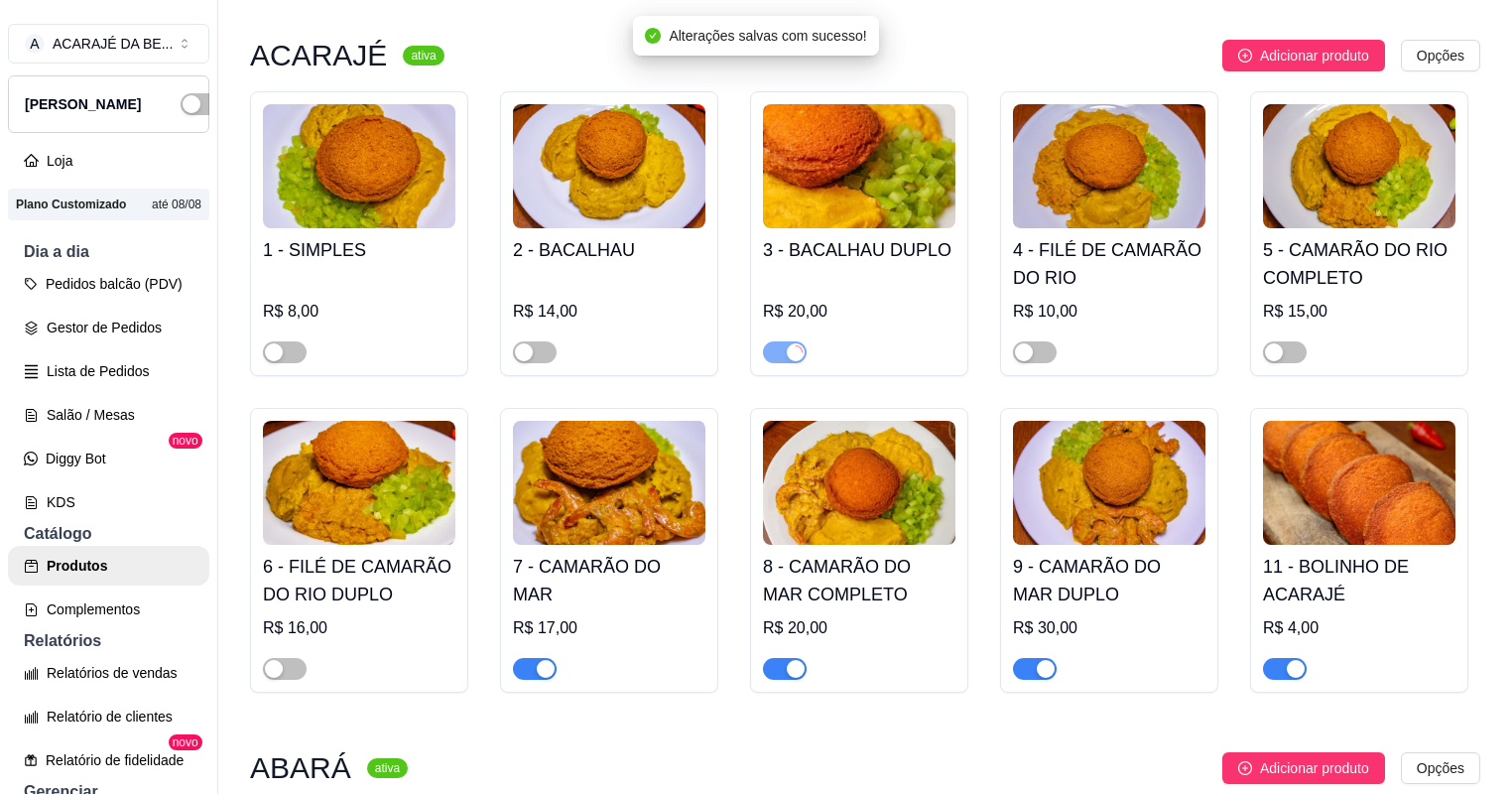 click at bounding box center (546, 669) 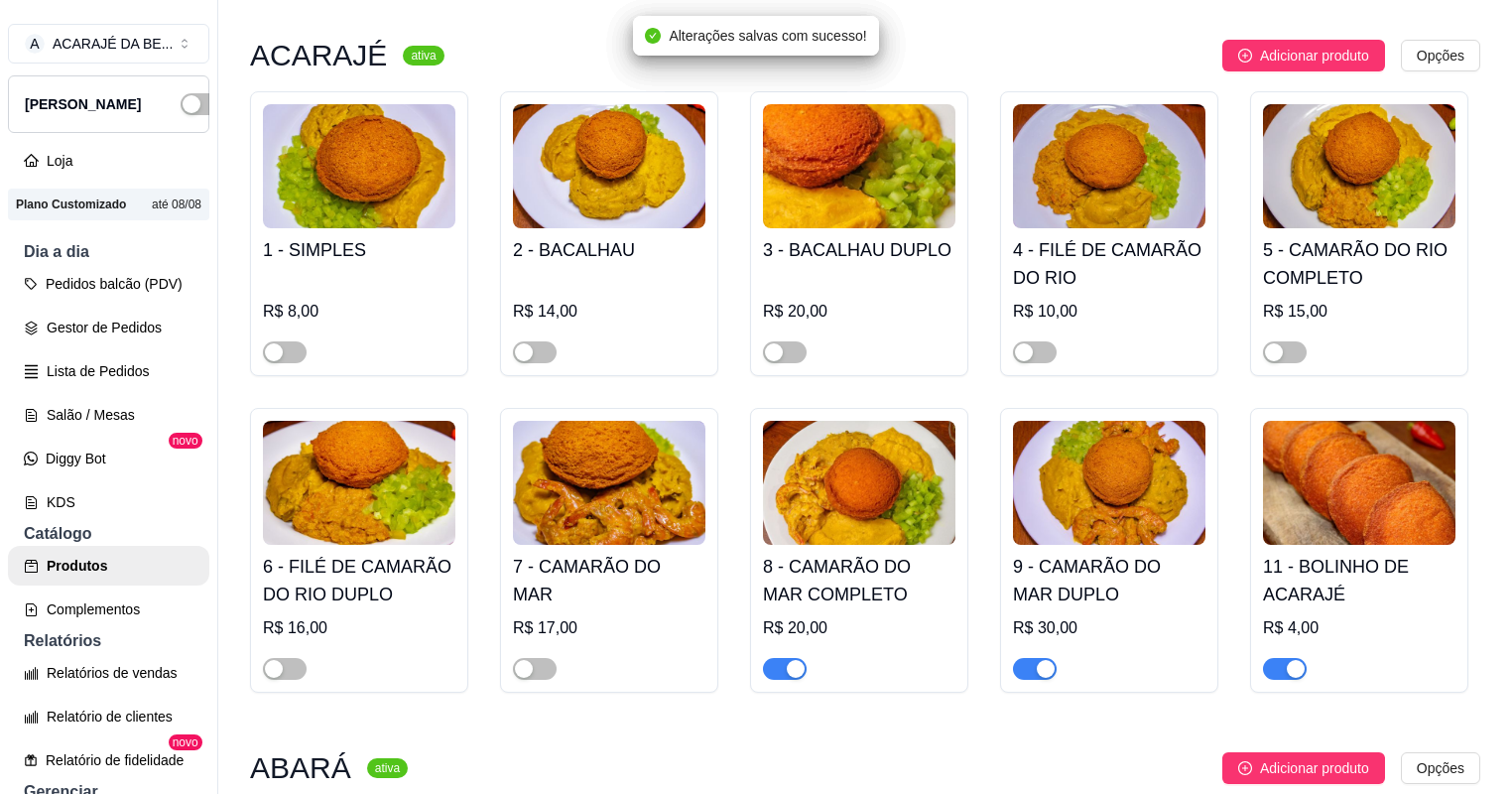 click at bounding box center (785, 669) 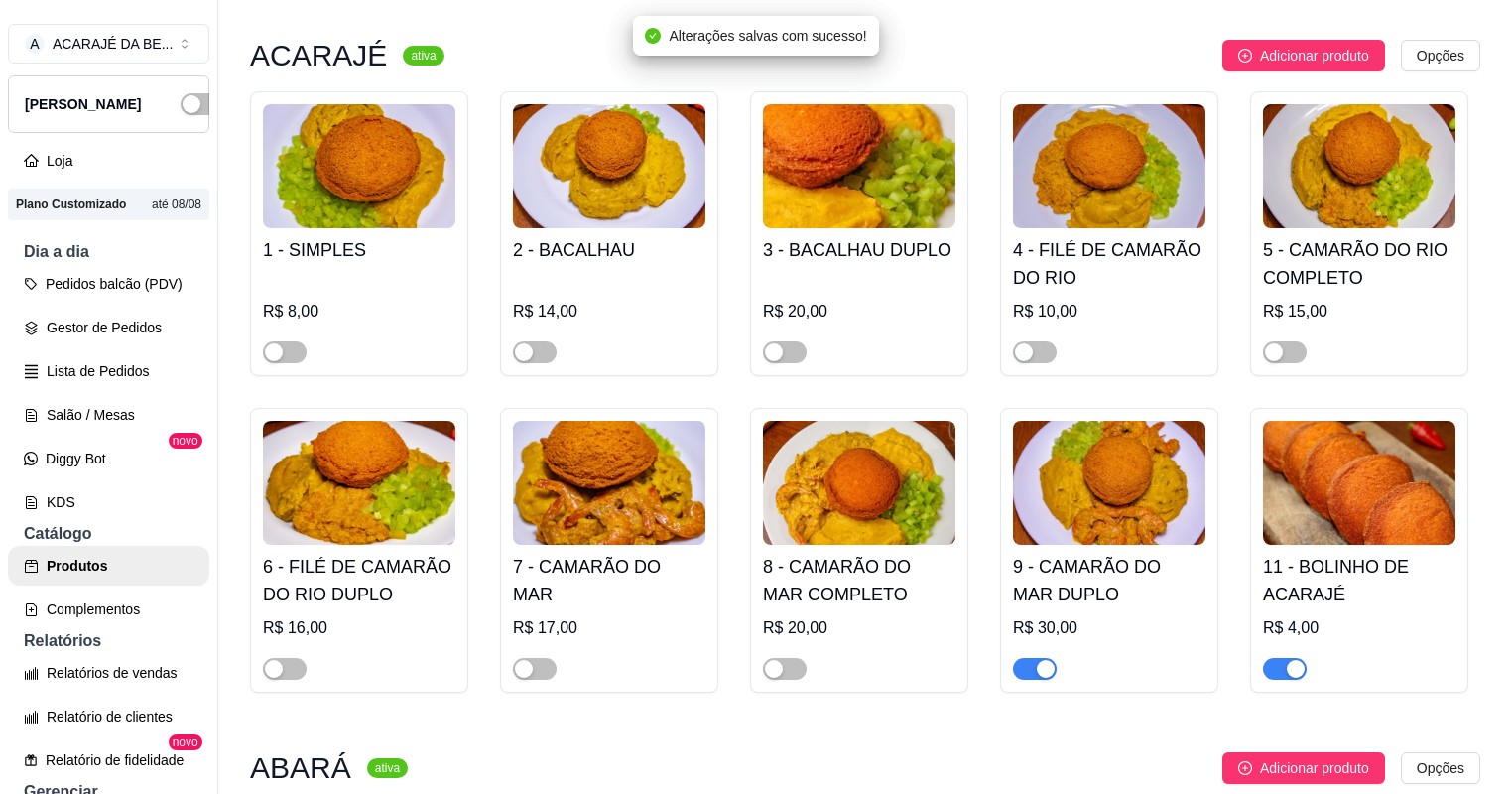 click at bounding box center [1035, 669] 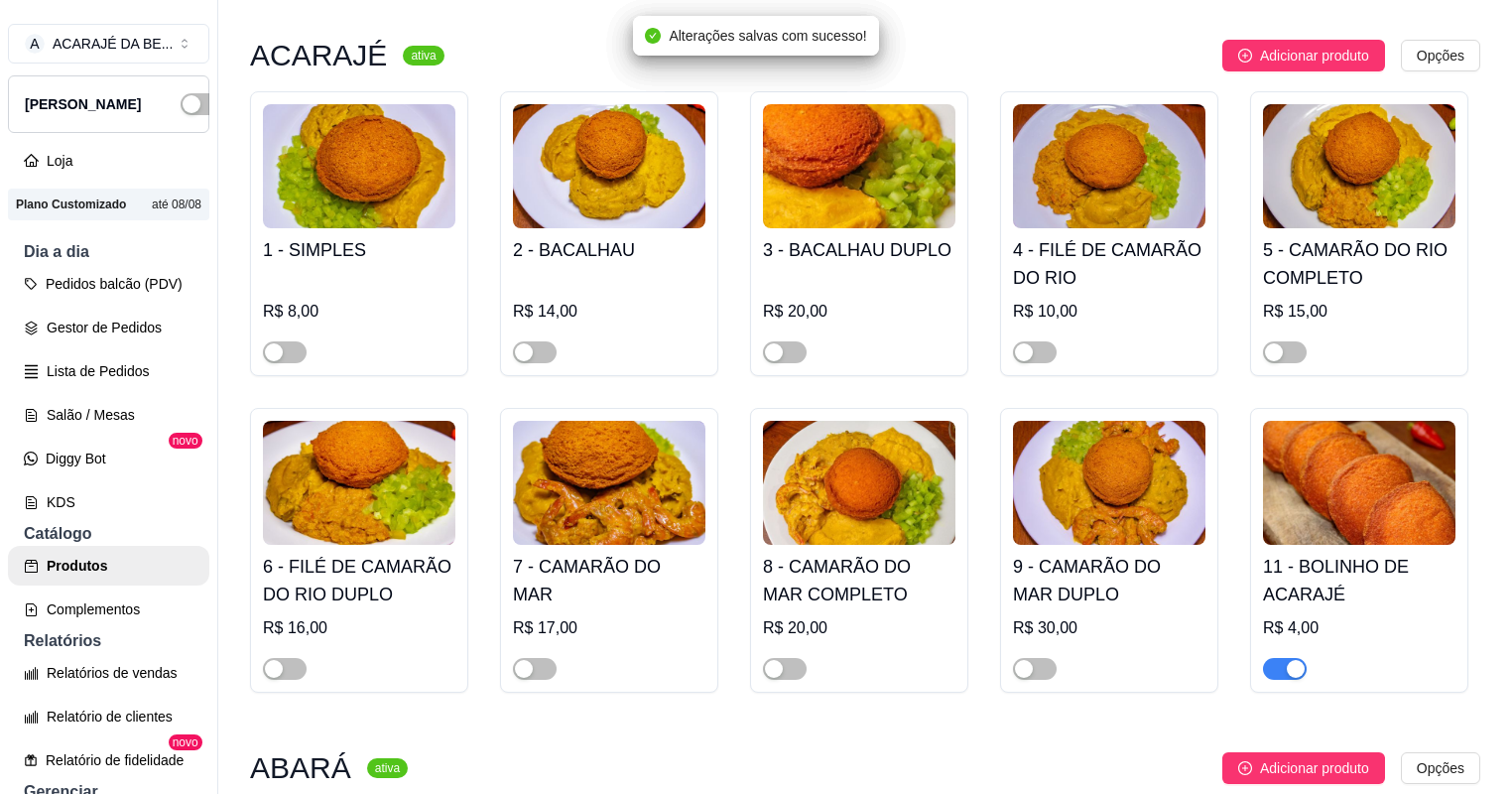 click at bounding box center [1285, 669] 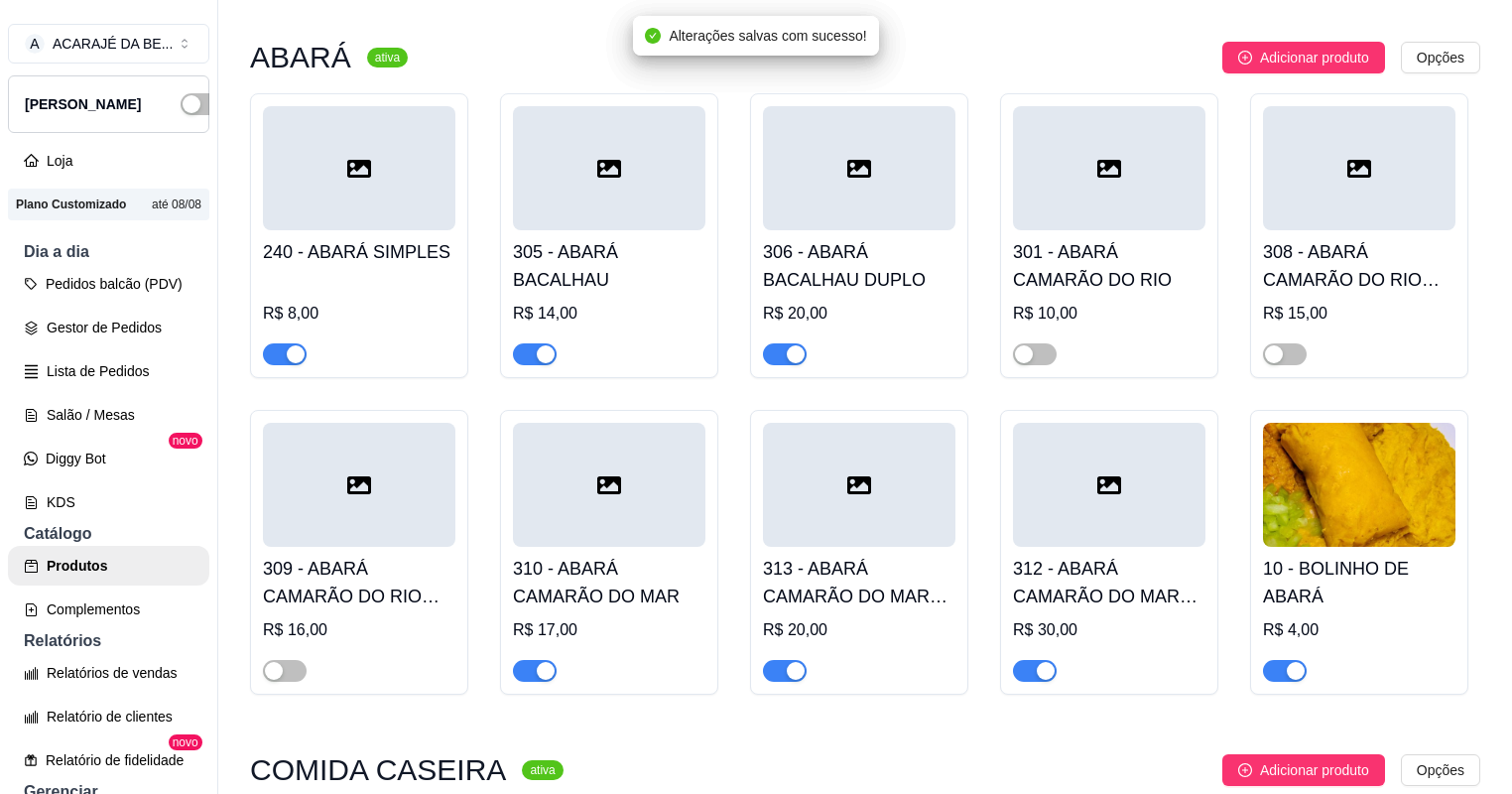 scroll, scrollTop: 953, scrollLeft: 0, axis: vertical 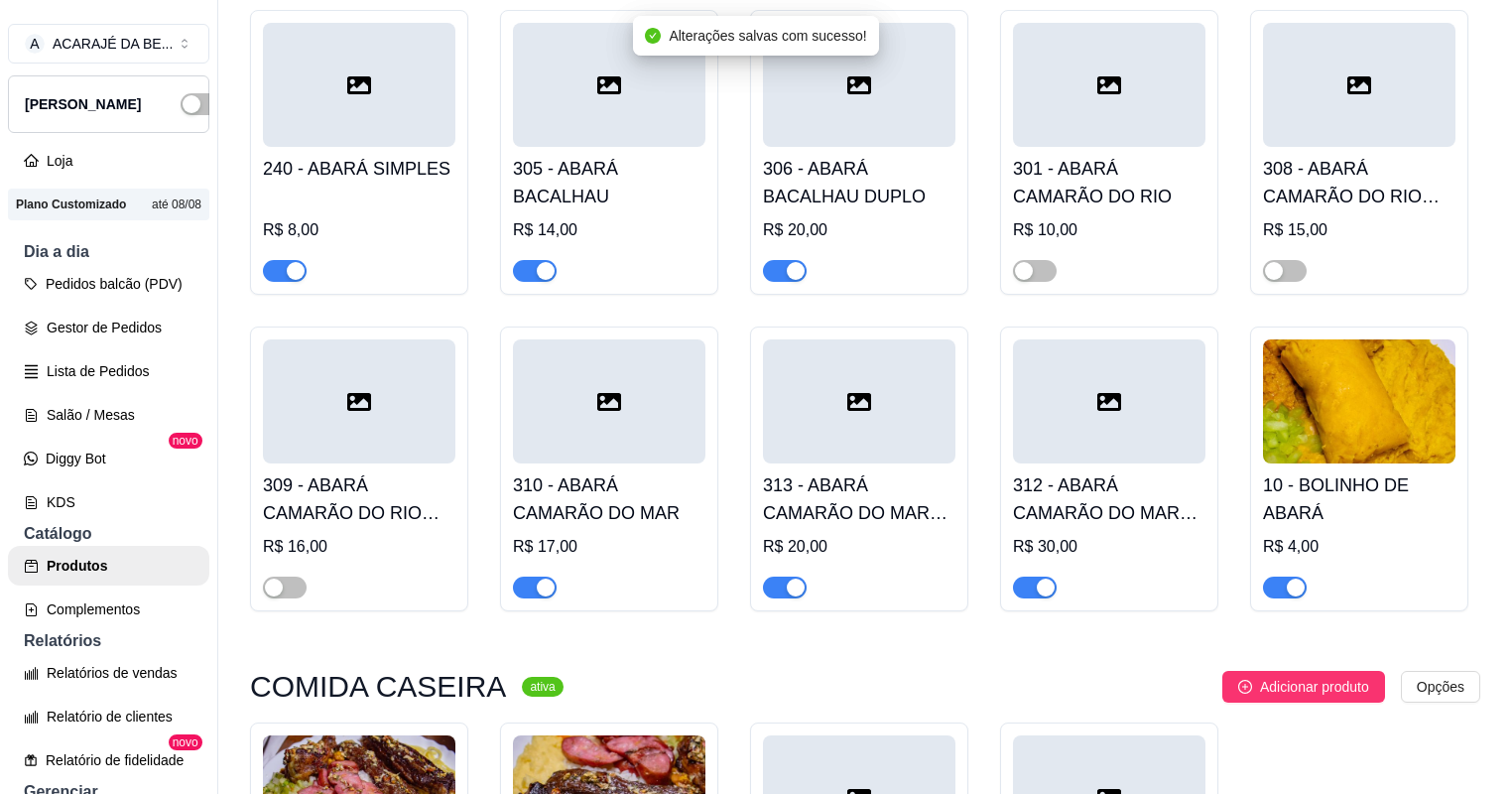 click at bounding box center [535, 588] 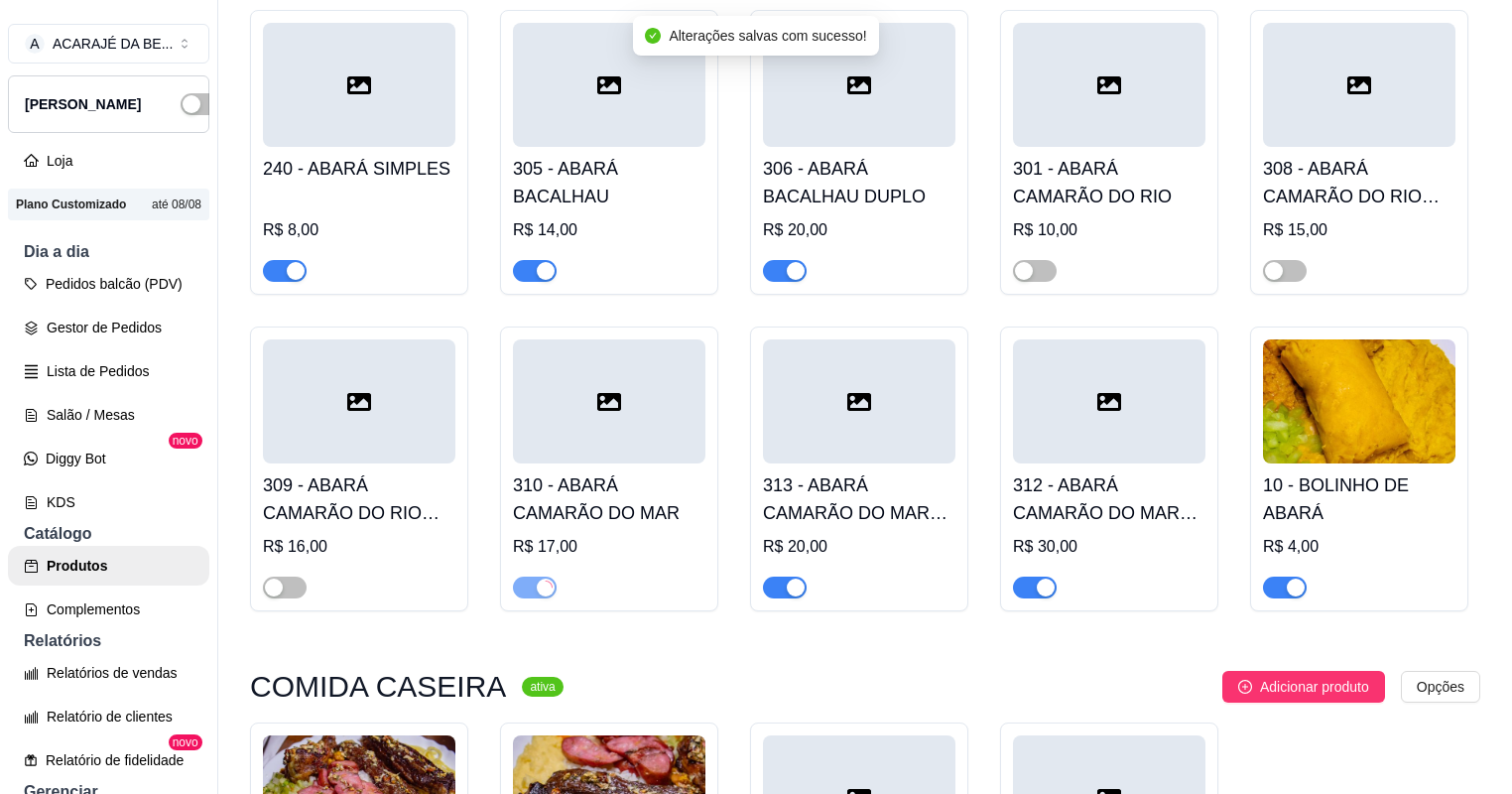 click at bounding box center [546, 271] 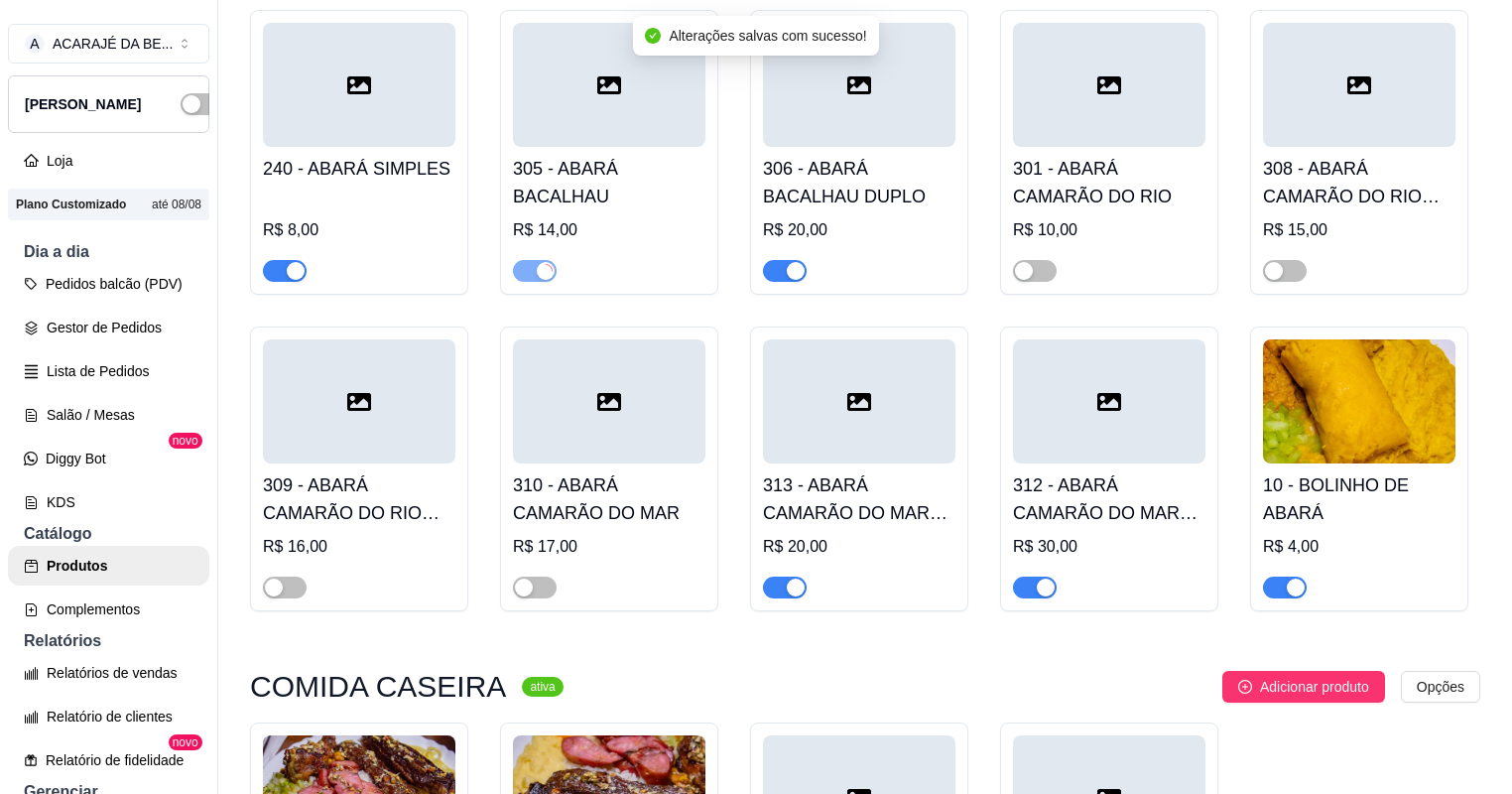 click at bounding box center [296, 271] 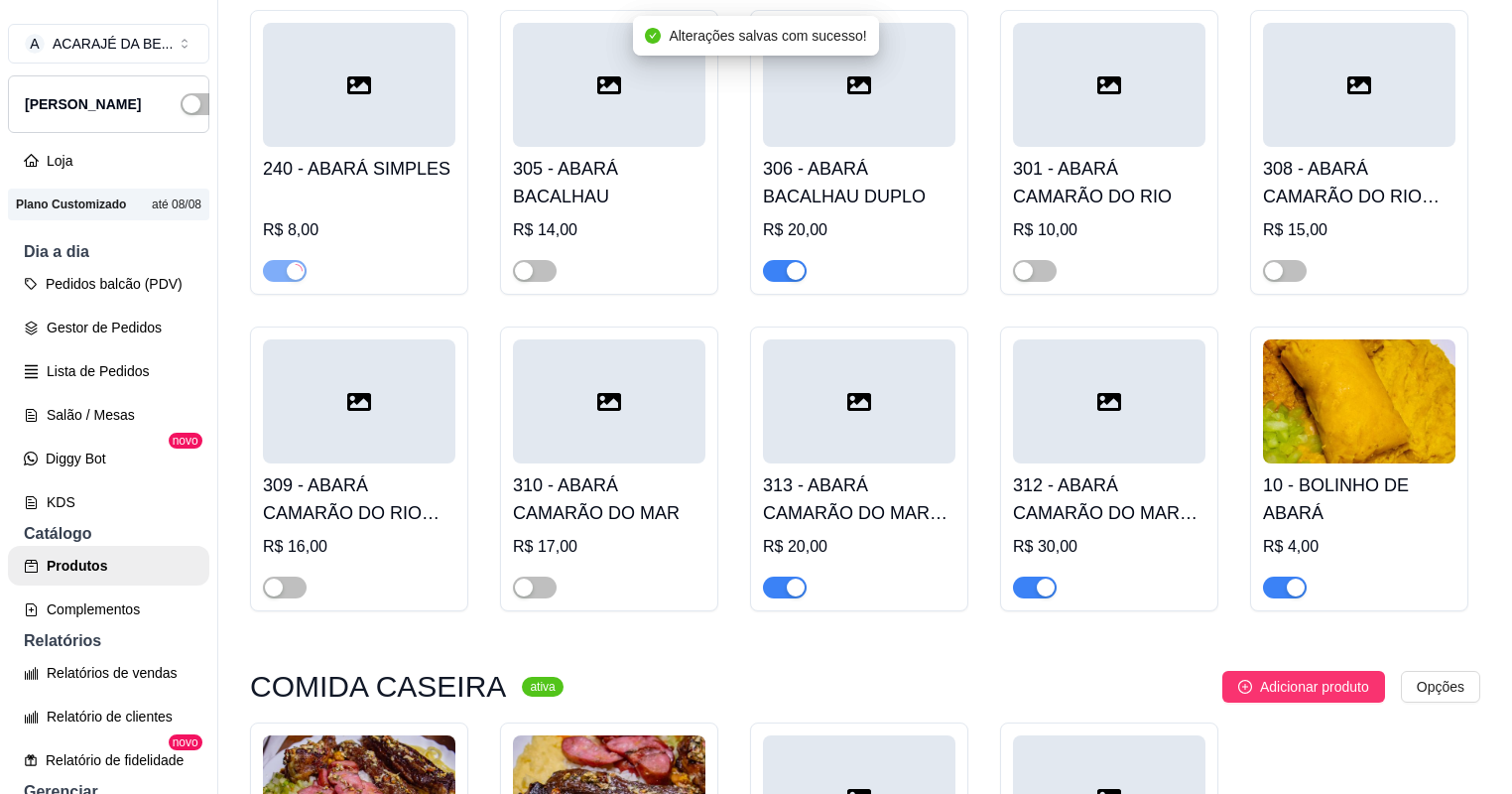 click at bounding box center (785, 271) 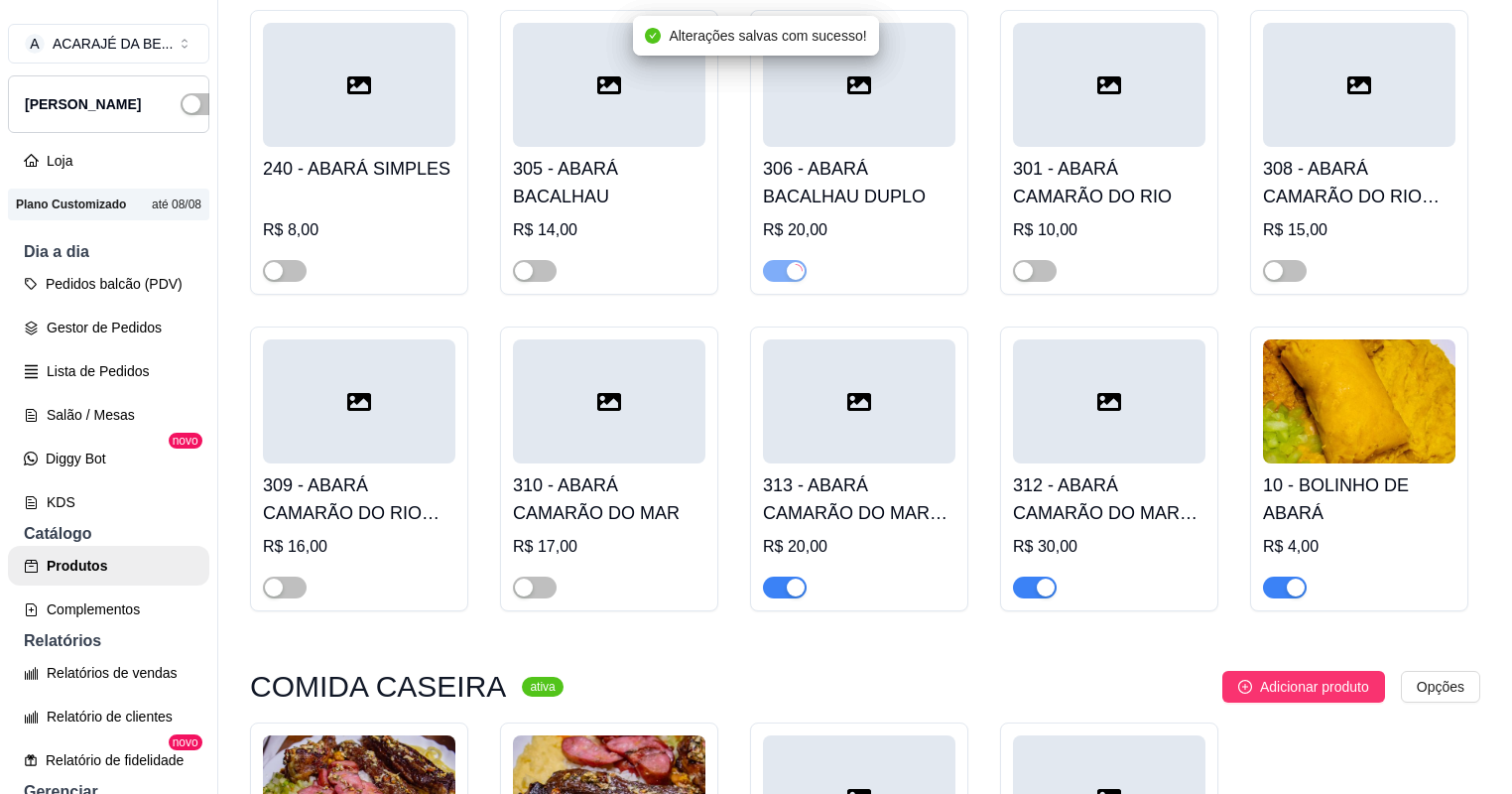 click at bounding box center [785, 588] 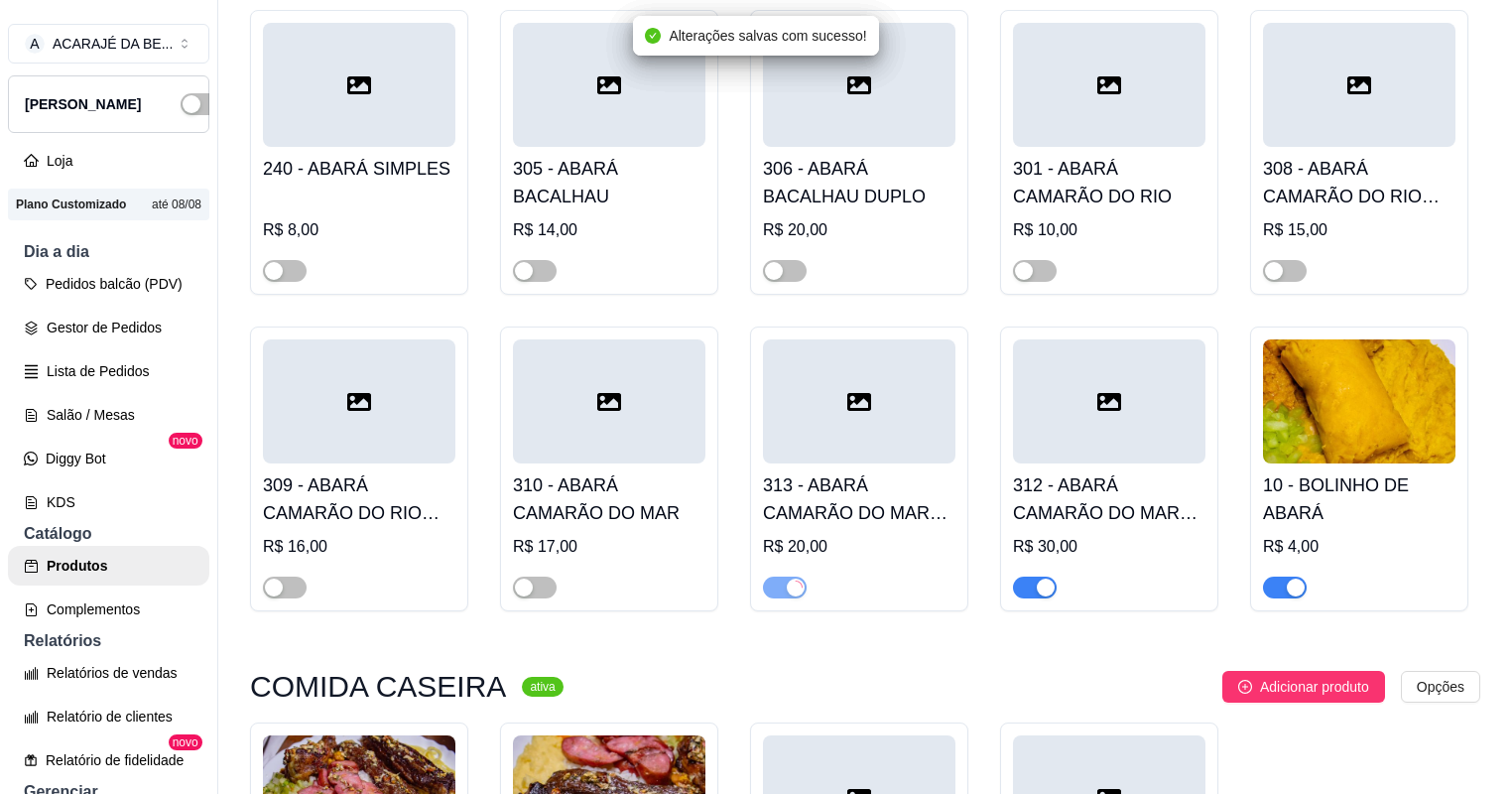click at bounding box center (1035, 588) 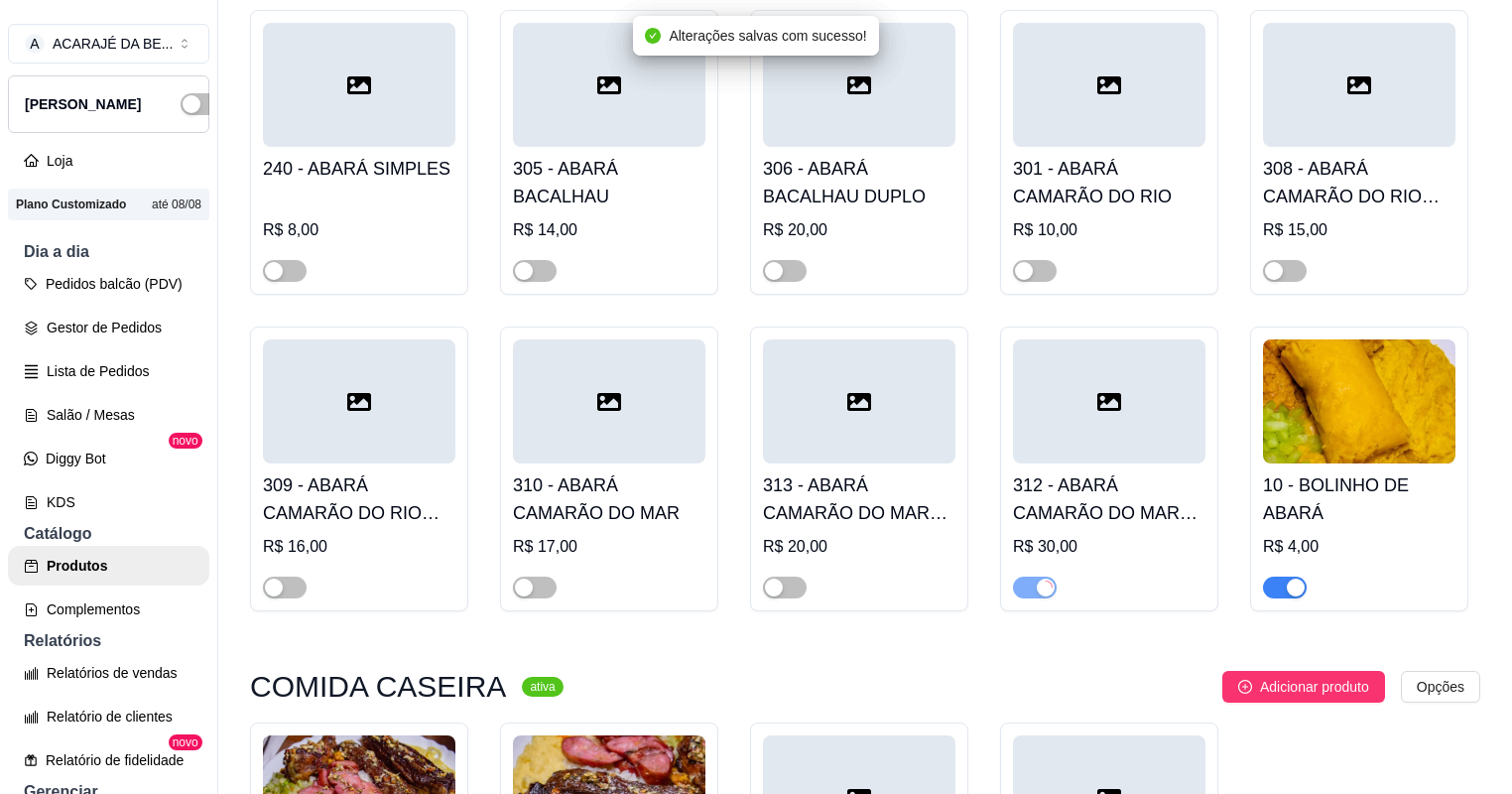 click at bounding box center (1285, 588) 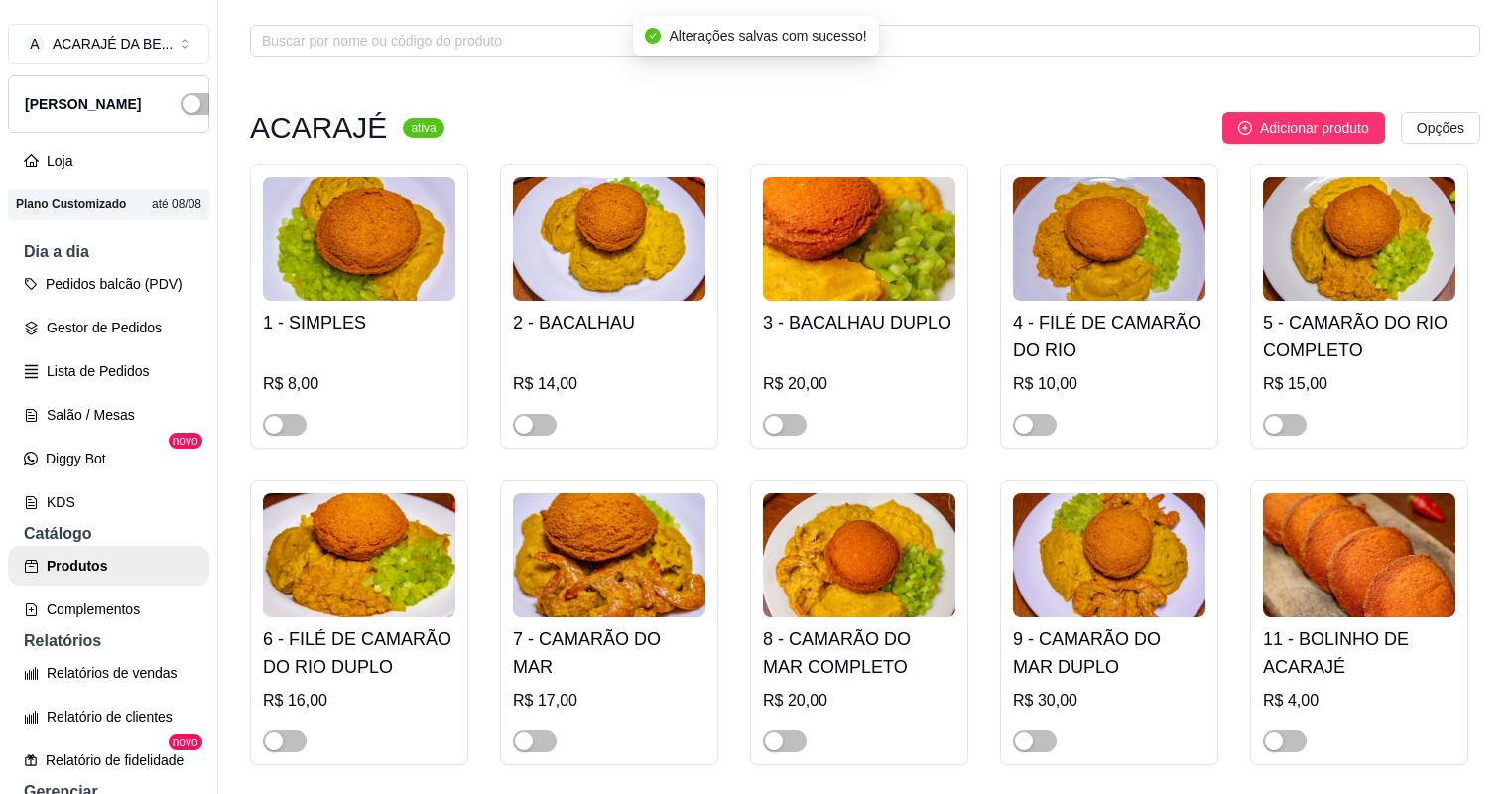 scroll, scrollTop: 0, scrollLeft: 0, axis: both 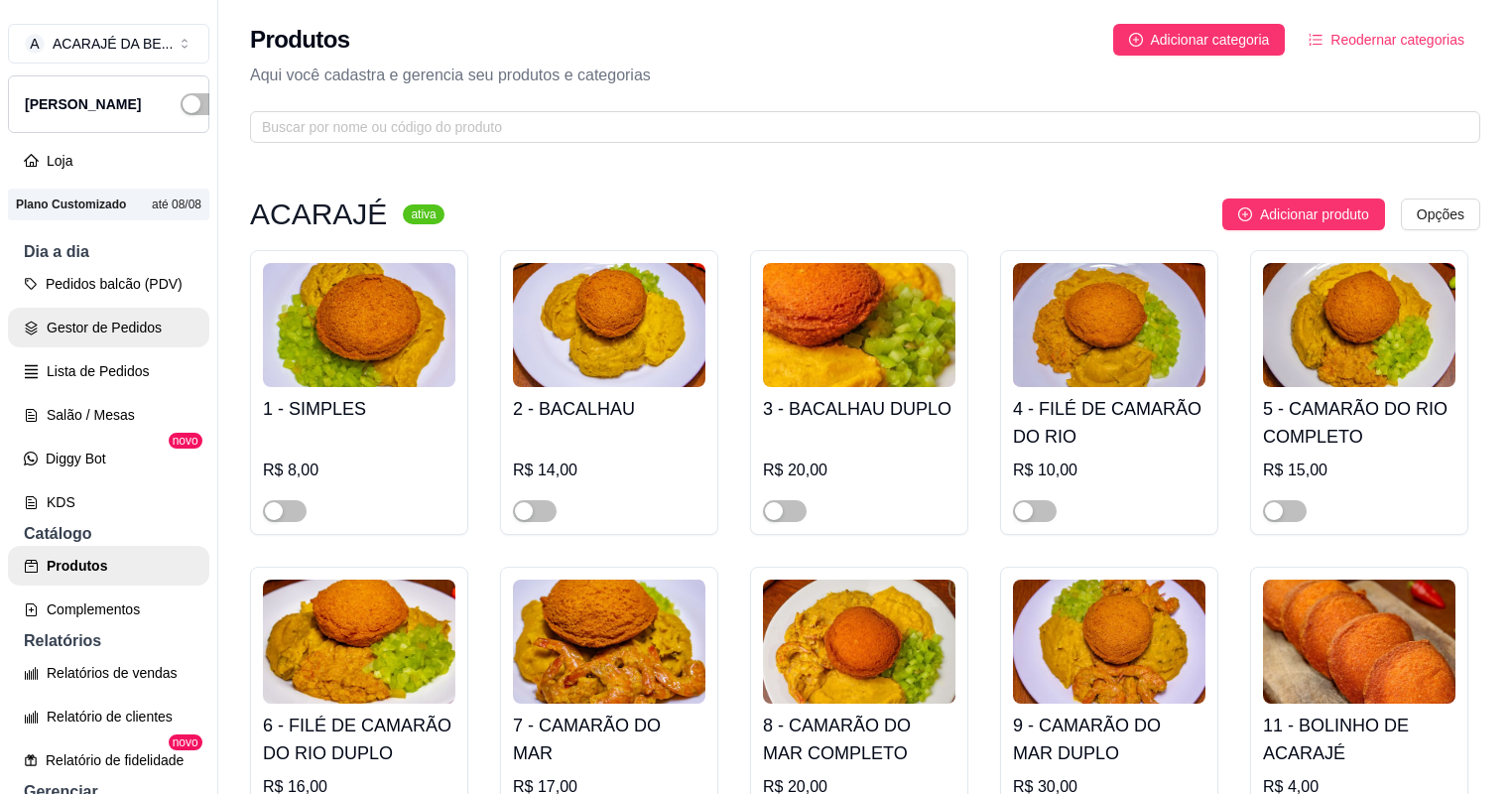 click on "Gestor de Pedidos" at bounding box center [108, 328] 